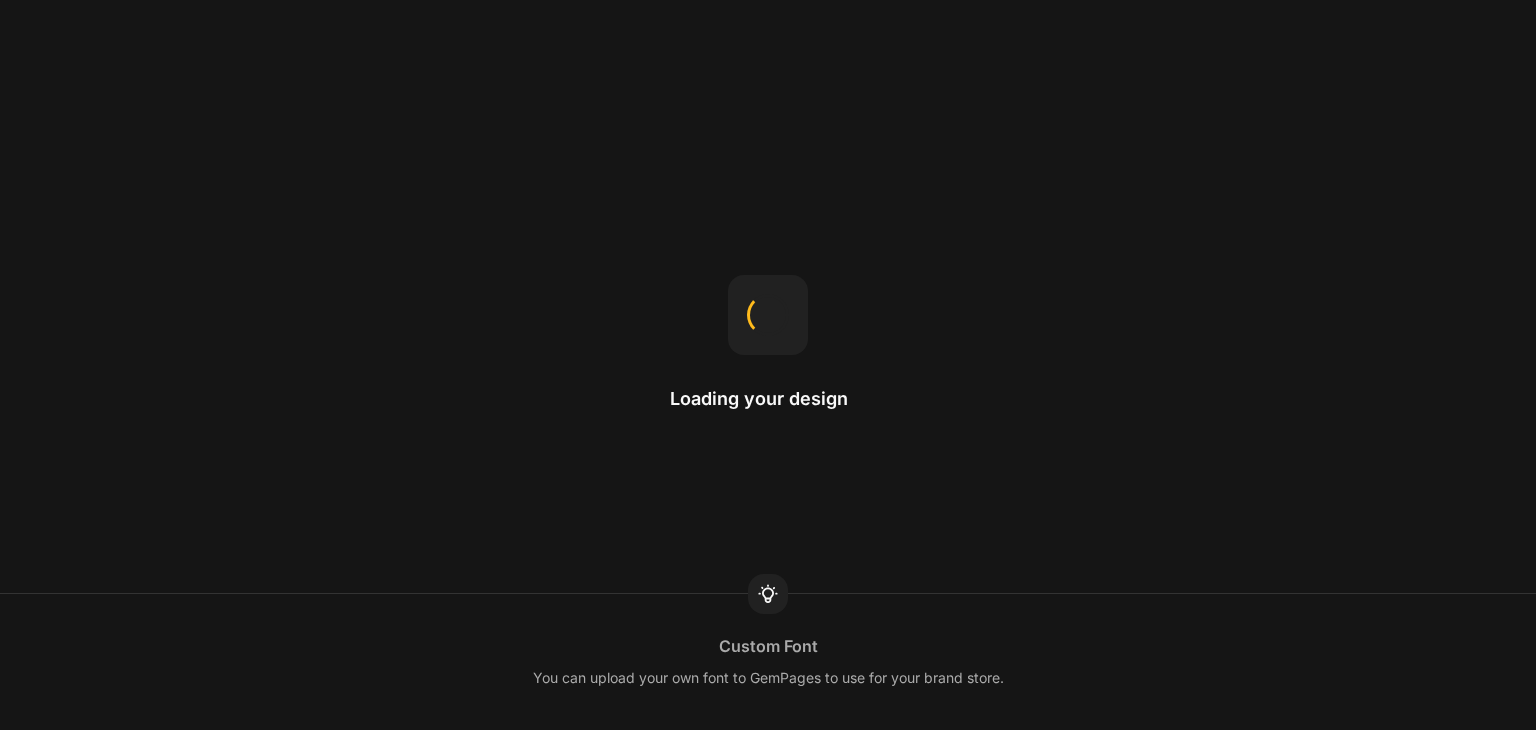 scroll, scrollTop: 0, scrollLeft: 0, axis: both 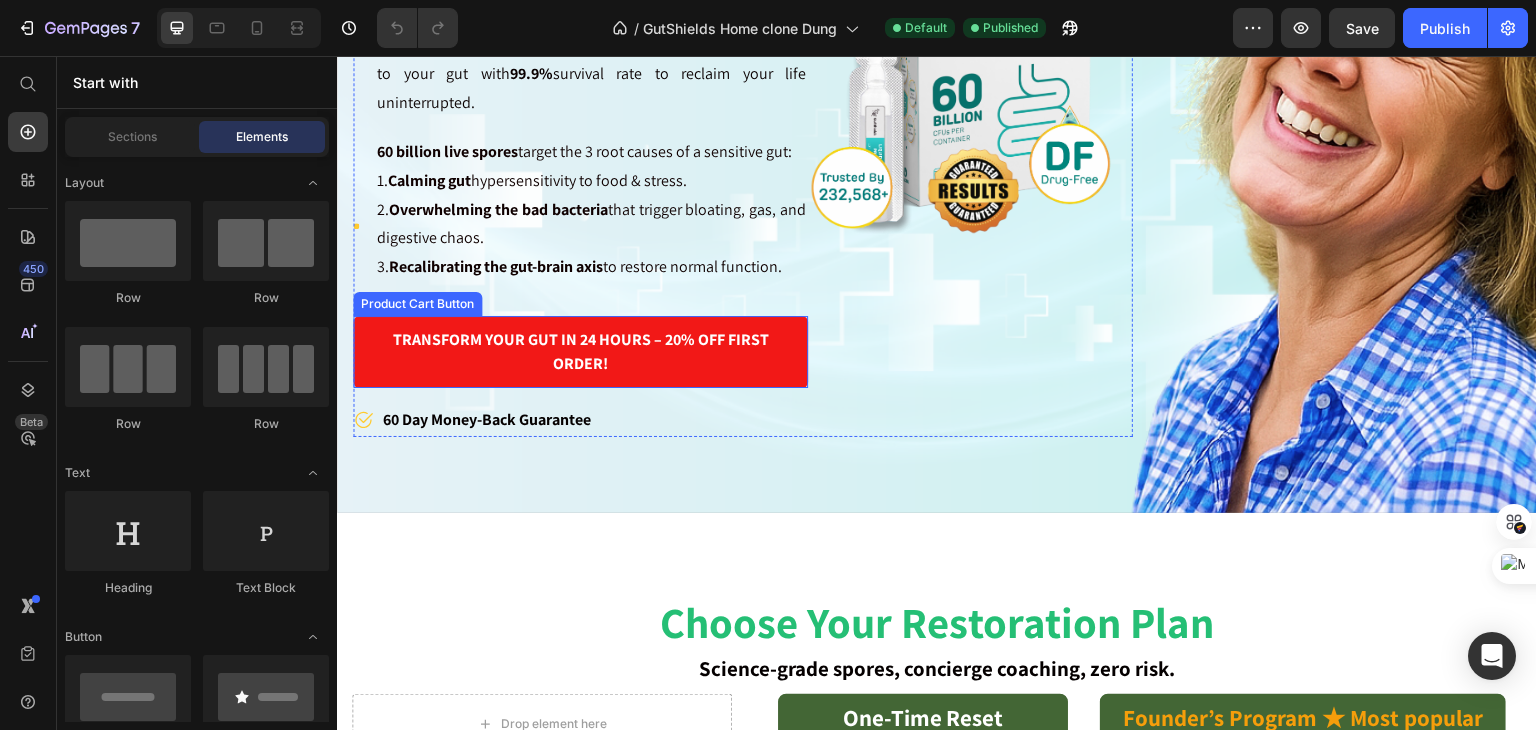 click on "Transform Your Gut in 24 Hours – 20% Off First Order!" at bounding box center (580, 352) 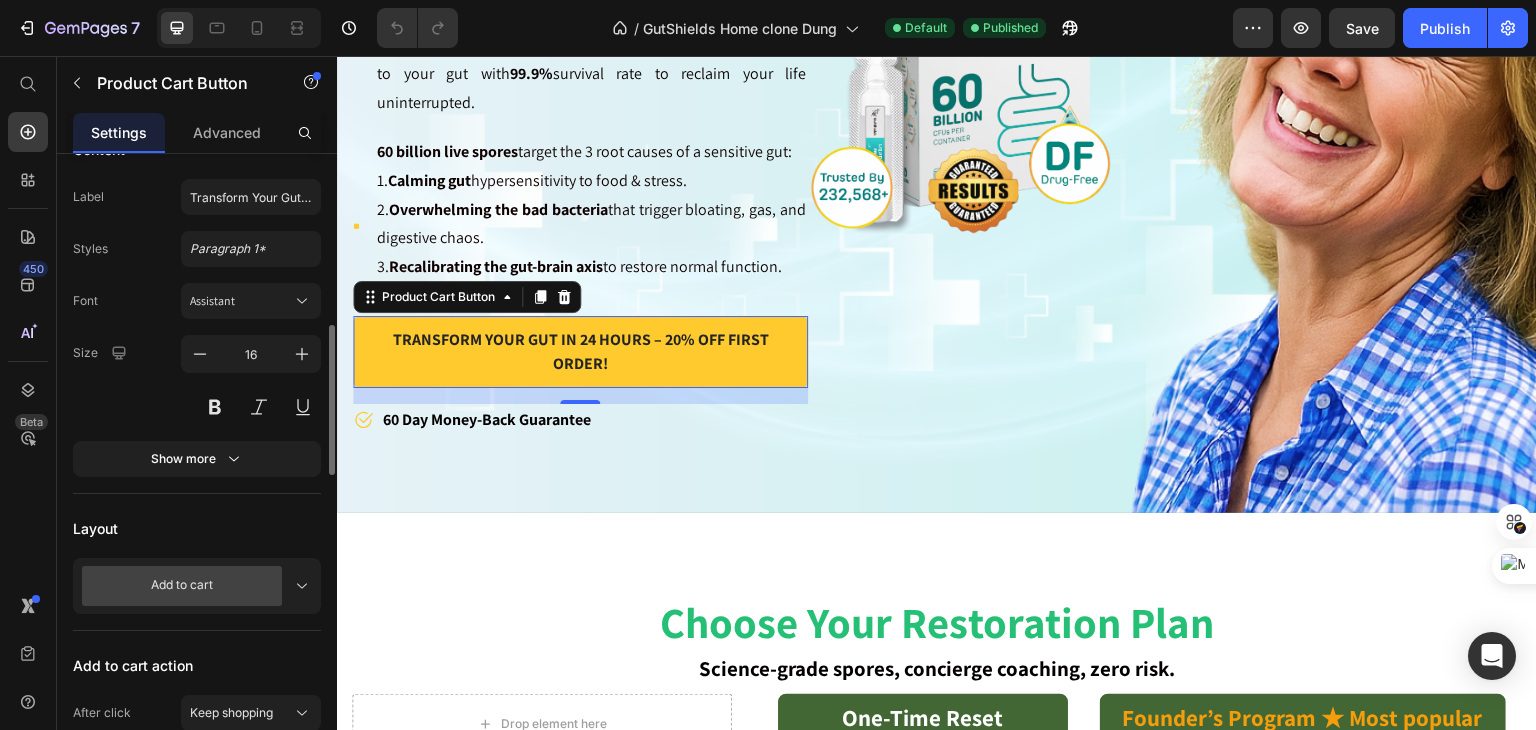 scroll, scrollTop: 300, scrollLeft: 0, axis: vertical 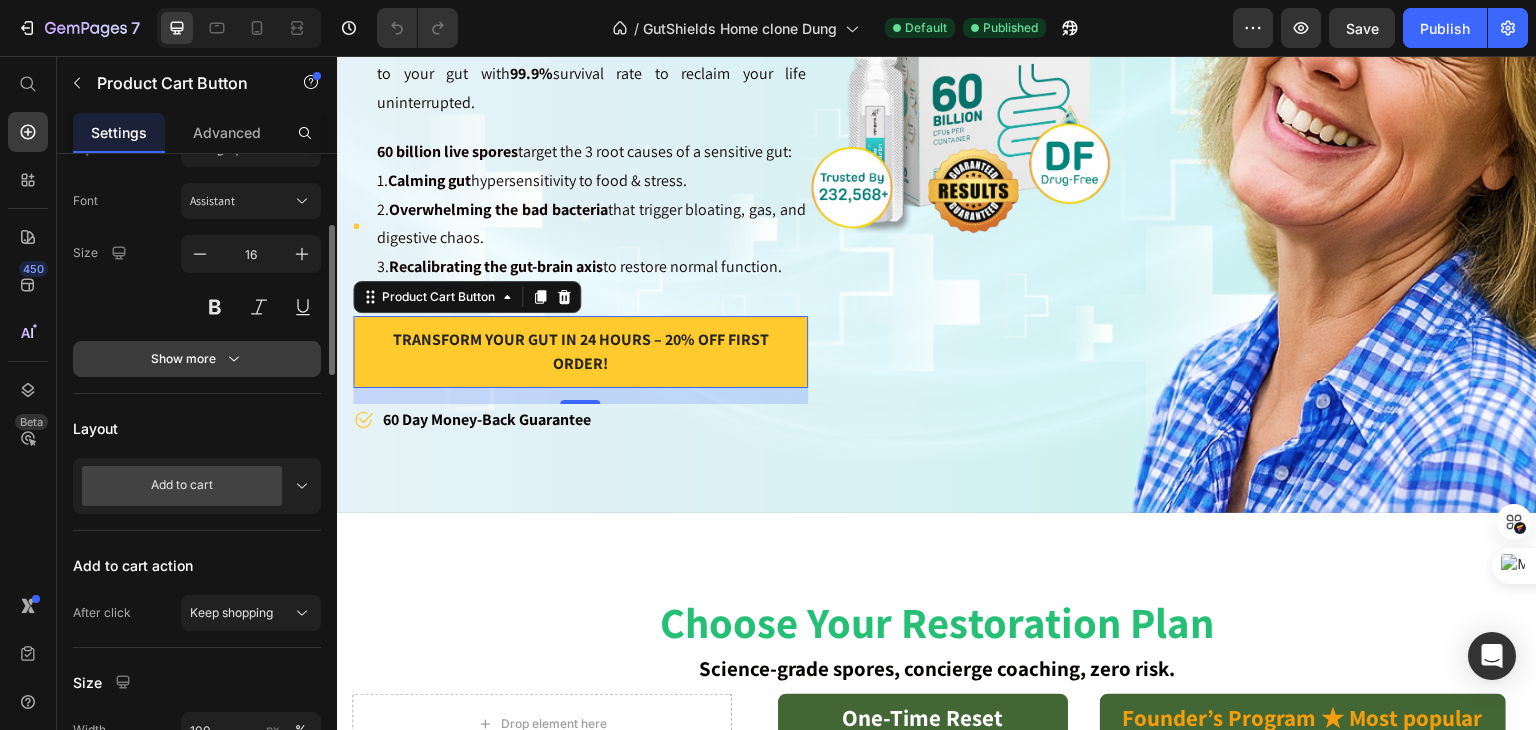 click 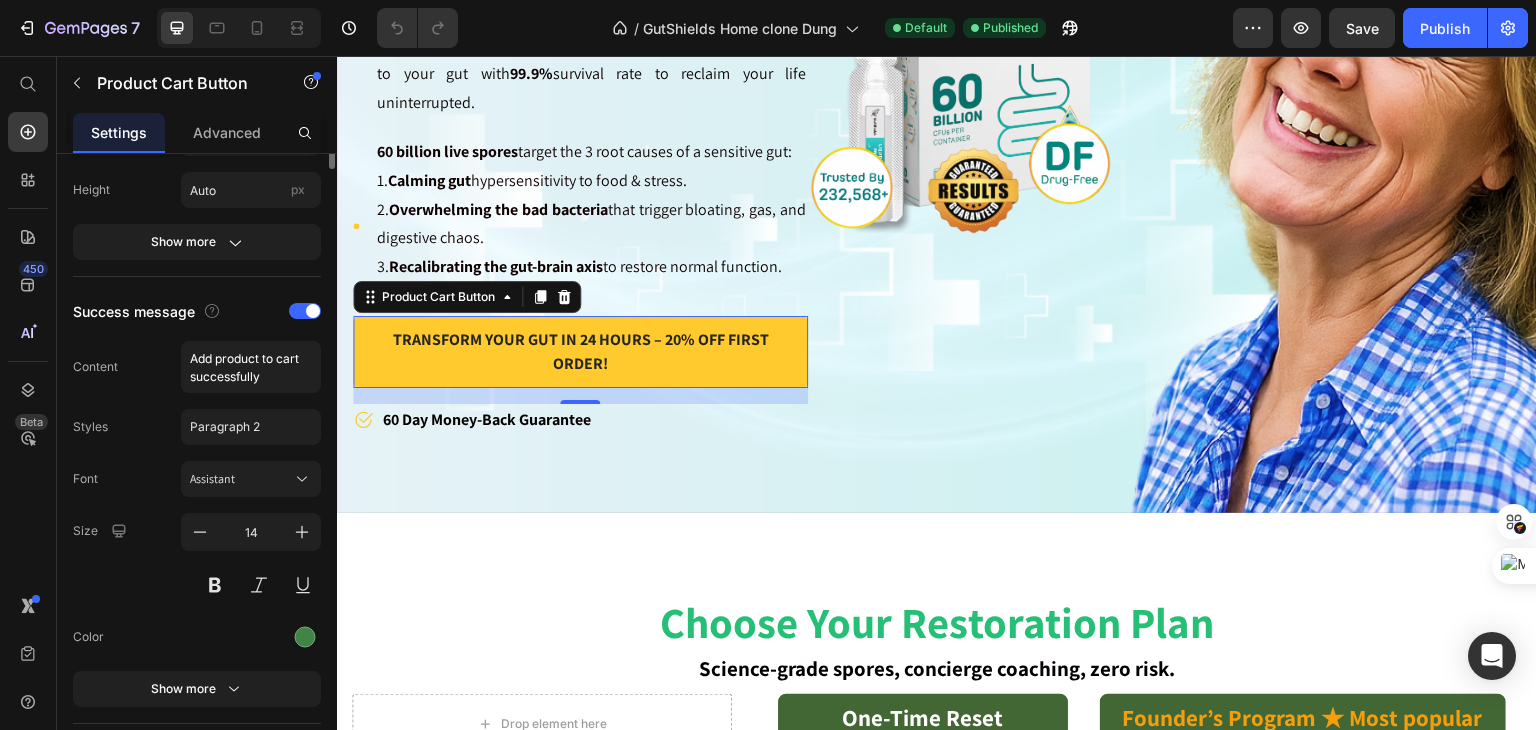 scroll, scrollTop: 800, scrollLeft: 0, axis: vertical 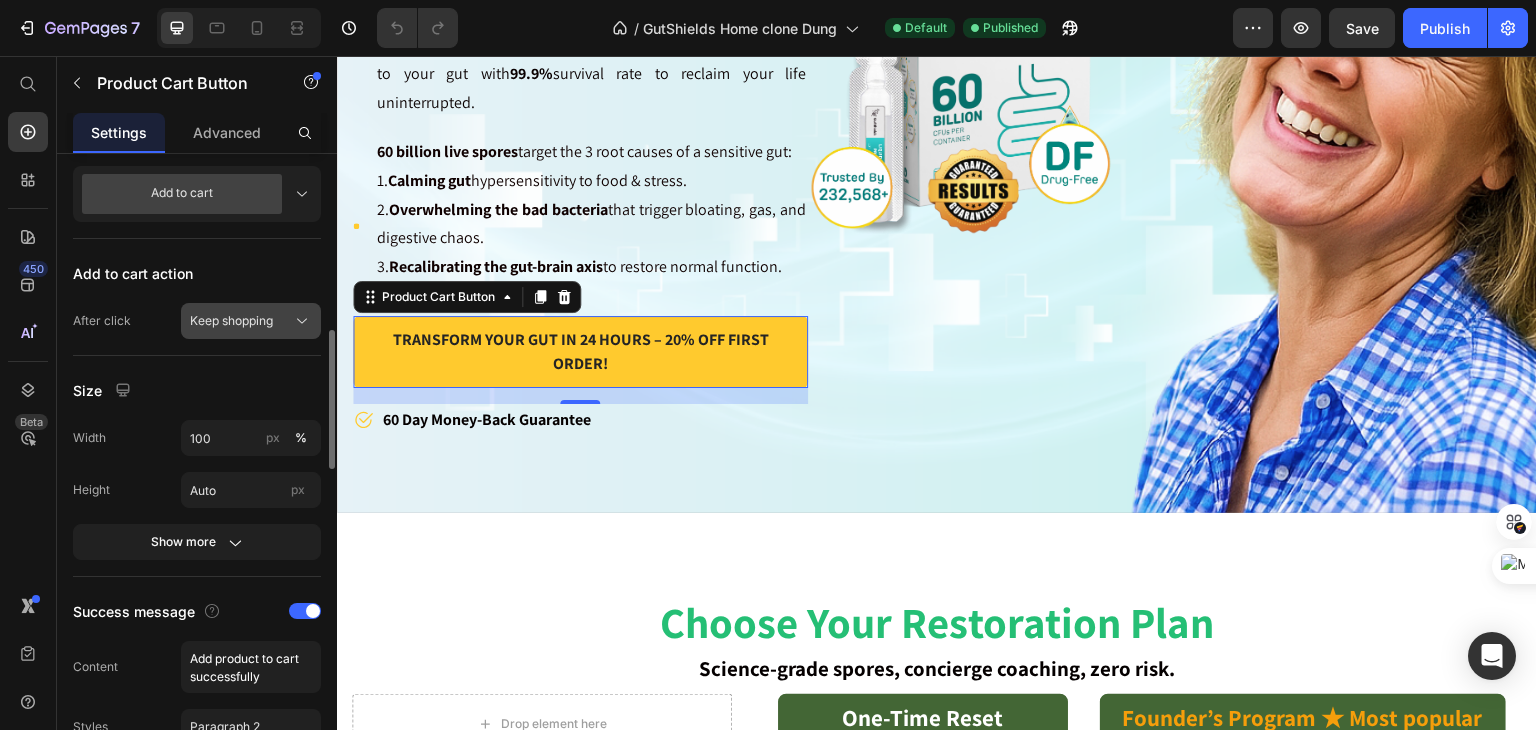 click on "Keep shopping" 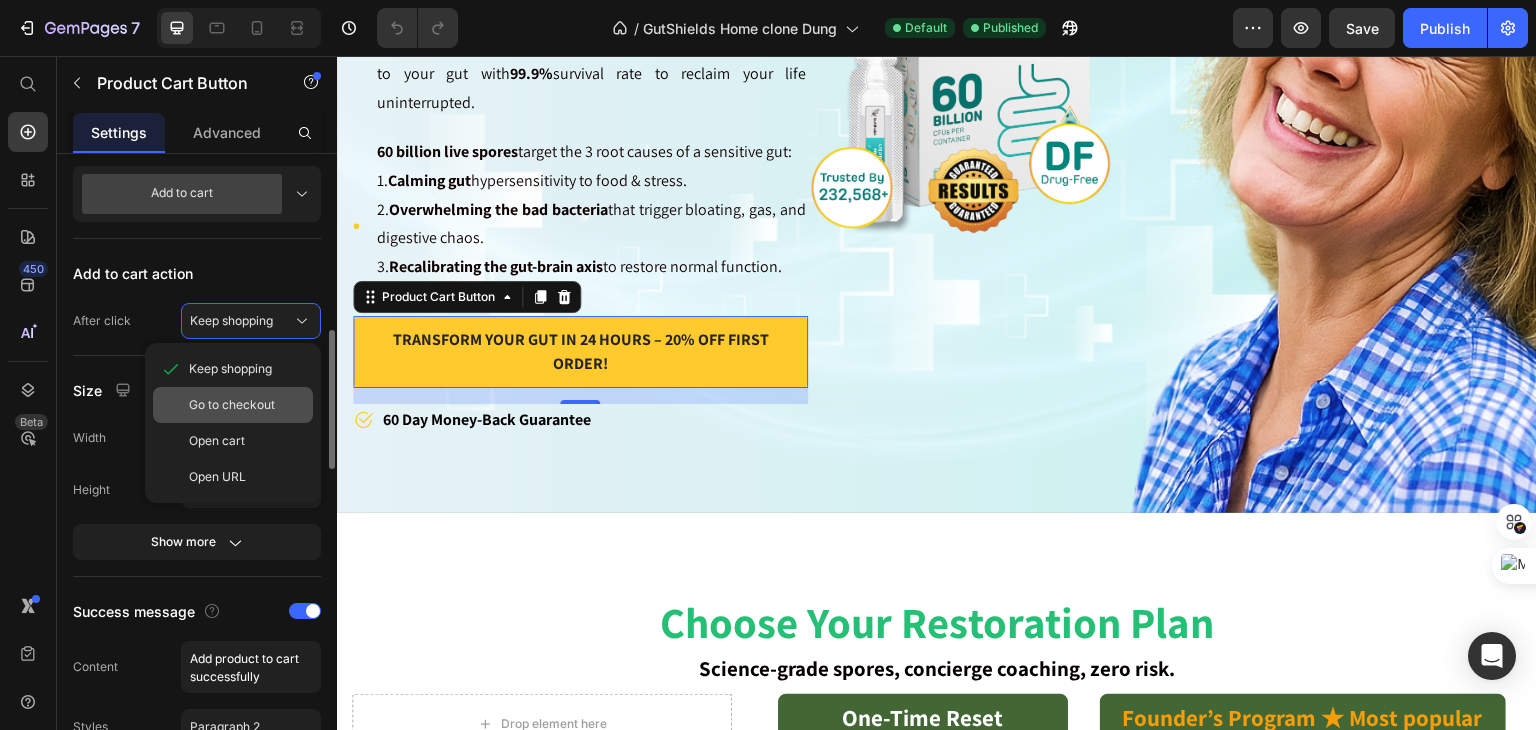click on "Go to checkout" 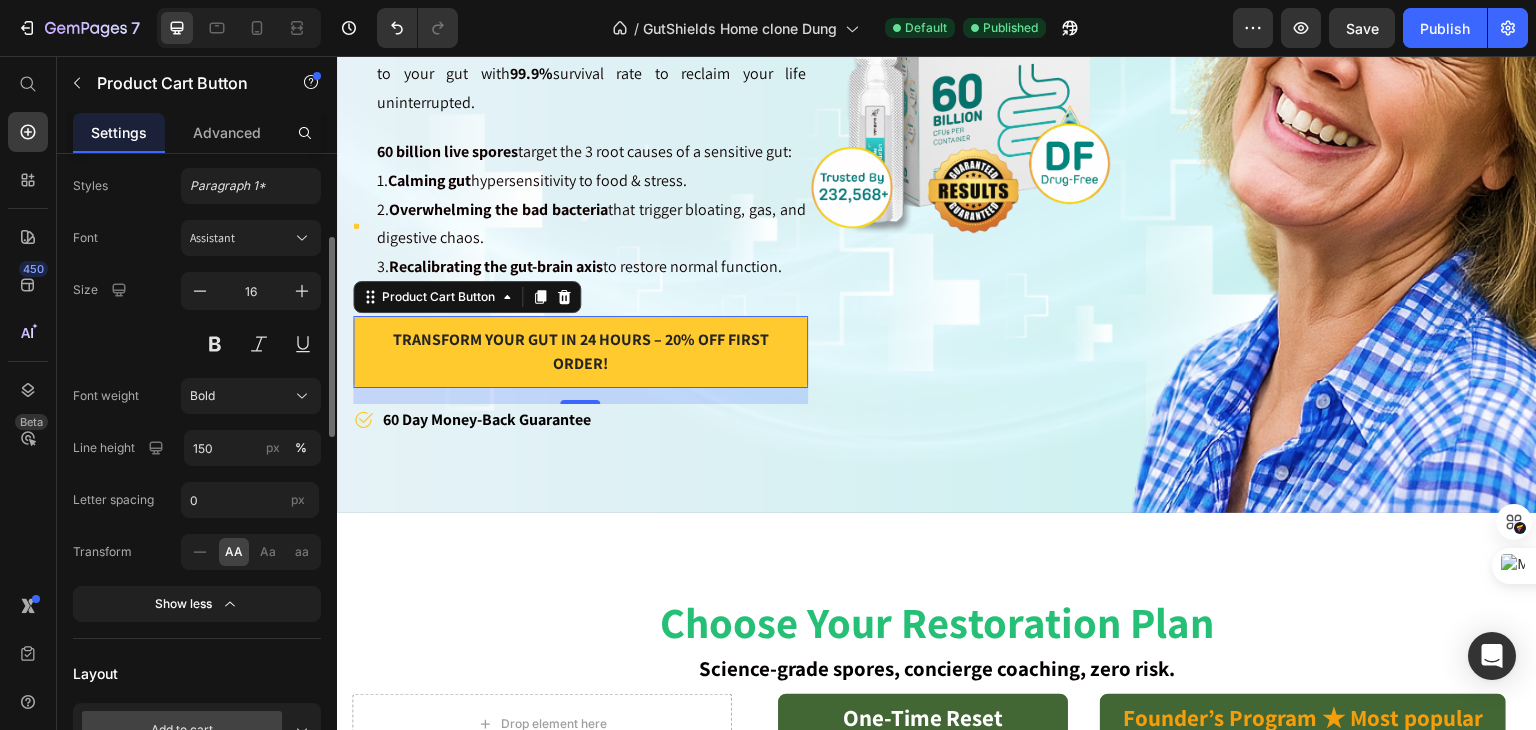 scroll, scrollTop: 0, scrollLeft: 0, axis: both 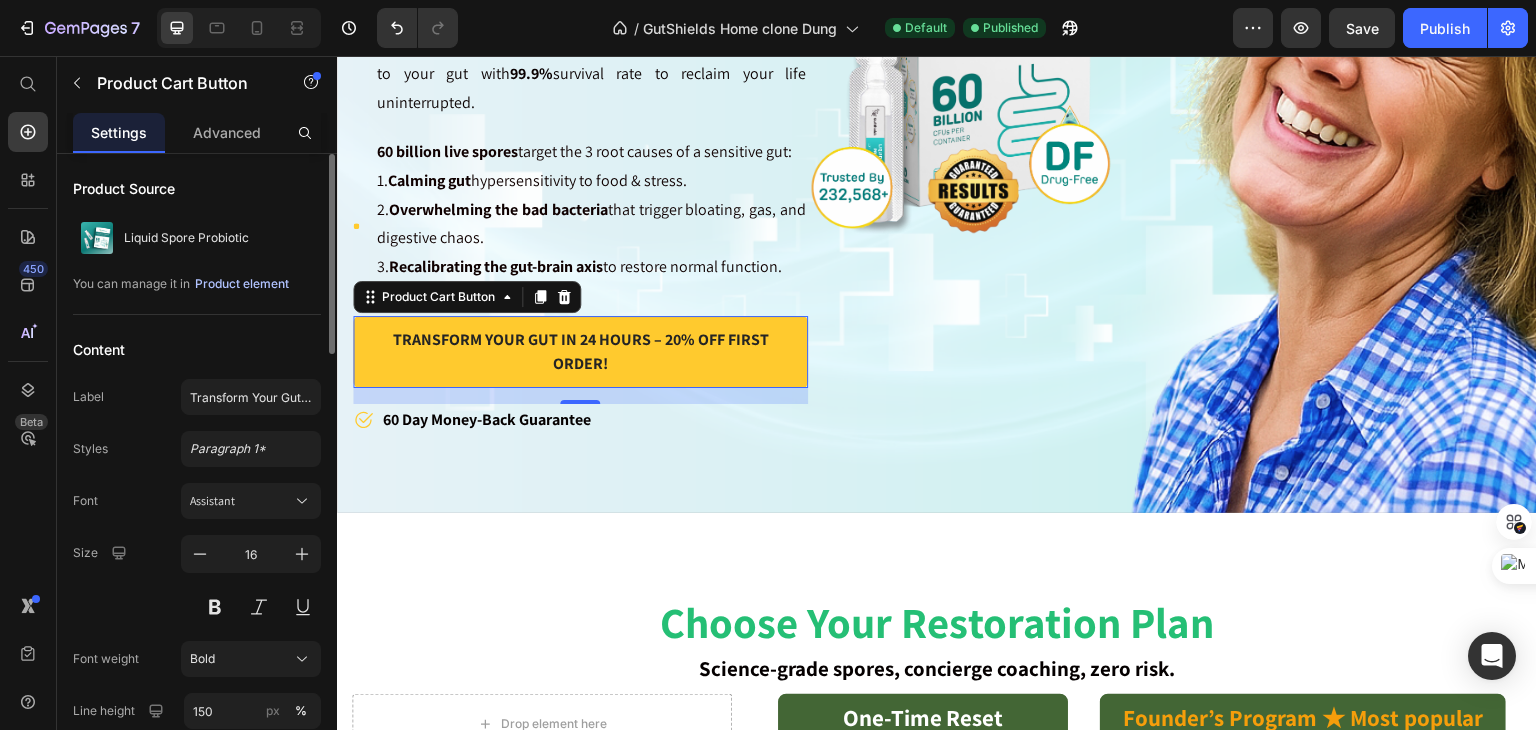 click on "Product element" at bounding box center [242, 284] 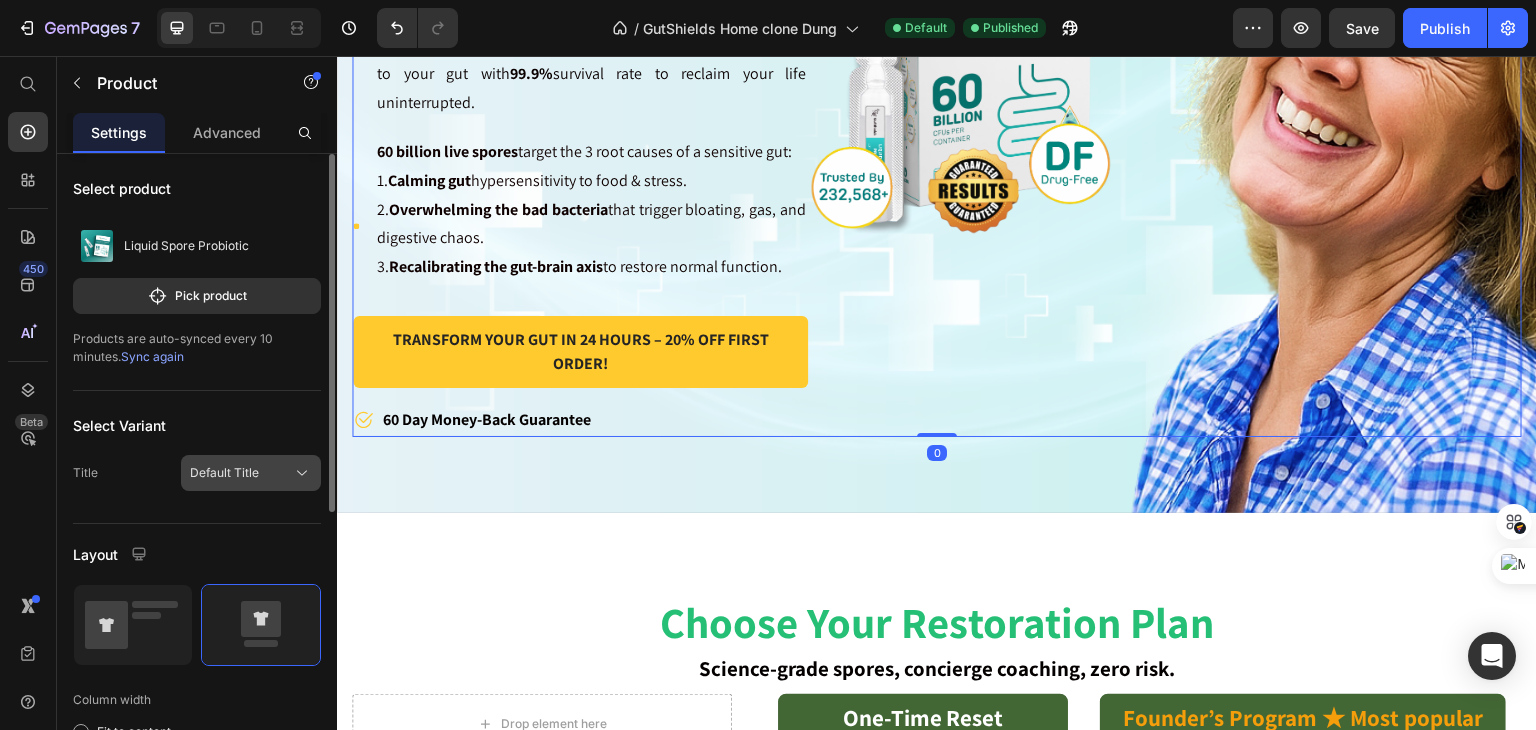 click on "Default Title" 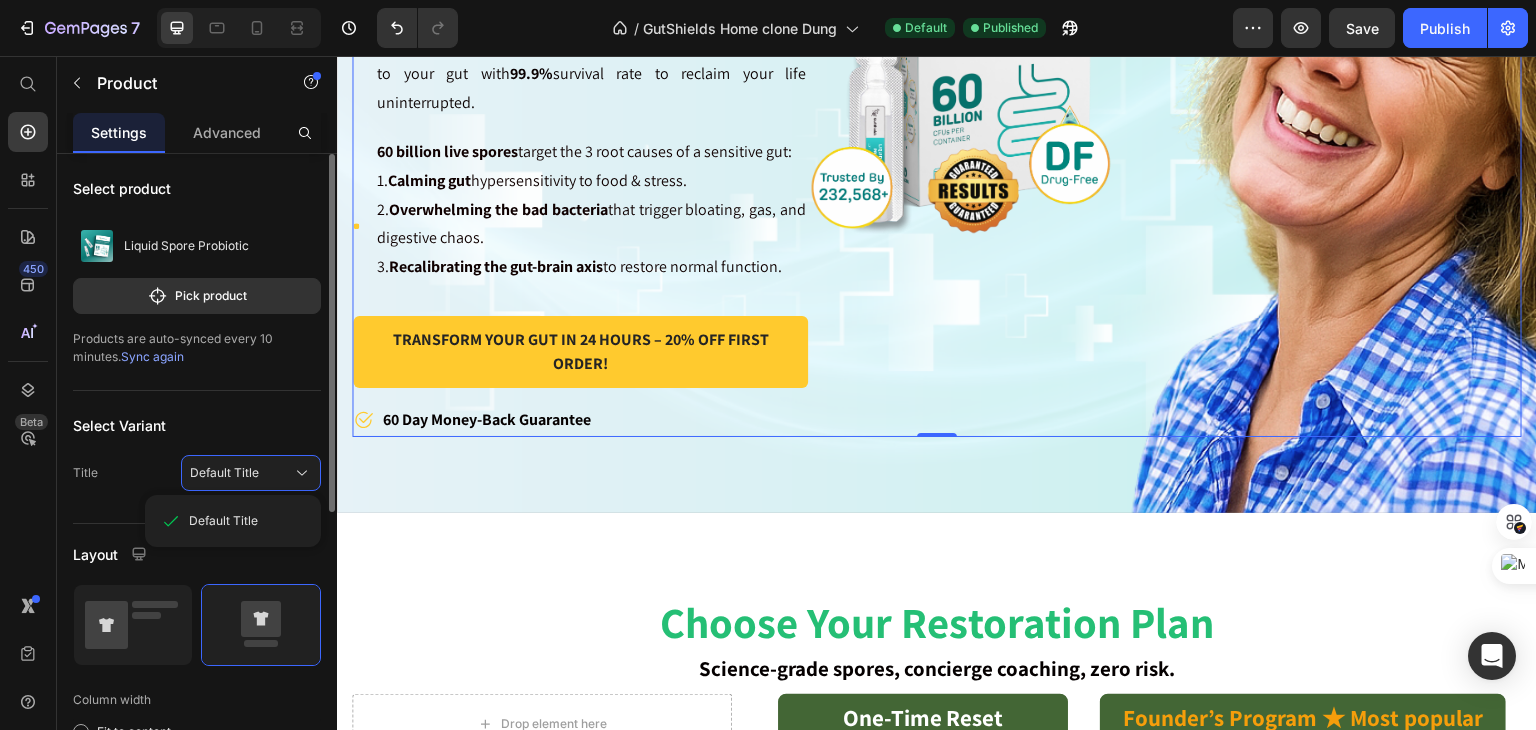 click on "Select Variant" at bounding box center (197, 425) 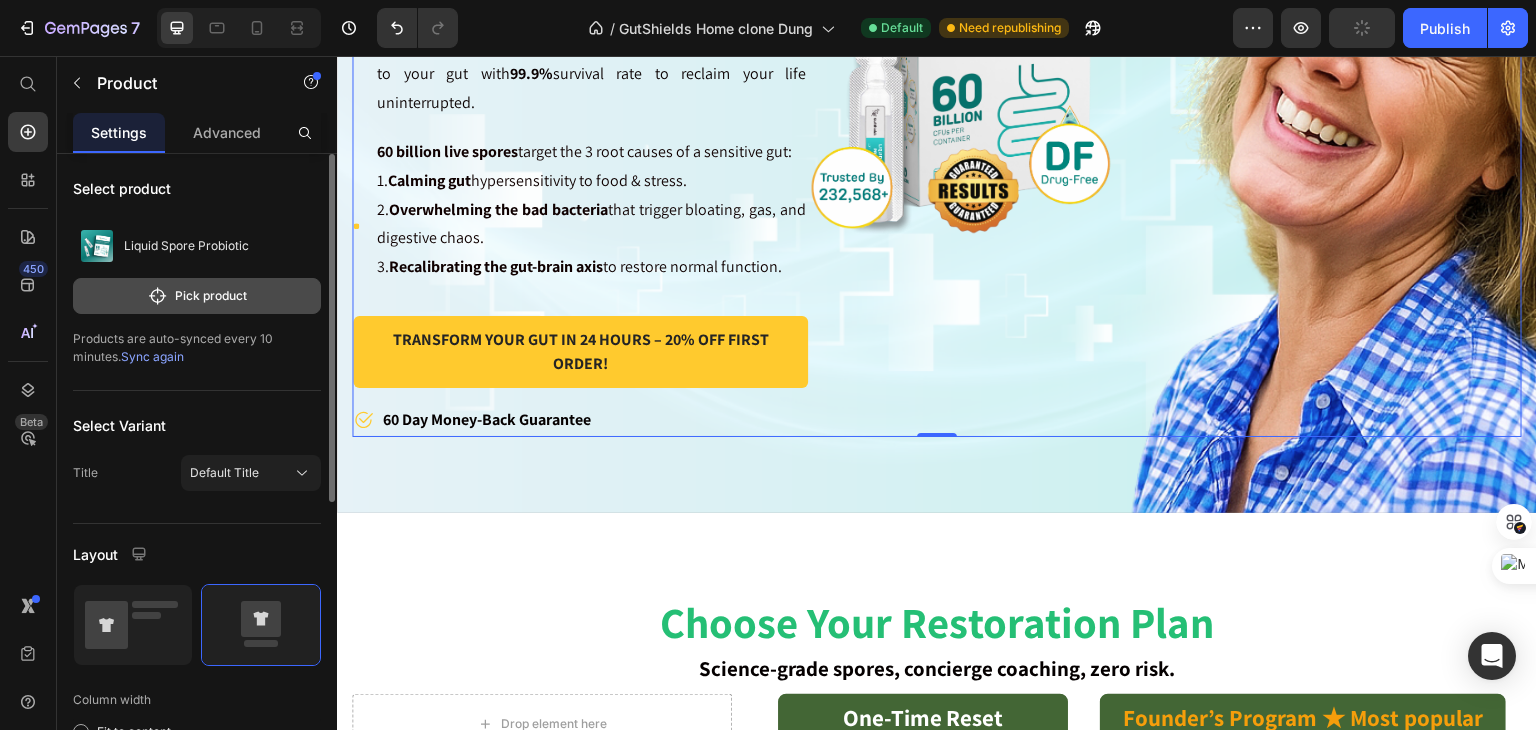 click on "Pick product" at bounding box center (197, 296) 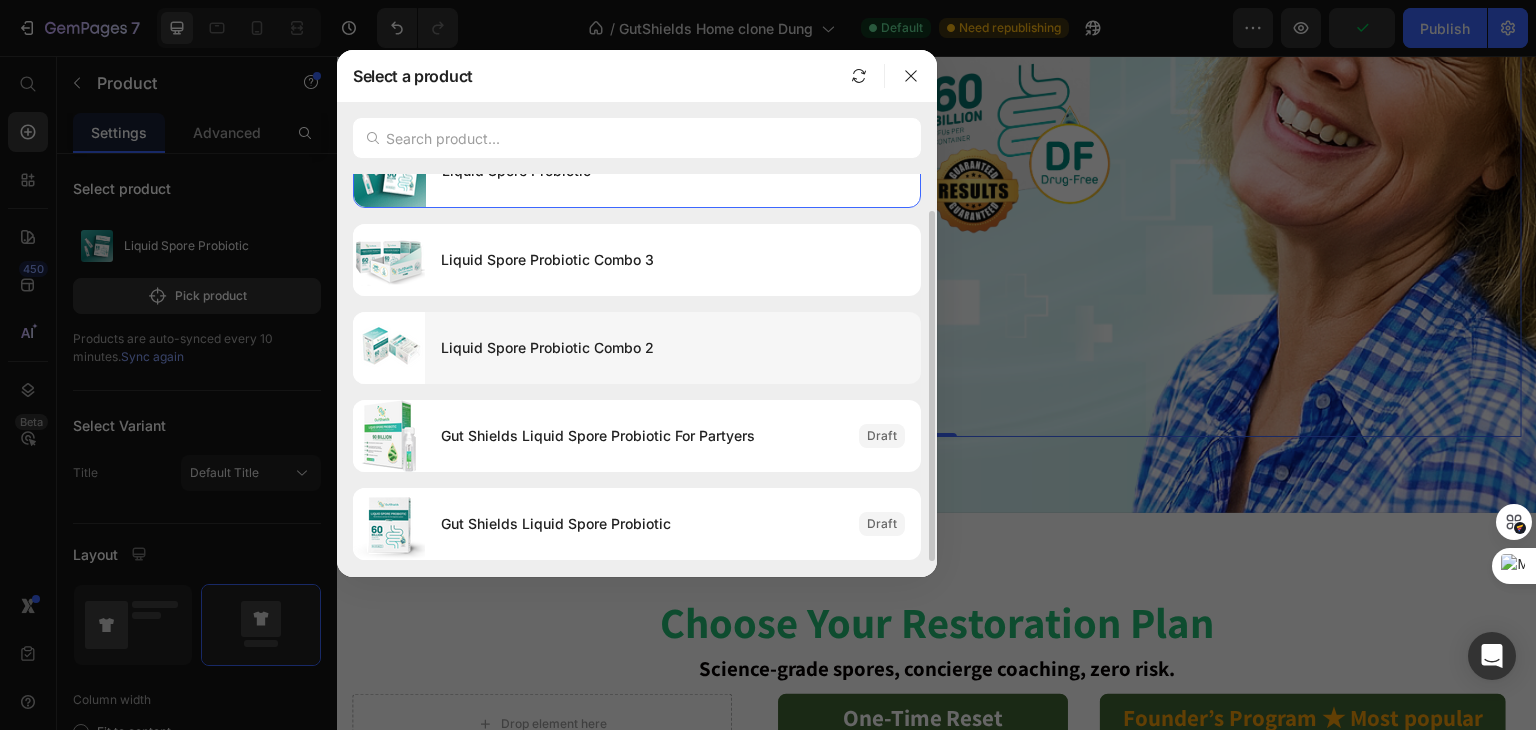 scroll, scrollTop: 0, scrollLeft: 0, axis: both 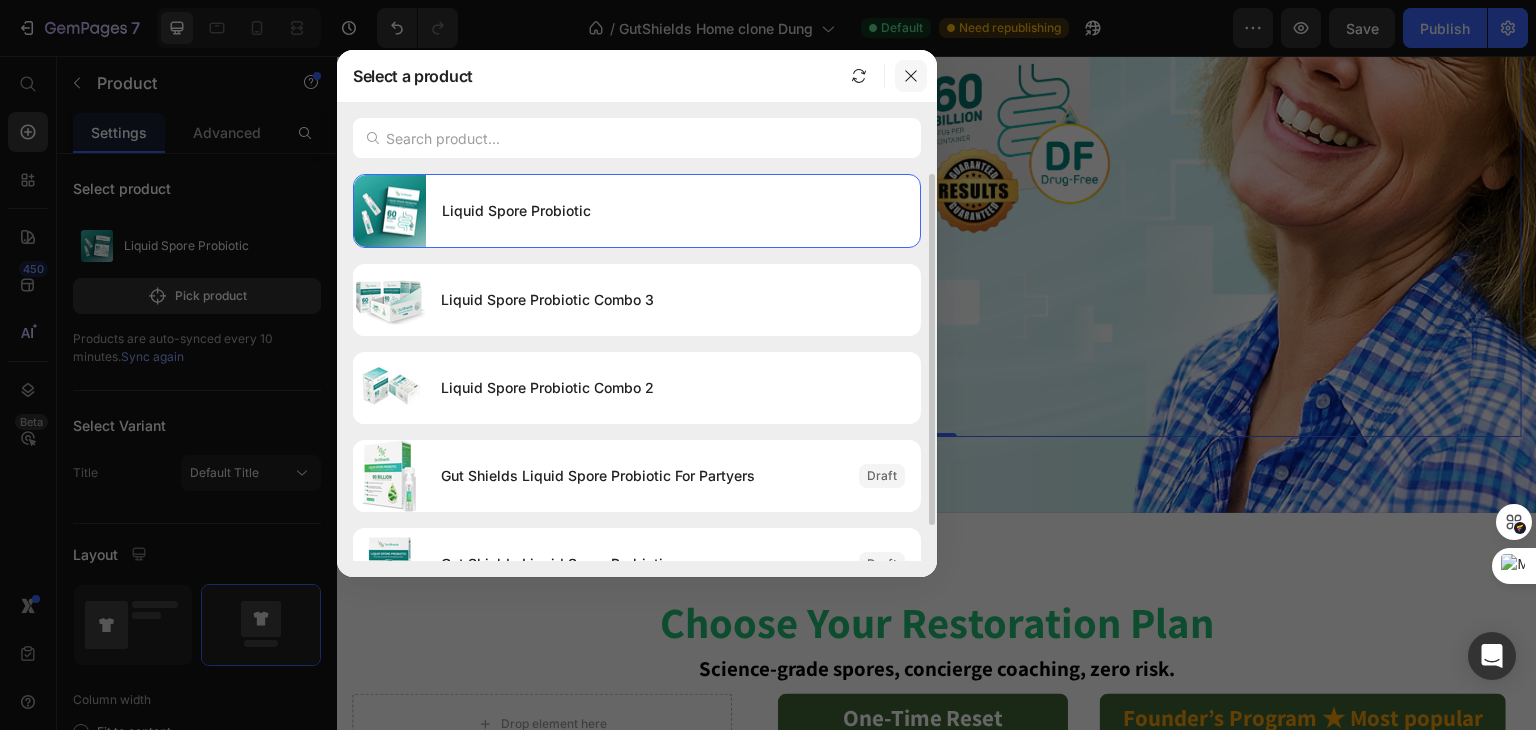 click at bounding box center (911, 76) 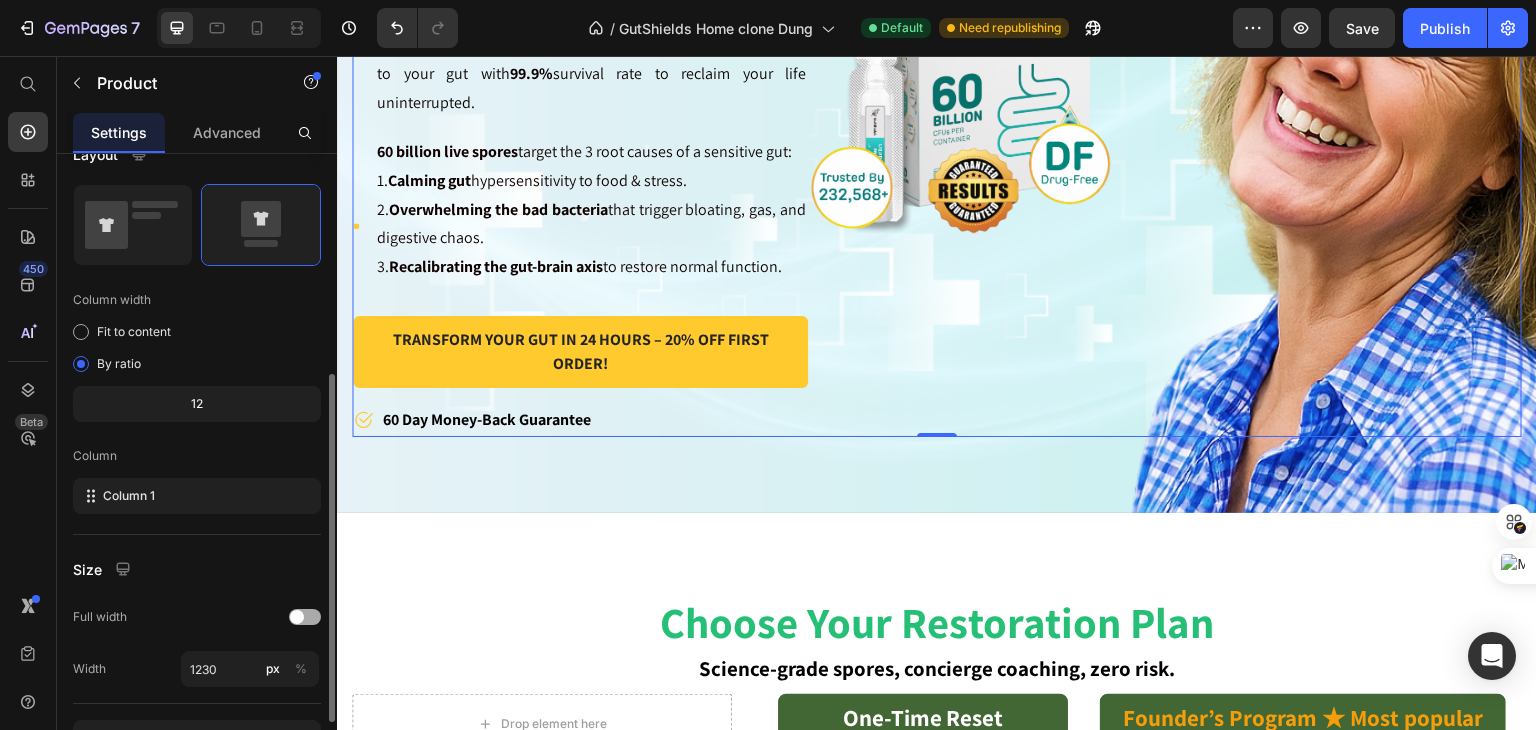 scroll, scrollTop: 516, scrollLeft: 0, axis: vertical 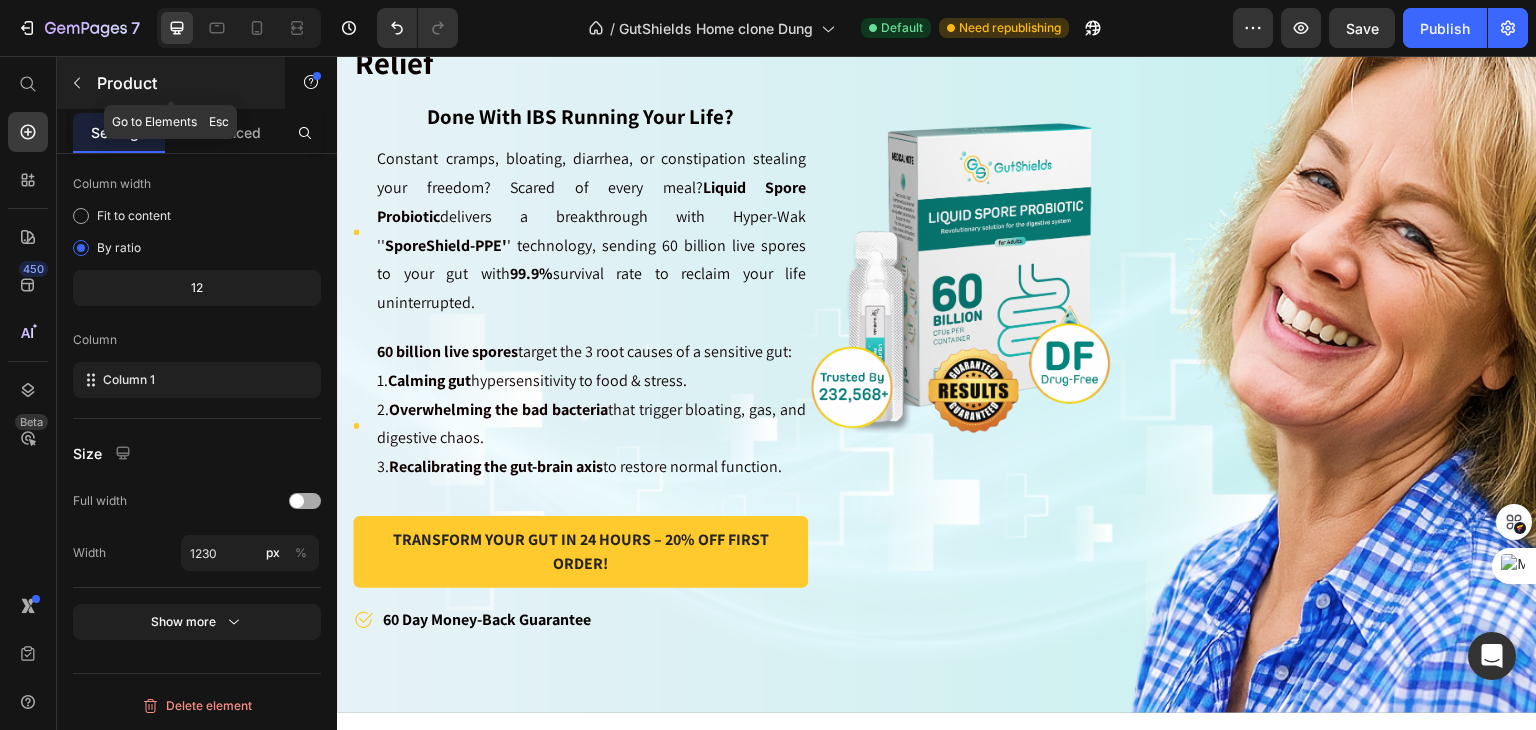 click 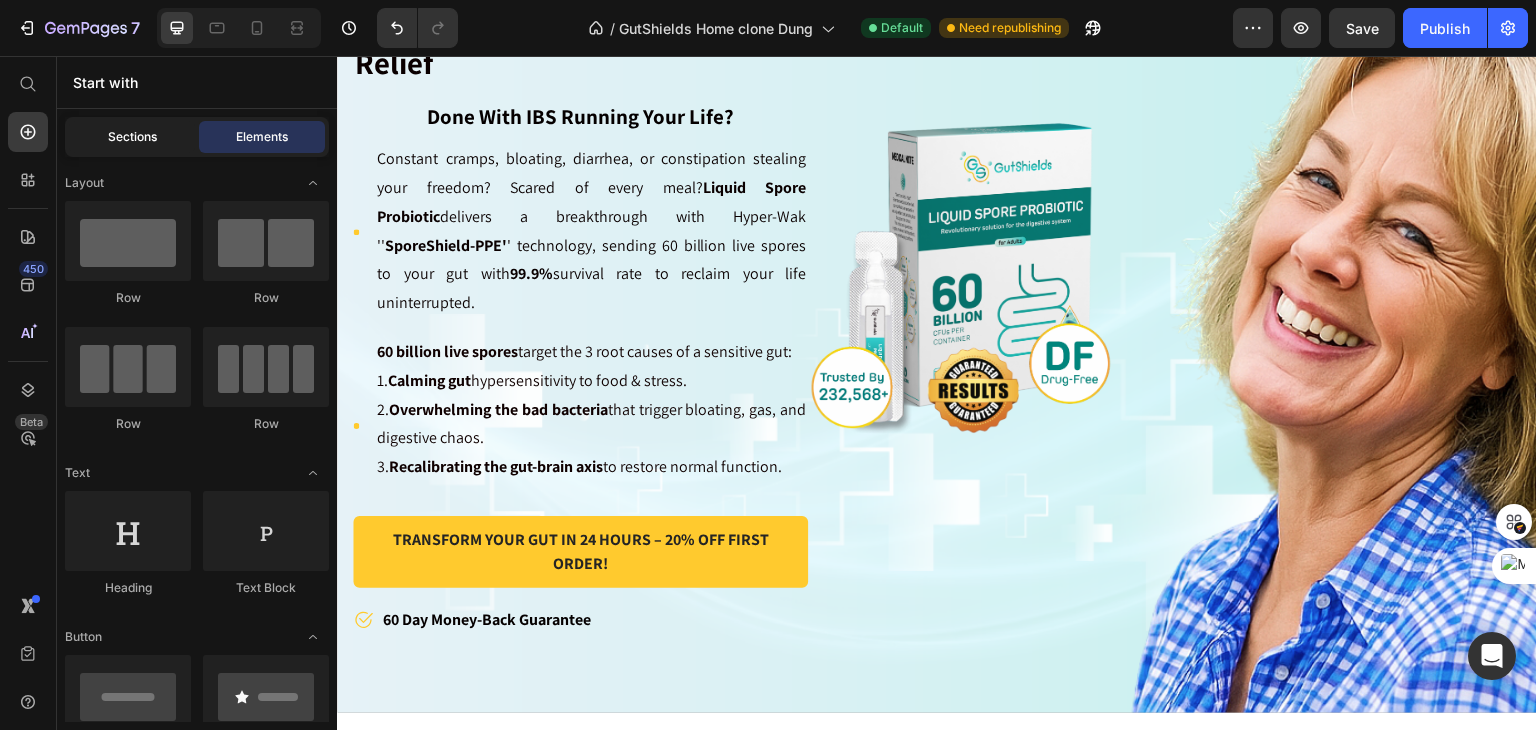 click on "Sections" at bounding box center (132, 137) 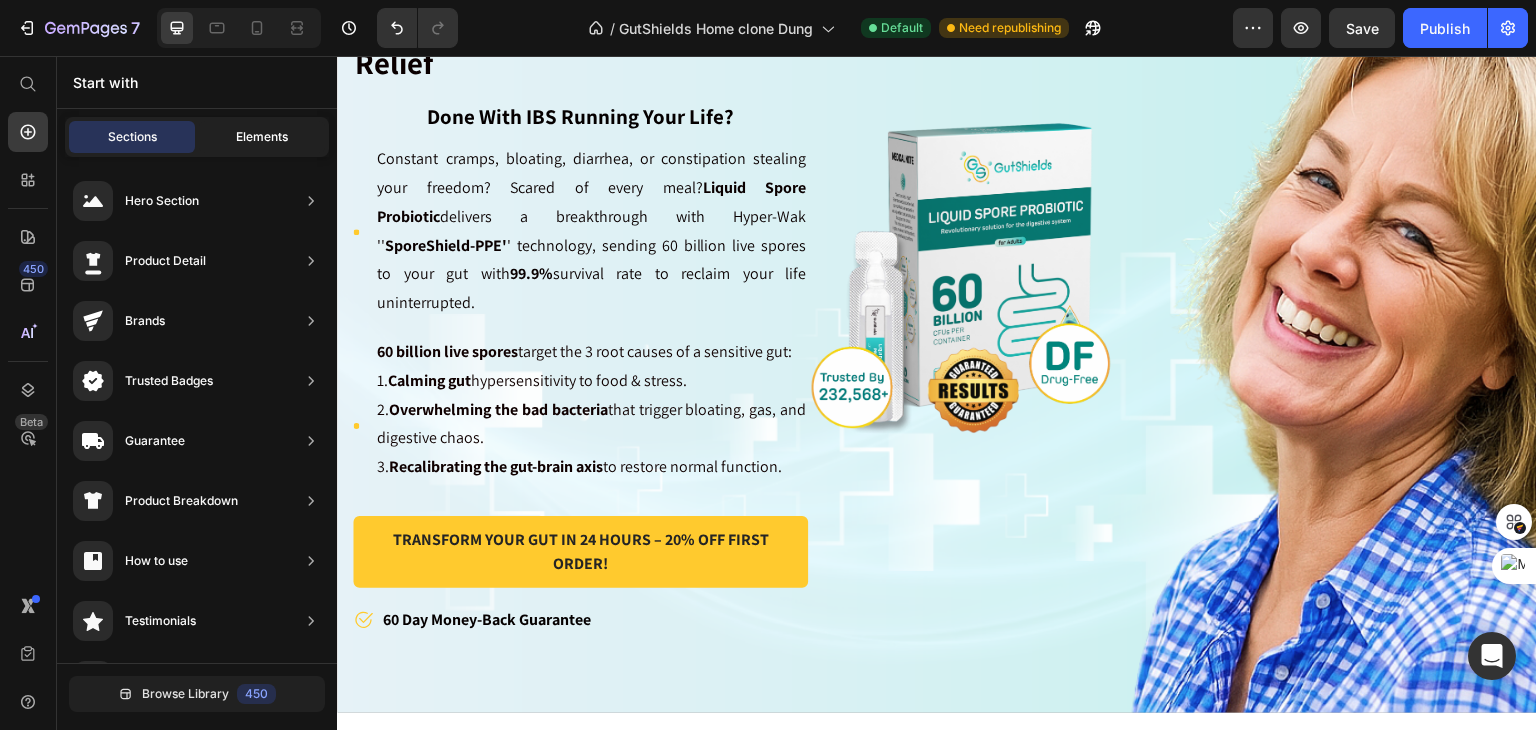 click on "Elements" 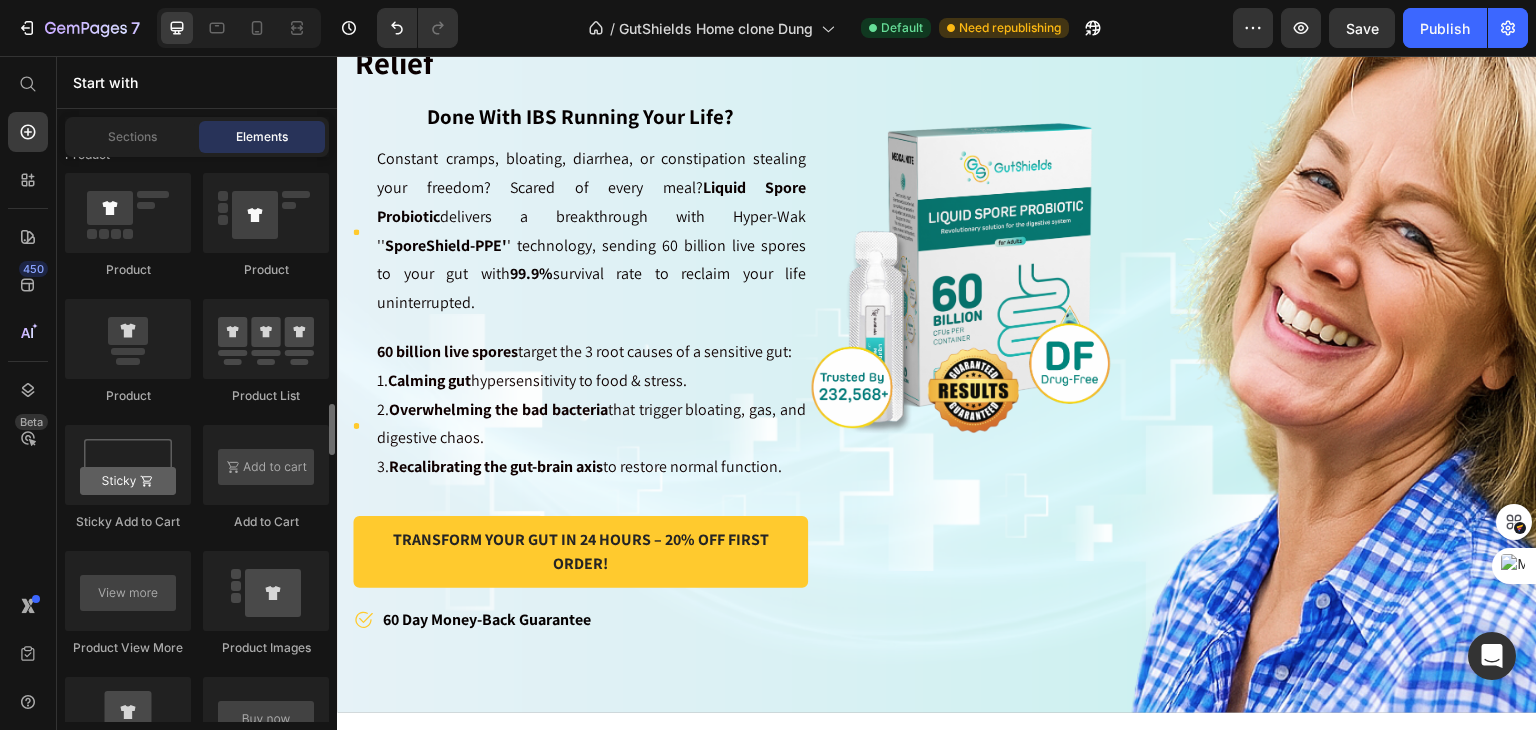 scroll, scrollTop: 2800, scrollLeft: 0, axis: vertical 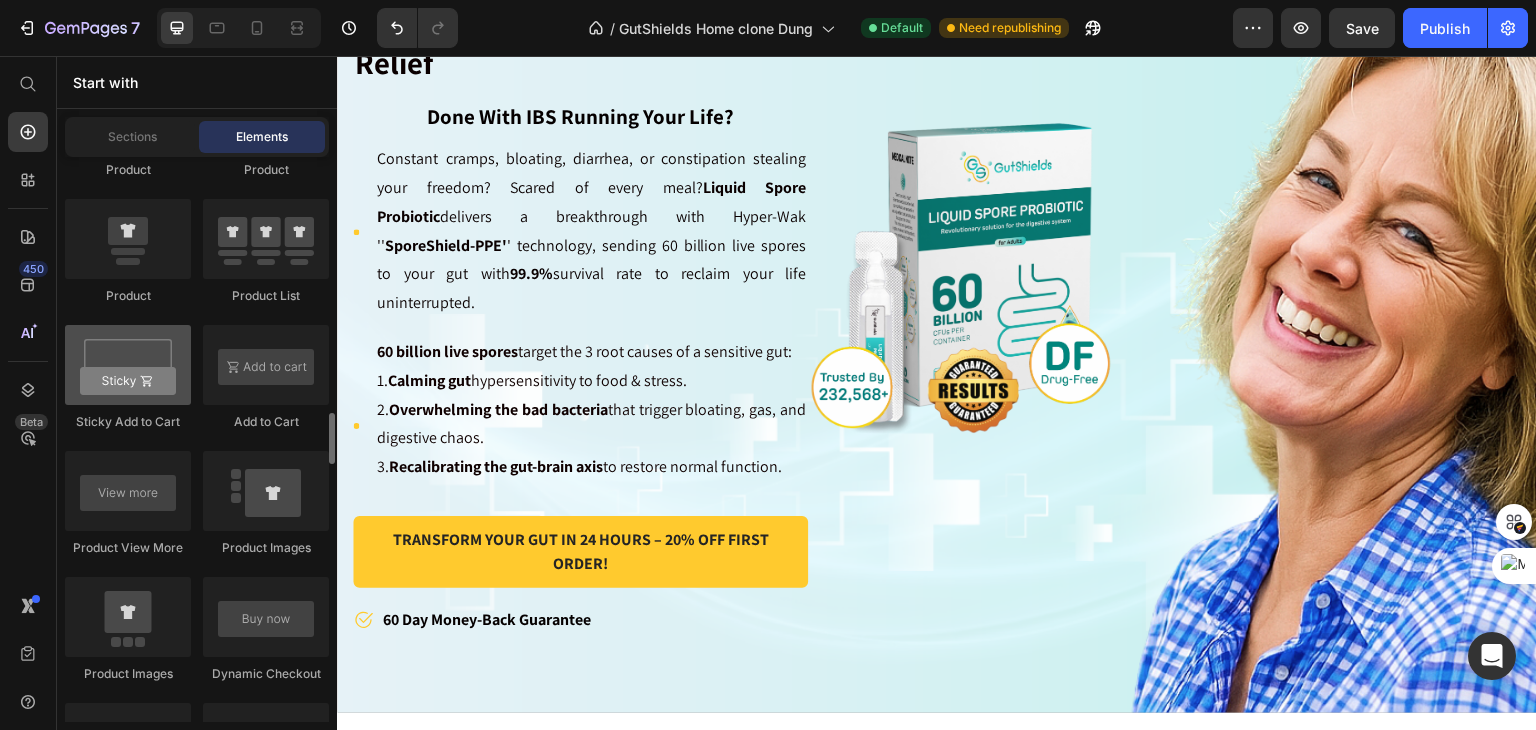 click at bounding box center [128, 365] 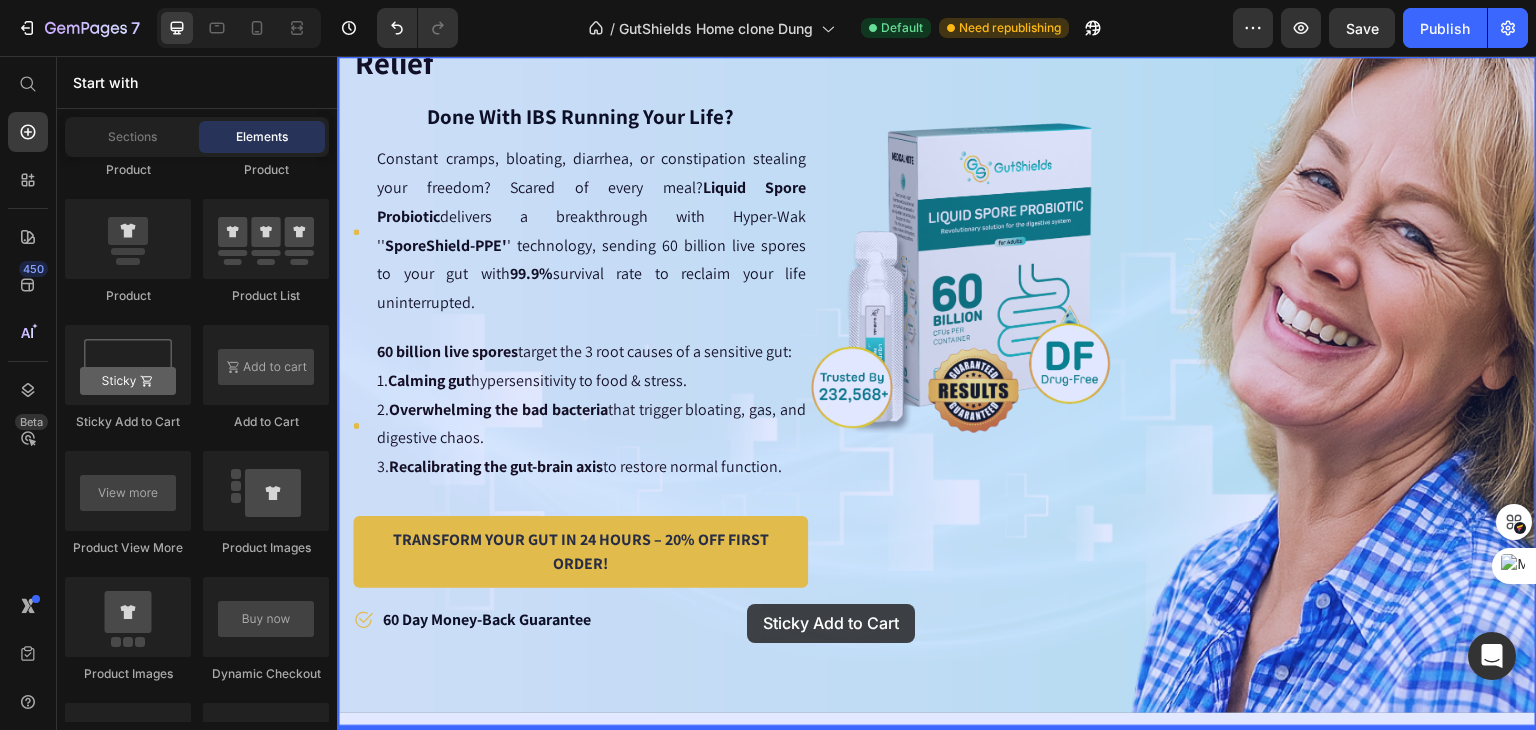 drag, startPoint x: 475, startPoint y: 442, endPoint x: 747, endPoint y: 603, distance: 316.0775 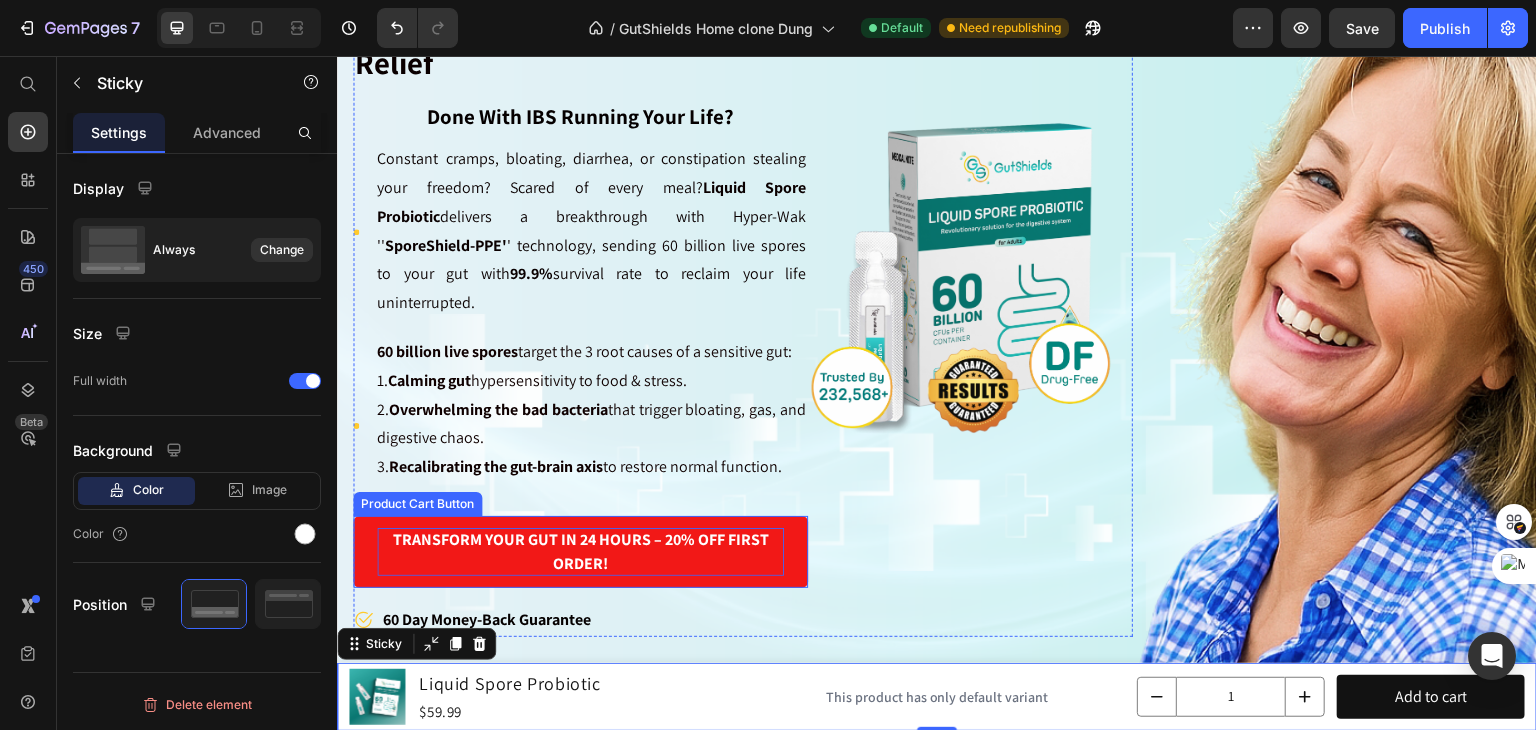 scroll, scrollTop: 0, scrollLeft: 0, axis: both 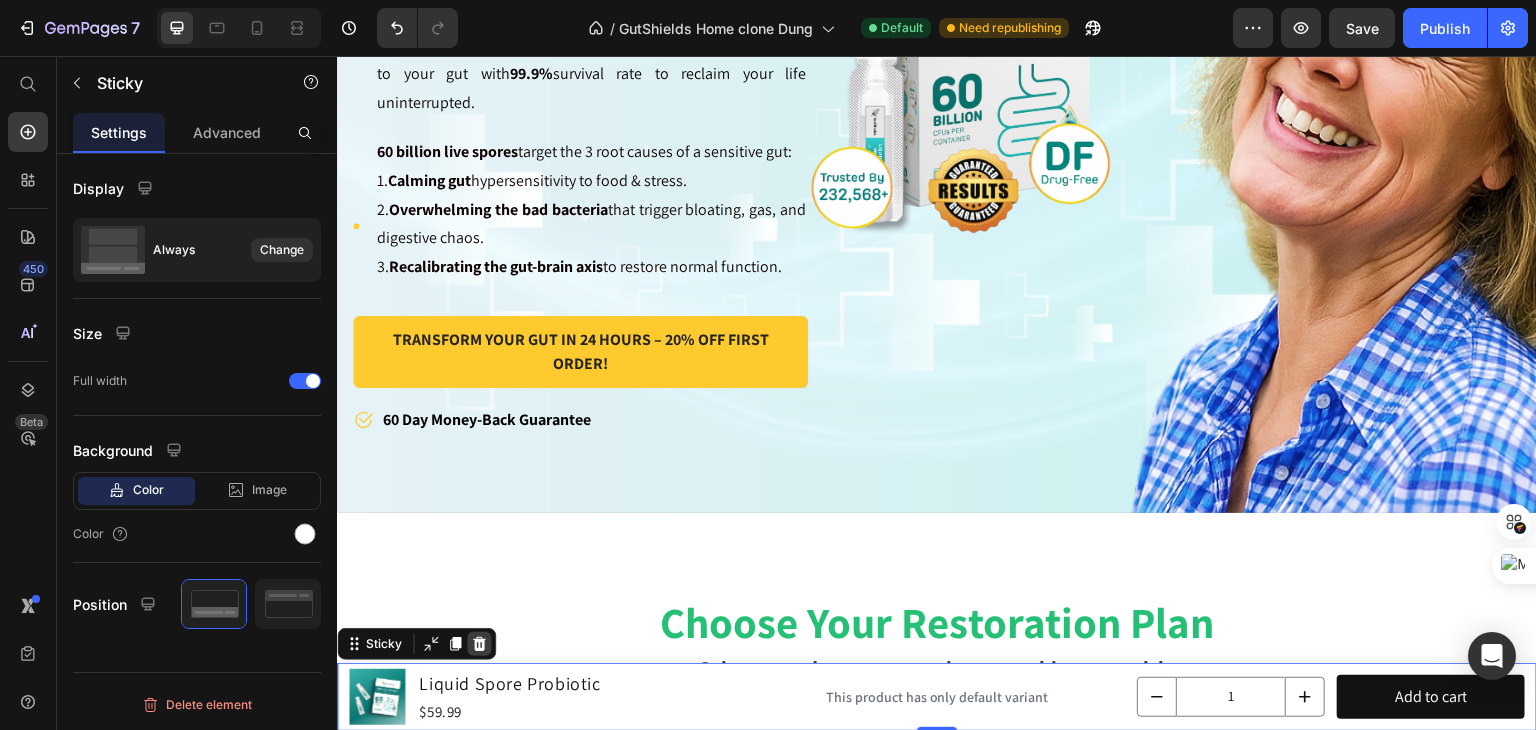click 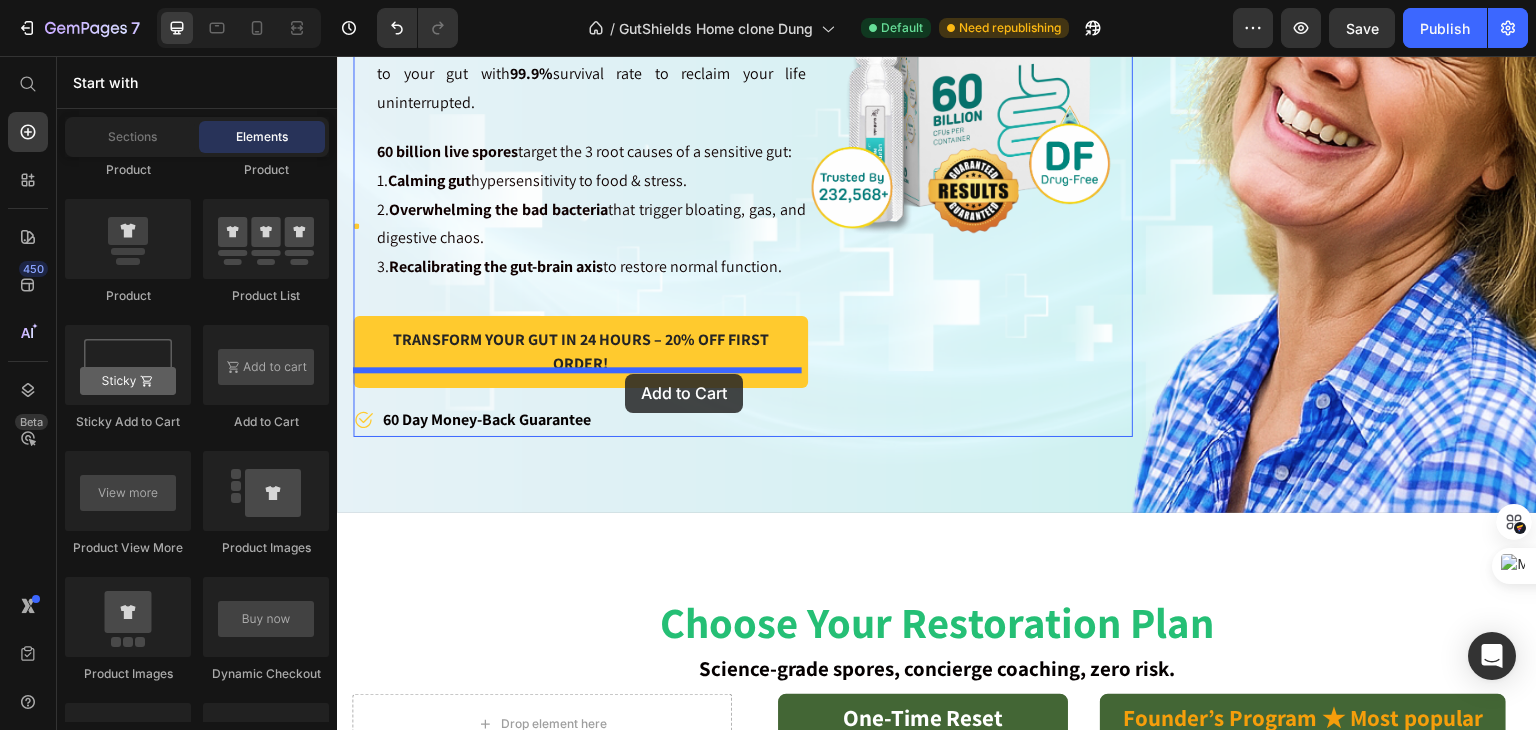 drag, startPoint x: 638, startPoint y: 439, endPoint x: 625, endPoint y: 374, distance: 66.287254 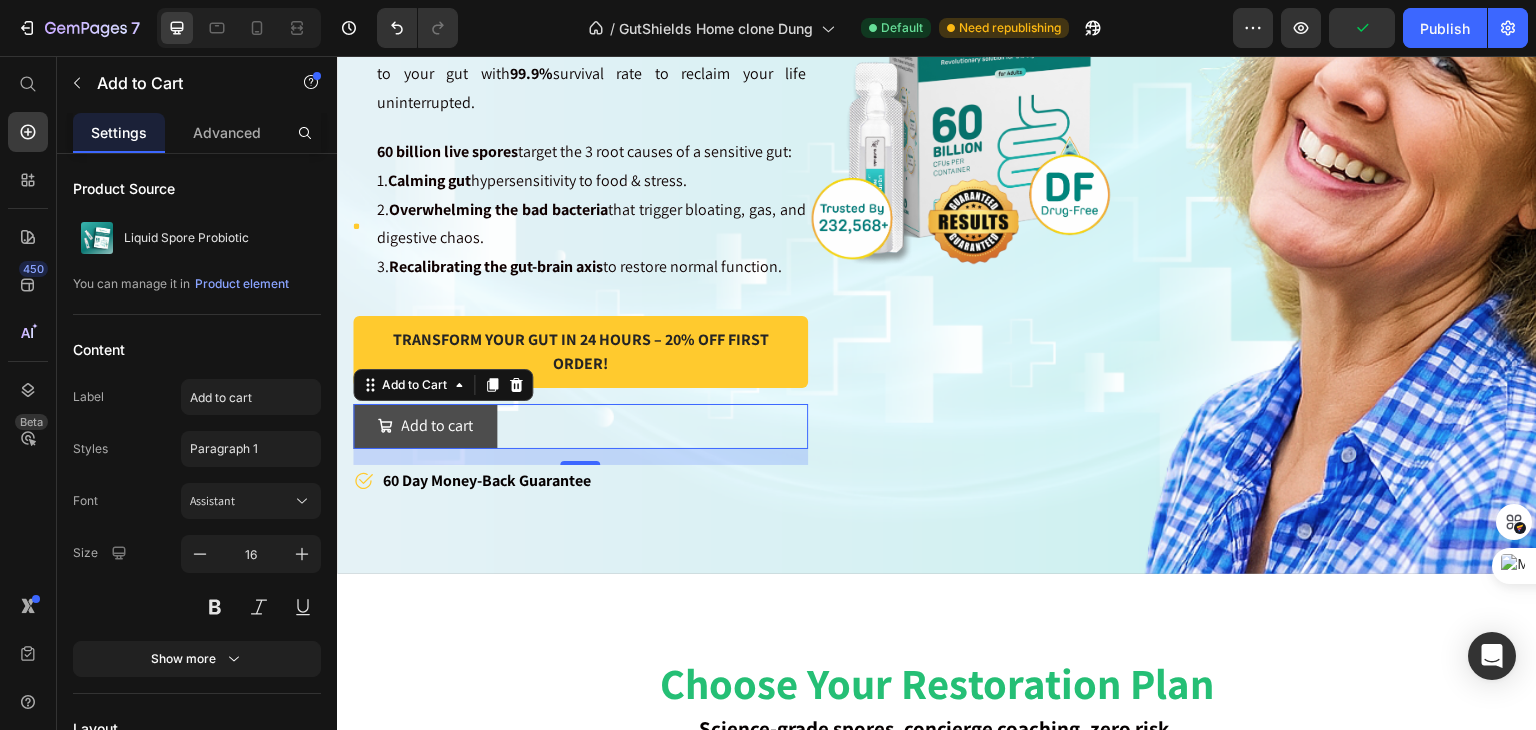 click on "Add to cart" at bounding box center (425, 426) 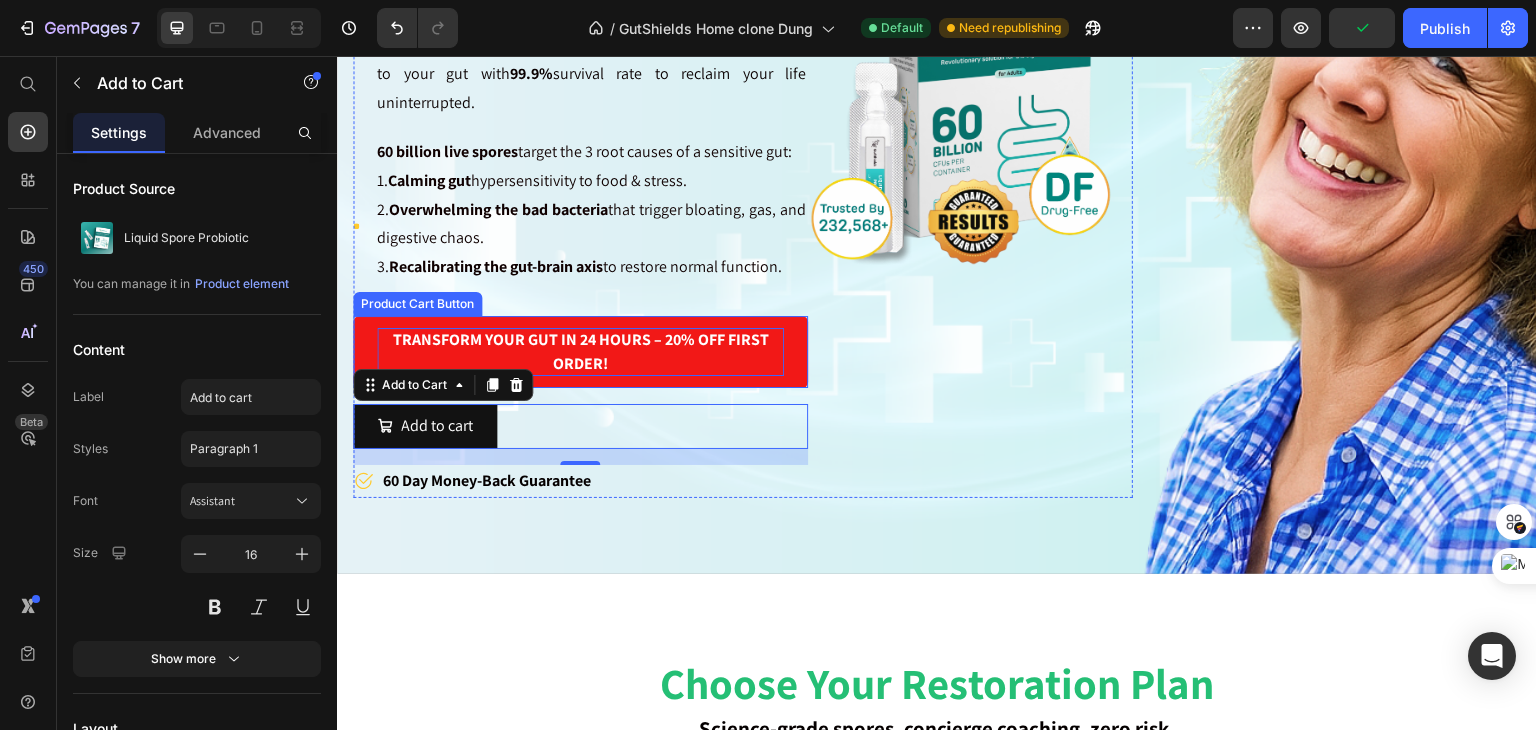 click on "Transform Your Gut in 24 Hours – 20% Off First Order!" at bounding box center (580, 352) 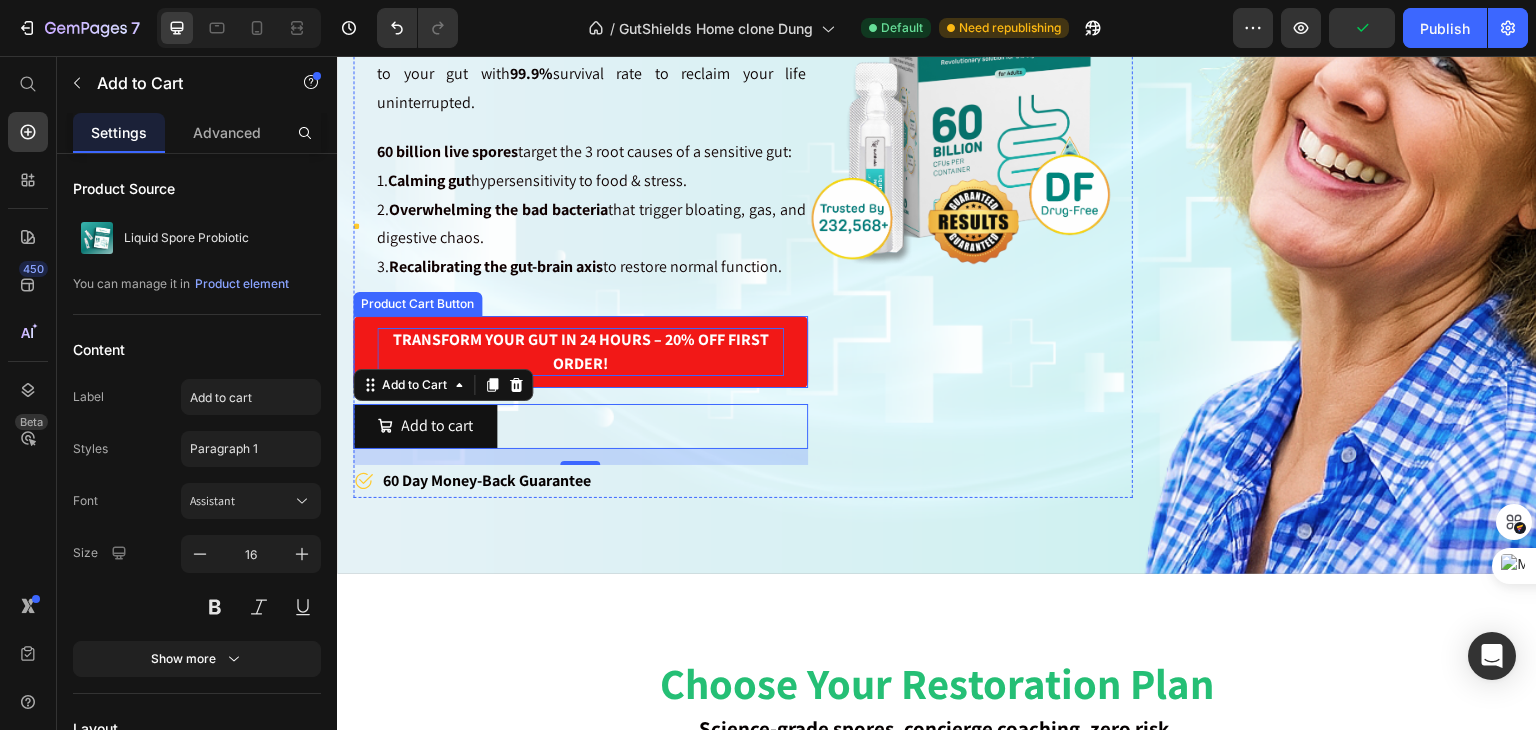 click on "Transform Your Gut in 24 Hours – 20% Off First Order!" at bounding box center [580, 352] 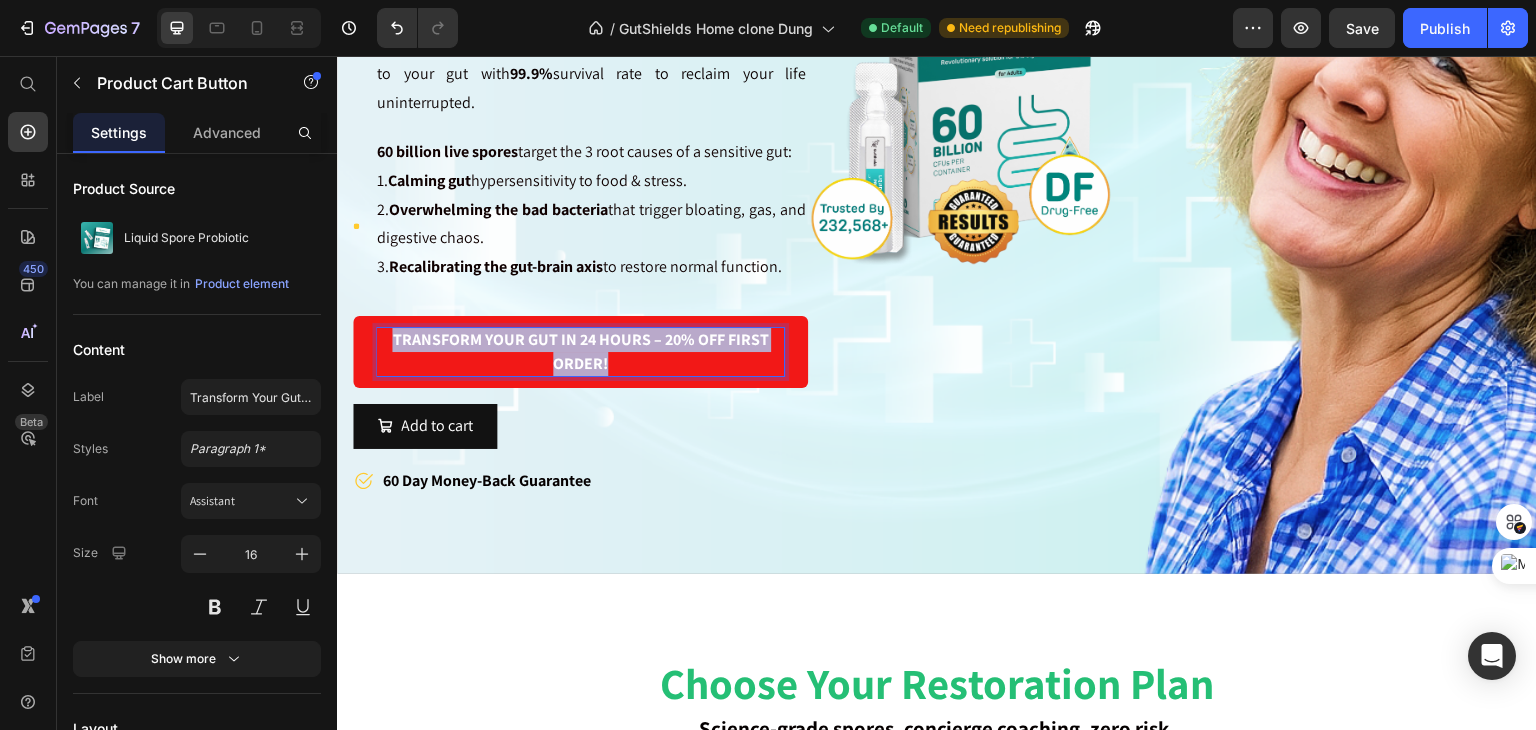 copy on "Transform Your Gut in 24 Hours – 20% Off First Order!" 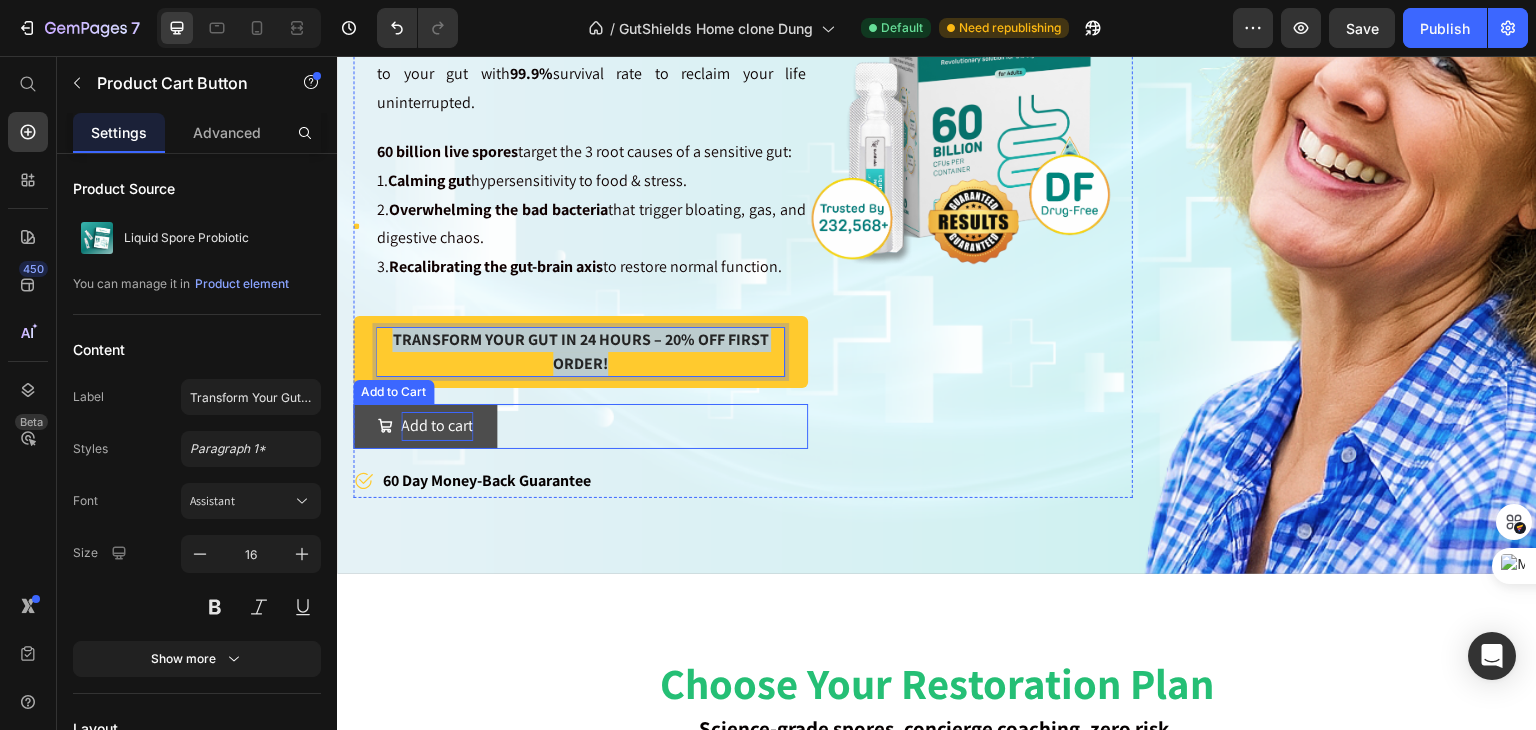 click on "Add to cart" at bounding box center (437, 426) 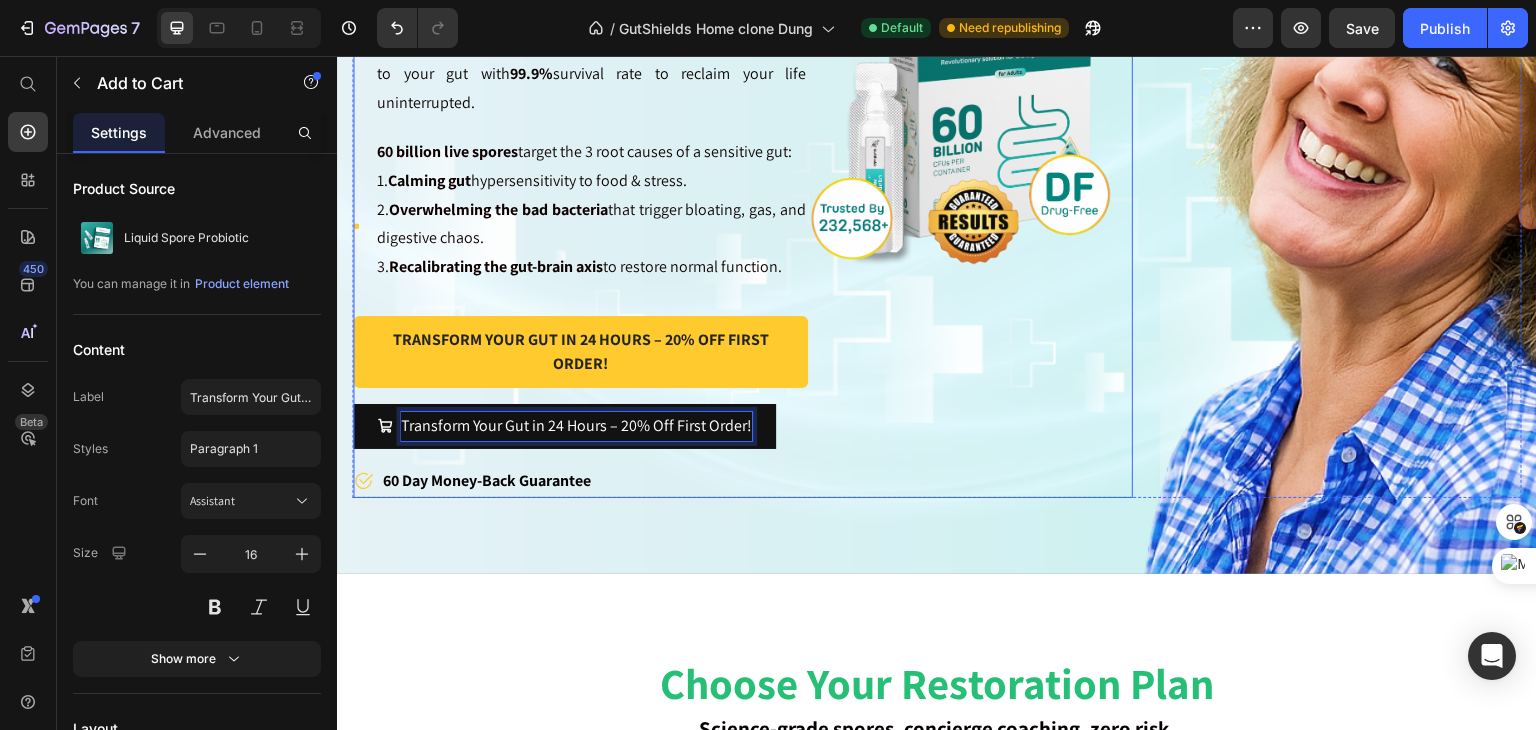click on "Image" at bounding box center (970, 102) 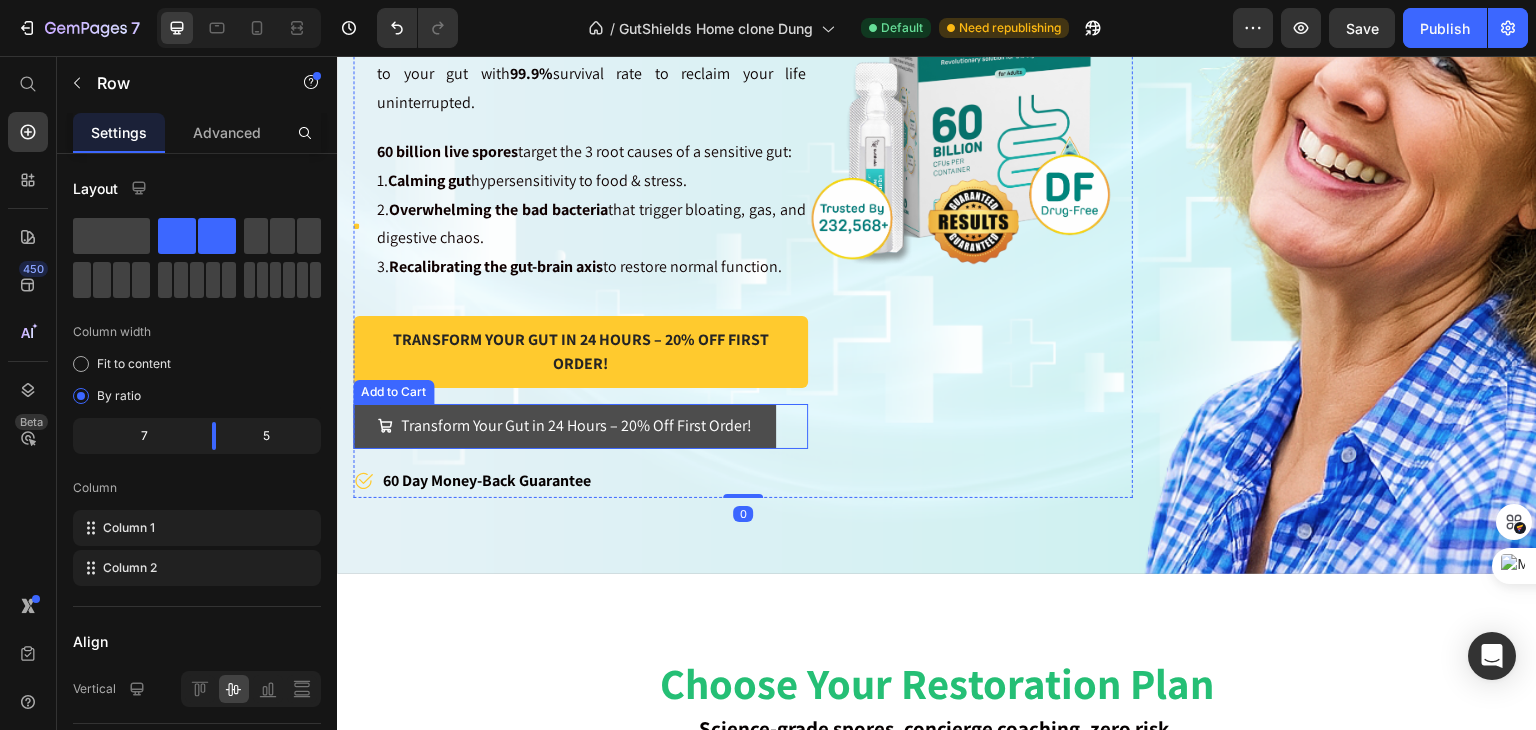 click on "Transform Your Gut in 24 Hours – 20% Off First Order!" at bounding box center (564, 426) 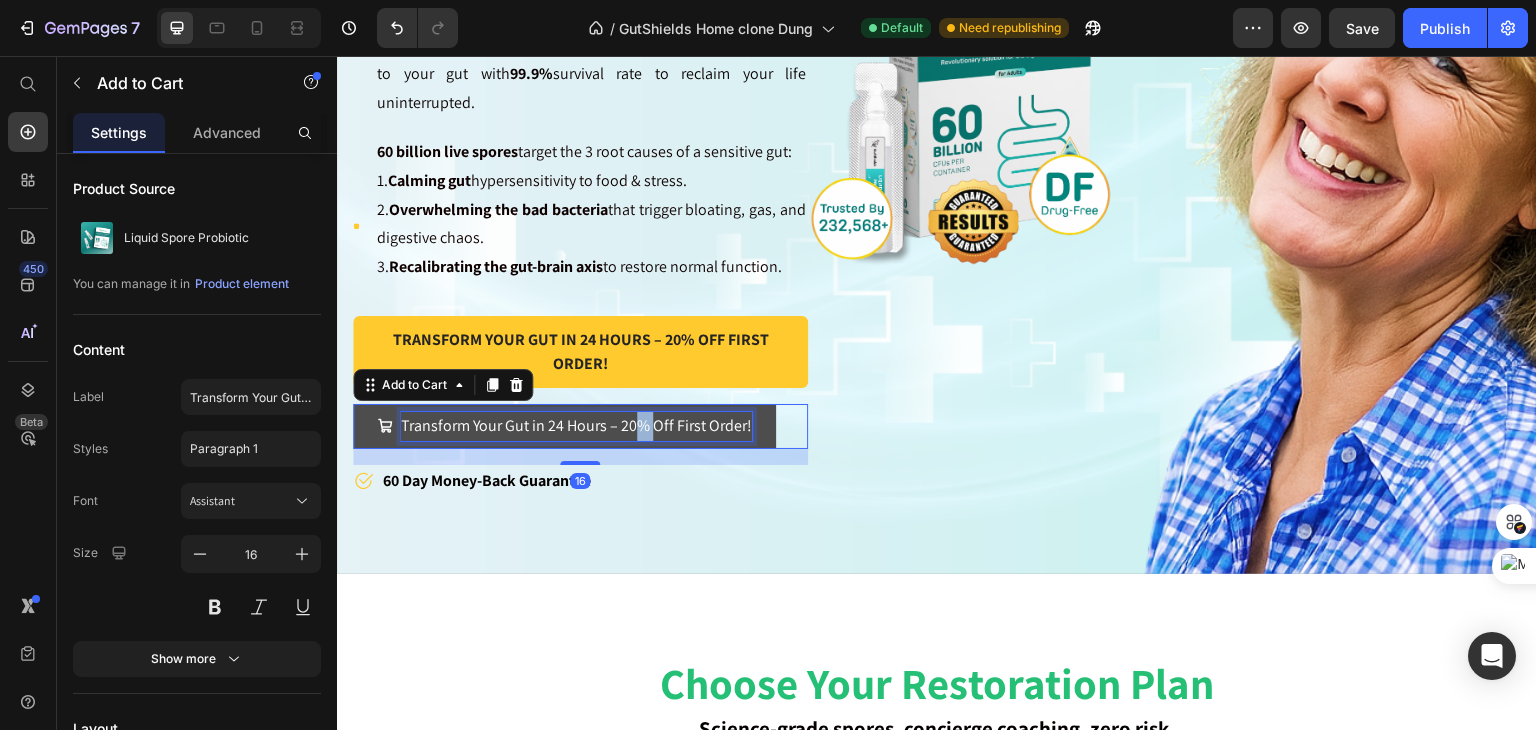 click on "Transform Your Gut in 24 Hours – 20% Off First Order!" at bounding box center [576, 426] 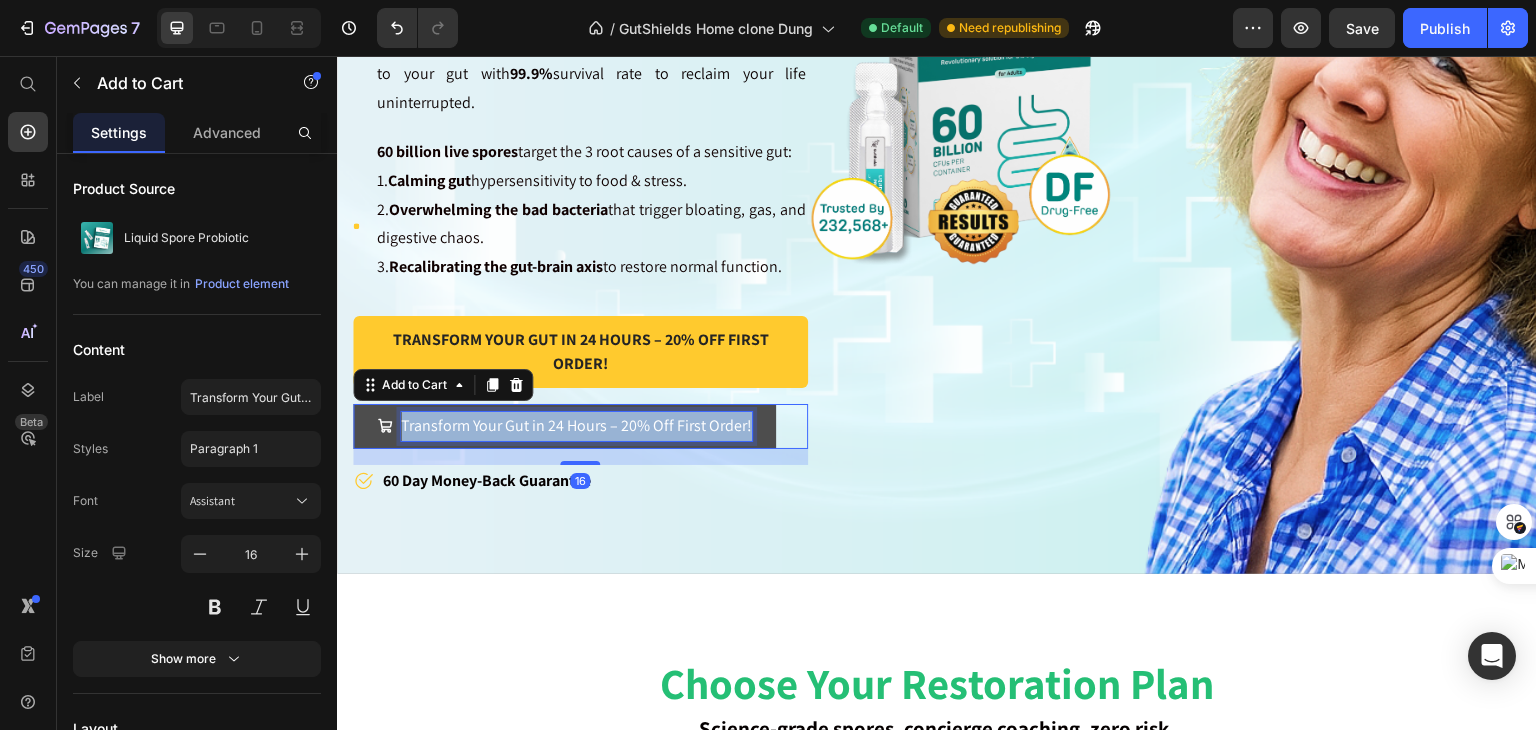 click on "Transform Your Gut in 24 Hours – 20% Off First Order!" at bounding box center (576, 426) 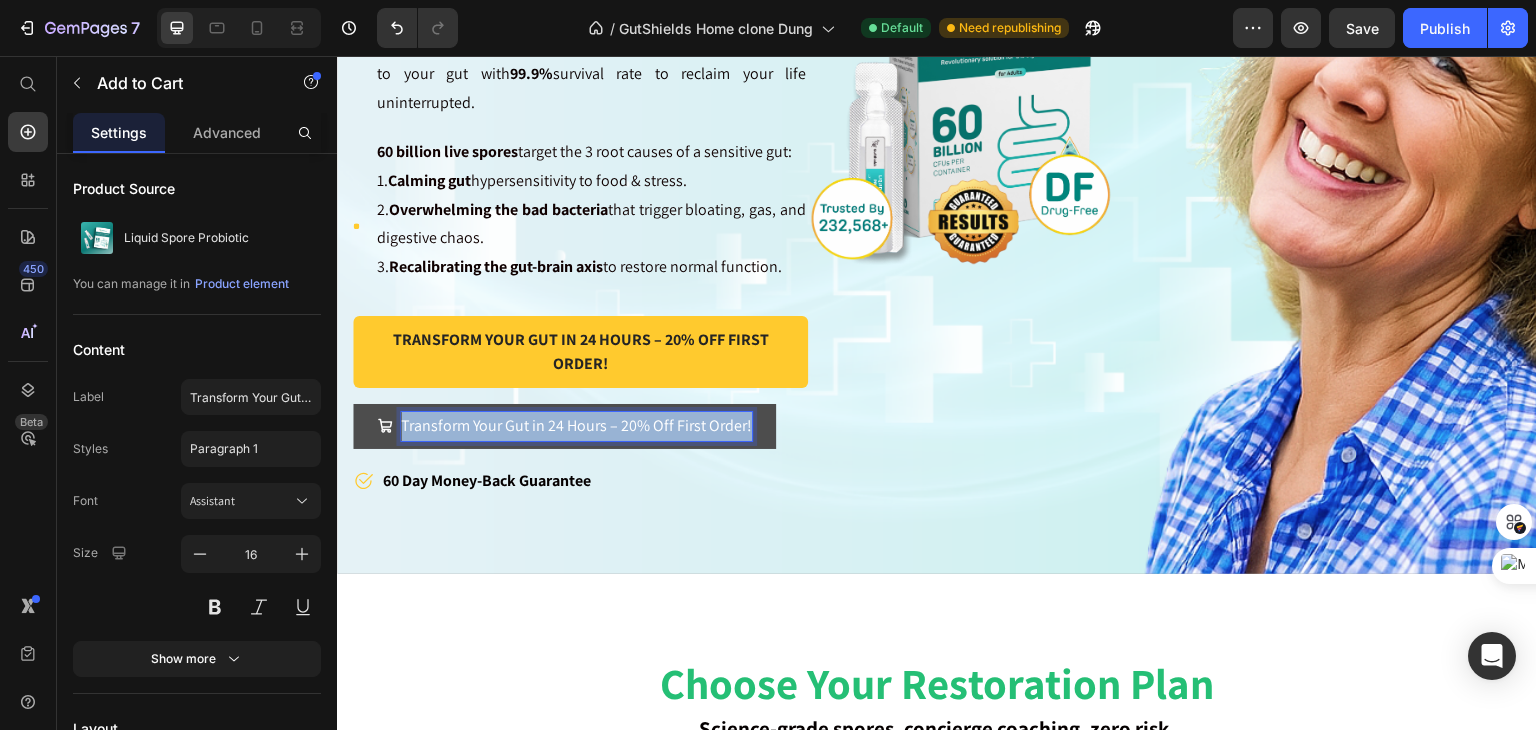 click on "Transform Your Gut in 24 Hours – 20% Off First Order!" at bounding box center (576, 426) 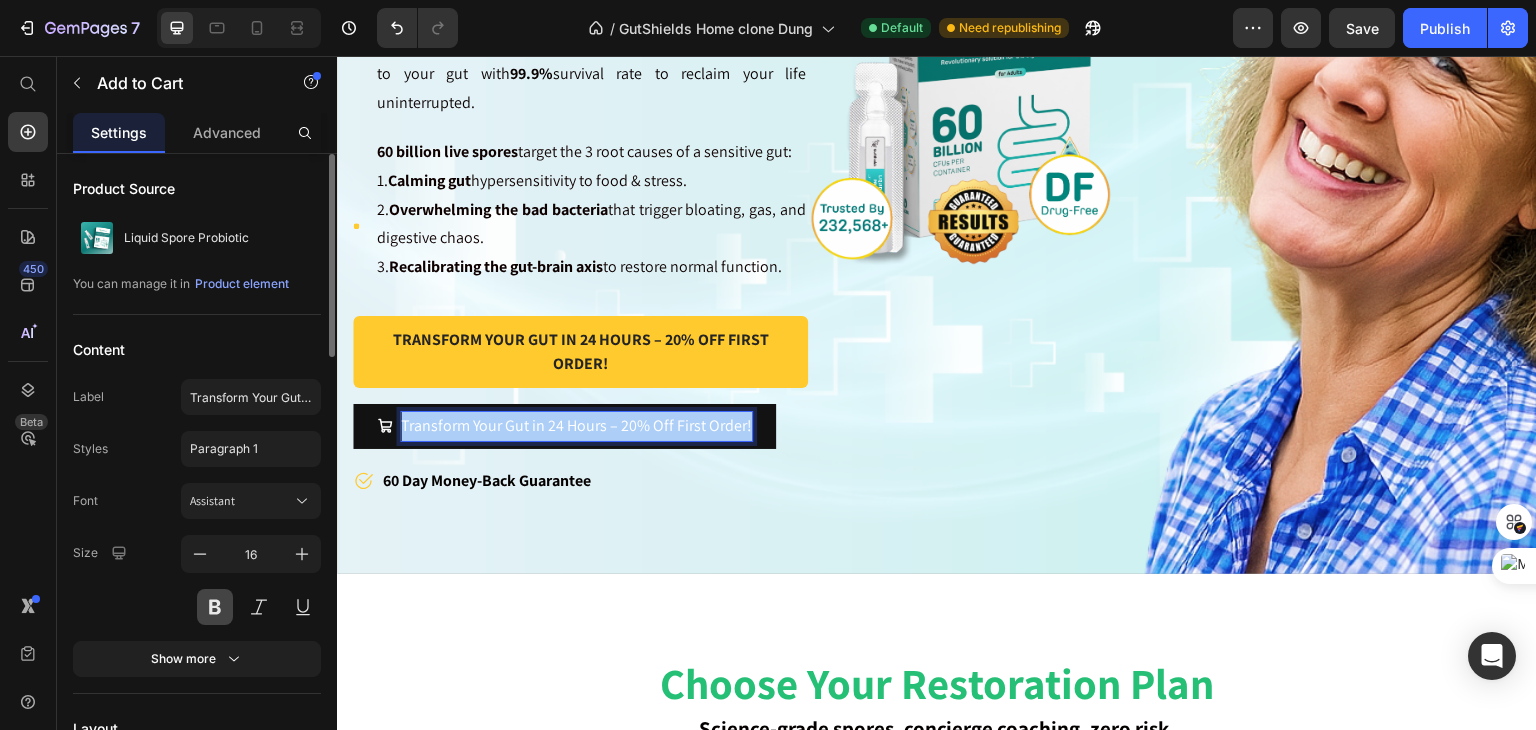 drag, startPoint x: 220, startPoint y: 606, endPoint x: 95, endPoint y: 461, distance: 191.4419 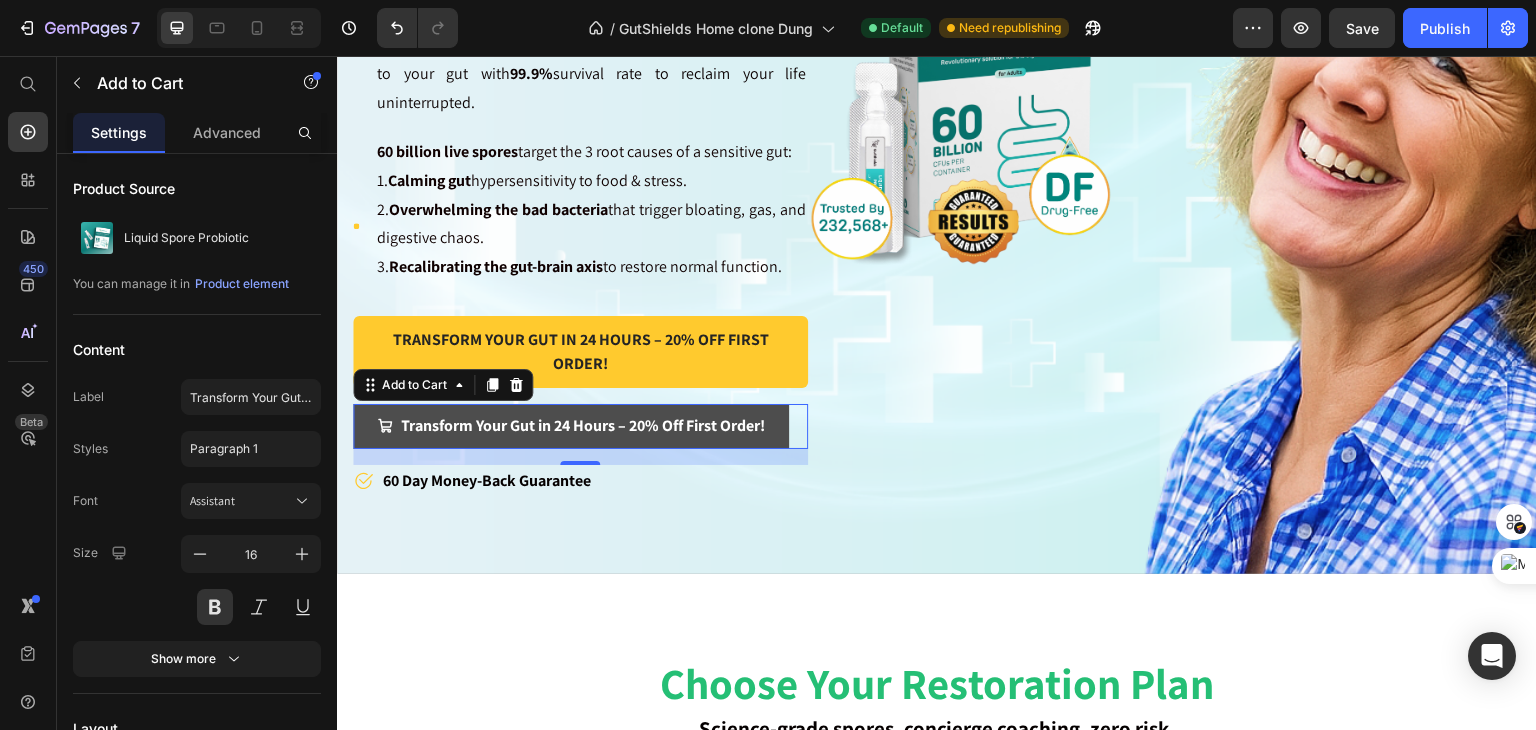 click on "Transform Your Gut in 24 Hours – 20% Off First Order!" at bounding box center (571, 426) 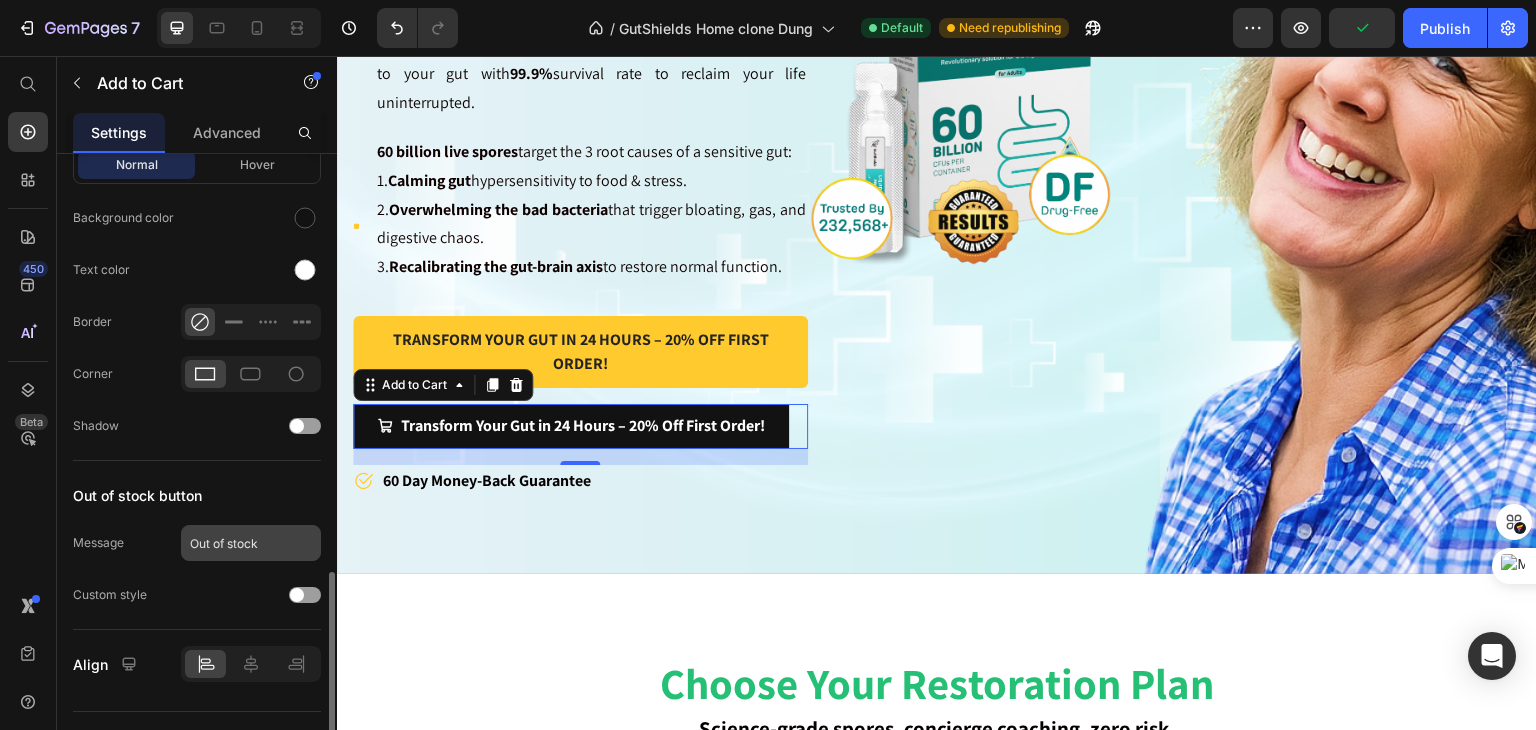 scroll, scrollTop: 1336, scrollLeft: 0, axis: vertical 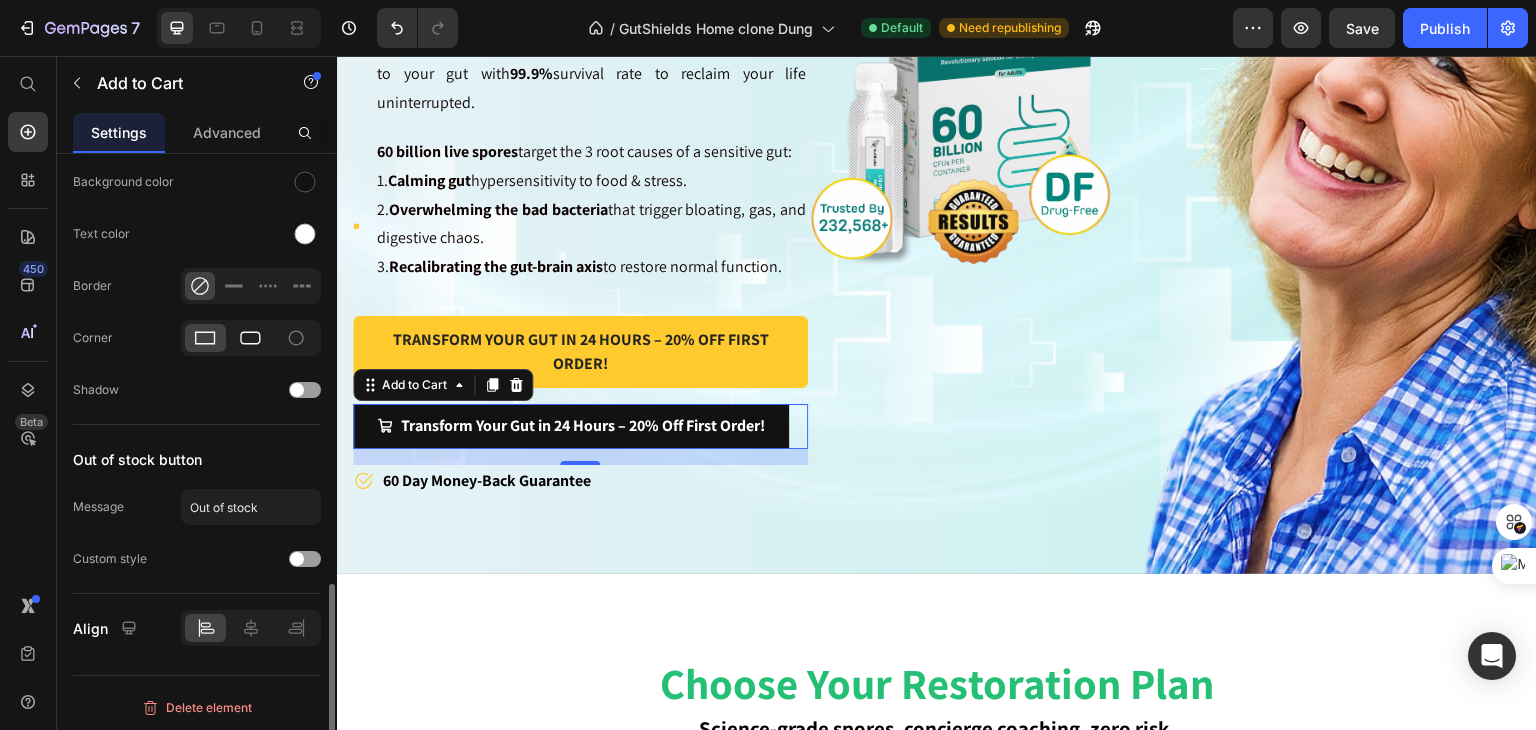 click 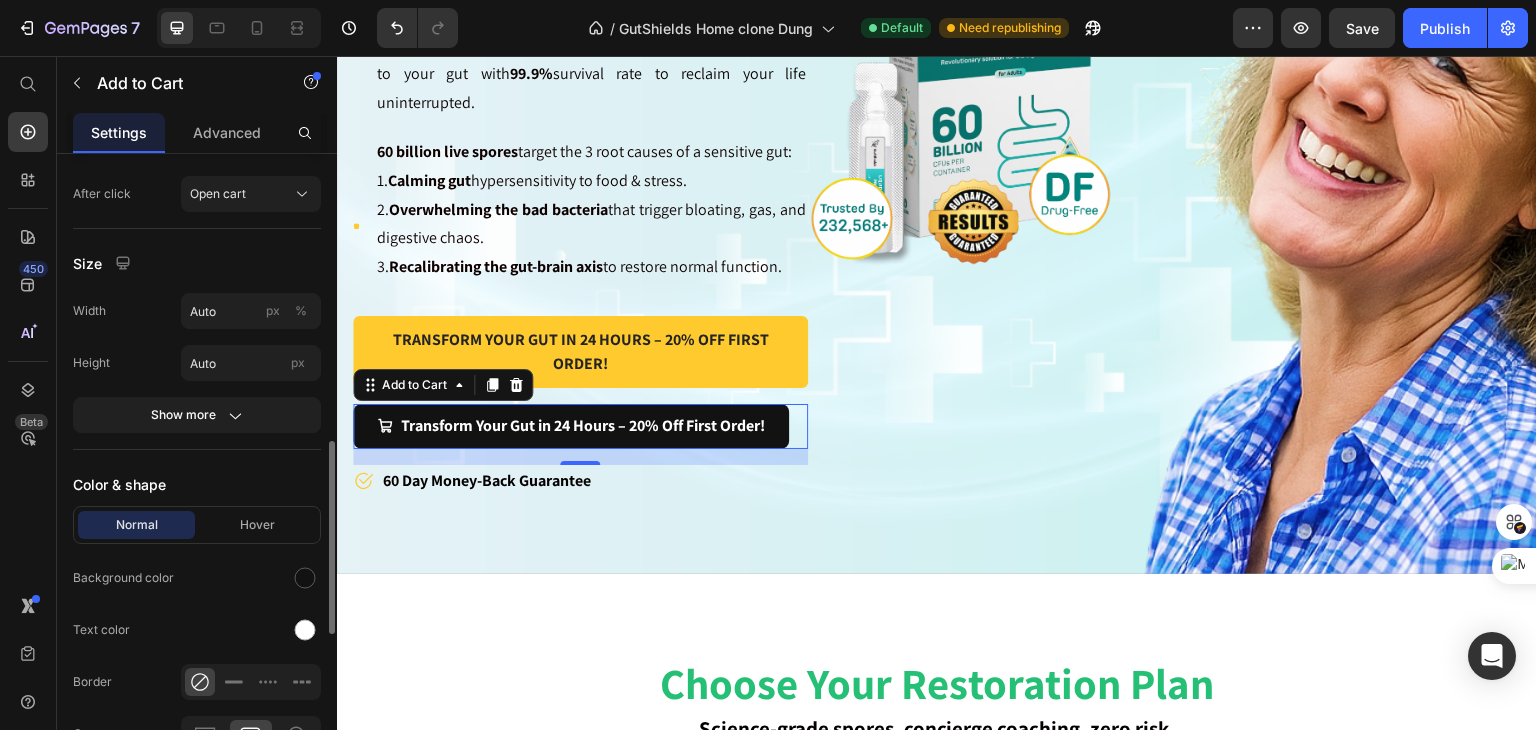 scroll, scrollTop: 1040, scrollLeft: 0, axis: vertical 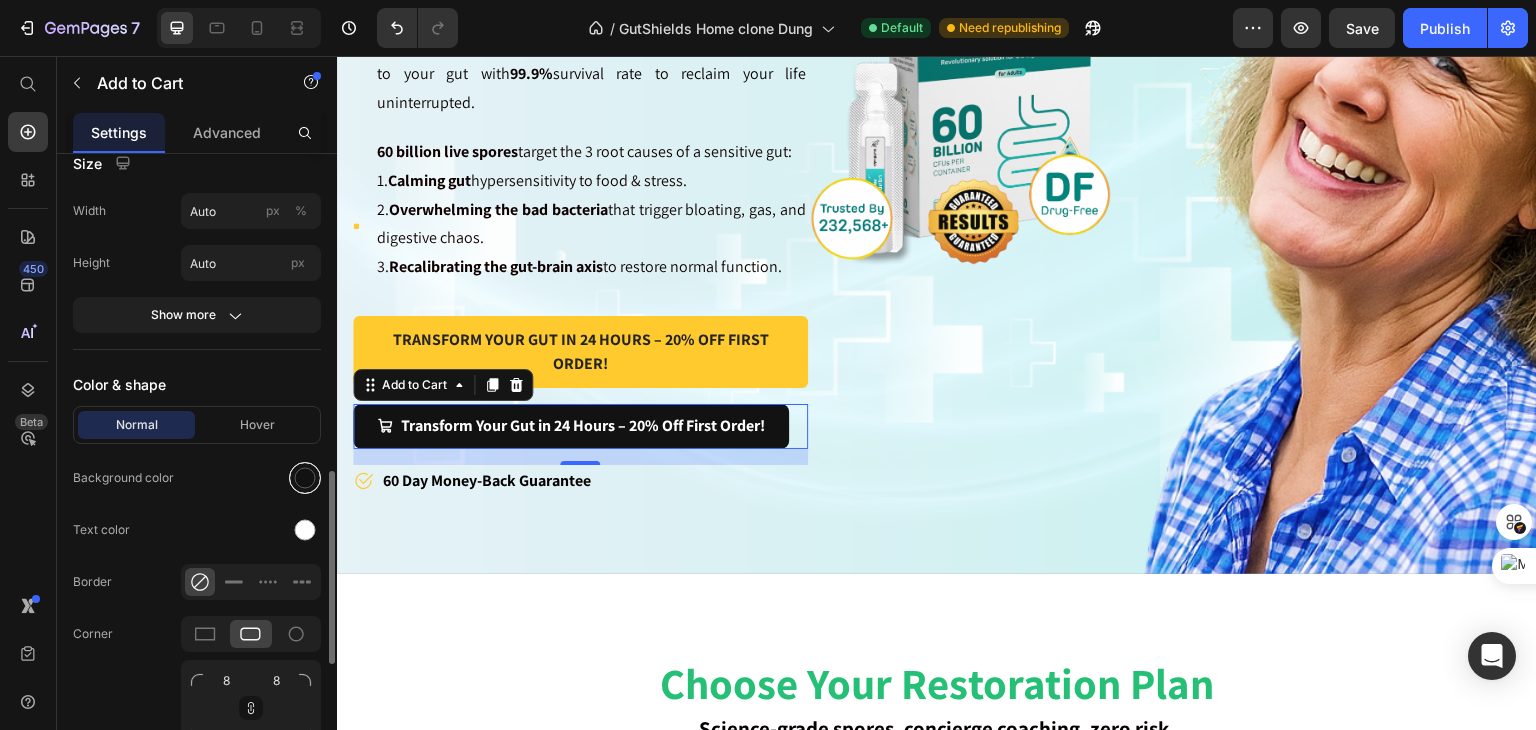 click at bounding box center (305, 478) 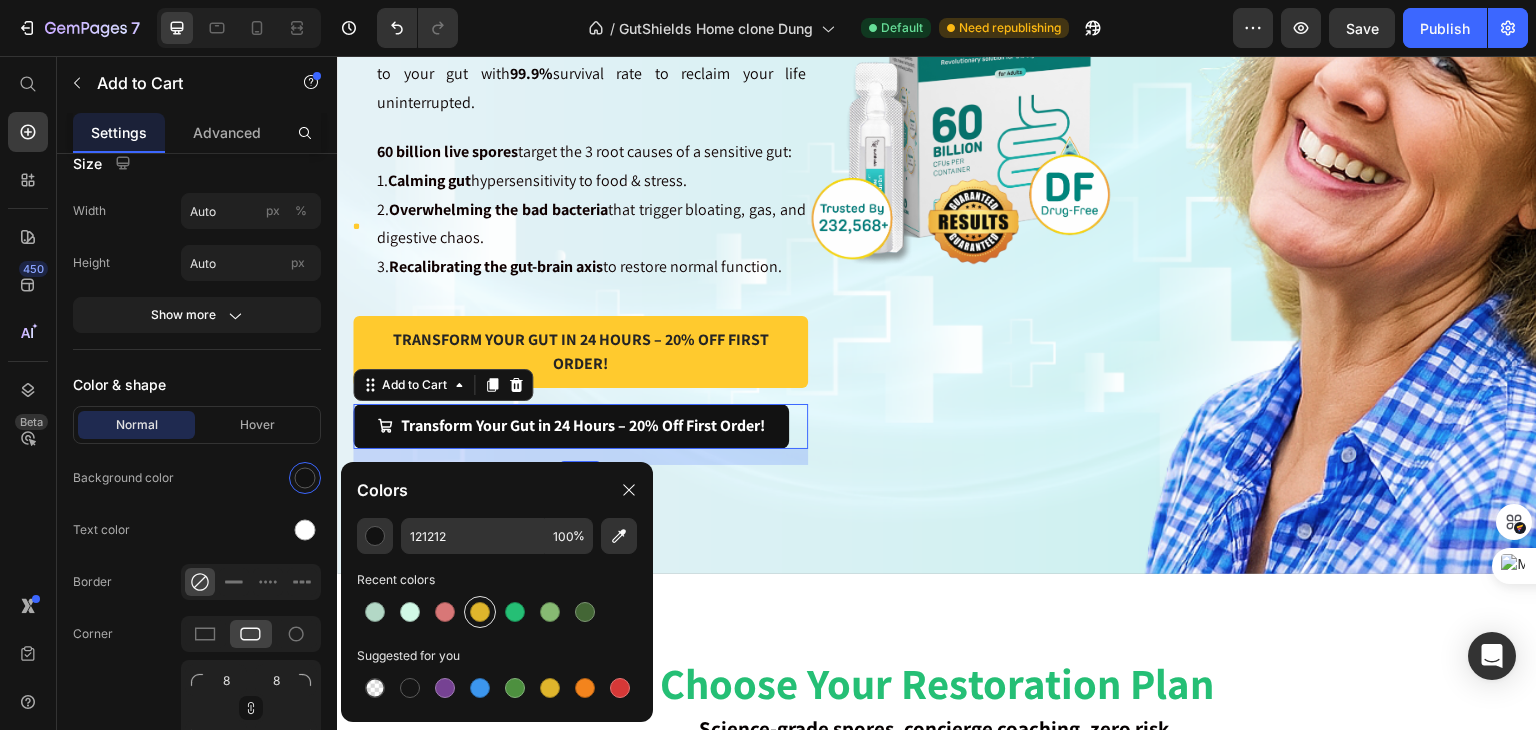click at bounding box center [480, 612] 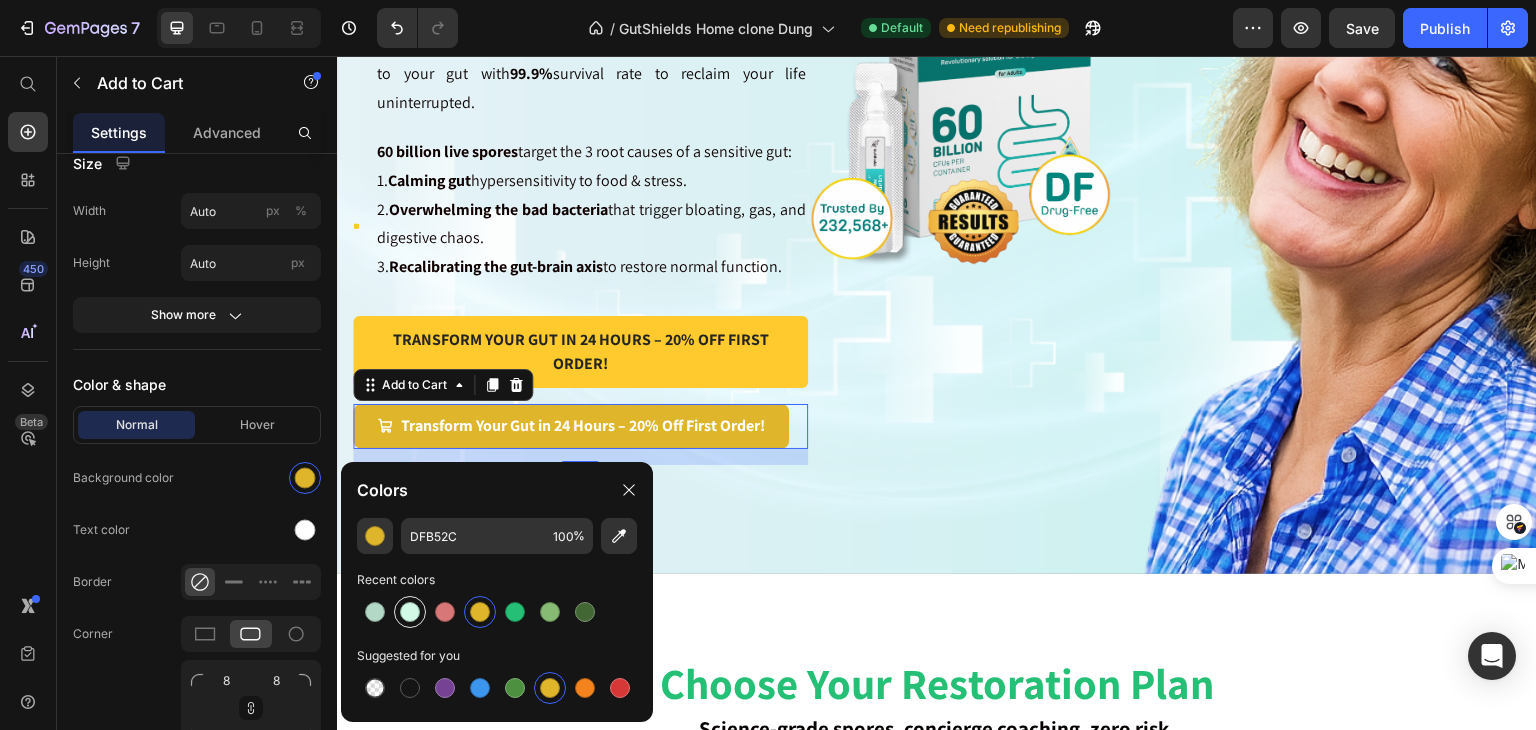 click at bounding box center (410, 612) 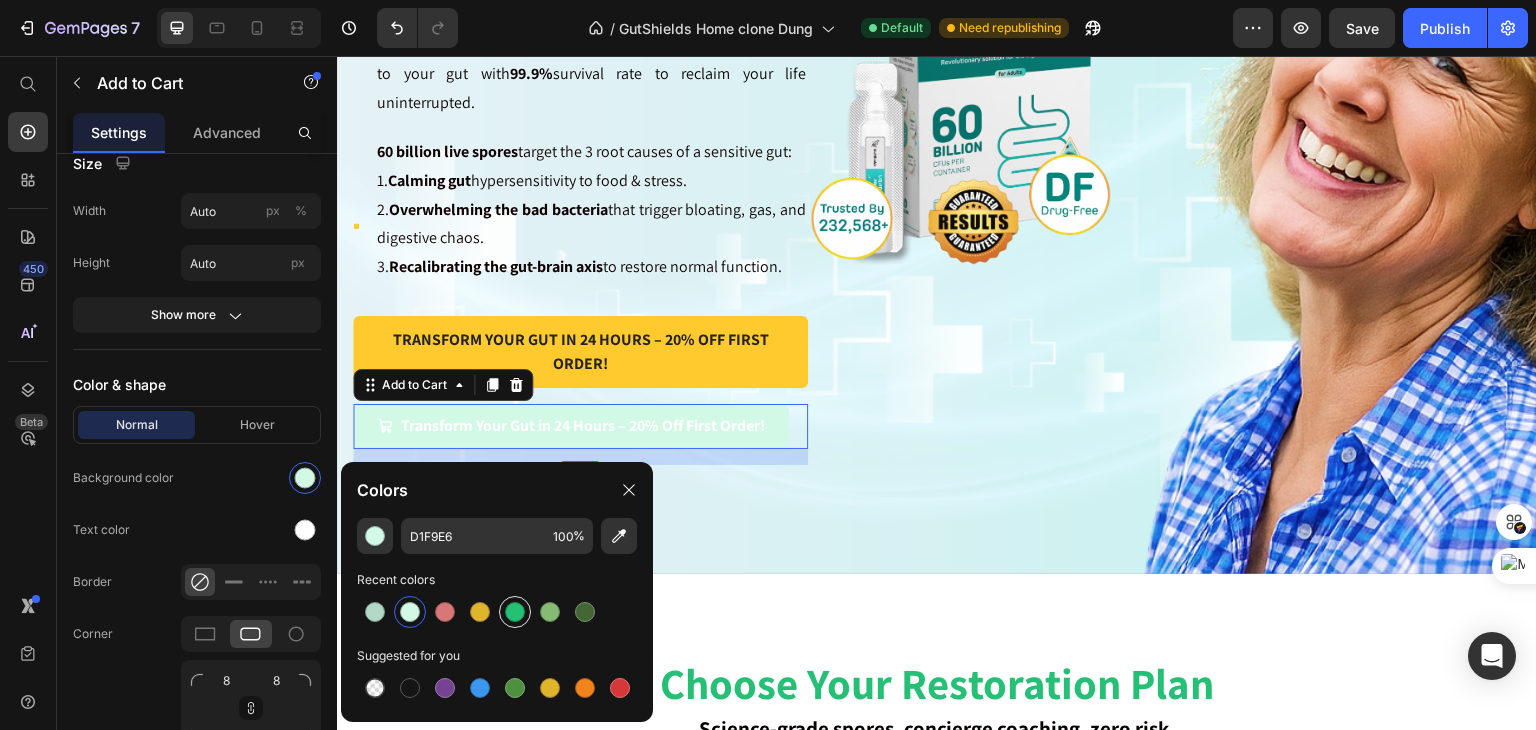 click at bounding box center [515, 612] 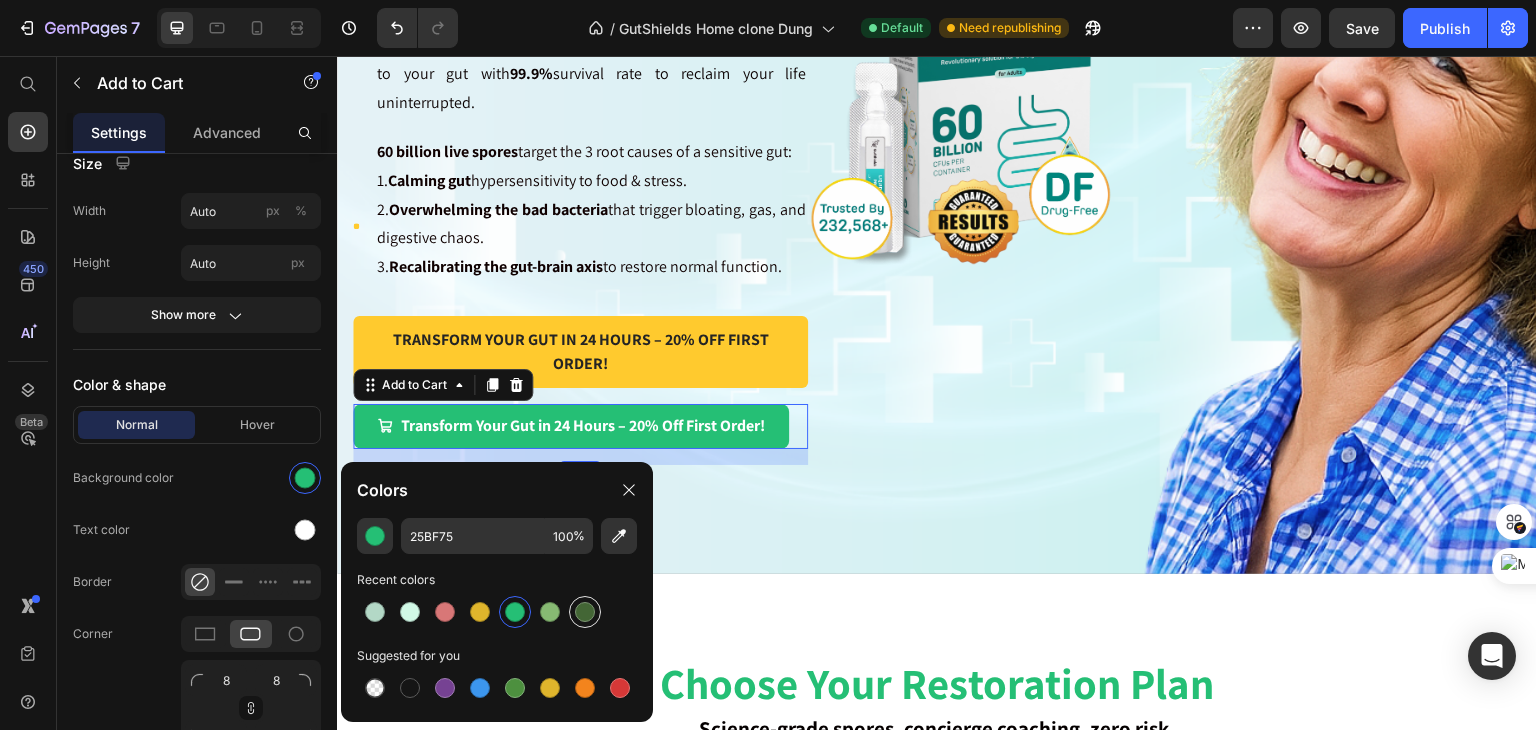 click at bounding box center (585, 612) 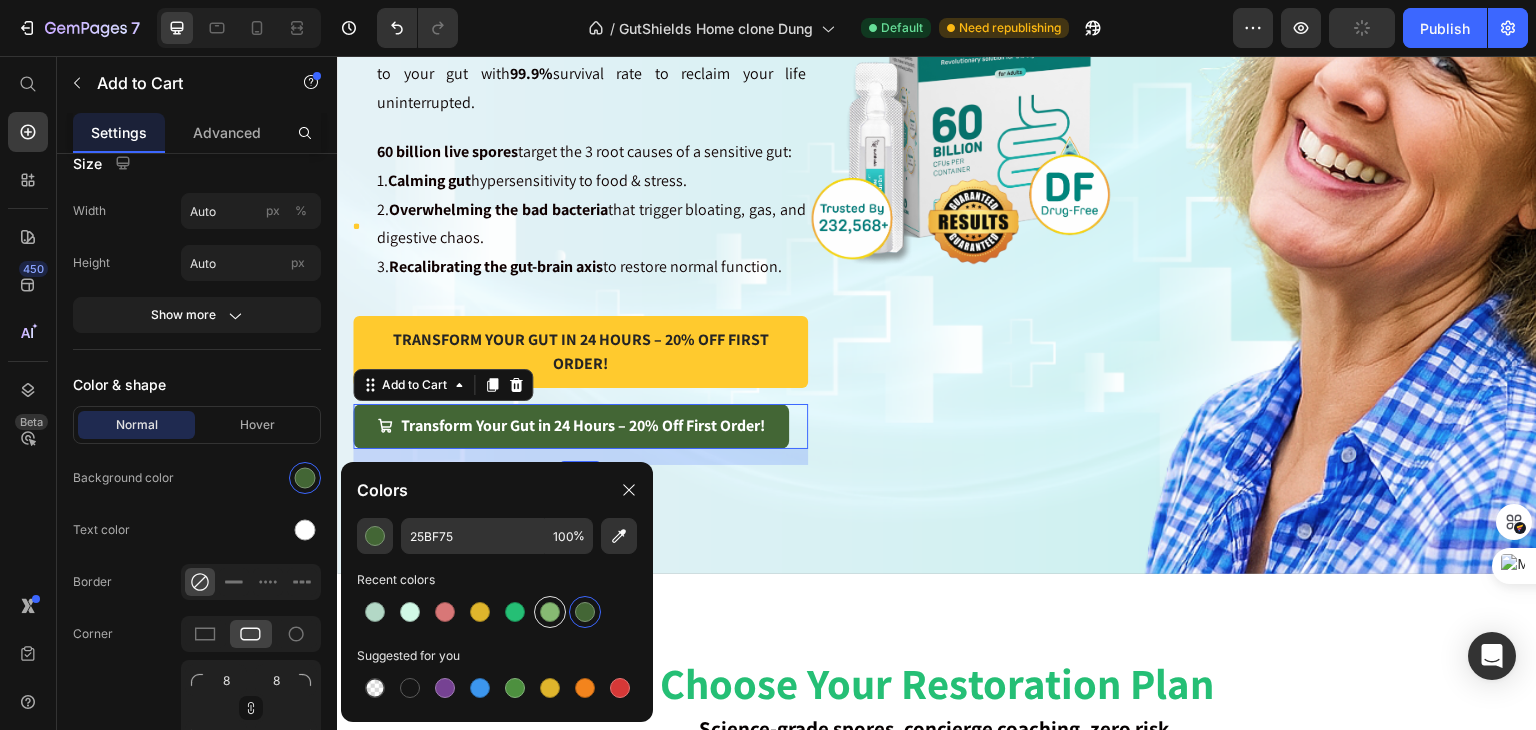 type on "436635" 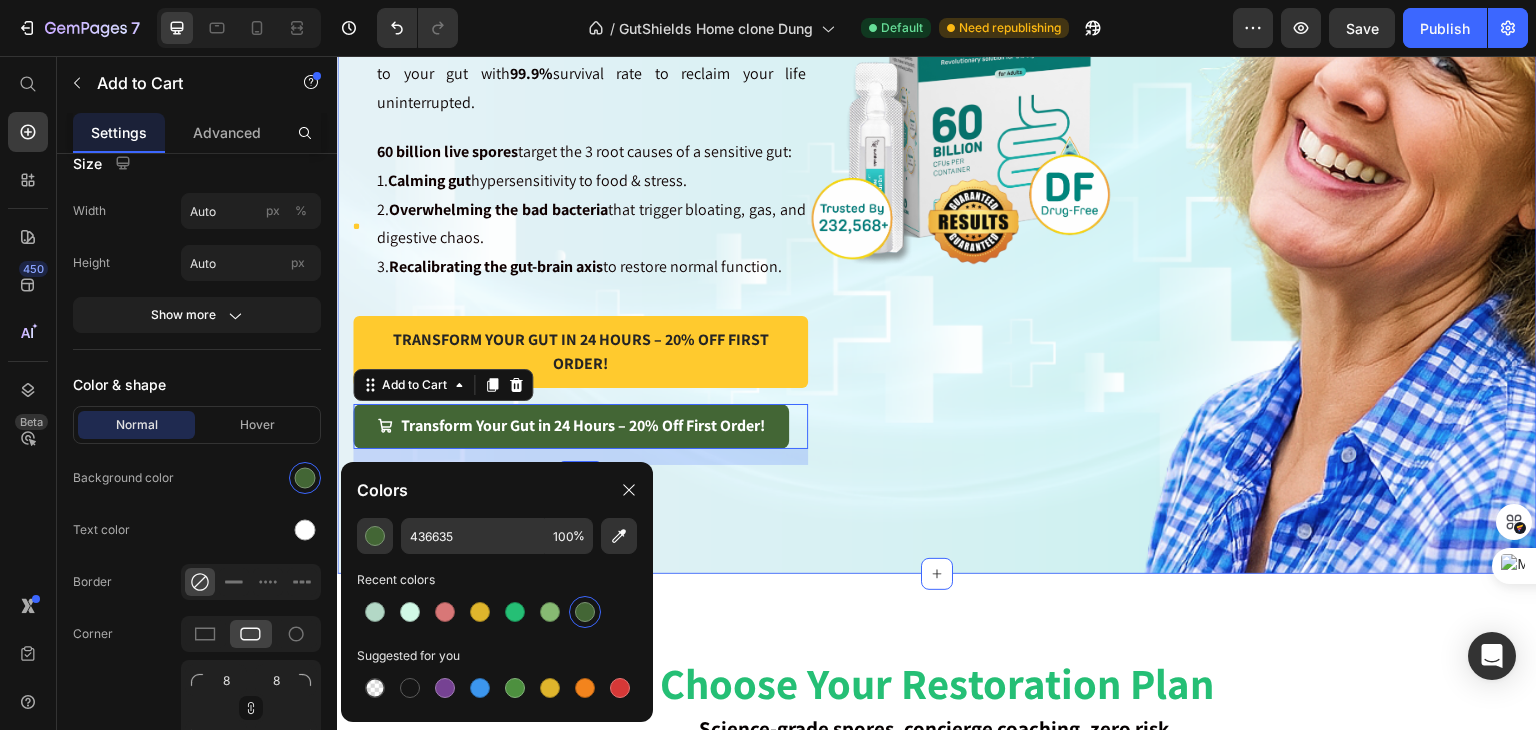 click on "Icon Icon Icon Icon Icon Icon List Rated 4.8/5 Based on 15,477 reviews Text Block Row Liquid Spore Probiotic: Next Generation Probiotic Technology for Sensitive Guts and Stress Relief Heading Done With IBS Running Your Life? Text block       Icon Constant cramps, bloating, diarrhea, or constipation stealing your freedom? Scared of every meal?  Liquid Spore Probiotic  delivers a breakthrough with Hyper-Wak '' SporeShield-PPE' ' technology, sending 60 billion live spores to your gut with  99.9%  survival rate to reclaim your life uninterrupted. Text block       Icon 60 billion live spores  target the 3 root causes of a sensitive gut: 1.  Calming gut  hypersensitivity to food & stress. 2.  Overwhelming the bad bacteria  that trigger bloating, gas, and digestive chaos. 3.  Recalibrating the gut-brain axis  to restore normal function. Text block Icon List Transform Your Gut in 24 Hours – 20% Off First Order! Product Cart Button
Transform Your Gut in 24 Hours – 20% Off First Order! Add to Cart" at bounding box center [937, 85] 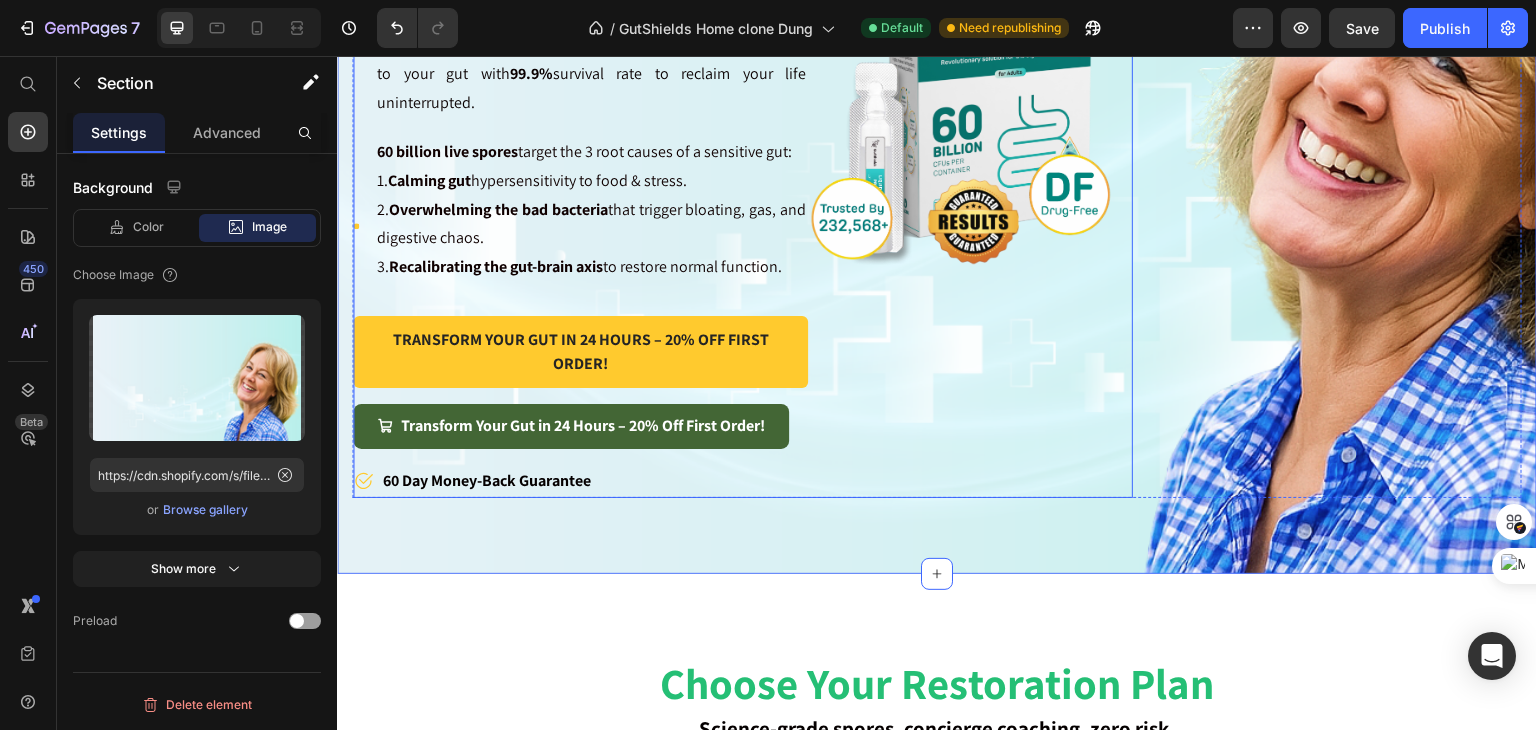 scroll, scrollTop: 0, scrollLeft: 0, axis: both 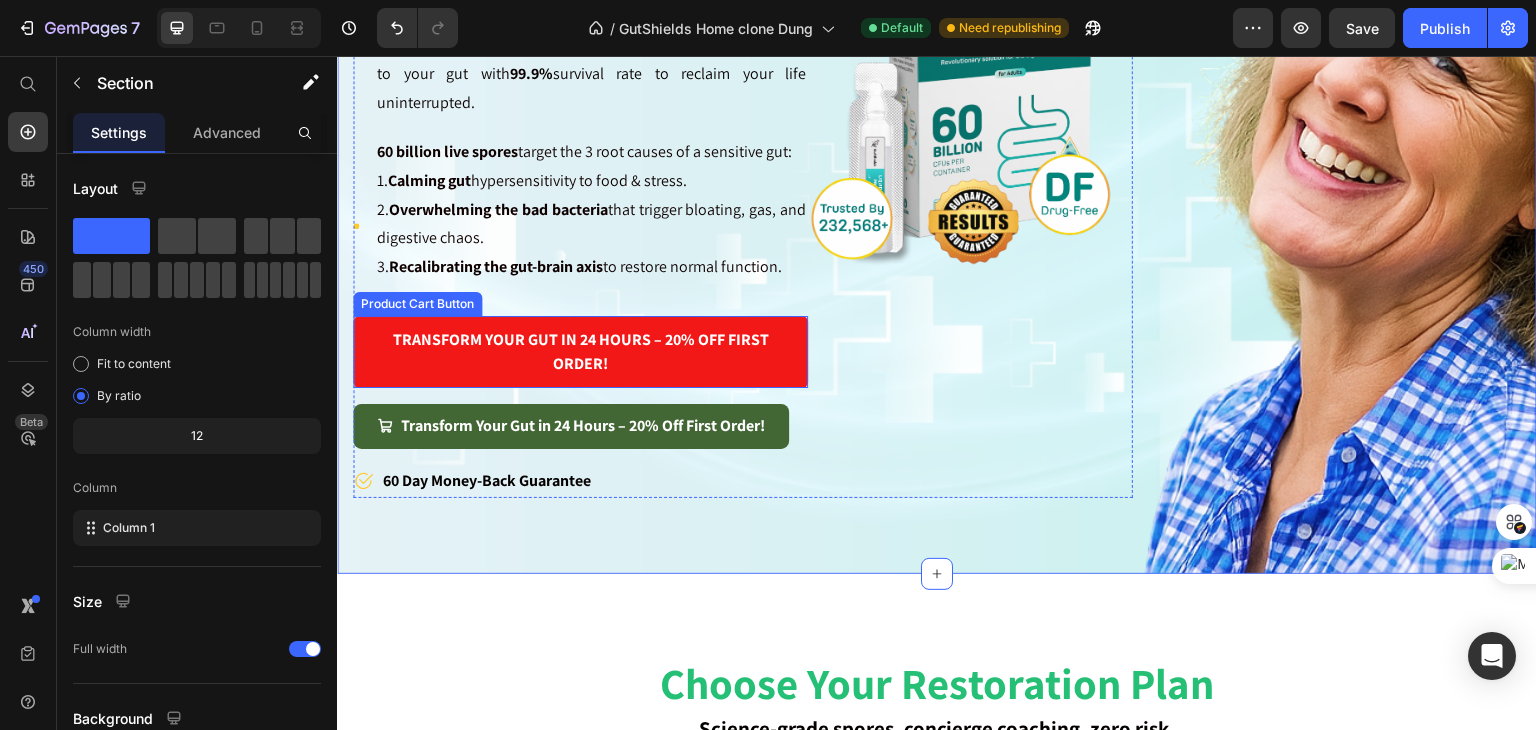 click on "Transform Your Gut in 24 Hours – 20% Off First Order!" at bounding box center [580, 352] 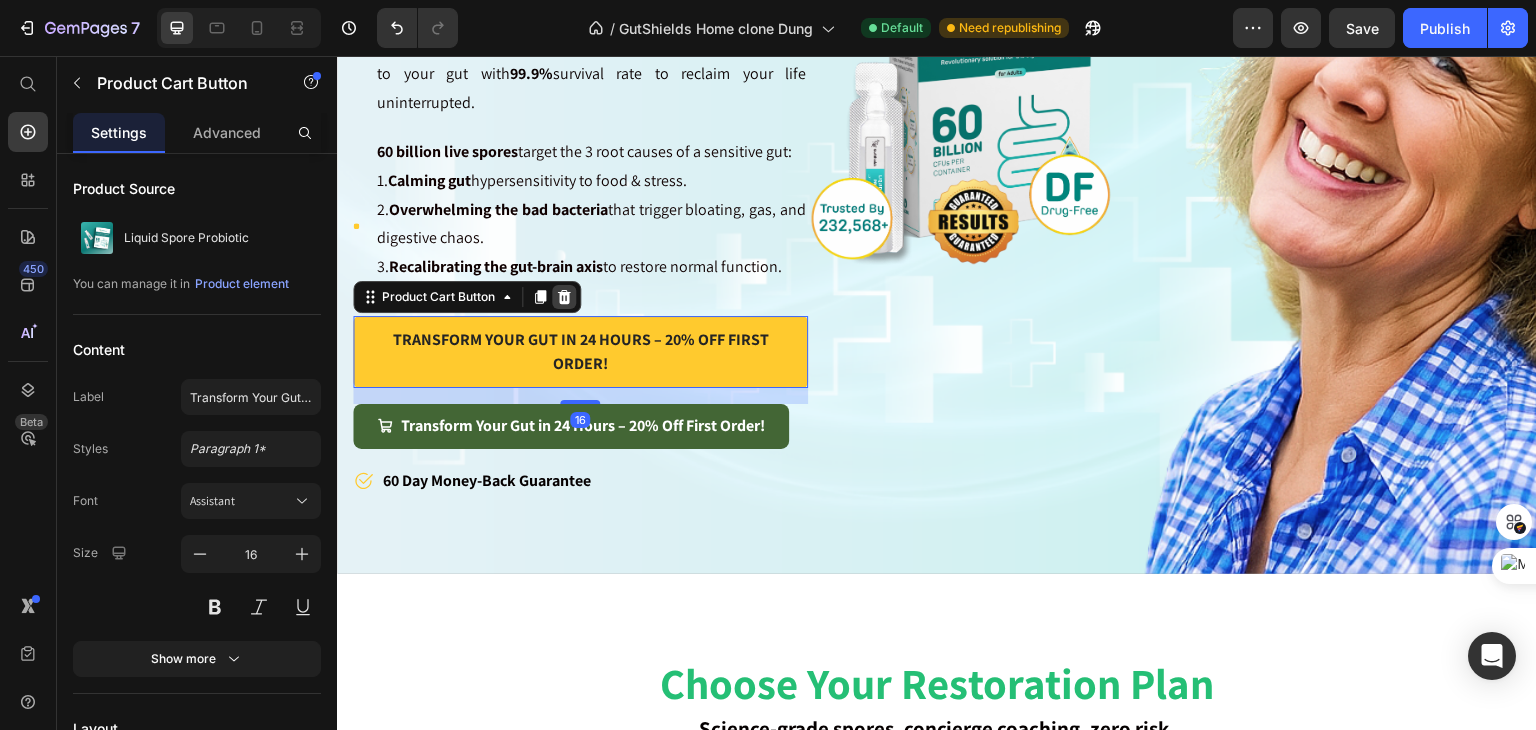 click 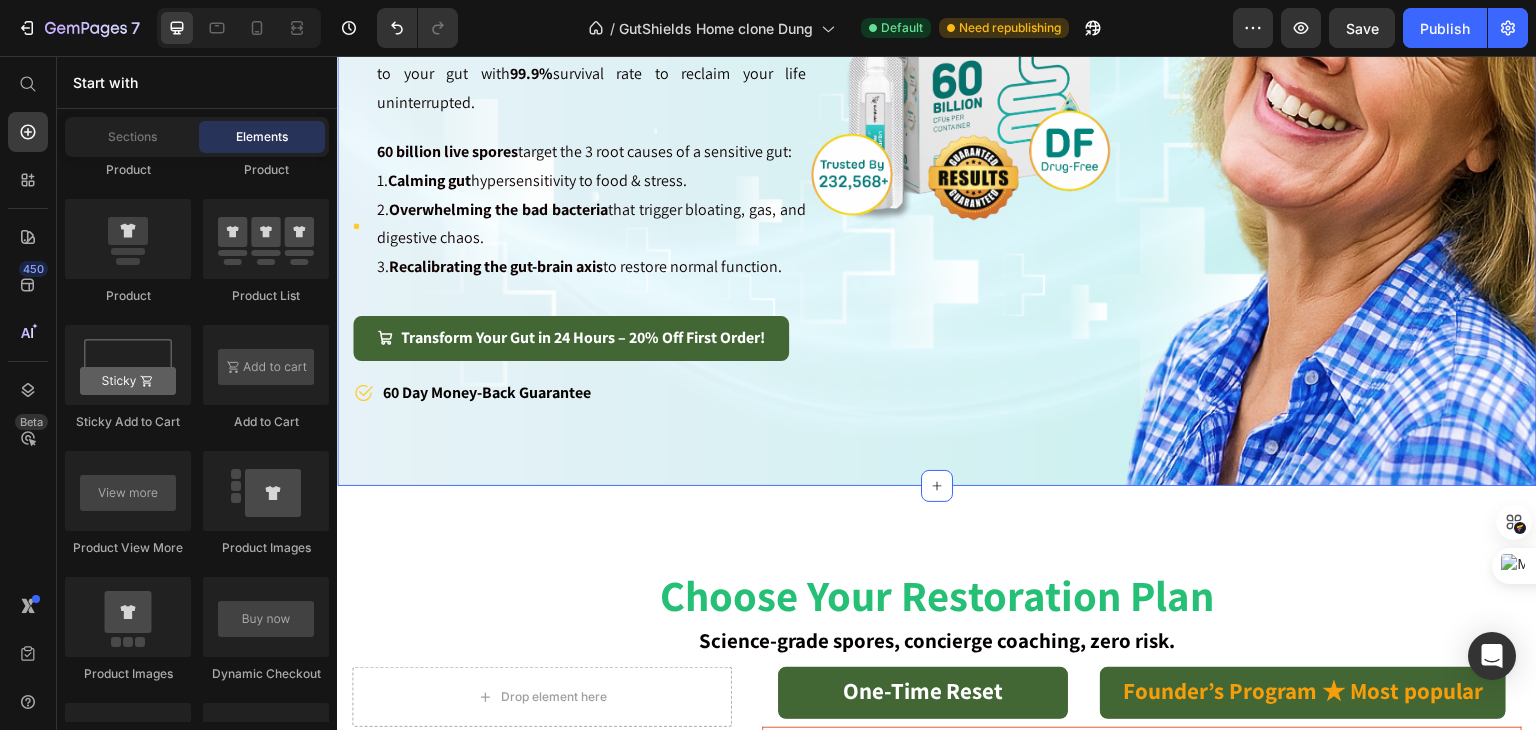 click on "Icon Icon Icon Icon Icon Icon List Rated 4.8/5 Based on 15,477 reviews Text Block Row Liquid Spore Probiotic: Next Generation Probiotic Technology for Sensitive Guts and Stress Relief Heading Done With IBS Running Your Life? Text block       Icon Constant cramps, bloating, diarrhea, or constipation stealing your freedom? Scared of every meal?  Liquid Spore Probiotic  delivers a breakthrough with Hyper-Wak '' SporeShield-PPE' ' technology, sending 60 billion live spores to your gut with  99.9%  survival rate to reclaim your life uninterrupted. Text block       Icon 60 billion live spores  target the 3 root causes of a sensitive gut: 1.  Calming gut  hypersensitivity to food & stress. 2.  Overwhelming the bad bacteria  that trigger bloating, gas, and digestive chaos. 3.  Recalibrating the gut-brain axis  to restore normal function. Text block Icon List
Transform Your Gut in 24 Hours – 20% Off First Order! Add to Cart         Icon 60 Day Money-Back Guarantee Text block Row Image Row Product" at bounding box center [937, 41] 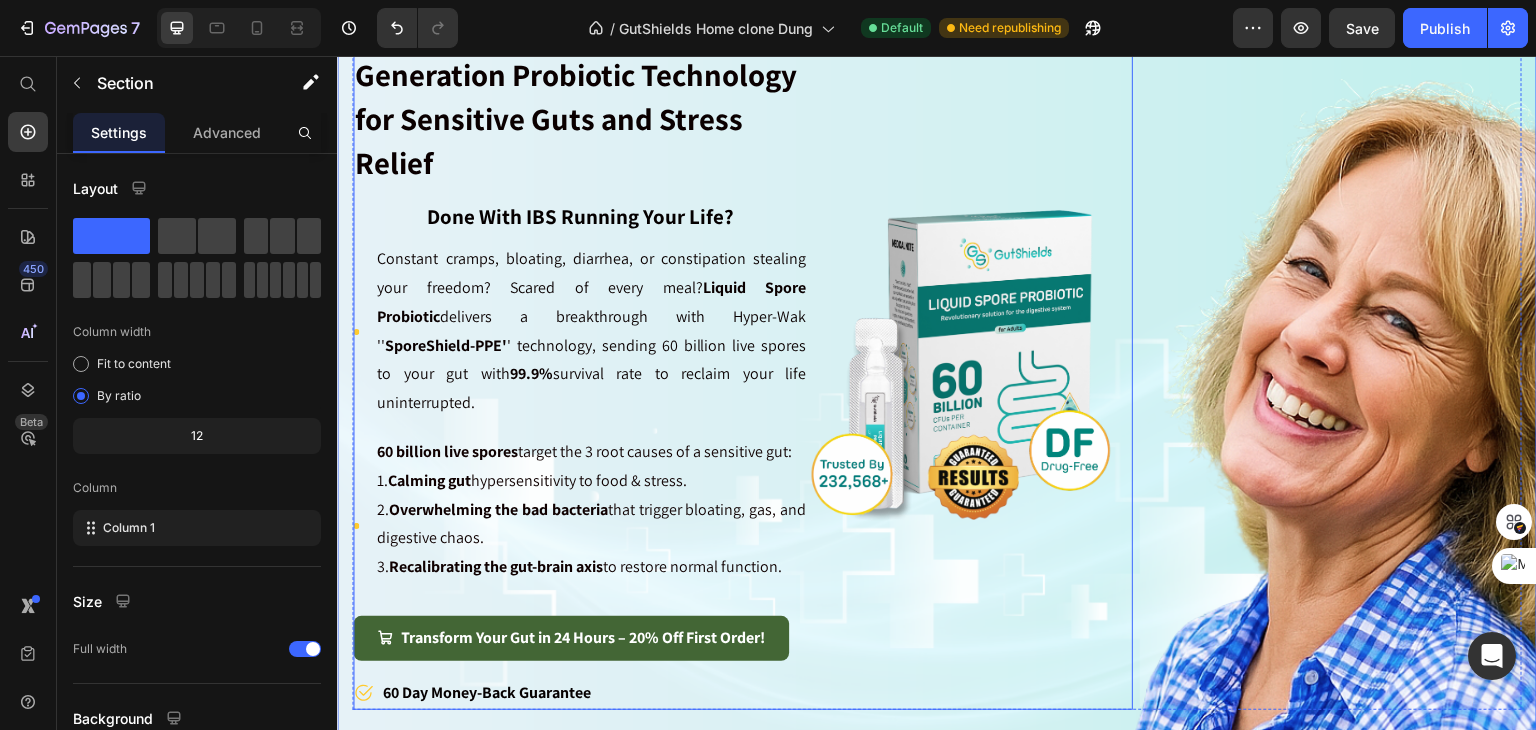 scroll, scrollTop: 0, scrollLeft: 0, axis: both 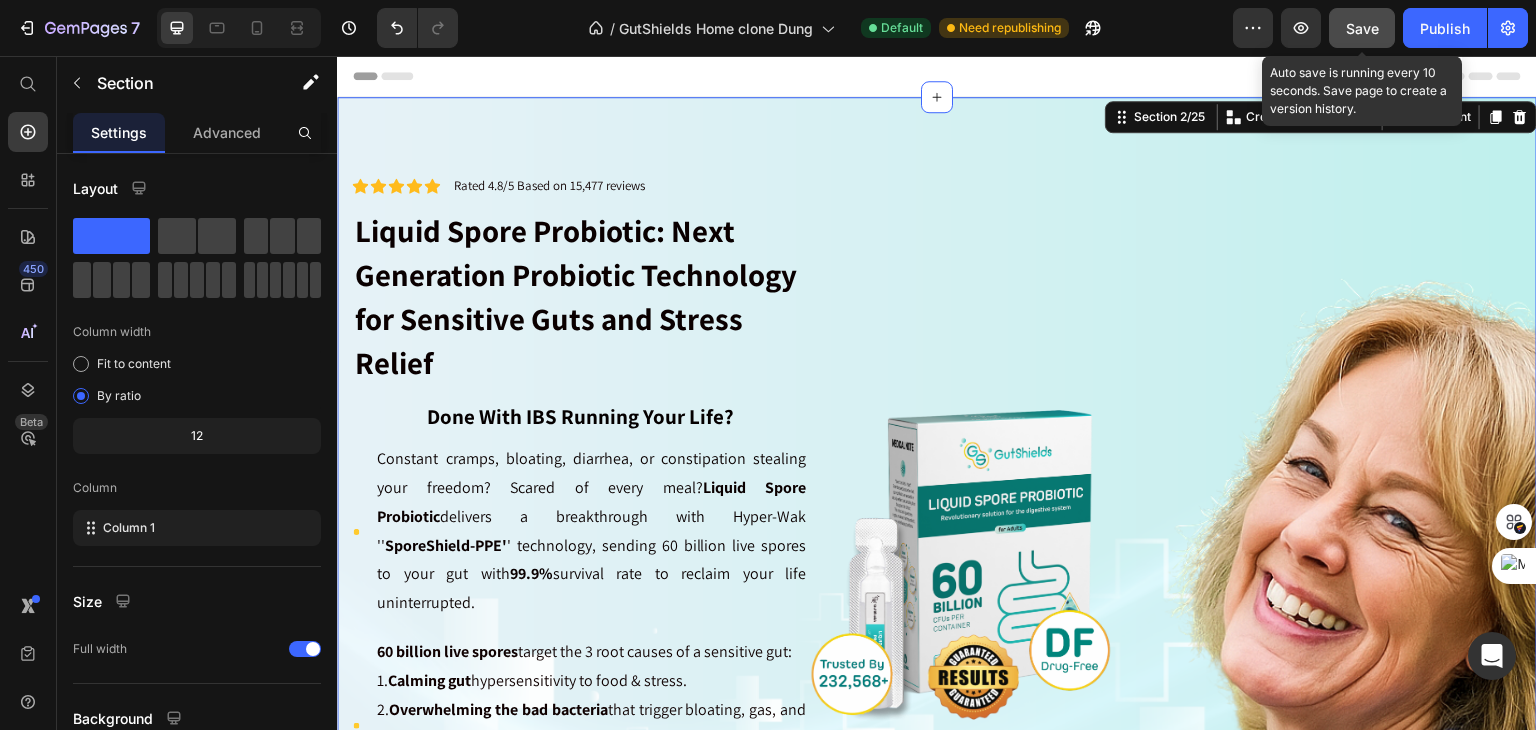 click on "Save" 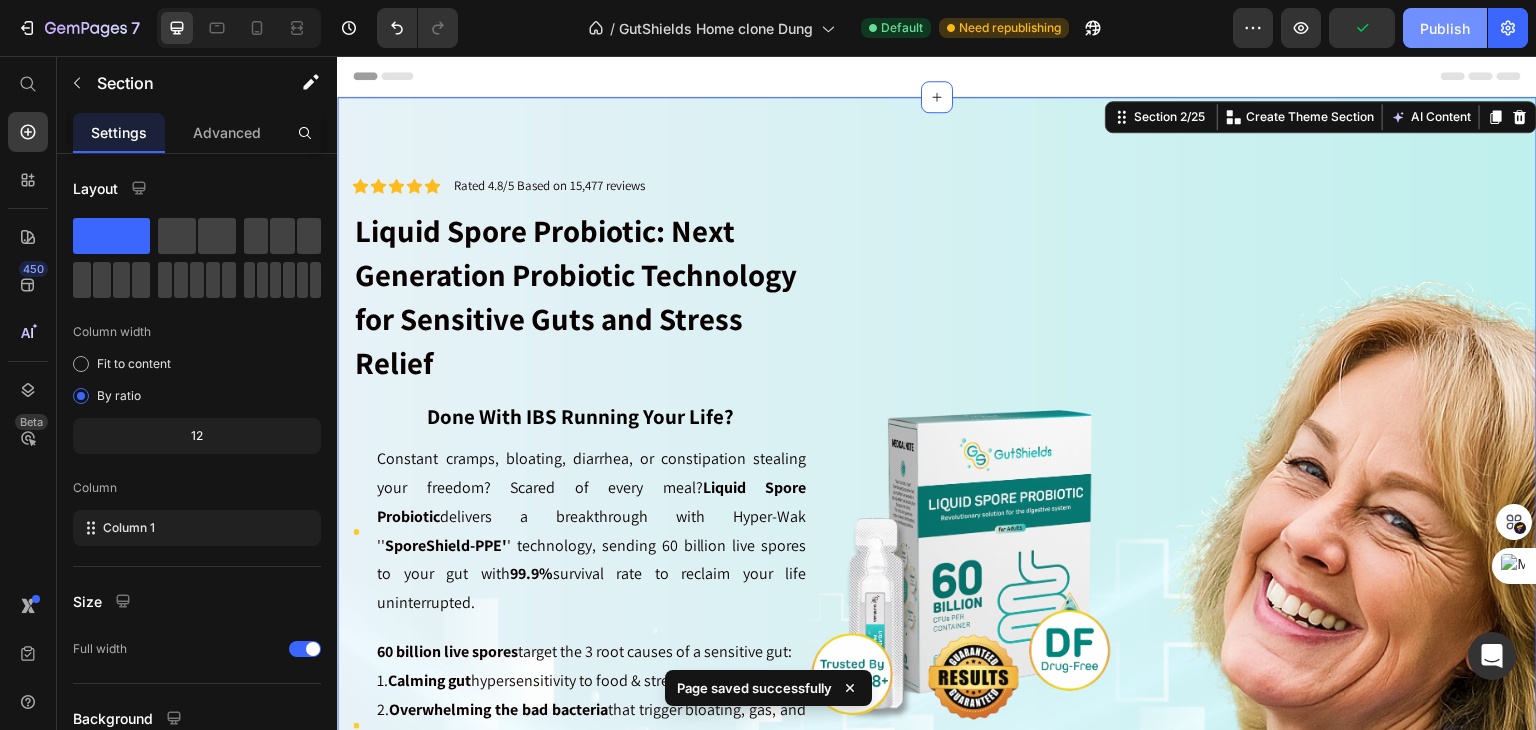 drag, startPoint x: 1453, startPoint y: 30, endPoint x: 1096, endPoint y: 13, distance: 357.40454 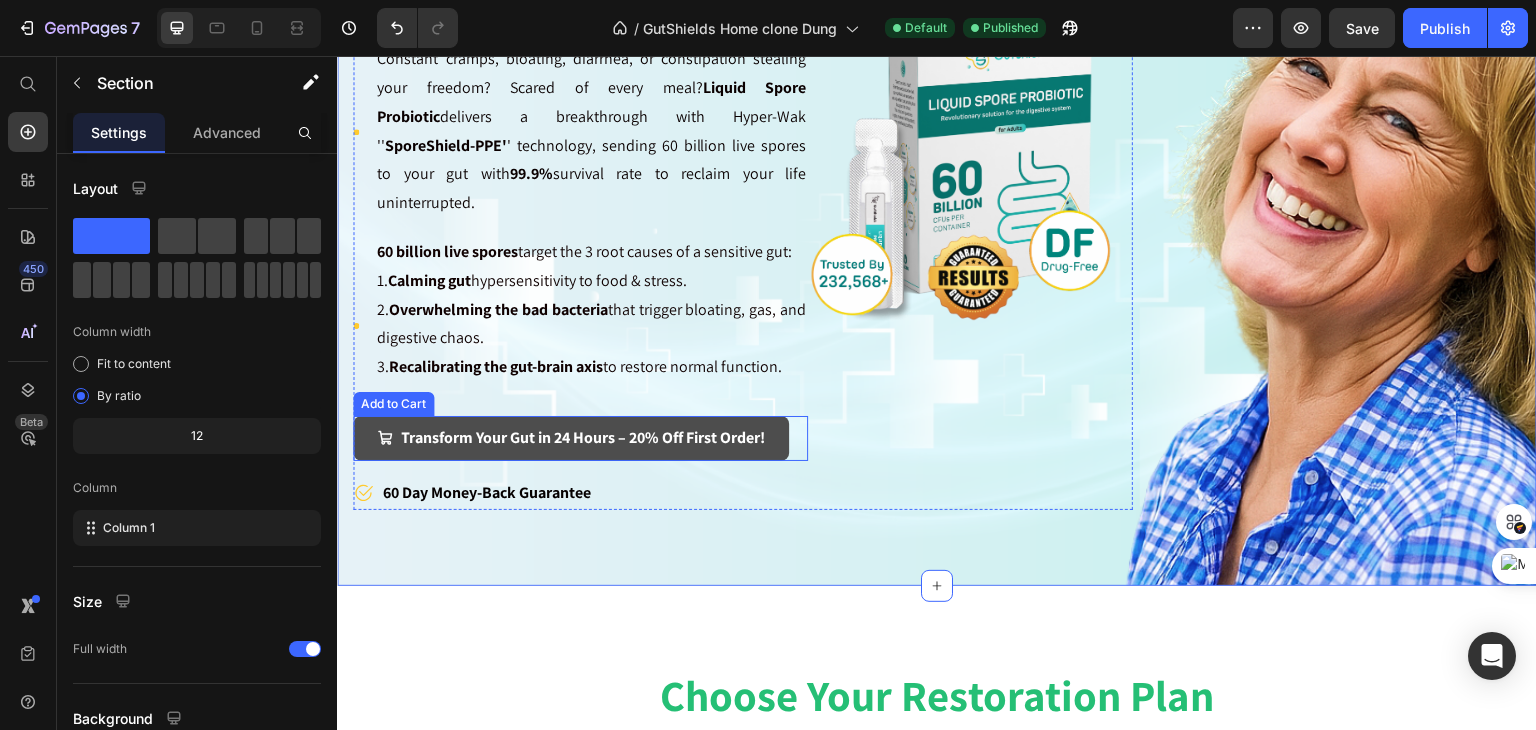 scroll, scrollTop: 500, scrollLeft: 0, axis: vertical 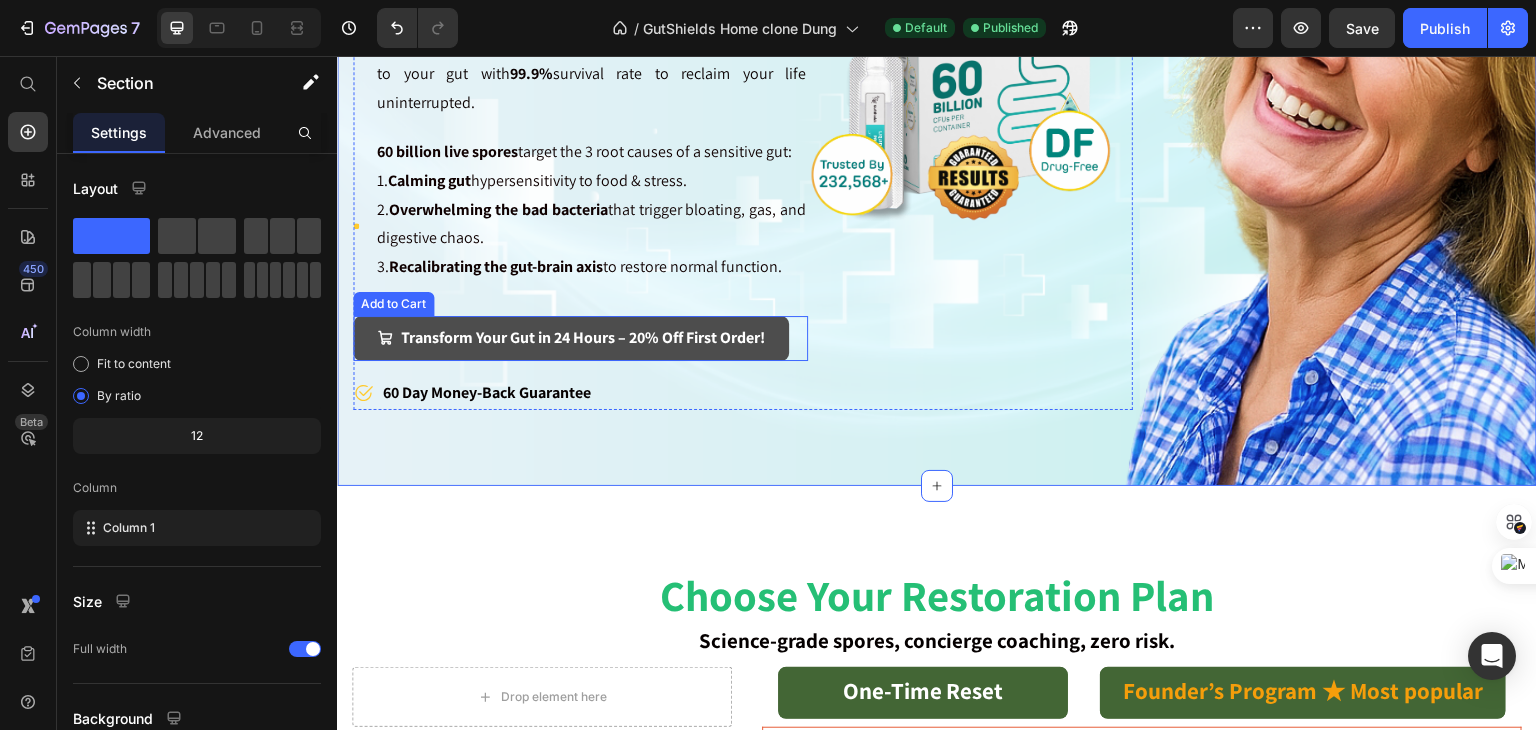 click on "Transform Your Gut in 24 Hours – 20% Off First Order!" at bounding box center (571, 338) 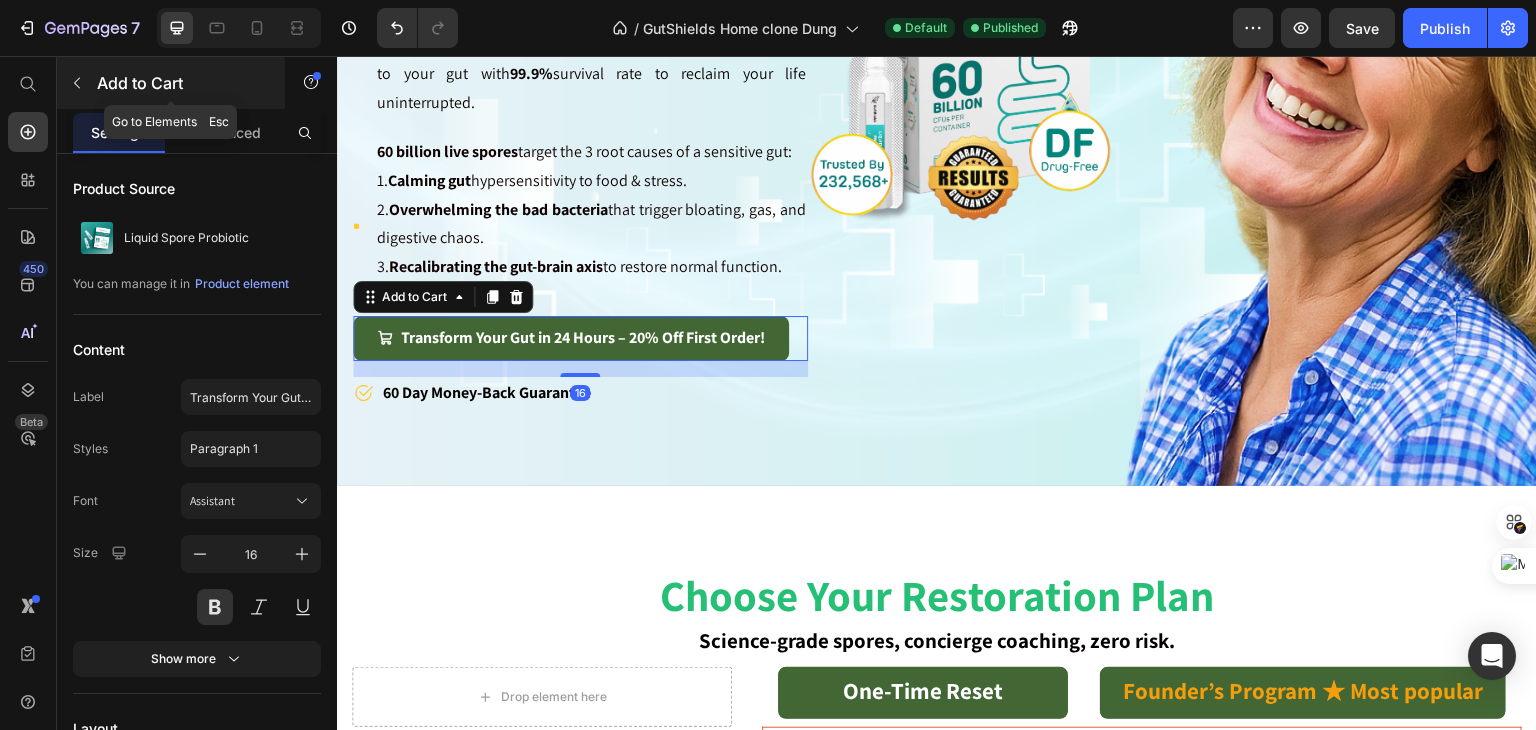 click at bounding box center (77, 83) 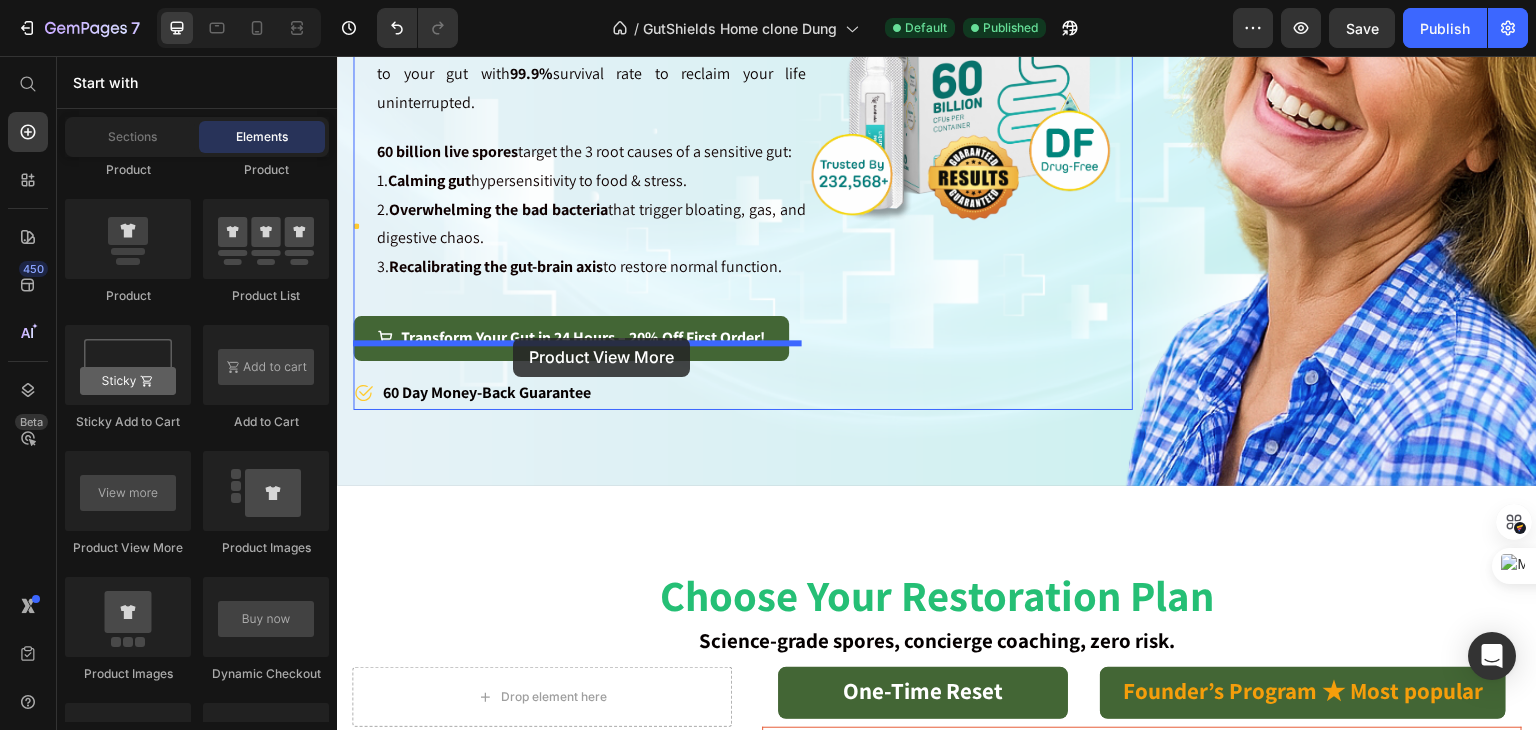 drag, startPoint x: 478, startPoint y: 564, endPoint x: 513, endPoint y: 338, distance: 228.69412 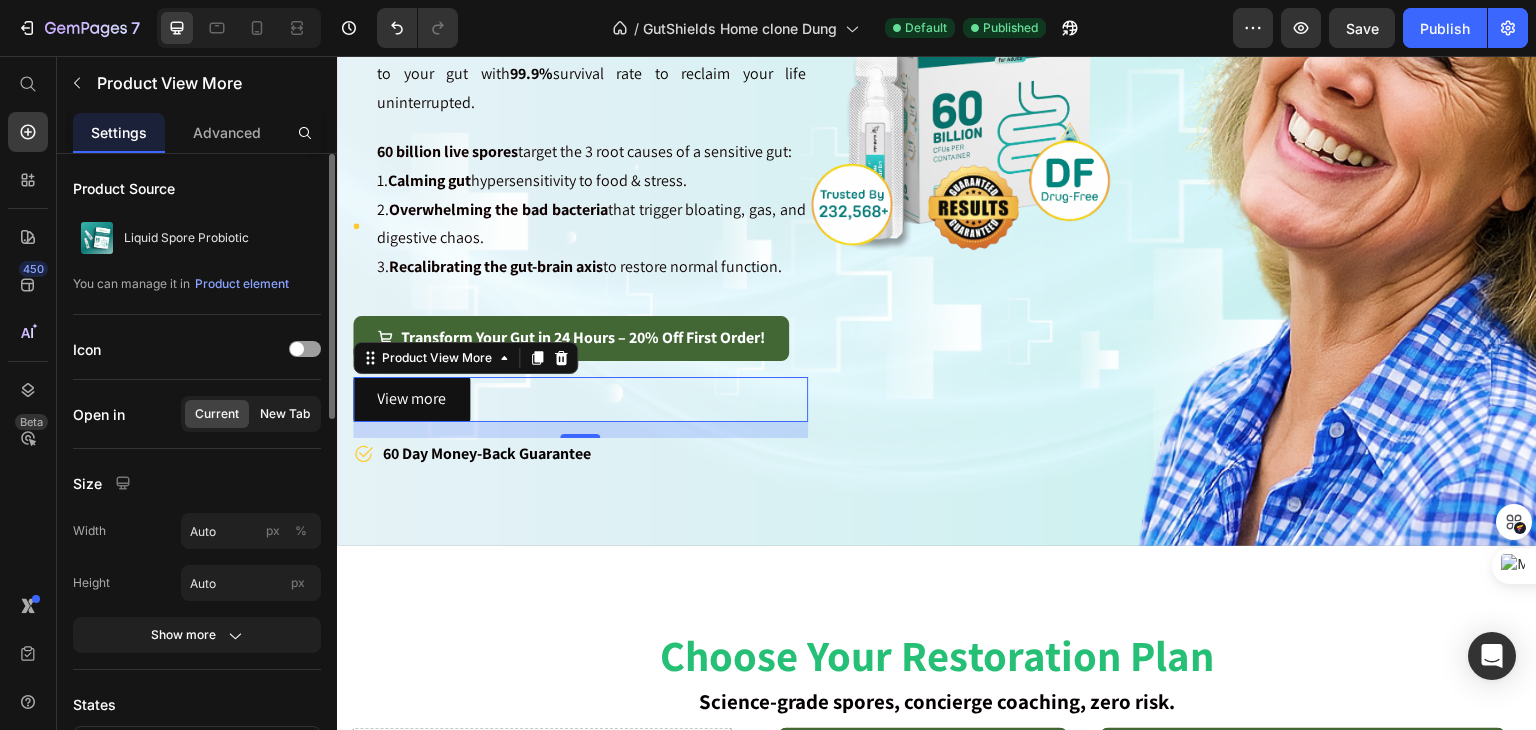 click on "New Tab" 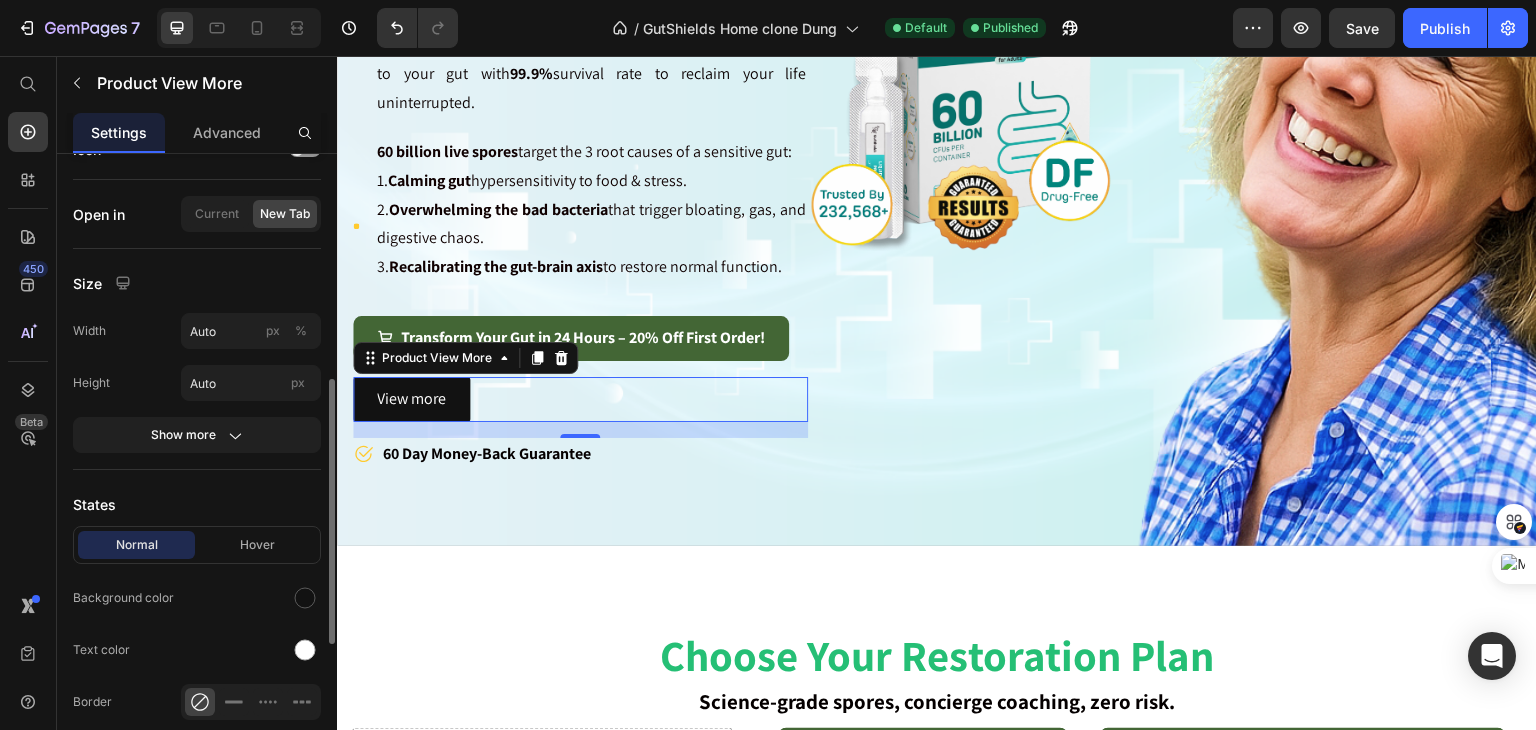 scroll, scrollTop: 300, scrollLeft: 0, axis: vertical 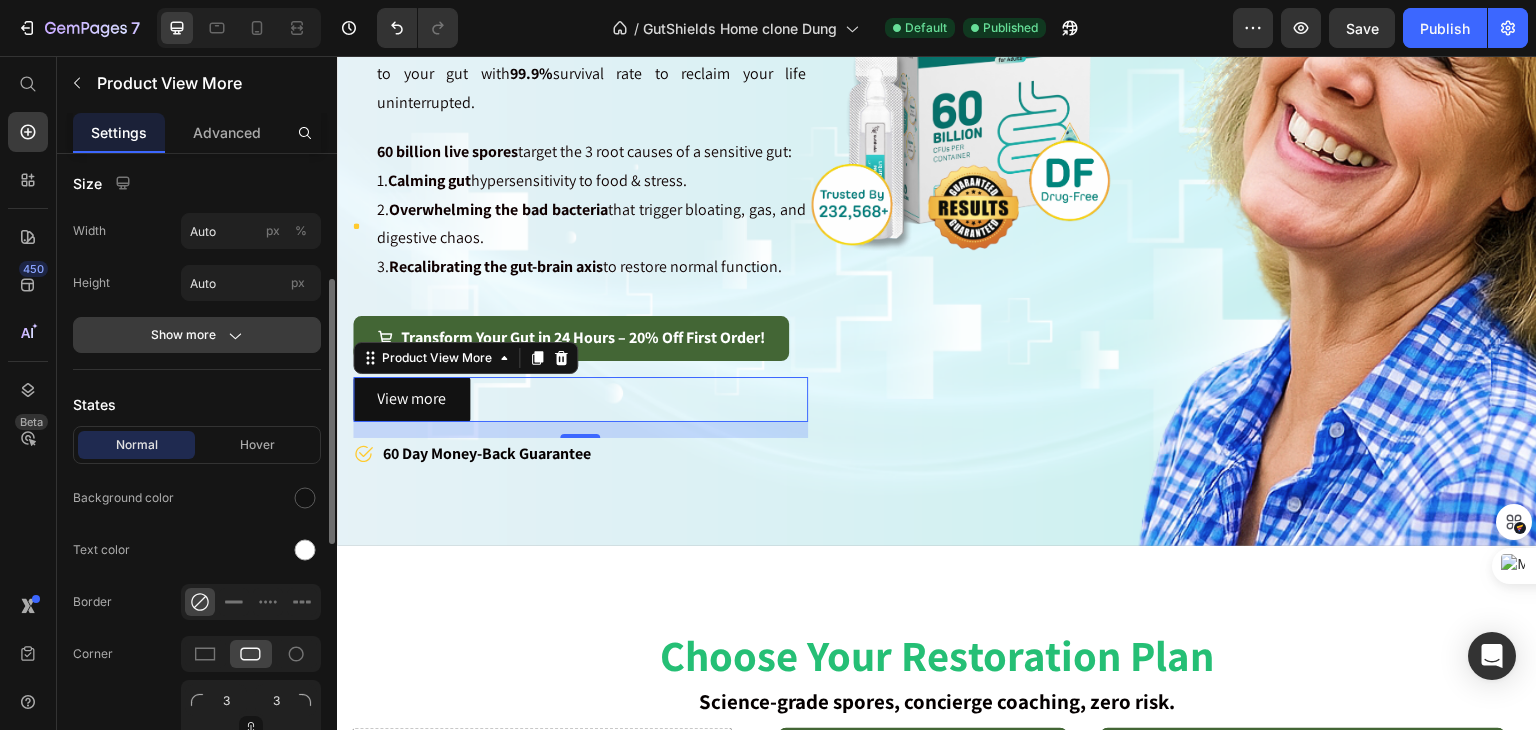 click 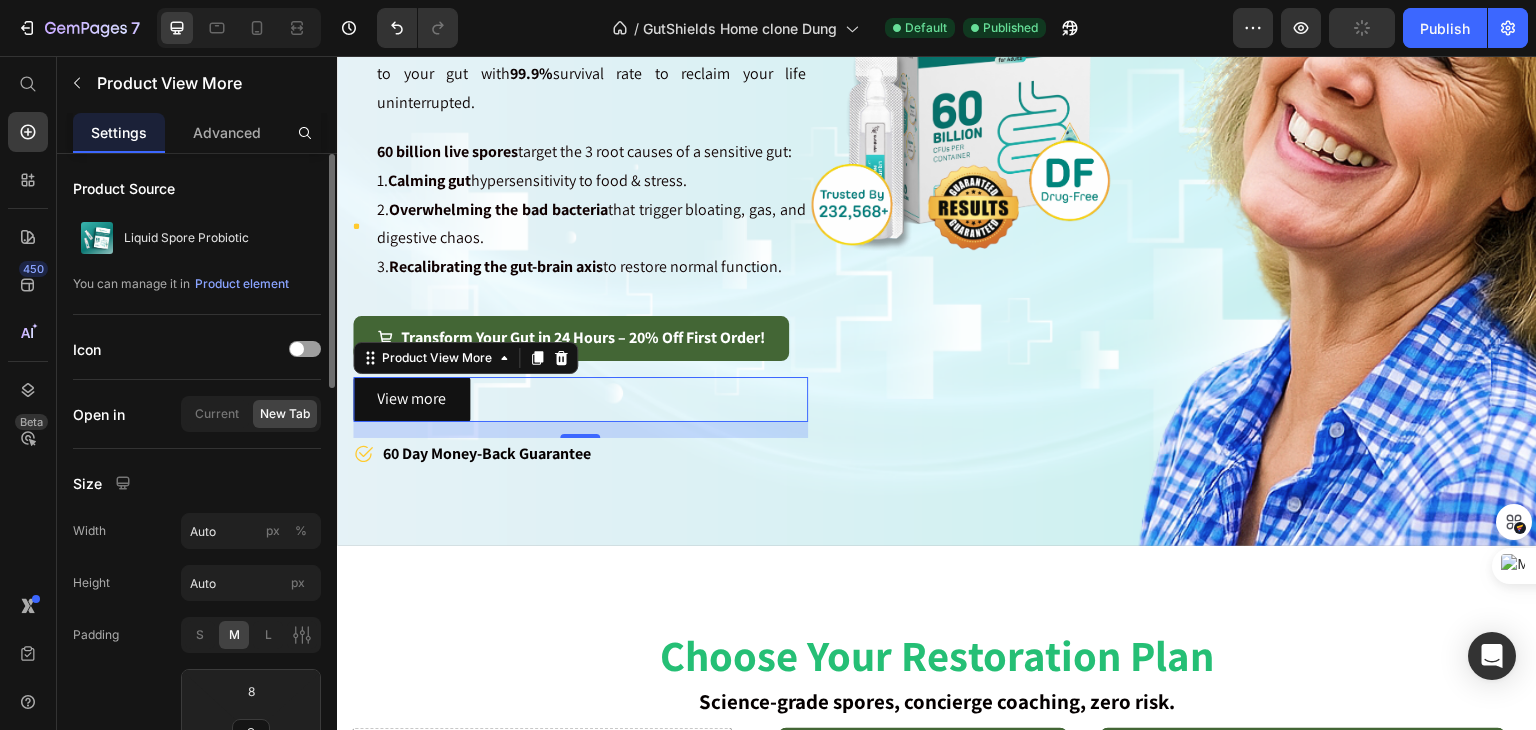scroll, scrollTop: 0, scrollLeft: 0, axis: both 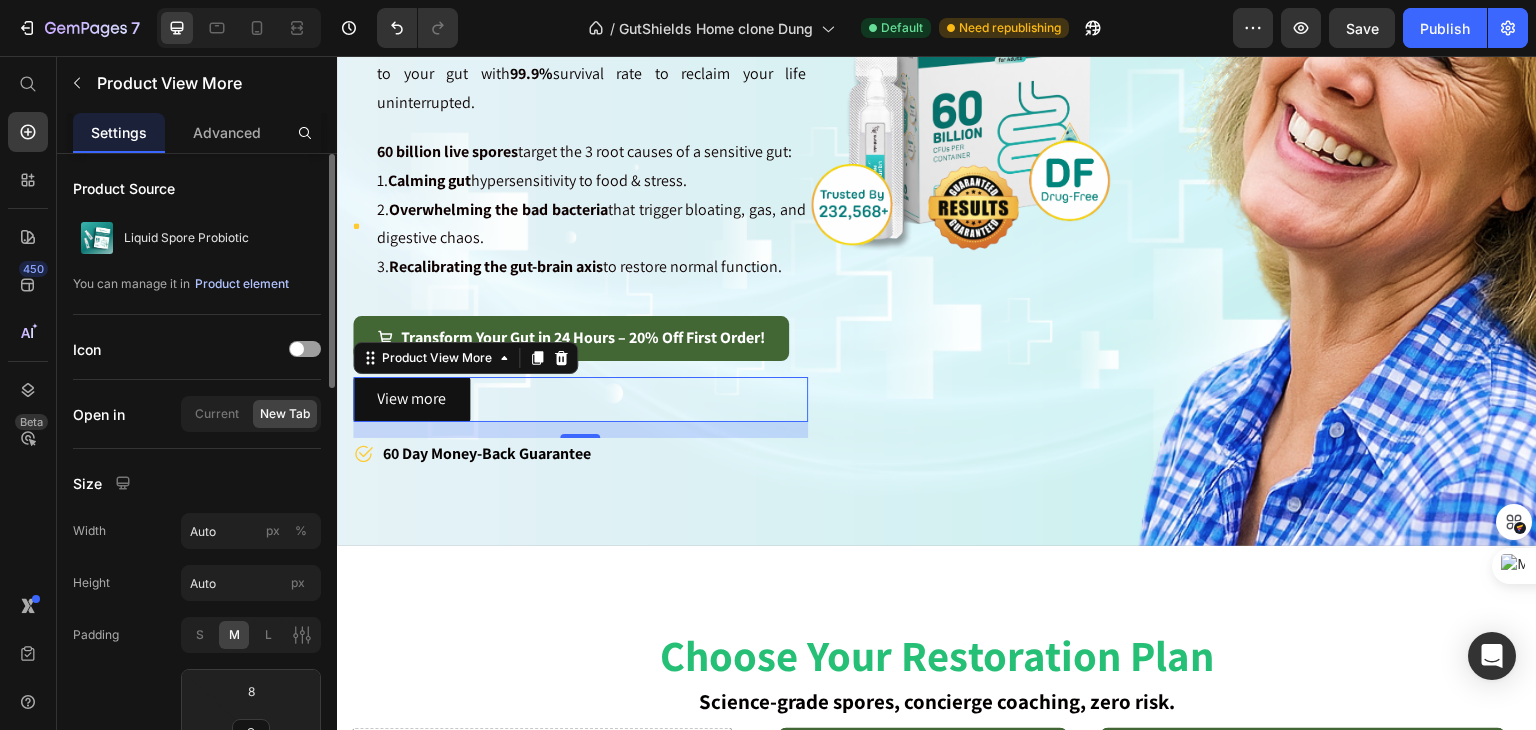 click on "Product element" at bounding box center (242, 284) 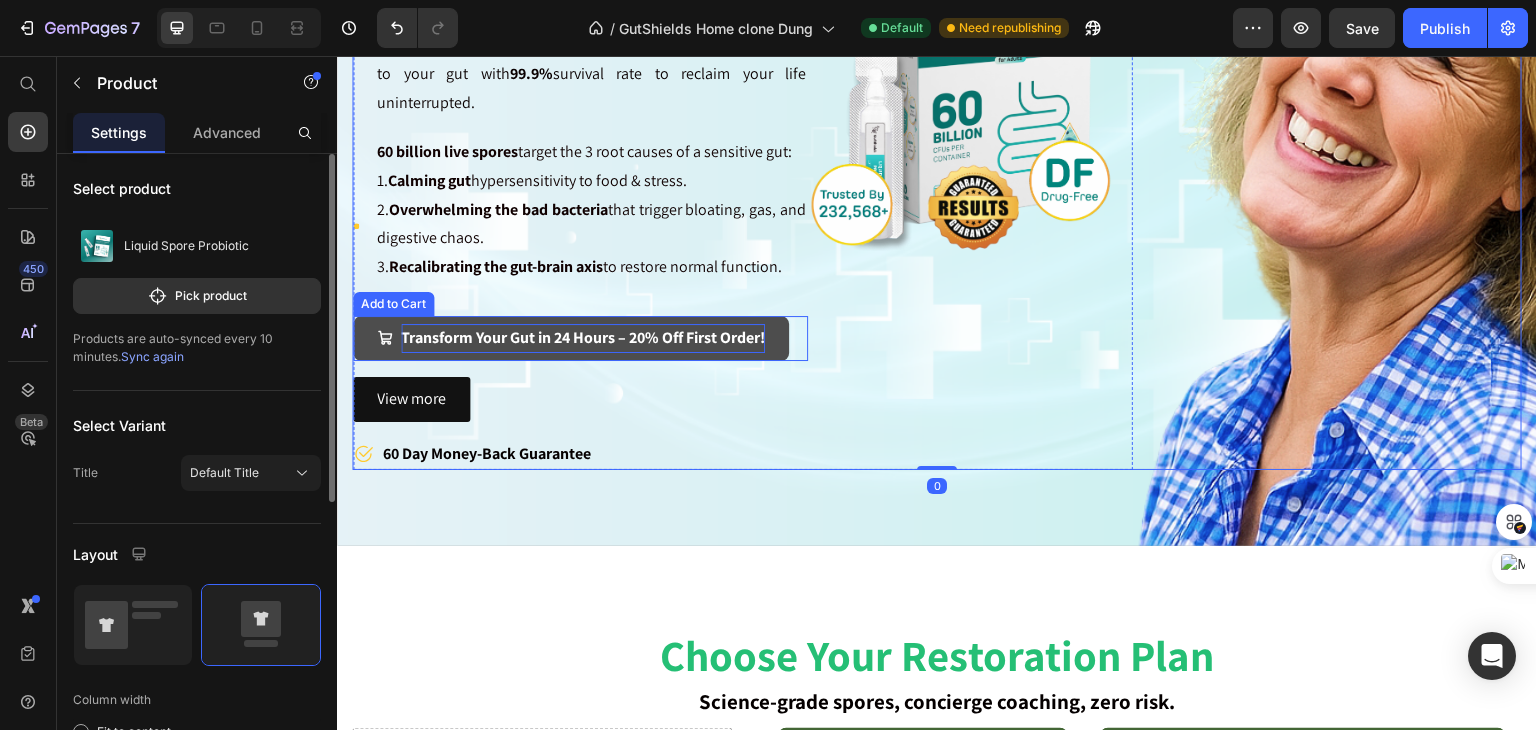 click on "Transform Your Gut in 24 Hours – 20% Off First Order!" at bounding box center [583, 338] 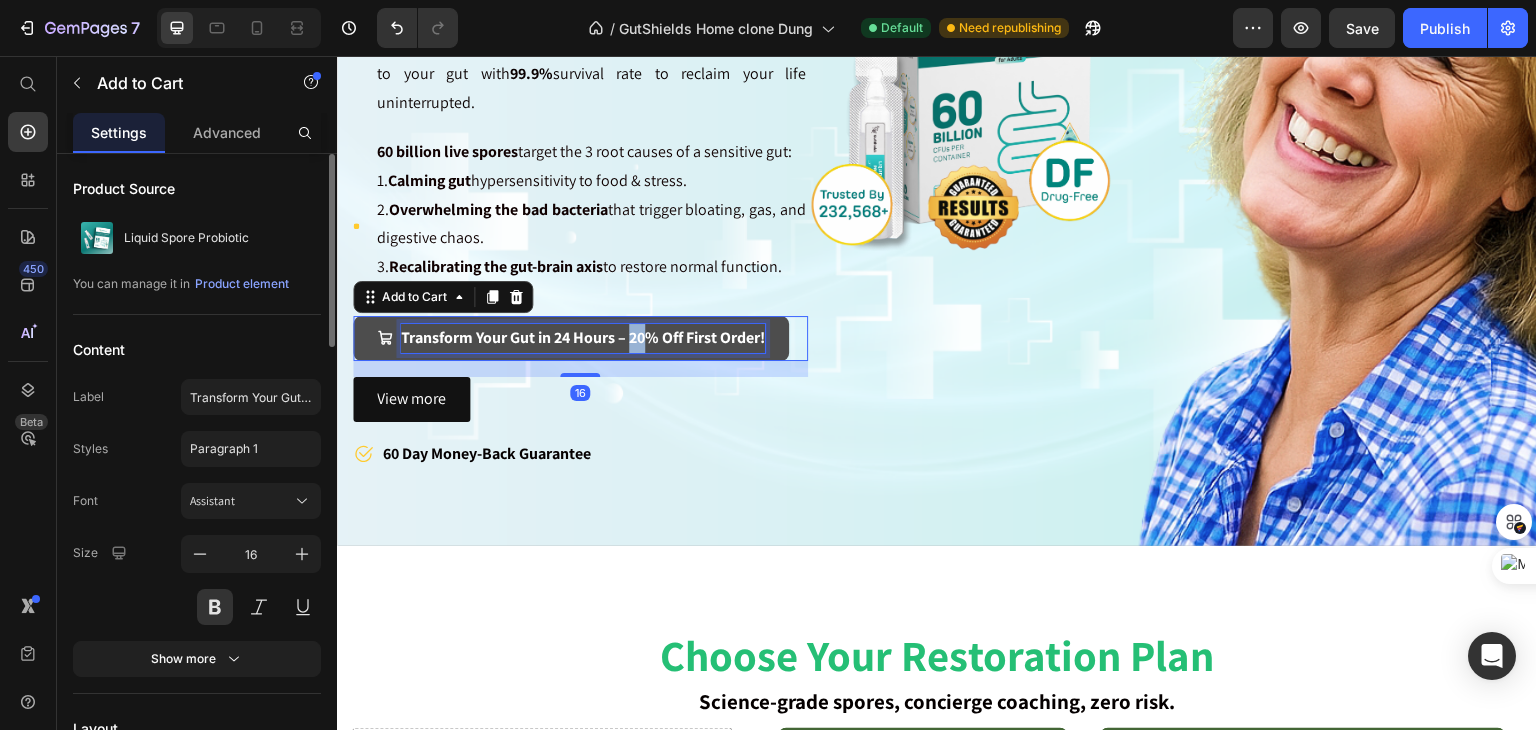 click on "Transform Your Gut in 24 Hours – 20% Off First Order!" at bounding box center [583, 338] 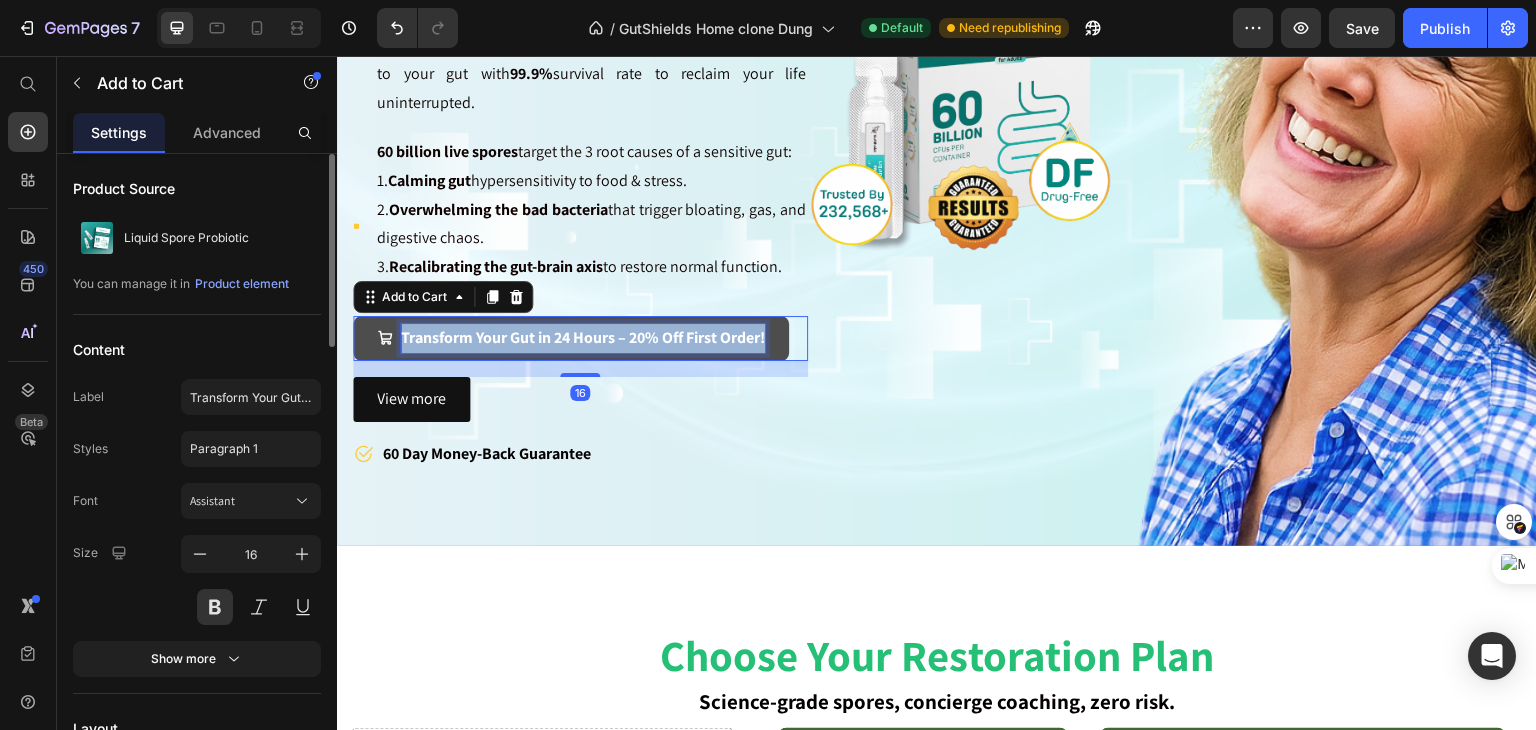 click on "Transform Your Gut in 24 Hours – 20% Off First Order!" at bounding box center [583, 338] 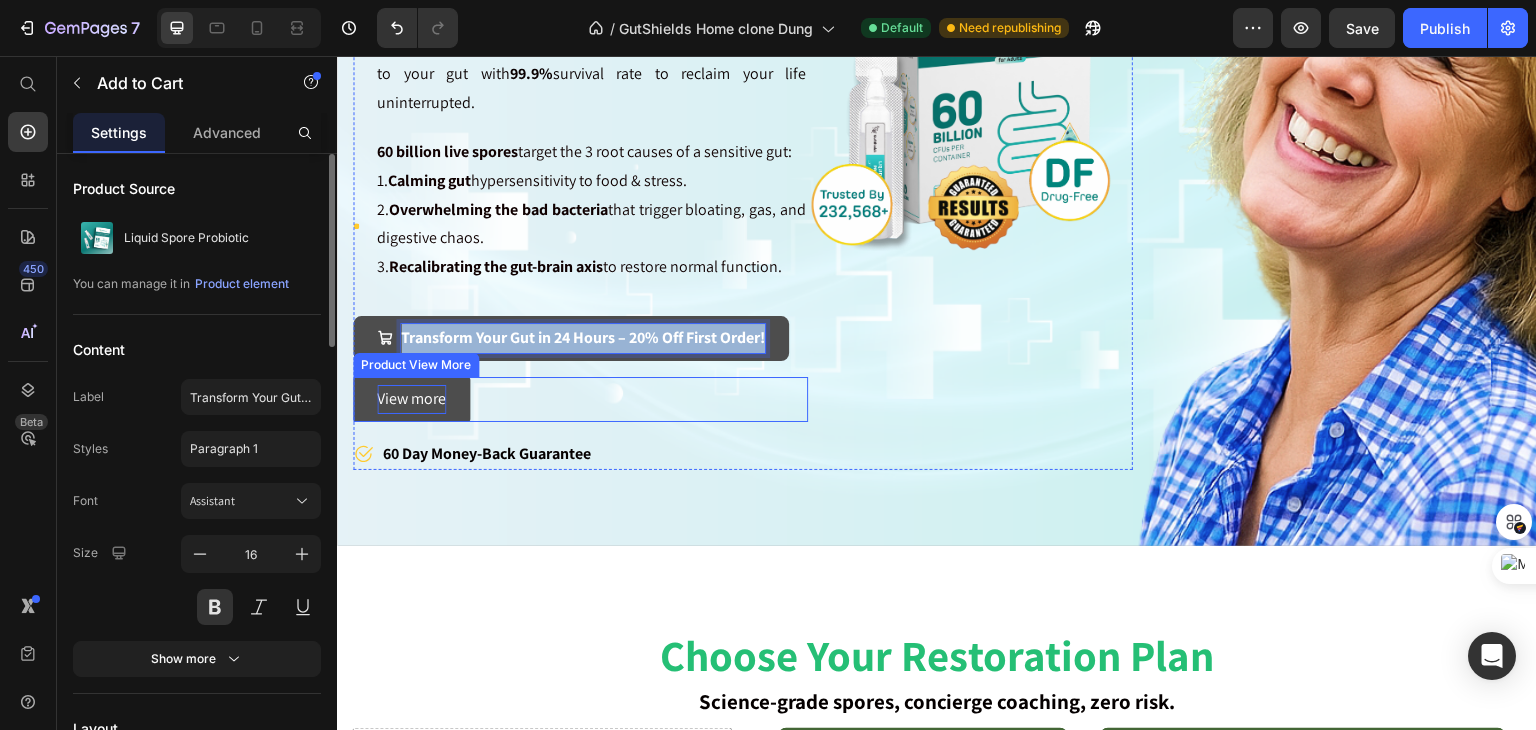 click on "View more" at bounding box center (411, 399) 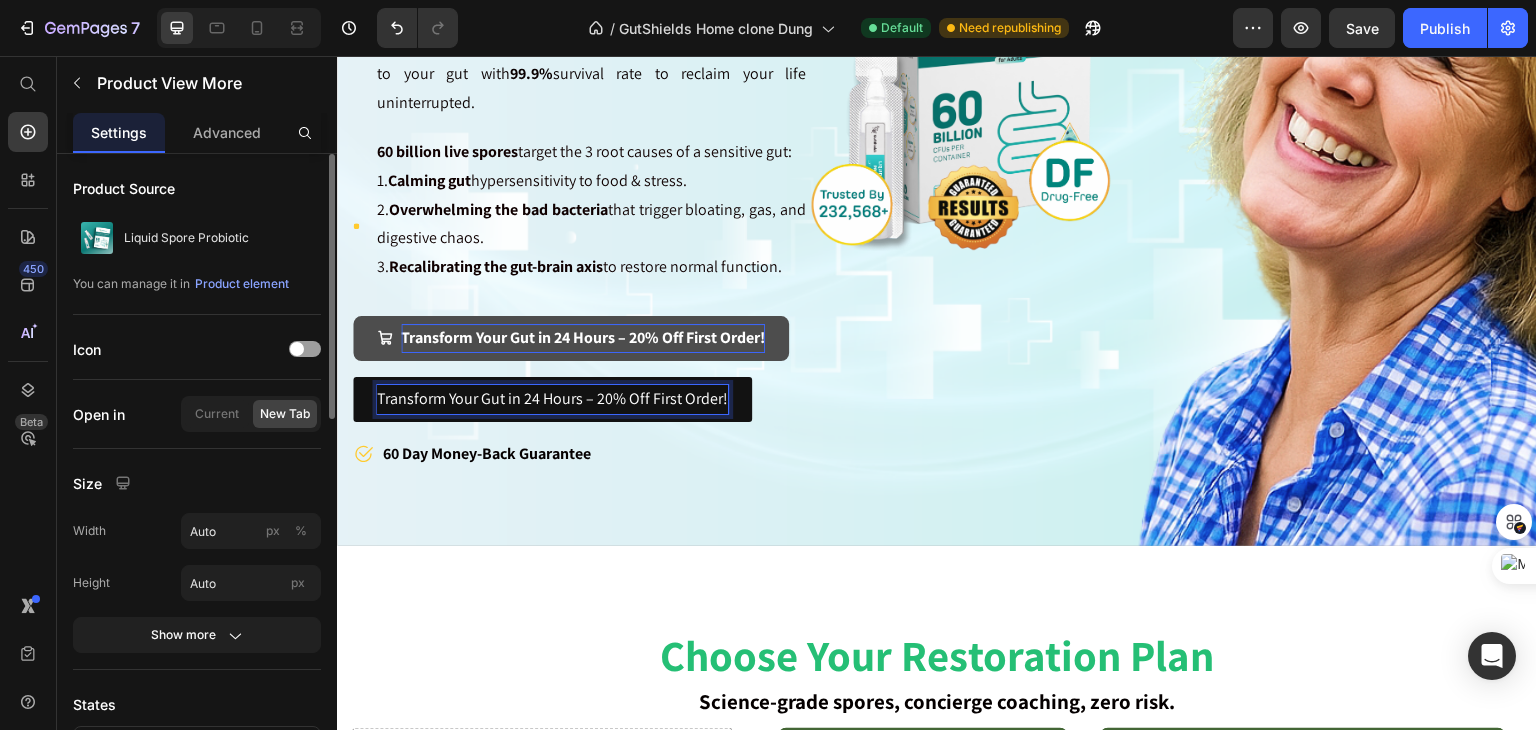 click on "Image" at bounding box center [970, 89] 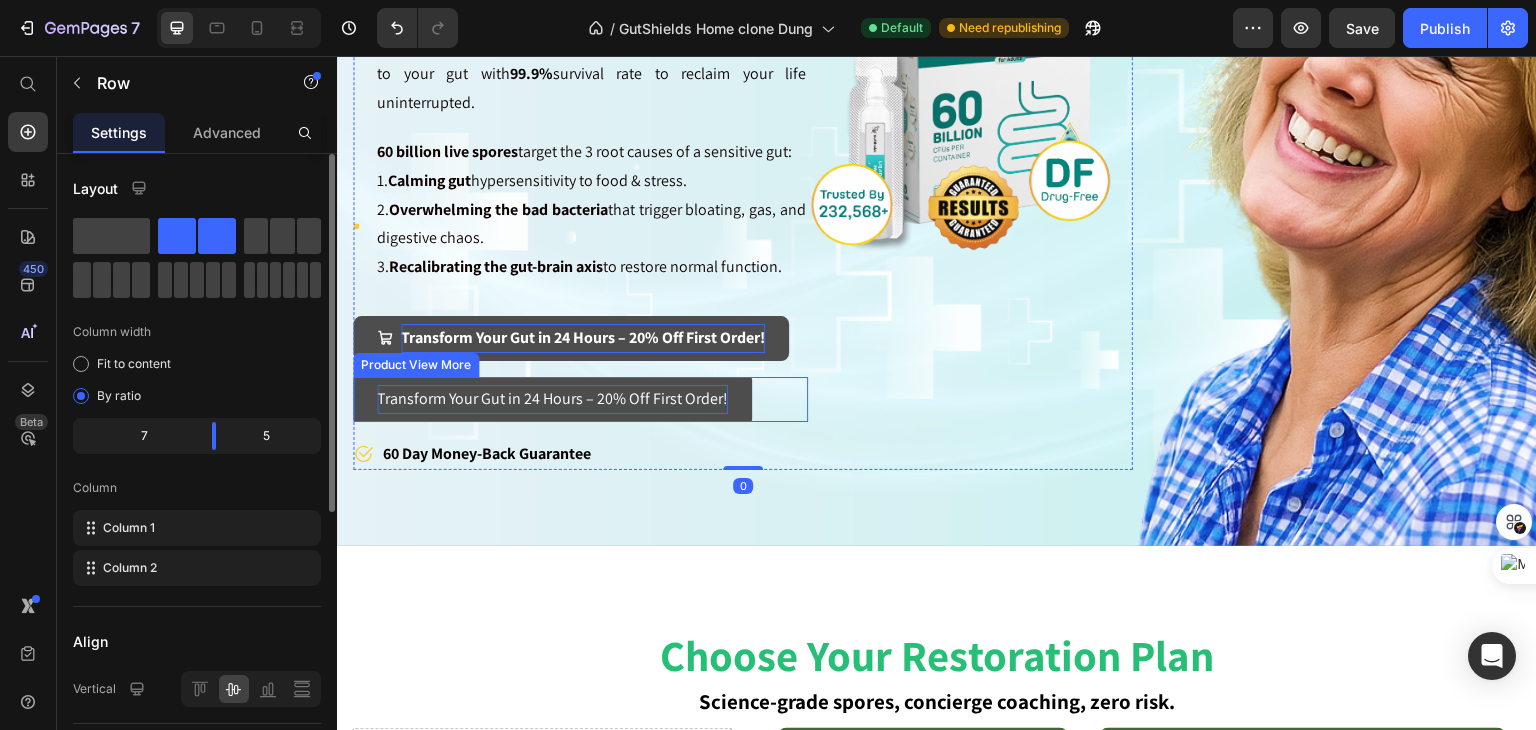 click on "Transform Your Gut in 24 Hours – 20% Off First Order!" at bounding box center [552, 399] 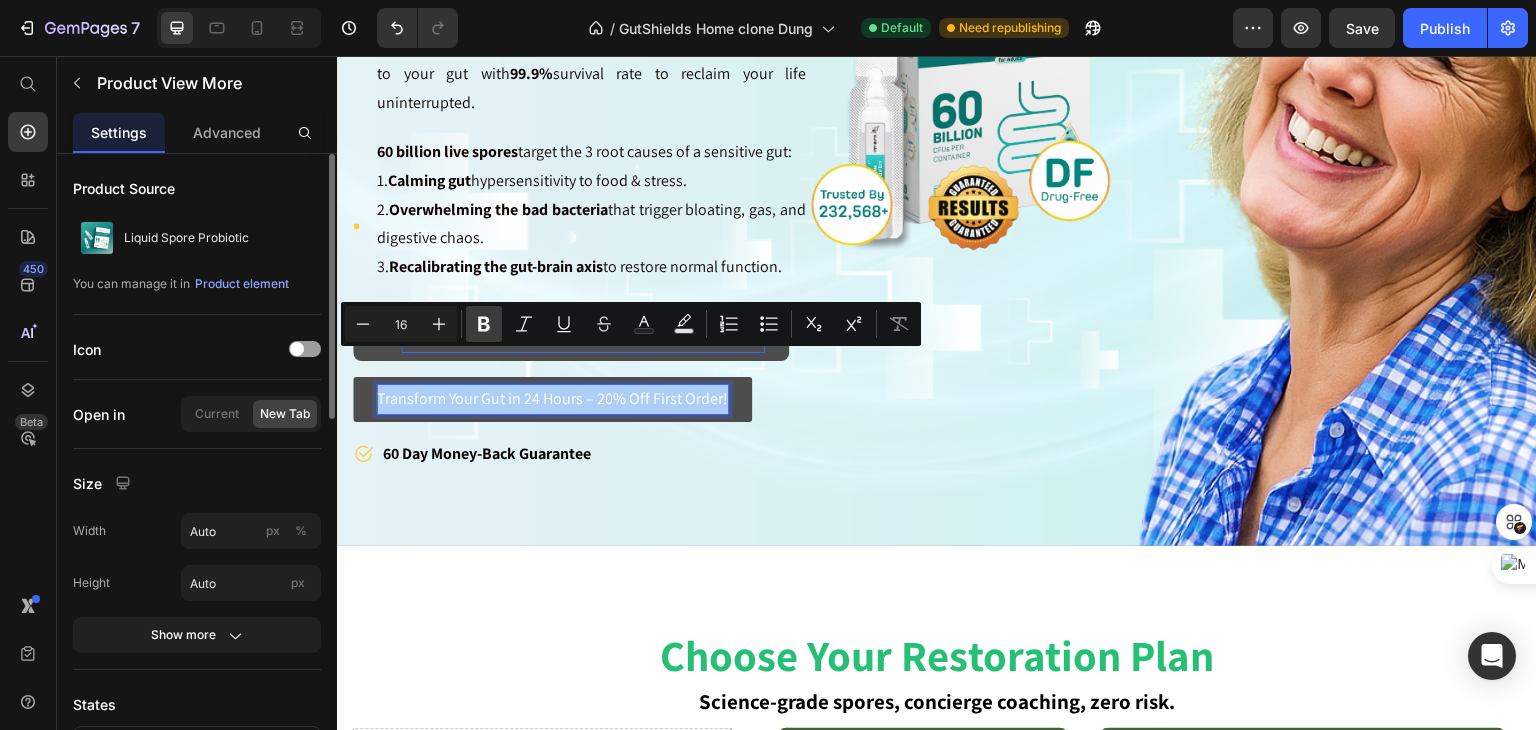 drag, startPoint x: 480, startPoint y: 322, endPoint x: 108, endPoint y: 365, distance: 374.47696 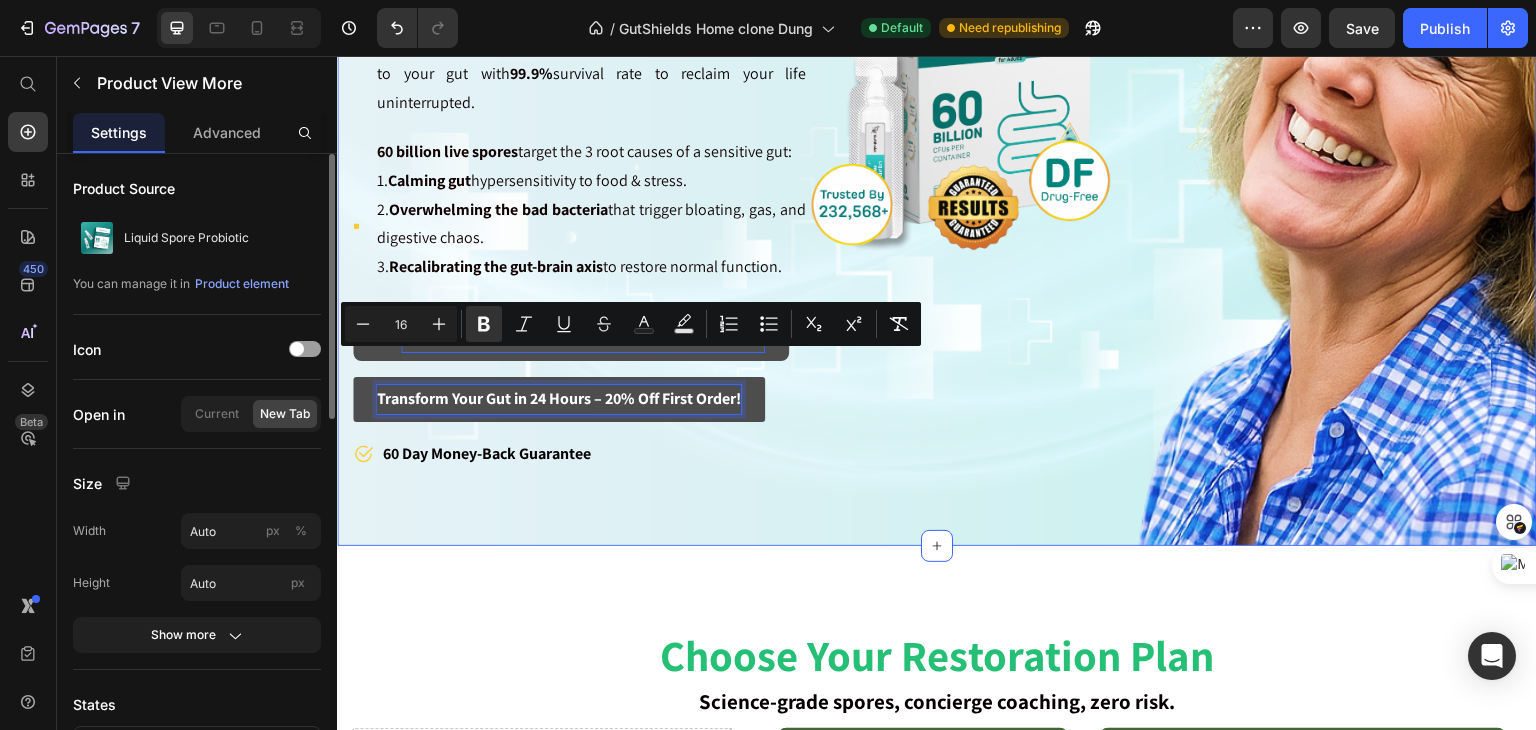 click on "Image" at bounding box center (970, 89) 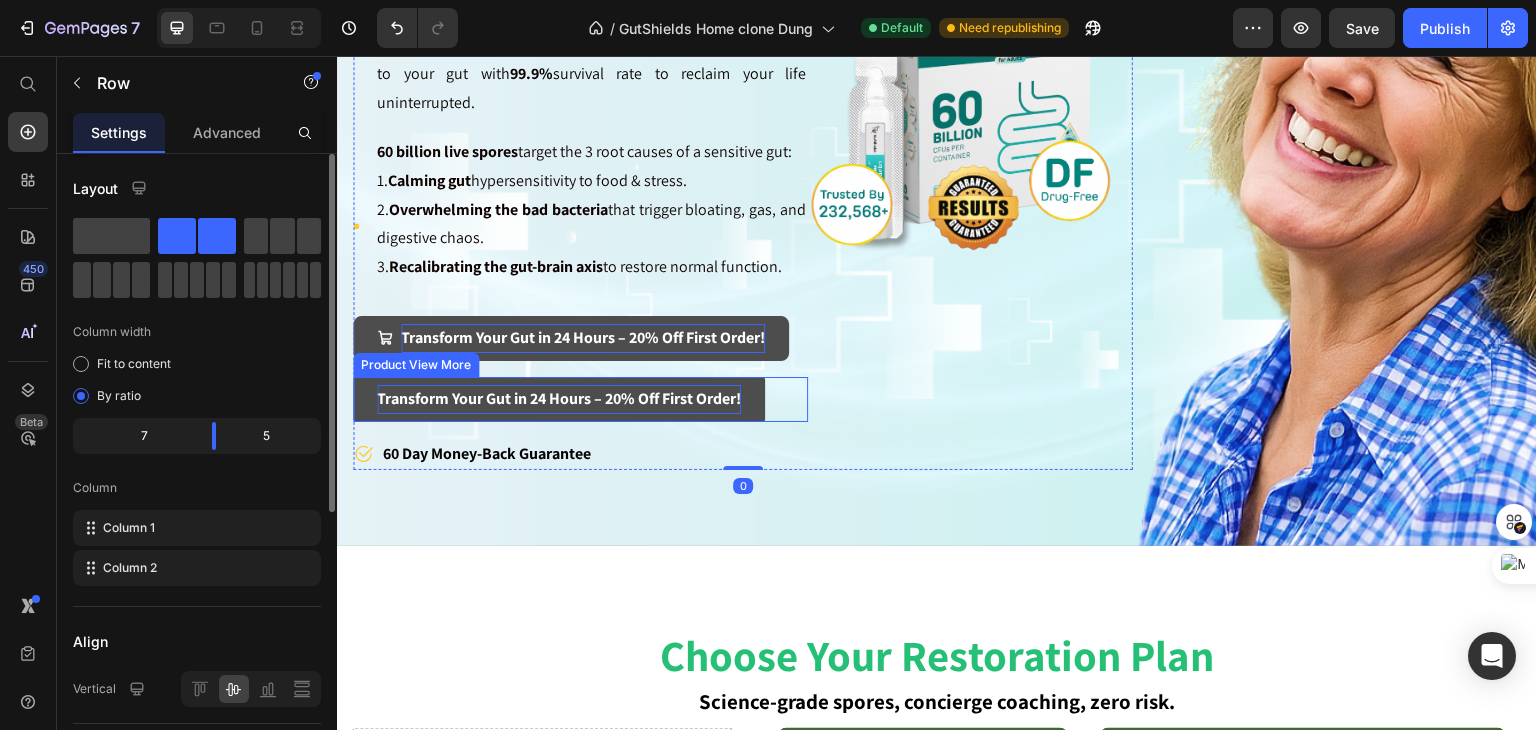 click on "Transform Your Gut in 24 Hours – 20% Off First Order!" at bounding box center [559, 399] 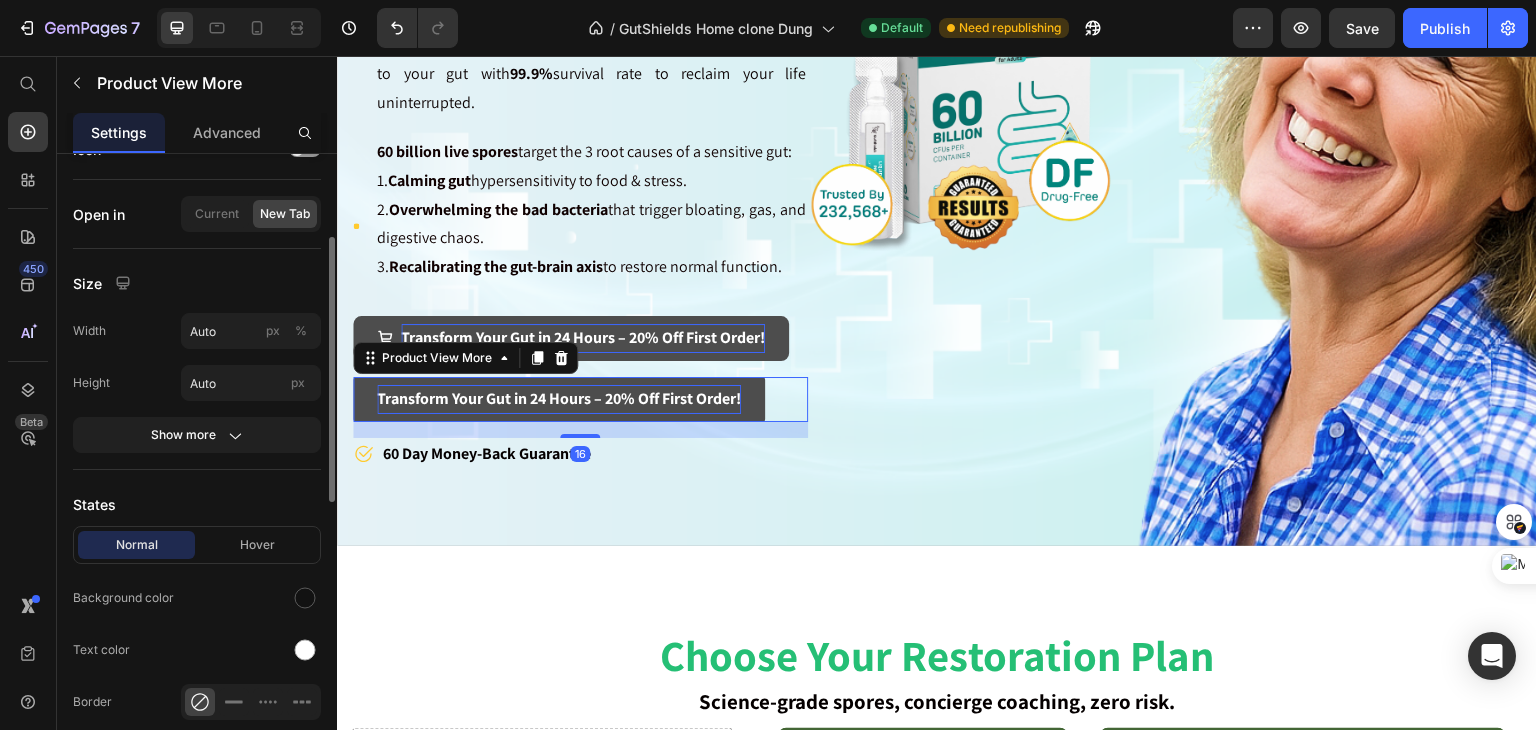 scroll, scrollTop: 500, scrollLeft: 0, axis: vertical 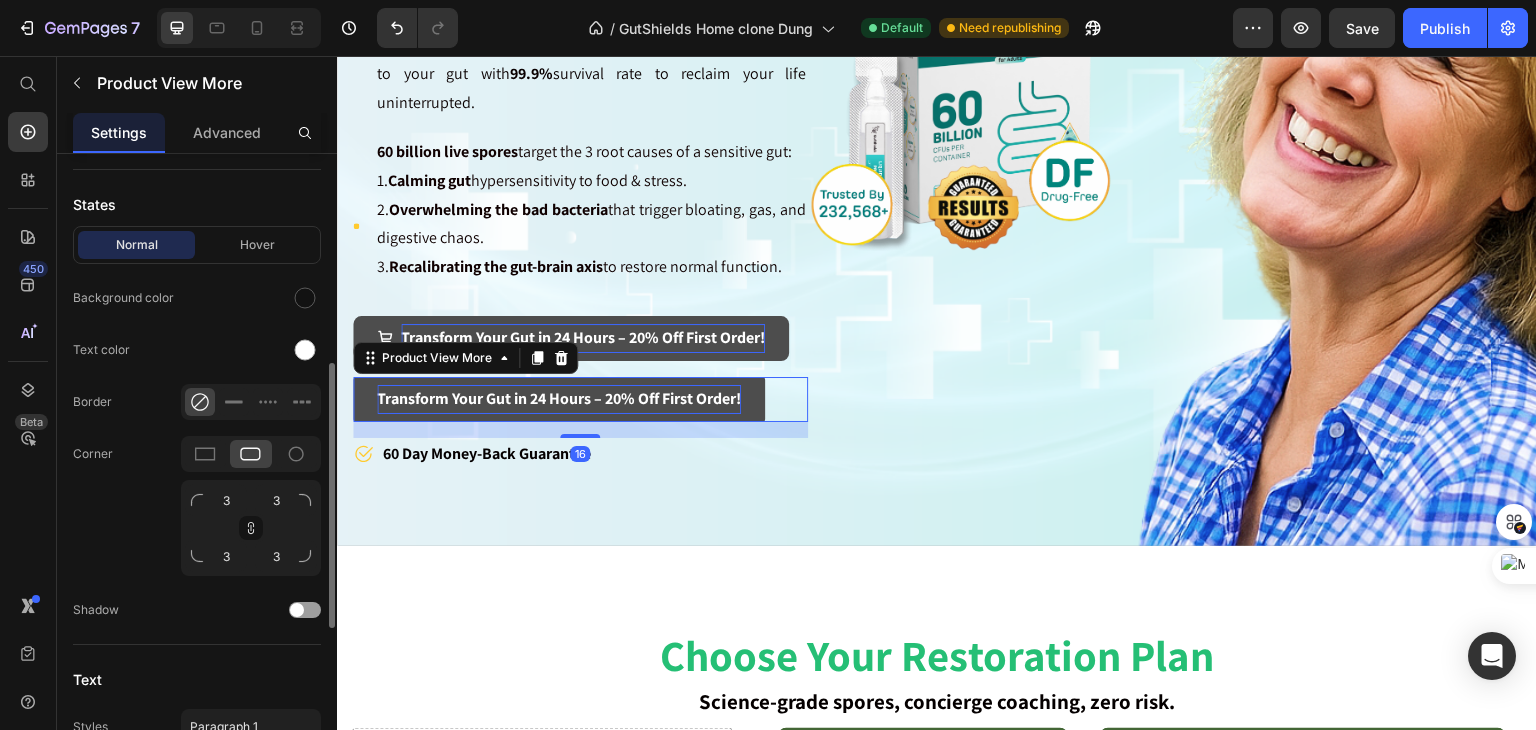 click 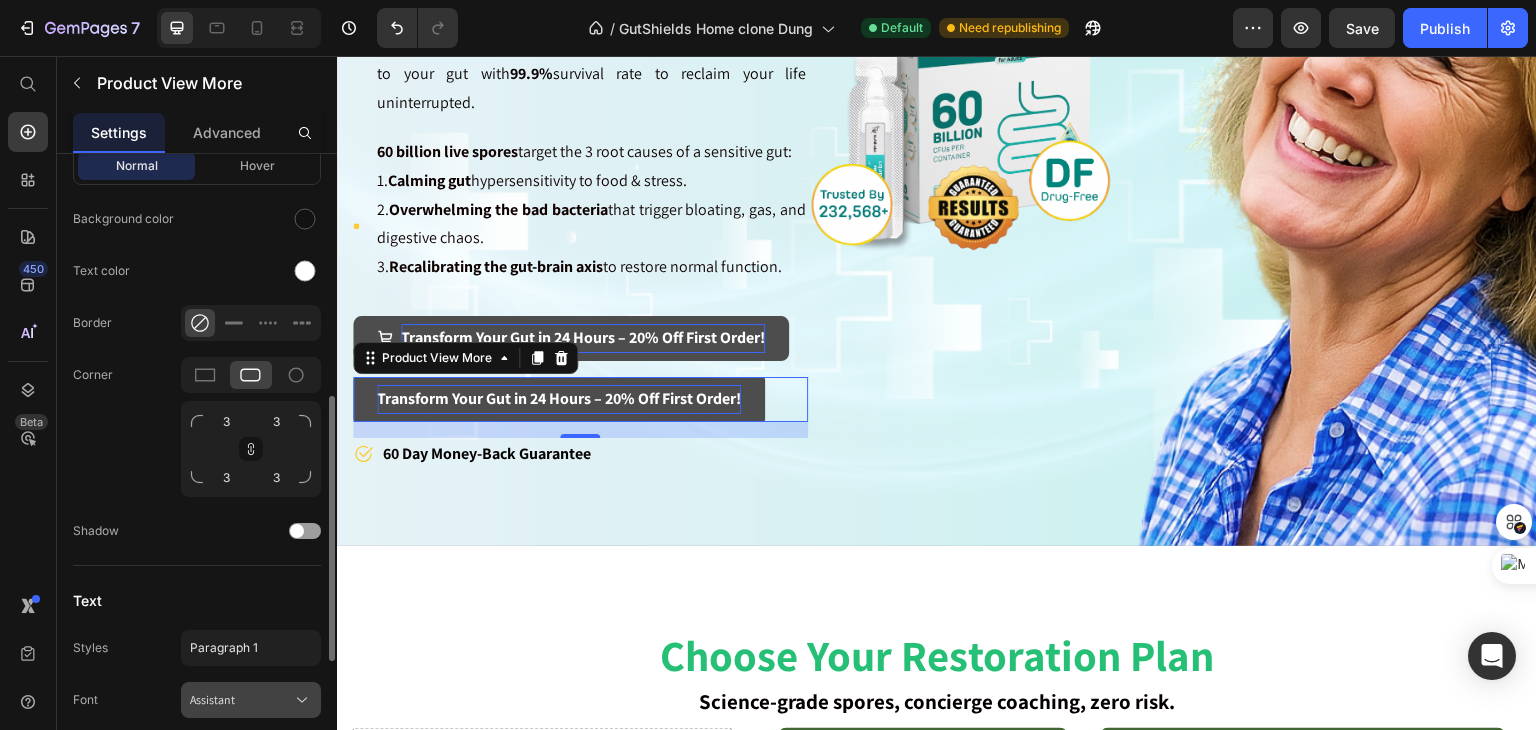 scroll, scrollTop: 379, scrollLeft: 0, axis: vertical 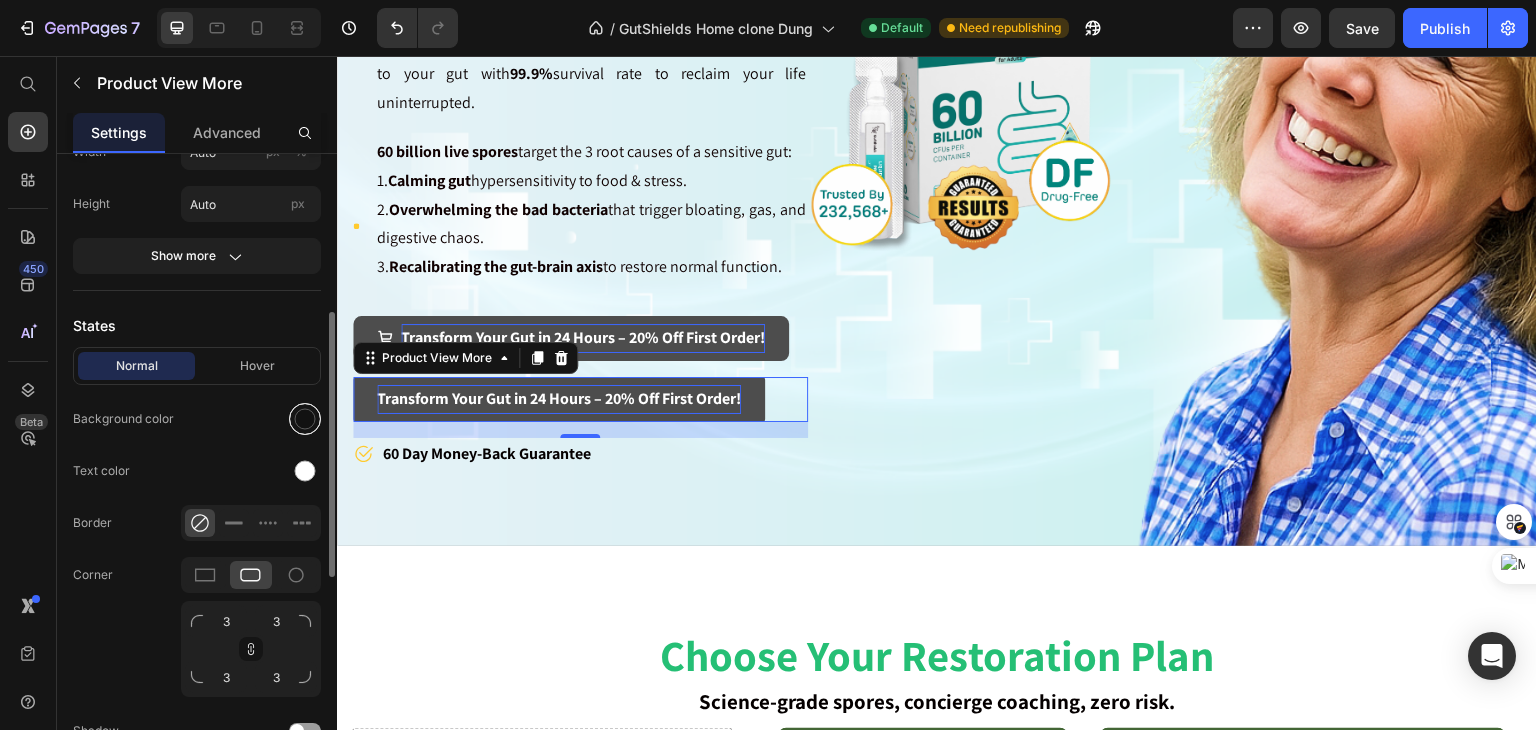 click at bounding box center (305, 419) 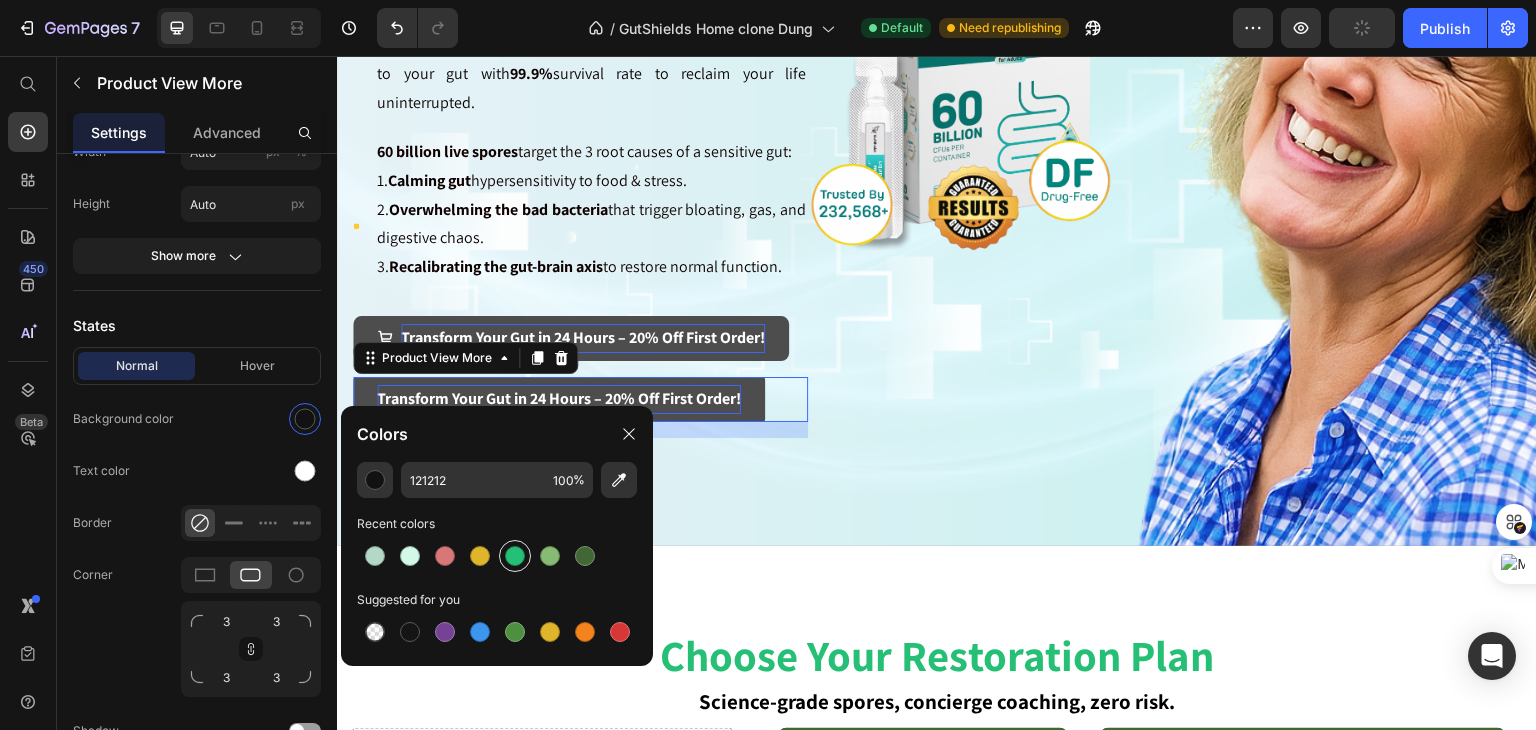 click at bounding box center [515, 556] 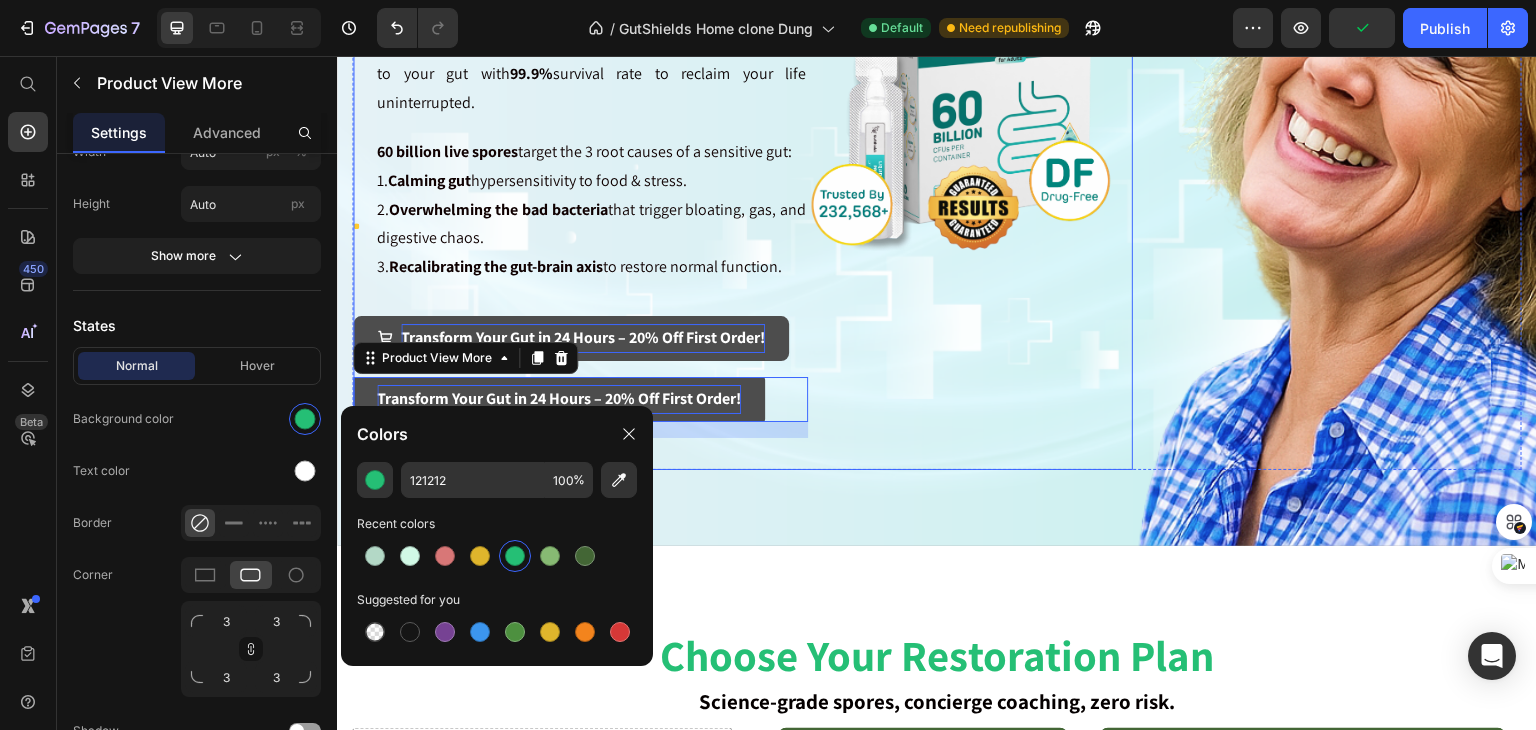 type on "25BF75" 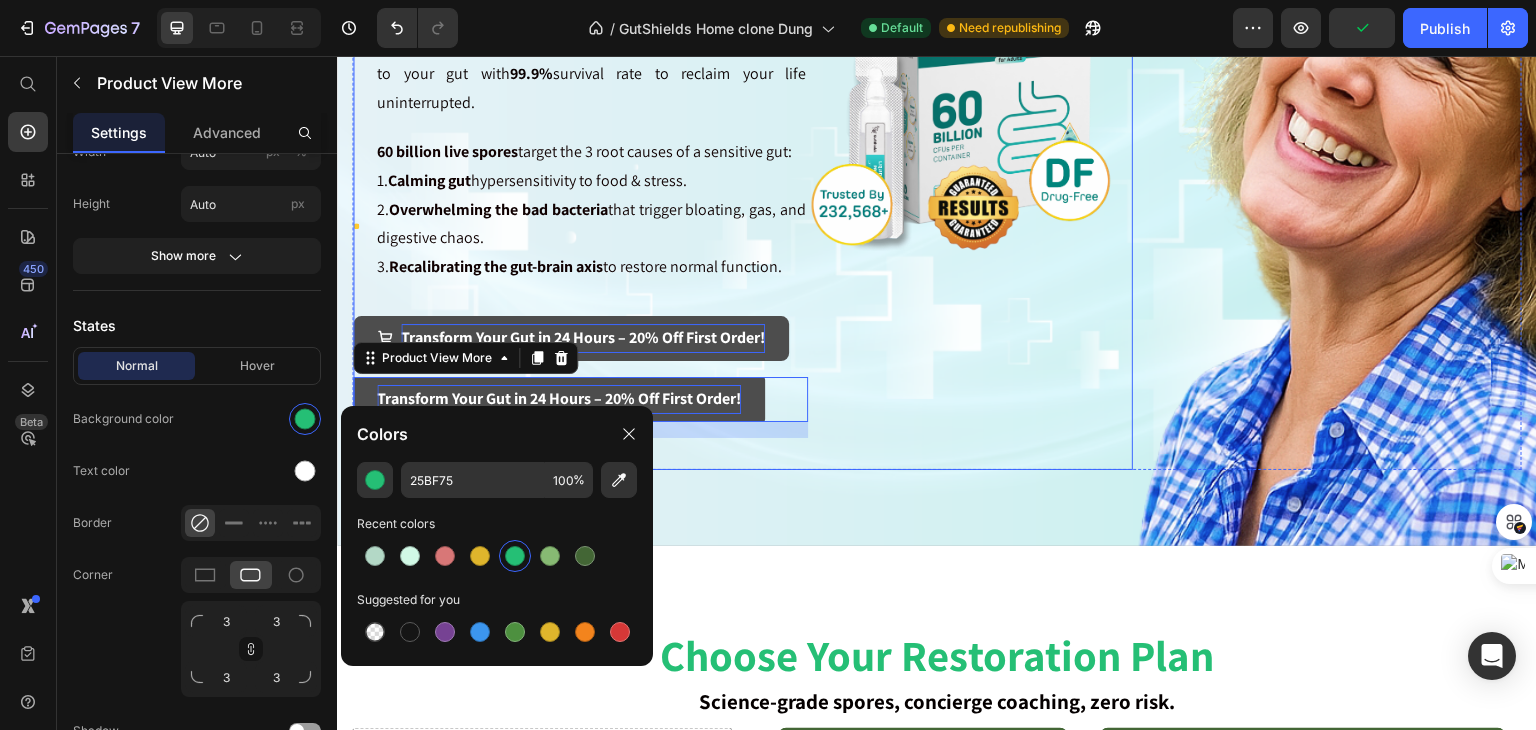click on "Image" at bounding box center (970, 89) 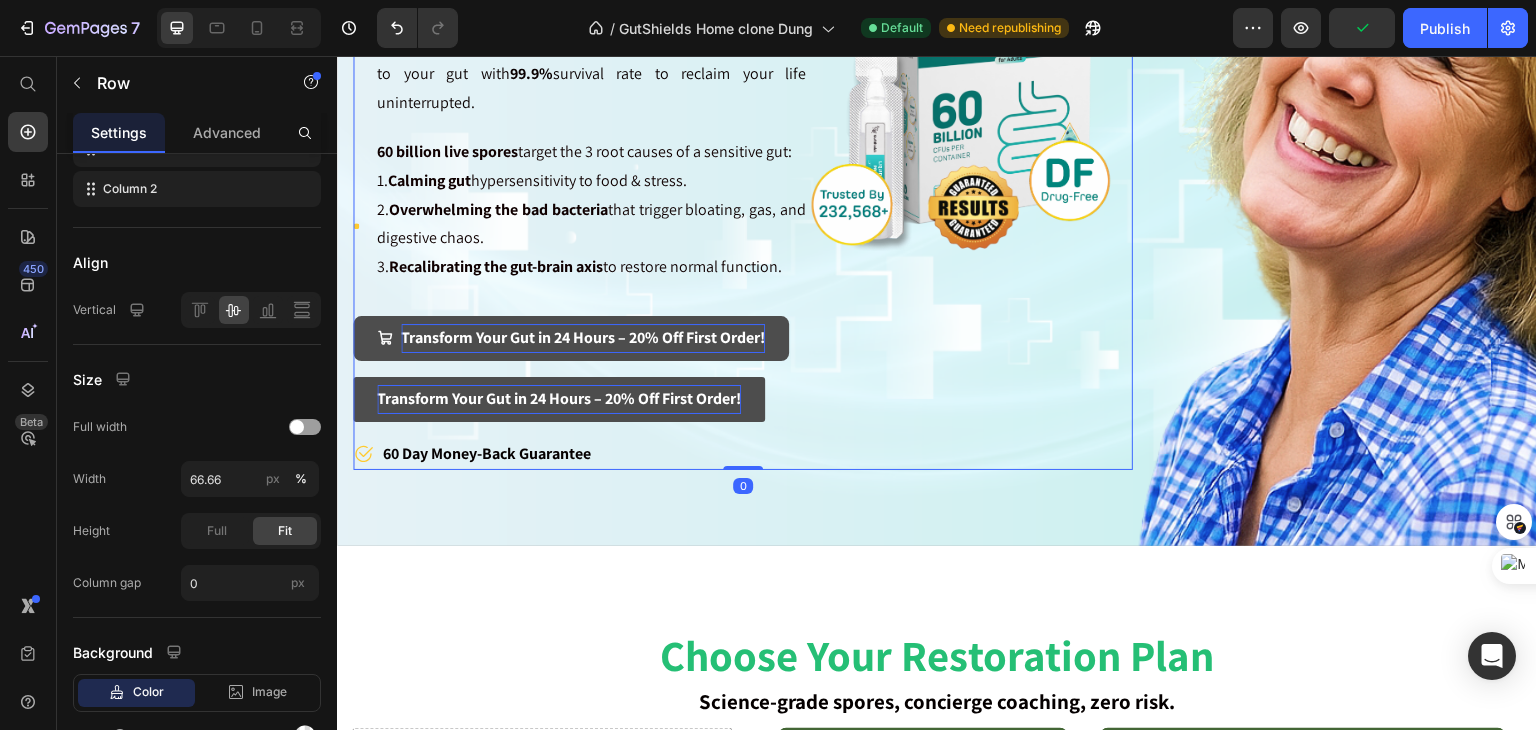 scroll, scrollTop: 0, scrollLeft: 0, axis: both 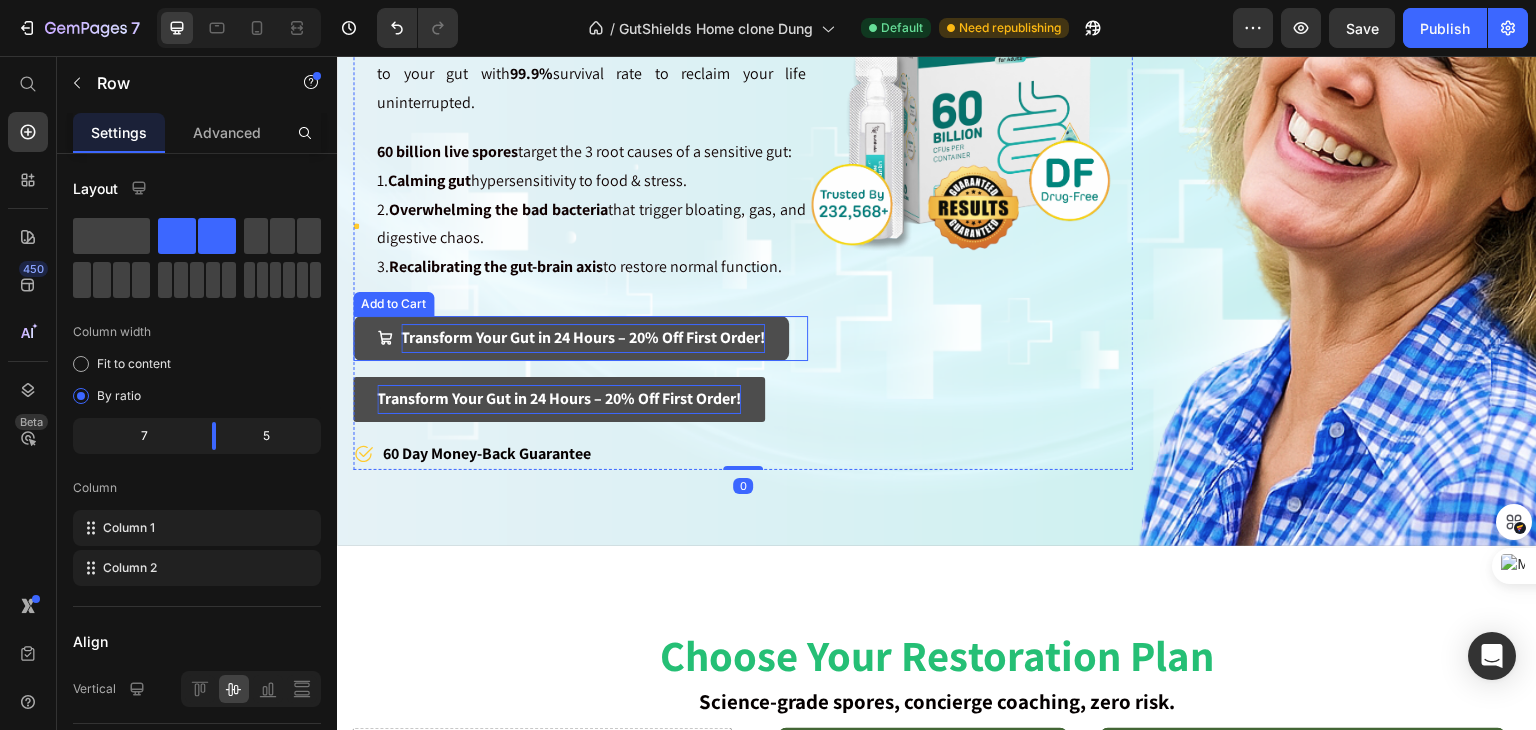 click on "Transform Your Gut in 24 Hours – 20% Off First Order!" at bounding box center (571, 338) 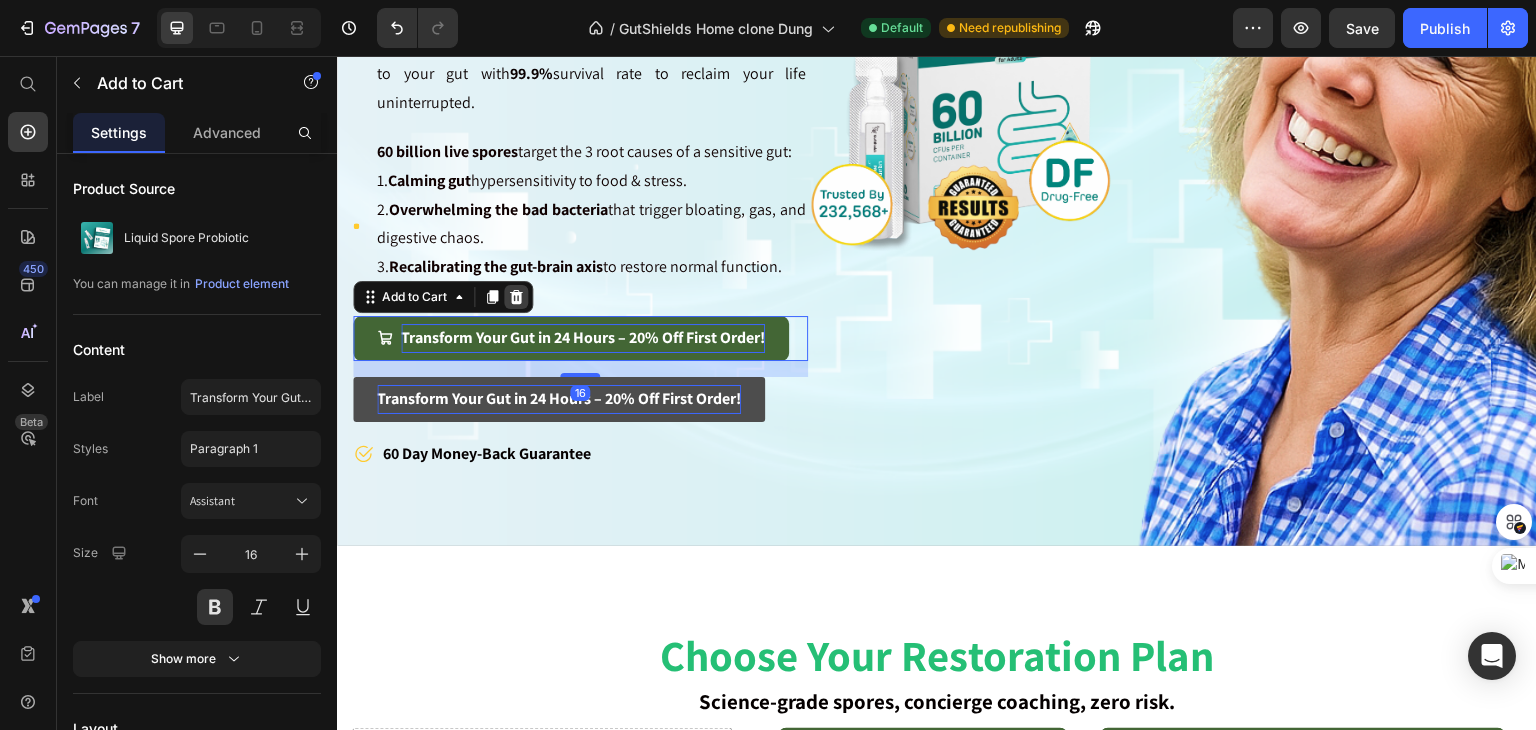 click 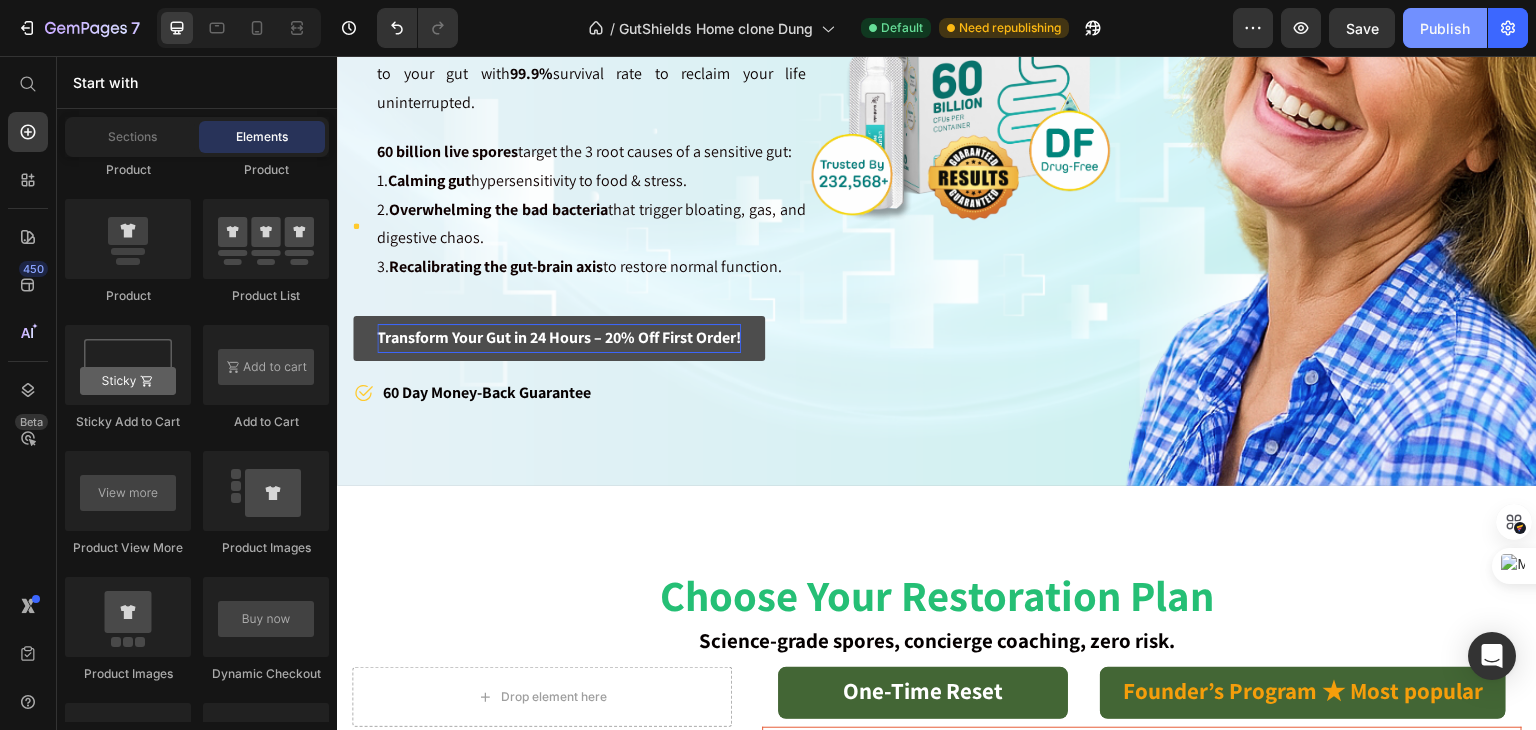 click on "Publish" at bounding box center [1445, 28] 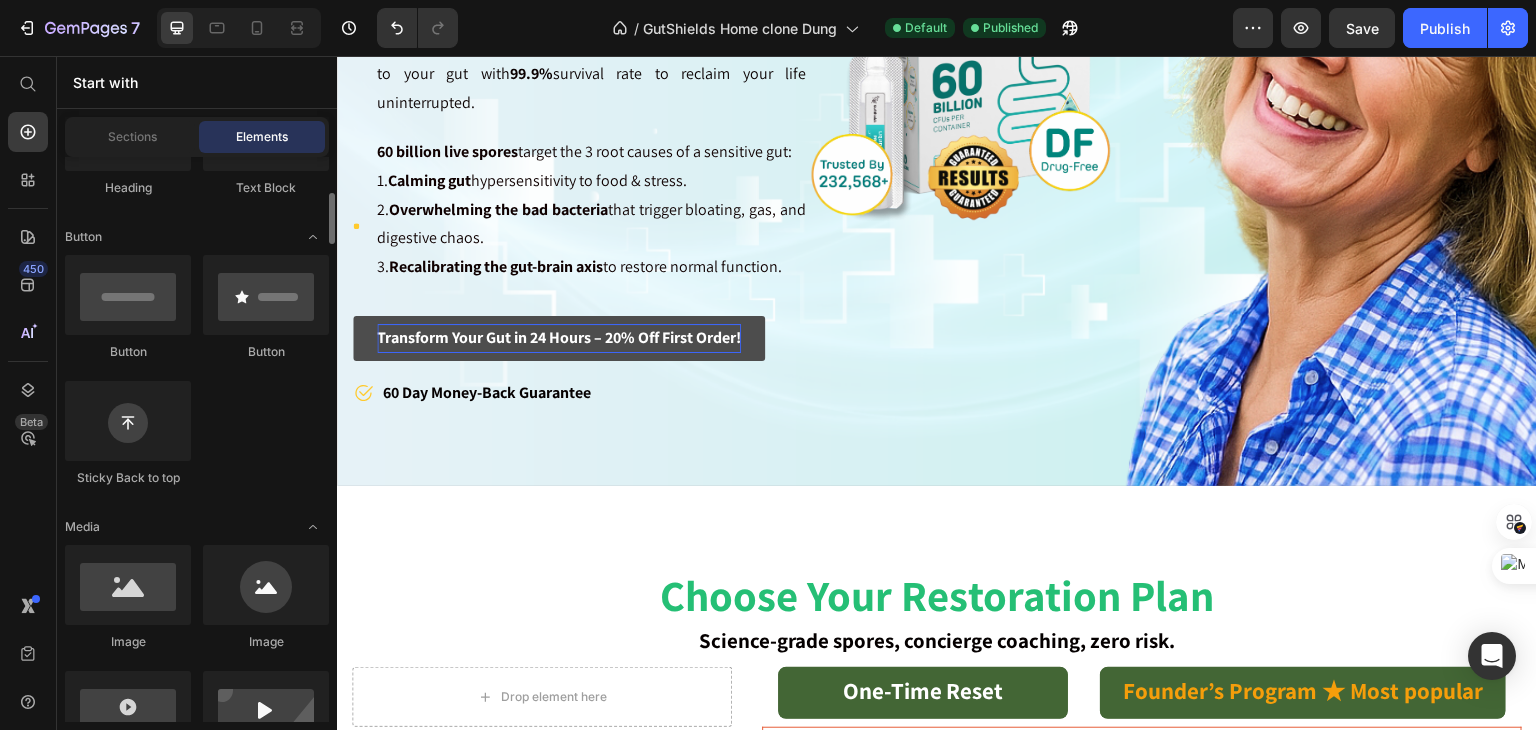 scroll, scrollTop: 100, scrollLeft: 0, axis: vertical 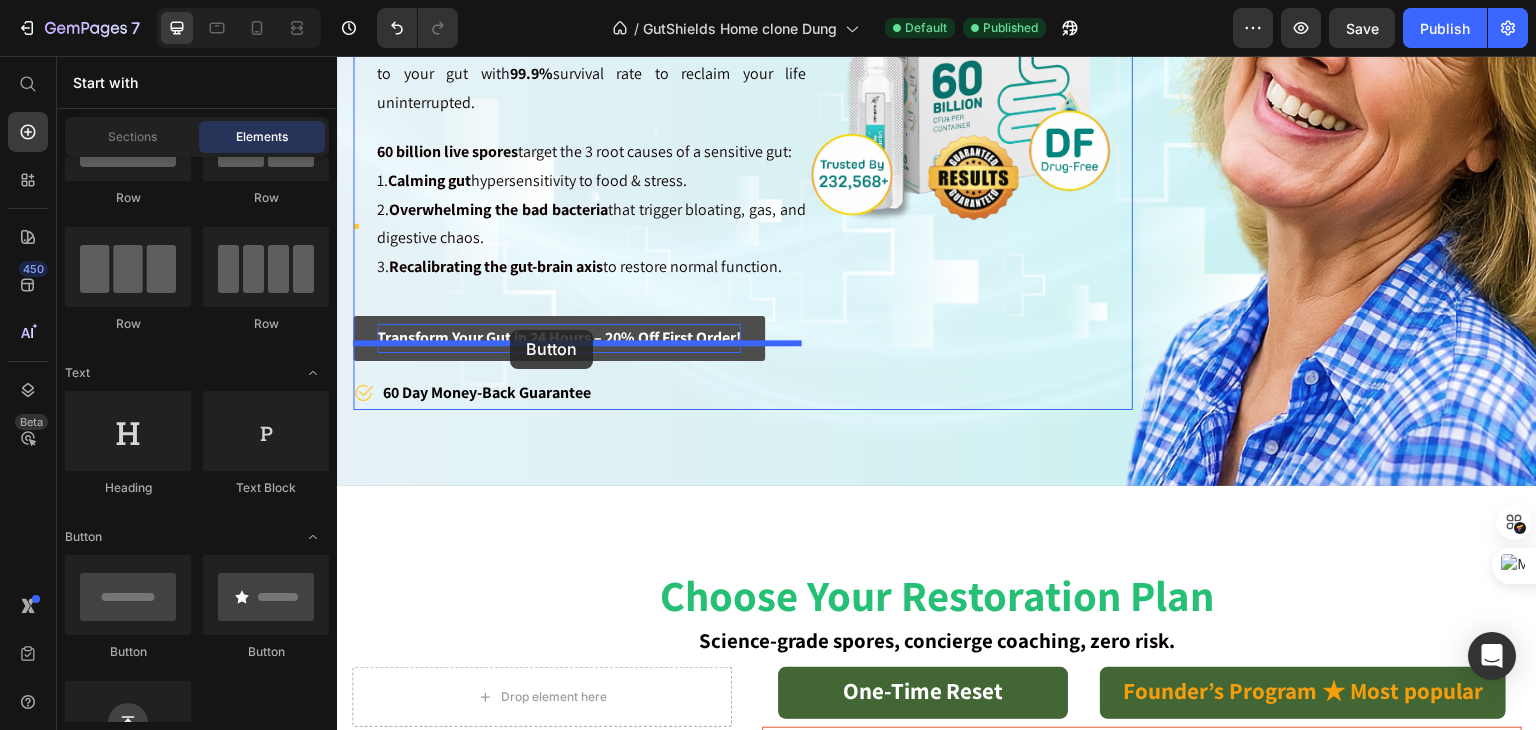 drag, startPoint x: 672, startPoint y: 569, endPoint x: 510, endPoint y: 330, distance: 288.72998 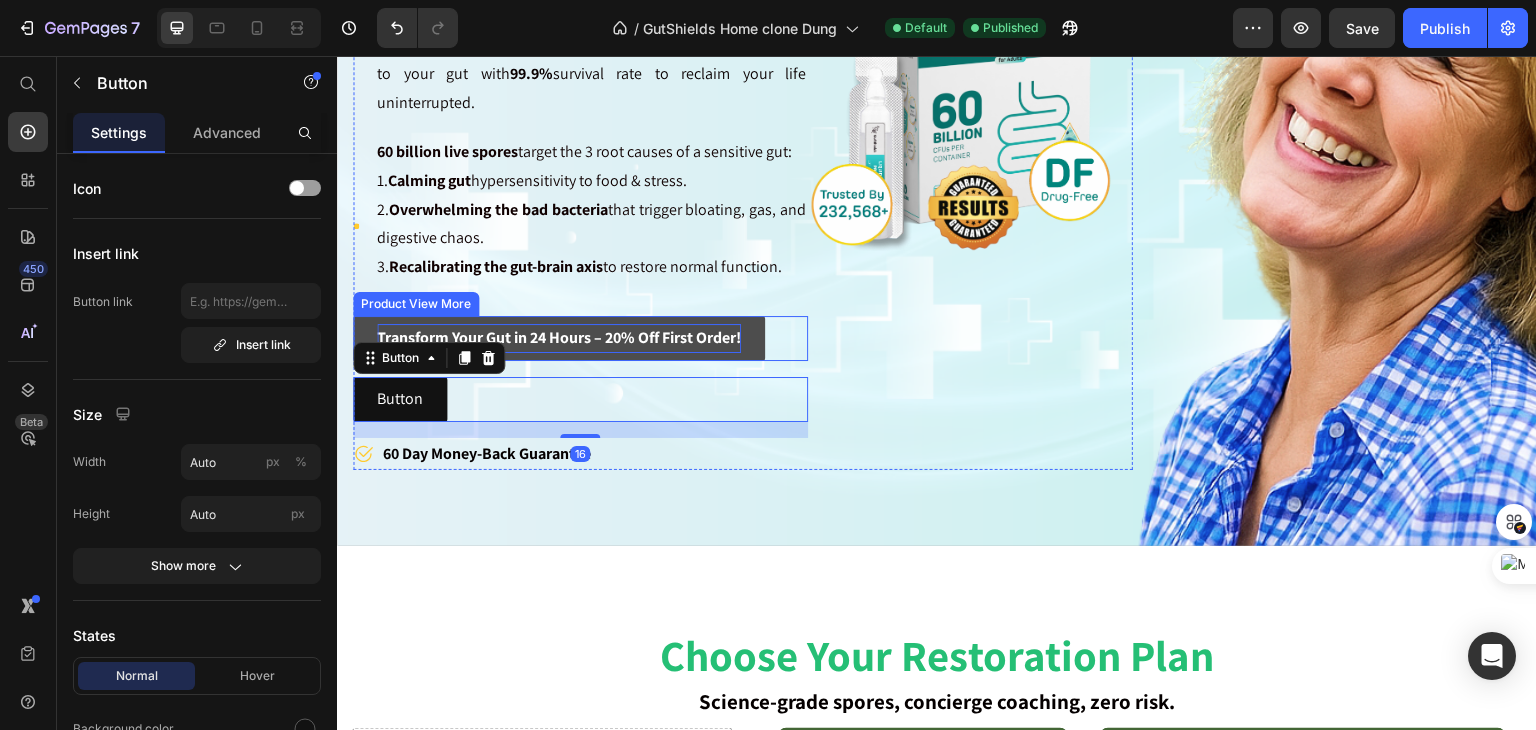 click on "Transform Your Gut in 24 Hours – 20% Off First Order!" at bounding box center [559, 337] 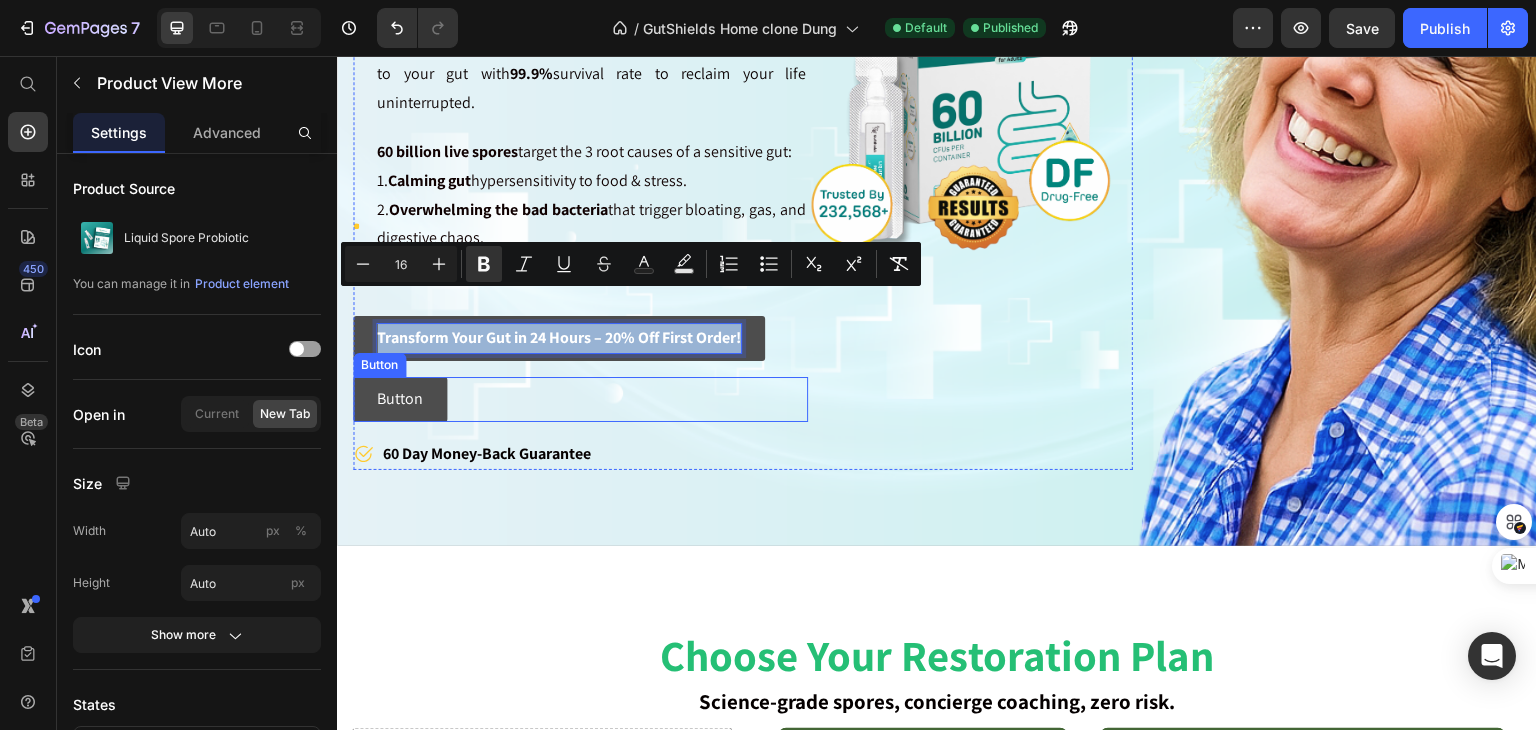 click on "Button" at bounding box center (400, 399) 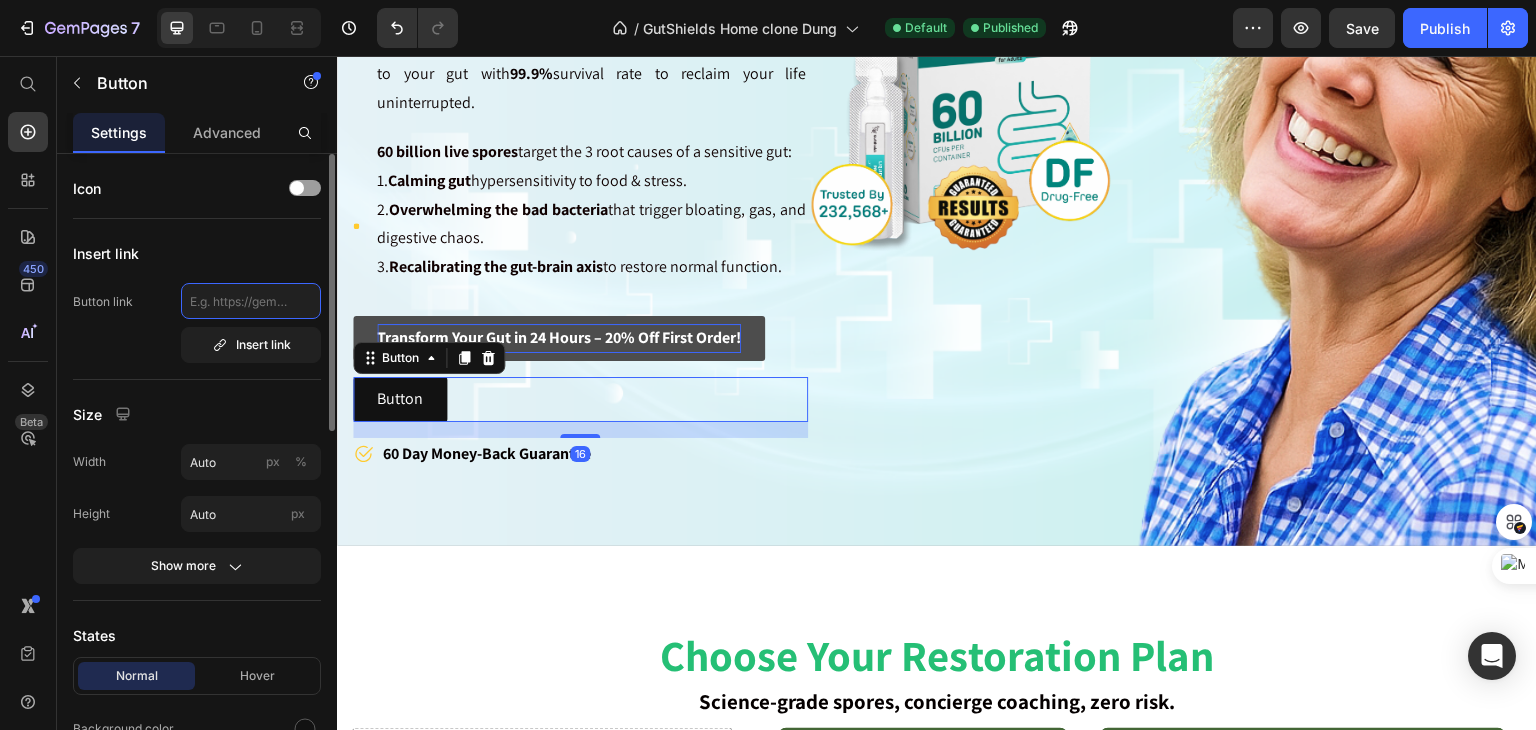 click 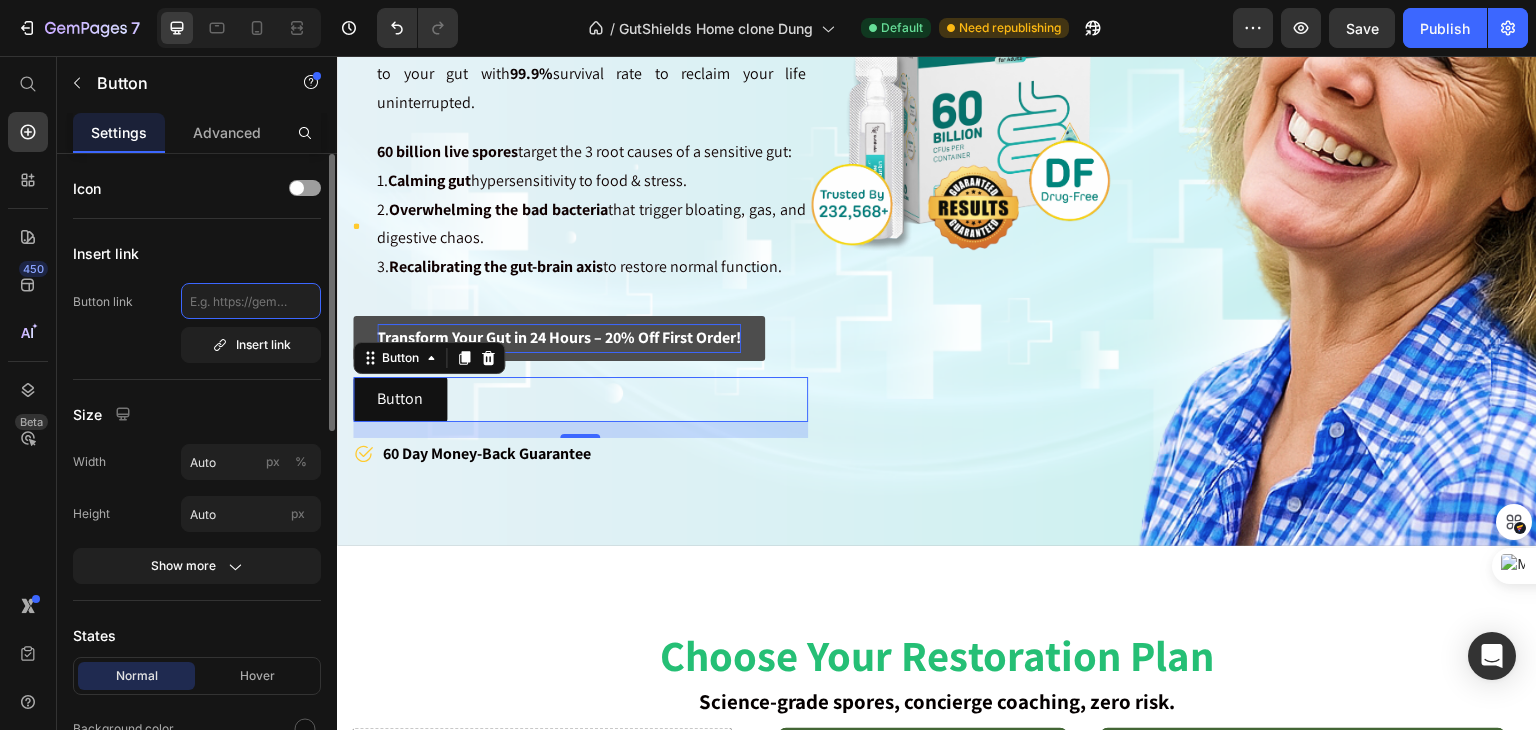 paste on "https://www.gutshields.com/products/gut-shields-liquid-spore-probiotic-us" 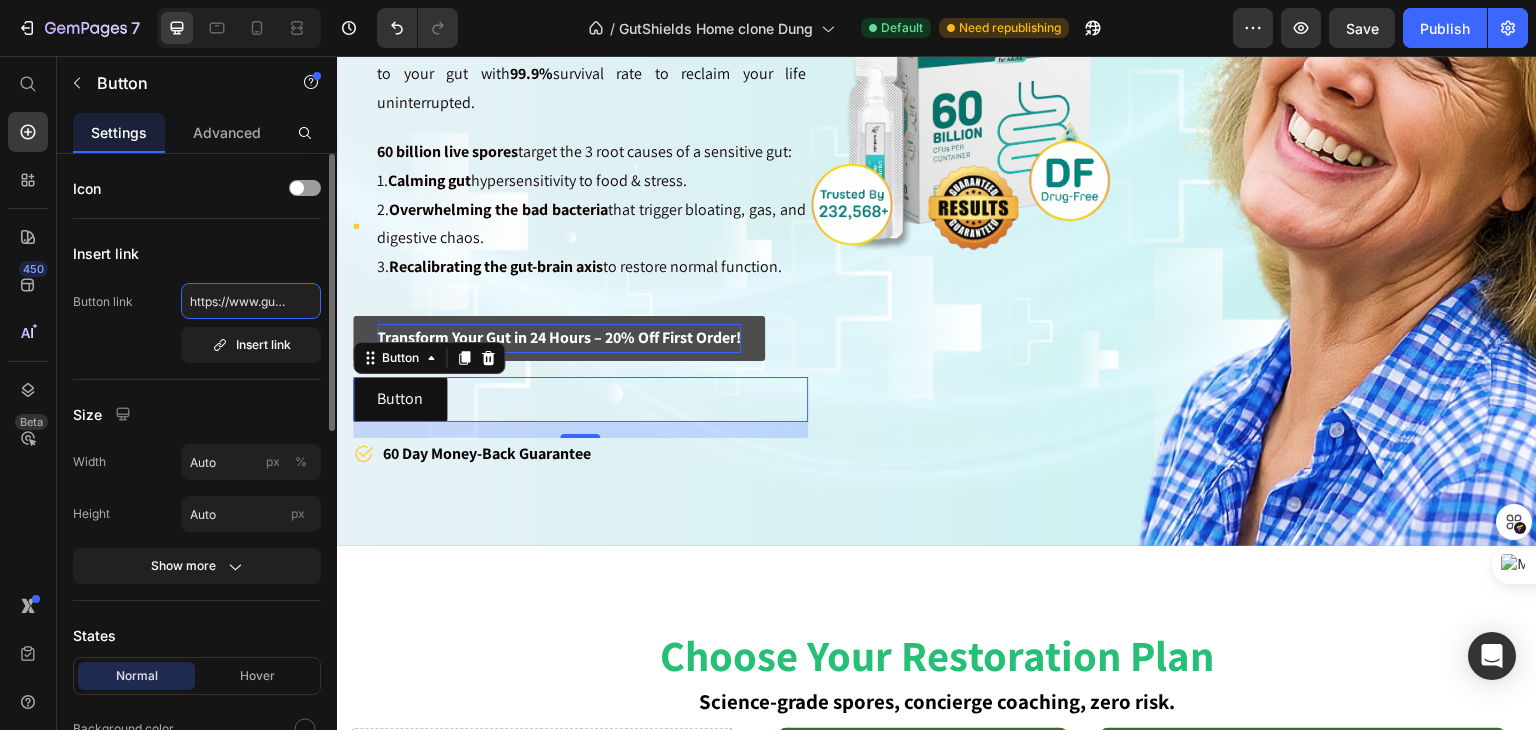 scroll, scrollTop: 0, scrollLeft: 331, axis: horizontal 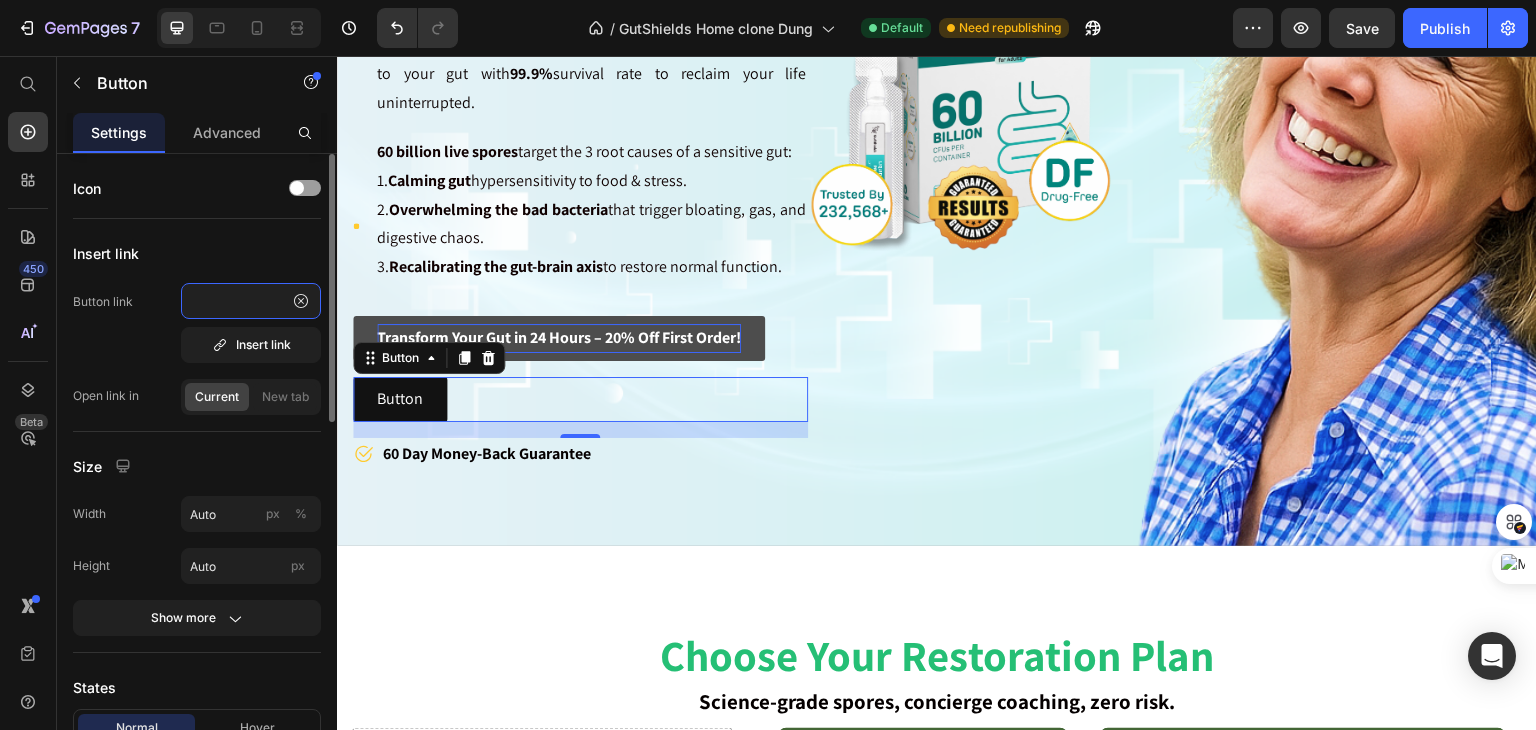 type on "https://www.gutshields.com/products/gut-shields-liquid-spore-probiotic-us" 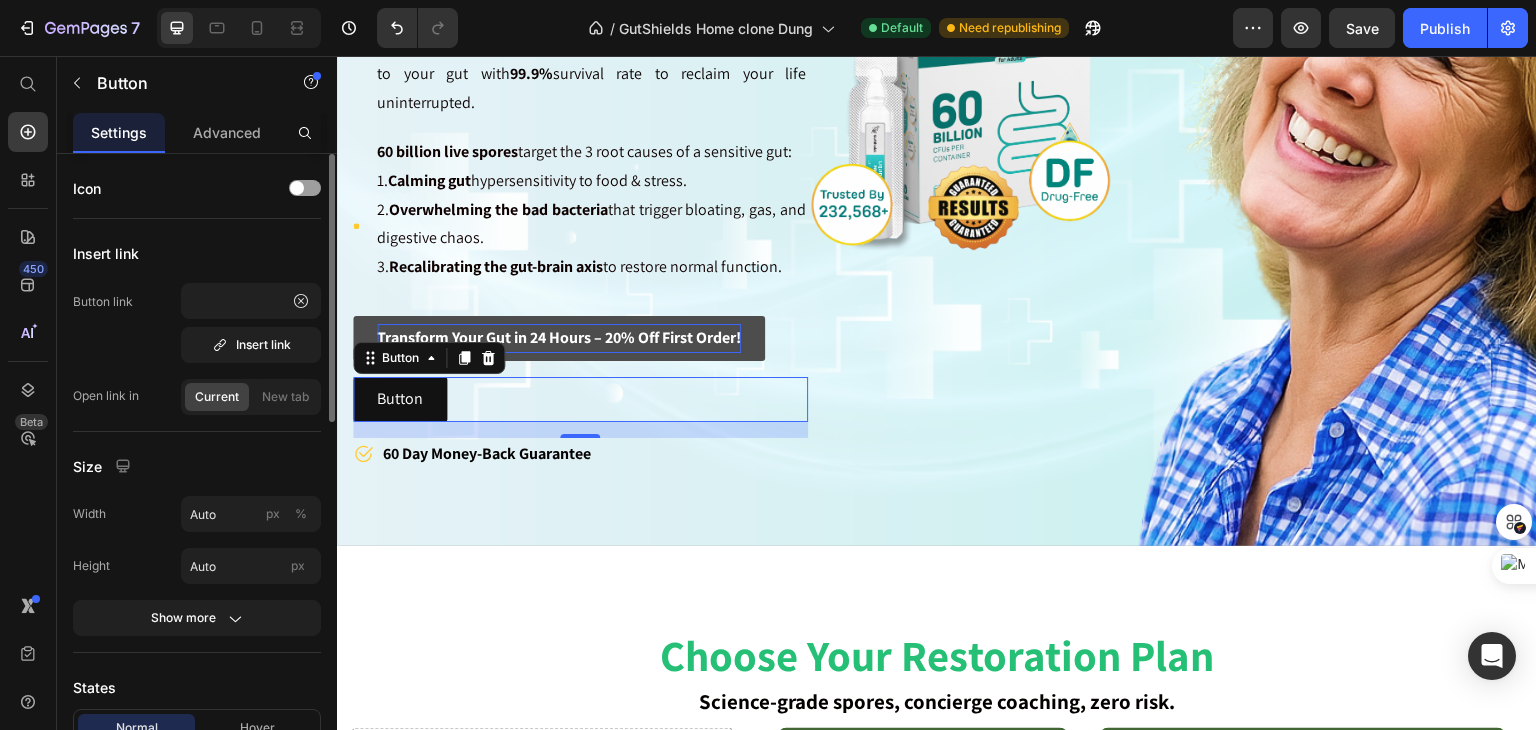 click on "Insert link" at bounding box center (197, 253) 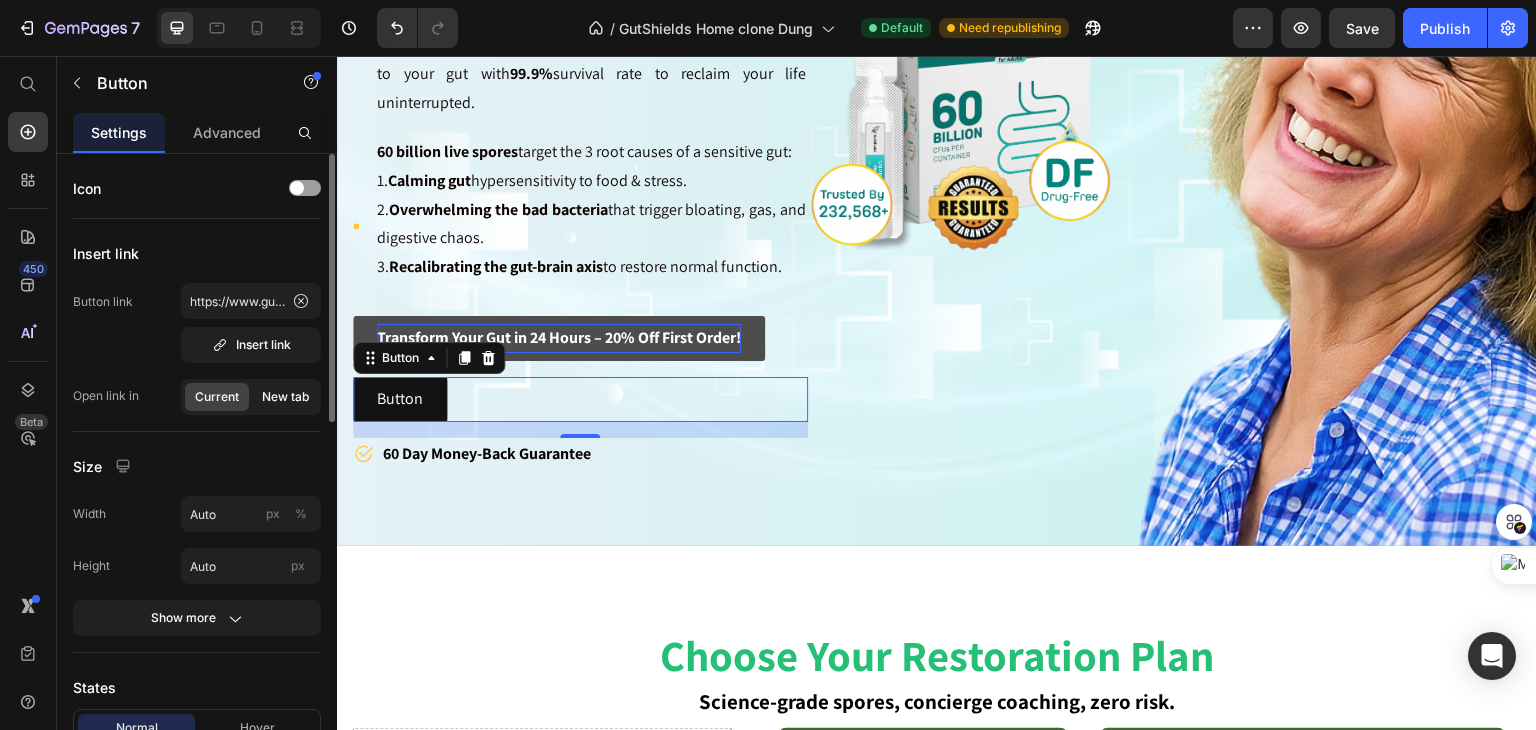click on "New tab" 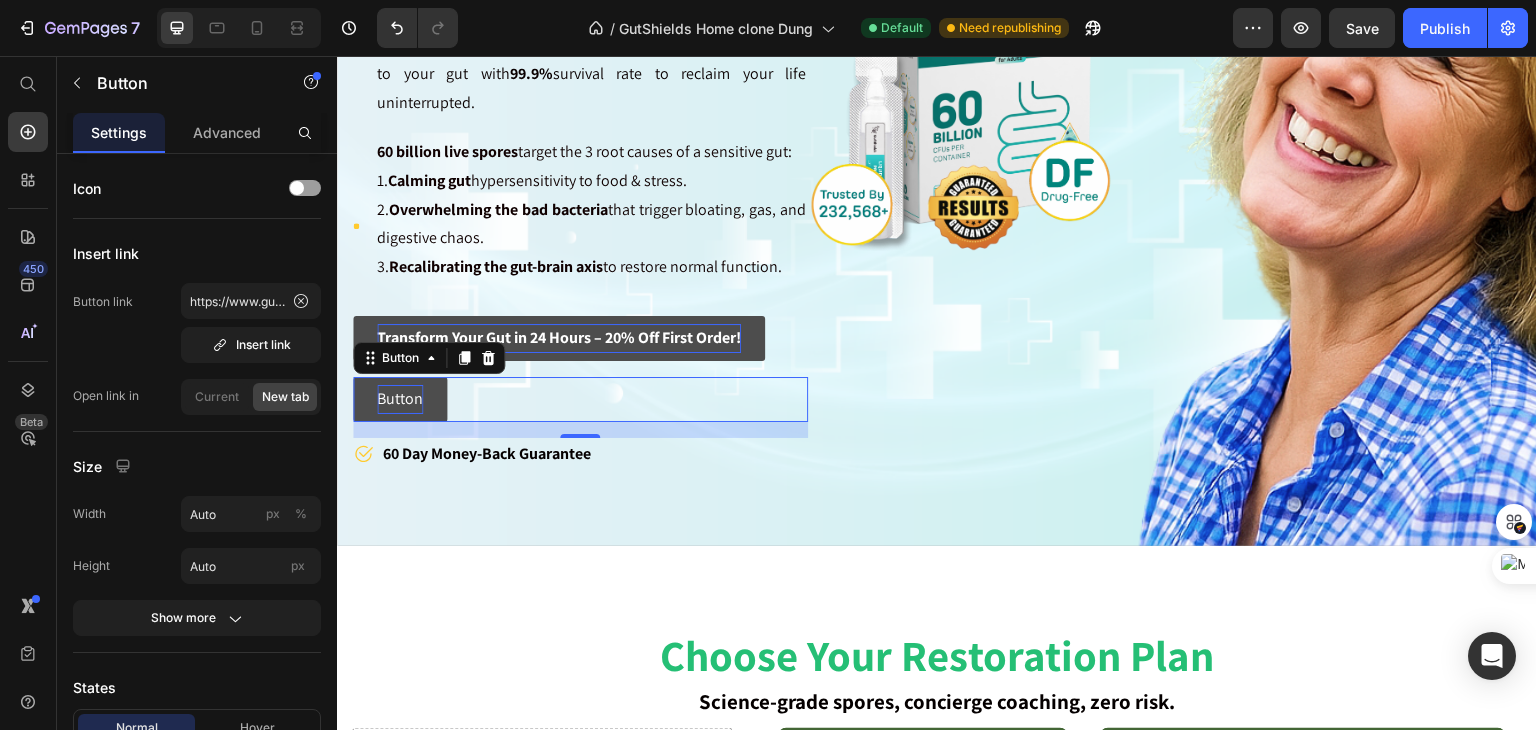 click on "Button" at bounding box center (400, 399) 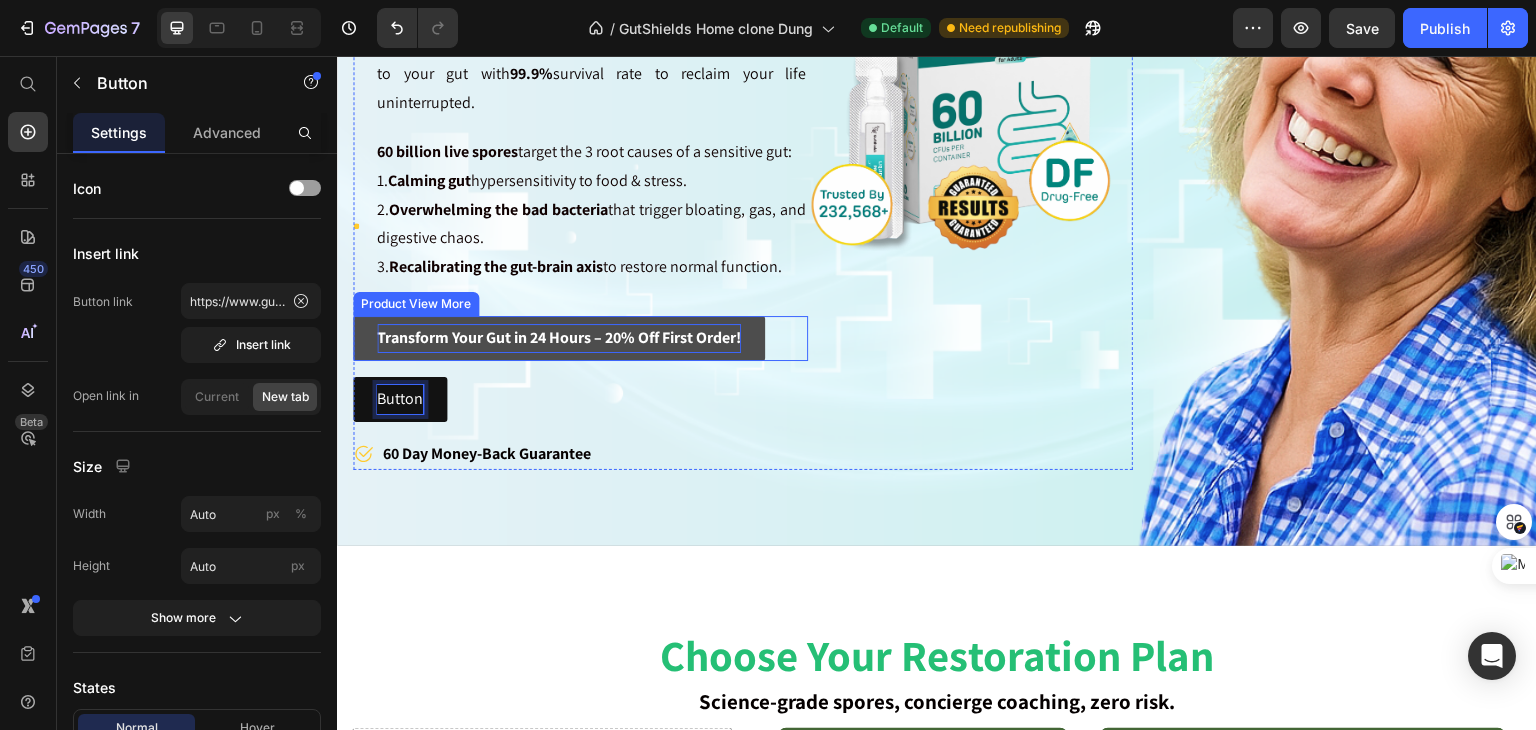 click on "Transform Your Gut in 24 Hours – 20% Off First Order!" at bounding box center (559, 337) 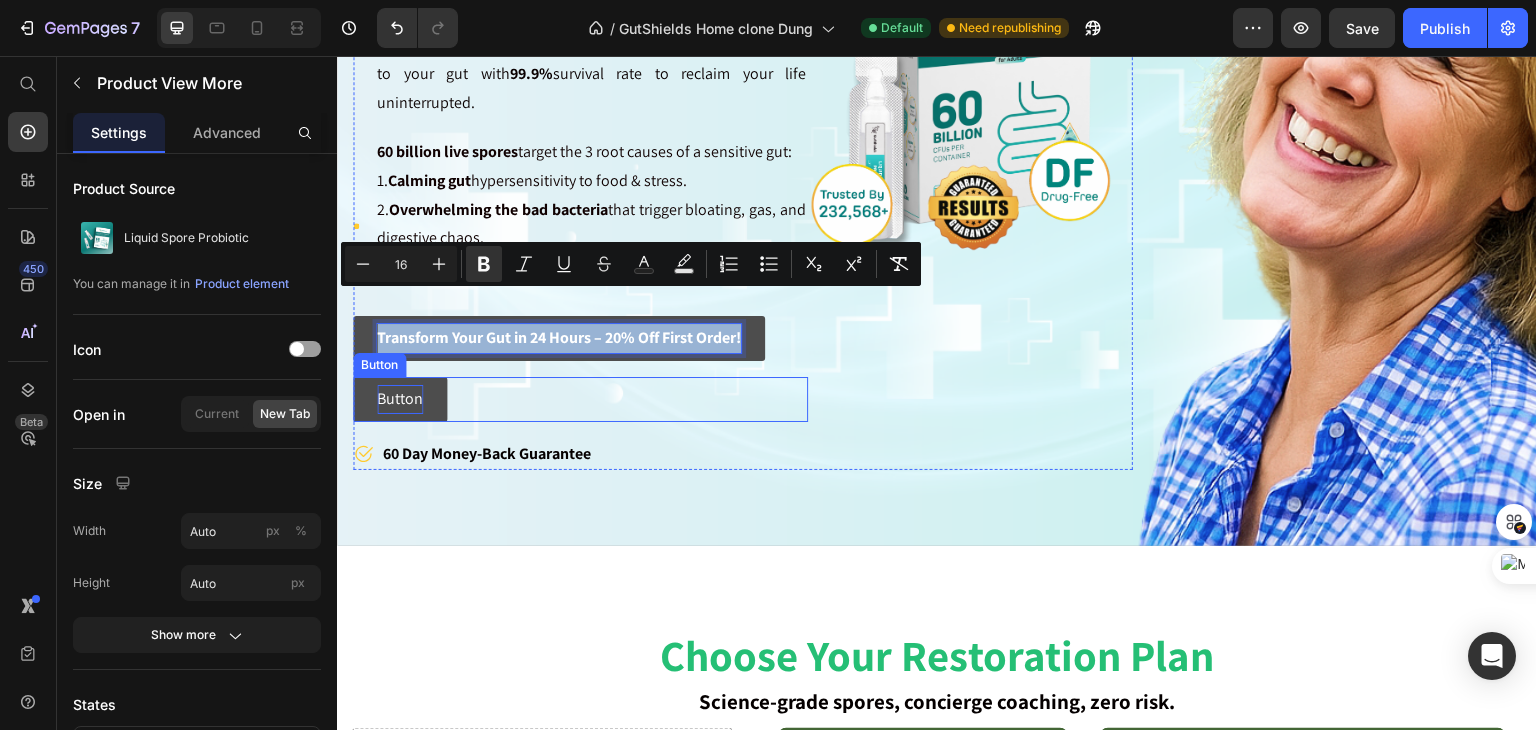 click on "Button" at bounding box center [400, 399] 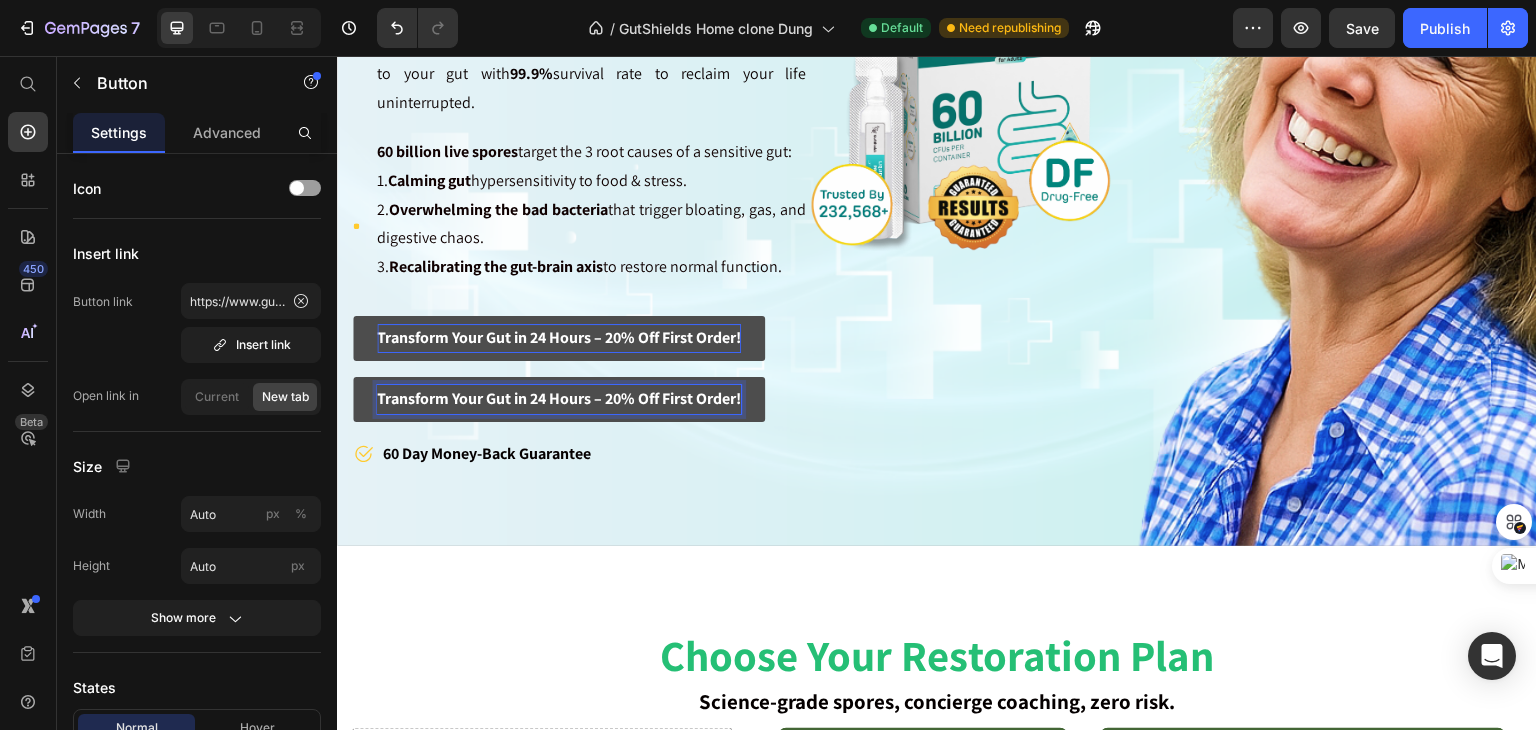 click on "Image" at bounding box center [970, 89] 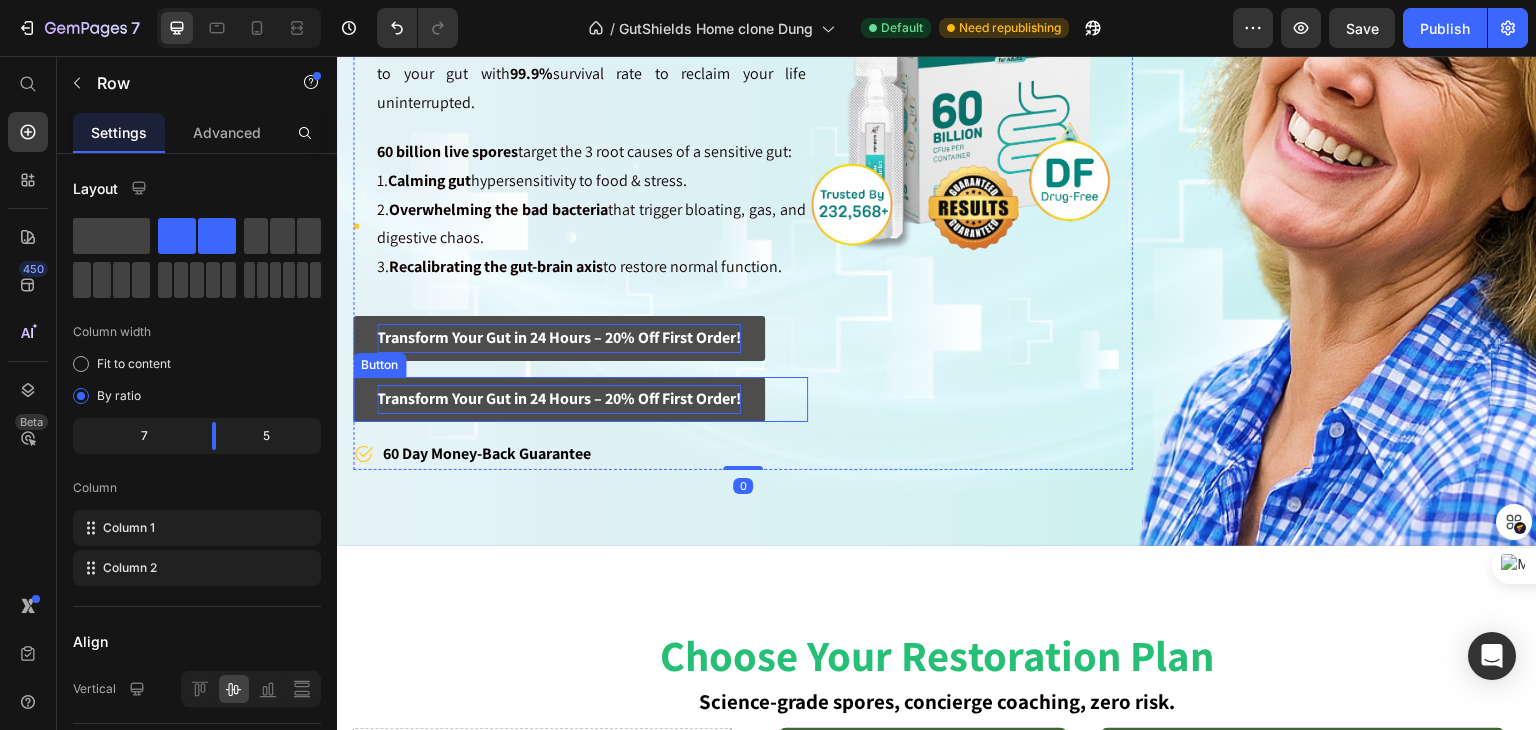 click on "Transform Your Gut in 24 Hours – 20% Off First Order!" at bounding box center [559, 398] 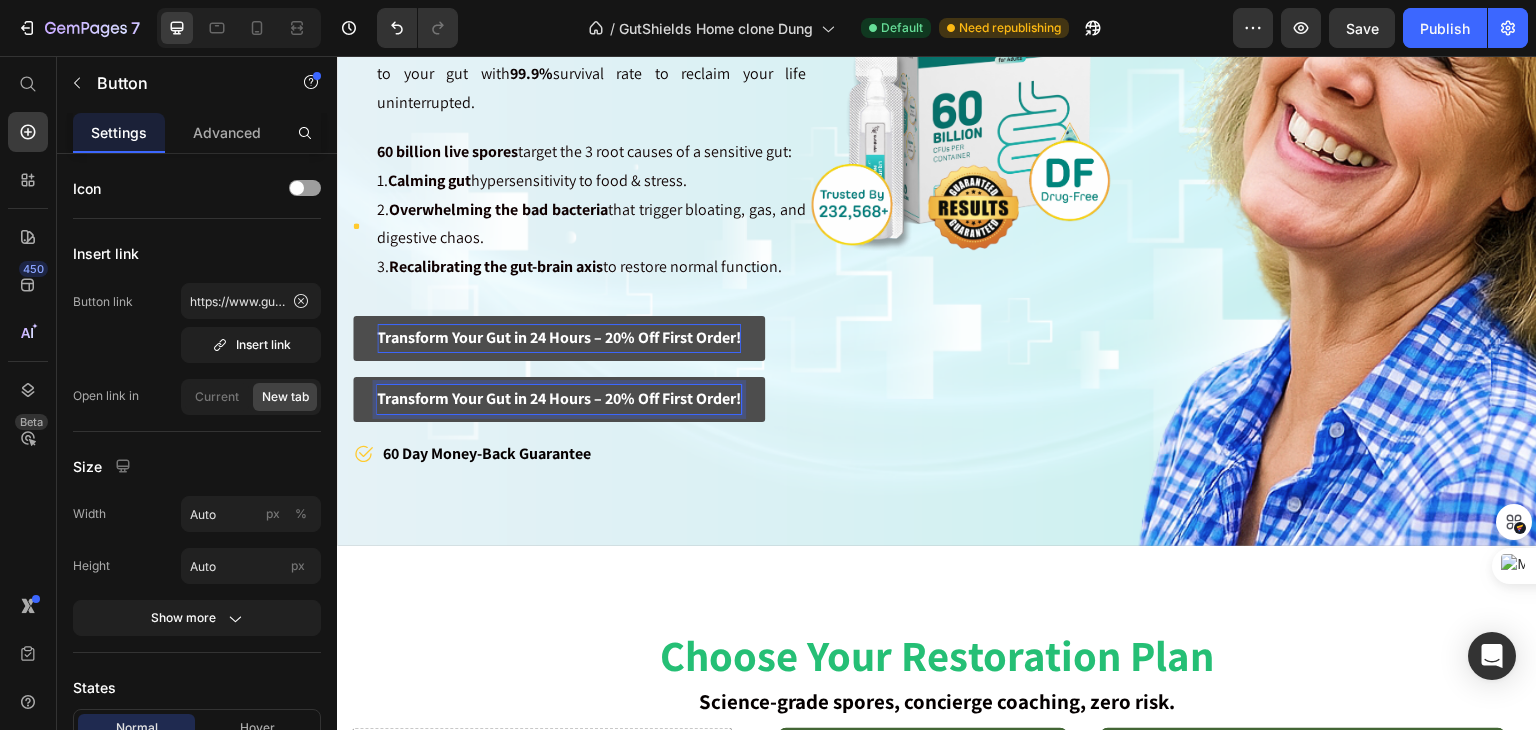 click on "Transform Your Gut in 24 Hours – 20% Off First Order!" at bounding box center [559, 399] 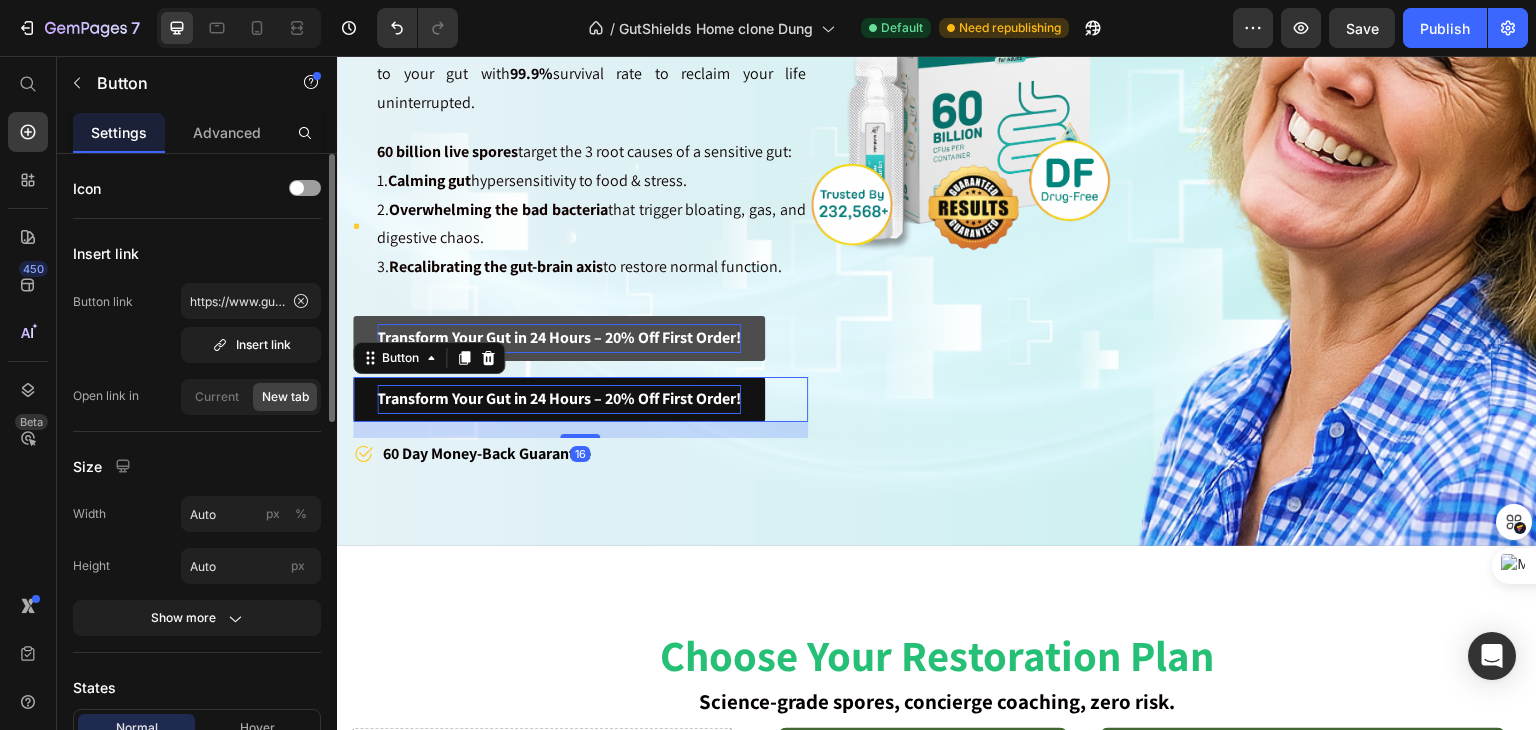 scroll, scrollTop: 300, scrollLeft: 0, axis: vertical 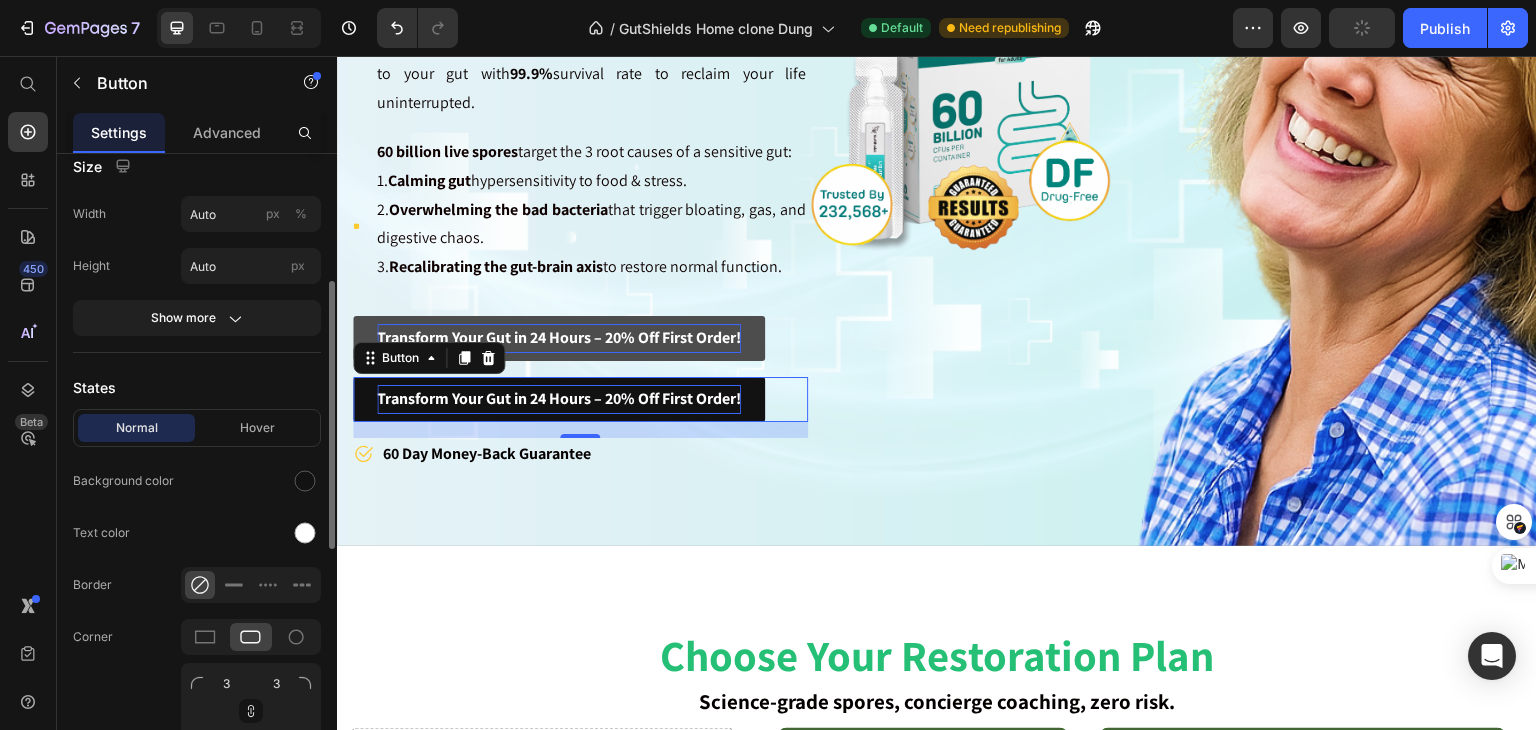 click 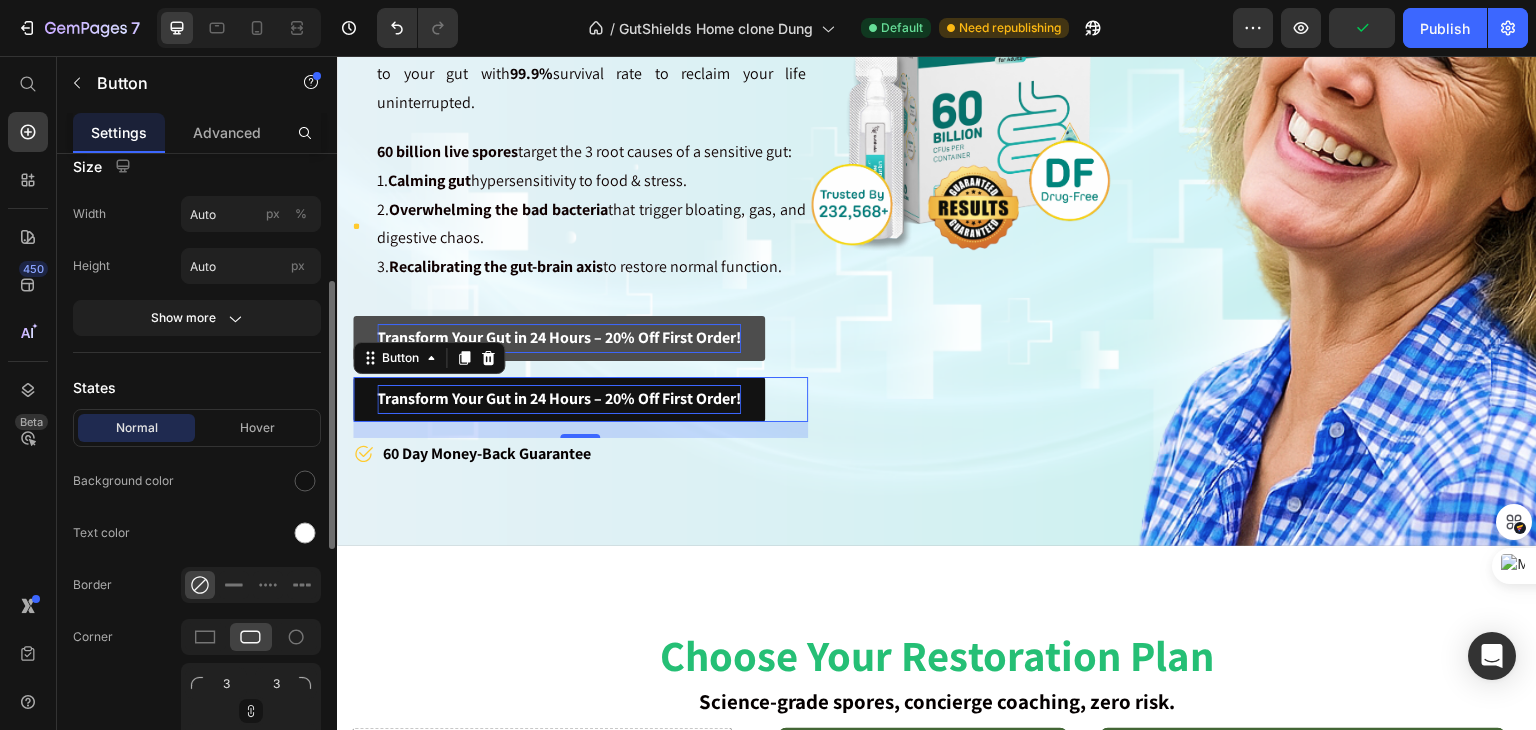click 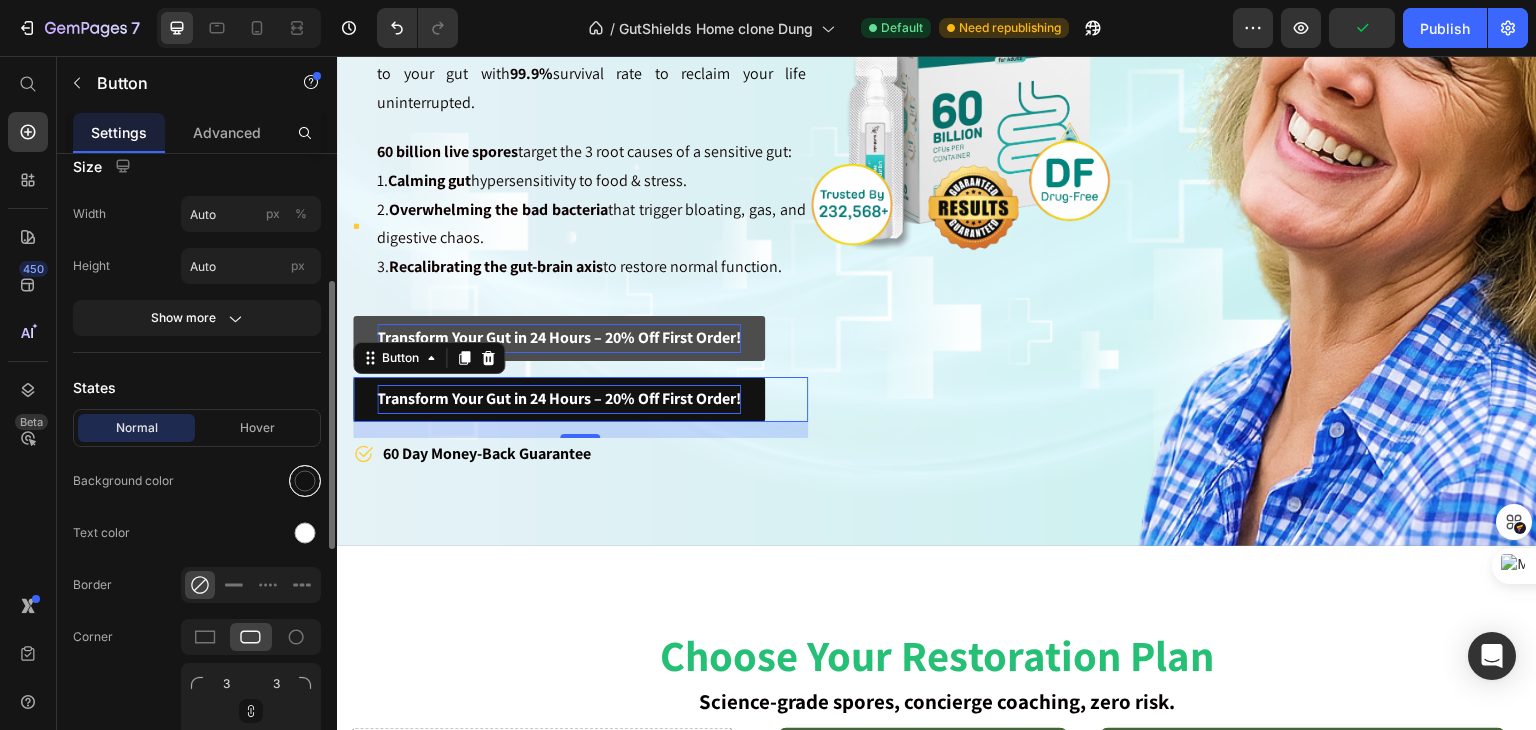 click at bounding box center (305, 481) 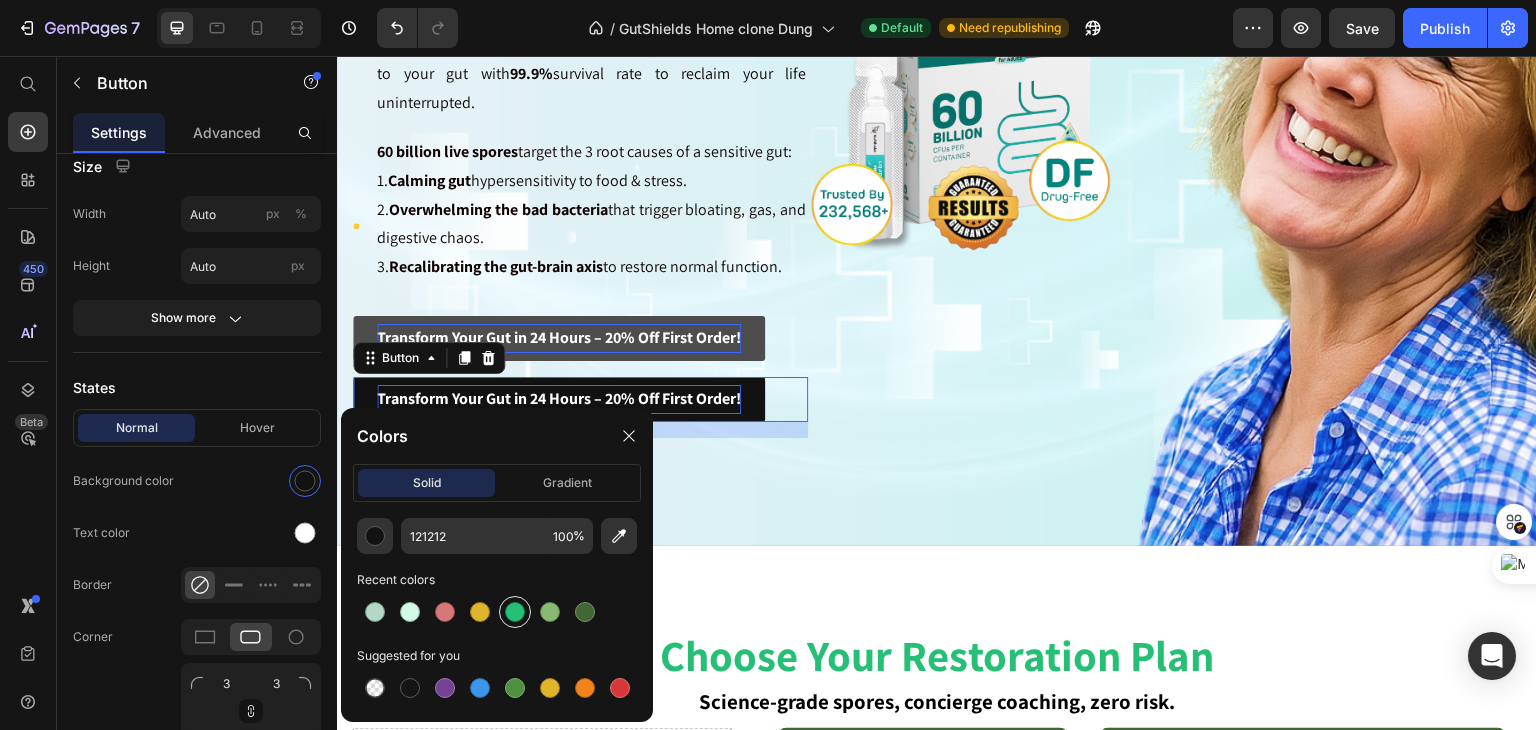 click at bounding box center (515, 612) 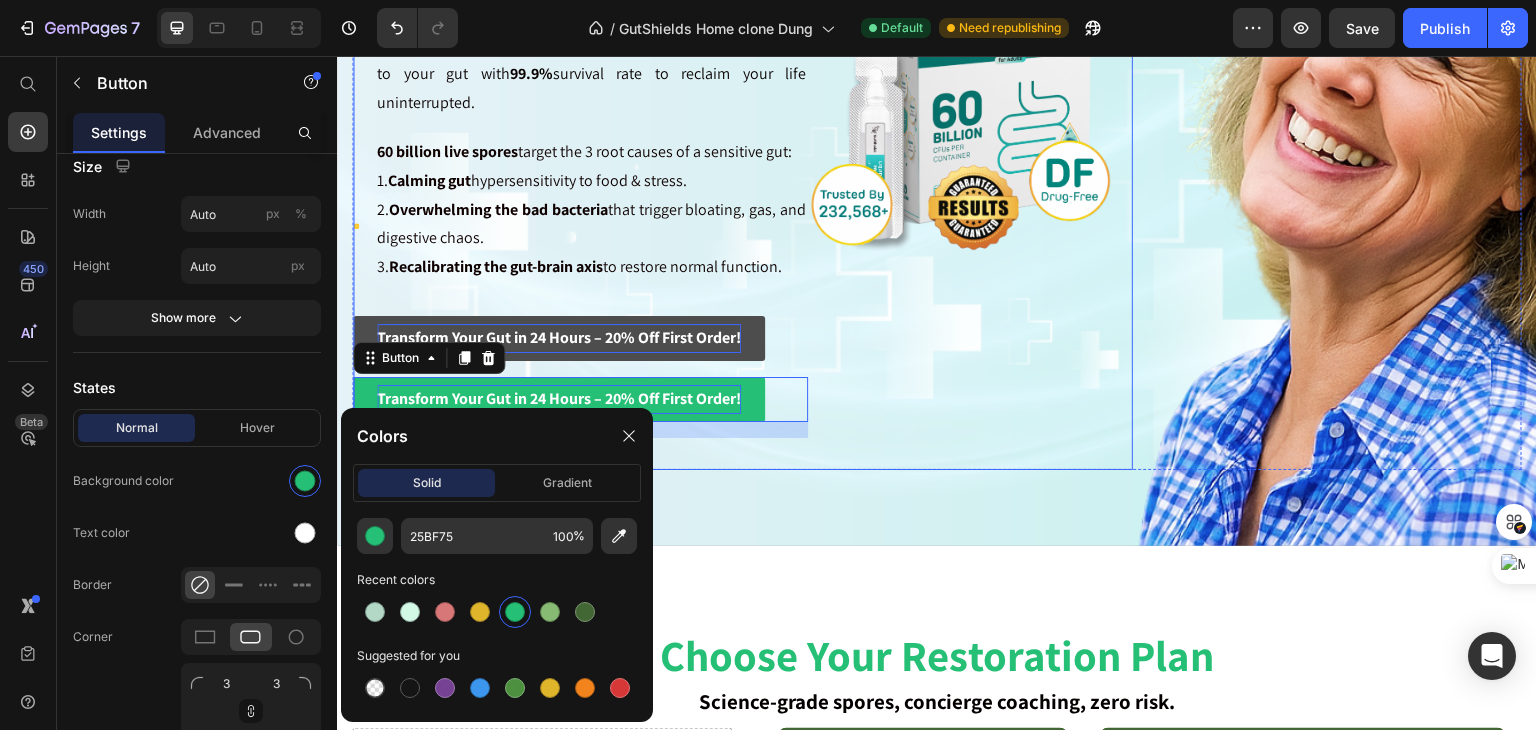 click on "Image" at bounding box center (970, 89) 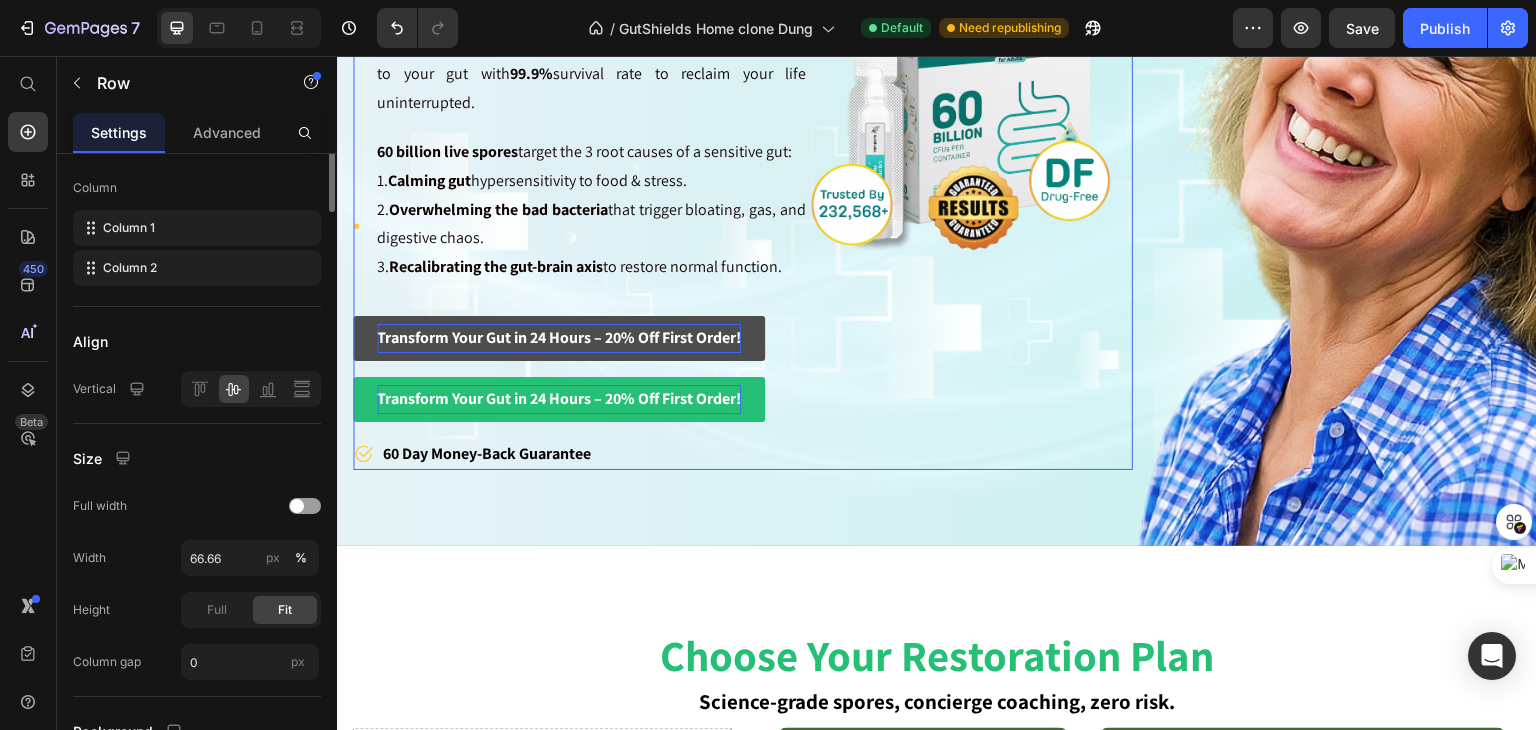 scroll, scrollTop: 0, scrollLeft: 0, axis: both 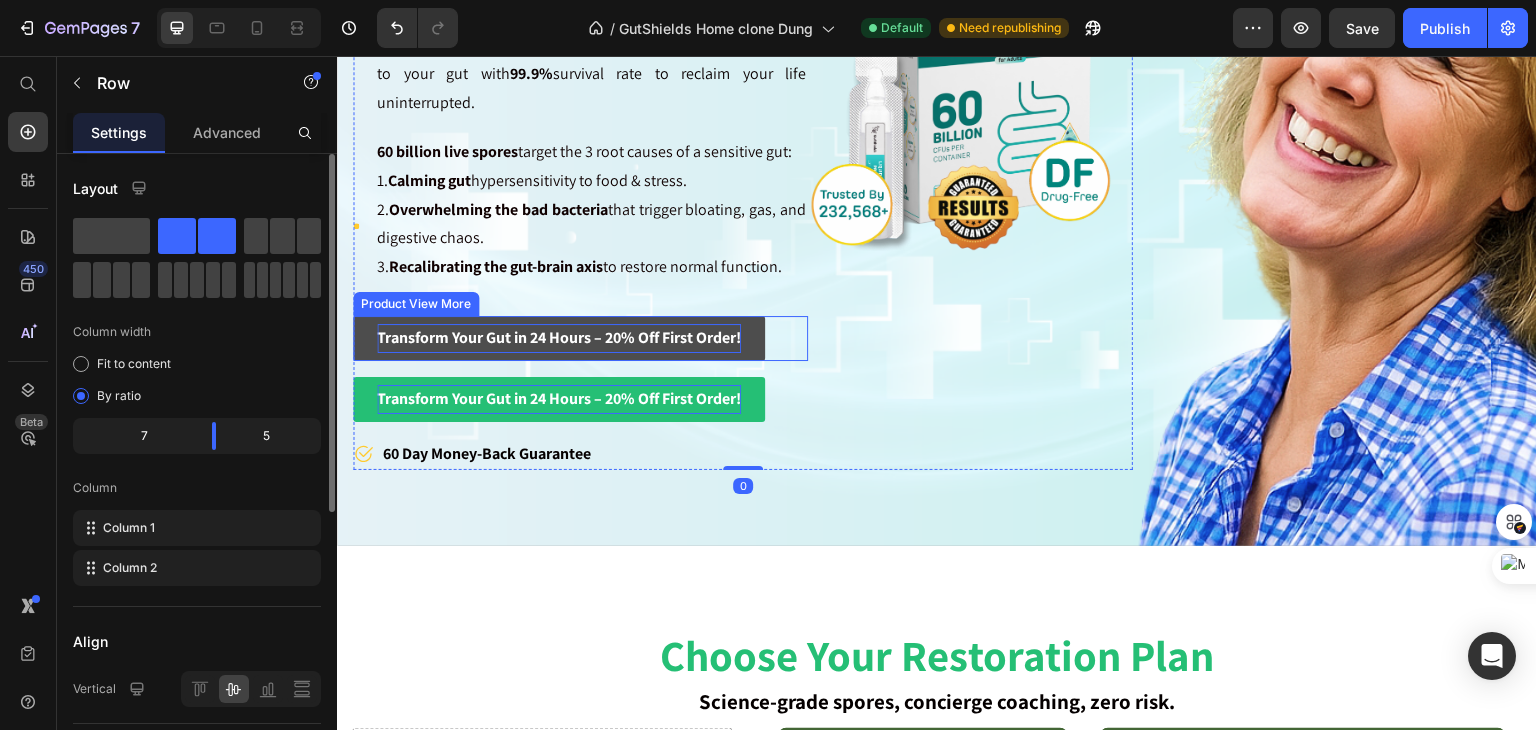 click on "Transform Your Gut in 24 Hours – 20% Off First Order!" at bounding box center (559, 337) 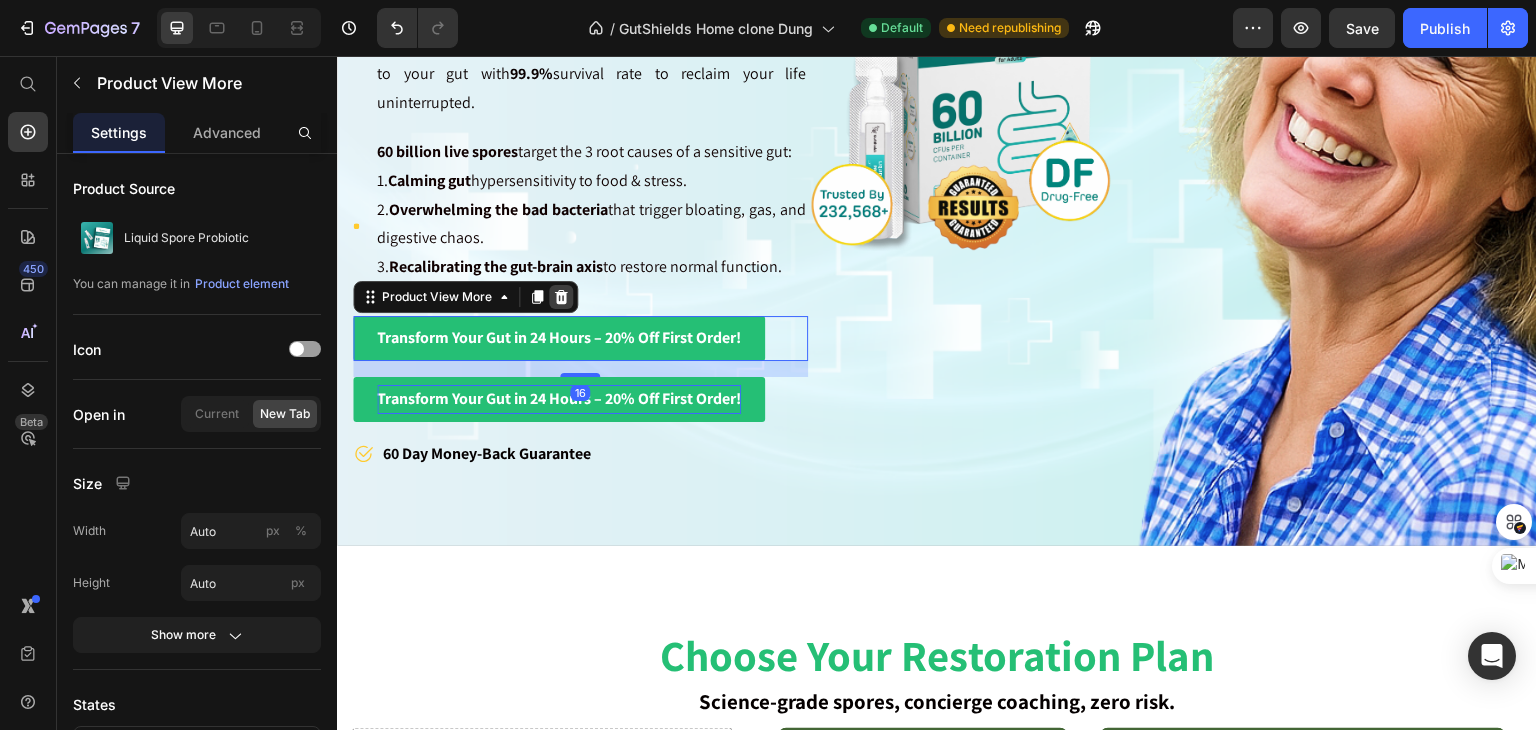 click 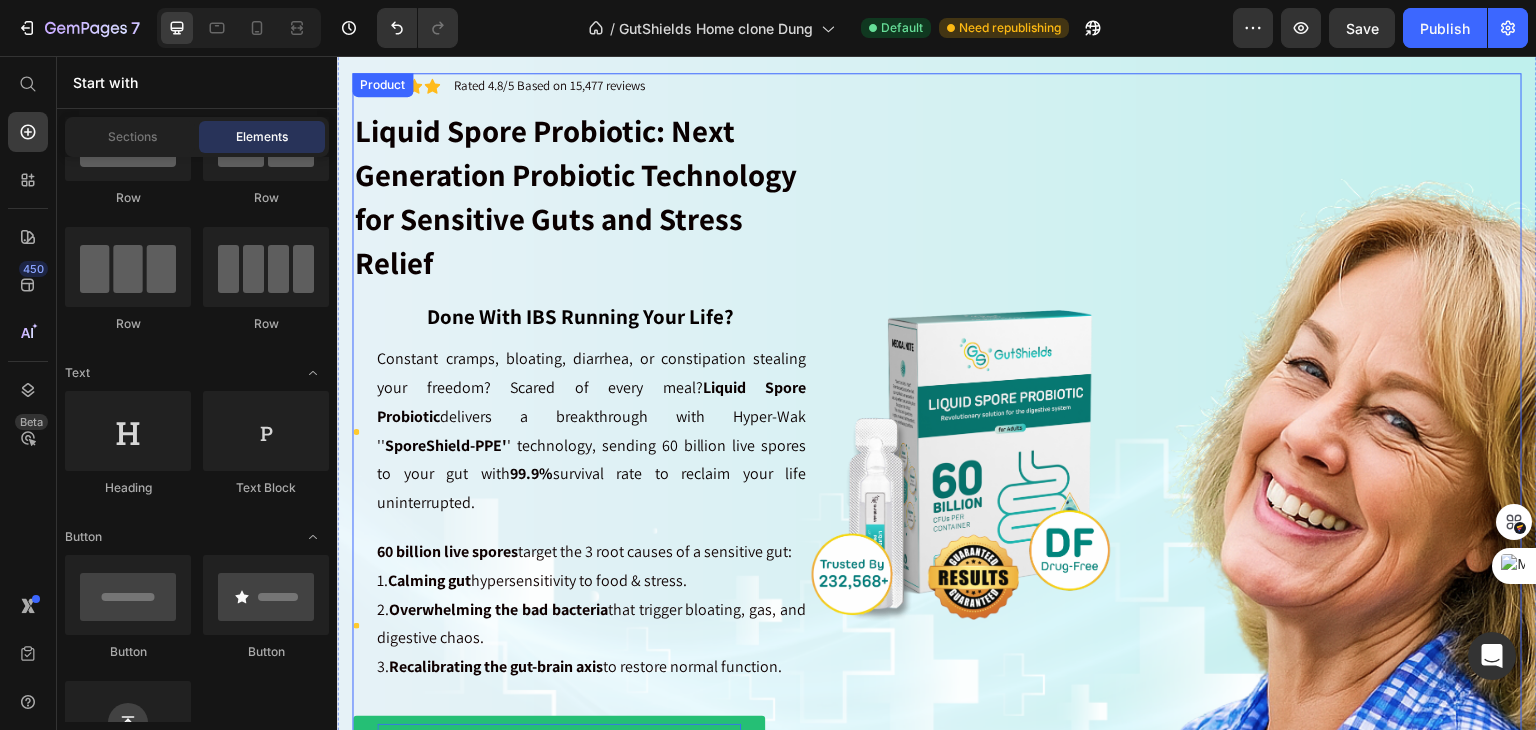 scroll, scrollTop: 0, scrollLeft: 0, axis: both 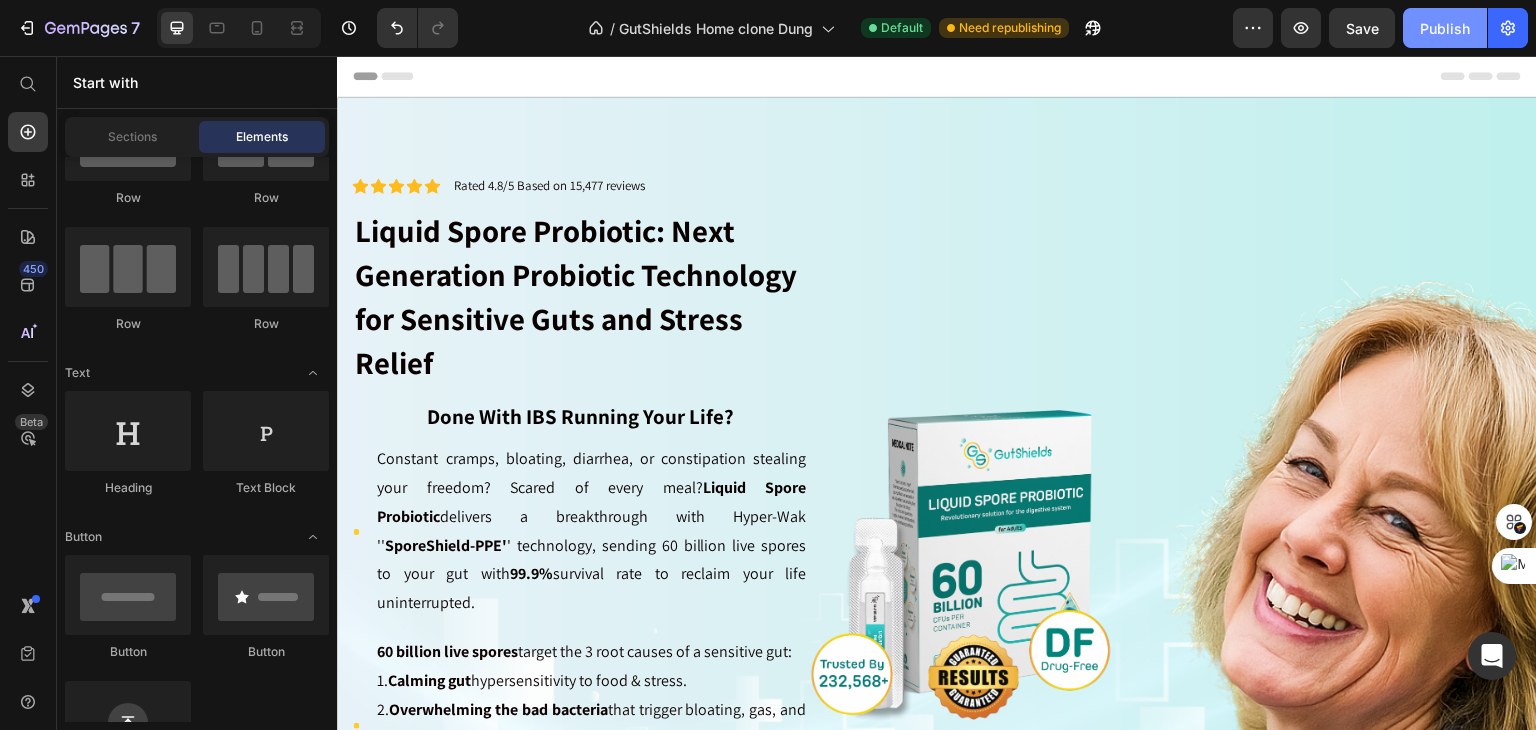 drag, startPoint x: 1470, startPoint y: 28, endPoint x: 195, endPoint y: 143, distance: 1280.1758 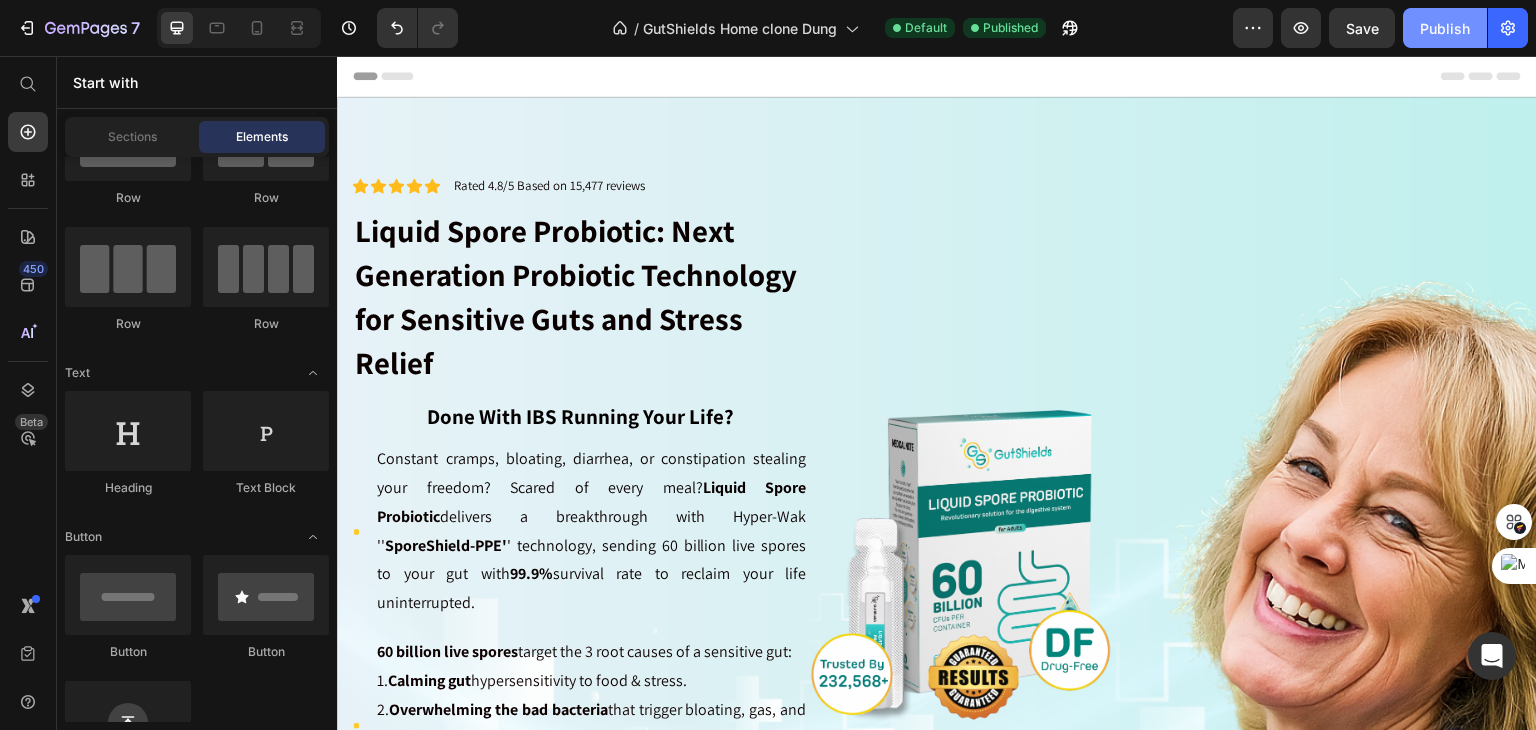 click on "Publish" at bounding box center [1445, 28] 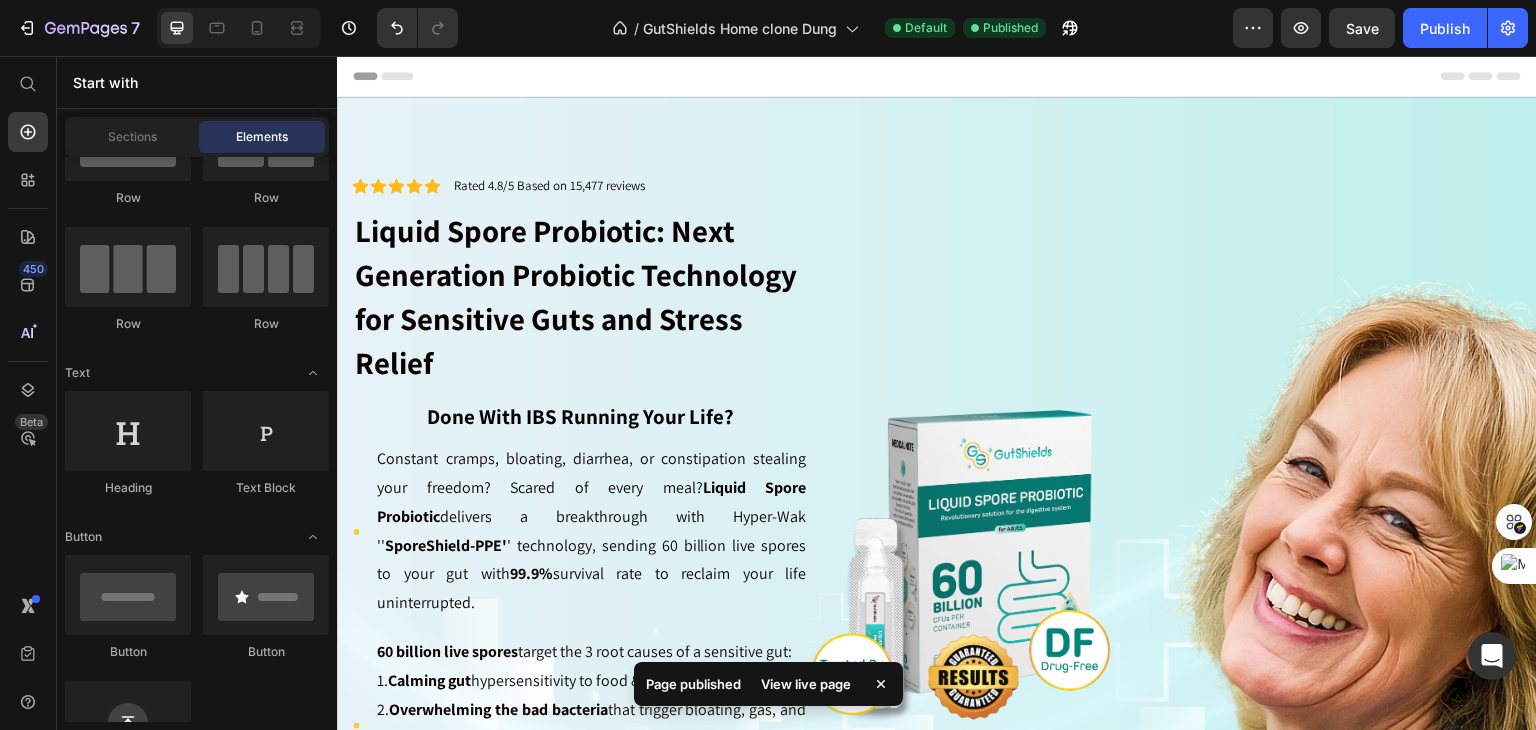 click on "View live page" at bounding box center [806, 684] 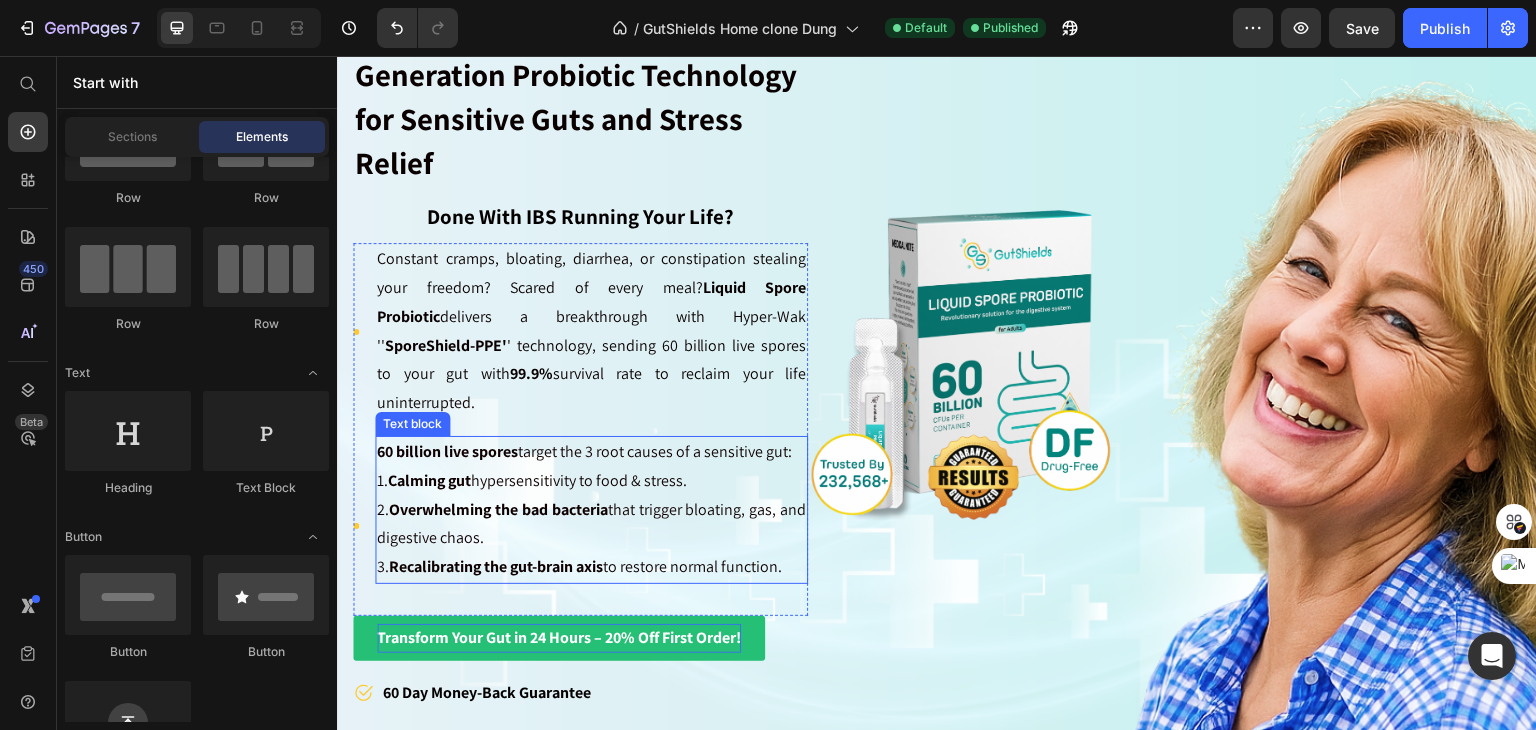 scroll, scrollTop: 300, scrollLeft: 0, axis: vertical 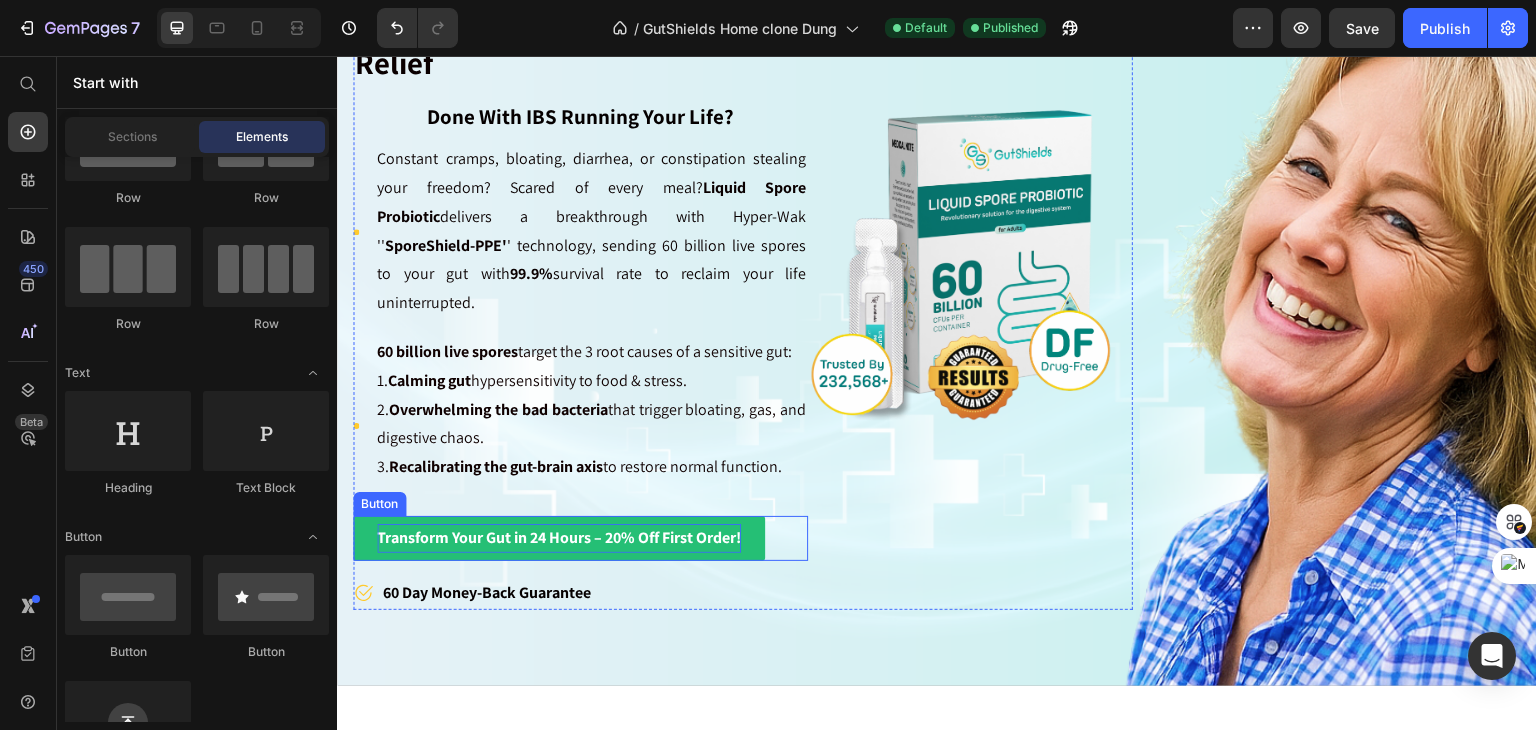 click on "Transform Your Gut in 24 Hours – 20% Off First Order! Button" at bounding box center [580, 538] 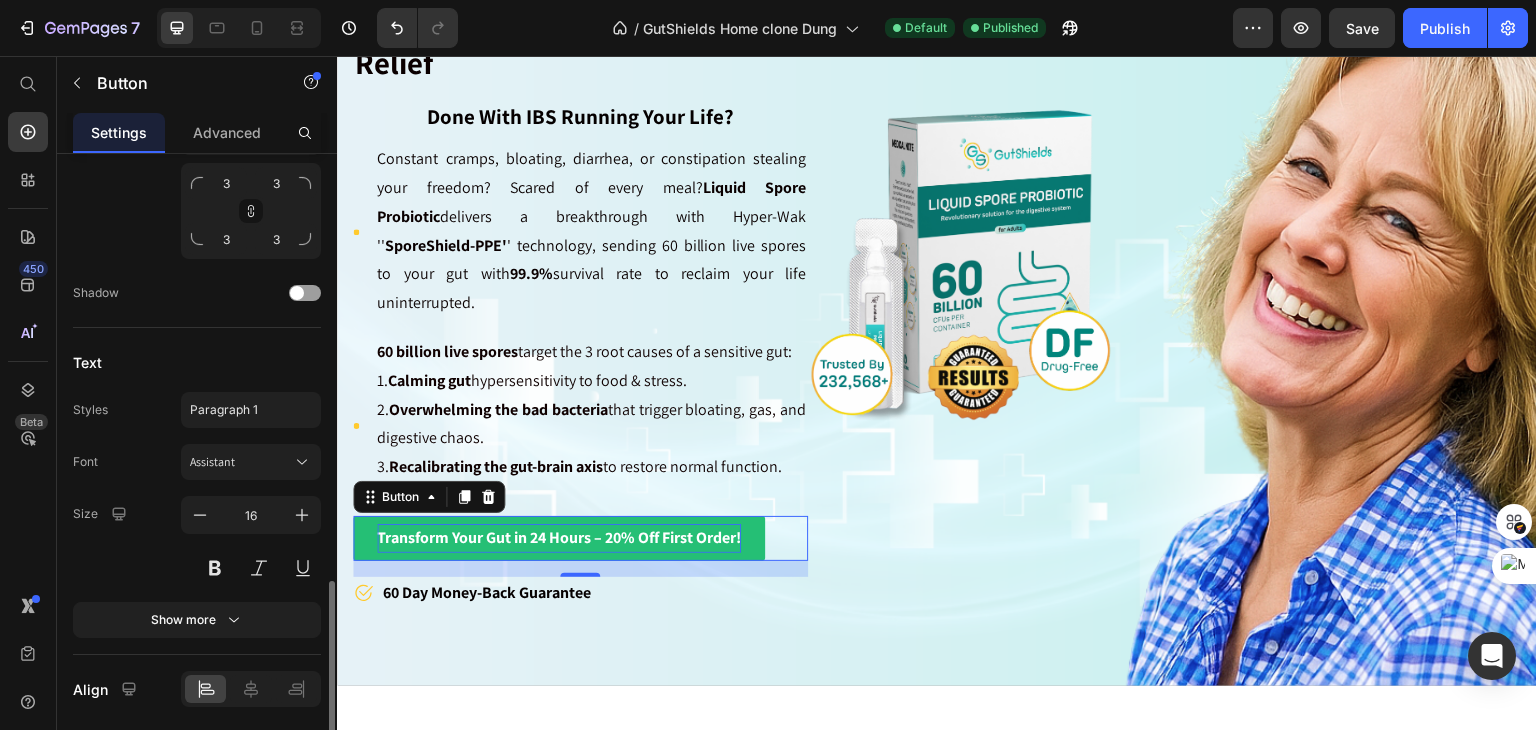 scroll, scrollTop: 862, scrollLeft: 0, axis: vertical 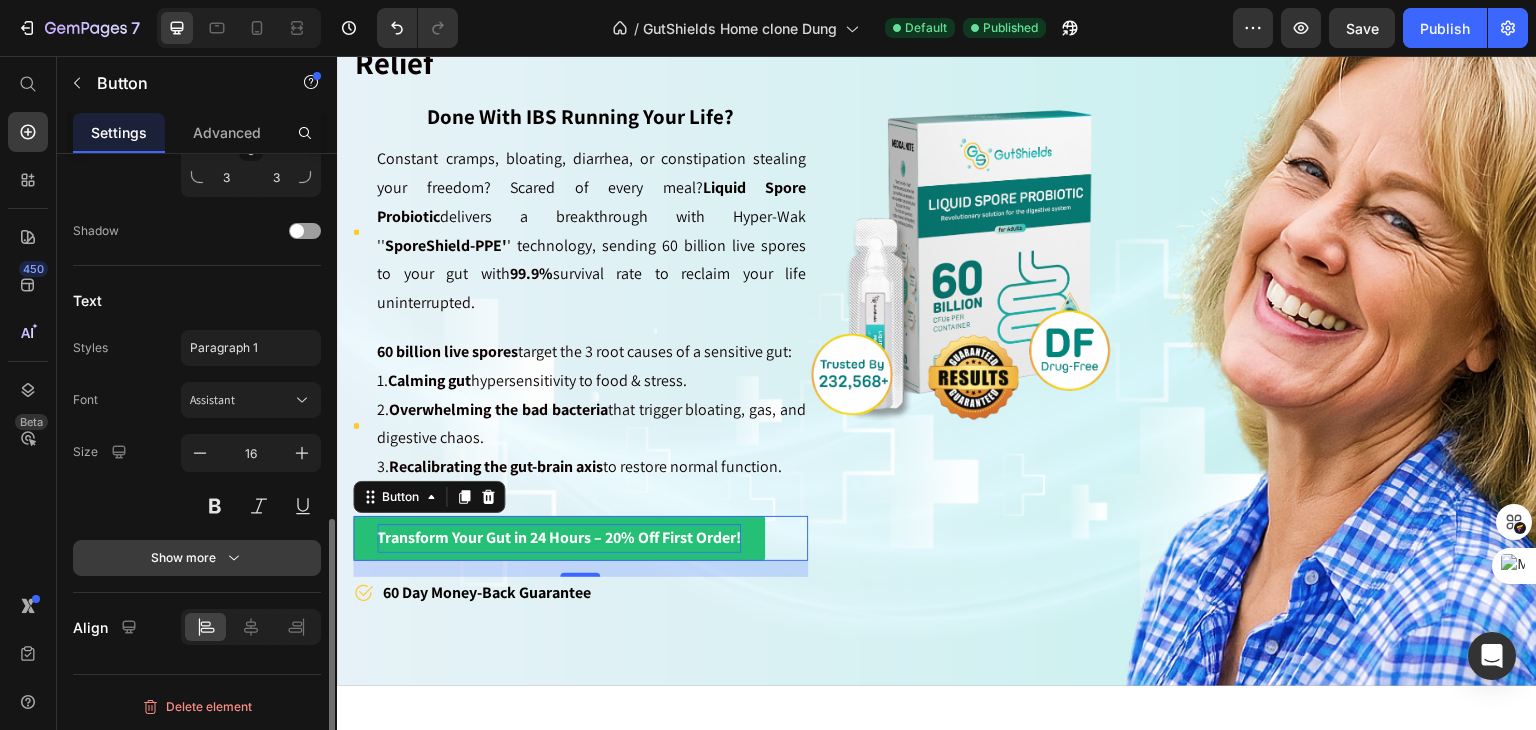 click on "Show more" at bounding box center (197, 558) 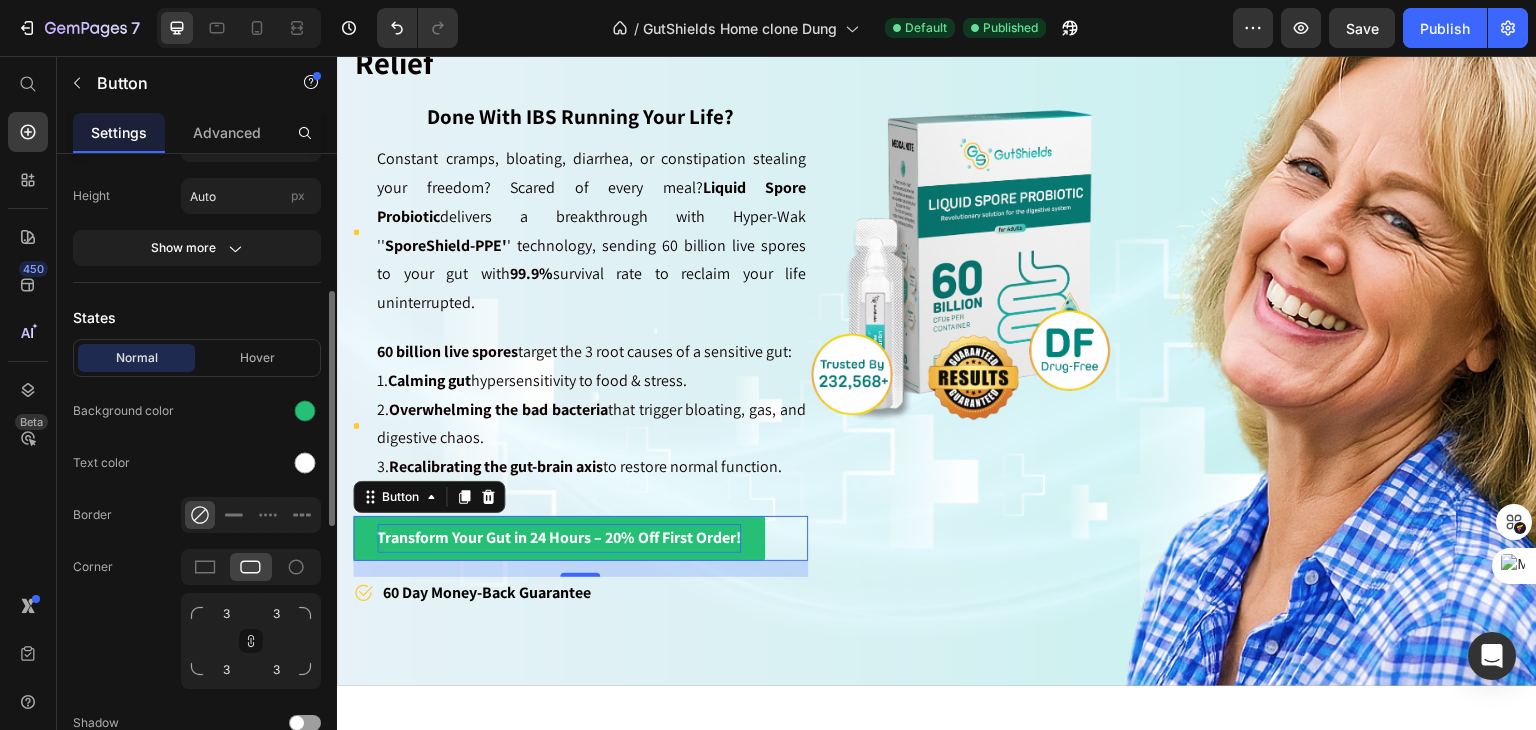 scroll, scrollTop: 70, scrollLeft: 0, axis: vertical 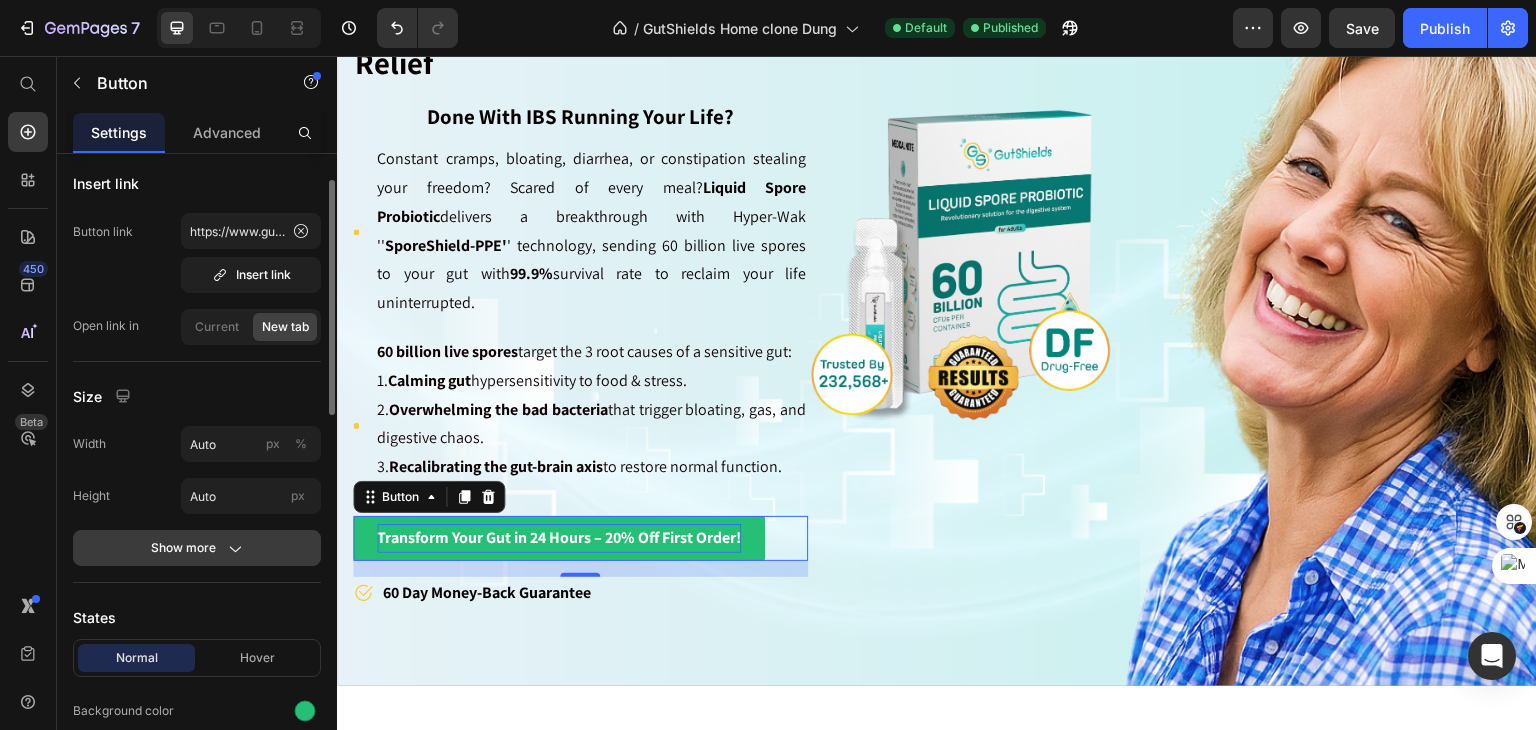 click 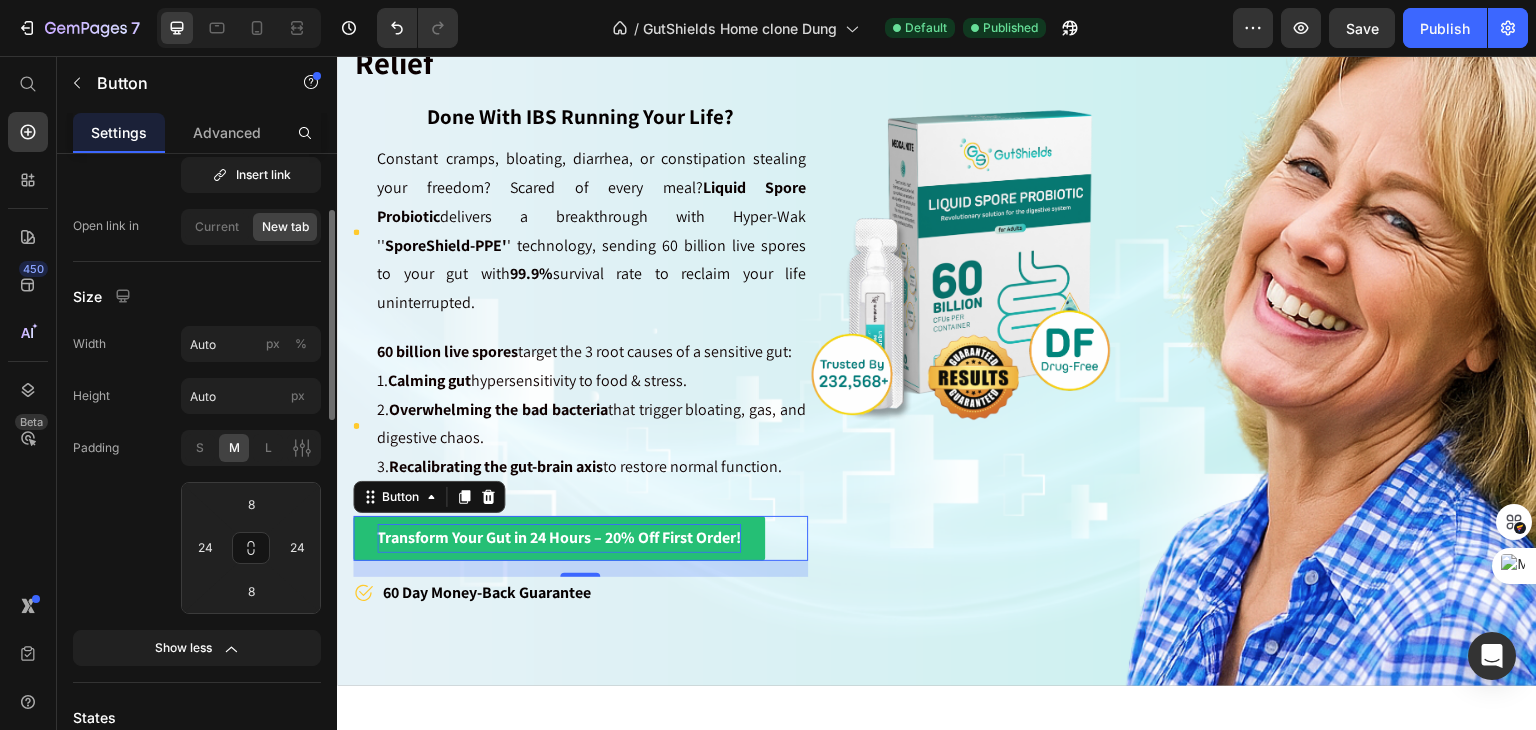 scroll, scrollTop: 0, scrollLeft: 0, axis: both 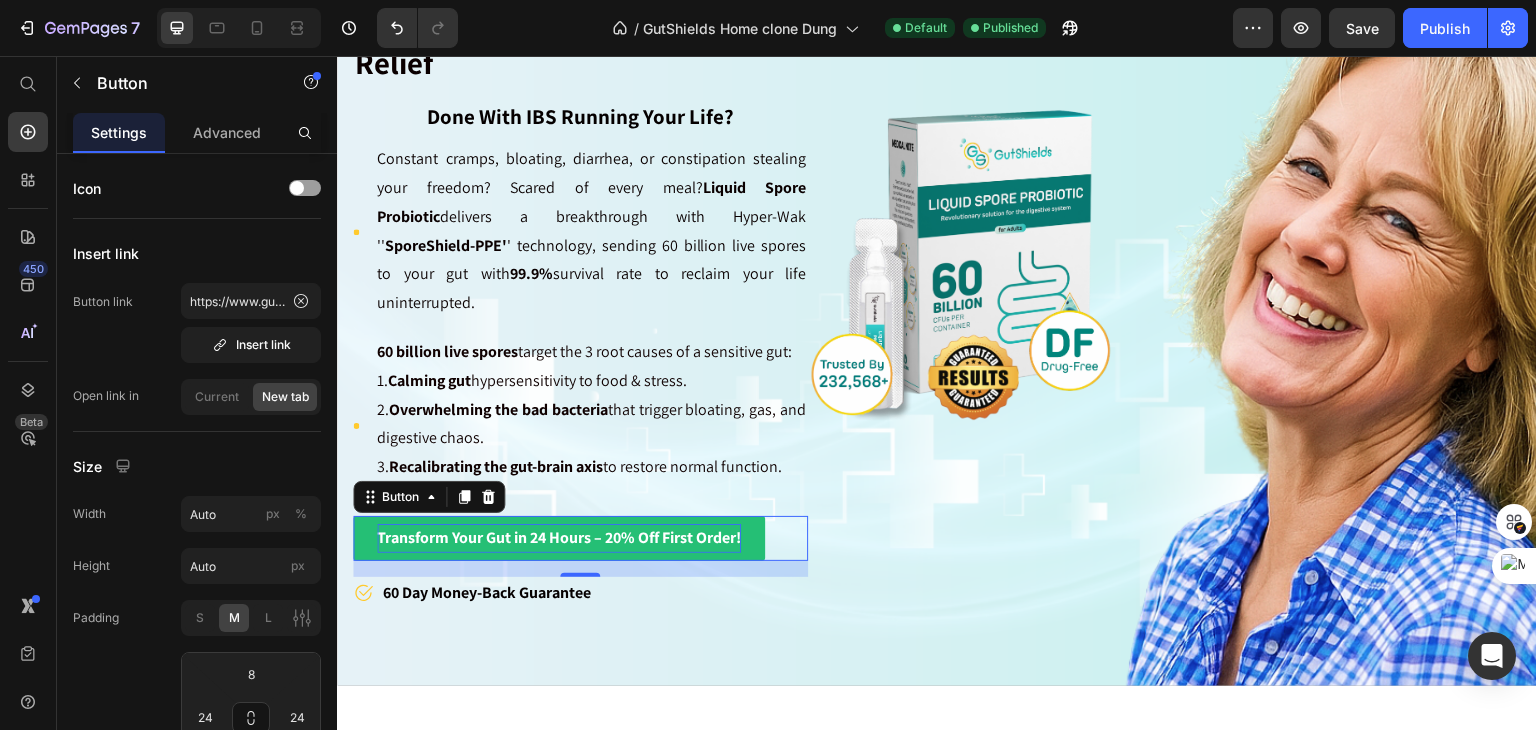click on "Advanced" at bounding box center (227, 132) 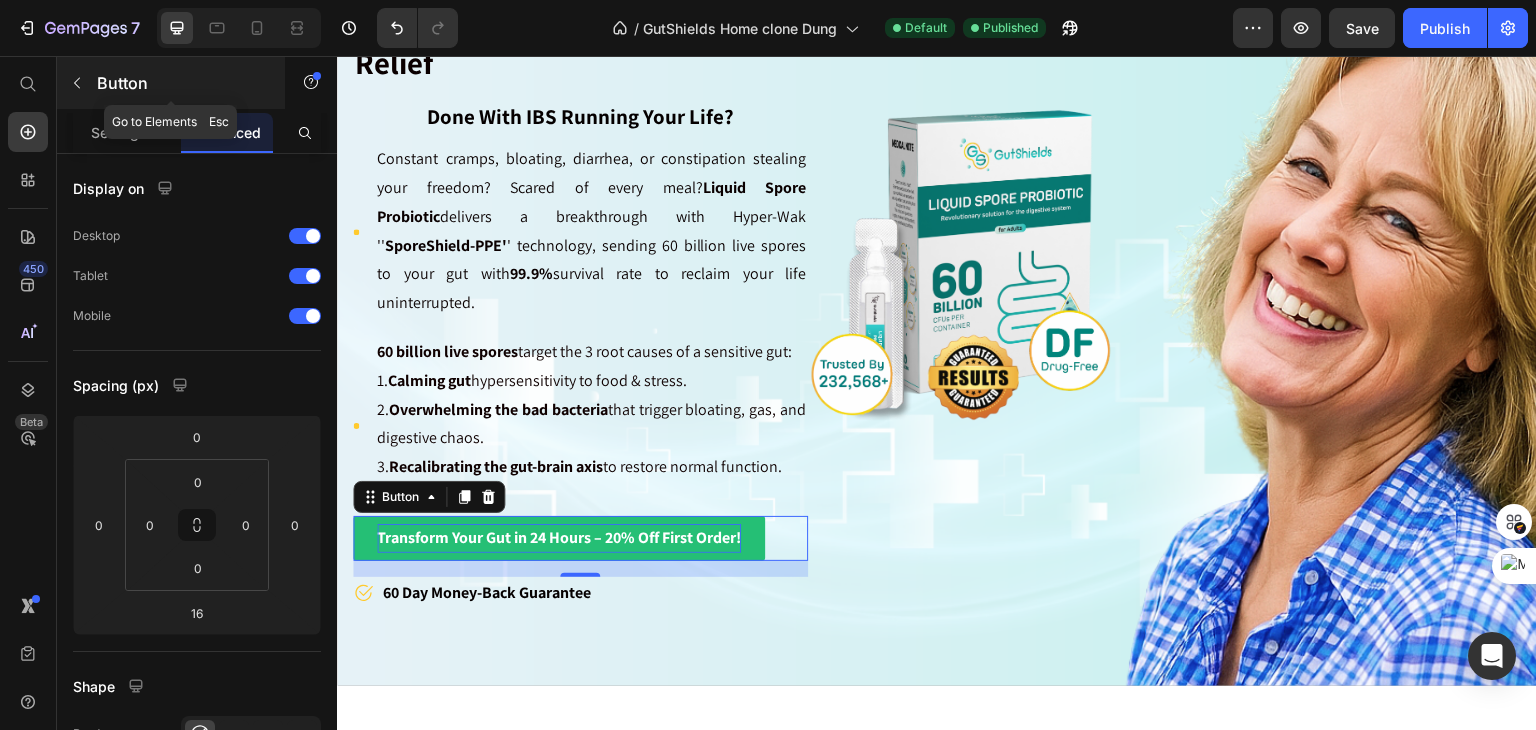 click on "Button" at bounding box center (182, 83) 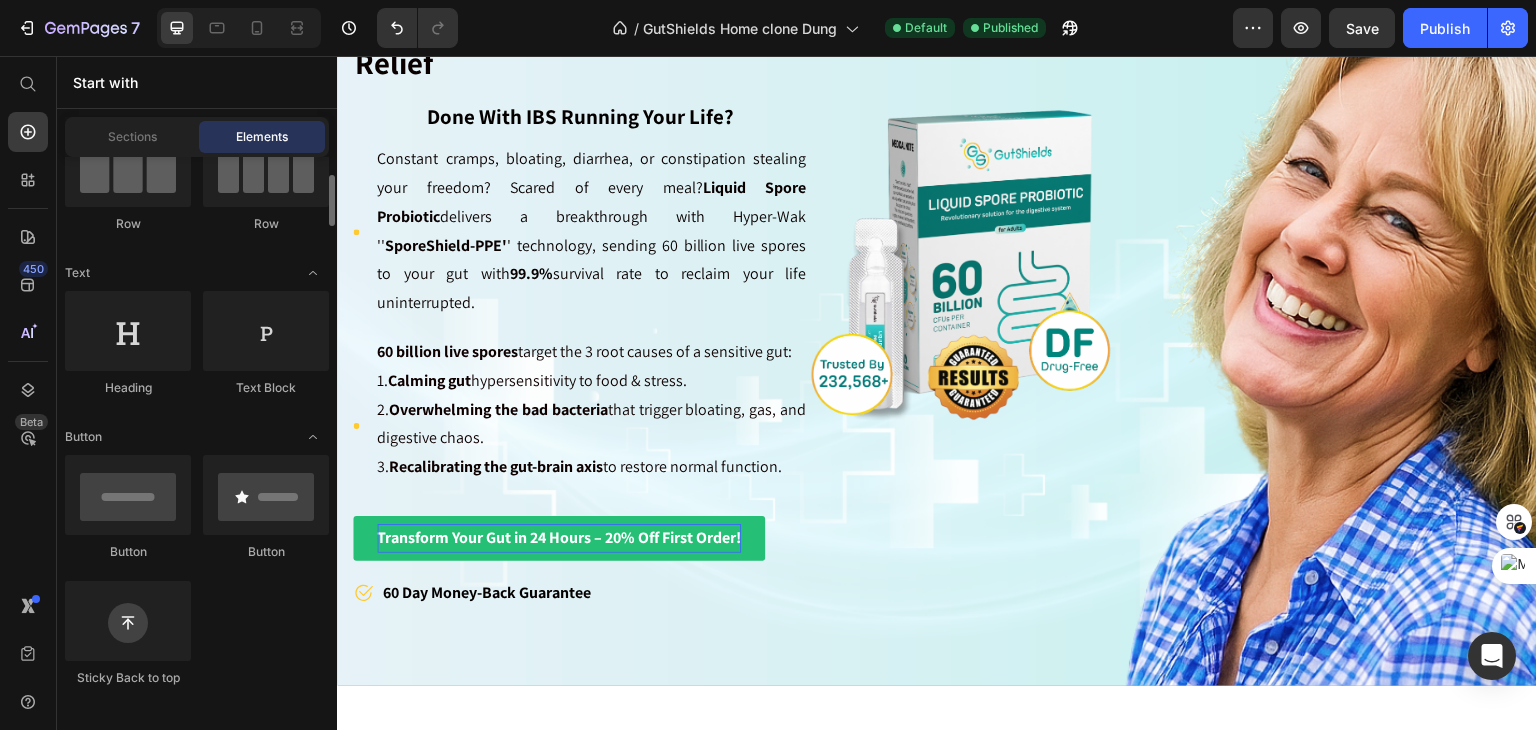 scroll, scrollTop: 300, scrollLeft: 0, axis: vertical 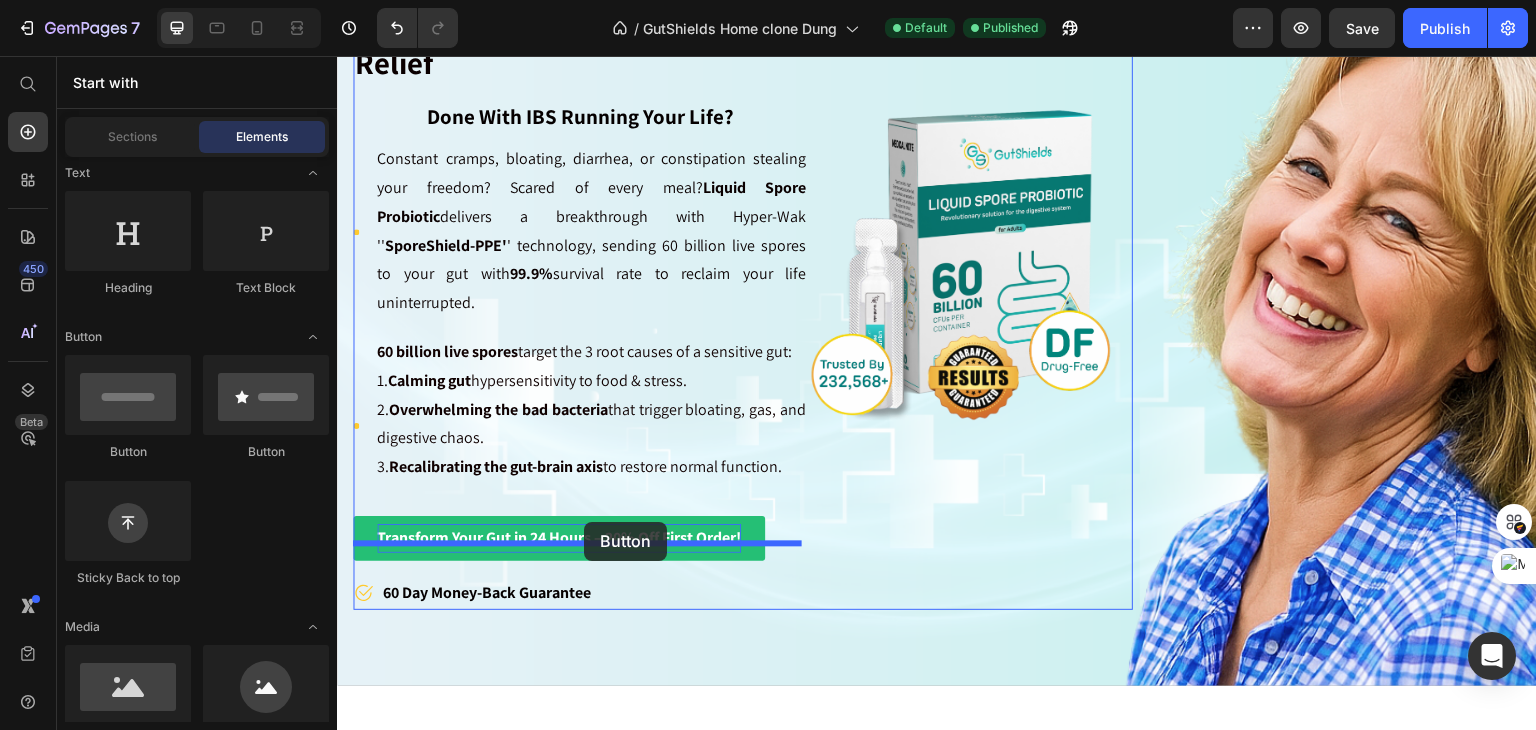 drag, startPoint x: 535, startPoint y: 477, endPoint x: 584, endPoint y: 522, distance: 66.52819 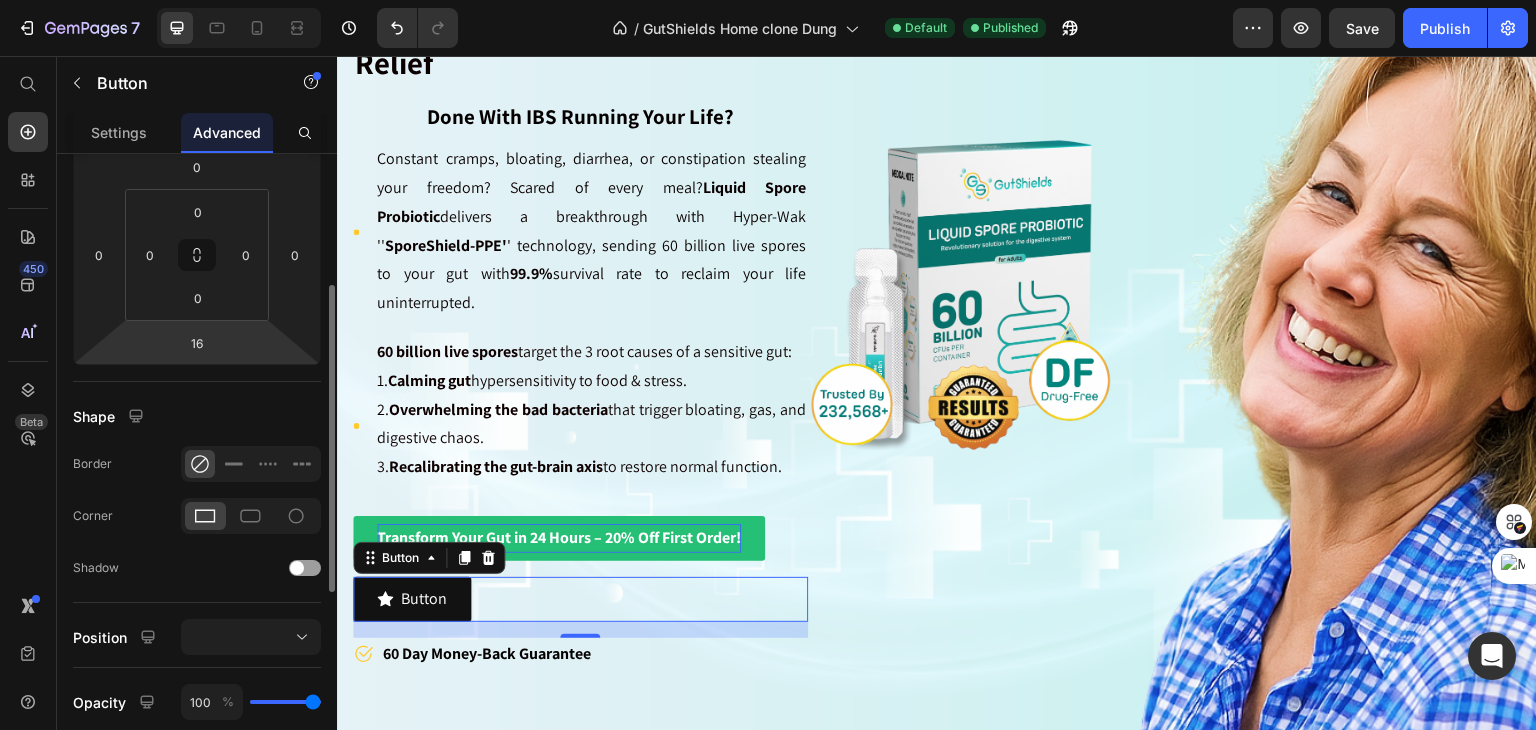 scroll, scrollTop: 0, scrollLeft: 0, axis: both 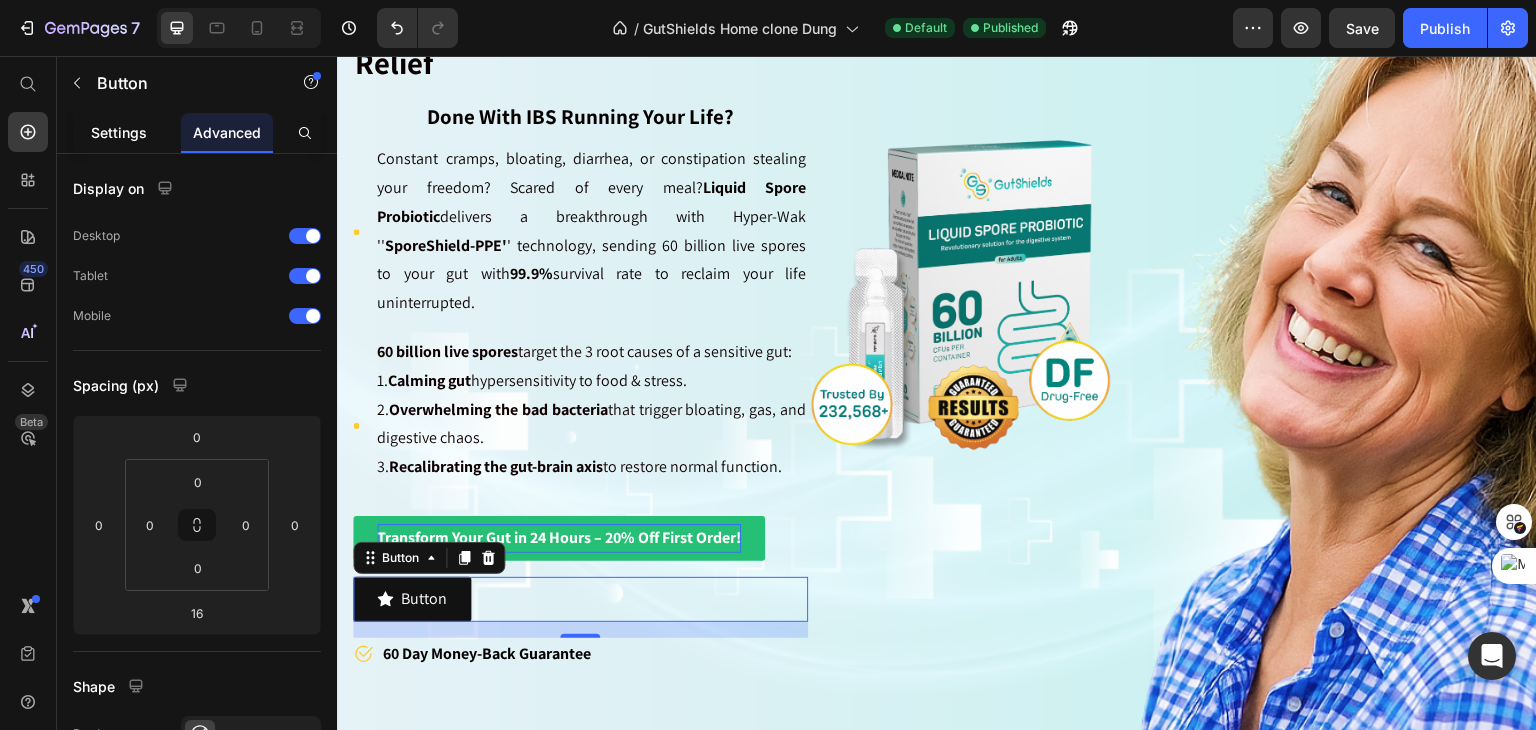 click on "Settings" at bounding box center [119, 132] 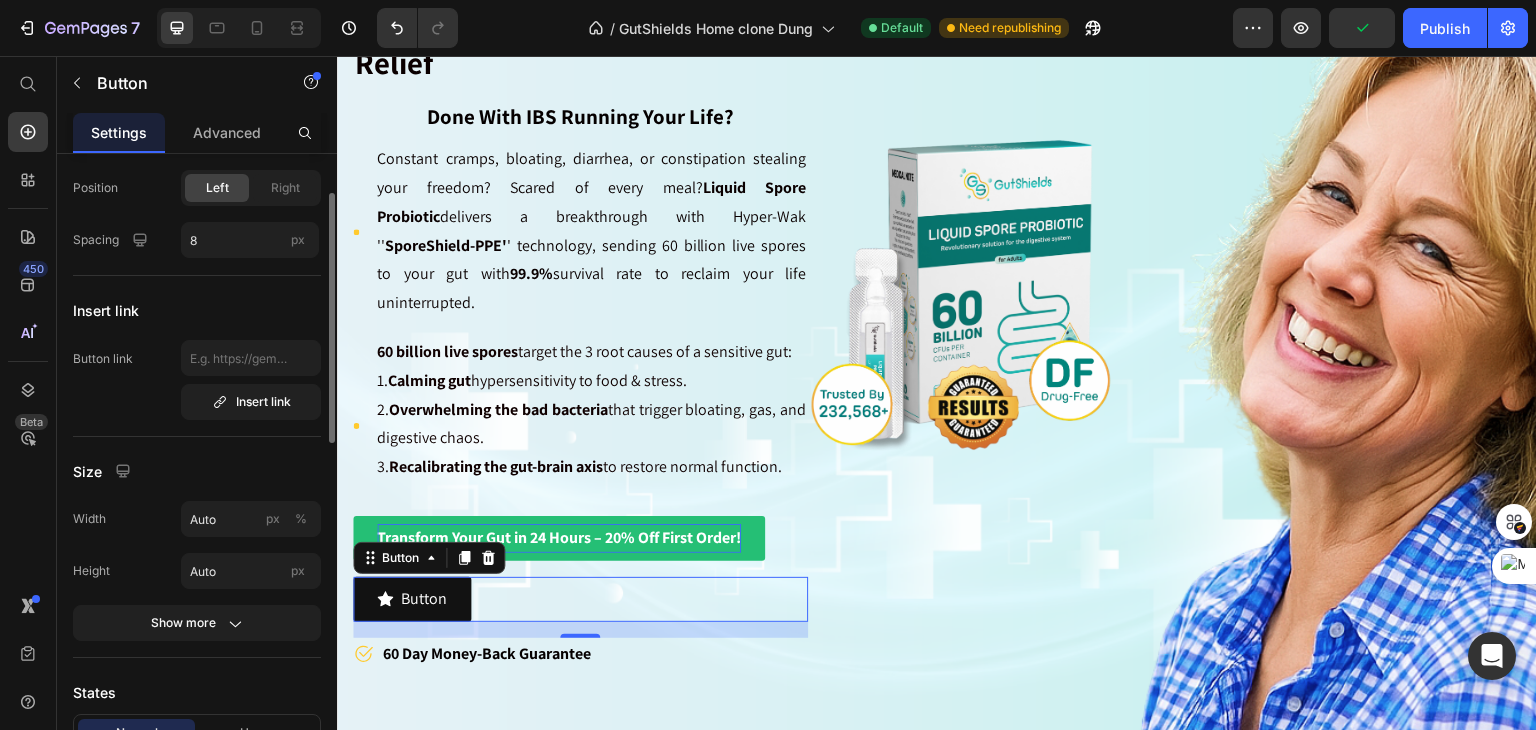 scroll, scrollTop: 200, scrollLeft: 0, axis: vertical 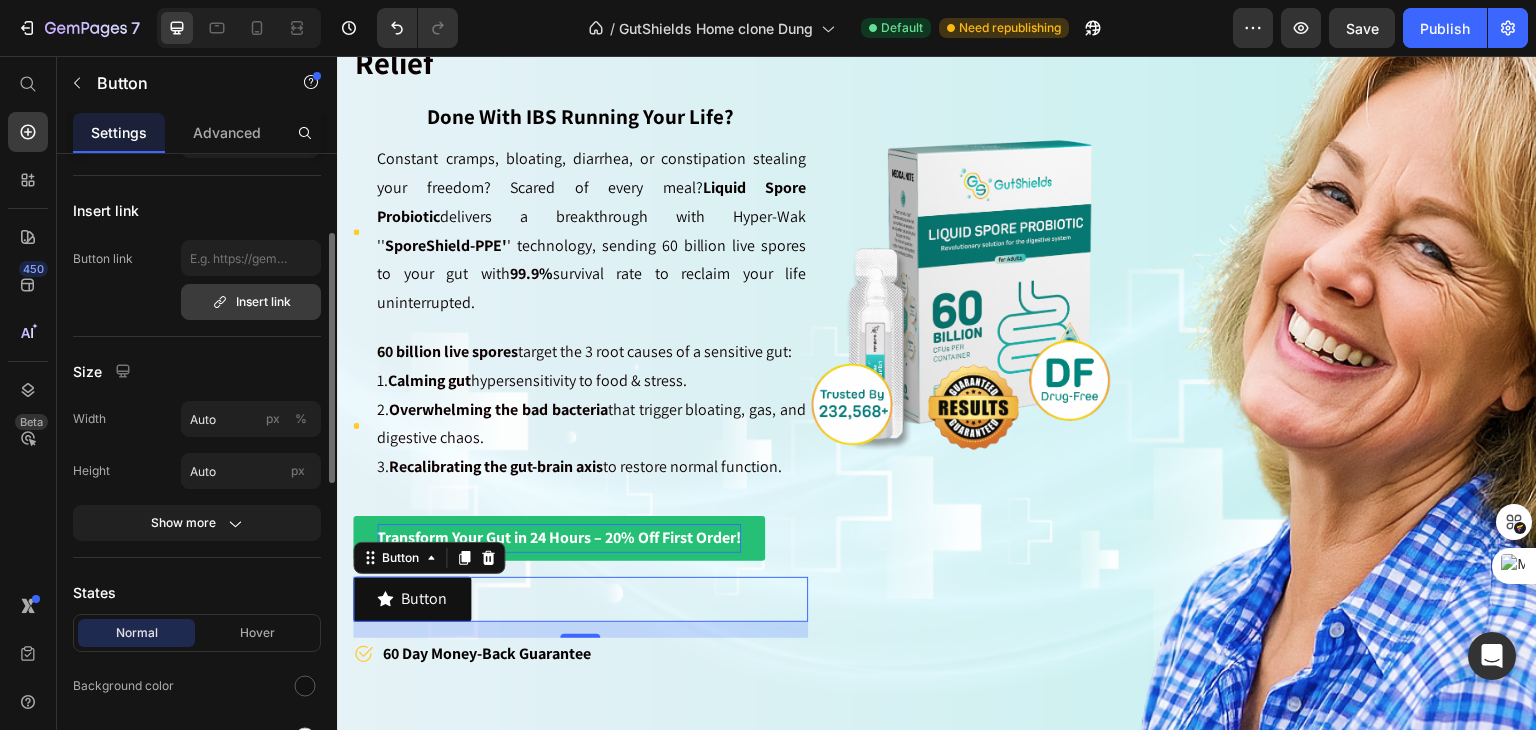 click on "Insert link" at bounding box center (251, 302) 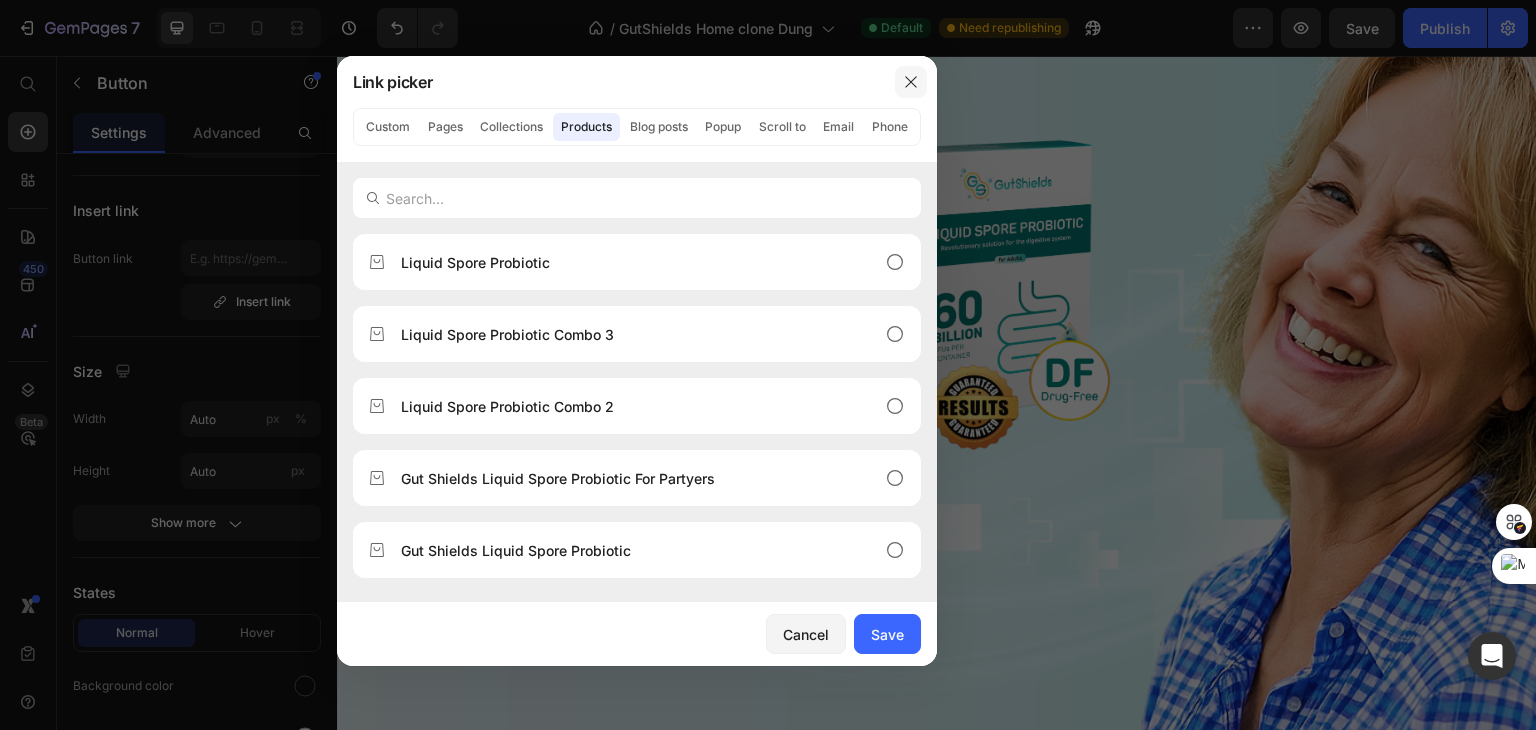 drag, startPoint x: 898, startPoint y: 77, endPoint x: 556, endPoint y: 22, distance: 346.3943 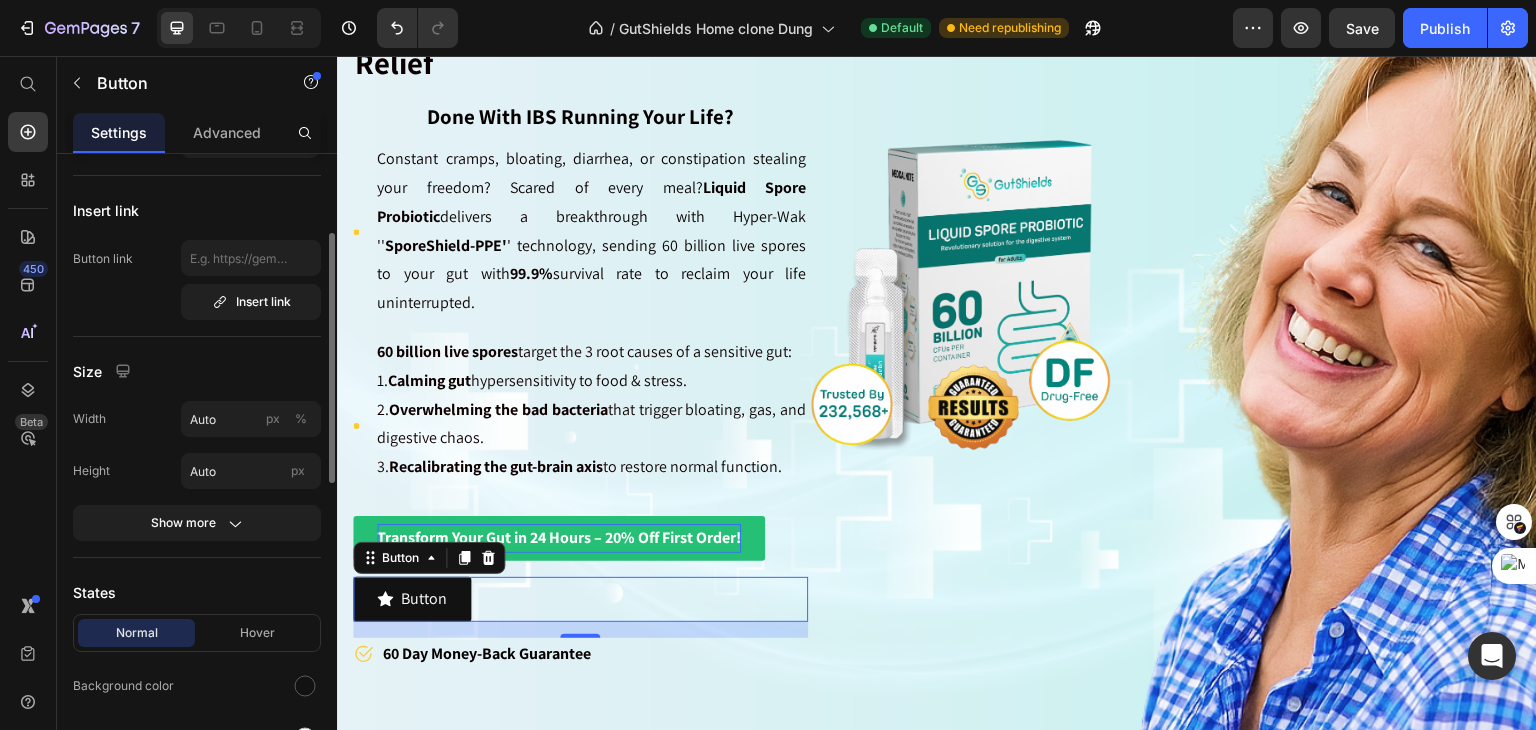 scroll, scrollTop: 400, scrollLeft: 0, axis: vertical 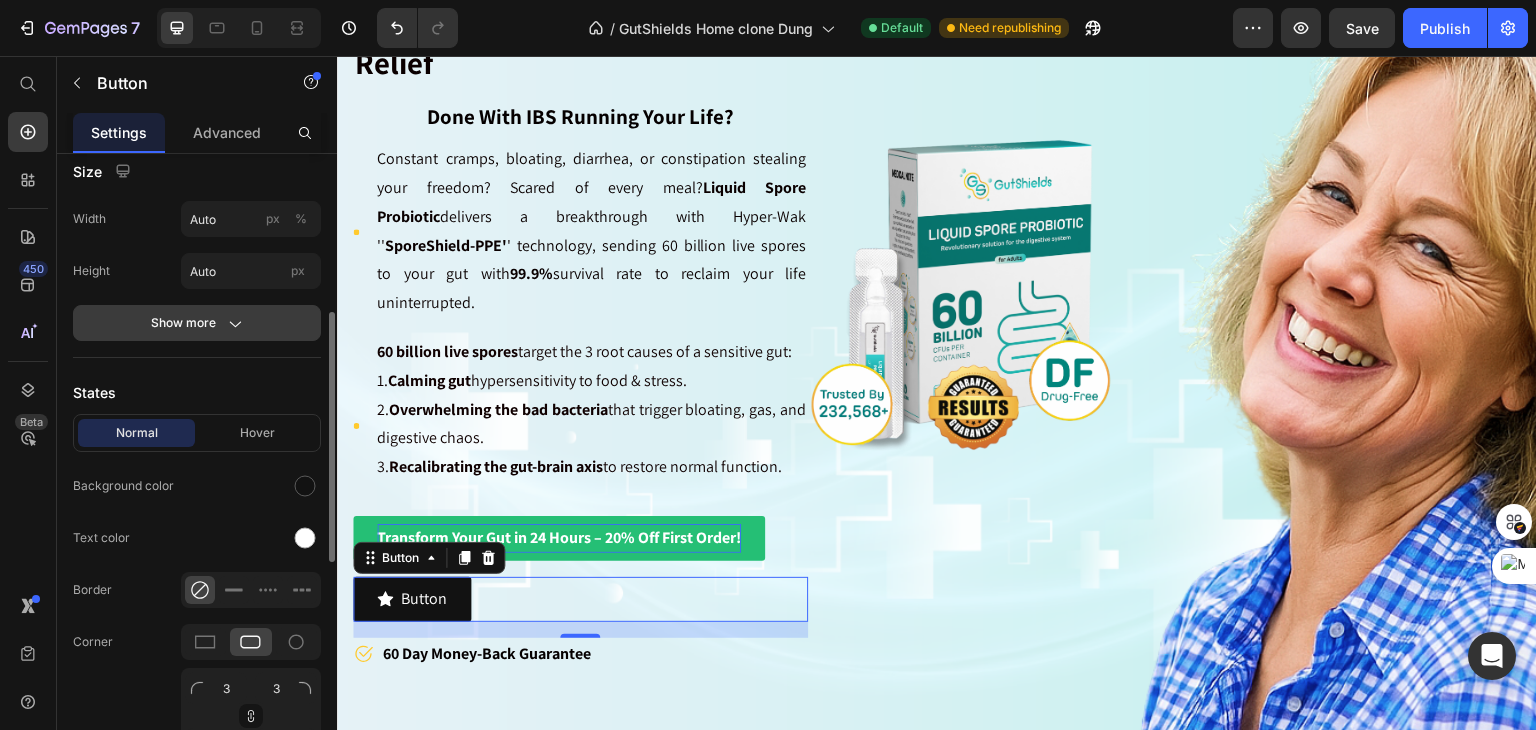 click on "Show more" 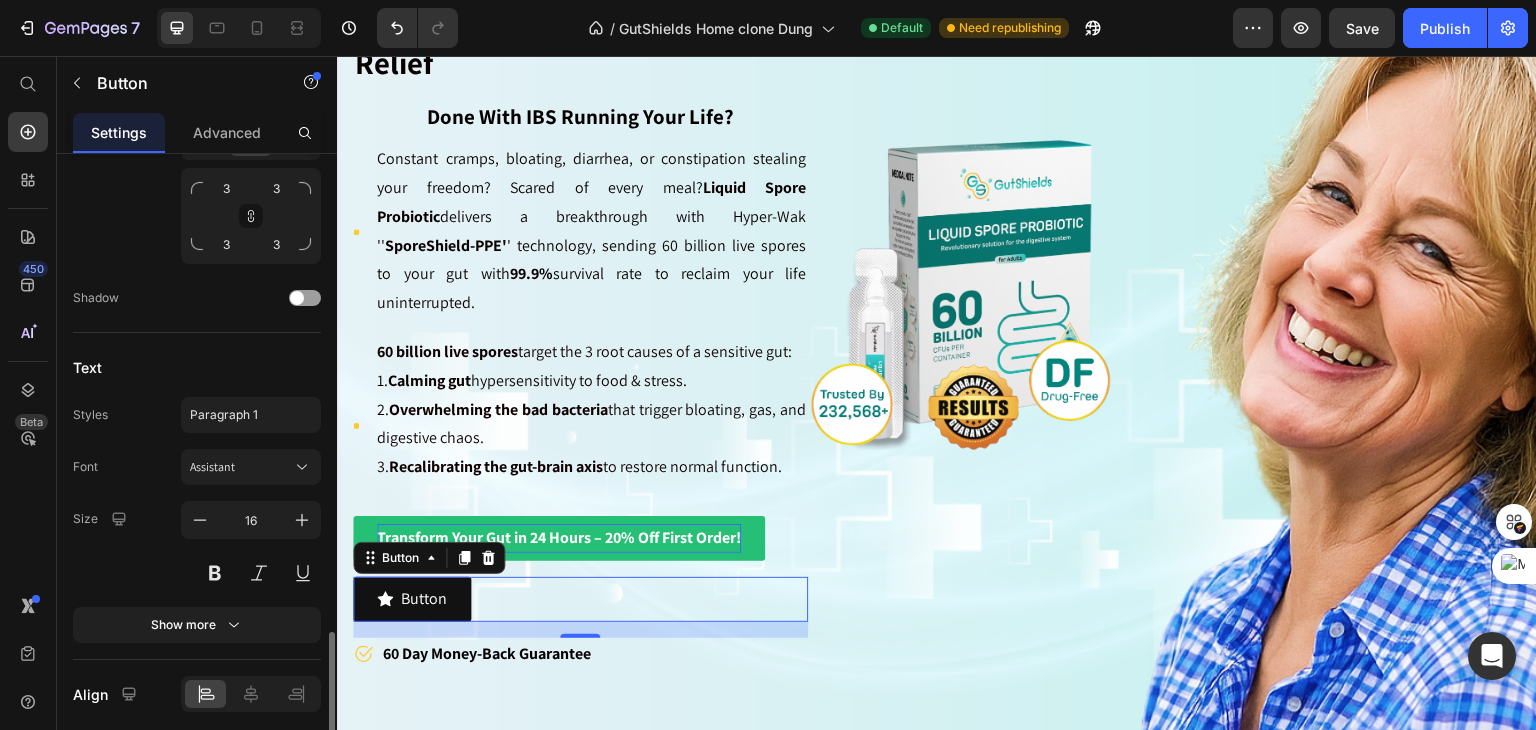 scroll, scrollTop: 1167, scrollLeft: 0, axis: vertical 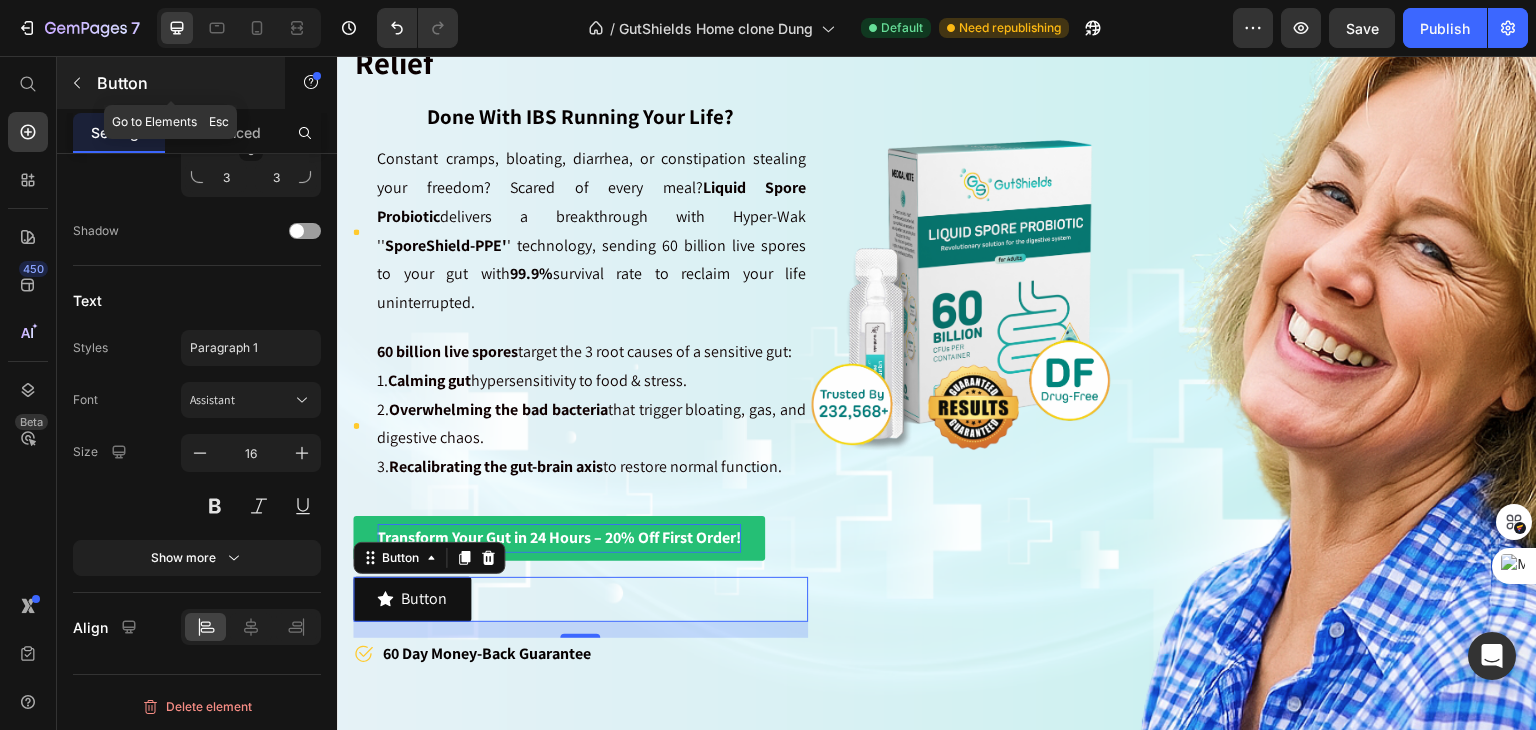 click at bounding box center (77, 83) 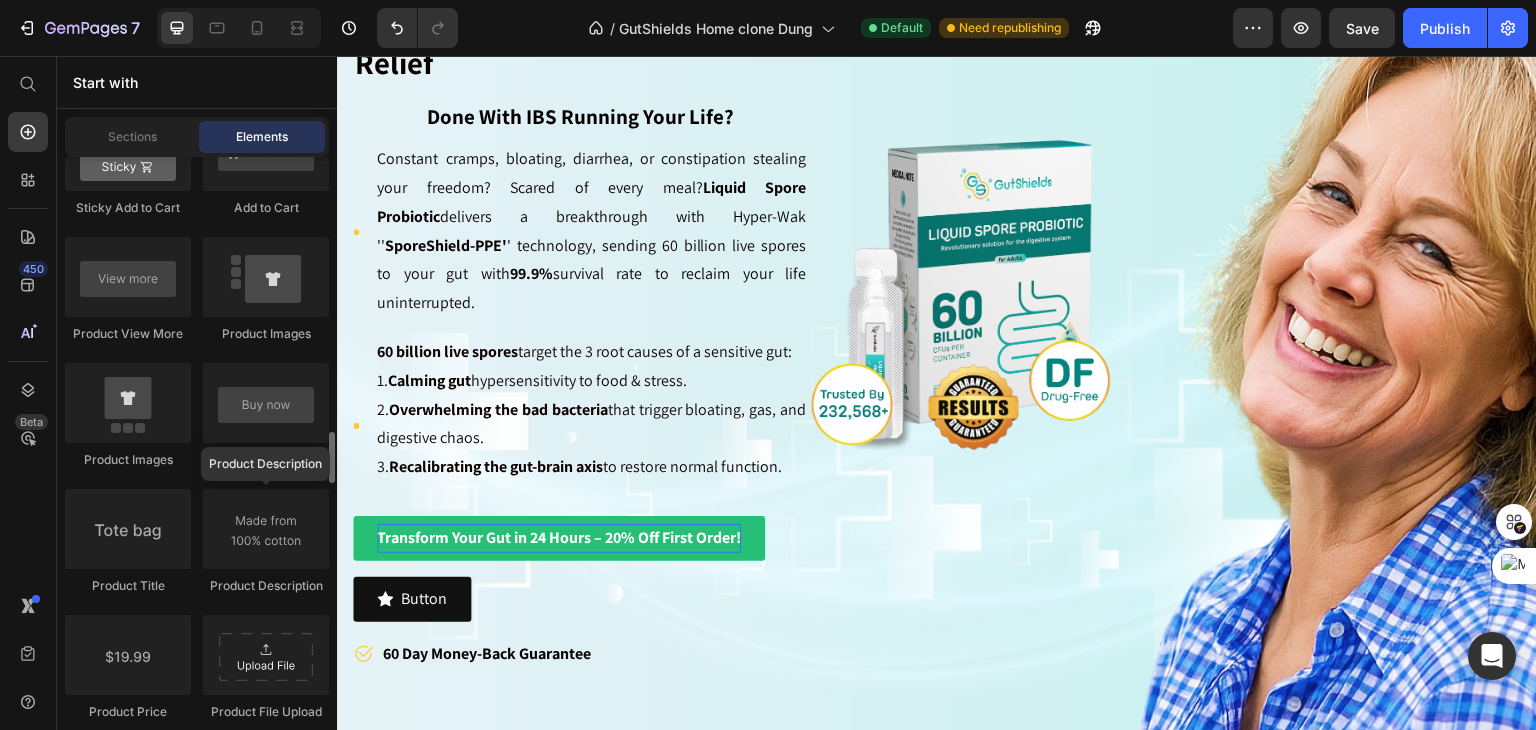 scroll, scrollTop: 2914, scrollLeft: 0, axis: vertical 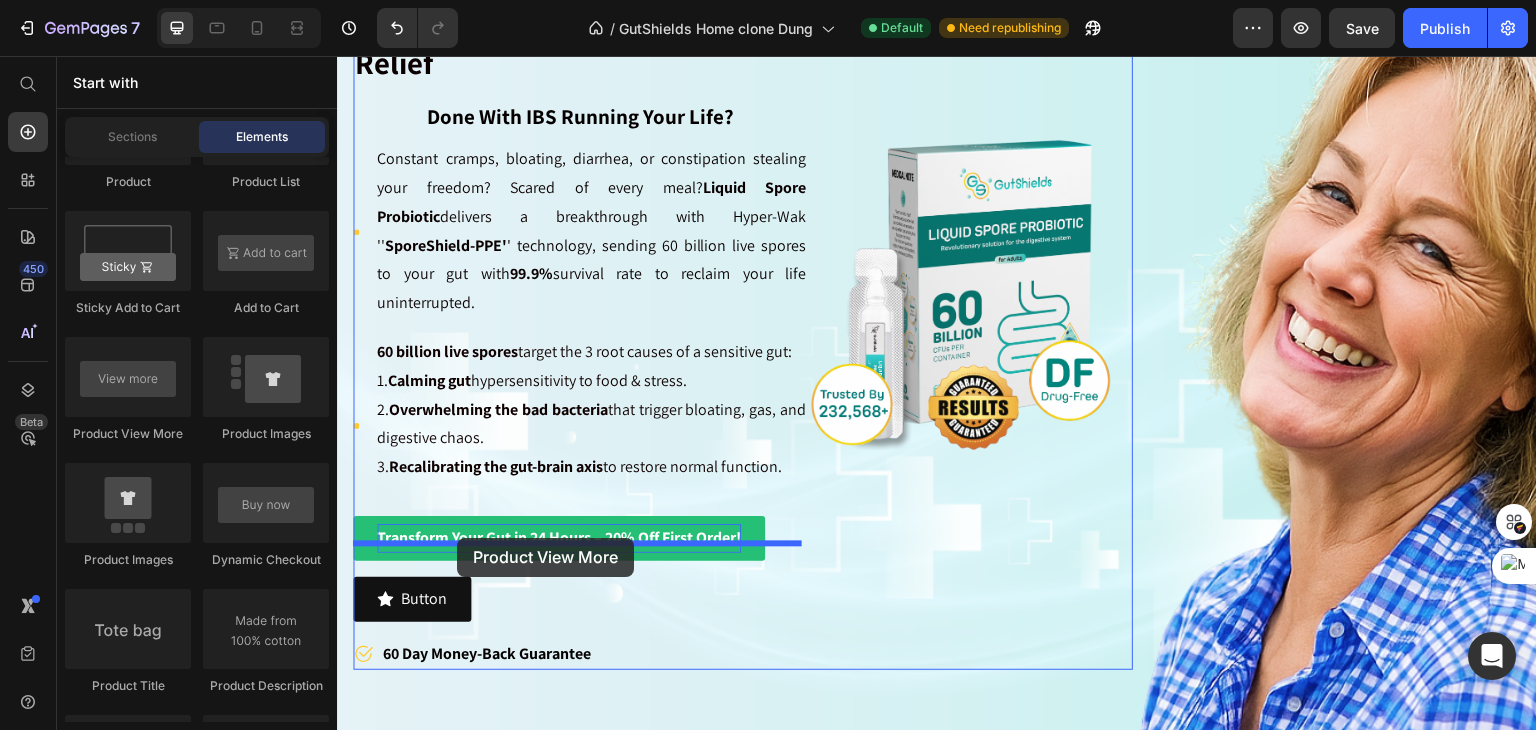 drag, startPoint x: 465, startPoint y: 446, endPoint x: 457, endPoint y: 538, distance: 92.34717 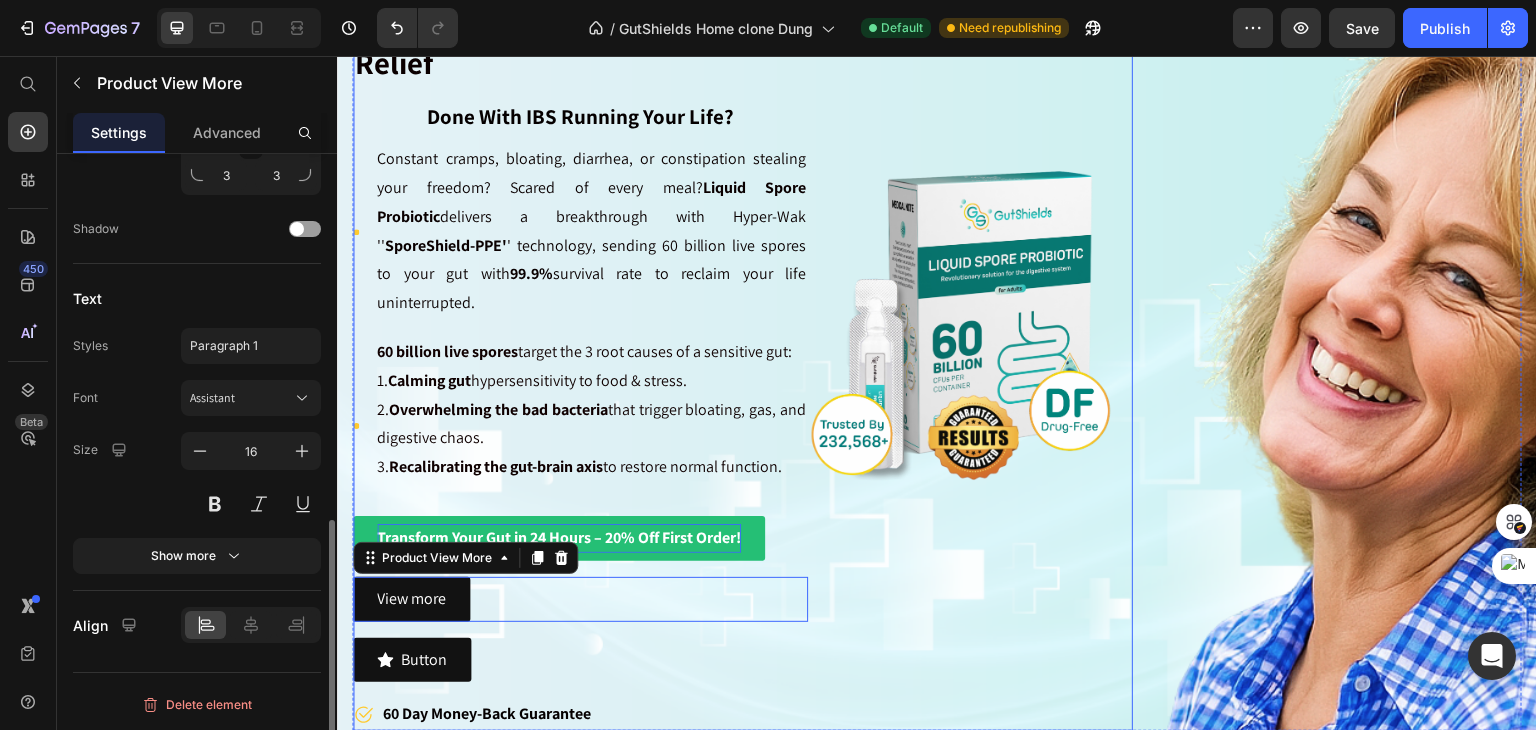 scroll, scrollTop: 0, scrollLeft: 0, axis: both 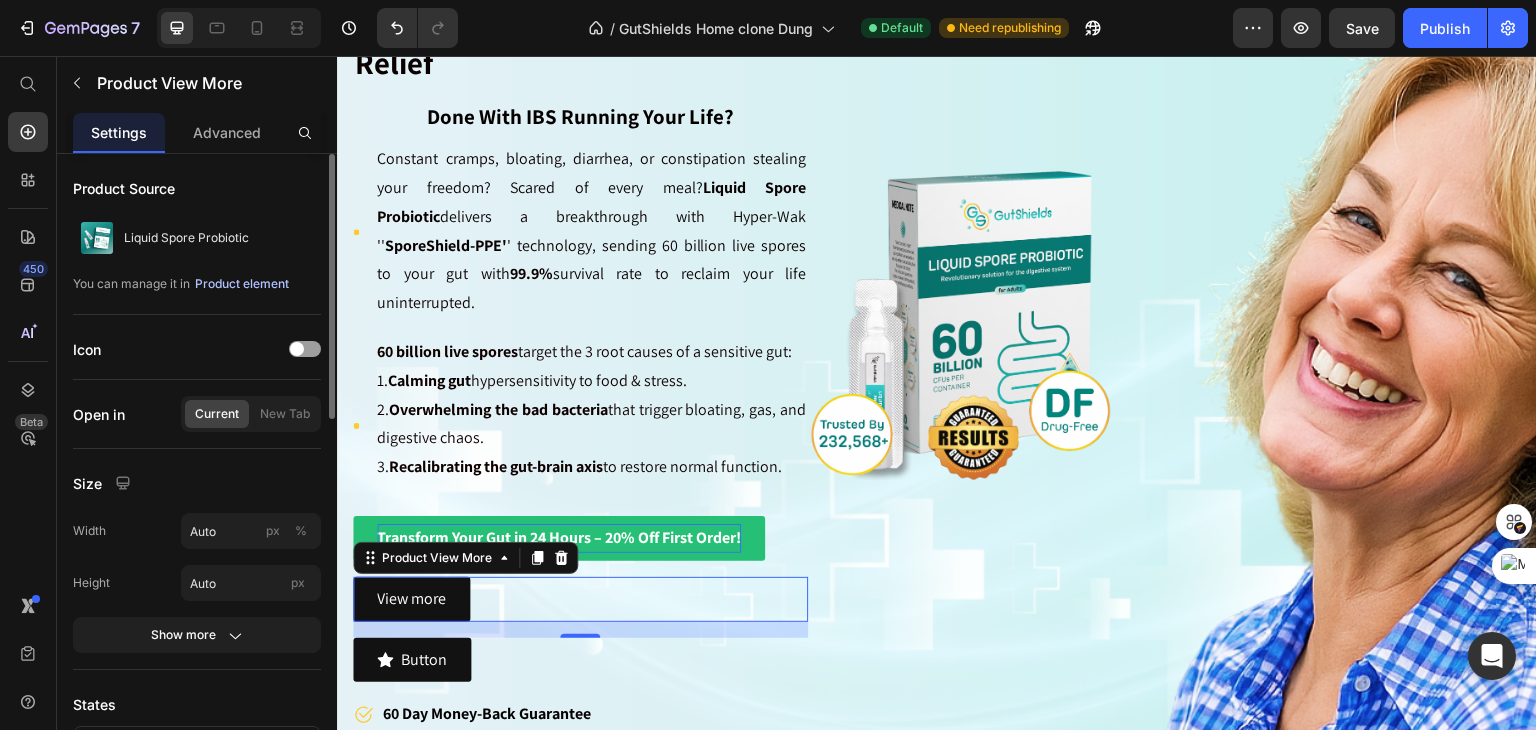 click on "Product element" at bounding box center (242, 284) 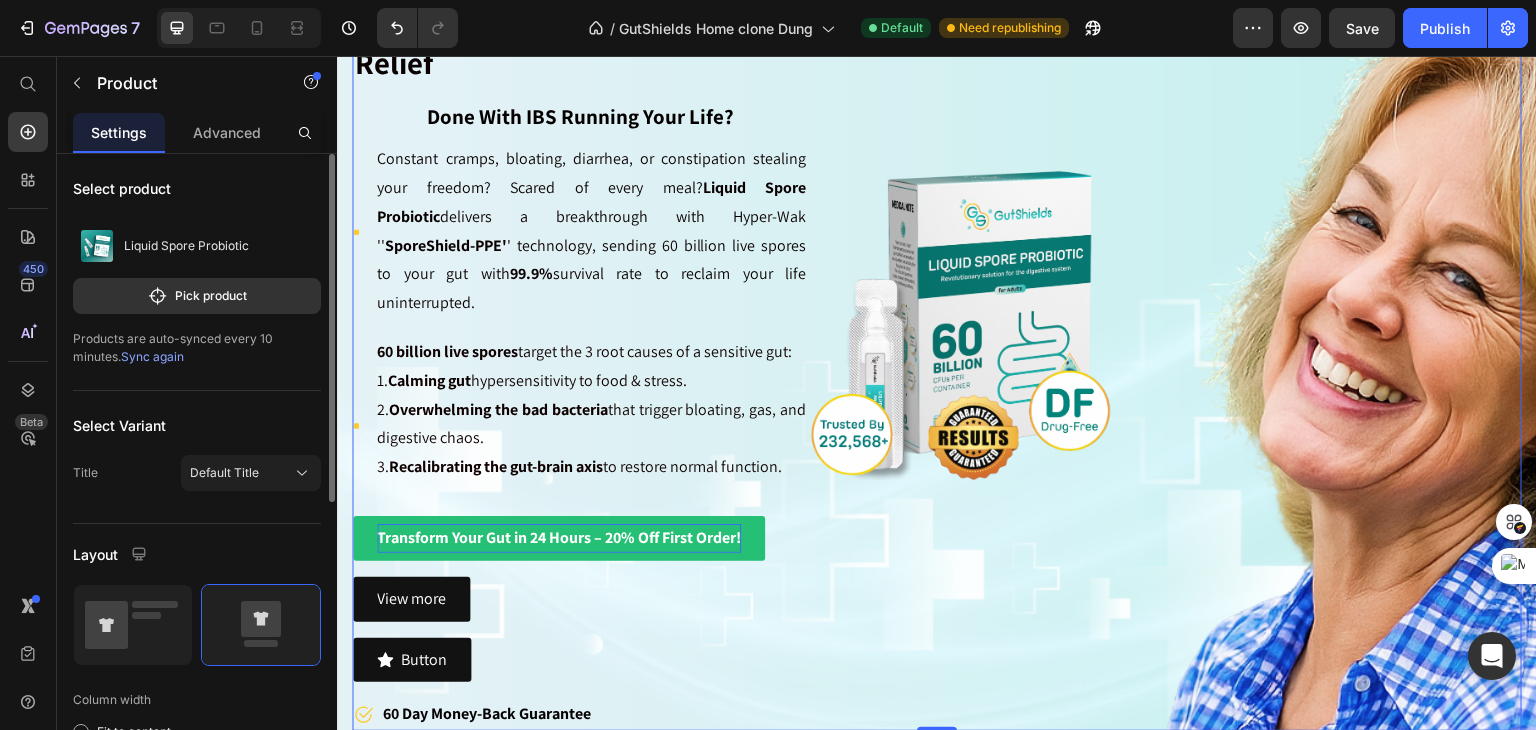 click on "Sync again" at bounding box center (152, 356) 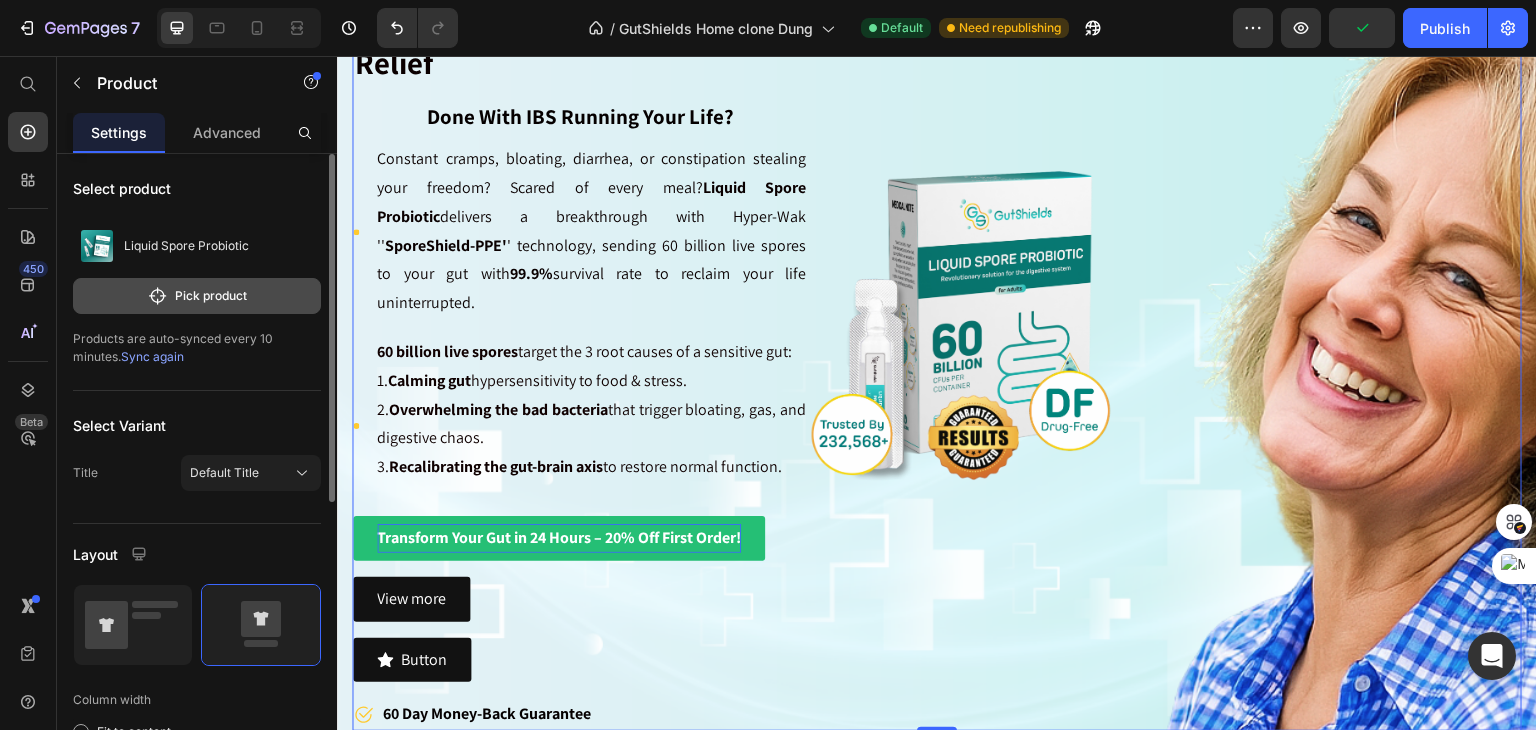 click on "Pick product" 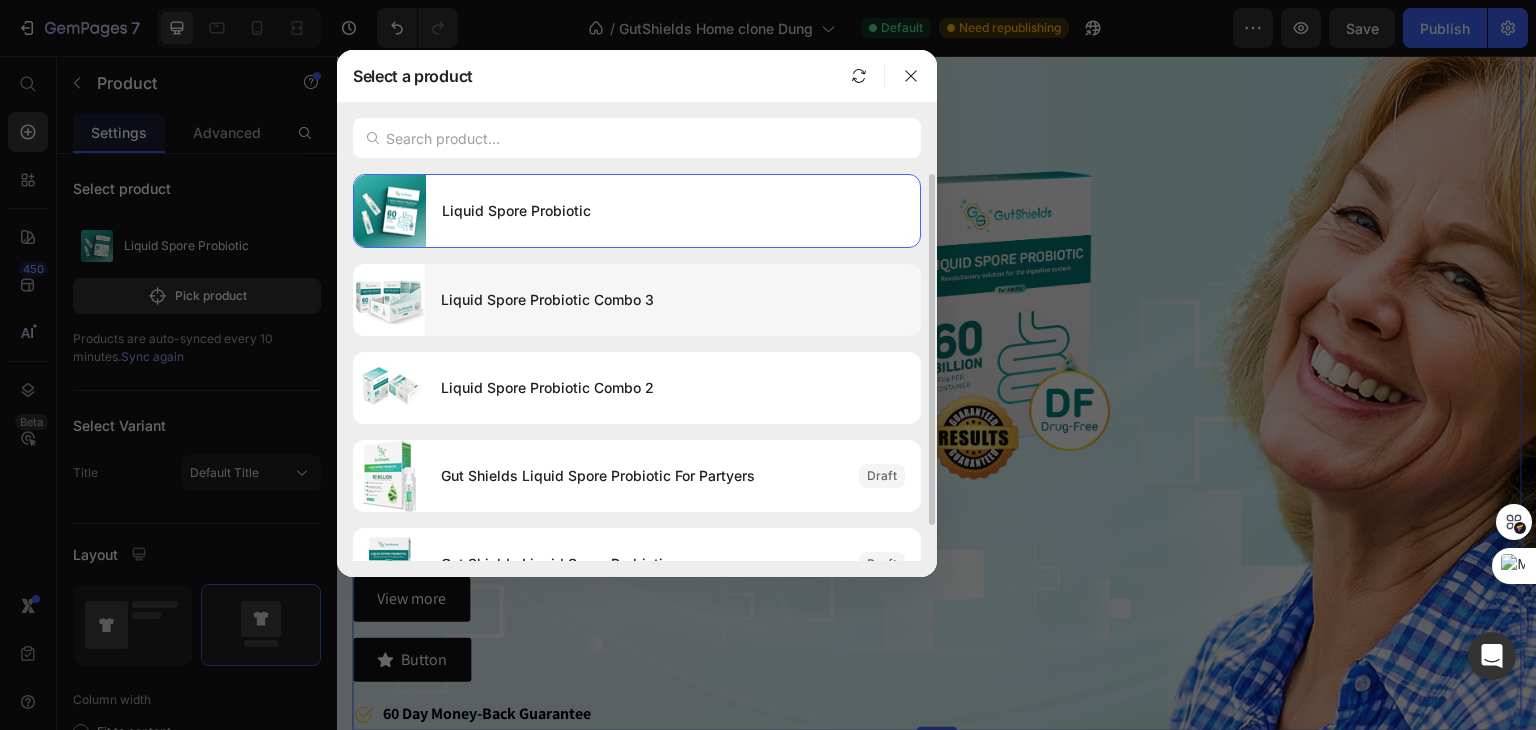 click on "Liquid Spore Probiotic Combo 3" at bounding box center [673, 300] 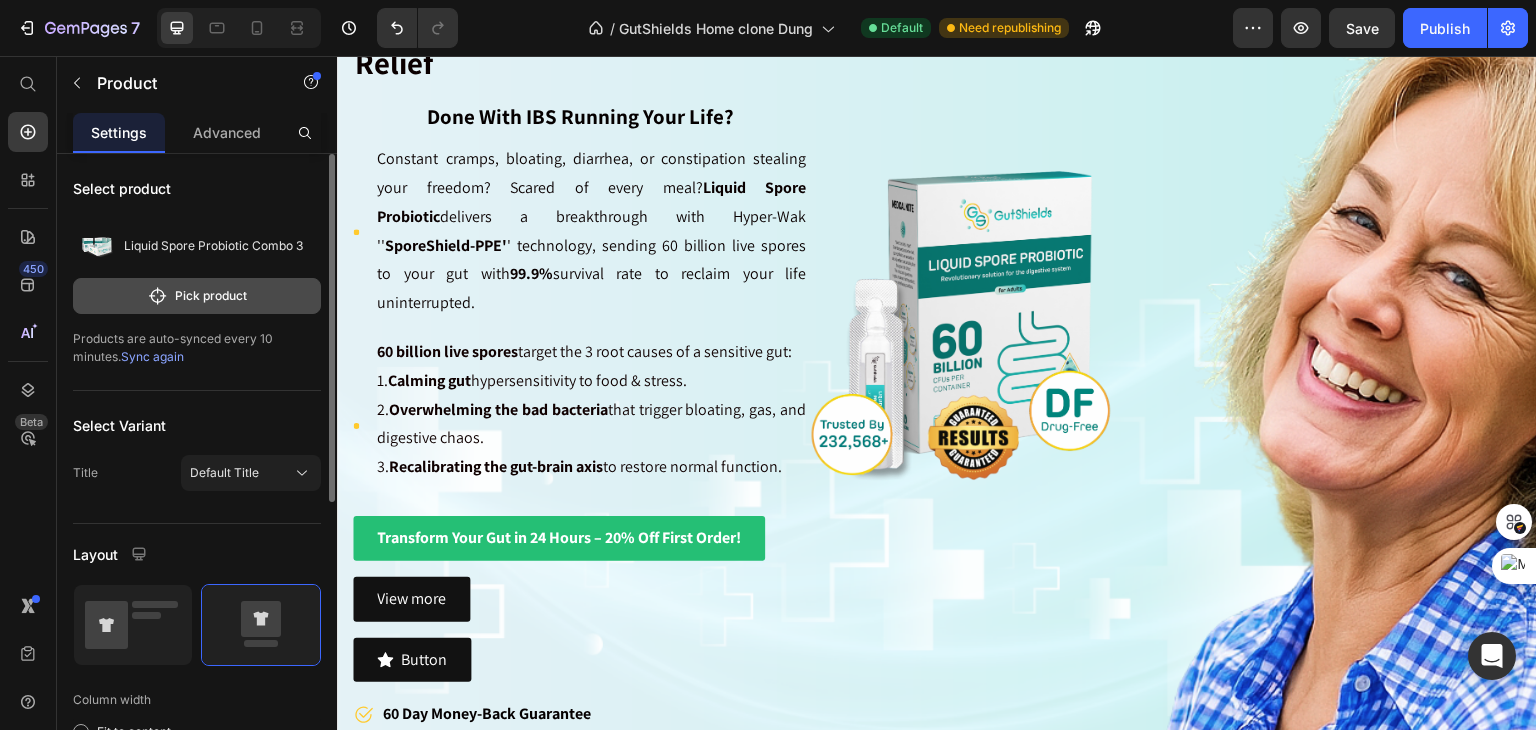 click on "Pick product" 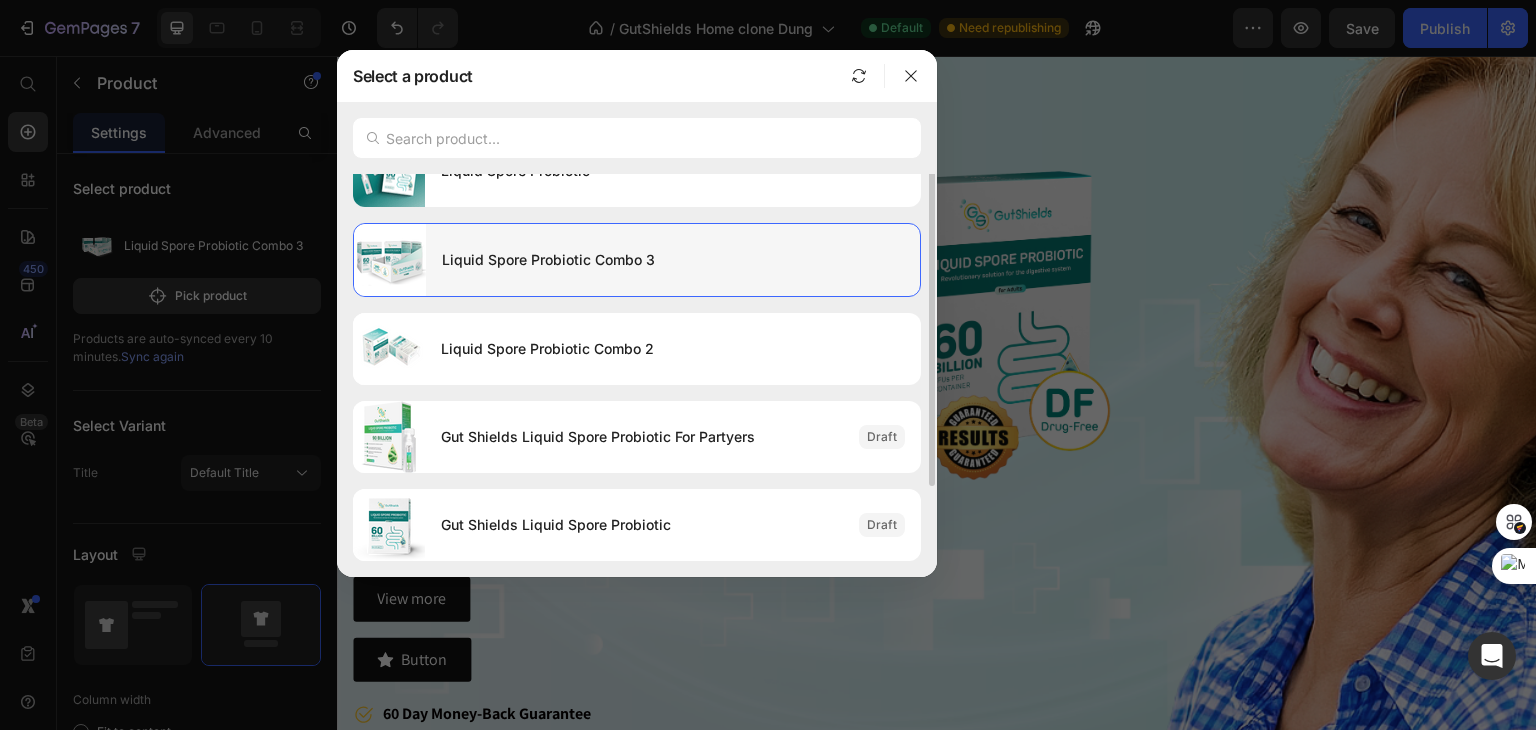 scroll, scrollTop: 0, scrollLeft: 0, axis: both 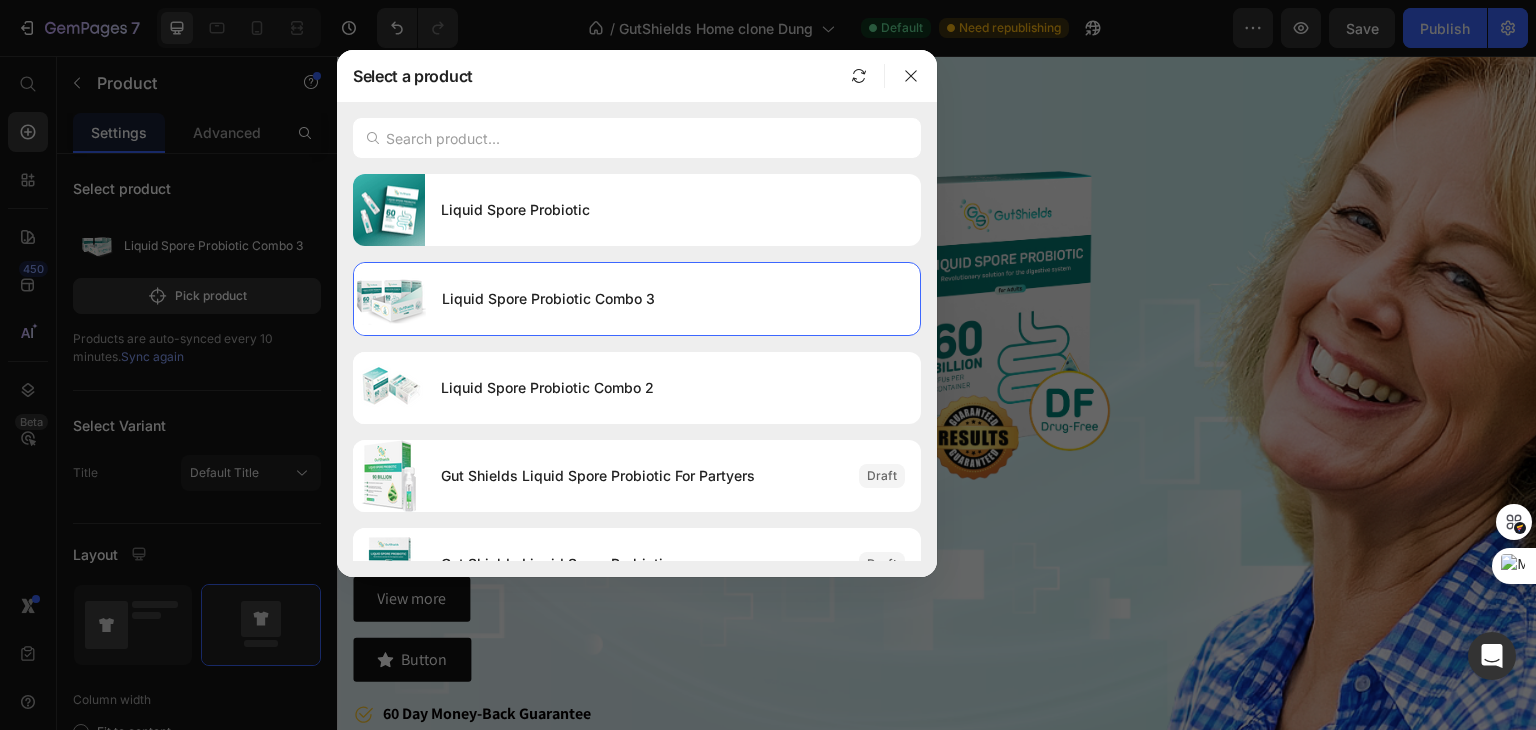 click at bounding box center [768, 365] 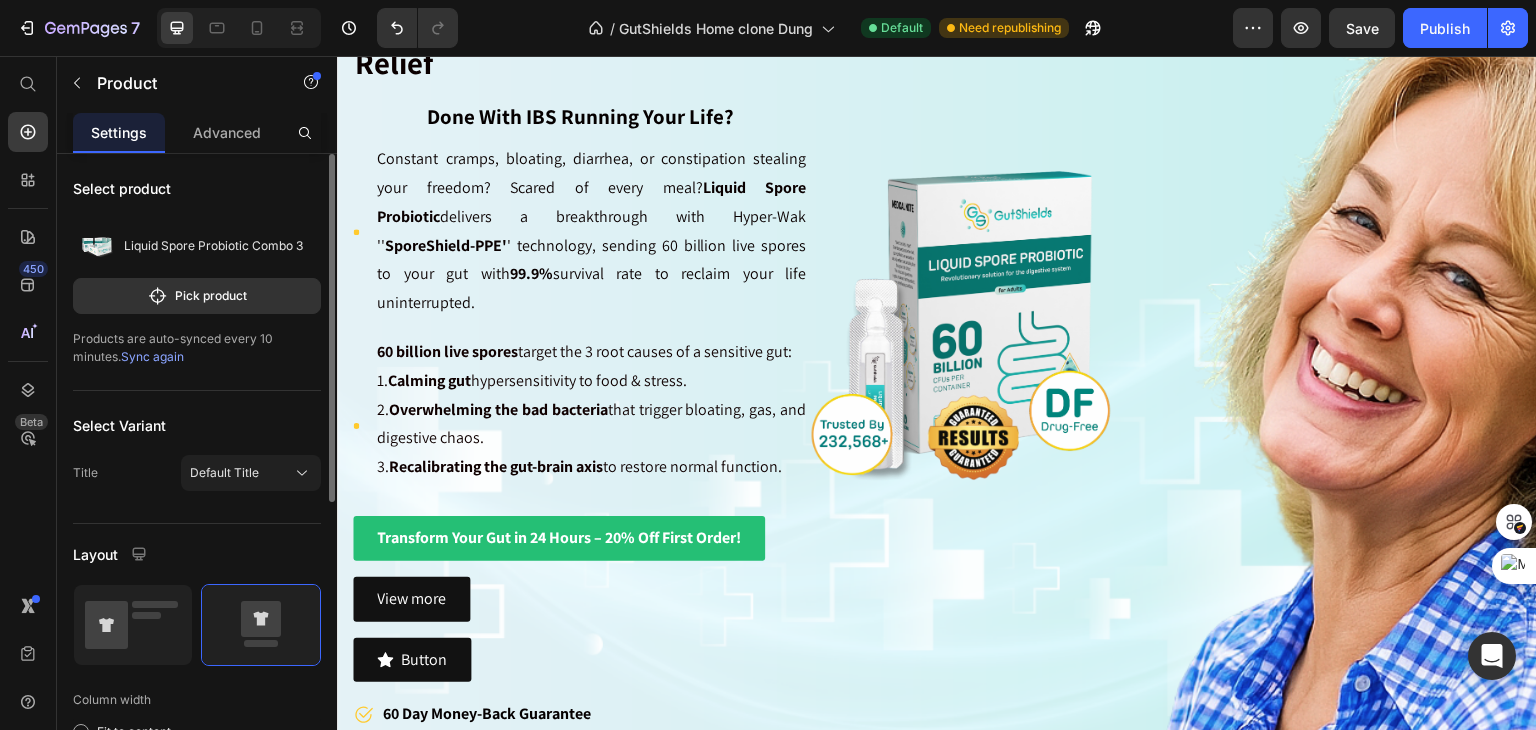 scroll, scrollTop: 200, scrollLeft: 0, axis: vertical 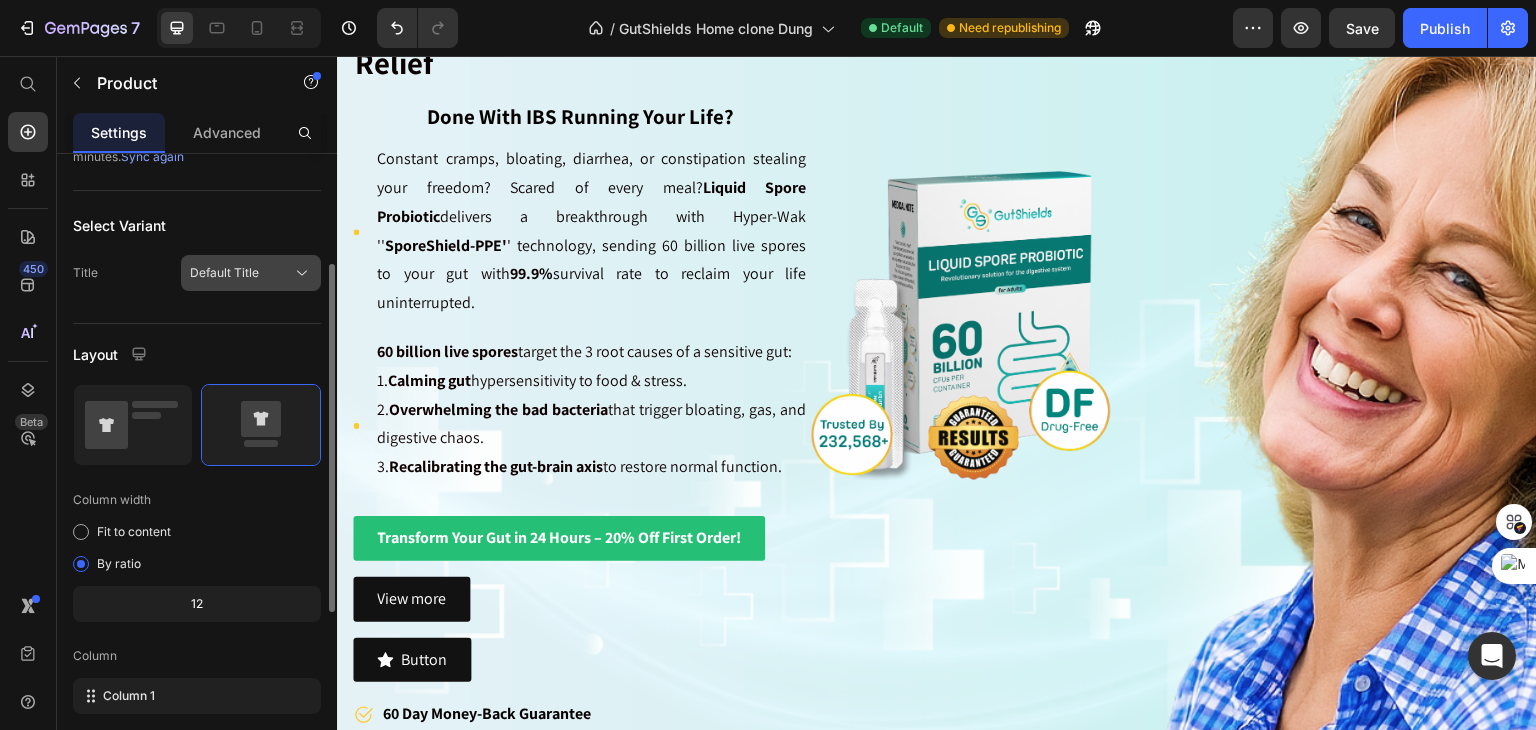 click on "Default Title" 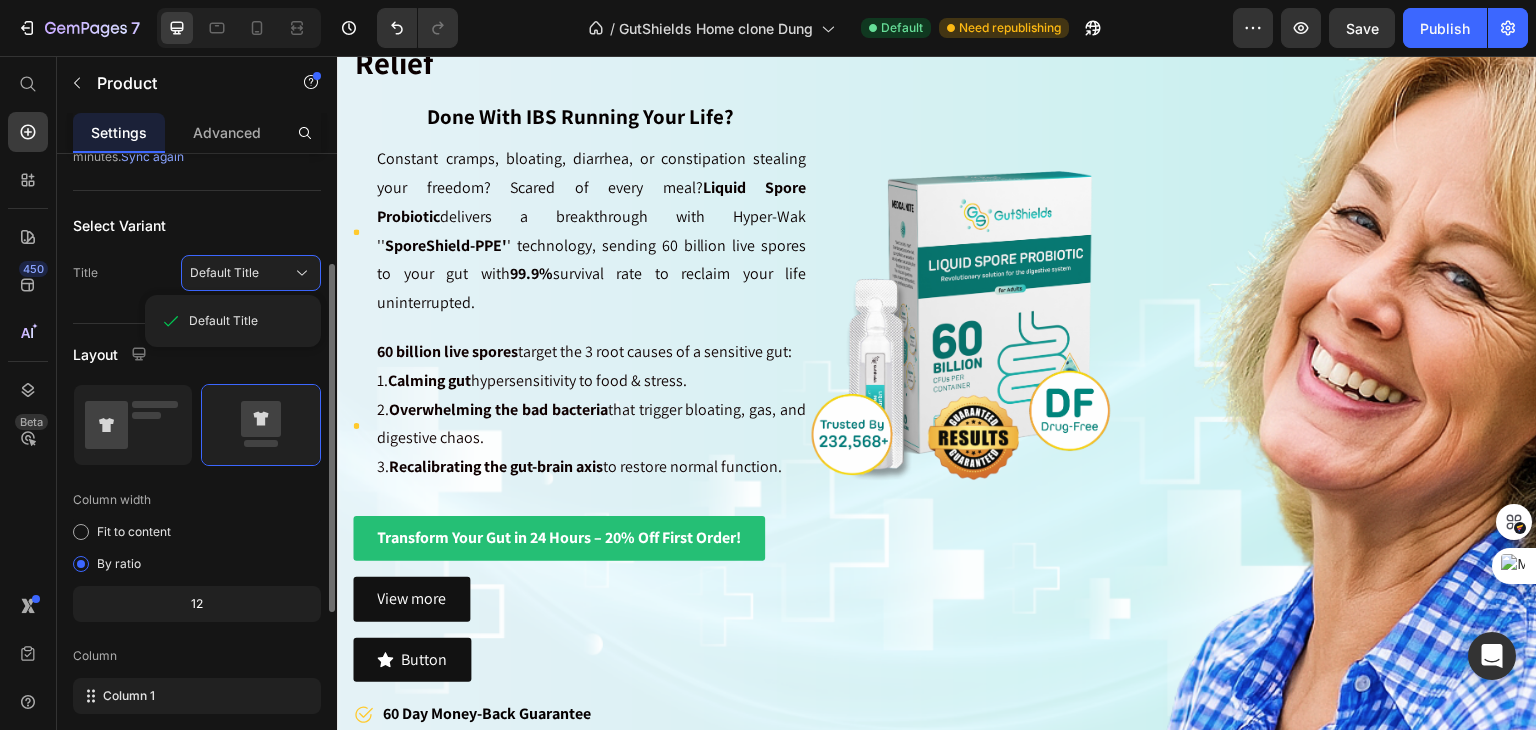 click on "Select Variant" at bounding box center [197, 225] 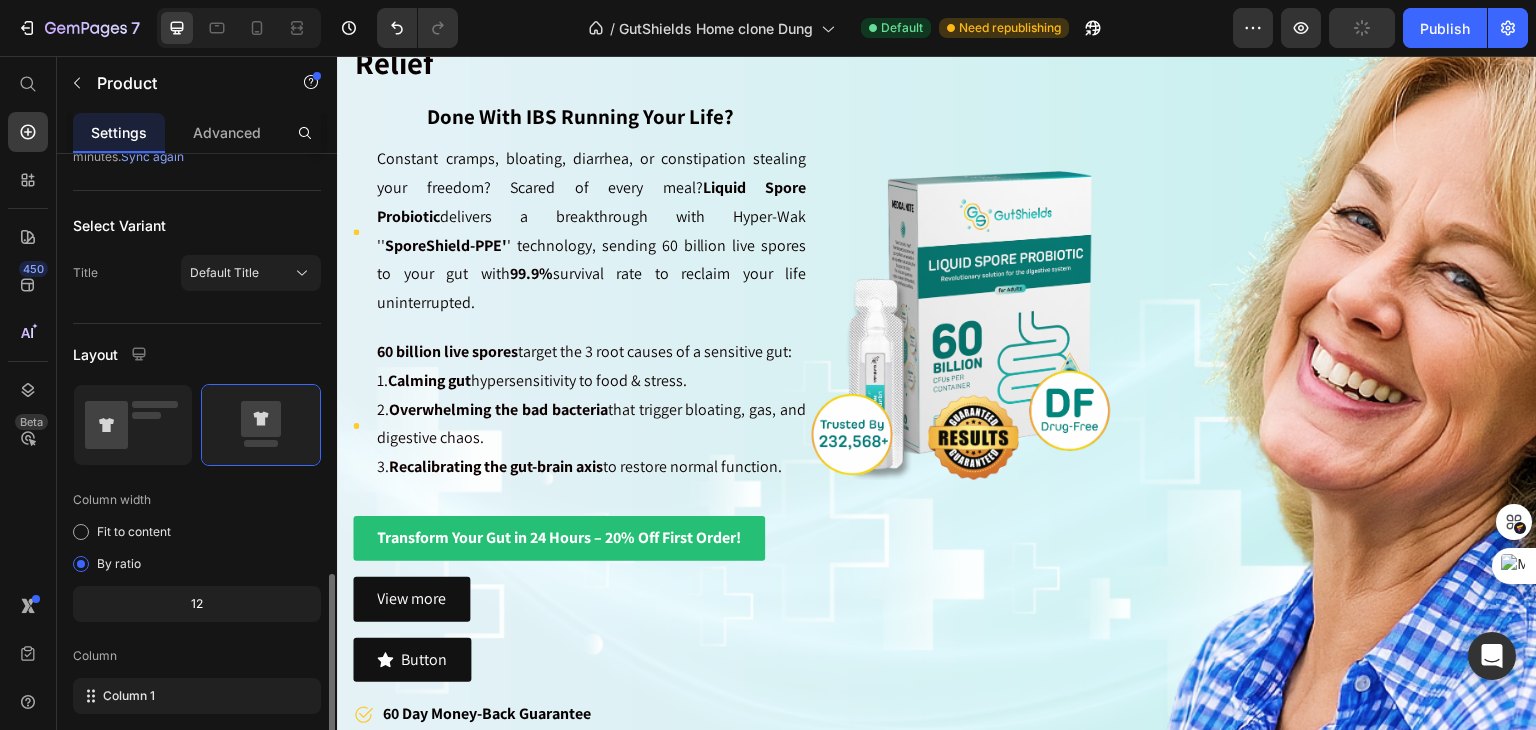 scroll, scrollTop: 400, scrollLeft: 0, axis: vertical 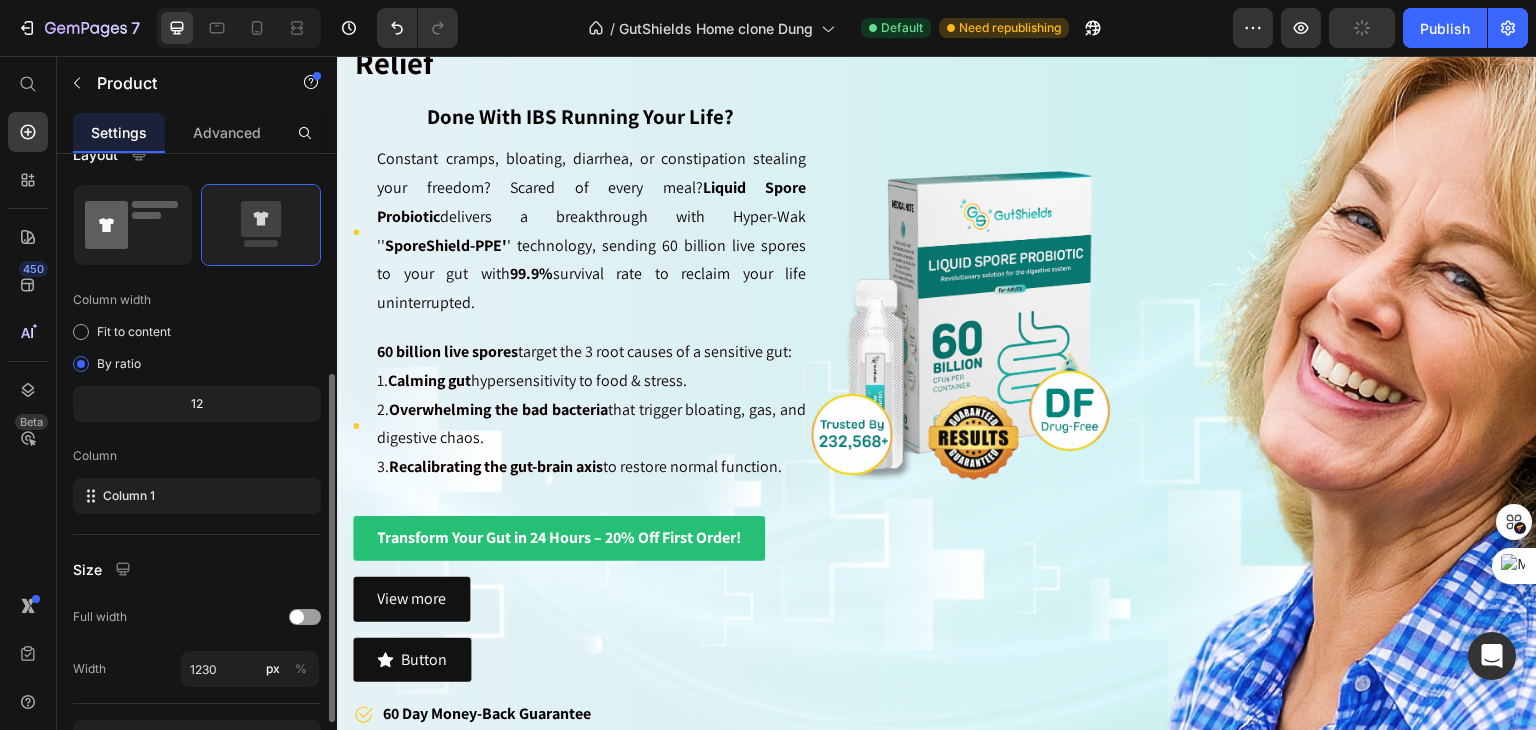 click 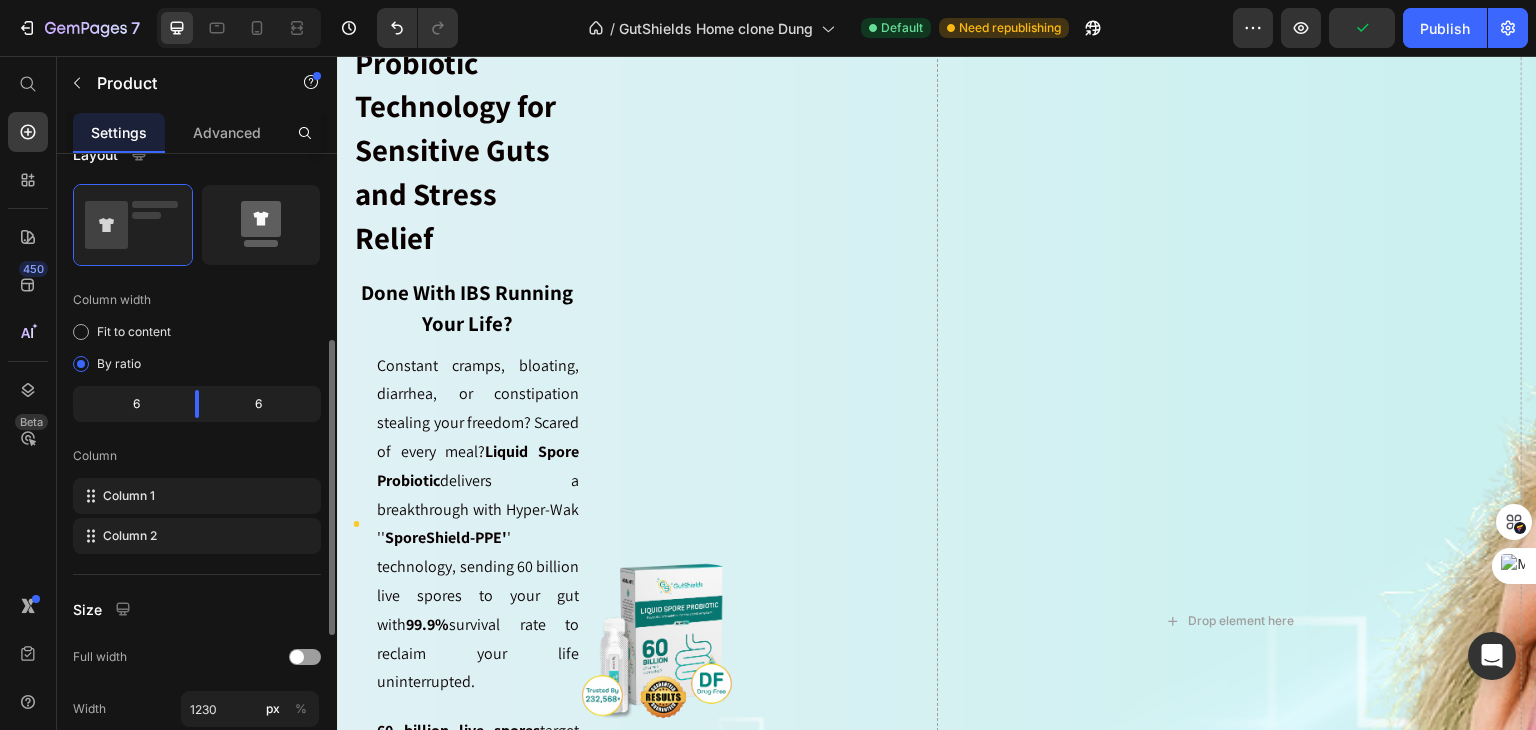 click 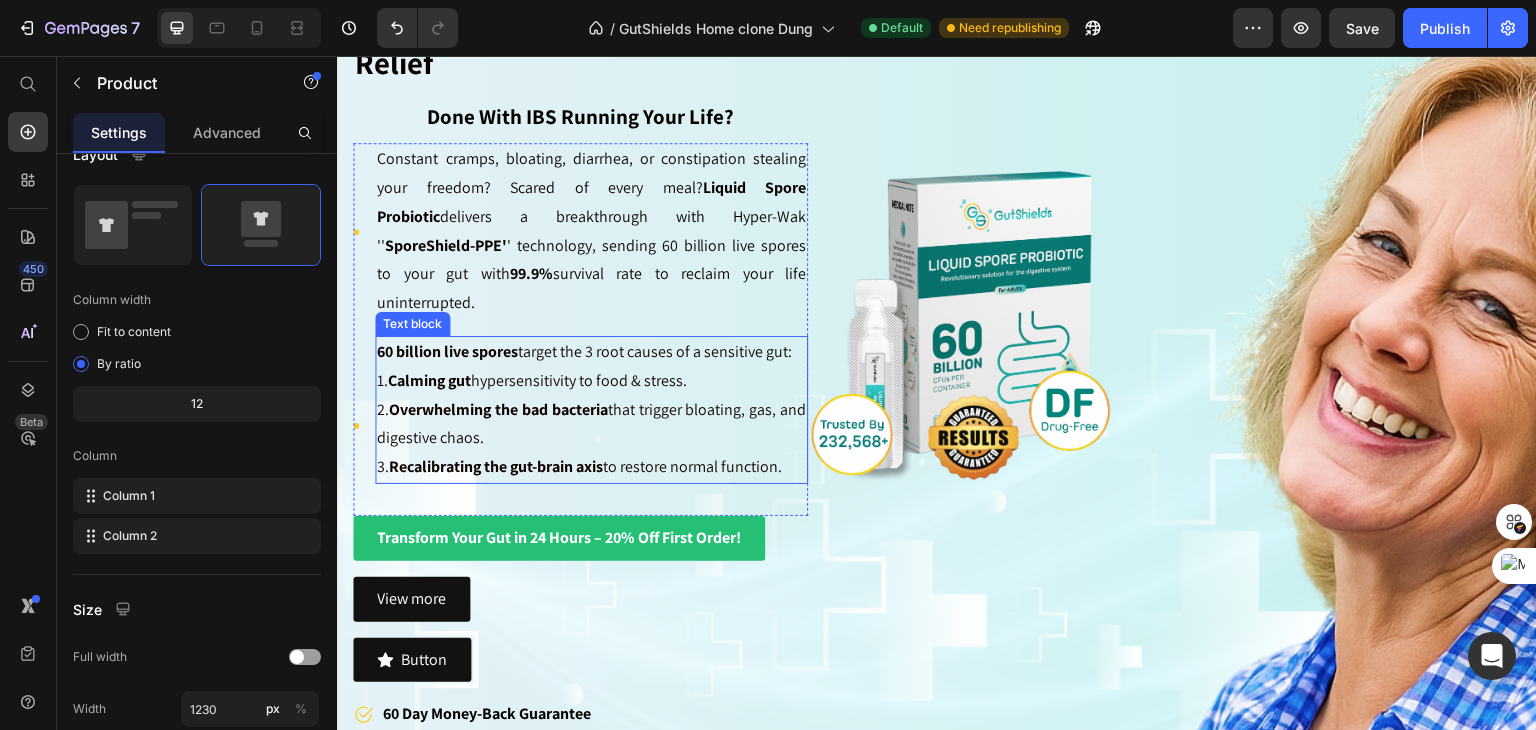 scroll, scrollTop: 600, scrollLeft: 0, axis: vertical 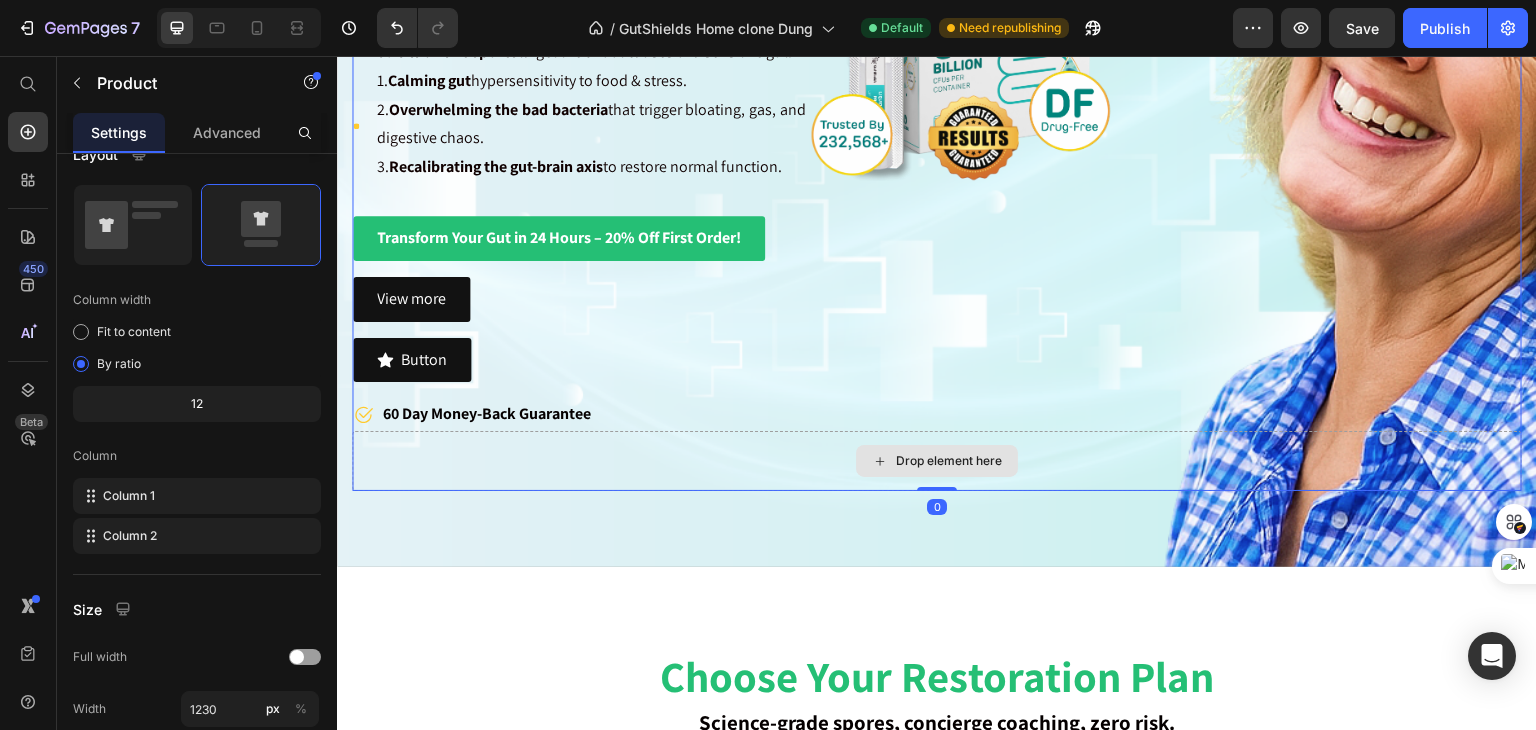 click on "Drop element here" at bounding box center [937, 461] 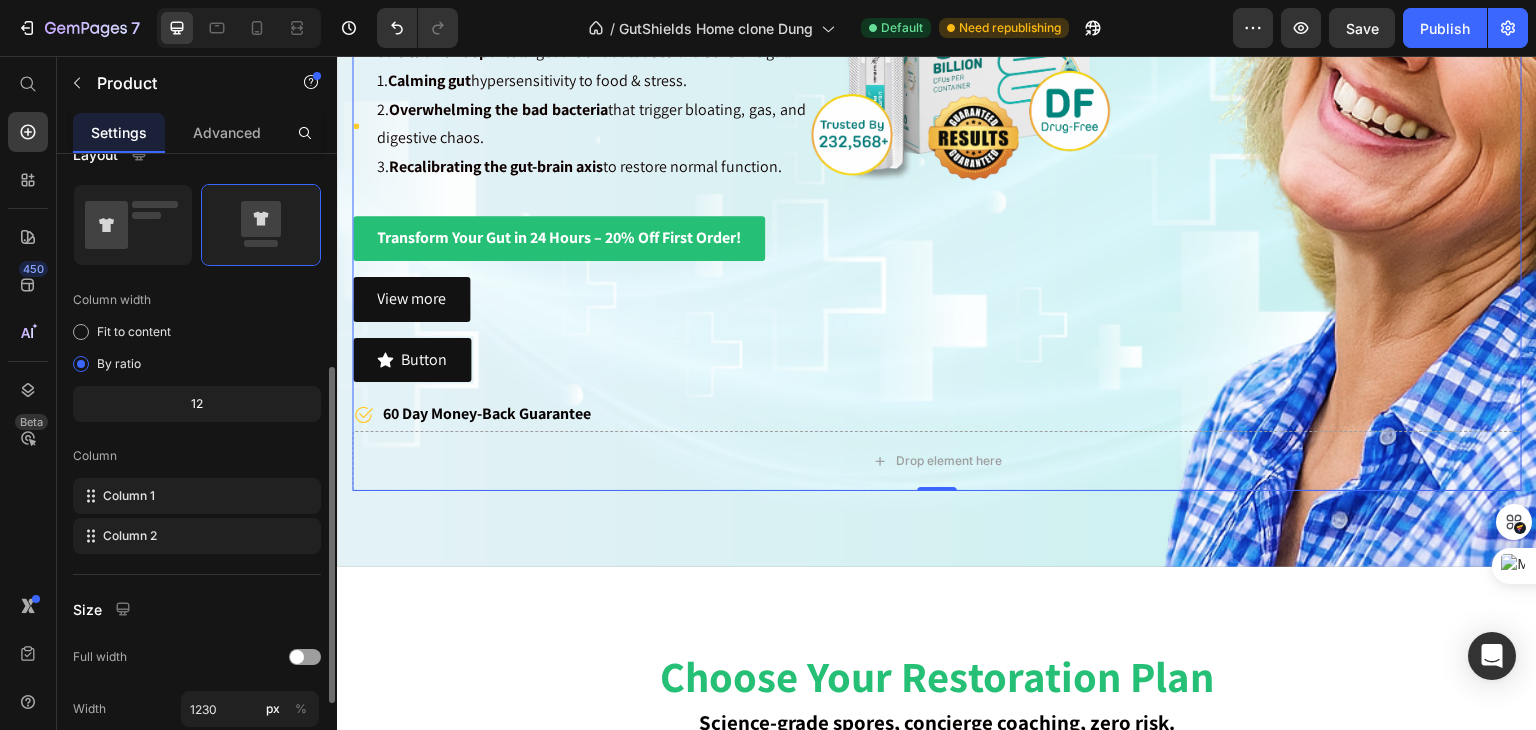 scroll, scrollTop: 556, scrollLeft: 0, axis: vertical 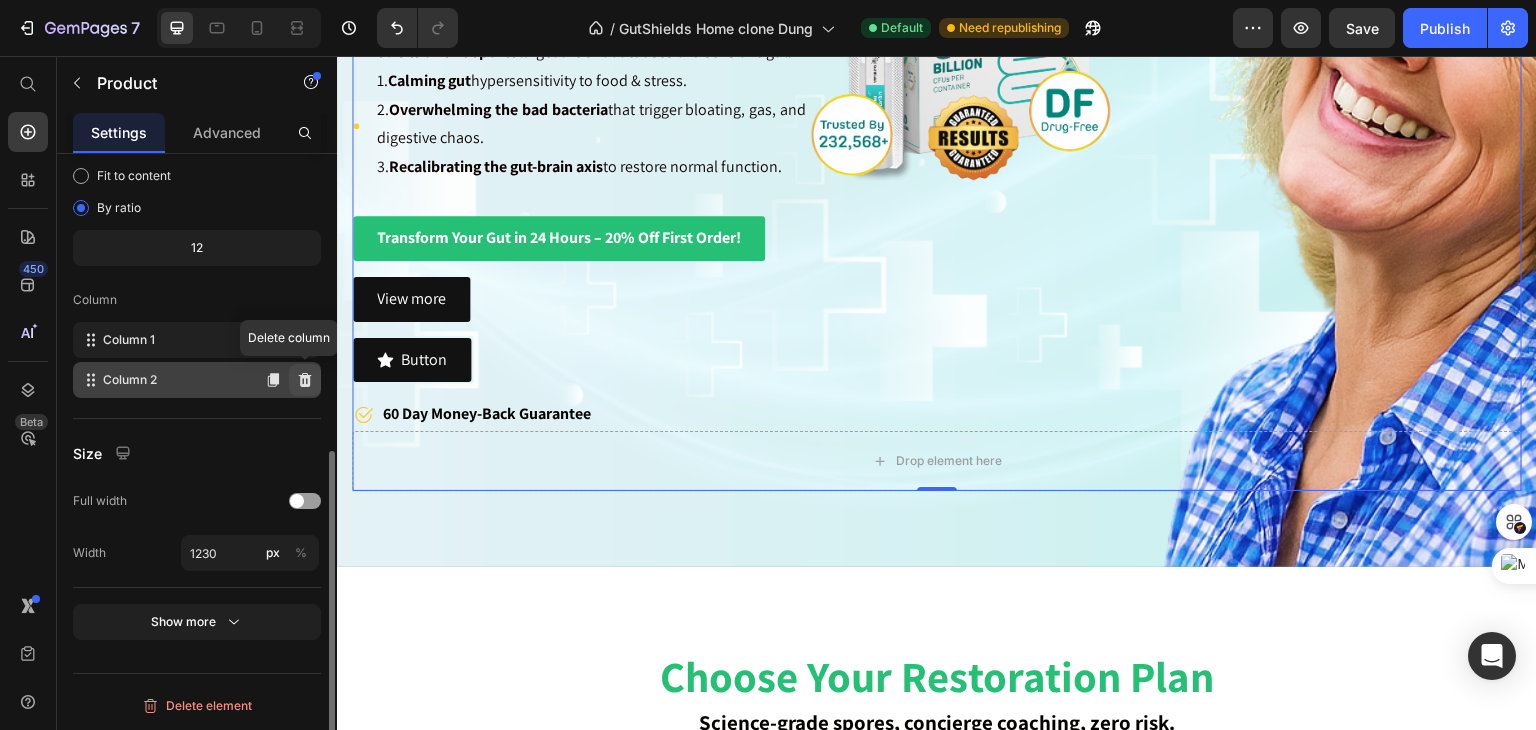 click 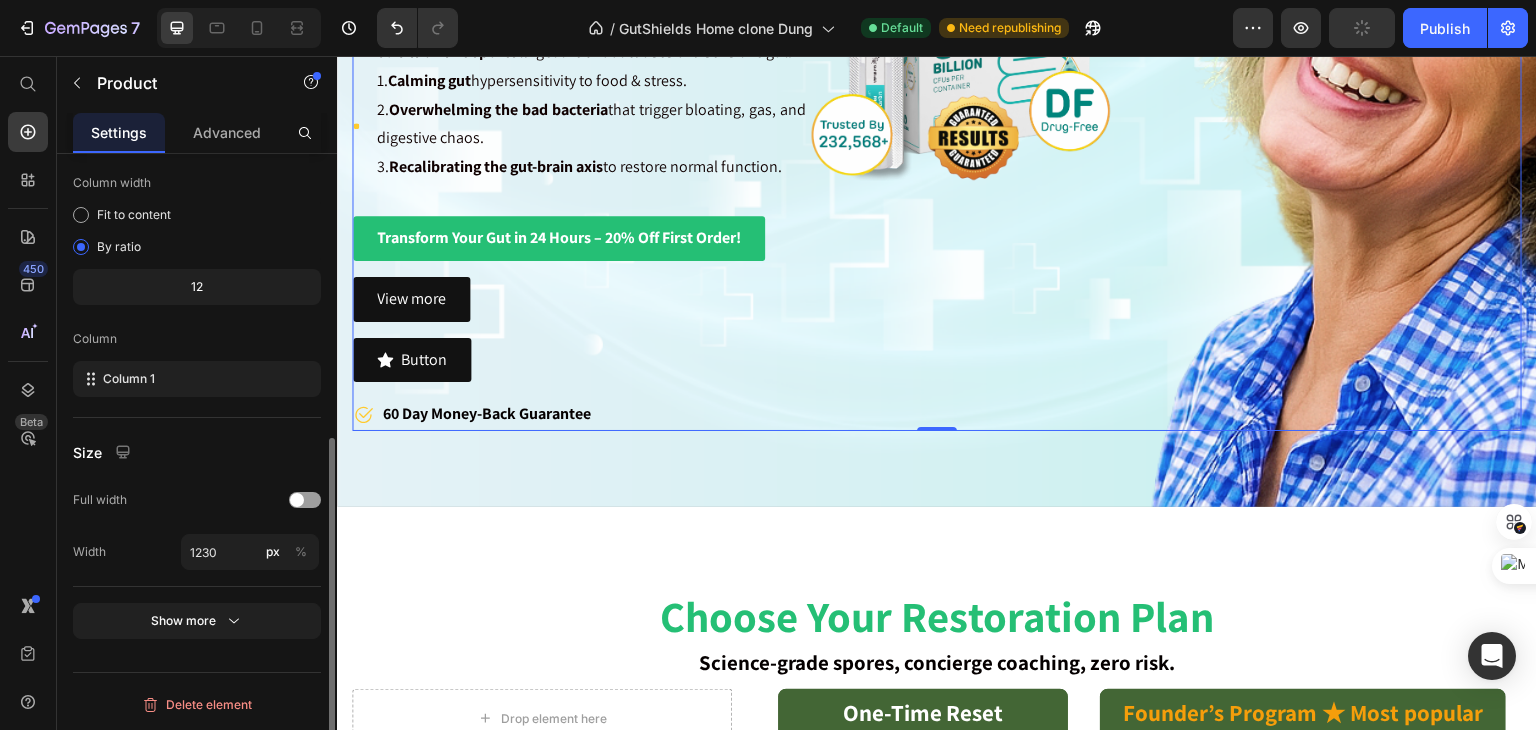 scroll, scrollTop: 516, scrollLeft: 0, axis: vertical 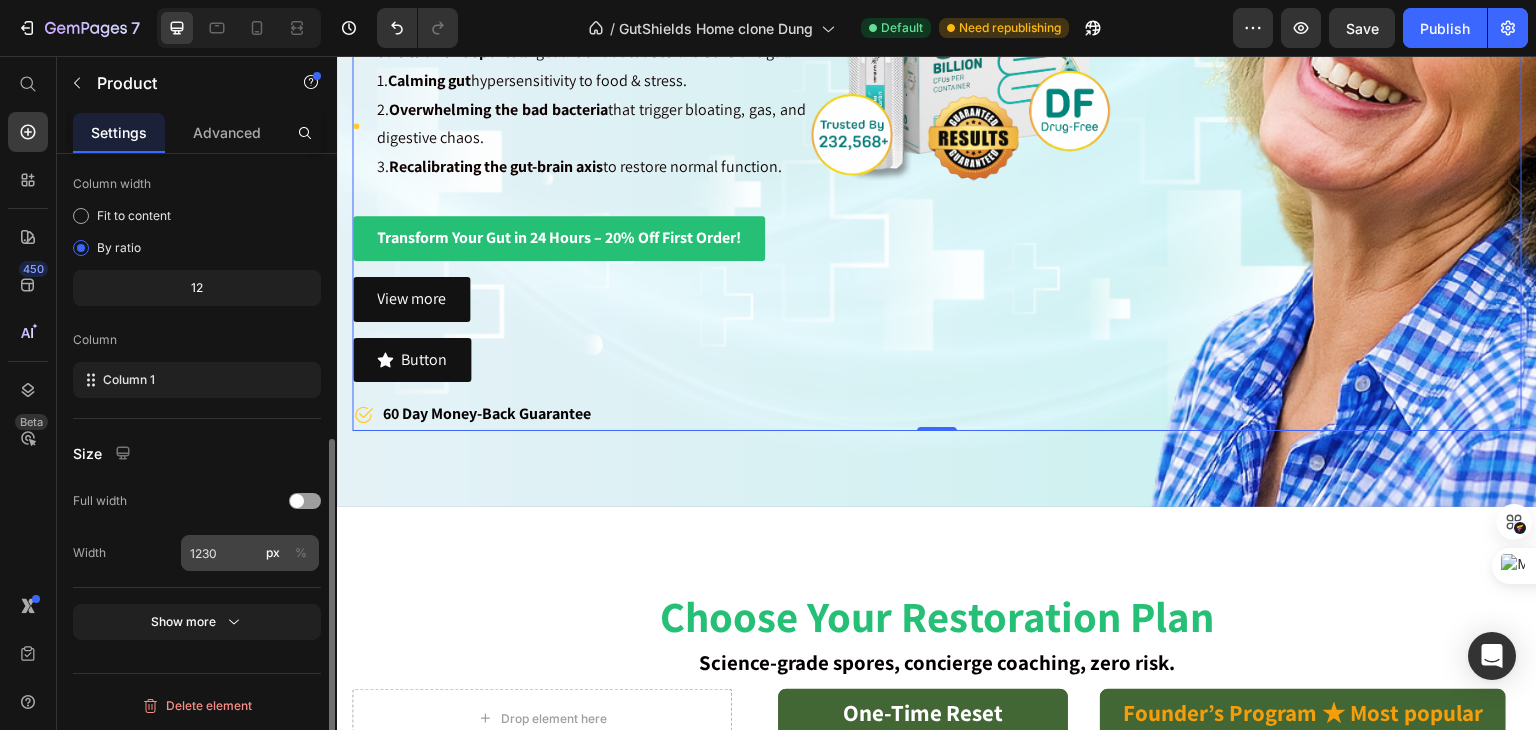 drag, startPoint x: 220, startPoint y: 621, endPoint x: 216, endPoint y: 558, distance: 63.126858 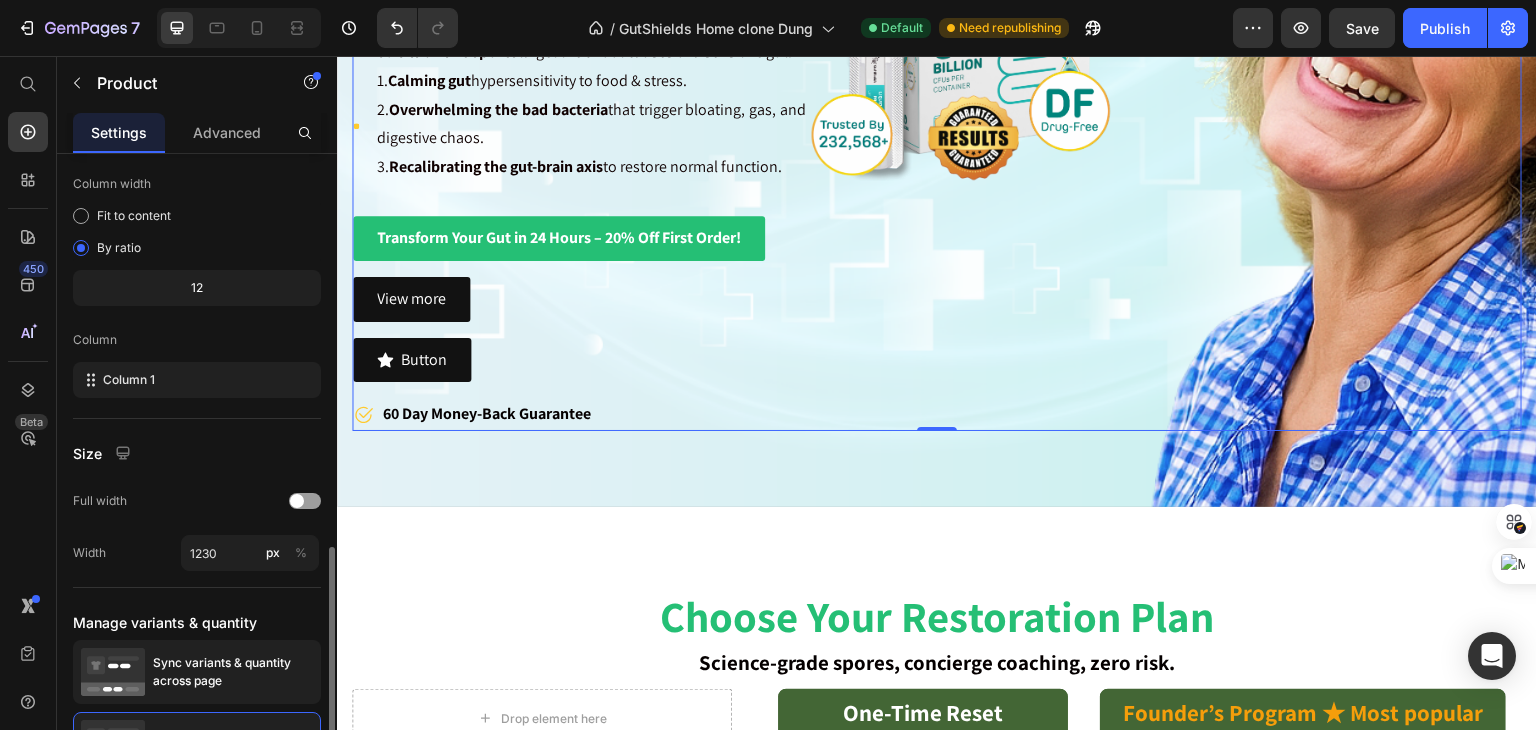 scroll, scrollTop: 699, scrollLeft: 0, axis: vertical 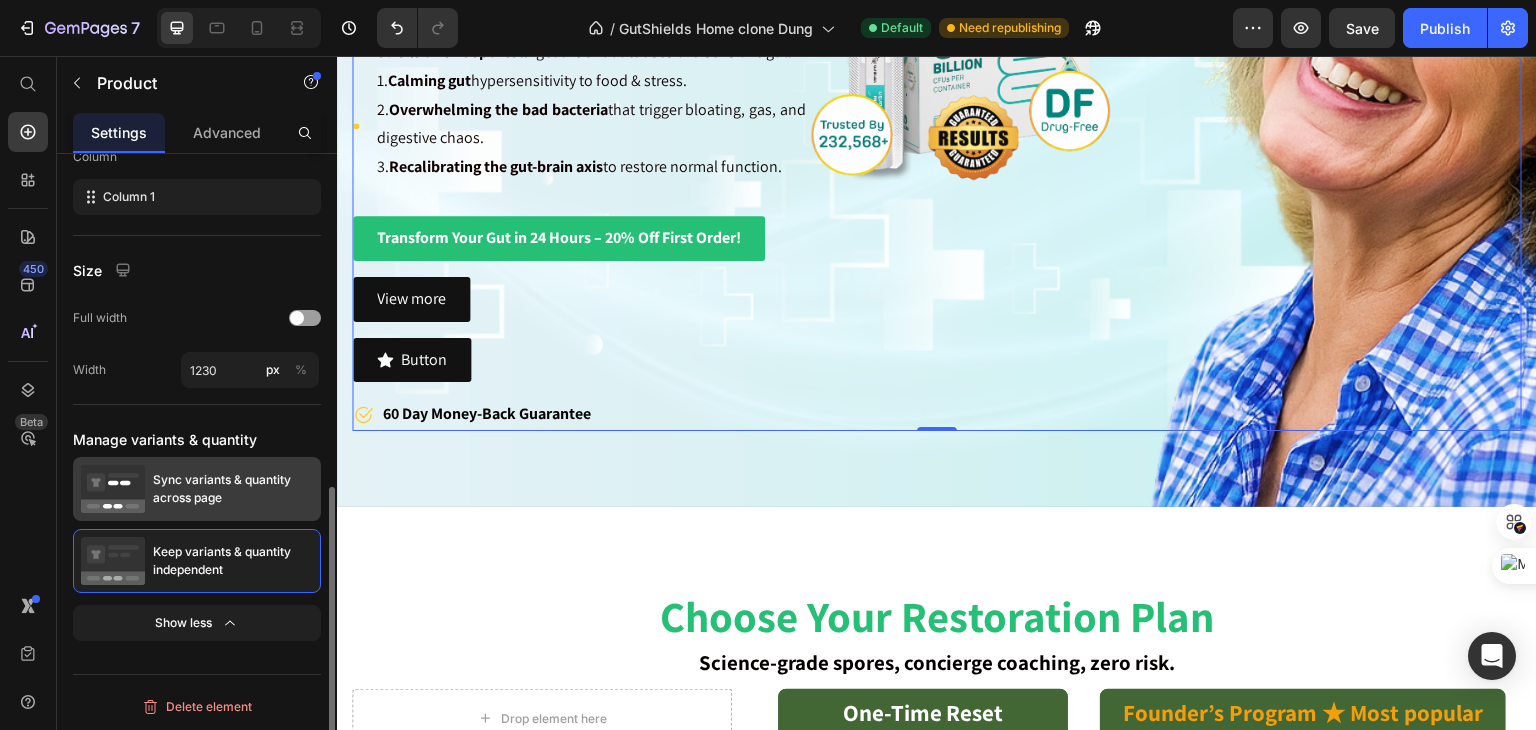 click on "Sync variants & quantity across page" at bounding box center (233, 489) 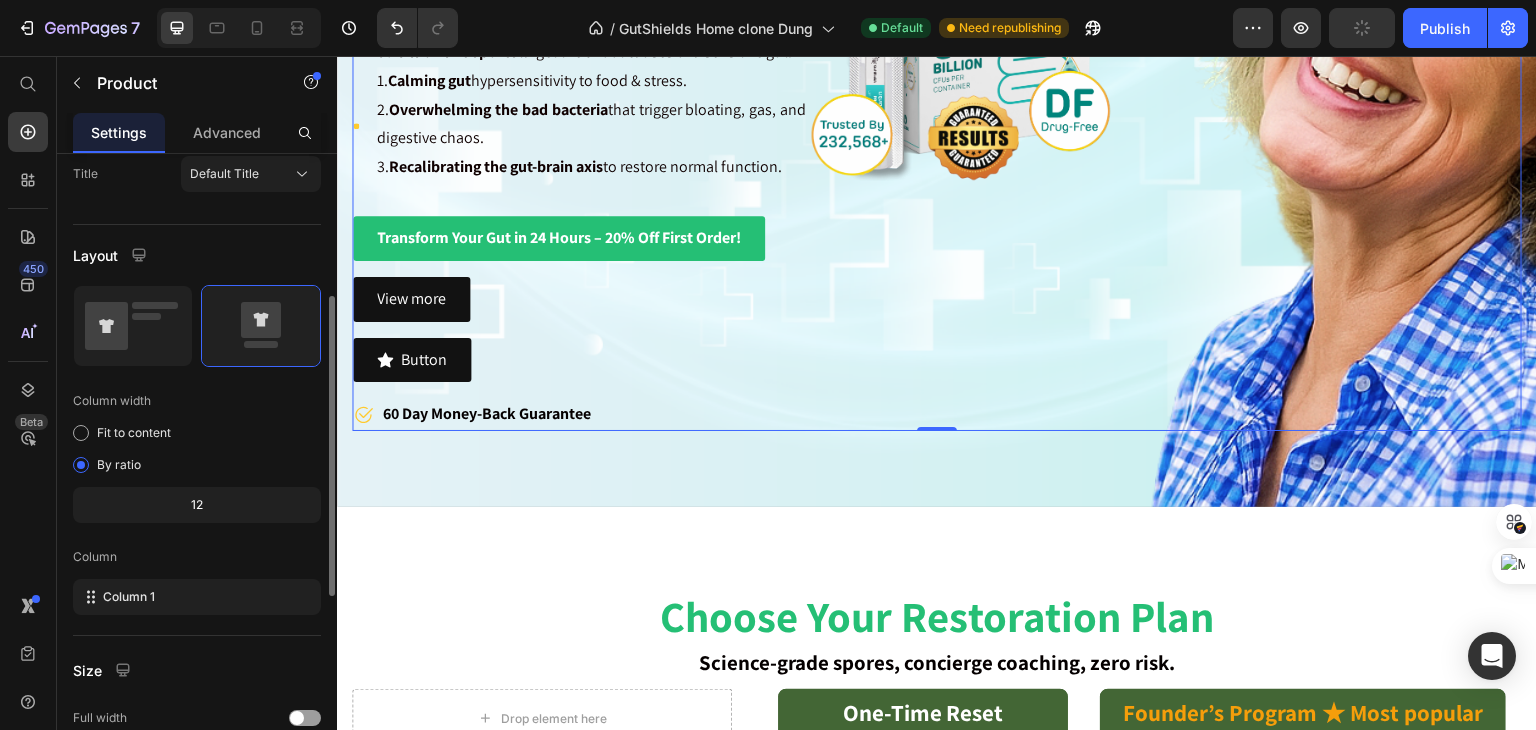 scroll, scrollTop: 0, scrollLeft: 0, axis: both 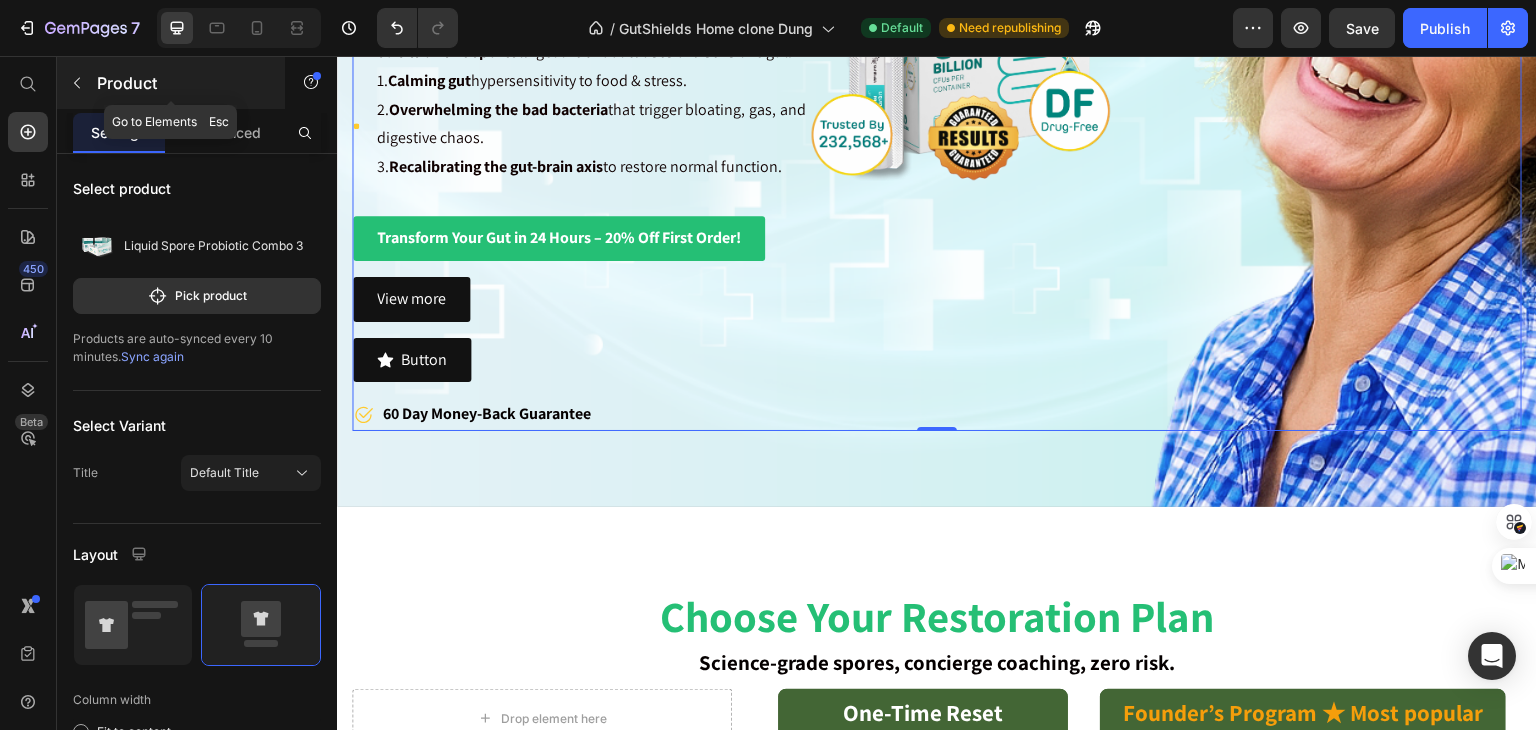 click 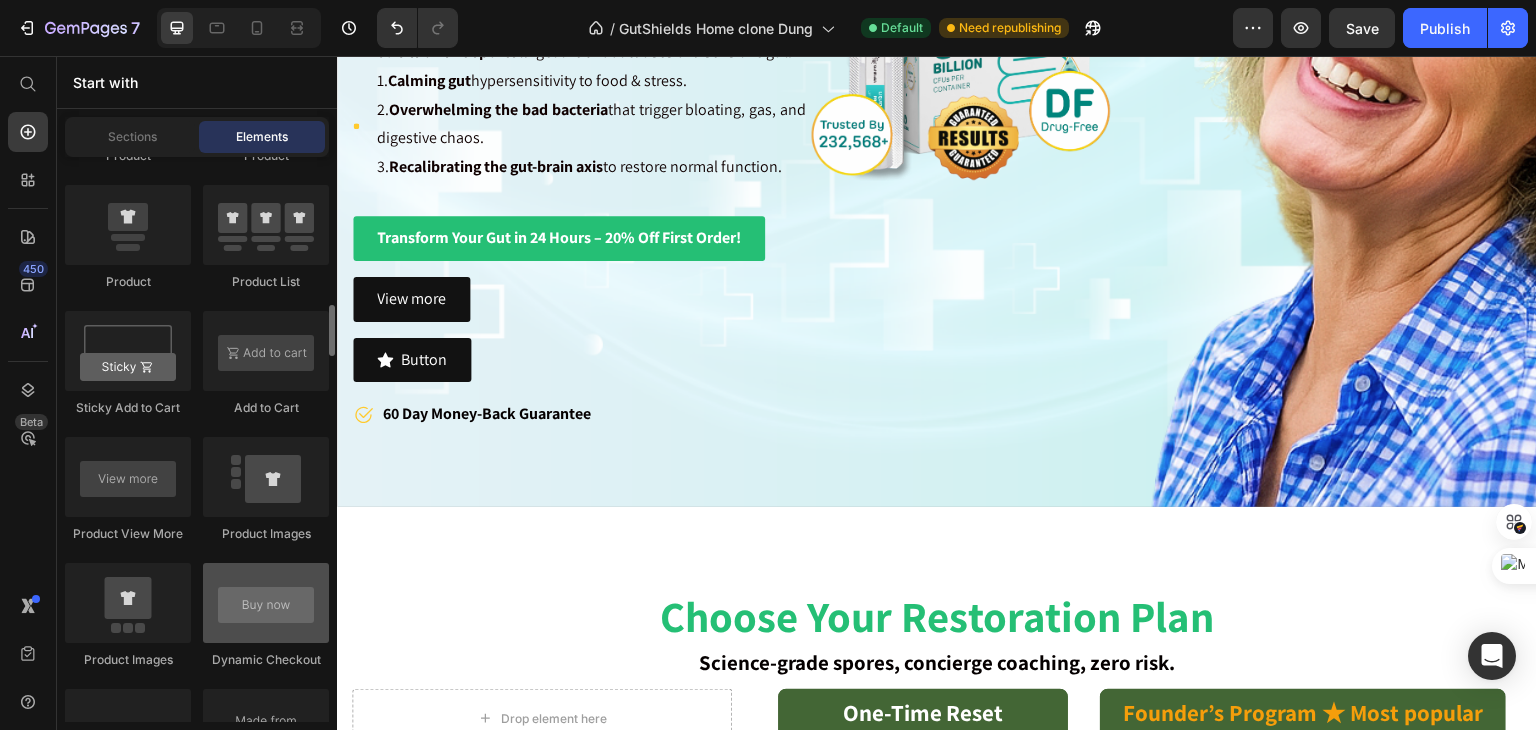 scroll, scrollTop: 2714, scrollLeft: 0, axis: vertical 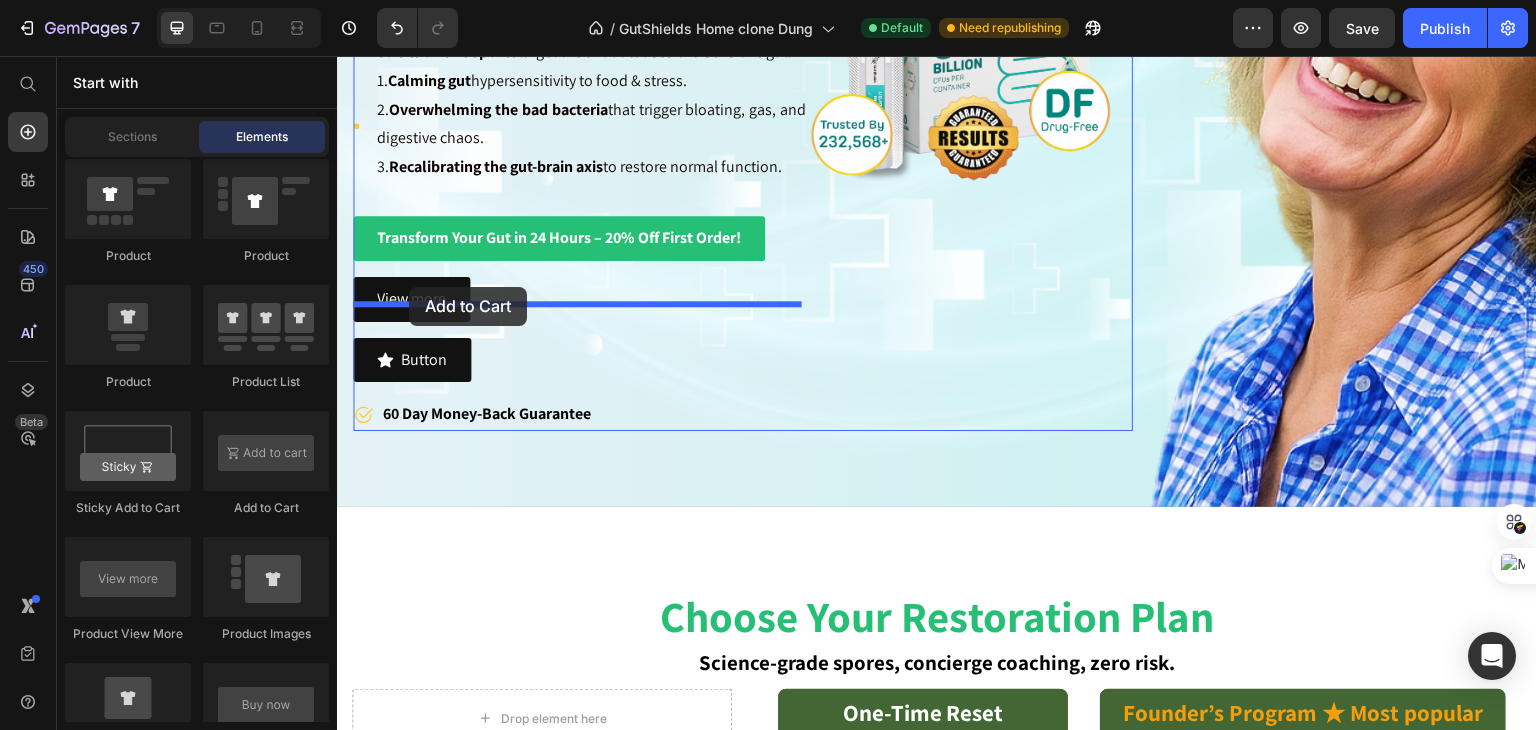 drag, startPoint x: 663, startPoint y: 466, endPoint x: 409, endPoint y: 287, distance: 310.73624 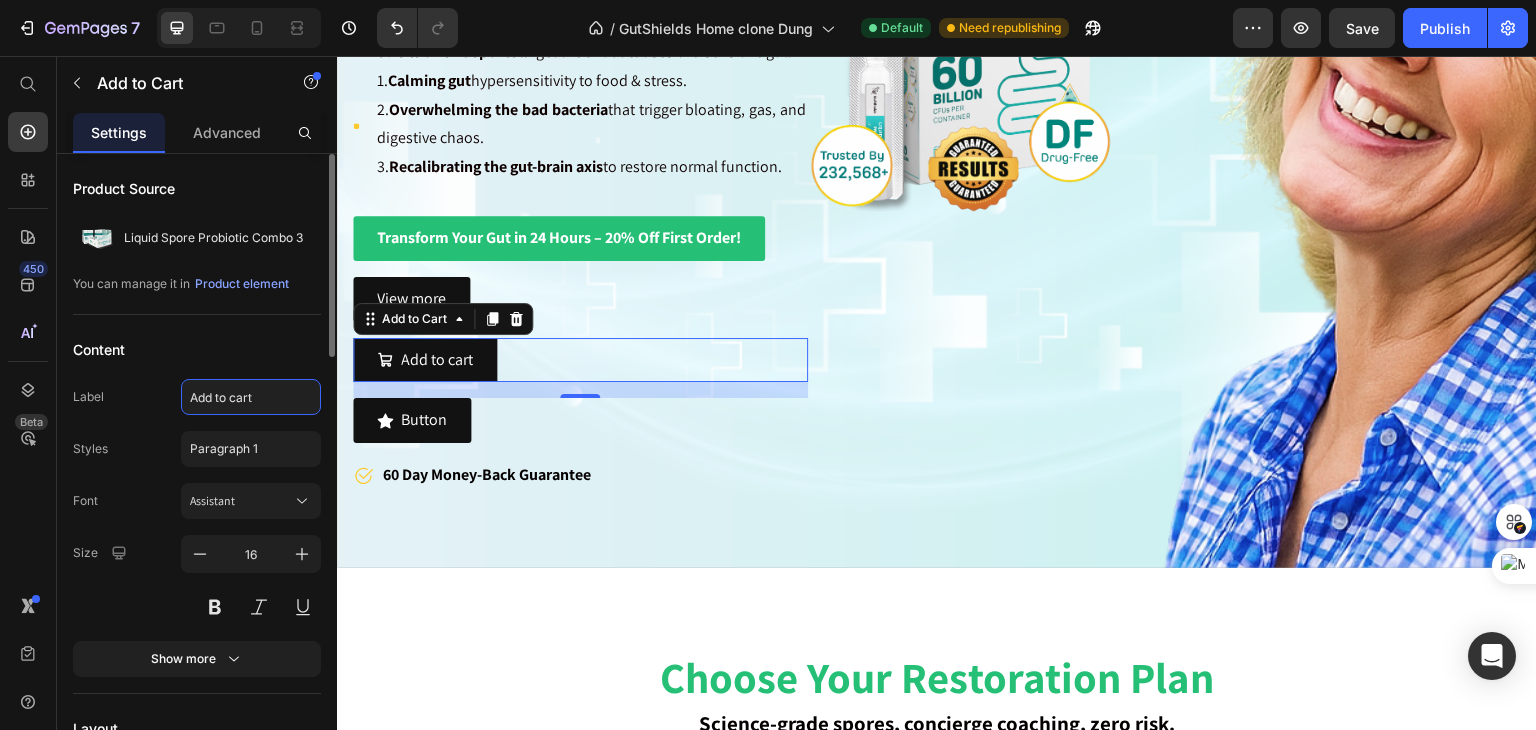click on "Add to cart" 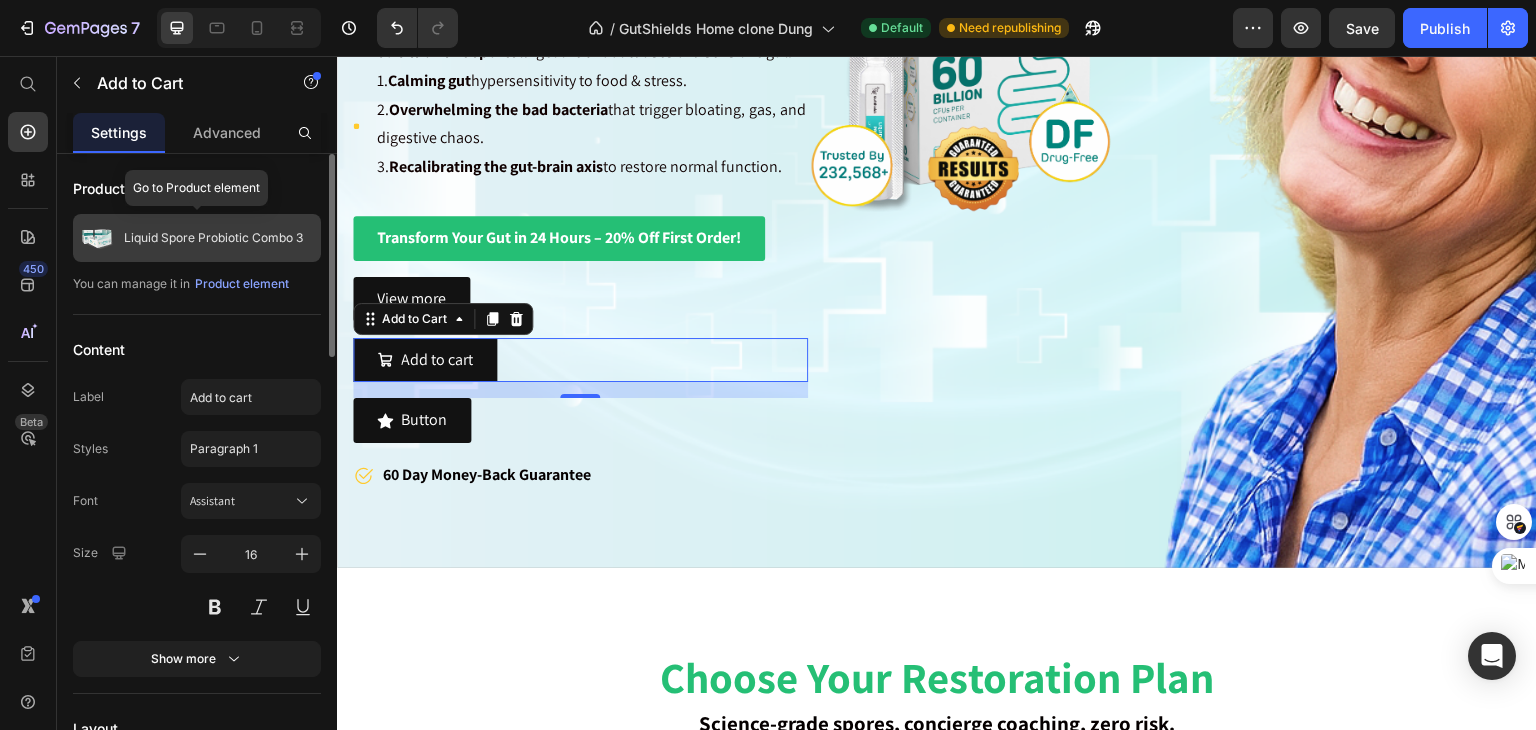 click on "Liquid Spore Probiotic Combo 3" at bounding box center (213, 238) 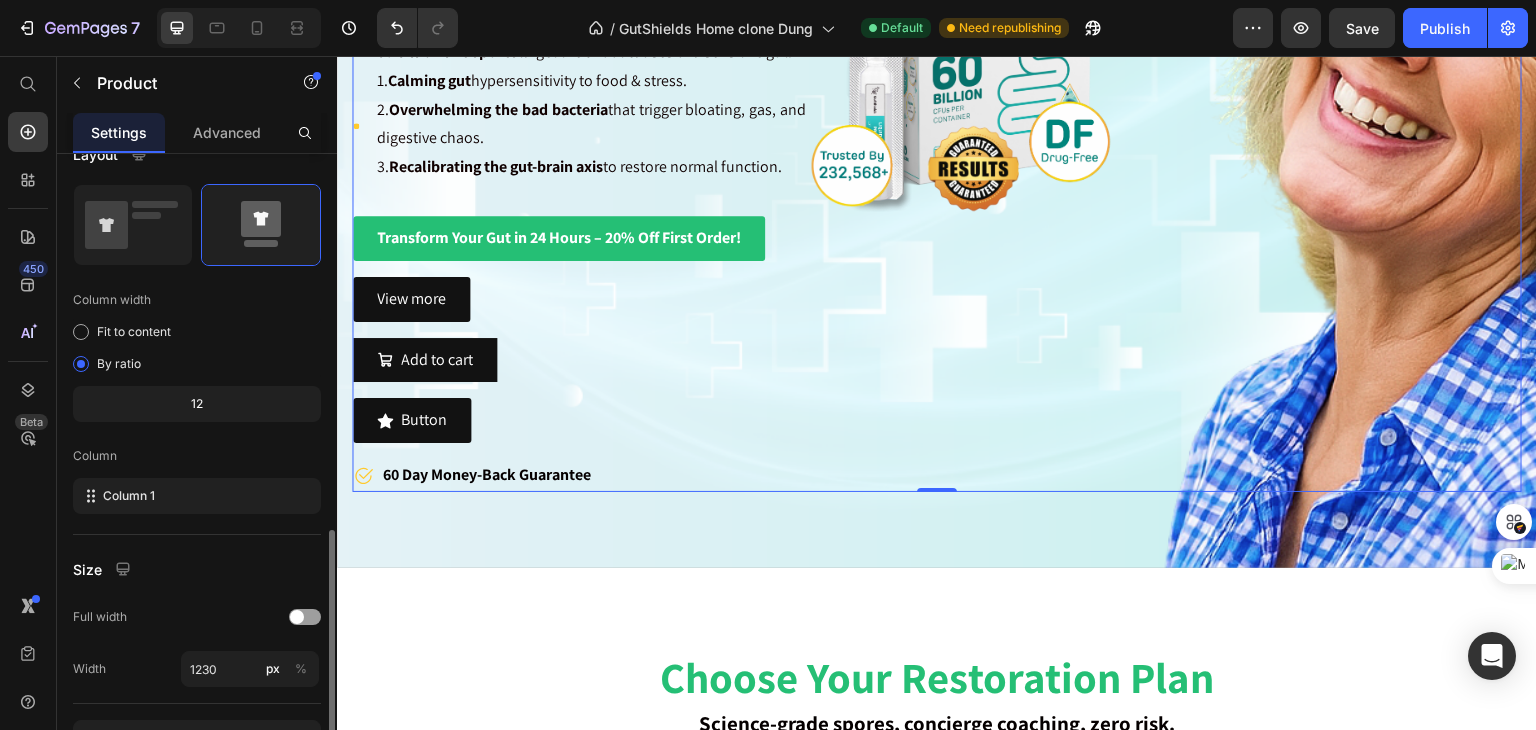 scroll, scrollTop: 516, scrollLeft: 0, axis: vertical 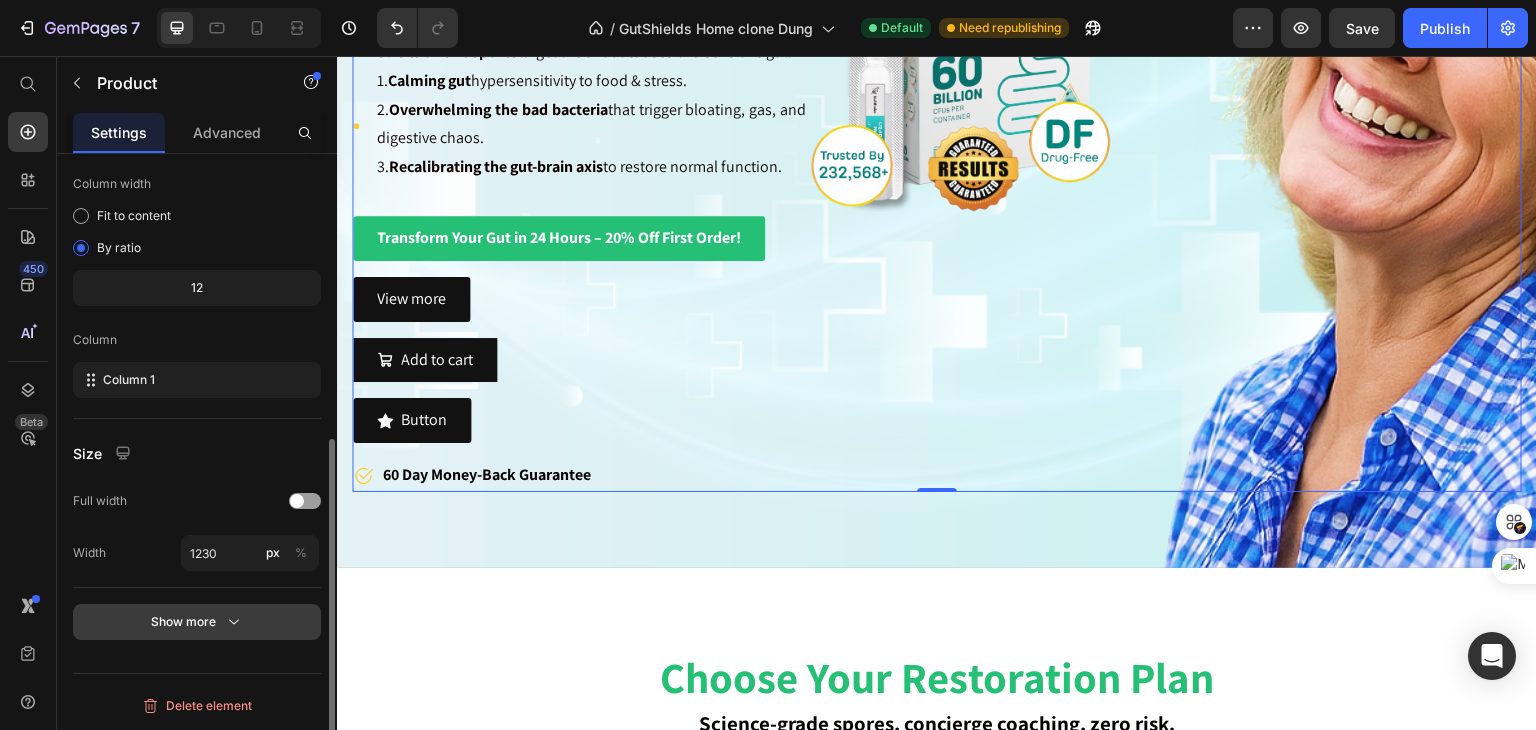 click on "Show more" at bounding box center (197, 622) 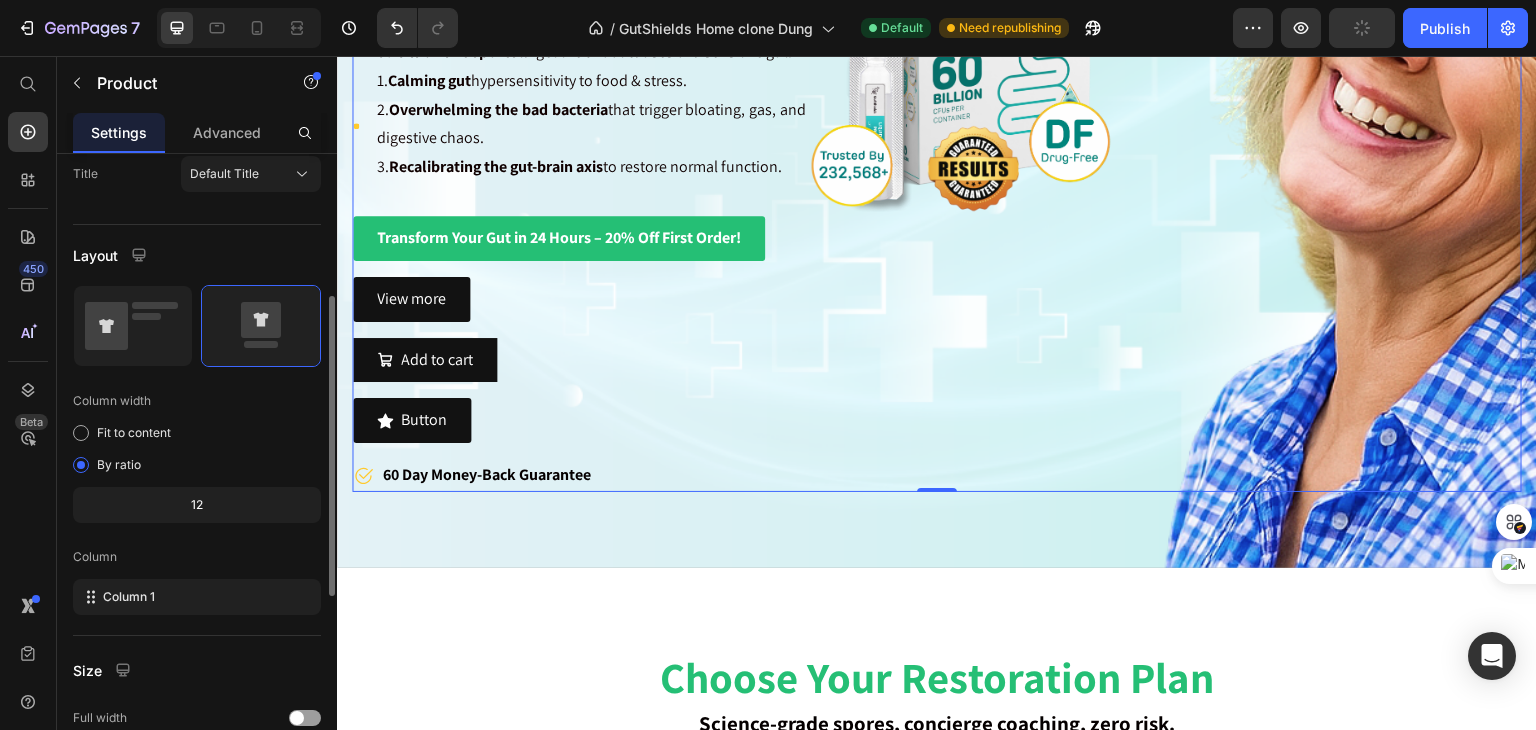 scroll, scrollTop: 0, scrollLeft: 0, axis: both 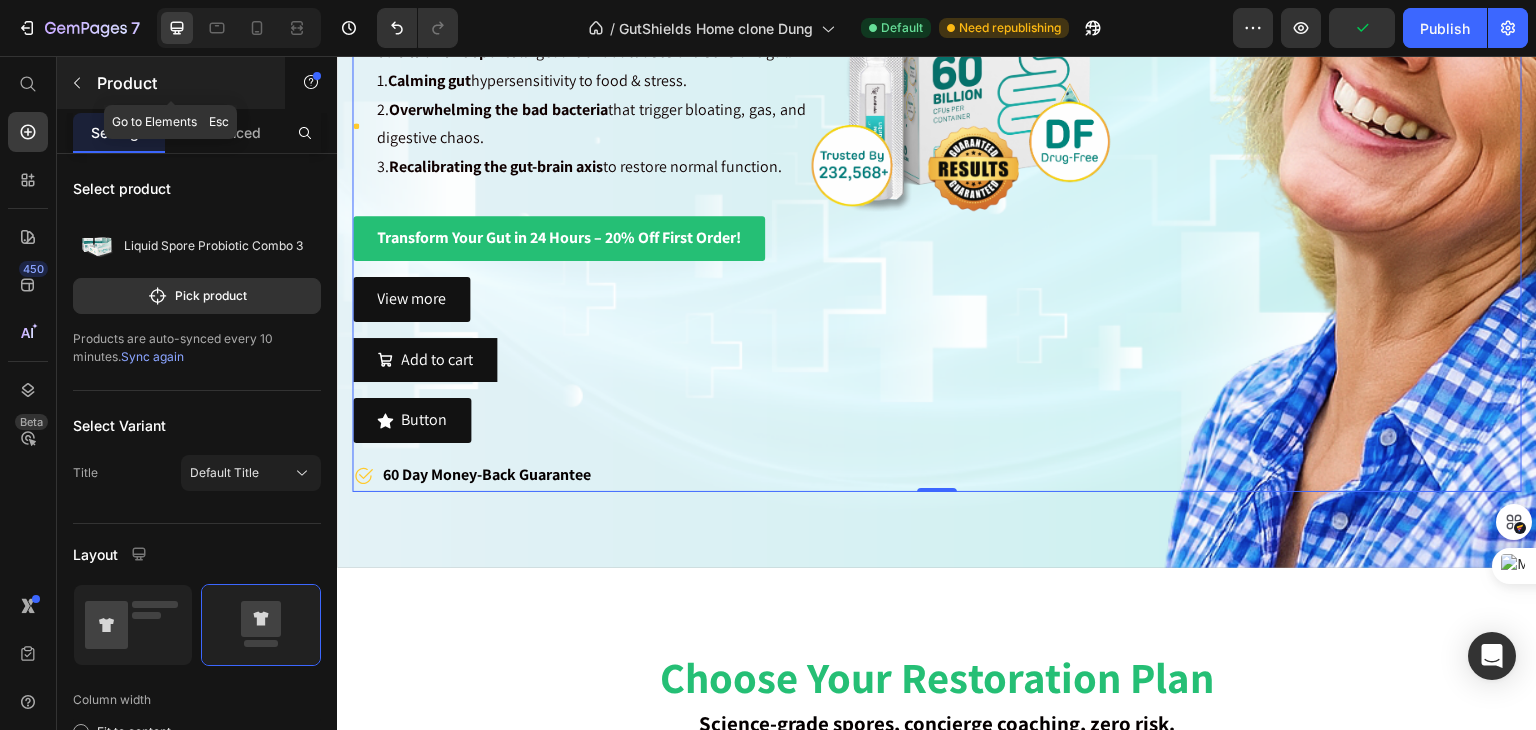 click 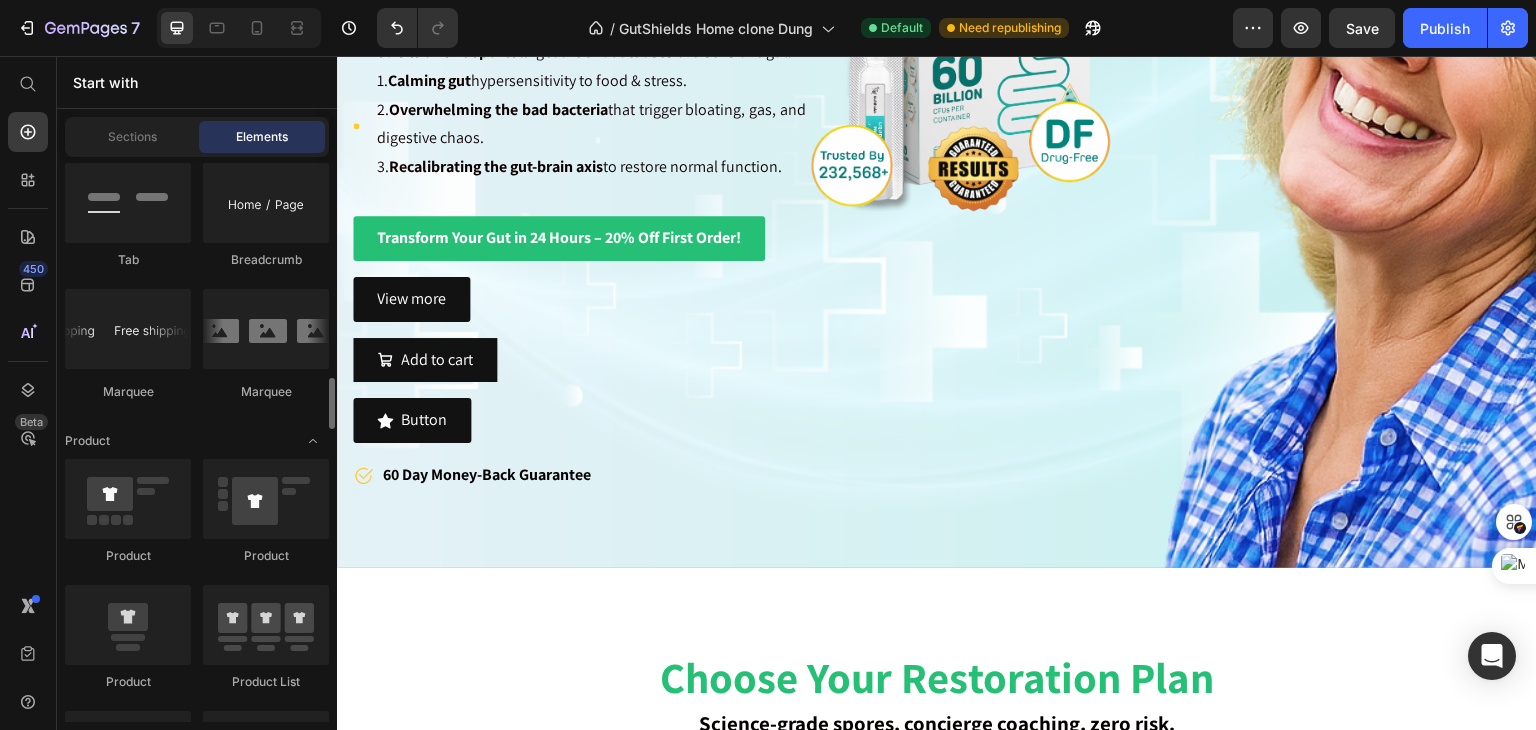 scroll, scrollTop: 2314, scrollLeft: 0, axis: vertical 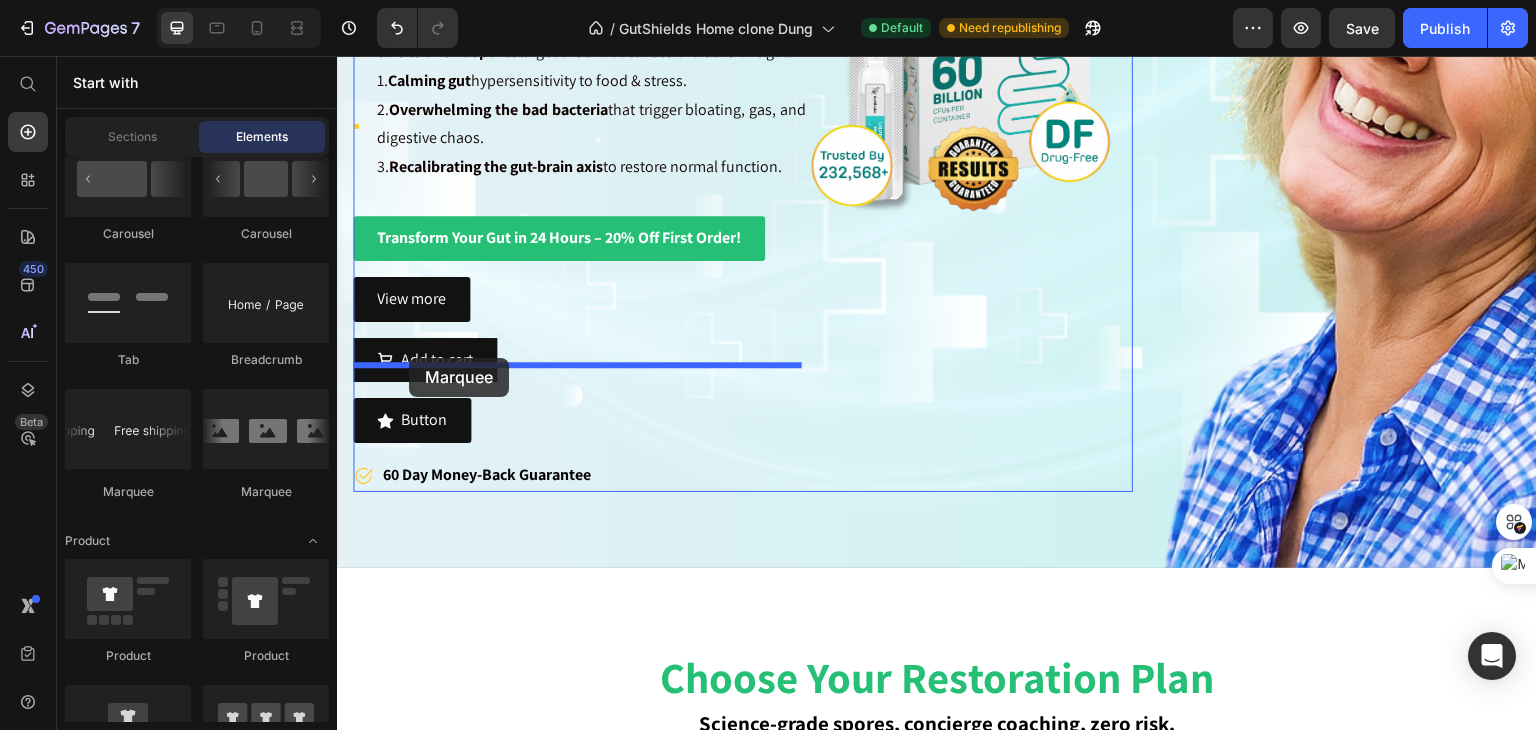 drag, startPoint x: 597, startPoint y: 489, endPoint x: 410, endPoint y: 357, distance: 228.89517 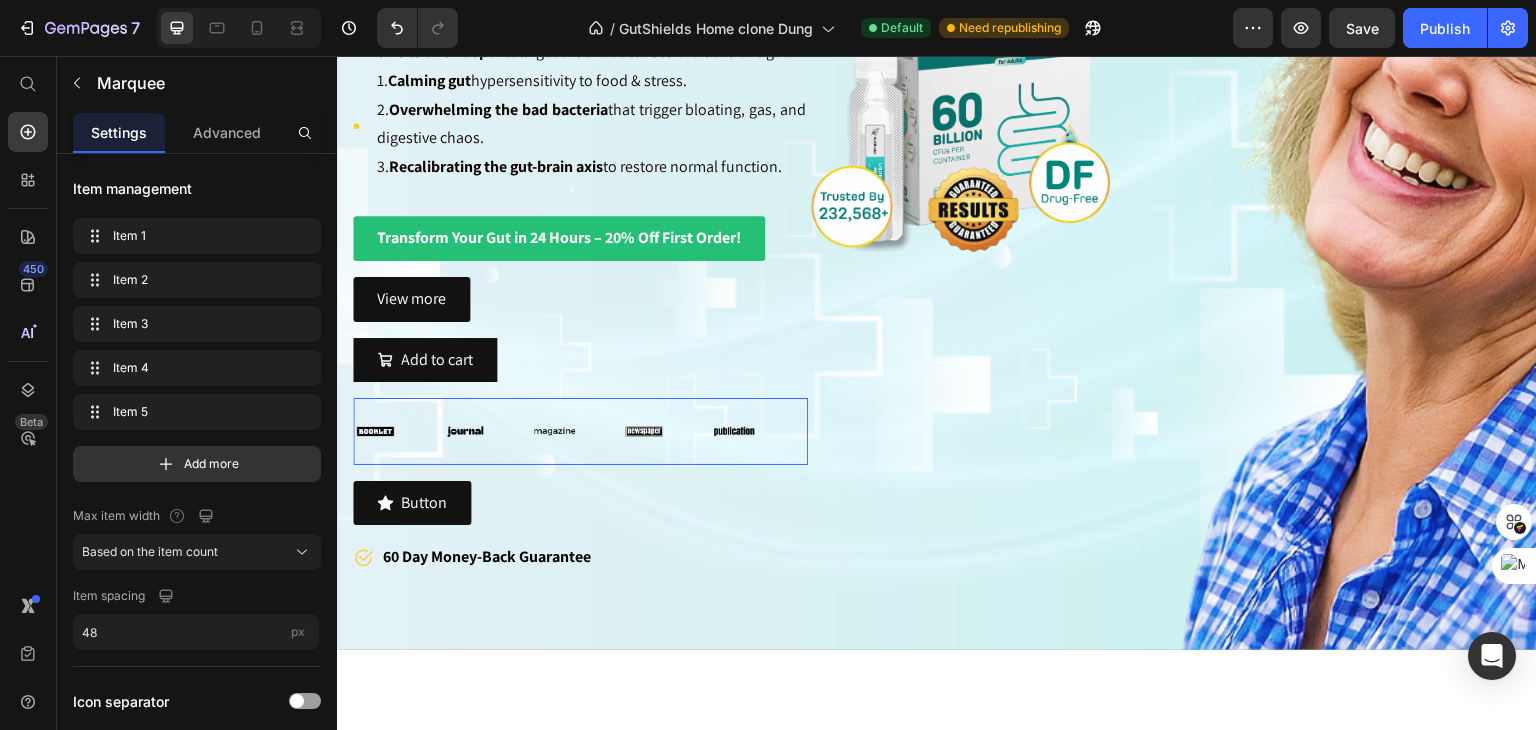 click on "Image" at bounding box center [579, 432] 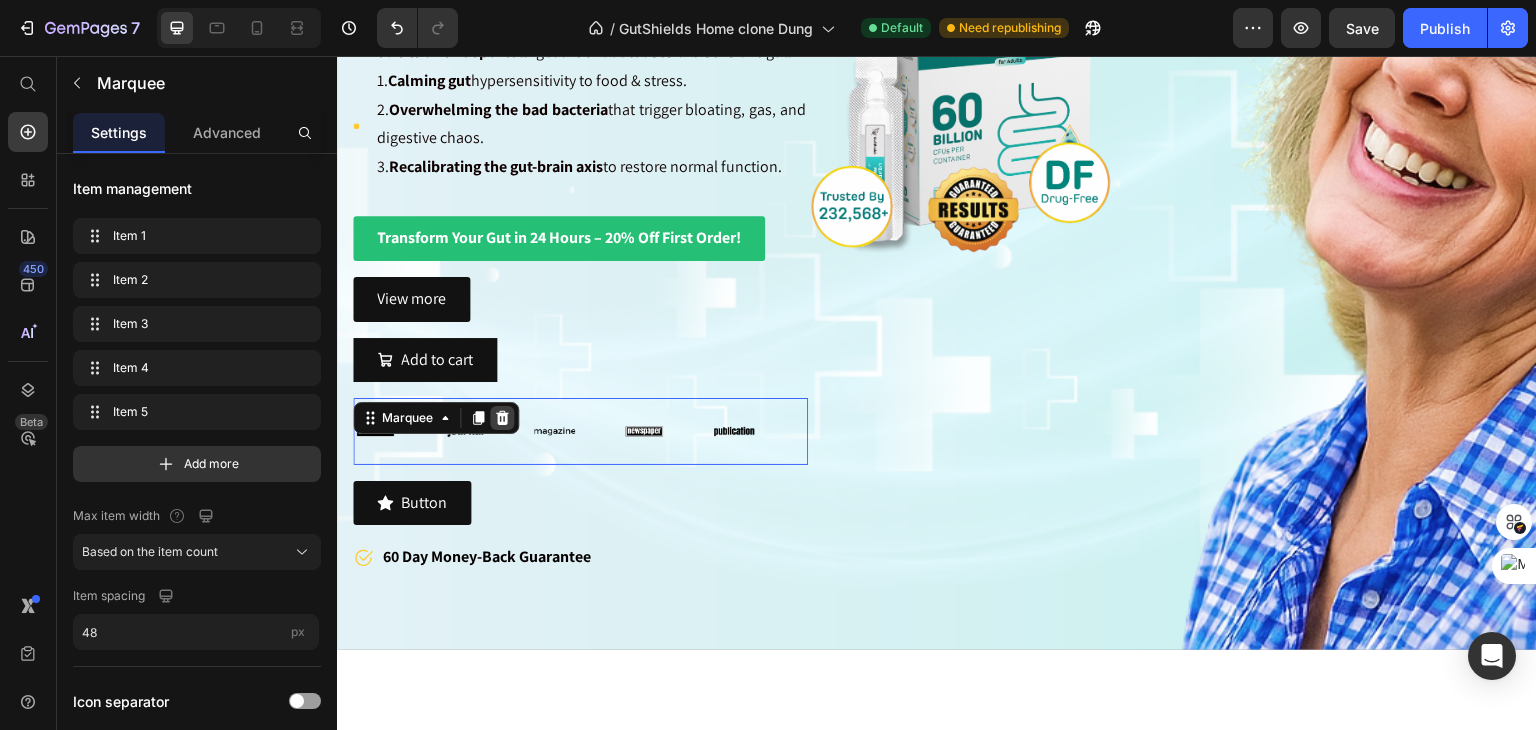 click 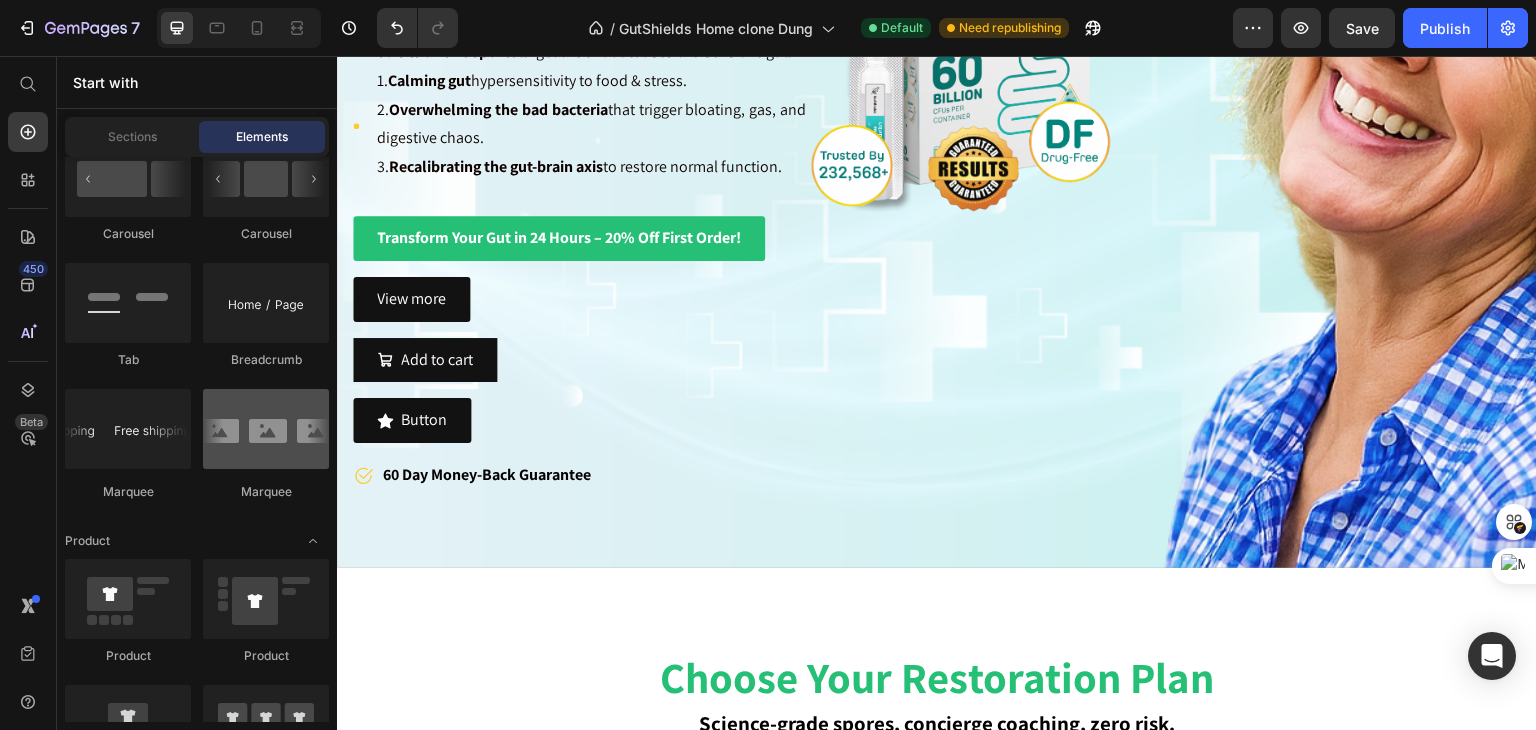 scroll, scrollTop: 2214, scrollLeft: 0, axis: vertical 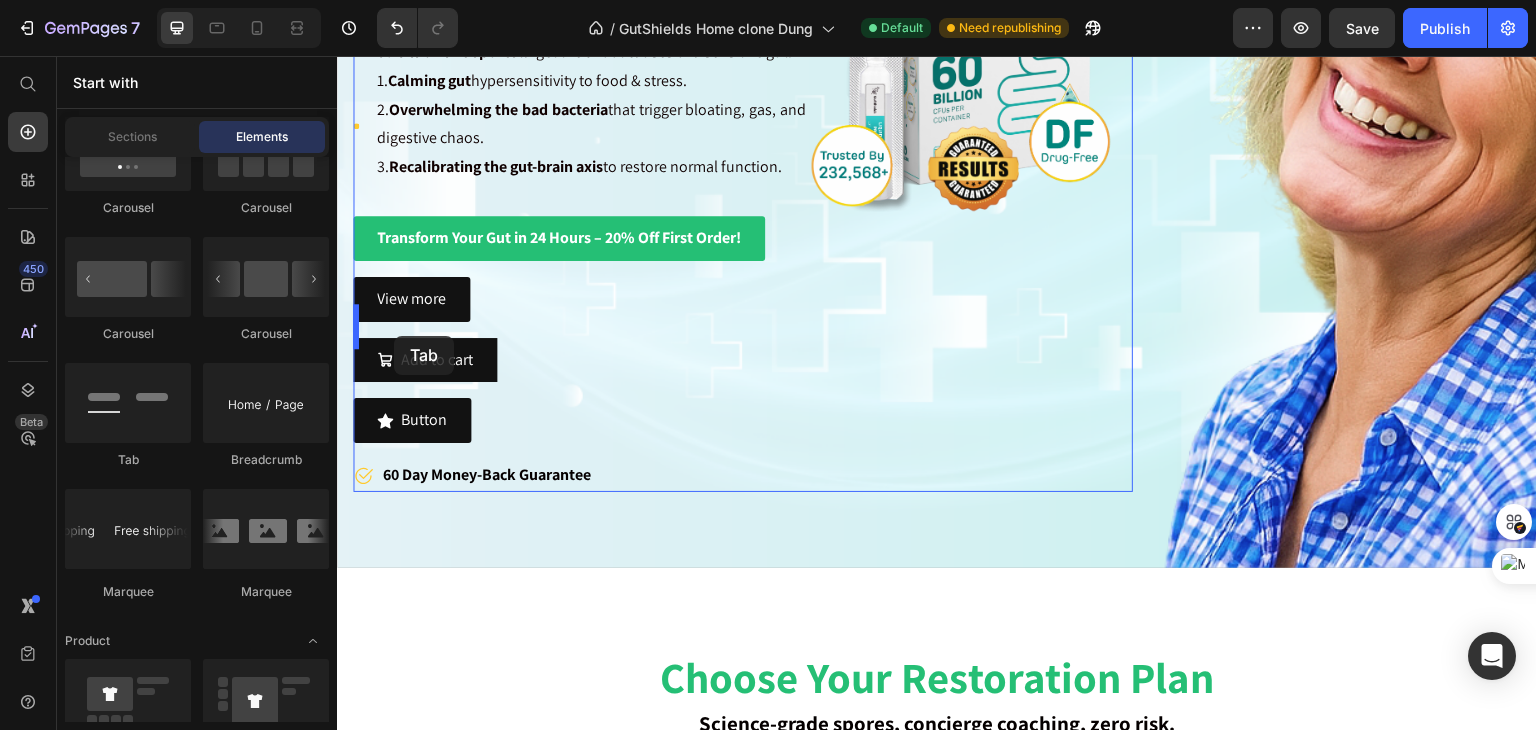 drag, startPoint x: 469, startPoint y: 463, endPoint x: 394, endPoint y: 336, distance: 147.49237 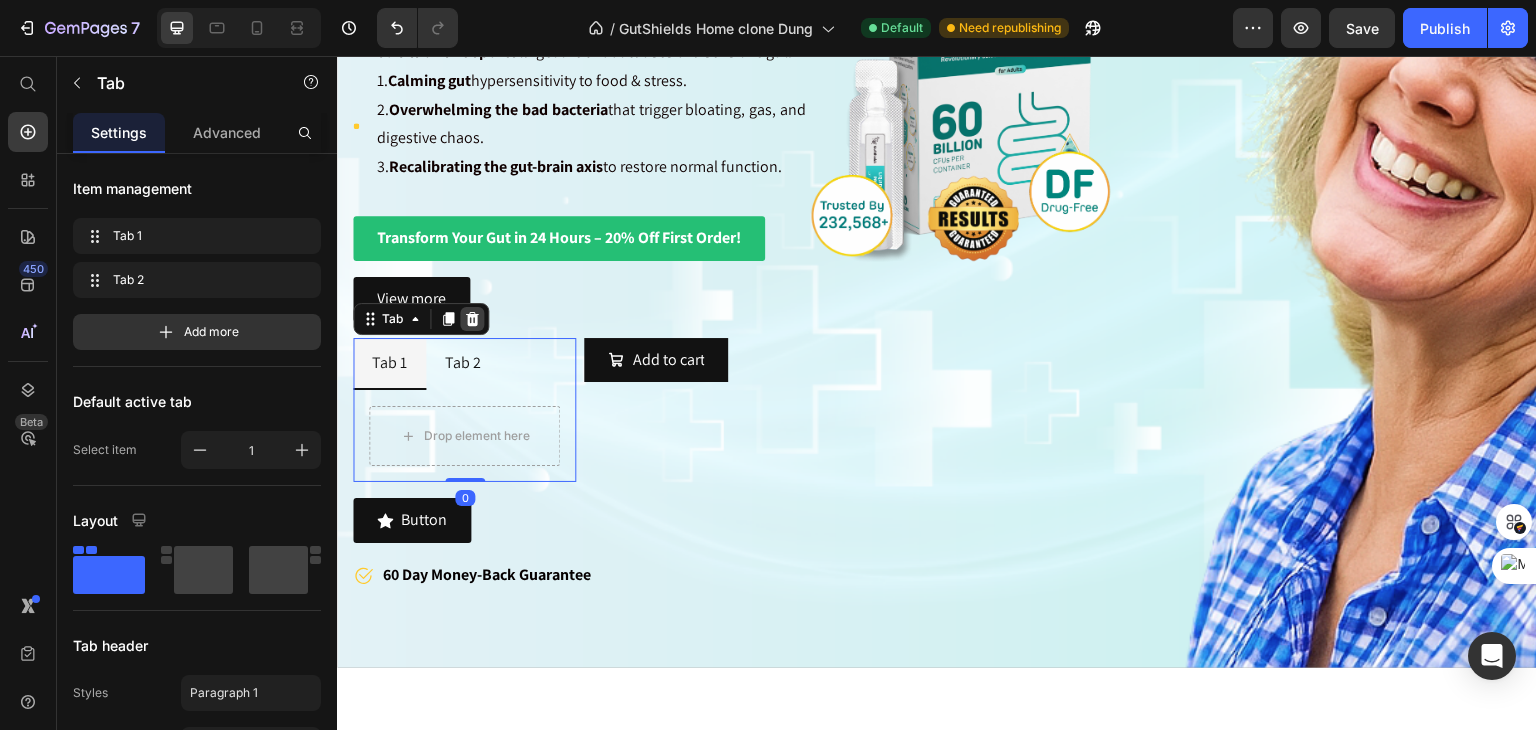 click 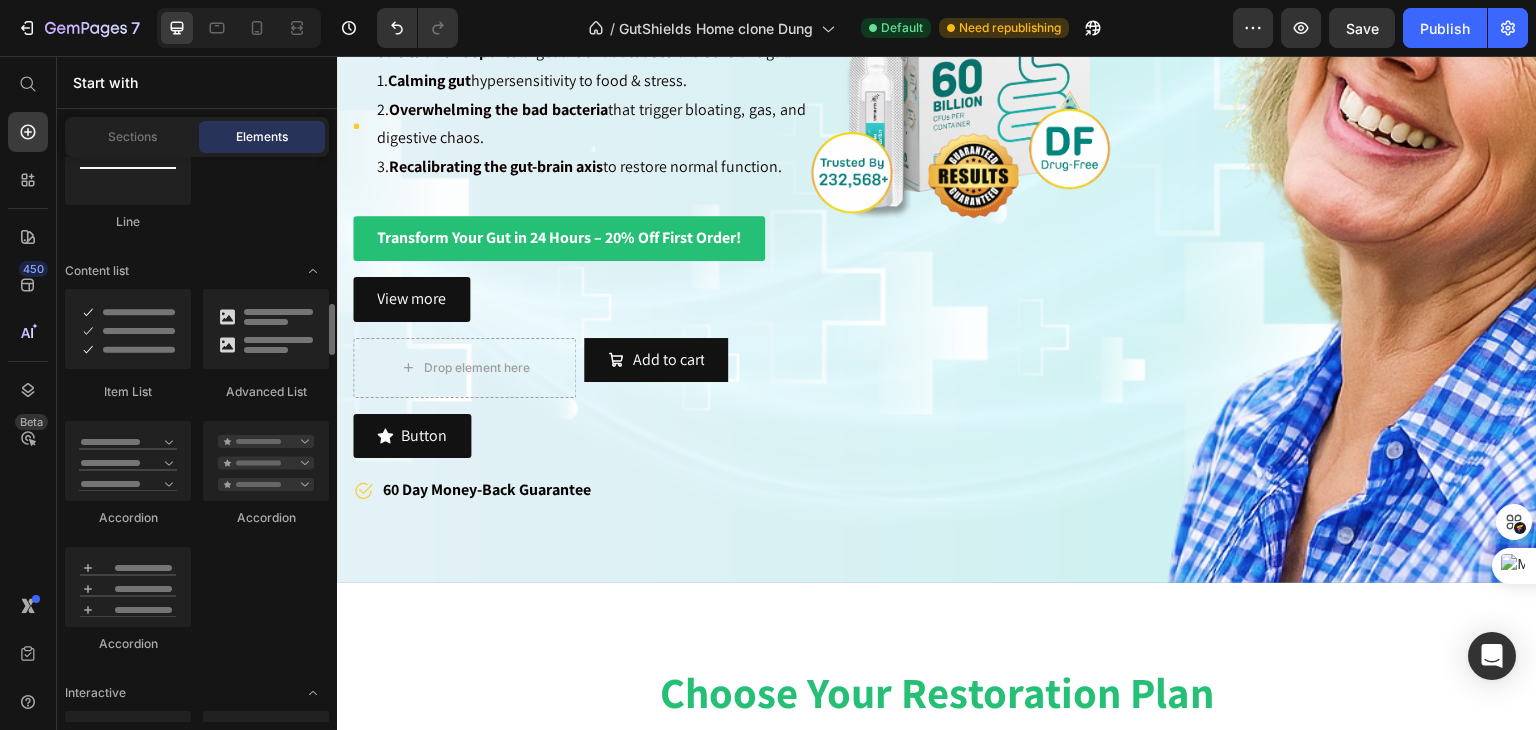 scroll, scrollTop: 1514, scrollLeft: 0, axis: vertical 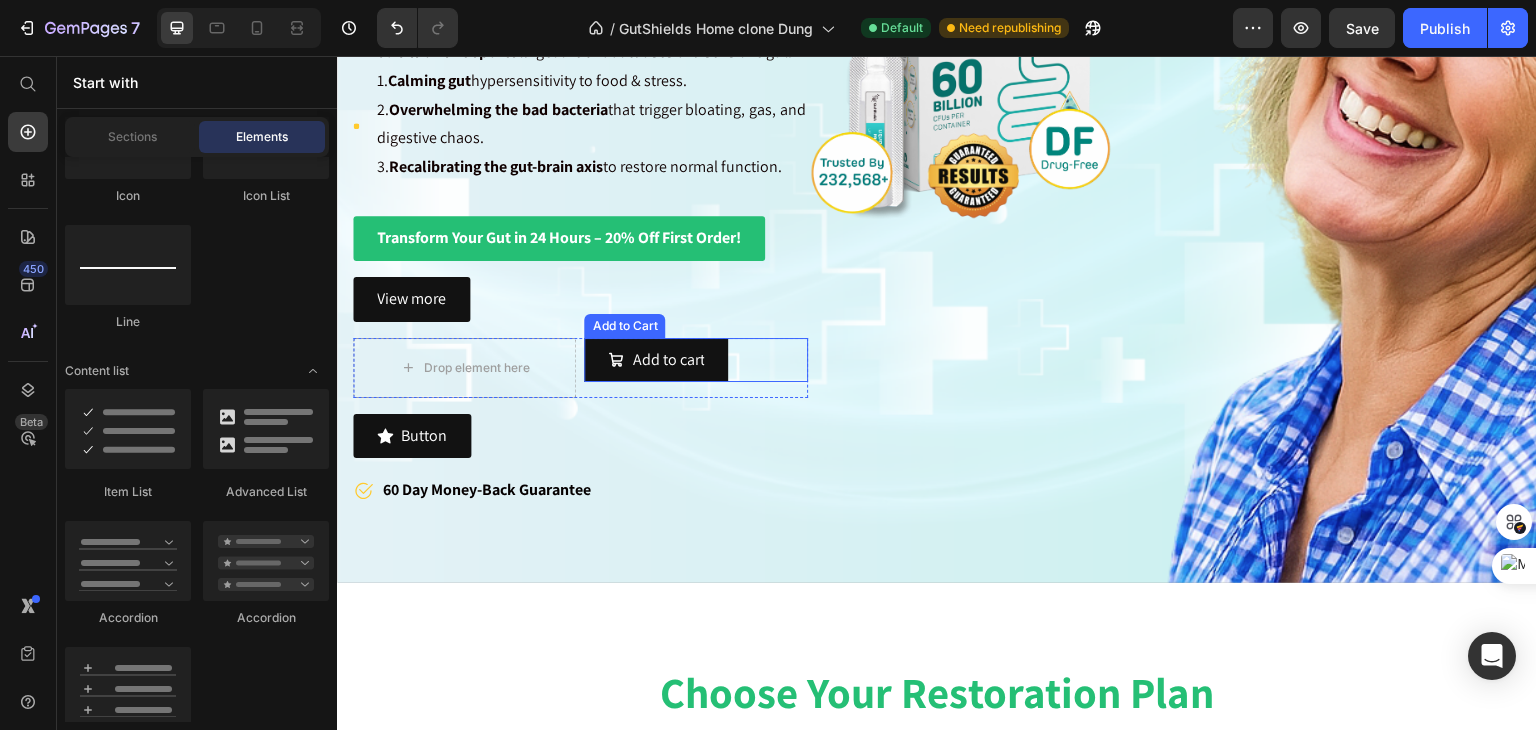 click on "Add to cart Add to Cart" at bounding box center [695, 360] 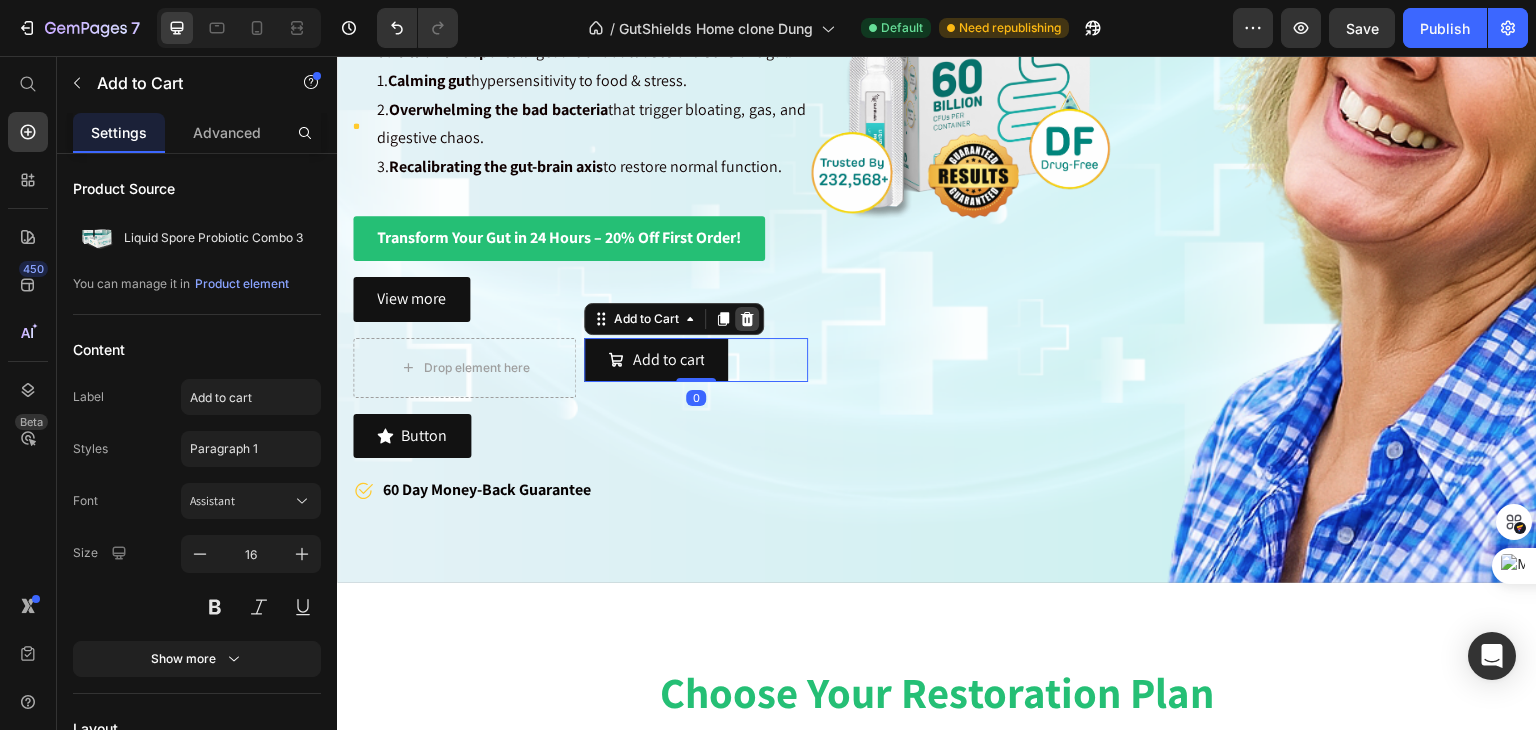 click 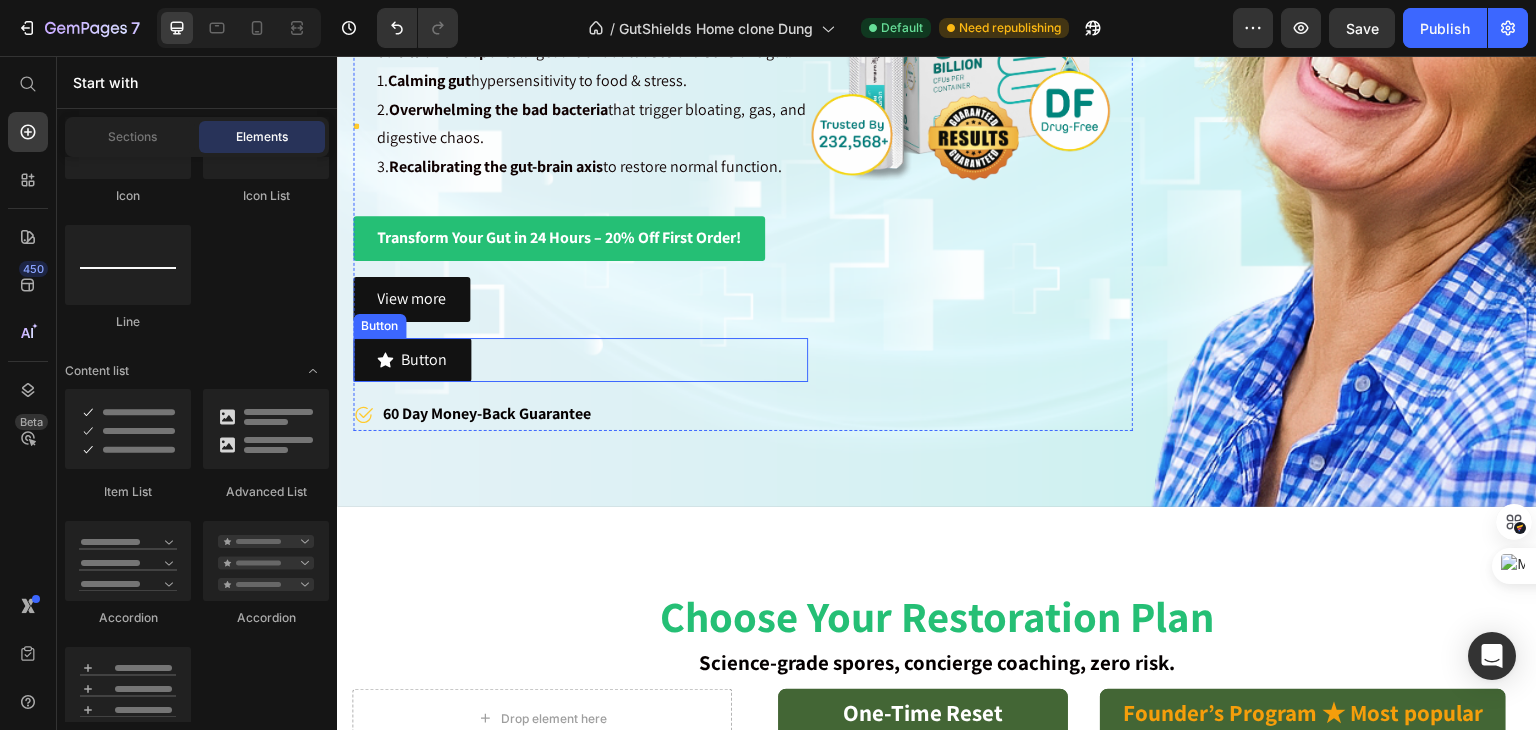 click on "Button Button" at bounding box center (580, 360) 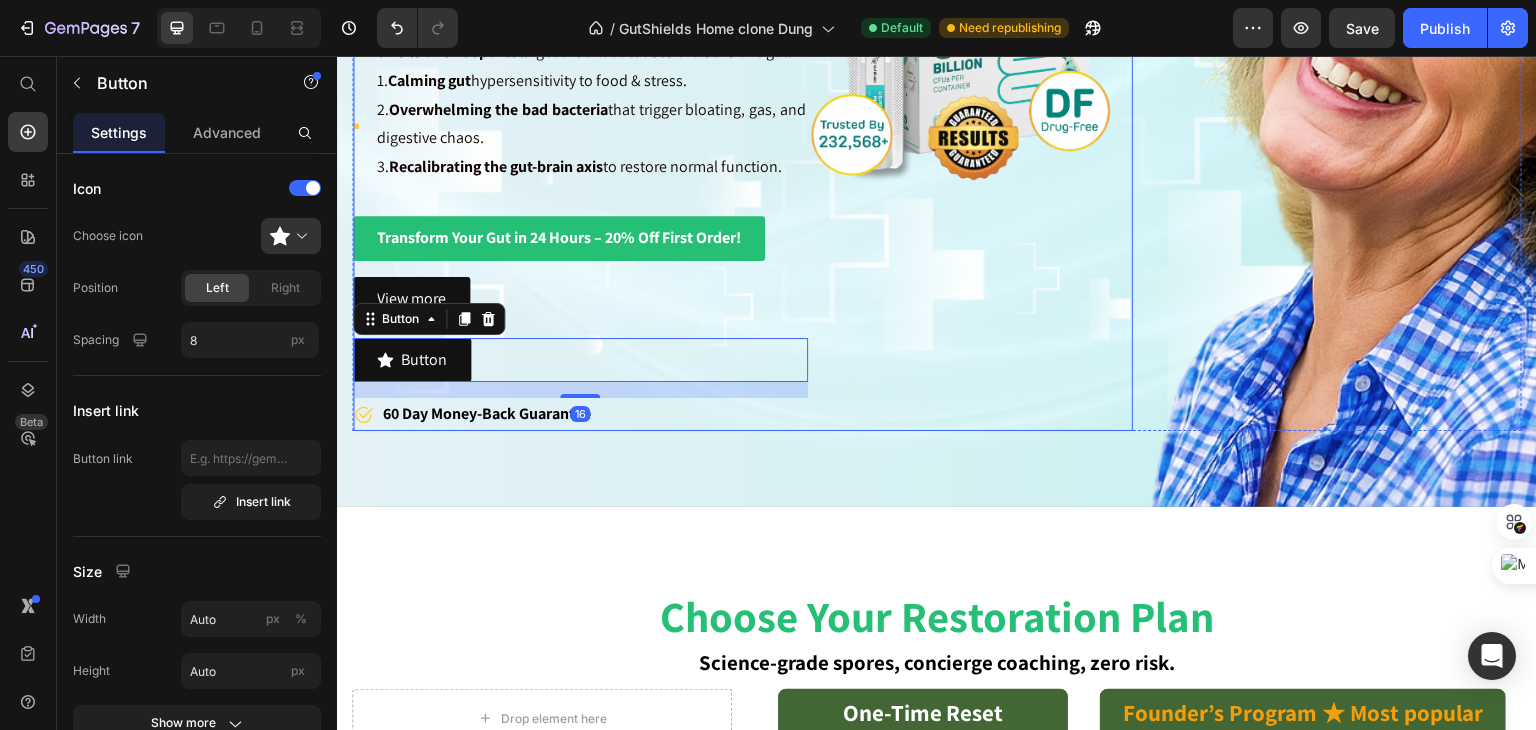 click 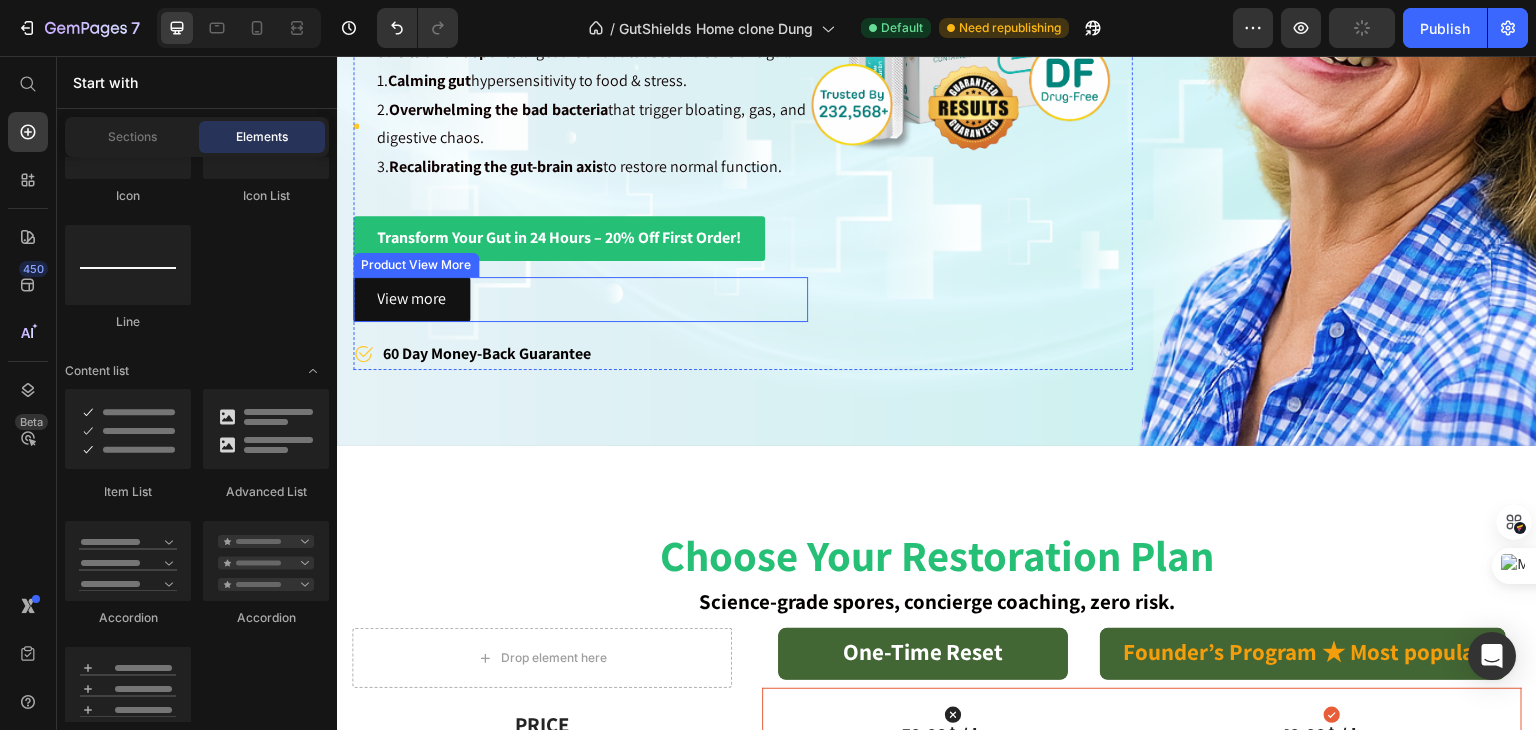 click on "View more" at bounding box center [580, 299] 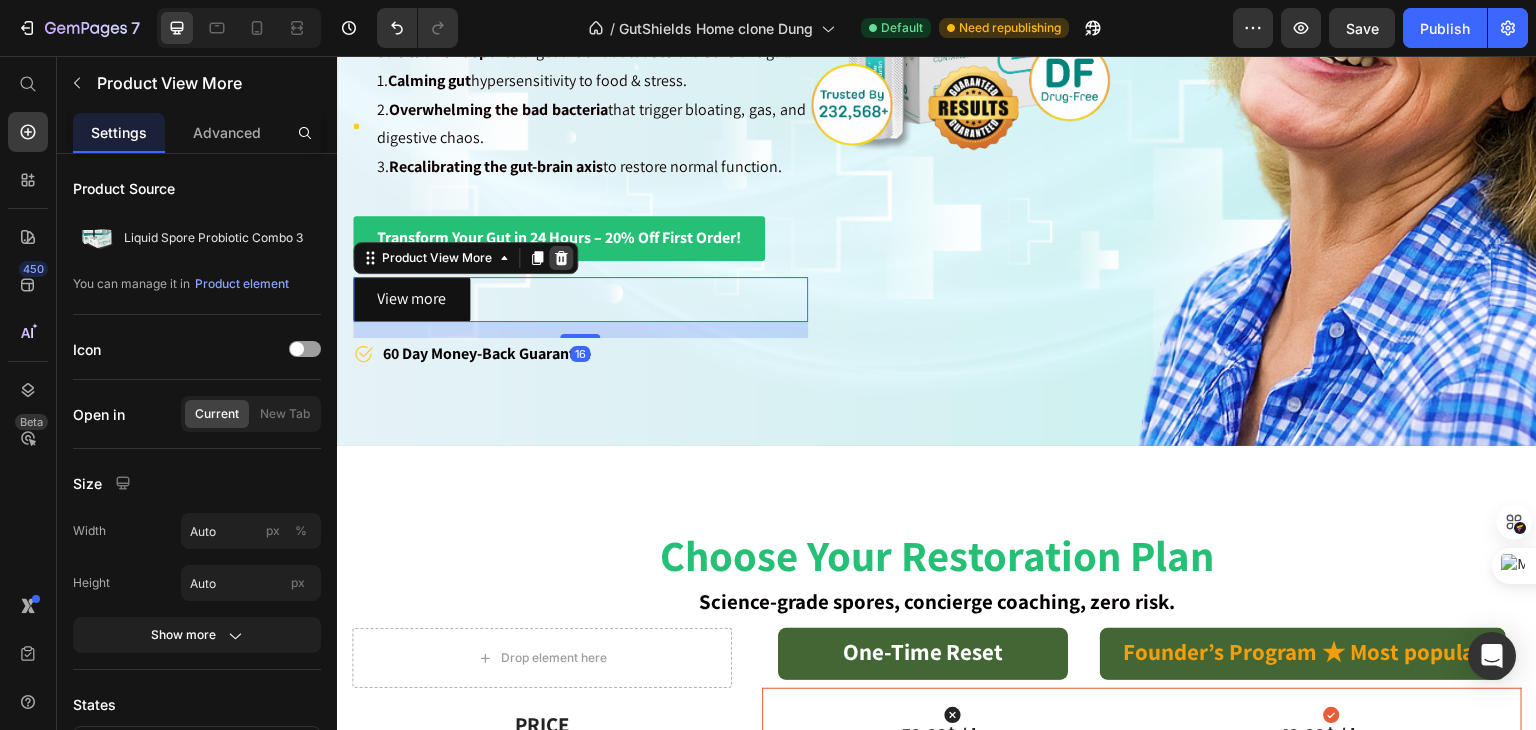 click 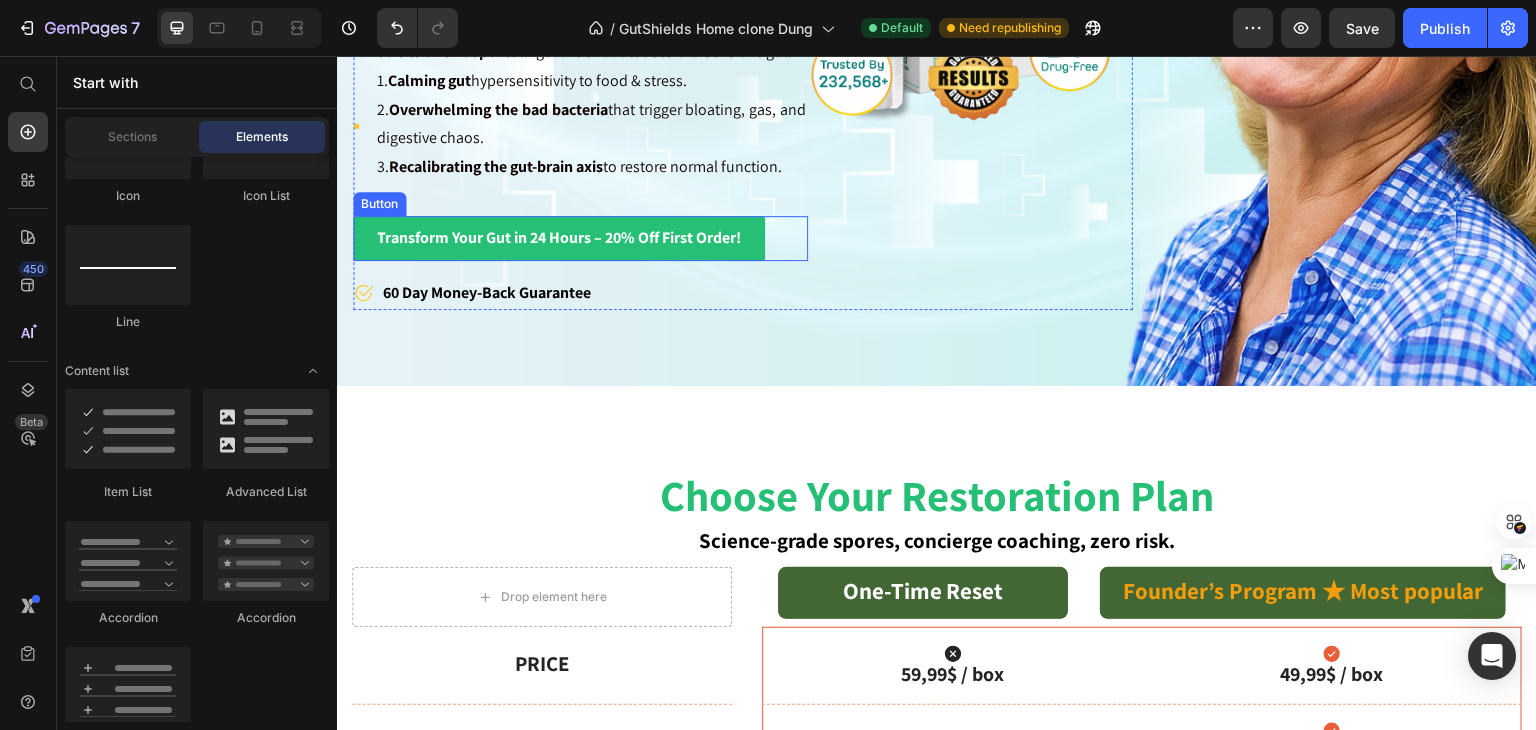 click on "Image" at bounding box center (970, -42) 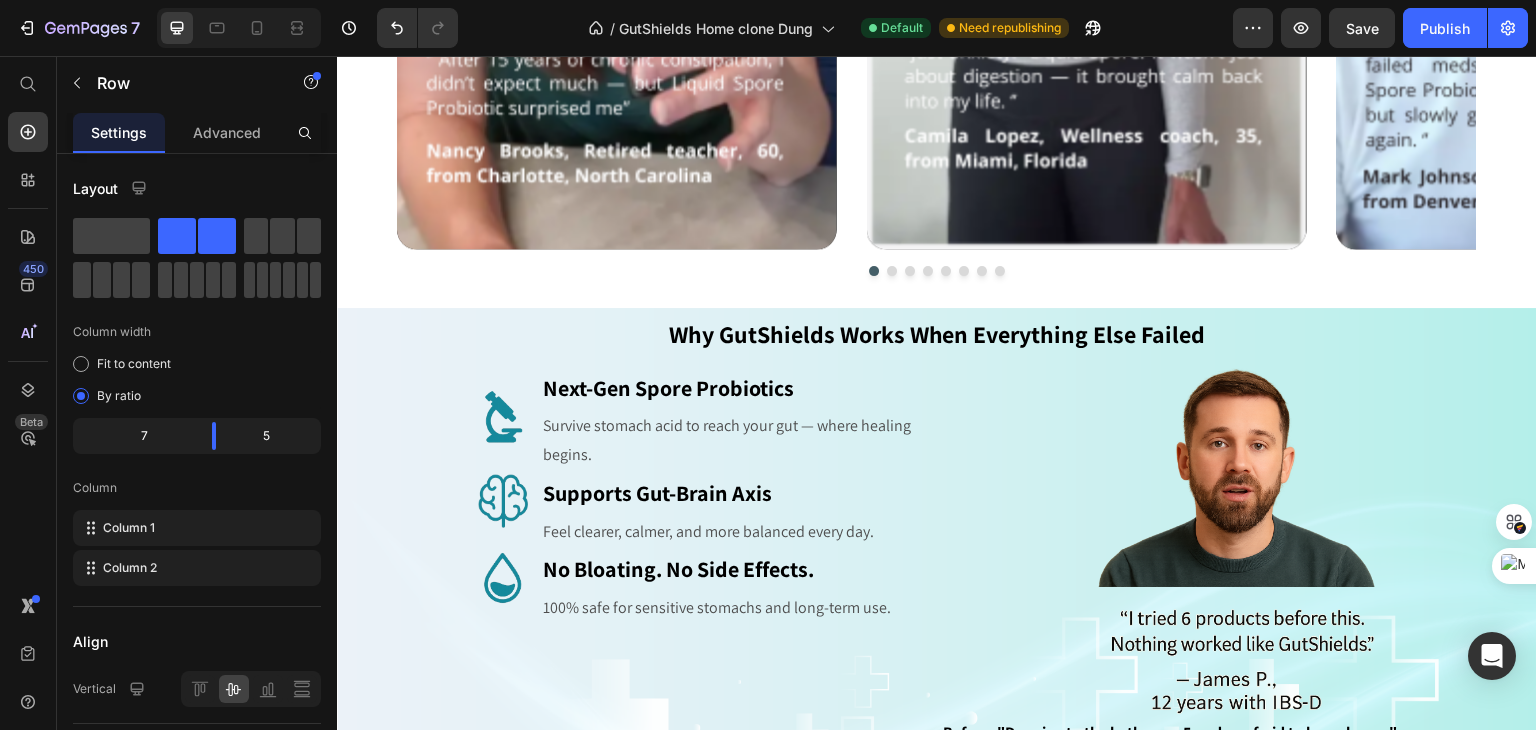 scroll, scrollTop: 4200, scrollLeft: 0, axis: vertical 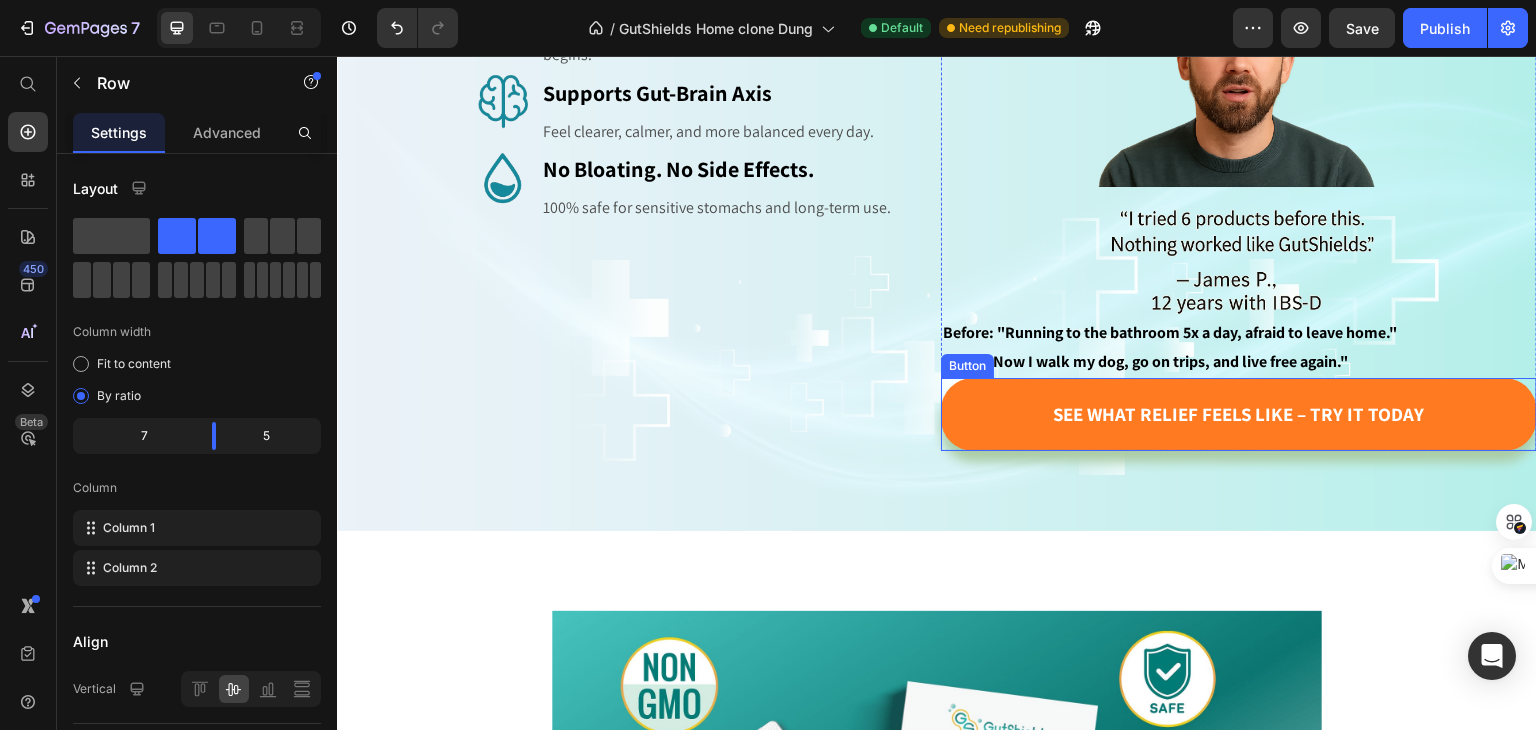 click on "See What Relief Feels Like – Try It Today" at bounding box center [1239, 414] 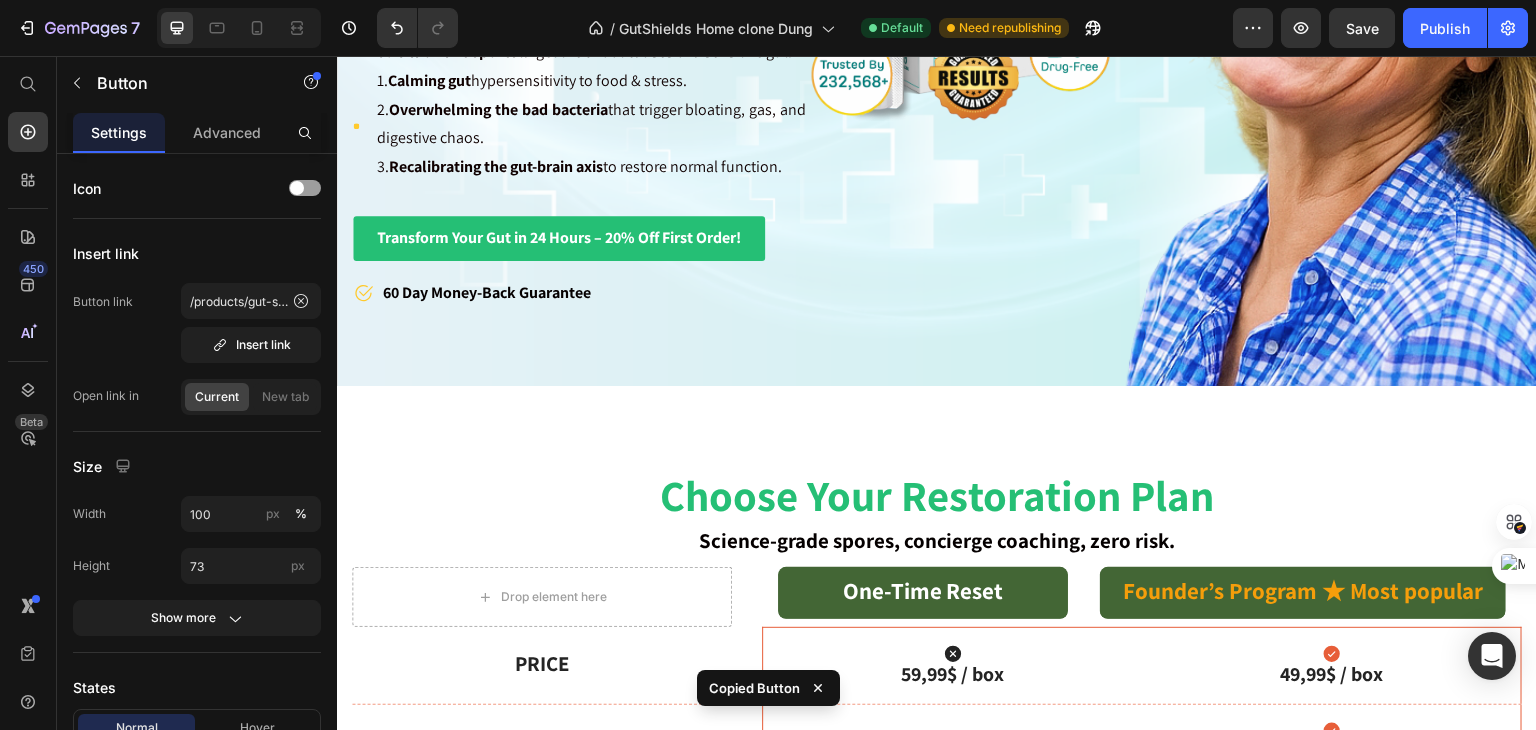 scroll, scrollTop: 400, scrollLeft: 0, axis: vertical 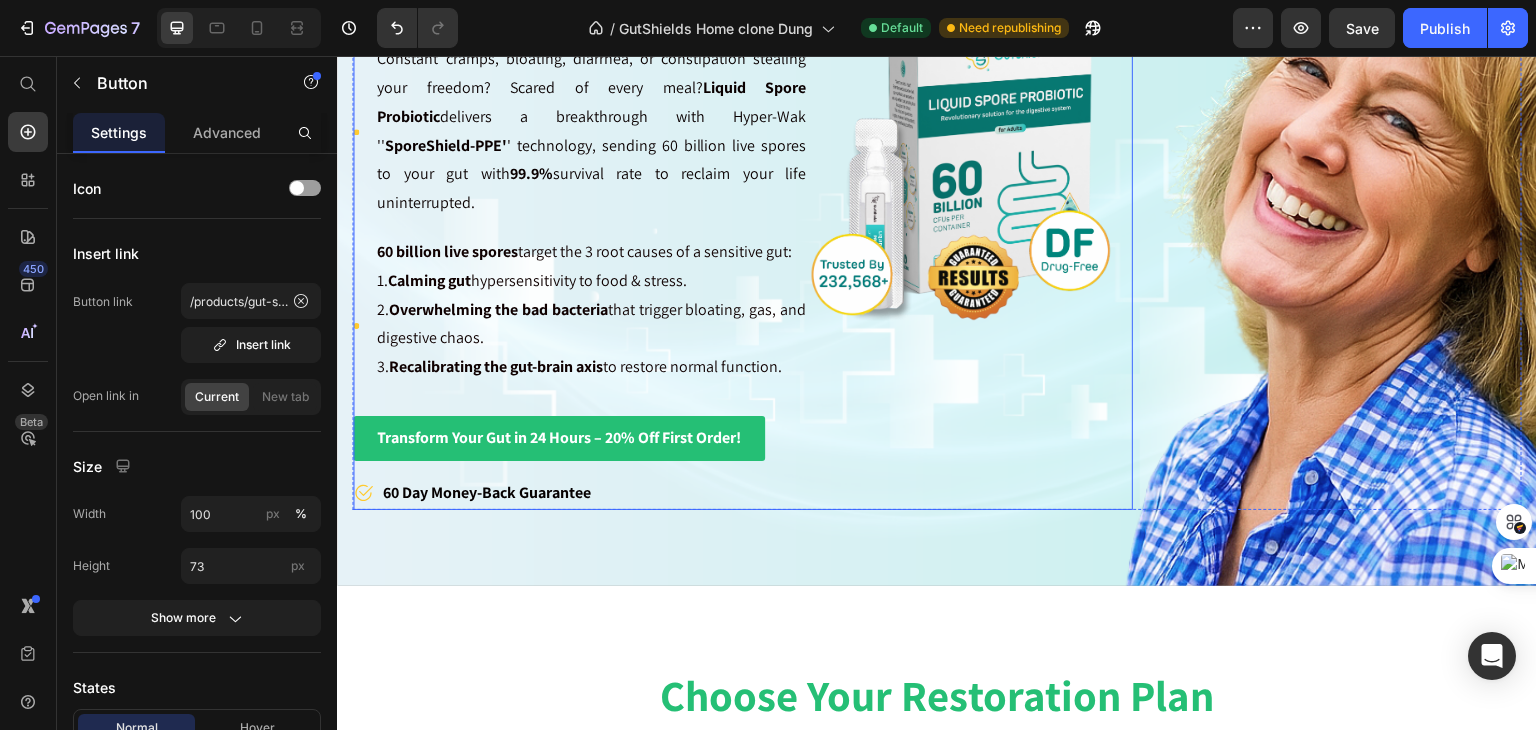 click on "Image" at bounding box center [970, 158] 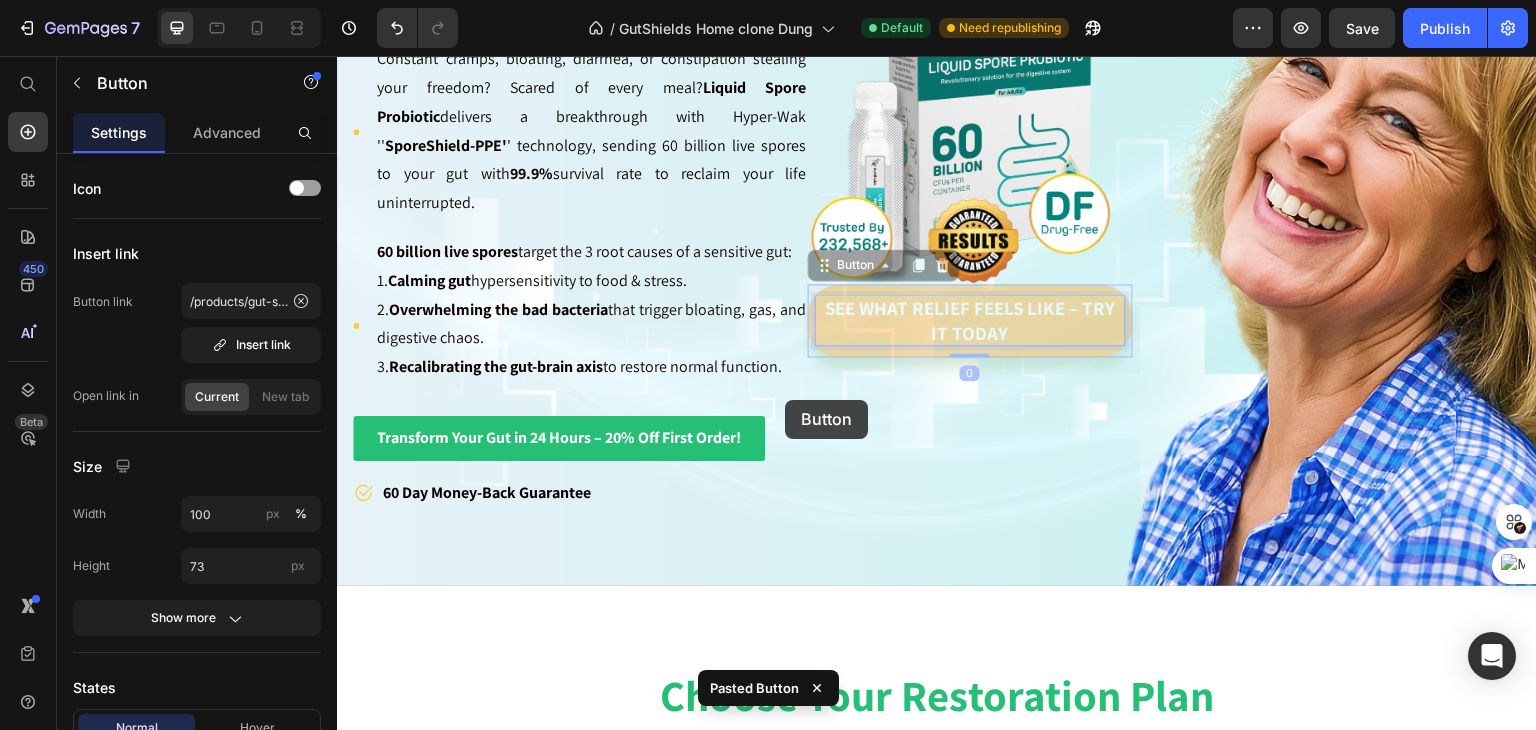scroll, scrollTop: 363, scrollLeft: 0, axis: vertical 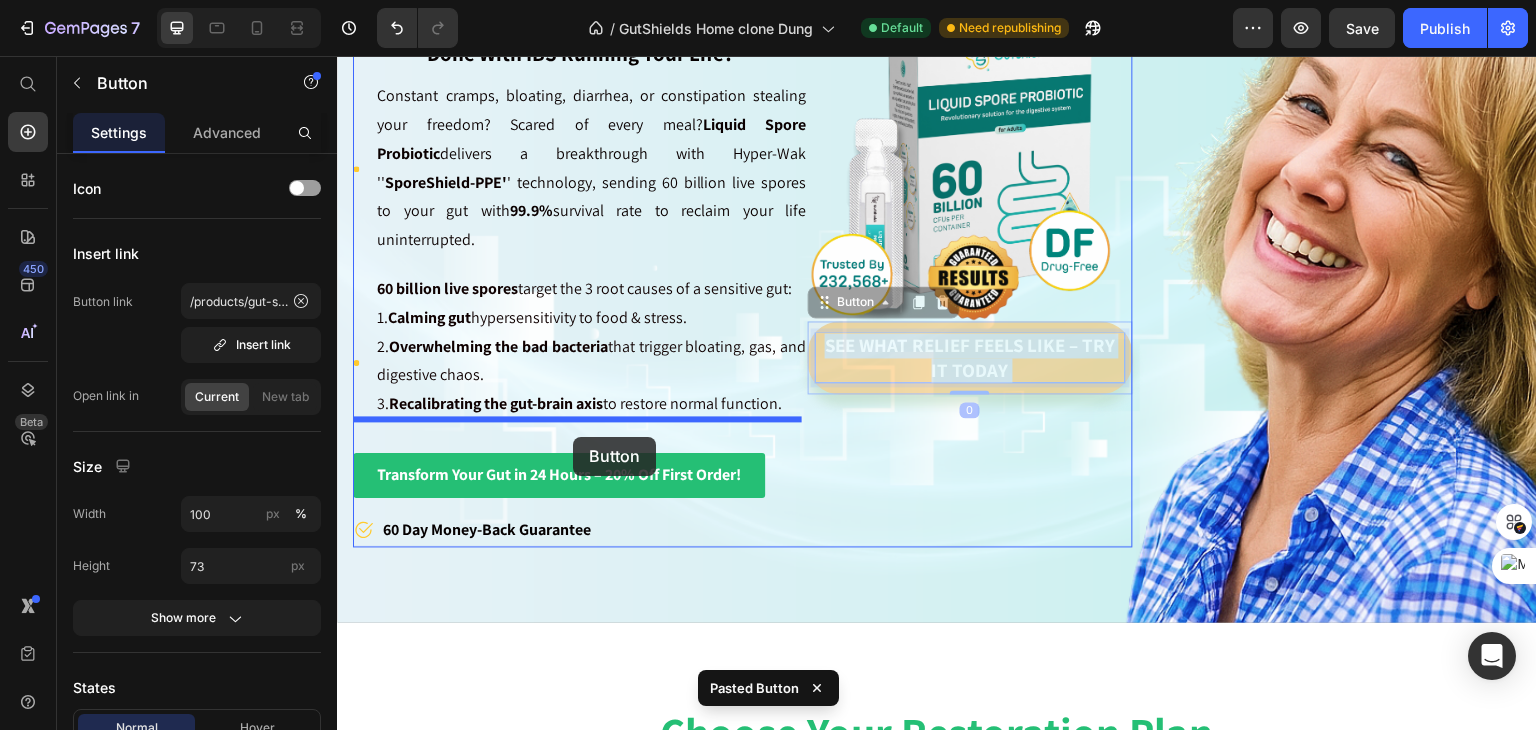 drag, startPoint x: 923, startPoint y: 301, endPoint x: 573, endPoint y: 436, distance: 375.1333 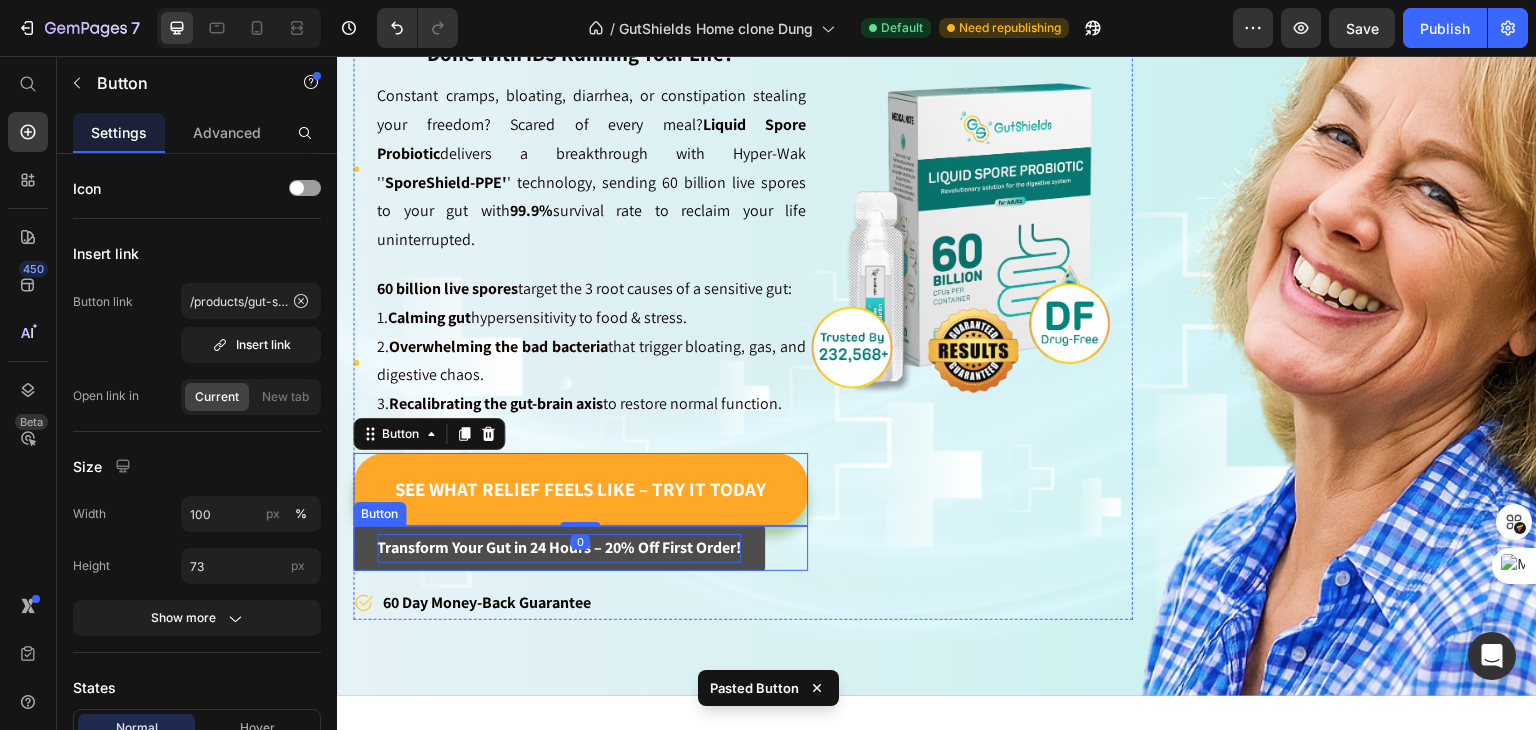 click on "Transform Your Gut in 24 Hours – 20% Off First Order!" at bounding box center (559, 547) 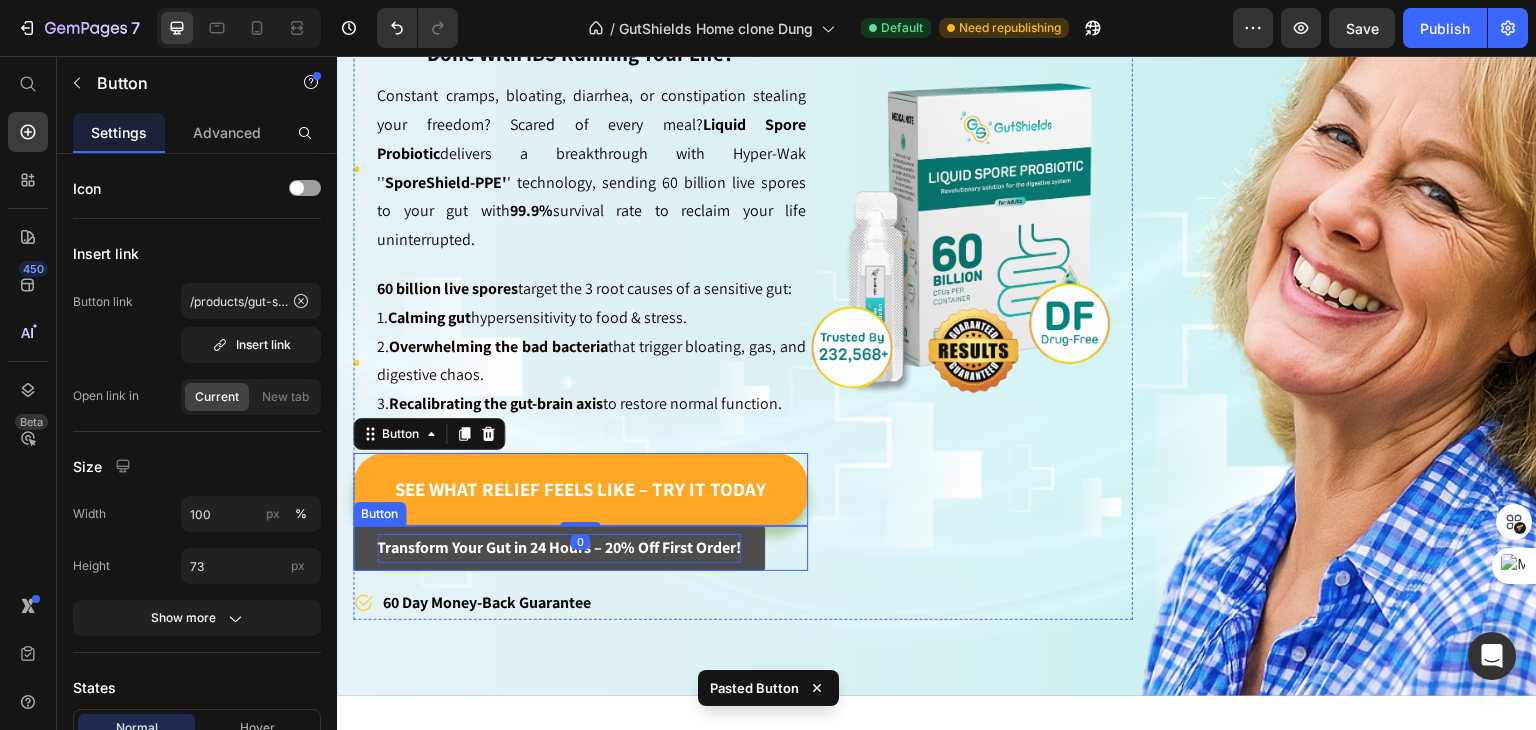 click on "Transform Your Gut in 24 Hours – 20% Off First Order!" at bounding box center (559, 547) 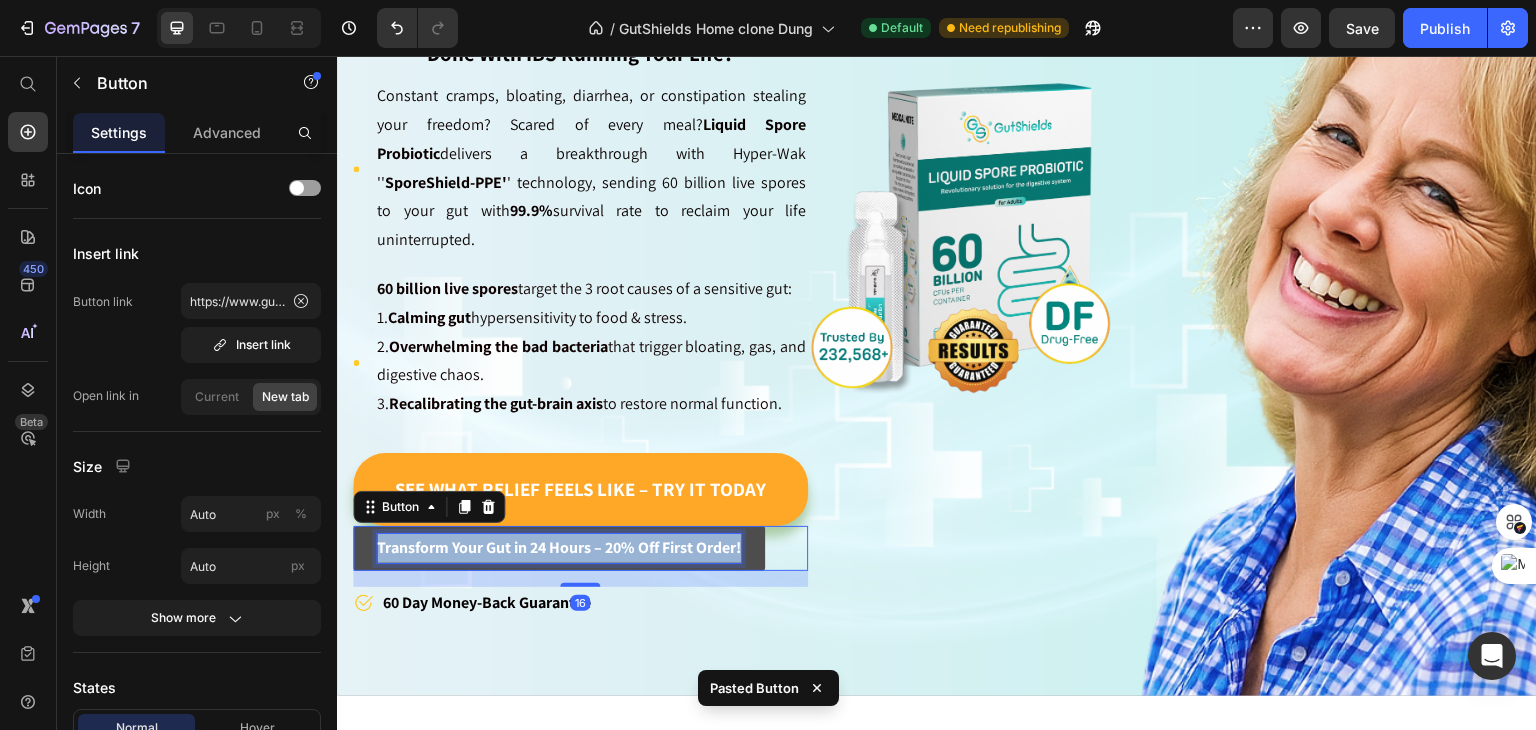 click on "Transform Your Gut in 24 Hours – 20% Off First Order!" at bounding box center (559, 547) 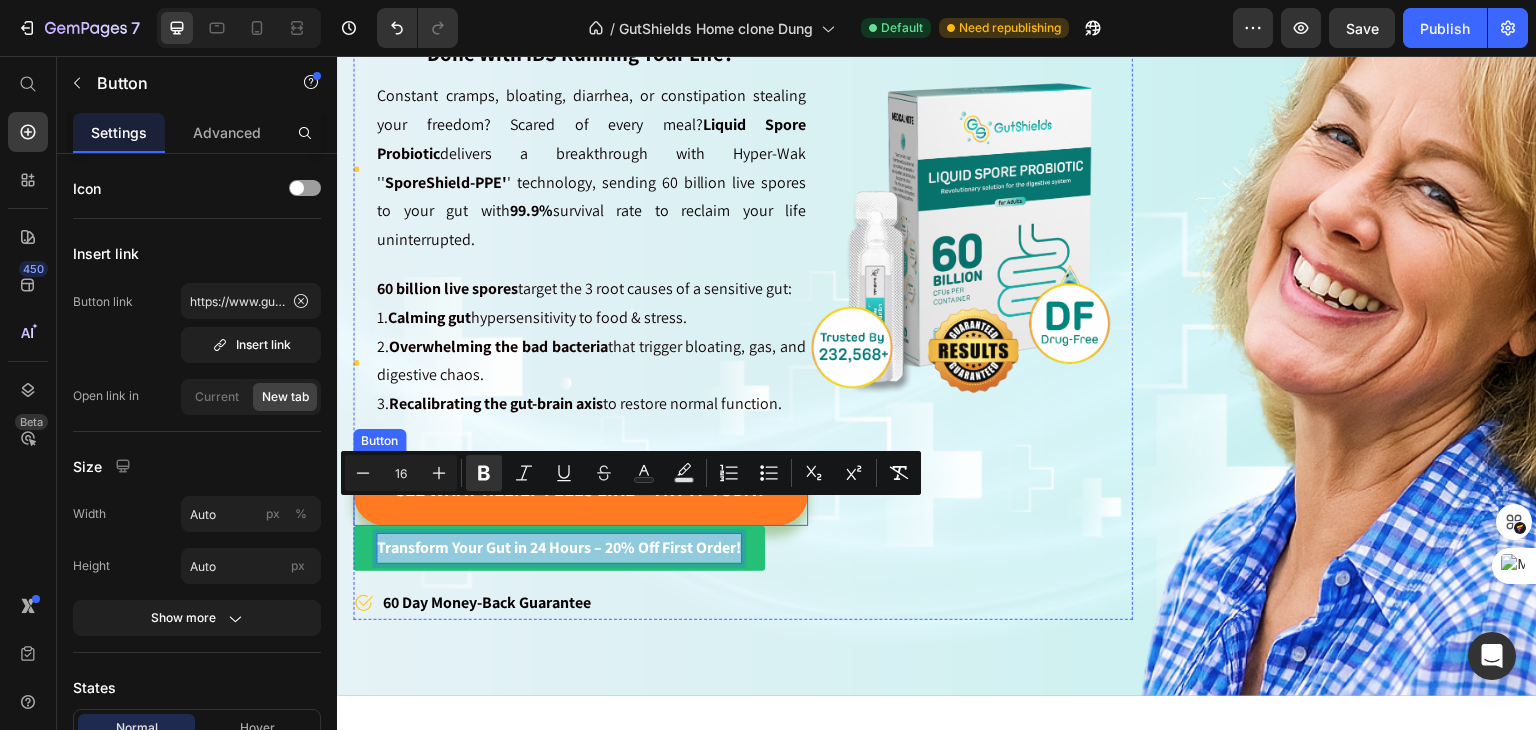 click on "See What Relief Feels Like – Try It Today" at bounding box center (580, 489) 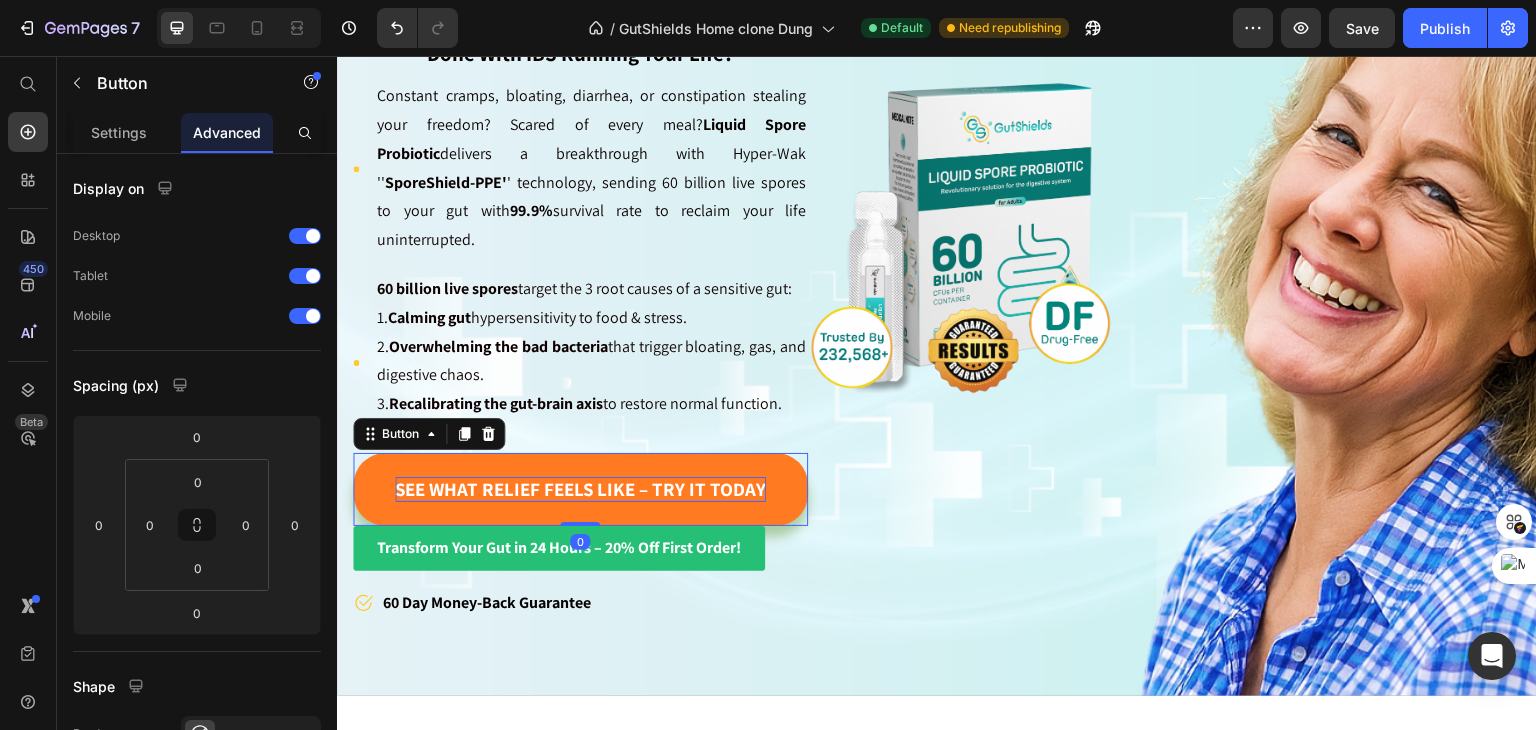 click on "See What Relief Feels Like – Try It Today" at bounding box center (580, 489) 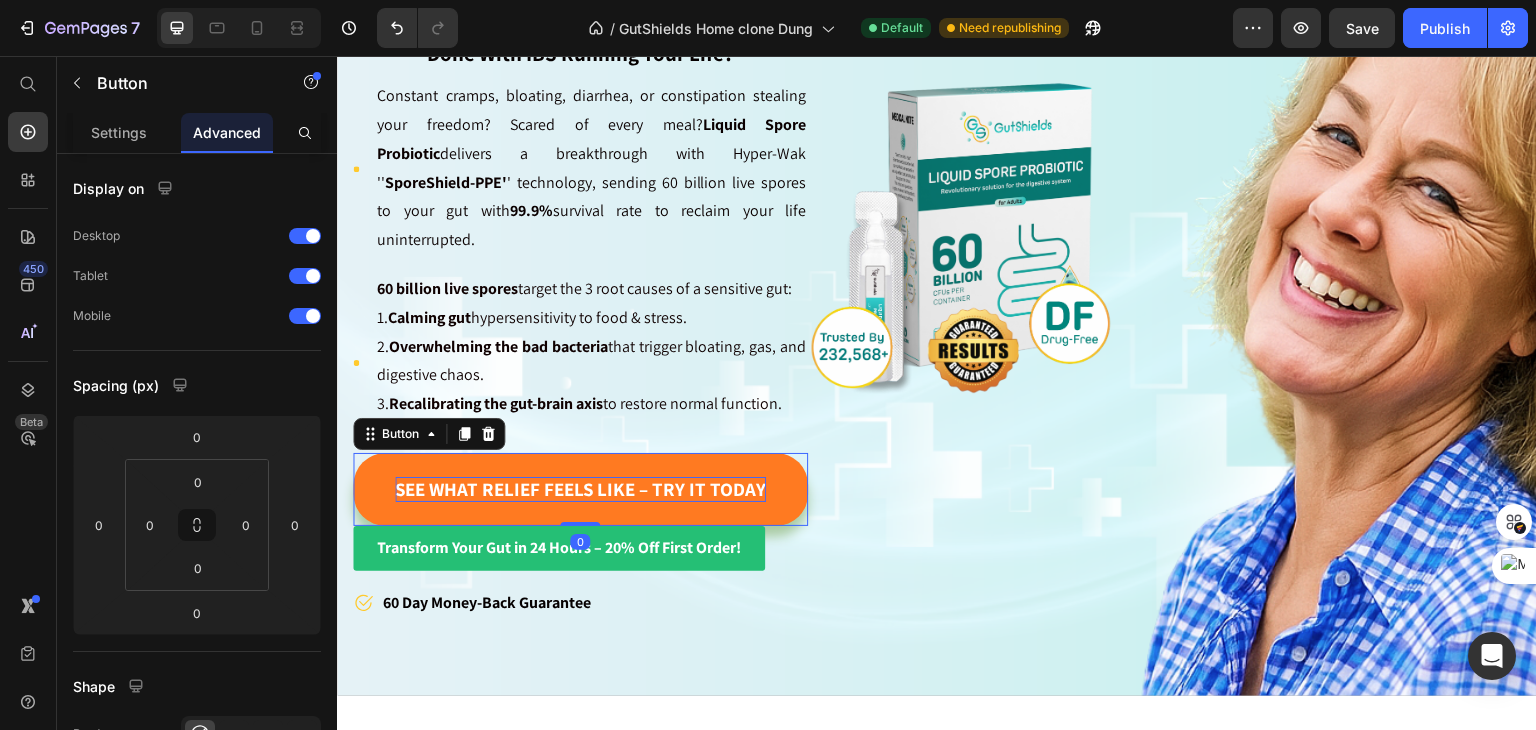 click on "See What Relief Feels Like – Try It Today" at bounding box center (580, 489) 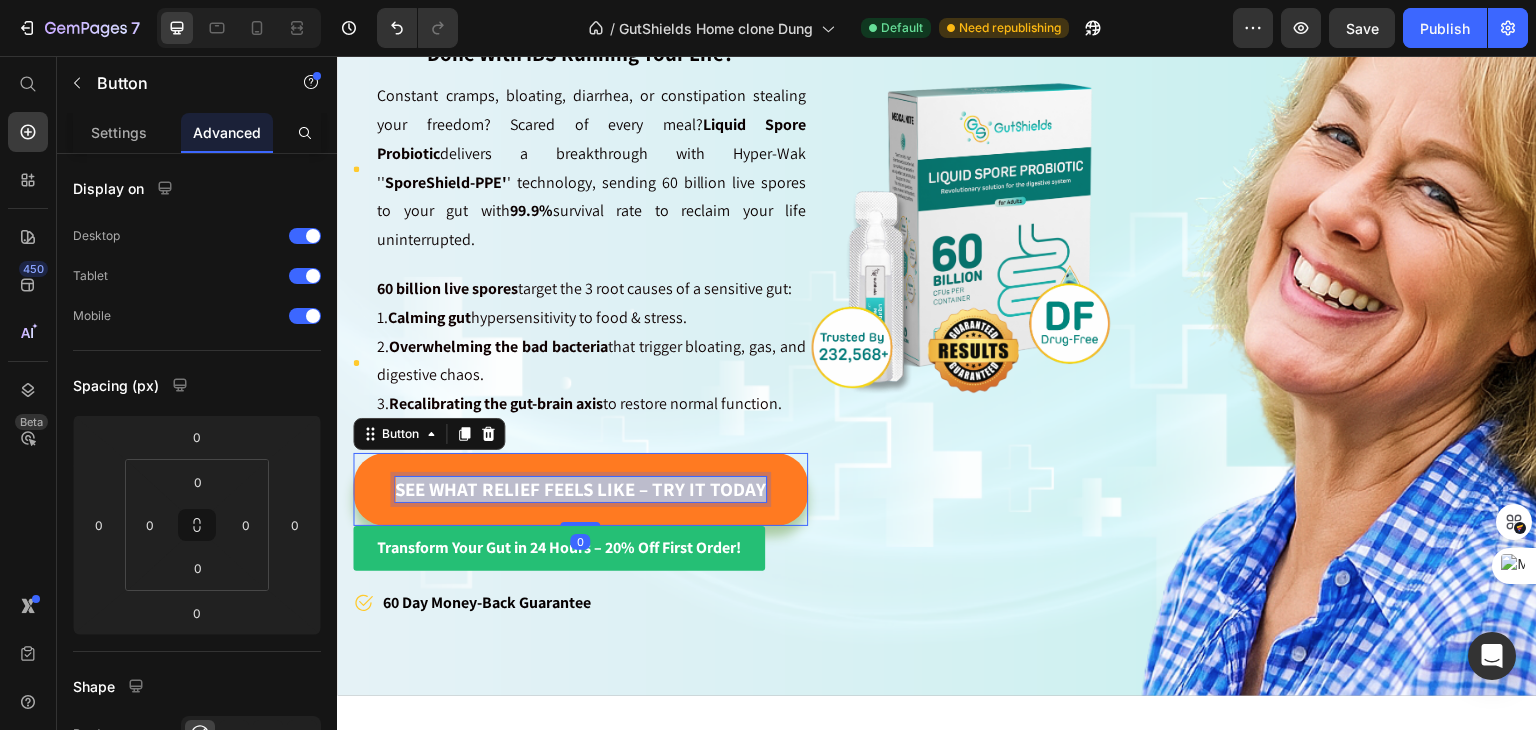 click on "See What Relief Feels Like – Try It Today" at bounding box center [580, 489] 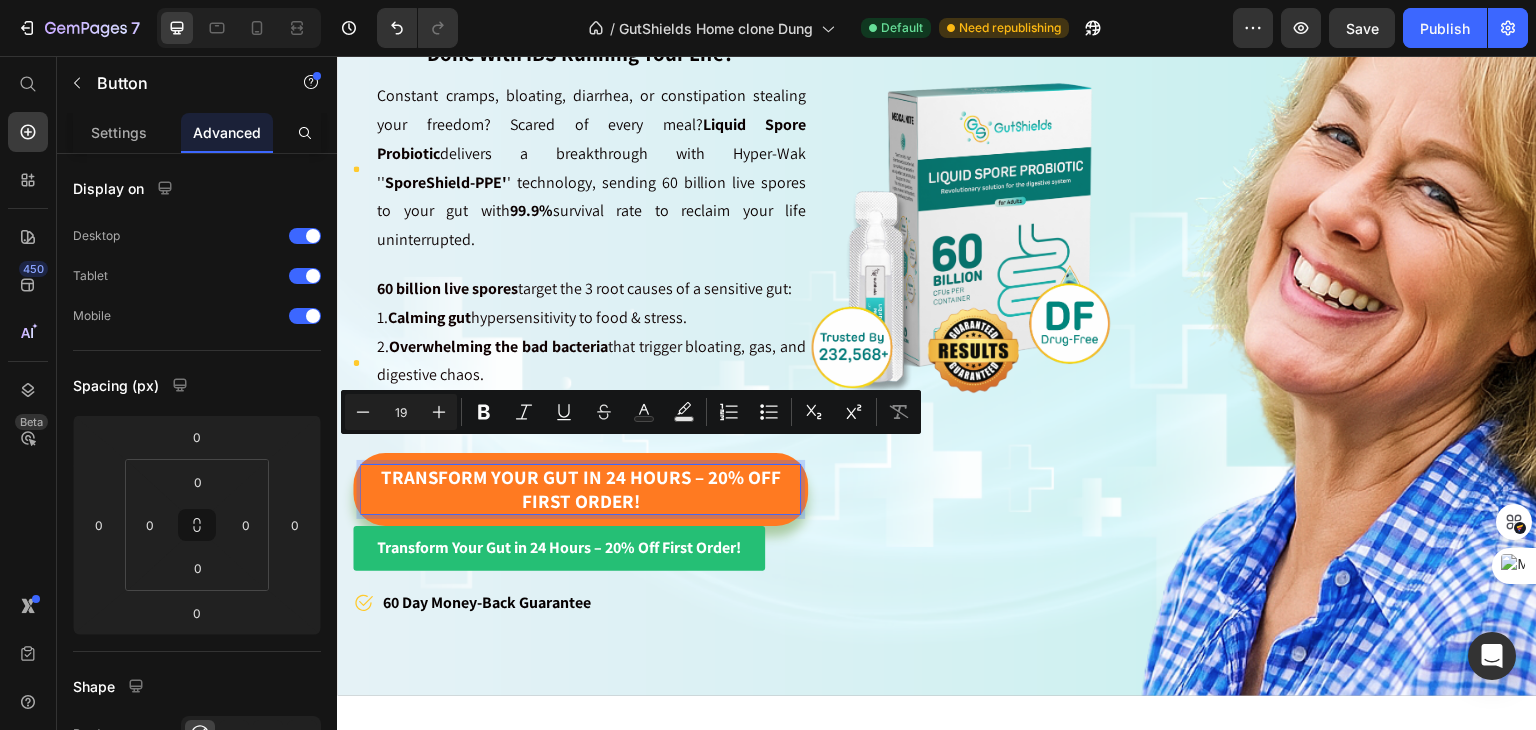 scroll, scrollTop: 351, scrollLeft: 0, axis: vertical 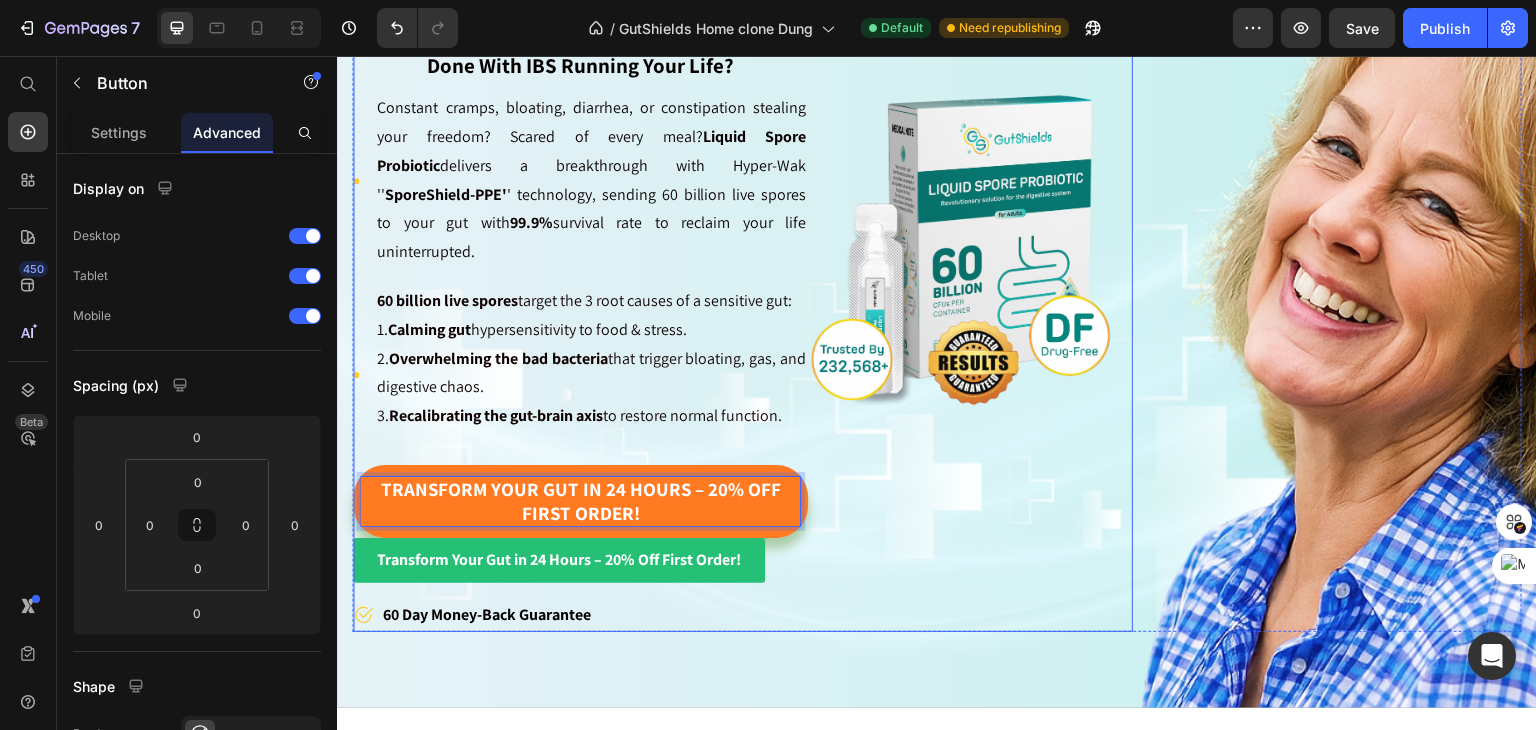 click on "Image" at bounding box center [970, 244] 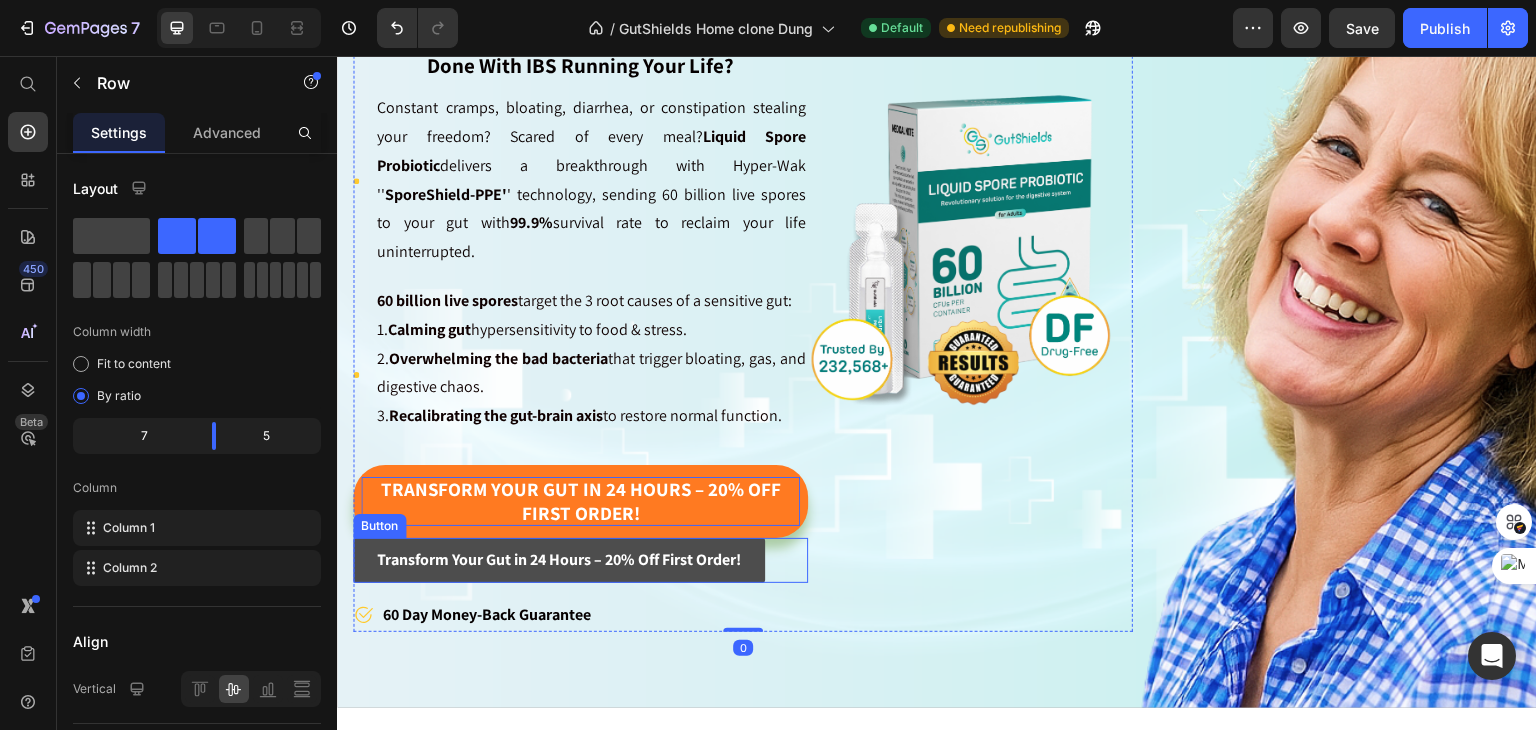 click on "Transform Your Gut in 24 Hours – 20% Off First Order!" at bounding box center [559, 560] 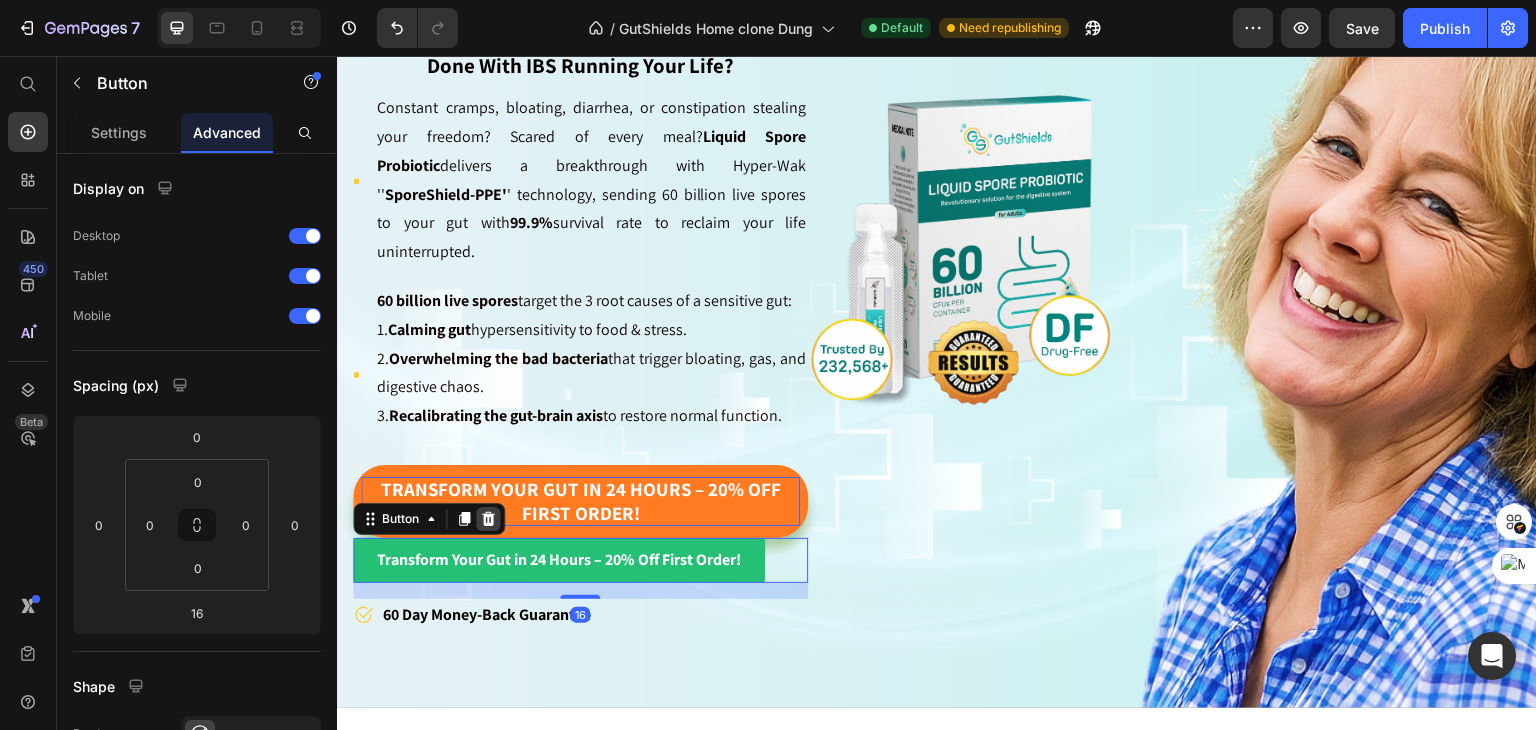 click 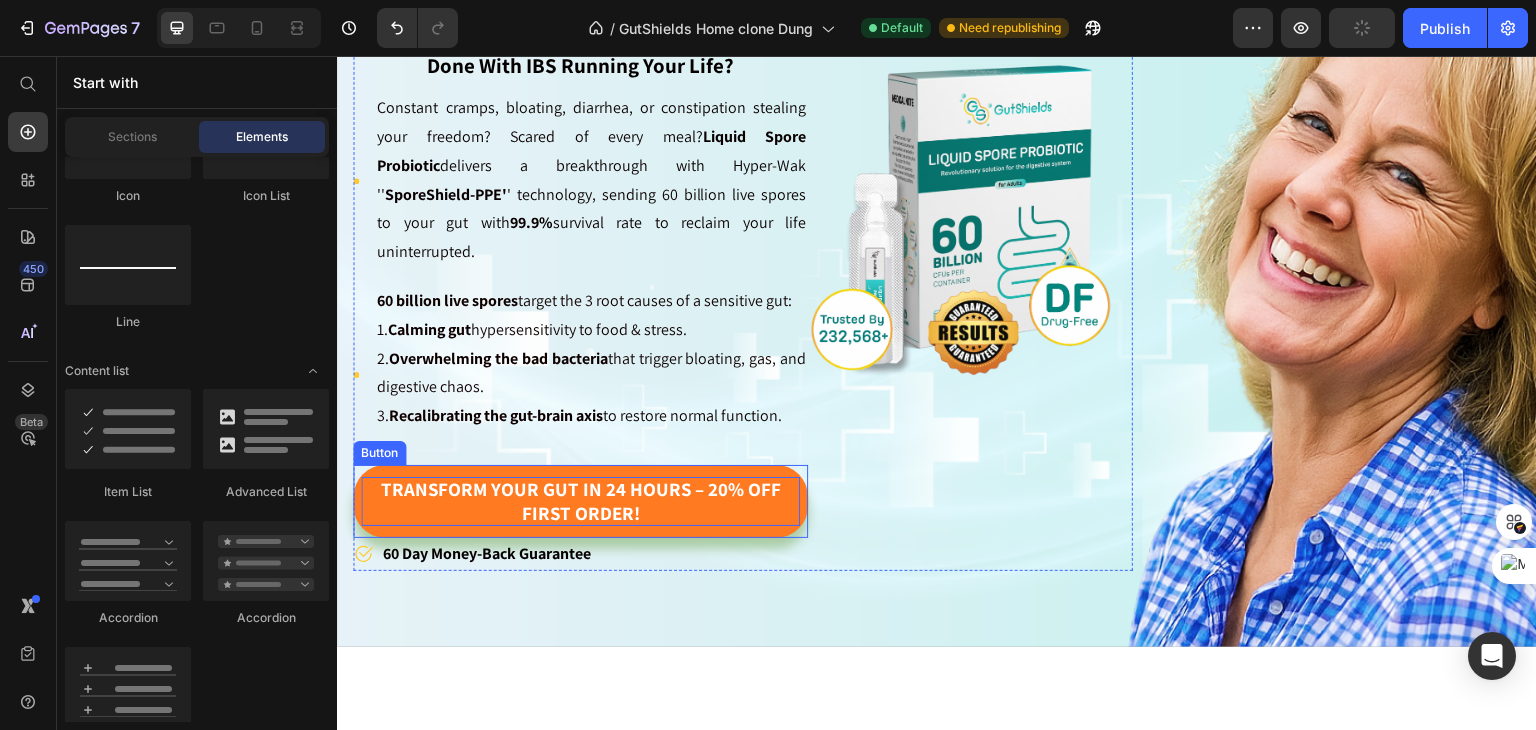 click on "Image" at bounding box center [970, 213] 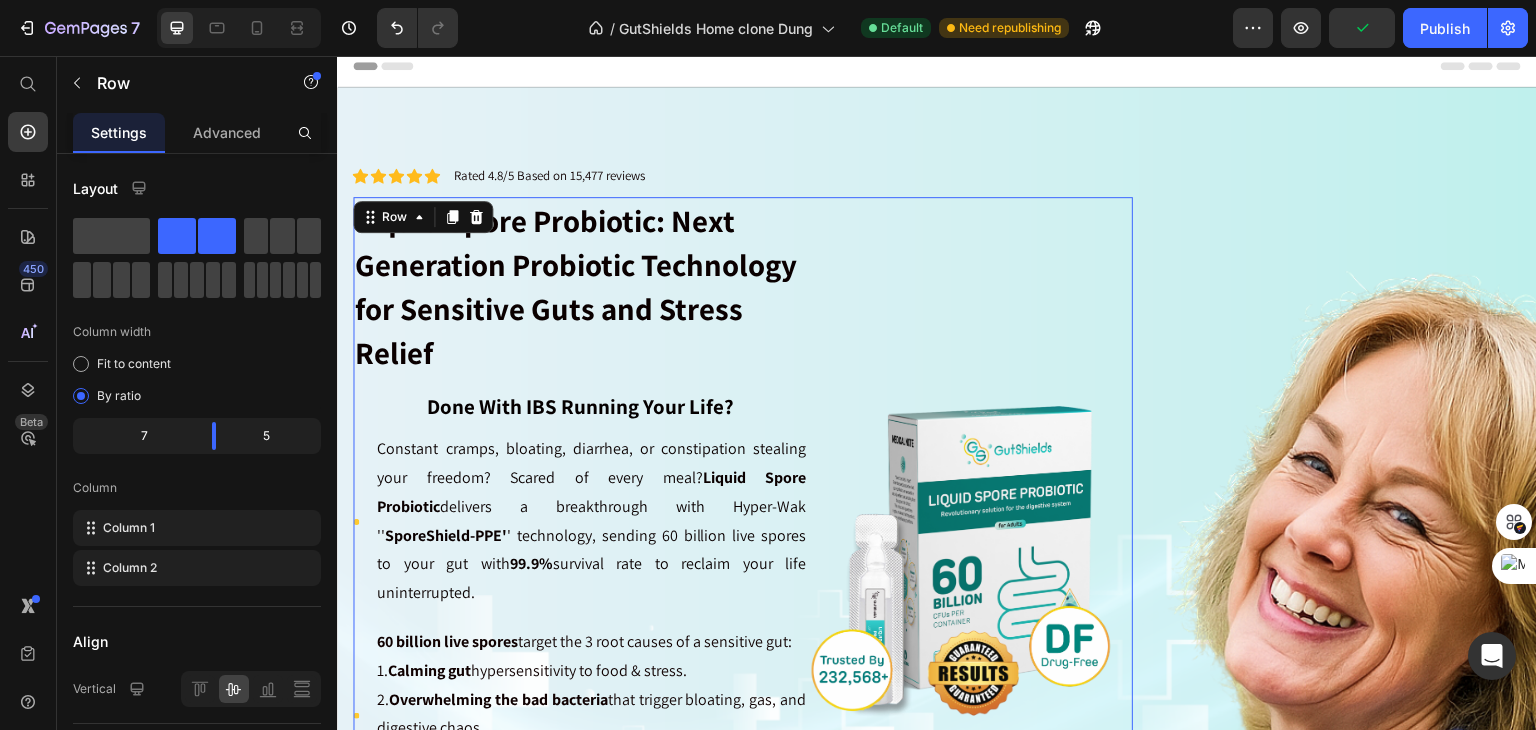 scroll, scrollTop: 0, scrollLeft: 0, axis: both 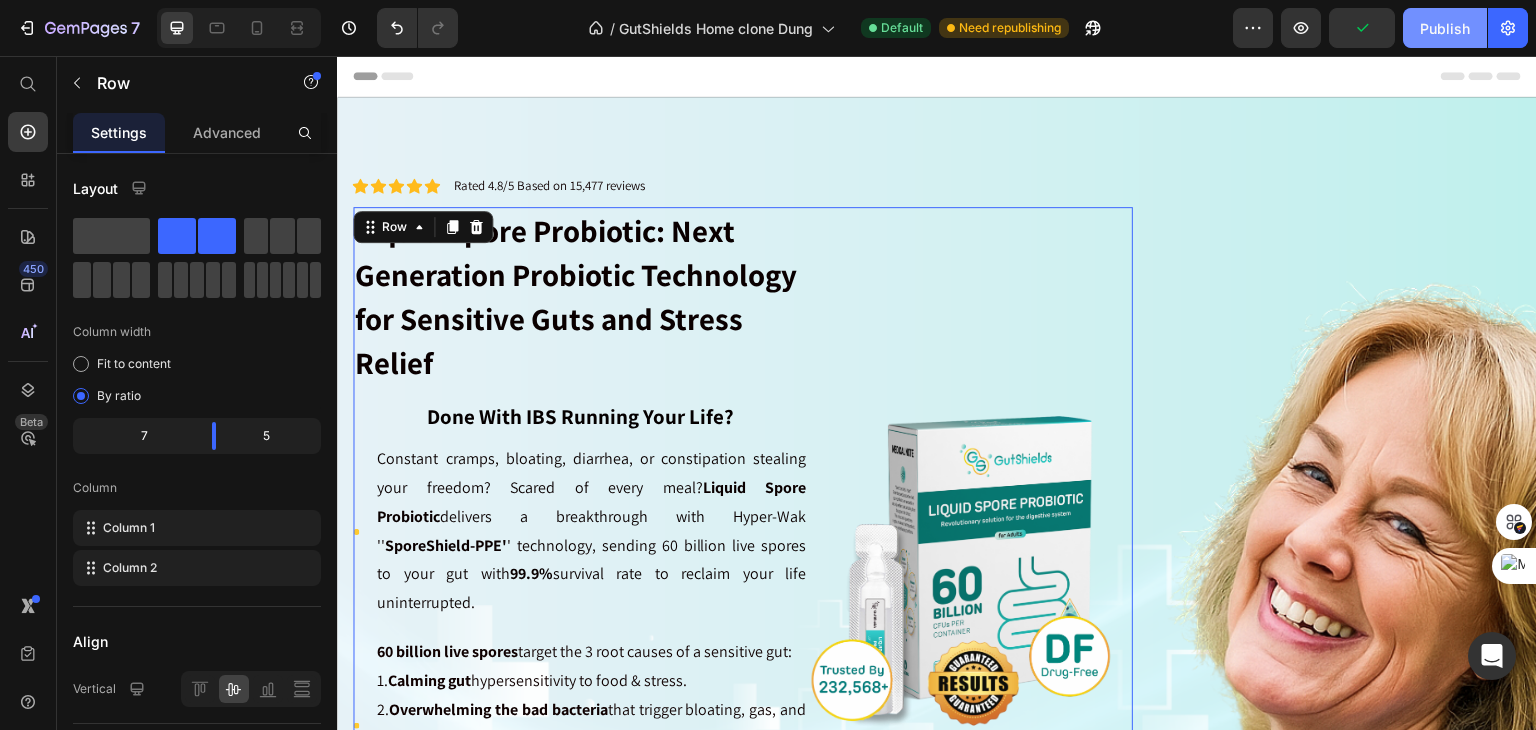 drag, startPoint x: 1449, startPoint y: 32, endPoint x: 1094, endPoint y: 25, distance: 355.069 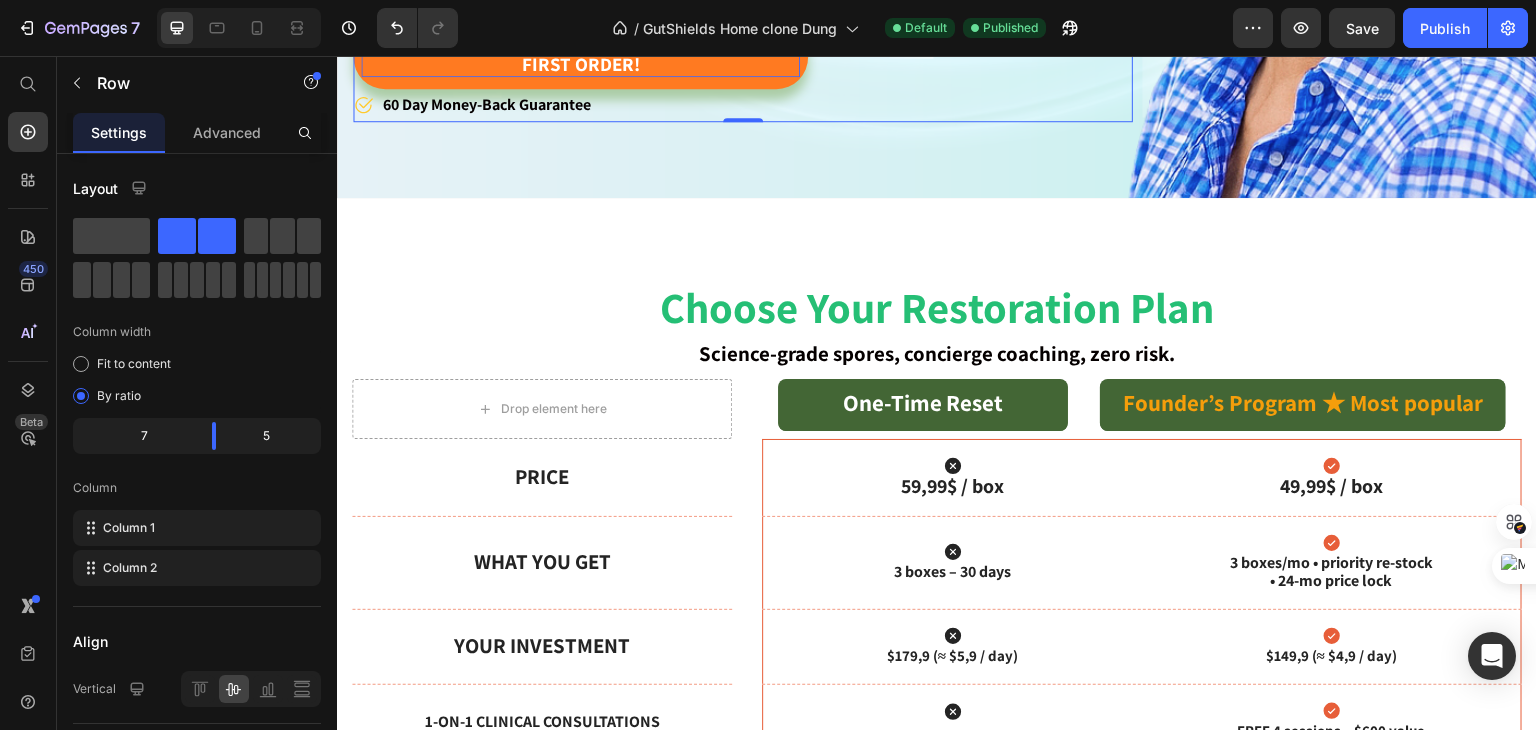 scroll, scrollTop: 500, scrollLeft: 0, axis: vertical 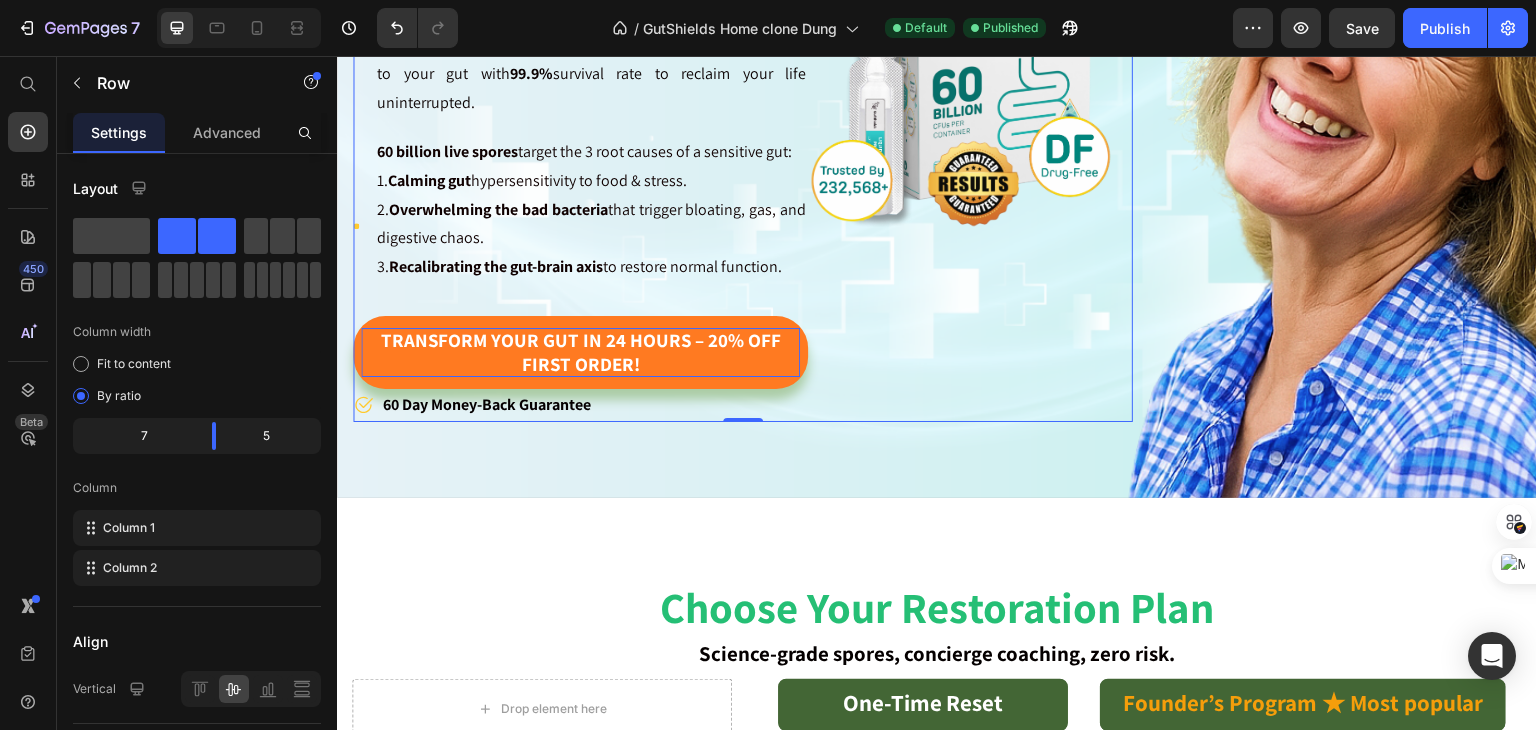 click on "Image" at bounding box center [970, 64] 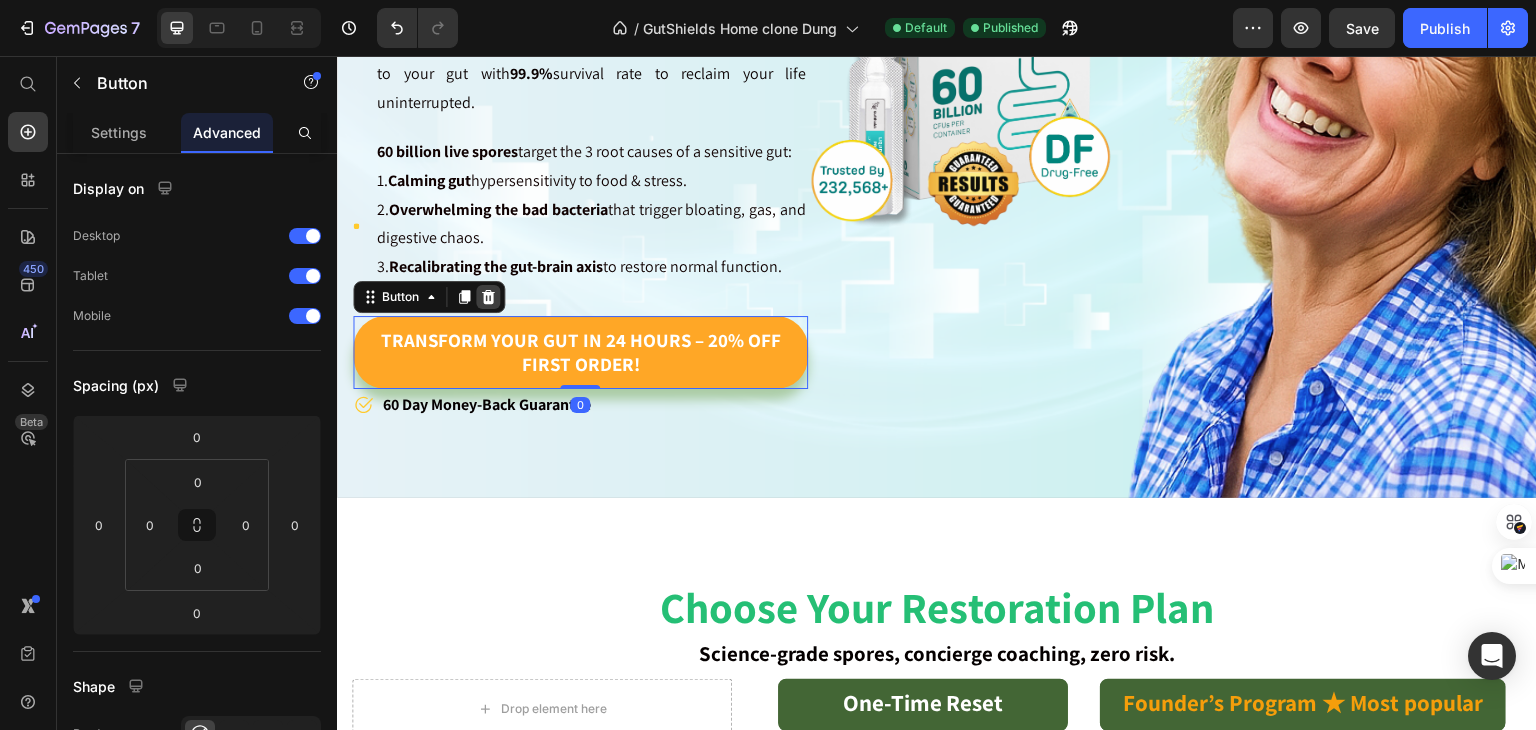 click 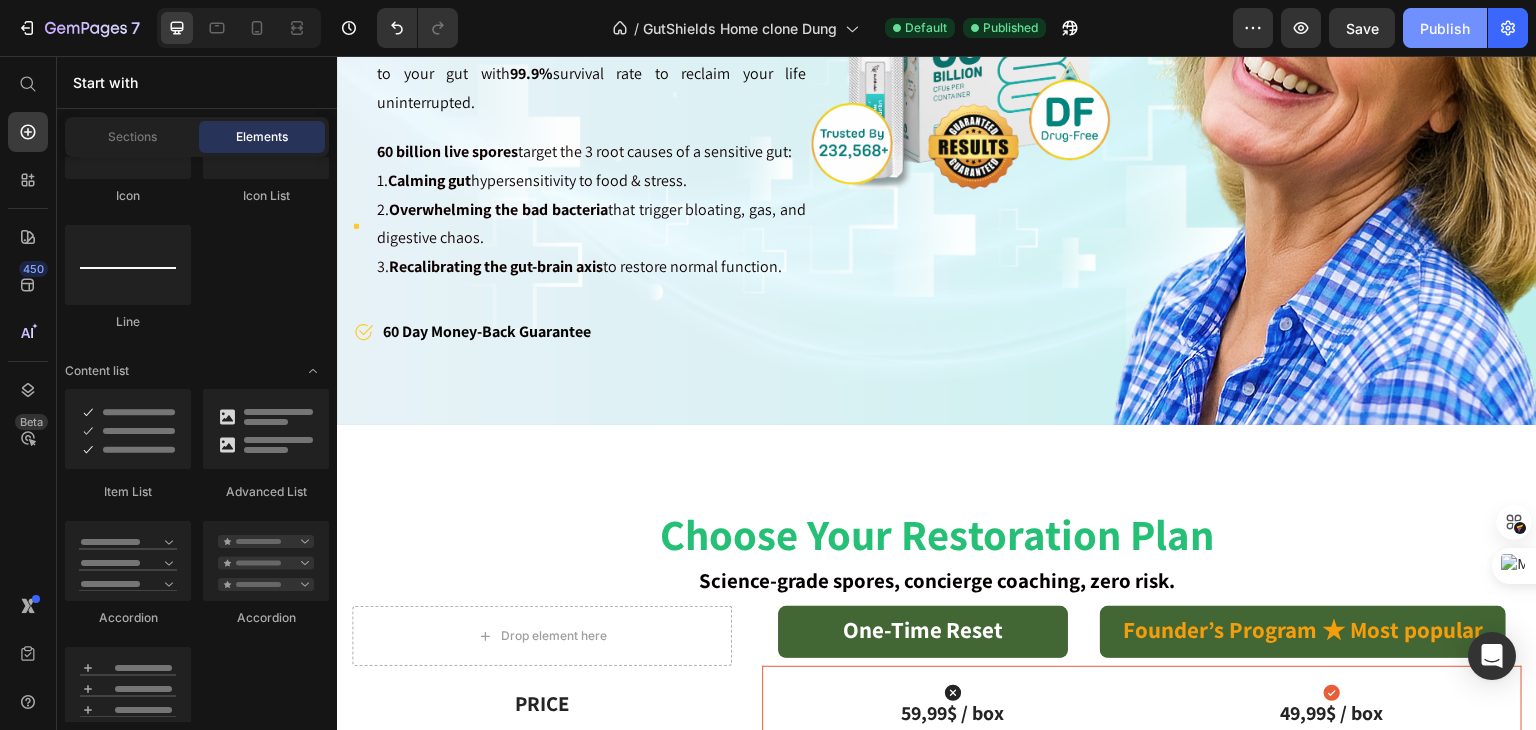 drag, startPoint x: 1455, startPoint y: 35, endPoint x: 967, endPoint y: 15, distance: 488.40967 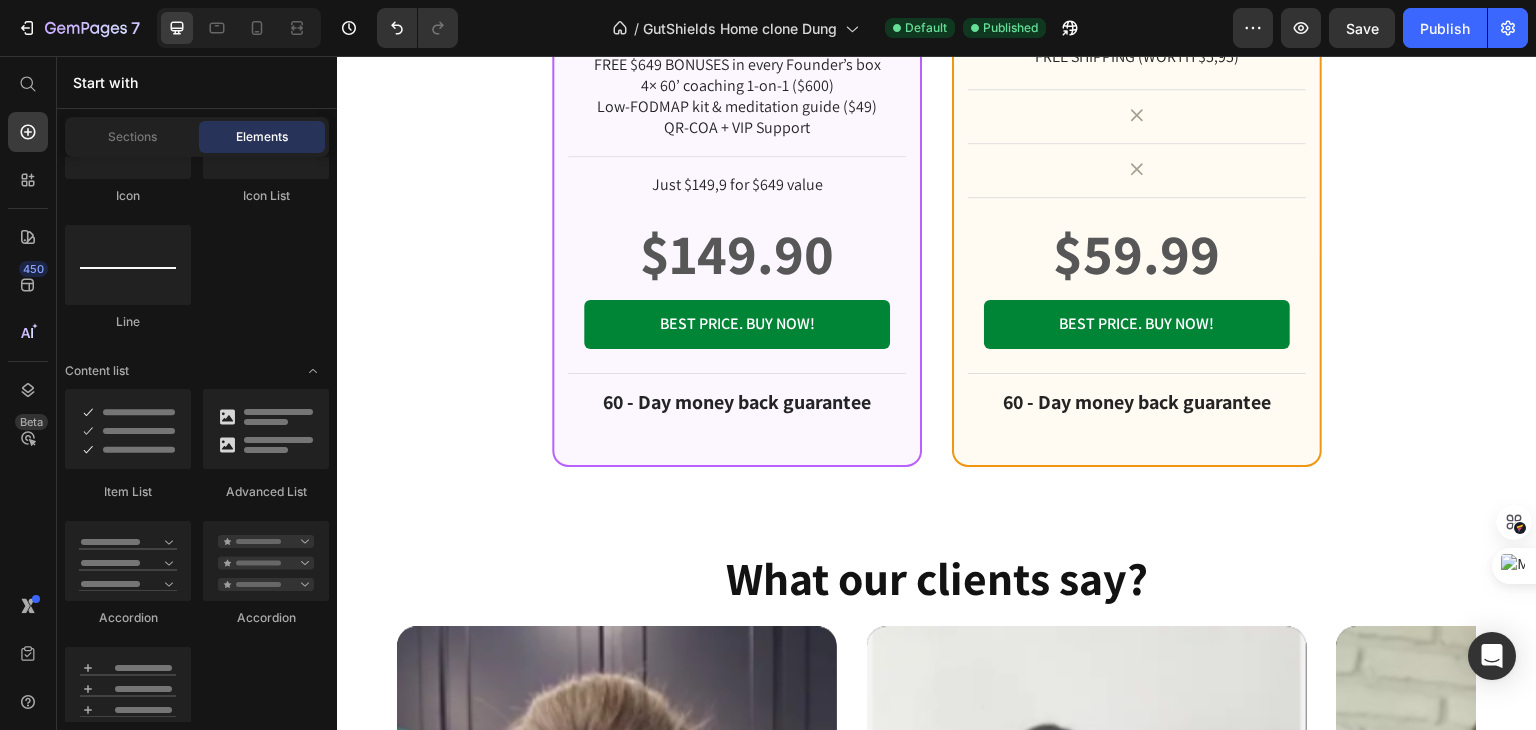 scroll, scrollTop: 2600, scrollLeft: 0, axis: vertical 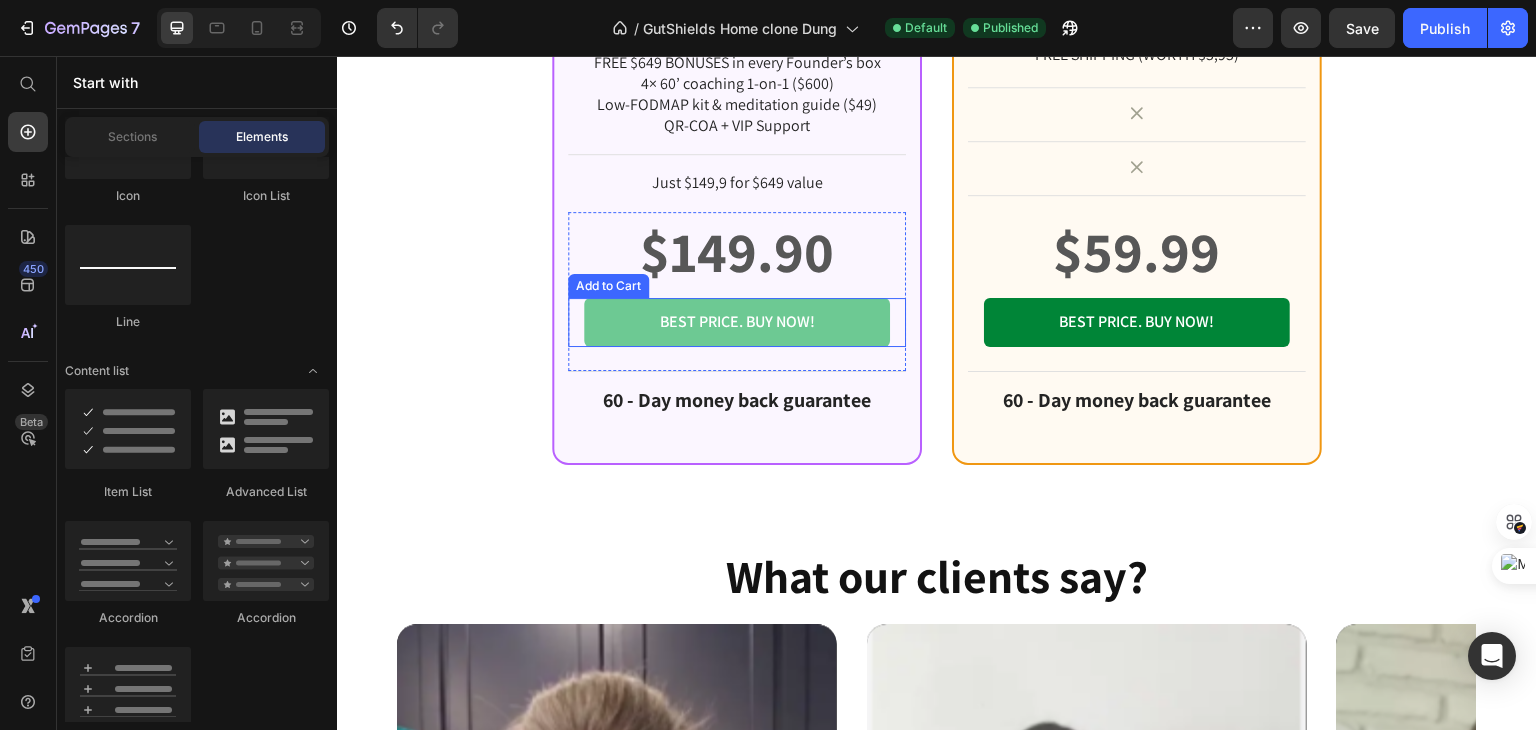 click on "BEST PRICE. BUY NOW!" at bounding box center [737, 322] 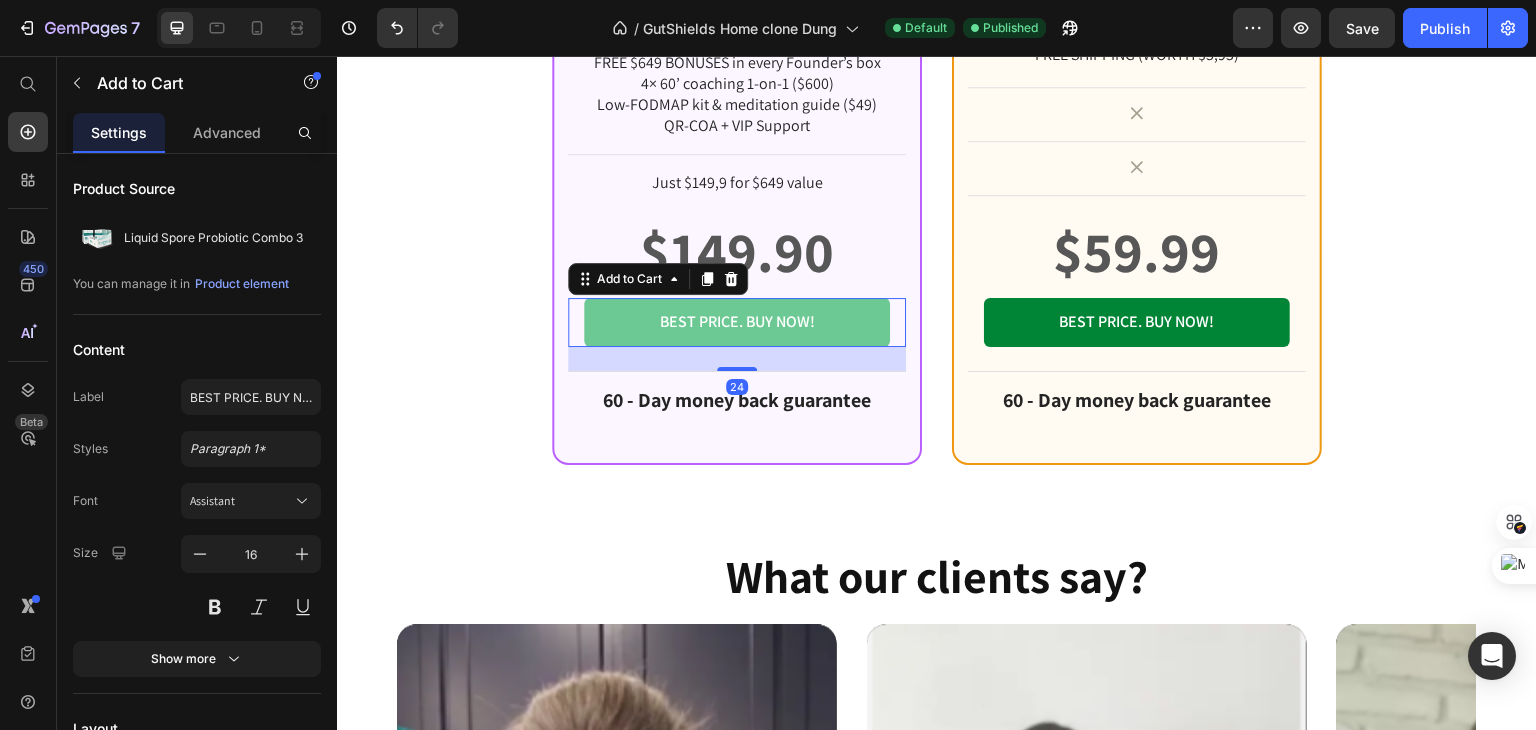 type 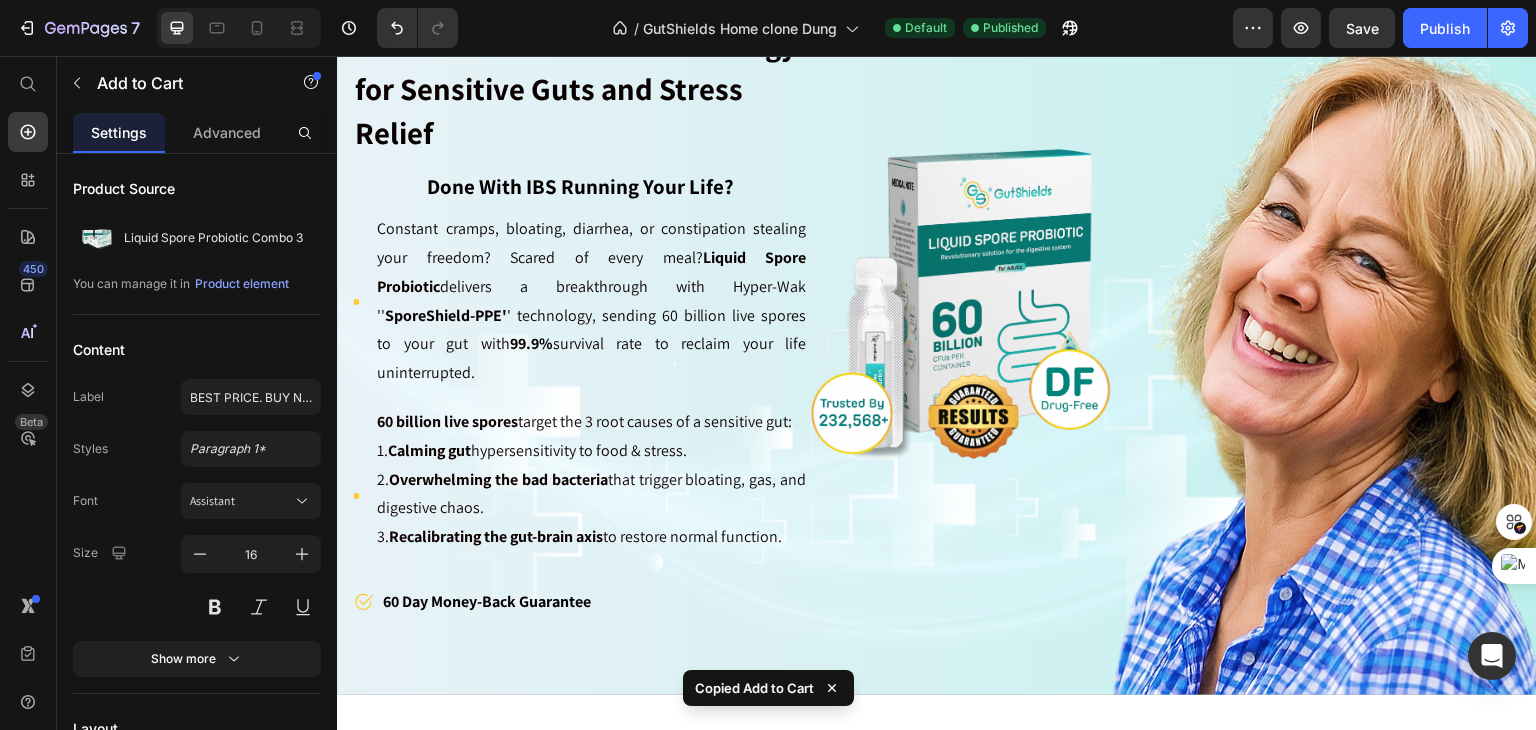 scroll, scrollTop: 200, scrollLeft: 0, axis: vertical 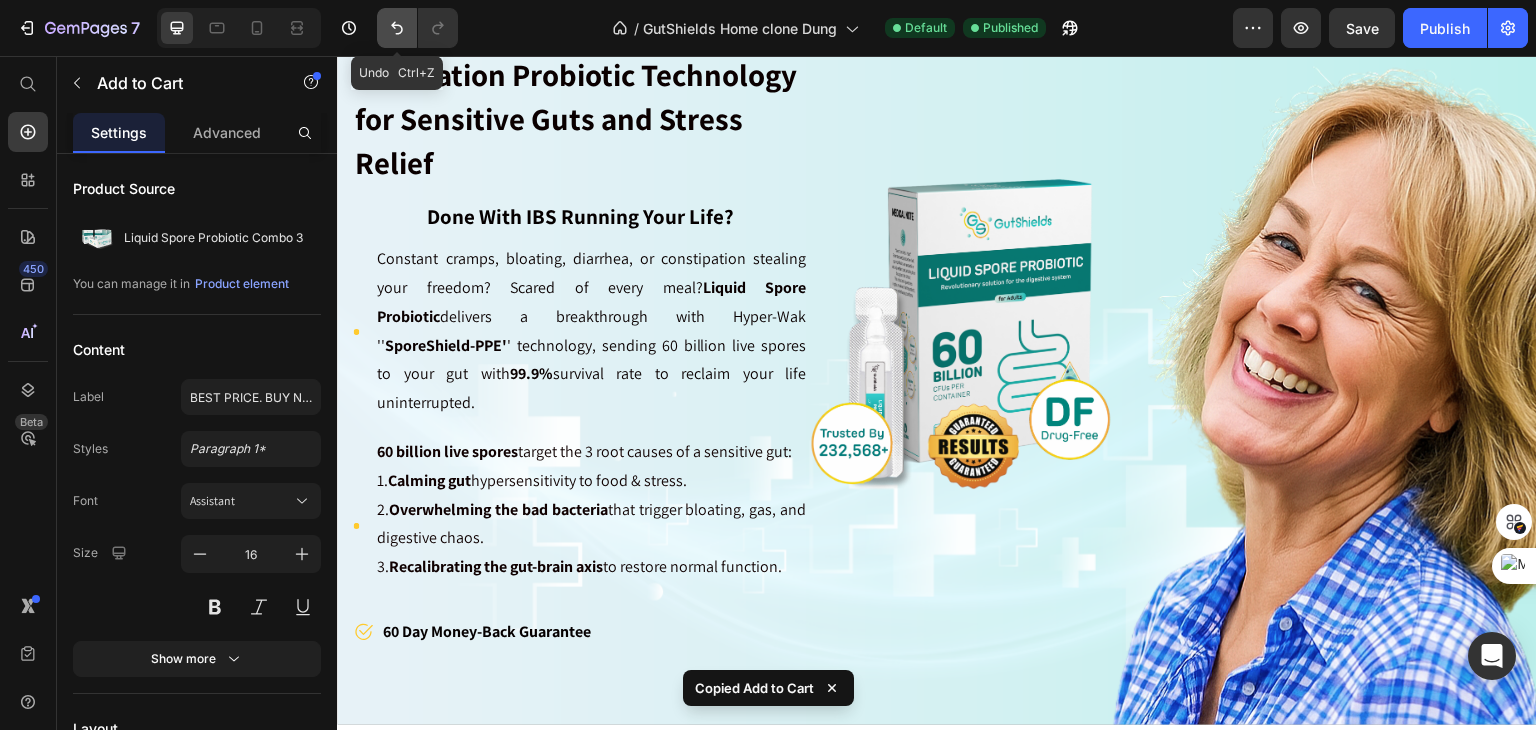 click 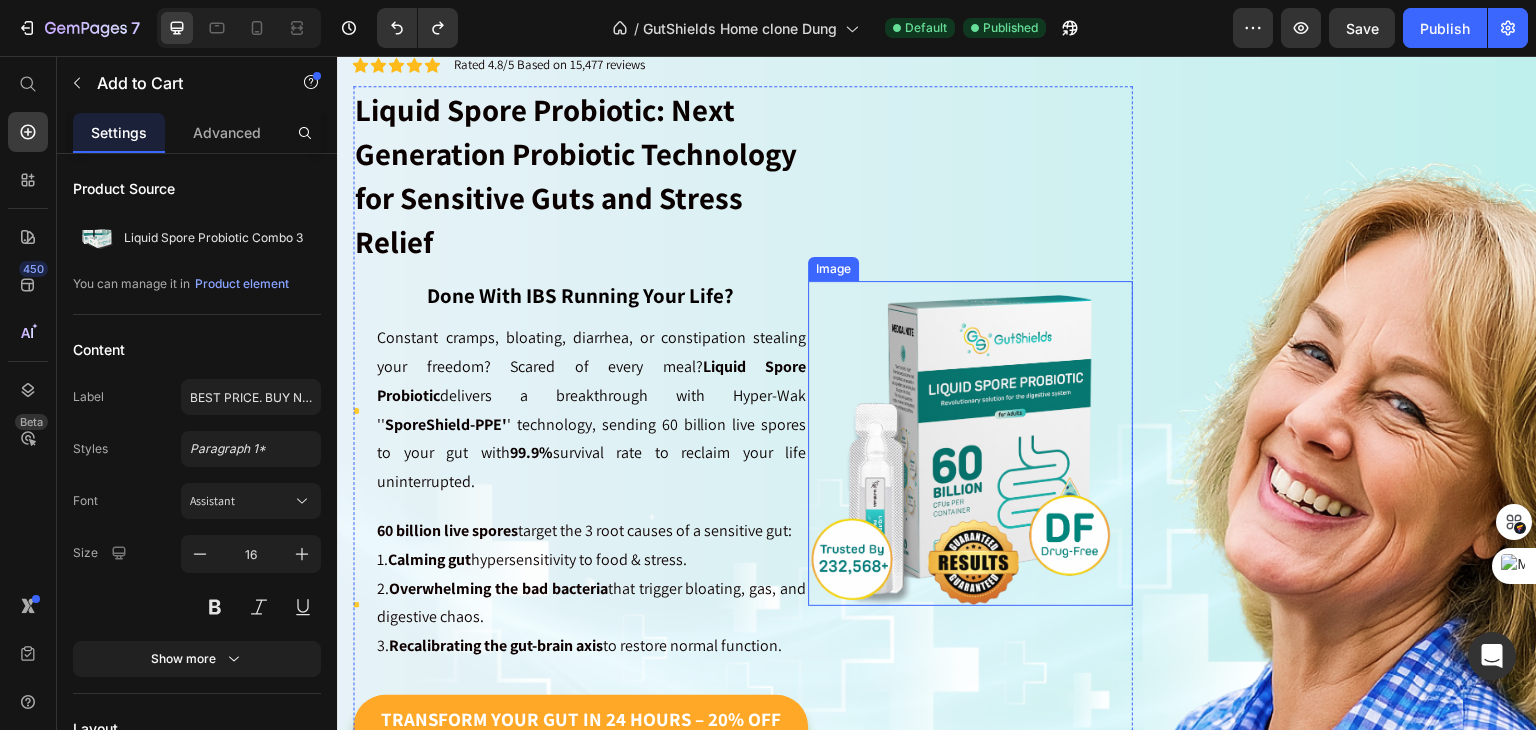 scroll, scrollTop: 100, scrollLeft: 0, axis: vertical 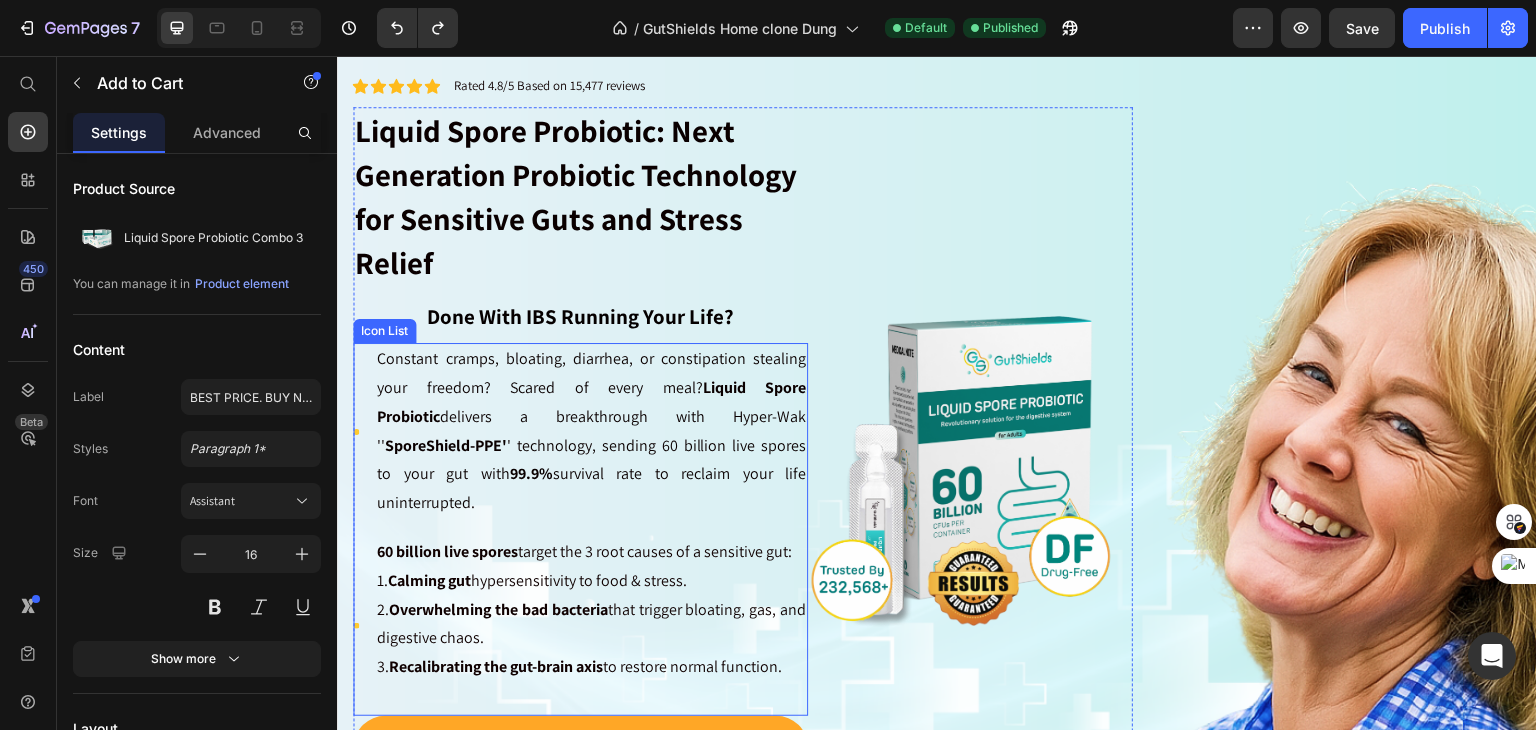 click on "60 billion live spores  target the 3 root causes of a sensitive gut: 1.  Calming gut  hypersensitivity to food & stress. 2.  Overwhelming the bad bacteria  that trigger bloating, gas, and digestive chaos. 3.  Recalibrating the gut-brain axis  to restore normal function." at bounding box center [591, 610] 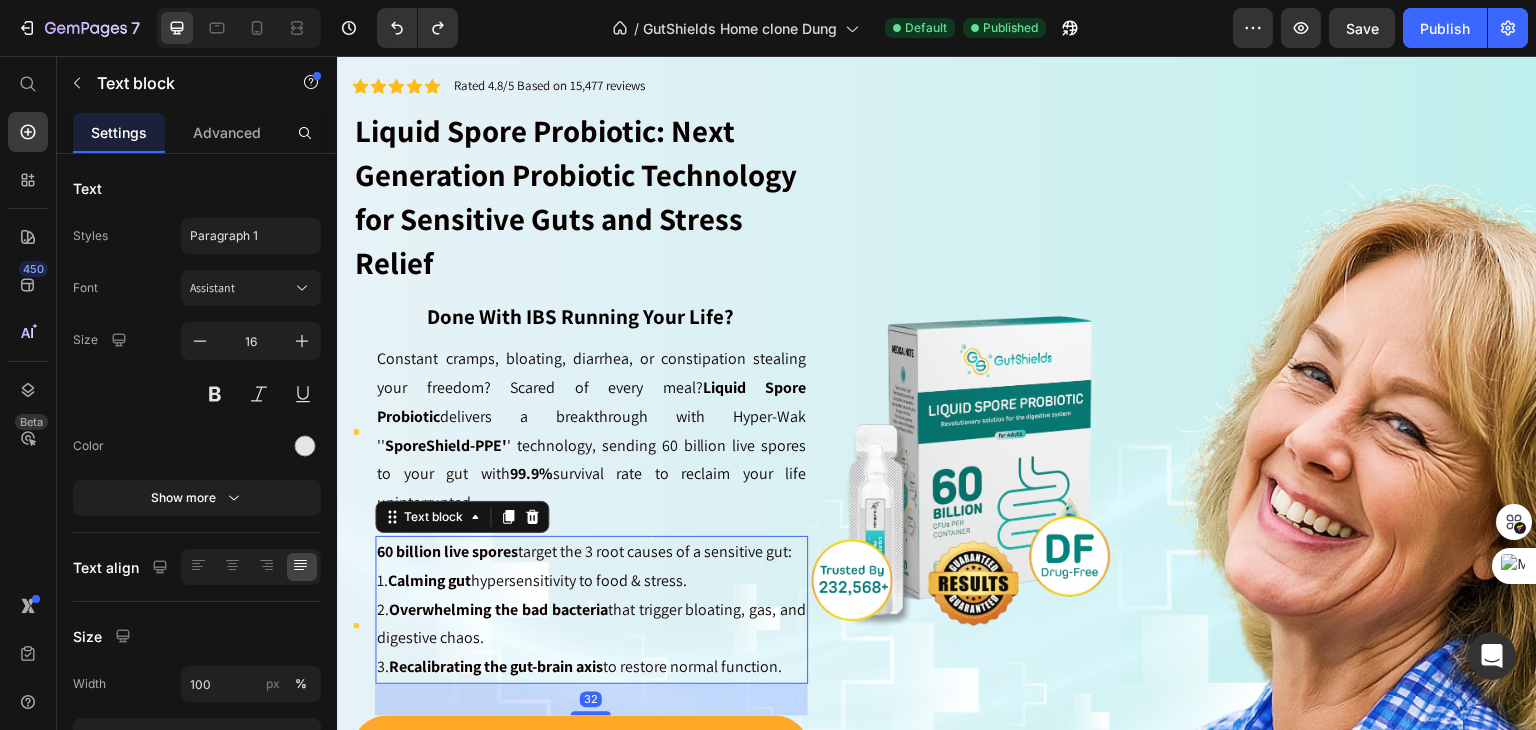 scroll, scrollTop: 300, scrollLeft: 0, axis: vertical 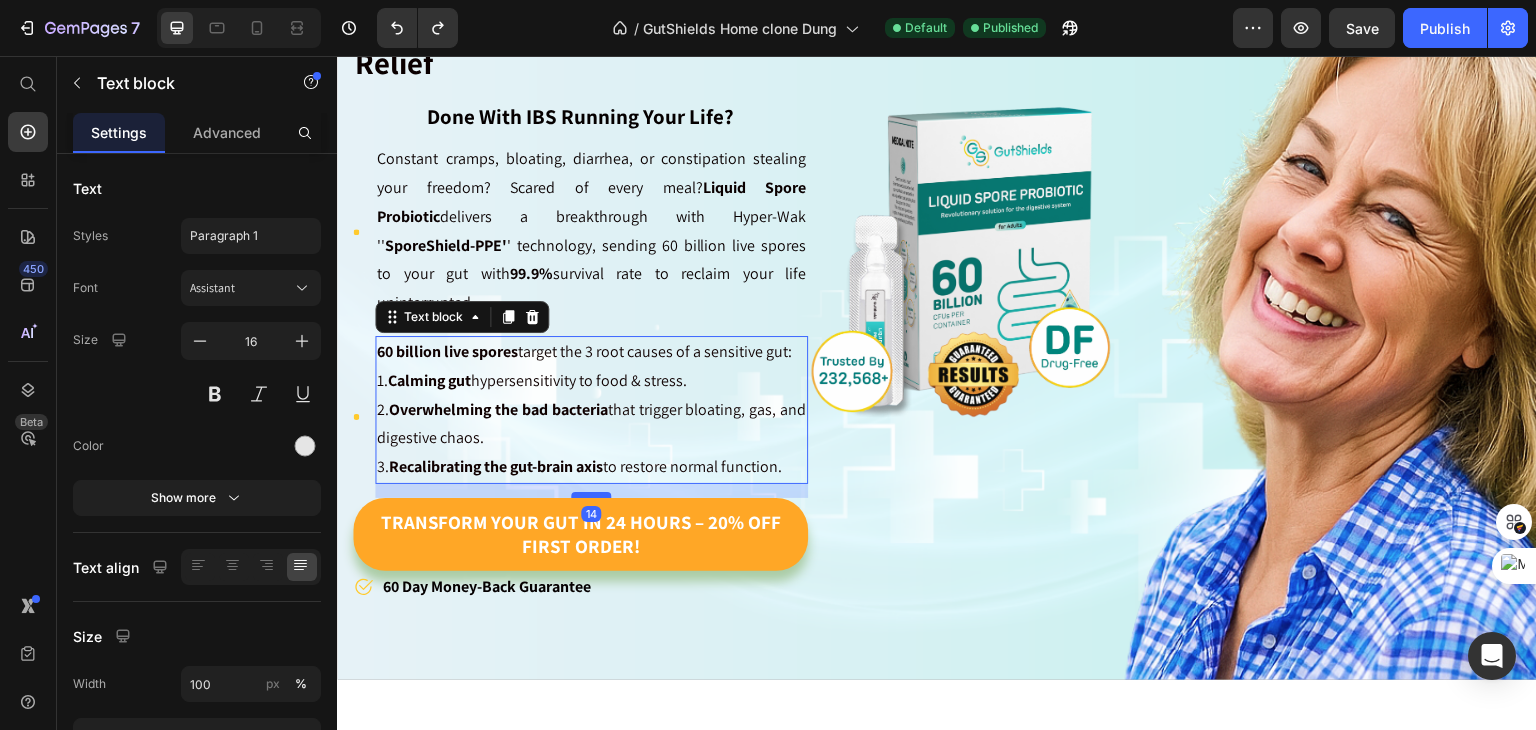 drag, startPoint x: 585, startPoint y: 480, endPoint x: 587, endPoint y: 462, distance: 18.110771 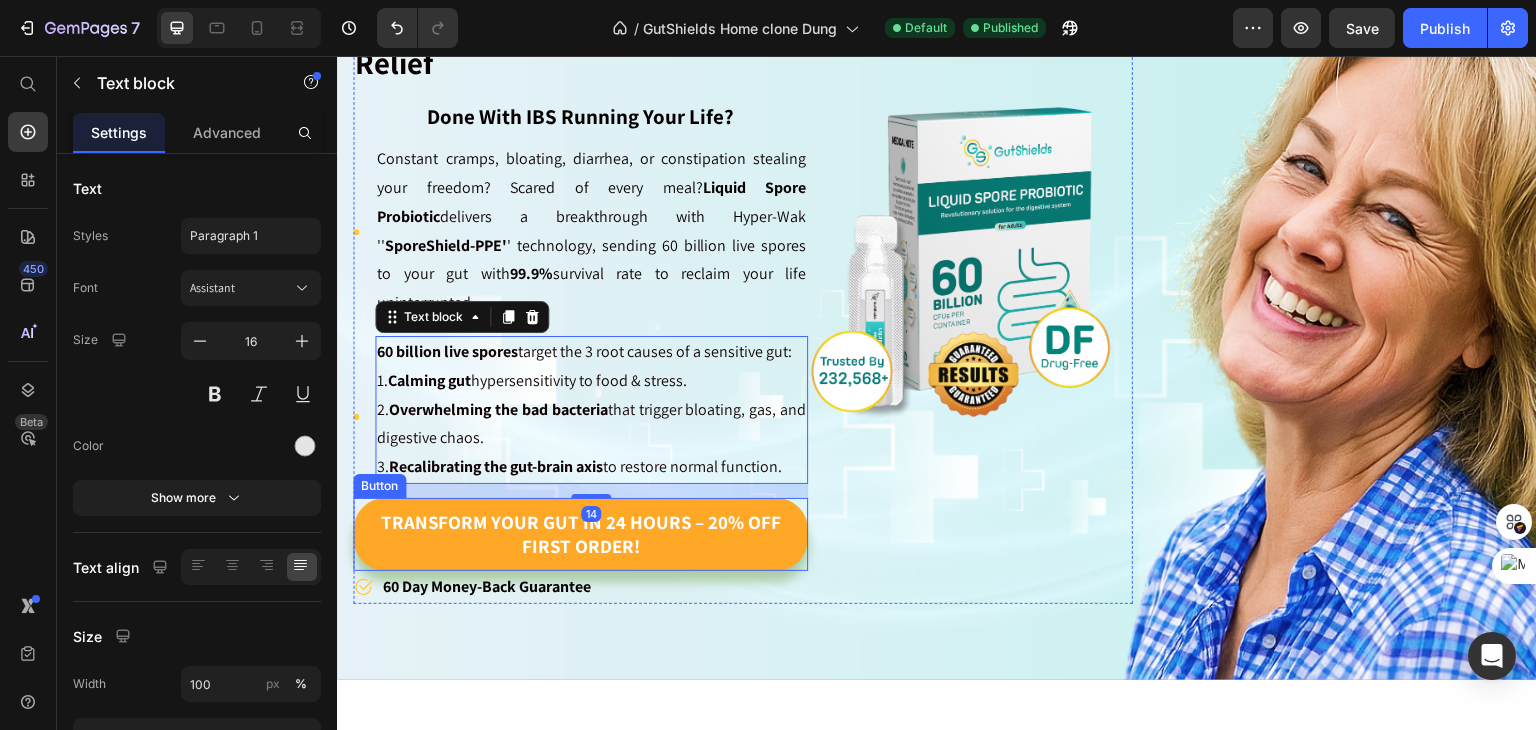 click on "Image" at bounding box center (970, 255) 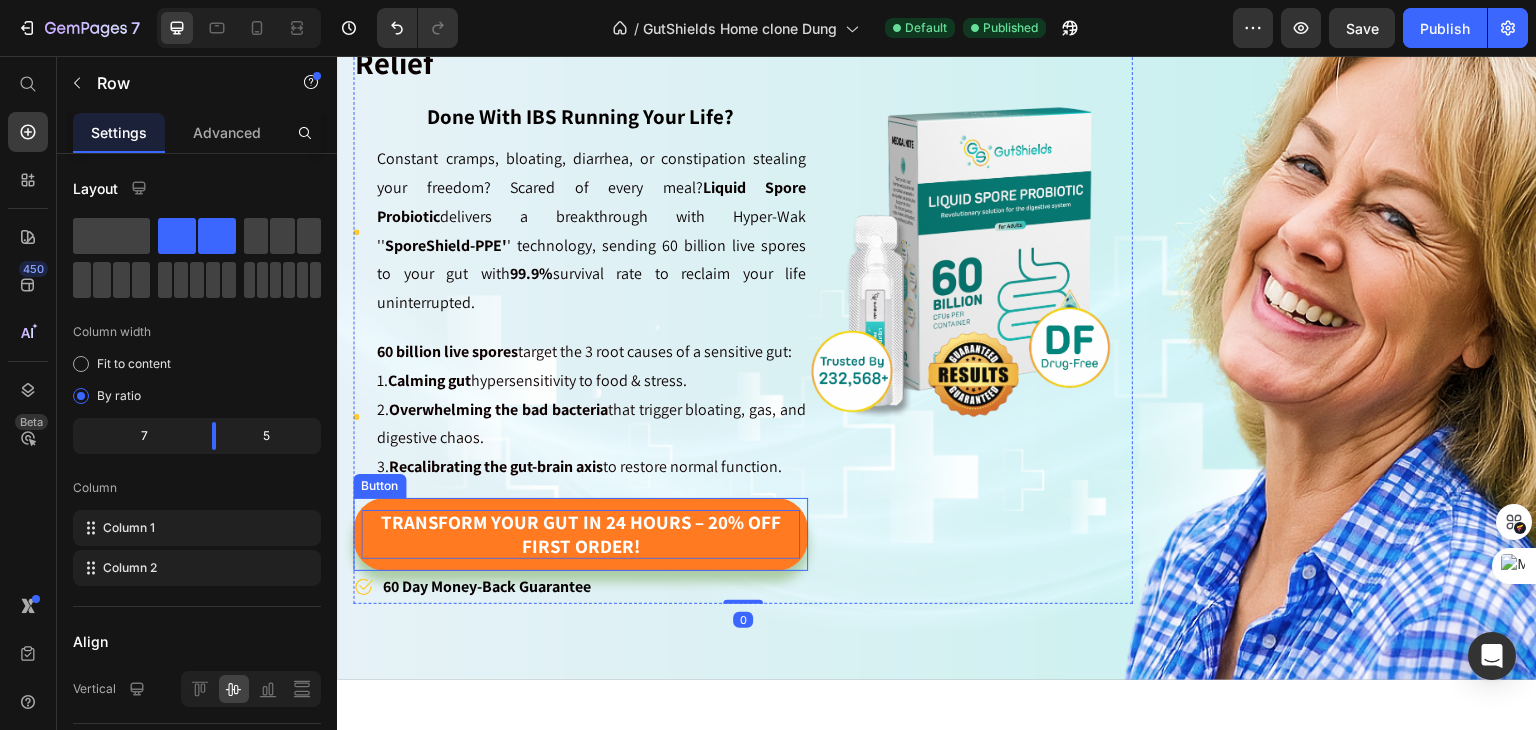 click on "Transform Your Gut in 24 Hours – 20% Off First Order!" at bounding box center (580, 534) 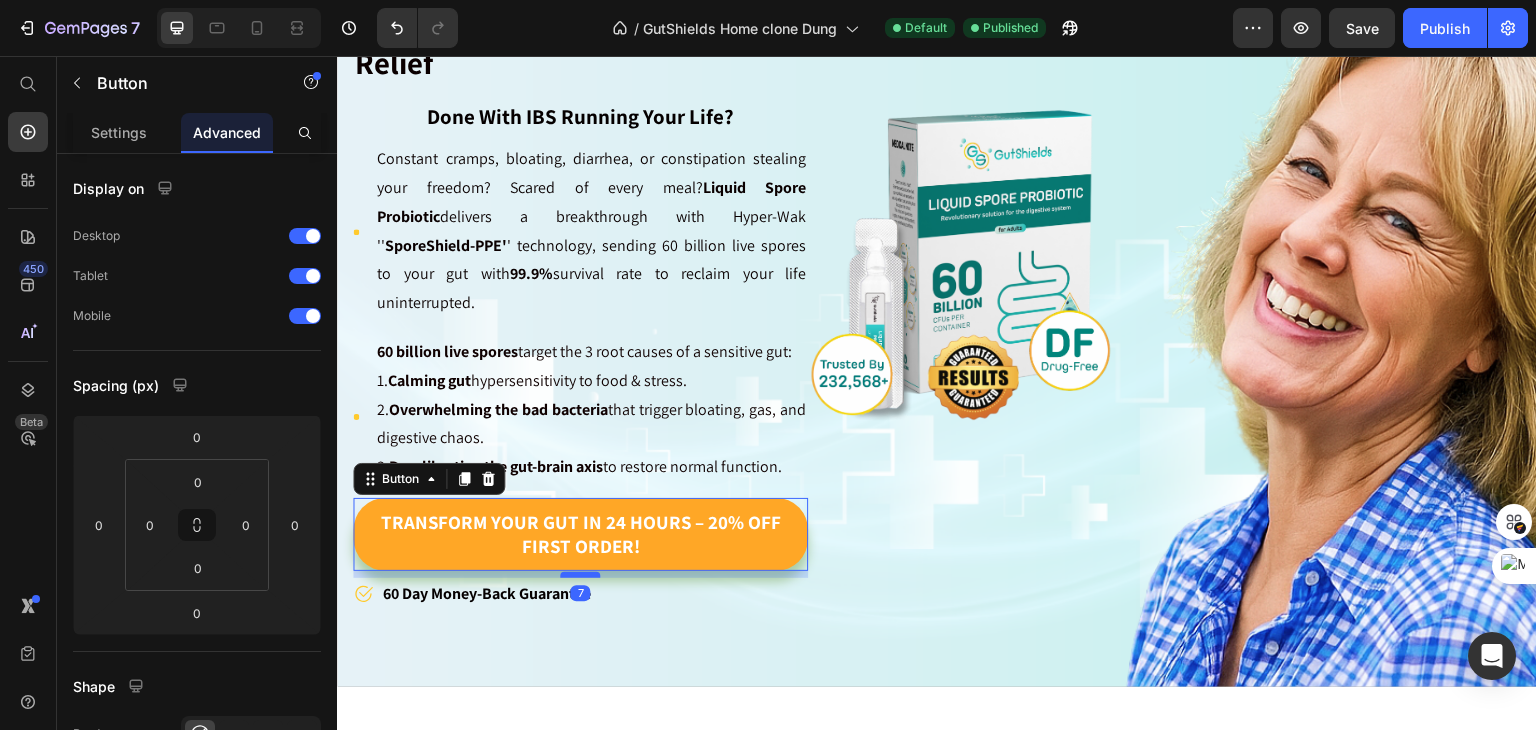 click at bounding box center [580, 575] 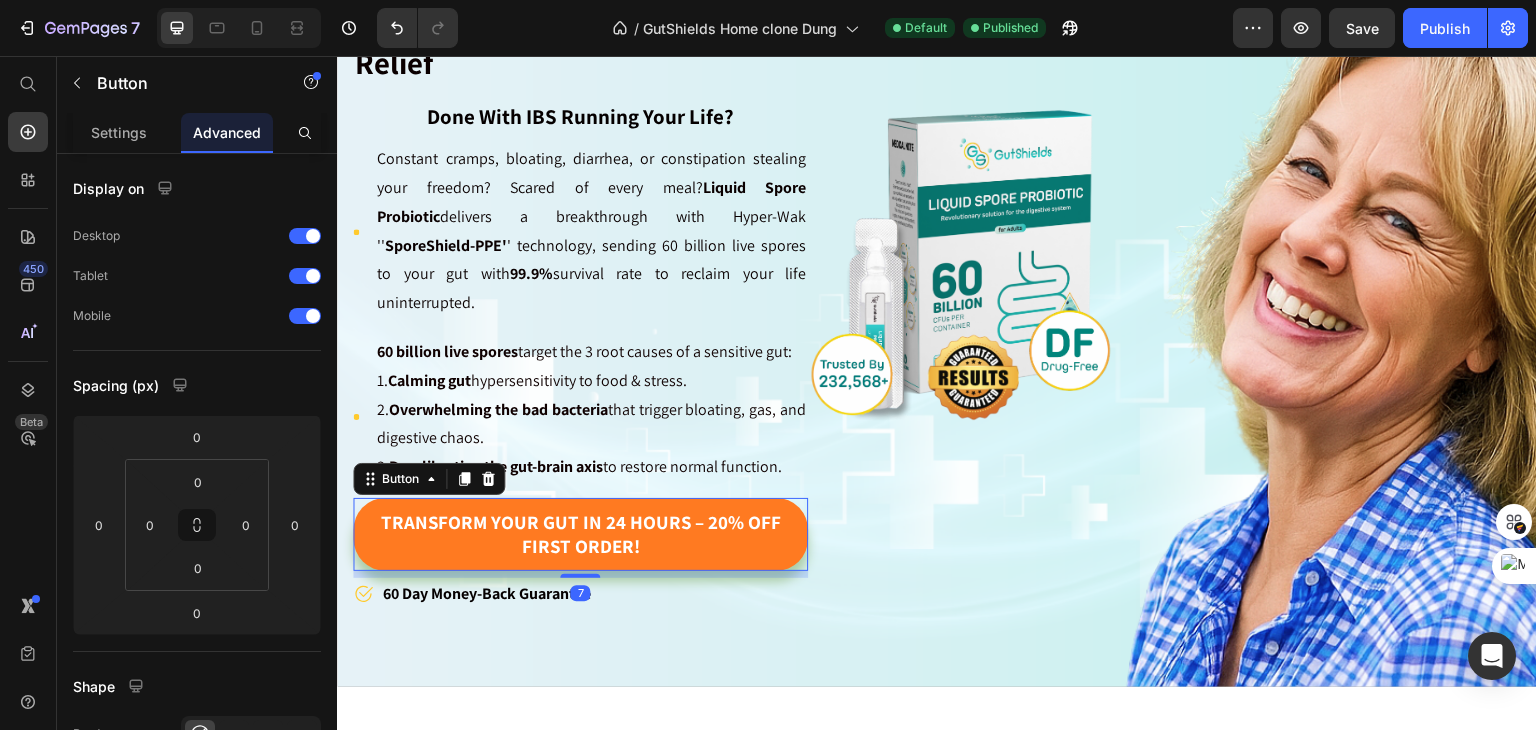 type on "10" 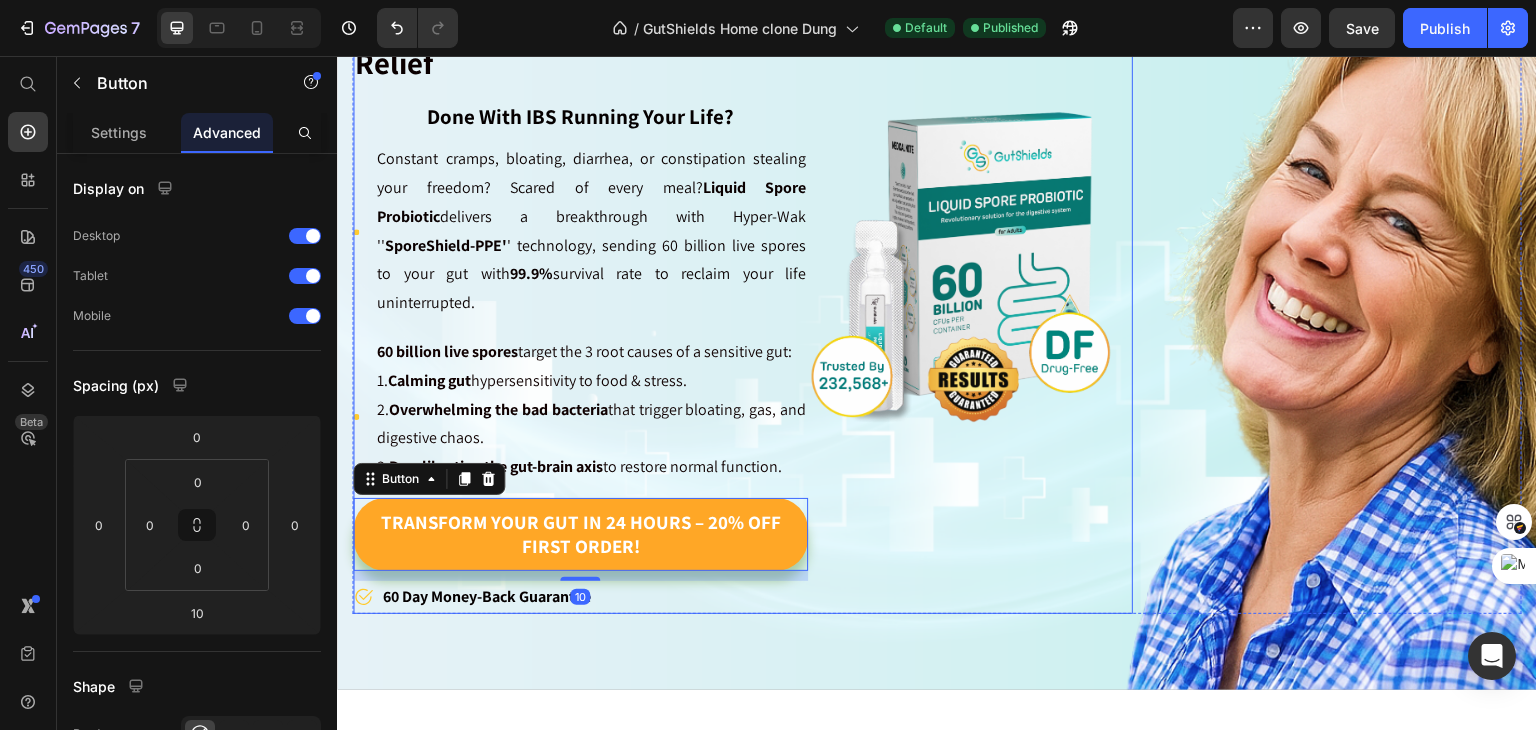 click on "Image" at bounding box center [970, 260] 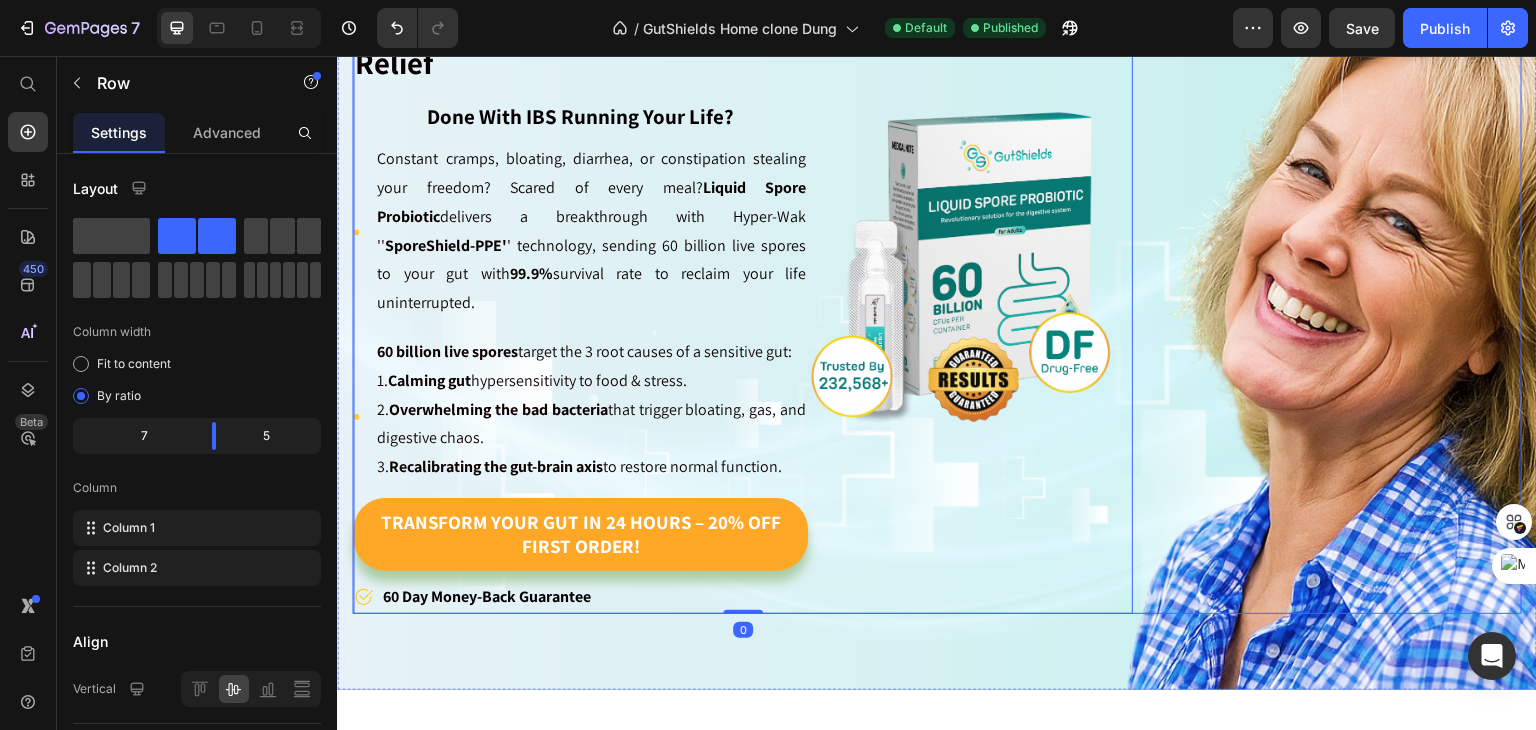 click on "Icon Icon Icon Icon Icon Icon List Rated 4.8/5 Based on 15,477 reviews Text Block Row Liquid Spore Probiotic: Next Generation Probiotic Technology for Sensitive Guts and Stress Relief Heading Done With IBS Running Your Life? Text block       Icon Constant cramps, bloating, diarrhea, or constipation stealing your freedom? Scared of every meal?  Liquid Spore Probiotic  delivers a breakthrough with Hyper-Wak '' SporeShield-PPE' ' technology, sending 60 billion live spores to your gut with  99.9%  survival rate to reclaim your life uninterrupted. Text block       Icon 60 billion live spores  target the 3 root causes of a sensitive gut: 1.  Calming gut  hypersensitivity to food & stress. 2.  Overwhelming the bad bacteria  that trigger bloating, gas, and digestive chaos. 3.  Recalibrating the gut-brain axis  to restore normal function. Text block Icon List Transform Your Gut in 24 Hours – 20% Off First Order! Button         Icon 60 Day Money-Back Guarantee Text block Row Image Row   0" at bounding box center (937, 243) 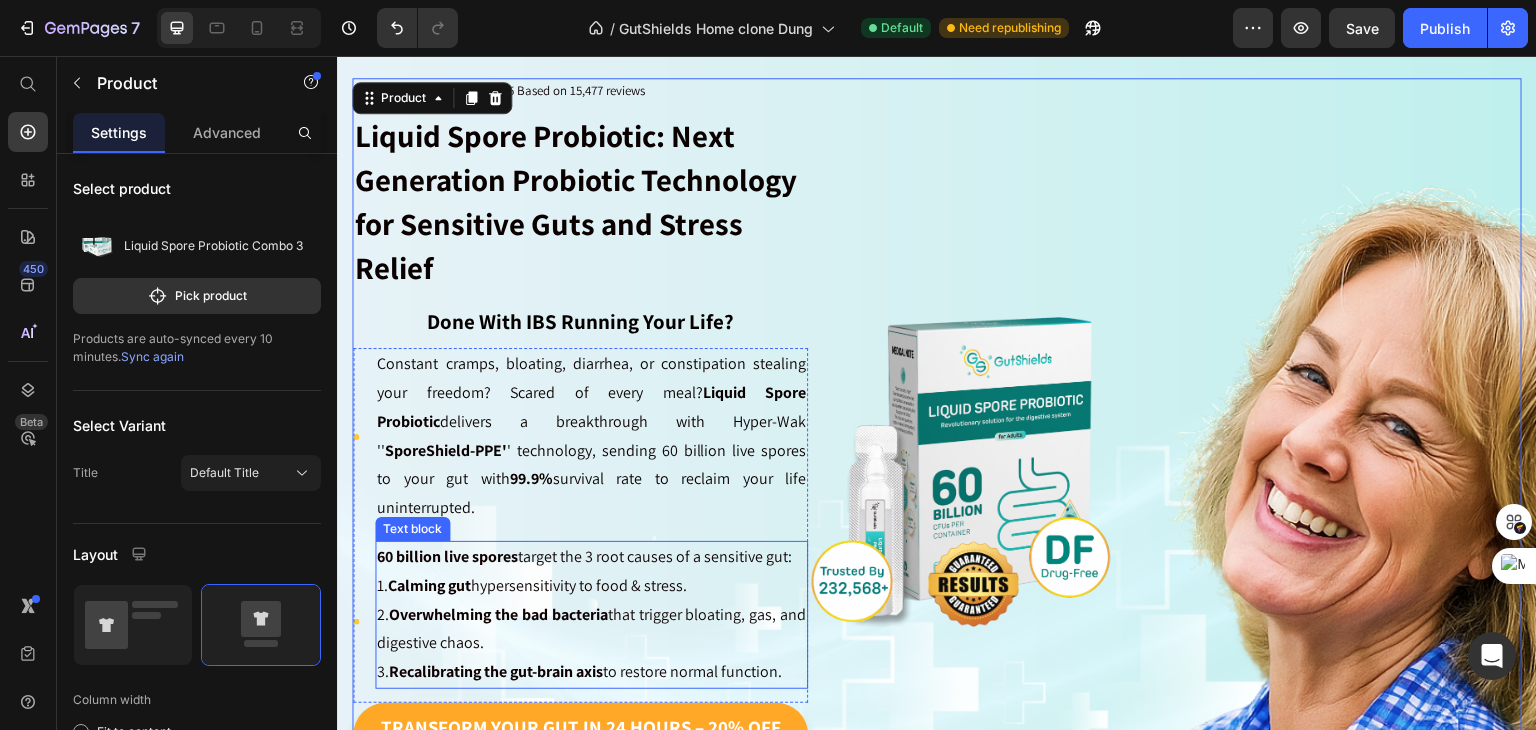 scroll, scrollTop: 0, scrollLeft: 0, axis: both 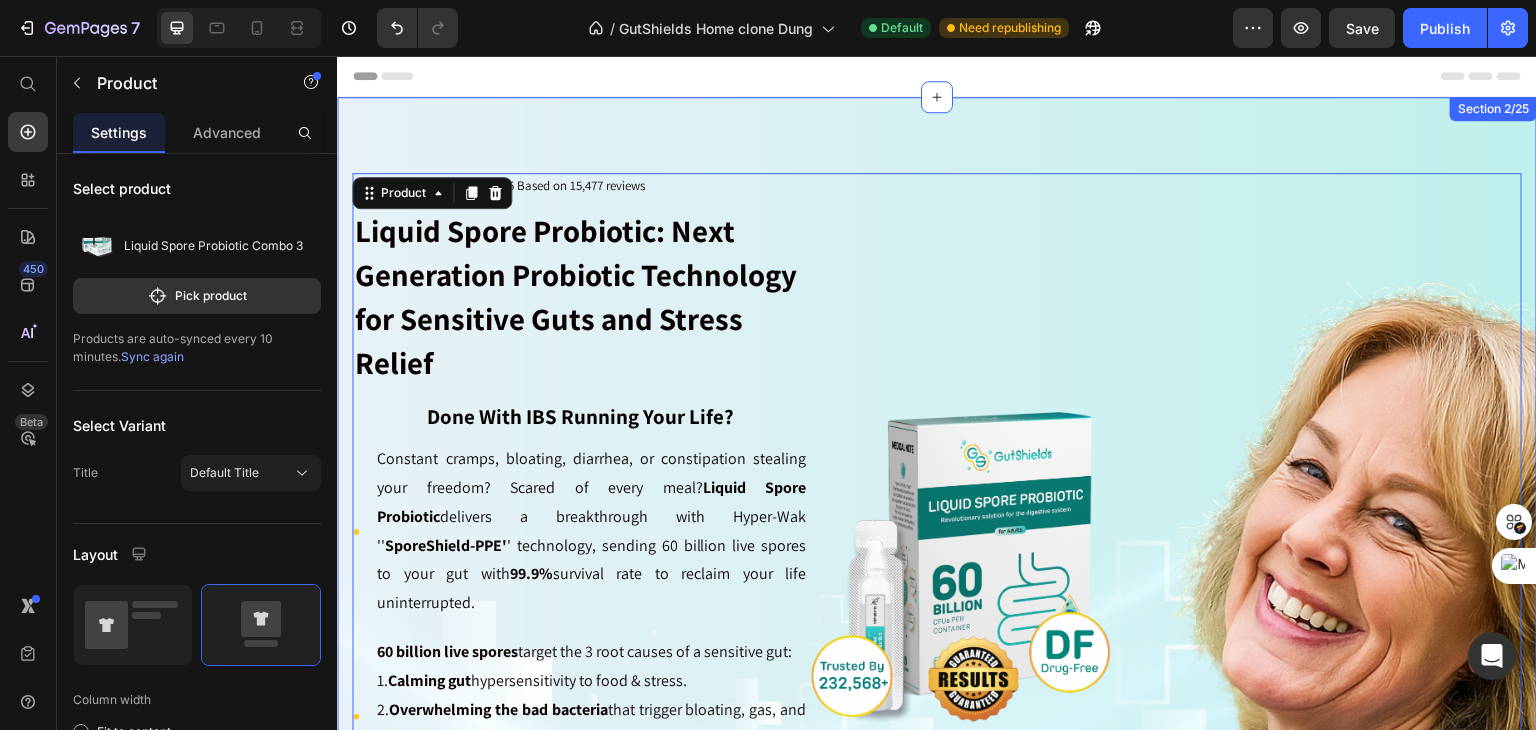 click on "Icon Icon Icon Icon Icon Icon List Rated 4.8/5 Based on 15,477 reviews Text Block Row Liquid Spore Probiotic: Next Generation Probiotic Technology for Sensitive Guts and Stress Relief Heading Done With IBS Running Your Life? Text block       Icon Constant cramps, bloating, diarrhea, or constipation stealing your freedom? Scared of every meal?  Liquid Spore Probiotic  delivers a breakthrough with Hyper-Wak '' SporeShield-PPE' ' technology, sending 60 billion live spores to your gut with  99.9%  survival rate to reclaim your life uninterrupted. Text block       Icon 60 billion live spores  target the 3 root causes of a sensitive gut: 1.  Calming gut  hypersensitivity to food & stress. 2.  Overwhelming the bad bacteria  that trigger bloating, gas, and digestive chaos. 3.  Recalibrating the gut-brain axis  to restore normal function. Text block Icon List Transform Your Gut in 24 Hours – 20% Off First Order! Button         Icon 60 Day Money-Back Guarantee Text block Row Image Row Product   0 Section 2/25" at bounding box center (937, 543) 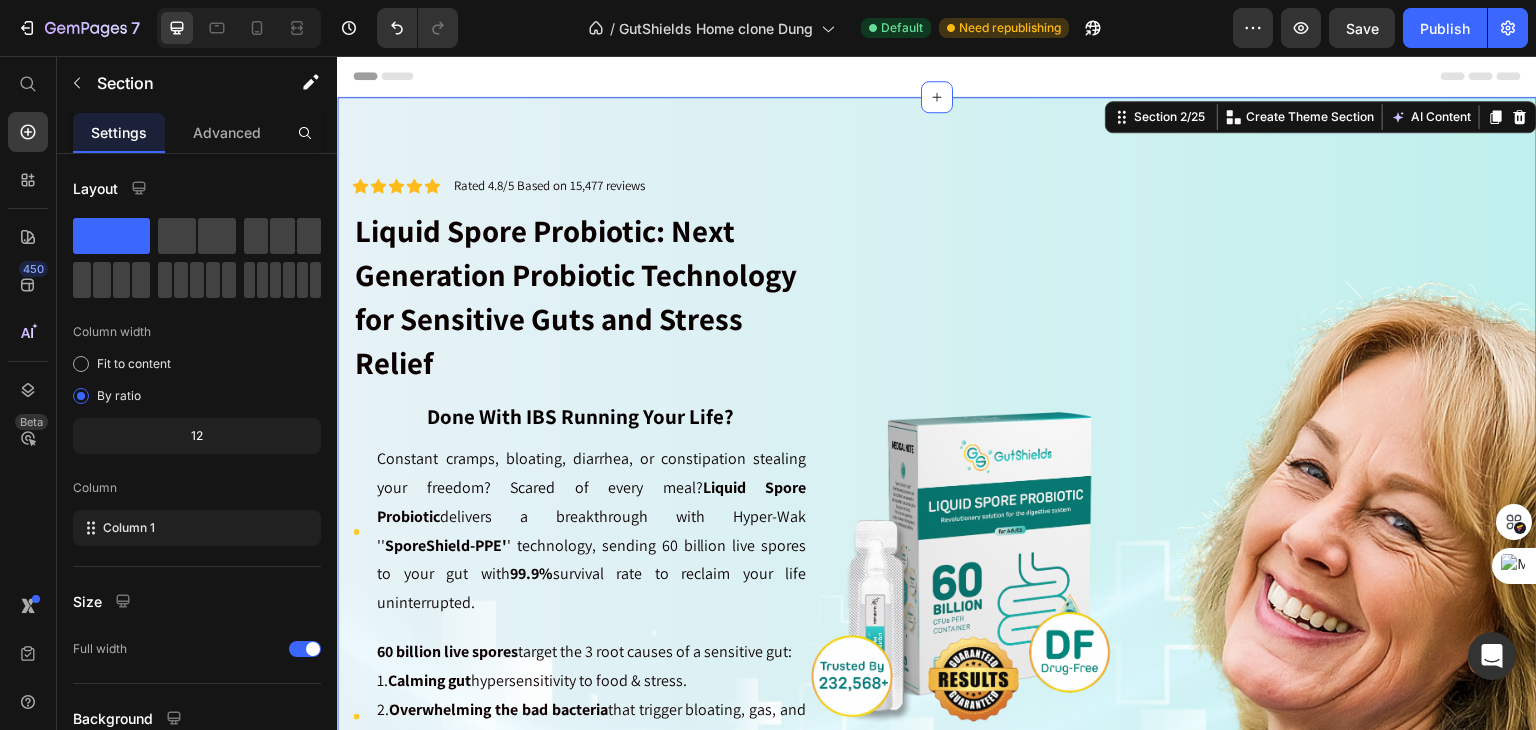 click on "Icon Icon Icon Icon Icon Icon List Rated 4.8/5 Based on 15,477 reviews Text Block Row Liquid Spore Probiotic: Next Generation Probiotic Technology for Sensitive Guts and Stress Relief Heading Done With IBS Running Your Life? Text block       Icon Constant cramps, bloating, diarrhea, or constipation stealing your freedom? Scared of every meal?  Liquid Spore Probiotic  delivers a breakthrough with Hyper-Wak '' SporeShield-PPE' ' technology, sending 60 billion live spores to your gut with  99.9%  survival rate to reclaim your life uninterrupted. Text block       Icon 60 billion live spores  target the 3 root causes of a sensitive gut: 1.  Calming gut  hypersensitivity to food & stress. 2.  Overwhelming the bad bacteria  that trigger bloating, gas, and digestive chaos. 3.  Recalibrating the gut-brain axis  to restore normal function. Text block Icon List Transform Your Gut in 24 Hours – 20% Off First Order! Button         Icon 60 Day Money-Back Guarantee Text block Row Image Row Product Section 2/25   Product" at bounding box center (937, 543) 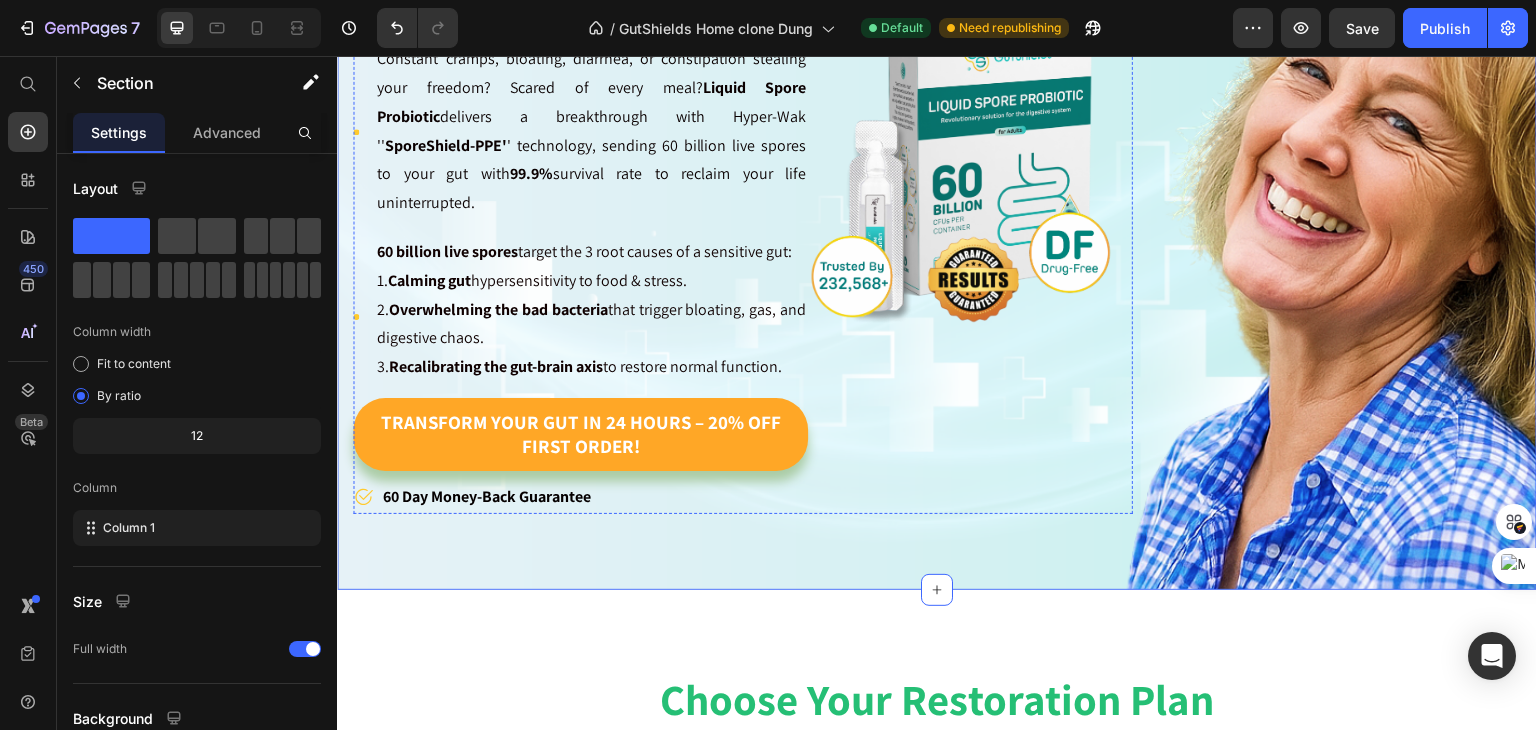 scroll, scrollTop: 0, scrollLeft: 0, axis: both 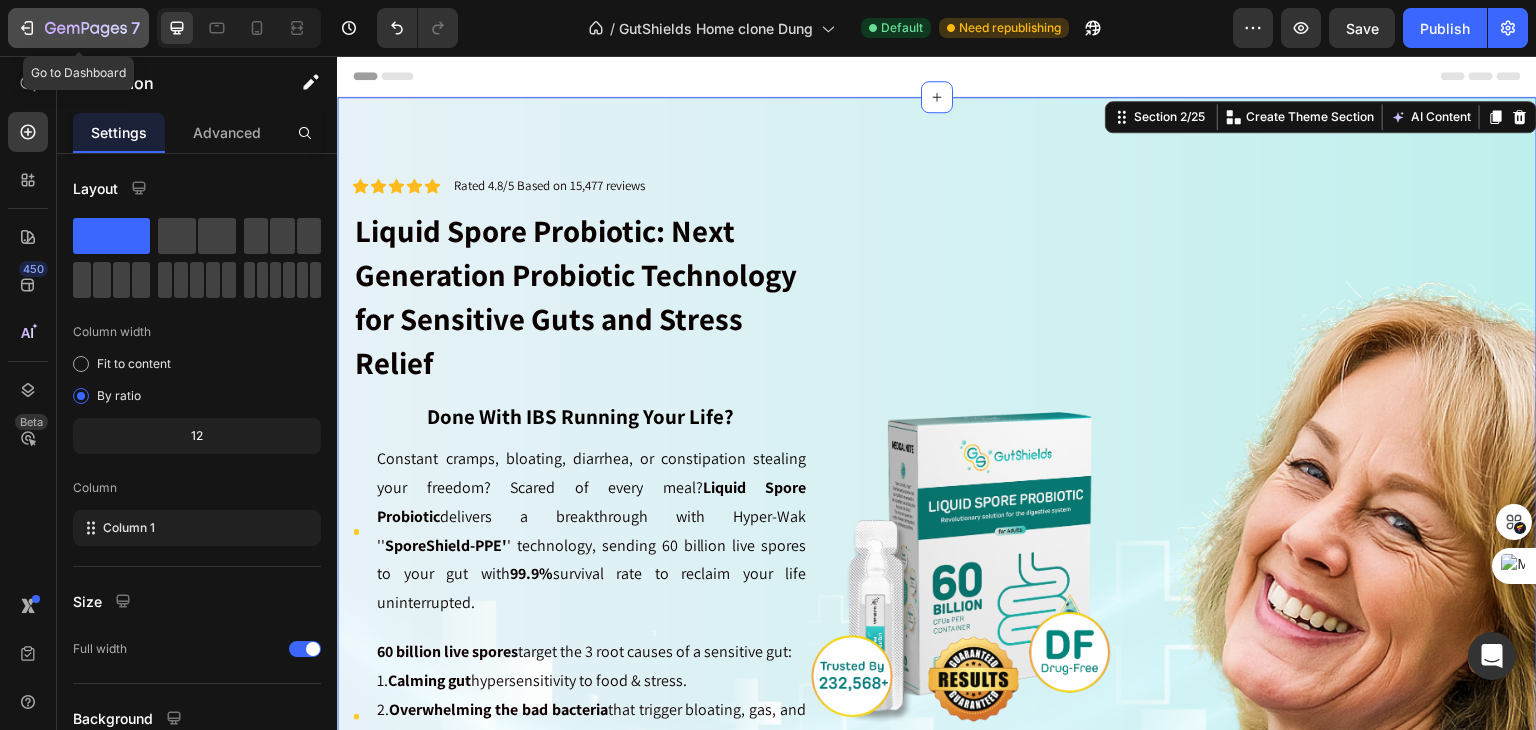click on "7" at bounding box center (78, 28) 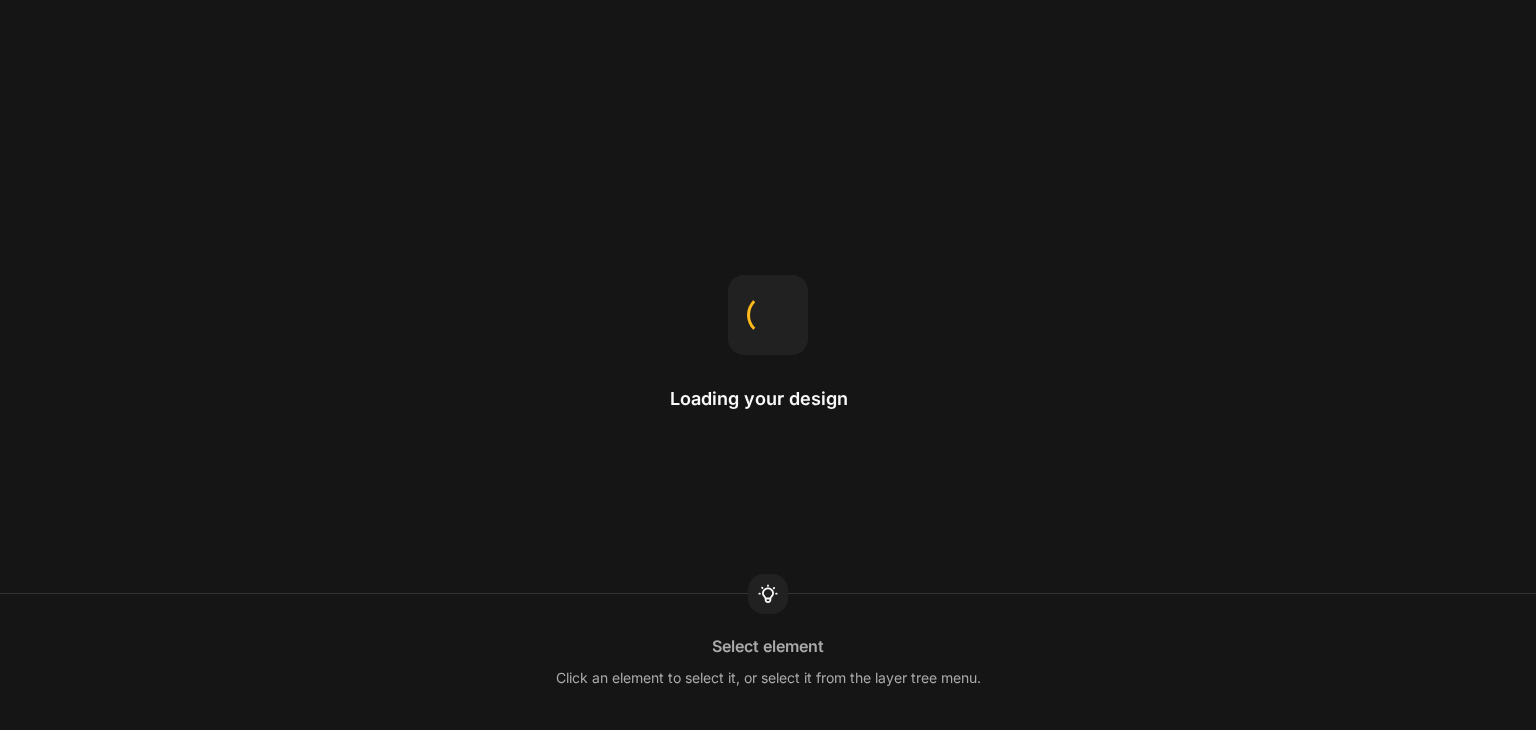 scroll, scrollTop: 0, scrollLeft: 0, axis: both 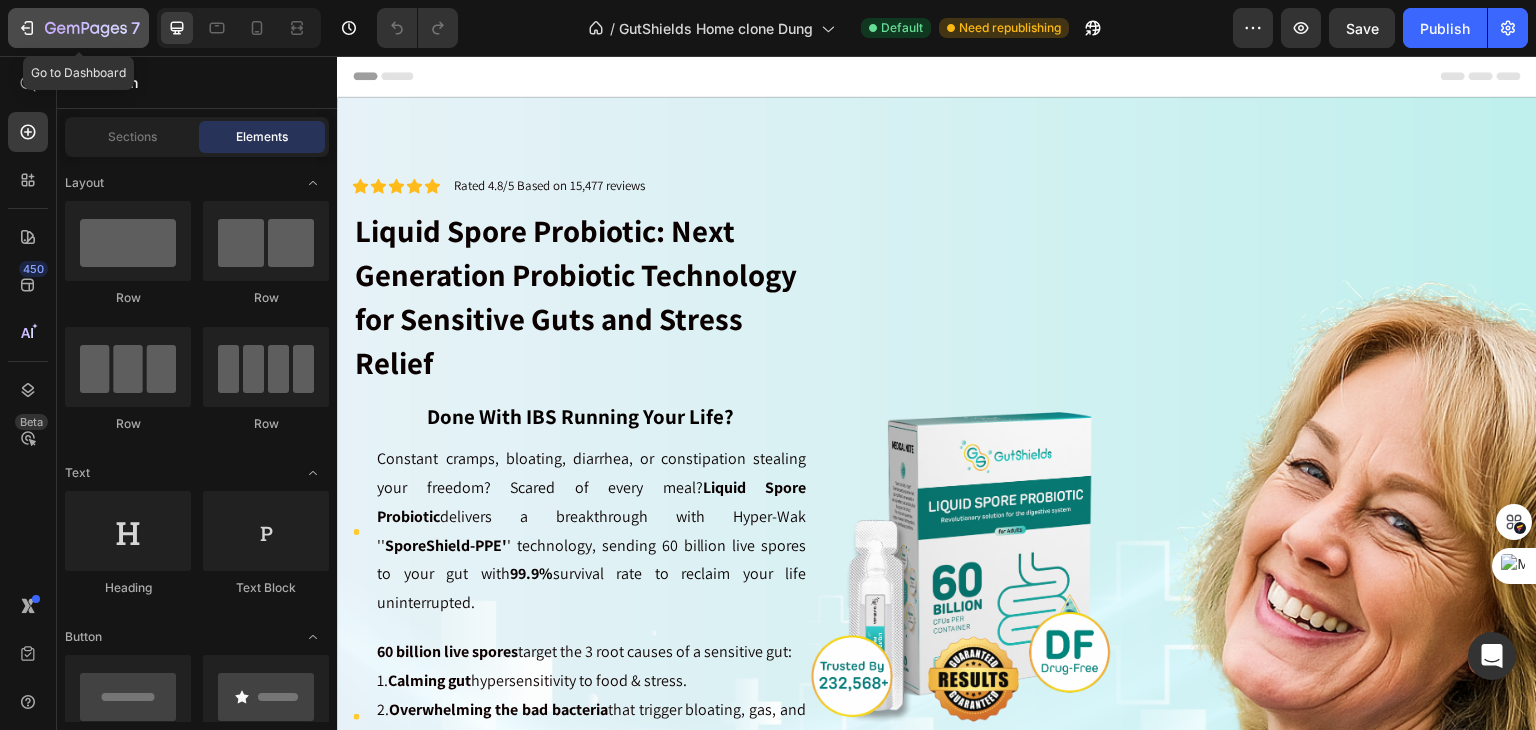 click 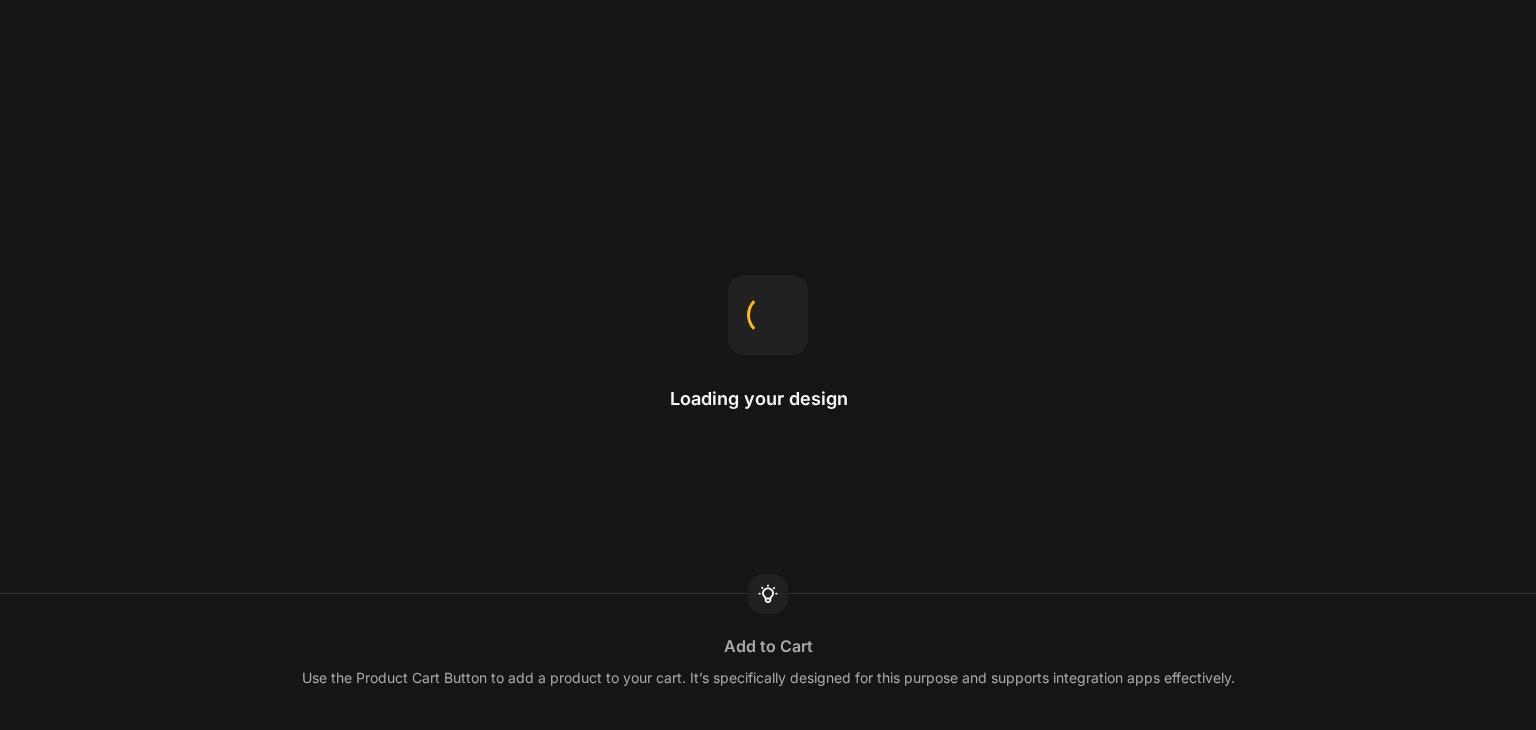 scroll, scrollTop: 0, scrollLeft: 0, axis: both 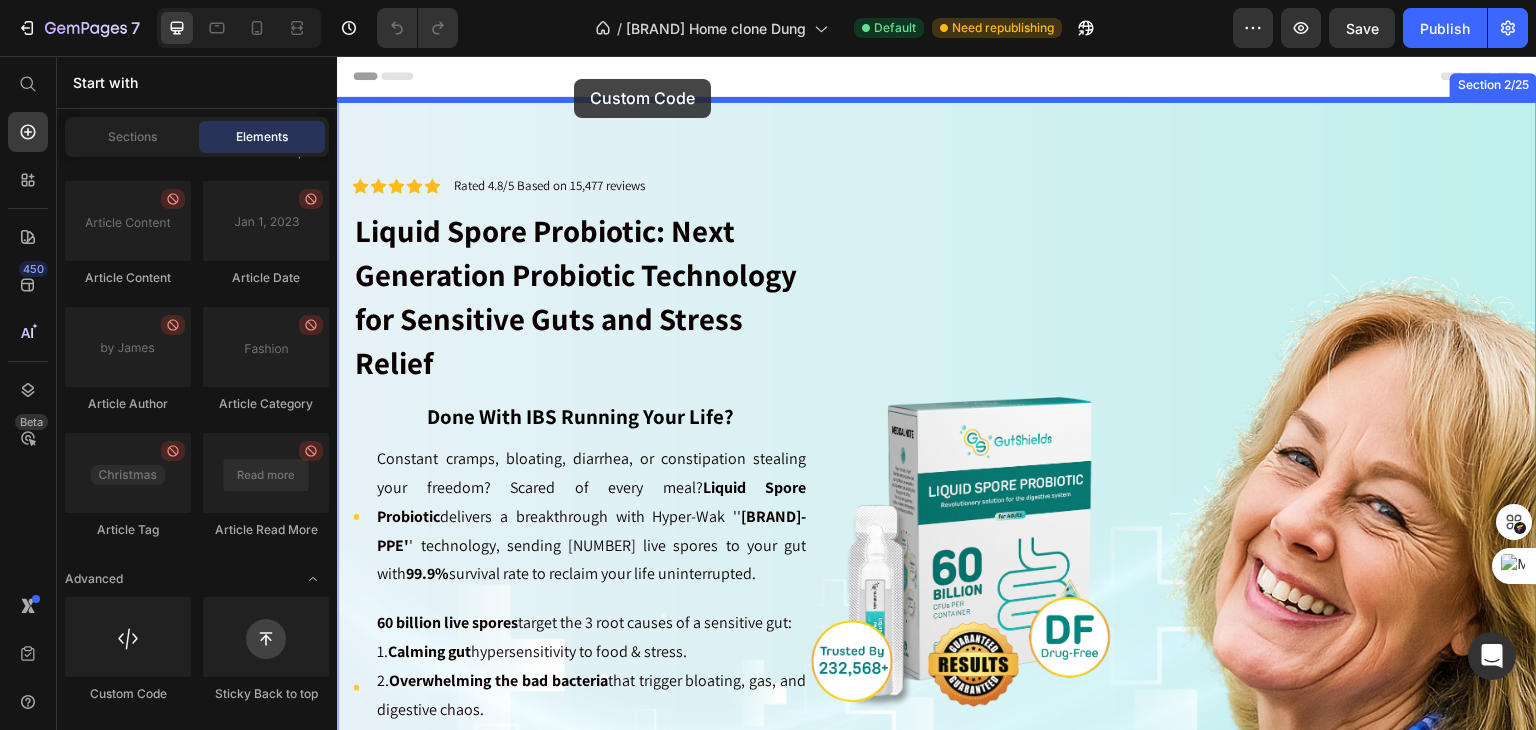 drag, startPoint x: 478, startPoint y: 704, endPoint x: 574, endPoint y: 79, distance: 632.32983 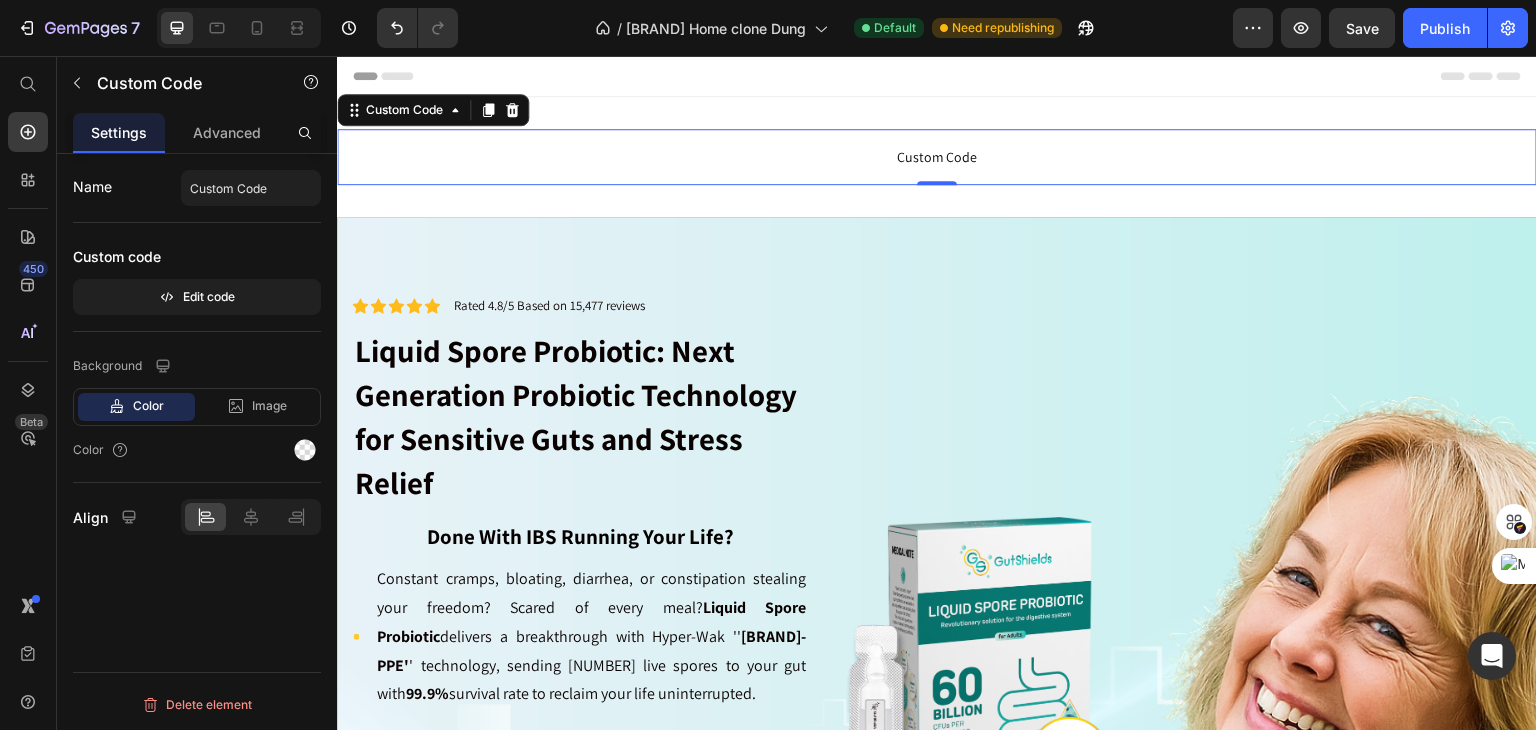 click on "Custom Code" at bounding box center (937, 157) 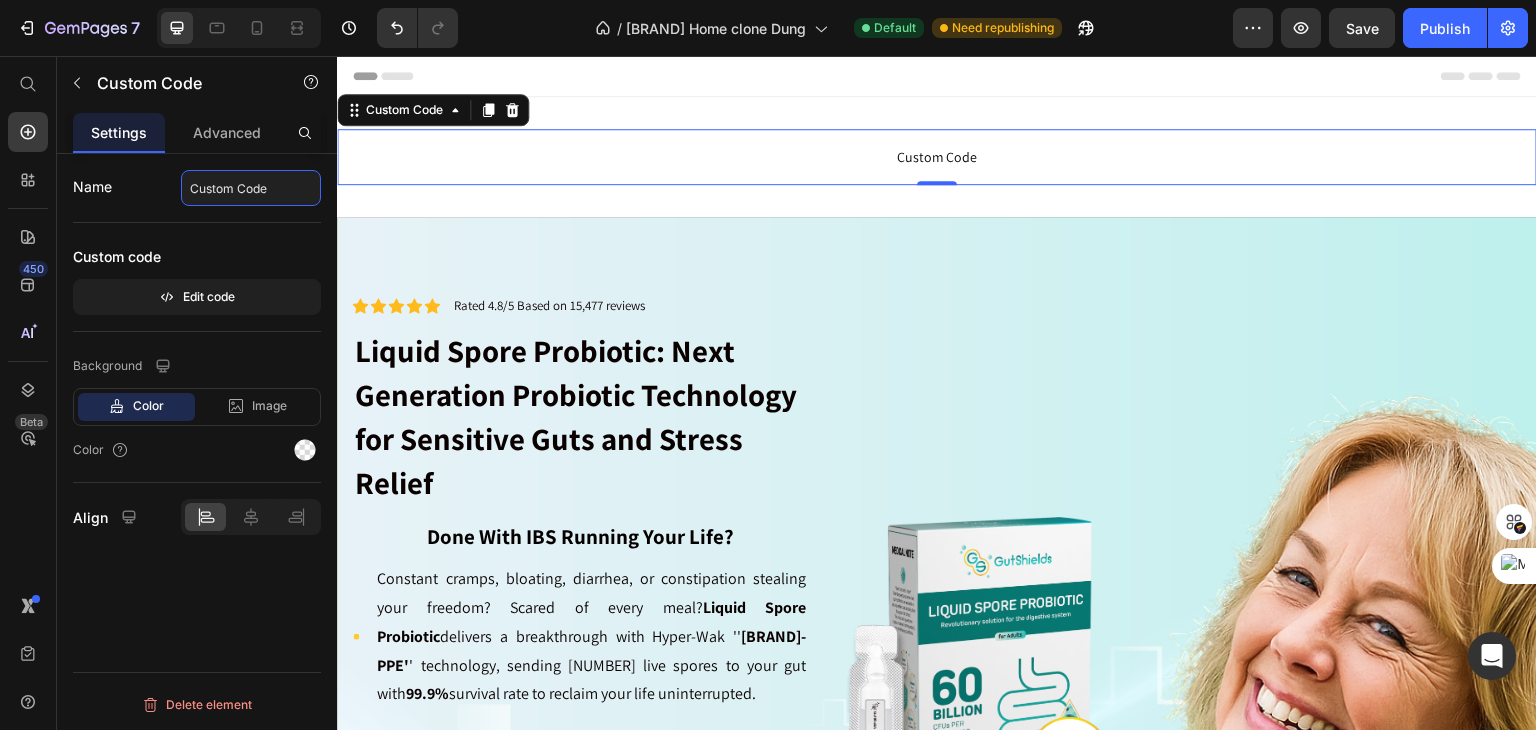click on "Custom Code" 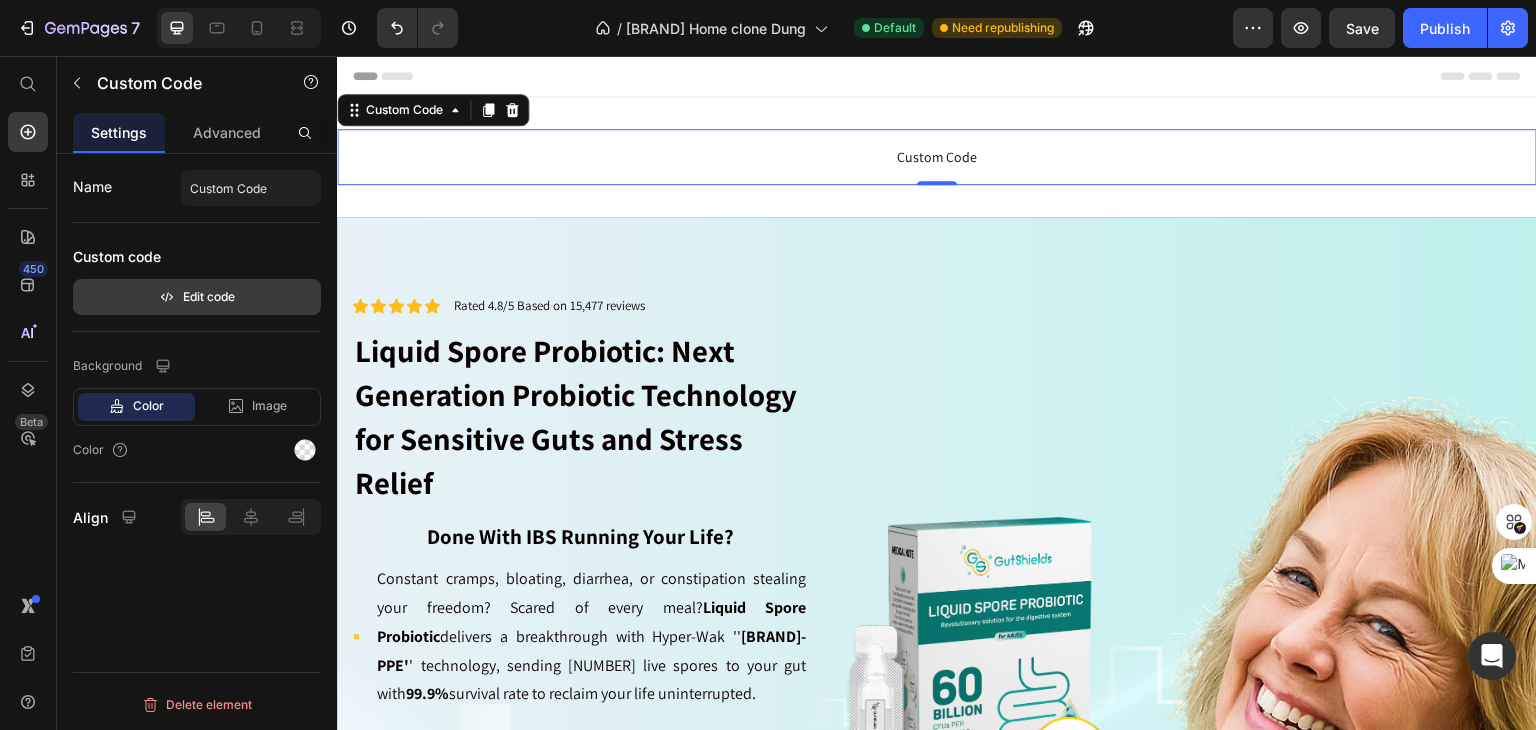click on "Edit code" at bounding box center [197, 297] 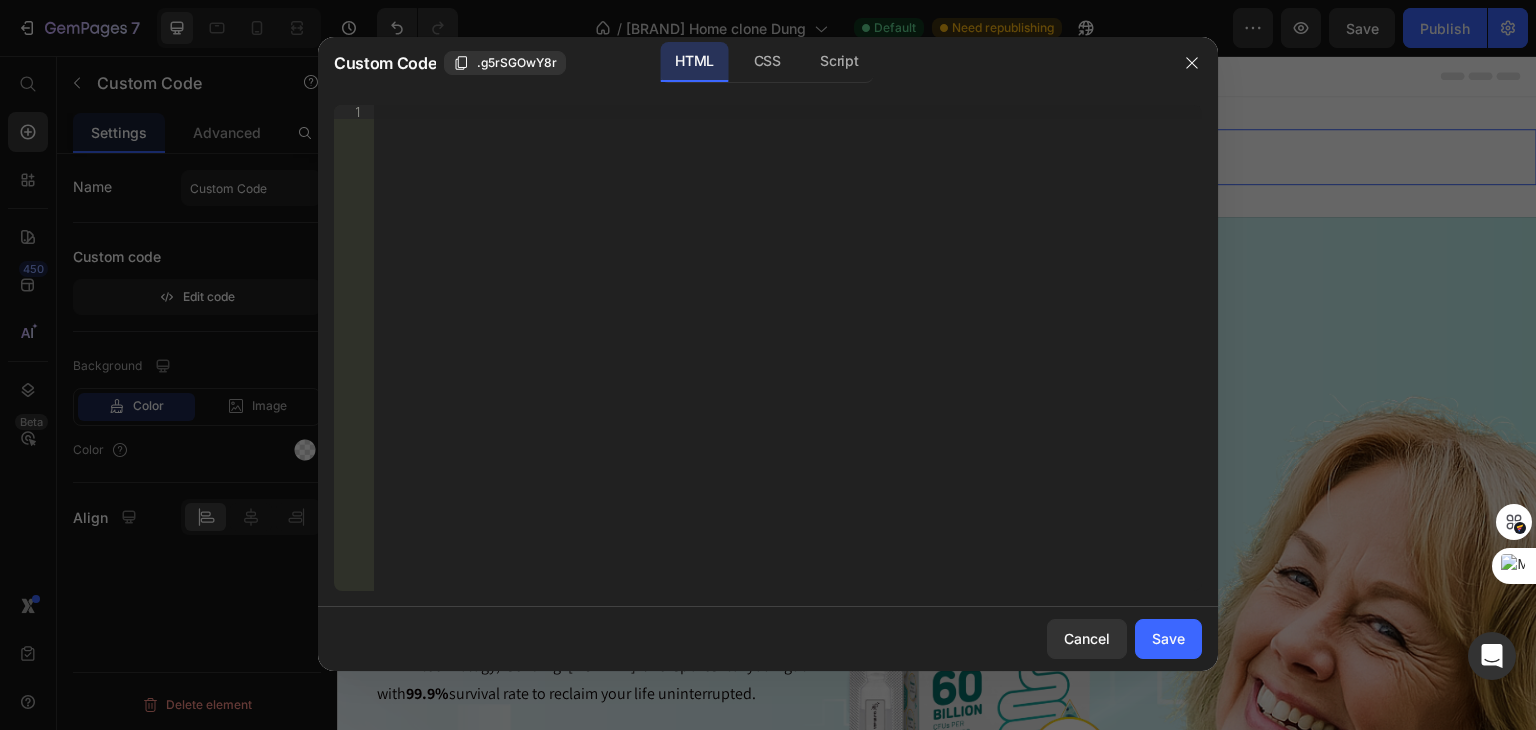 type 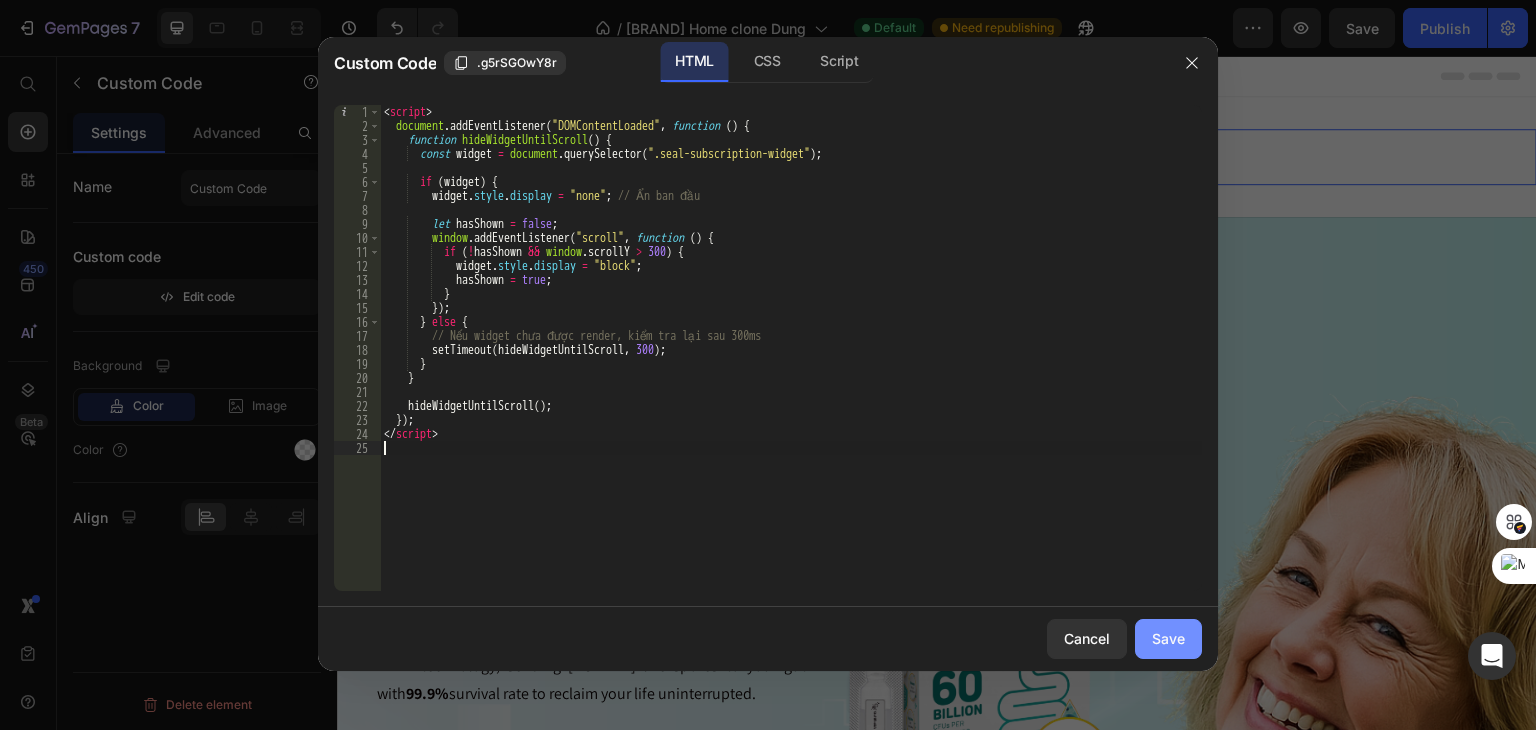 click on "Save" at bounding box center (1168, 638) 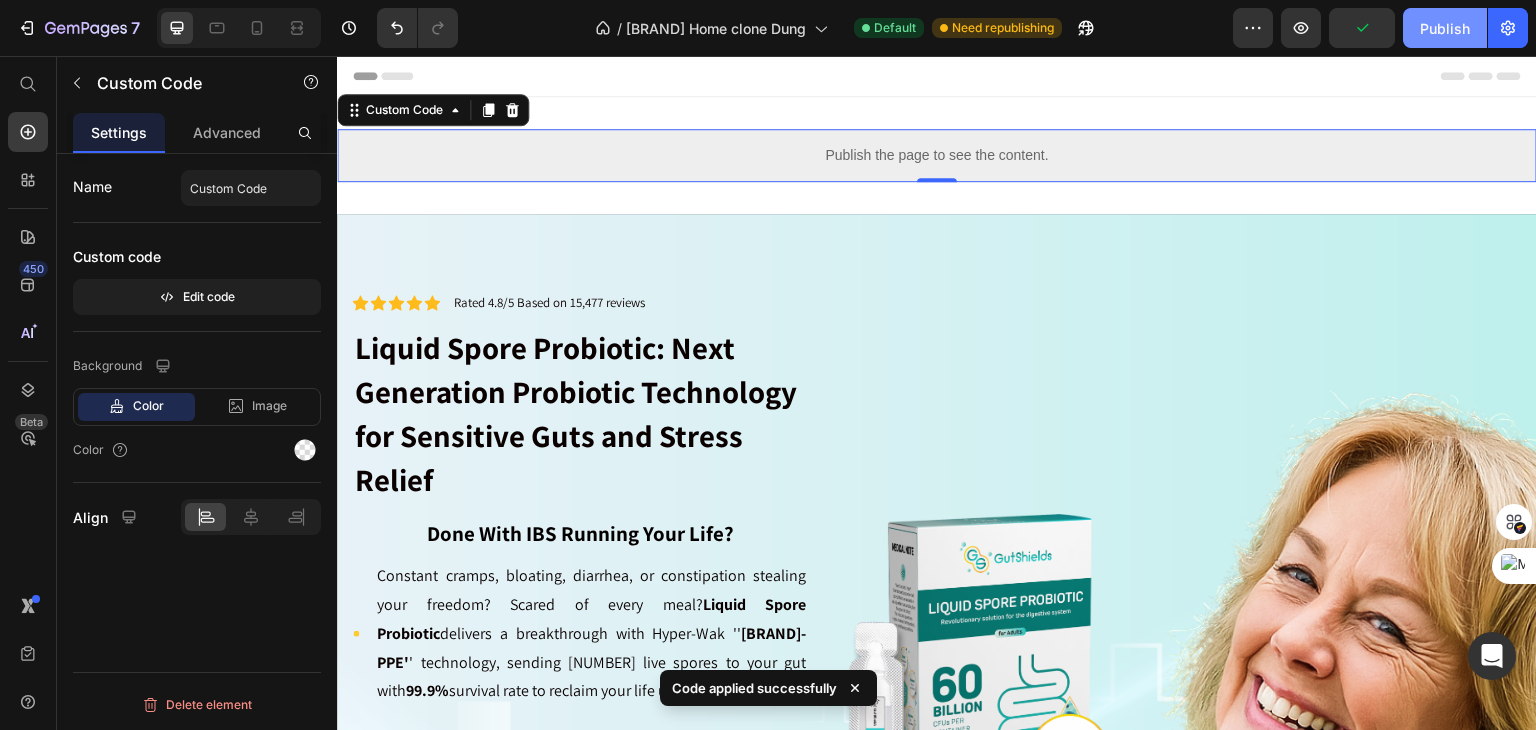 click on "Publish" at bounding box center (1445, 28) 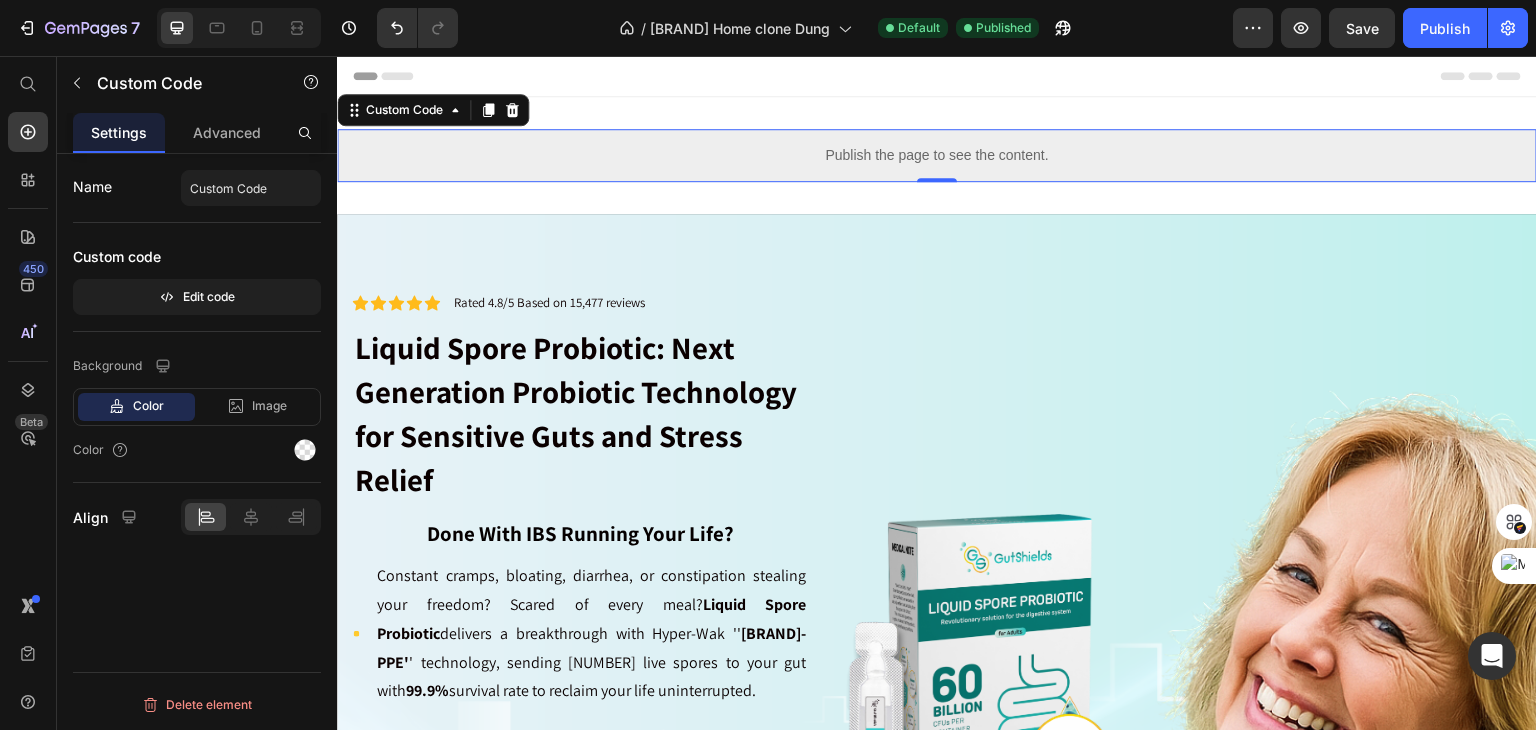 click on "Publish the page to see the content." at bounding box center (937, 155) 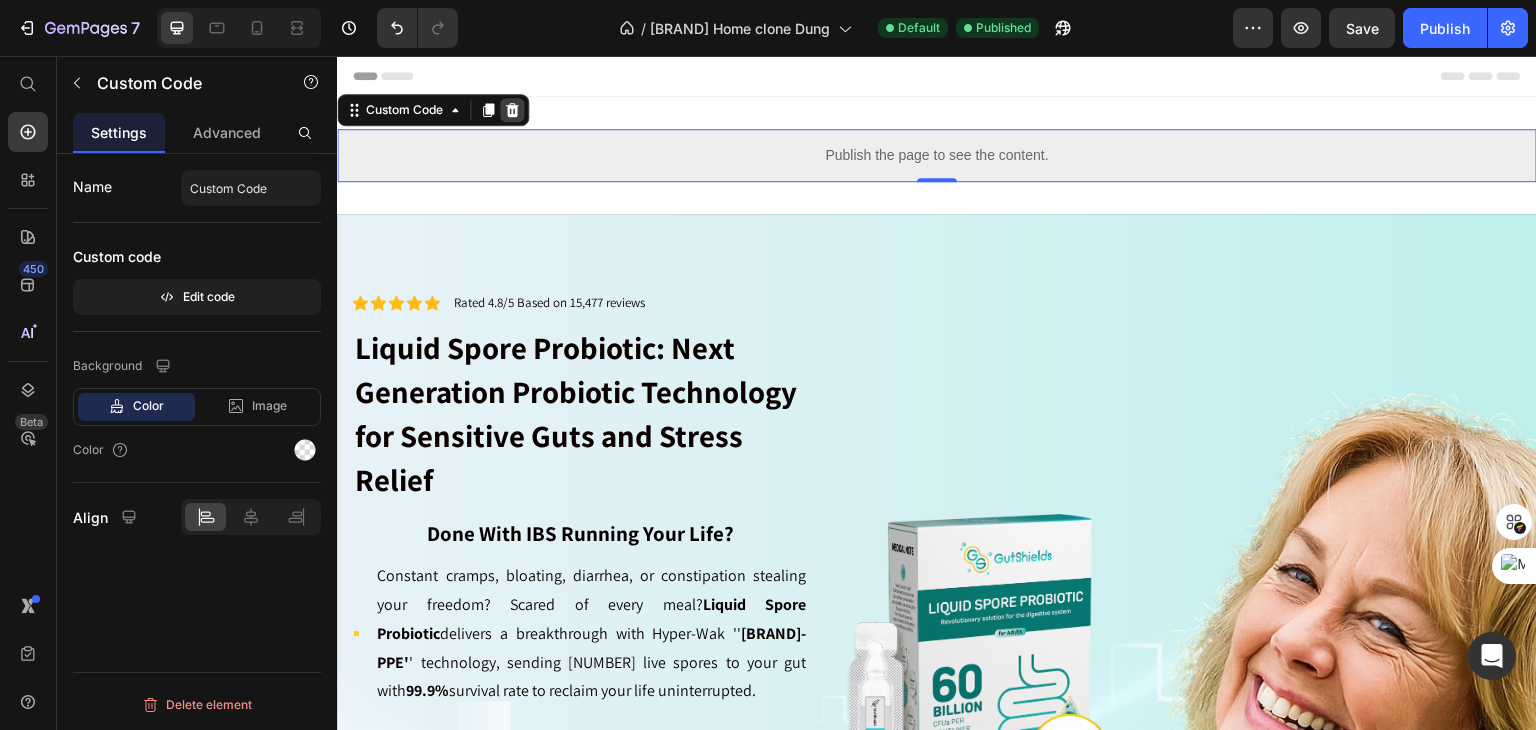 click 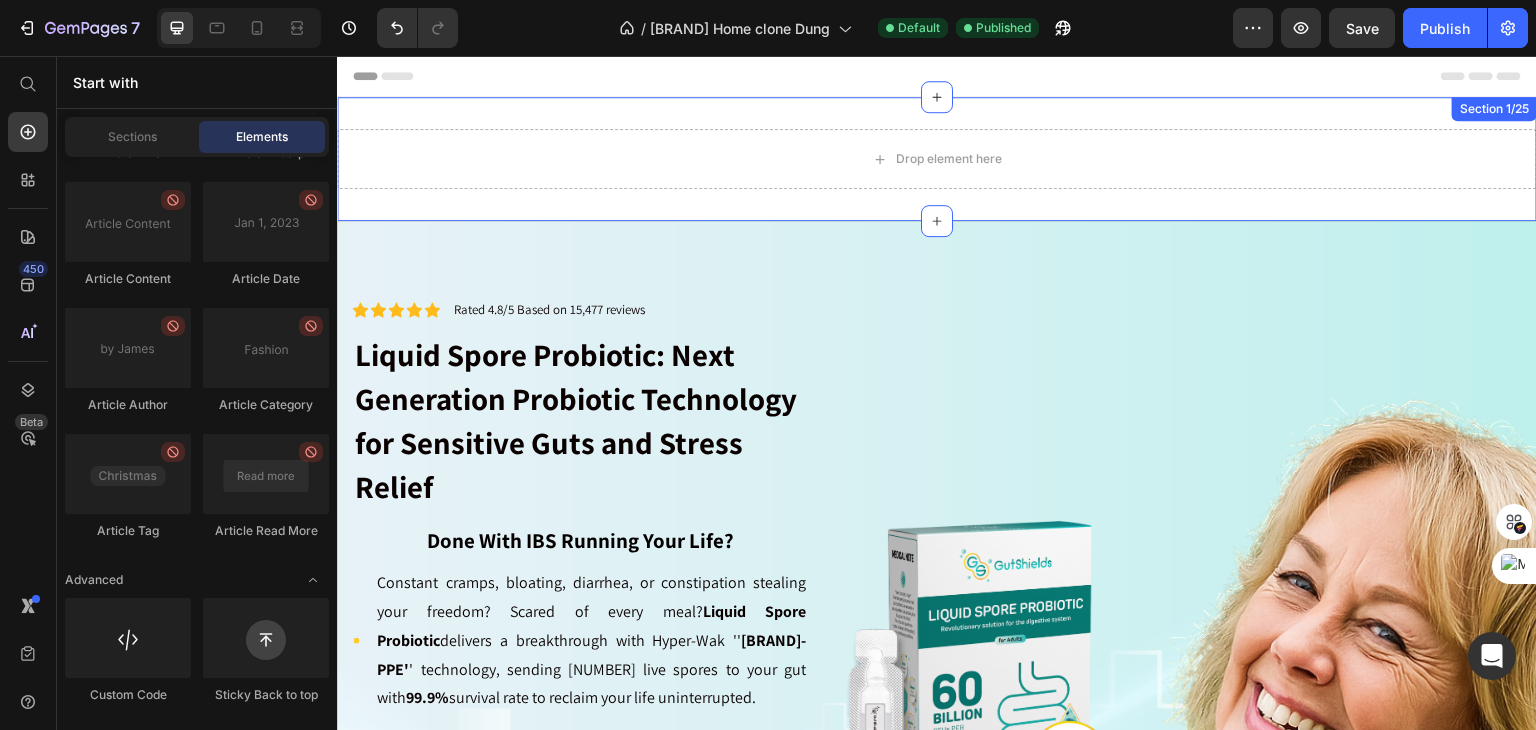 click on "Drop element here Section 1/25" at bounding box center [937, 159] 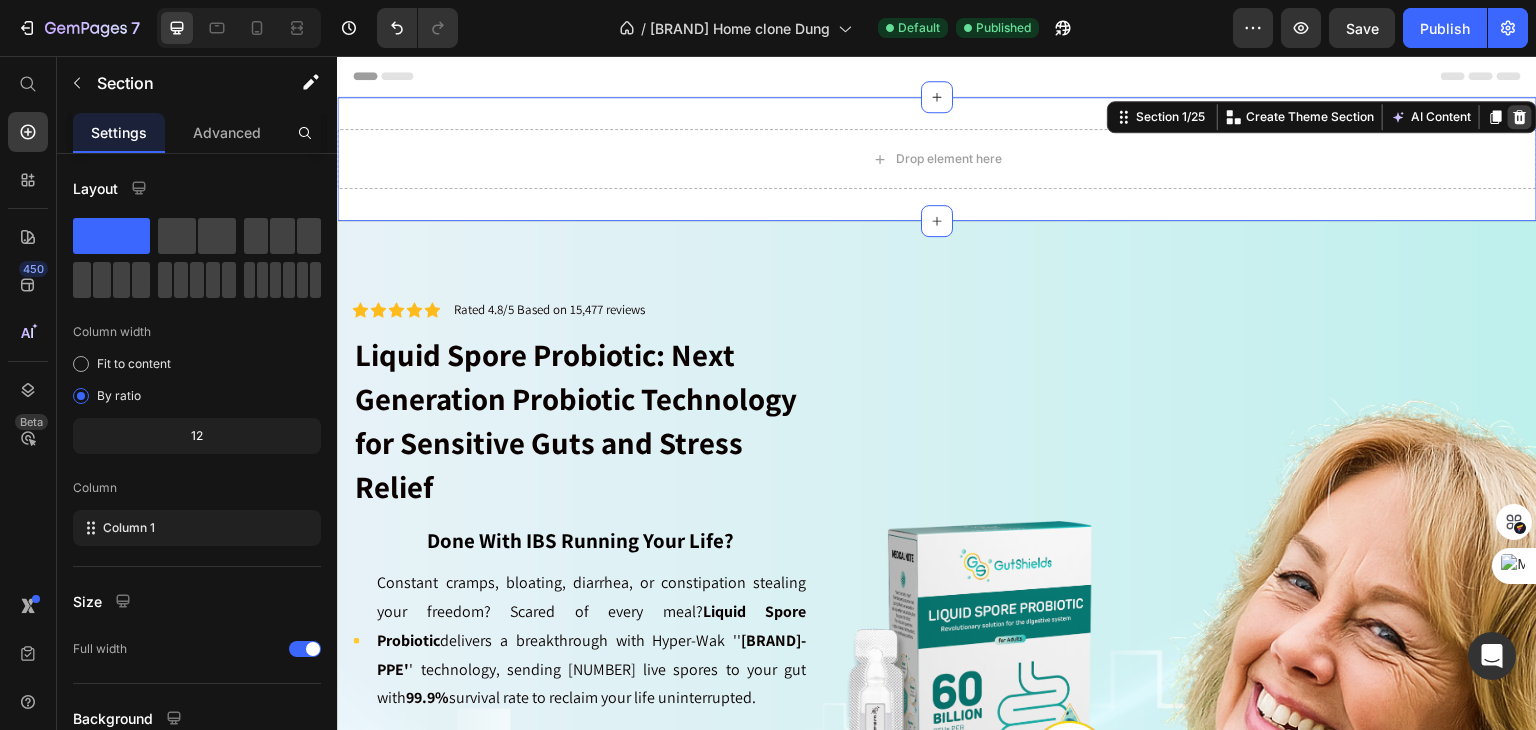 click 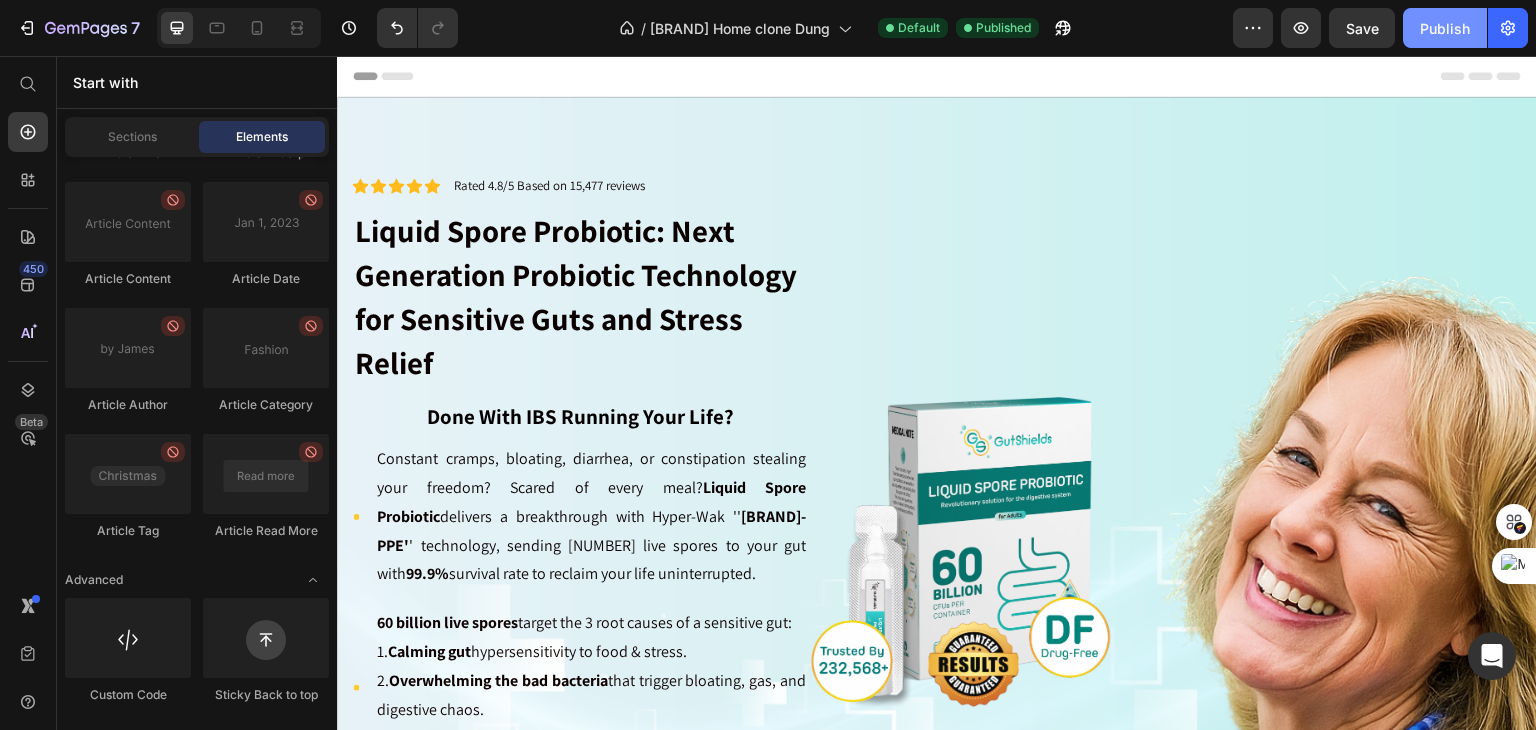 click on "Publish" at bounding box center [1445, 28] 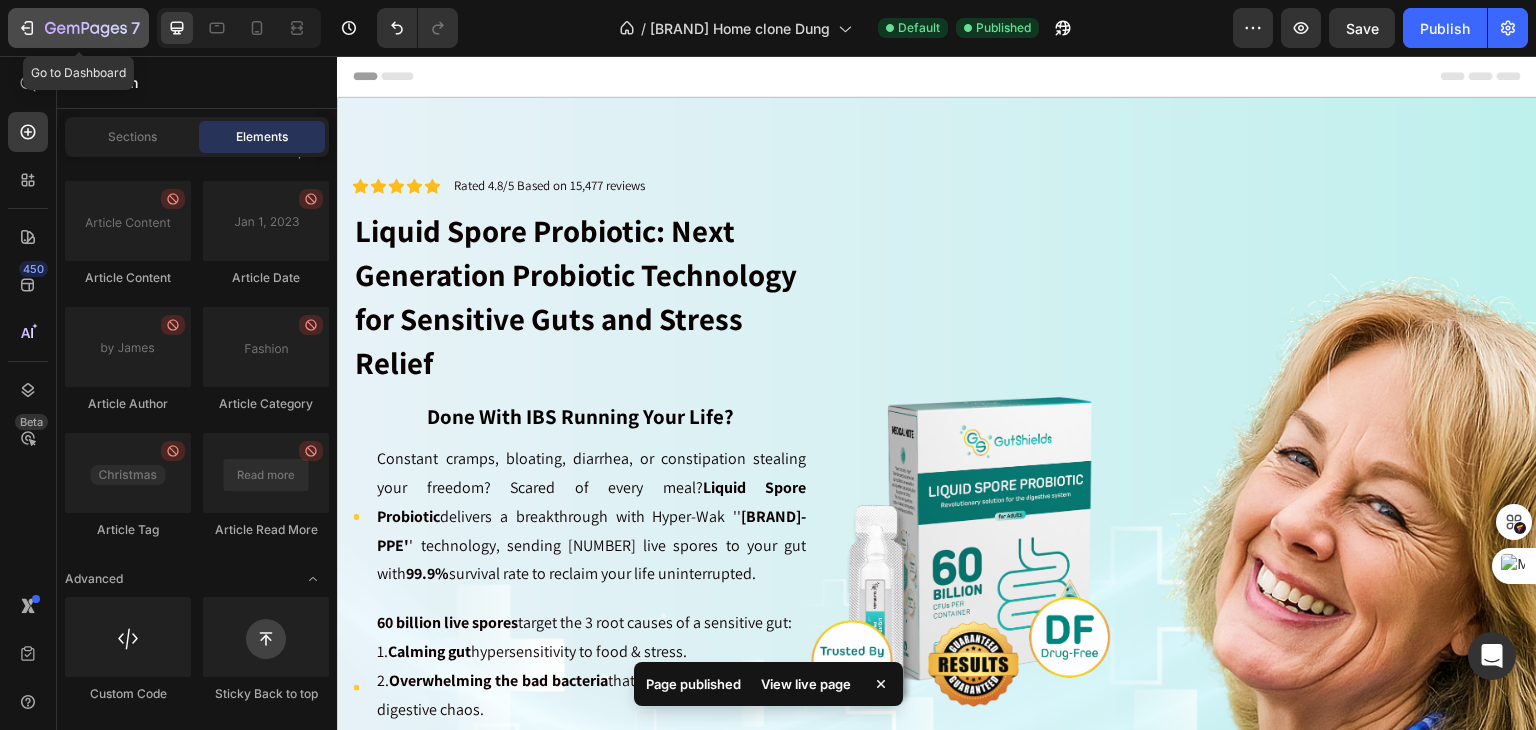 click 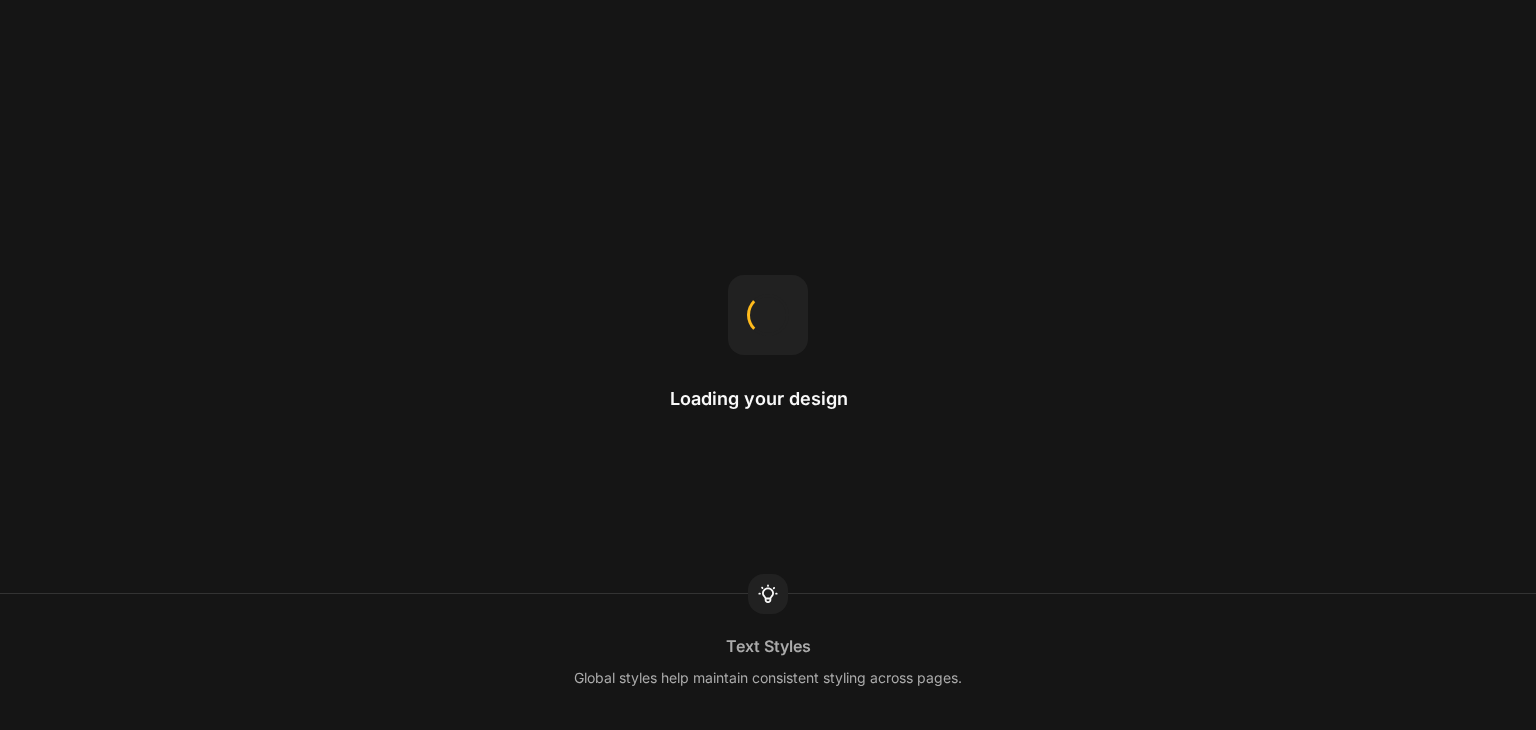 scroll, scrollTop: 0, scrollLeft: 0, axis: both 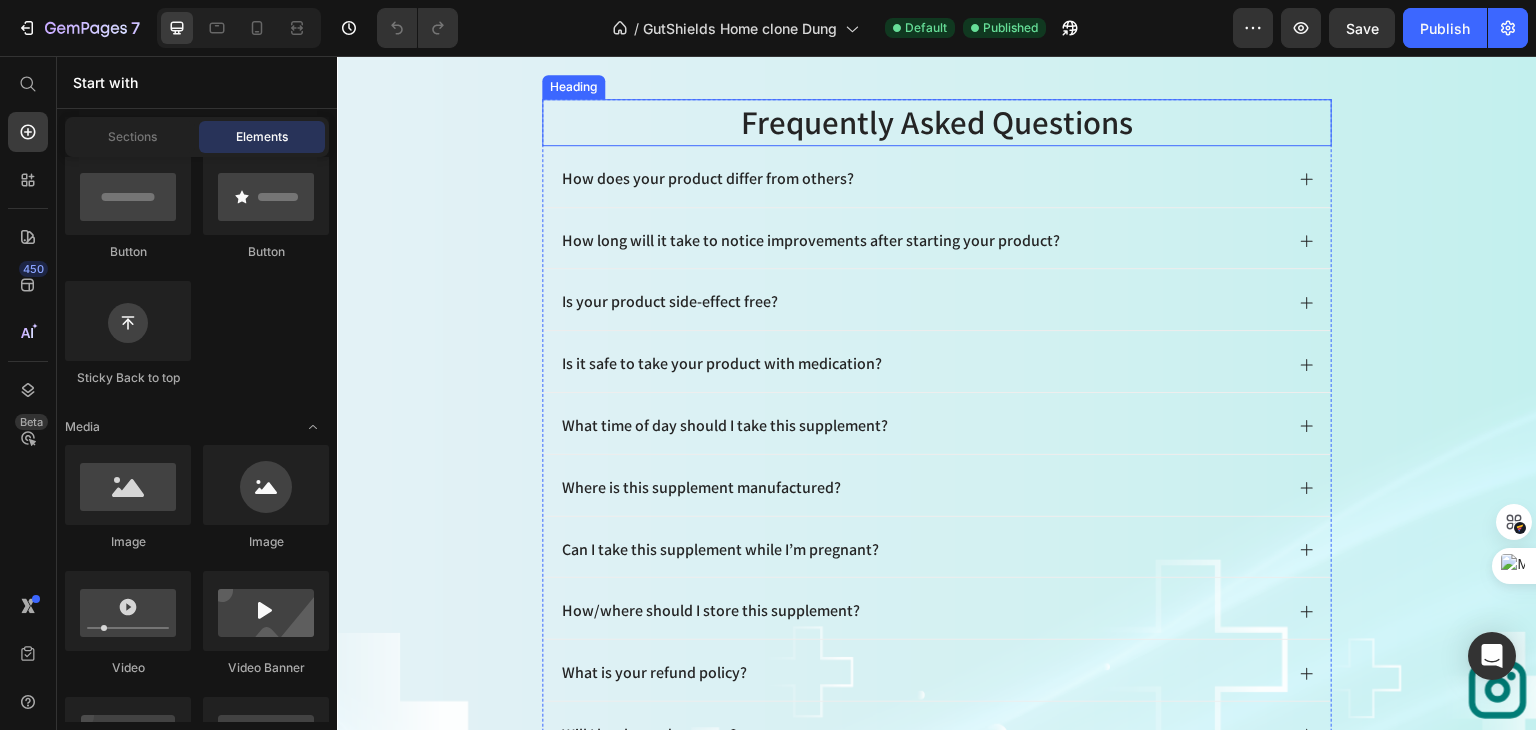 click on "Frequently asked questions" at bounding box center (937, 122) 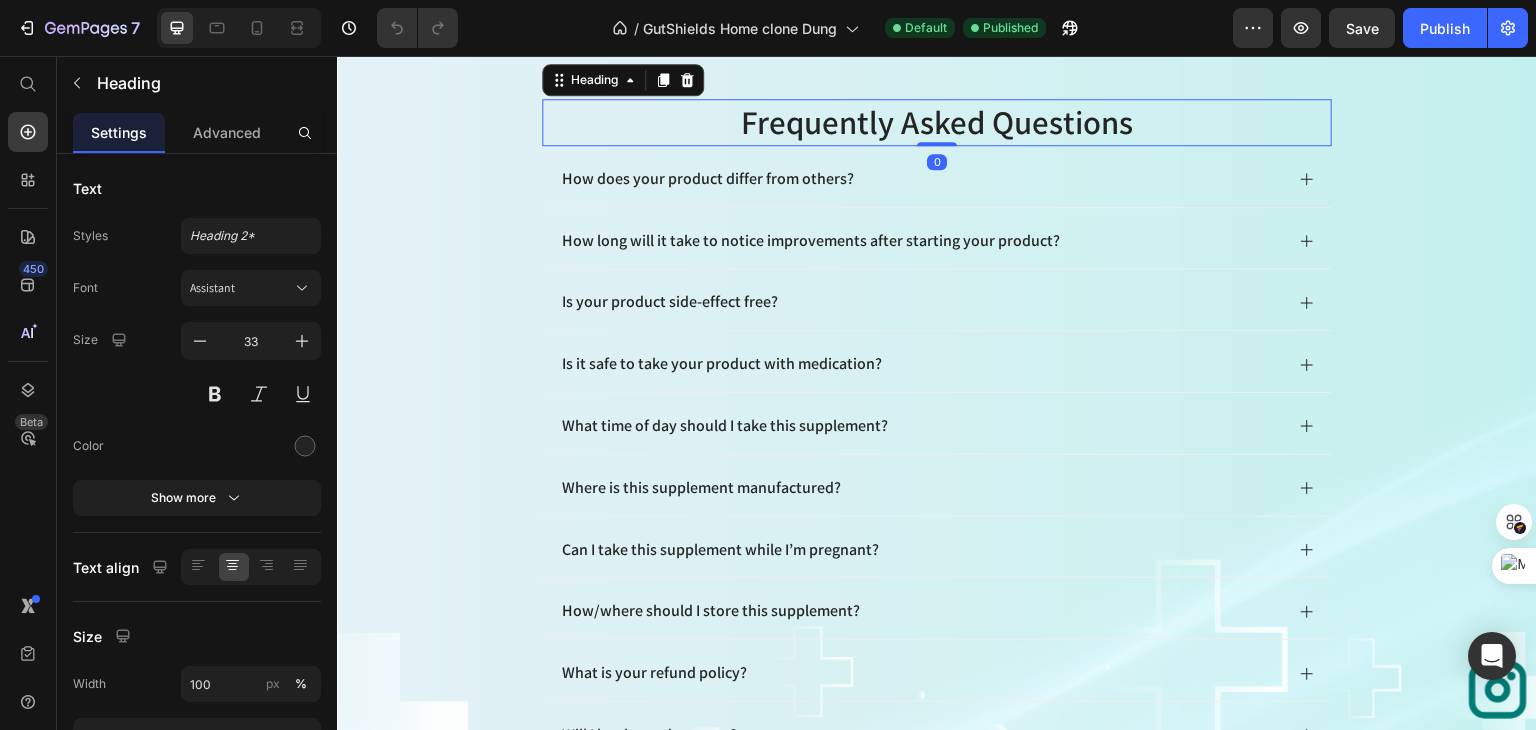 click on "Frequently asked questions" at bounding box center [937, 122] 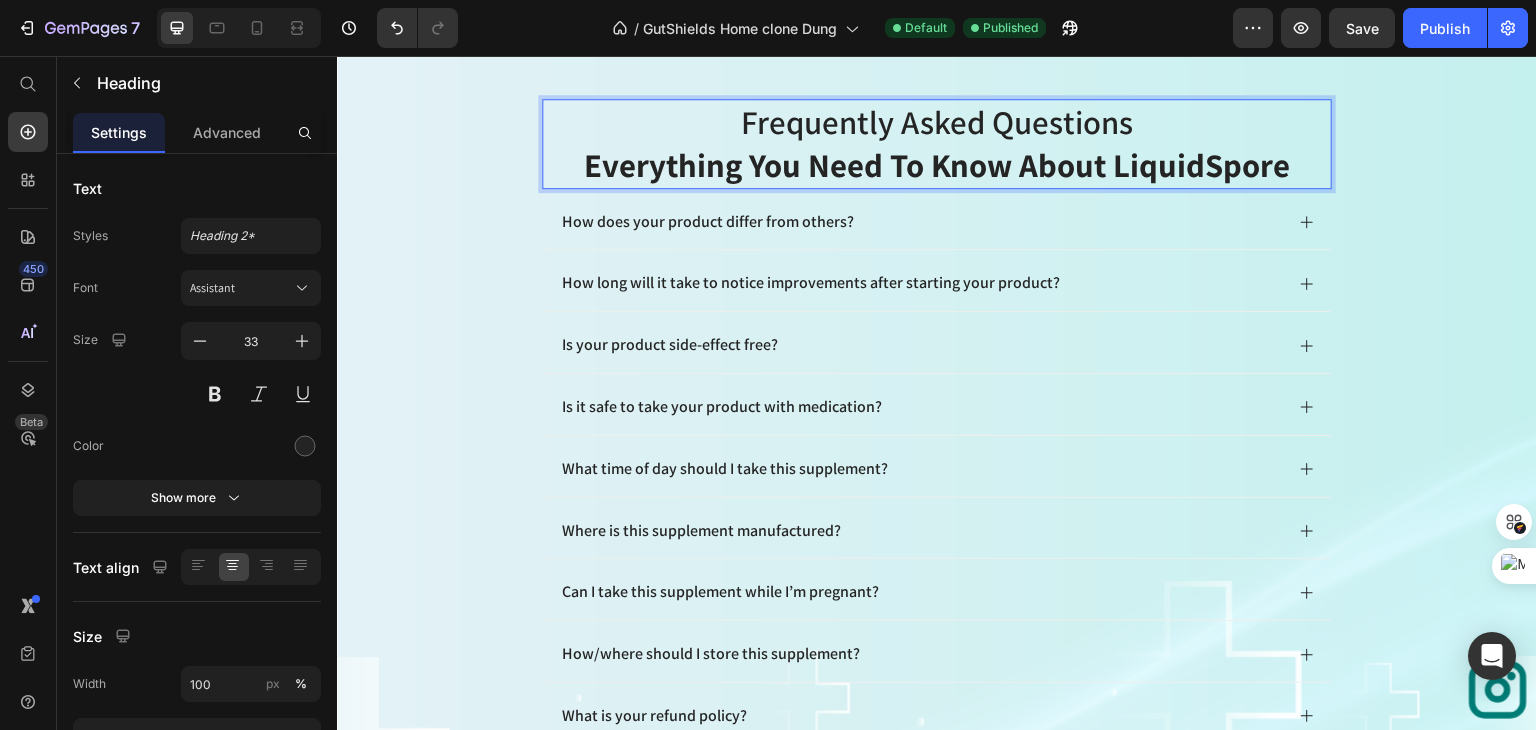 click on "Everything You Need to Know About LiquidSpore" at bounding box center (937, 164) 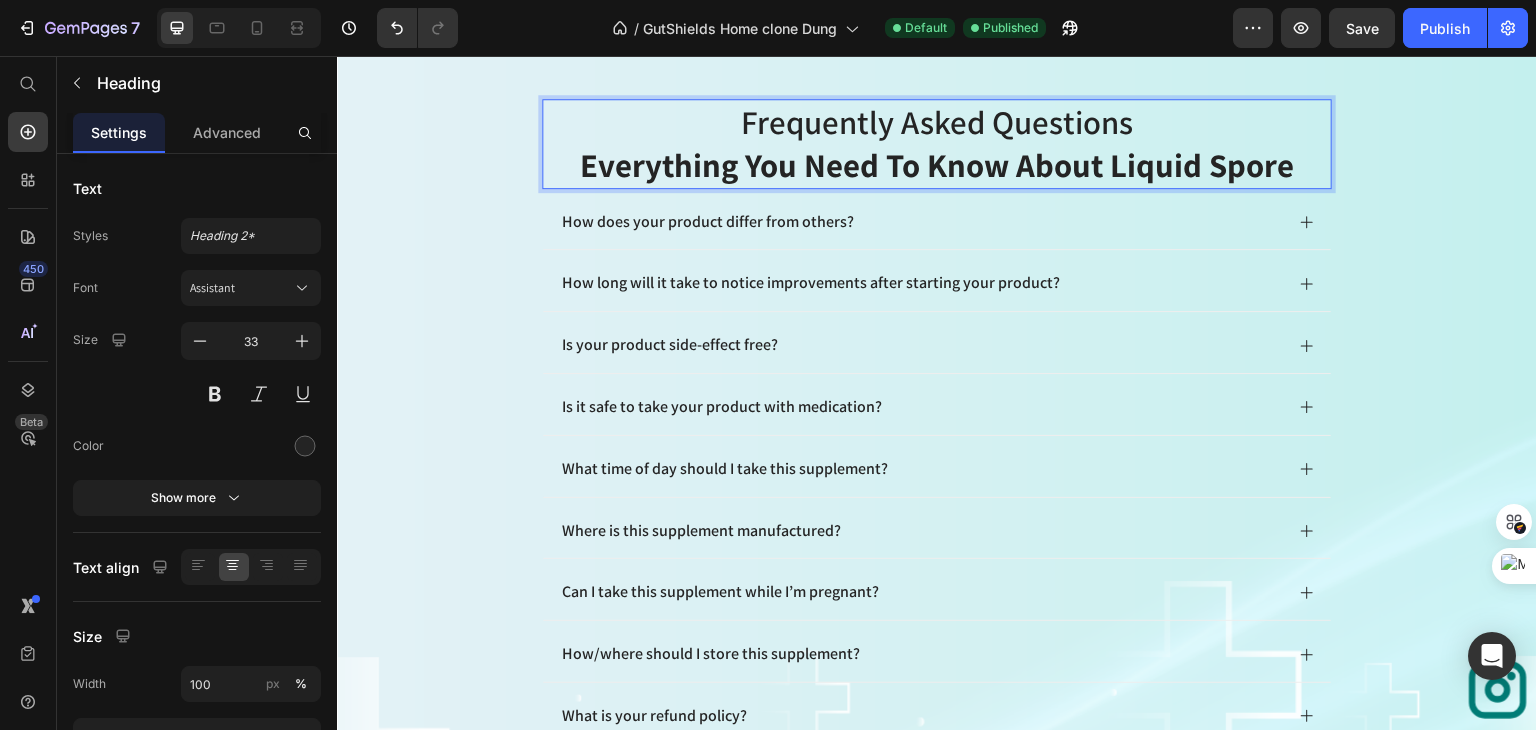 click on "Frequently asked questions Everything You Need to Know About Liquid Spore" at bounding box center (937, 144) 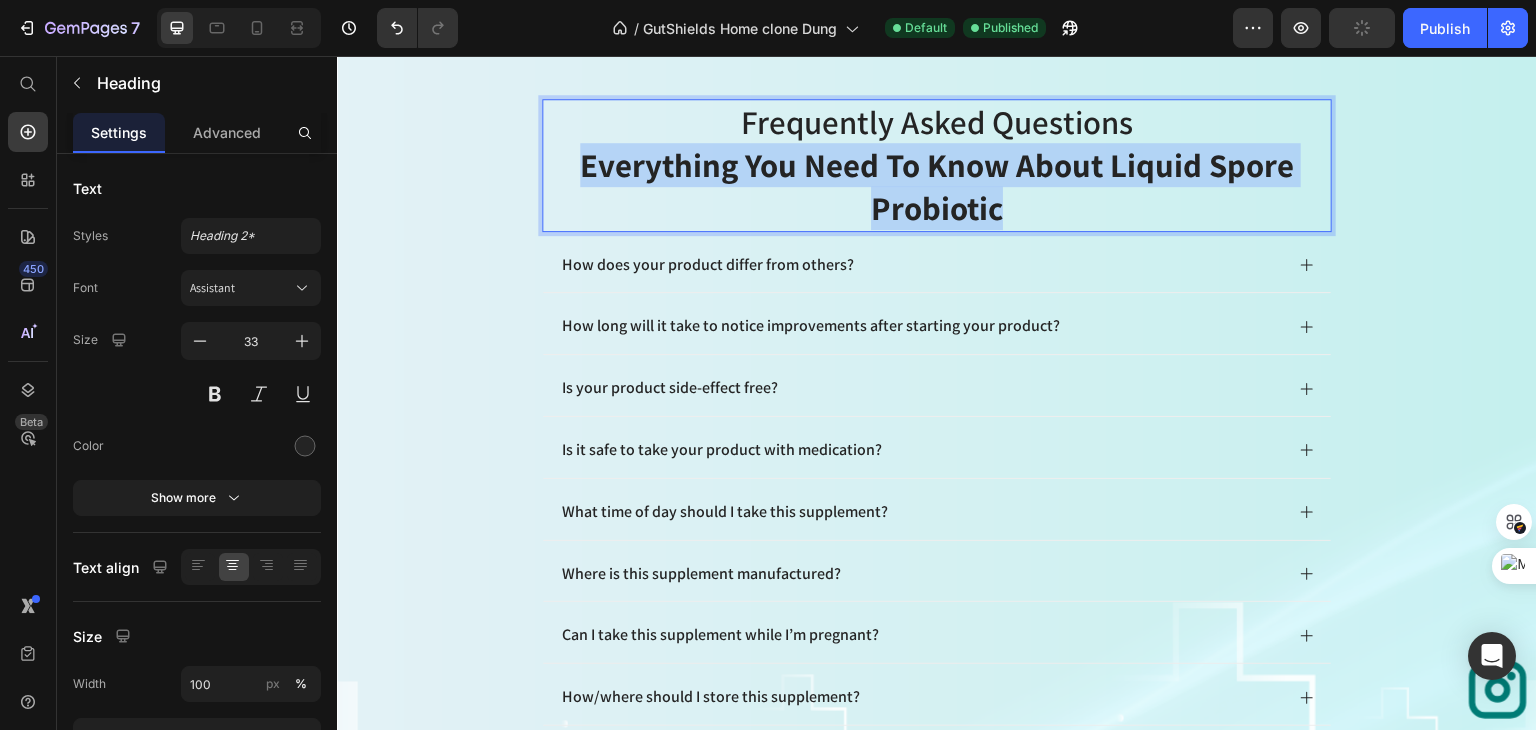 drag, startPoint x: 1025, startPoint y: 331, endPoint x: 574, endPoint y: 283, distance: 453.54712 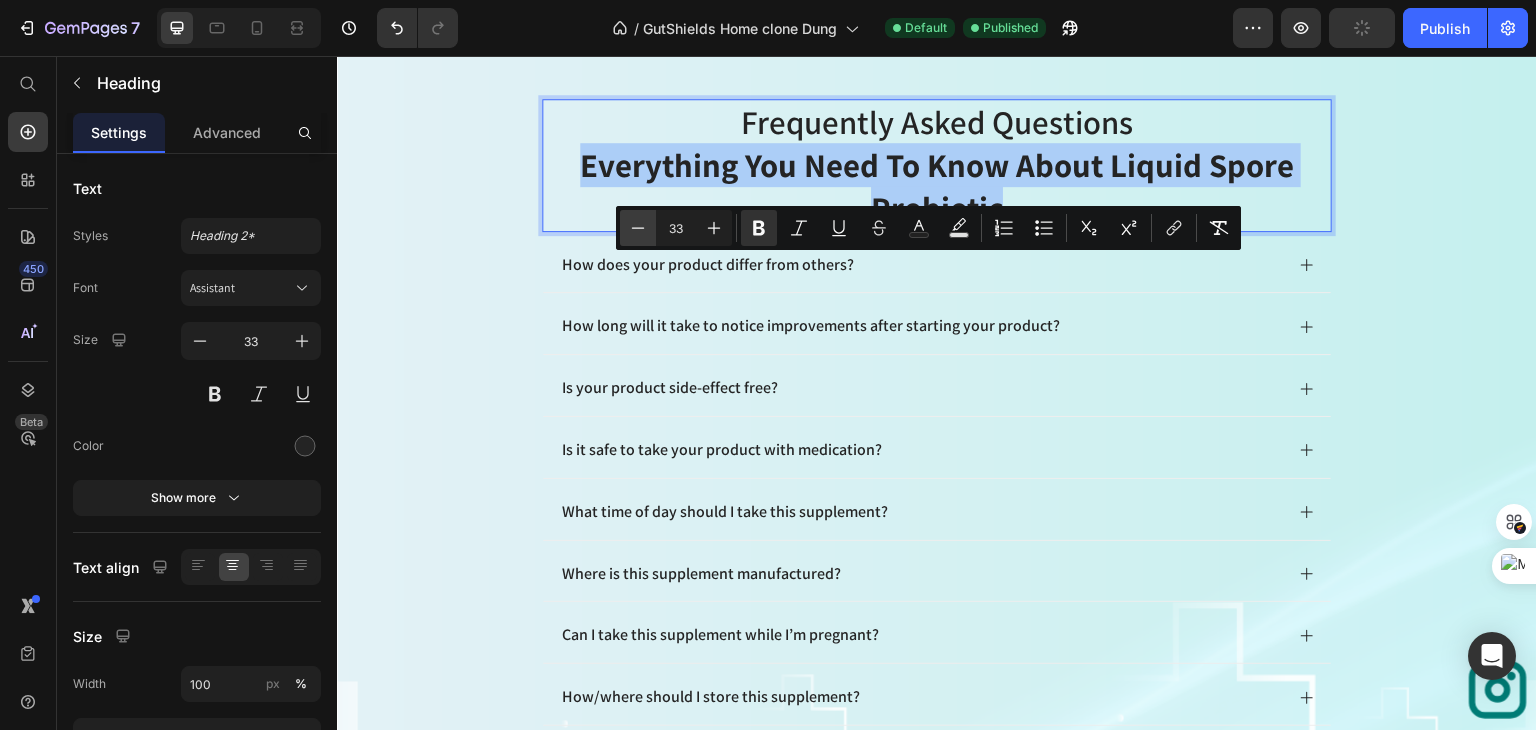click 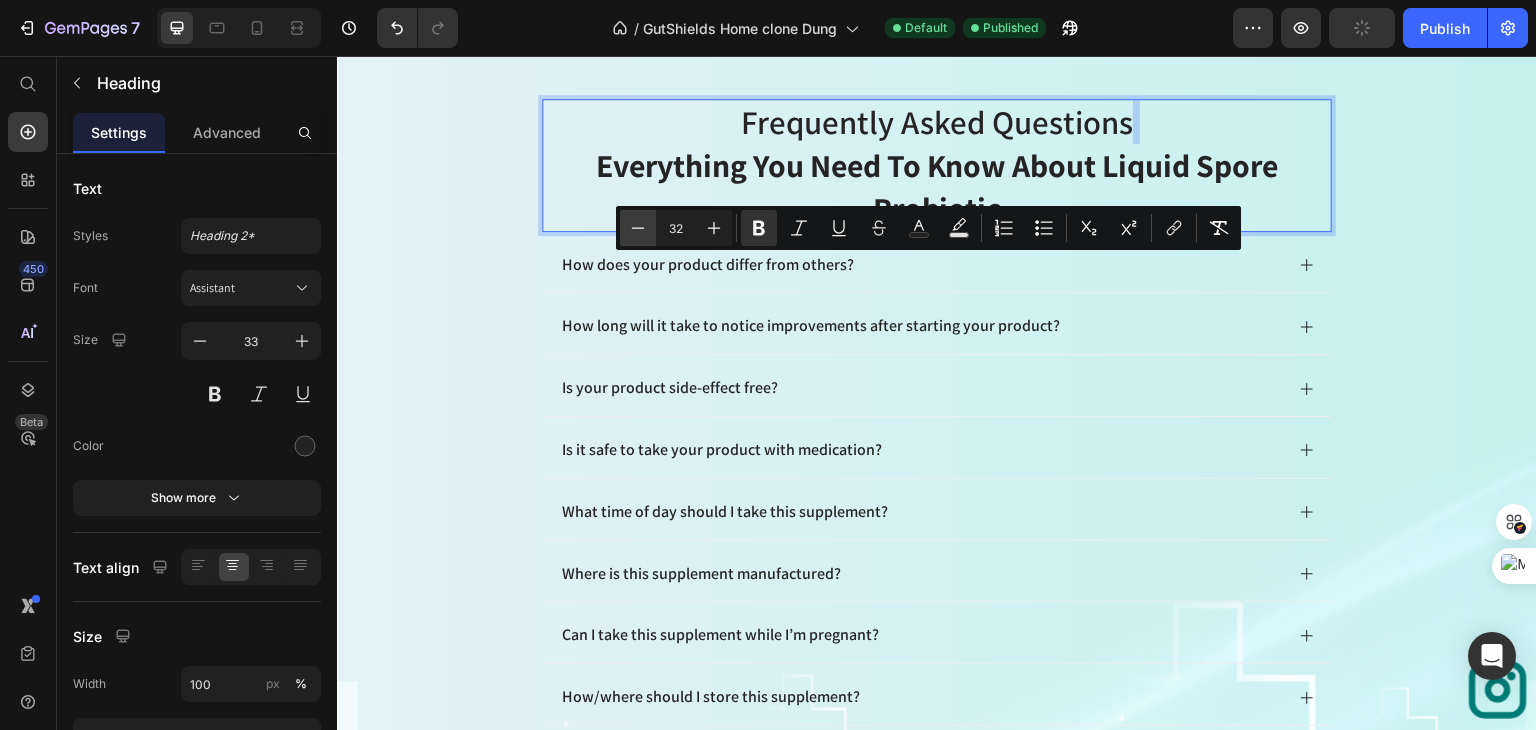 click 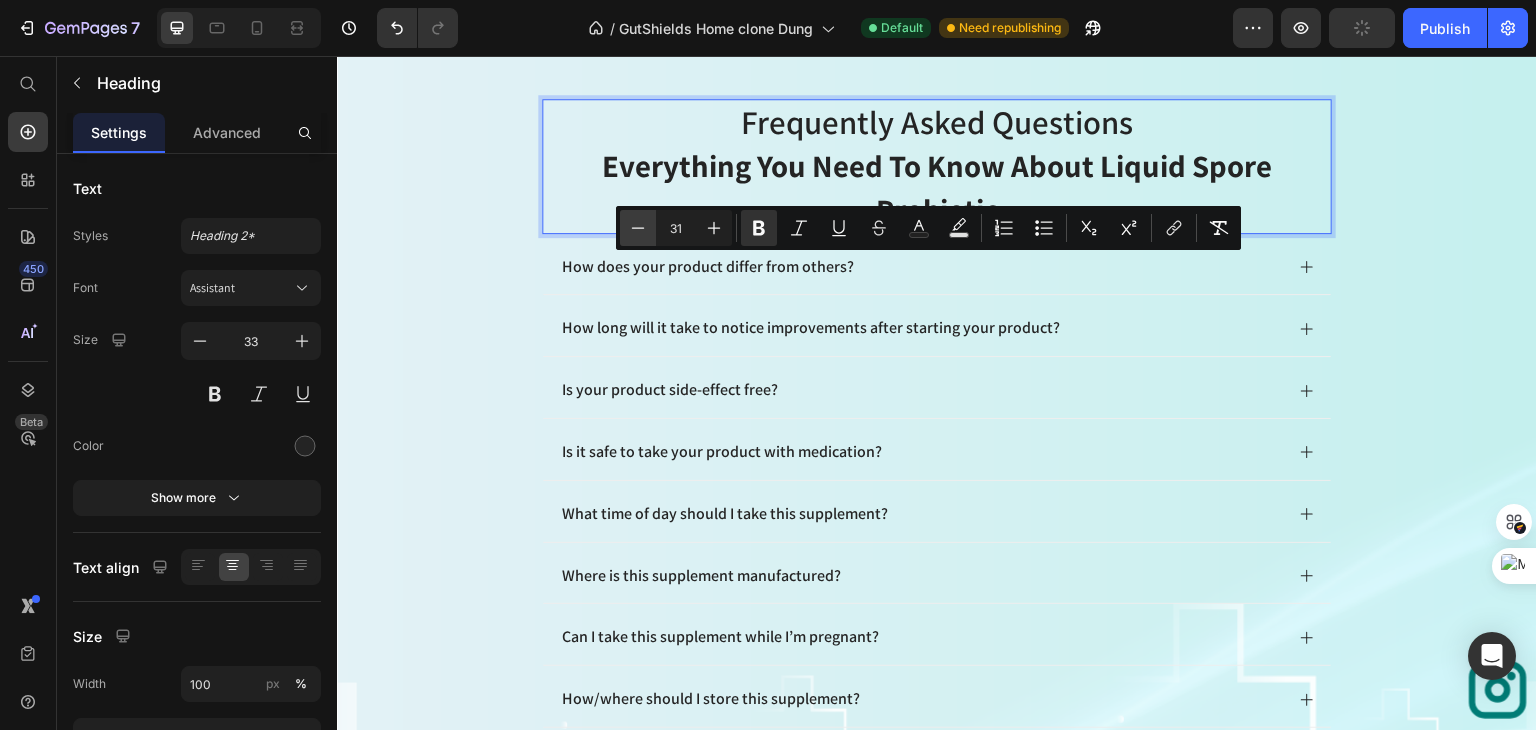 click 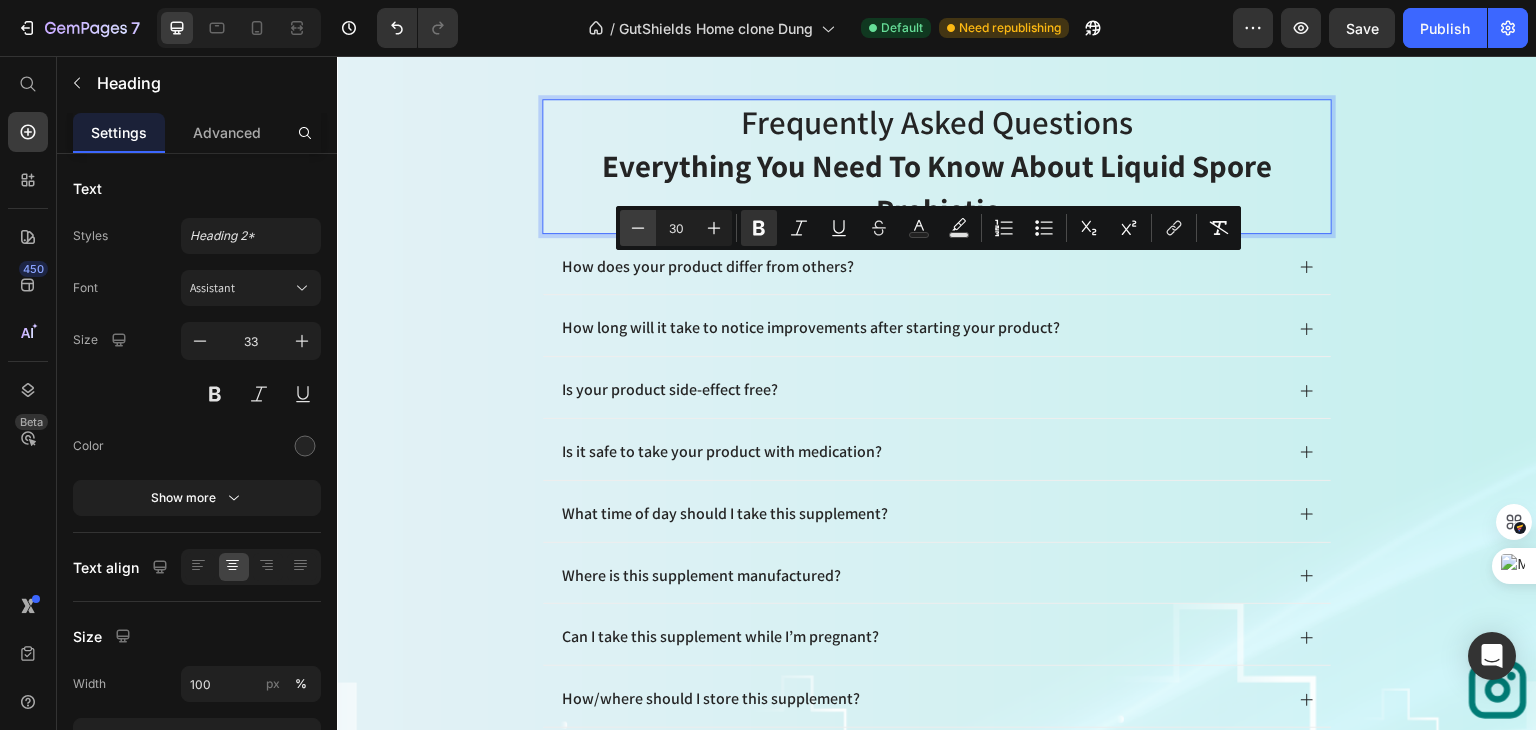 click 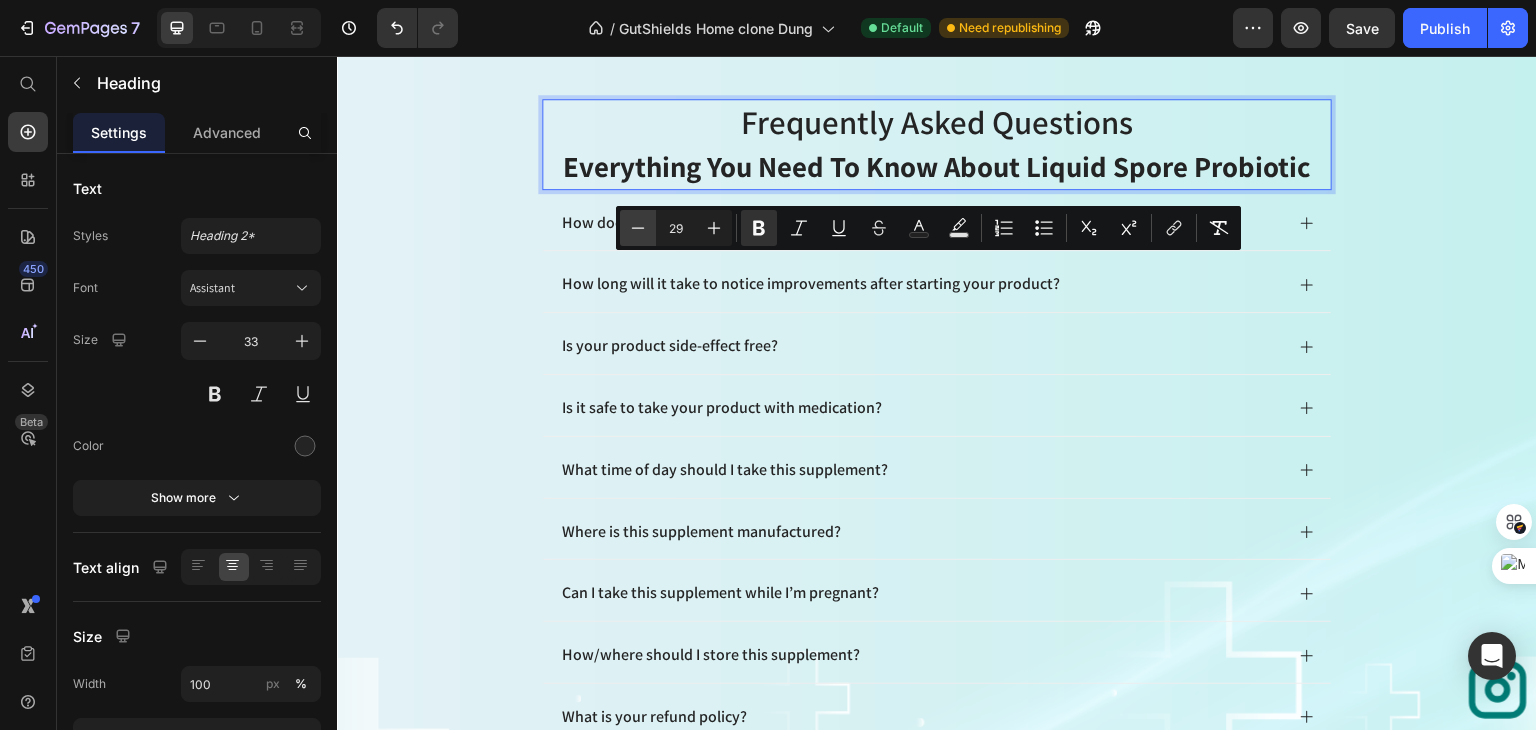 click 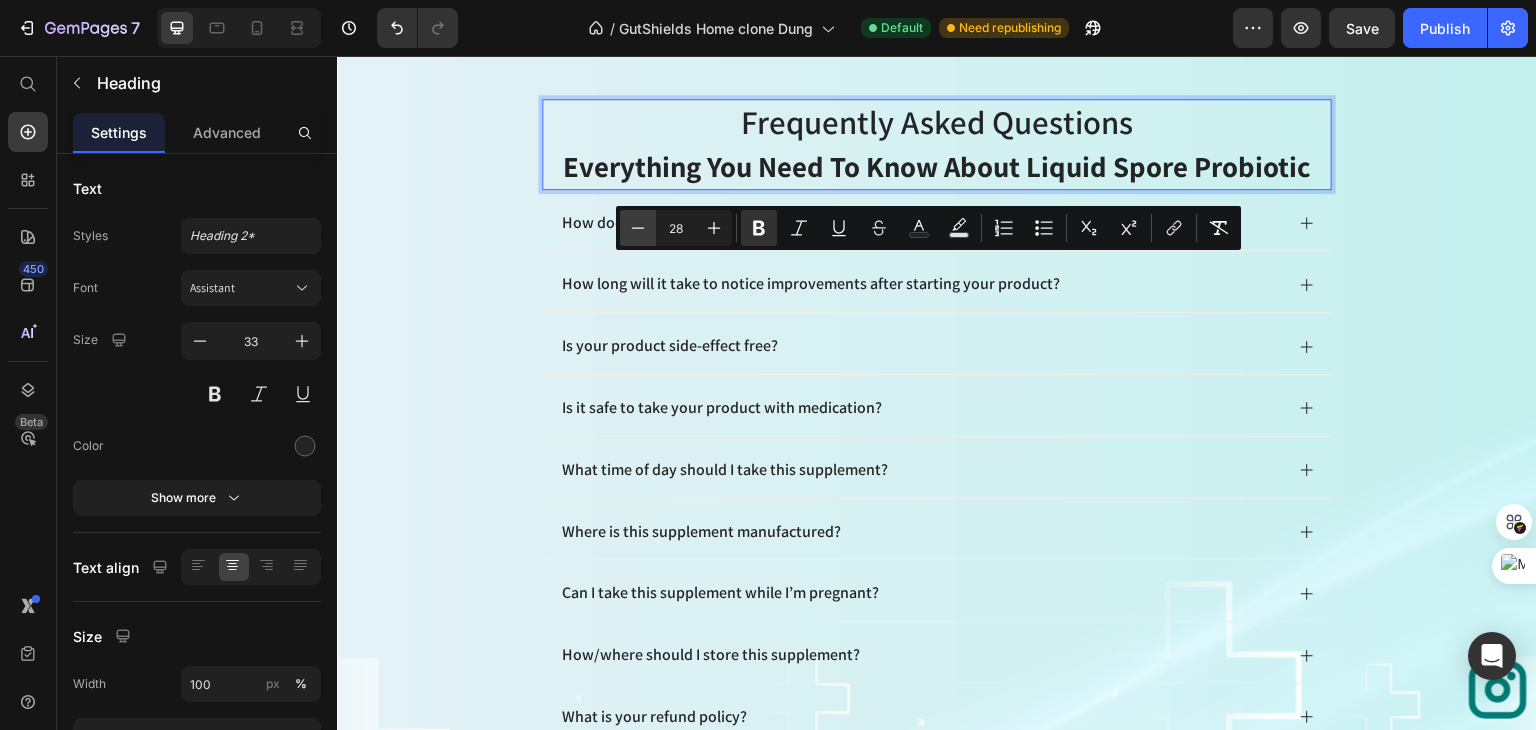 click 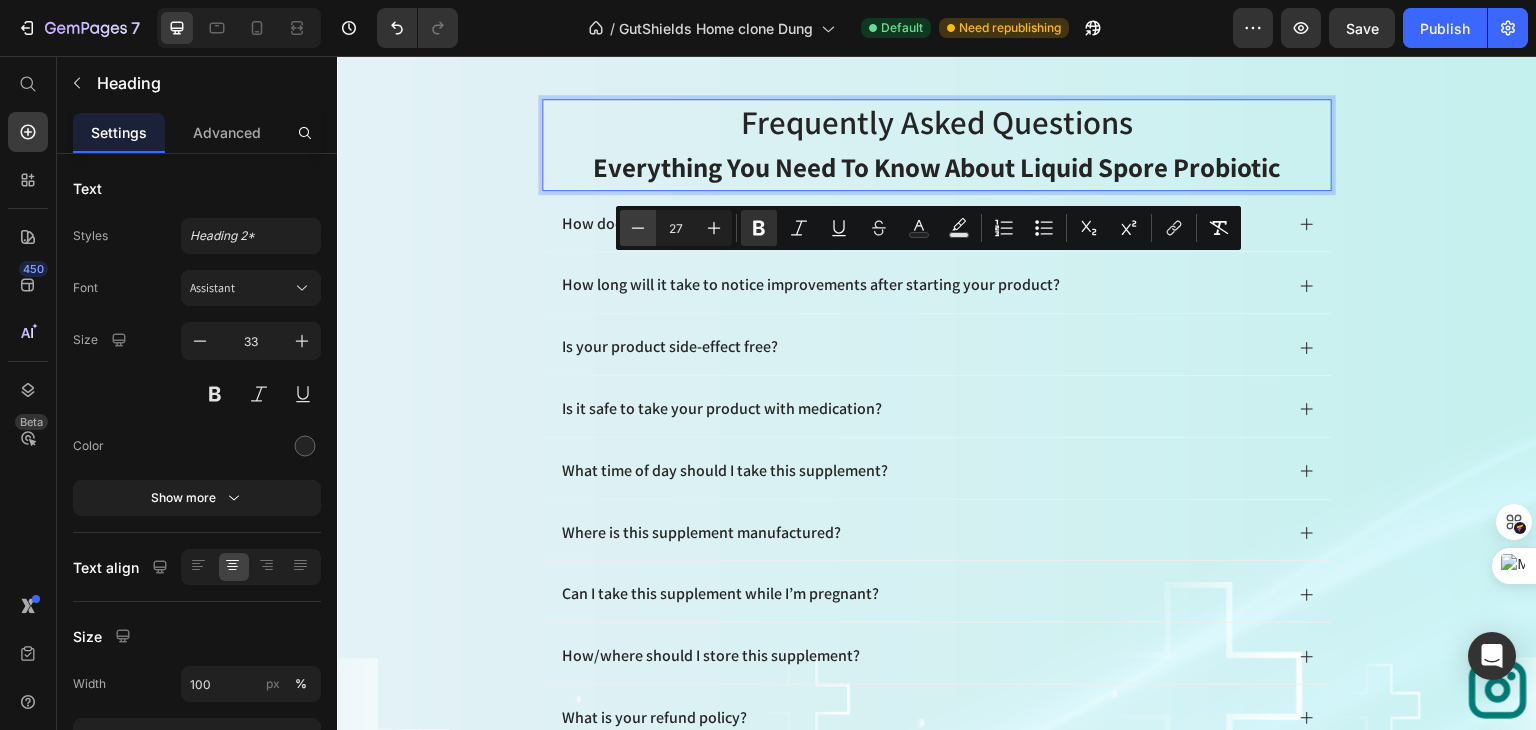 click 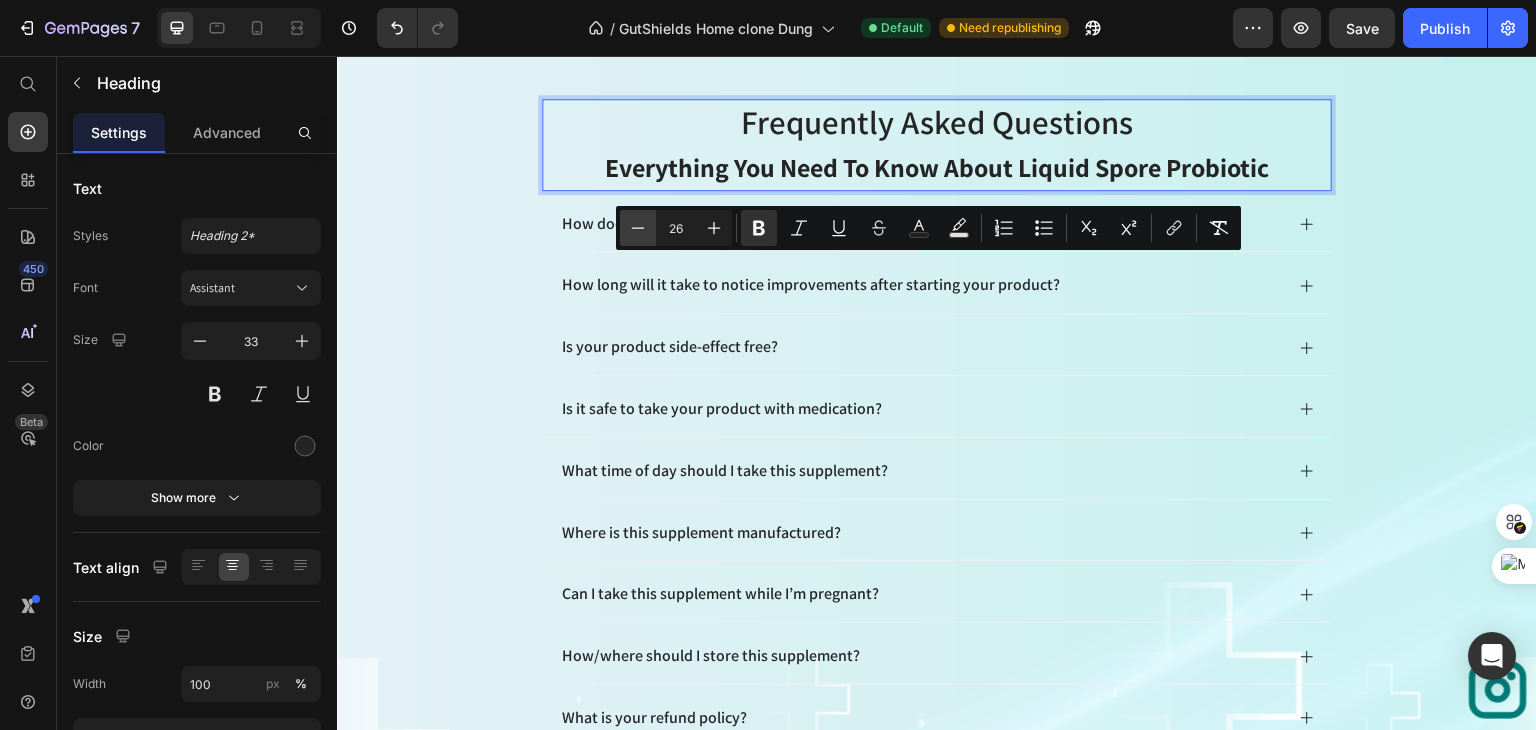 click 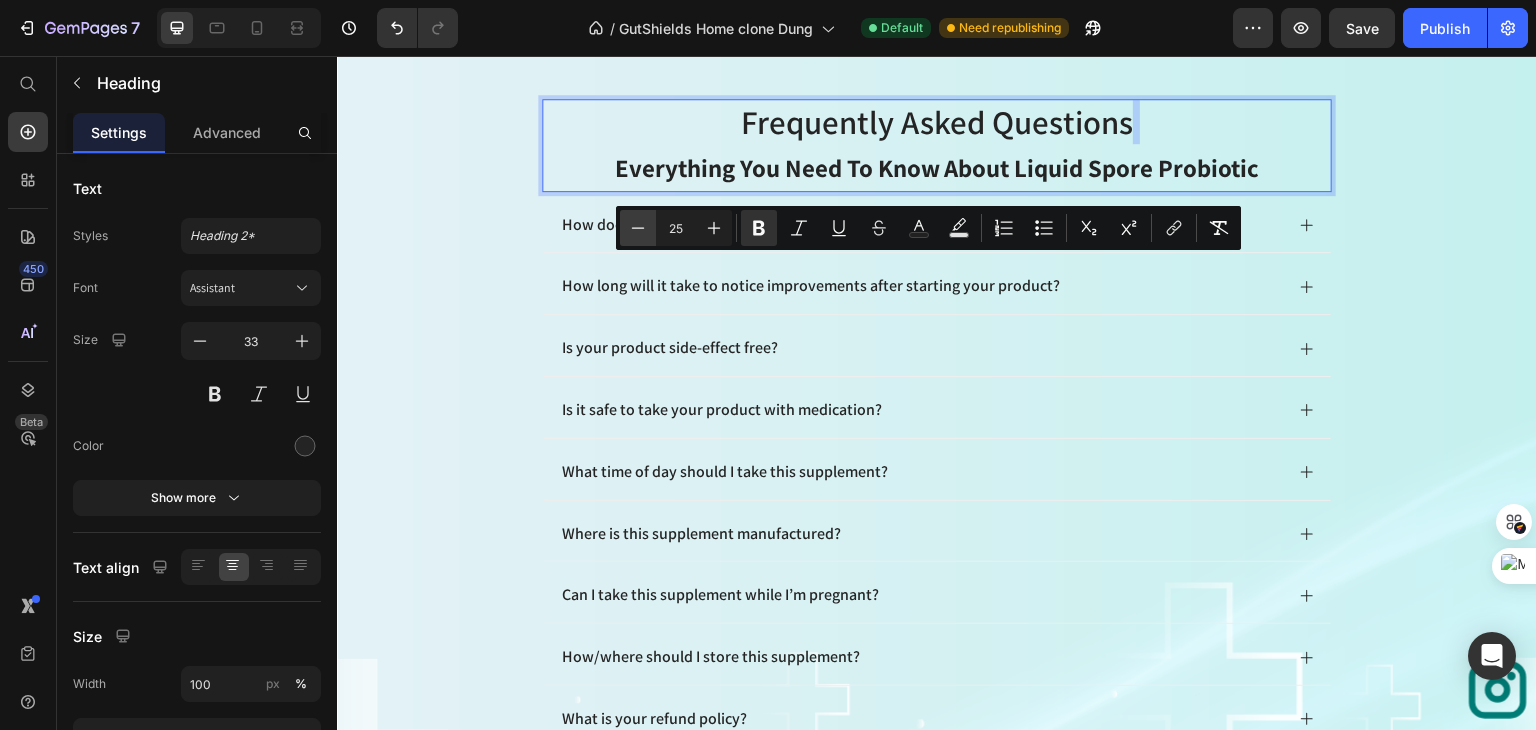 click 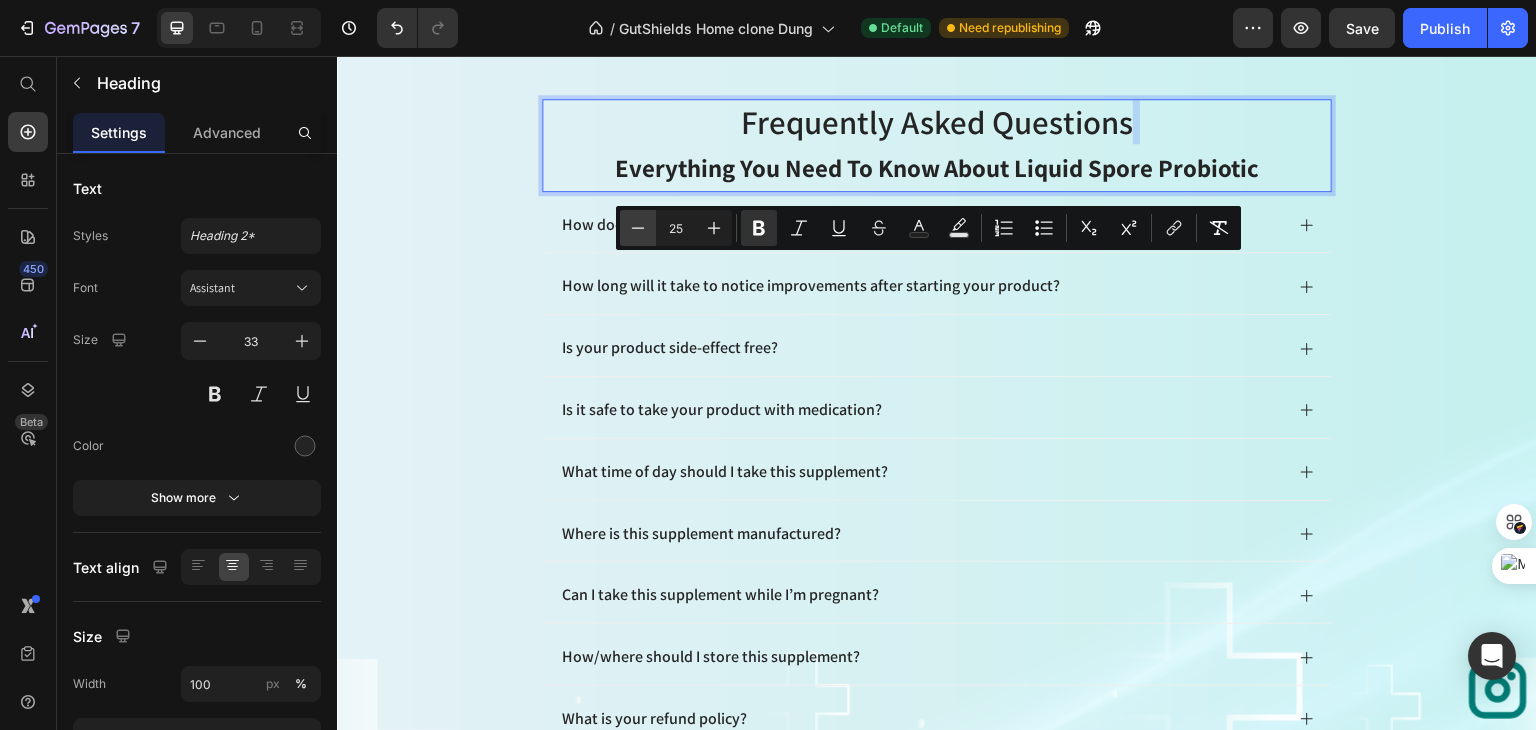 type on "24" 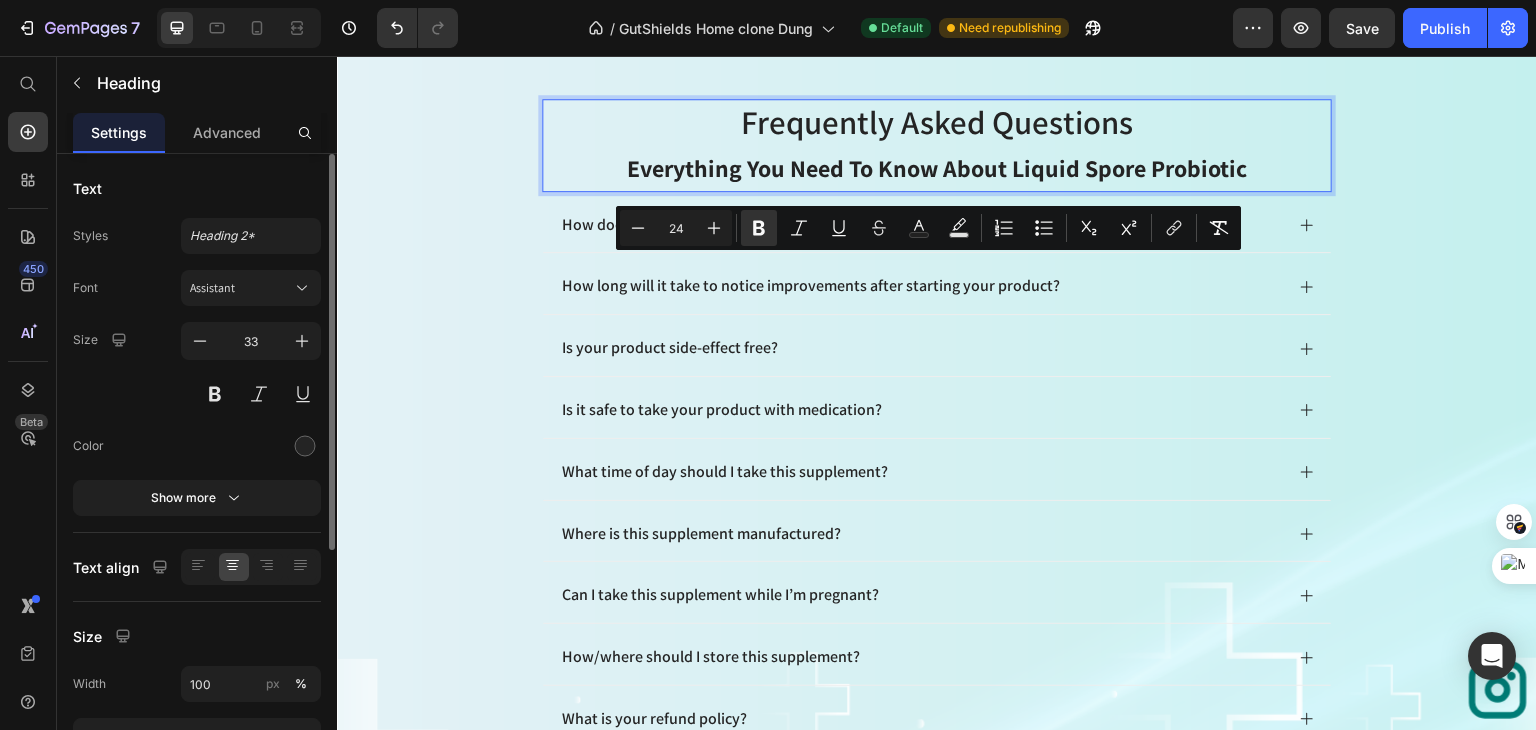 scroll, scrollTop: 100, scrollLeft: 0, axis: vertical 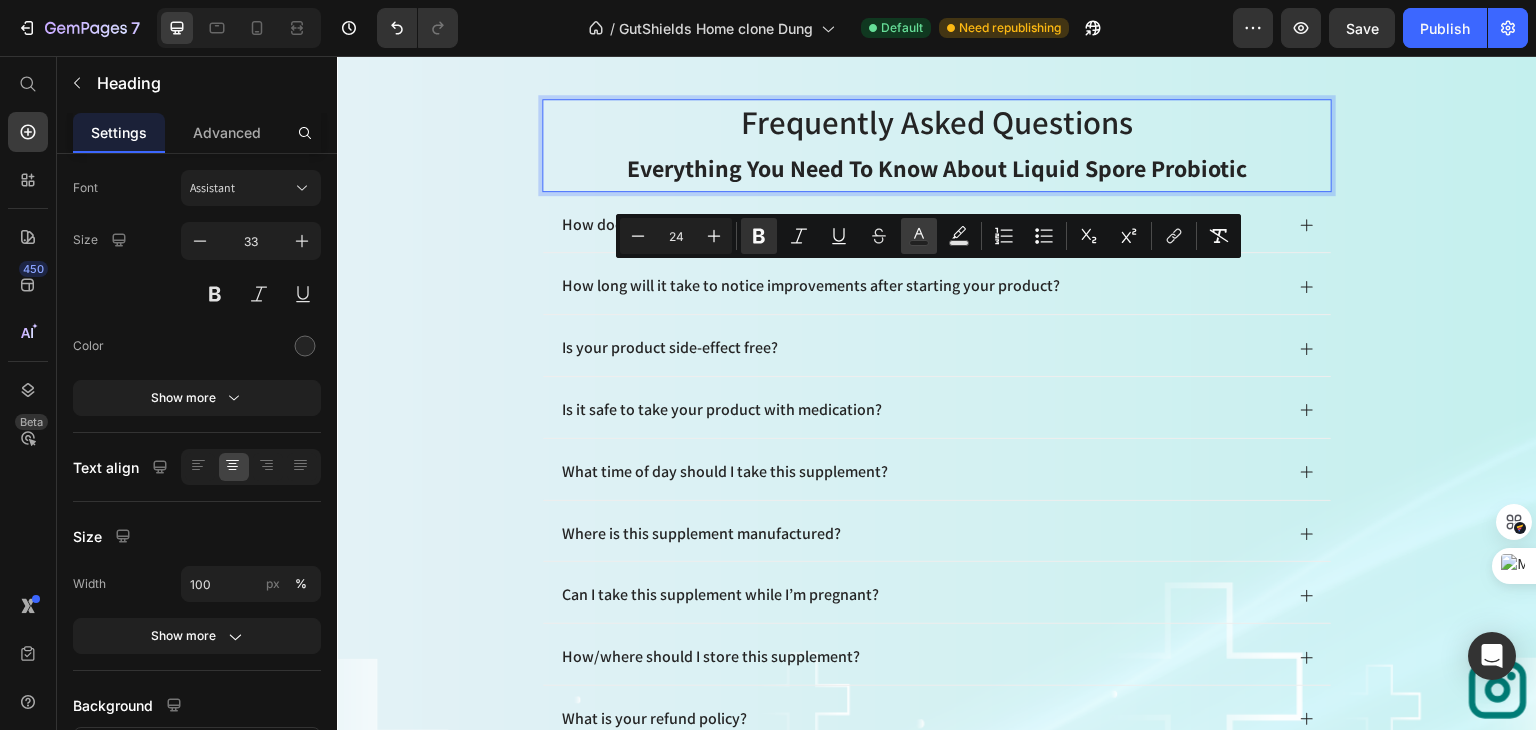 click 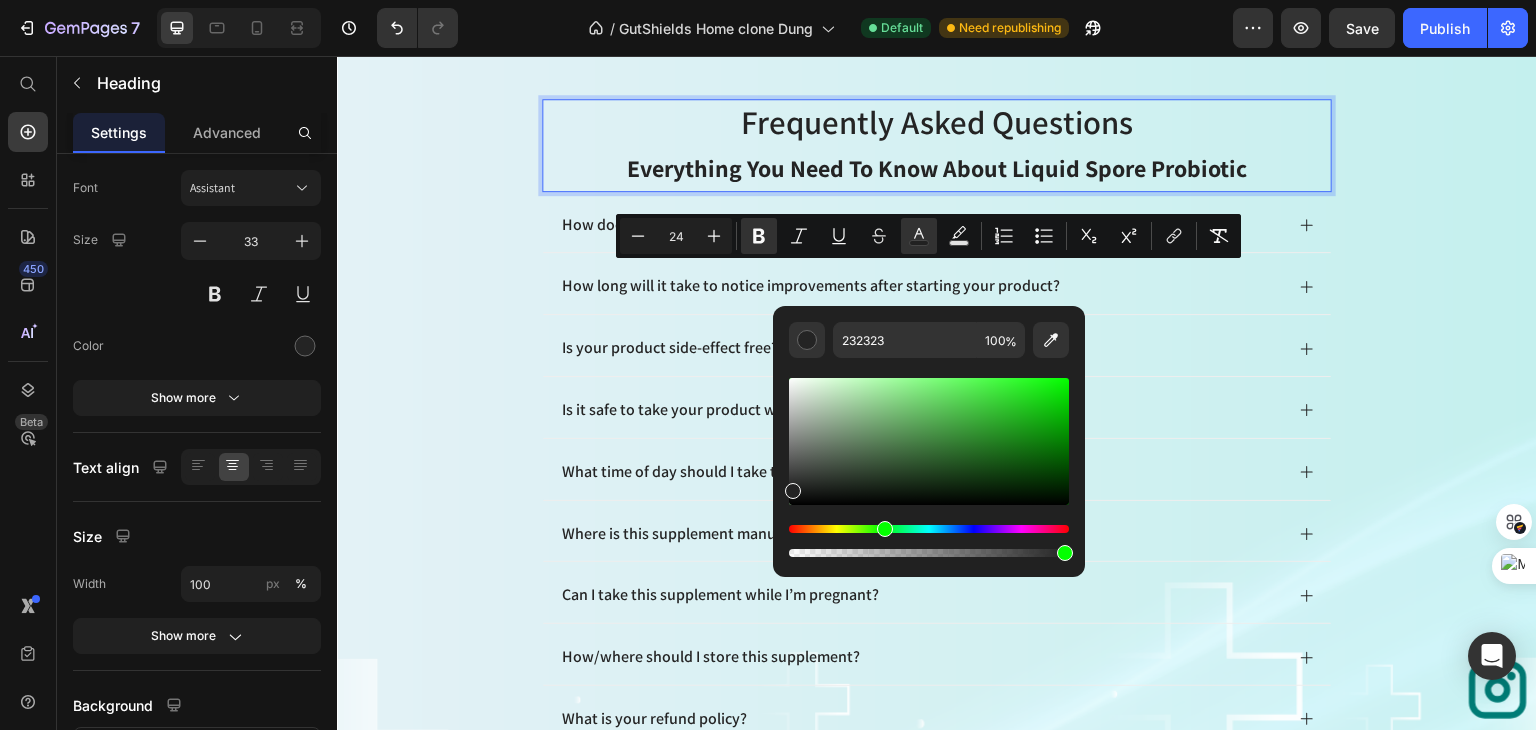 drag, startPoint x: 795, startPoint y: 533, endPoint x: 882, endPoint y: 533, distance: 87 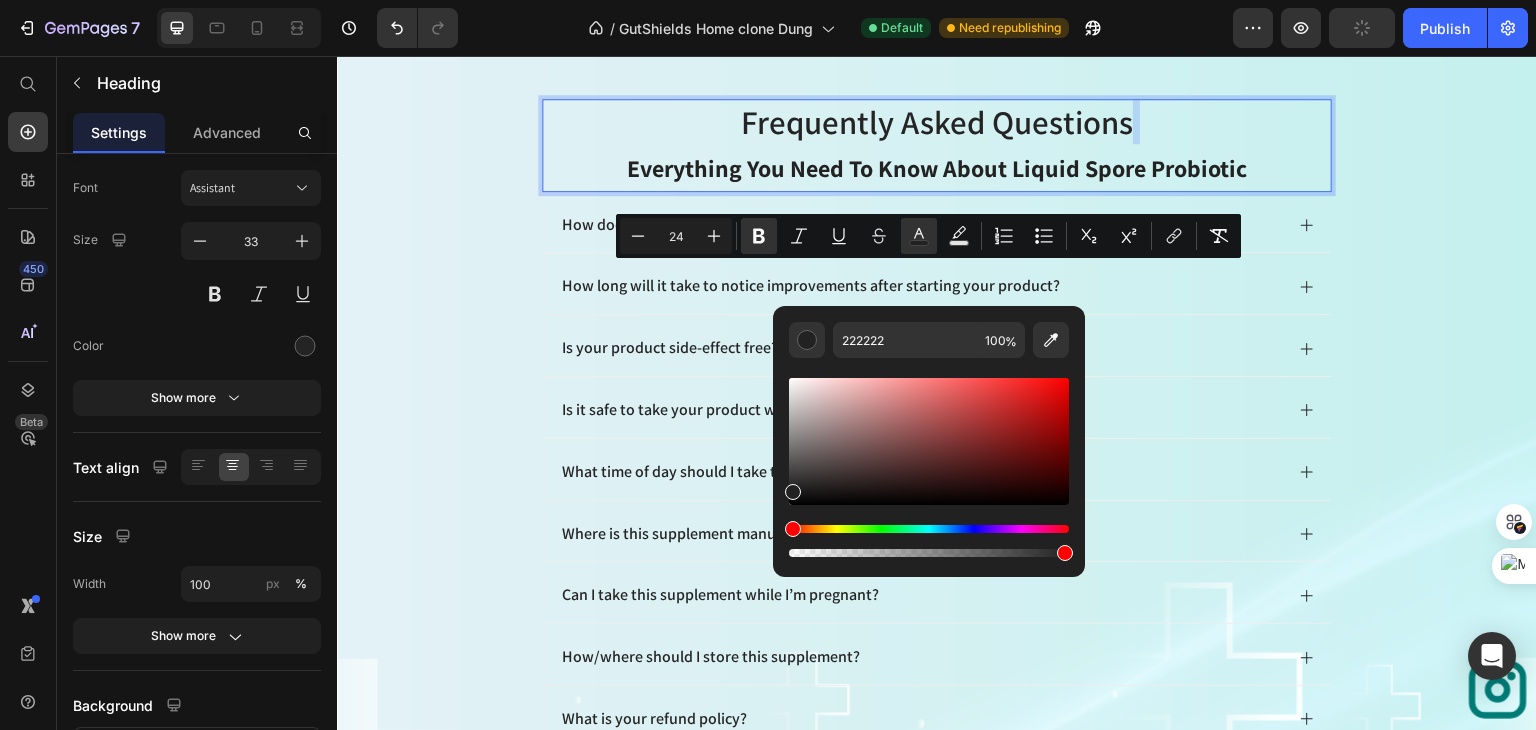 drag, startPoint x: 795, startPoint y: 525, endPoint x: 893, endPoint y: 530, distance: 98.12747 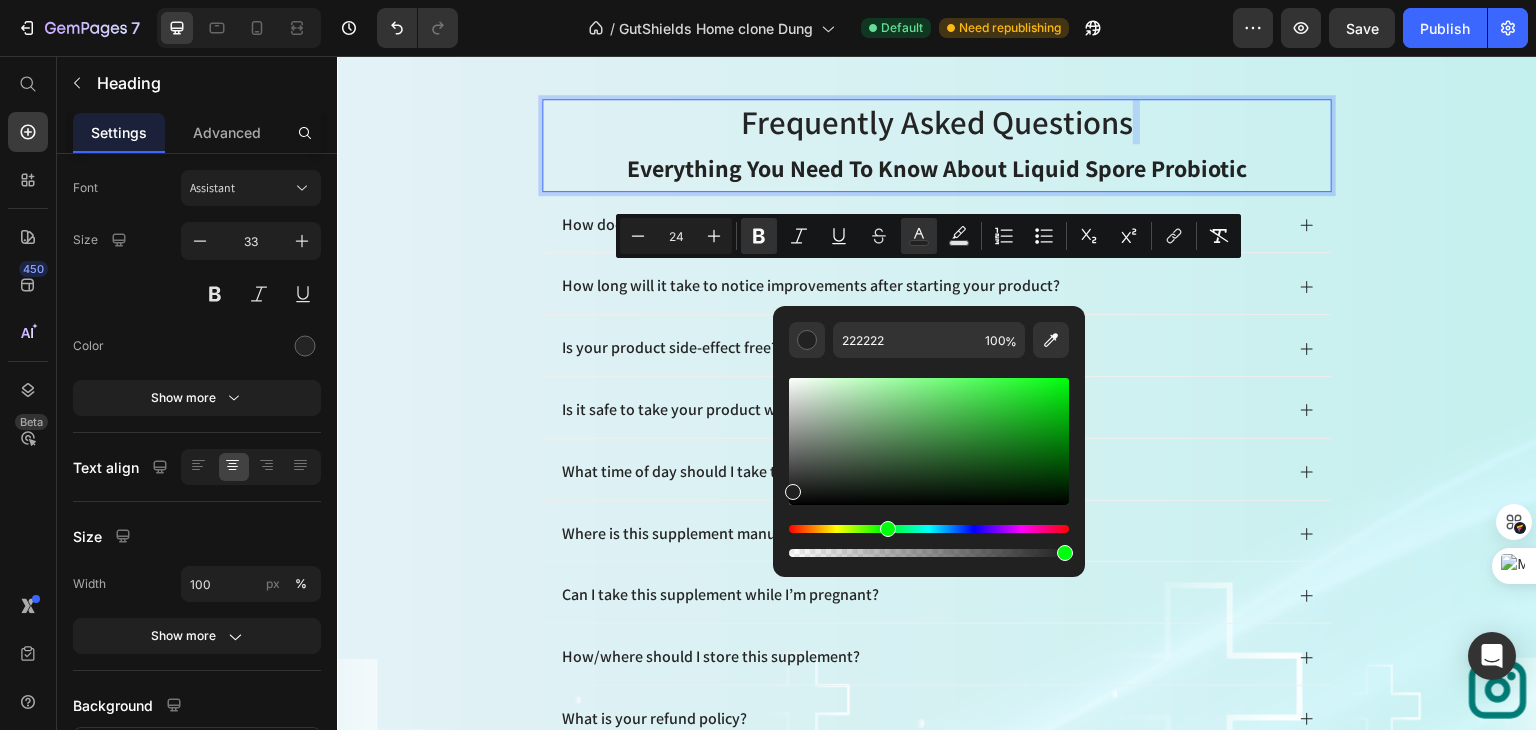 click at bounding box center (929, 529) 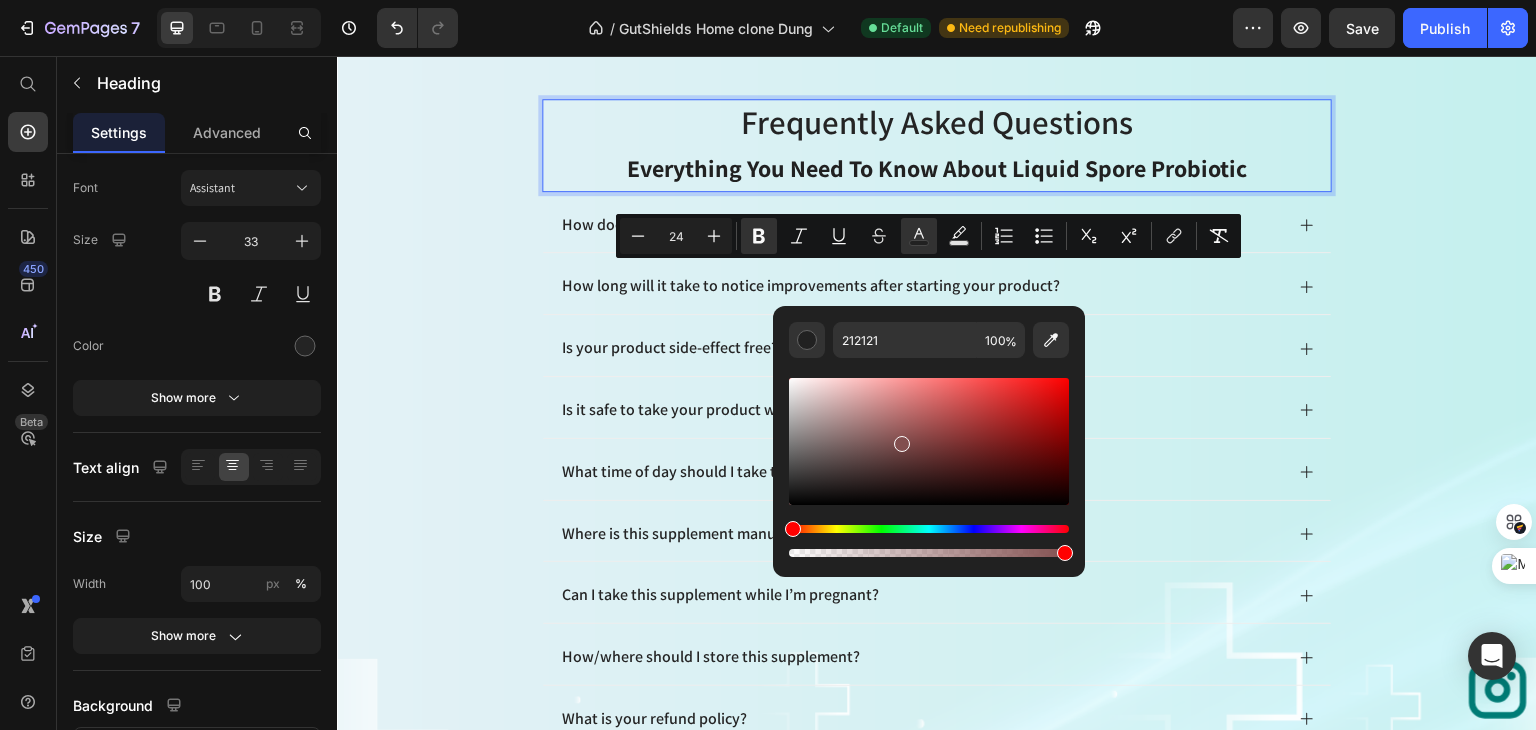 click at bounding box center [929, 441] 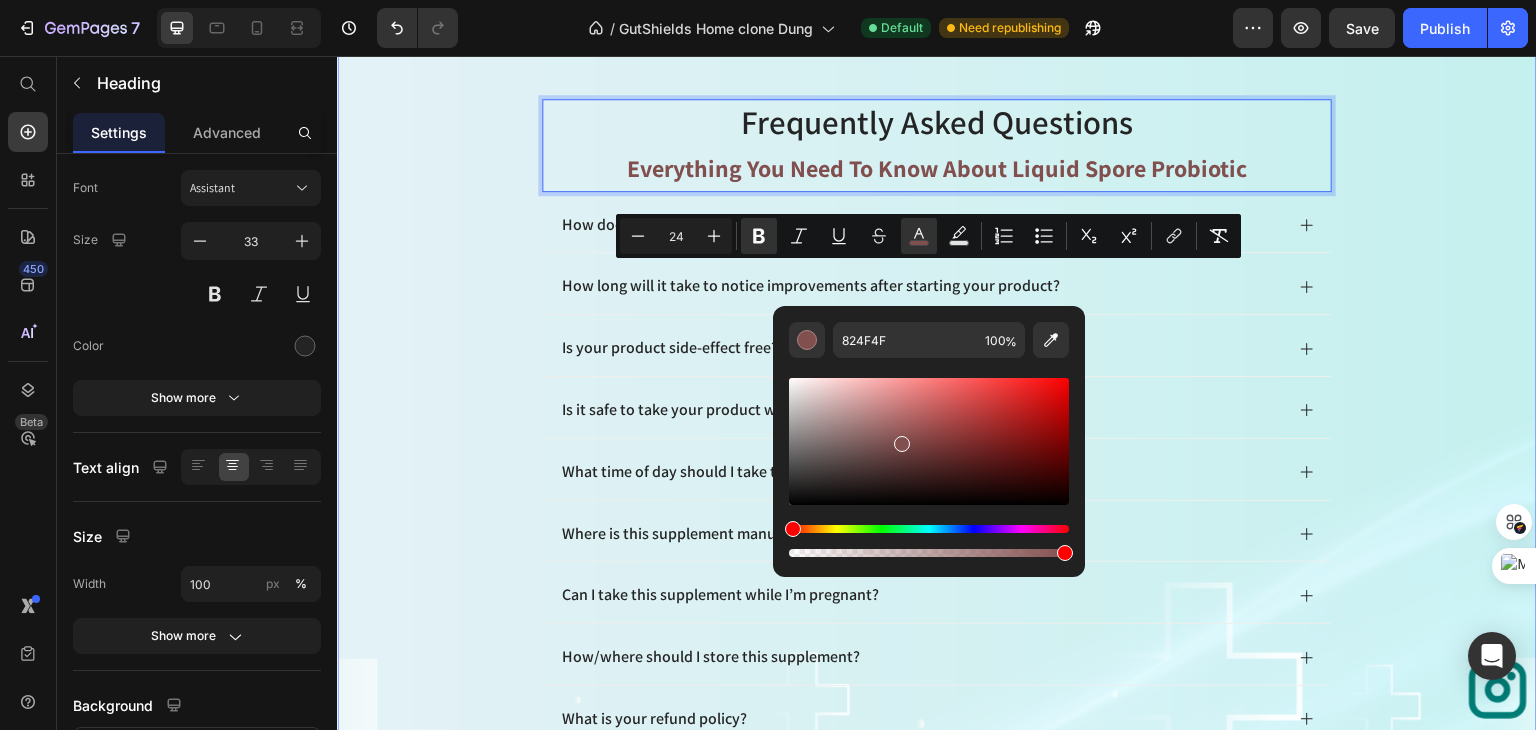 click on "Frequently asked questions Everything You Need to Know About Liquid Spore Probiotic Heading   0
How does your product differ from others?
How long will it take to notice improvements after starting your product?
Is your product side-effect free?
Is it safe to take your product with medication?
What time of day should I take this supplement?
Where is this supplement manufactured?
Can I take this supplement while I’m pregnant?
How/where should I store this supplement?
What is your refund policy?
Will I be charged postage?
Accordion" at bounding box center [937, 586] 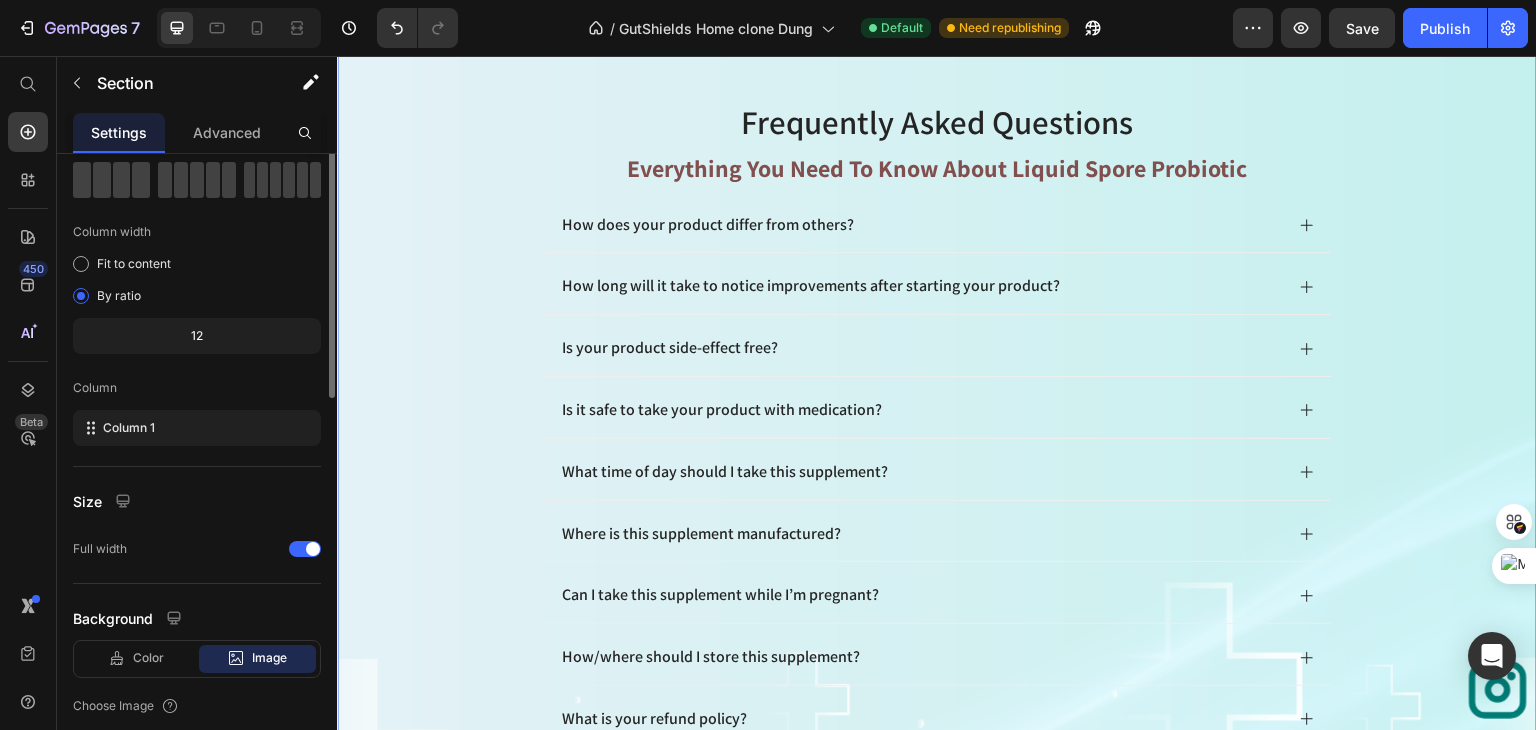 scroll, scrollTop: 0, scrollLeft: 0, axis: both 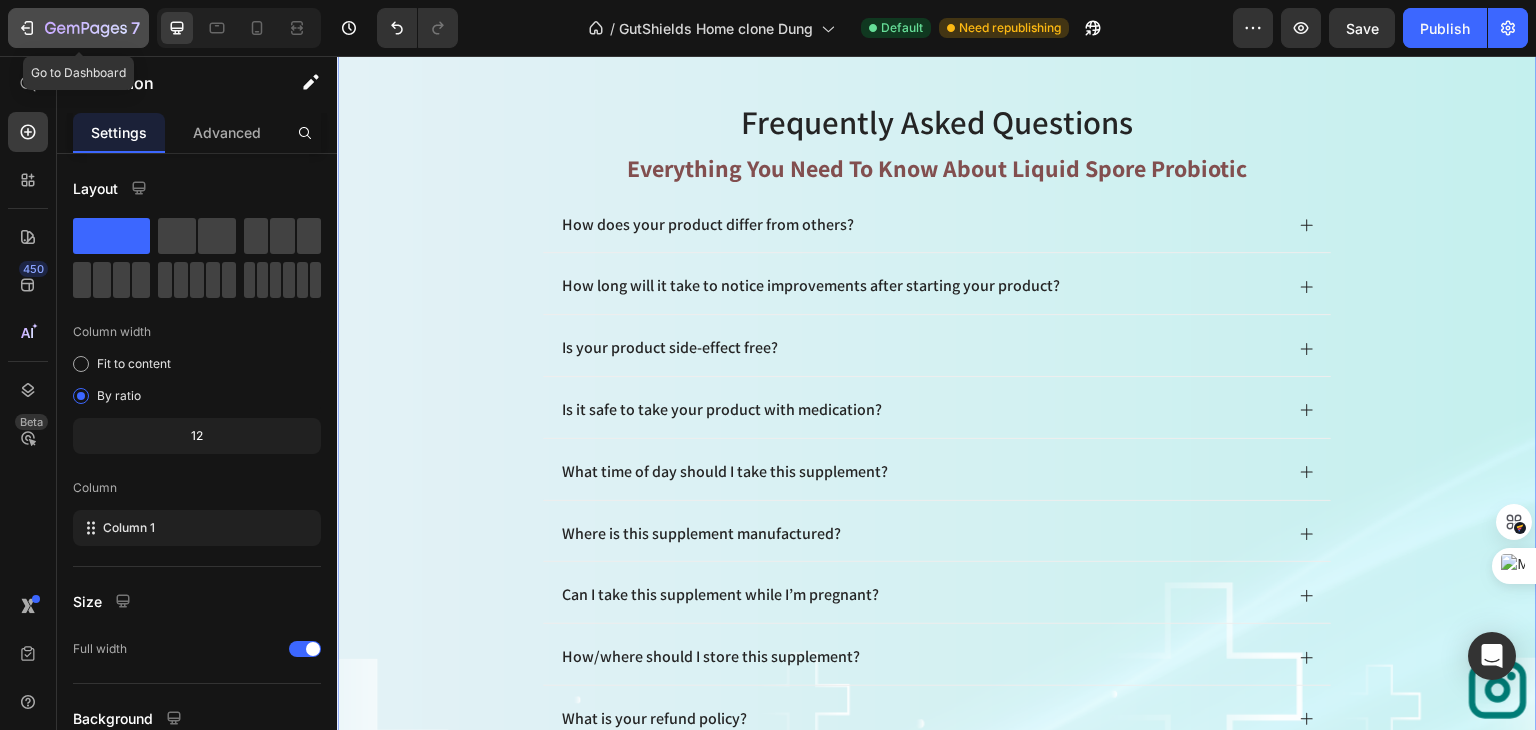 click 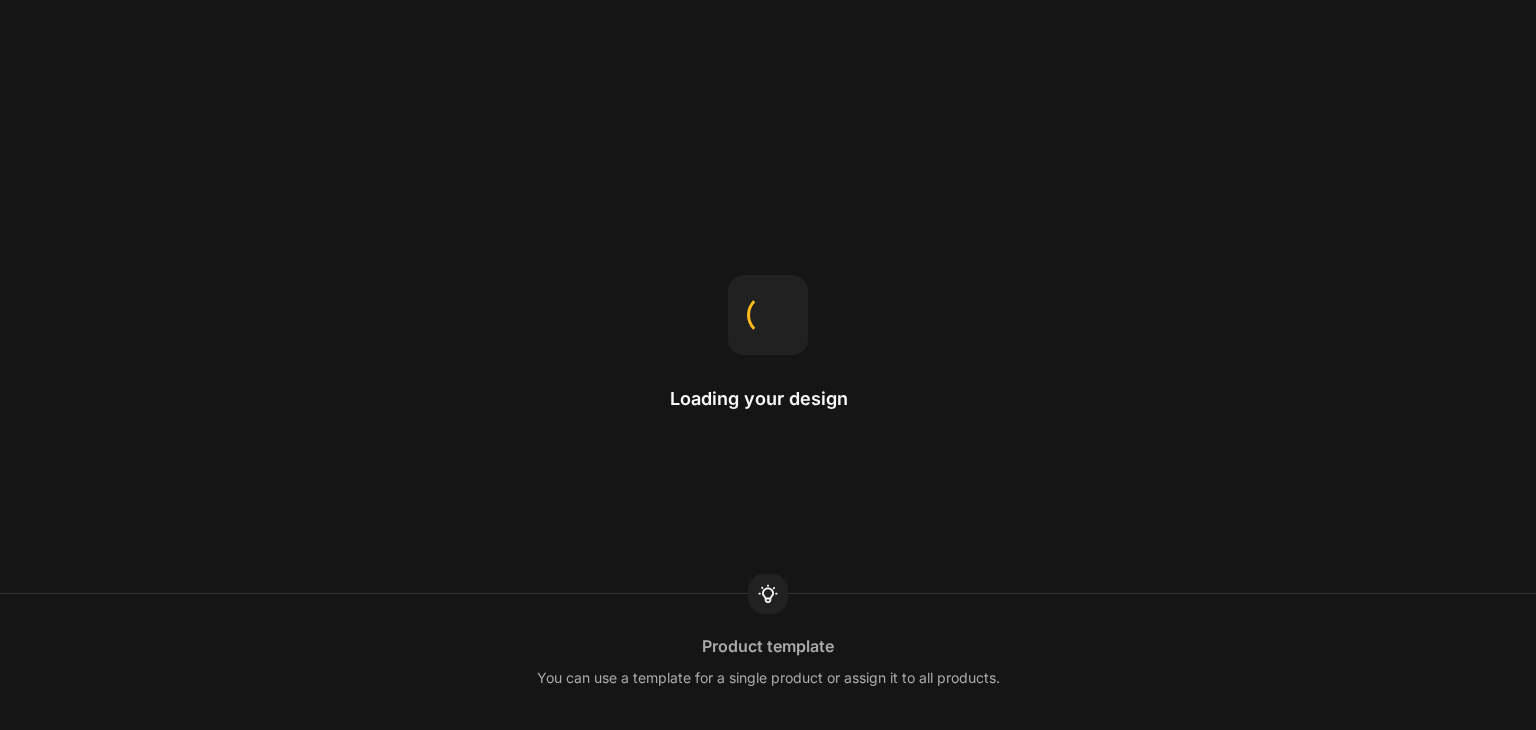scroll, scrollTop: 0, scrollLeft: 0, axis: both 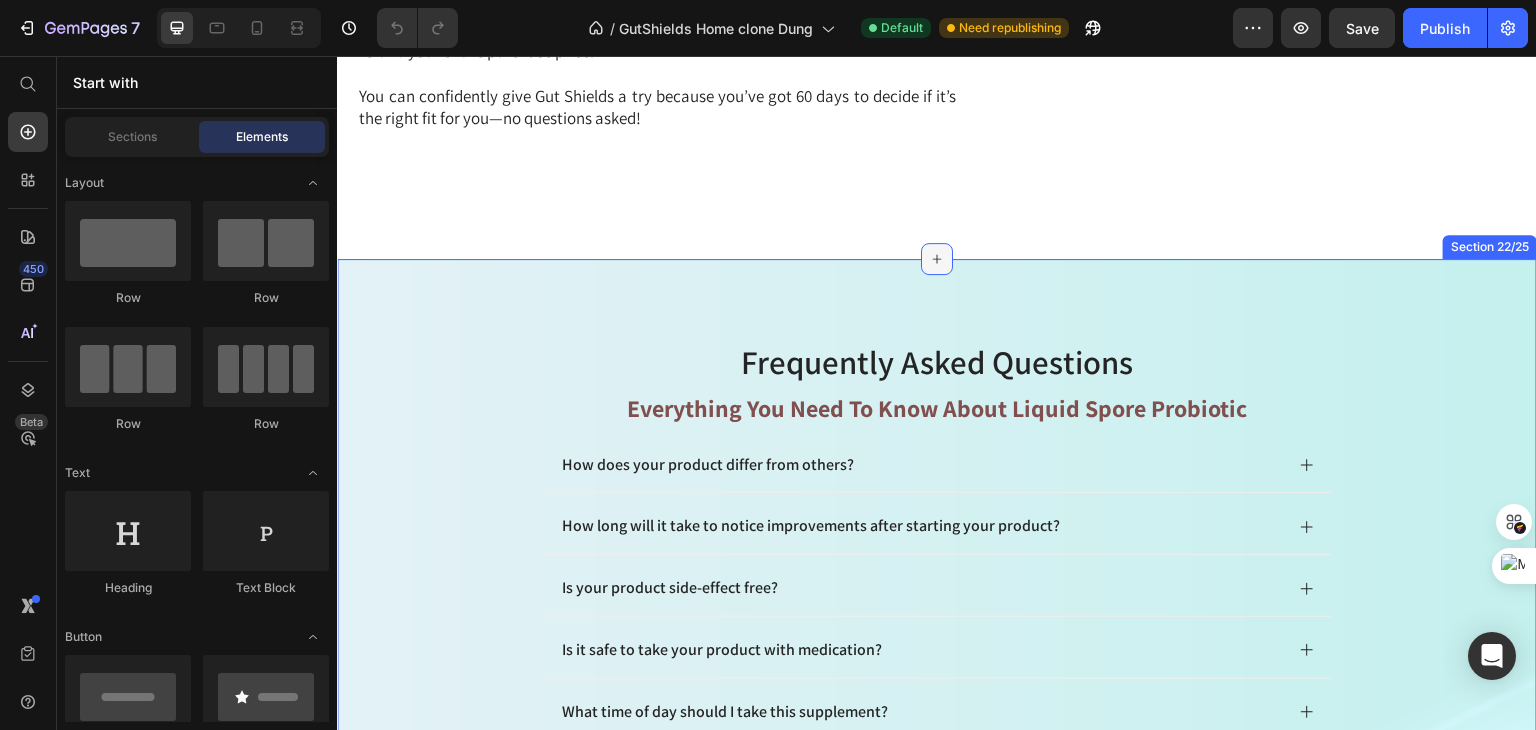 click 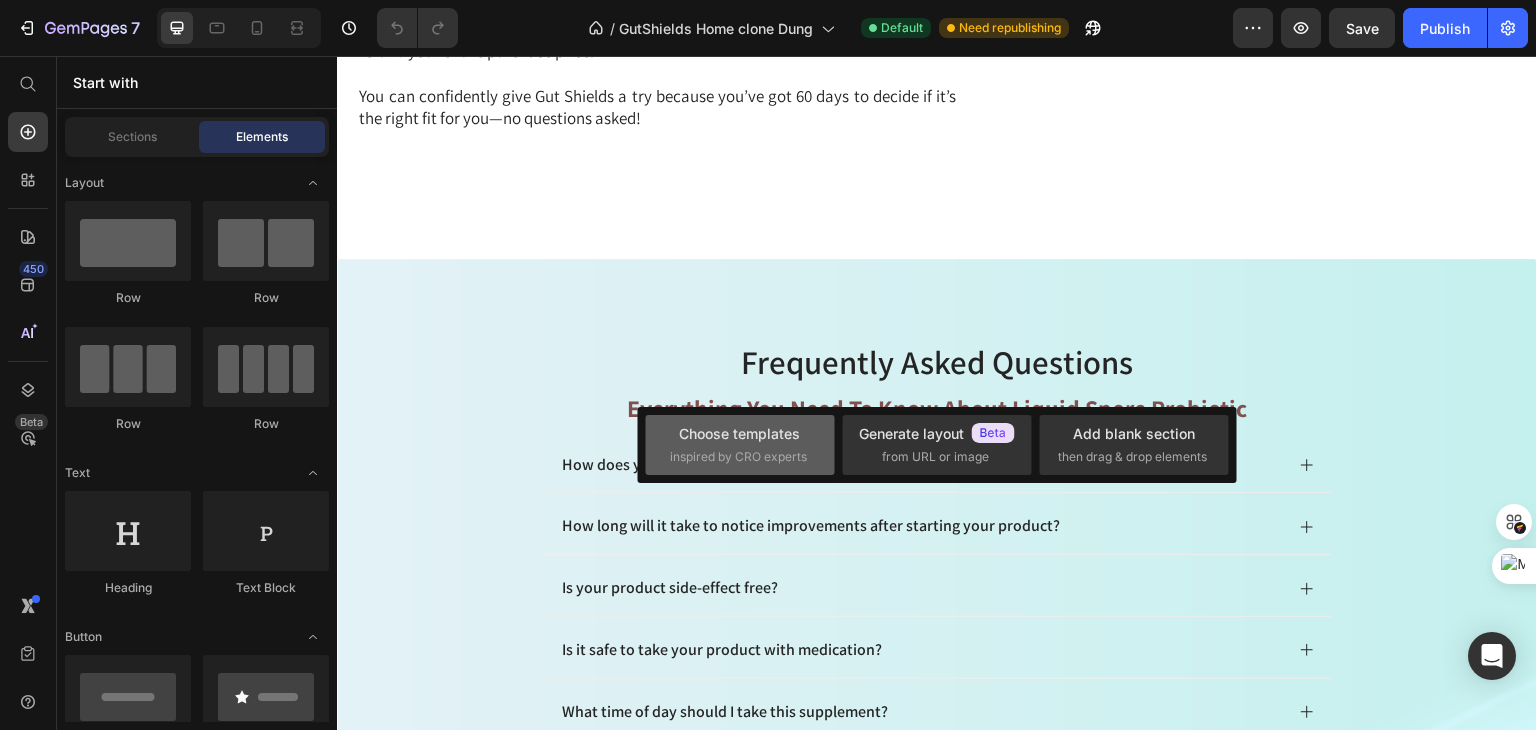 click on "Choose templates" at bounding box center [739, 433] 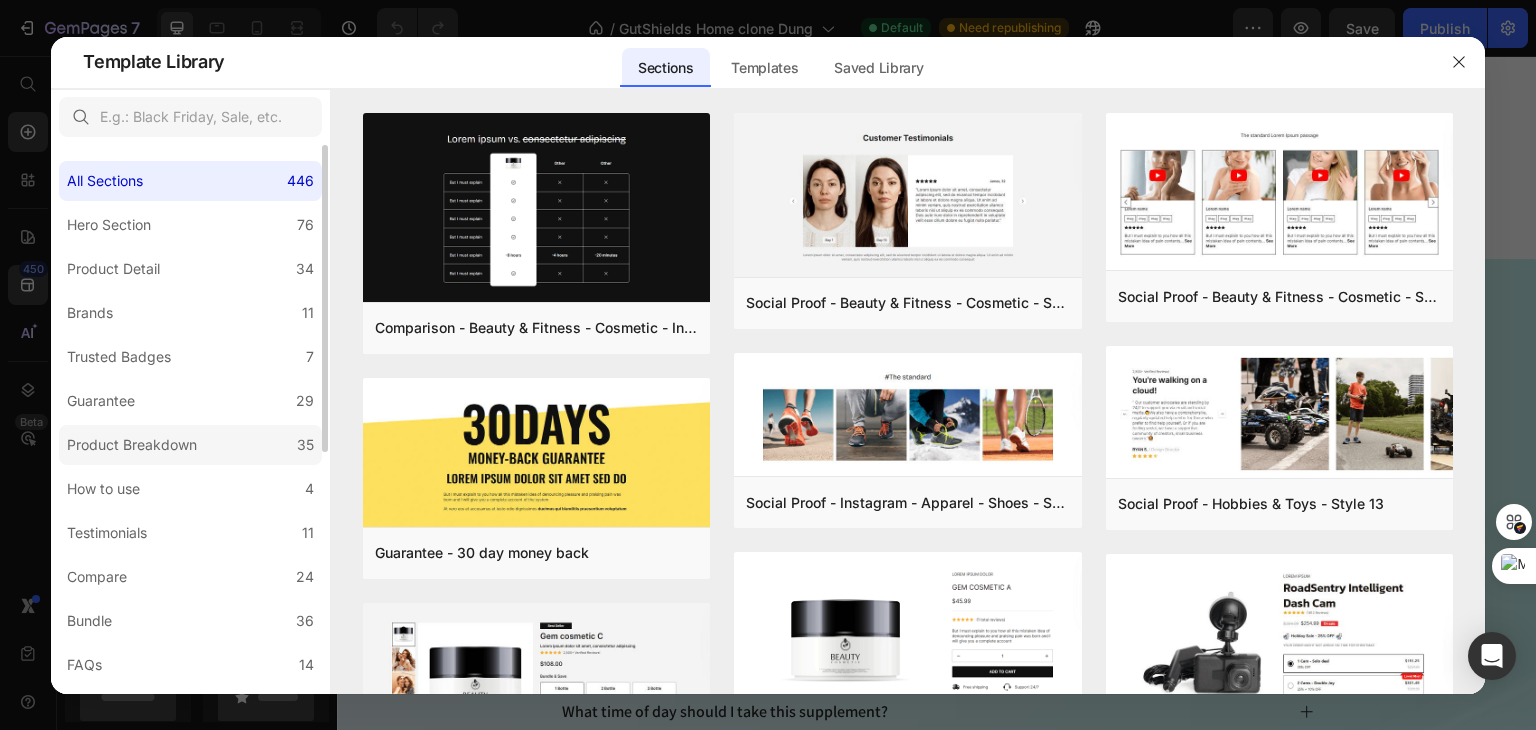 scroll, scrollTop: 200, scrollLeft: 0, axis: vertical 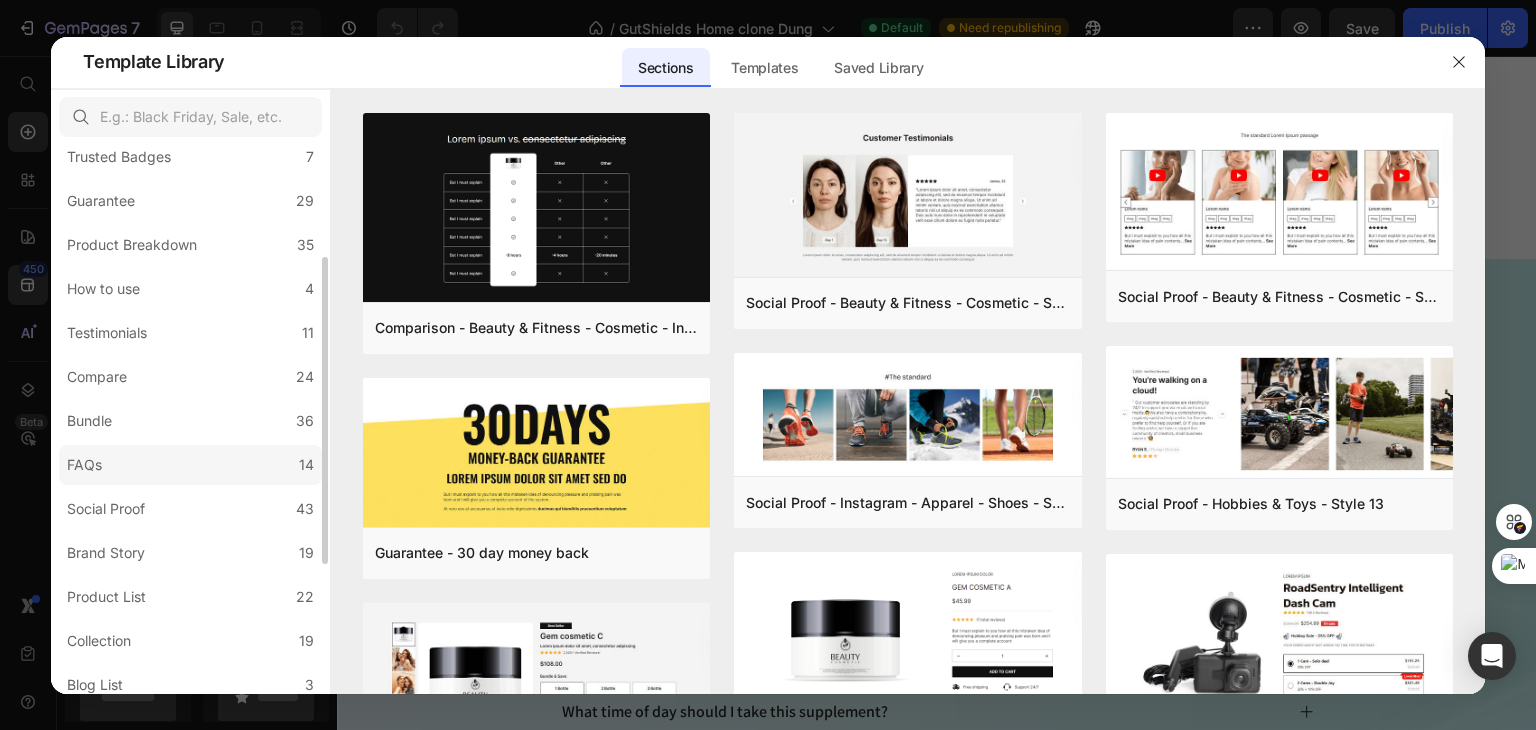 click on "FAQs 14" 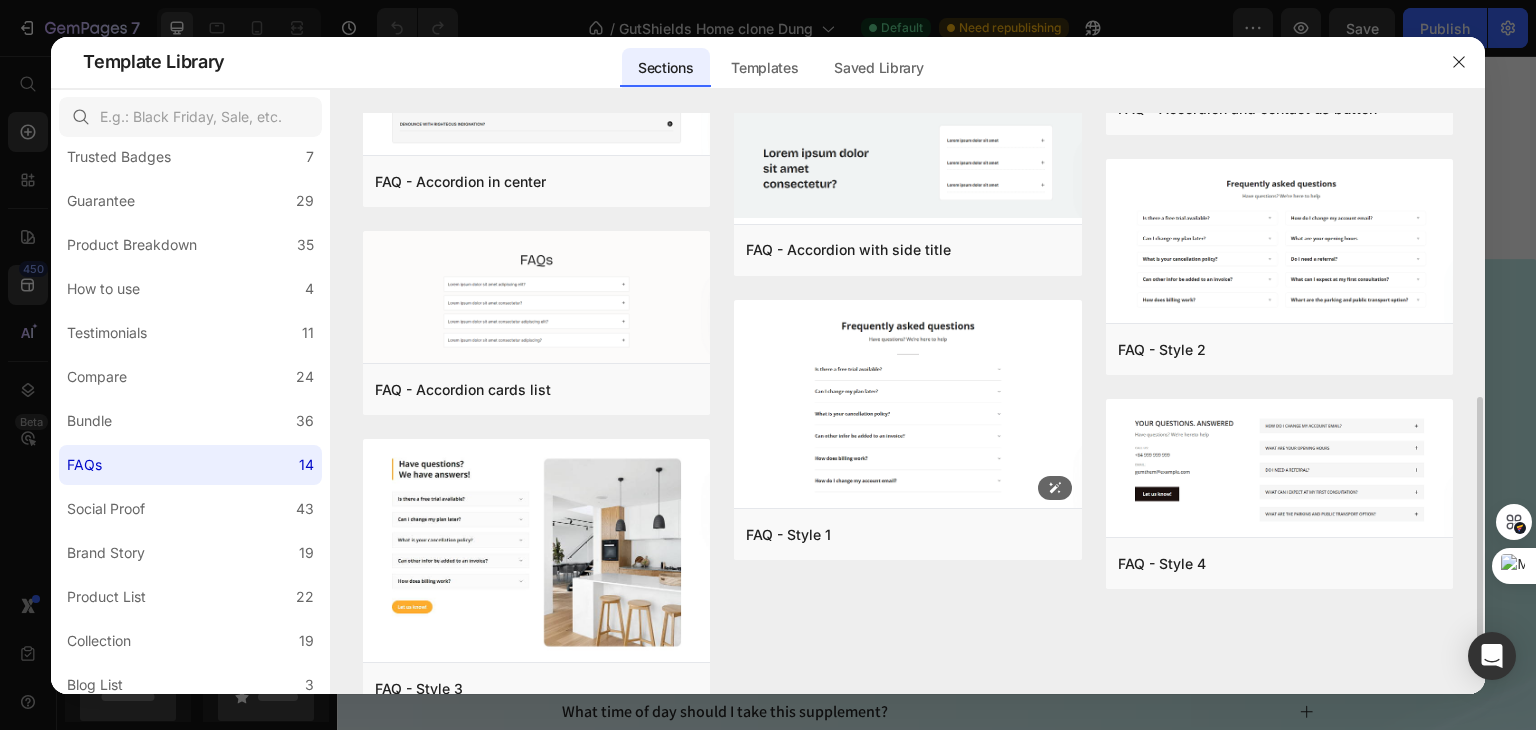 scroll, scrollTop: 644, scrollLeft: 0, axis: vertical 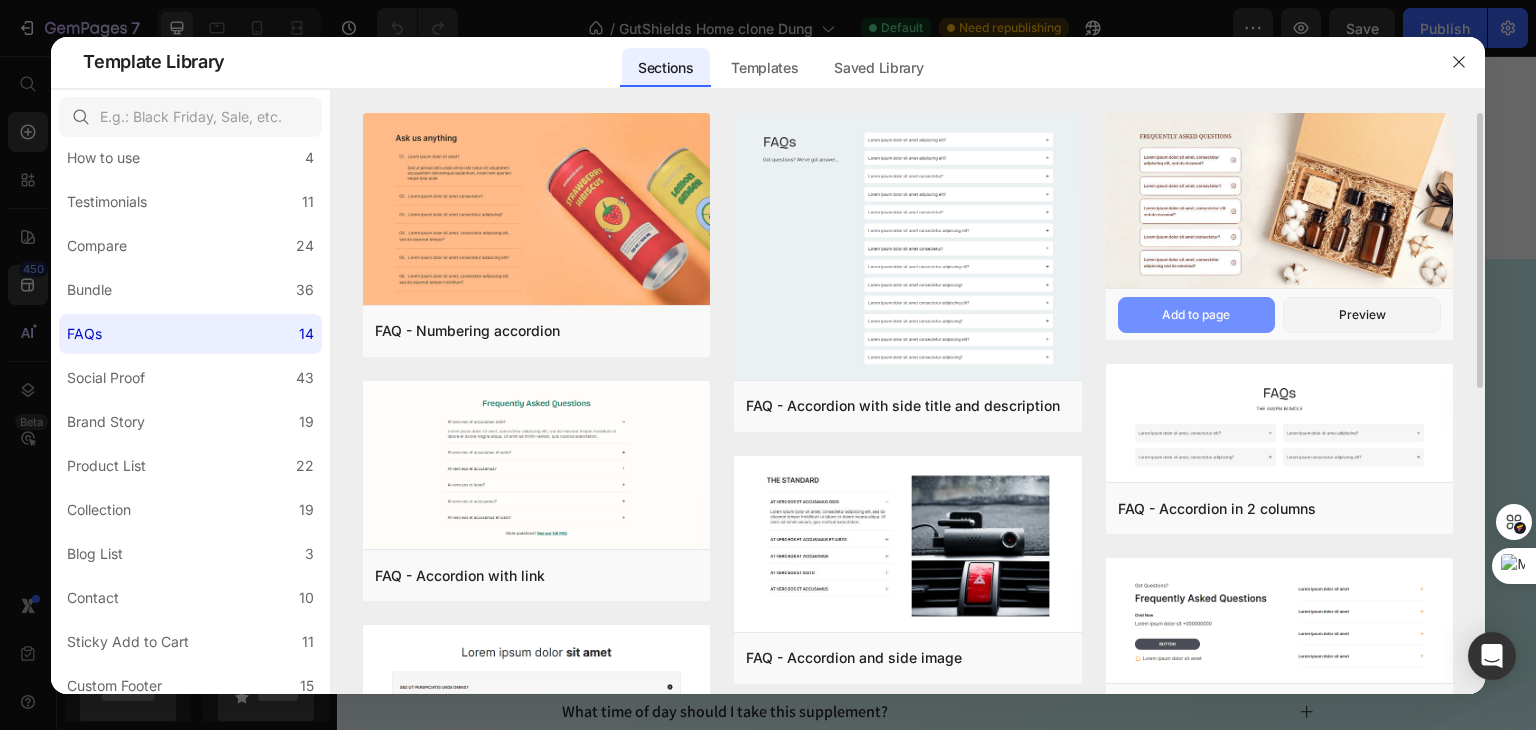 click on "Add to page" at bounding box center [1196, 315] 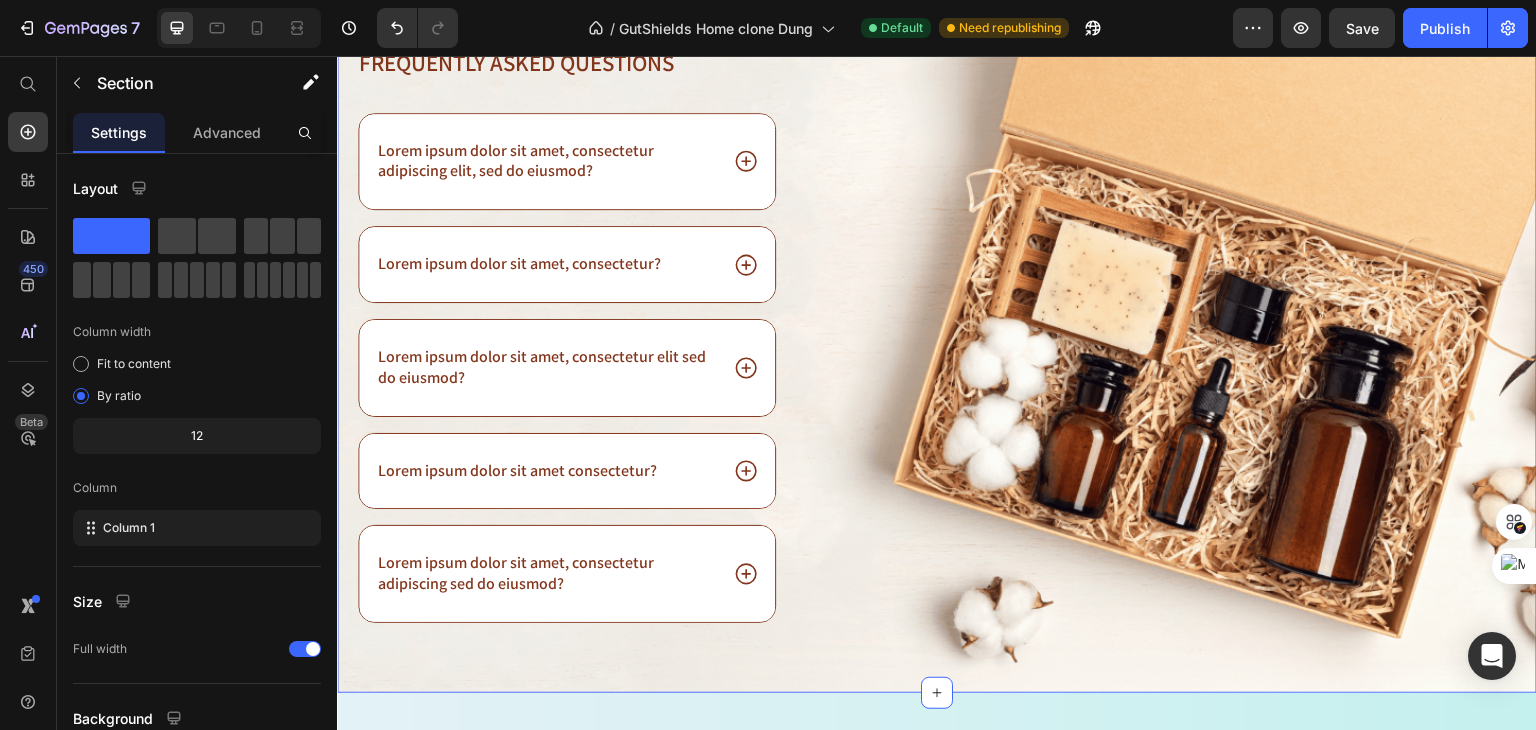 scroll, scrollTop: 16719, scrollLeft: 0, axis: vertical 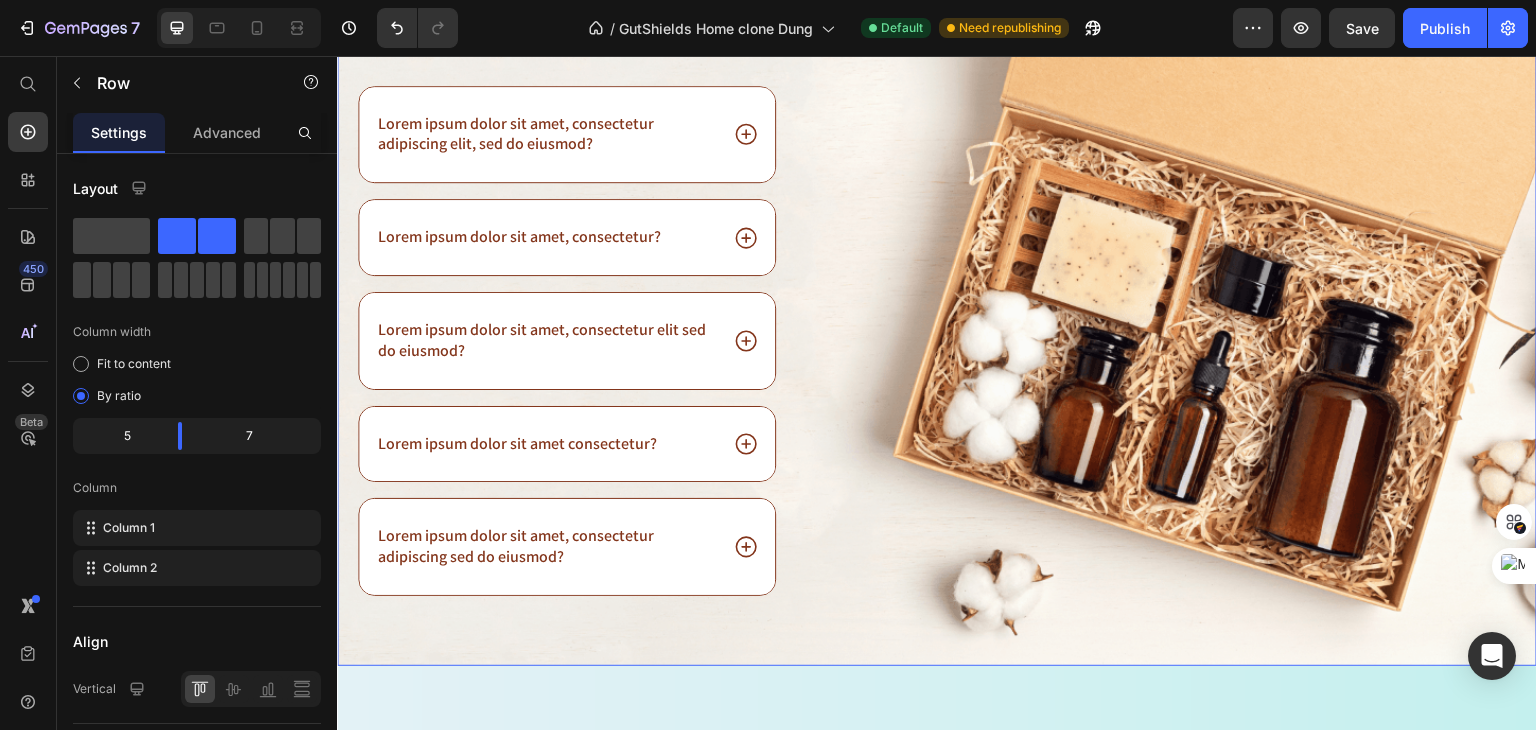 click on "Image" at bounding box center (1196, 343) 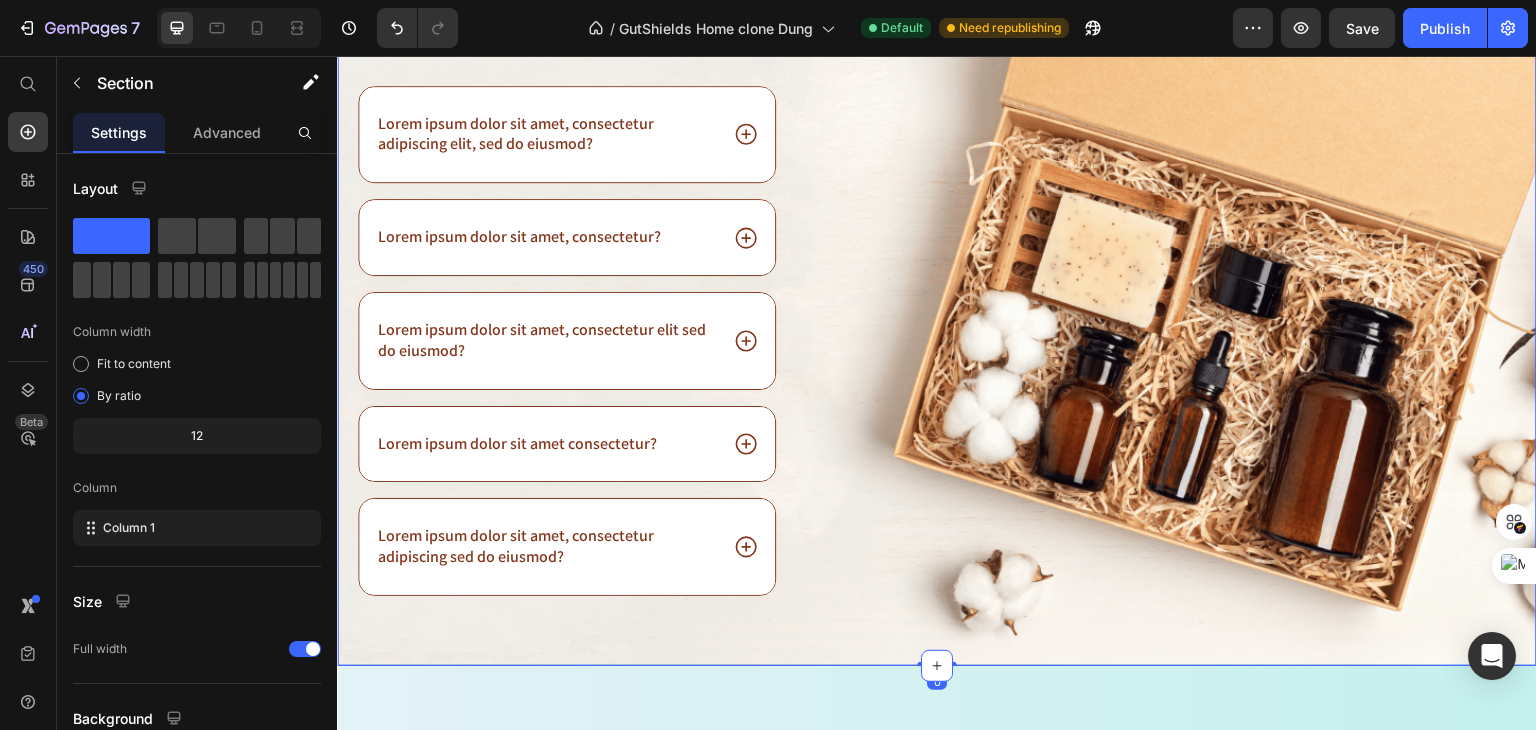 click on "Frequently asked questions Heading
Lorem ipsum dolor sit amet, consectetur adipiscing elit, sed do eiusmod?
Lorem ipsum dolor sit amet, consectetur?
Lorem ipsum dolor sit amet, consectetur elit sed do eiusmod?
Lorem ipsum dolor sit amet consectetur?
Lorem ipsum dolor sit amet, consectetur adipiscing sed do eiusmod? Accordion Row Image Row   0 Section 22/25" at bounding box center (937, 303) 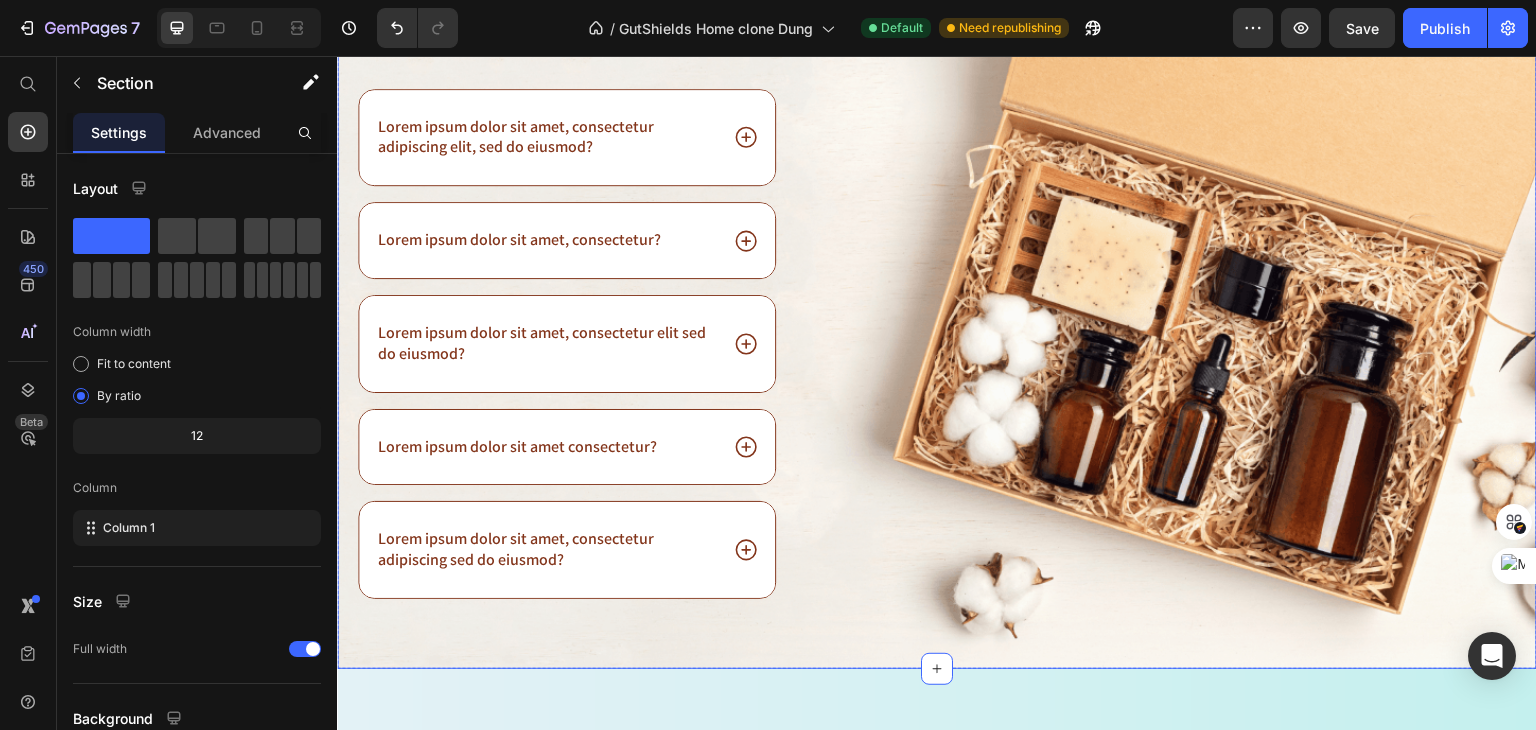 scroll, scrollTop: 16619, scrollLeft: 0, axis: vertical 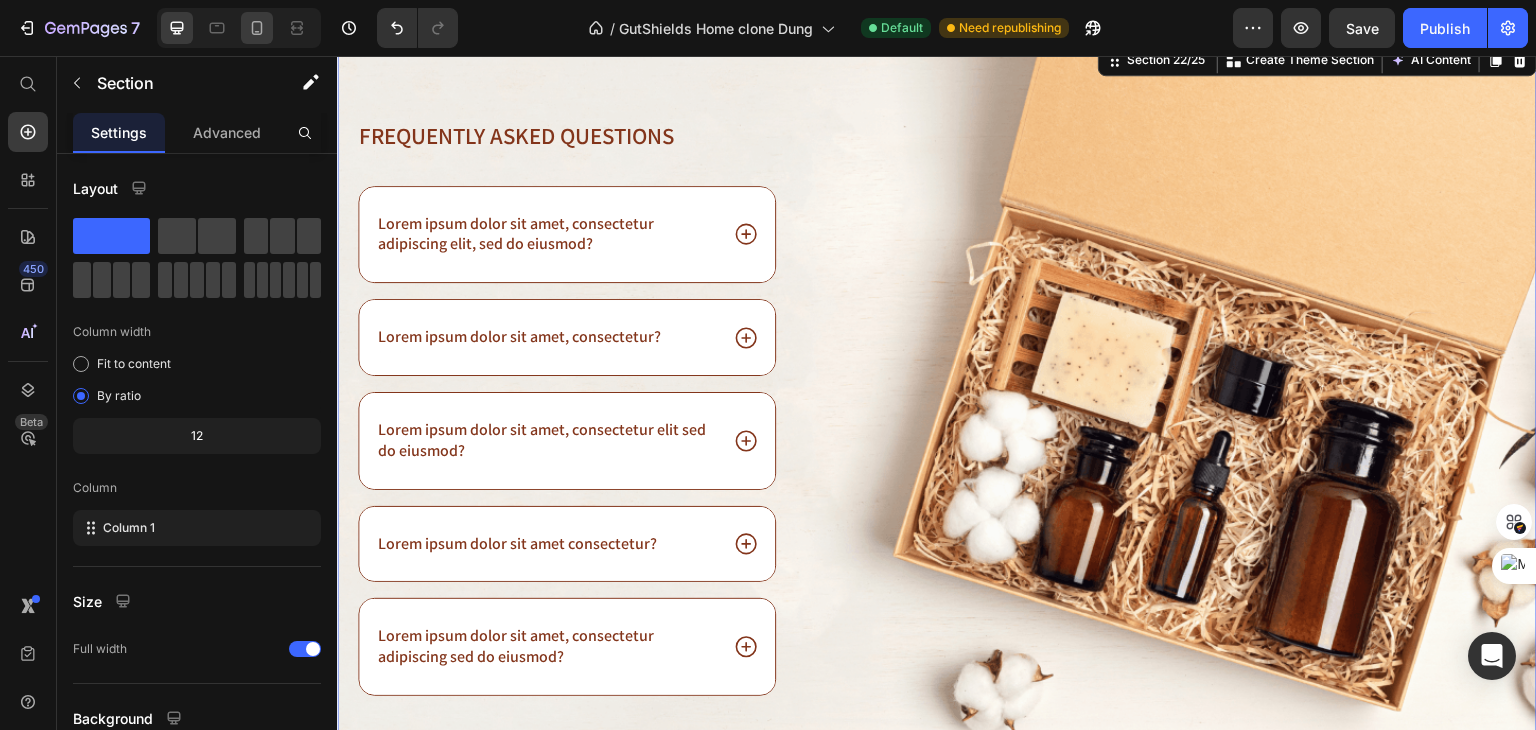 click 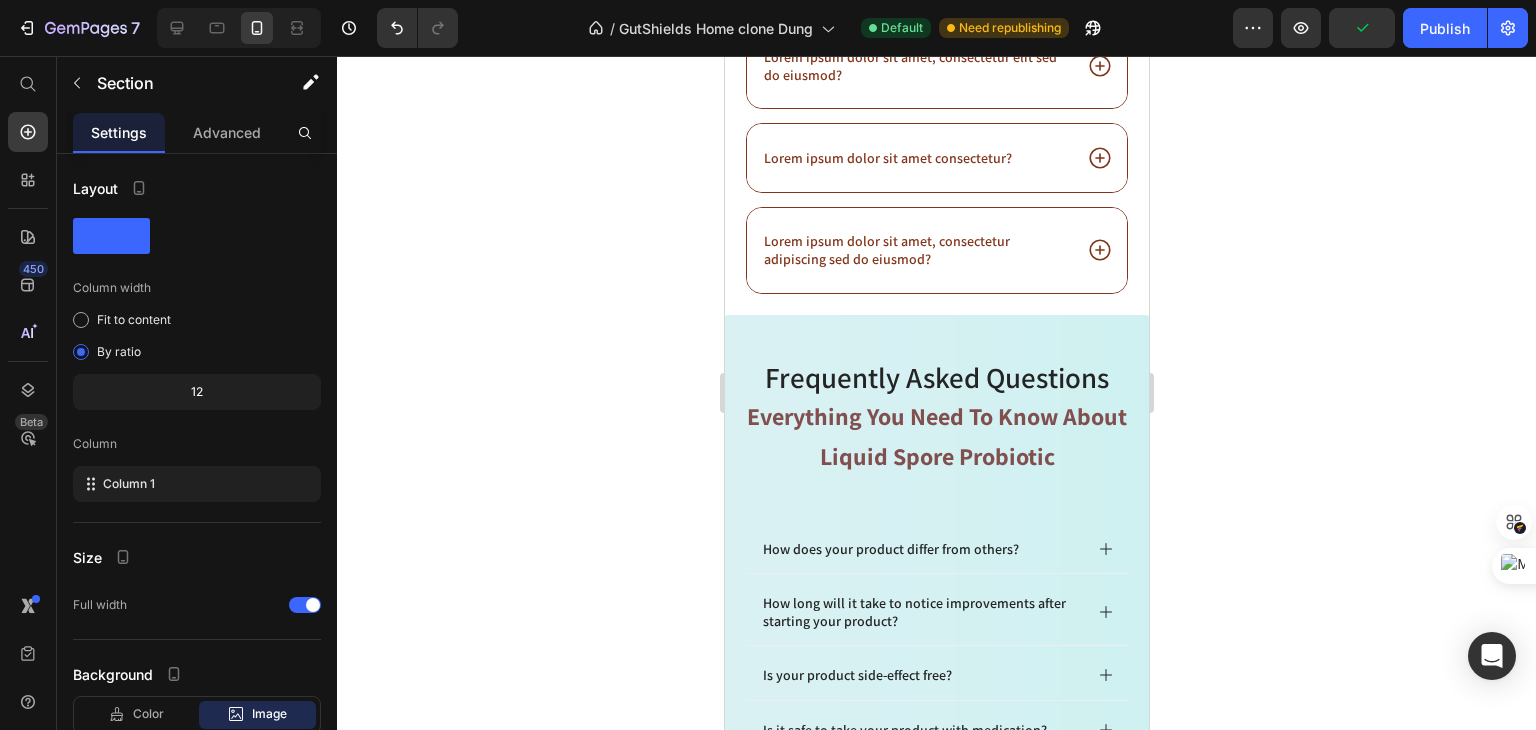 scroll, scrollTop: 19700, scrollLeft: 0, axis: vertical 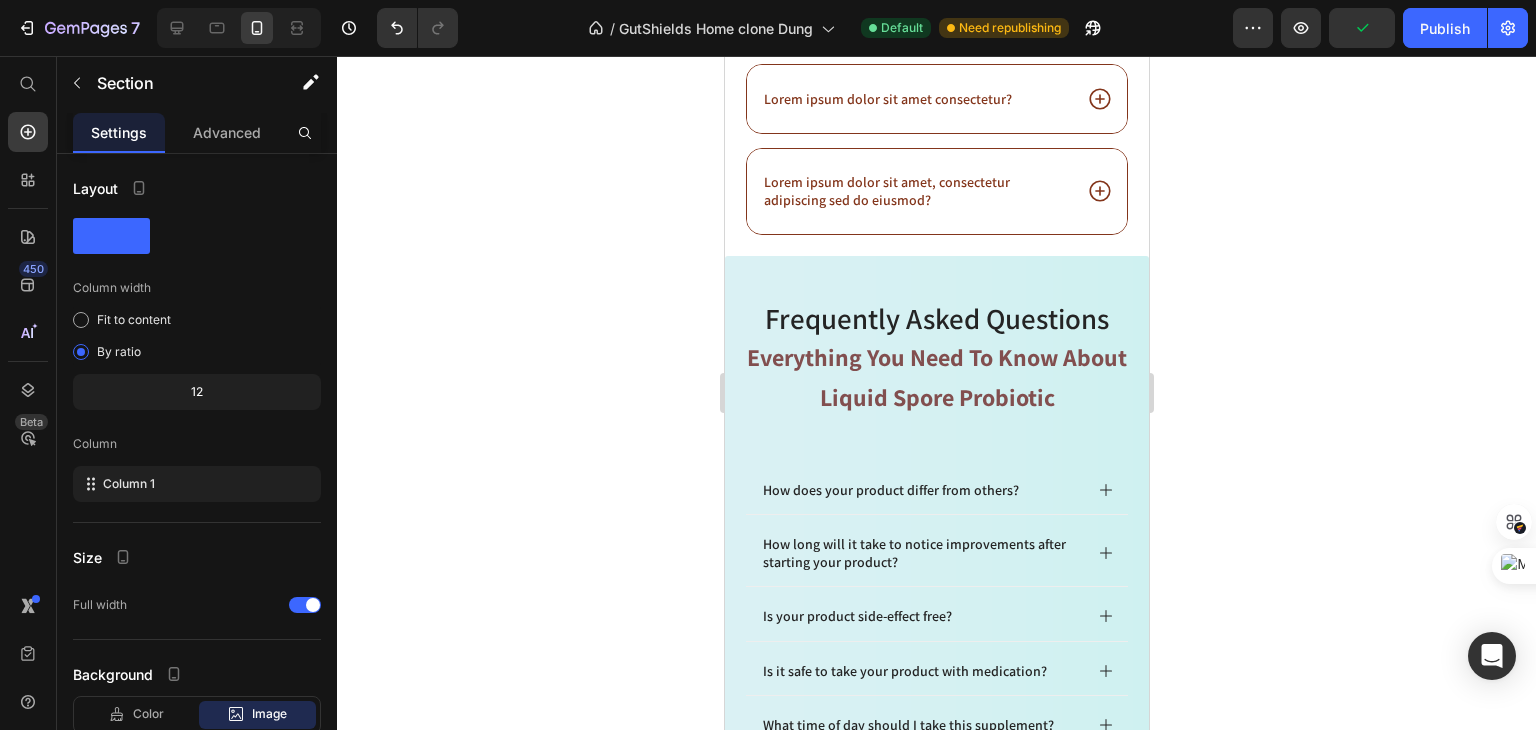 click at bounding box center [936, -300] 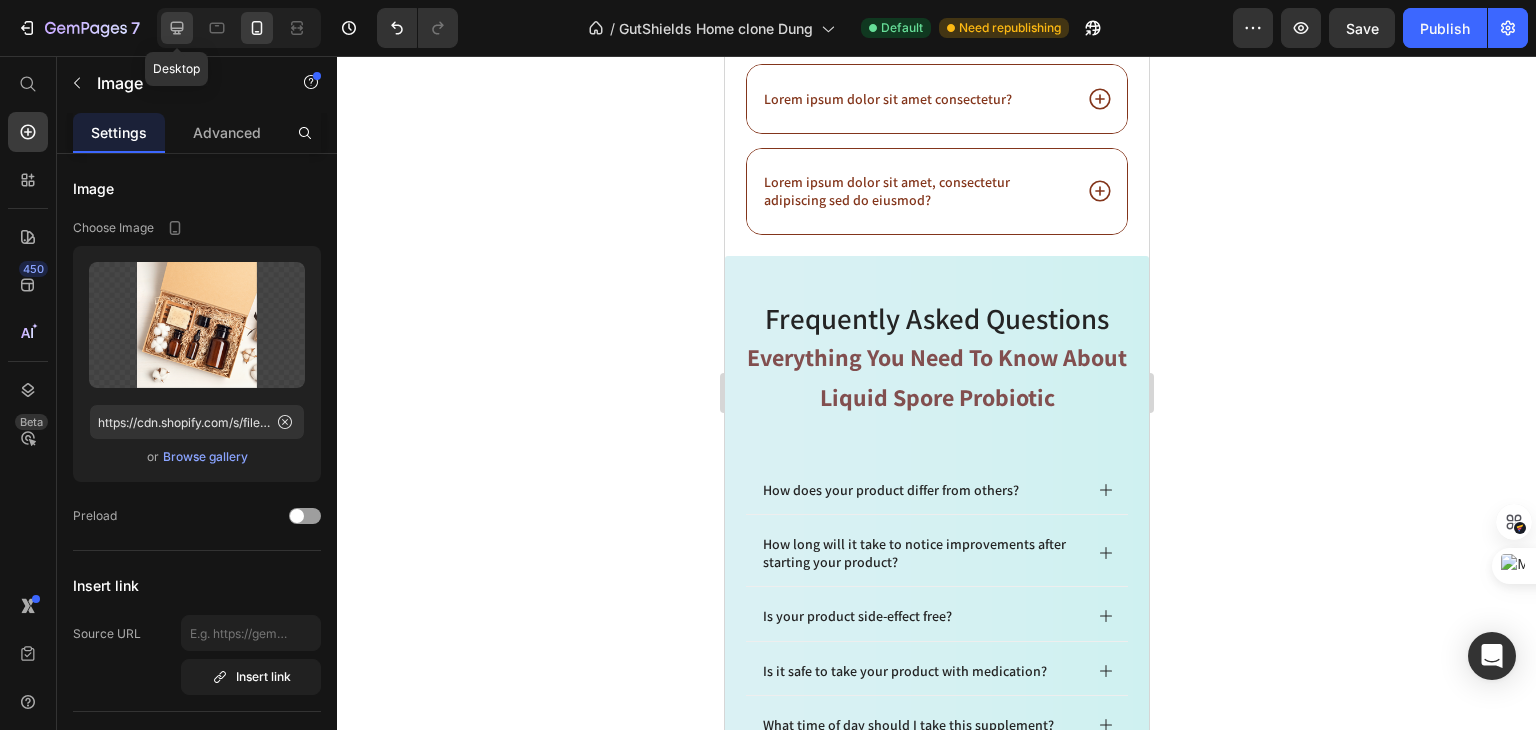 click 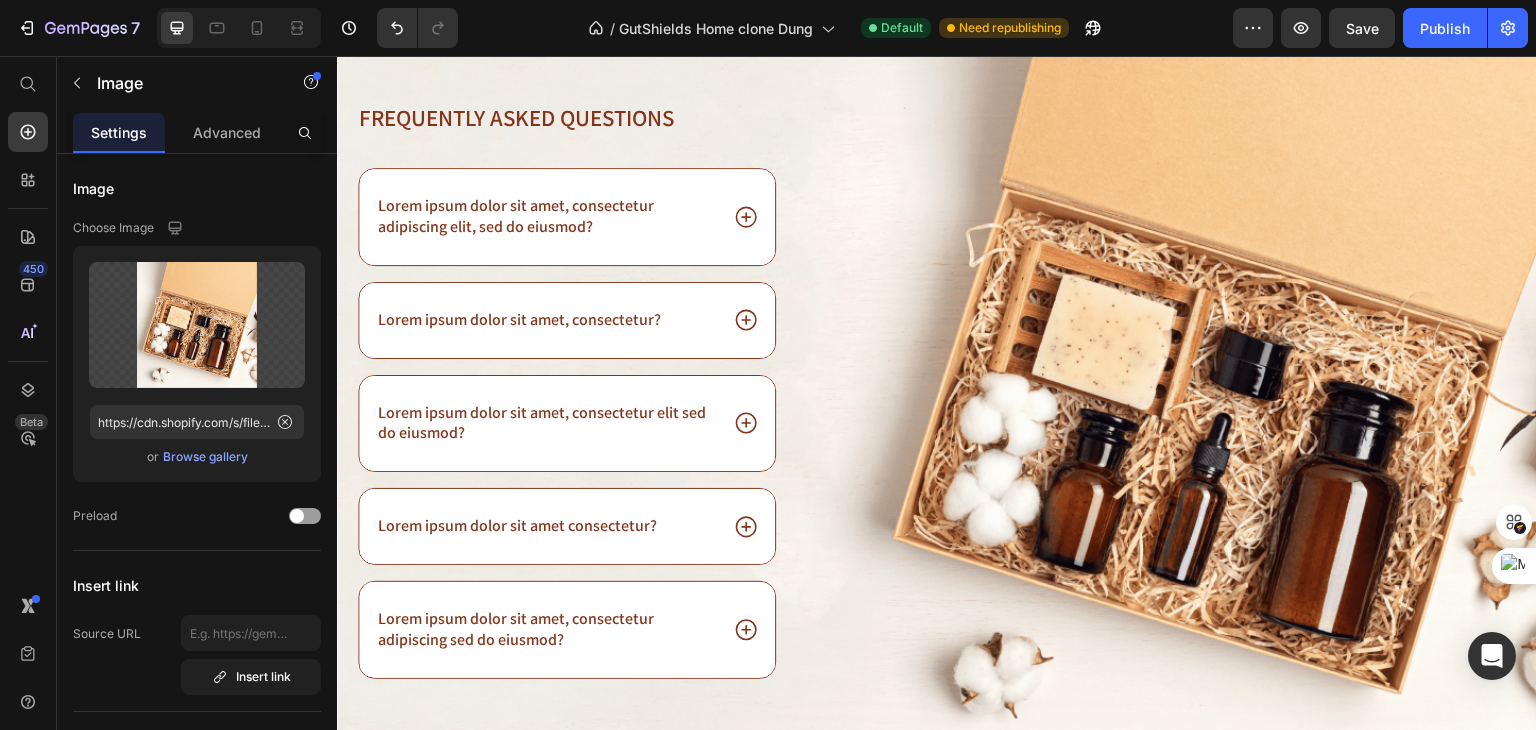 scroll, scrollTop: 16967, scrollLeft: 0, axis: vertical 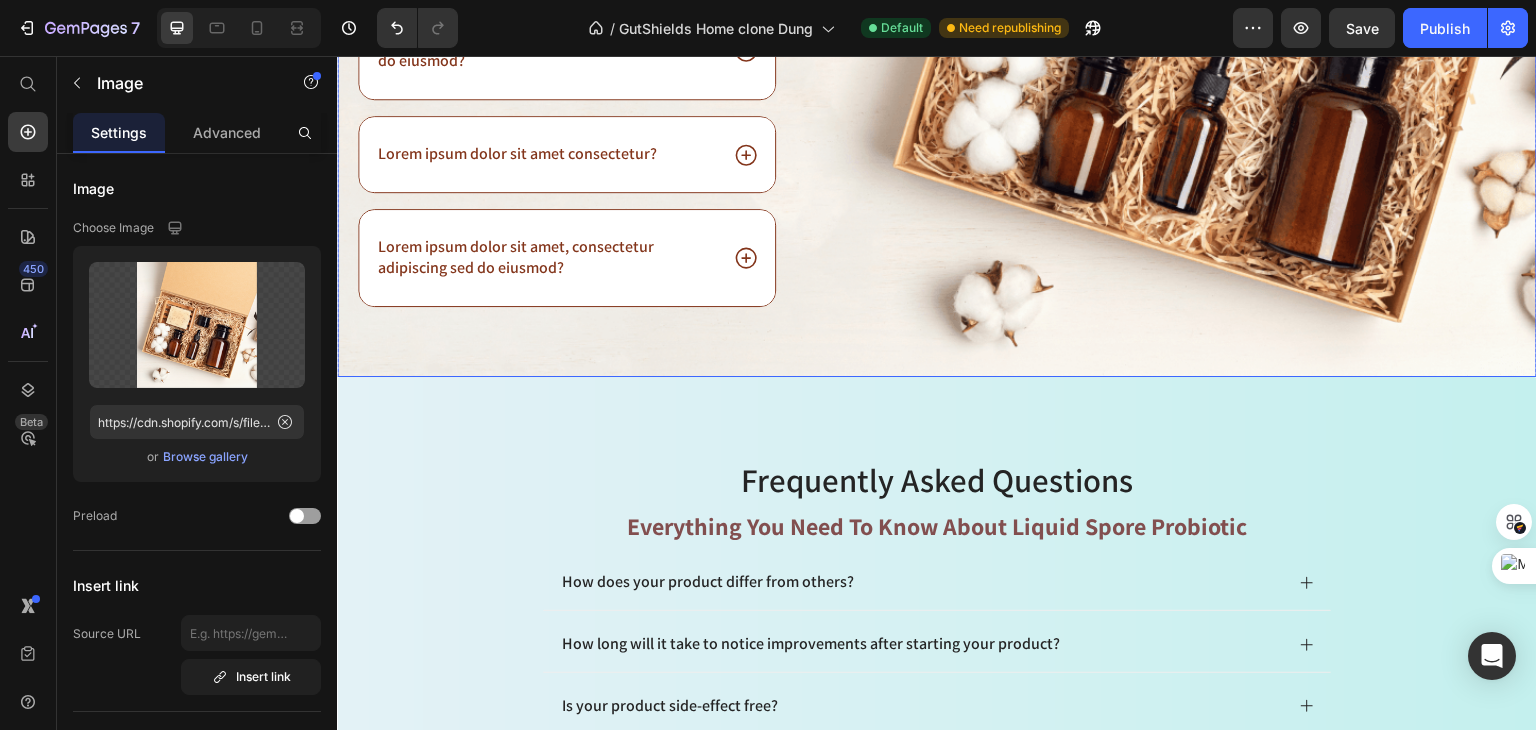 click on "Image" at bounding box center [1196, 53] 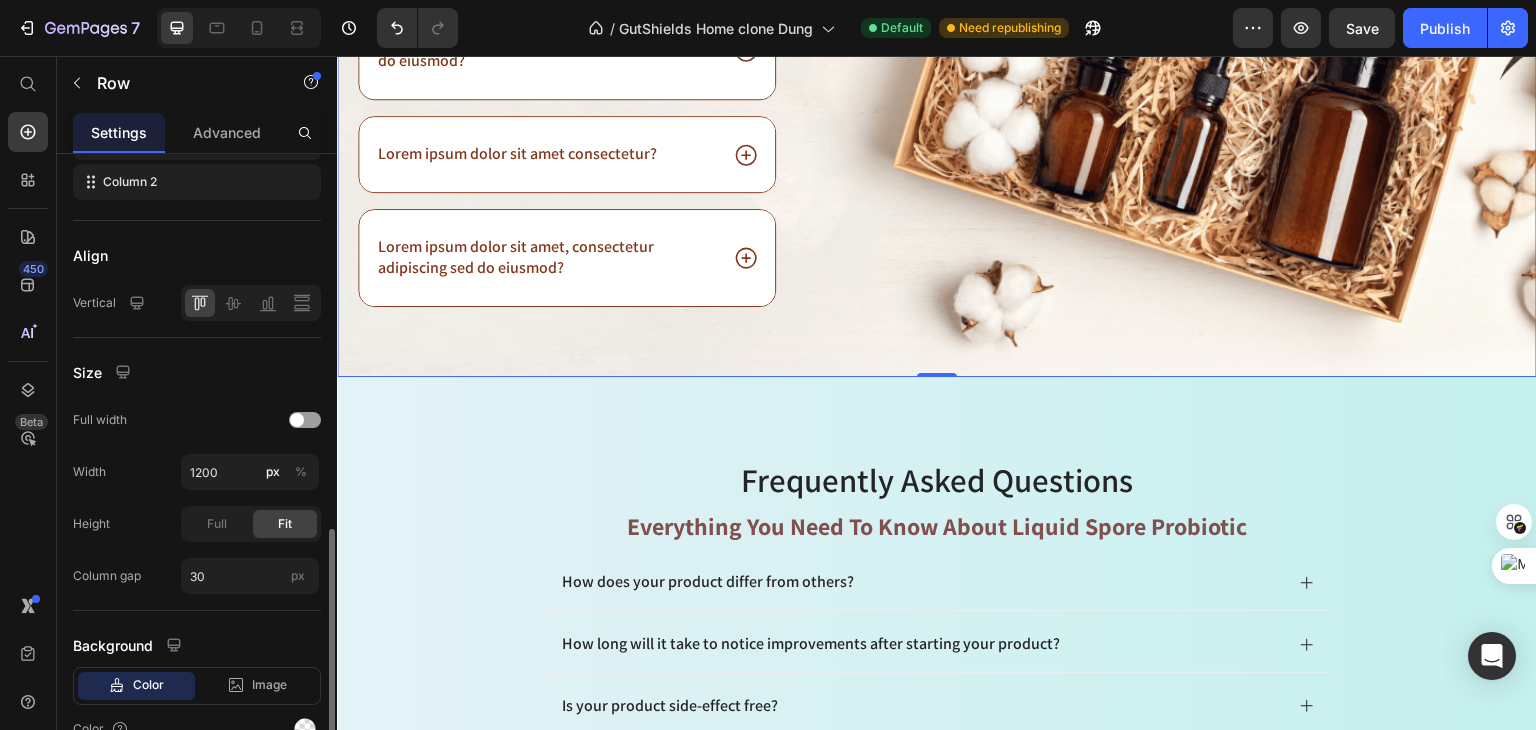 scroll, scrollTop: 486, scrollLeft: 0, axis: vertical 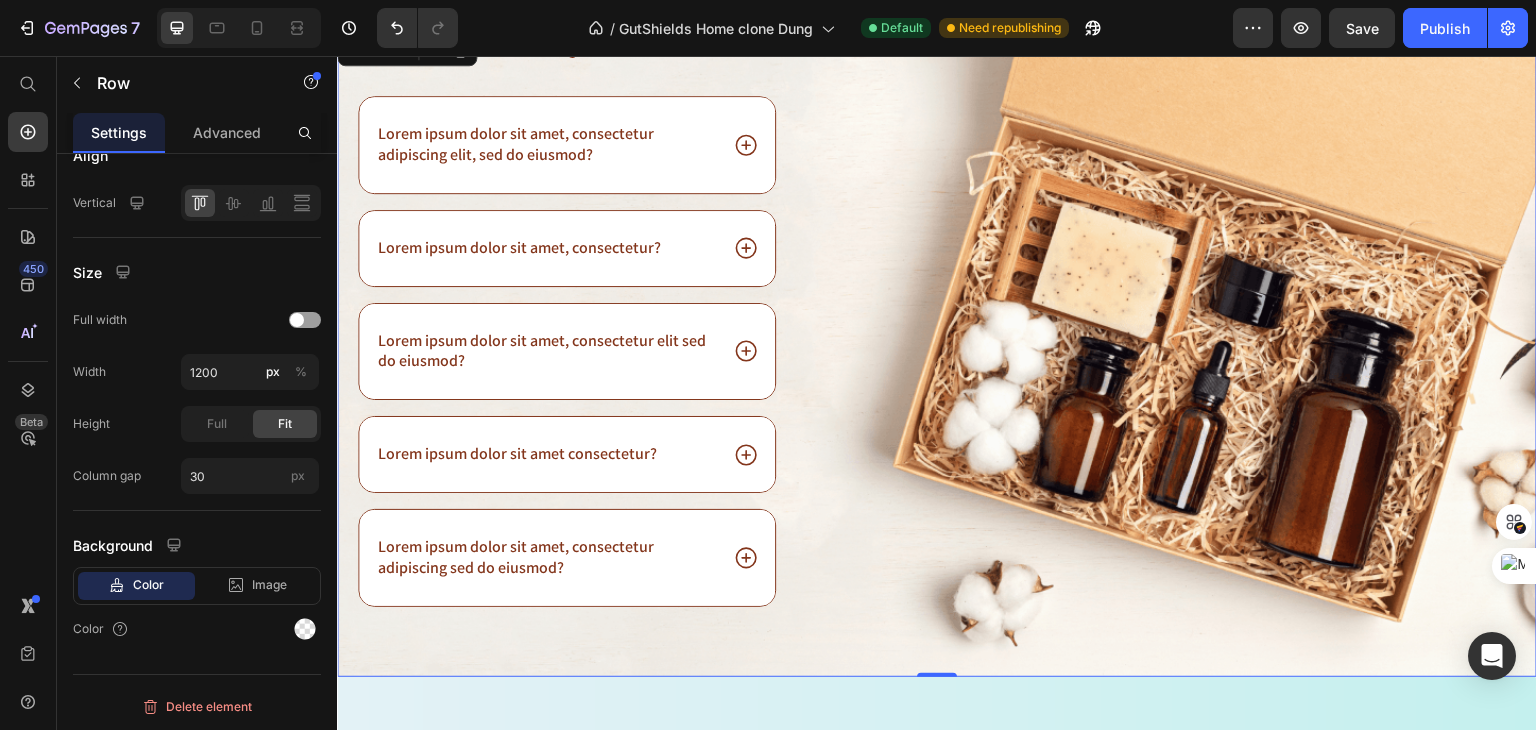 click on "Frequently asked questions Heading
Lorem ipsum dolor sit amet, consectetur adipiscing elit, sed do eiusmod?
Lorem ipsum dolor sit amet, consectetur?
Lorem ipsum dolor sit amet, consectetur elit sed do eiusmod?
Lorem ipsum dolor sit amet consectetur?
Lorem ipsum dolor sit amet, consectetur adipiscing sed do eiusmod? Accordion Row Image Row   0 Section 22/25" at bounding box center [937, 313] 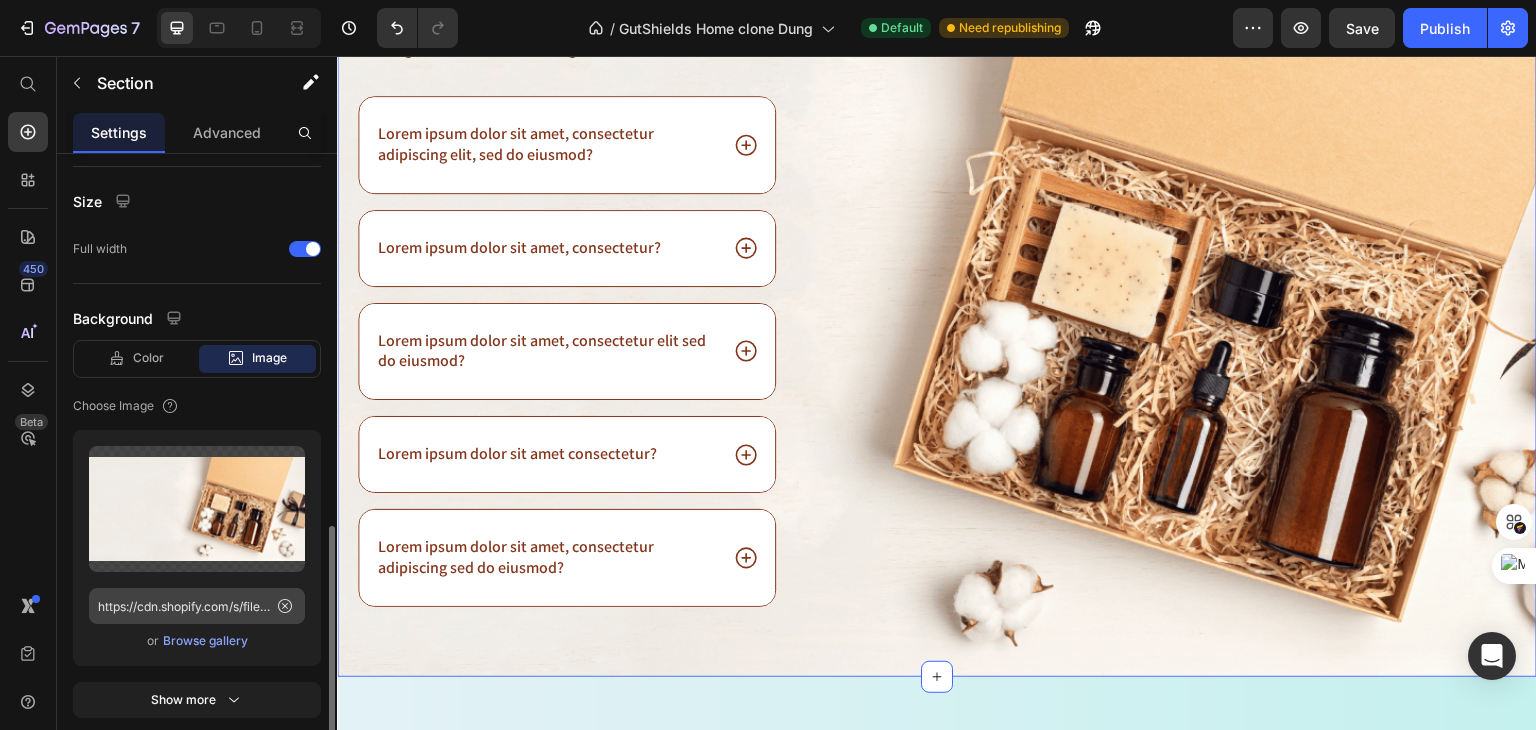 scroll, scrollTop: 500, scrollLeft: 0, axis: vertical 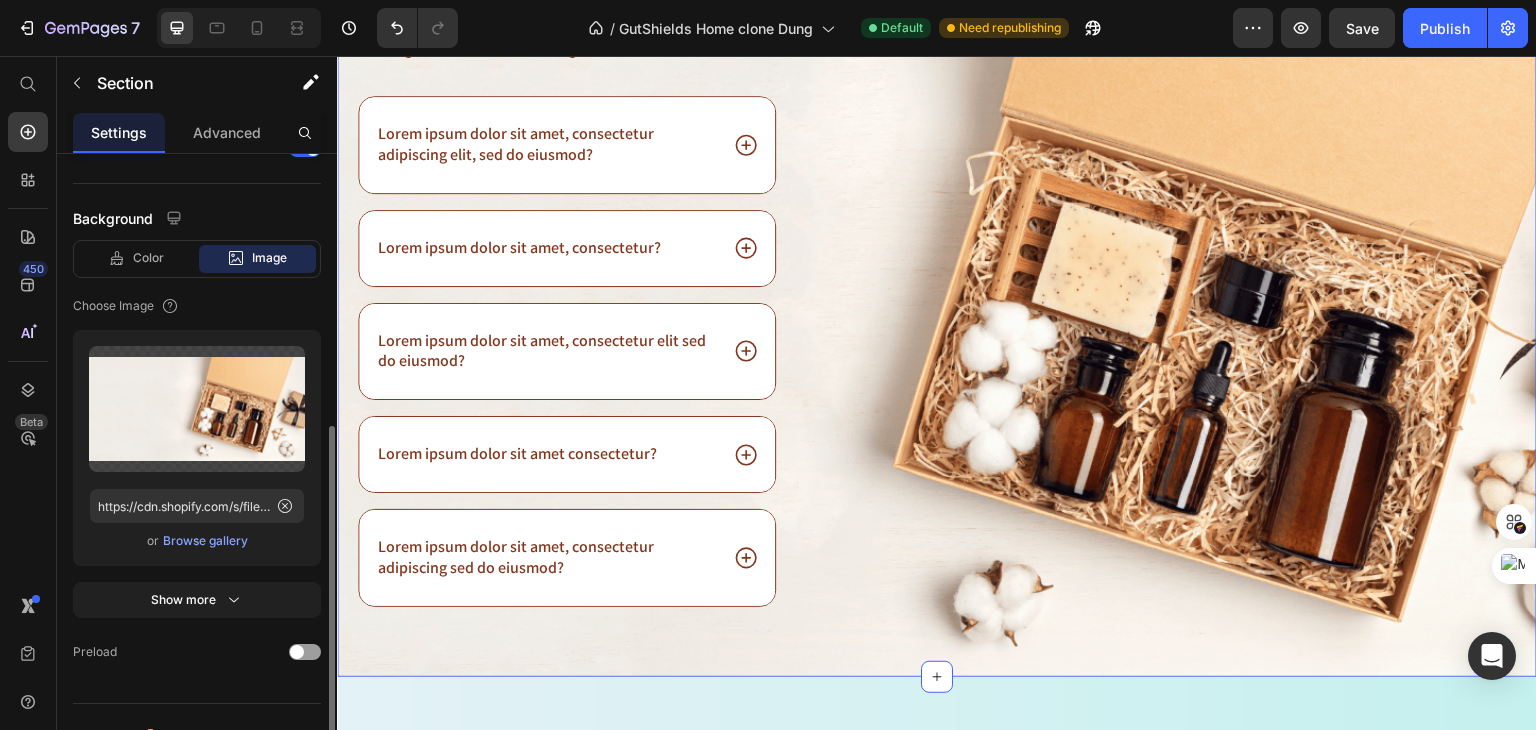 click on "Browse gallery" at bounding box center [205, 541] 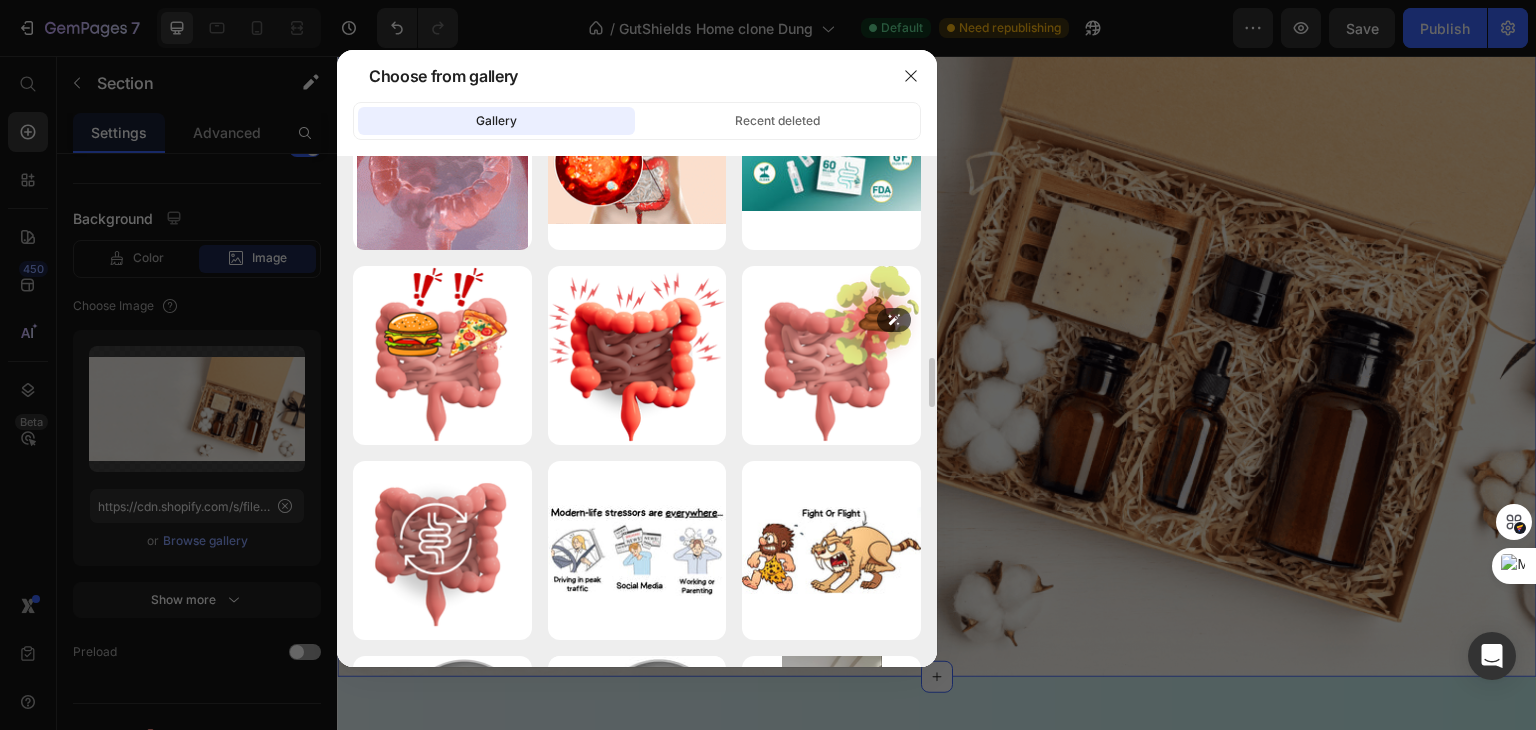 scroll, scrollTop: 3115, scrollLeft: 0, axis: vertical 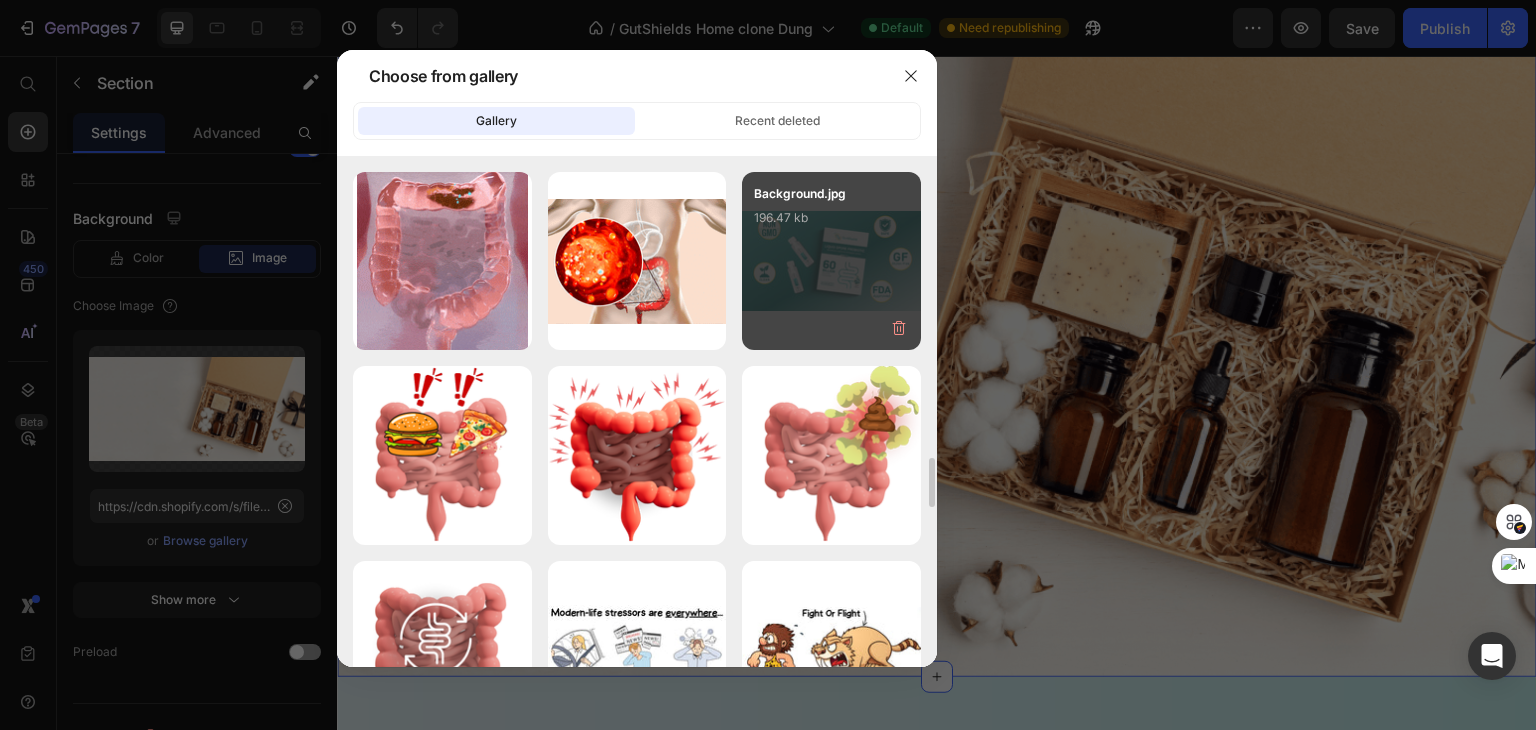 click on "Background.jpg 196.47 kb" at bounding box center (831, 261) 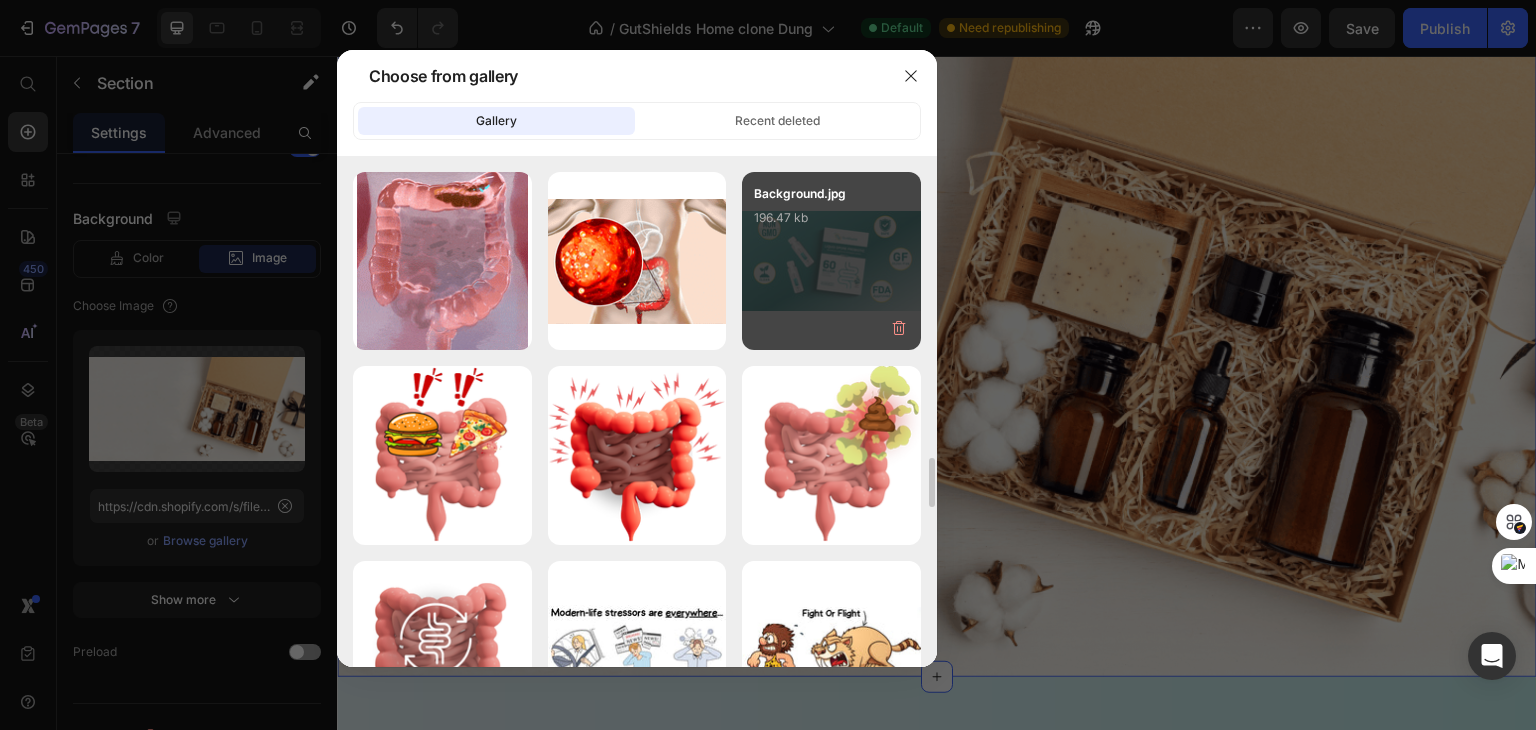 type on "https://cdn.shopify.com/s/files/1/0590/7591/9906/files/gempages_482871204911252320-9062bfdf-148a-4c2b-b4c2-eef5f68465e1.jpg" 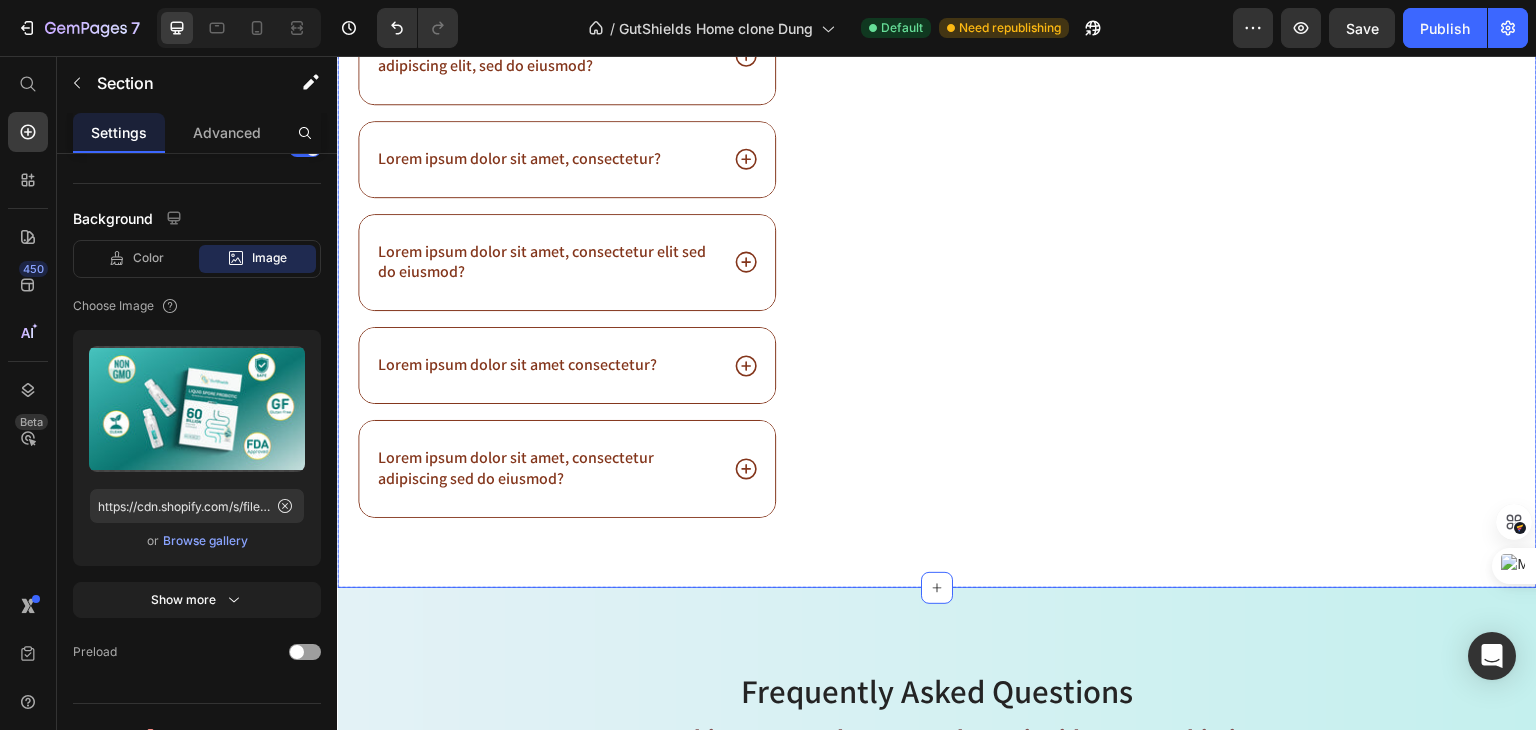 scroll, scrollTop: 16867, scrollLeft: 0, axis: vertical 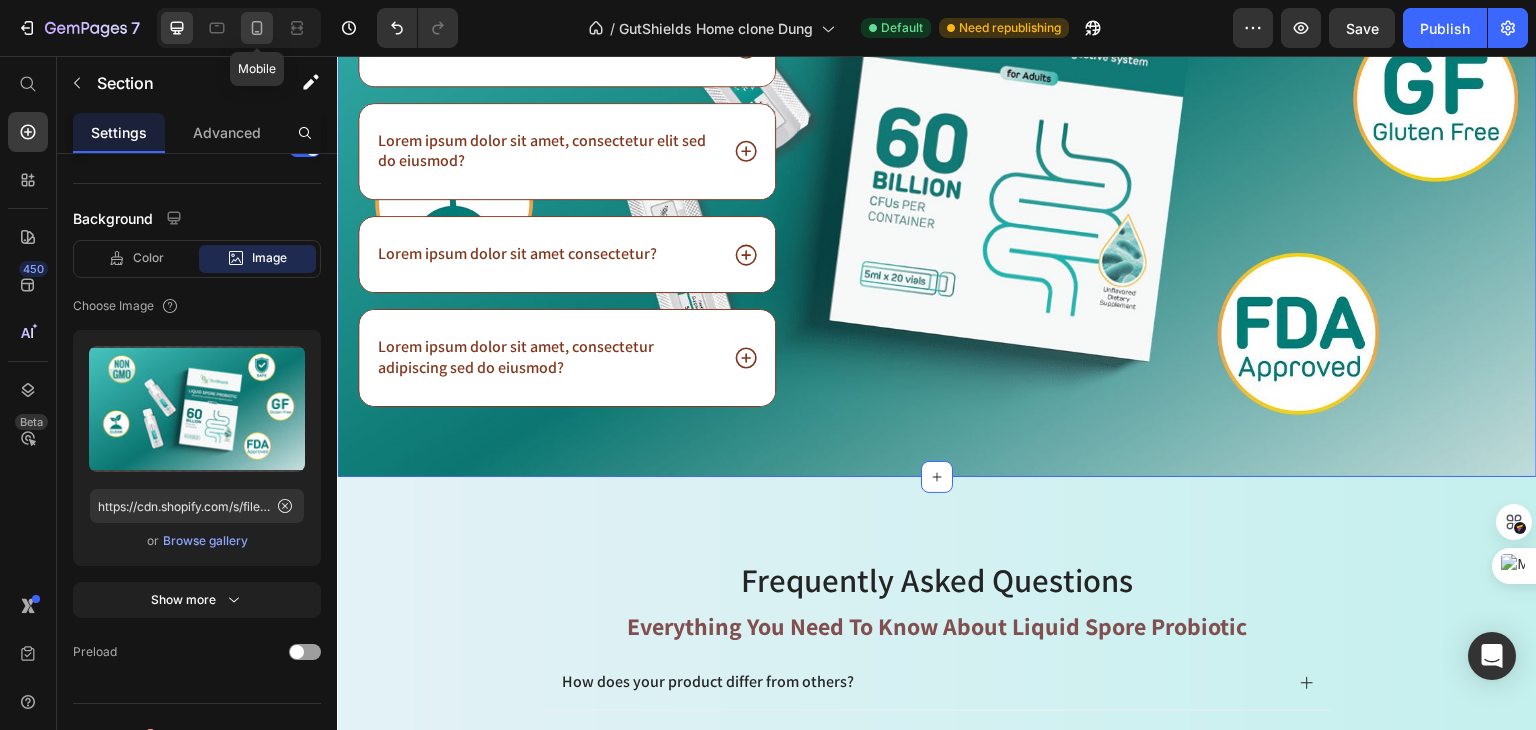 click 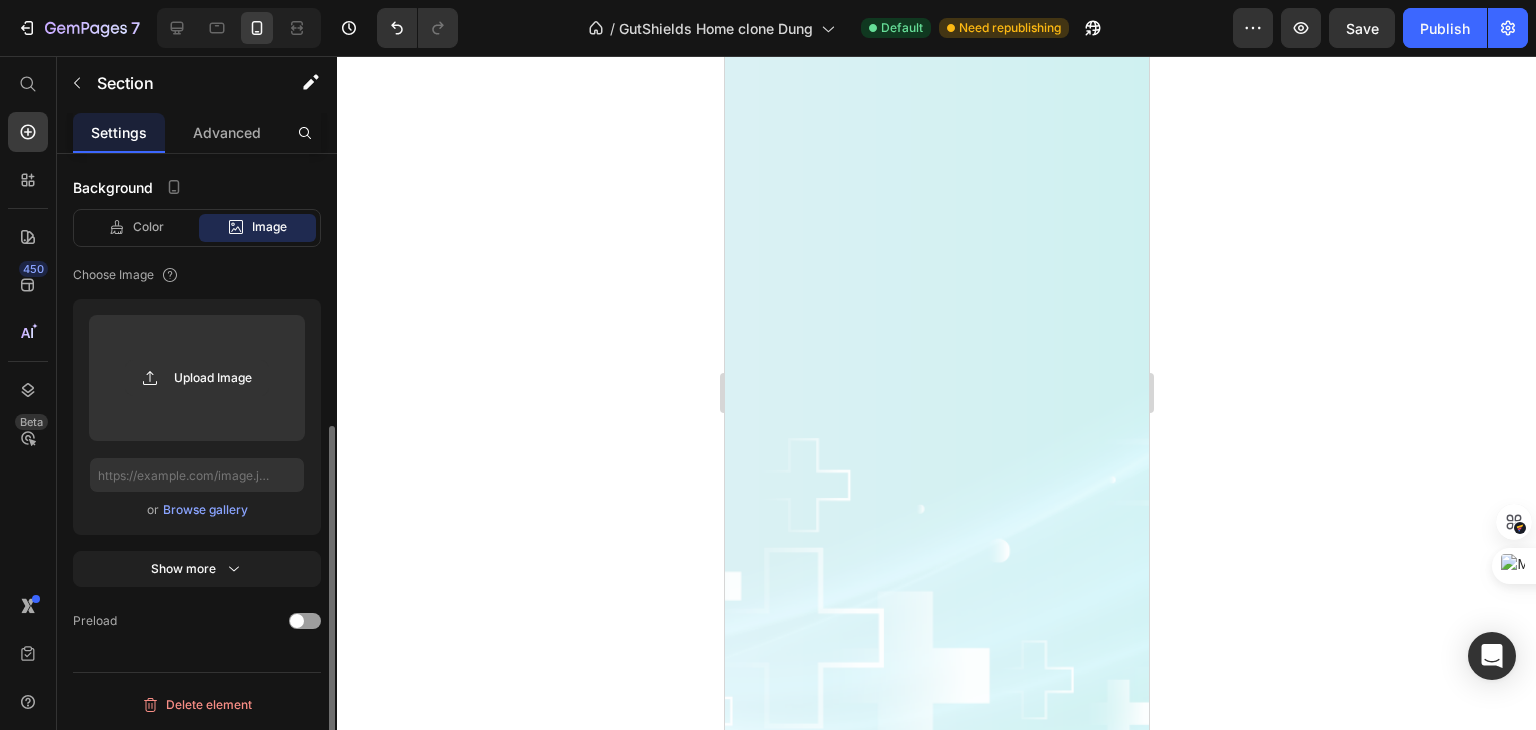 scroll, scrollTop: 485, scrollLeft: 0, axis: vertical 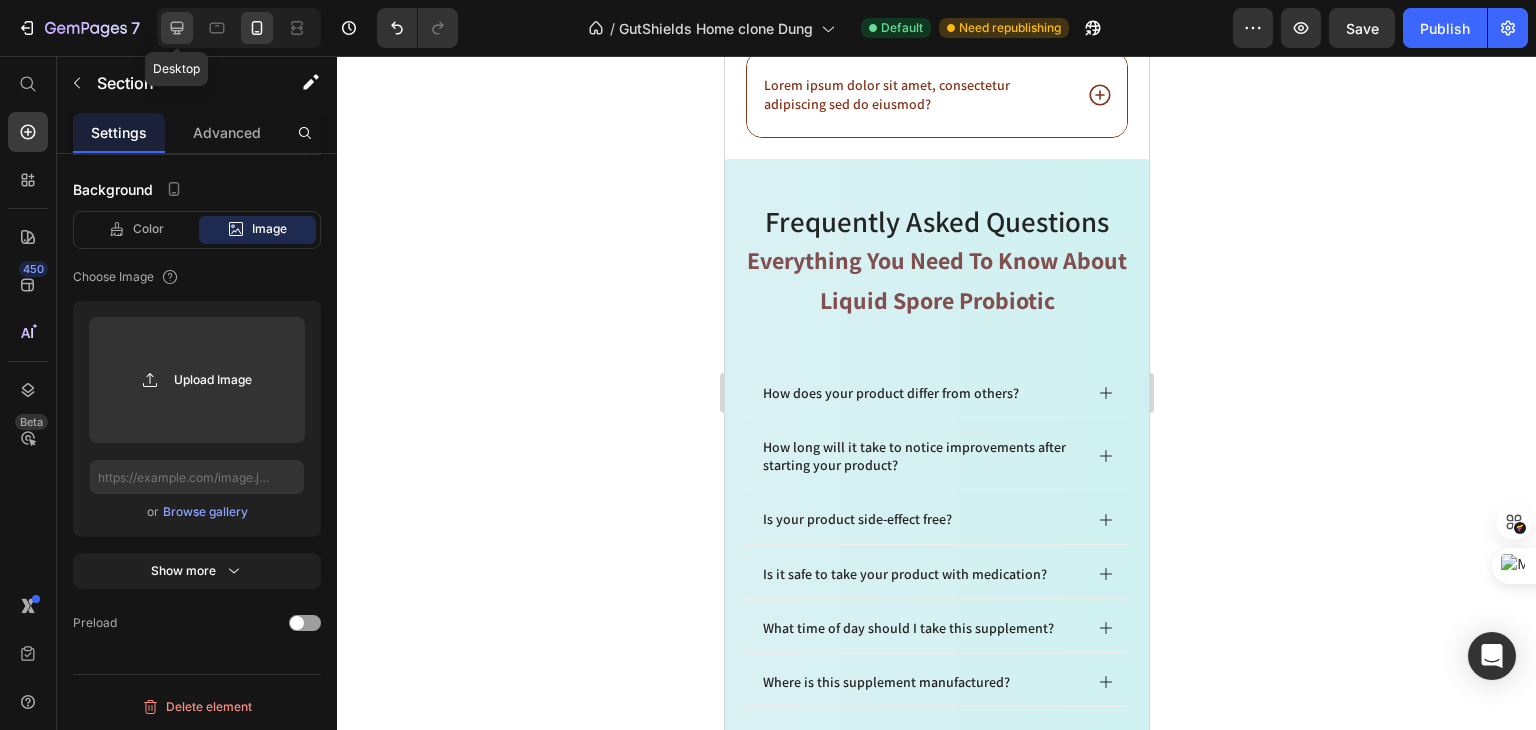 click 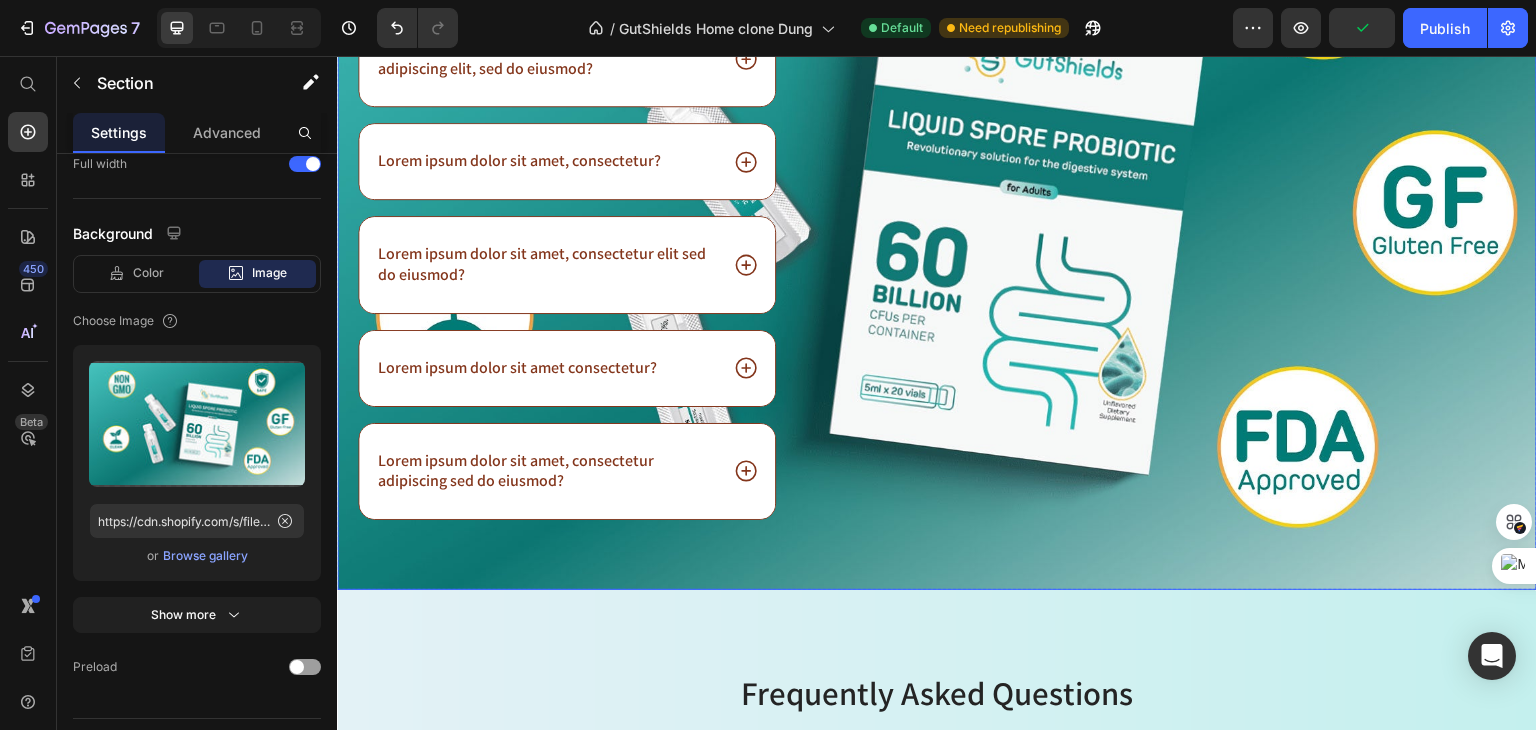scroll, scrollTop: 17190, scrollLeft: 0, axis: vertical 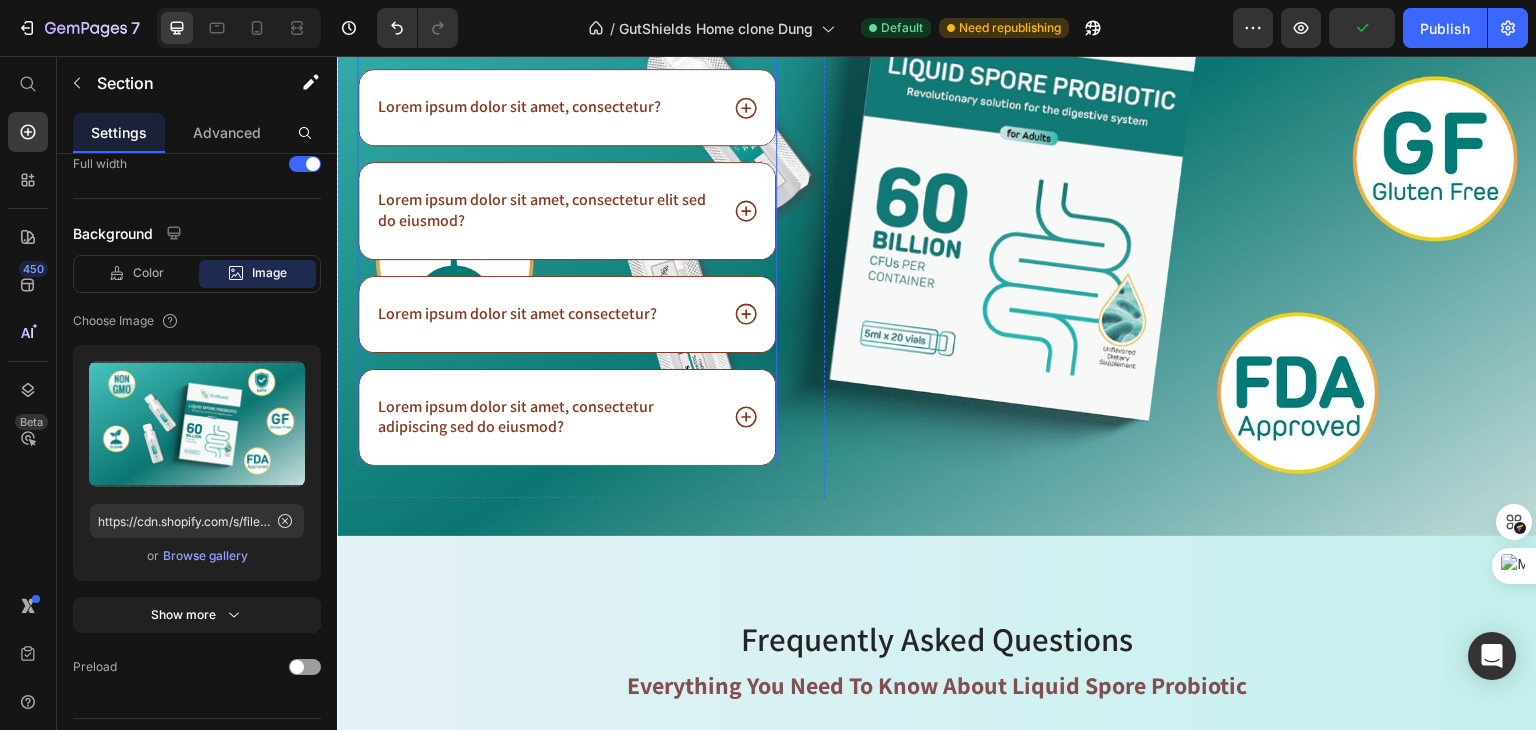 click 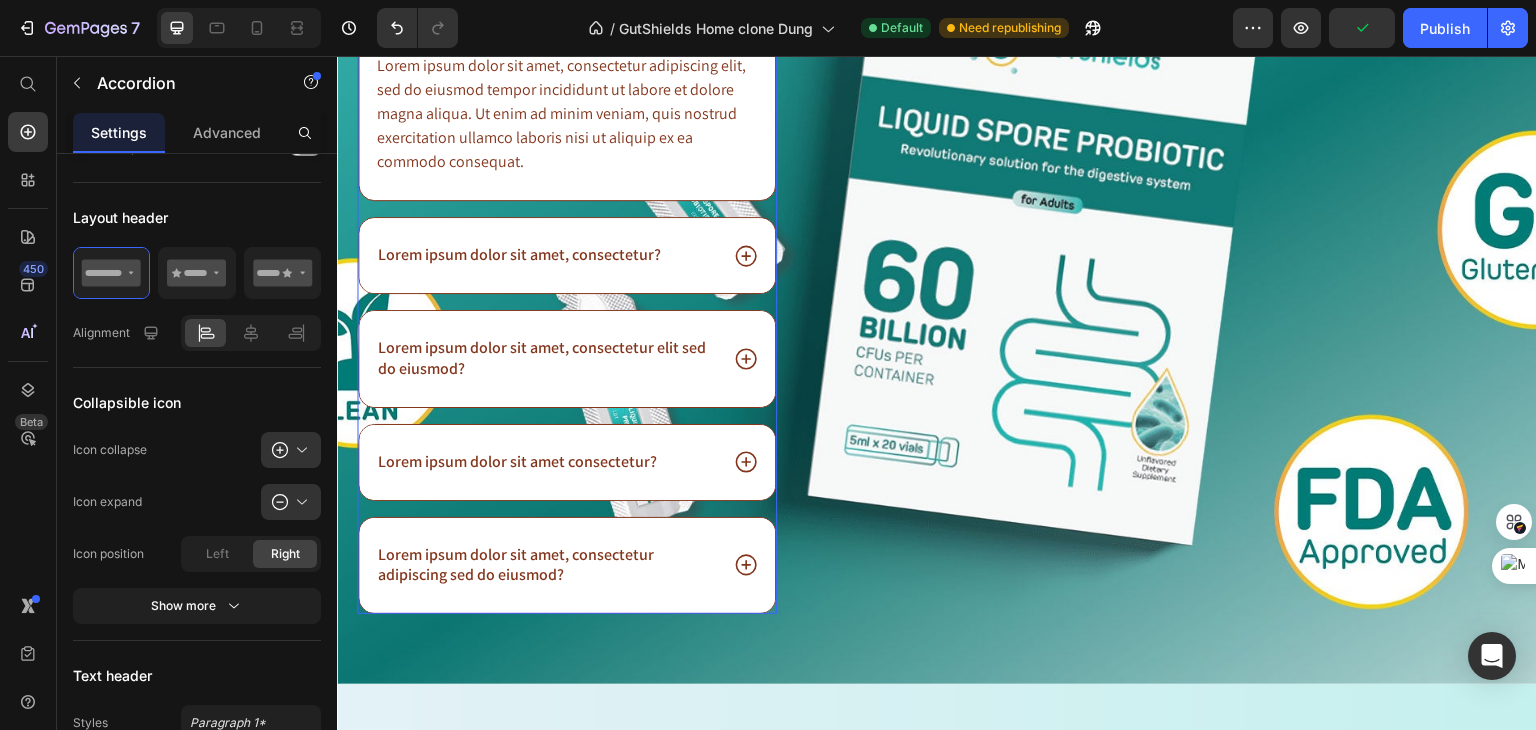 scroll, scrollTop: 0, scrollLeft: 0, axis: both 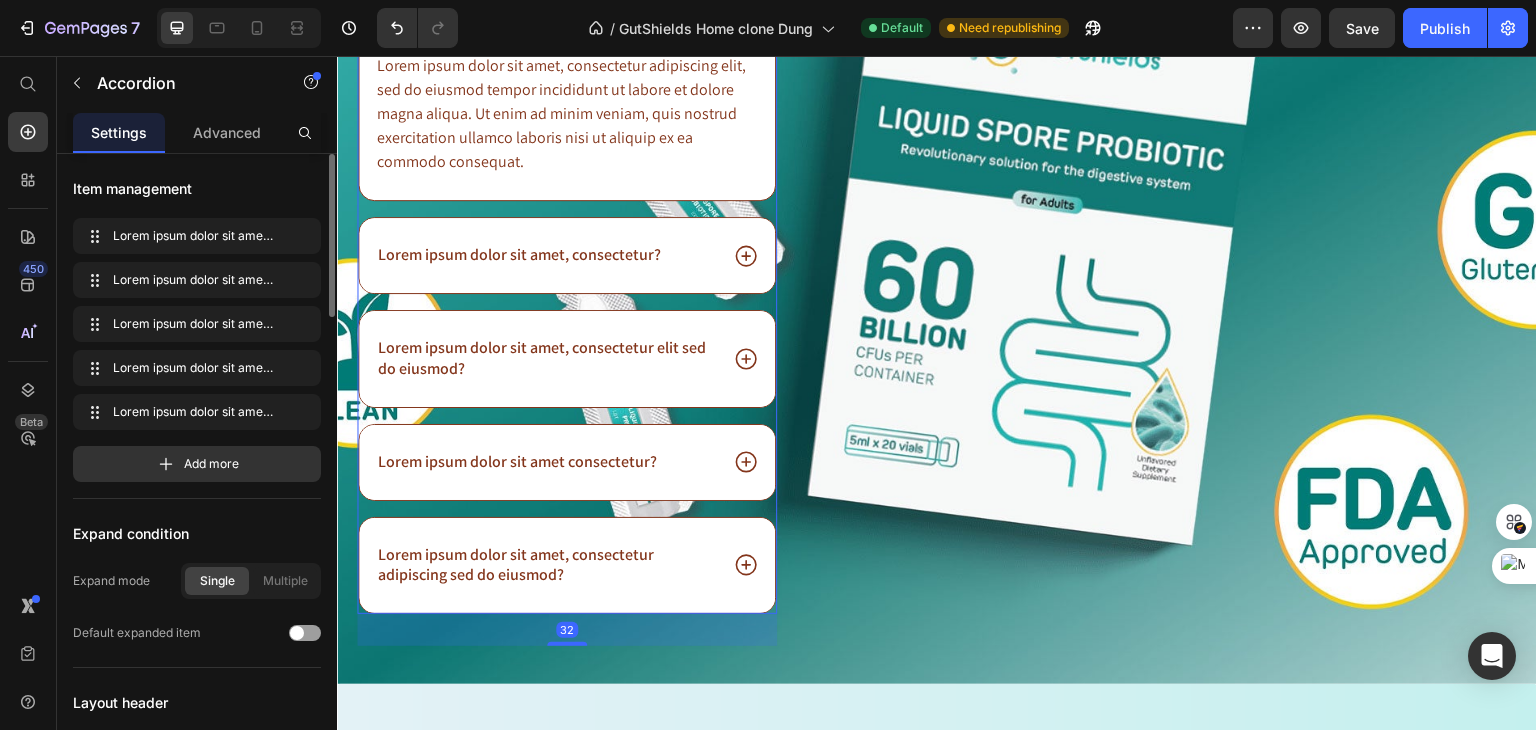 click 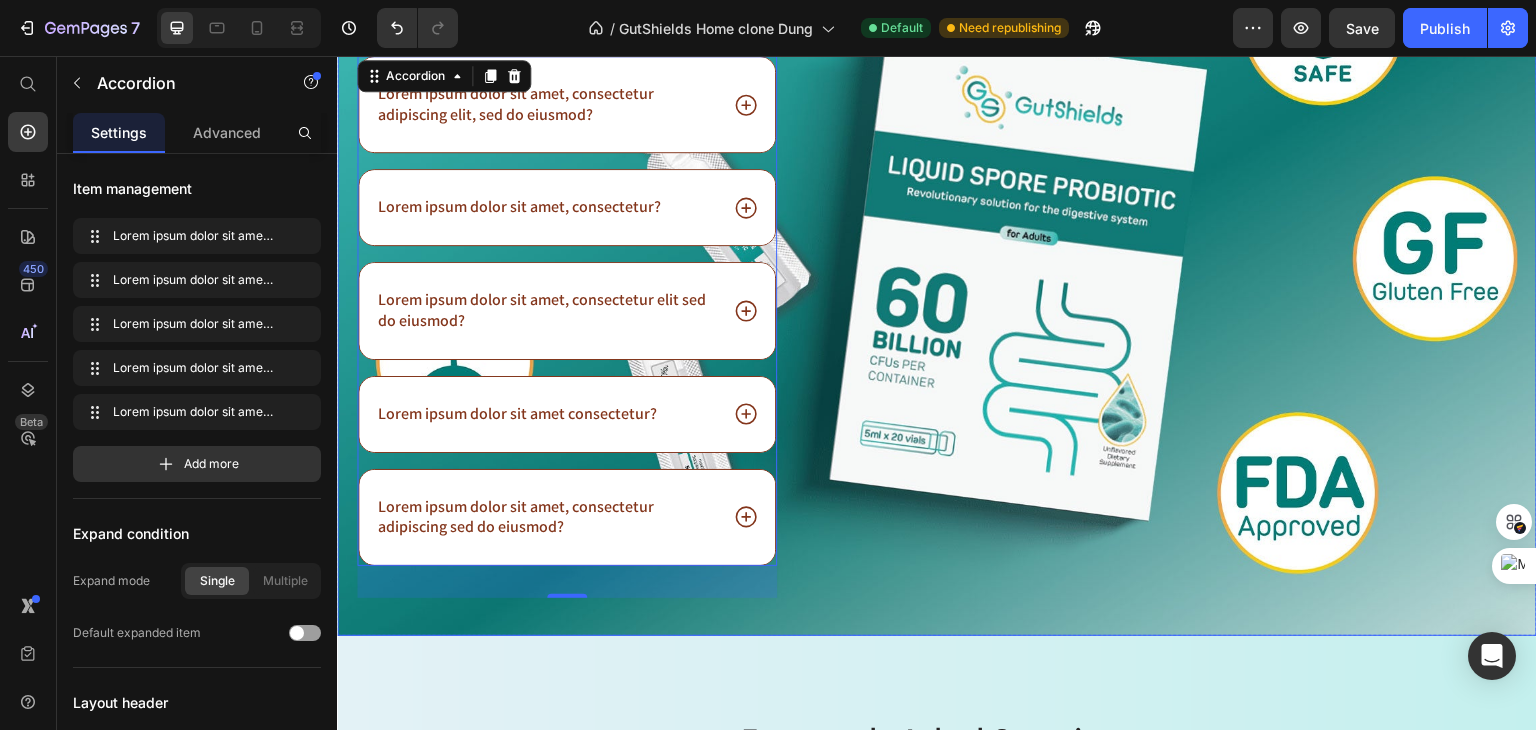 scroll, scrollTop: 16990, scrollLeft: 0, axis: vertical 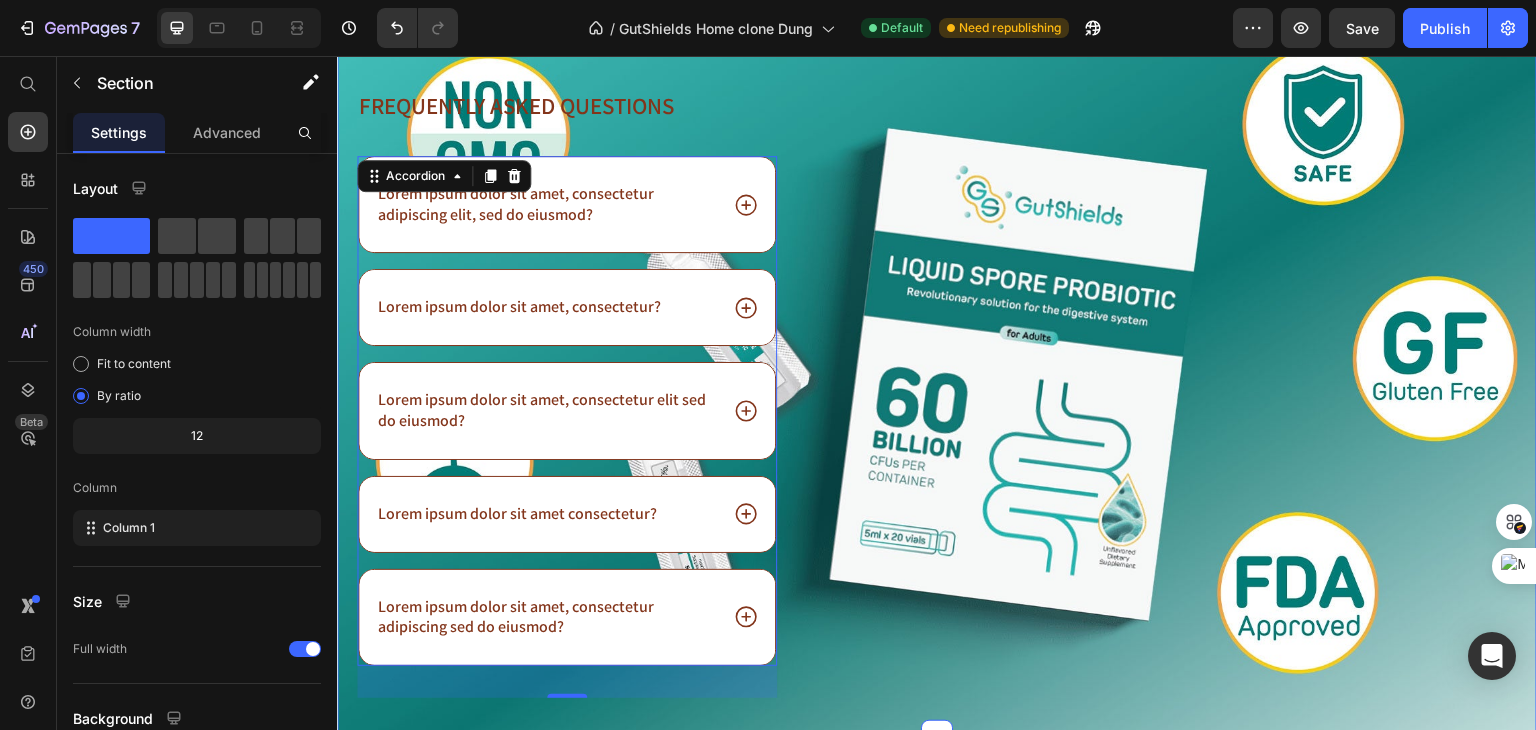 click on "Frequently asked questions Heading
Lorem ipsum dolor sit amet, consectetur adipiscing elit, sed do eiusmod?
Lorem ipsum dolor sit amet, consectetur?
Lorem ipsum dolor sit amet, consectetur elit sed do eiusmod?
Lorem ipsum dolor sit amet consectetur?
Lorem ipsum dolor sit amet, consectetur adipiscing sed do eiusmod? Accordion   32 Row Image Row Section 22/25" at bounding box center [937, 373] 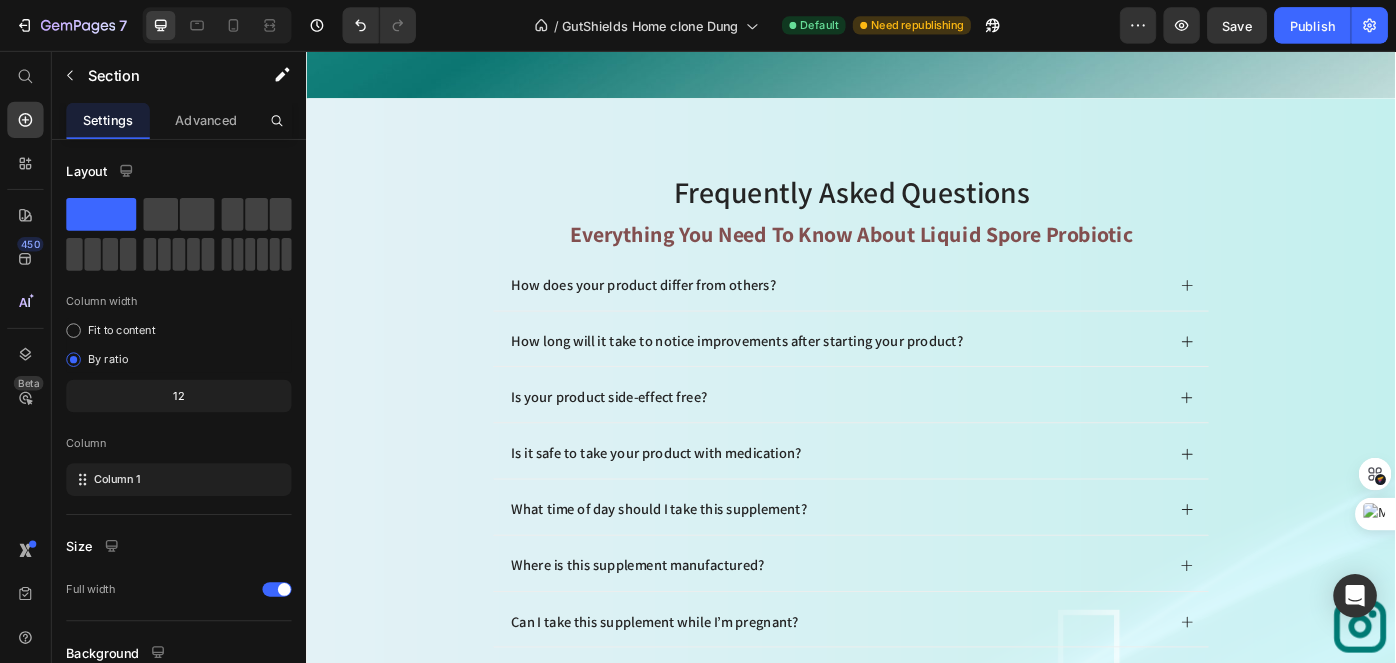 scroll, scrollTop: 17408, scrollLeft: 0, axis: vertical 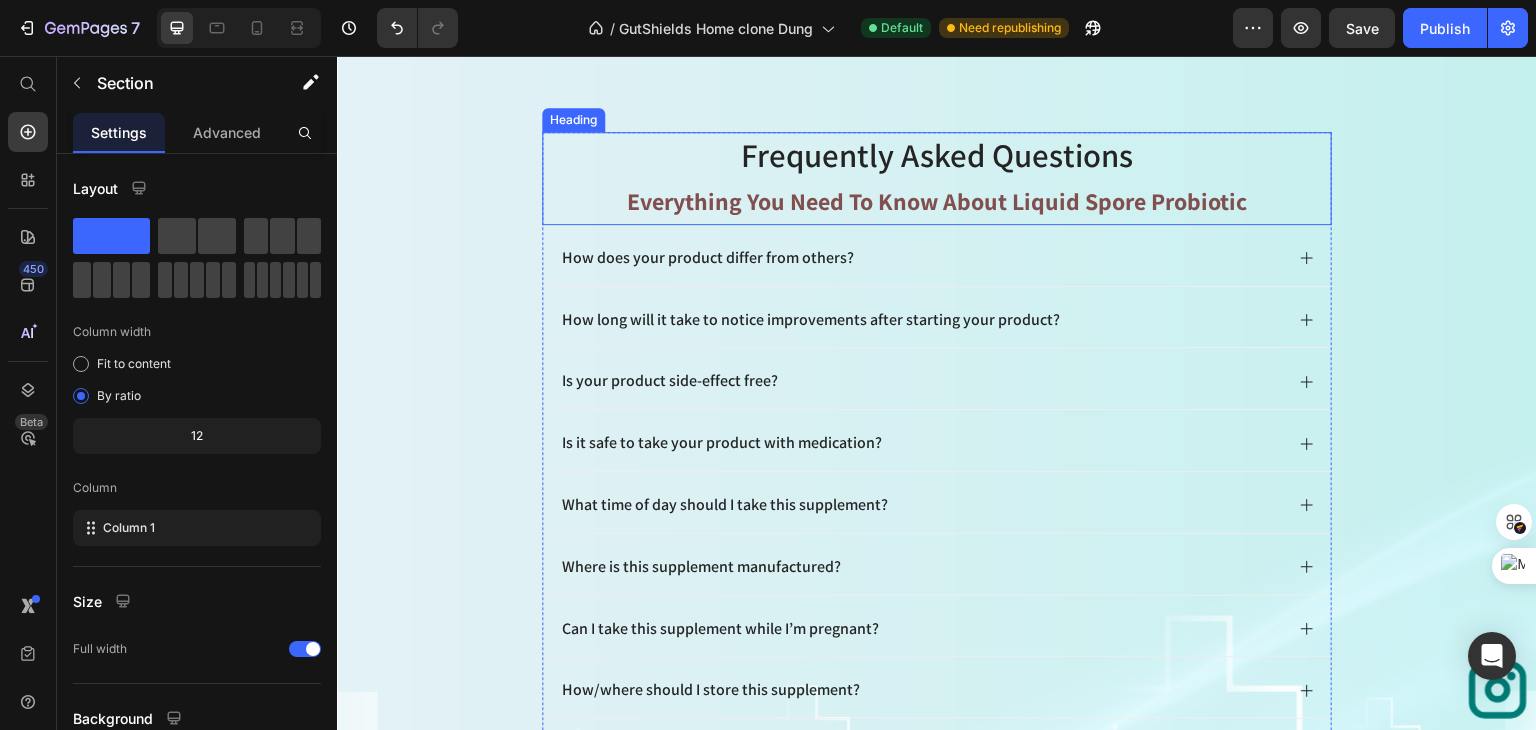 click on "Frequently asked questions Everything You Need to Know About Liquid Spore Probiotic" at bounding box center [937, 178] 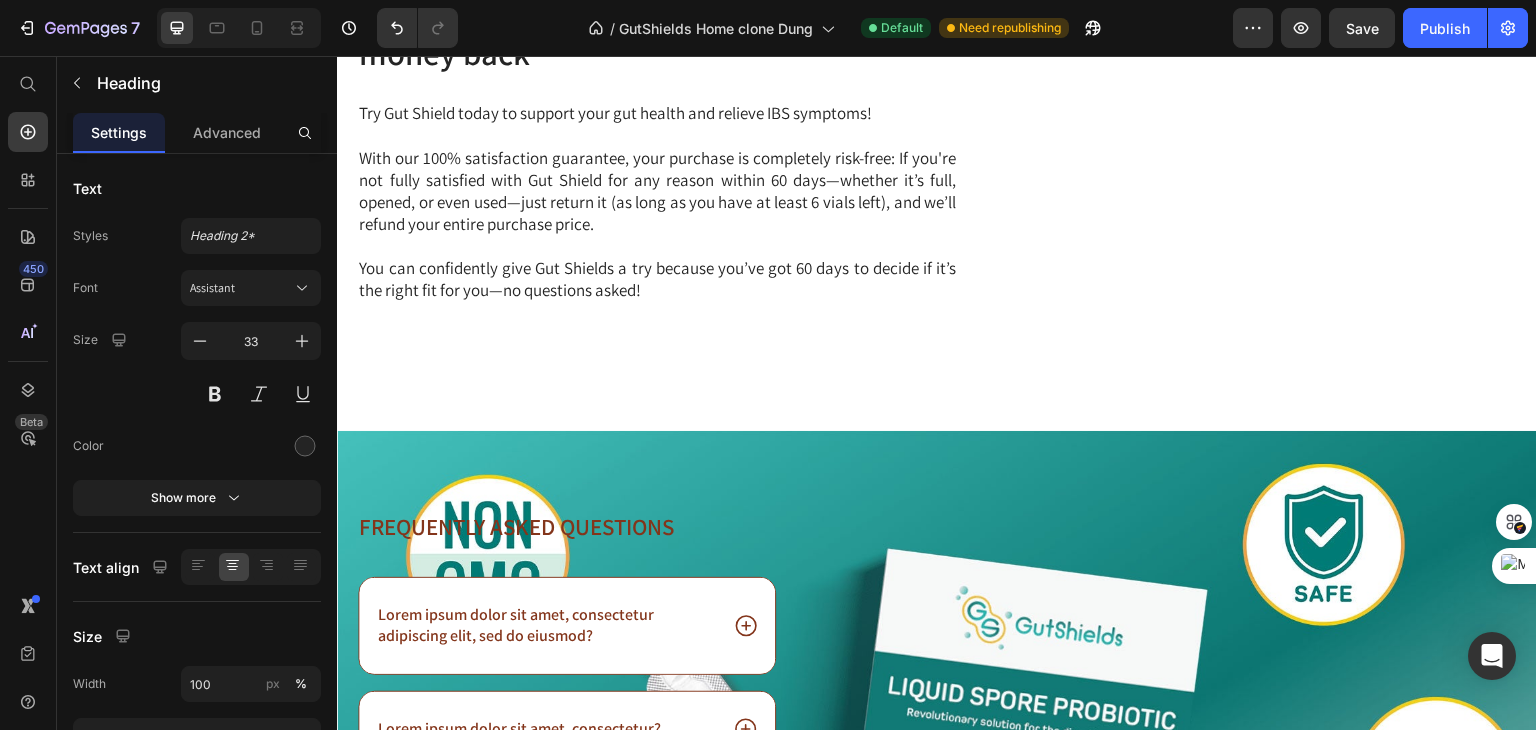 scroll, scrollTop: 16344, scrollLeft: 0, axis: vertical 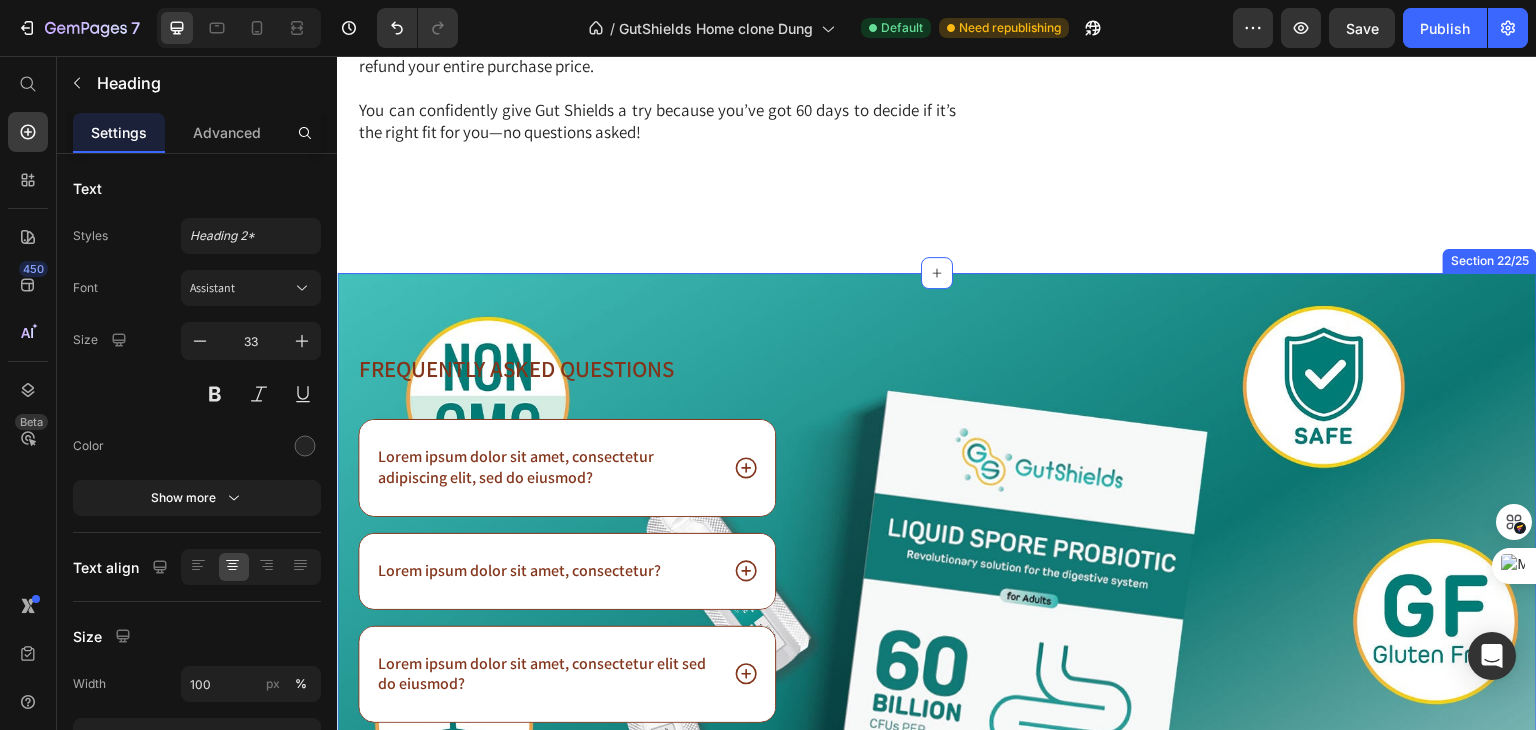 click on "Frequently asked questions Heading
Lorem ipsum dolor sit amet, consectetur adipiscing elit, sed do eiusmod?
Lorem ipsum dolor sit amet, consectetur?
Lorem ipsum dolor sit amet, consectetur elit sed do eiusmod?
Lorem ipsum dolor sit amet consectetur?
Lorem ipsum dolor sit amet, consectetur adipiscing sed do eiusmod? Accordion Row Image Row Section 22/25" at bounding box center (937, 636) 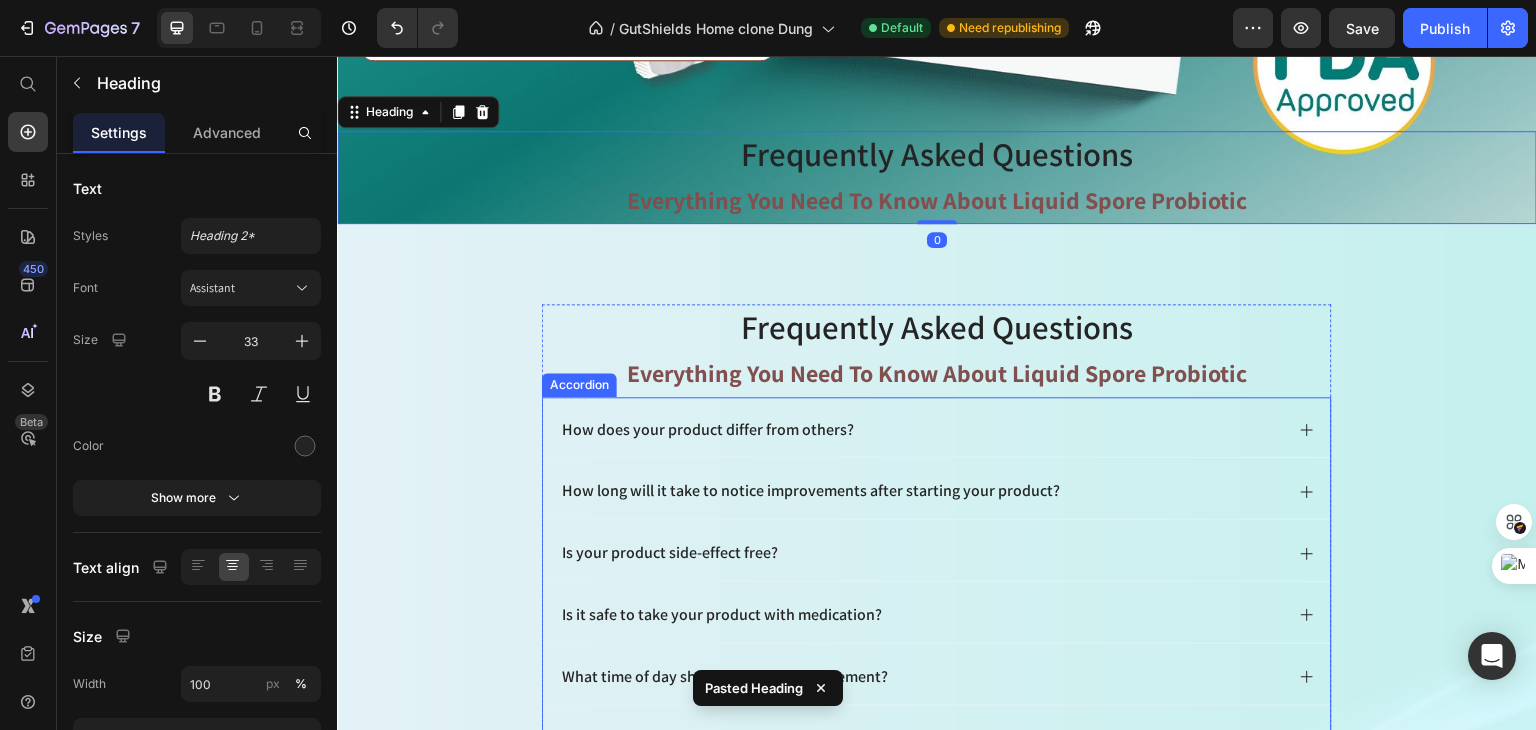 scroll, scrollTop: 16929, scrollLeft: 0, axis: vertical 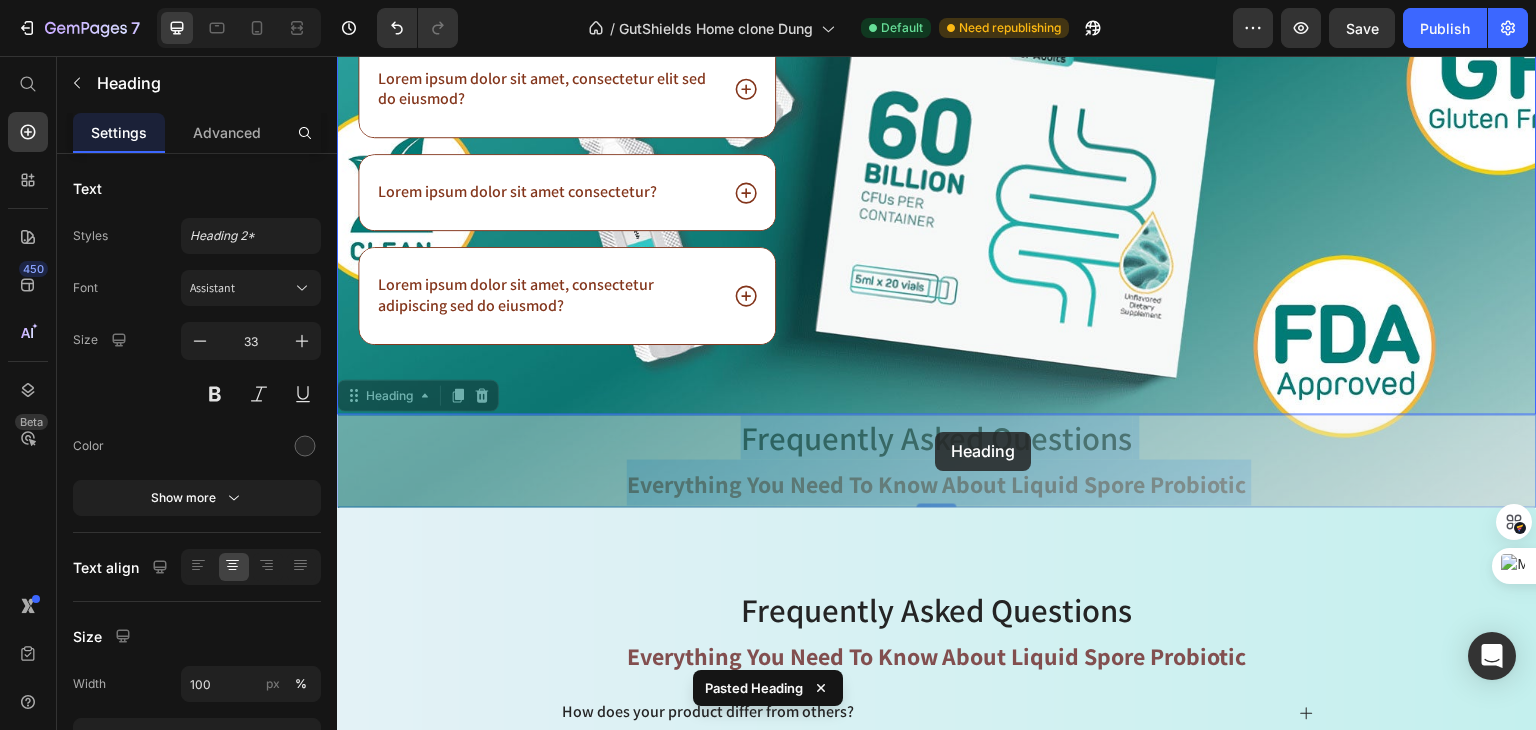 drag, startPoint x: 940, startPoint y: 572, endPoint x: 935, endPoint y: 432, distance: 140.08926 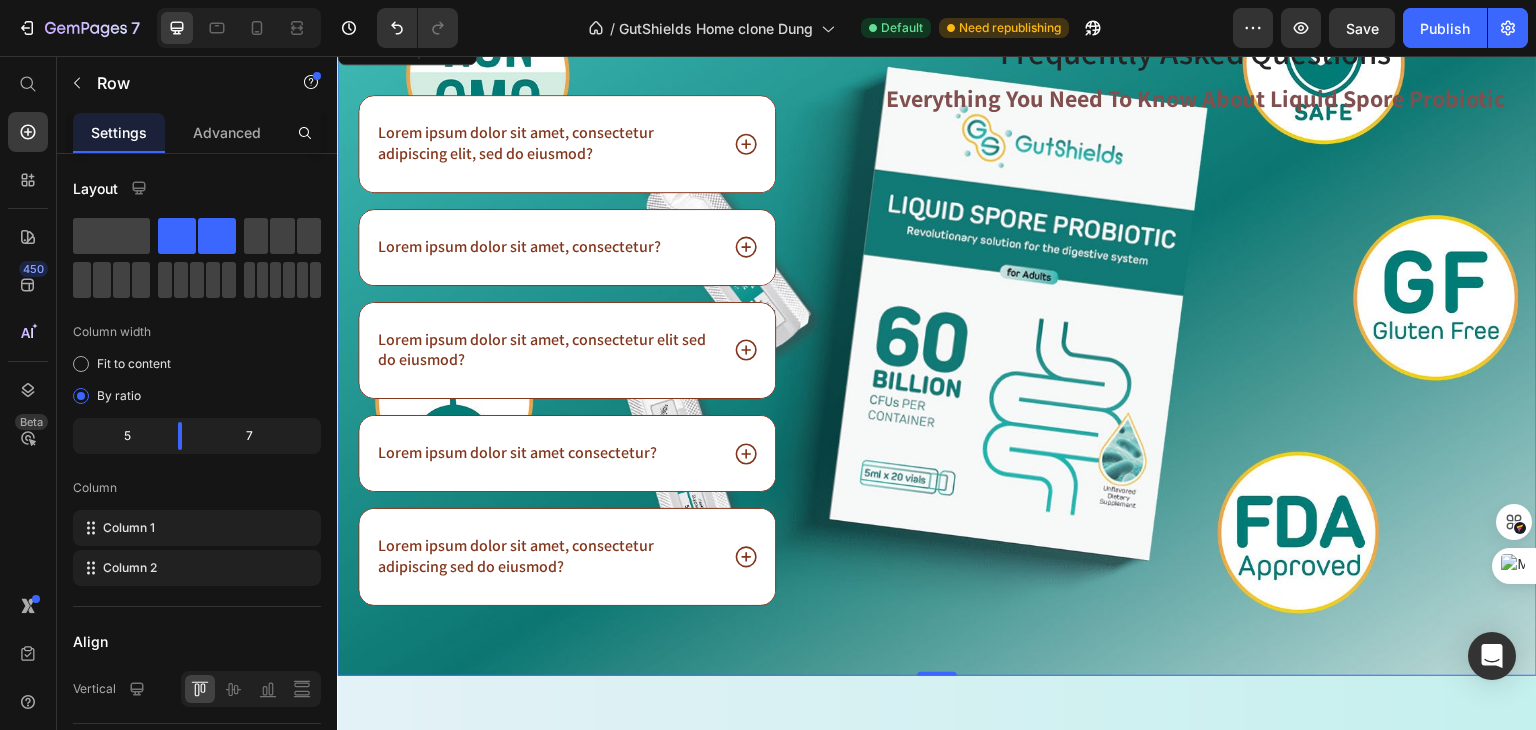 scroll, scrollTop: 16629, scrollLeft: 0, axis: vertical 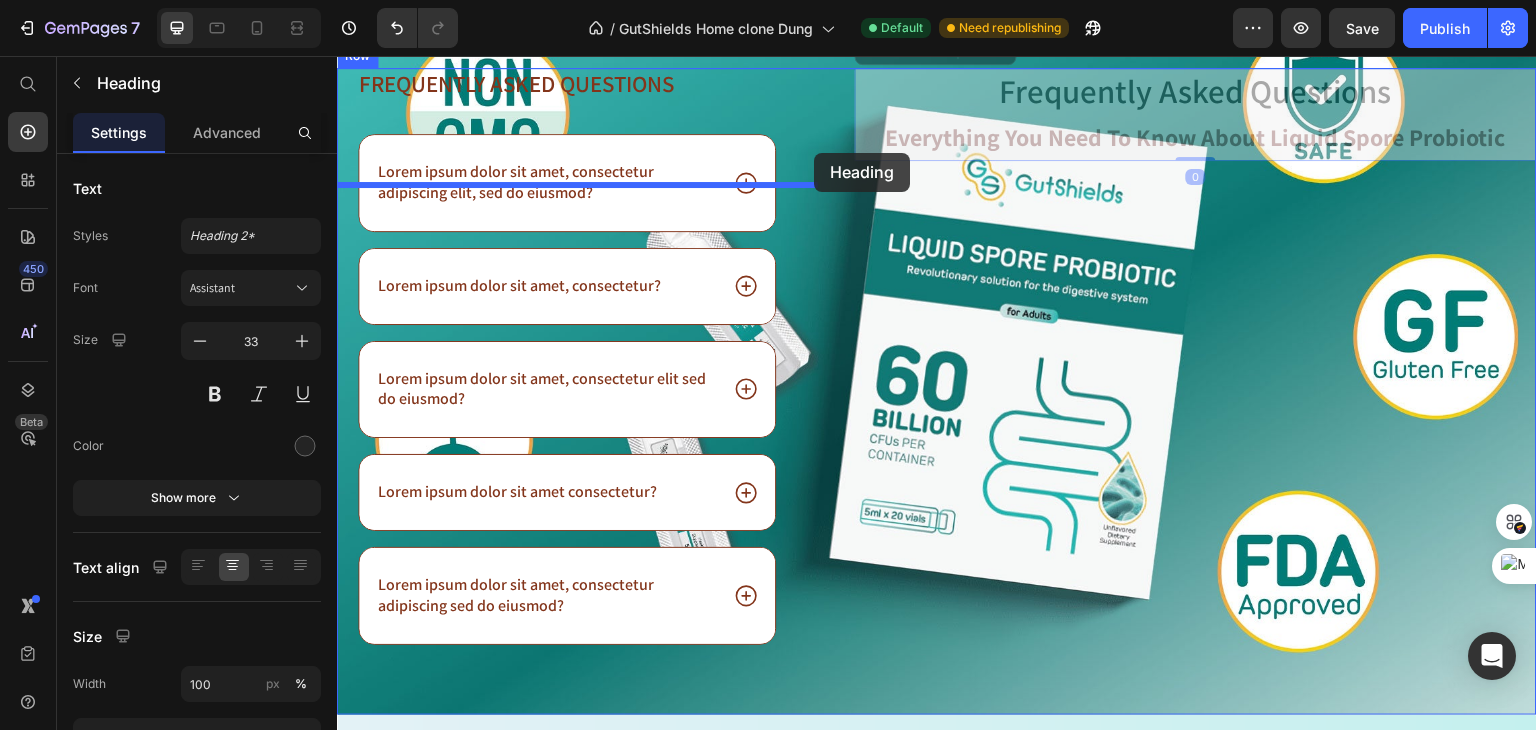 drag, startPoint x: 1046, startPoint y: 220, endPoint x: 814, endPoint y: 153, distance: 241.48085 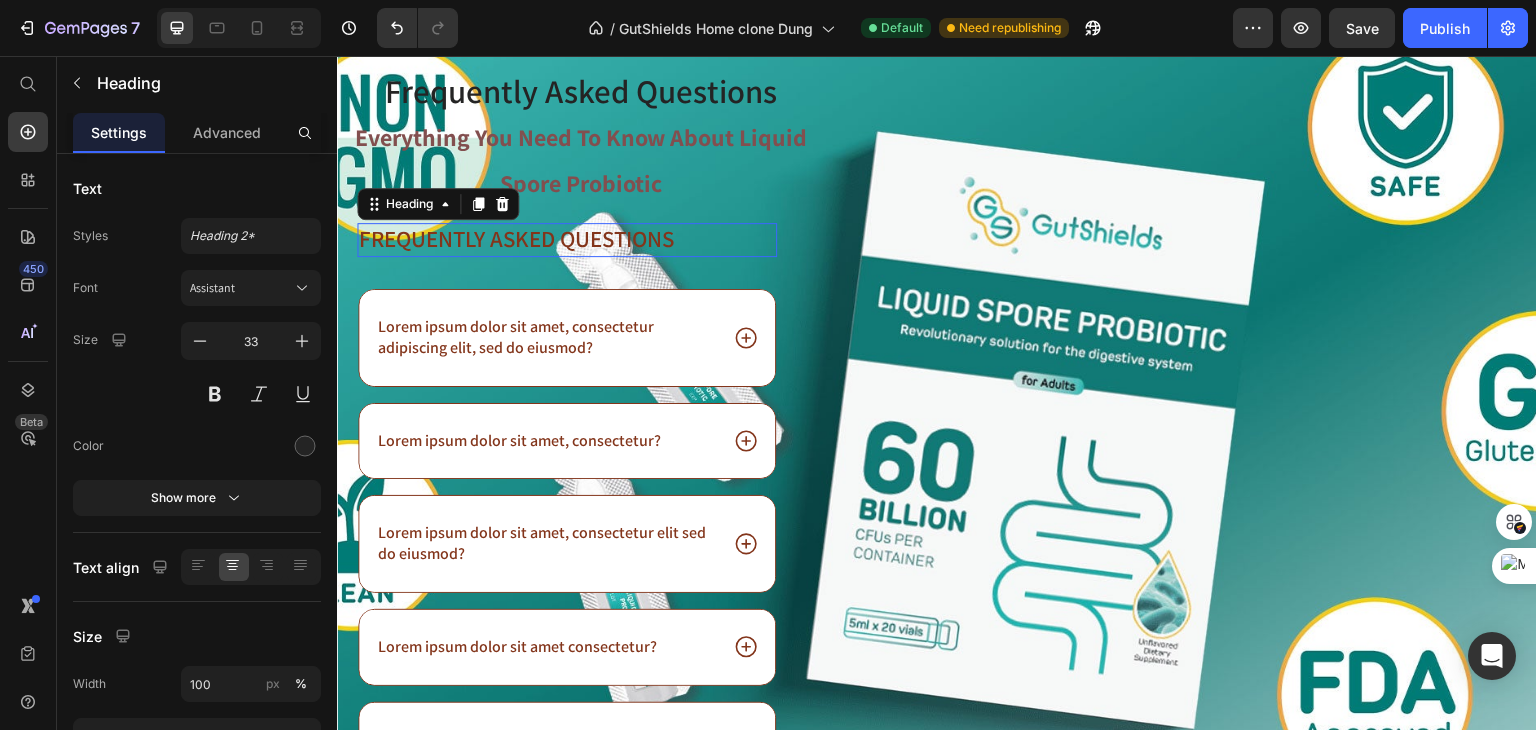 click on "Frequently asked questions" at bounding box center [567, 240] 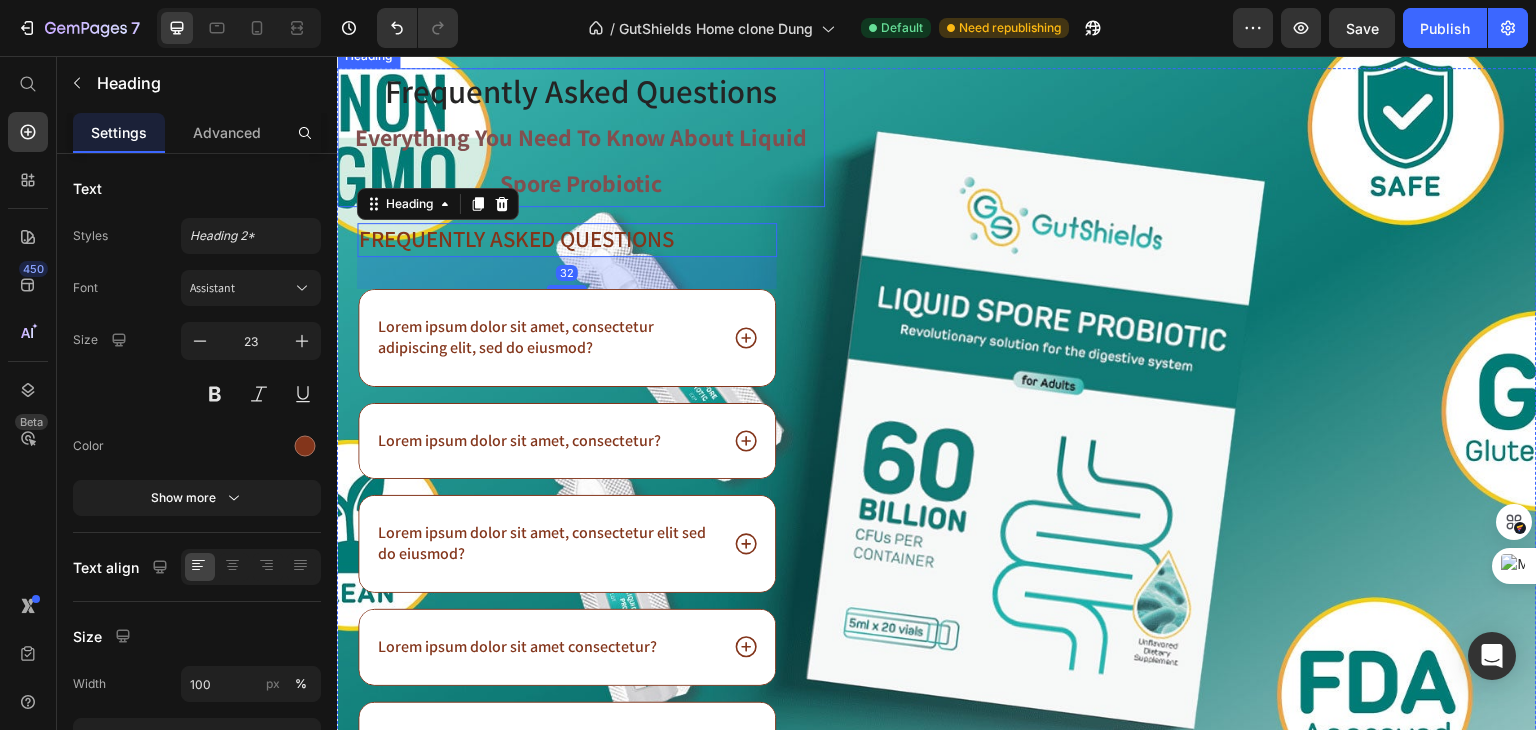 click on "Frequently asked questions Everything You Need to Know About Liquid Spore Probiotic" at bounding box center [581, 137] 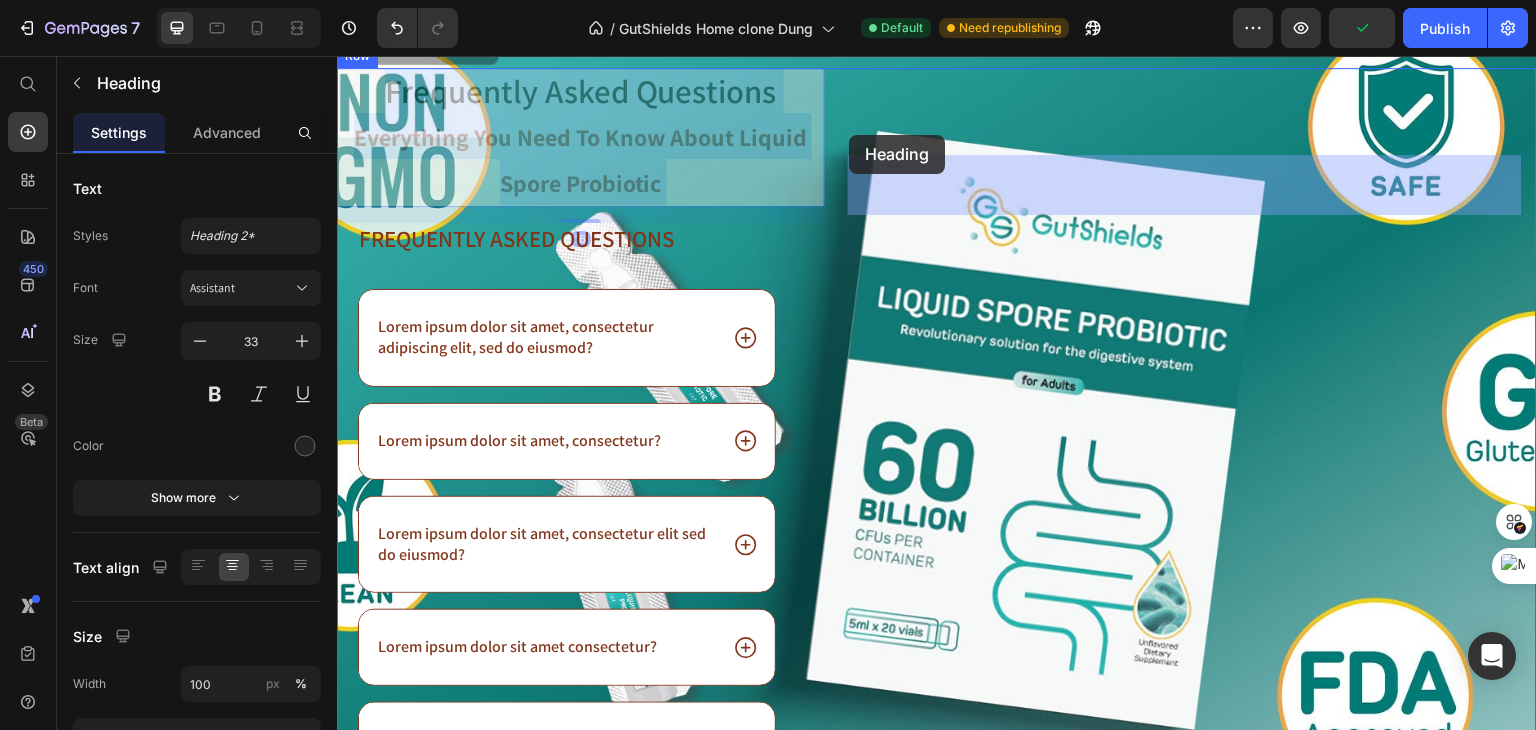 drag, startPoint x: 756, startPoint y: 201, endPoint x: 849, endPoint y: 135, distance: 114.03947 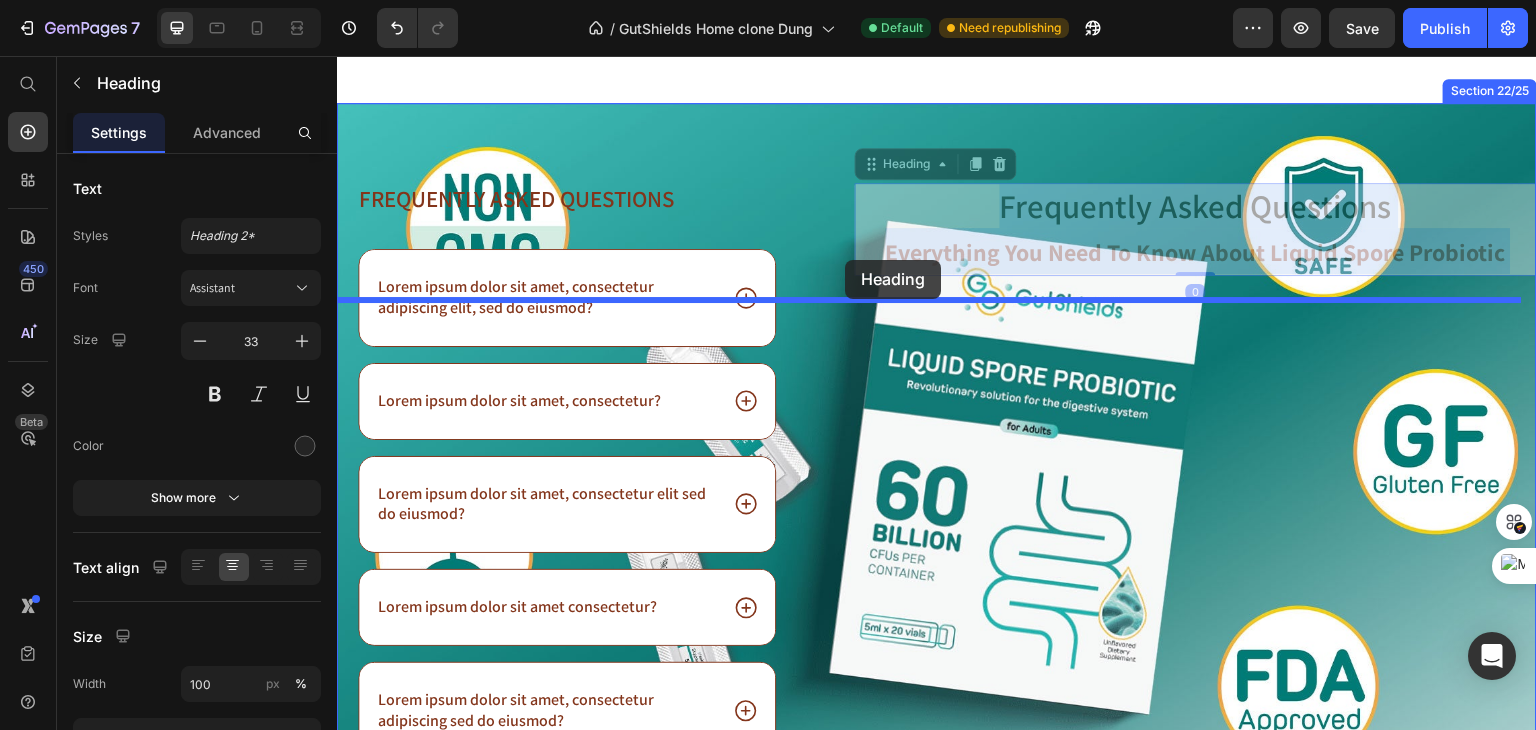 scroll, scrollTop: 16504, scrollLeft: 0, axis: vertical 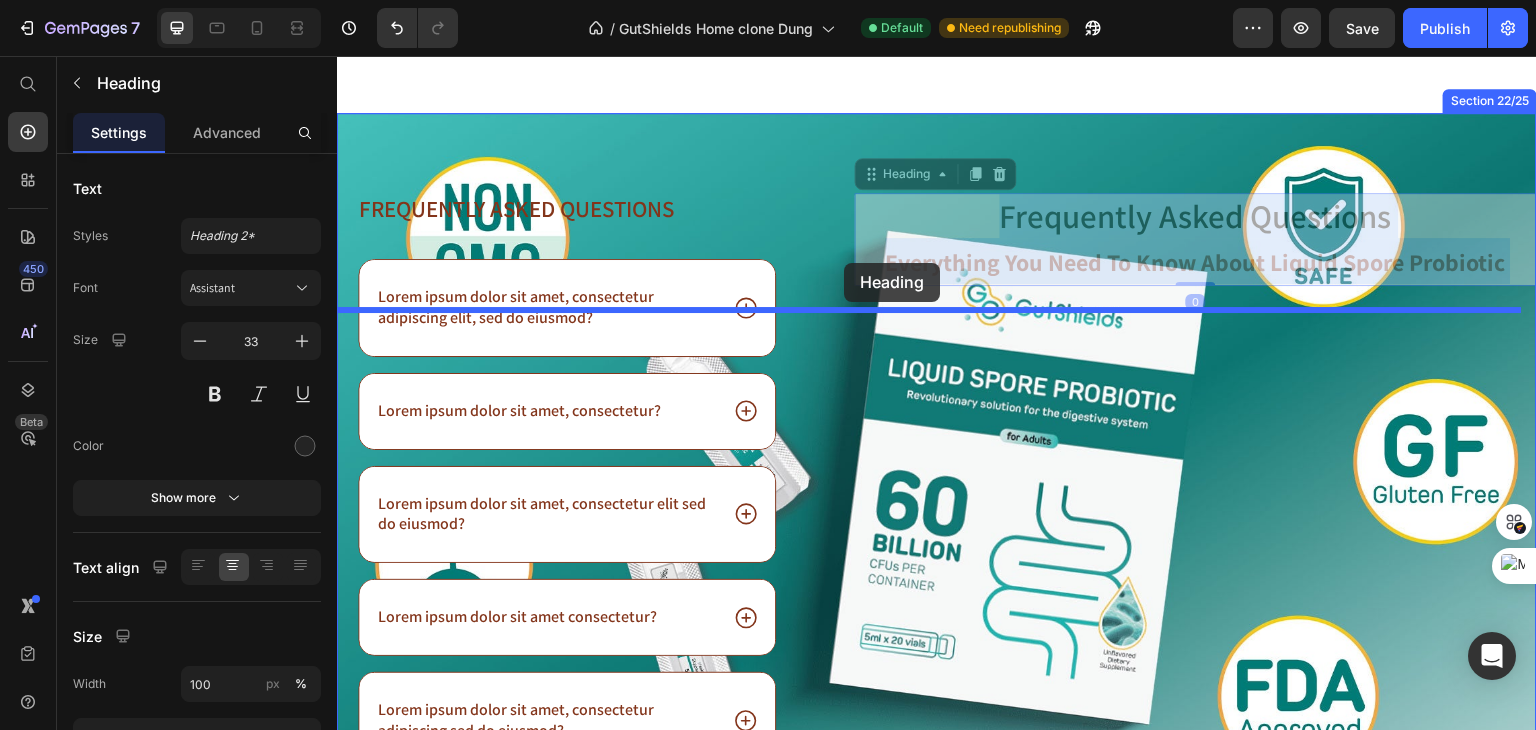 drag, startPoint x: 1075, startPoint y: 195, endPoint x: 844, endPoint y: 263, distance: 240.80075 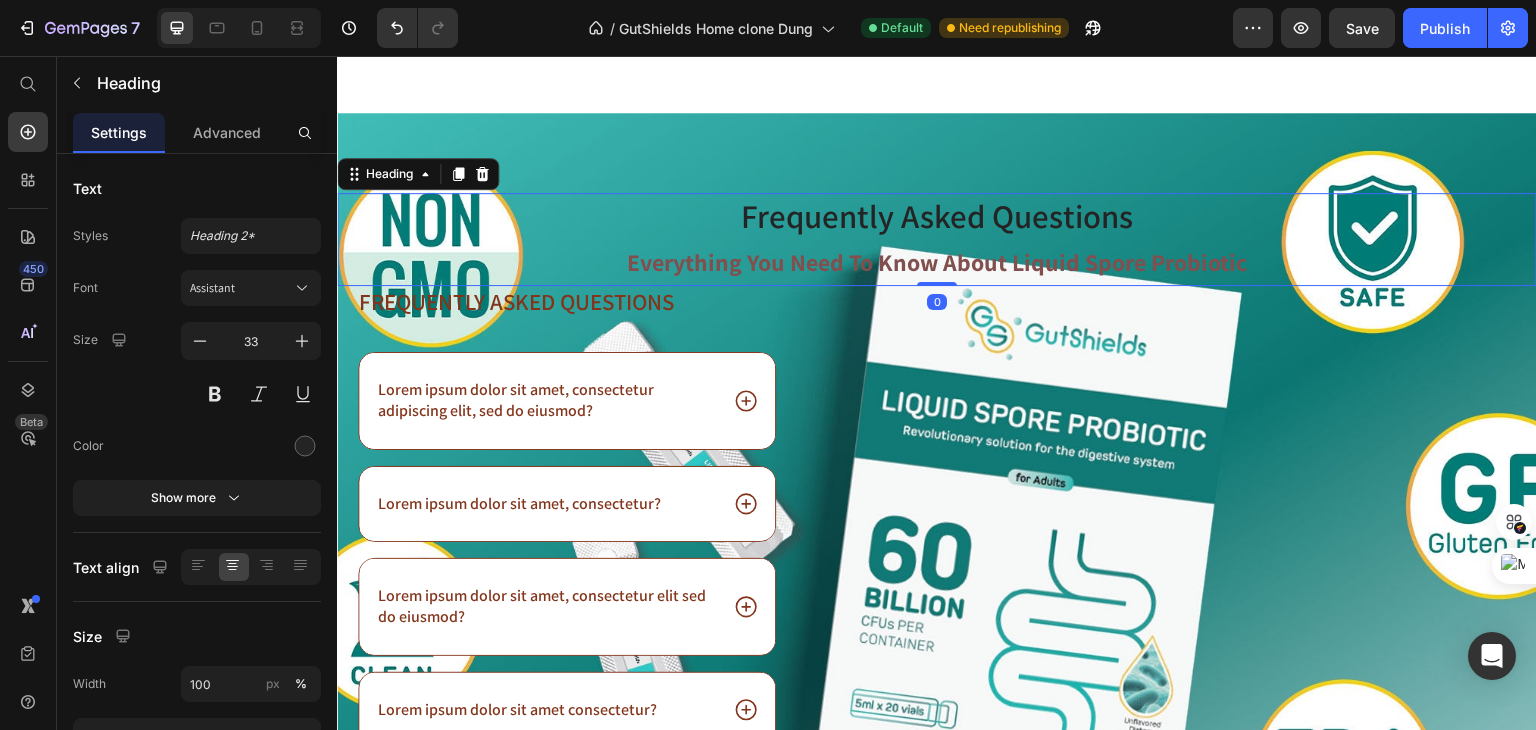 drag, startPoint x: 916, startPoint y: 417, endPoint x: 922, endPoint y: 343, distance: 74.24284 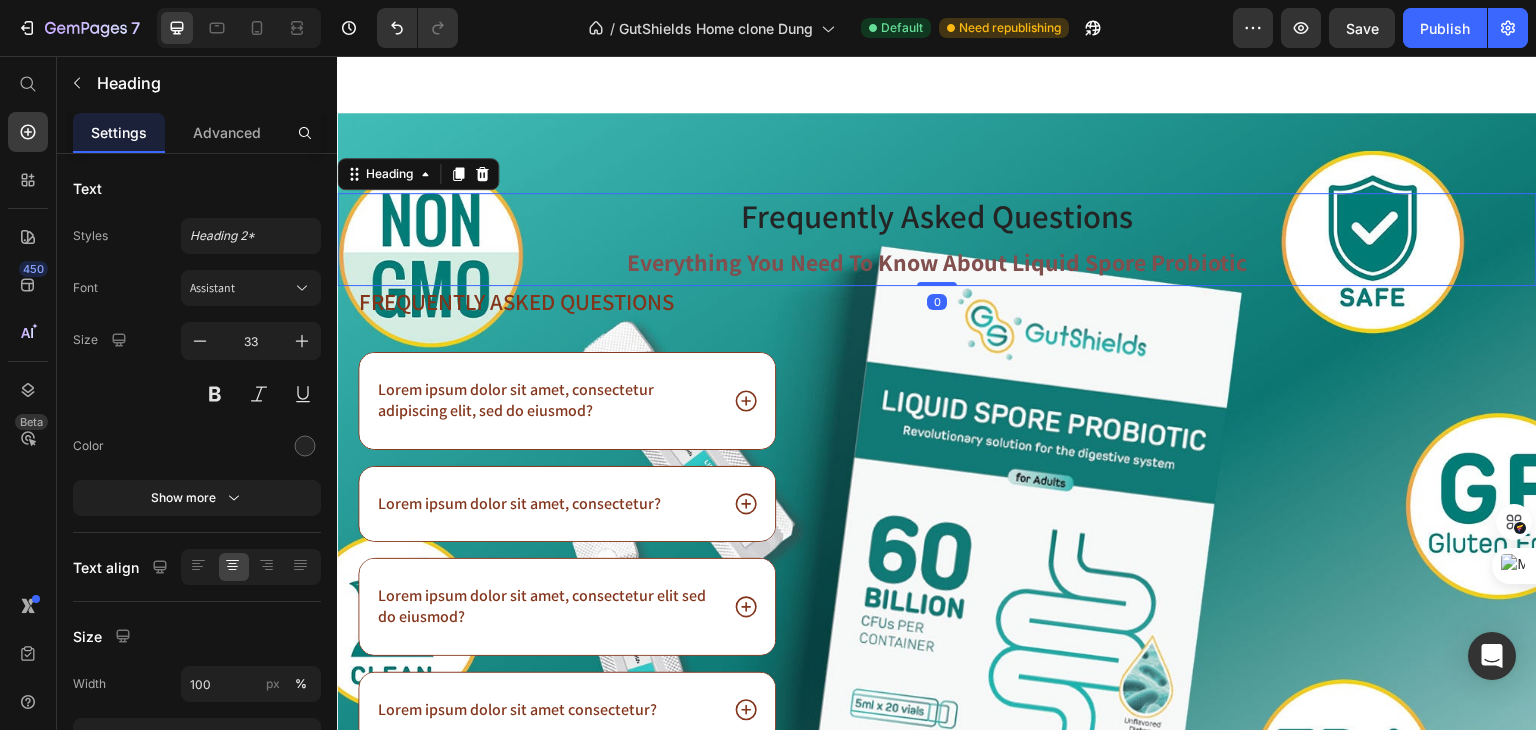 click on "Frequently asked questions Everything You Need to Know About Liquid Spore Probiotic" at bounding box center (937, 239) 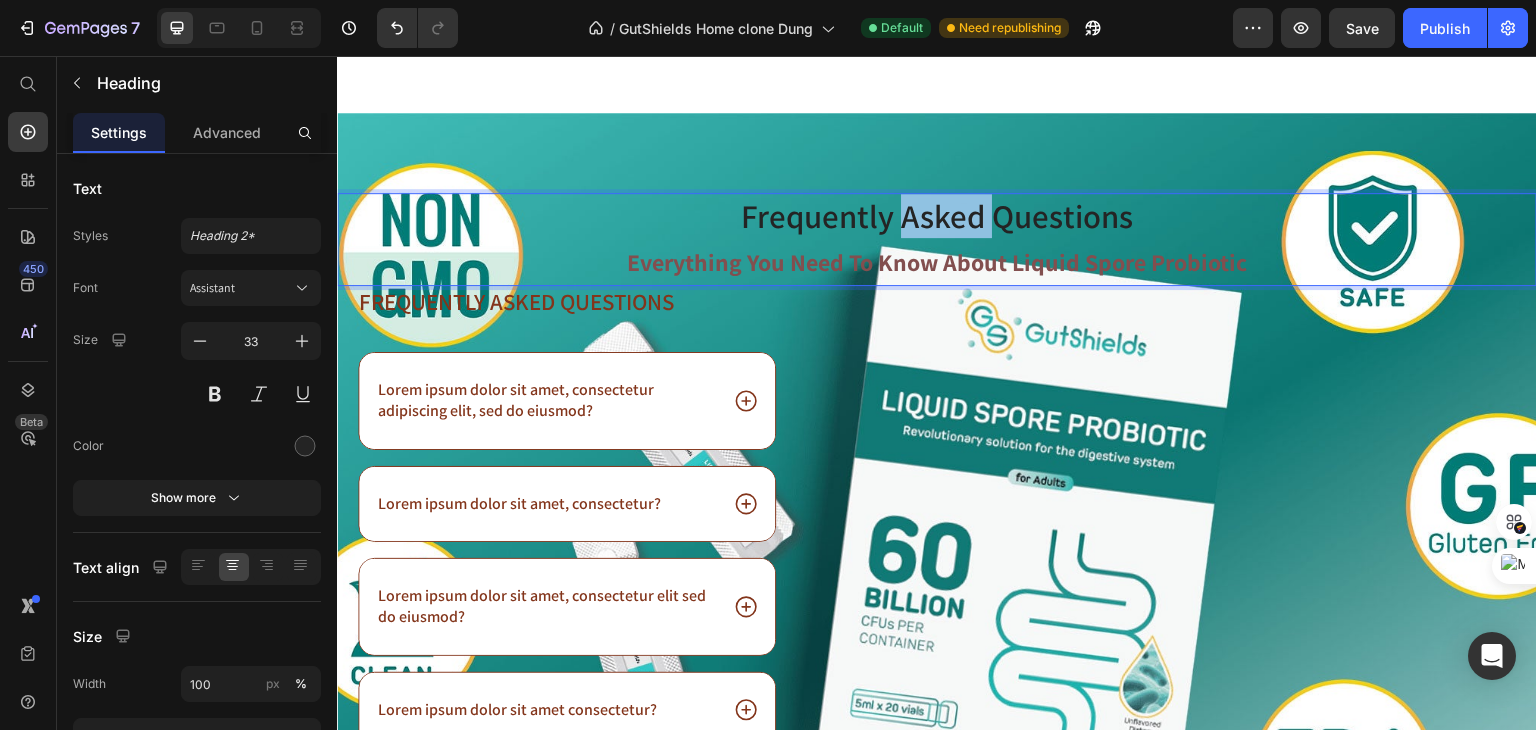 click on "Frequently asked questions Everything You Need to Know About Liquid Spore Probiotic" at bounding box center (937, 239) 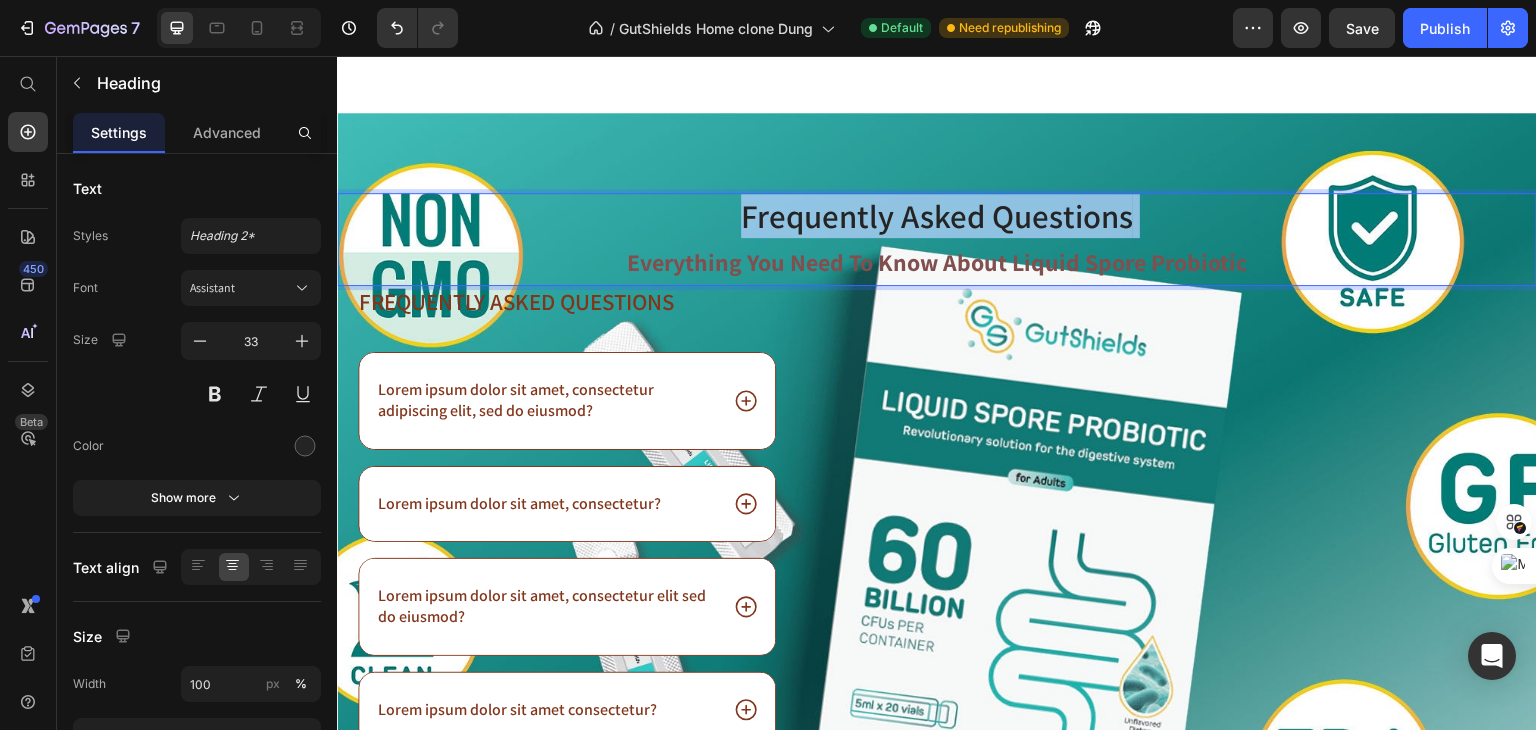 click on "Frequently asked questions Everything You Need to Know About Liquid Spore Probiotic" at bounding box center (937, 239) 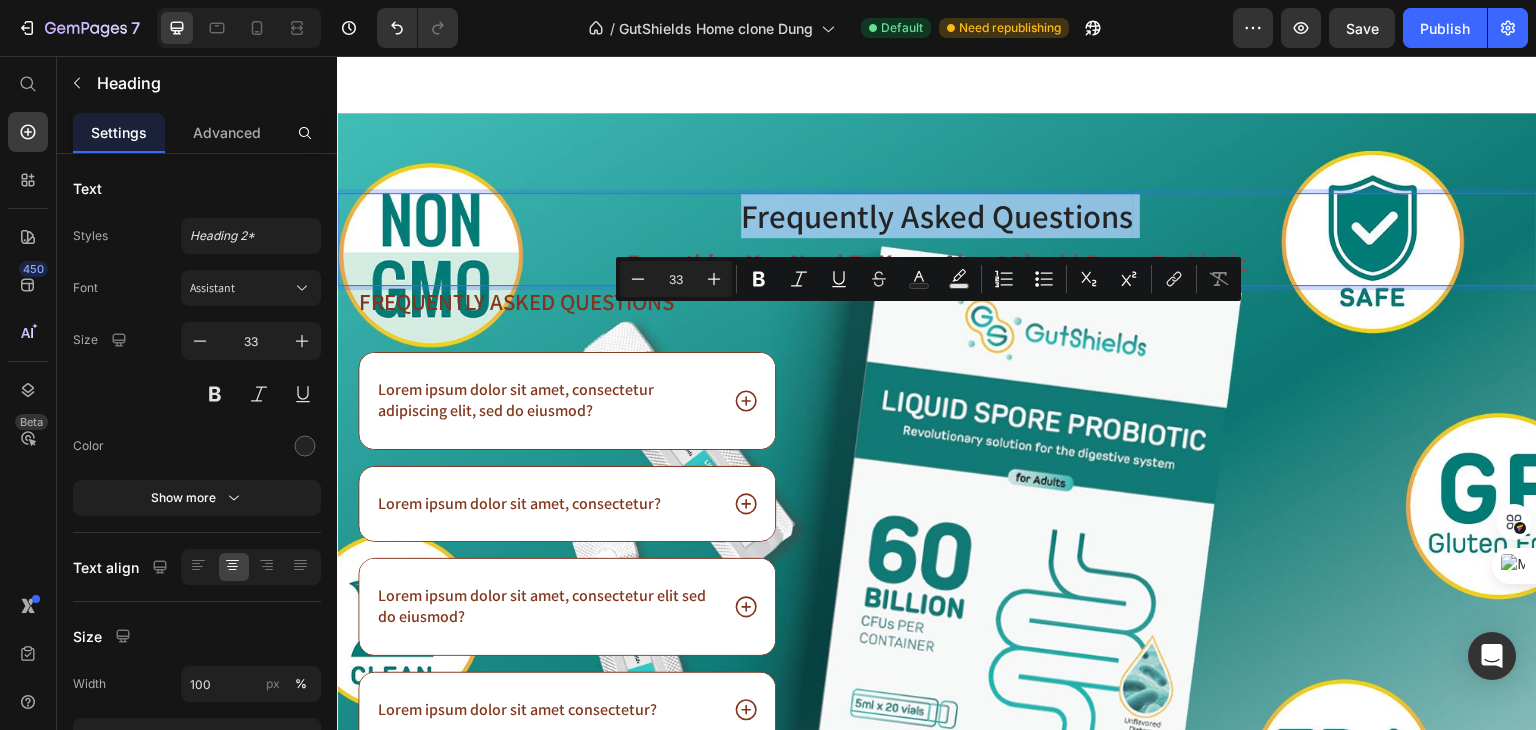 click on "Frequently asked questions Everything You Need to Know About Liquid Spore Probiotic" at bounding box center (937, 239) 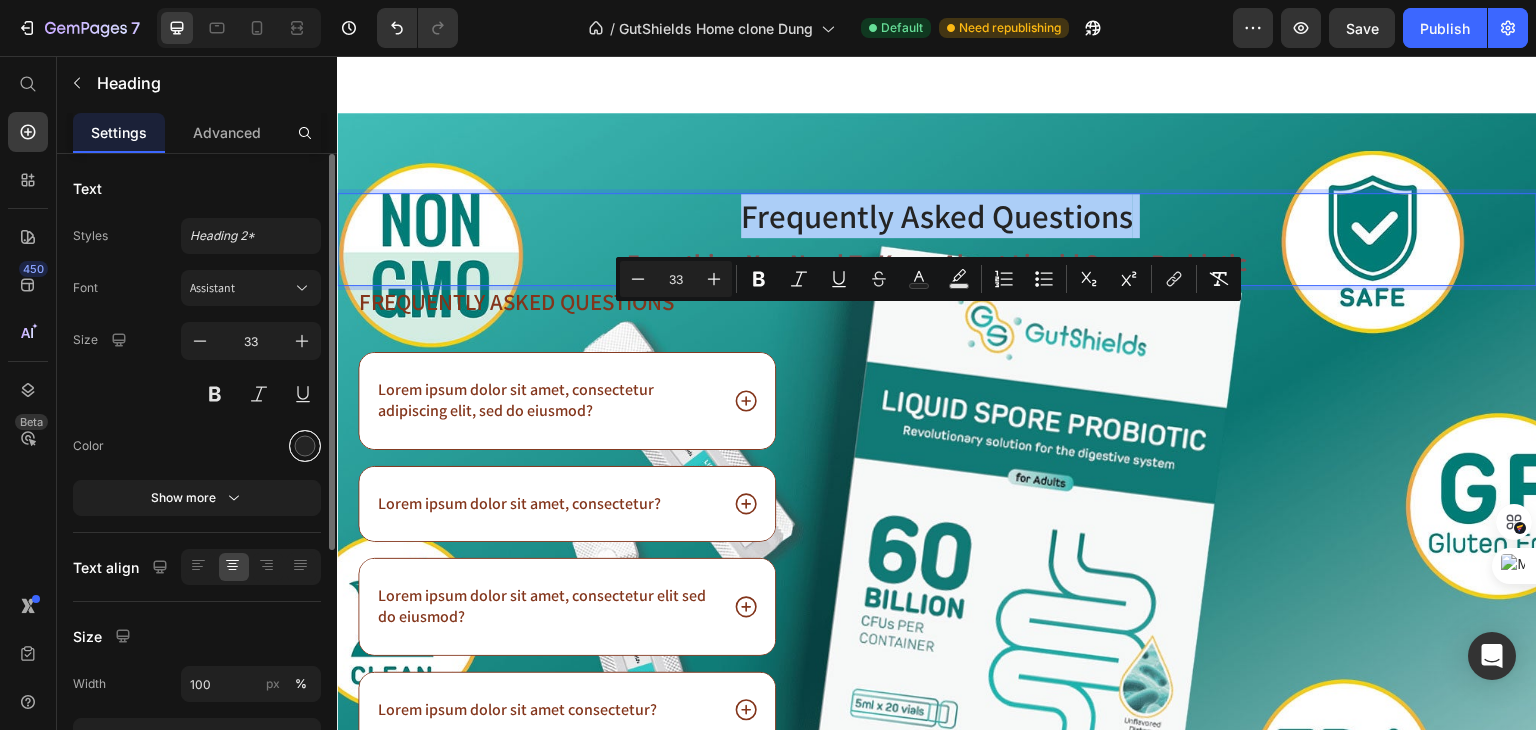 click at bounding box center (305, 446) 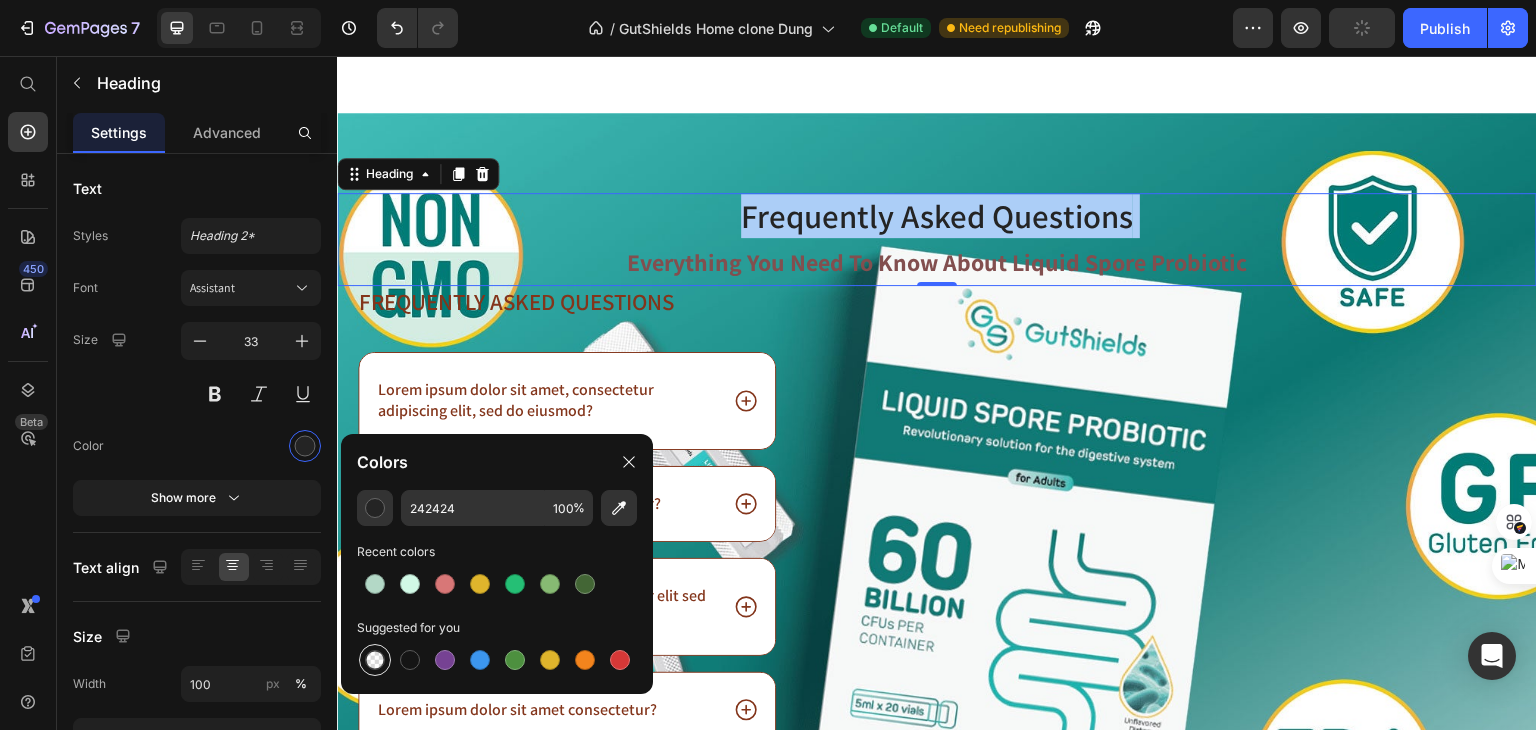 click at bounding box center [375, 660] 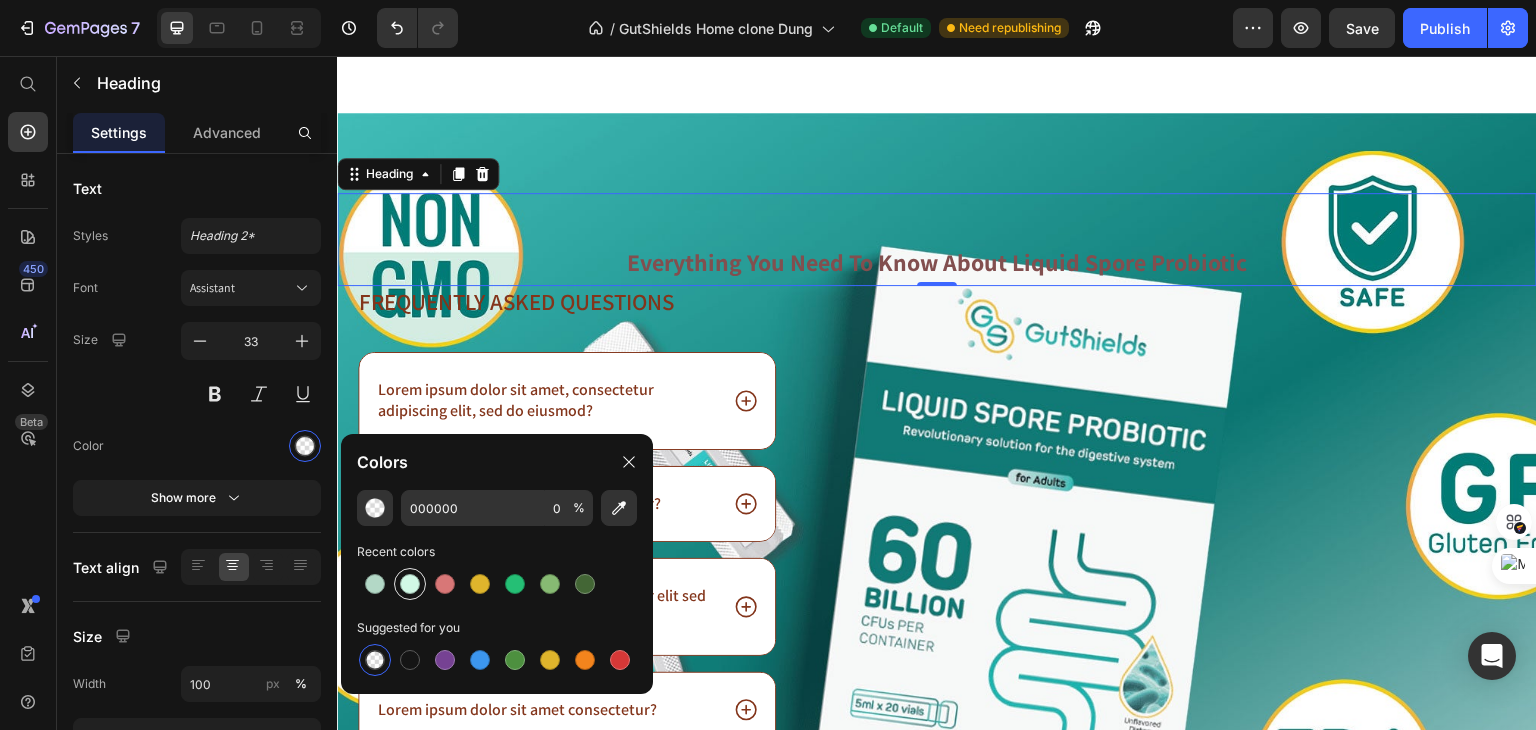 click at bounding box center (410, 584) 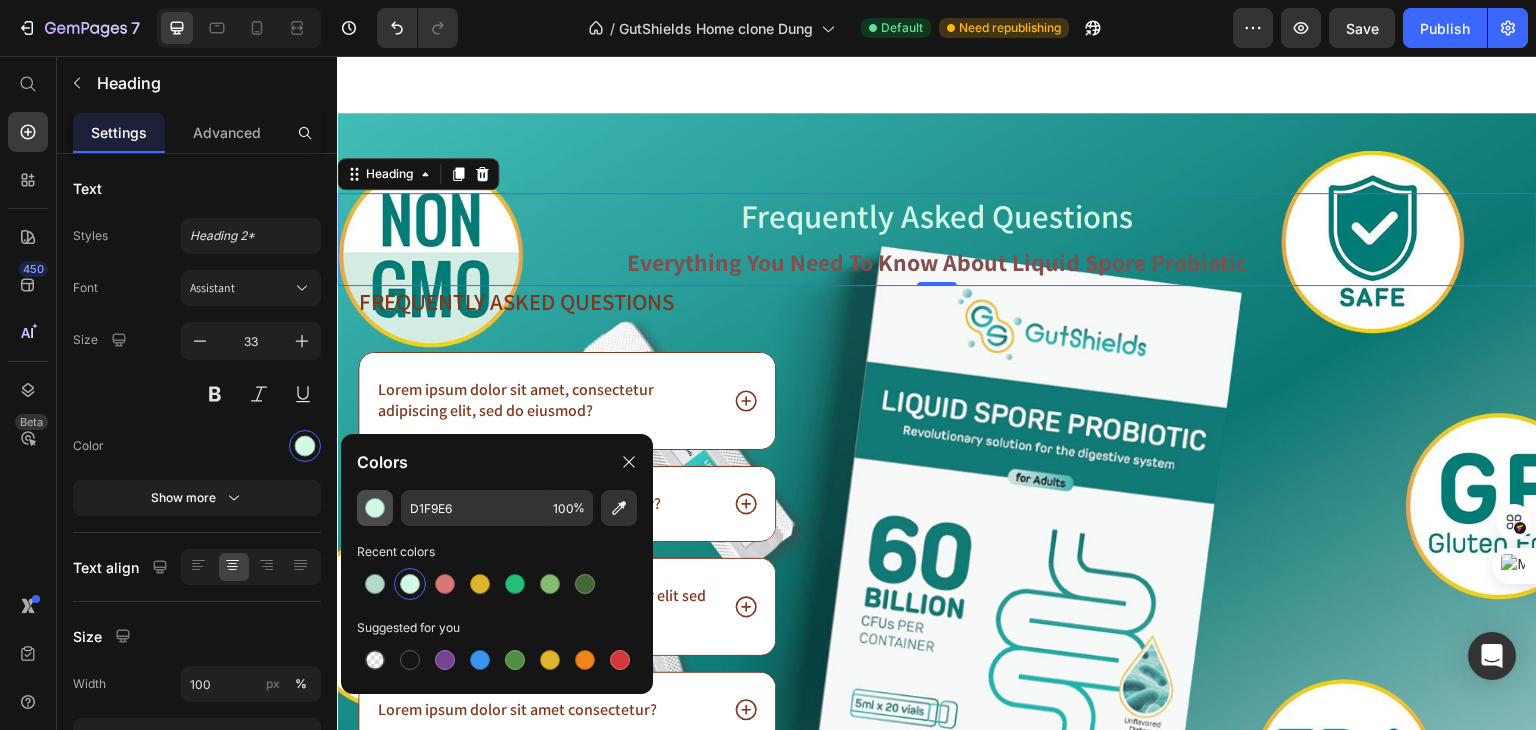 click at bounding box center (375, 508) 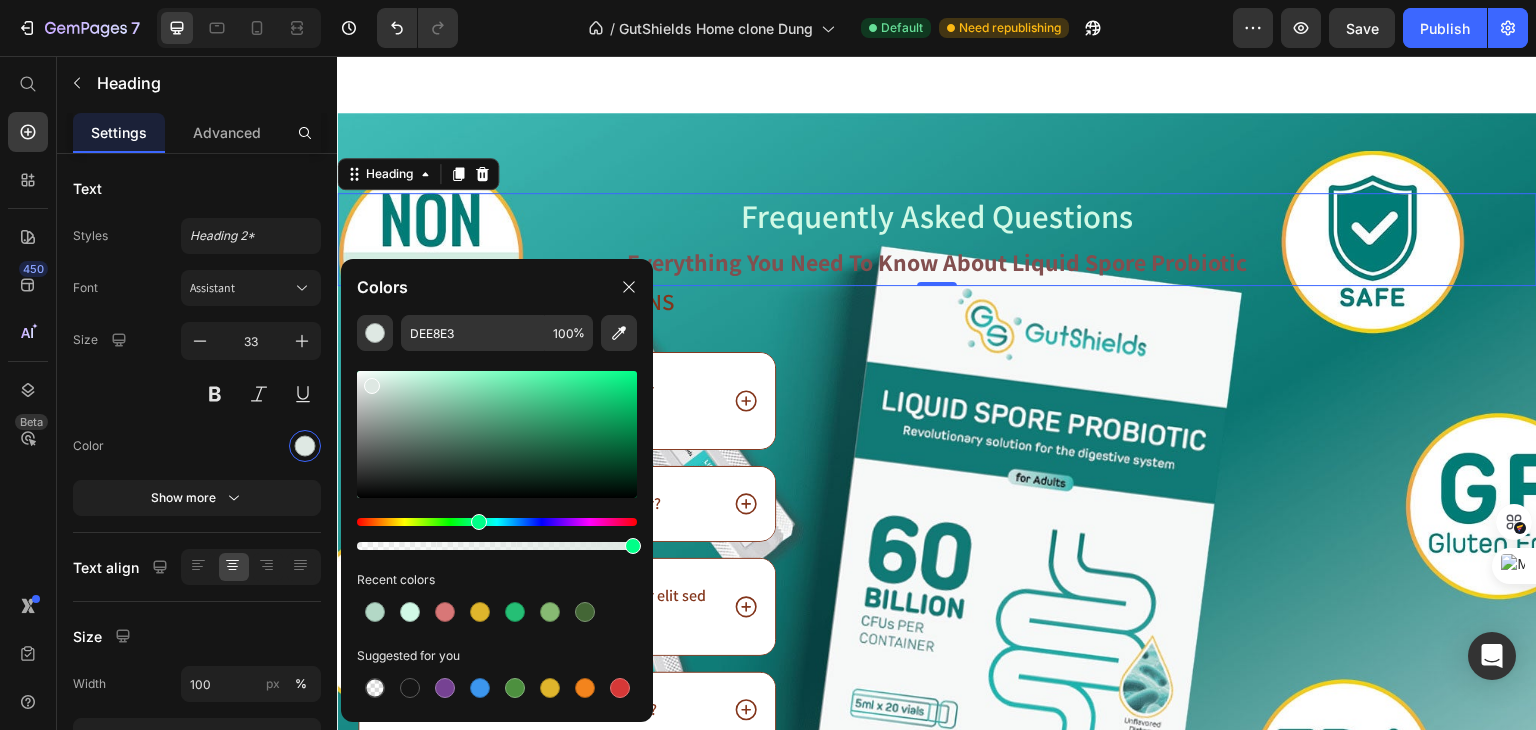 drag, startPoint x: 404, startPoint y: 386, endPoint x: 369, endPoint y: 382, distance: 35.22783 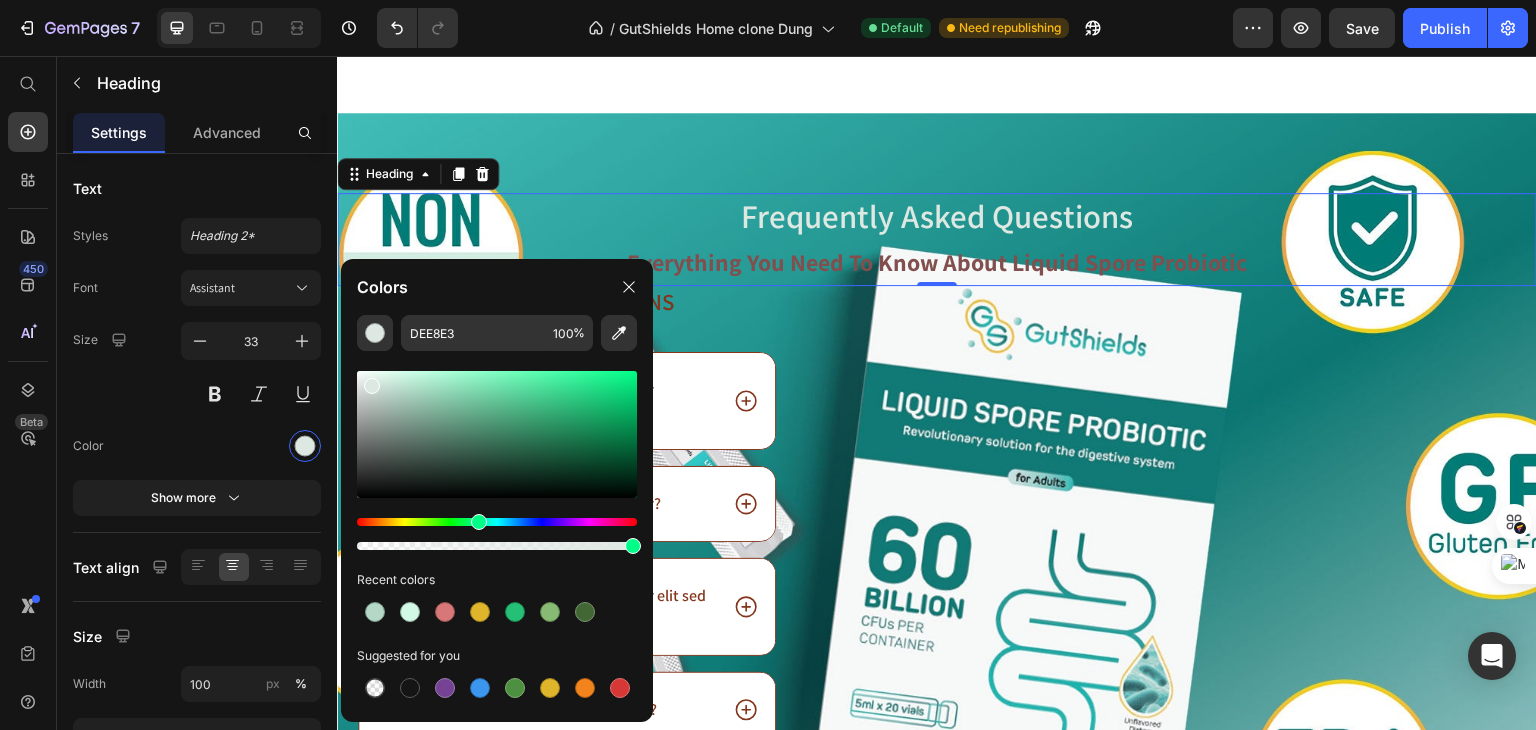 click at bounding box center [372, 386] 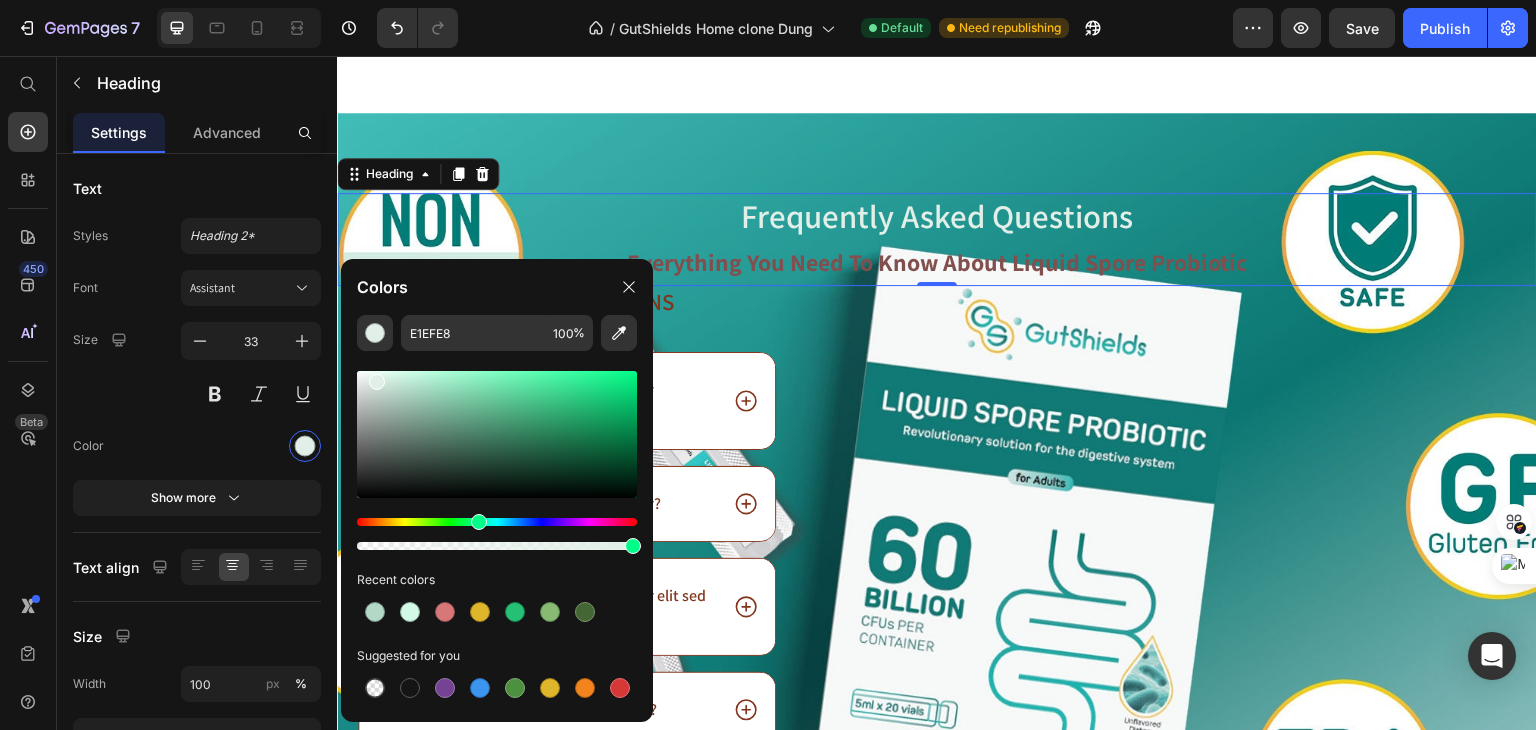 click at bounding box center (377, 382) 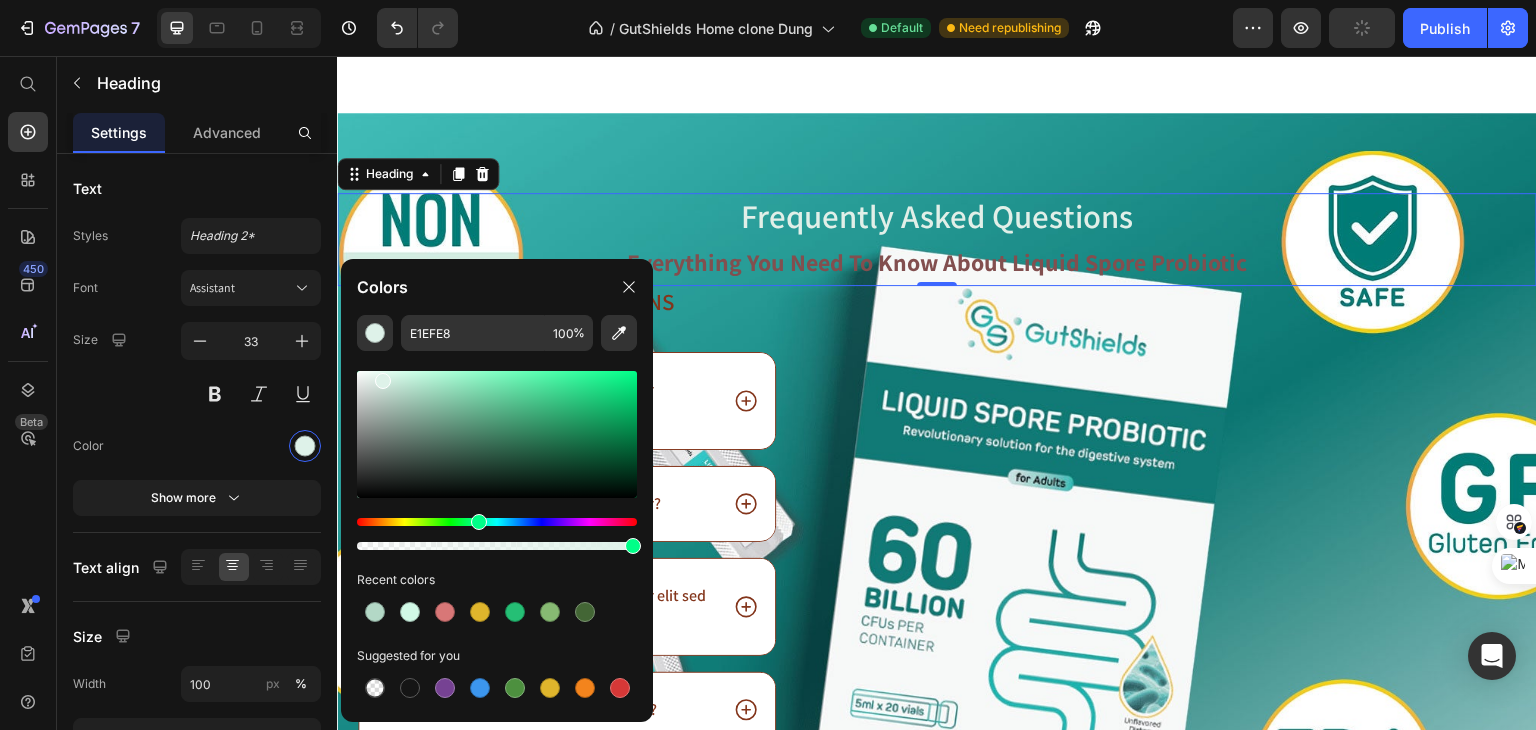 type on "DEF2E9" 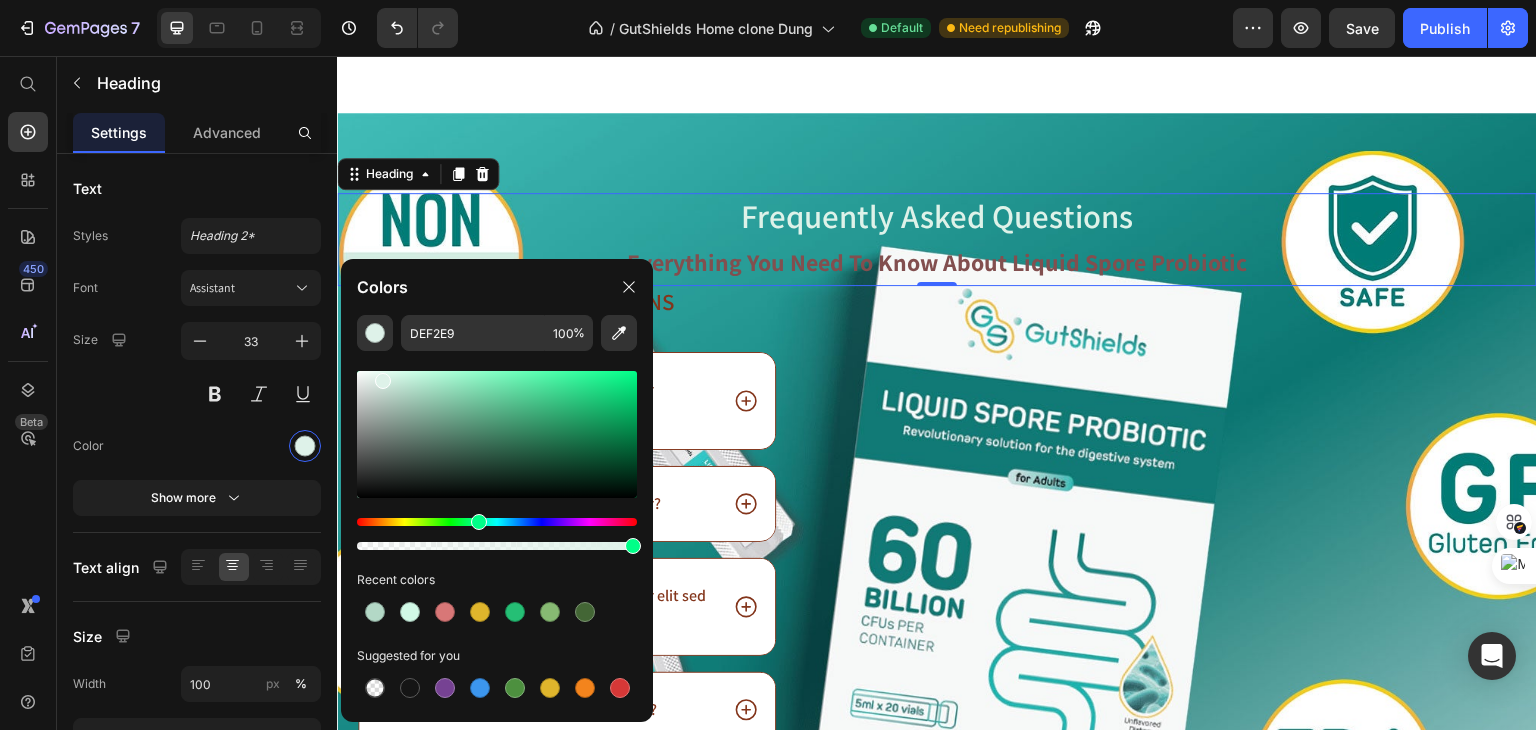 click on "Everything You Need to Know About Liquid Spore Probiotic" at bounding box center [937, 262] 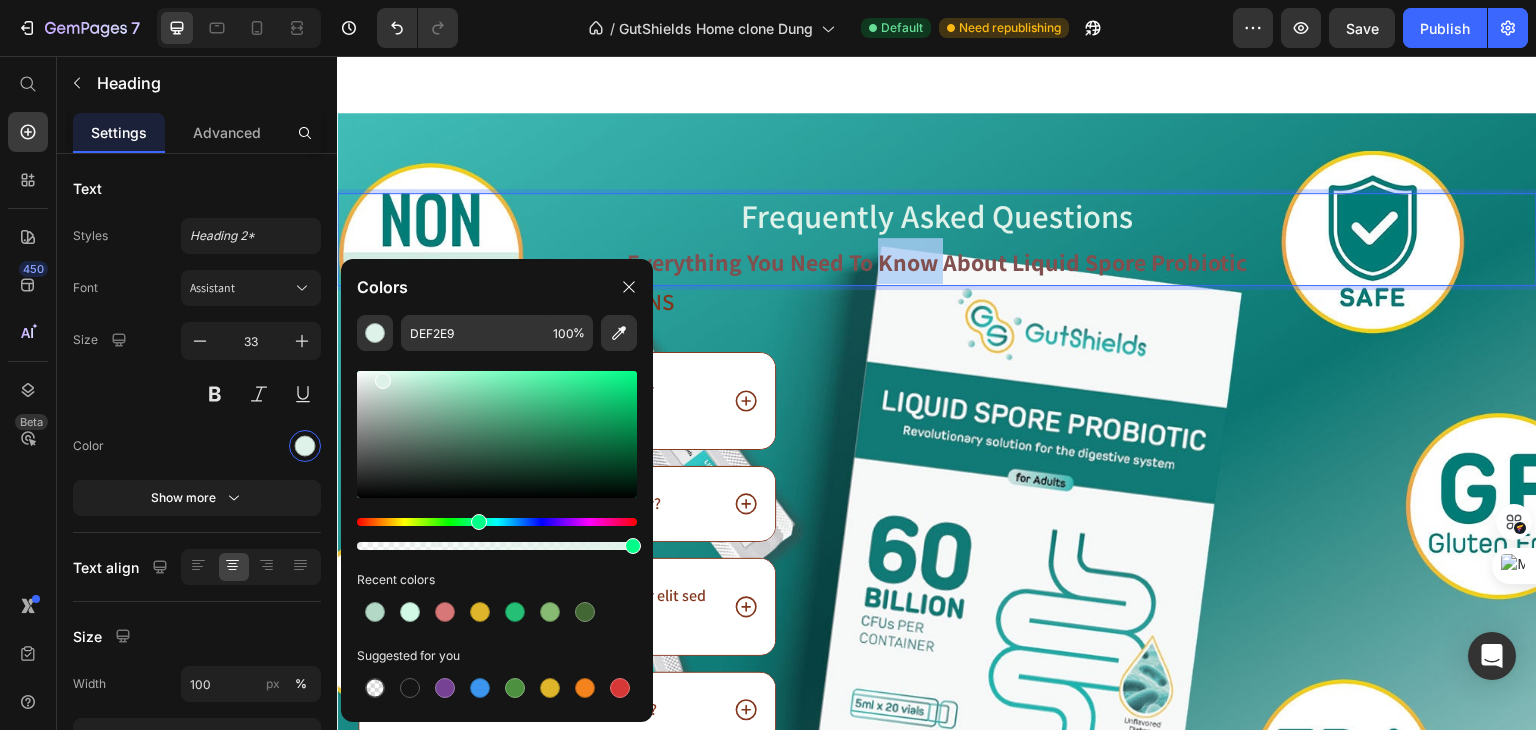 click on "Everything You Need to Know About Liquid Spore Probiotic" at bounding box center [937, 262] 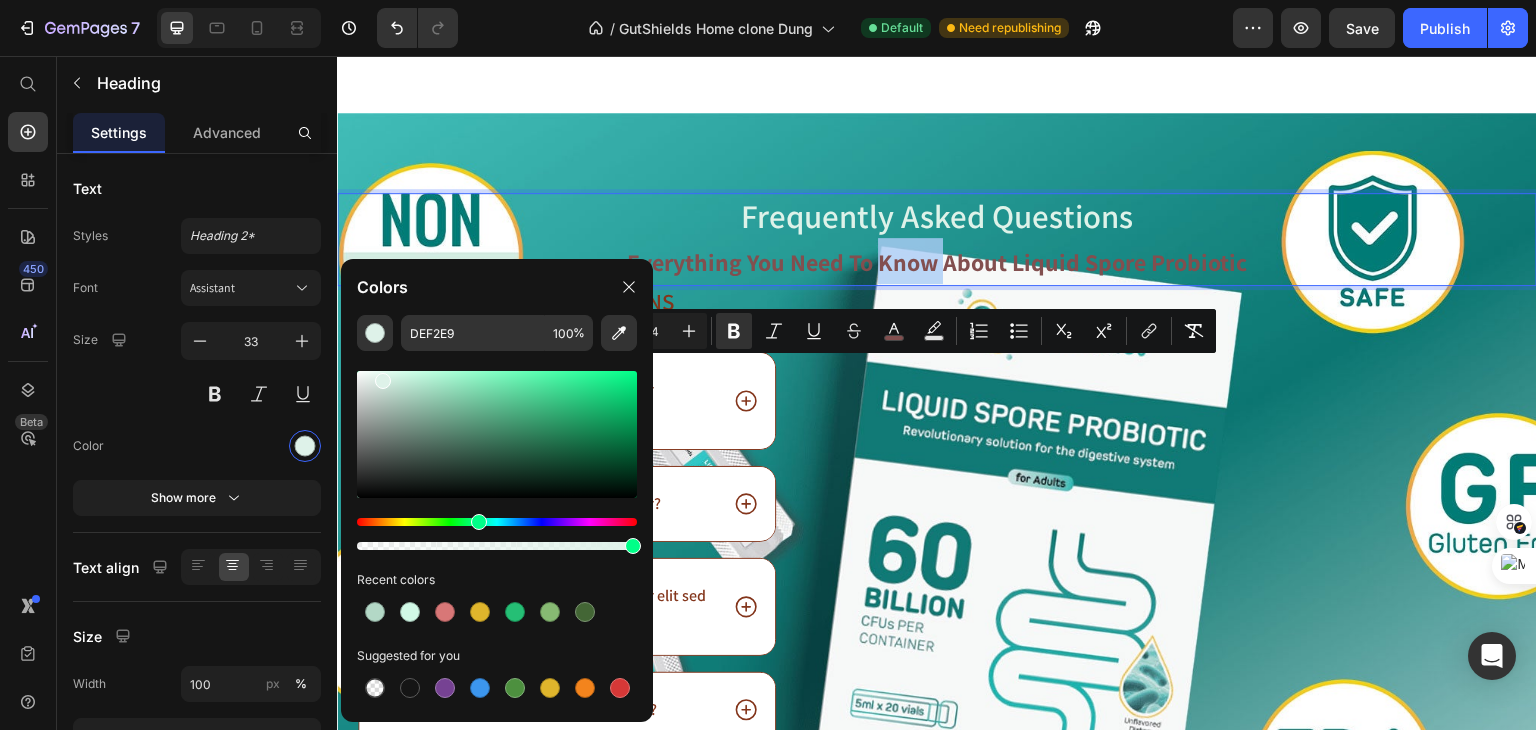 click on "Everything You Need to Know About Liquid Spore Probiotic" at bounding box center (937, 262) 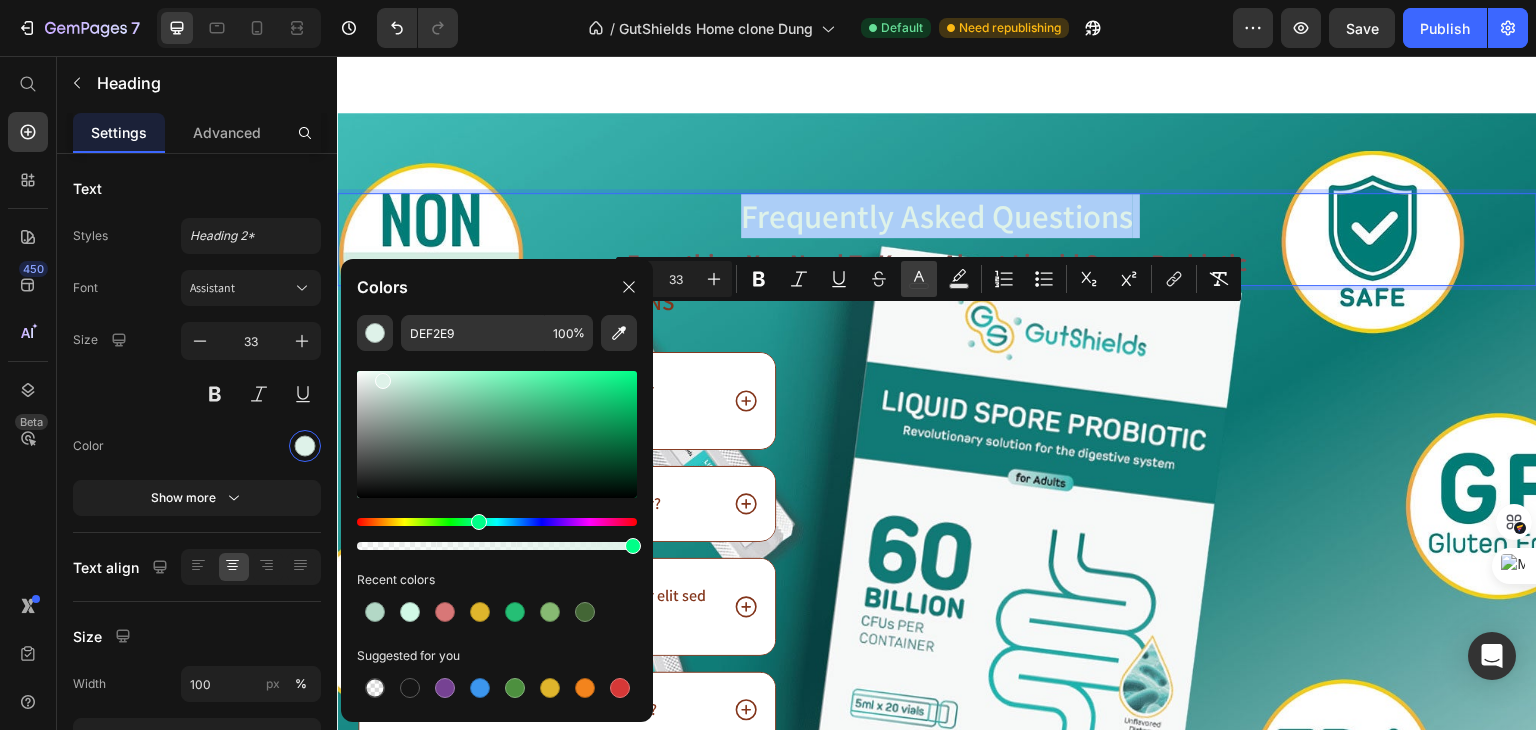 click 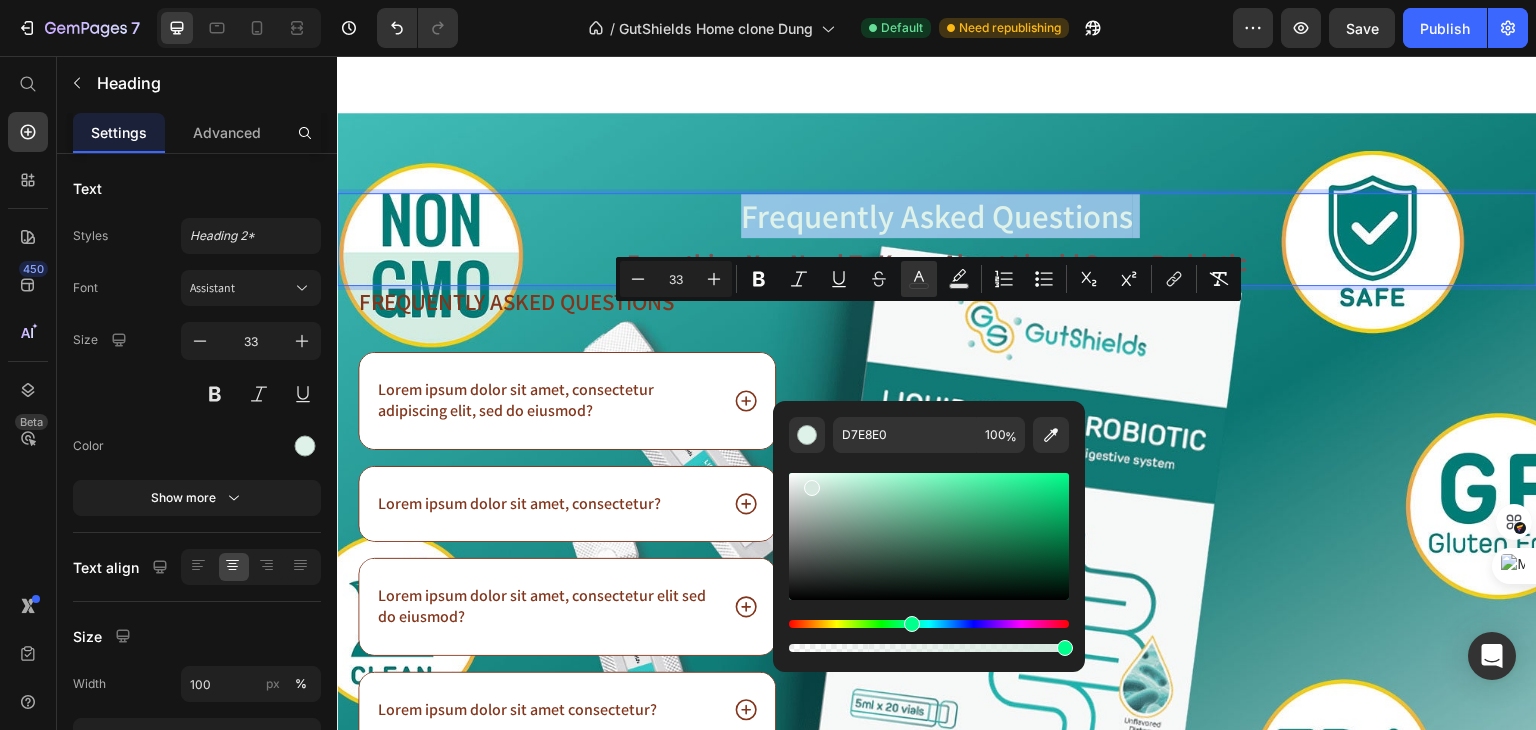 click at bounding box center (812, 488) 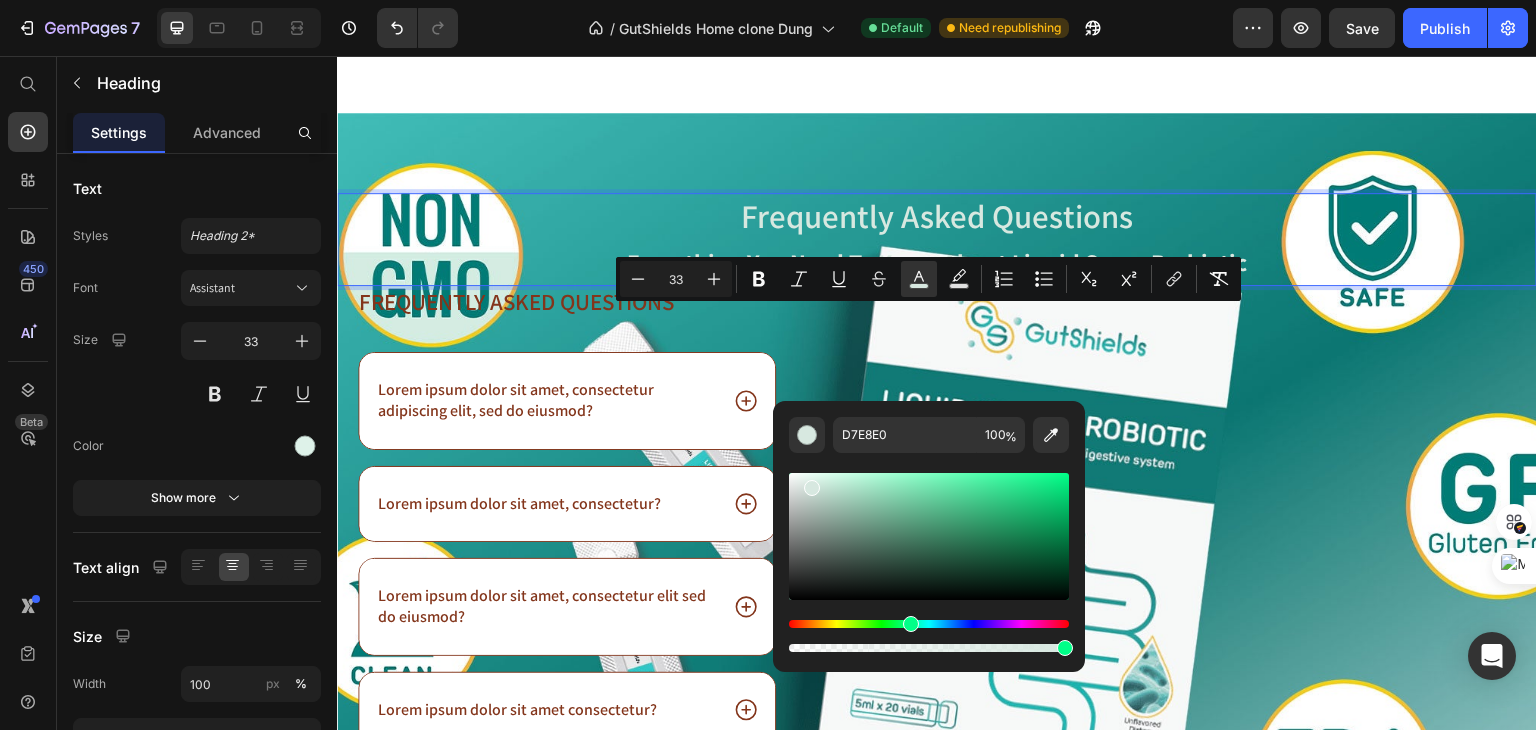 click at bounding box center (812, 488) 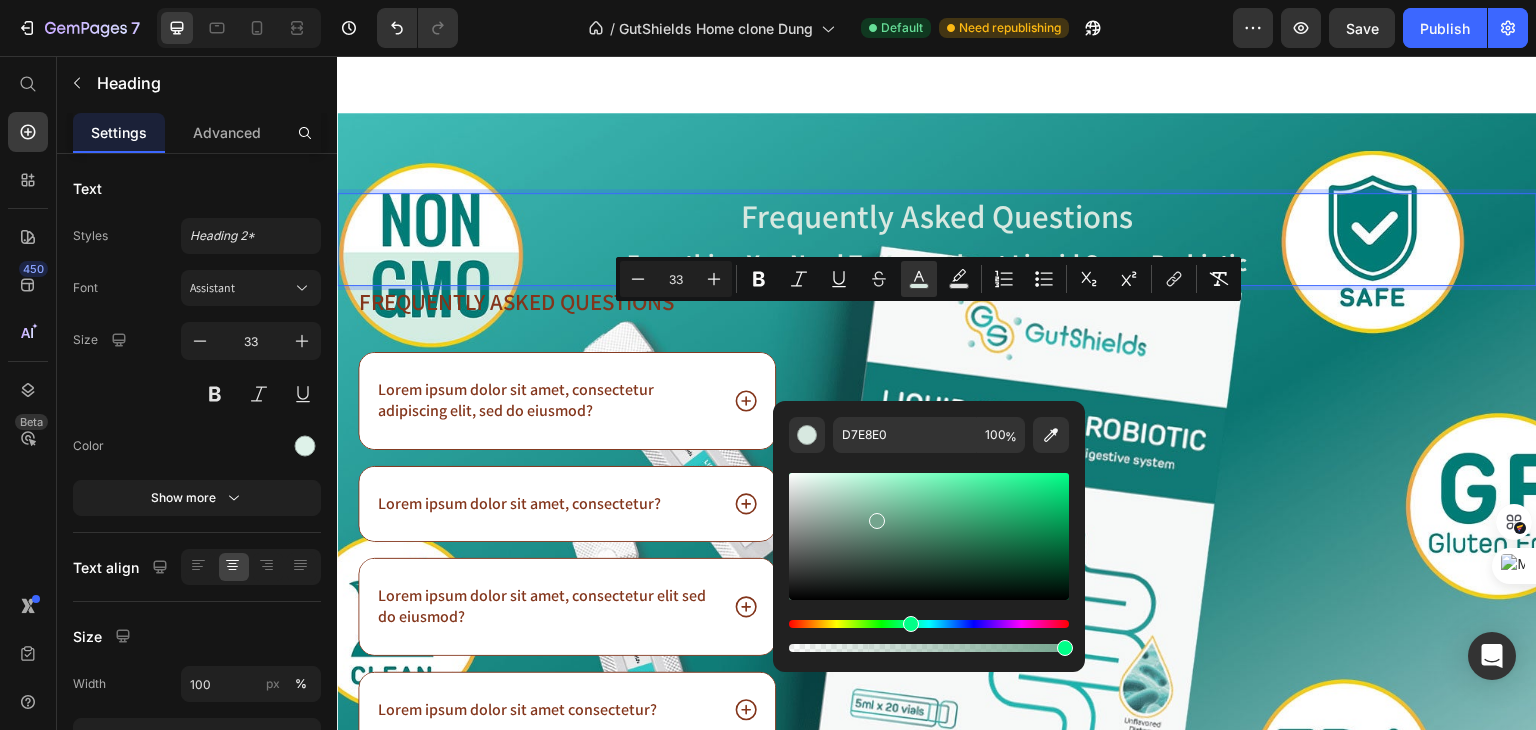 click at bounding box center (929, 536) 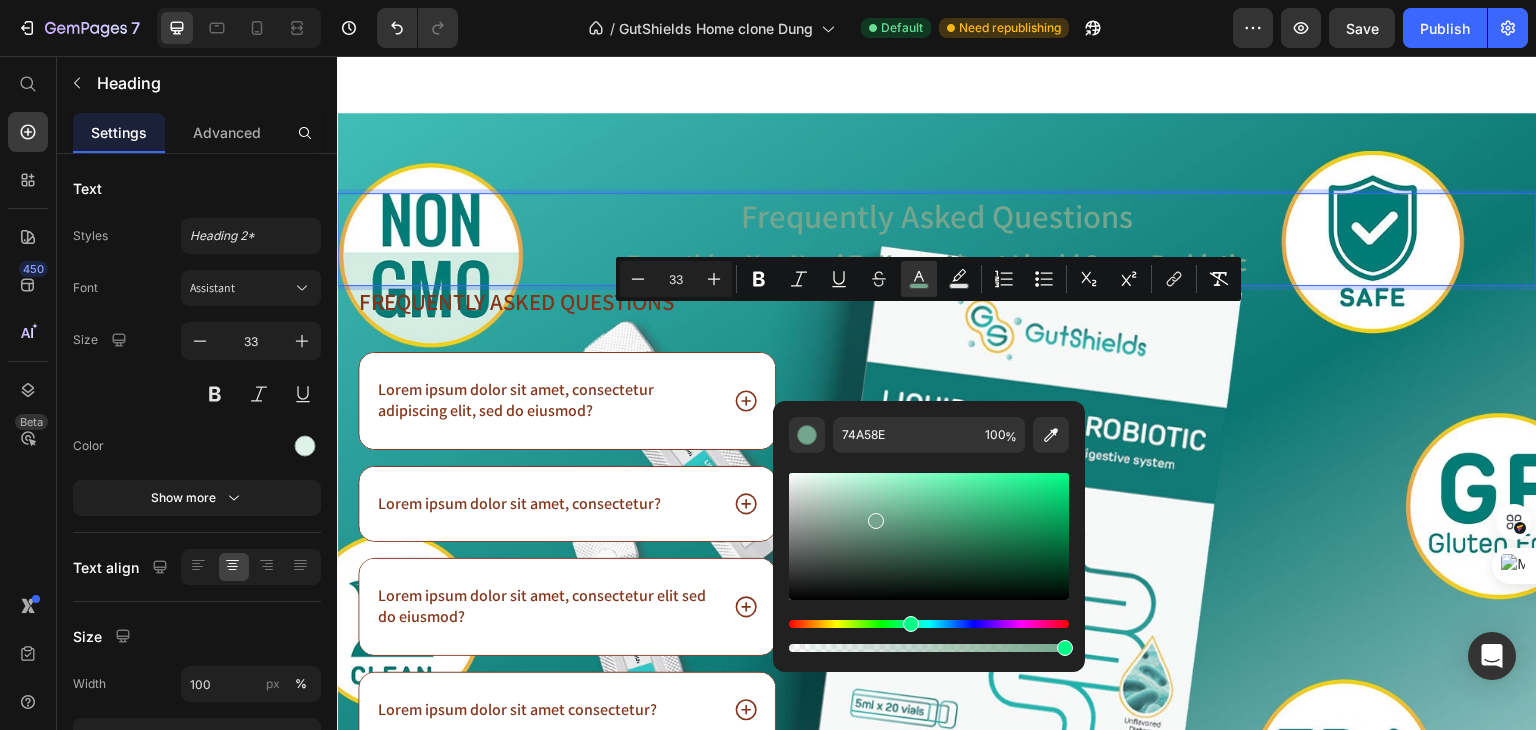 click at bounding box center (929, 536) 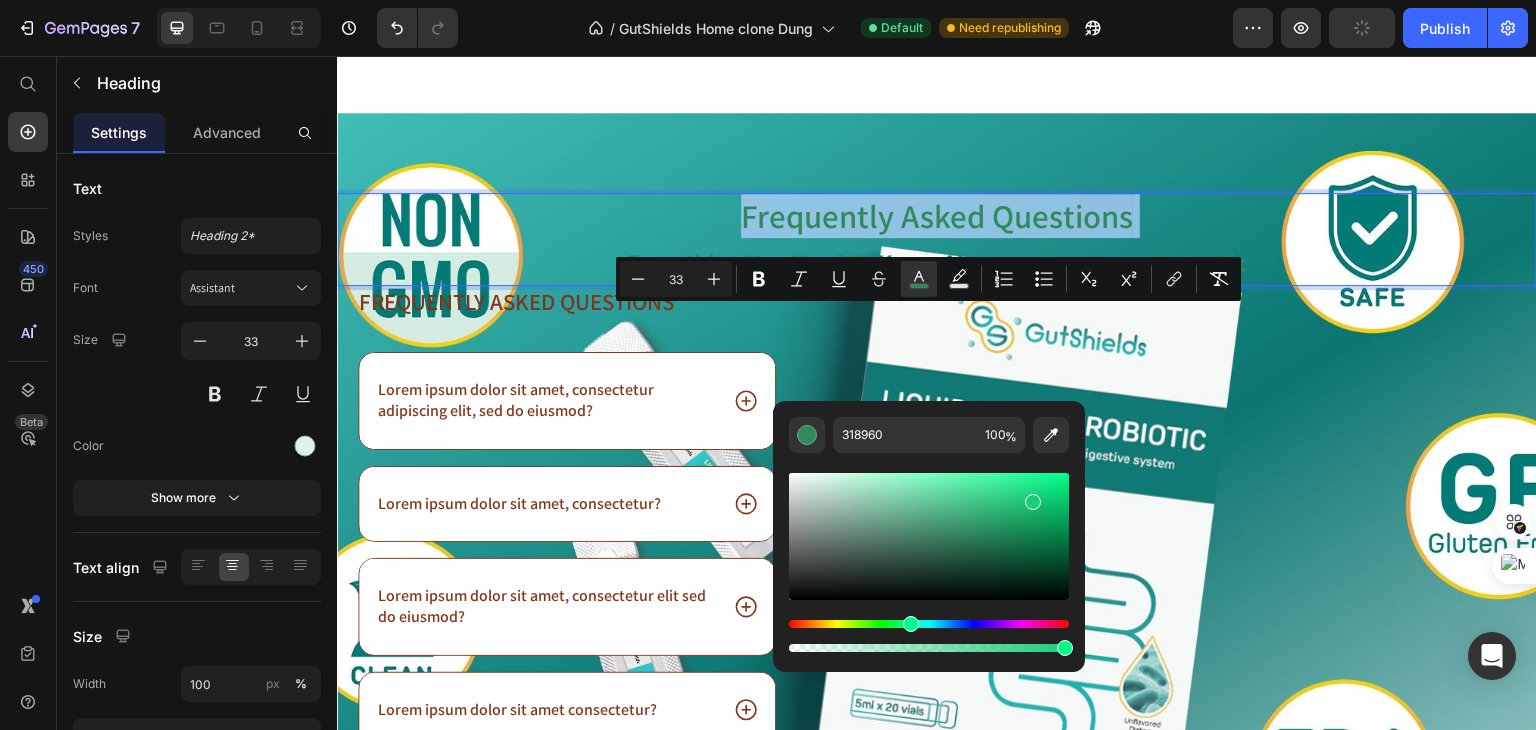 click at bounding box center [929, 536] 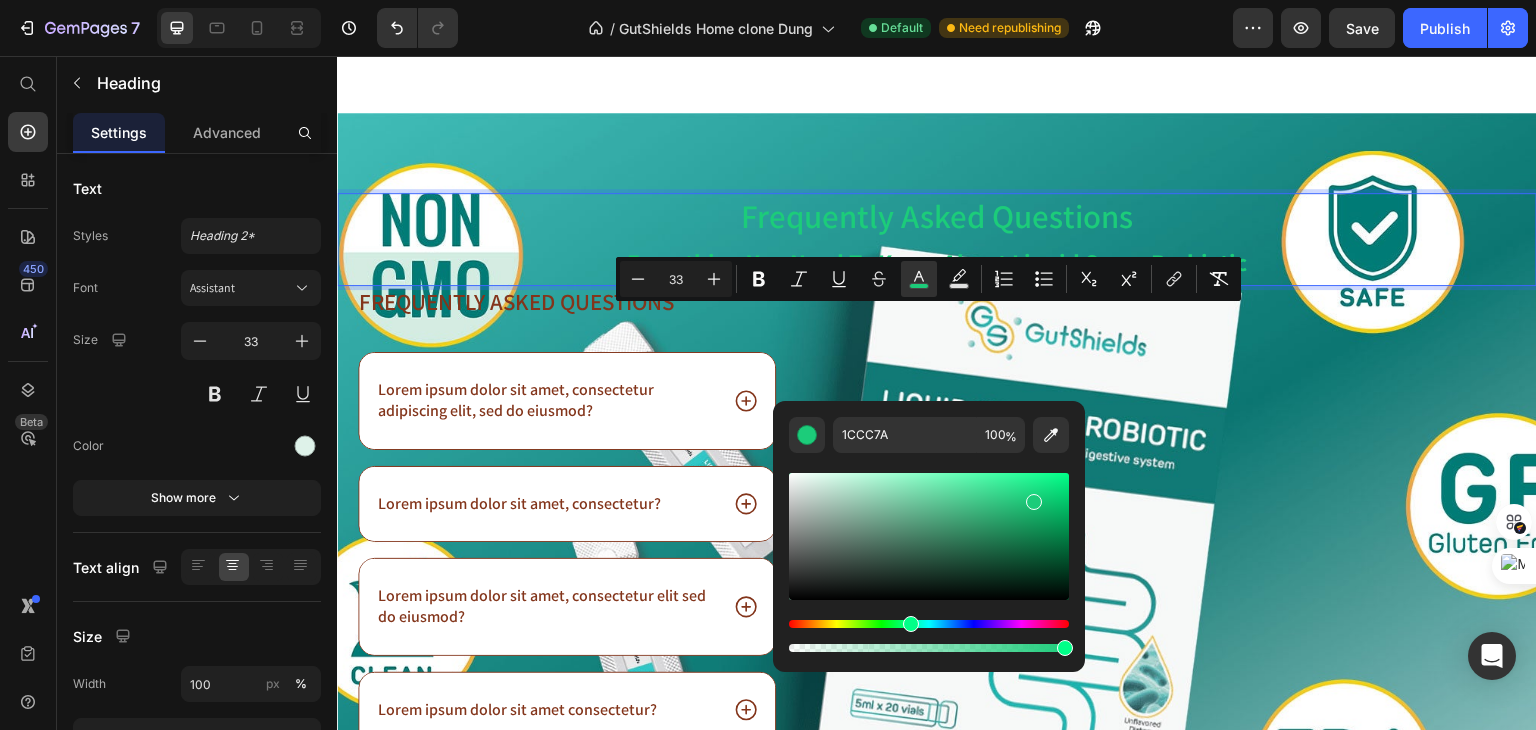 click at bounding box center (929, 536) 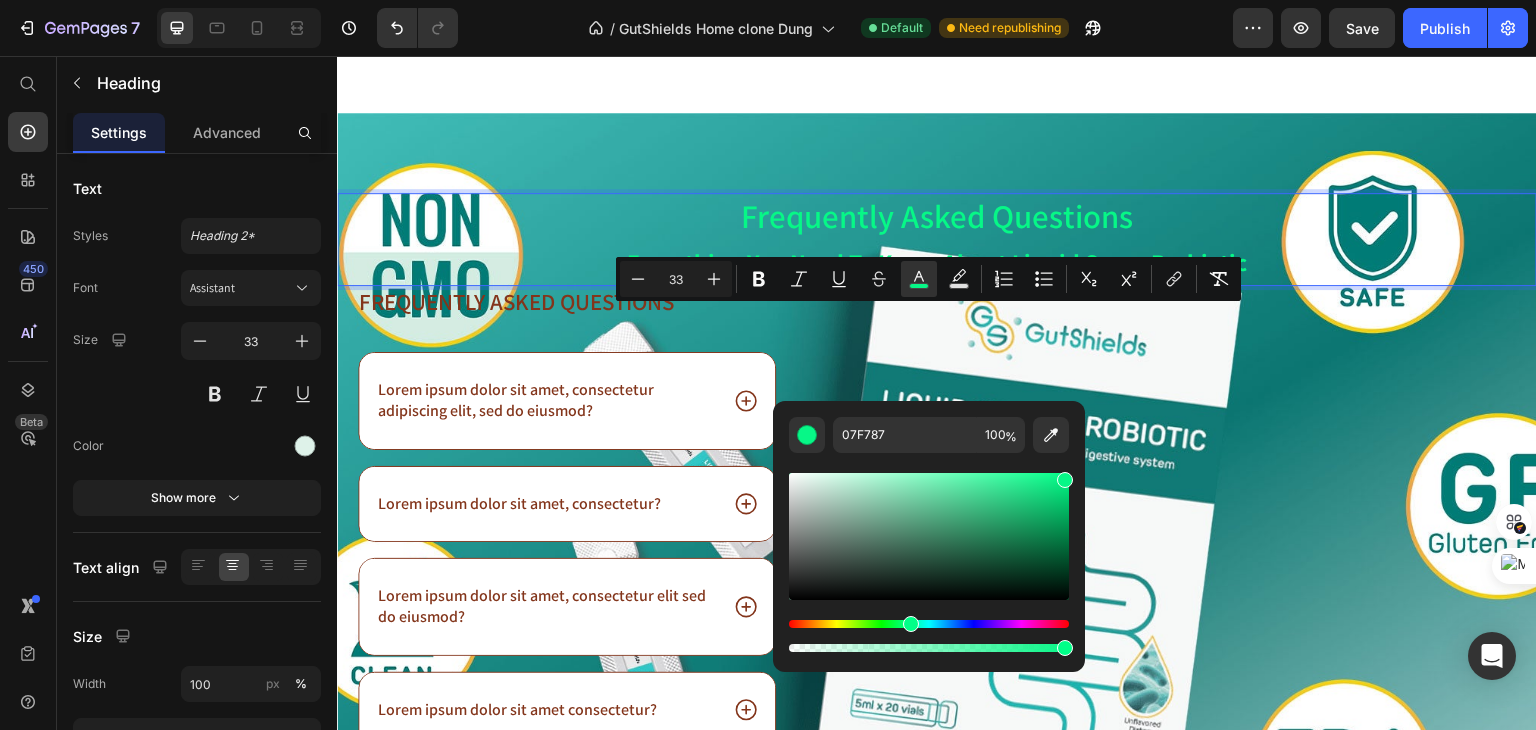 click at bounding box center (929, 536) 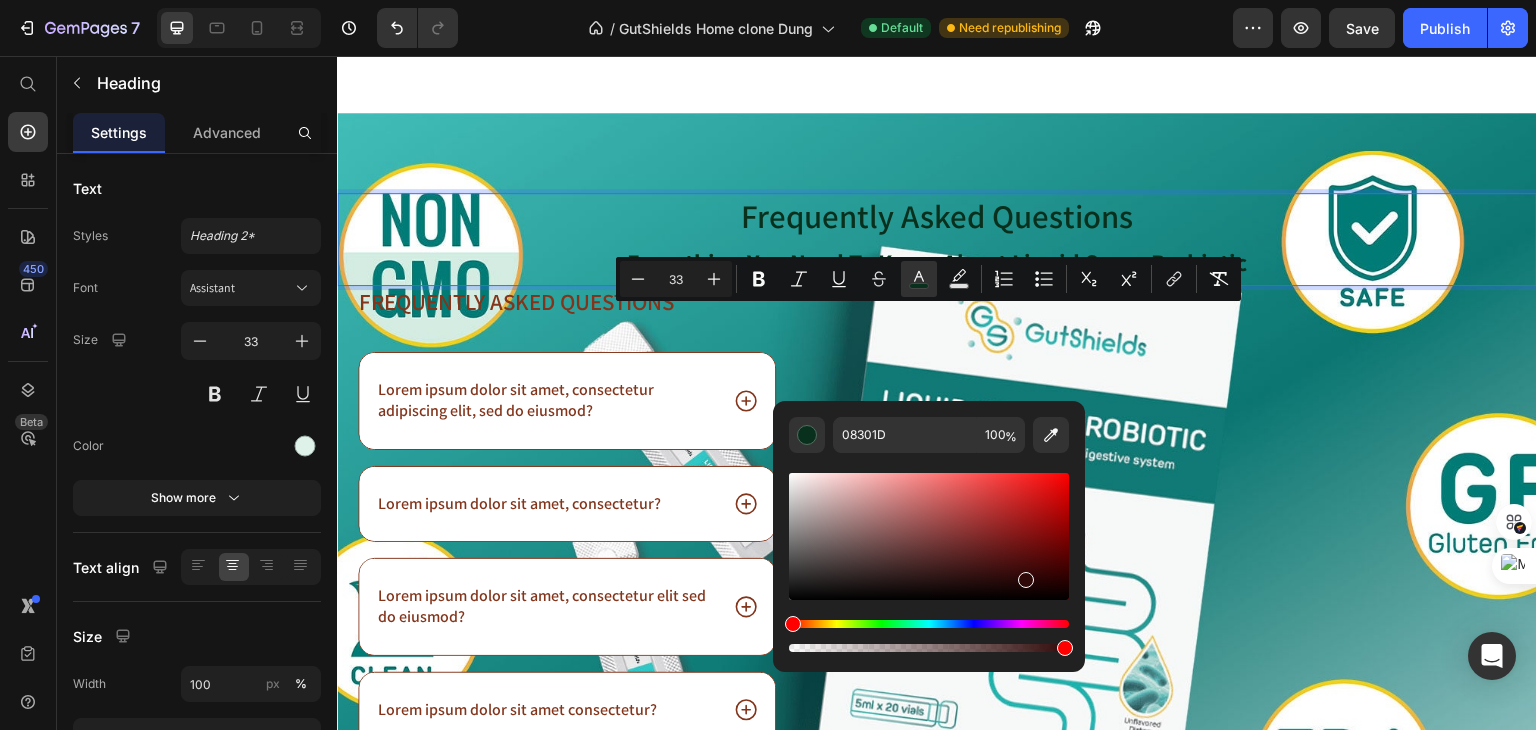 drag, startPoint x: 907, startPoint y: 621, endPoint x: 788, endPoint y: 632, distance: 119.507324 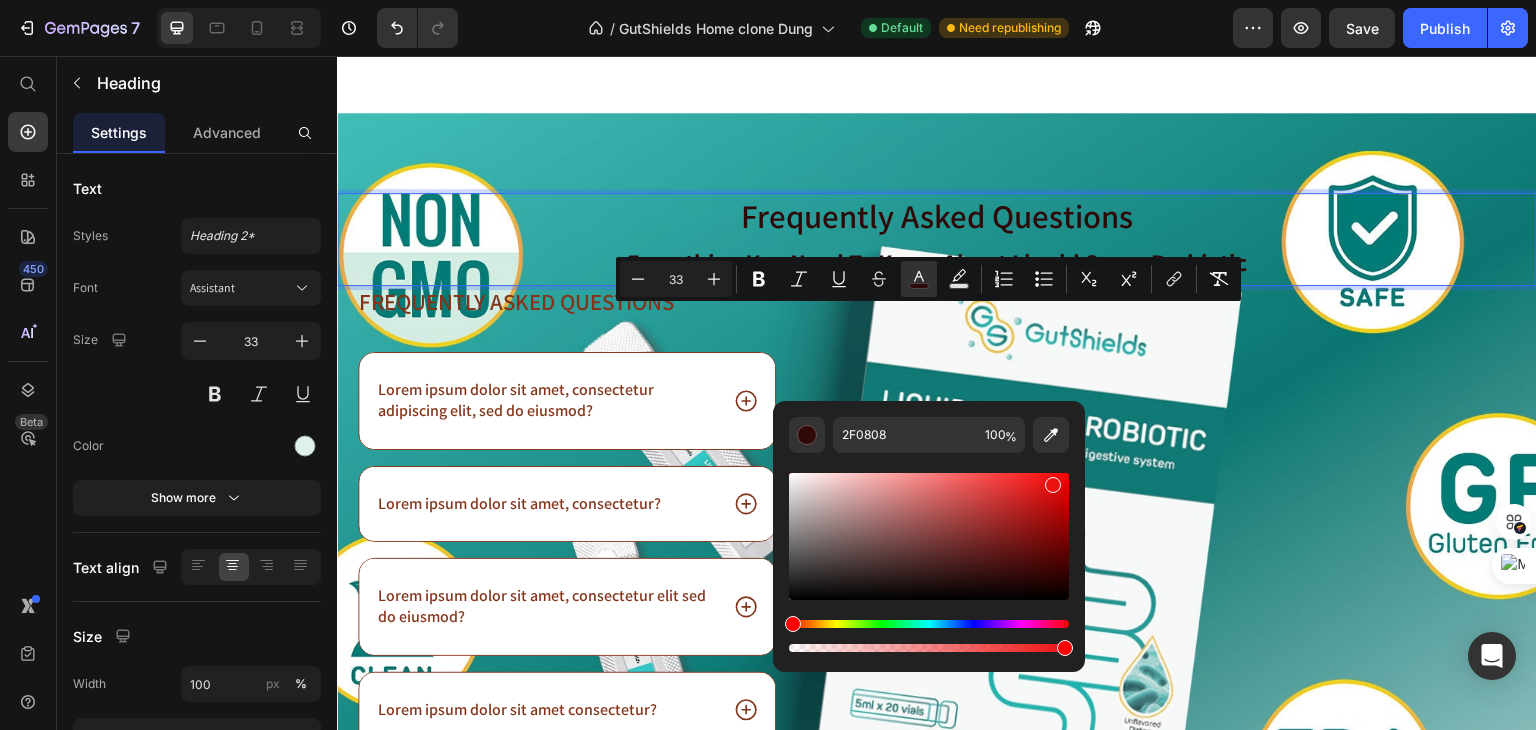 click at bounding box center [929, 536] 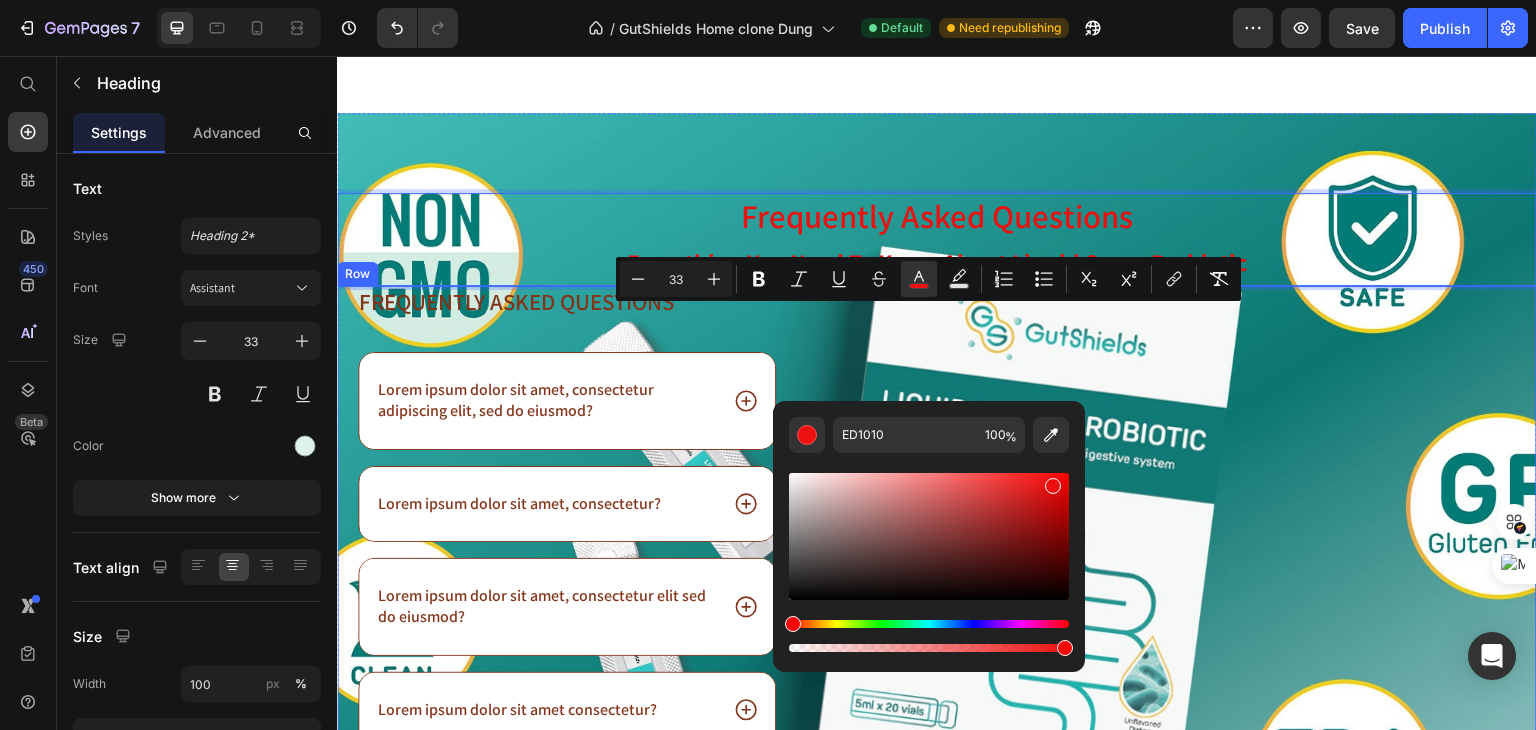 click on "Image" at bounding box center (1196, 609) 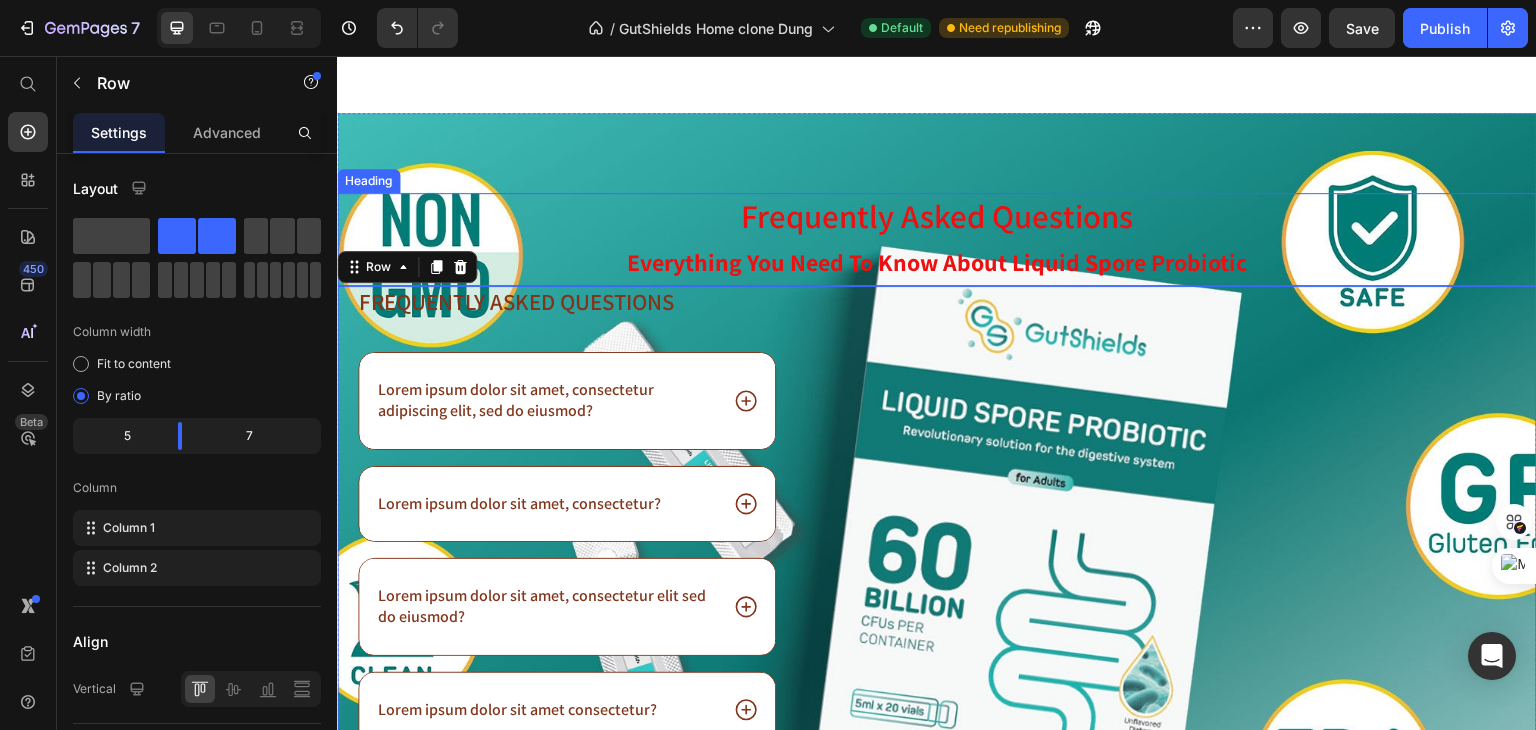 click on "Frequently asked questions" at bounding box center [937, 215] 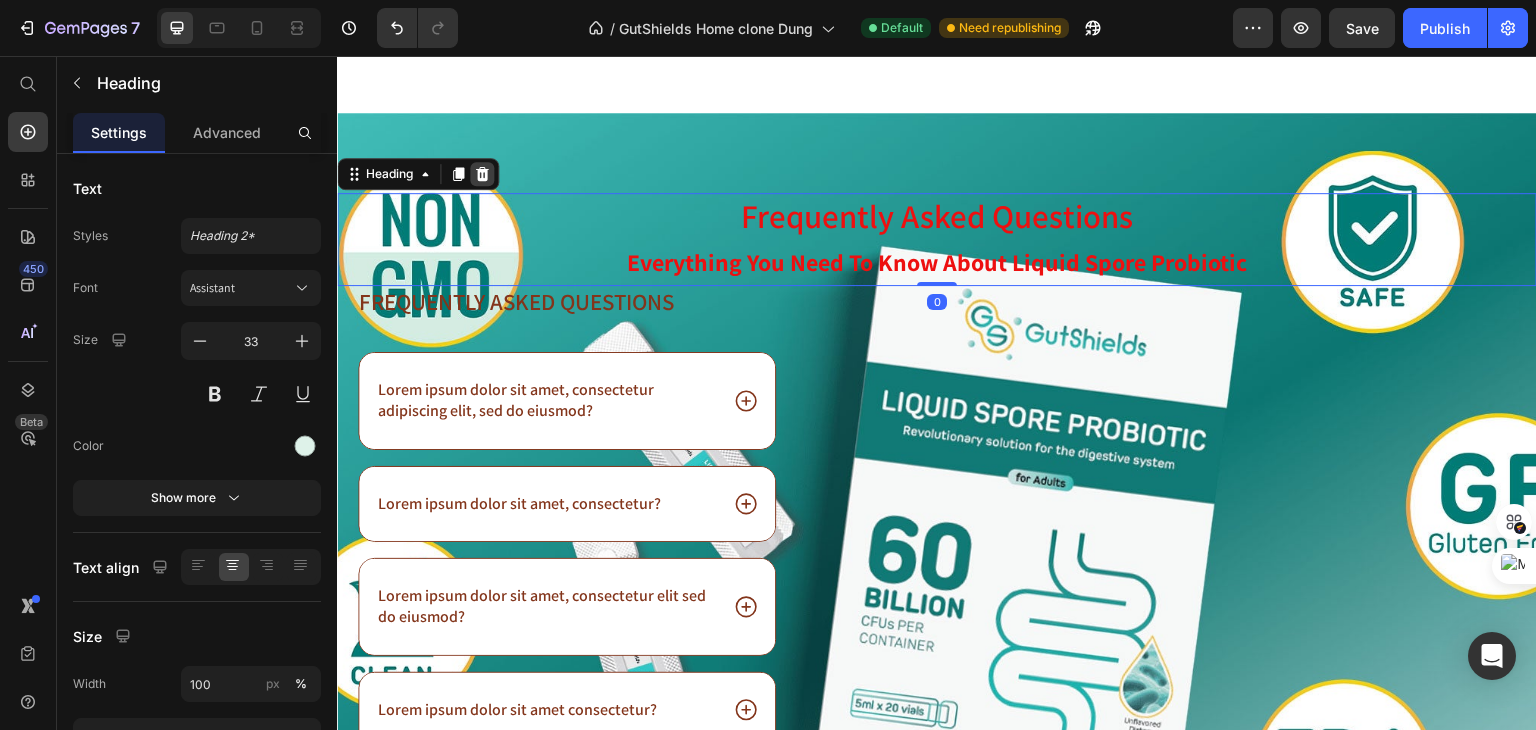click 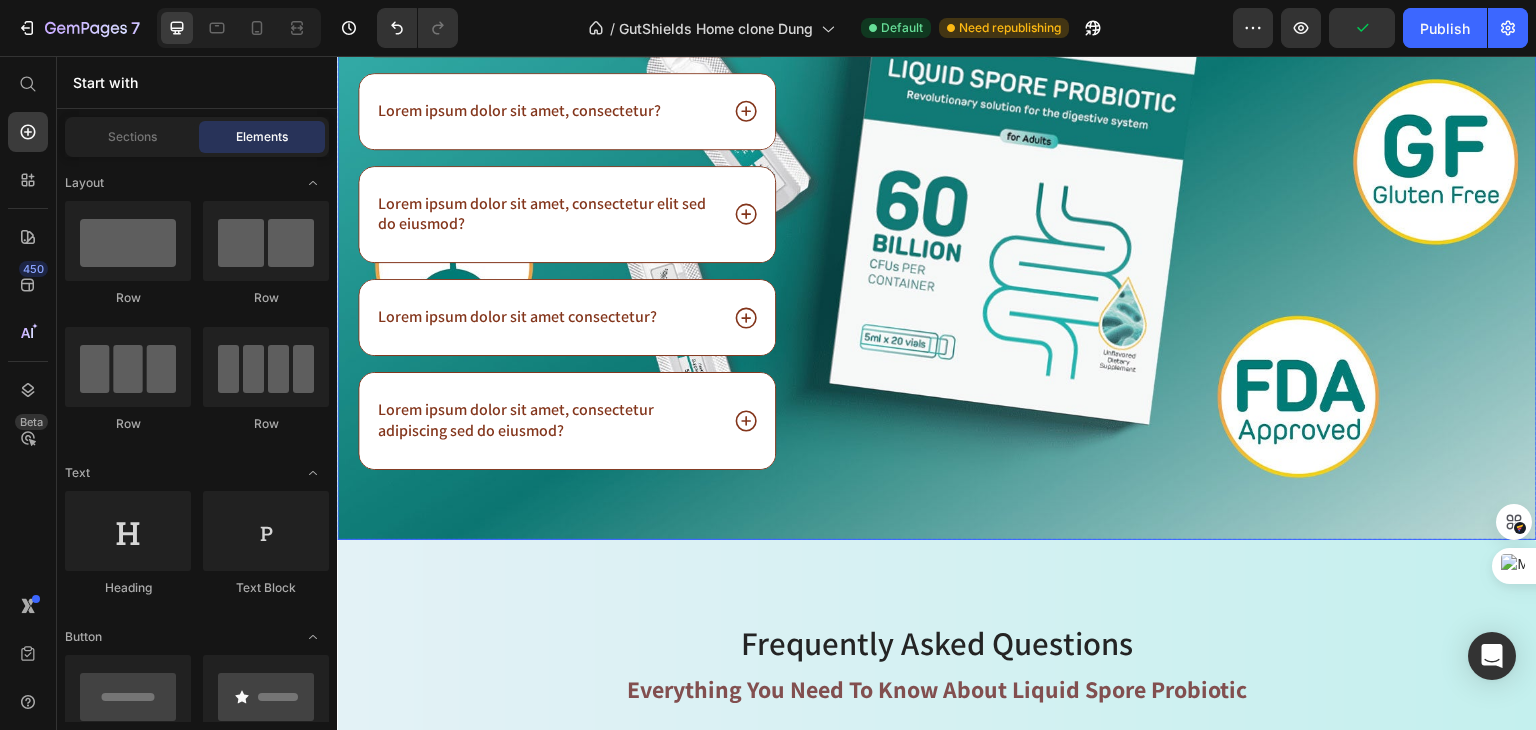 scroll, scrollTop: 16404, scrollLeft: 0, axis: vertical 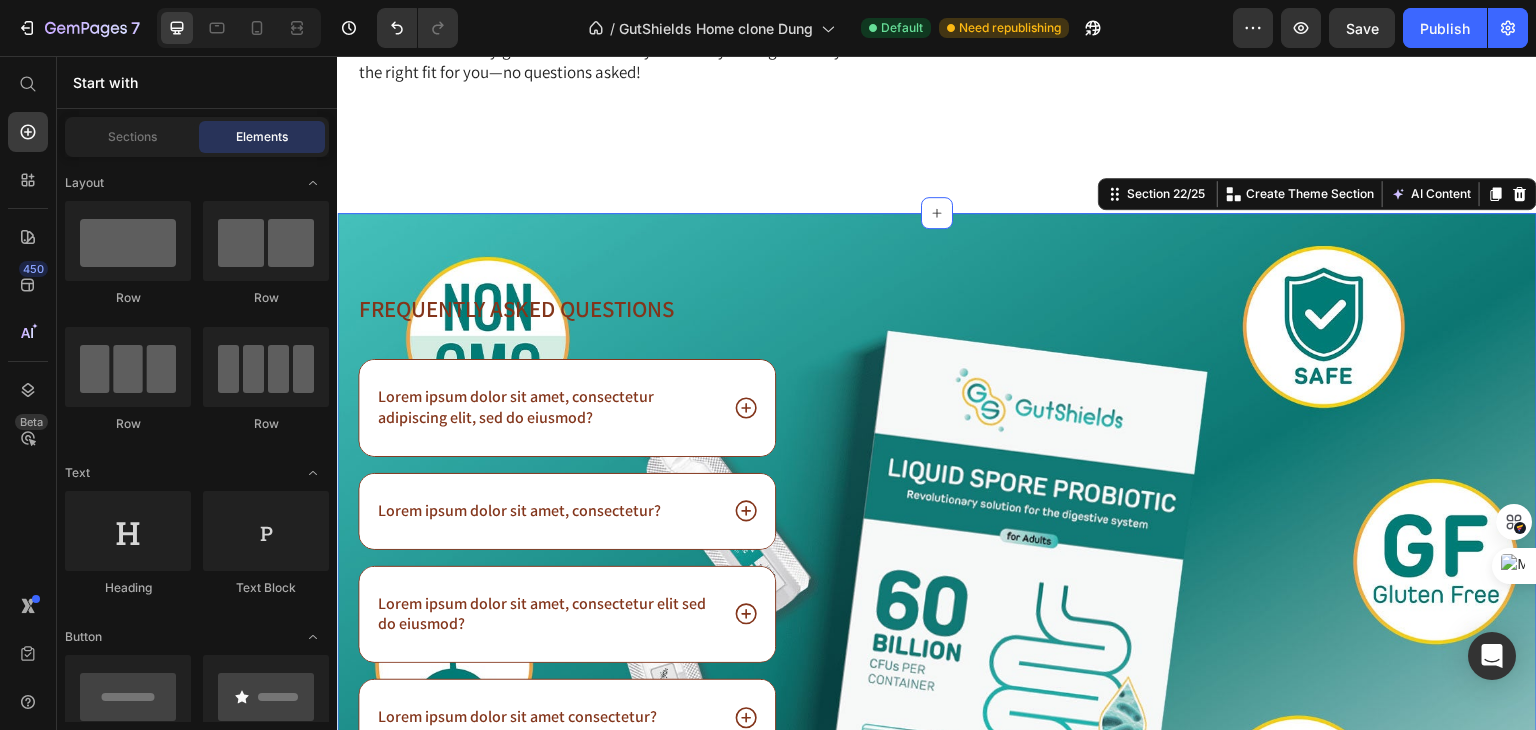 click on "Frequently asked questions Heading
Lorem ipsum dolor sit amet, consectetur adipiscing elit, sed do eiusmod?
Lorem ipsum dolor sit amet, consectetur?
Lorem ipsum dolor sit amet, consectetur elit sed do eiusmod?
Lorem ipsum dolor sit amet consectetur?
Lorem ipsum dolor sit amet, consectetur adipiscing sed do eiusmod? Accordion Row Image Row Section 22/25   You can create reusable sections Create Theme Section AI Content Write with GemAI What would you like to describe here? Tone and Voice Persuasive Product Liquid Spore Probiotic Show more Generate" at bounding box center (937, 576) 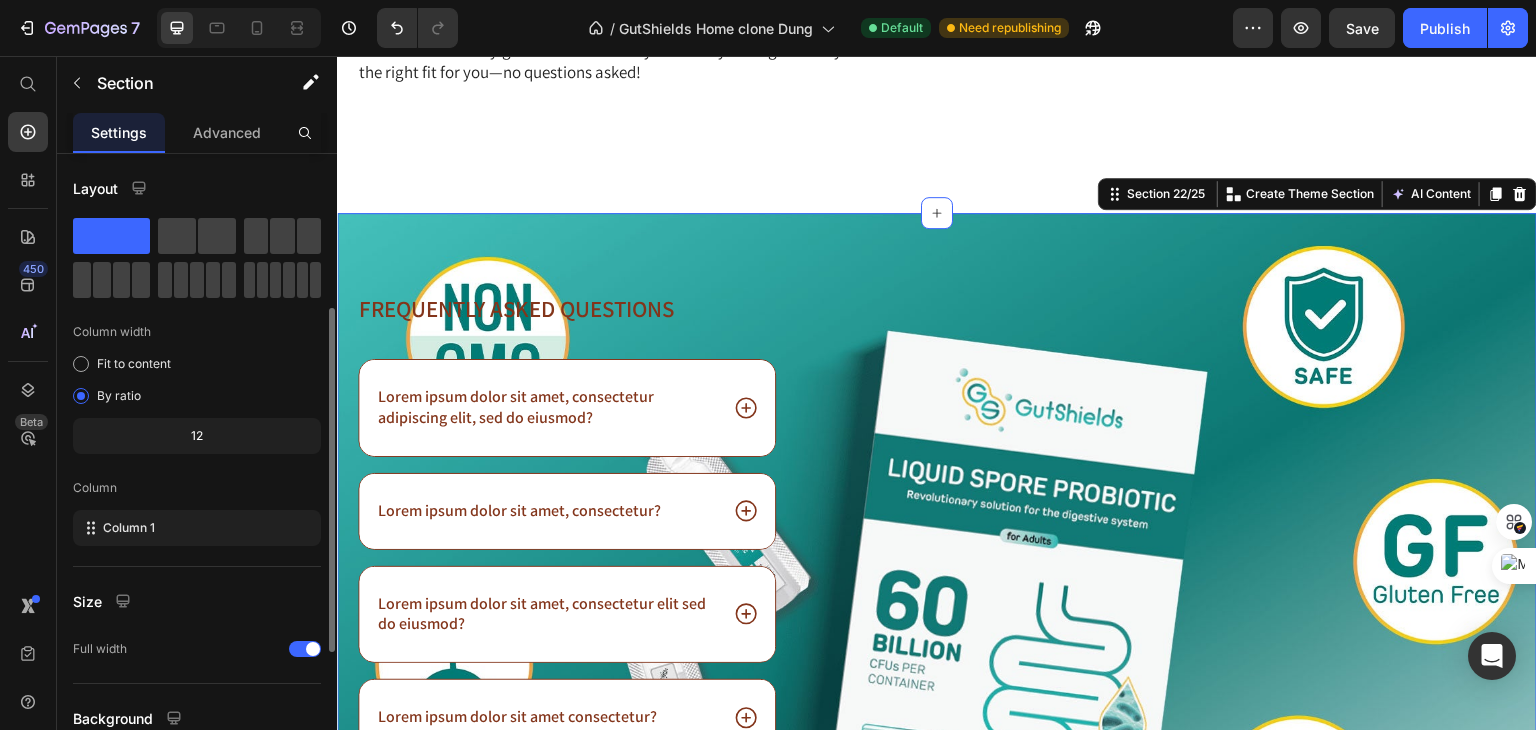 scroll, scrollTop: 500, scrollLeft: 0, axis: vertical 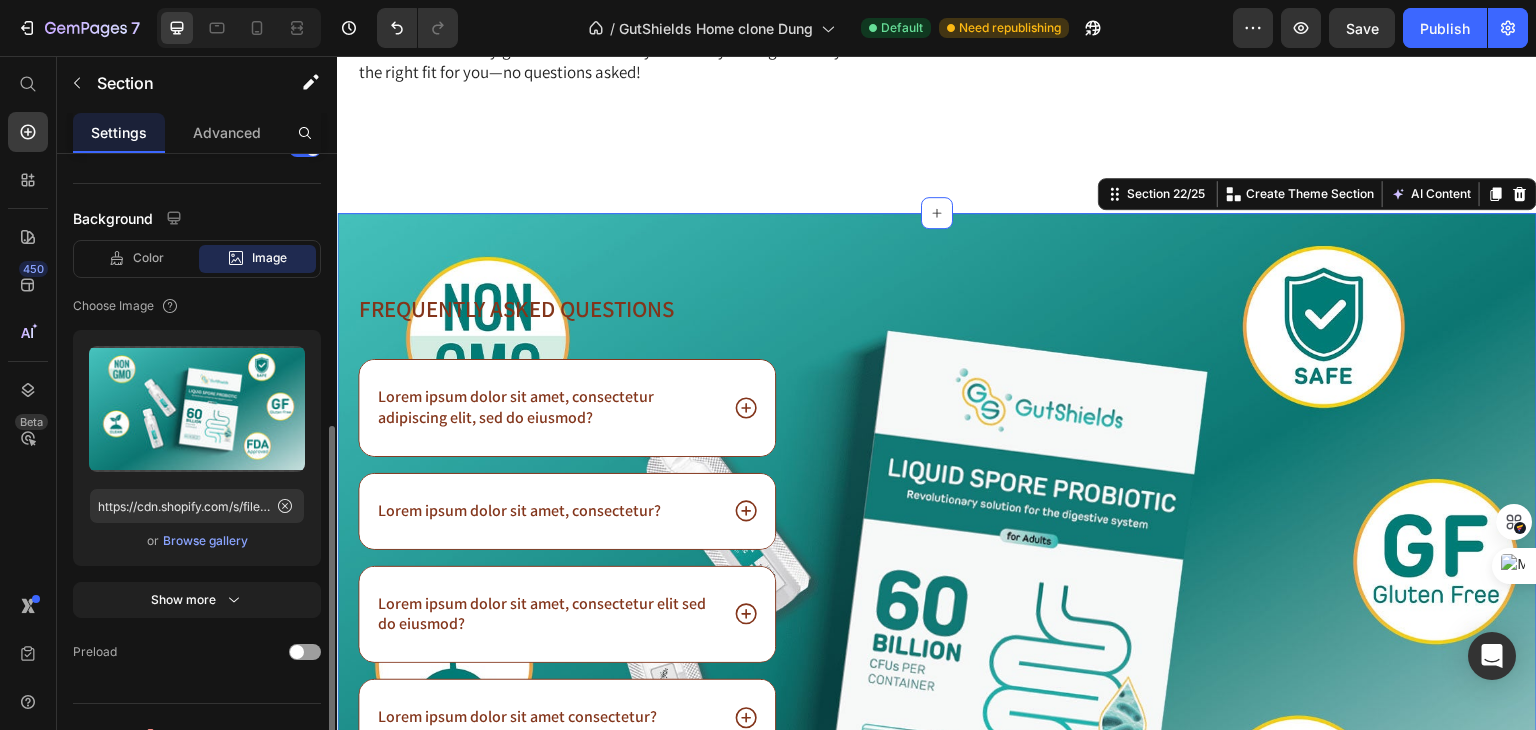 click on "Browse gallery" at bounding box center (205, 541) 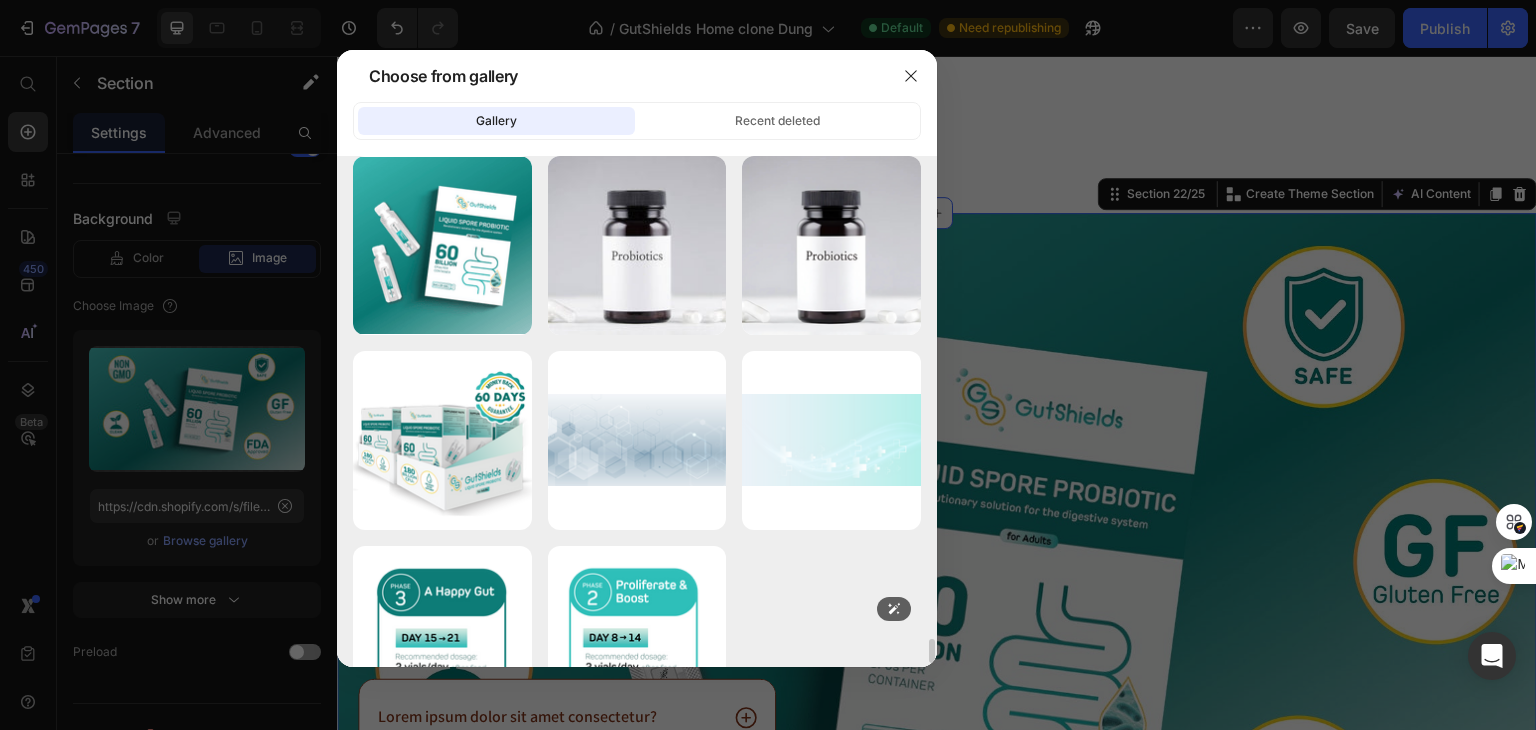 scroll, scrollTop: 10017, scrollLeft: 0, axis: vertical 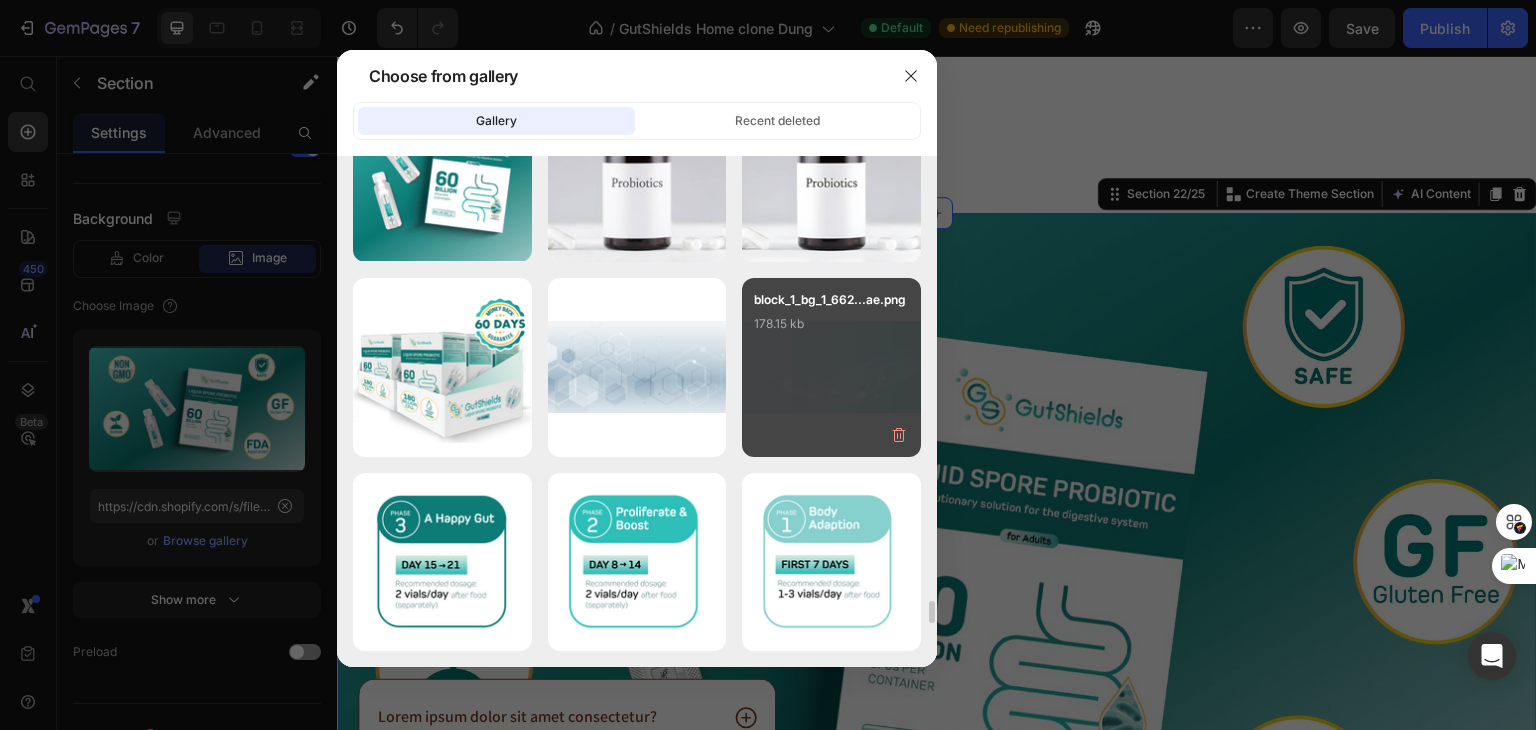 click on "block_1_bg_1_662...ae.png 178.15 kb" at bounding box center [831, 330] 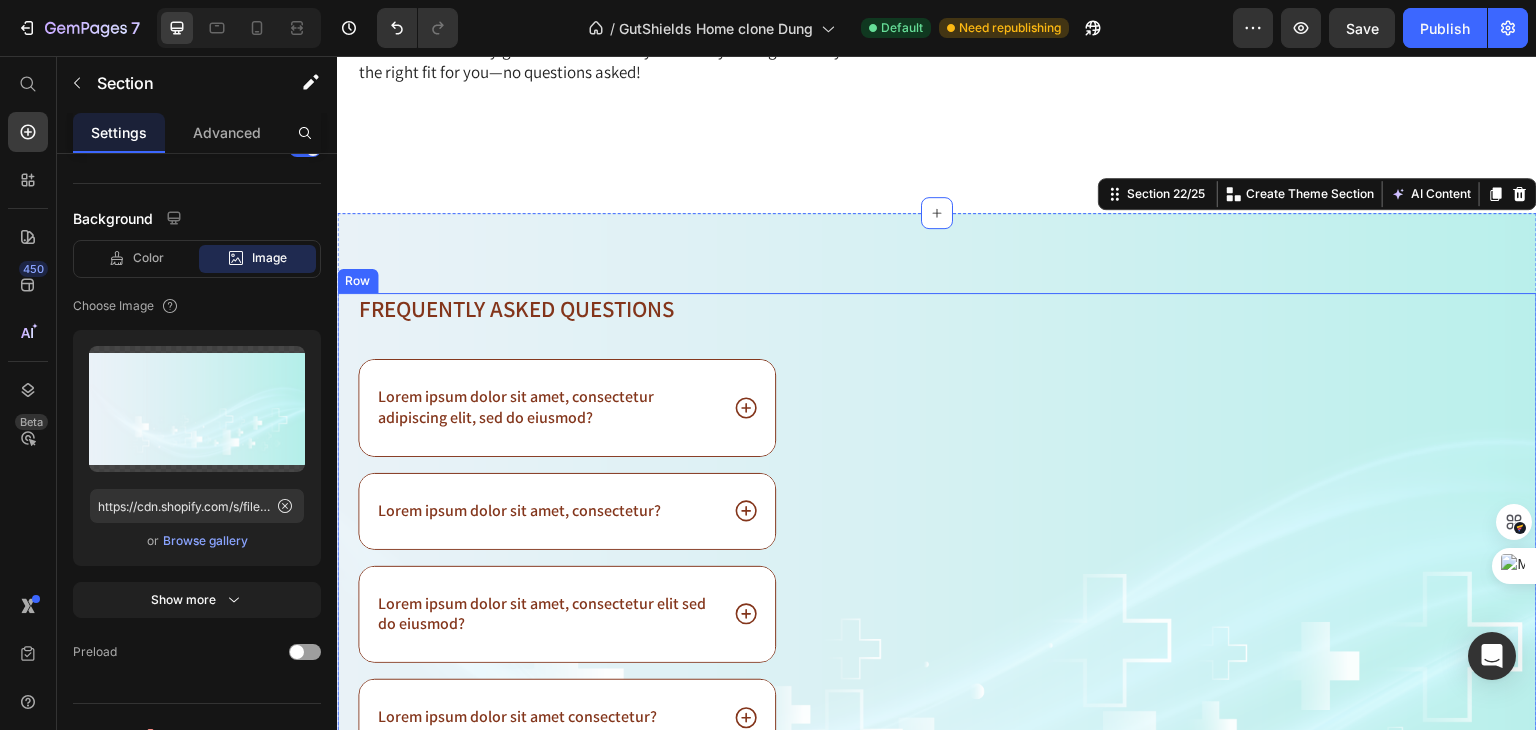 click on "Image" at bounding box center [1196, 616] 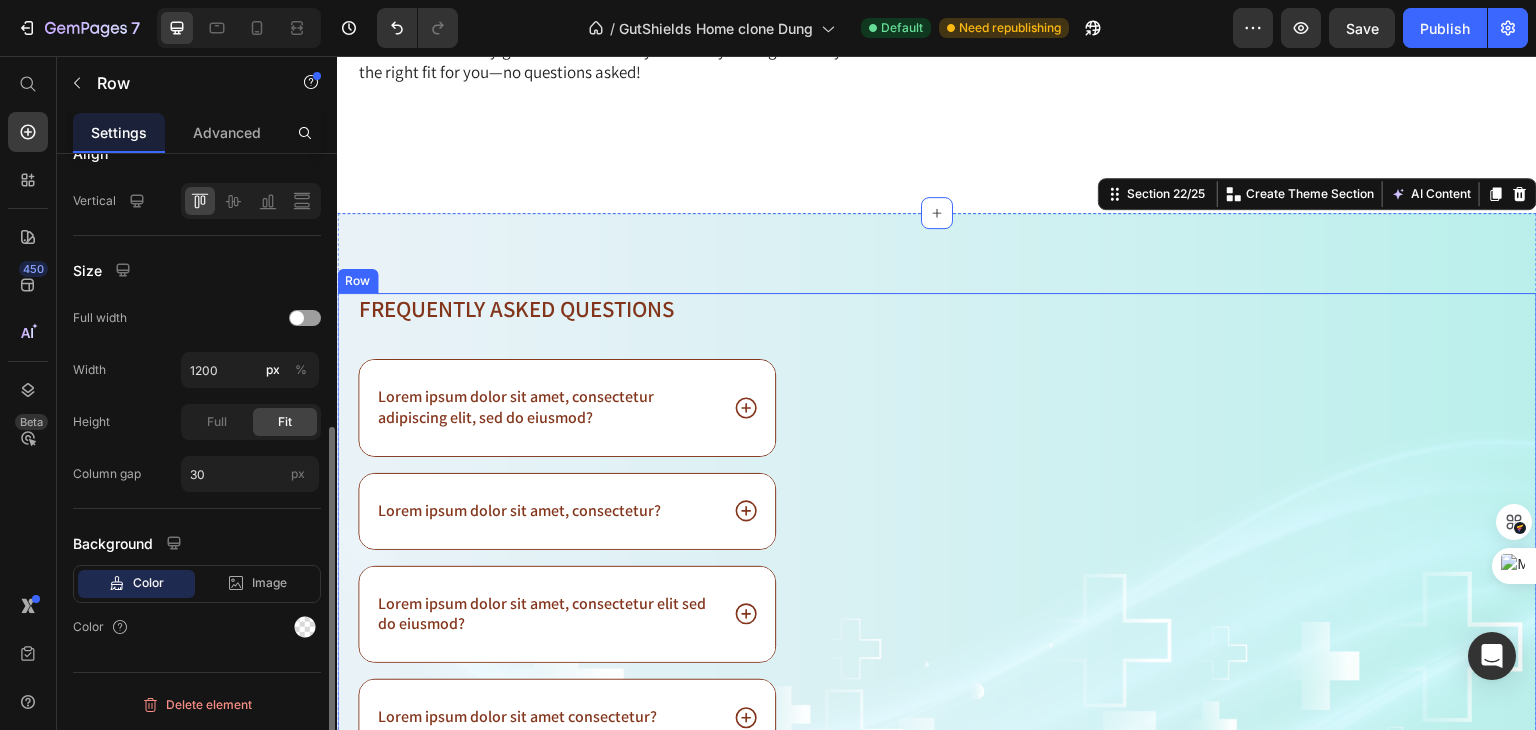 scroll, scrollTop: 0, scrollLeft: 0, axis: both 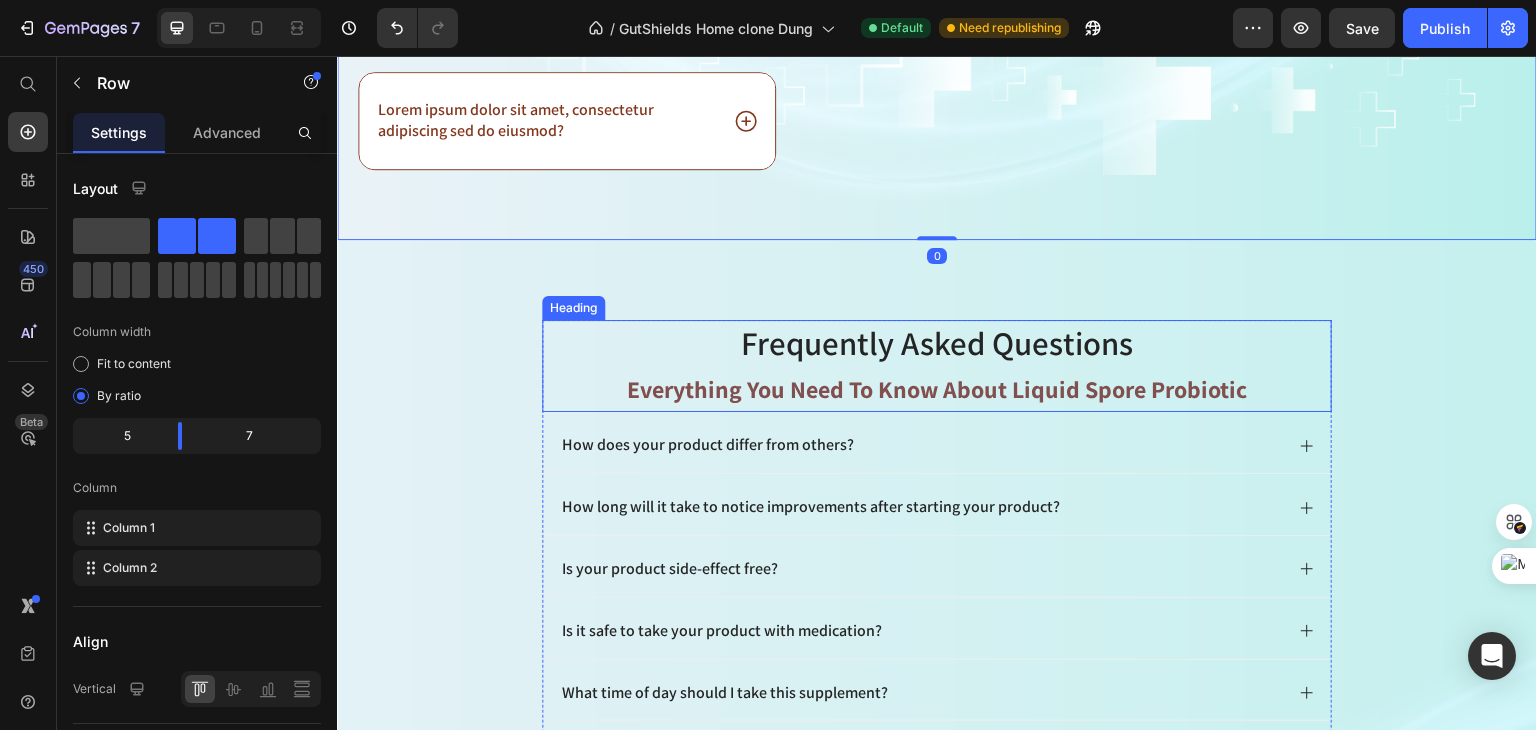 click on "Frequently asked questions Everything You Need to Know About Liquid Spore Probiotic" at bounding box center [937, 366] 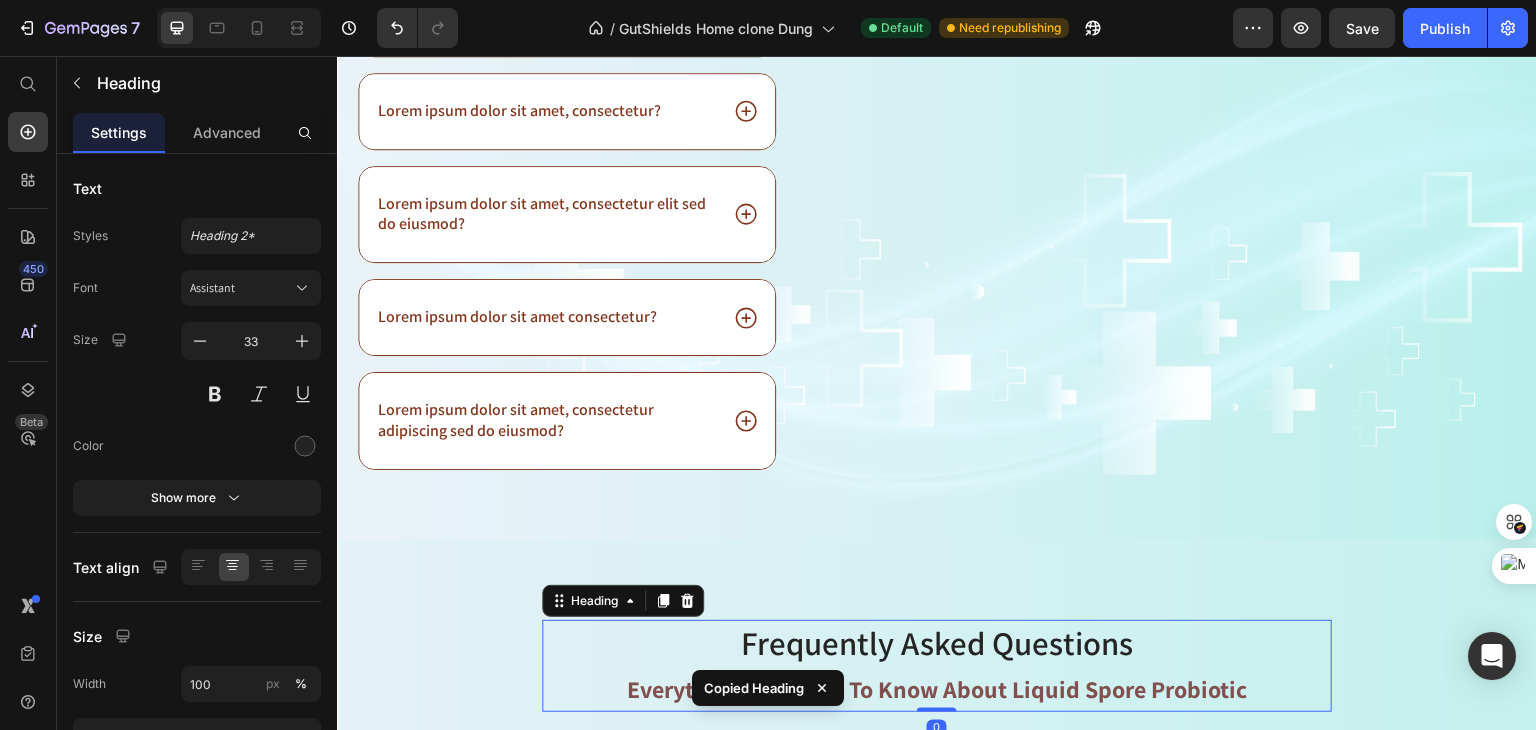 scroll, scrollTop: 16404, scrollLeft: 0, axis: vertical 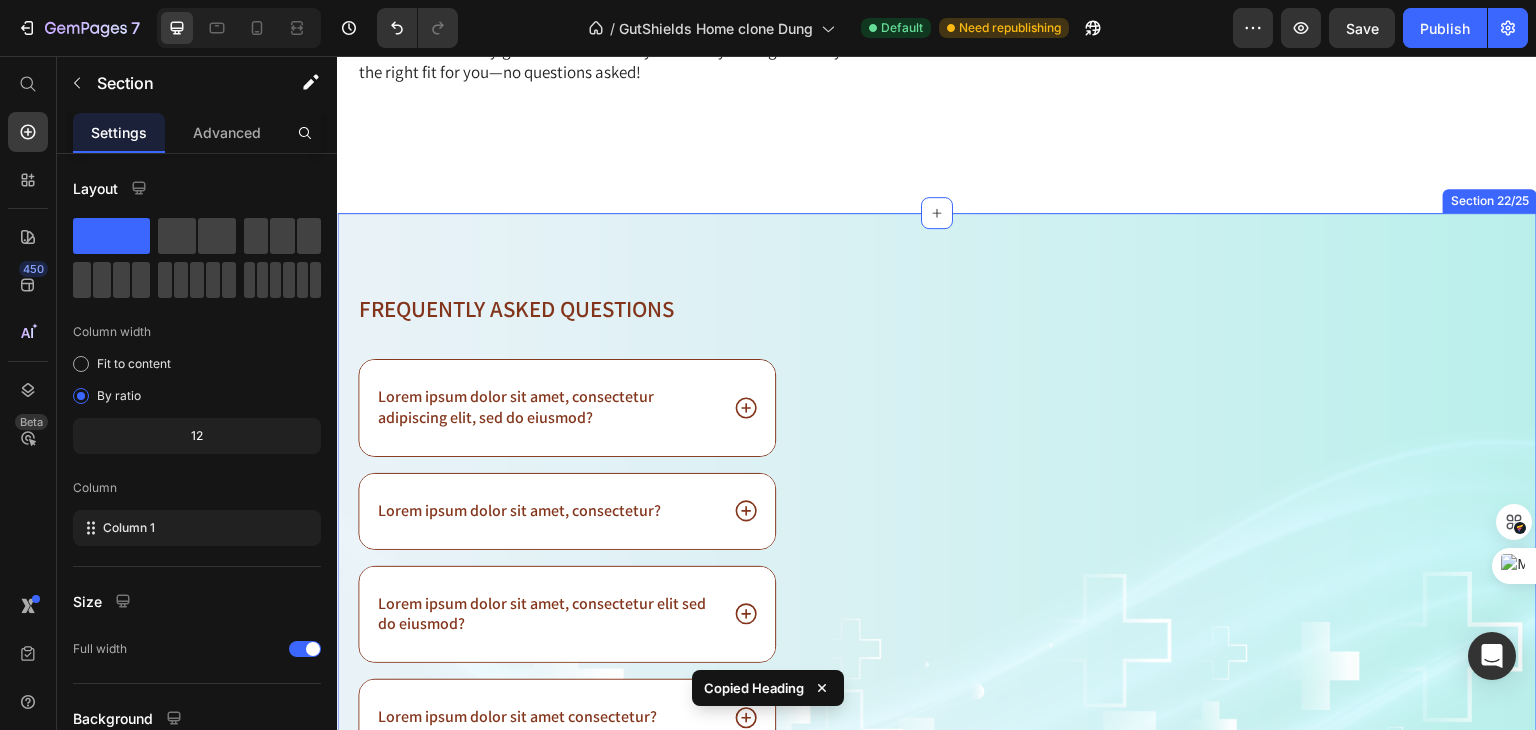 click on "Frequently asked questions Heading
Lorem ipsum dolor sit amet, consectetur adipiscing elit, sed do eiusmod?
Lorem ipsum dolor sit amet, consectetur?
Lorem ipsum dolor sit amet, consectetur elit sed do eiusmod?
Lorem ipsum dolor sit amet consectetur?
Lorem ipsum dolor sit amet, consectetur adipiscing sed do eiusmod? Accordion Row Image Row Section 22/25" at bounding box center [937, 576] 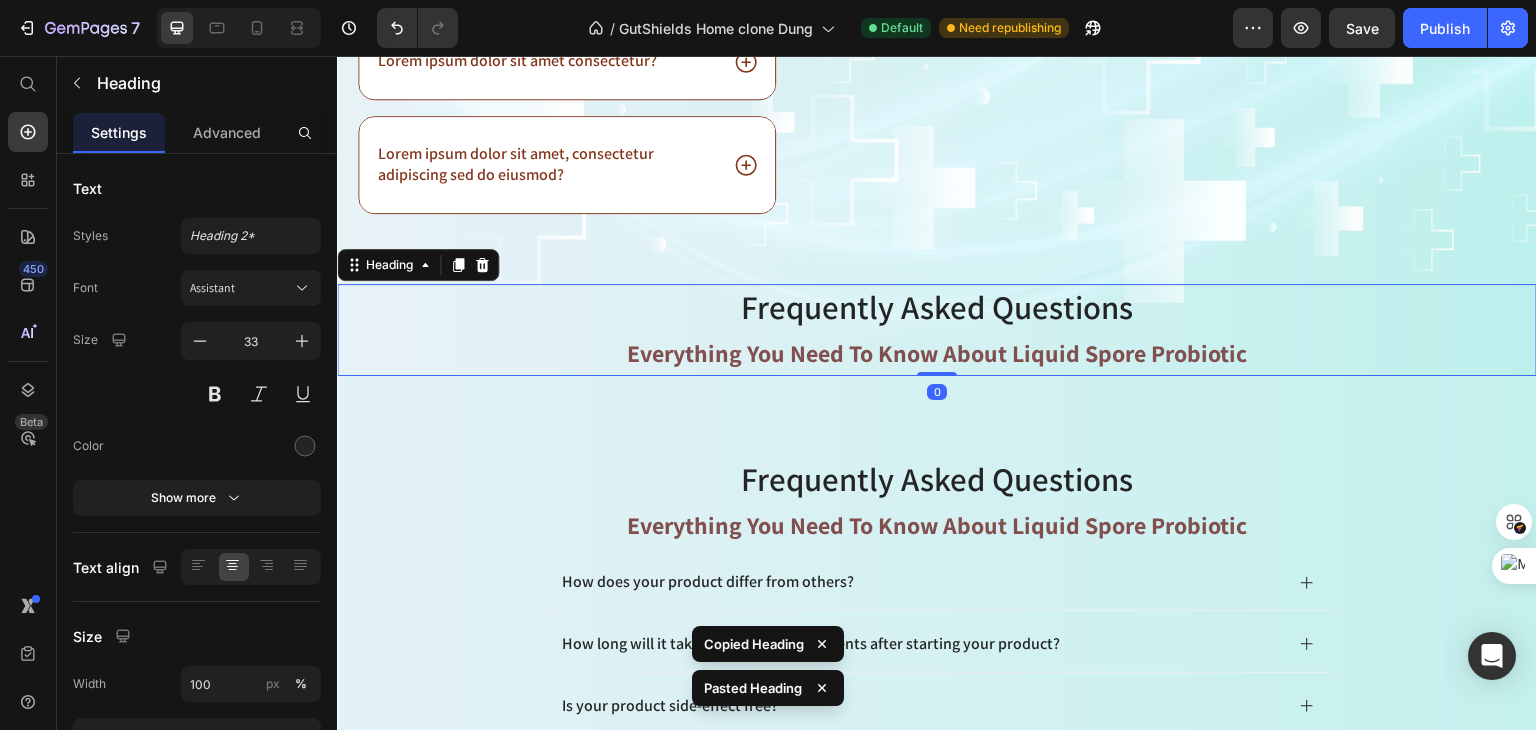 scroll, scrollTop: 17029, scrollLeft: 0, axis: vertical 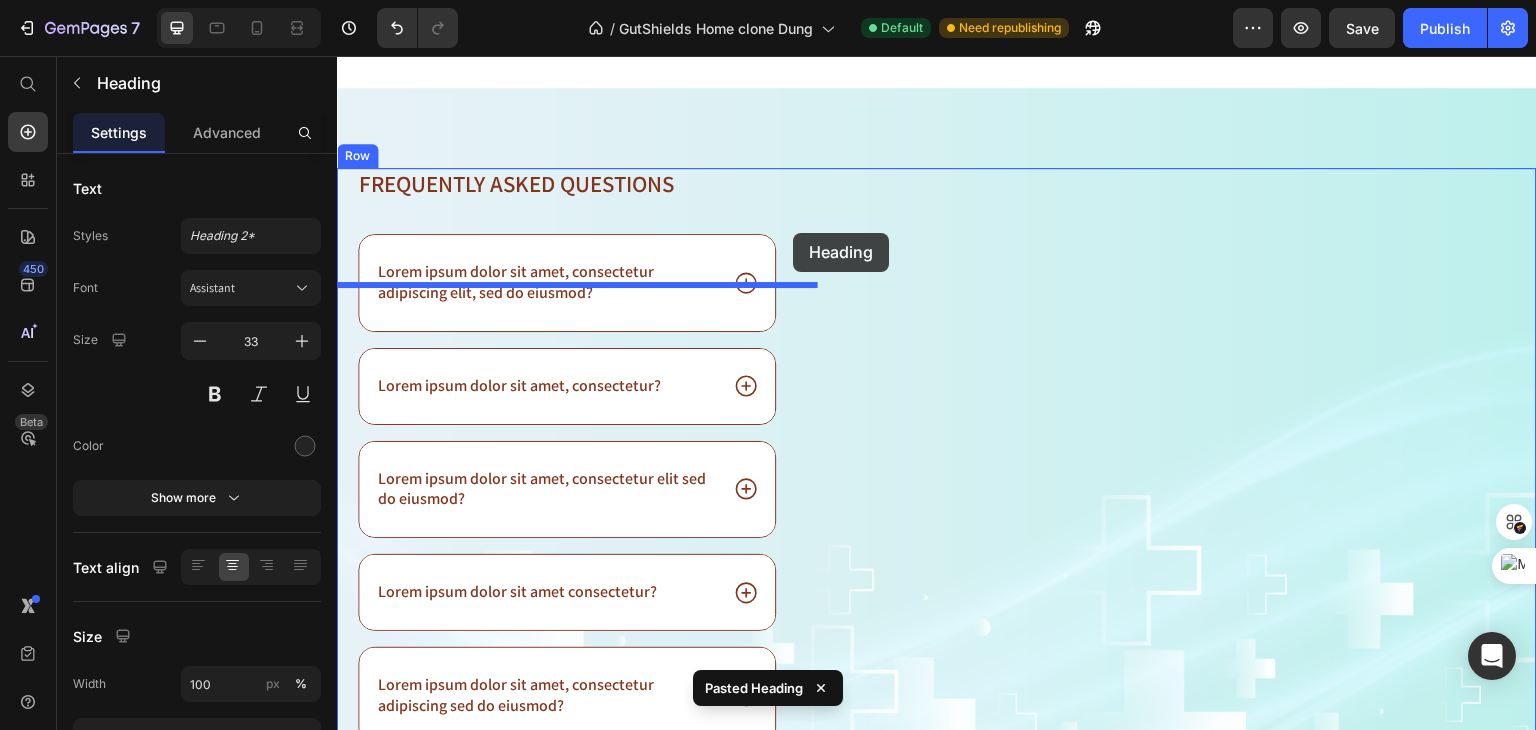 drag, startPoint x: 682, startPoint y: 456, endPoint x: 793, endPoint y: 237, distance: 245.52393 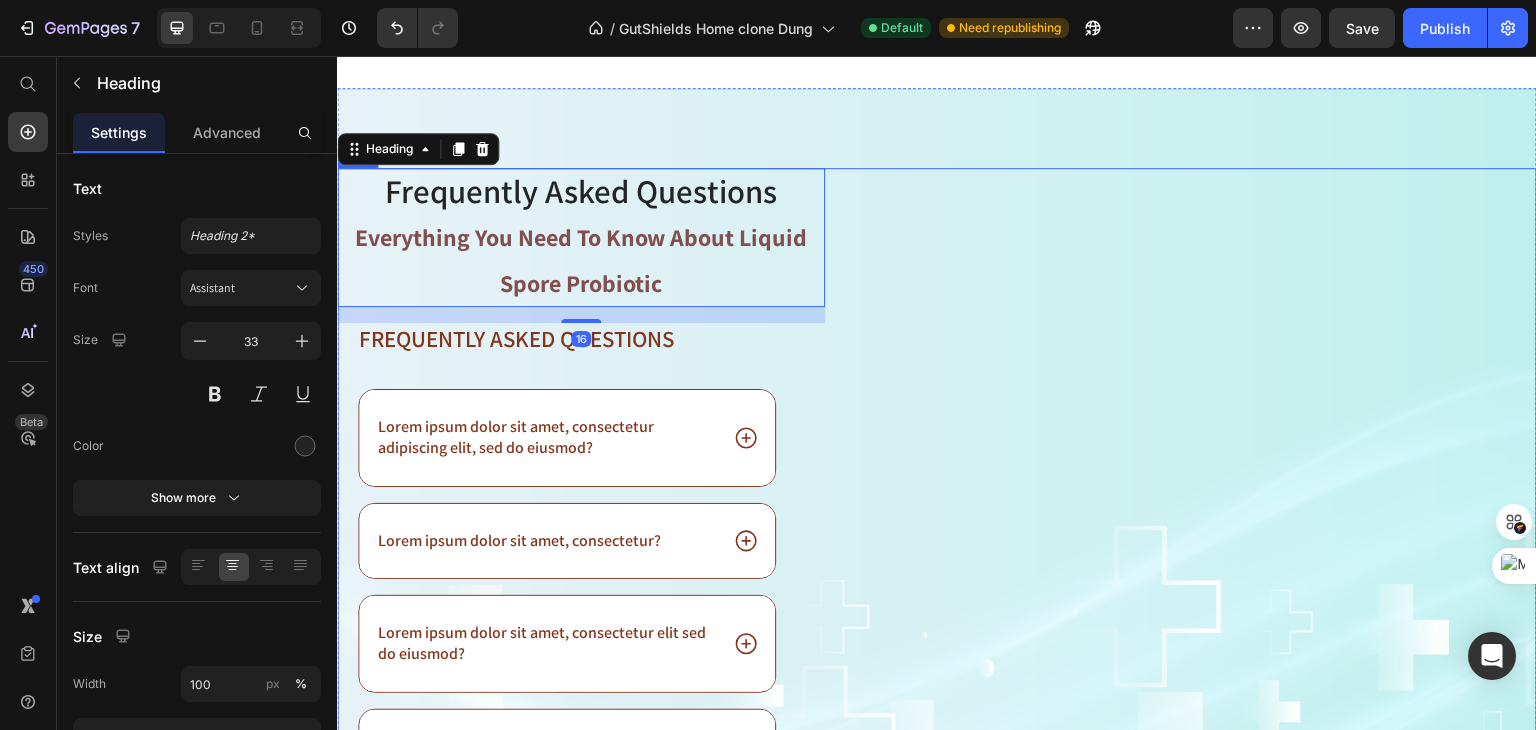 click on "Image" at bounding box center [1196, 568] 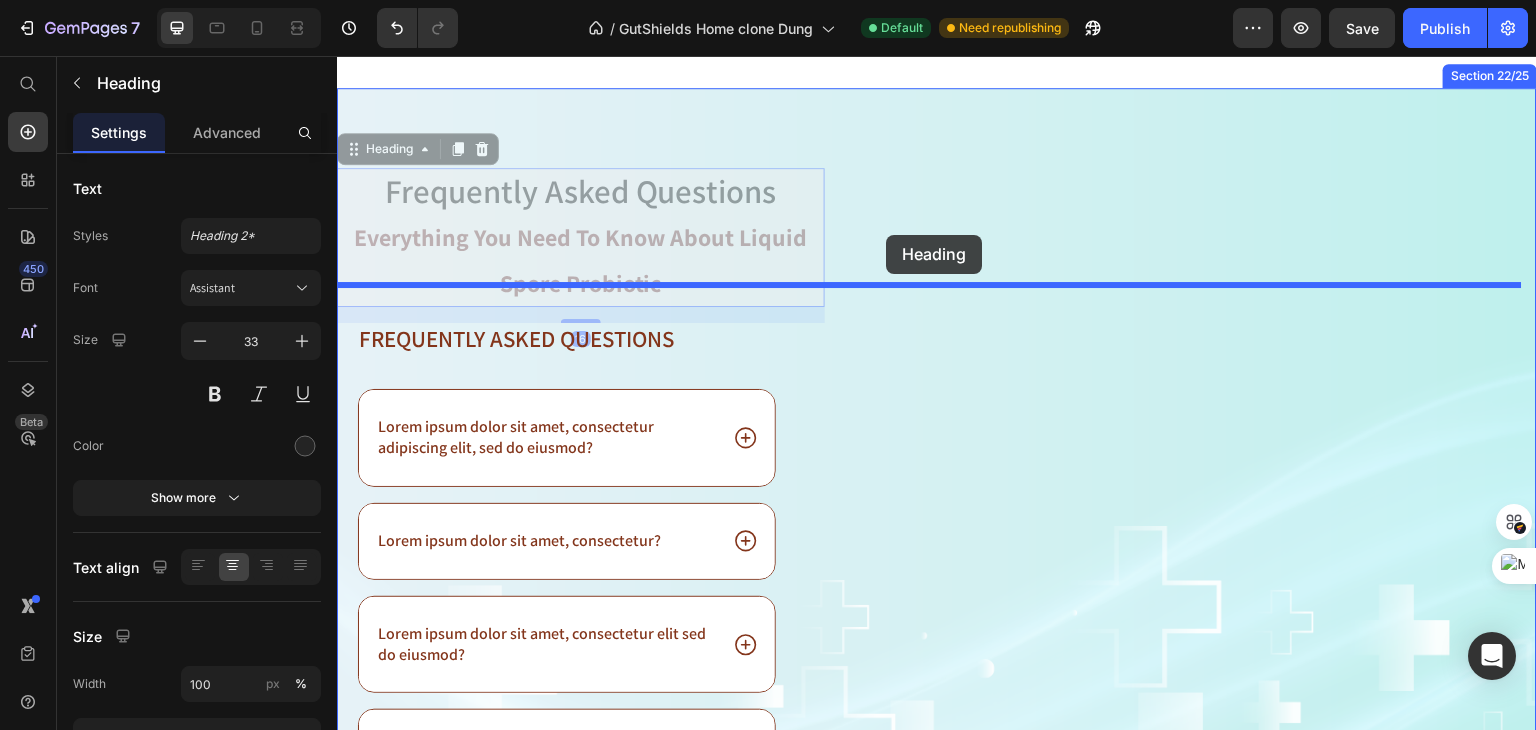 drag, startPoint x: 797, startPoint y: 316, endPoint x: 886, endPoint y: 235, distance: 120.34118 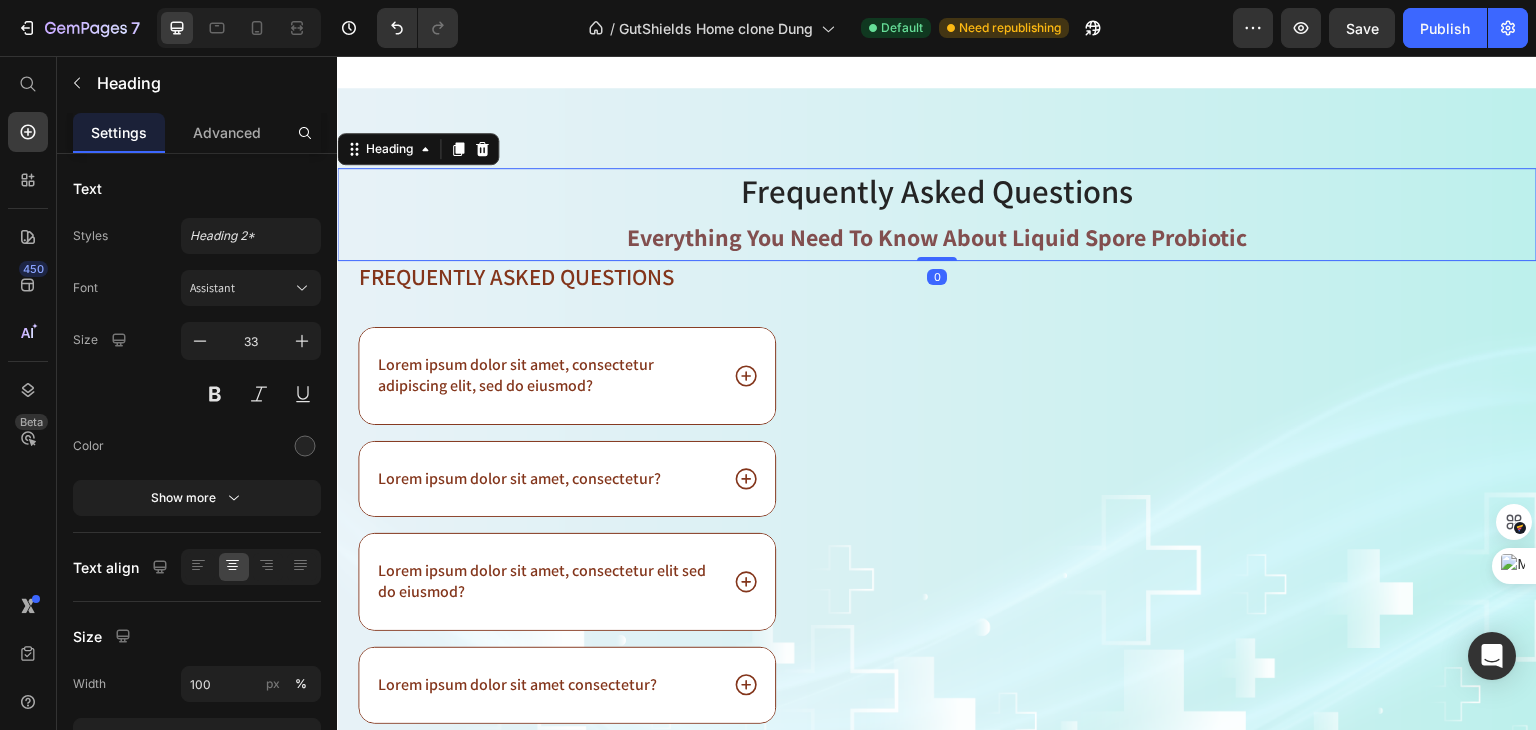 drag, startPoint x: 924, startPoint y: 390, endPoint x: 929, endPoint y: 320, distance: 70.178345 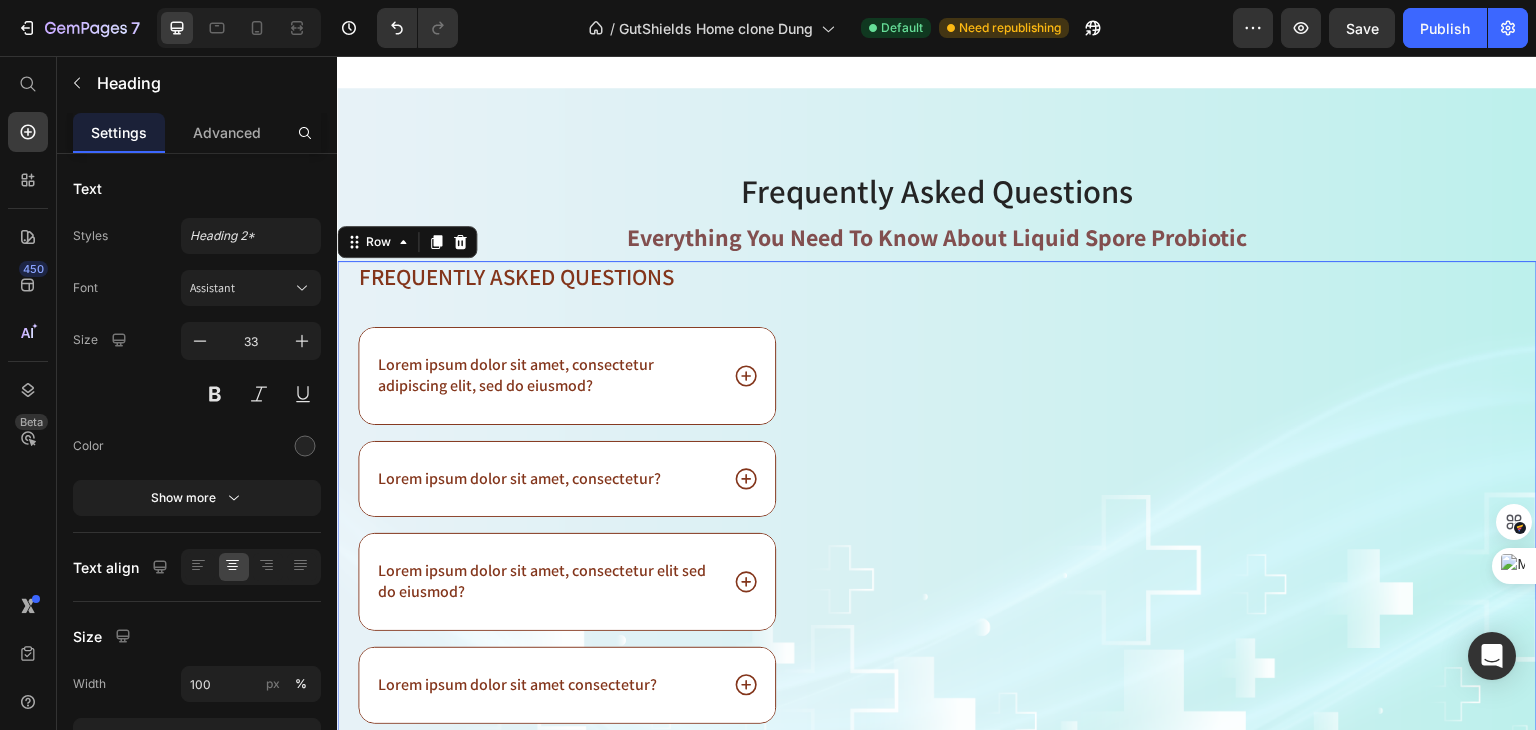 click on "Image" at bounding box center [1196, 584] 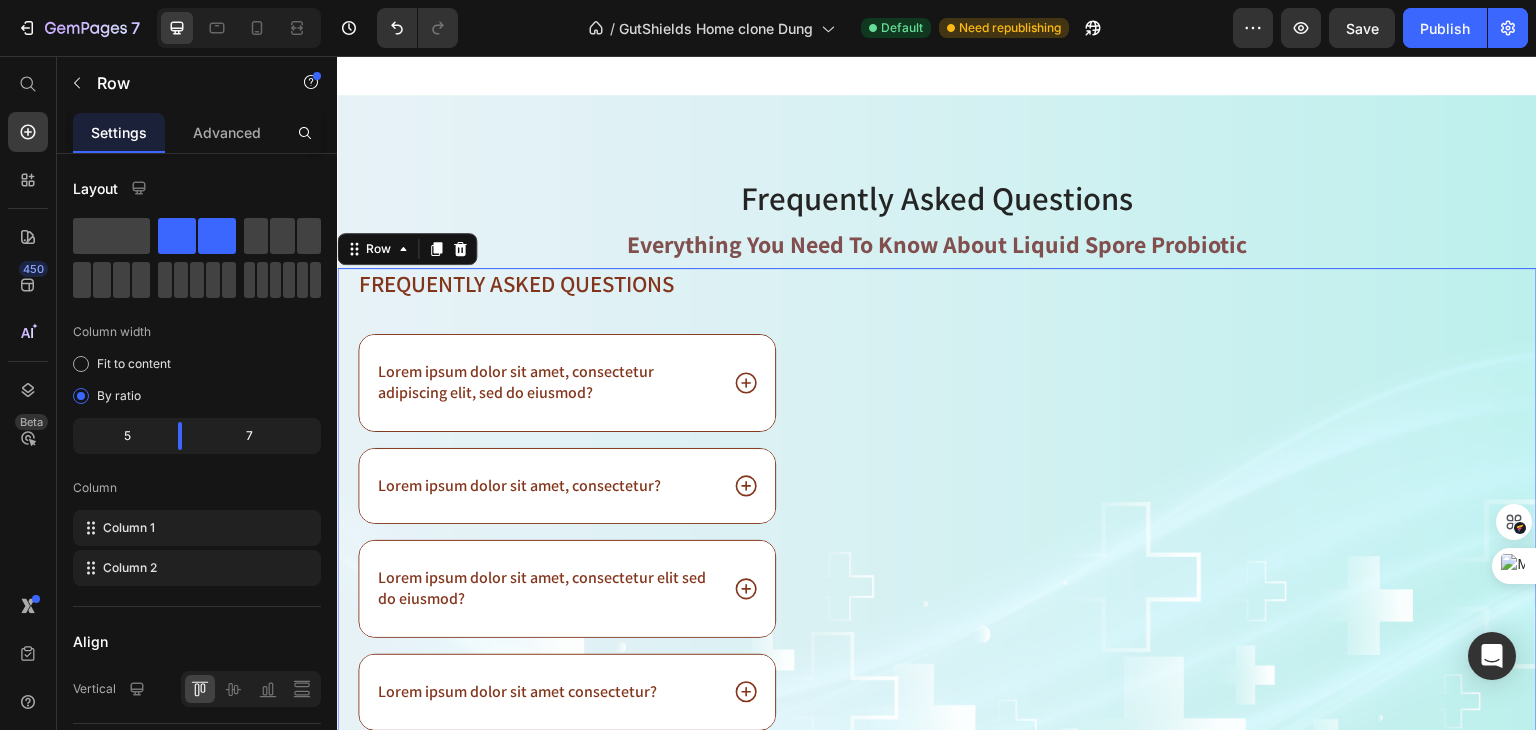 scroll, scrollTop: 16529, scrollLeft: 0, axis: vertical 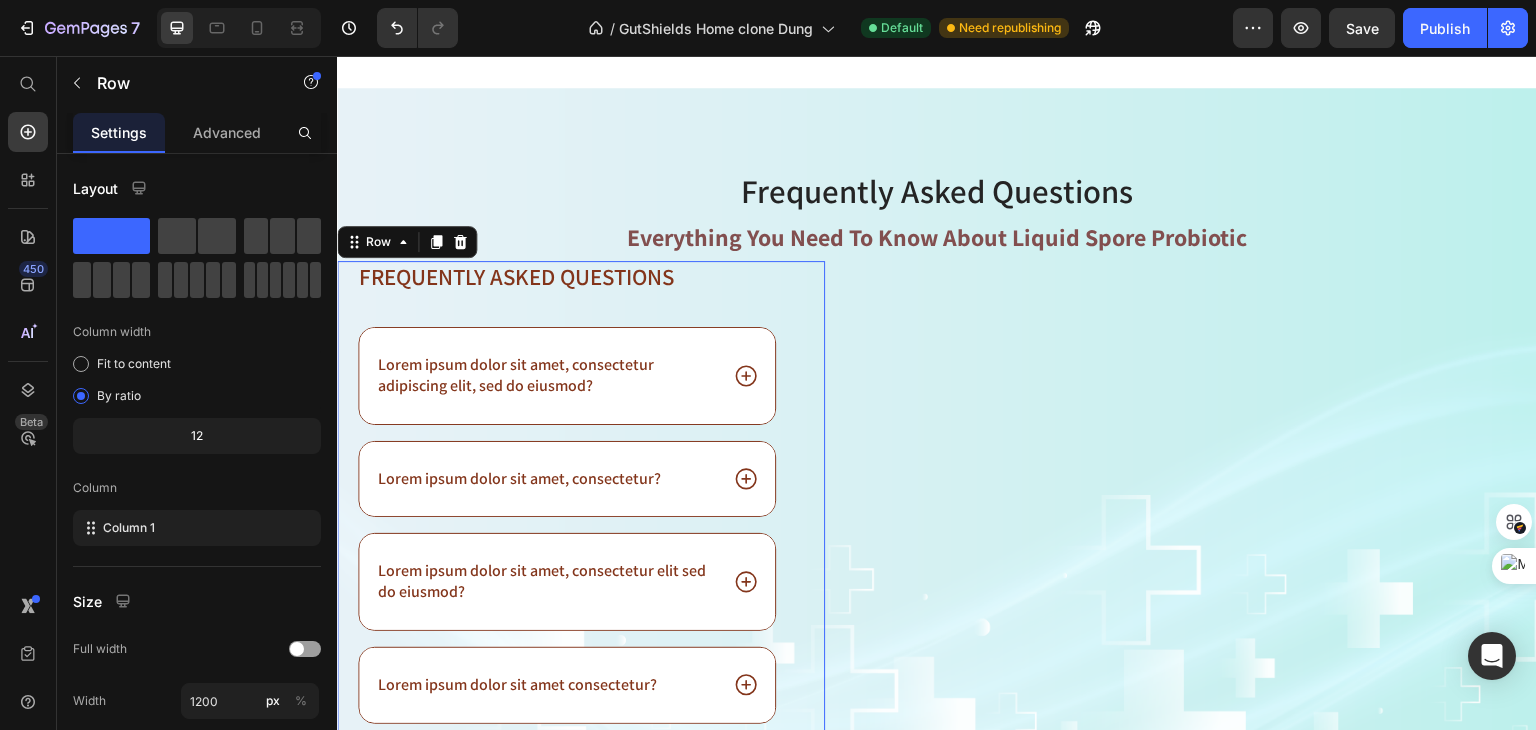 click on "Frequently asked questions Heading
Lorem ipsum dolor sit amet, consectetur adipiscing elit, sed do eiusmod?
Lorem ipsum dolor sit amet, consectetur?
Lorem ipsum dolor sit amet, consectetur elit sed do eiusmod?
Lorem ipsum dolor sit amet consectetur?
Lorem ipsum dolor sit amet, consectetur adipiscing sed do eiusmod? Accordion" at bounding box center (567, 565) 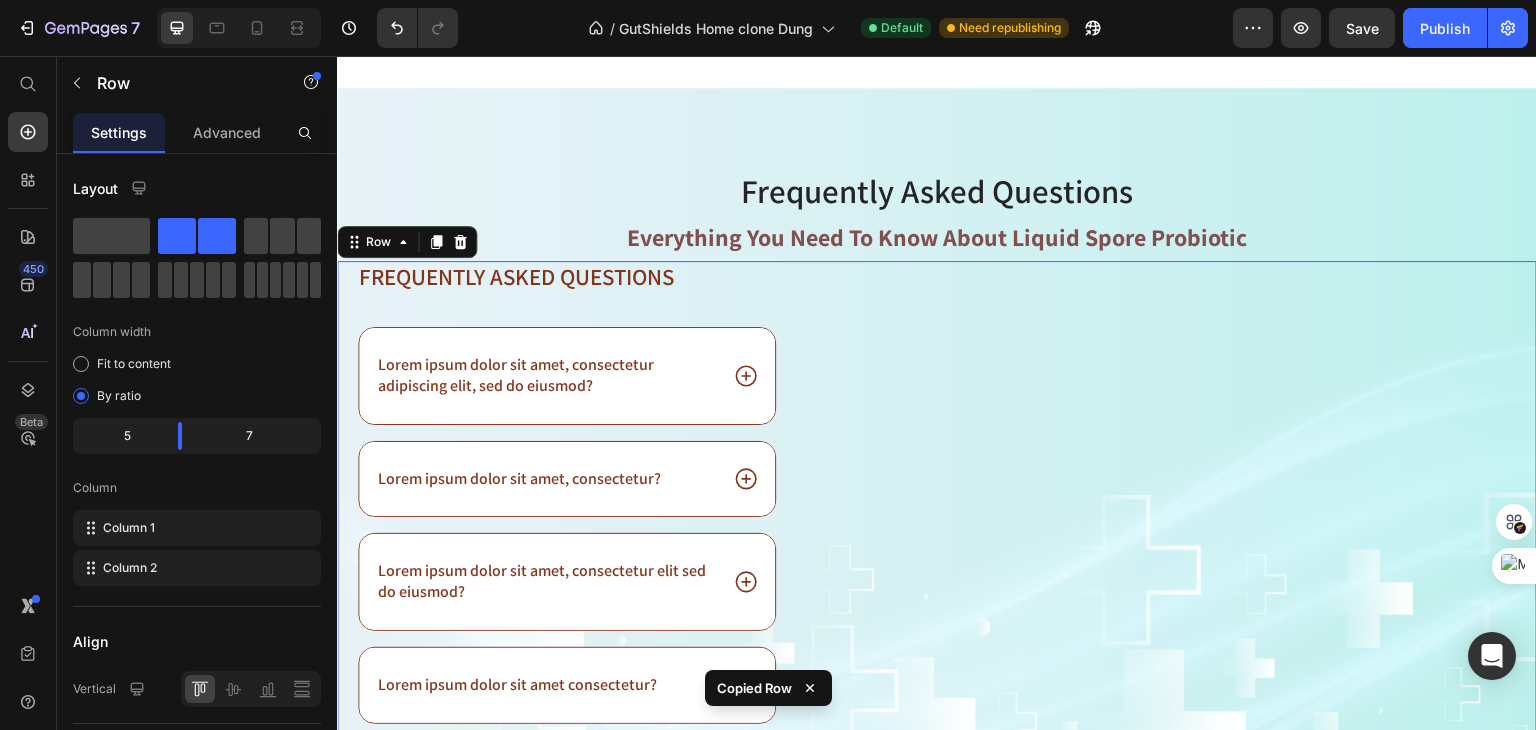 click on "Image" at bounding box center [1196, 584] 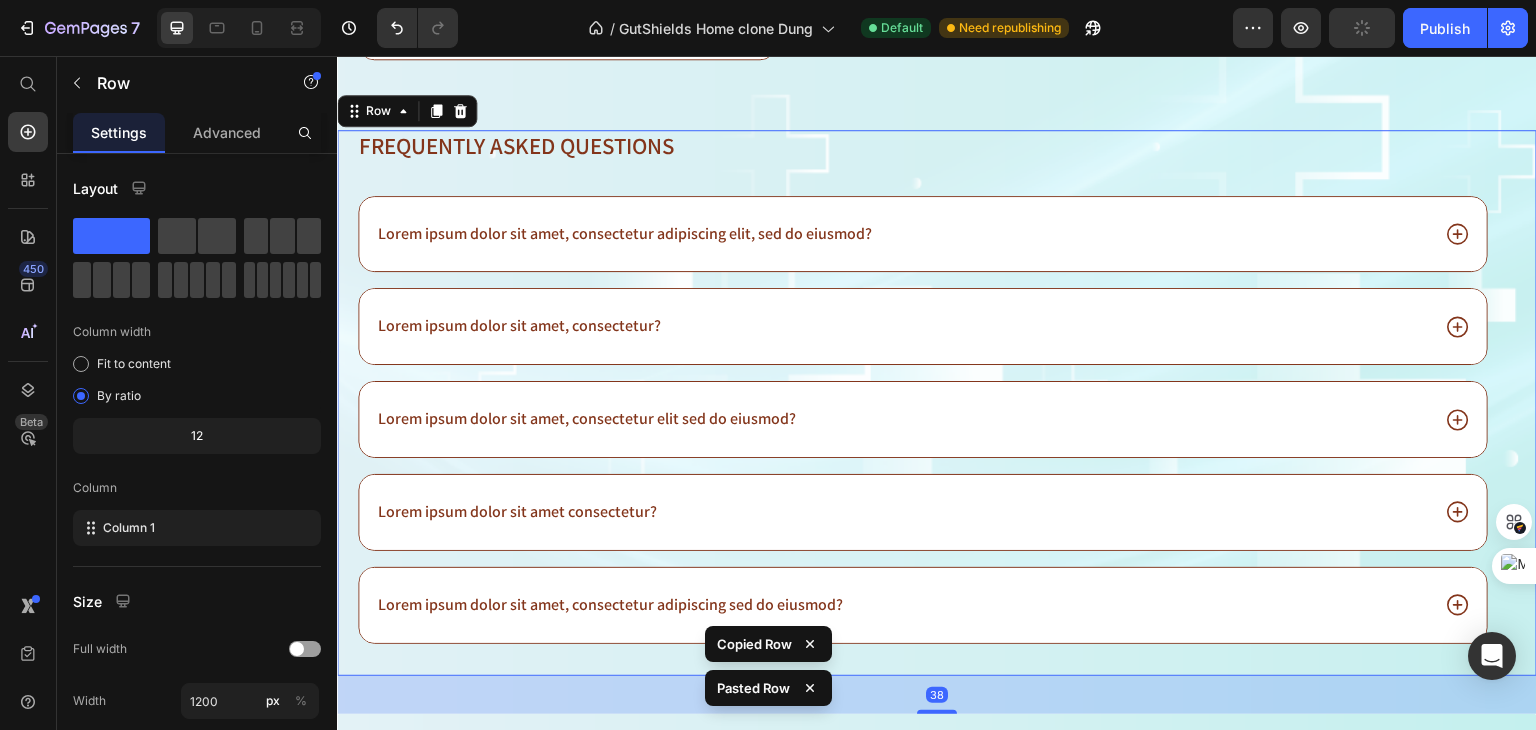 scroll, scrollTop: 17023, scrollLeft: 0, axis: vertical 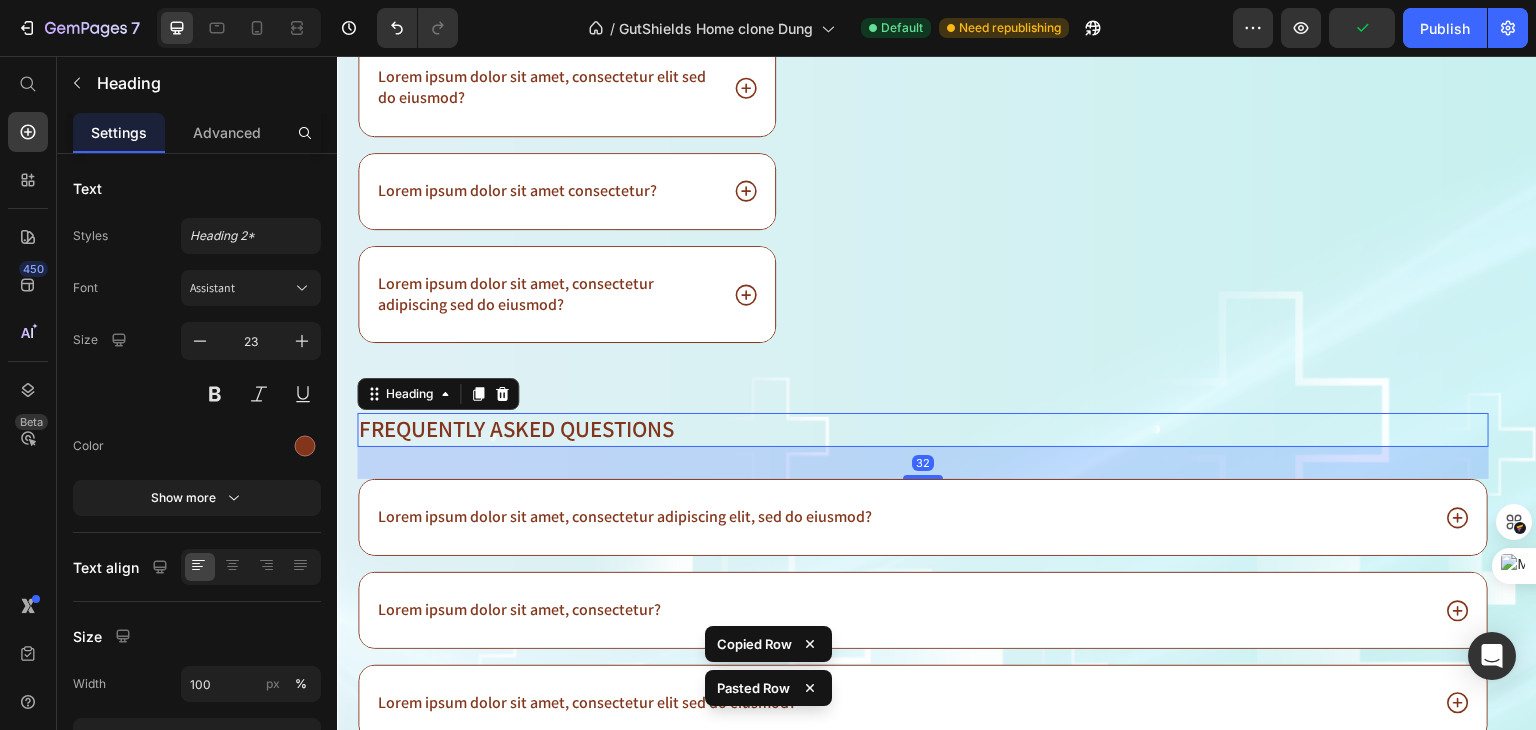 click on "32" at bounding box center [923, 463] 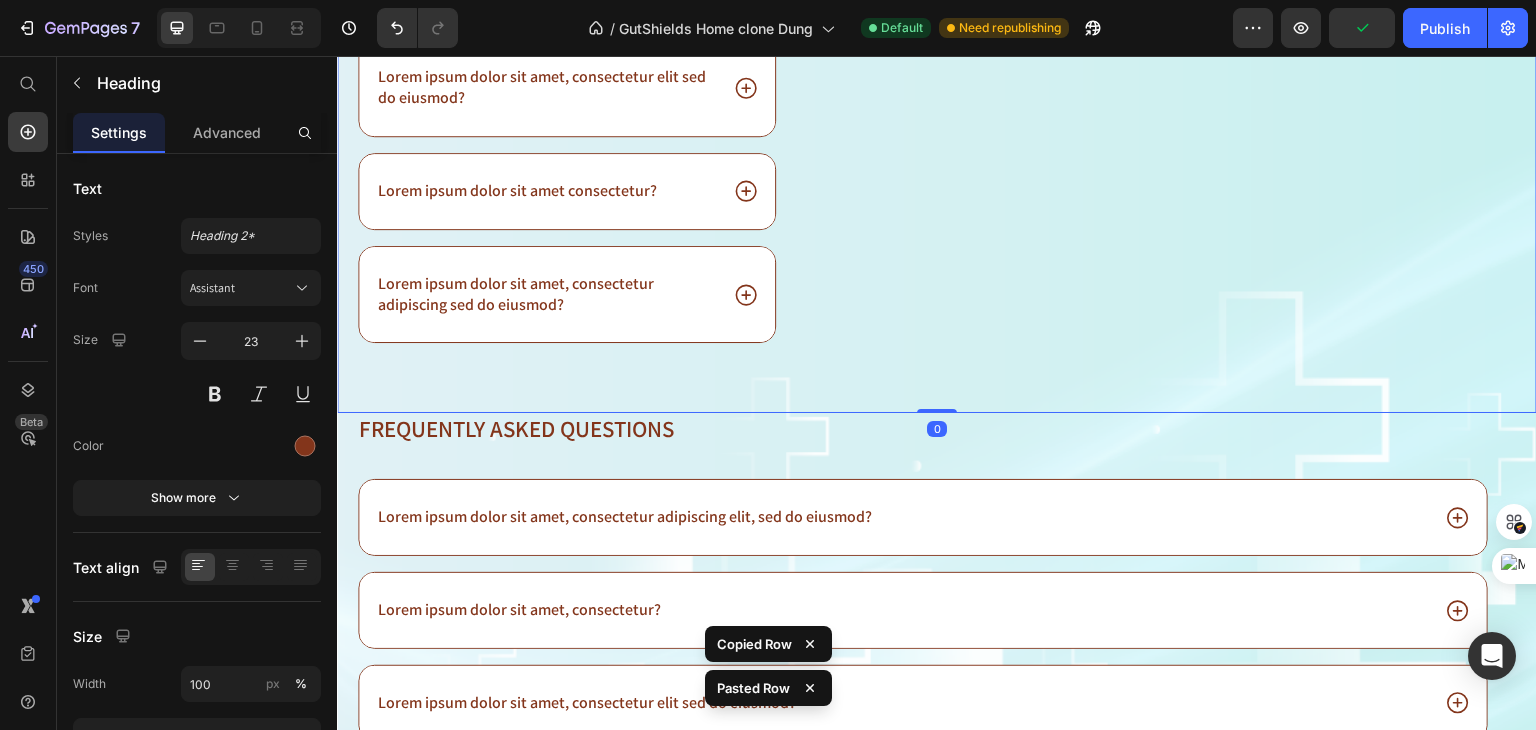 click on "Image" at bounding box center [1196, 90] 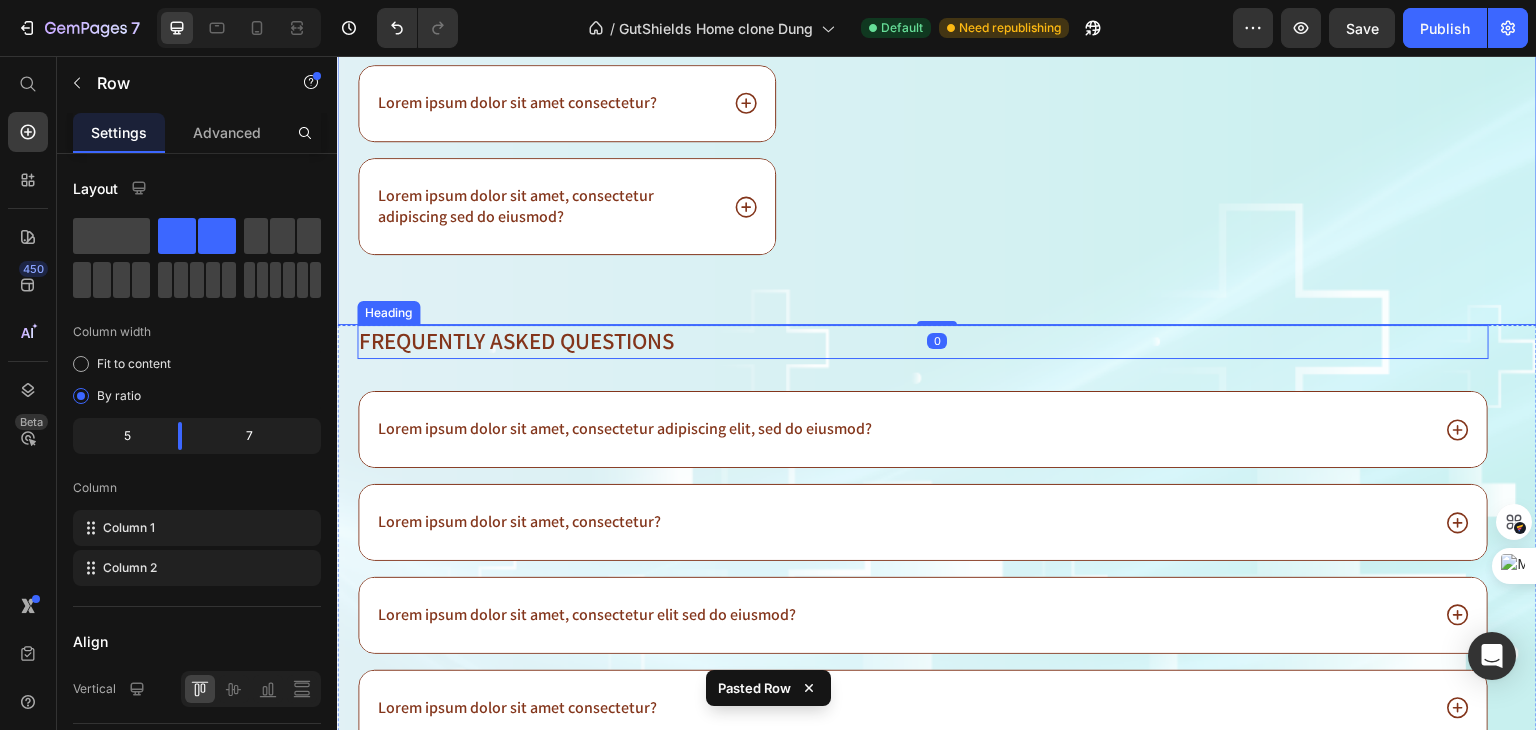 scroll, scrollTop: 17123, scrollLeft: 0, axis: vertical 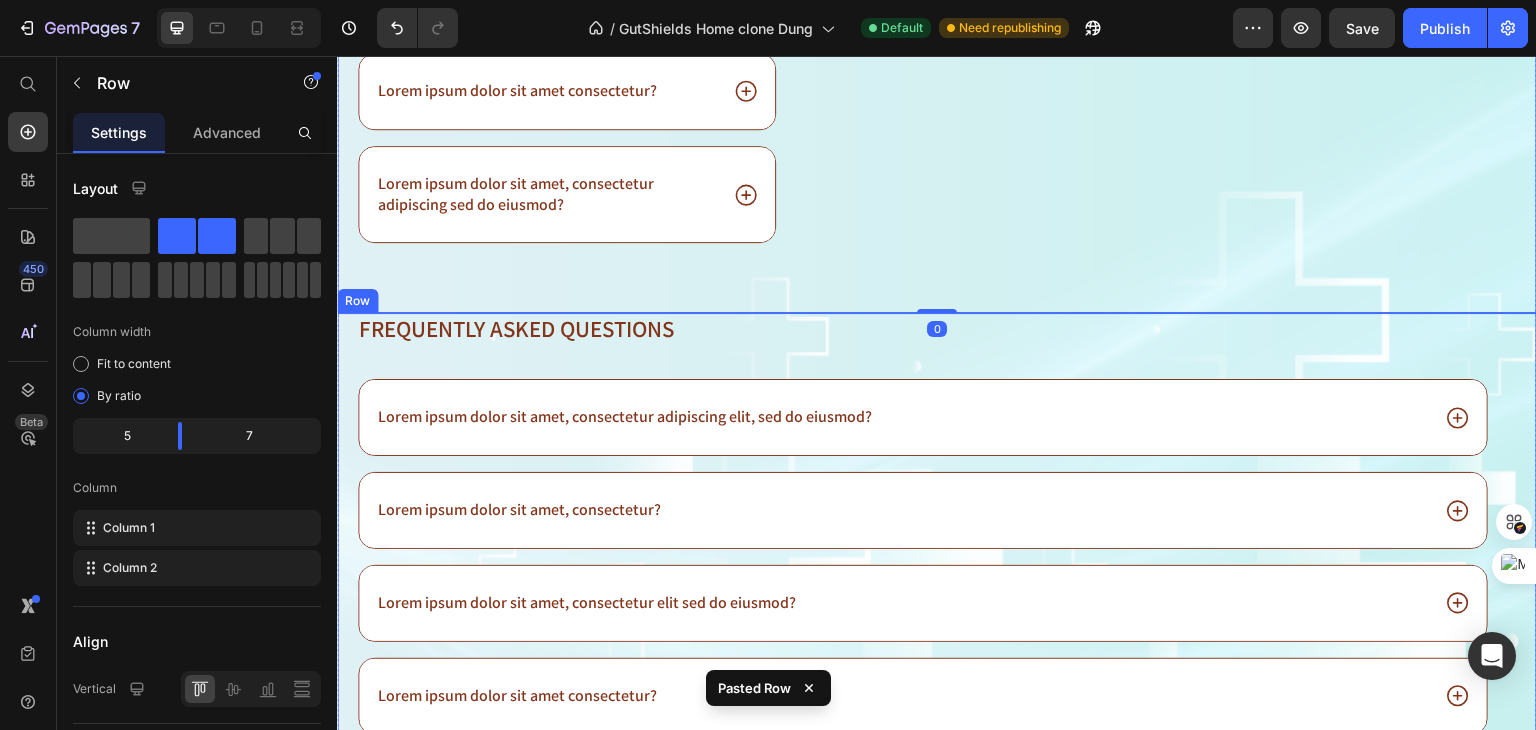 click on "Frequently asked questions Heading
Lorem ipsum dolor sit amet, consectetur adipiscing elit, sed do eiusmod?
Lorem ipsum dolor sit amet, consectetur?
Lorem ipsum dolor sit amet, consectetur elit sed do eiusmod?
Lorem ipsum dolor sit amet consectetur?
Lorem ipsum dolor sit amet, consectetur adipiscing sed do eiusmod? Accordion Row" at bounding box center (937, 586) 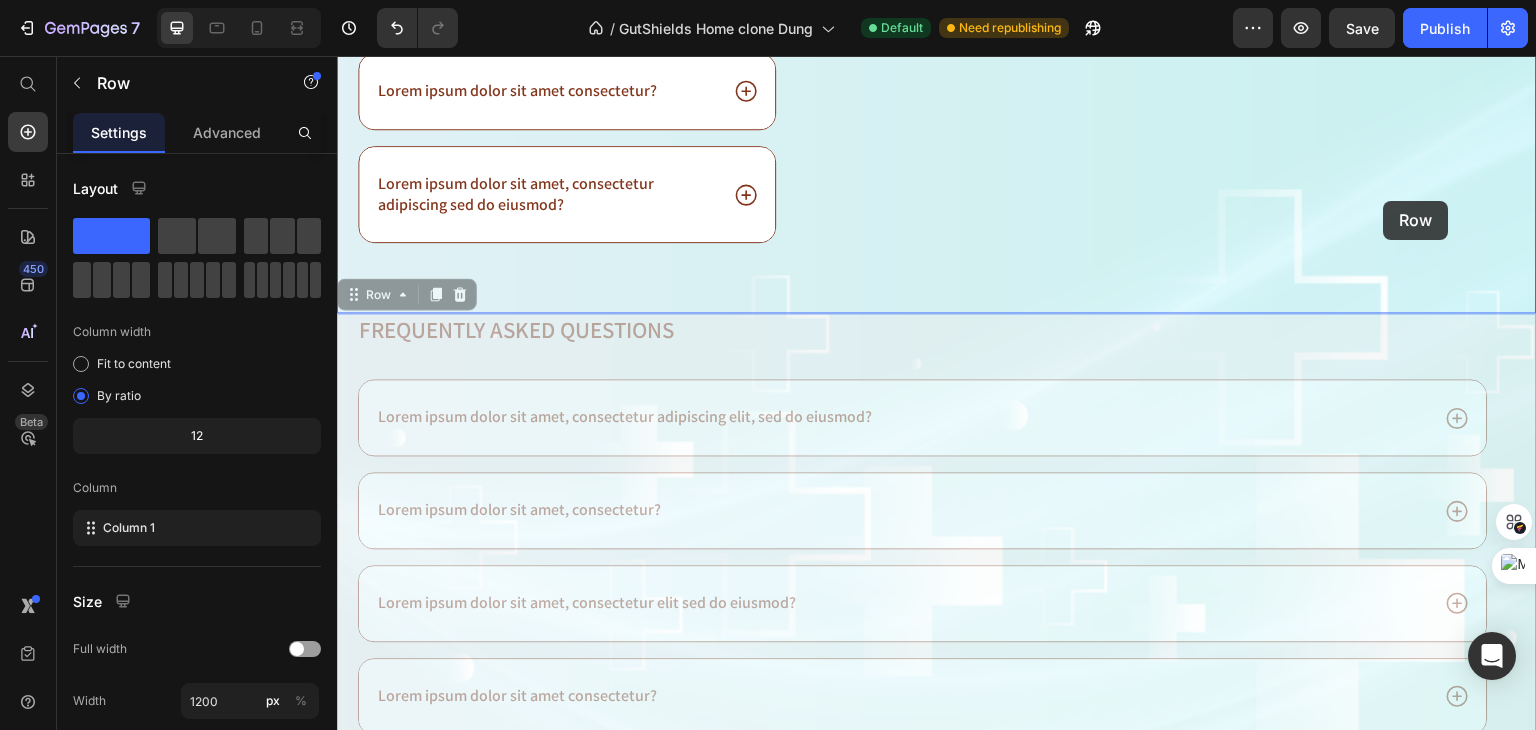 drag, startPoint x: 1410, startPoint y: 461, endPoint x: 1384, endPoint y: 201, distance: 261.29675 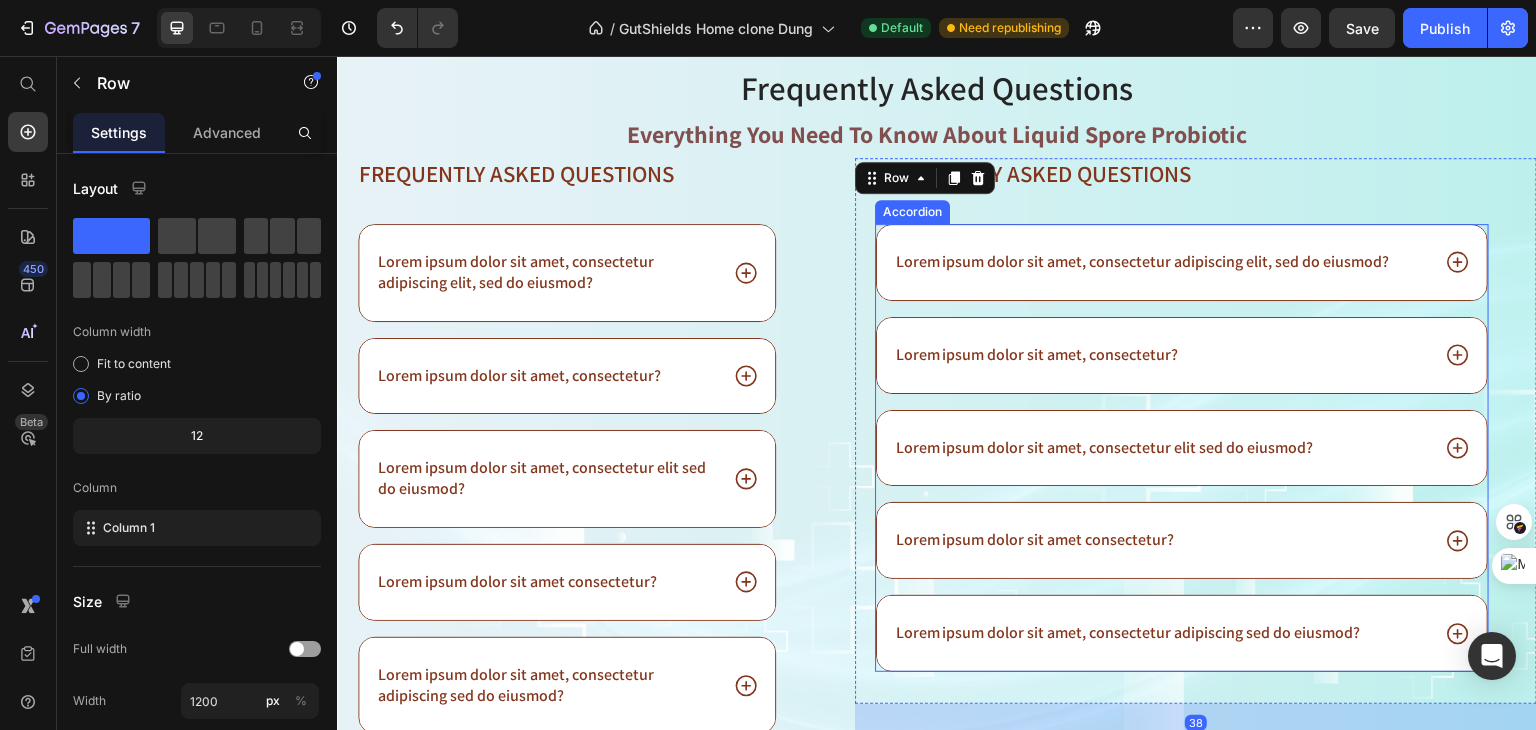 scroll, scrollTop: 16623, scrollLeft: 0, axis: vertical 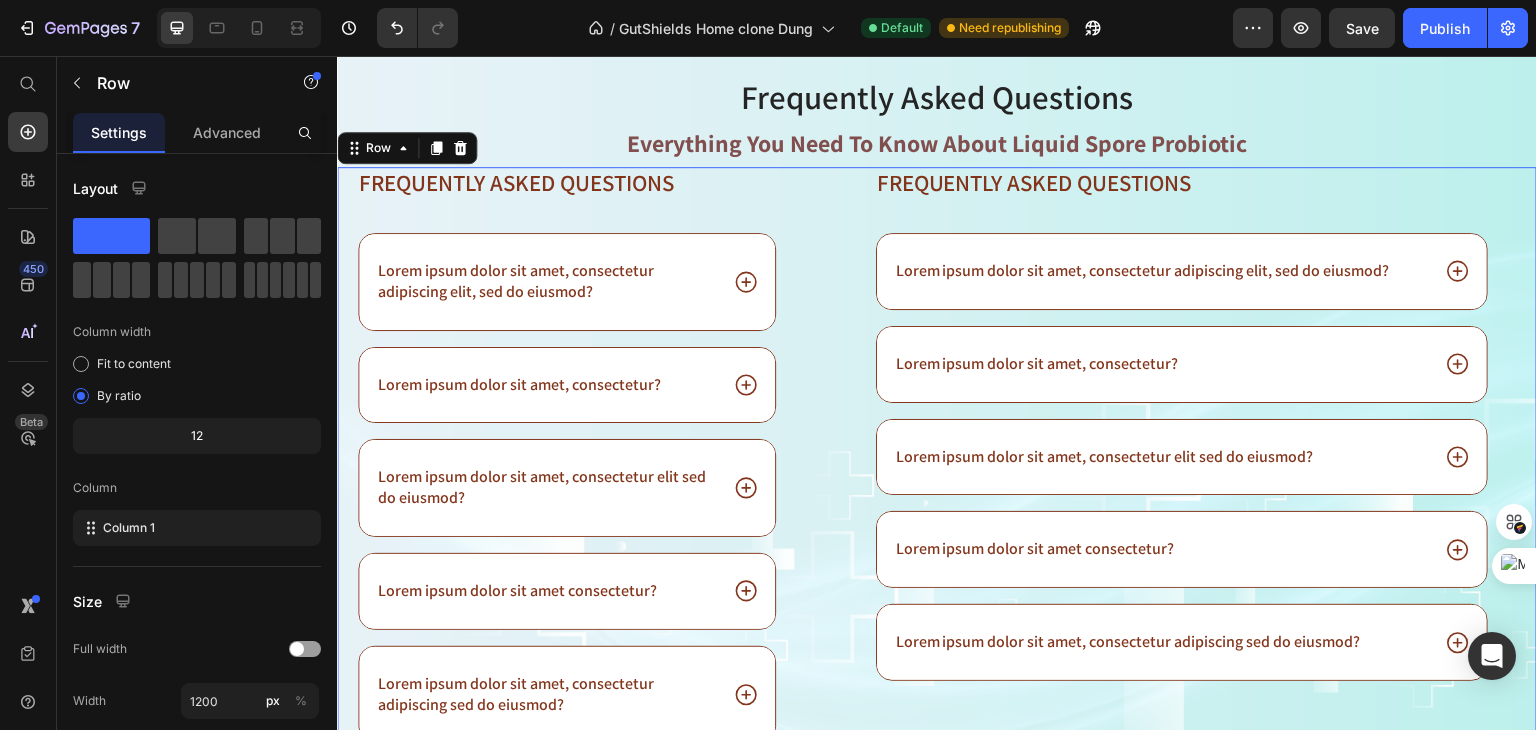click on "Frequently asked questions Heading
Lorem ipsum dolor sit amet, consectetur adipiscing elit, sed do eiusmod?
Lorem ipsum dolor sit amet, consectetur?
Lorem ipsum dolor sit amet, consectetur elit sed do eiusmod?
Lorem ipsum dolor sit amet consectetur?
Lorem ipsum dolor sit amet, consectetur adipiscing sed do eiusmod? Accordion Row Image Frequently asked questions Heading
Lorem ipsum dolor sit amet, consectetur adipiscing elit, sed do eiusmod?
Lorem ipsum dolor sit amet, consectetur?
Lorem ipsum dolor sit amet, consectetur elit sed do eiusmod?
Lorem ipsum dolor sit amet consectetur?
Lorem ipsum dolor sit amet, consectetur adipiscing sed do eiusmod? Accordion Row Row   0" at bounding box center [937, 490] 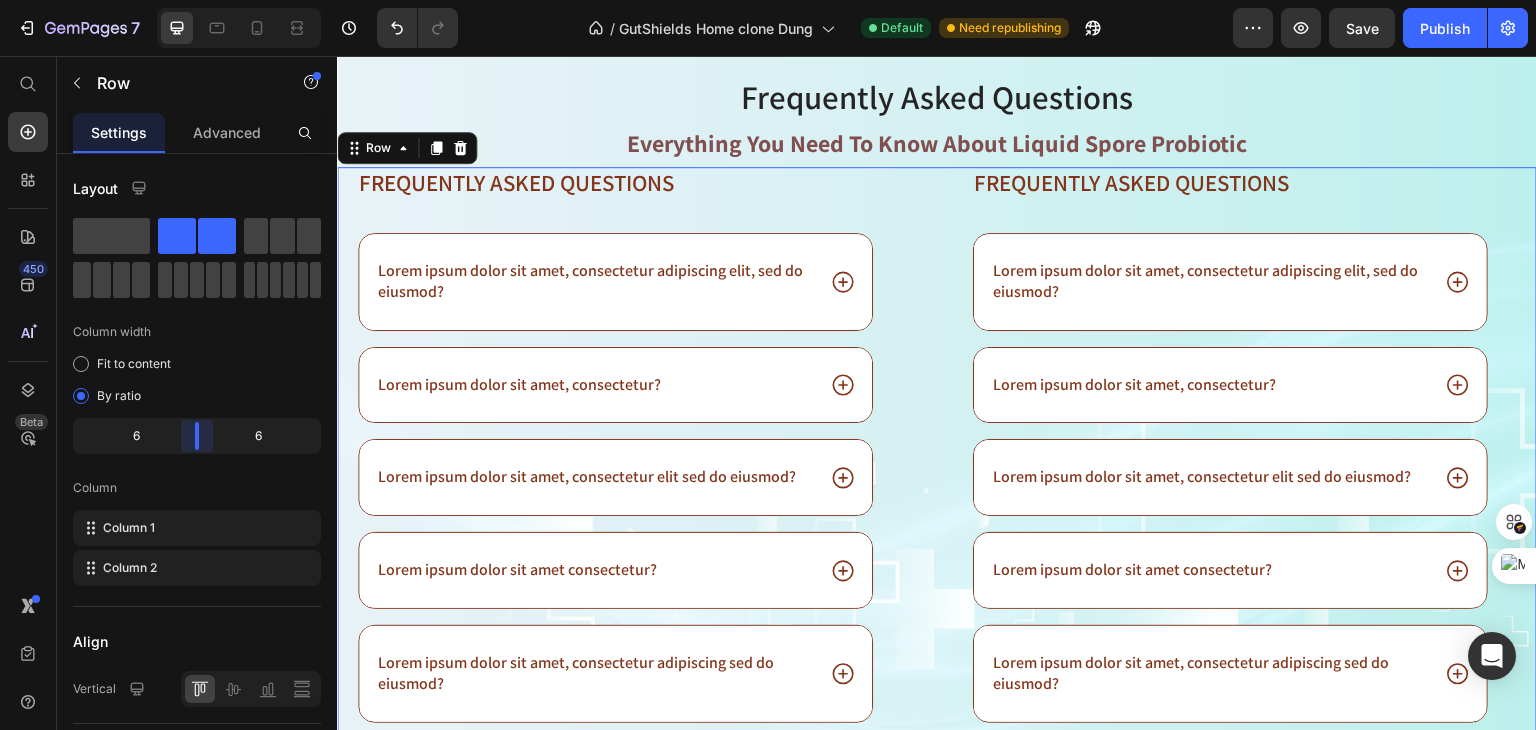 drag, startPoint x: 188, startPoint y: 447, endPoint x: 207, endPoint y: 447, distance: 19 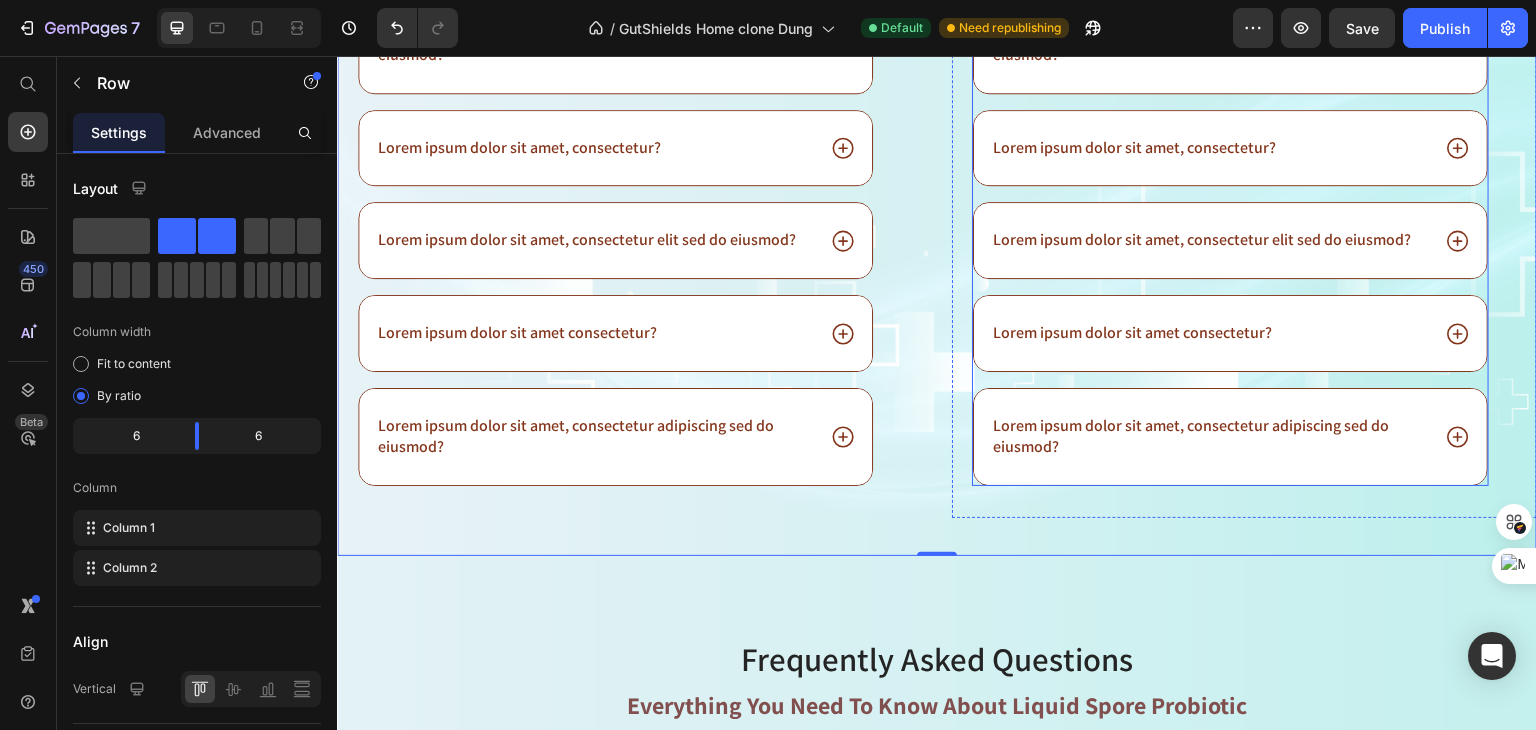 scroll, scrollTop: 16923, scrollLeft: 0, axis: vertical 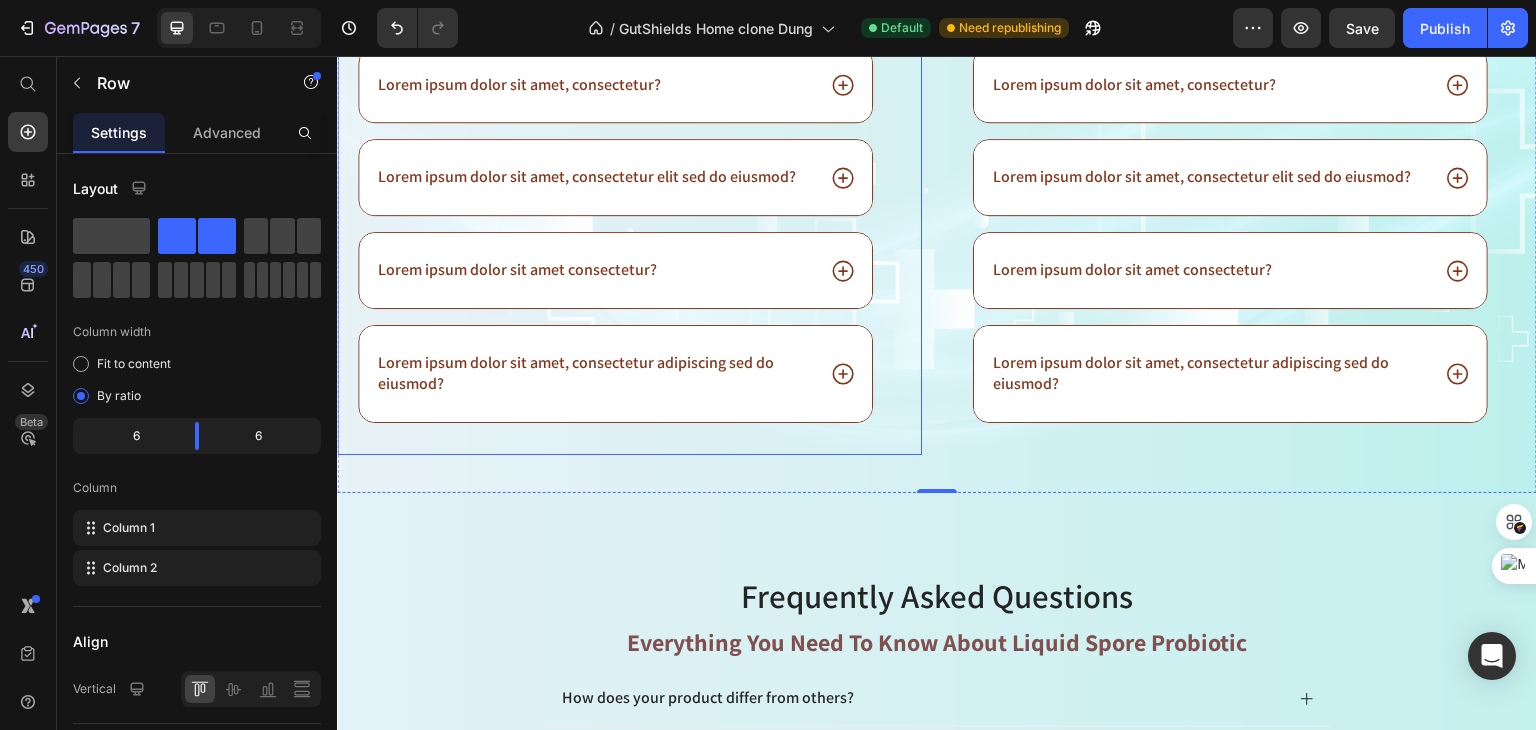 click on "Frequently asked questions Heading
Lorem ipsum dolor sit amet, consectetur adipiscing elit, sed do eiusmod?
Lorem ipsum dolor sit amet, consectetur?
Lorem ipsum dolor sit amet, consectetur elit sed do eiusmod?
Lorem ipsum dolor sit amet consectetur?
Lorem ipsum dolor sit amet, consectetur adipiscing sed do eiusmod? Accordion Row Image Frequently asked questions Heading
Lorem ipsum dolor sit amet, consectetur adipiscing elit, sed do eiusmod?
Lorem ipsum dolor sit amet, consectetur?
Lorem ipsum dolor sit amet, consectetur elit sed do eiusmod?
Lorem ipsum dolor sit amet consectetur?
Lorem ipsum dolor sit amet, consectetur adipiscing sed do eiusmod? Accordion Row Row   0" at bounding box center [937, 179] 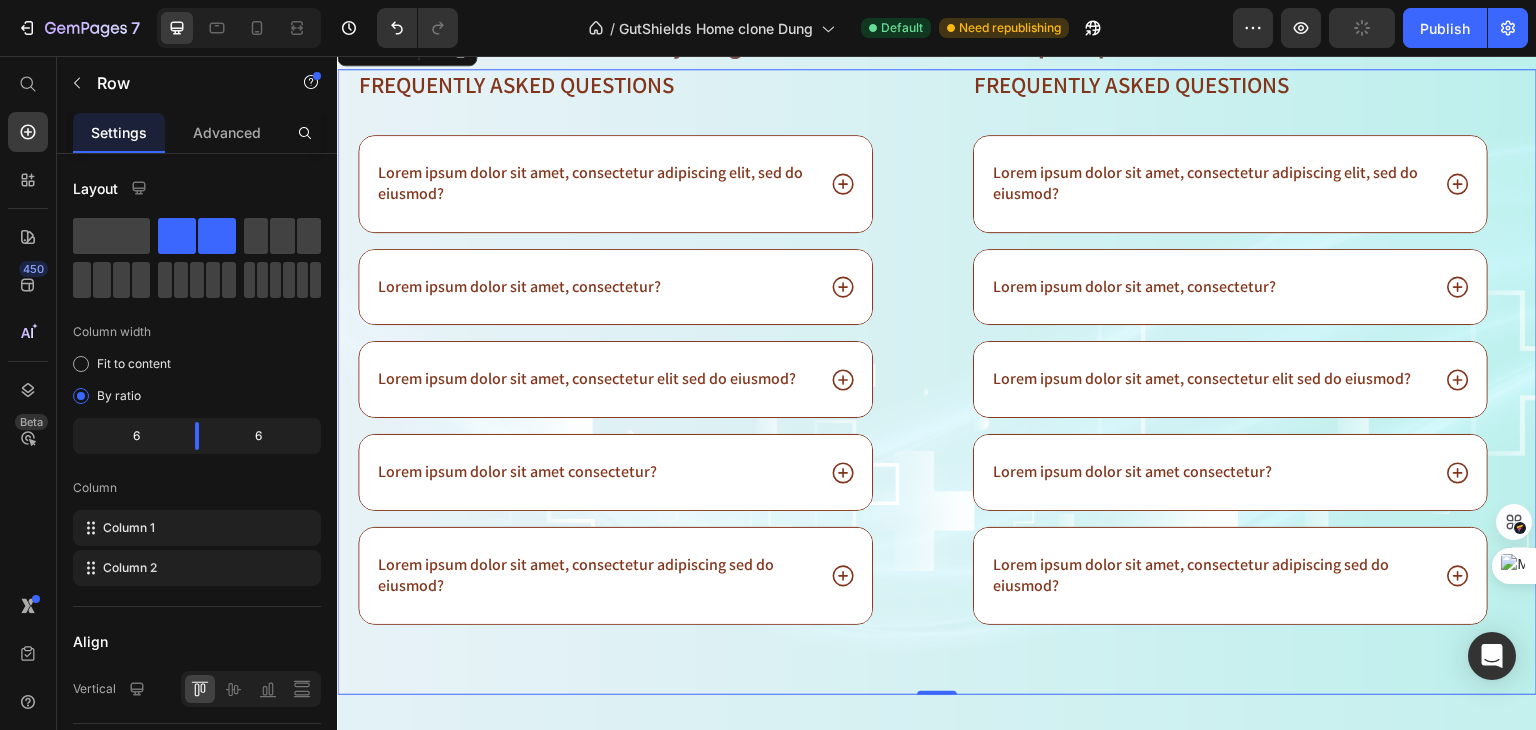 scroll, scrollTop: 16723, scrollLeft: 0, axis: vertical 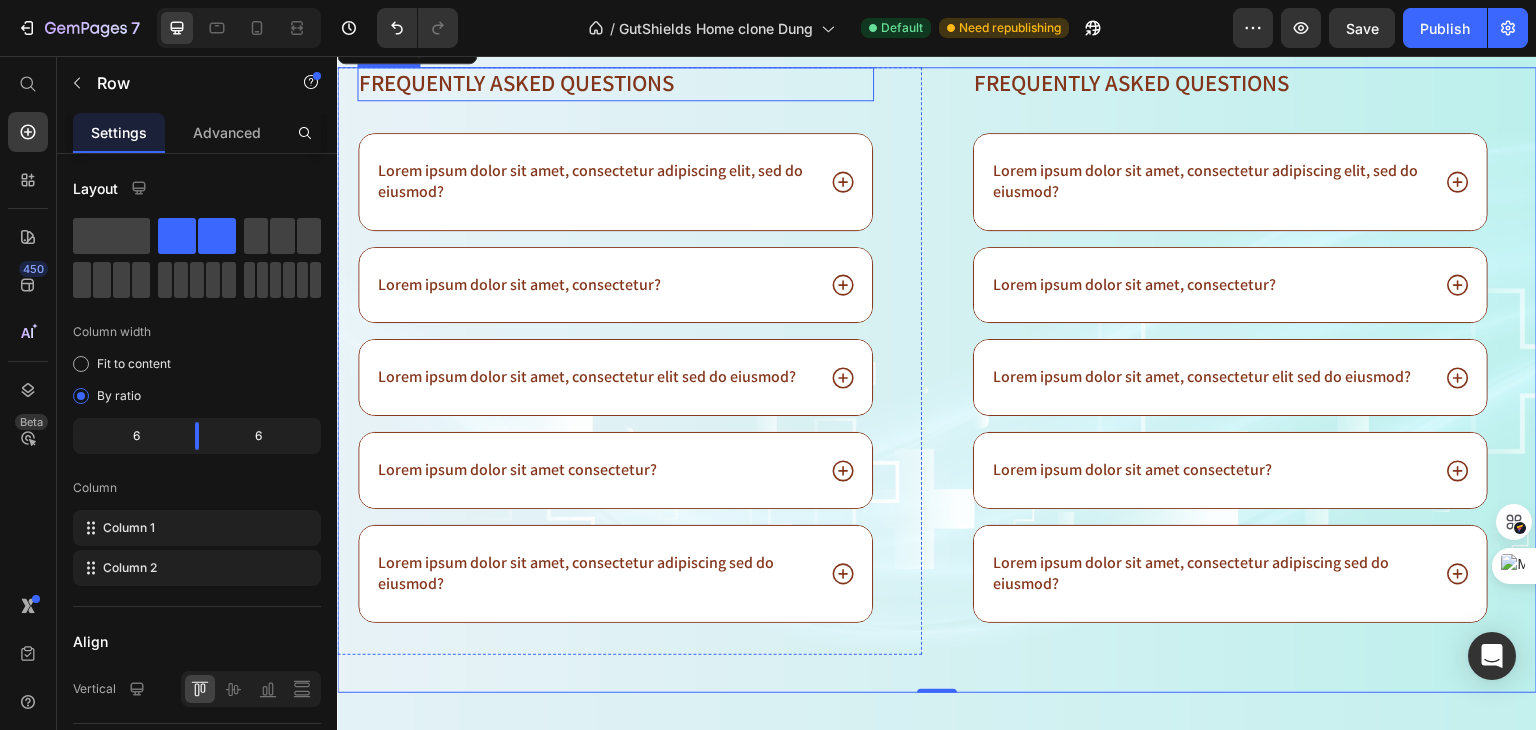 click on "Frequently asked questions" at bounding box center (615, 84) 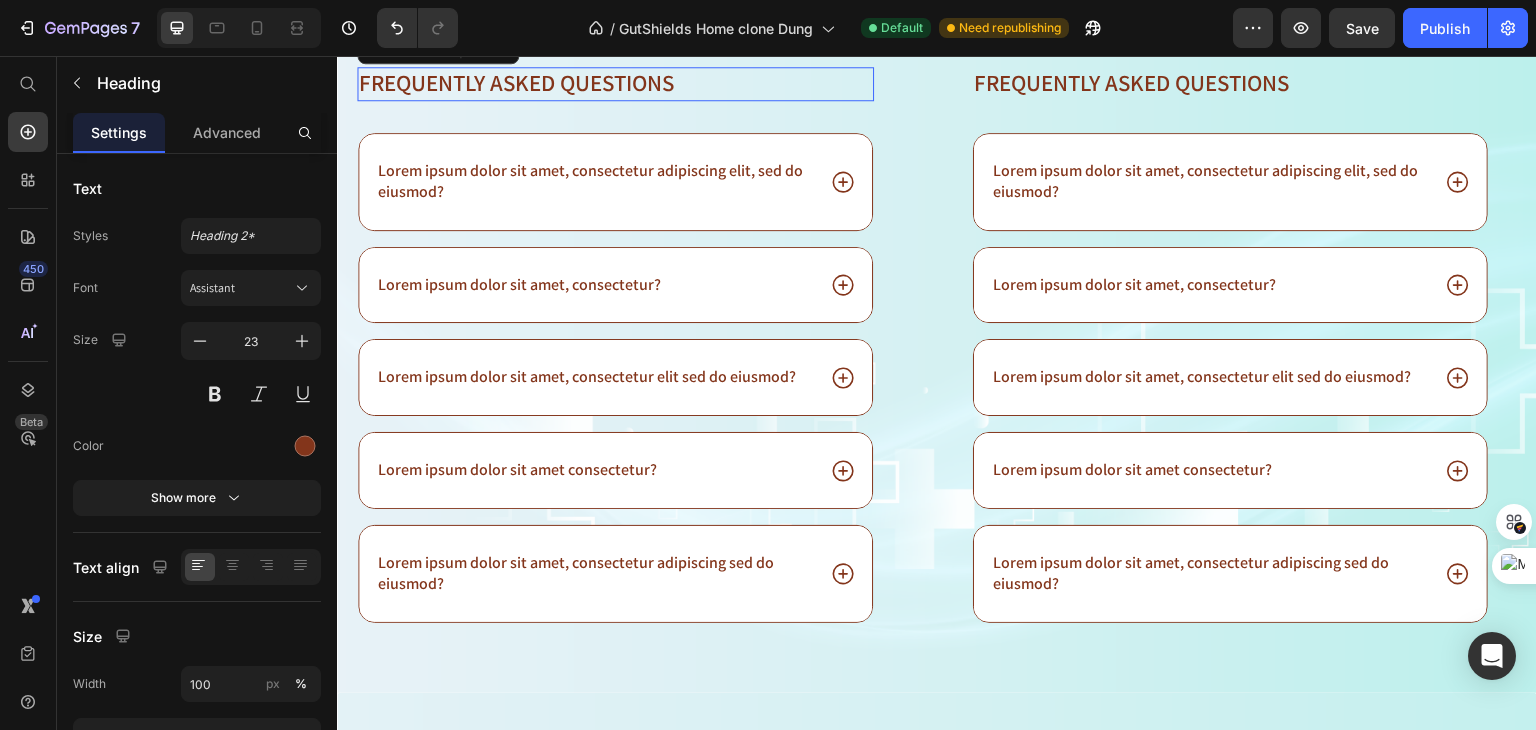 click on "Frequently asked questions" at bounding box center (615, 84) 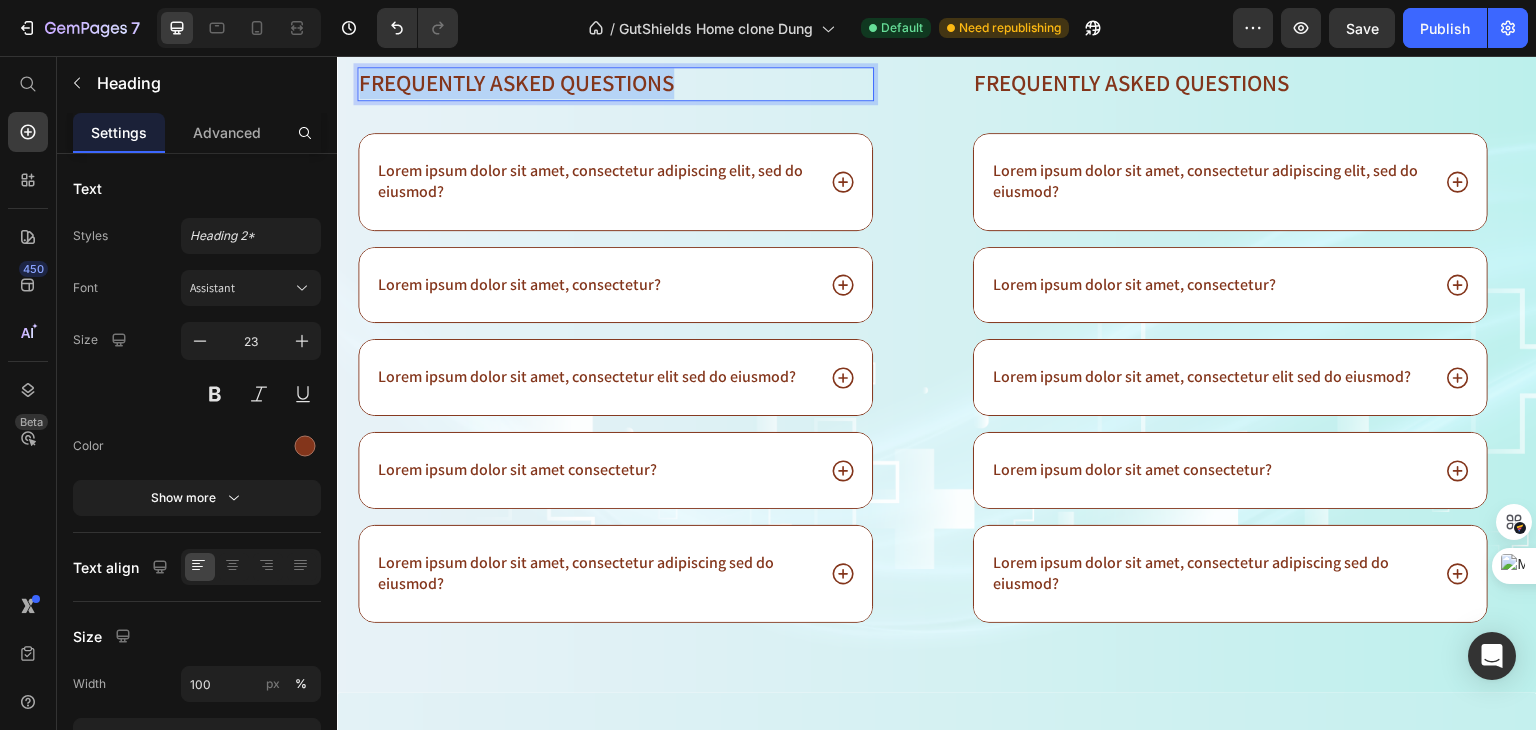 click on "Frequently asked questions" at bounding box center (615, 84) 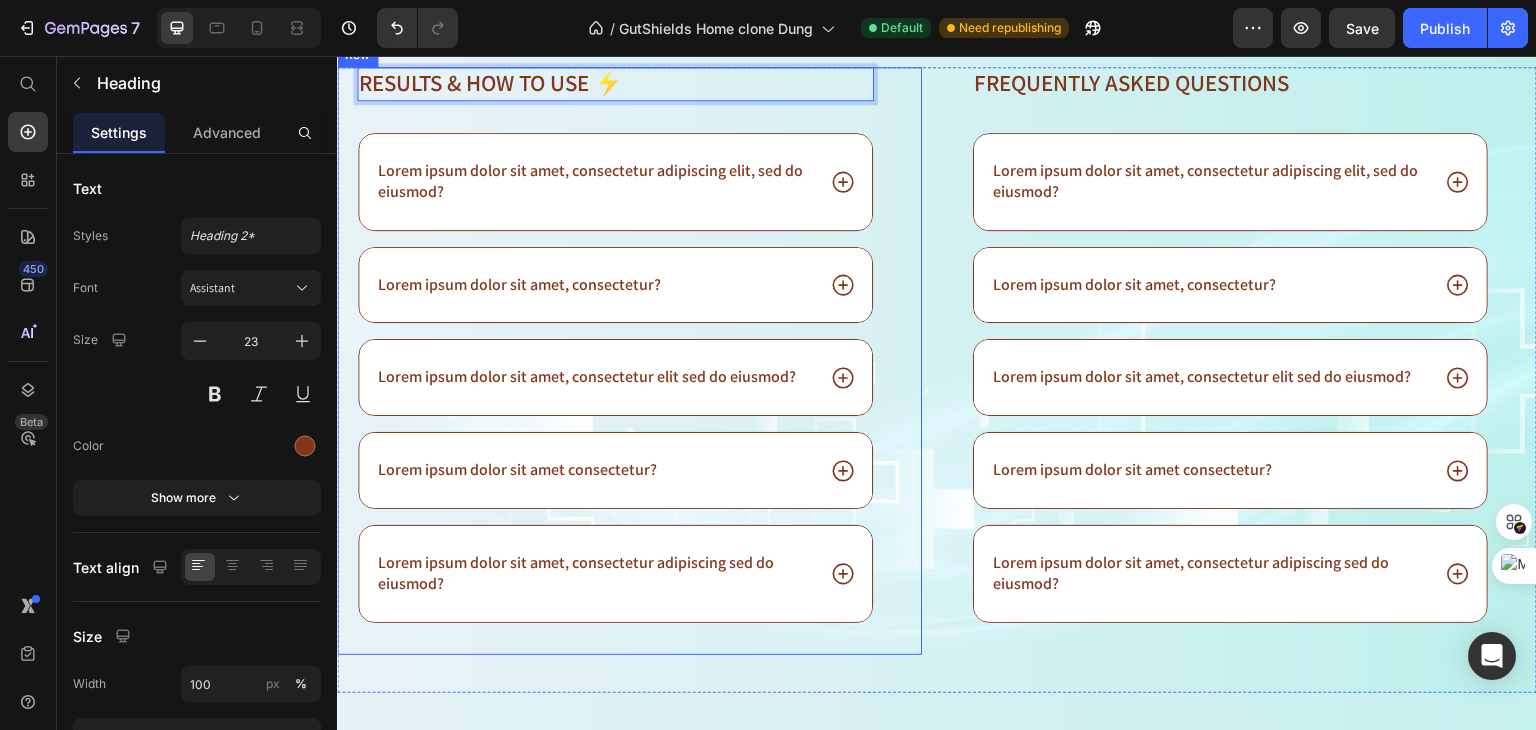 click on "Results & How to Use ⚡️ Heading   32
Lorem ipsum dolor sit amet, consectetur adipiscing elit, sed do eiusmod?
Lorem ipsum dolor sit amet, consectetur?
Lorem ipsum dolor sit amet, consectetur elit sed do eiusmod?
Lorem ipsum dolor sit amet consectetur?
Lorem ipsum dolor sit amet, consectetur adipiscing sed do eiusmod? Accordion" at bounding box center [615, 360] 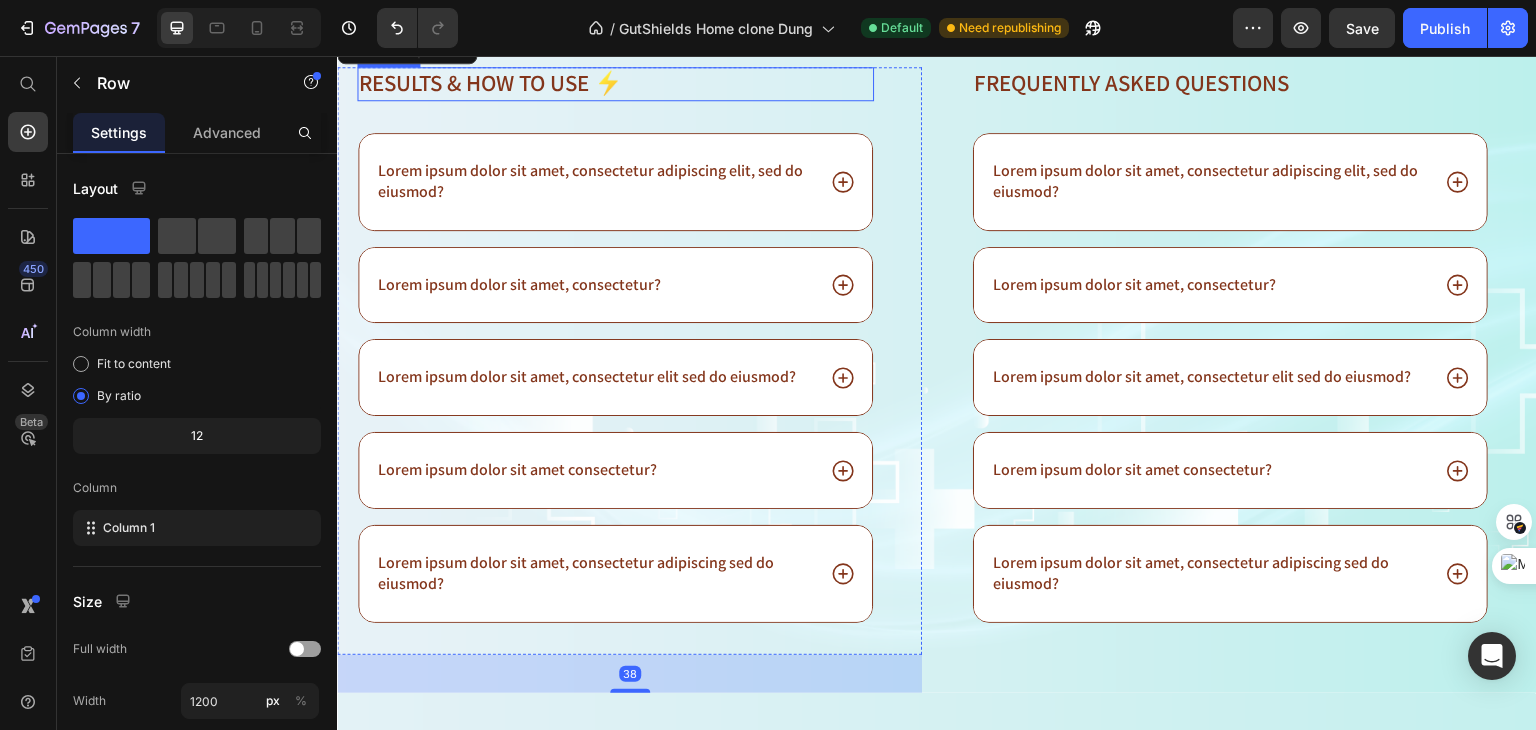 click on "Results & How to Use ⚡️" at bounding box center [615, 84] 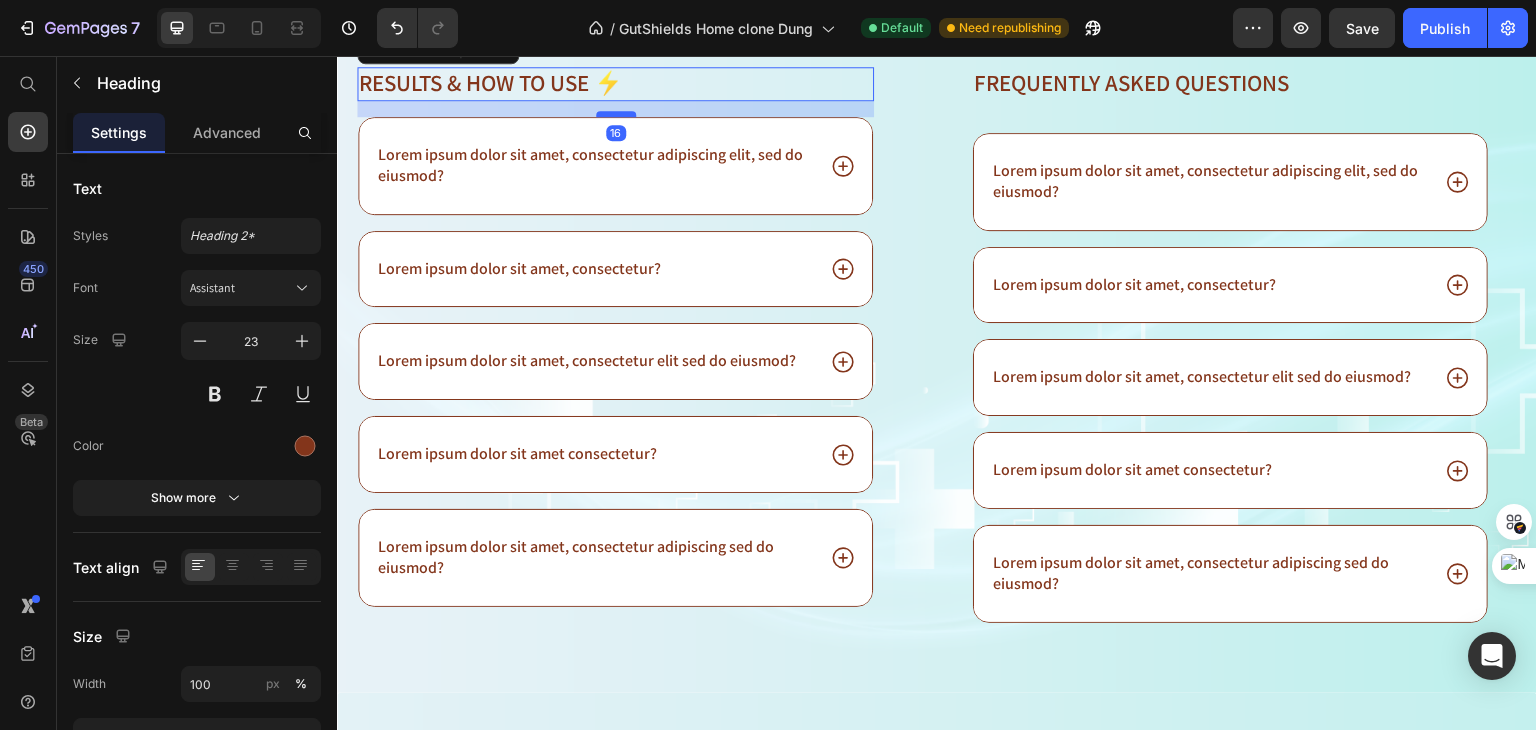 drag, startPoint x: 608, startPoint y: 247, endPoint x: 612, endPoint y: 231, distance: 16.492422 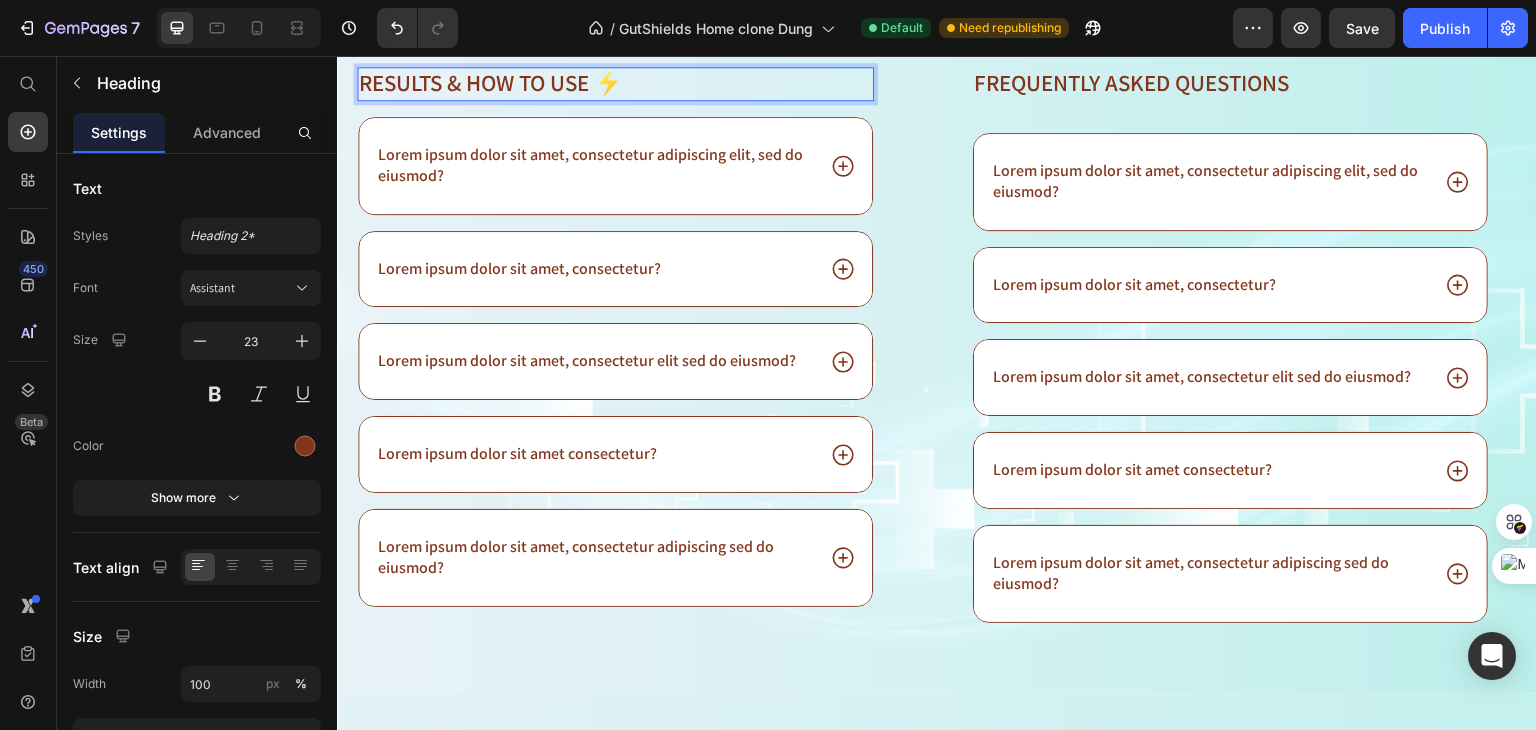 click on "Results & How to Use ⚡️ Heading   16
Lorem ipsum dolor sit amet, consectetur adipiscing elit, sed do eiusmod?
Lorem ipsum dolor sit amet, consectetur?
Lorem ipsum dolor sit amet, consectetur elit sed do eiusmod?
Lorem ipsum dolor sit amet consectetur?
Lorem ipsum dolor sit amet, consectetur adipiscing sed do eiusmod? Accordion Row Image Frequently asked questions Heading
Lorem ipsum dolor sit amet, consectetur adipiscing elit, sed do eiusmod?
Lorem ipsum dolor sit amet, consectetur?
Lorem ipsum dolor sit amet, consectetur elit sed do eiusmod?
Lorem ipsum dolor sit amet consectetur?
Lorem ipsum dolor sit amet, consectetur adipiscing sed do eiusmod? Accordion Row Row" at bounding box center (937, 379) 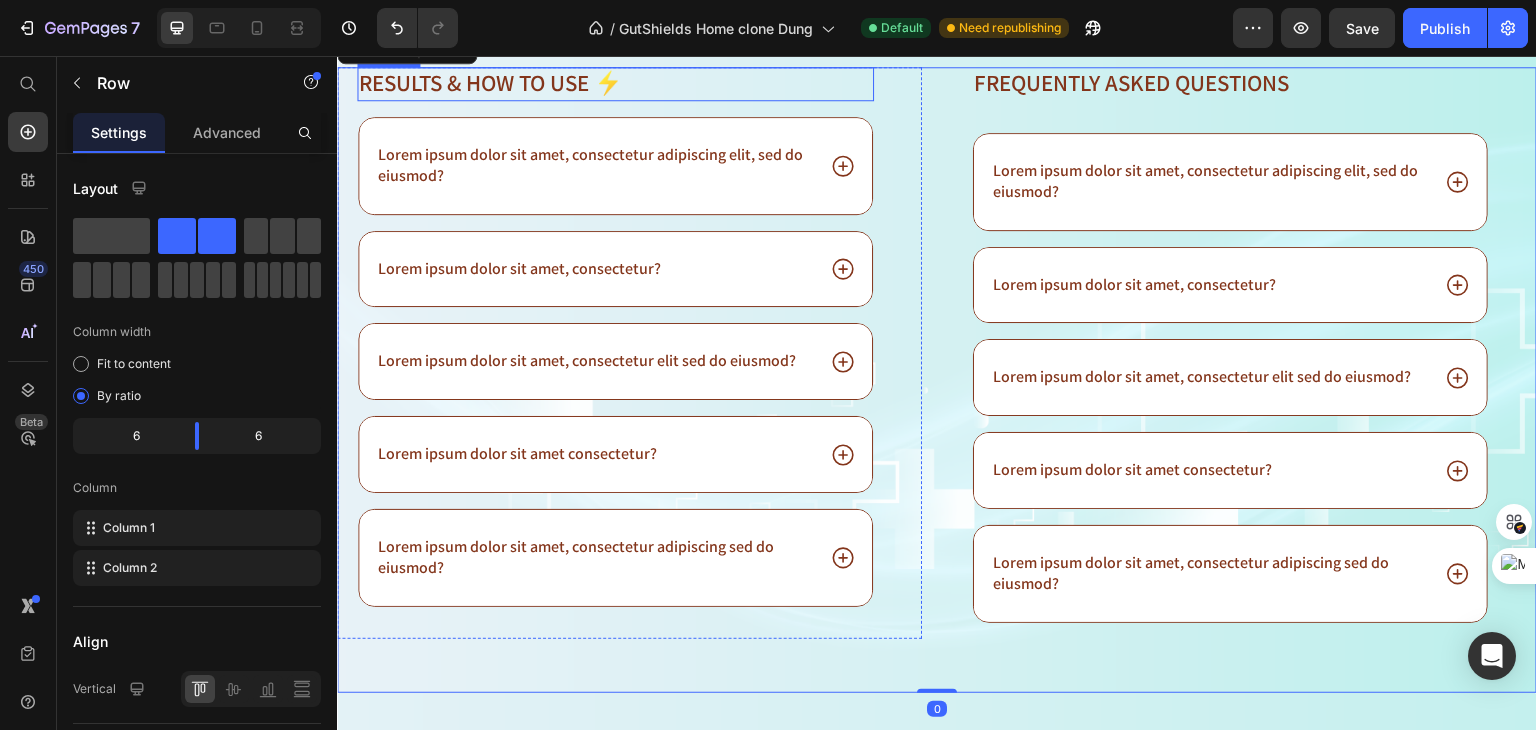 click on "Results & How to Use ⚡️" at bounding box center [615, 84] 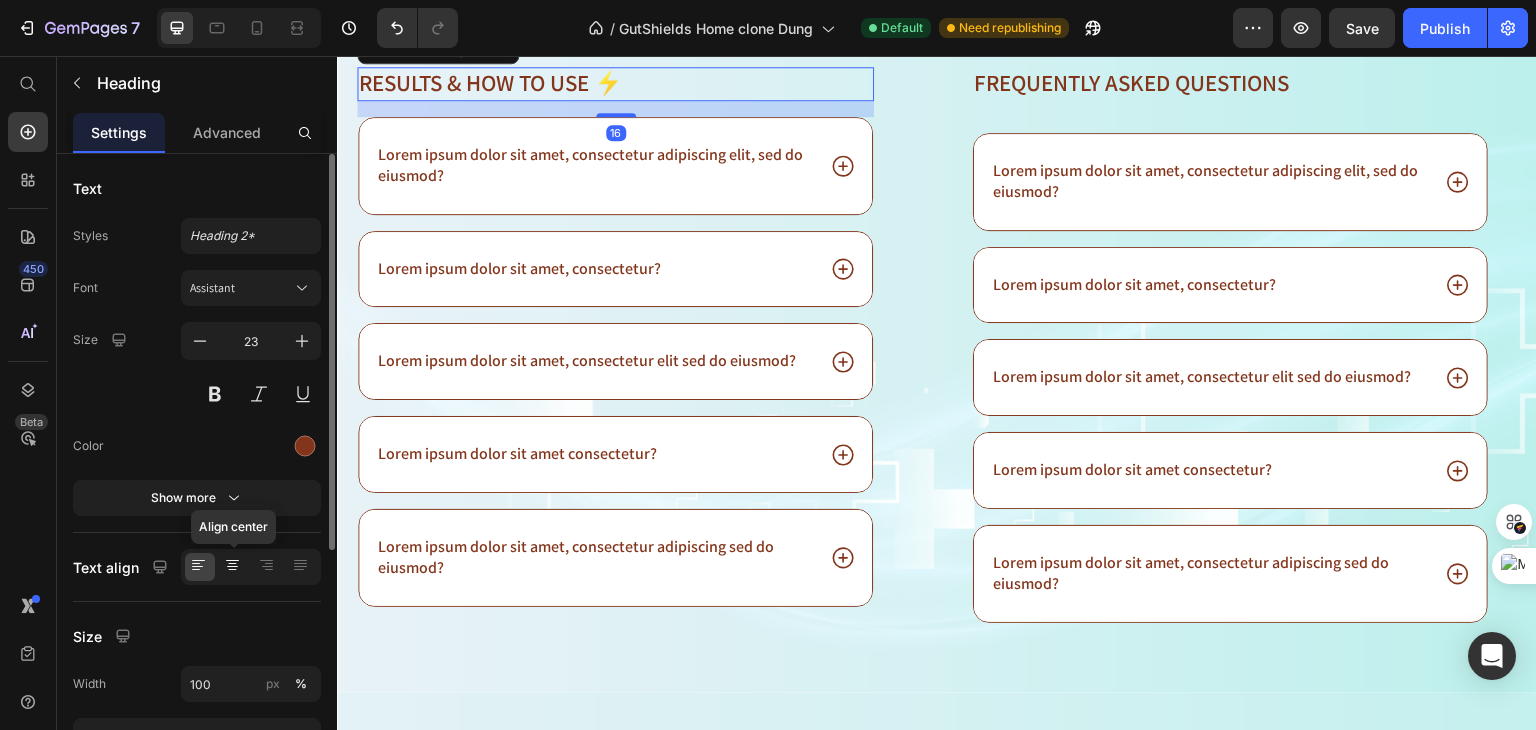 click 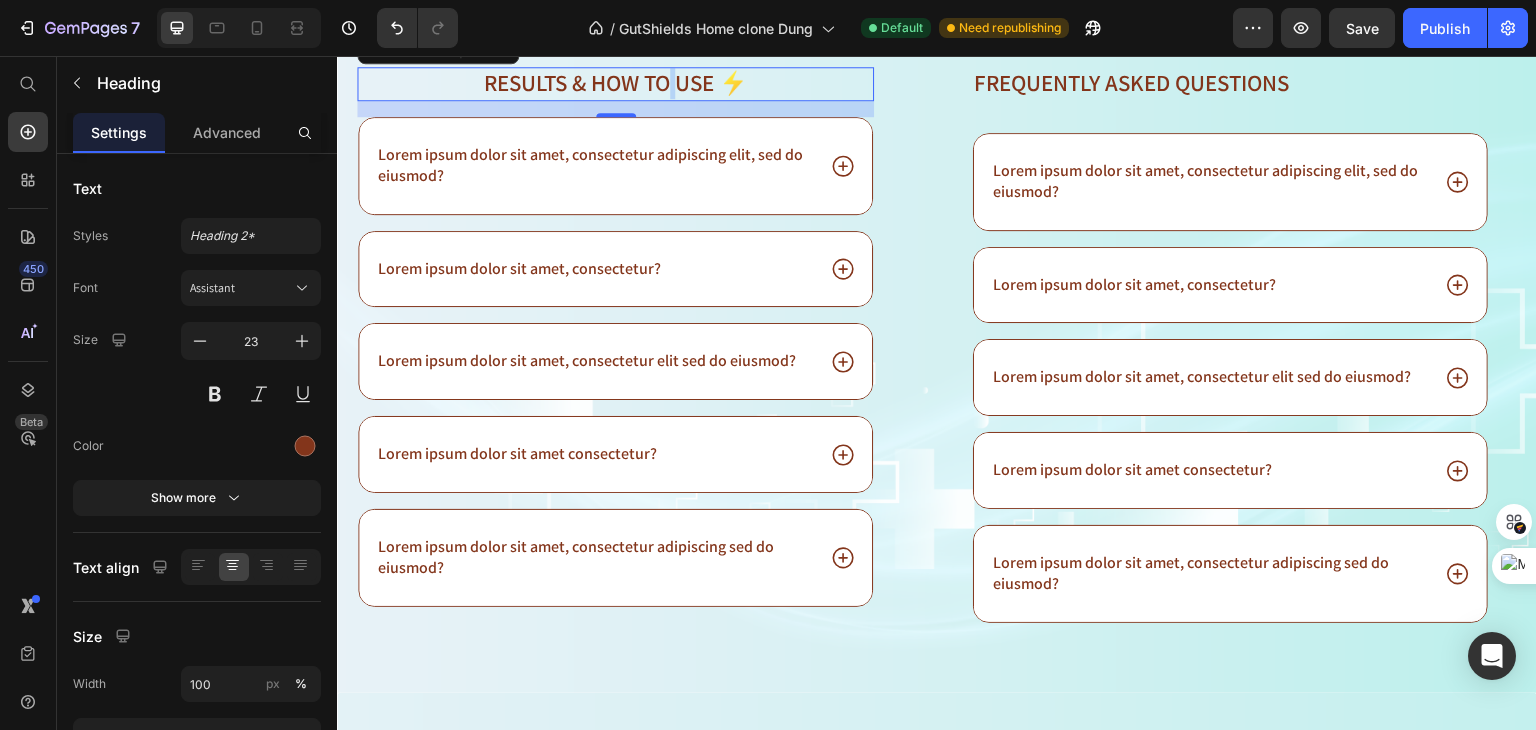 click on "Results & How to Use ⚡️" at bounding box center [615, 84] 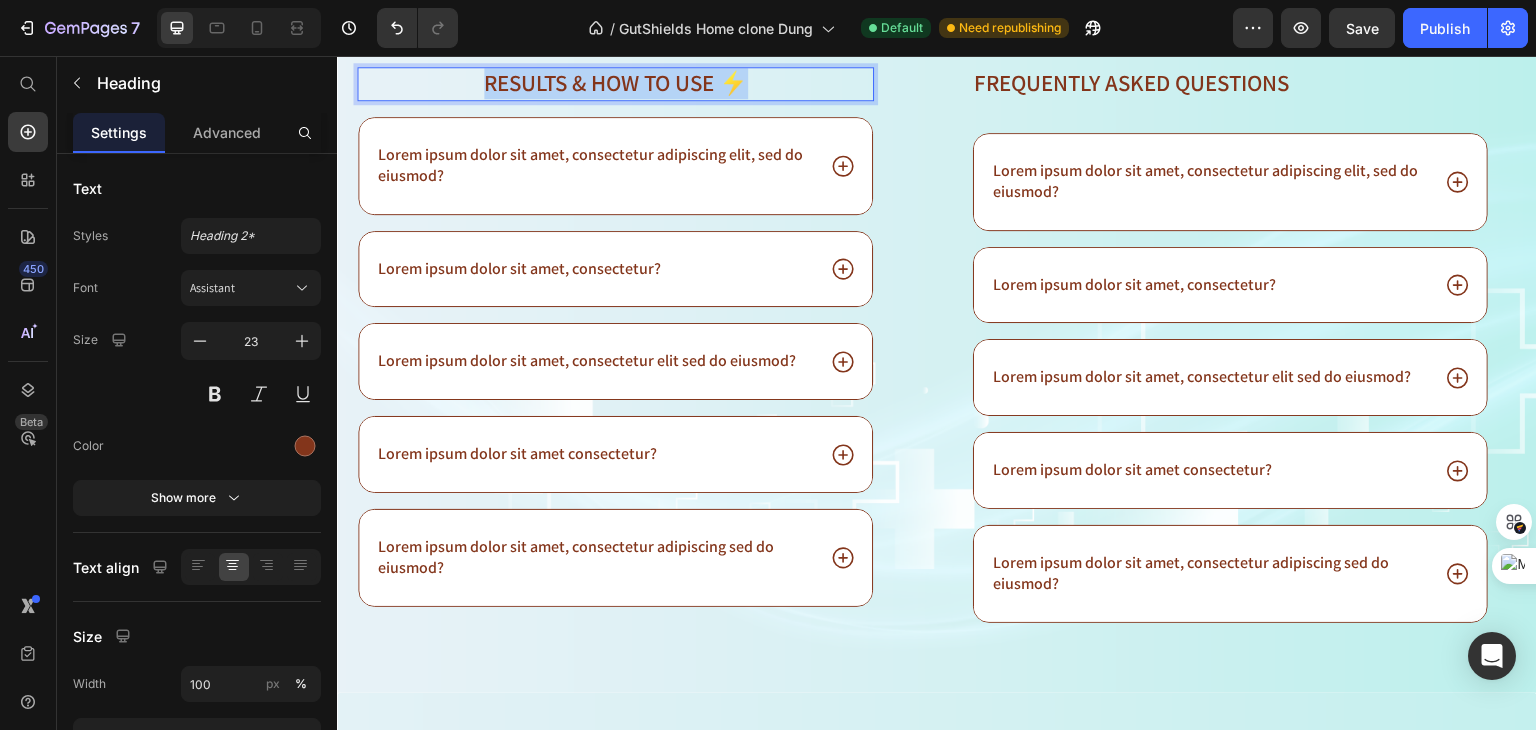 click on "Results & How to Use ⚡️" at bounding box center (615, 84) 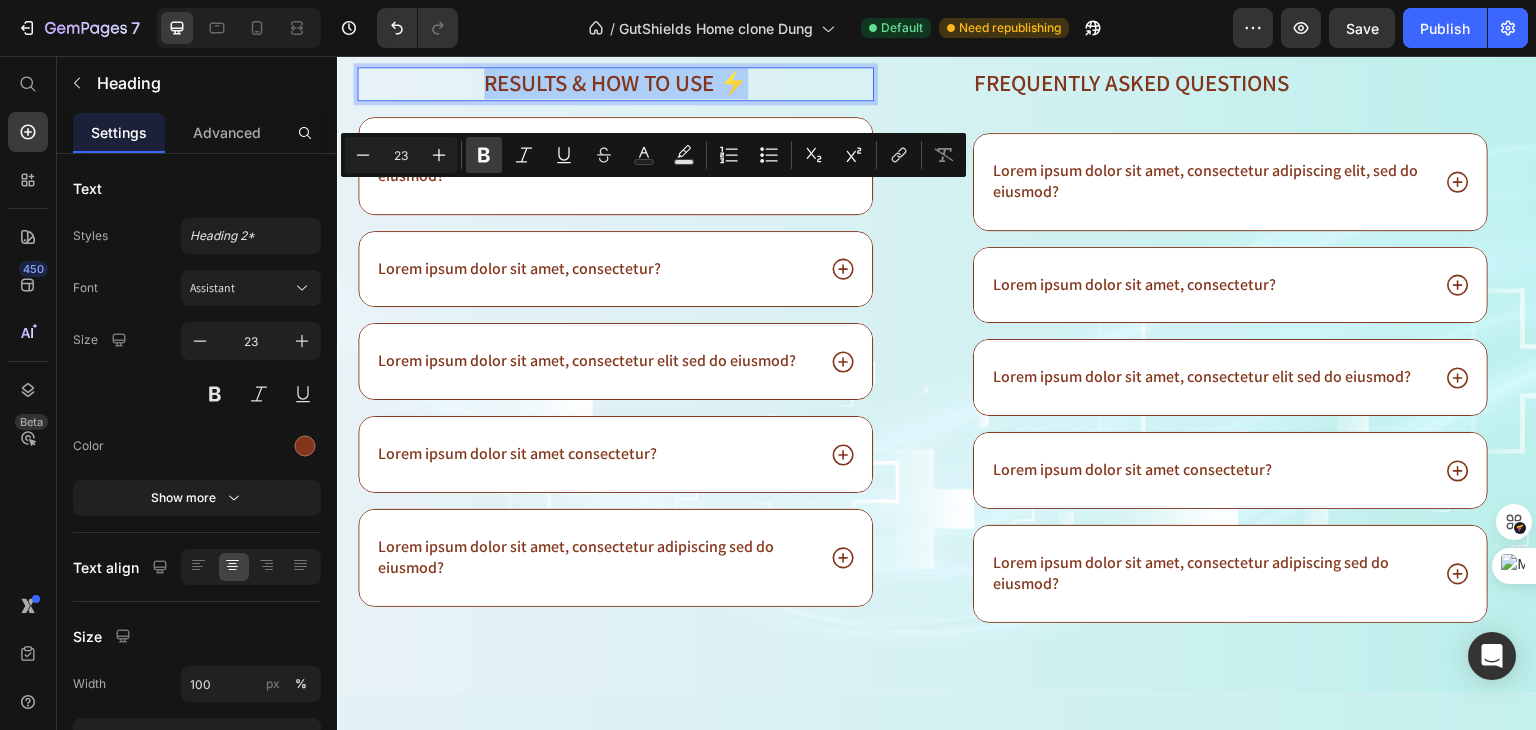 click 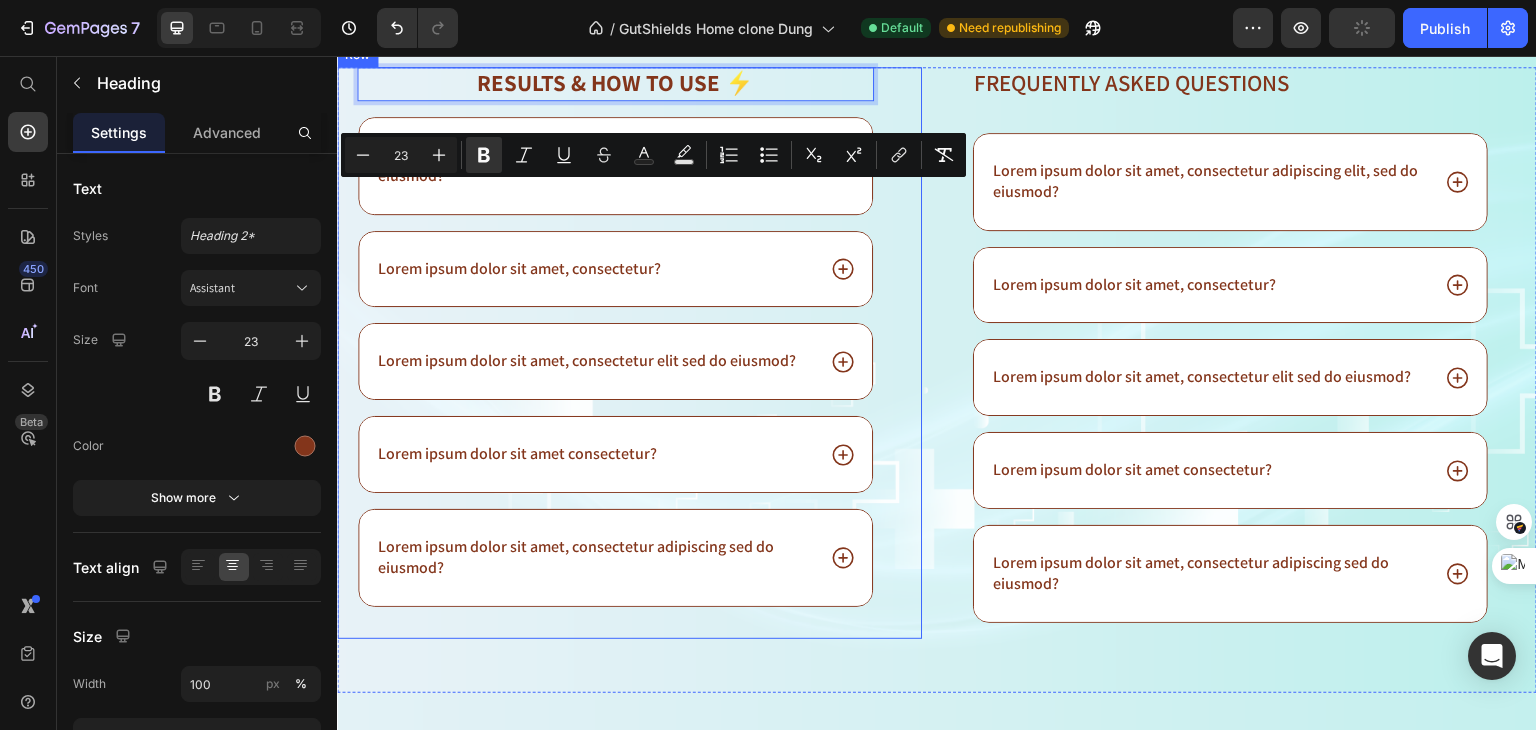 click on "Results & How to Use ⚡️ Heading   16
Lorem ipsum dolor sit amet, consectetur adipiscing elit, sed do eiusmod?
Lorem ipsum dolor sit amet, consectetur?
Lorem ipsum dolor sit amet, consectetur elit sed do eiusmod?
Lorem ipsum dolor sit amet consectetur?
Lorem ipsum dolor sit amet, consectetur adipiscing sed do eiusmod? Accordion Row" at bounding box center (629, 352) 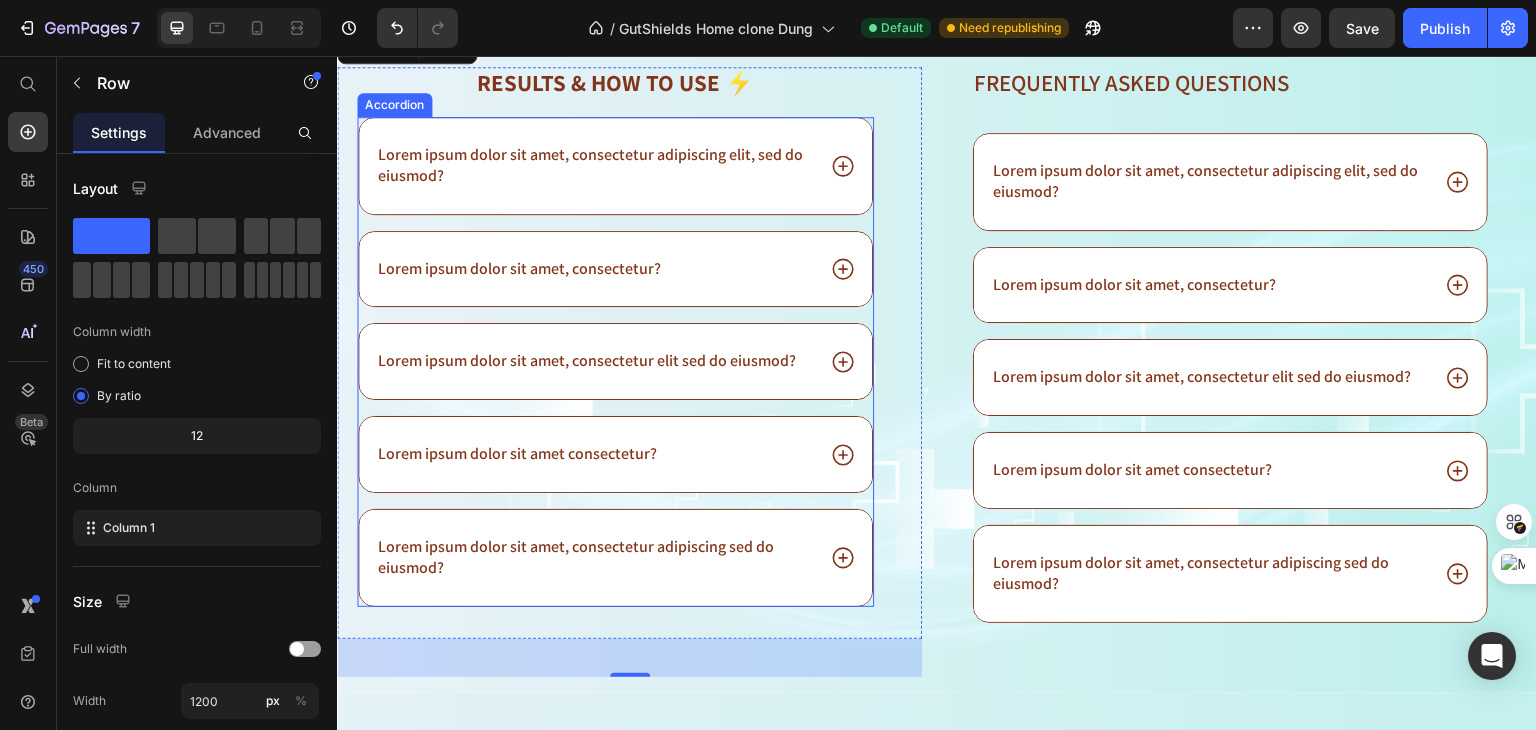 click on "Lorem ipsum dolor sit amet, consectetur adipiscing elit, sed do eiusmod?" at bounding box center [594, 166] 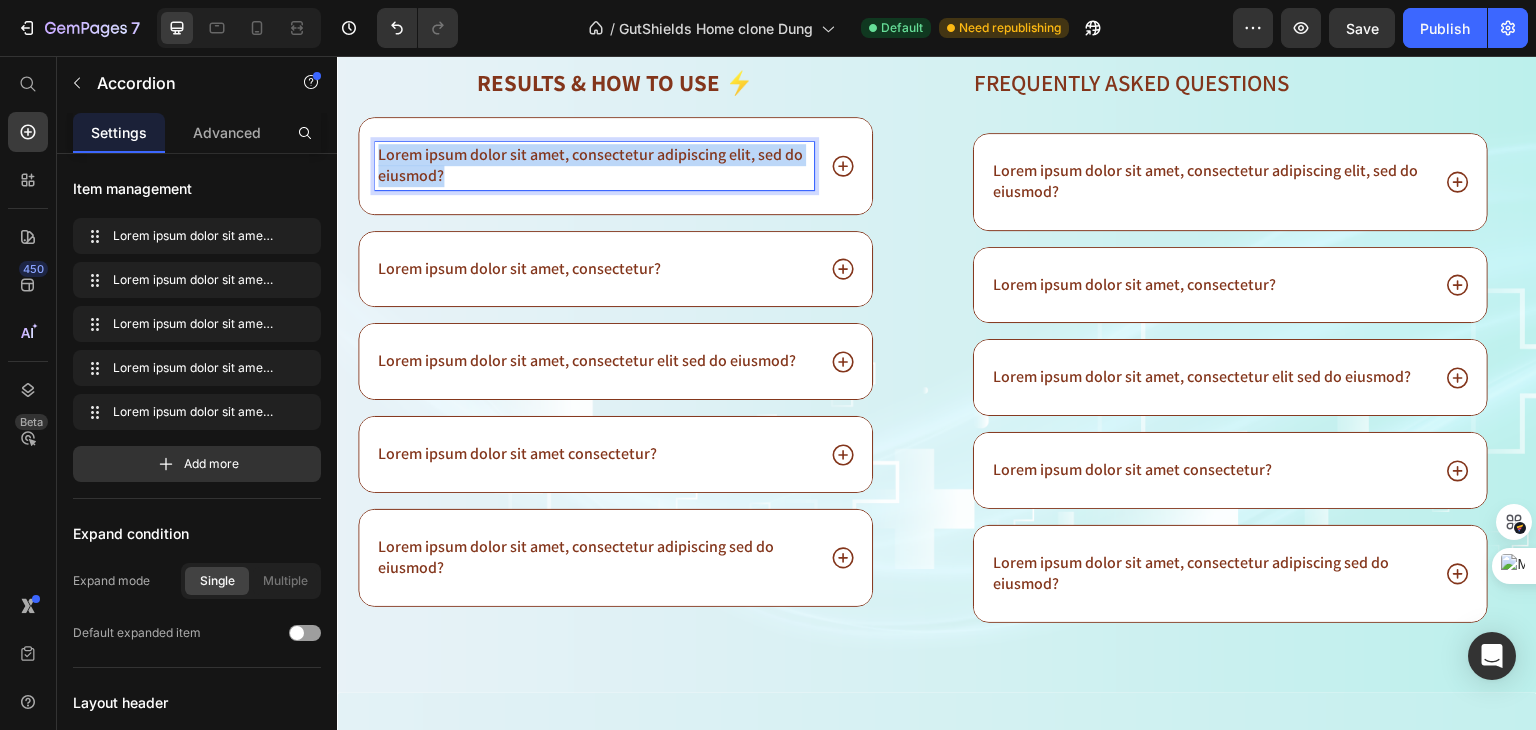 click on "Lorem ipsum dolor sit amet, consectetur adipiscing elit, sed do eiusmod?" at bounding box center (594, 166) 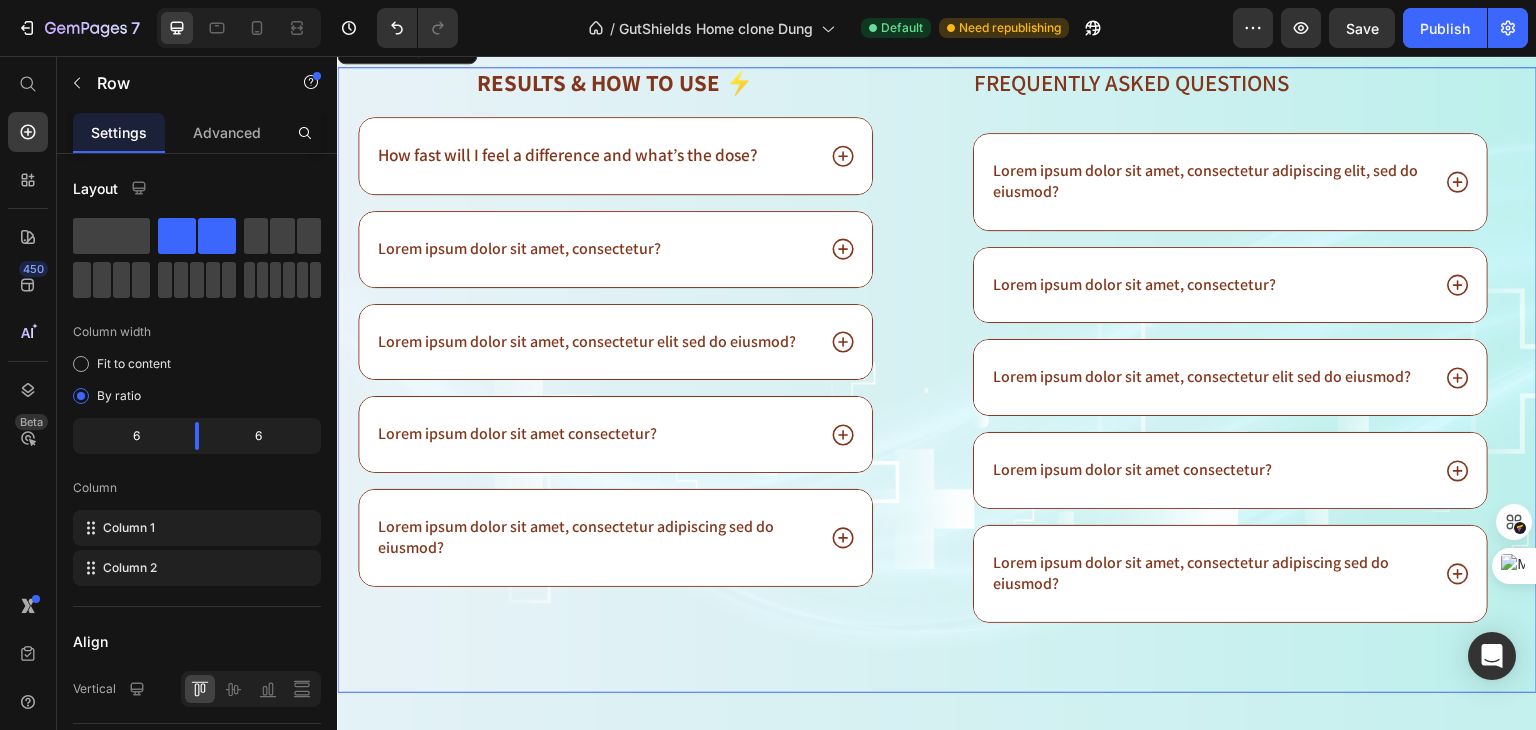 click on "⁠⁠⁠⁠⁠⁠⁠ Results & How to Use ⚡️ Heading
How fast will I feel a difference and what’s the dose?
Lorem ipsum dolor sit amet, consectetur?
Lorem ipsum dolor sit amet, consectetur elit sed do eiusmod?
Lorem ipsum dolor sit amet consectetur?
Lorem ipsum dolor sit amet, consectetur adipiscing sed do eiusmod? Accordion Row Image Frequently asked questions Heading
Lorem ipsum dolor sit amet, consectetur adipiscing elit, sed do eiusmod?
Lorem ipsum dolor sit amet, consectetur?
Lorem ipsum dolor sit amet, consectetur elit sed do eiusmod?
Lorem ipsum dolor sit amet consectetur?
Lorem ipsum dolor sit amet, consectetur adipiscing sed do eiusmod? Accordion Row Row   0" at bounding box center [937, 379] 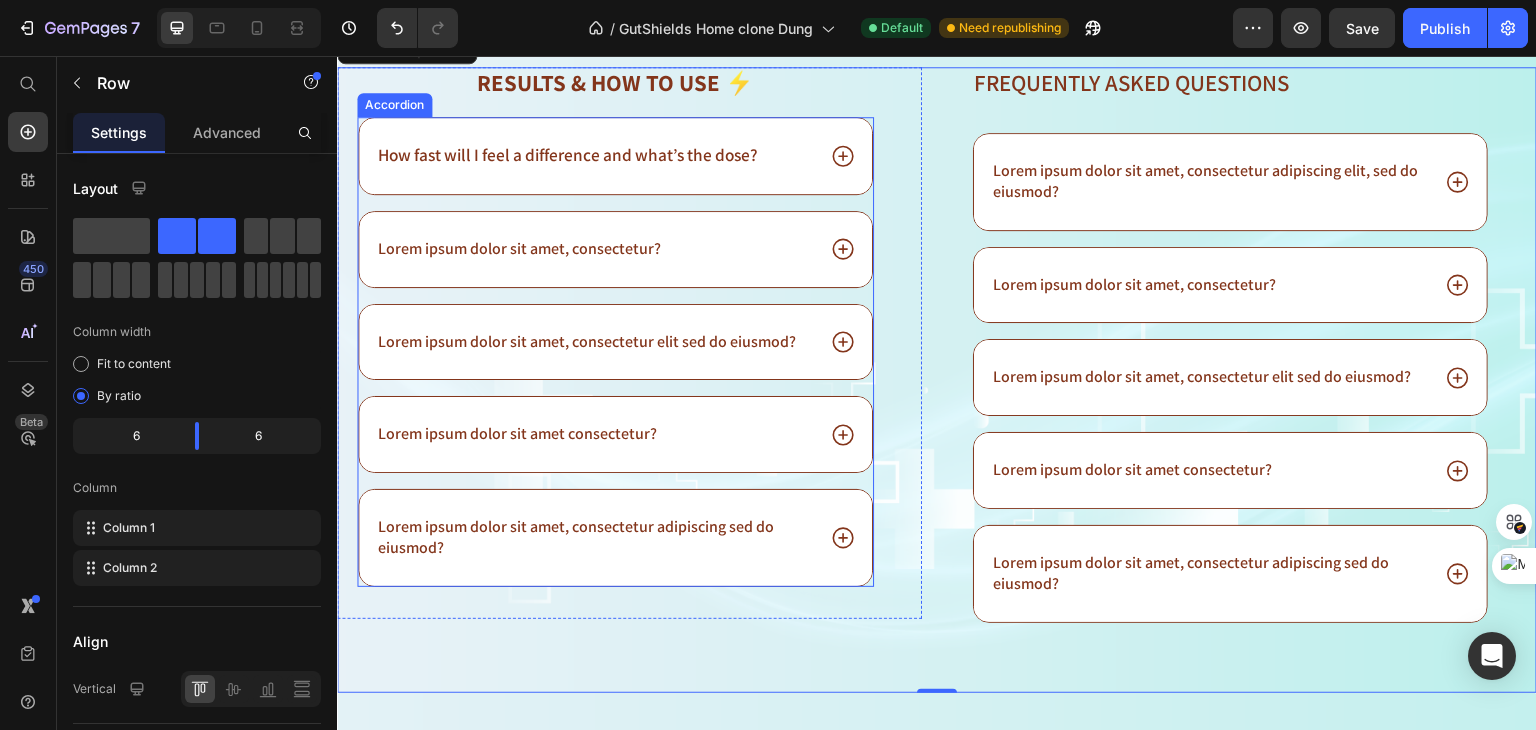 click on "How fast will I feel a difference and what’s the dose?" at bounding box center (568, 154) 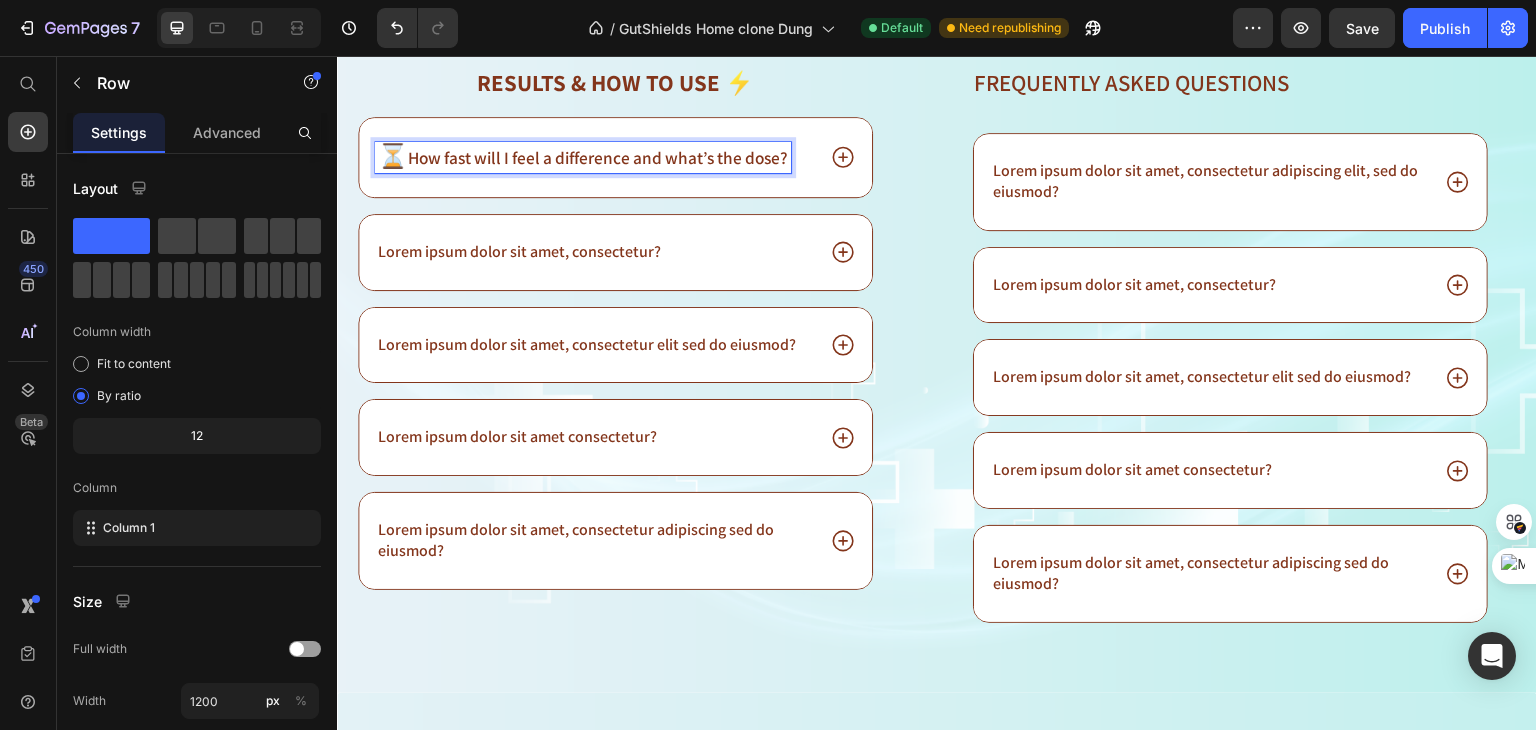 click on "⁠⁠⁠⁠⁠⁠⁠ Results & How to Use ⚡️ Heading
⏳  How fast will I feel a difference and what’s the dose?
Lorem ipsum dolor sit amet, consectetur?
Lorem ipsum dolor sit amet, consectetur elit sed do eiusmod?
Lorem ipsum dolor sit amet consectetur?
Lorem ipsum dolor sit amet, consectetur adipiscing sed do eiusmod? Accordion   32 Row" at bounding box center [629, 344] 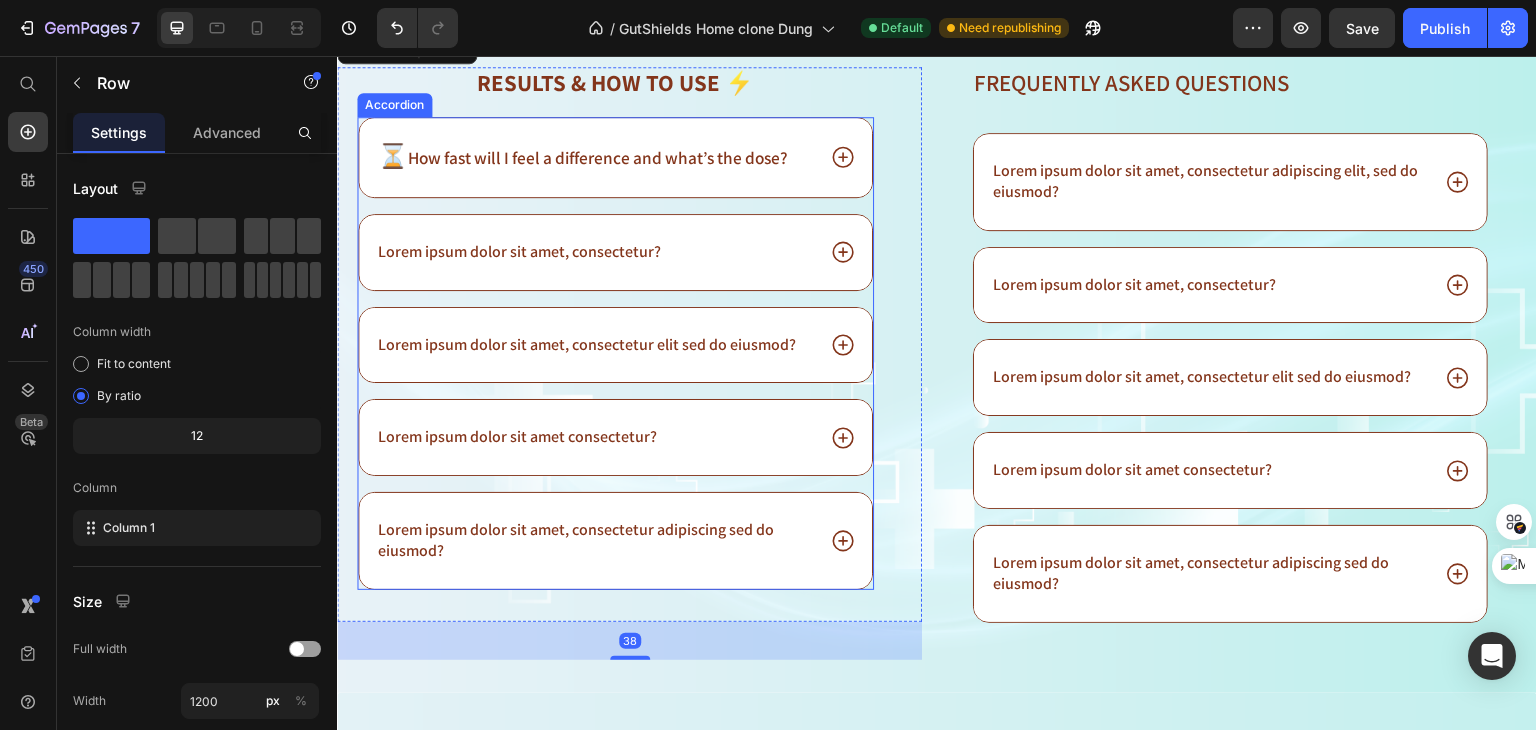 click 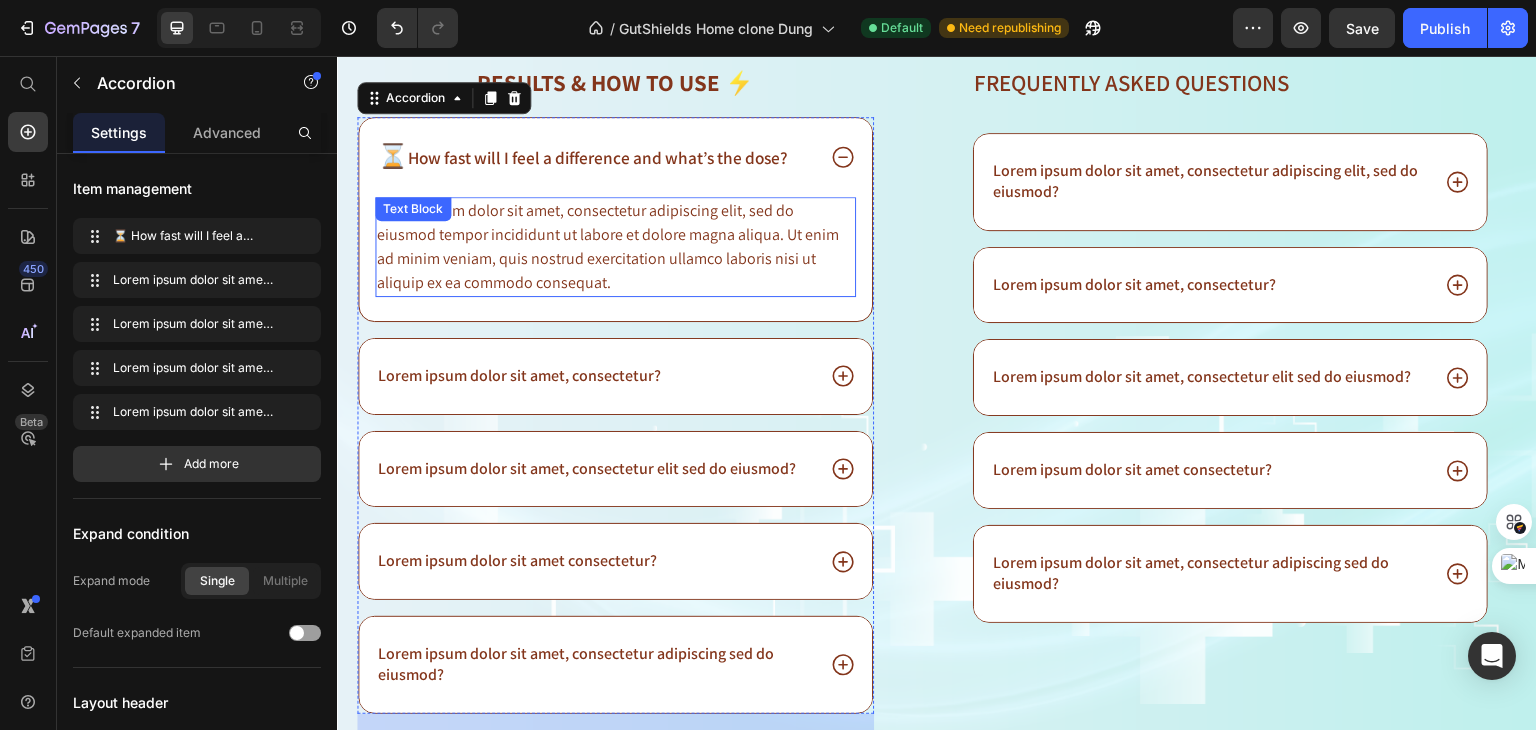 click on "Lorem ipsum dolor sit amet, consectetur adipiscing elit, sed do eiusmod tempor incididunt ut labore et dolore magna aliqua. Ut enim ad minim veniam, quis nostrud exercitation ullamco laboris nisi ut aliquip ex ea commodo consequat." at bounding box center (615, 247) 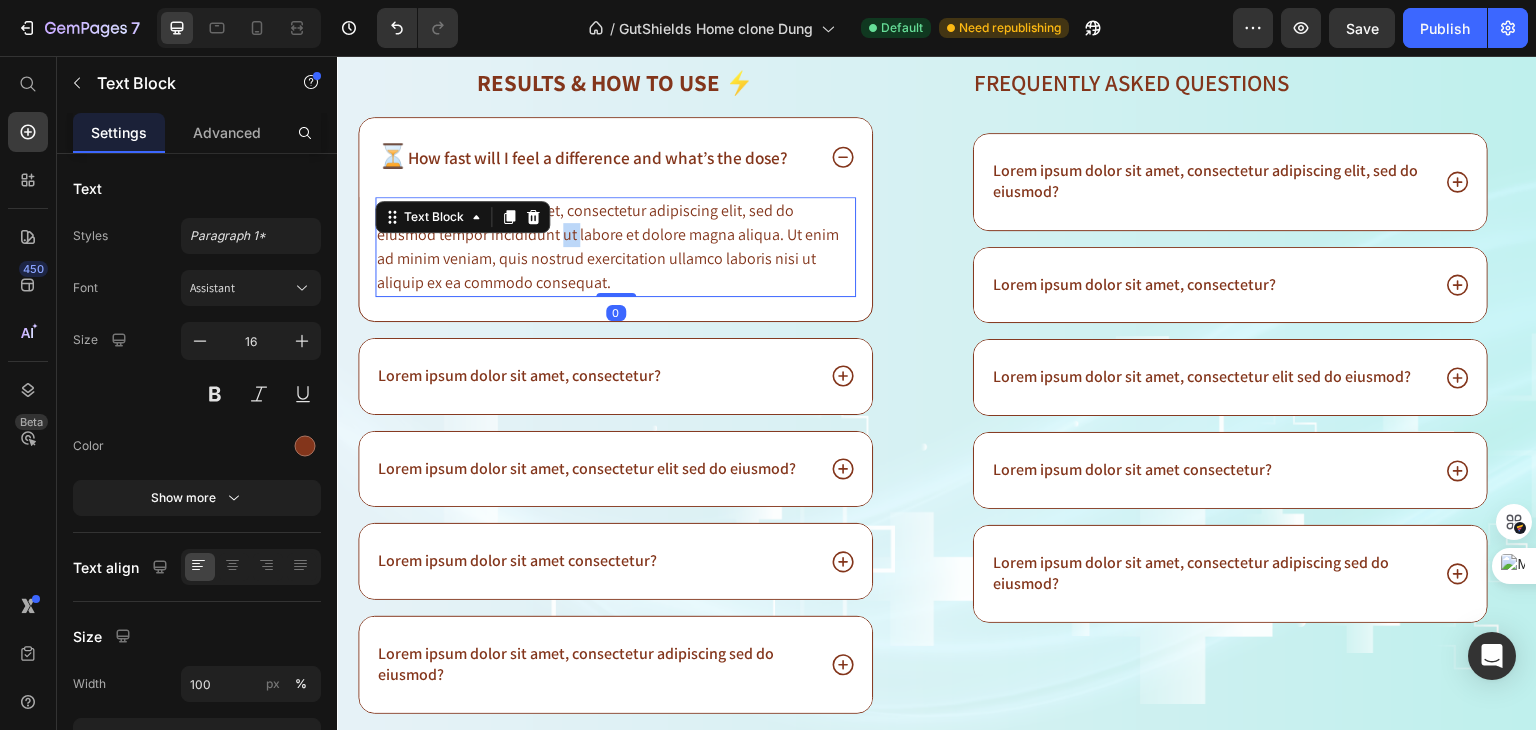 click on "Lorem ipsum dolor sit amet, consectetur adipiscing elit, sed do eiusmod tempor incididunt ut labore et dolore magna aliqua. Ut enim ad minim veniam, quis nostrud exercitation ullamco laboris nisi ut aliquip ex ea commodo consequat." at bounding box center [615, 247] 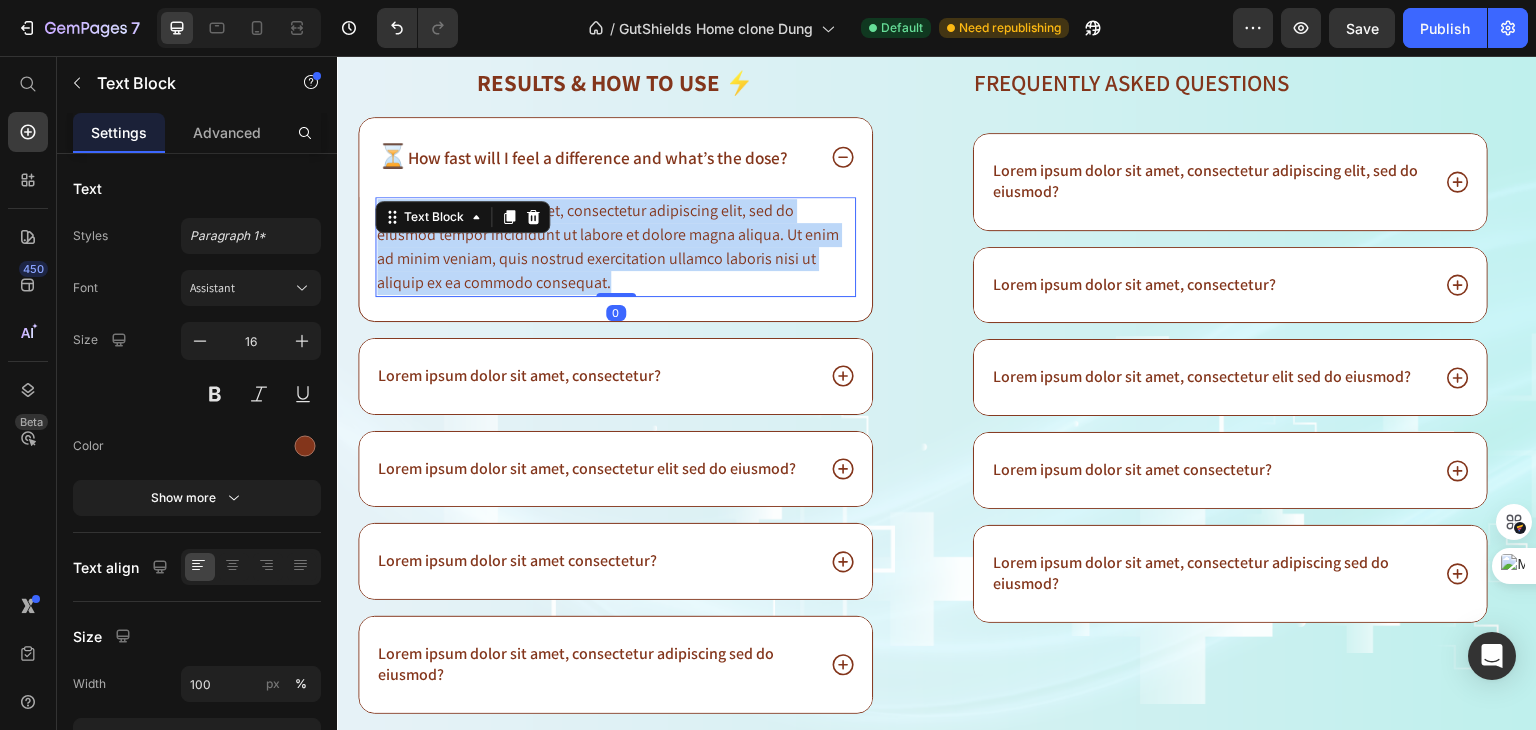 click on "Lorem ipsum dolor sit amet, consectetur adipiscing elit, sed do eiusmod tempor incididunt ut labore et dolore magna aliqua. Ut enim ad minim veniam, quis nostrud exercitation ullamco laboris nisi ut aliquip ex ea commodo consequat." at bounding box center [615, 247] 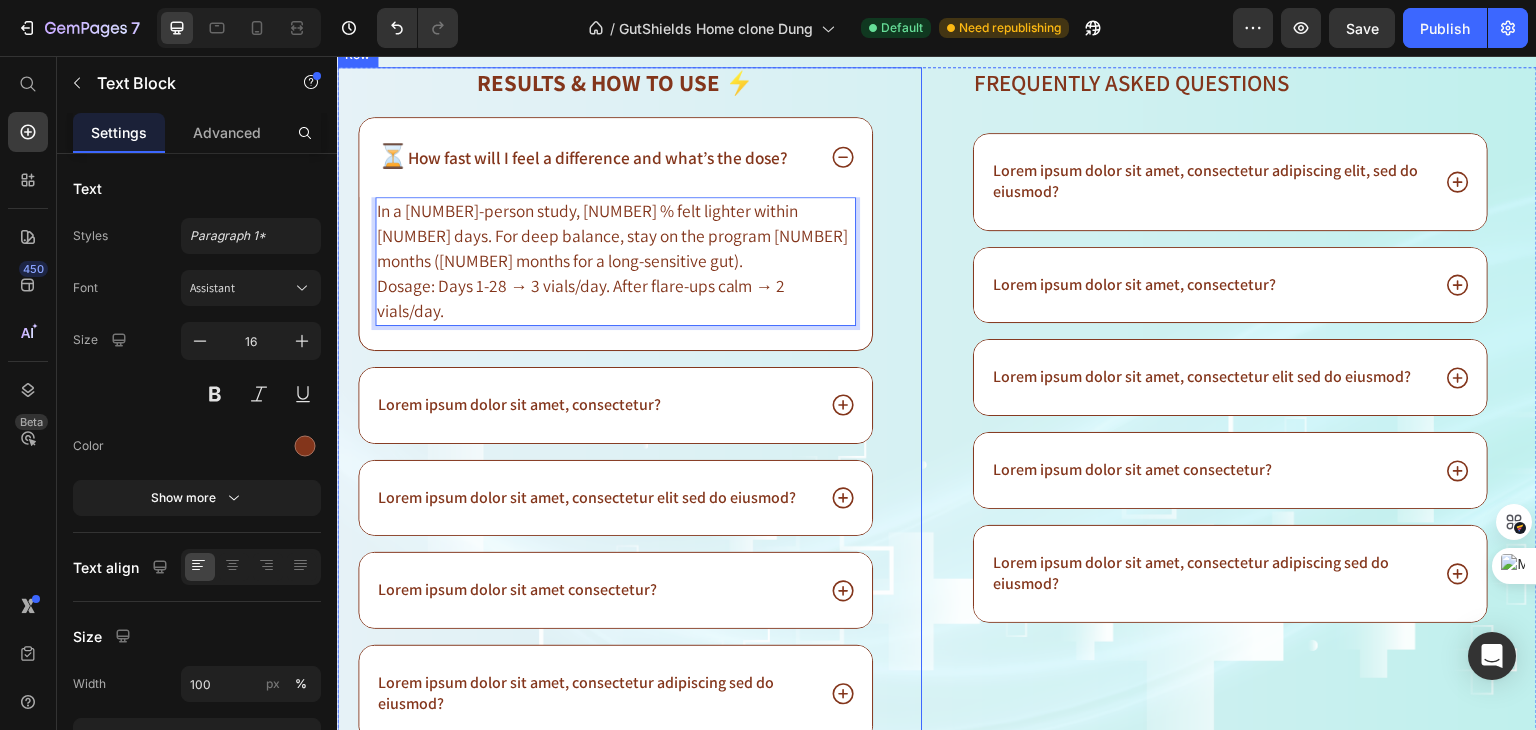 click on "⁠⁠⁠⁠⁠⁠⁠ Results & How to Use ⚡️ Heading
⏳  How fast will I feel a difference and what’s the dose? In a 254-person study, 83.7 % felt lighter within 14 days. For deep balance, stay on the program 6 months (12 months for a long-sensitive gut). Dosage: Days 1-28 → 3 vials/day. After flare-ups calm → 2 vials/day. Text Block   0
Lorem ipsum dolor sit amet, consectetur?
Lorem ipsum dolor sit amet, consectetur elit sed do eiusmod?
Lorem ipsum dolor sit amet consectetur?
Lorem ipsum dolor sit amet, consectetur adipiscing sed do eiusmod? Accordion Row" at bounding box center (629, 421) 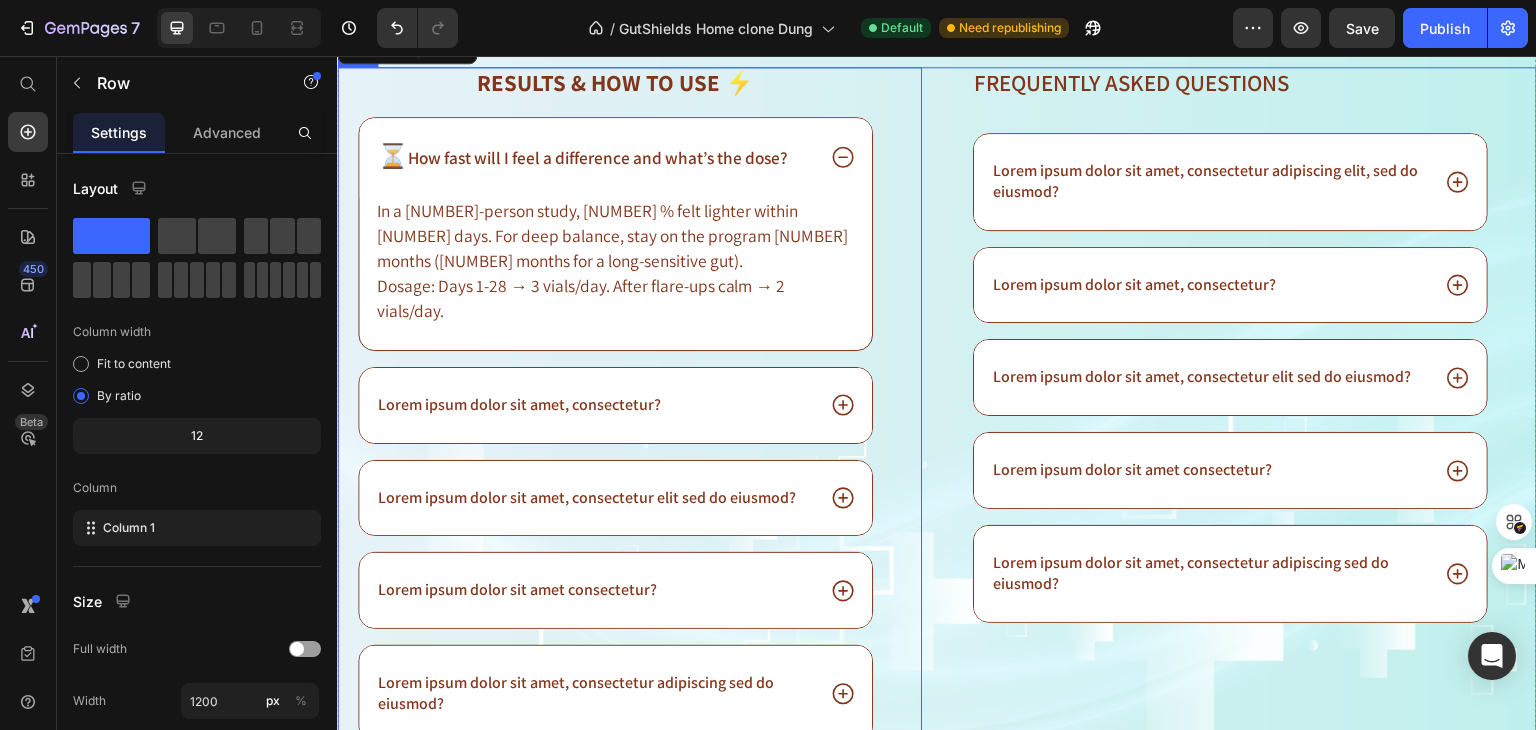 click on "⁠⁠⁠⁠⁠⁠⁠ Results & How to Use ⚡️ Heading
⏳  How fast will I feel a difference and what’s the dose? In a 254-person study, 83.7 % felt lighter within 14 days. For deep balance, stay on the program 6 months (12 months for a long-sensitive gut). Dosage: Days 1-28 → 3 vials/day. After flare-ups calm → 2 vials/day. Text Block
Lorem ipsum dolor sit amet, consectetur?
Lorem ipsum dolor sit amet, consectetur elit sed do eiusmod?
Lorem ipsum dolor sit amet consectetur?
Lorem ipsum dolor sit amet, consectetur adipiscing sed do eiusmod? Accordion Row   38 Image Frequently asked questions Heading
Lorem ipsum dolor sit amet, consectetur adipiscing elit, sed do eiusmod?
Lorem ipsum dolor sit amet, consectetur?
Lorem ipsum dolor sit amet, consectetur elit sed do eiusmod?
Lorem ipsum dolor sit amet consectetur?
Accordion Row Row" at bounding box center [937, 440] 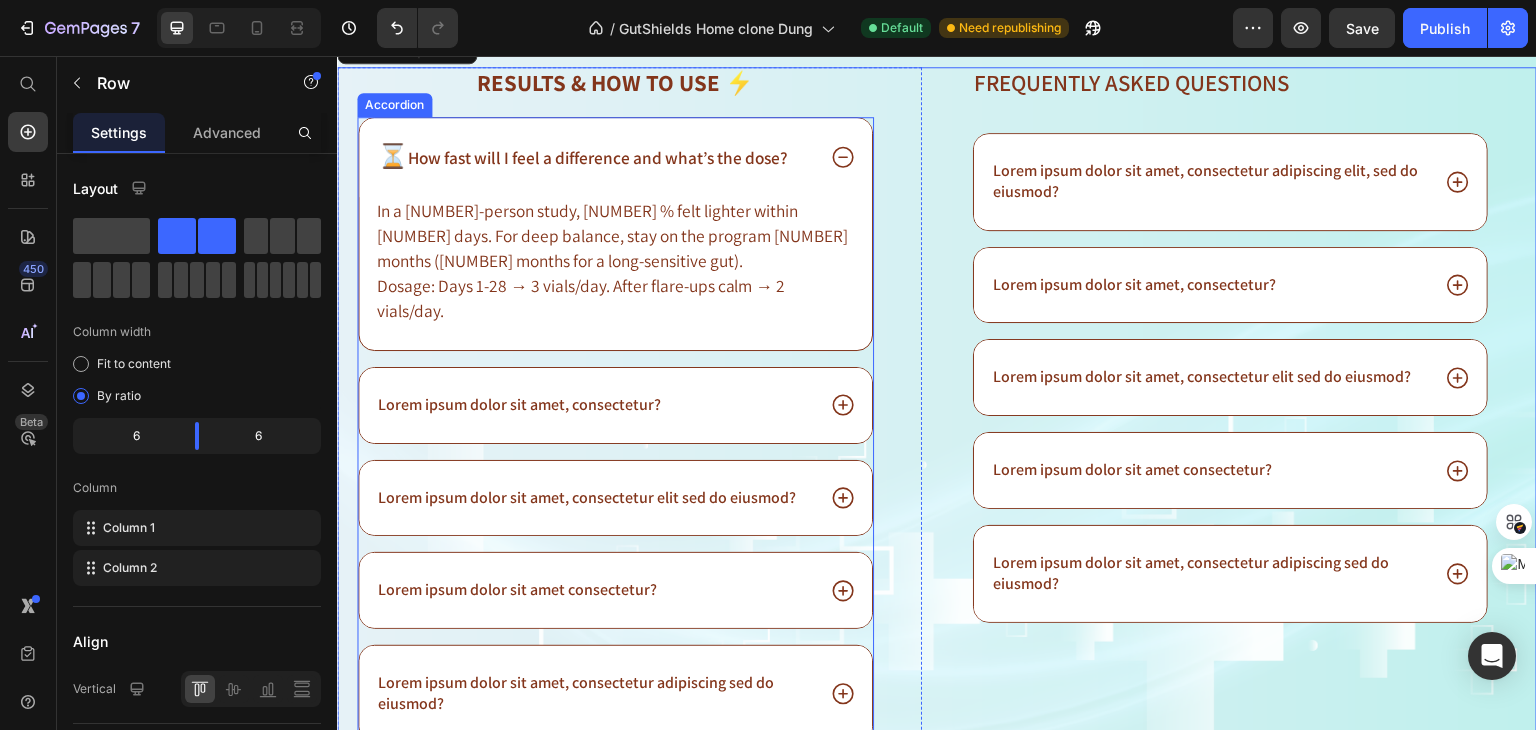 click 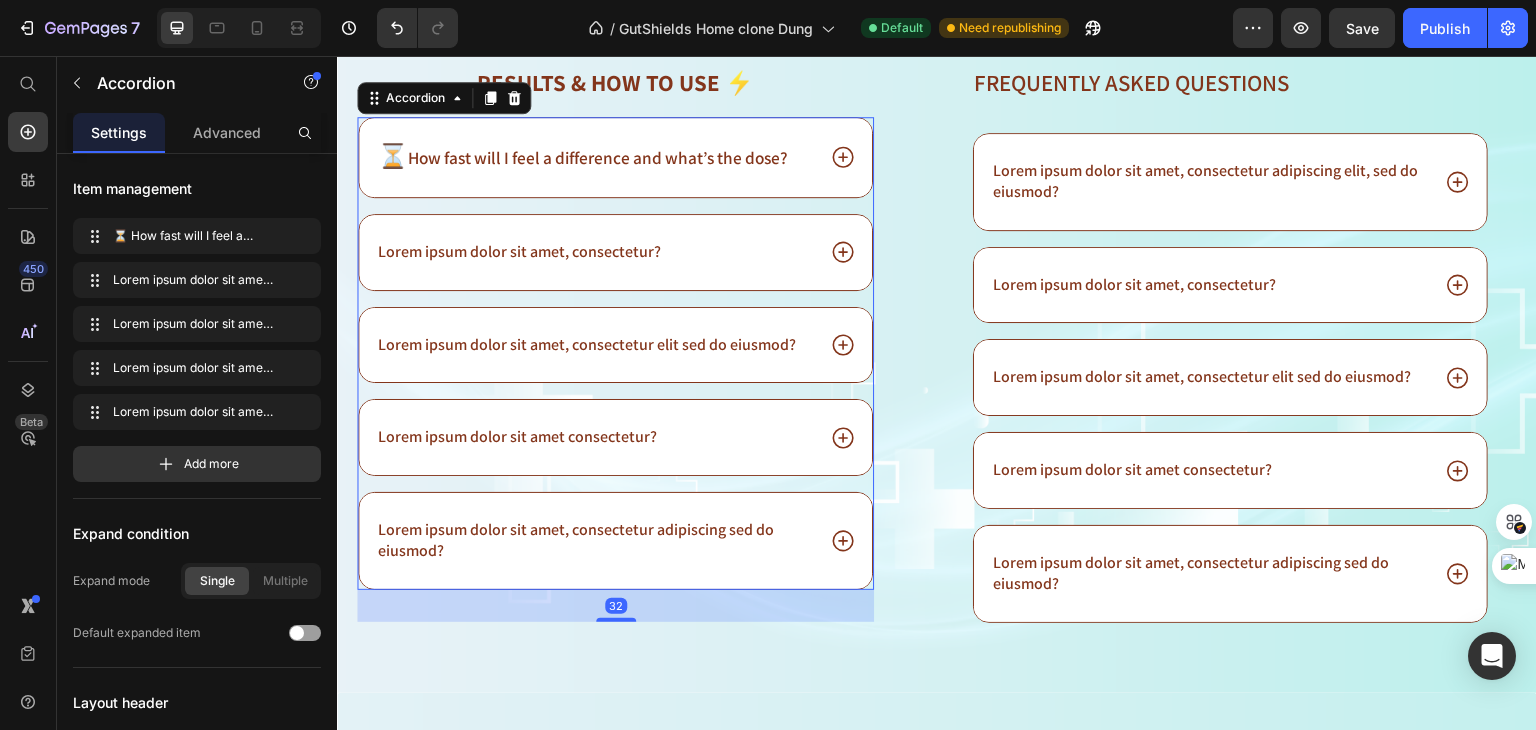 click 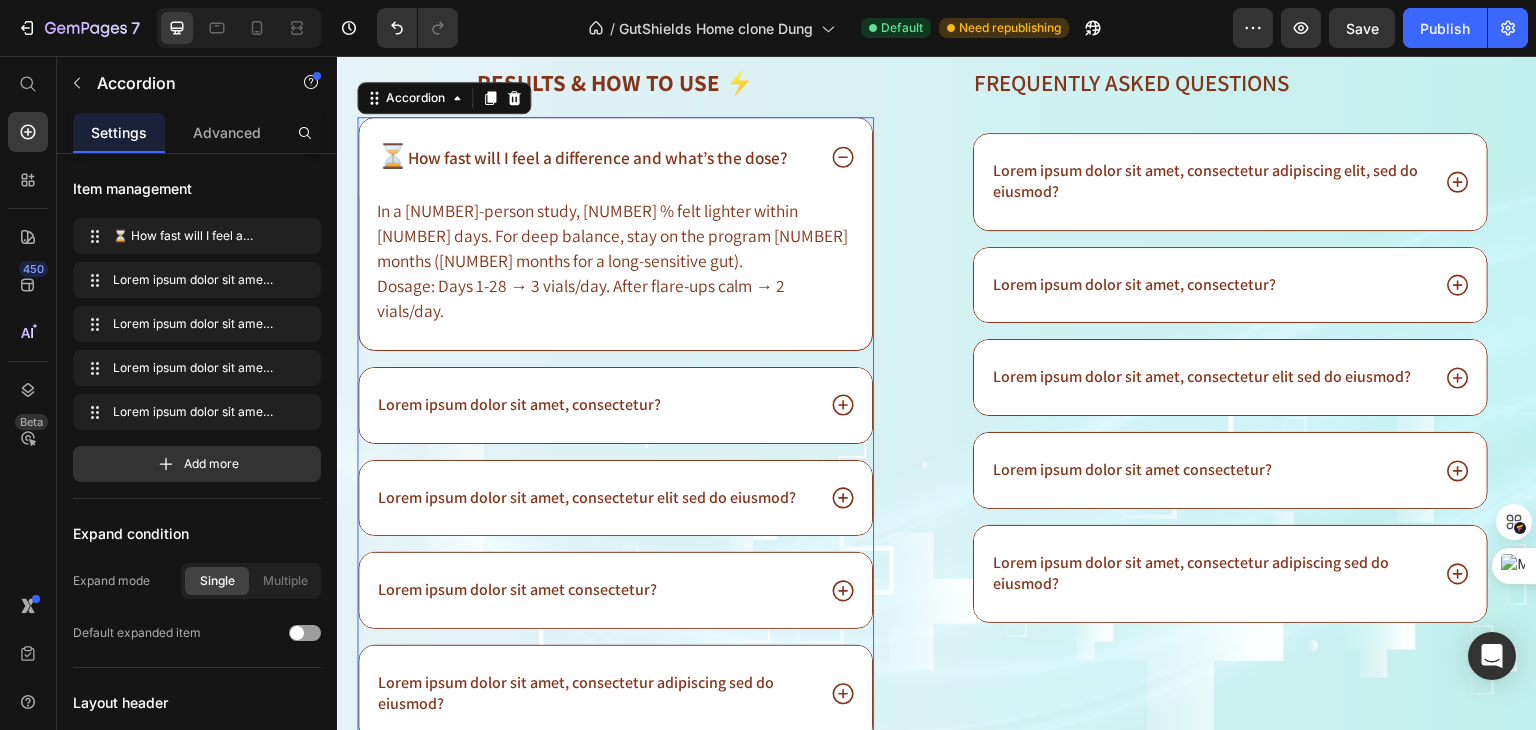 click 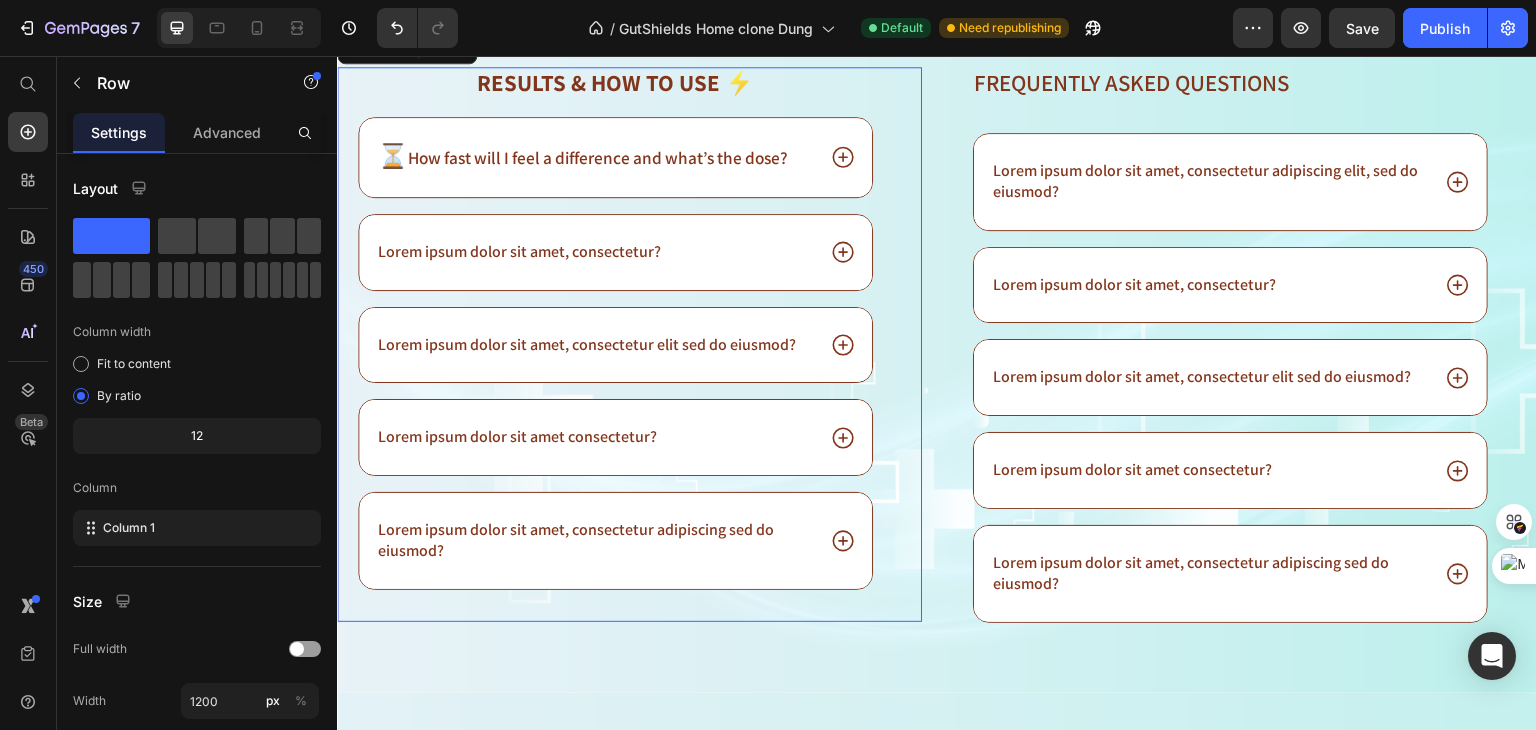 click on "⁠⁠⁠⁠⁠⁠⁠ Results & How to Use ⚡️ Heading
⏳  How fast will I feel a difference and what’s the dose?
Lorem ipsum dolor sit amet, consectetur?
Lorem ipsum dolor sit amet, consectetur elit sed do eiusmod?
Lorem ipsum dolor sit amet consectetur?
Lorem ipsum dolor sit amet, consectetur adipiscing sed do eiusmod? Accordion Row   0" at bounding box center [629, 344] 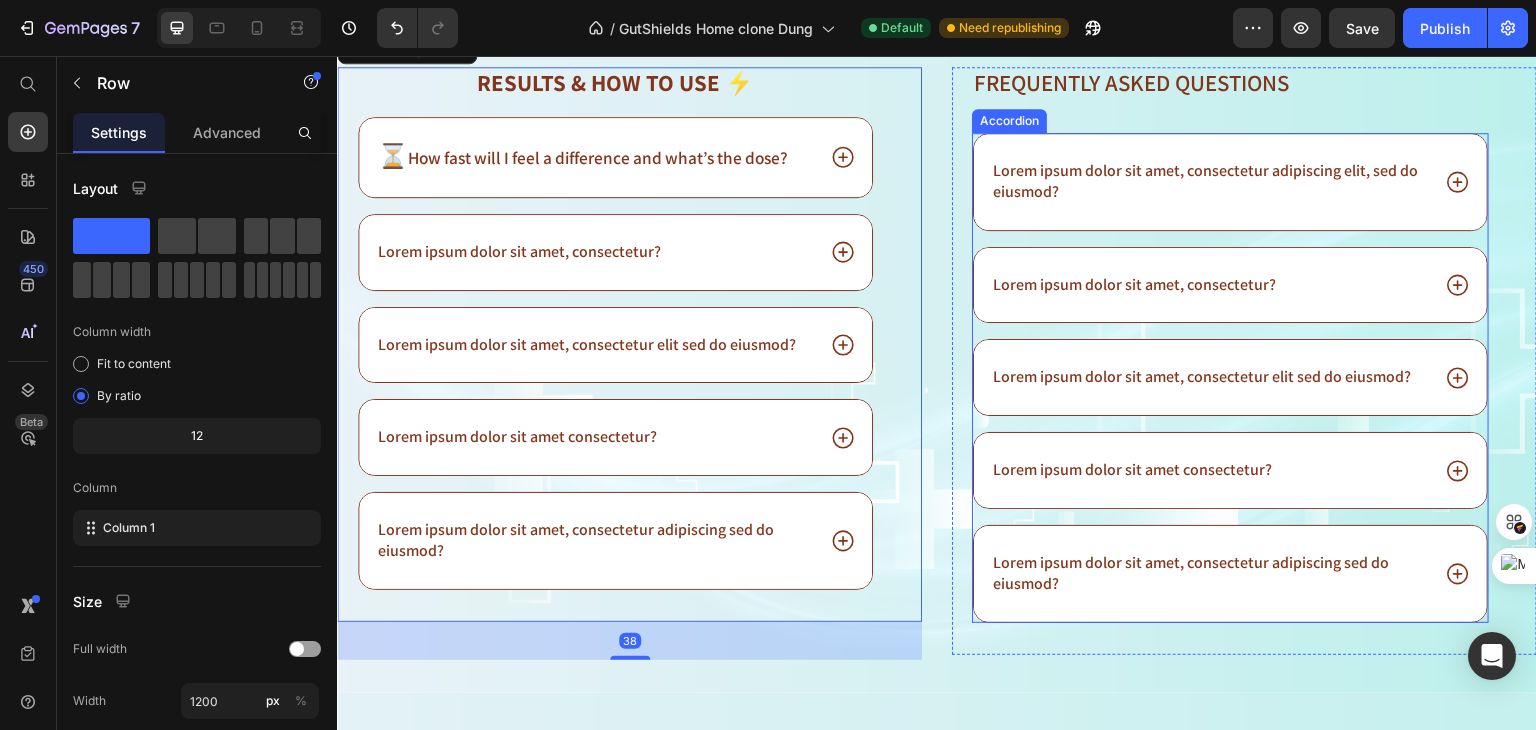 click on "Lorem ipsum dolor sit amet, consectetur adipiscing elit, sed do eiusmod?" at bounding box center (1230, 182) 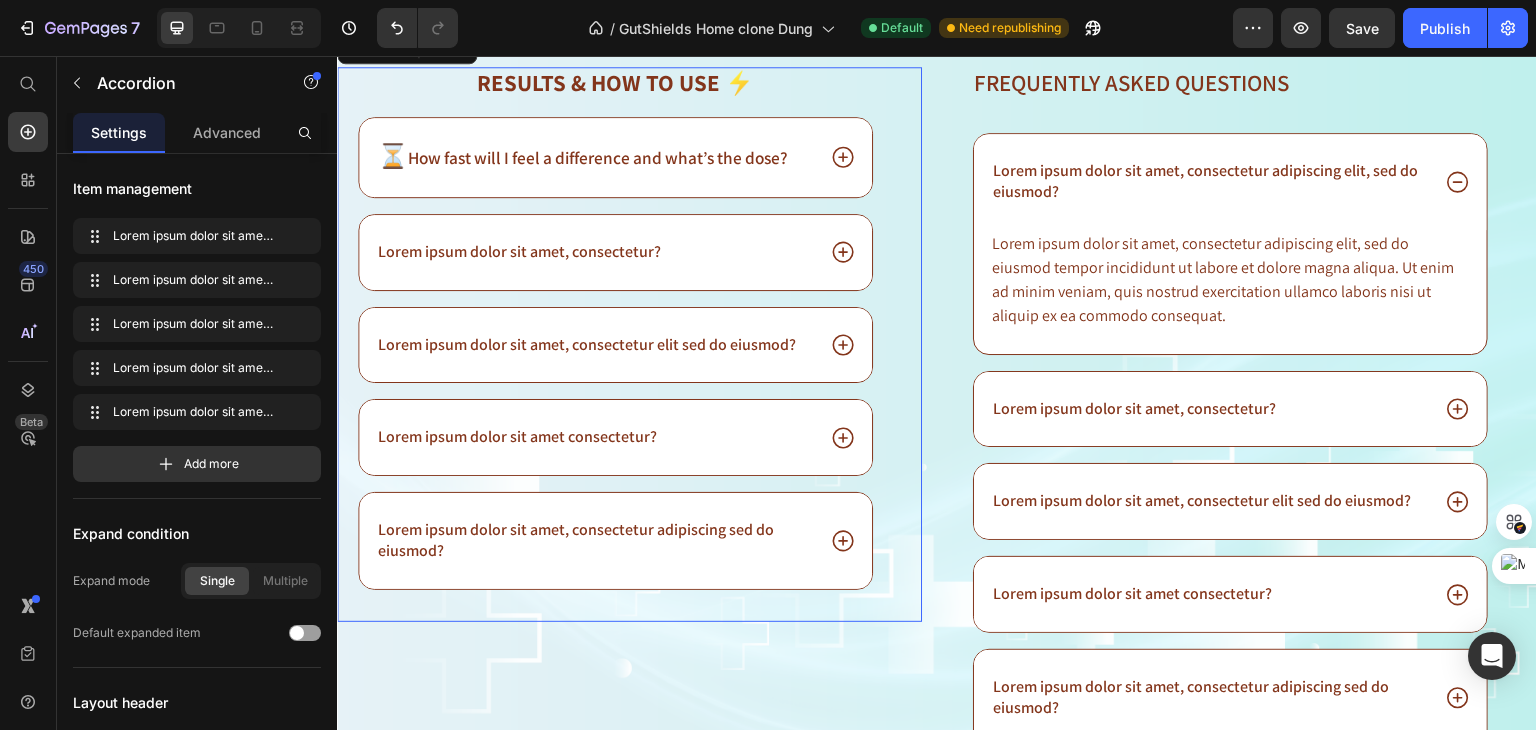 click on "⁠⁠⁠⁠⁠⁠⁠ Results & How to Use ⚡️ Heading
⏳  How fast will I feel a difference and what’s the dose?
Lorem ipsum dolor sit amet, consectetur?
Lorem ipsum dolor sit amet, consectetur elit sed do eiusmod?
Lorem ipsum dolor sit amet consectetur?
Lorem ipsum dolor sit amet, consectetur adipiscing sed do eiusmod? Accordion Row   0" at bounding box center [629, 344] 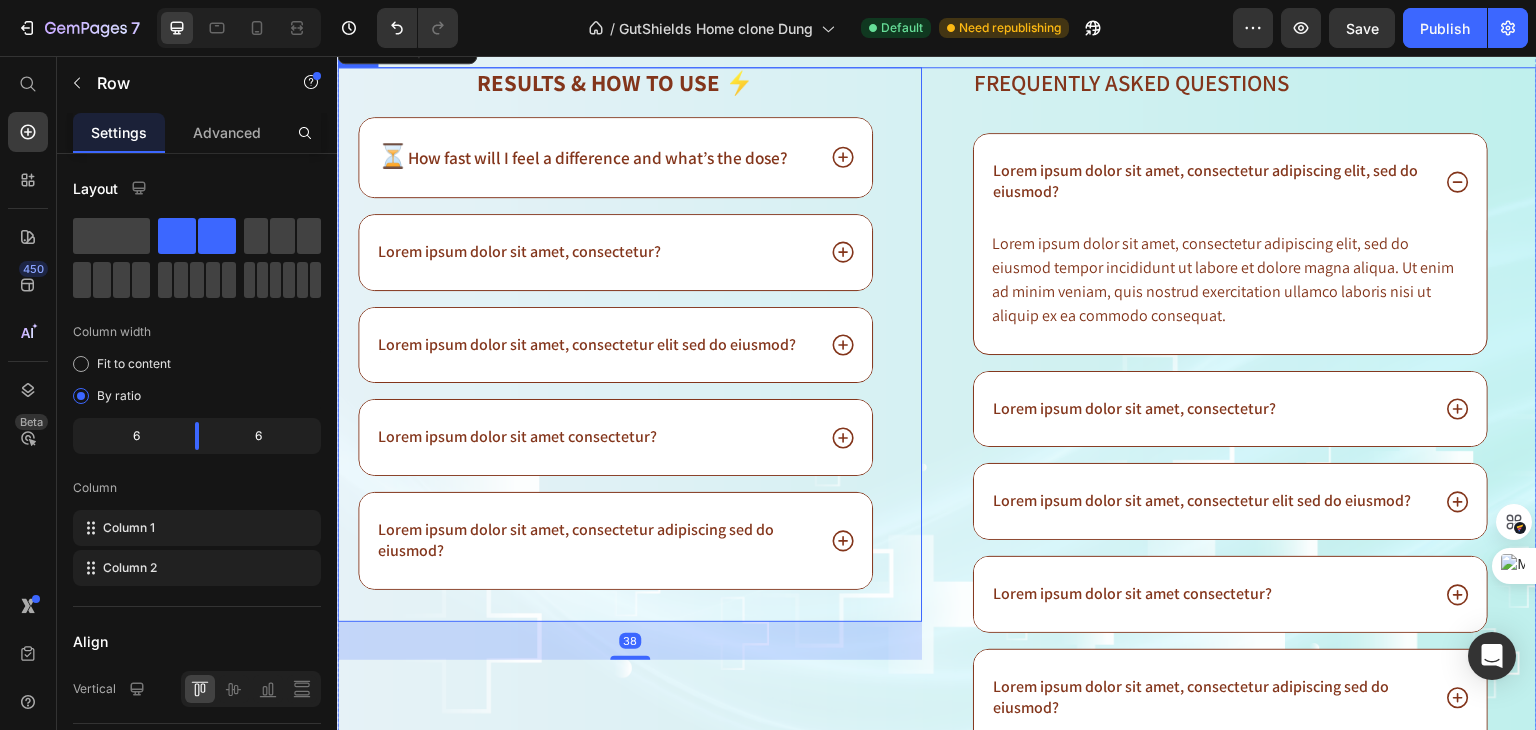 click on "⁠⁠⁠⁠⁠⁠⁠ Results & How to Use ⚡️ Heading
⏳  How fast will I feel a difference and what’s the dose?
Lorem ipsum dolor sit amet, consectetur?
Lorem ipsum dolor sit amet, consectetur elit sed do eiusmod?
Lorem ipsum dolor sit amet consectetur?
Lorem ipsum dolor sit amet, consectetur adipiscing sed do eiusmod? Accordion Row   38 Image Frequently asked questions Heading
Lorem ipsum dolor sit amet, consectetur adipiscing elit, sed do eiusmod? Lorem ipsum dolor sit amet, consectetur adipiscing elit, sed do eiusmod tempor incididunt ut labore et dolore magna aliqua. Ut enim ad minim veniam, quis nostrud exercitation ullamco laboris nisi ut aliquip ex ea commodo consequat. Text Block
Lorem ipsum dolor sit amet, consectetur?
Lorem ipsum dolor sit amet, consectetur elit sed do eiusmod?
Lorem ipsum dolor sit amet consectetur?
Accordion Row Row" at bounding box center [937, 441] 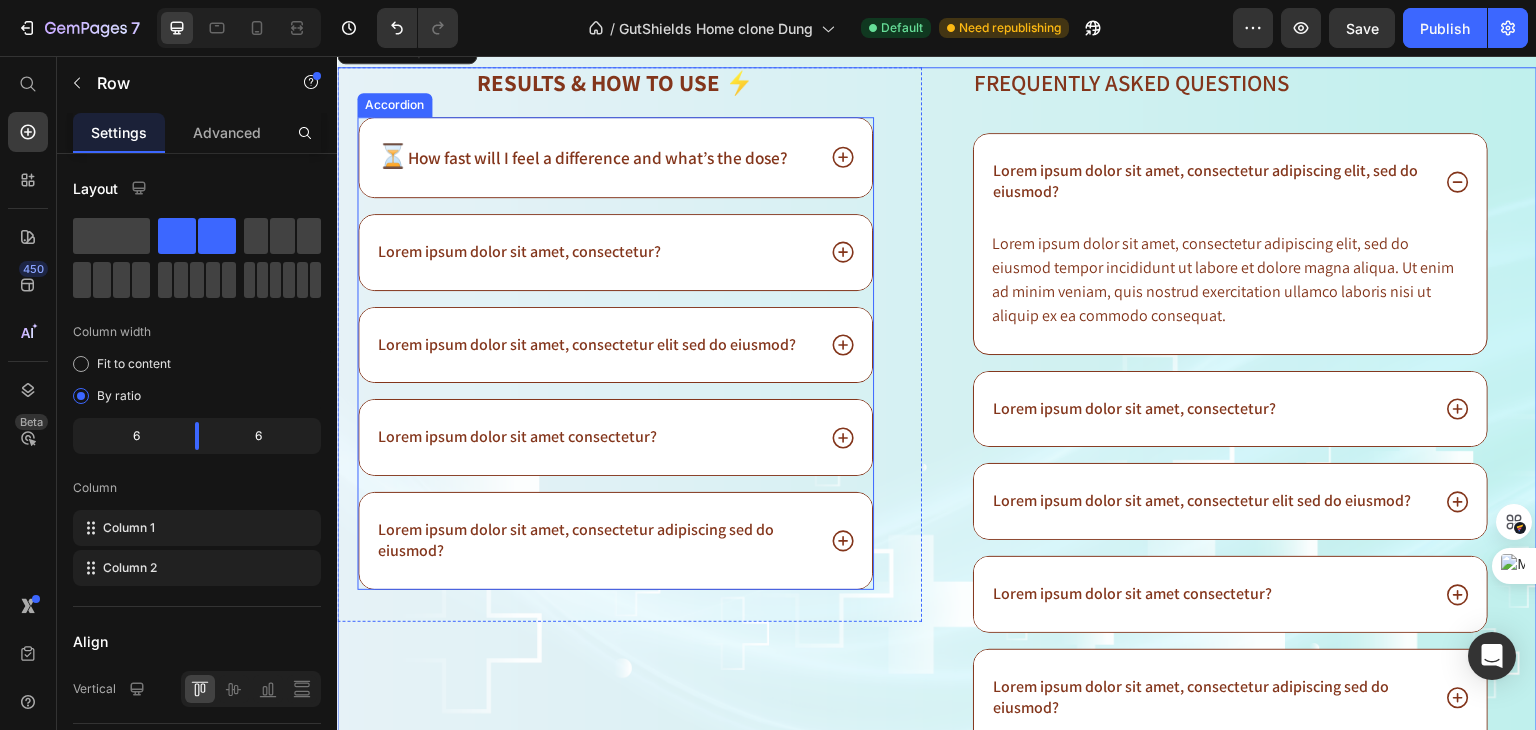 click on "Lorem ipsum dolor sit amet, consectetur?" at bounding box center (519, 252) 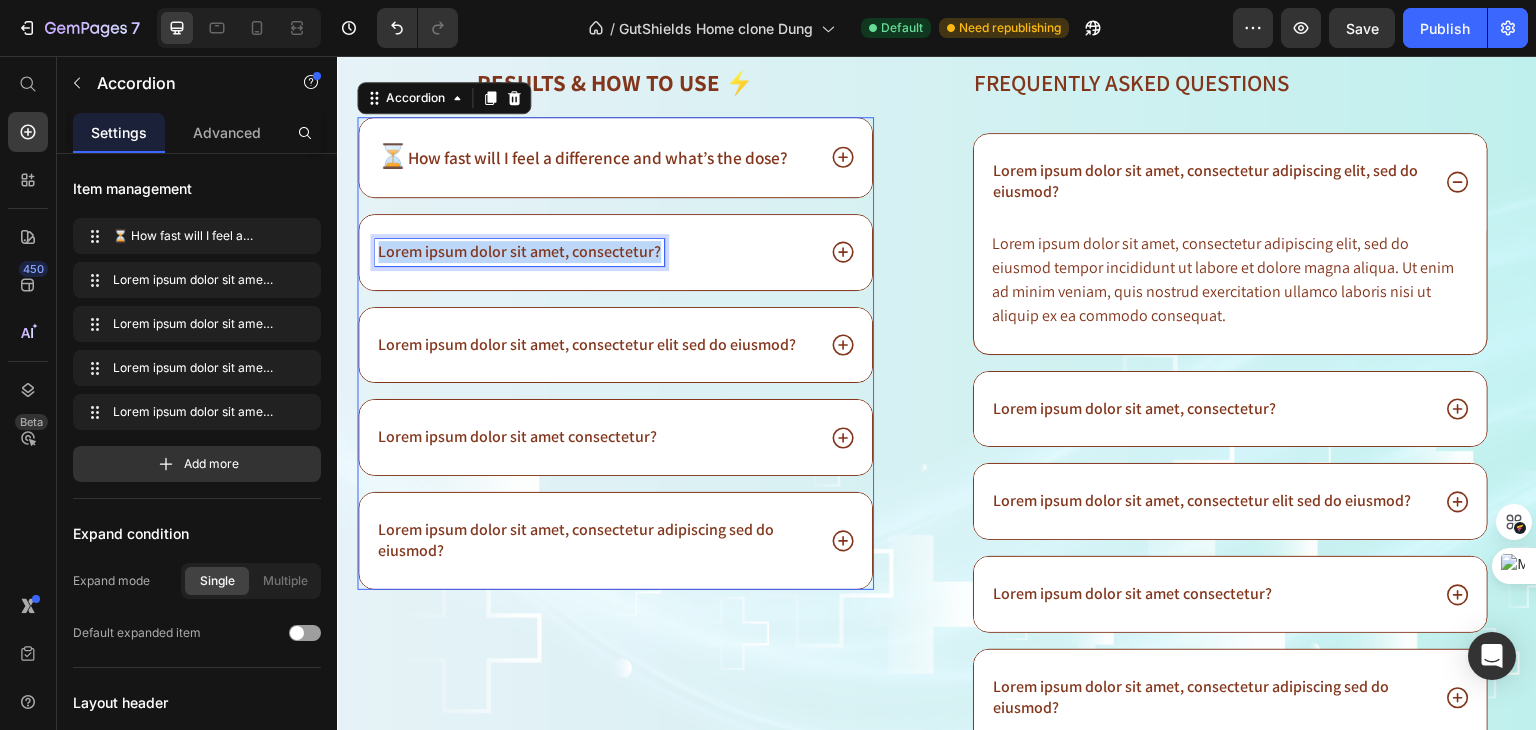 click on "Lorem ipsum dolor sit amet, consectetur?" at bounding box center (519, 252) 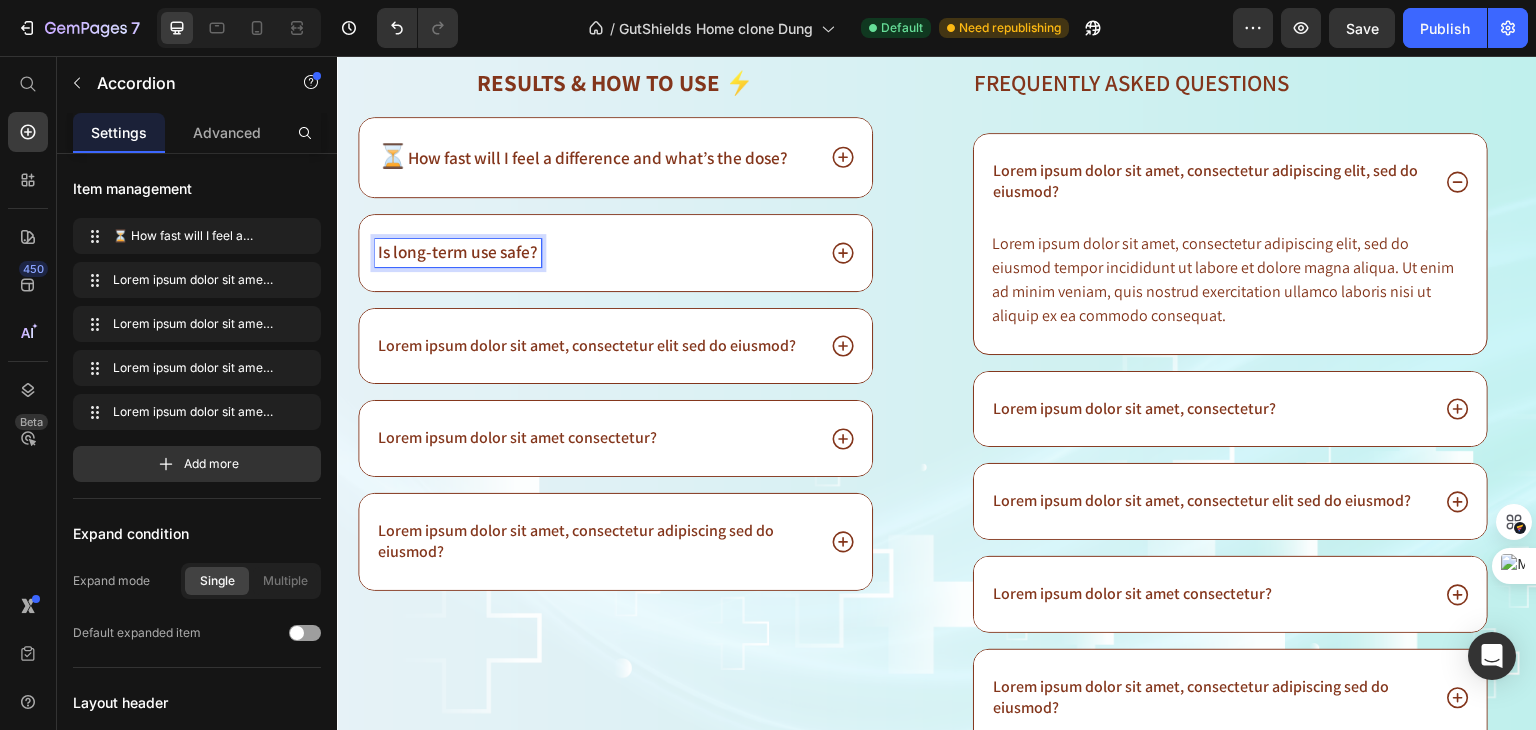 click on "Is long-term use safe?" at bounding box center (594, 253) 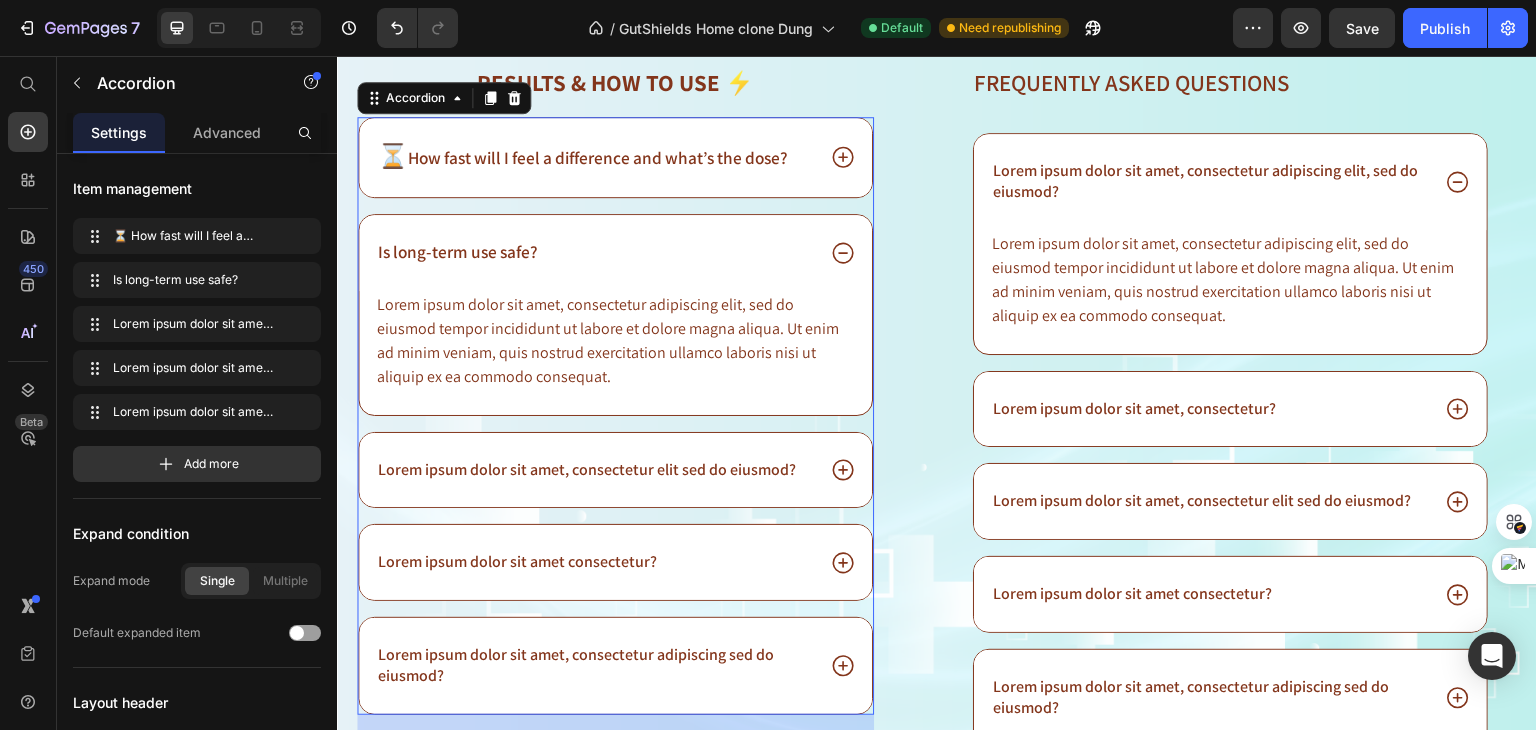 click on "Is long-term use safe?" at bounding box center [458, 251] 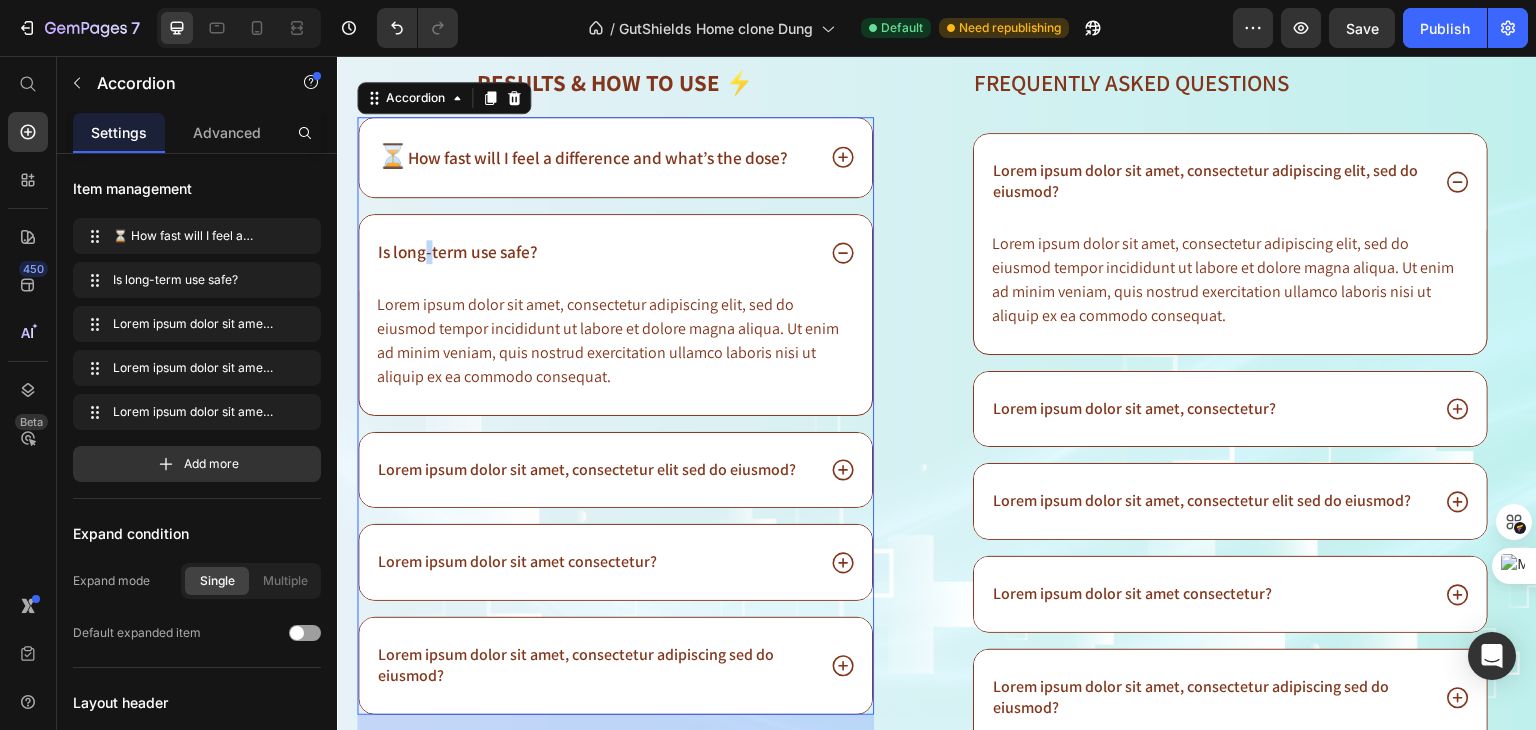 click on "Is long-term use safe?" at bounding box center (458, 251) 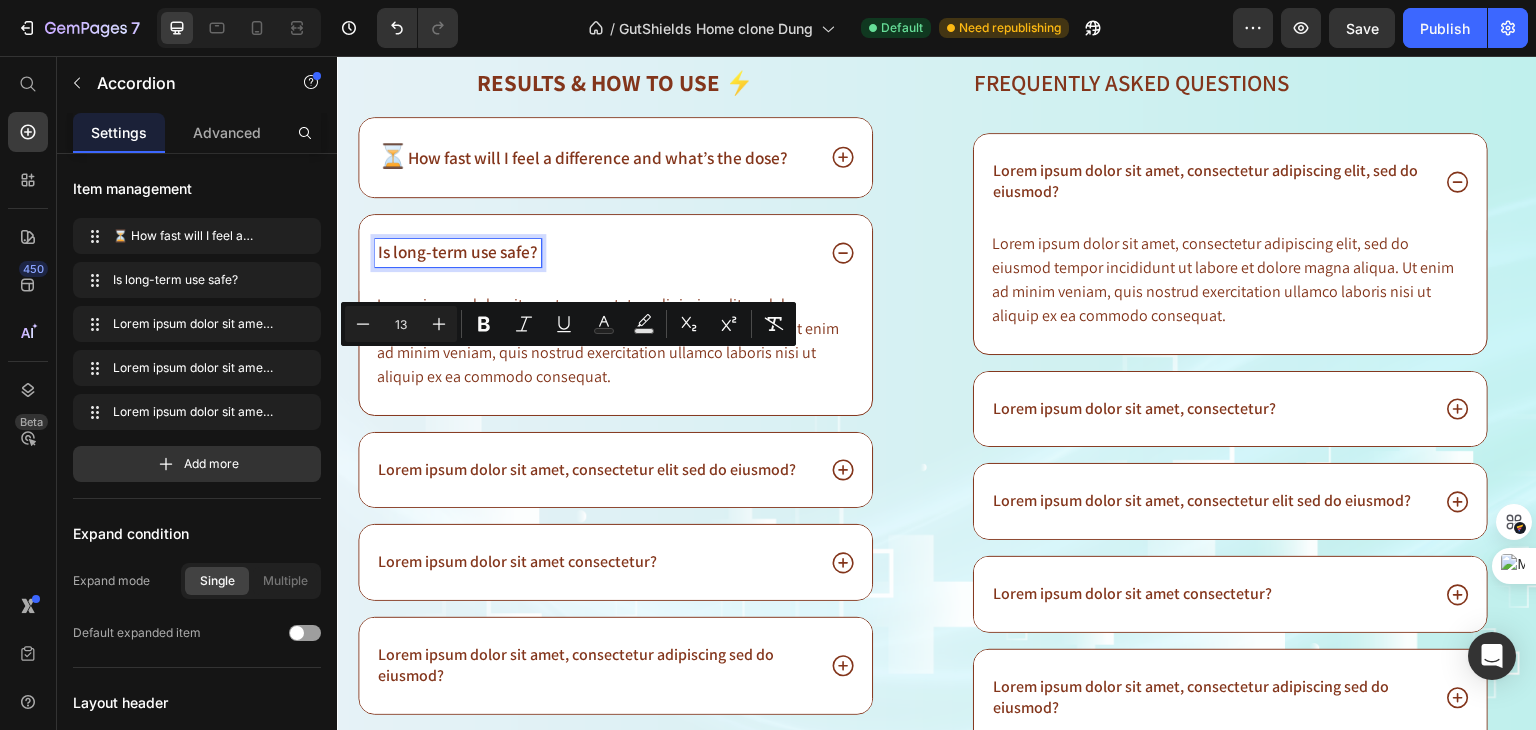 click on "Is long-term use safe?" at bounding box center (458, 251) 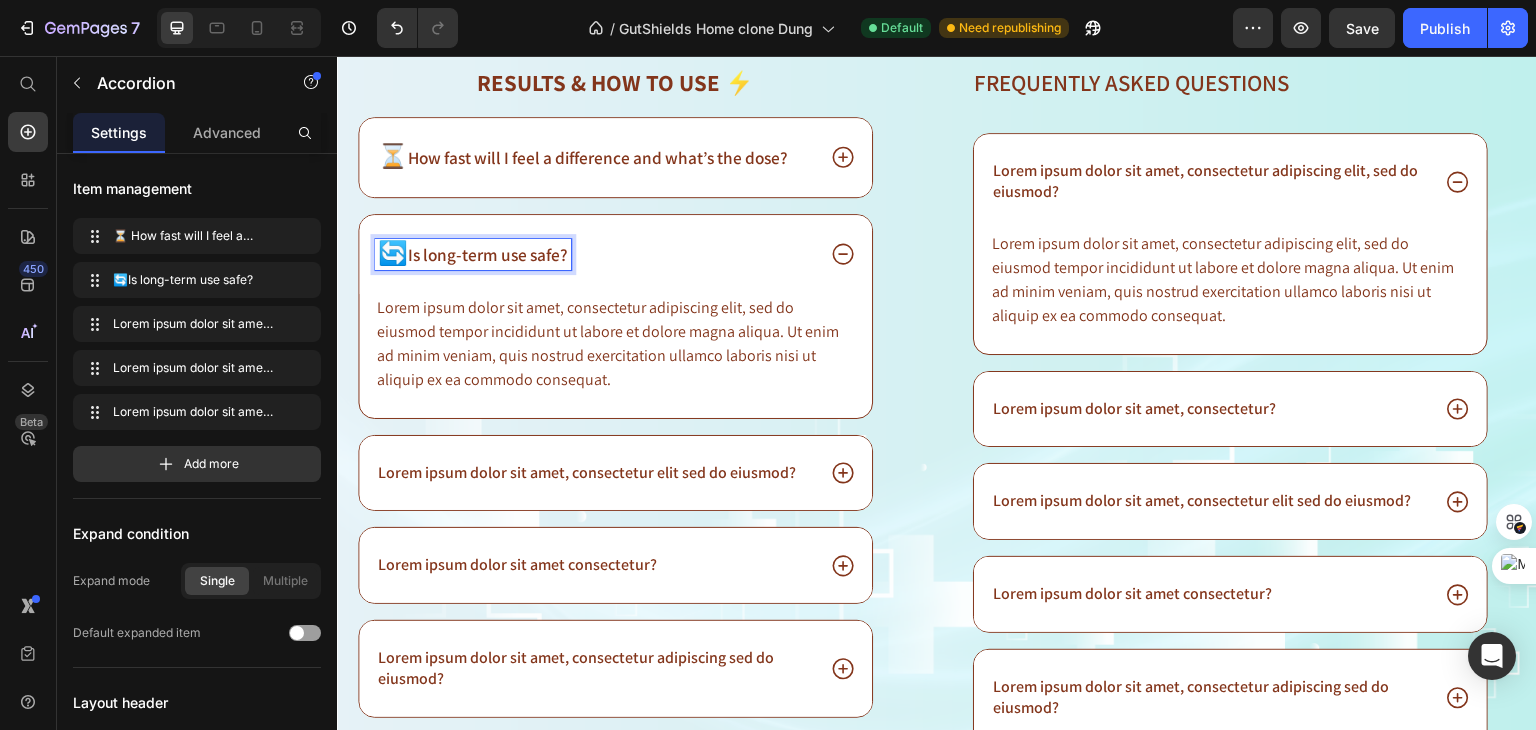click on "🔄  Is long-term use safe?" at bounding box center [594, 254] 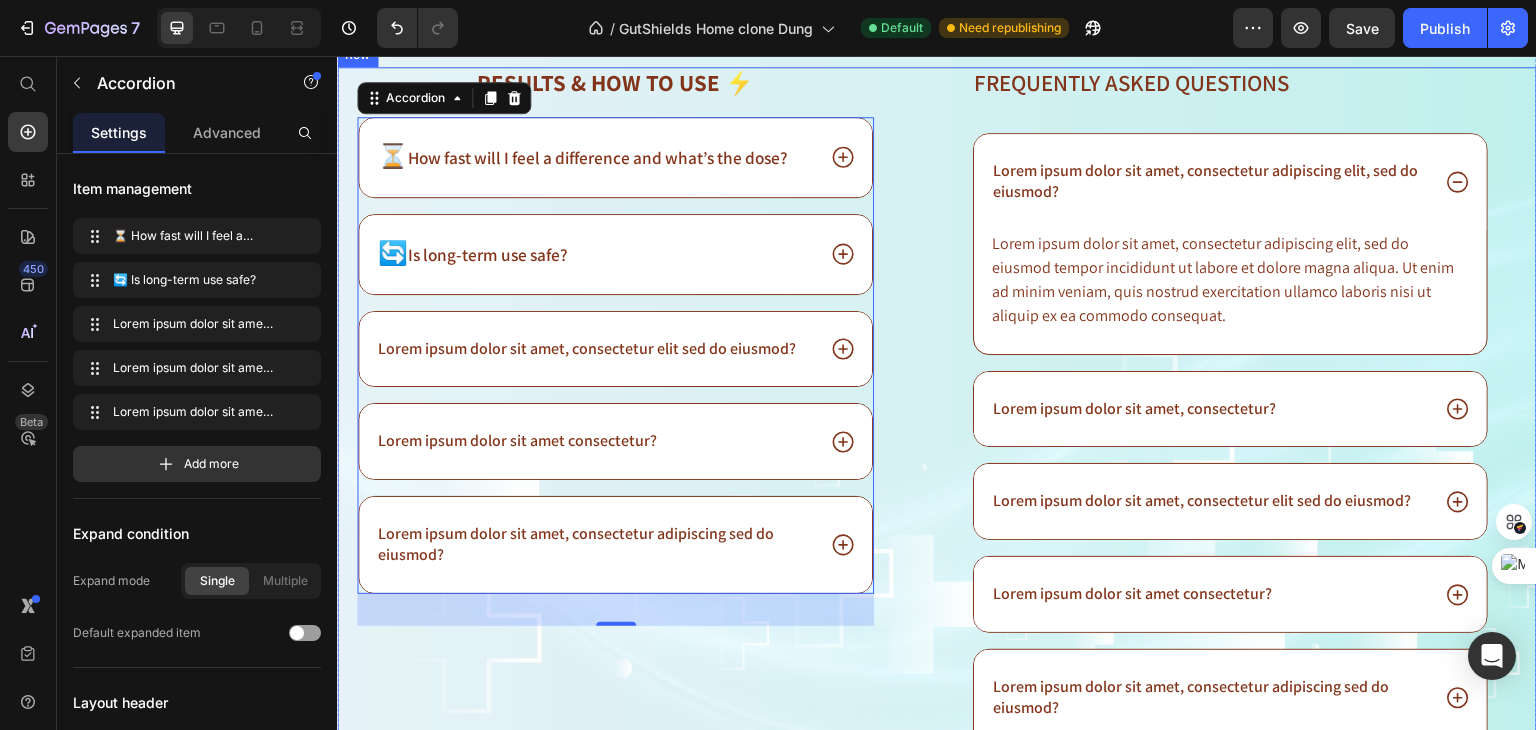 click on "⁠⁠⁠⁠⁠⁠⁠ Results & How to Use ⚡️ Heading
⏳  How fast will I feel a difference and what’s the dose?
🔄  Is long-term use safe? Lorem ipsum dolor sit amet, consectetur adipiscing elit, sed do eiusmod tempor incididunt ut labore et dolore magna aliqua. Ut enim ad minim veniam, quis nostrud exercitation ullamco laboris nisi ut aliquip ex ea commodo consequat. Text Block
Lorem ipsum dolor sit amet, consectetur elit sed do eiusmod?
Lorem ipsum dolor sit amet consectetur?
Lorem ipsum dolor sit amet, consectetur adipiscing sed do eiusmod? Accordion   32 Row" at bounding box center [629, 346] 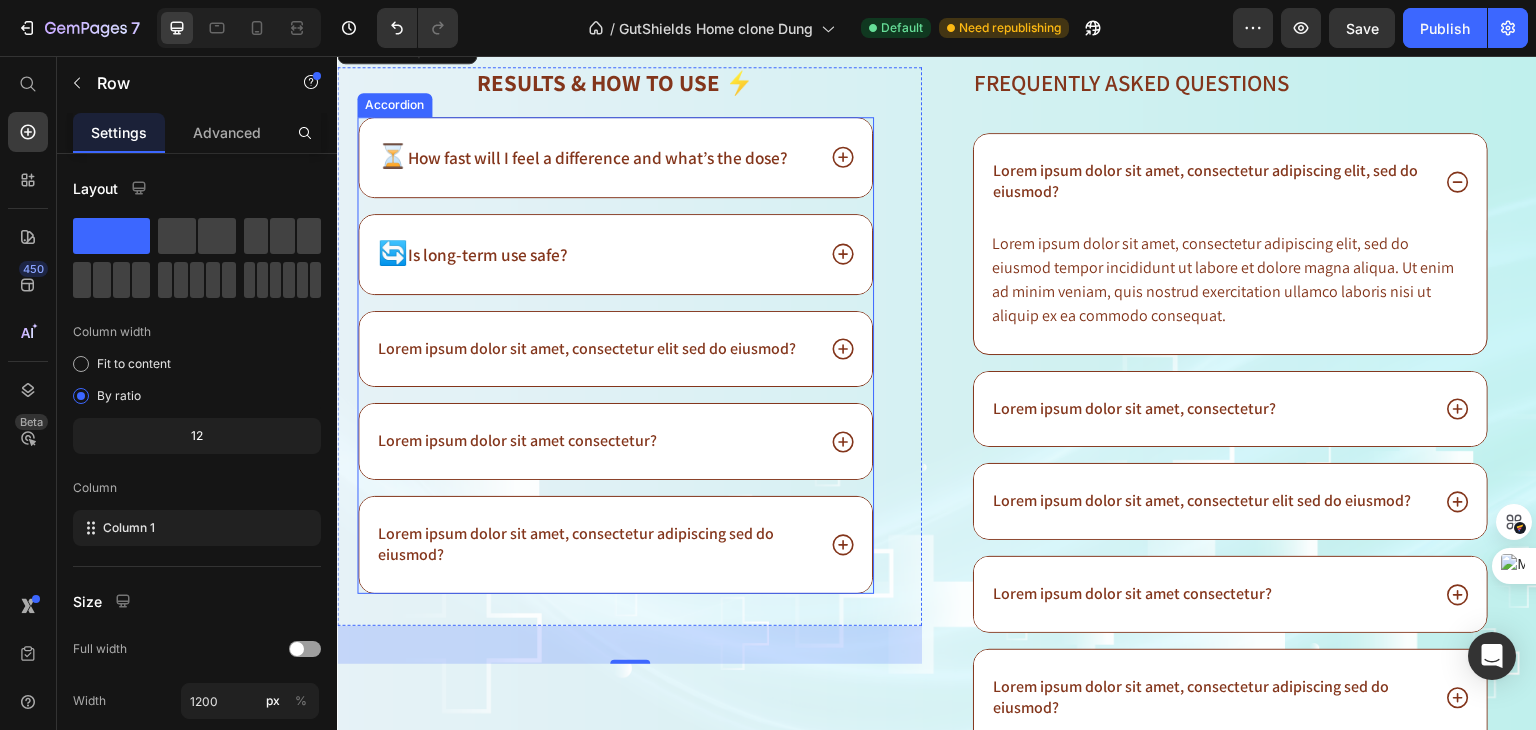 click 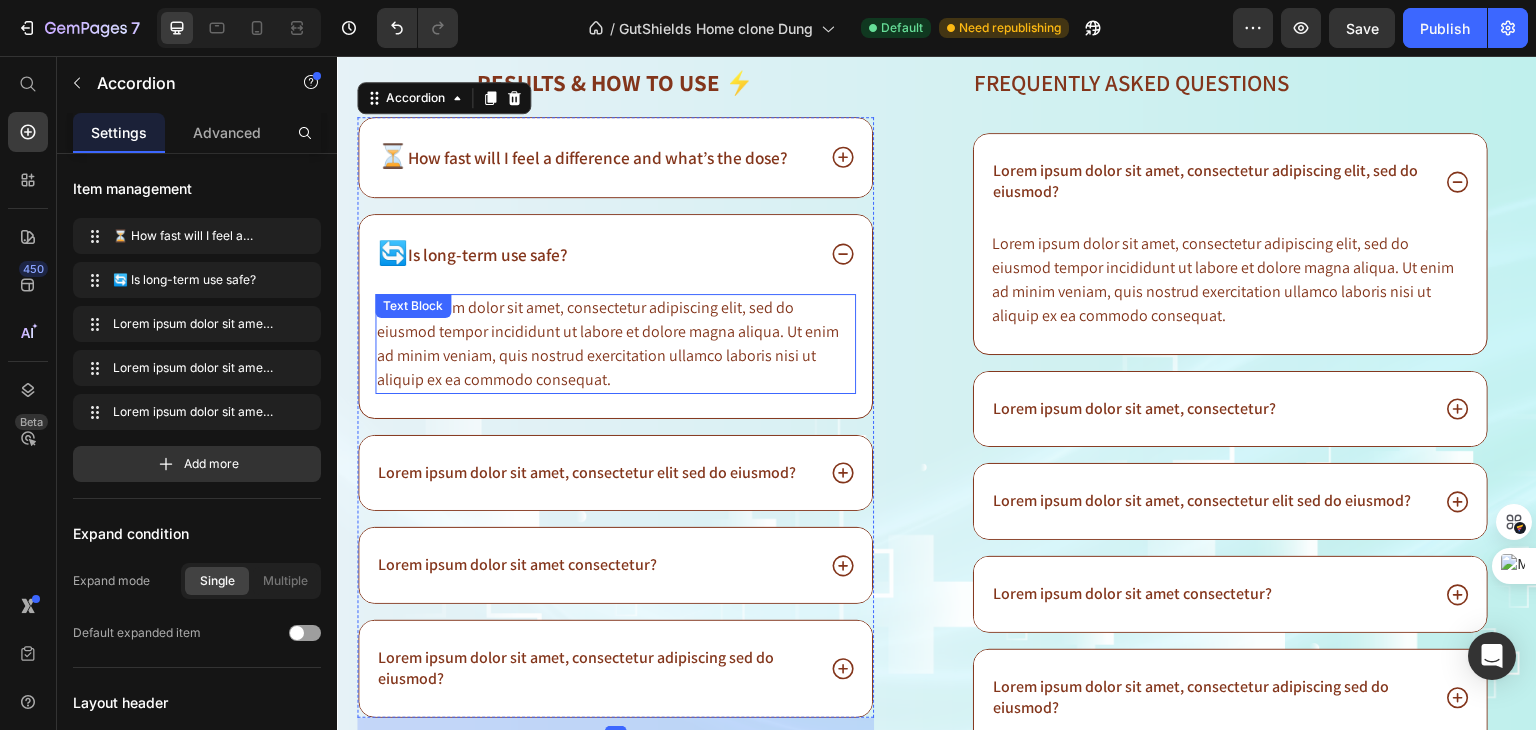 click on "Lorem ipsum dolor sit amet, consectetur adipiscing elit, sed do eiusmod tempor incididunt ut labore et dolore magna aliqua. Ut enim ad minim veniam, quis nostrud exercitation ullamco laboris nisi ut aliquip ex ea commodo consequat." at bounding box center (615, 344) 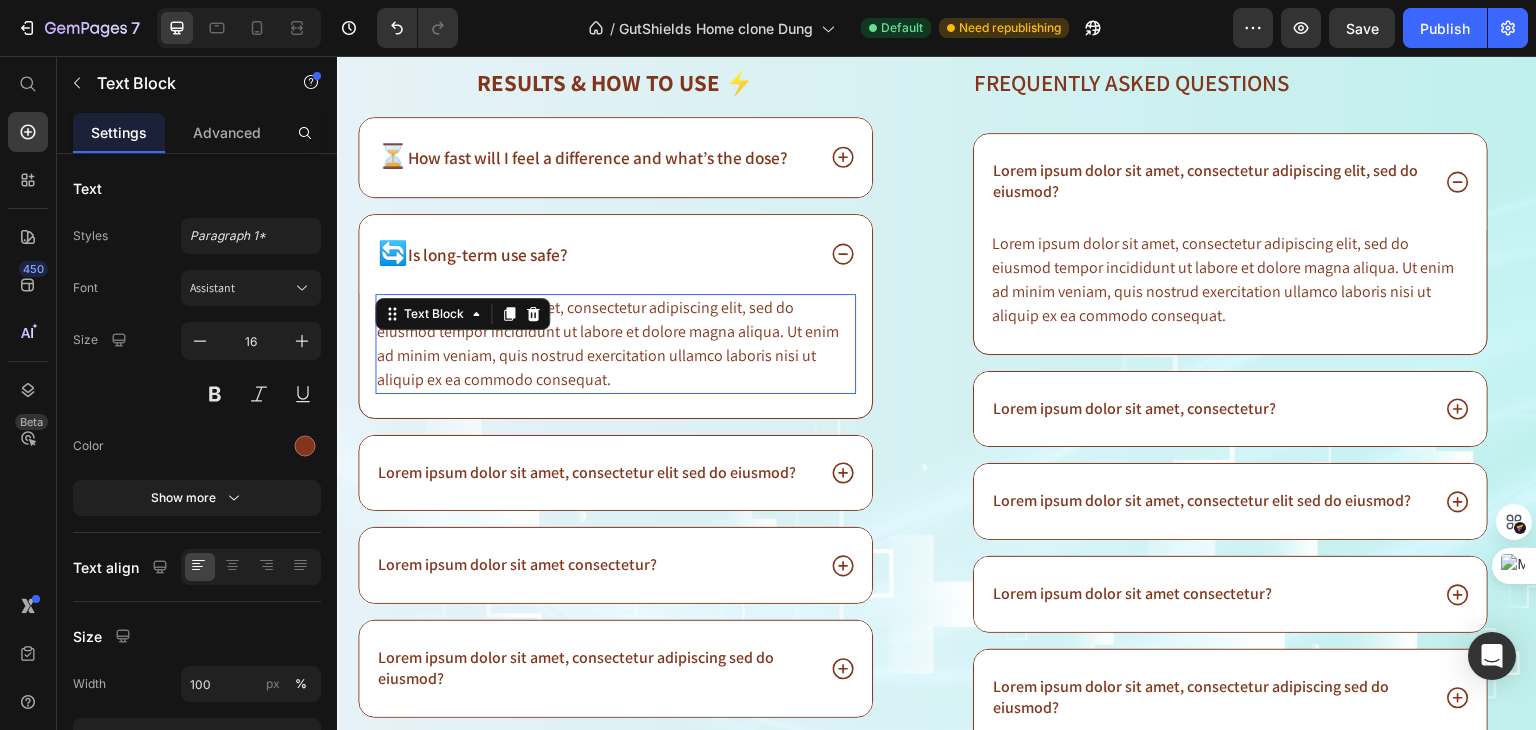click on "Lorem ipsum dolor sit amet, consectetur adipiscing elit, sed do eiusmod tempor incididunt ut labore et dolore magna aliqua. Ut enim ad minim veniam, quis nostrud exercitation ullamco laboris nisi ut aliquip ex ea commodo consequat." at bounding box center (615, 344) 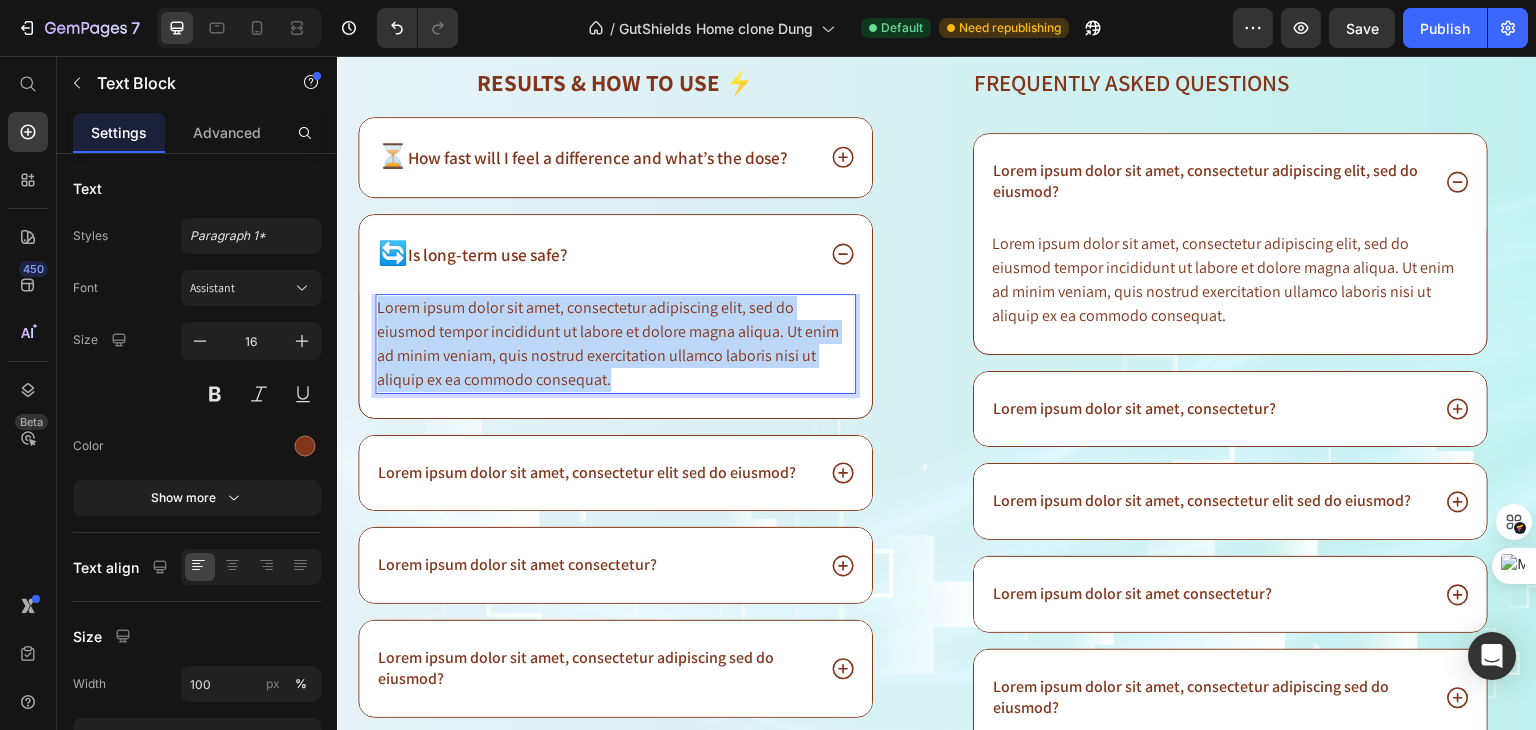 click on "Lorem ipsum dolor sit amet, consectetur adipiscing elit, sed do eiusmod tempor incididunt ut labore et dolore magna aliqua. Ut enim ad minim veniam, quis nostrud exercitation ullamco laboris nisi ut aliquip ex ea commodo consequat." at bounding box center [615, 344] 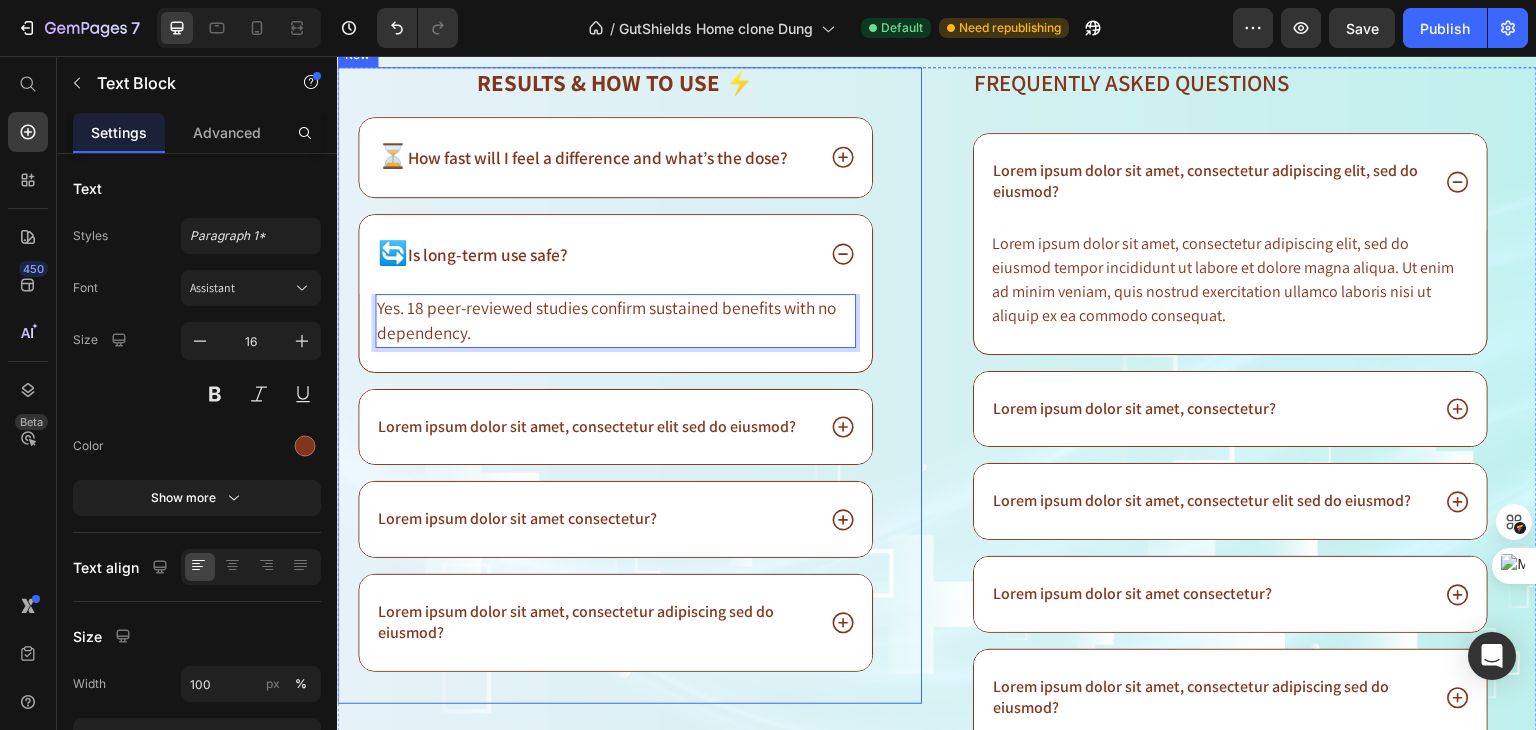 click on "⁠⁠⁠⁠⁠⁠⁠ Results & How to Use ⚡️ Heading
⏳  How fast will I feel a difference and what’s the dose?
🔄  Is long-term use safe? Yes. 18 peer-reviewed studies confirm sustained benefits with no dependency. Text Block   0
Lorem ipsum dolor sit amet, consectetur elit sed do eiusmod?
Lorem ipsum dolor sit amet consectetur?
Lorem ipsum dolor sit amet, consectetur adipiscing sed do eiusmod? Accordion Row" at bounding box center (629, 385) 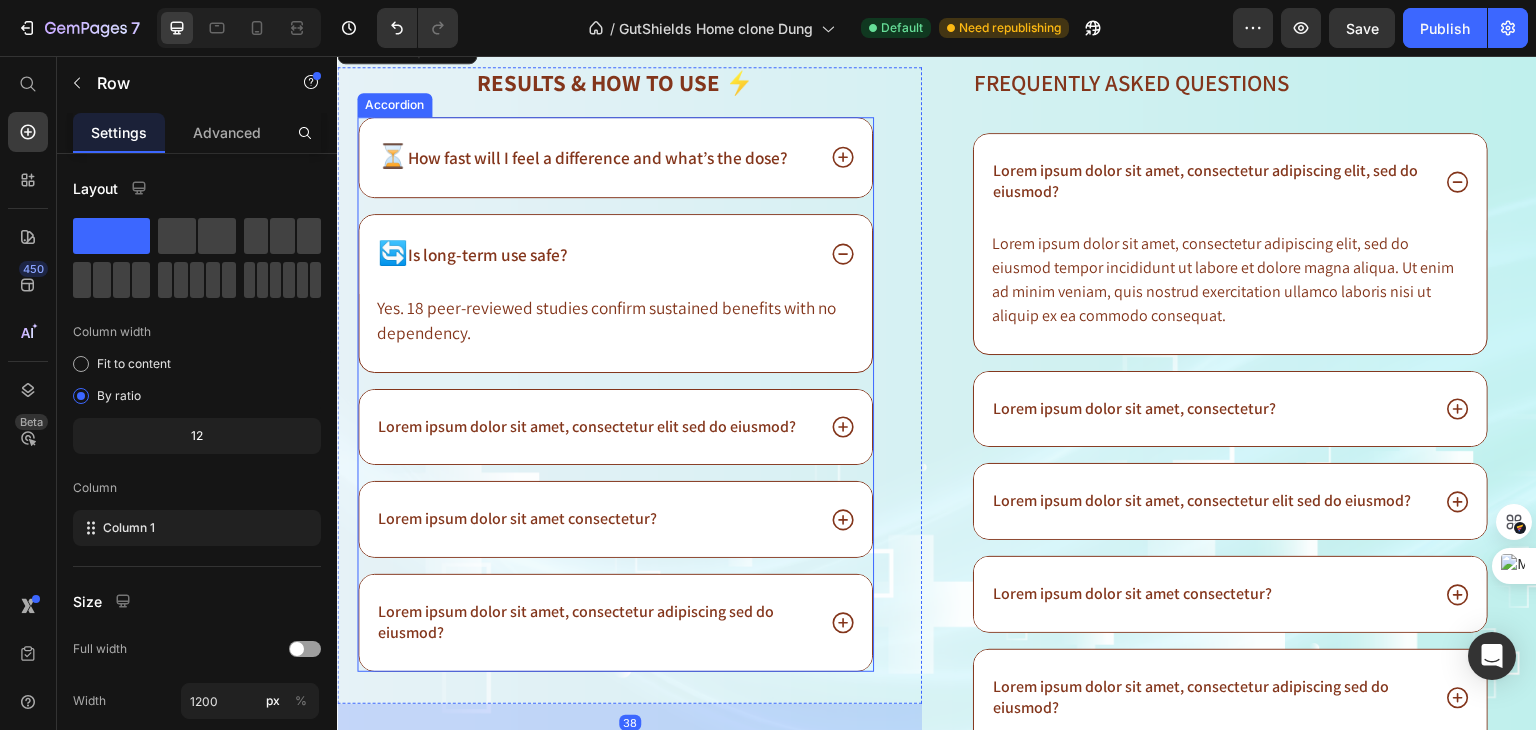 click 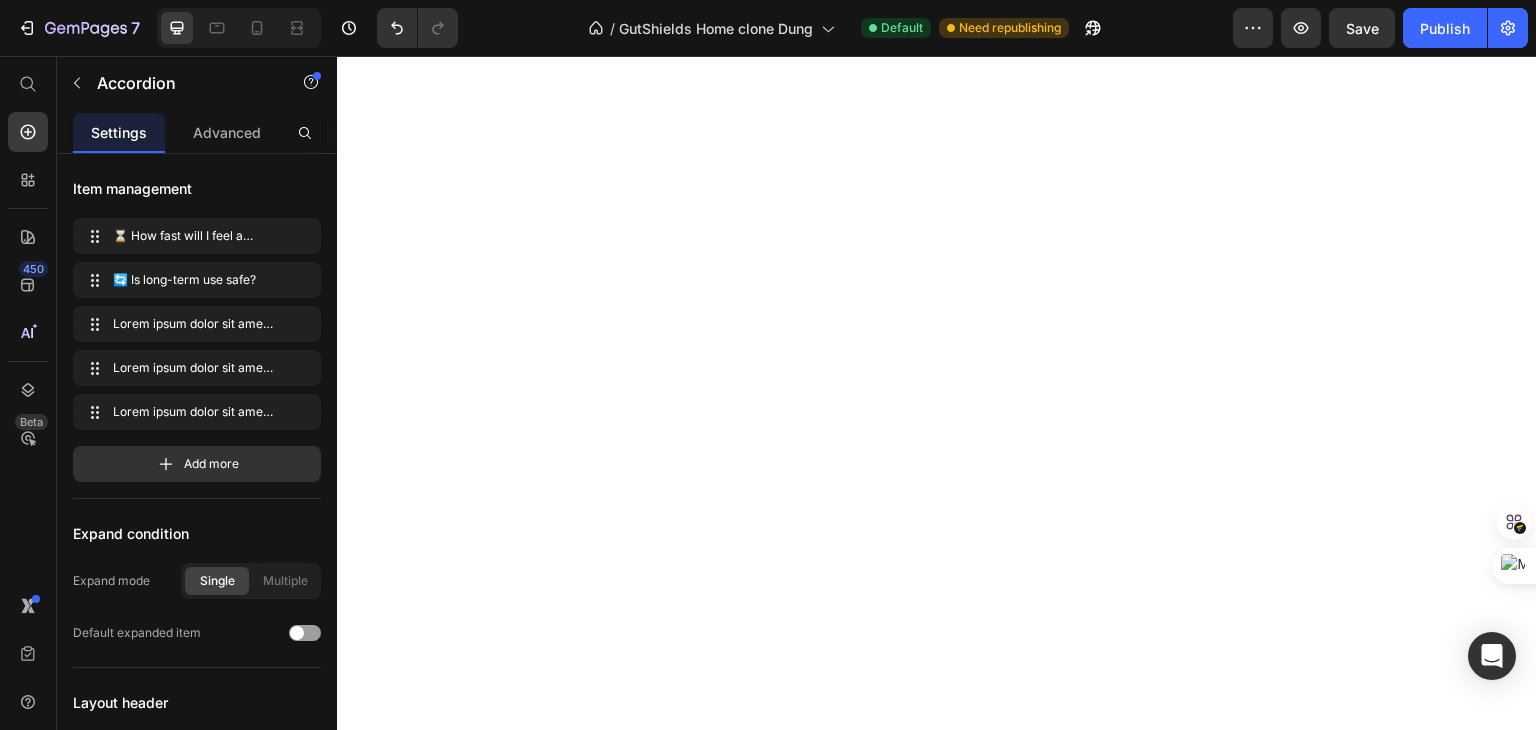 scroll, scrollTop: 0, scrollLeft: 0, axis: both 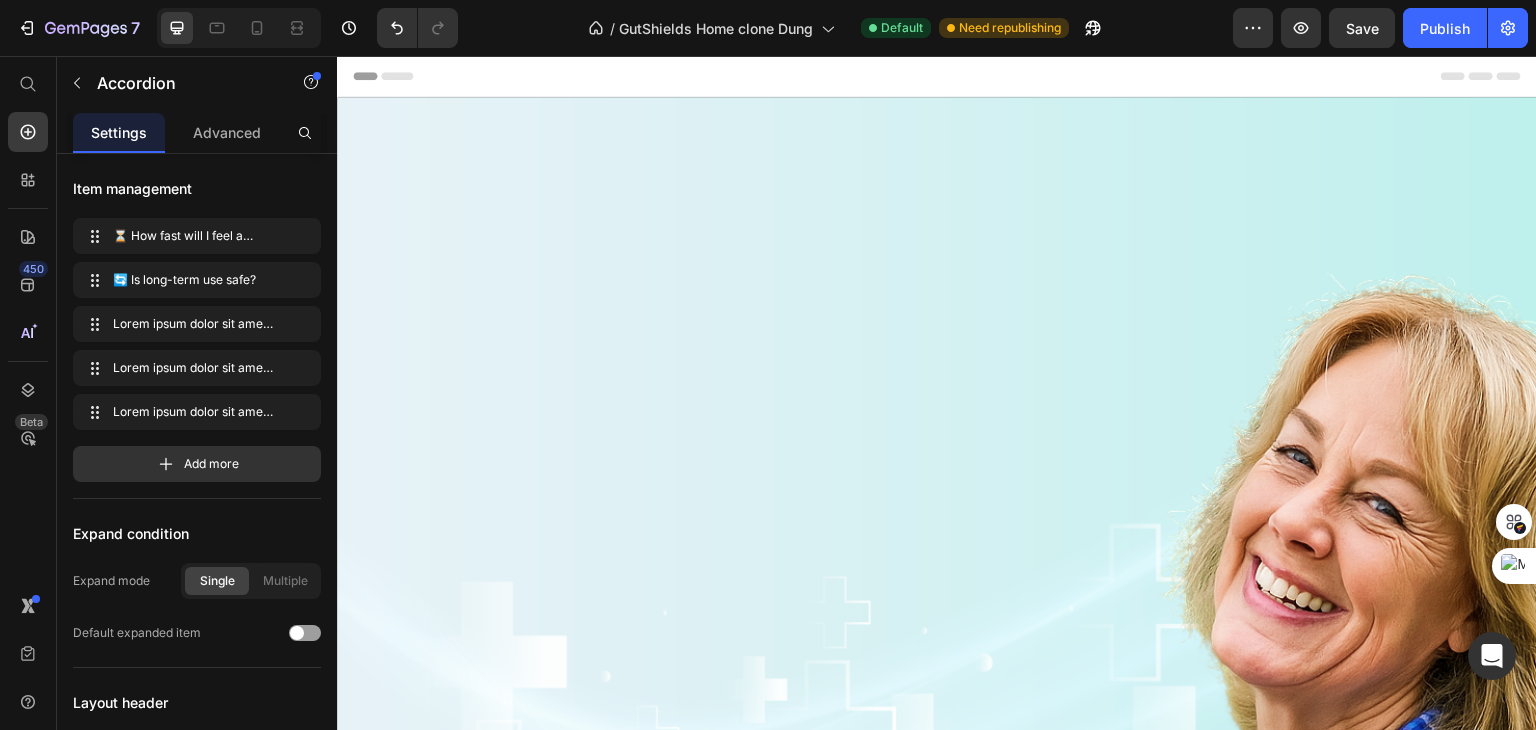 click on "Lorem ipsum dolor sit amet, consectetur elit sed do eiusmod?" at bounding box center (587, 17072) 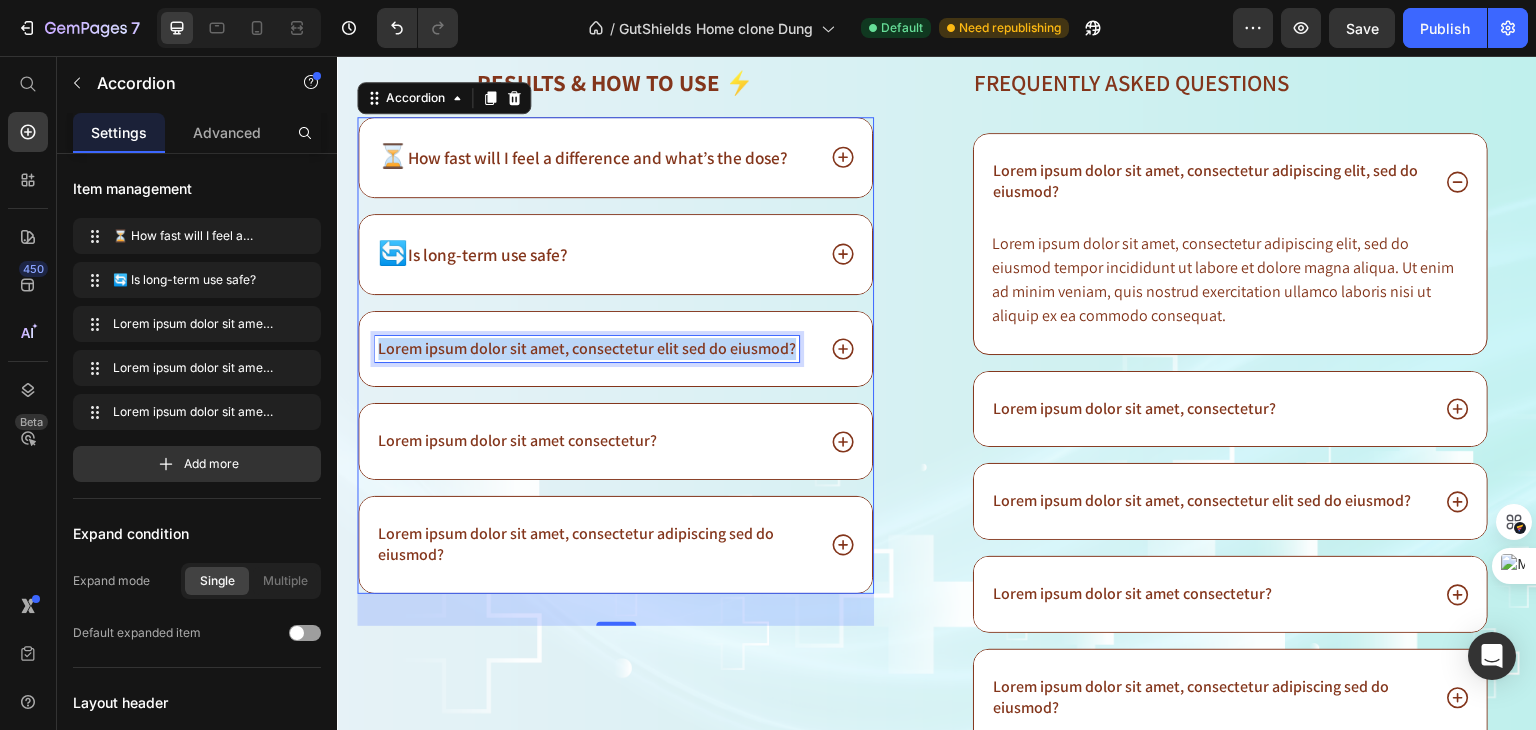 click on "Lorem ipsum dolor sit amet, consectetur elit sed do eiusmod?" at bounding box center (587, 349) 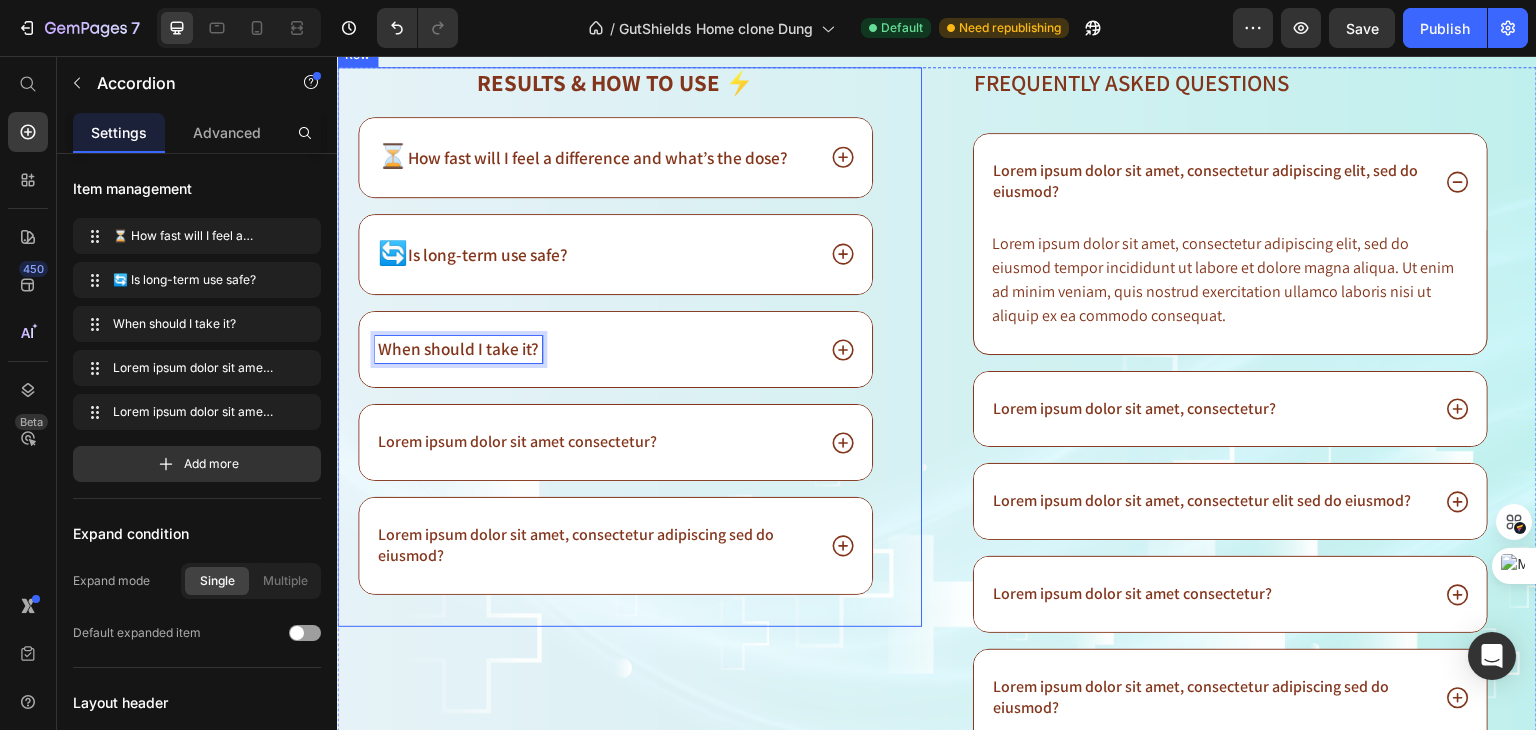 click on "⁠⁠⁠⁠⁠⁠⁠ Results & How to Use ⚡️ Heading
⏳  How fast will I feel a difference and what’s the dose?
🔄  Is long-term use safe?
When should I take it?
Lorem ipsum dolor sit amet consectetur?
Lorem ipsum dolor sit amet, consectetur adipiscing sed do eiusmod? Accordion   32 Row" at bounding box center [629, 347] 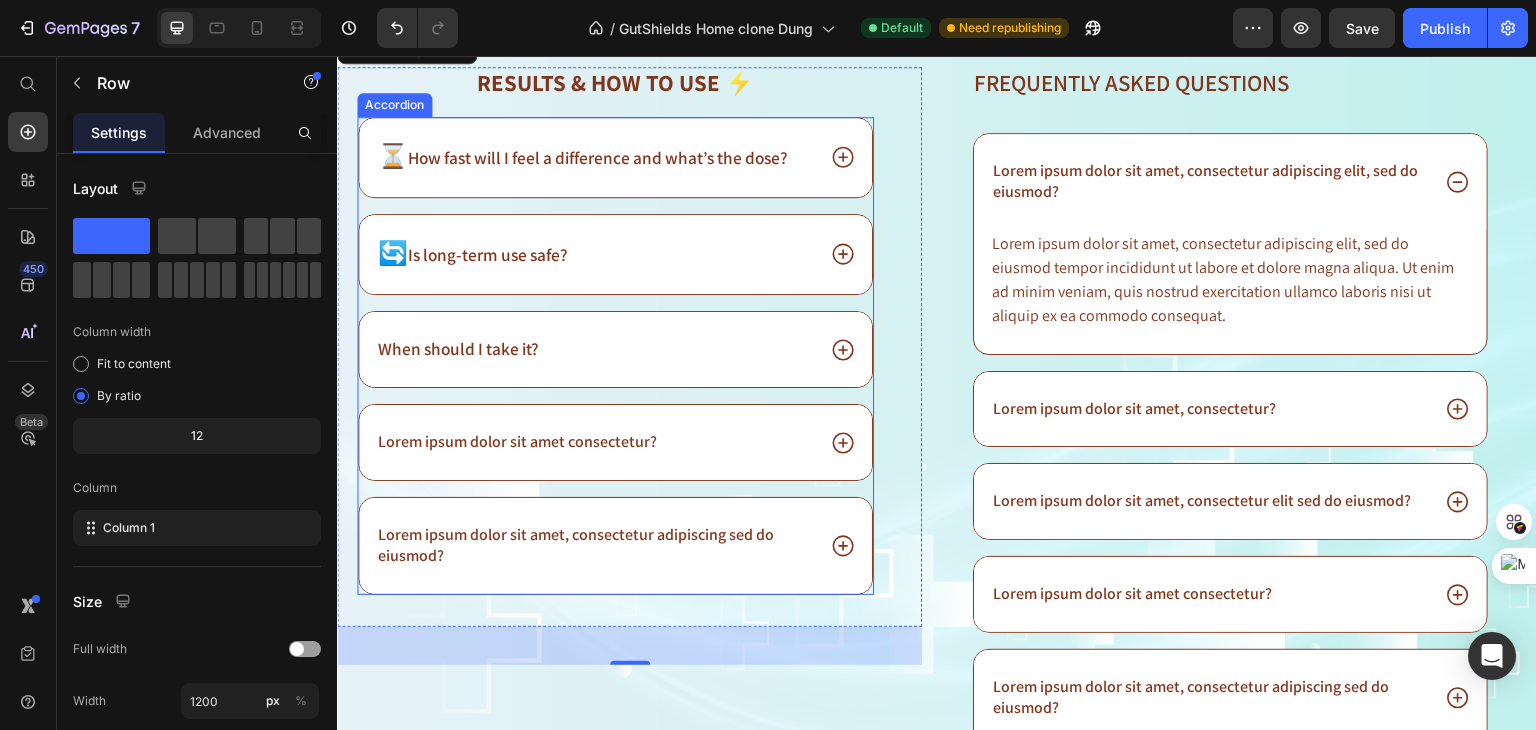 click on "When should I take it?" at bounding box center (458, 348) 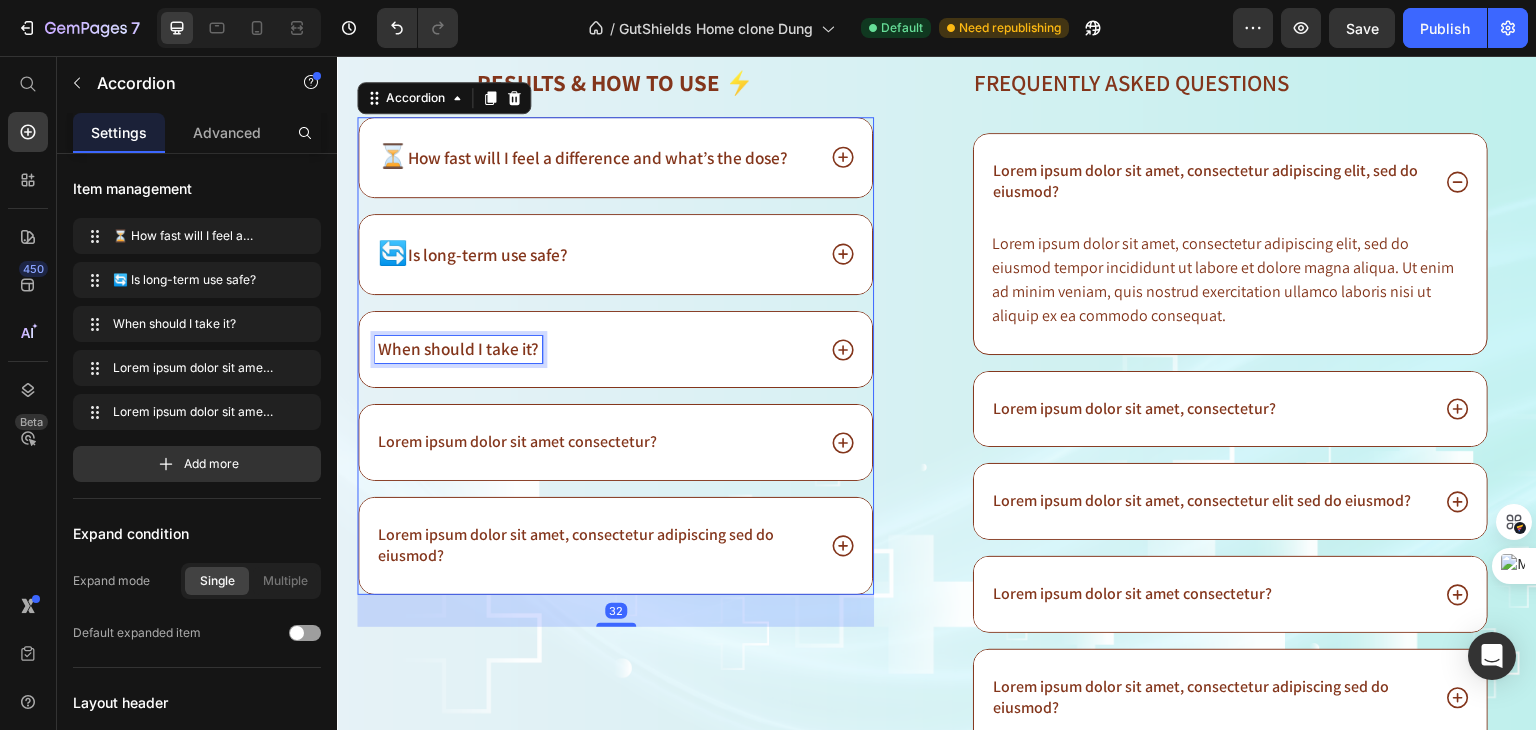 click on "When should I take it?" at bounding box center [458, 348] 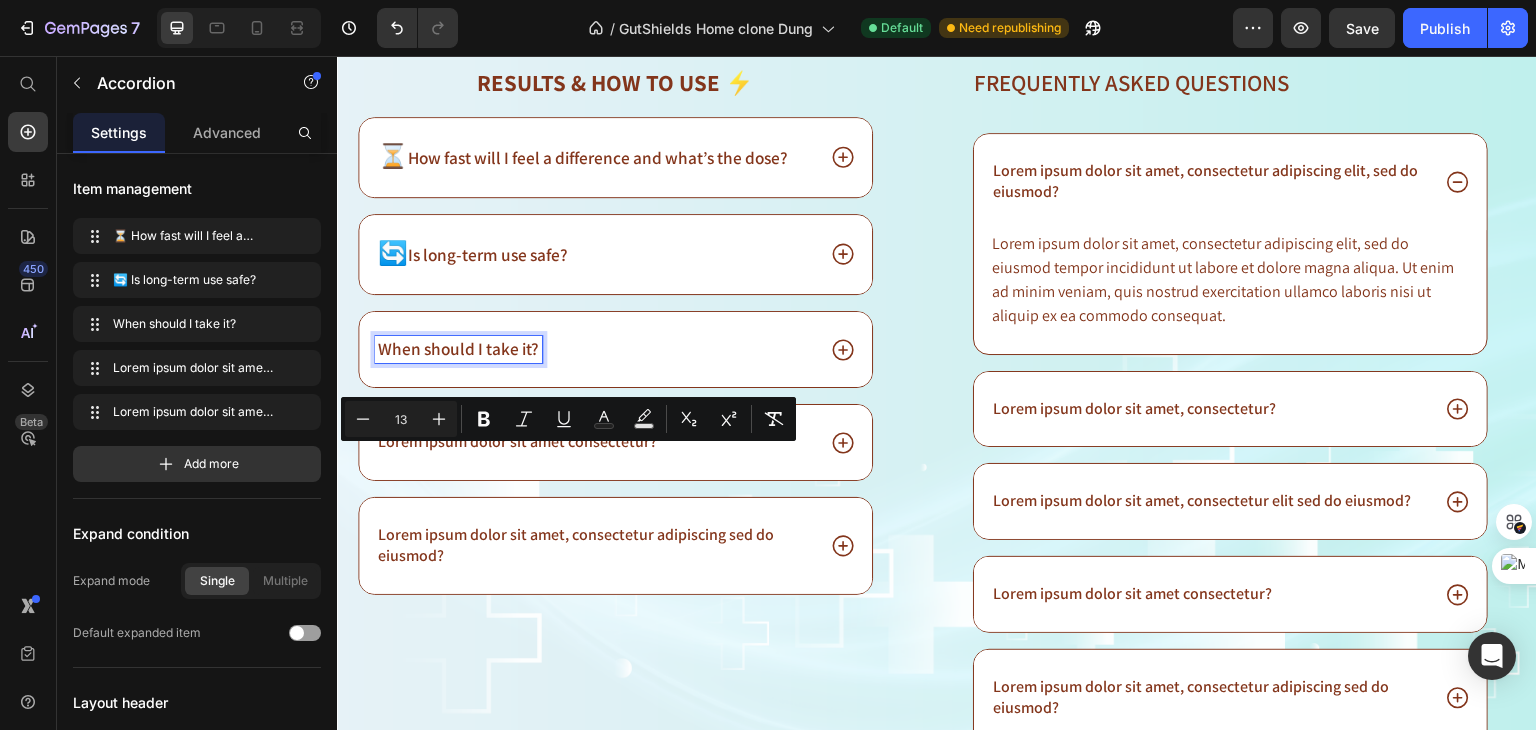 click on "When should I take it?" at bounding box center [458, 348] 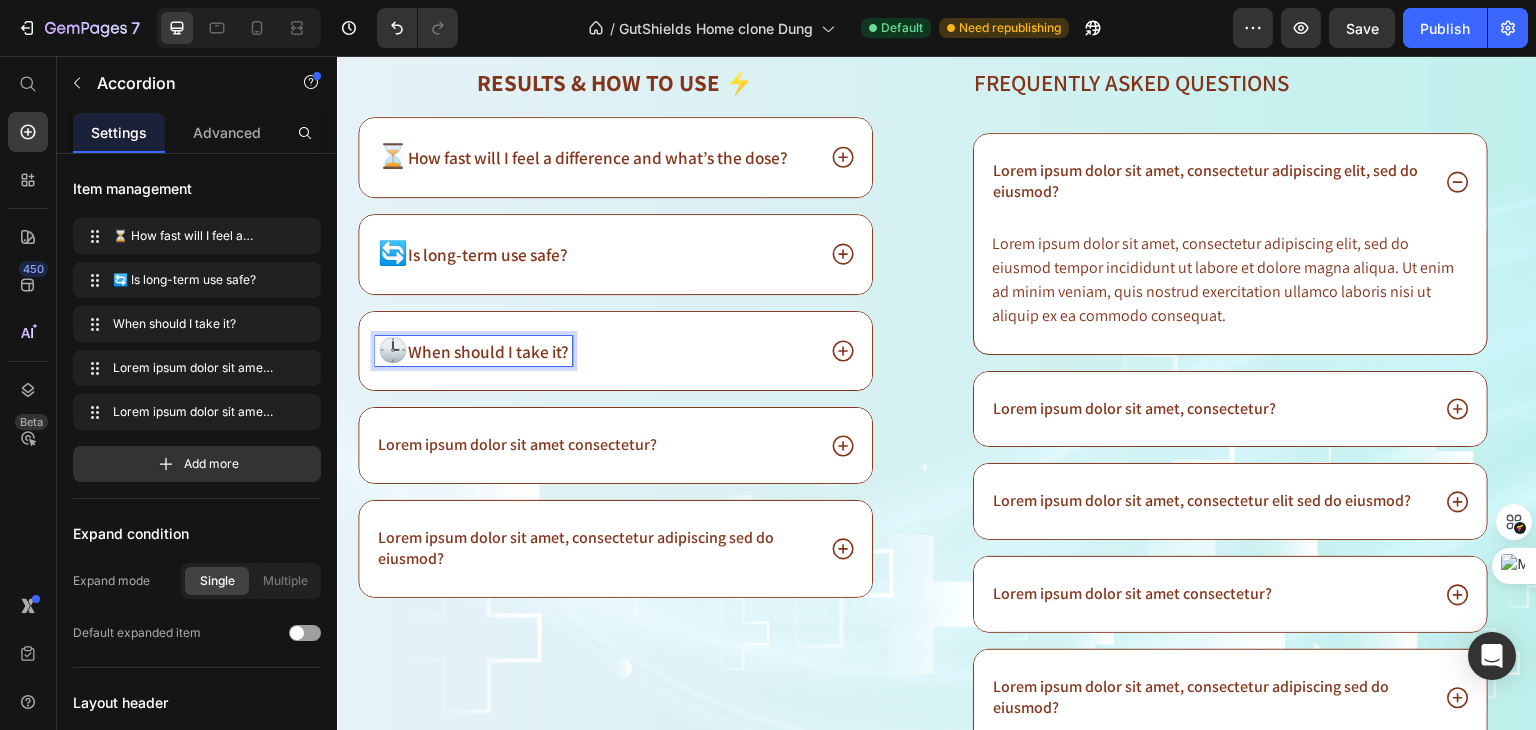 click on "⁠⁠⁠⁠⁠⁠⁠ Results & How to Use ⚡️ Heading
⏳  How fast will I feel a difference and what’s the dose?
🔄  Is long-term use safe?
🕒  When should I take it?
Lorem ipsum dolor sit amet consectetur?
Lorem ipsum dolor sit amet, consectetur adipiscing sed do eiusmod? Accordion   32 Row" at bounding box center (629, 348) 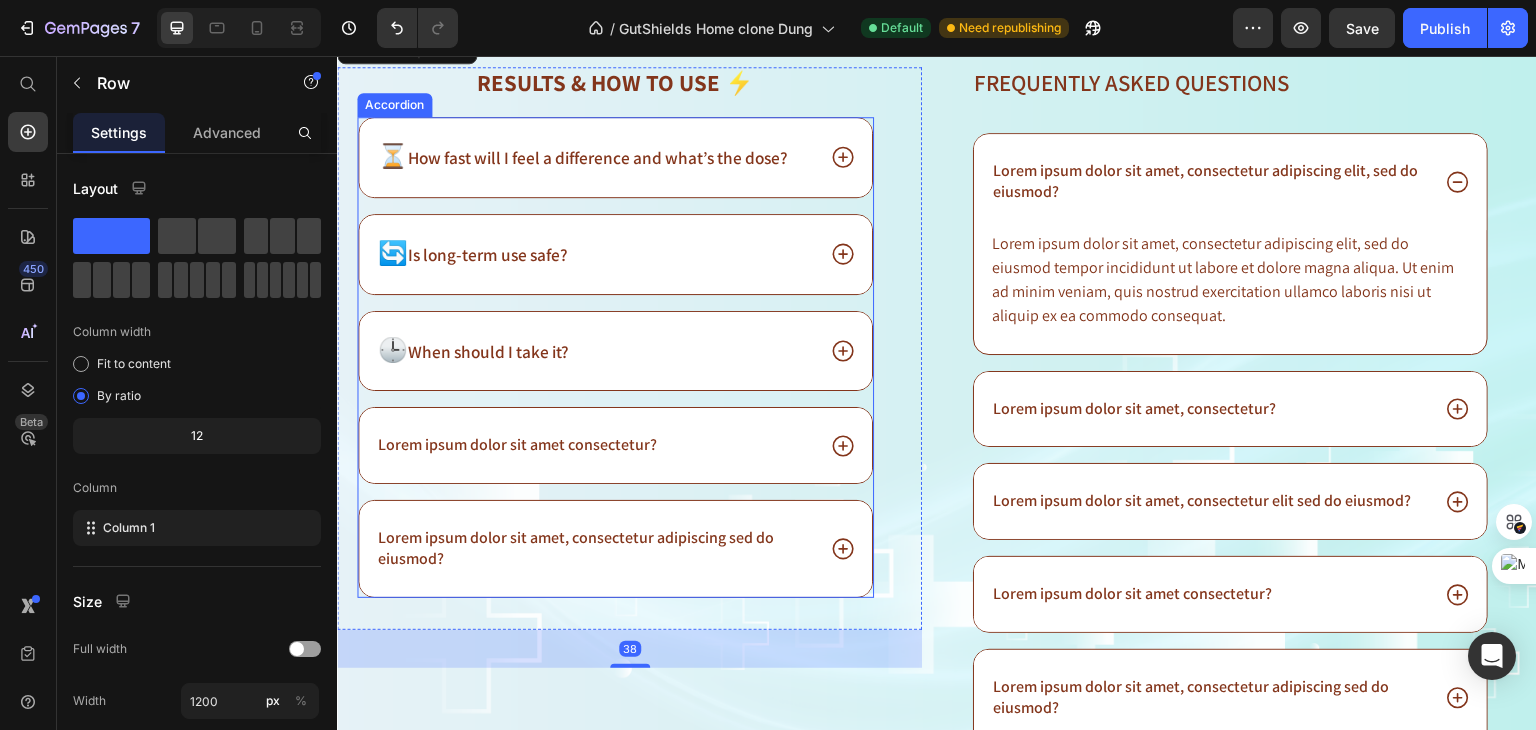 click 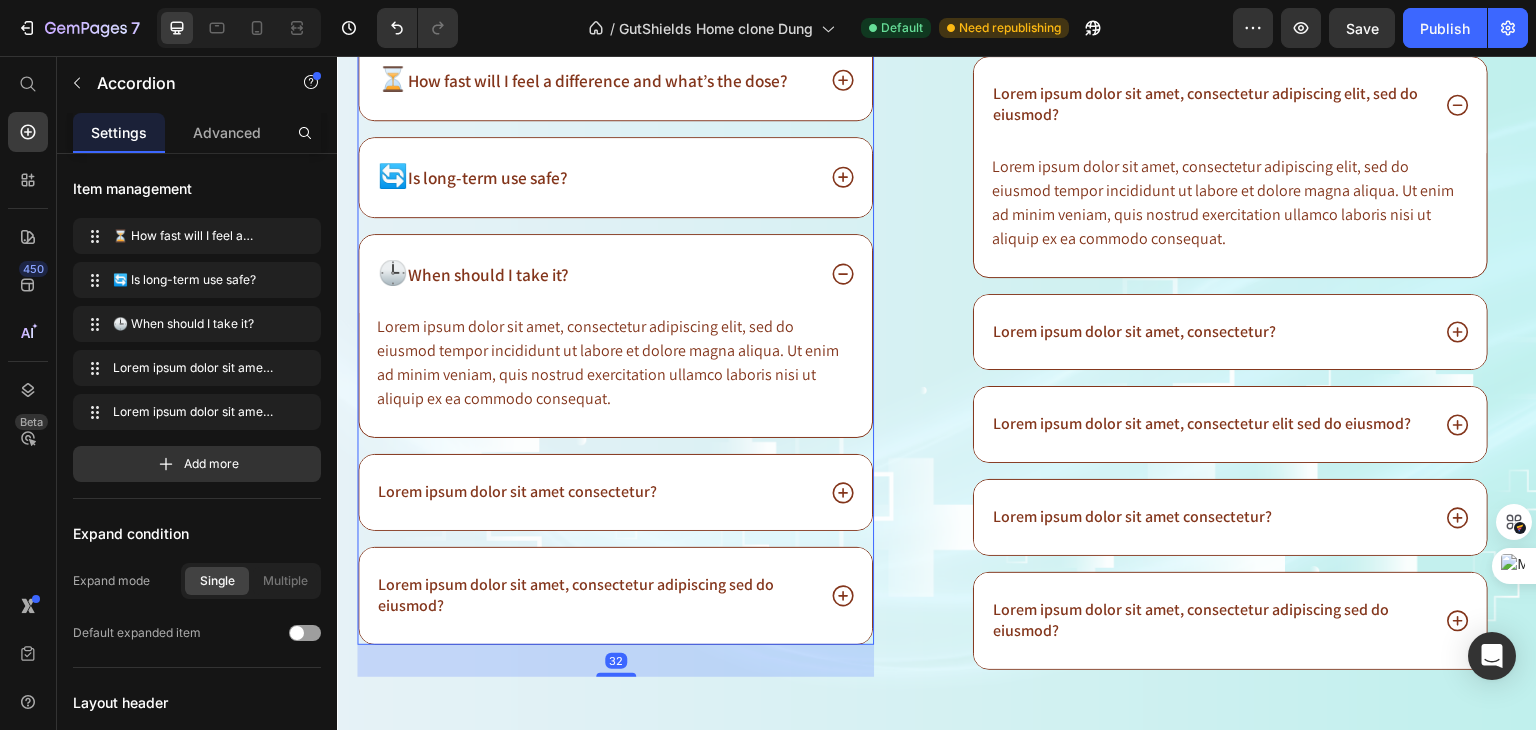 scroll, scrollTop: 16823, scrollLeft: 0, axis: vertical 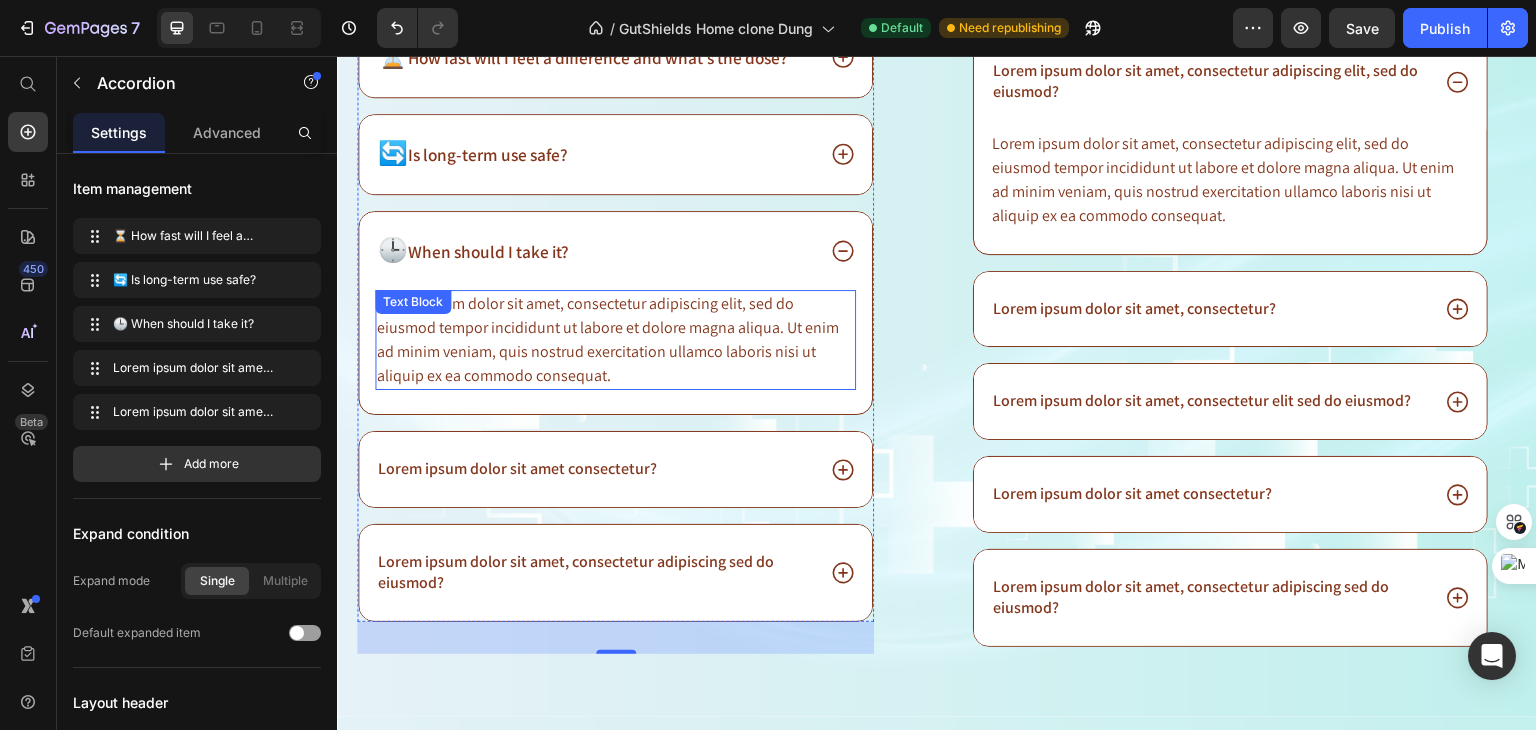 click on "Lorem ipsum dolor sit amet, consectetur adipiscing elit, sed do eiusmod tempor incididunt ut labore et dolore magna aliqua. Ut enim ad minim veniam, quis nostrud exercitation ullamco laboris nisi ut aliquip ex ea commodo consequat." at bounding box center (615, 340) 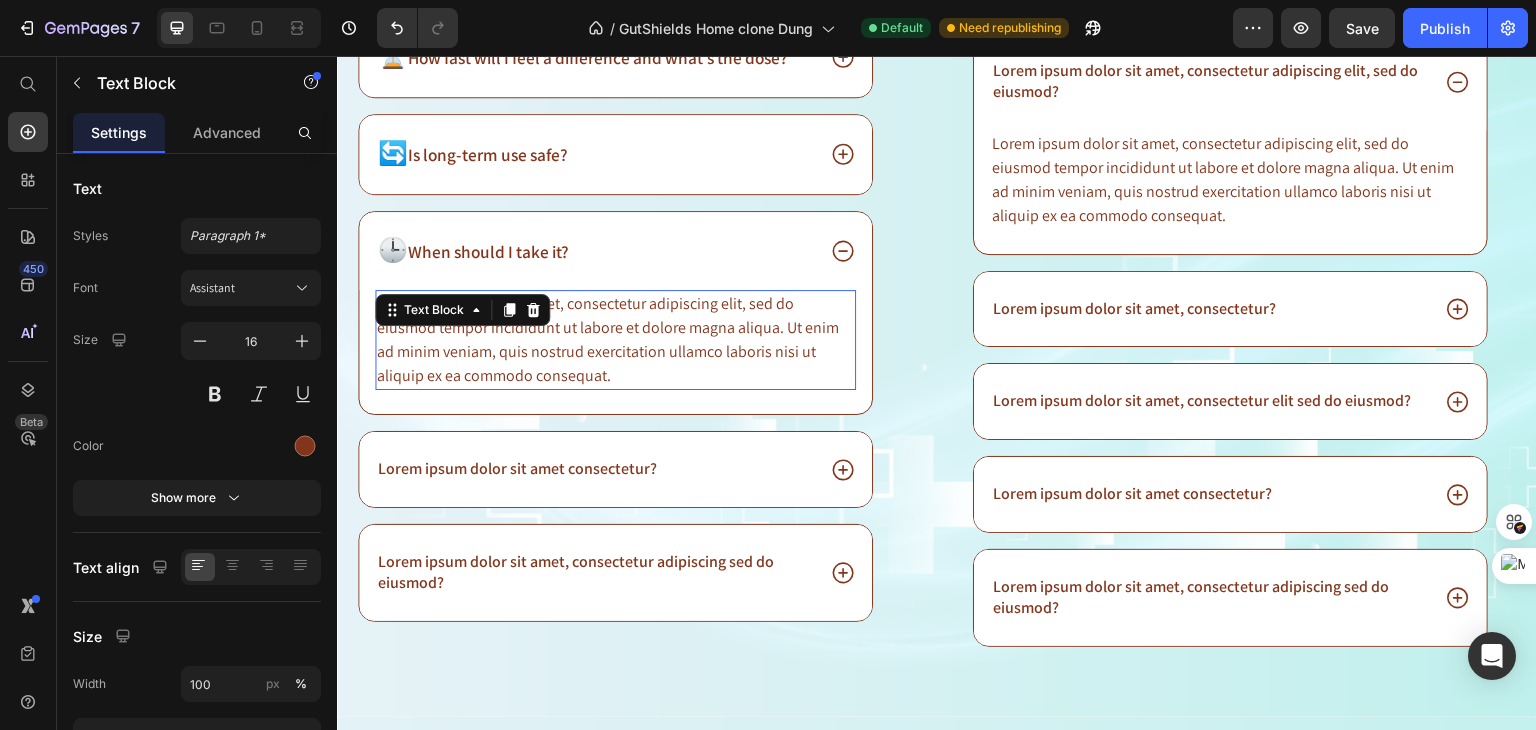 click on "Lorem ipsum dolor sit amet, consectetur adipiscing elit, sed do eiusmod tempor incididunt ut labore et dolore magna aliqua. Ut enim ad minim veniam, quis nostrud exercitation ullamco laboris nisi ut aliquip ex ea commodo consequat." at bounding box center (615, 340) 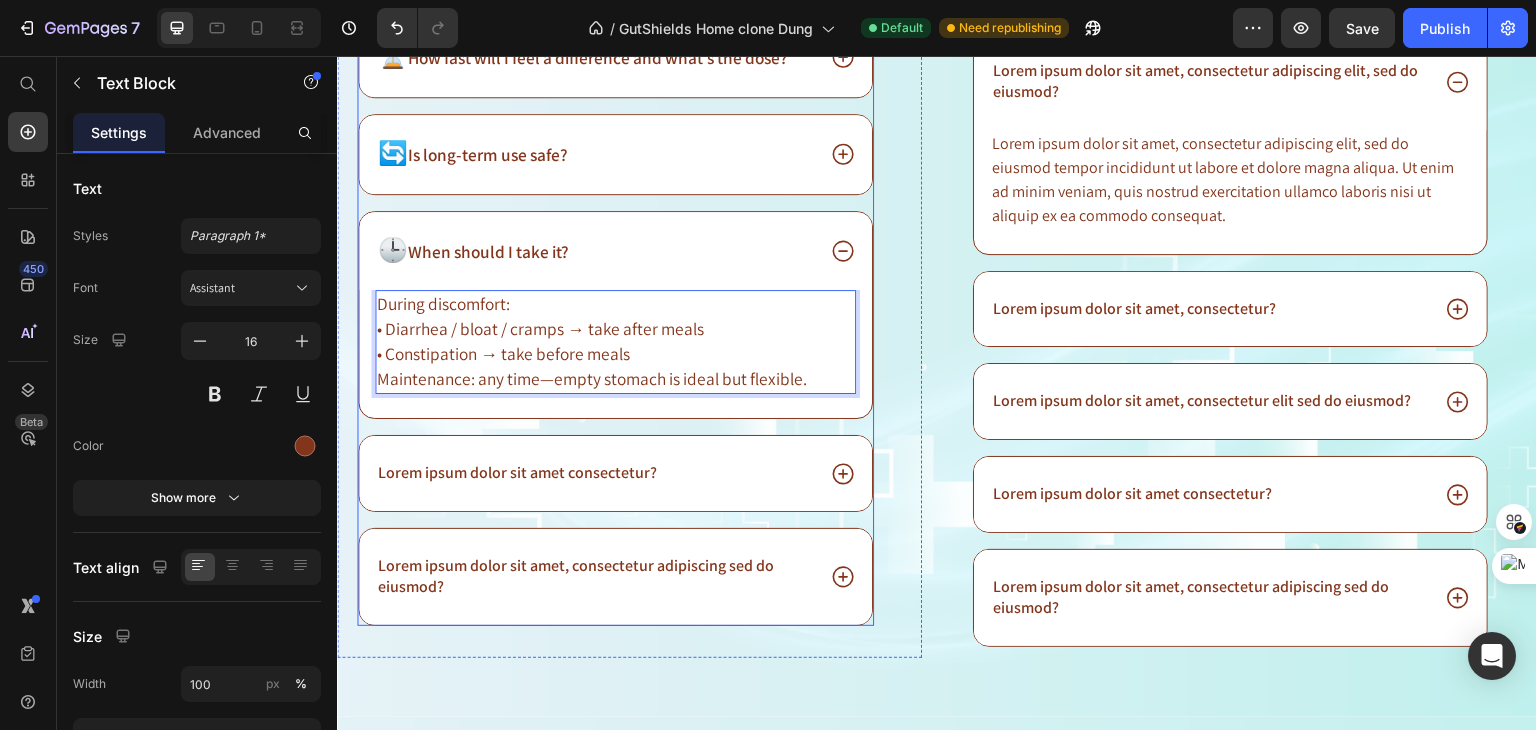 click on "⁠⁠⁠⁠⁠⁠⁠ Results & How to Use ⚡️ Heading
⏳  How fast will I feel a difference and what’s the dose?
🔄  Is long-term use safe?
🕒  When should I take it? During discomfort: • Diarrhea / bloat / cramps → take after meals • Constipation → take before meals Maintenance: any time—empty stomach is ideal but flexible. Text Block   0
Lorem ipsum dolor sit amet consectetur?
Lorem ipsum dolor sit amet, consectetur adipiscing sed do eiusmod? Accordion Row" at bounding box center [629, 312] 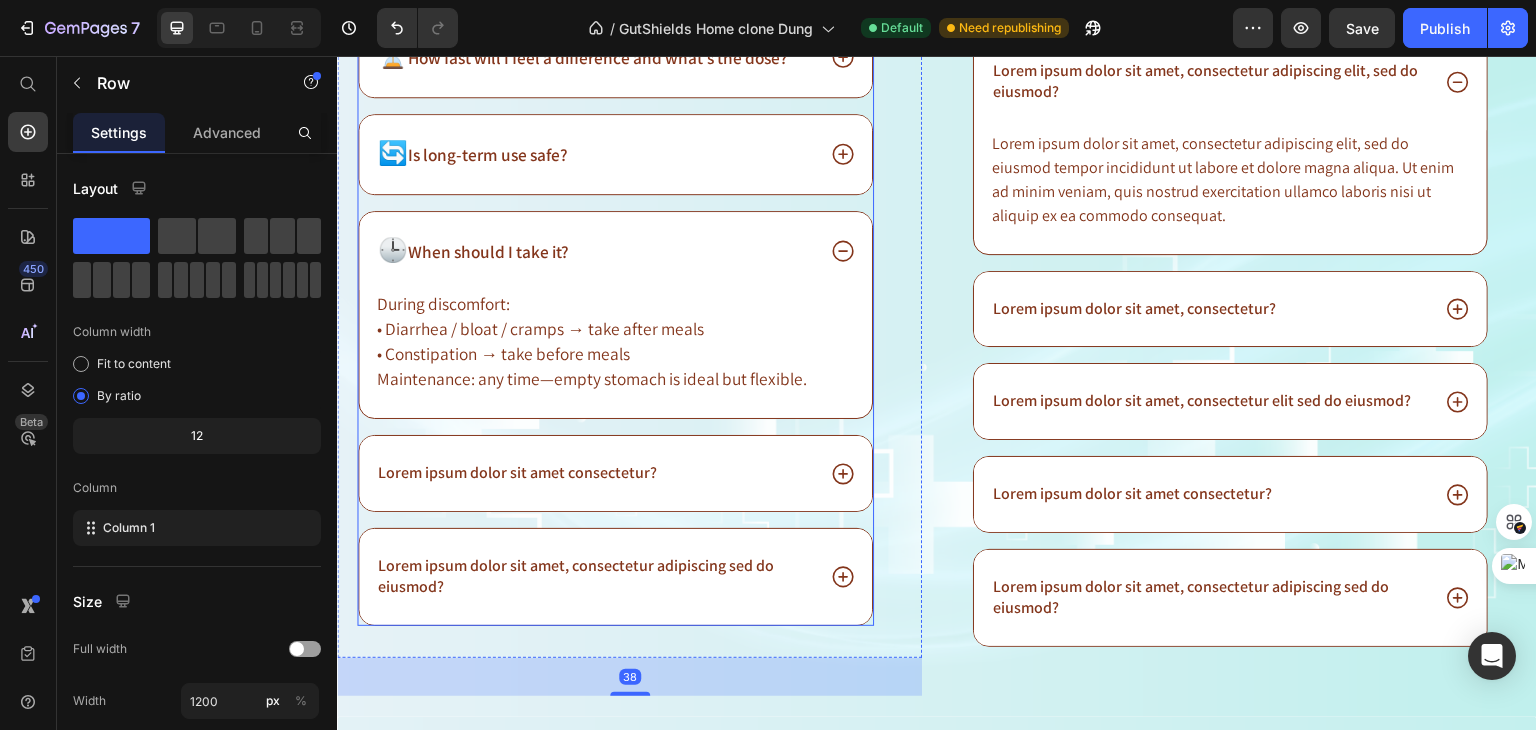 click 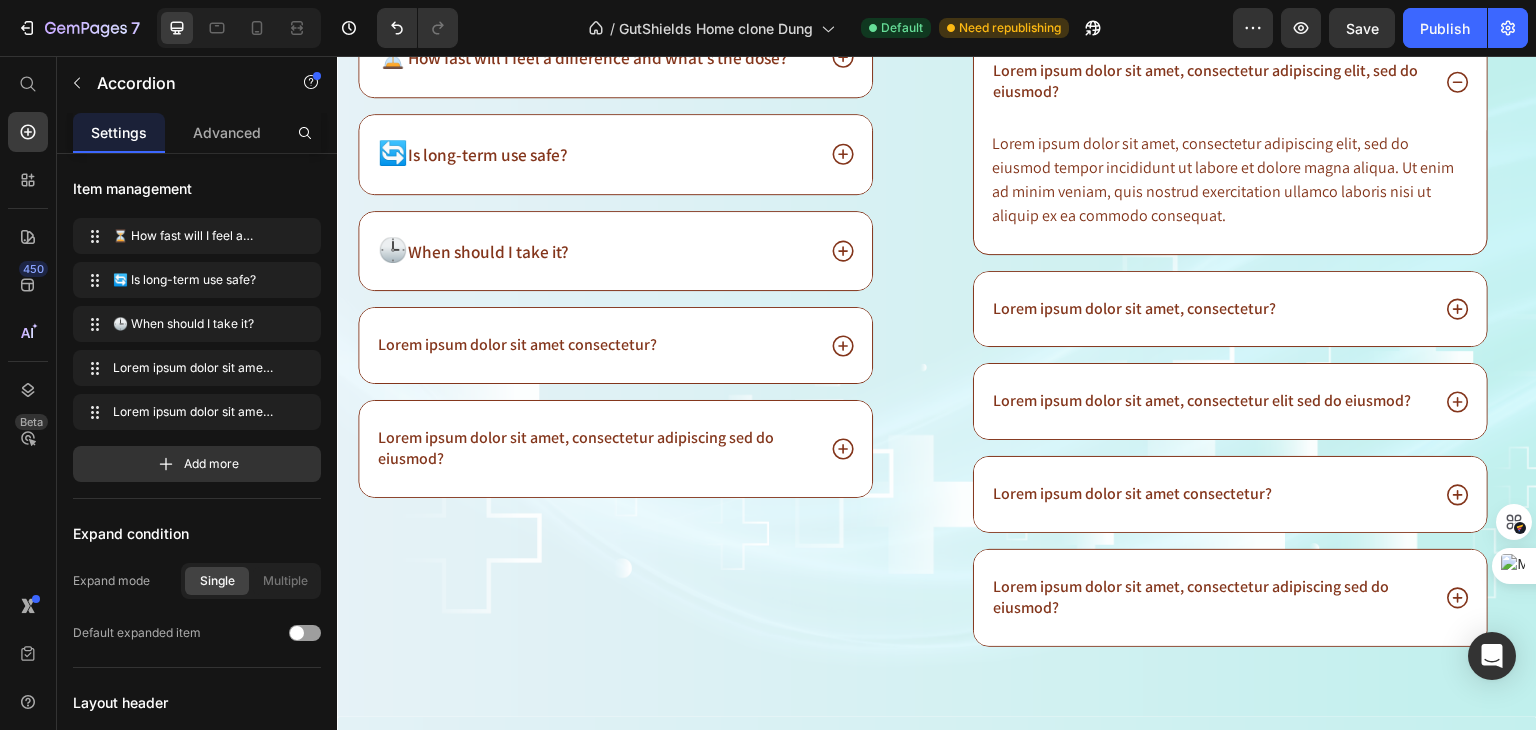 click 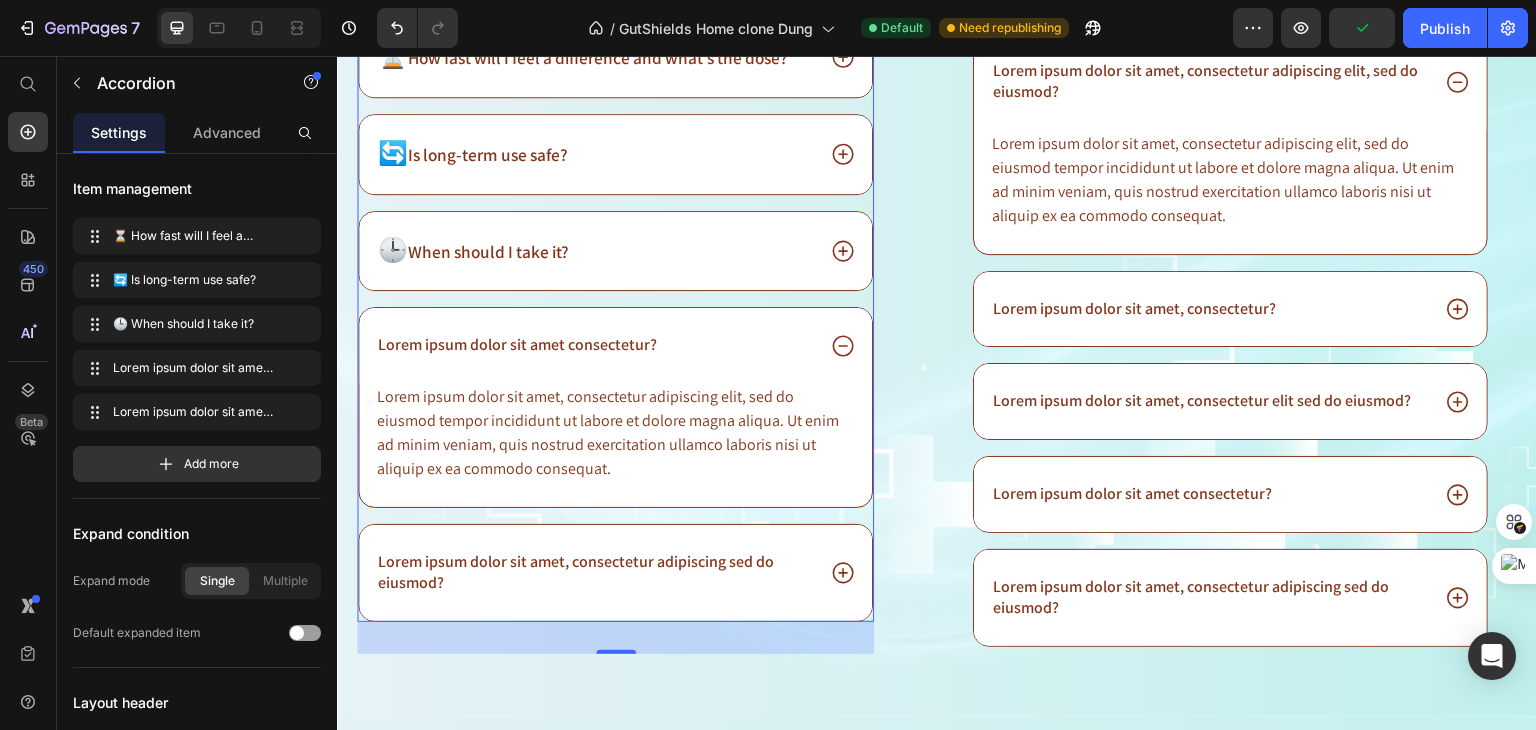 click on "Lorem ipsum dolor sit amet consectetur?" at bounding box center (517, 345) 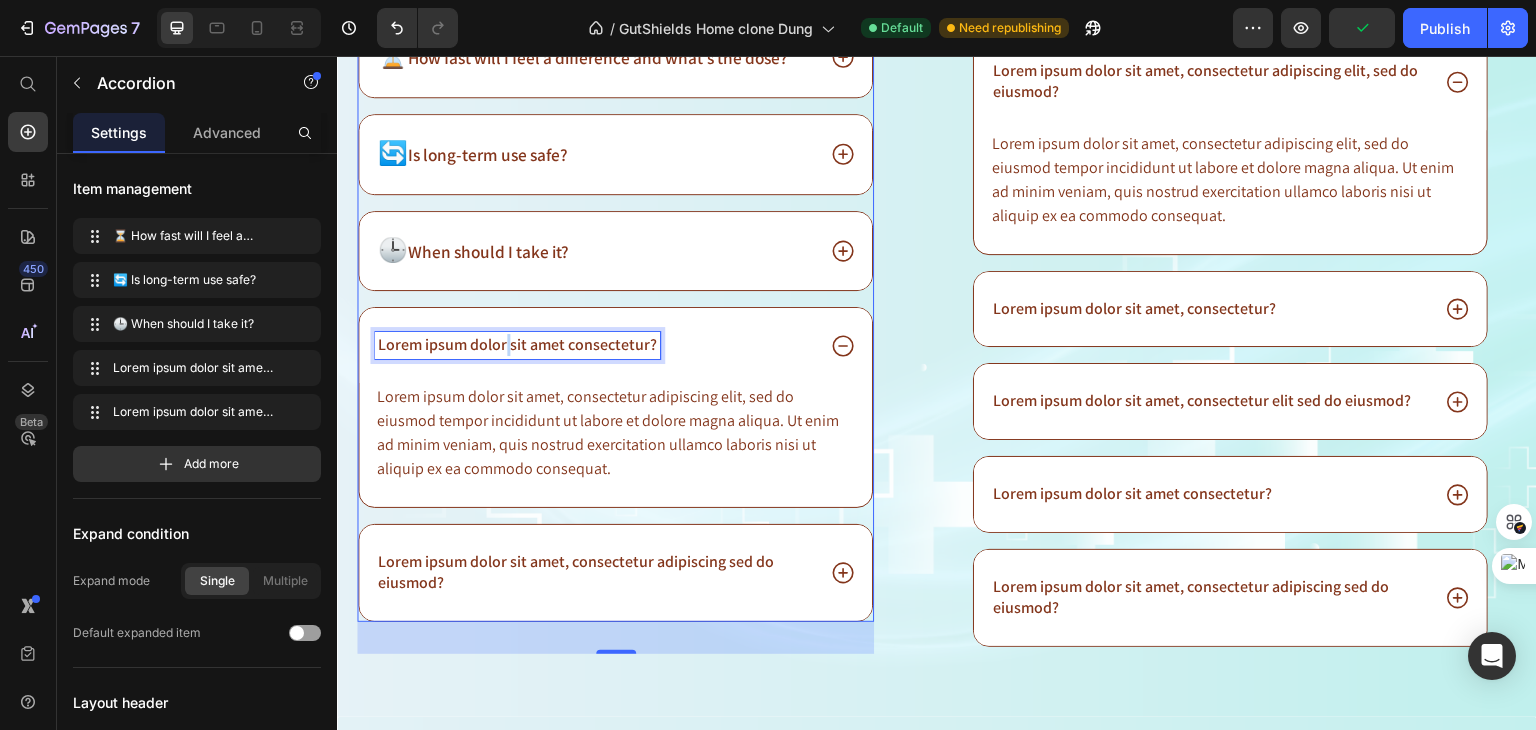 click on "Lorem ipsum dolor sit amet consectetur?" at bounding box center (517, 345) 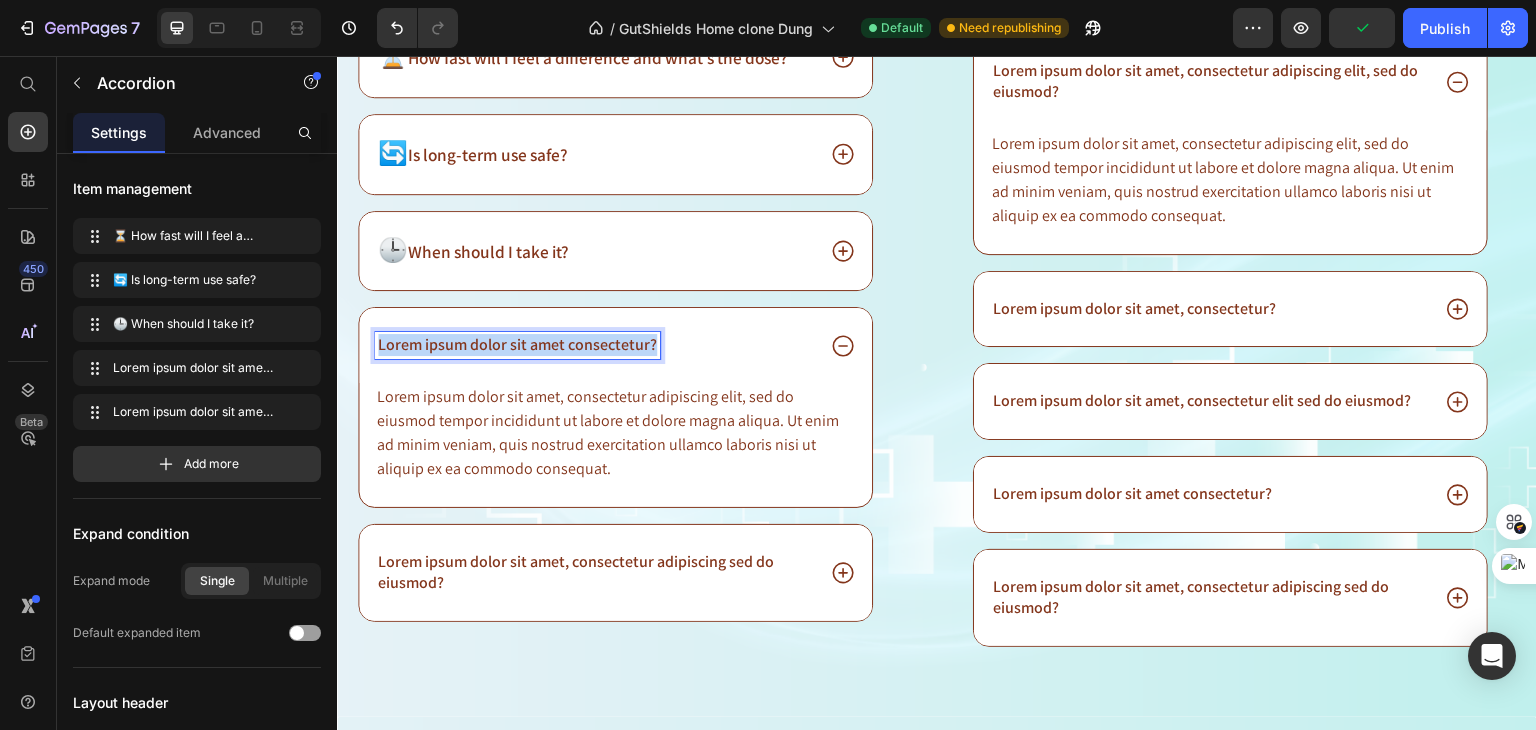click on "Lorem ipsum dolor sit amet consectetur?" at bounding box center [517, 345] 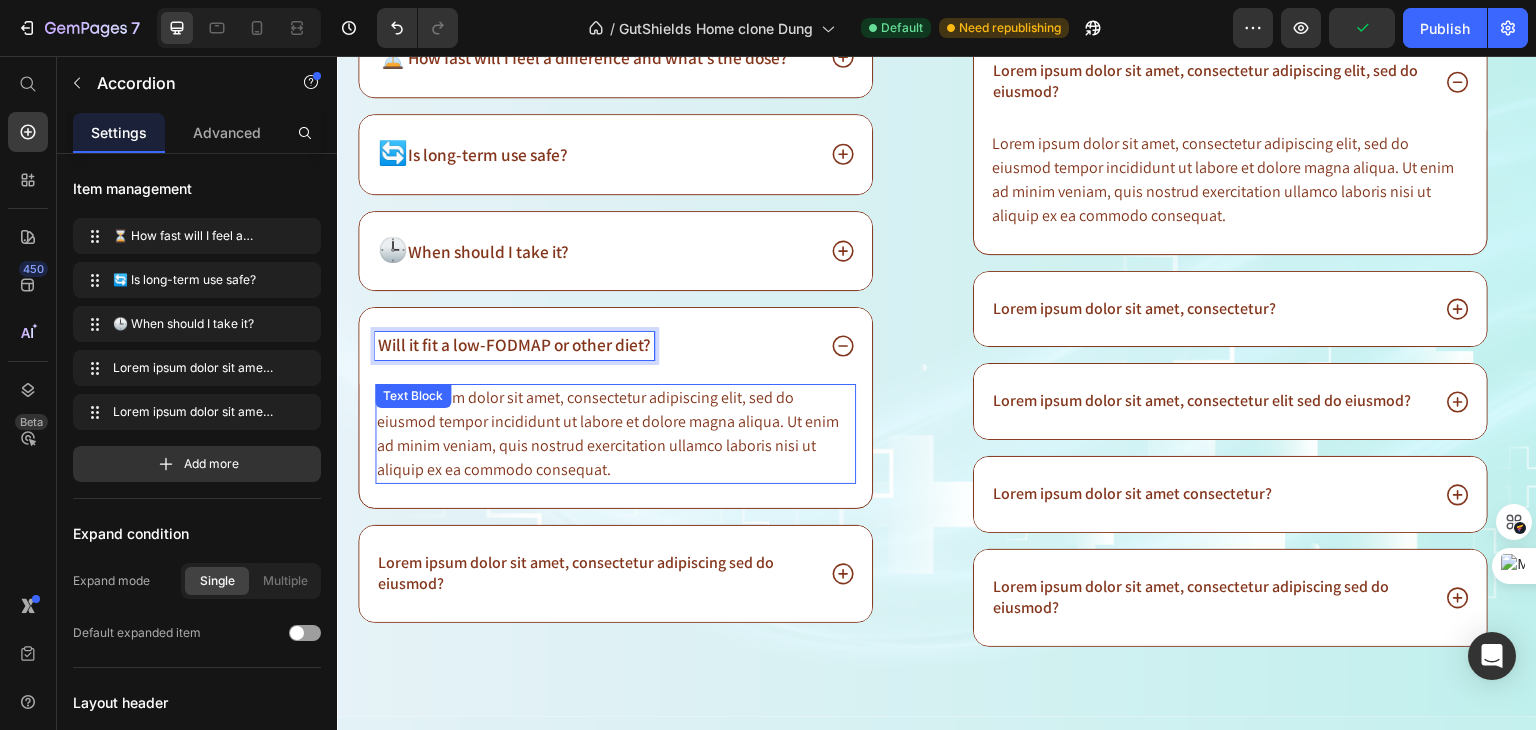 click on "Lorem ipsum dolor sit amet, consectetur adipiscing elit, sed do eiusmod tempor incididunt ut labore et dolore magna aliqua. Ut enim ad minim veniam, quis nostrud exercitation ullamco laboris nisi ut aliquip ex ea commodo consequat." at bounding box center [615, 434] 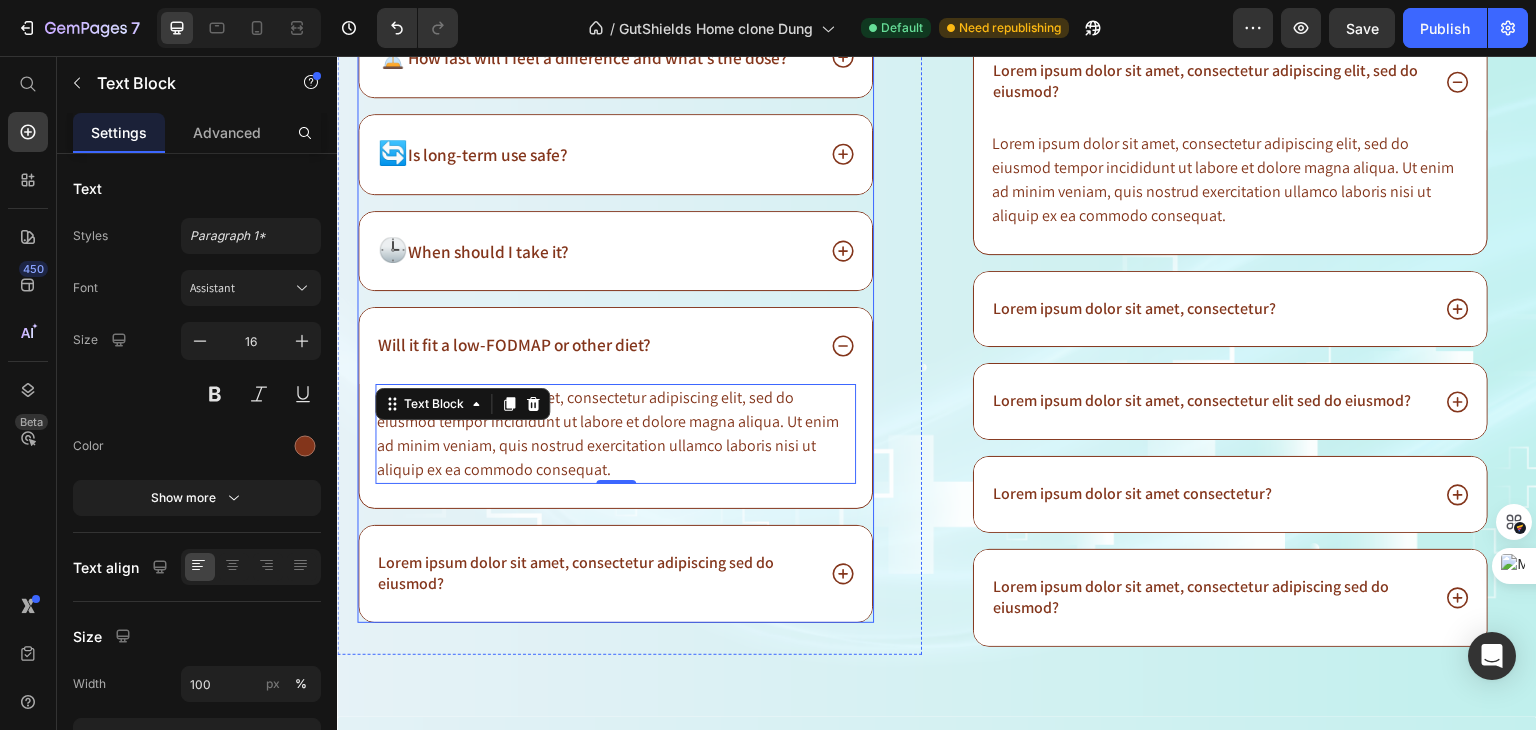 click on "Will it fit a low-FODMAP or other diet?" at bounding box center (514, 344) 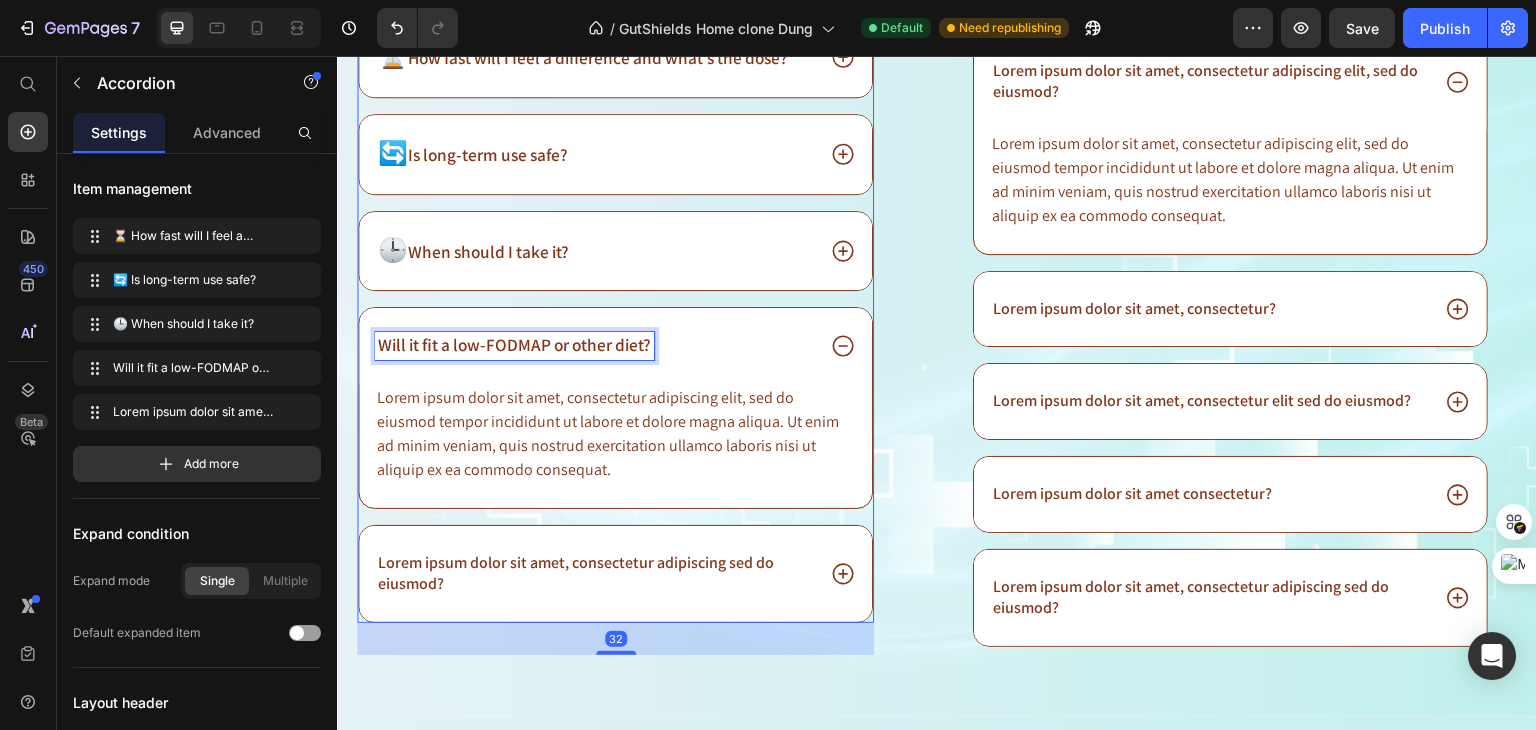click on "Will it fit a low-FODMAP or other diet?" at bounding box center (514, 344) 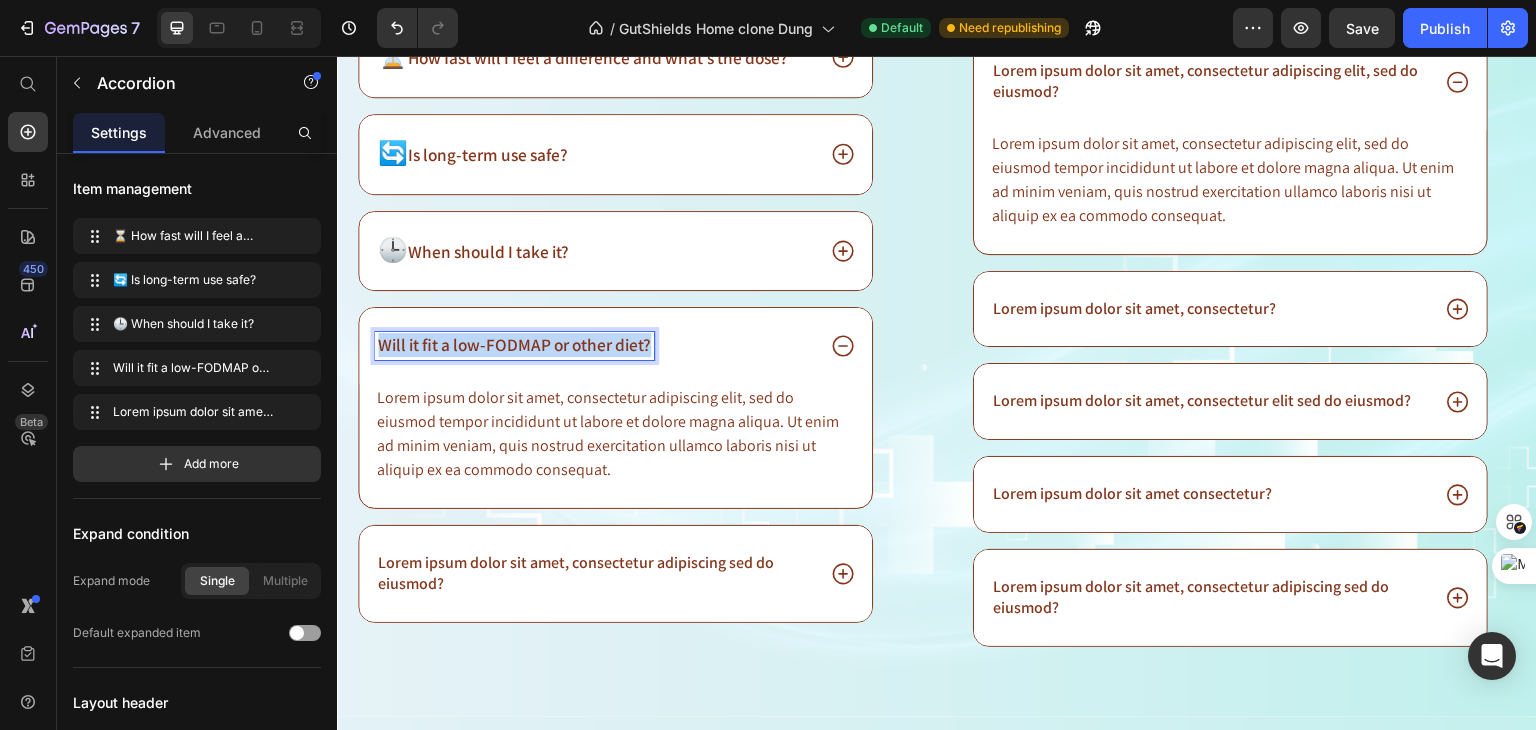 click on "Will it fit a low-FODMAP or other diet?" at bounding box center (514, 344) 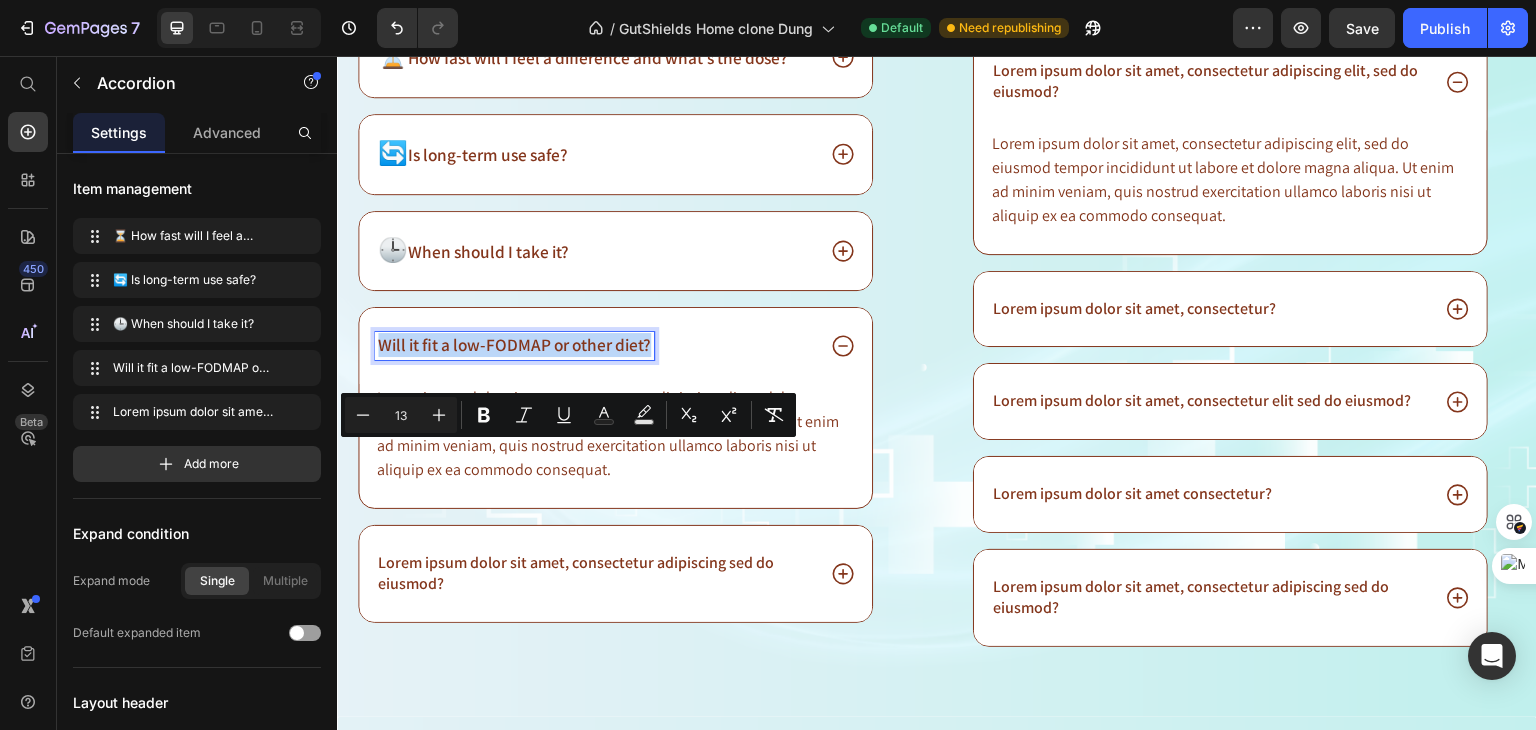 click on "Will it fit a low-FODMAP or other diet?" at bounding box center (514, 344) 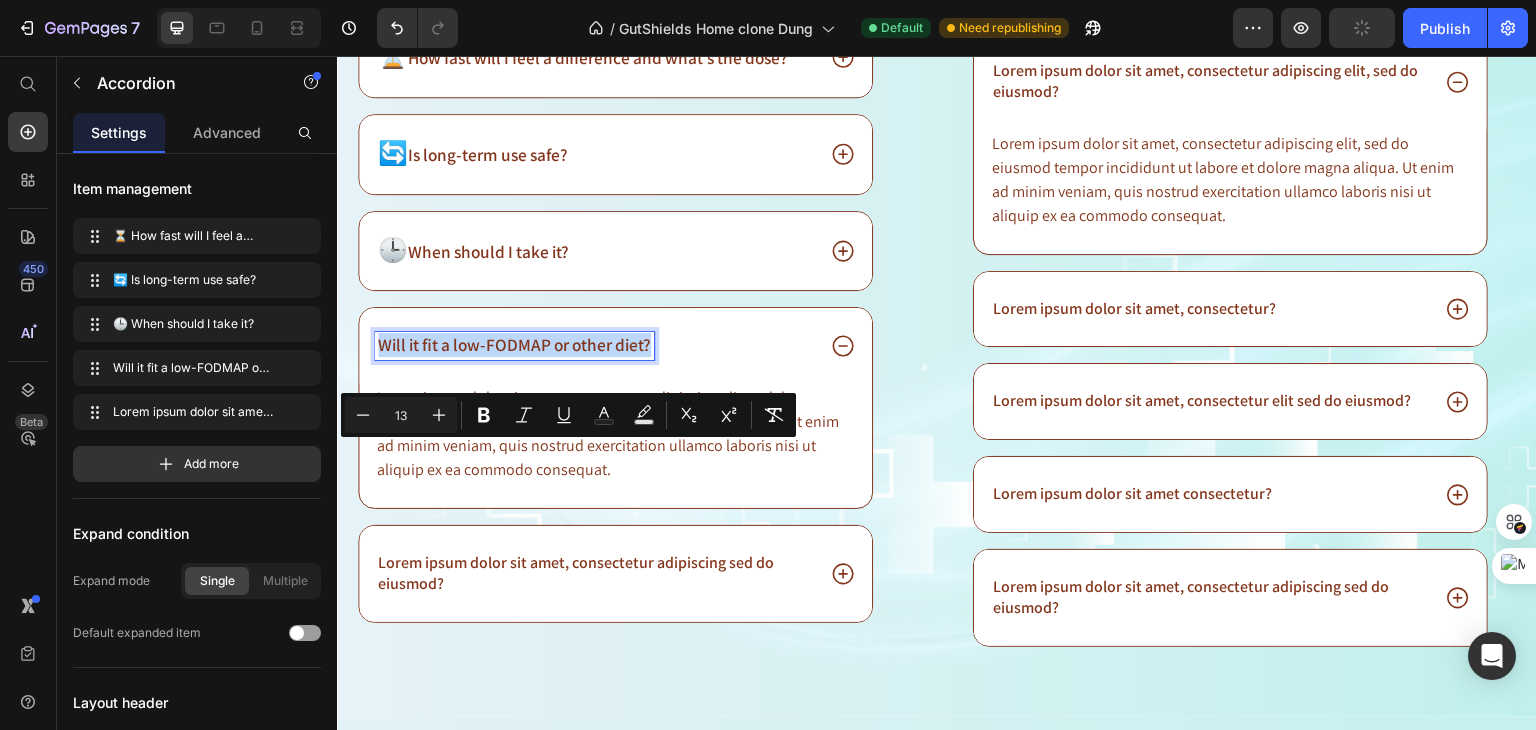 click on "Will it fit a low-FODMAP or other diet?" at bounding box center [514, 344] 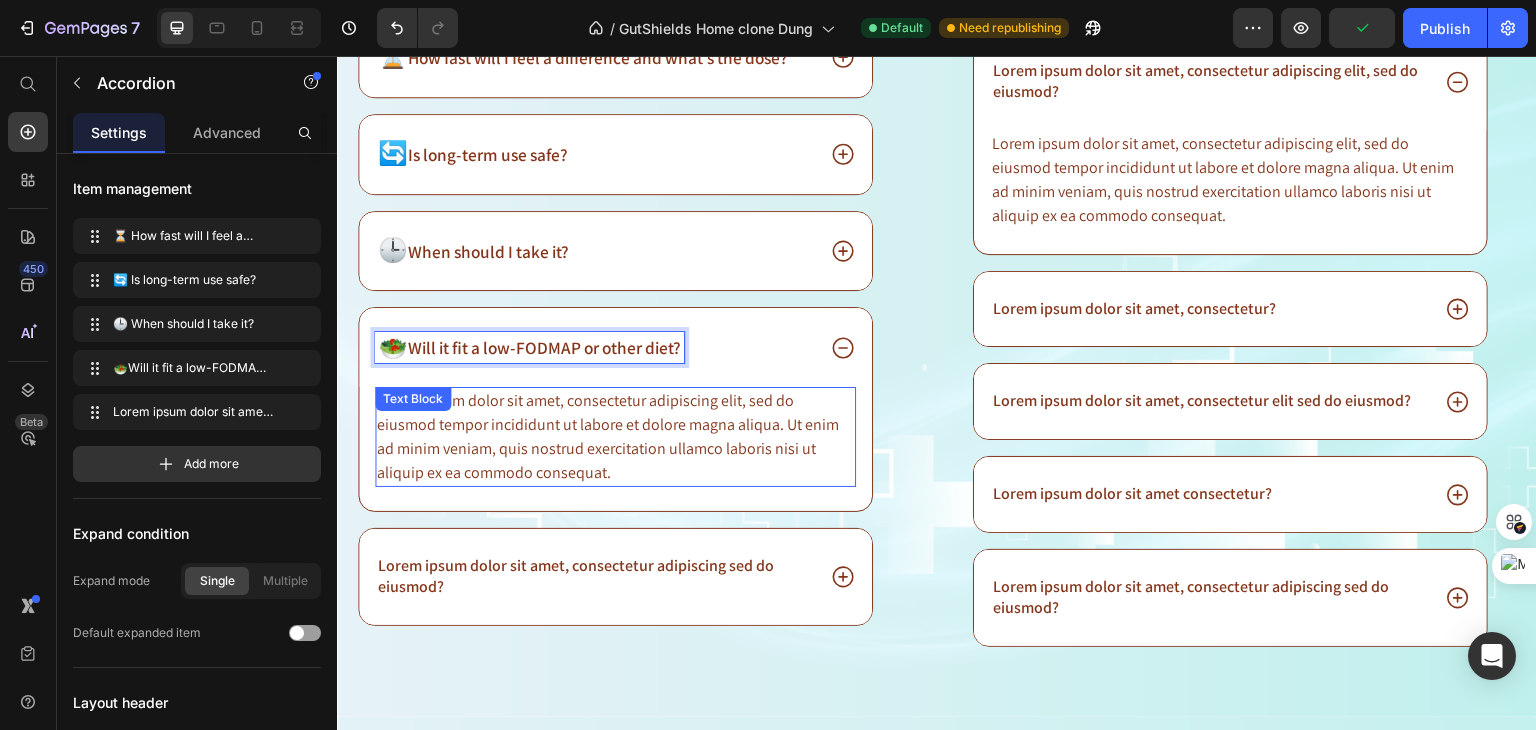 click on "Lorem ipsum dolor sit amet, consectetur adipiscing elit, sed do eiusmod tempor incididunt ut labore et dolore magna aliqua. Ut enim ad minim veniam, quis nostrud exercitation ullamco laboris nisi ut aliquip ex ea commodo consequat." at bounding box center (615, 437) 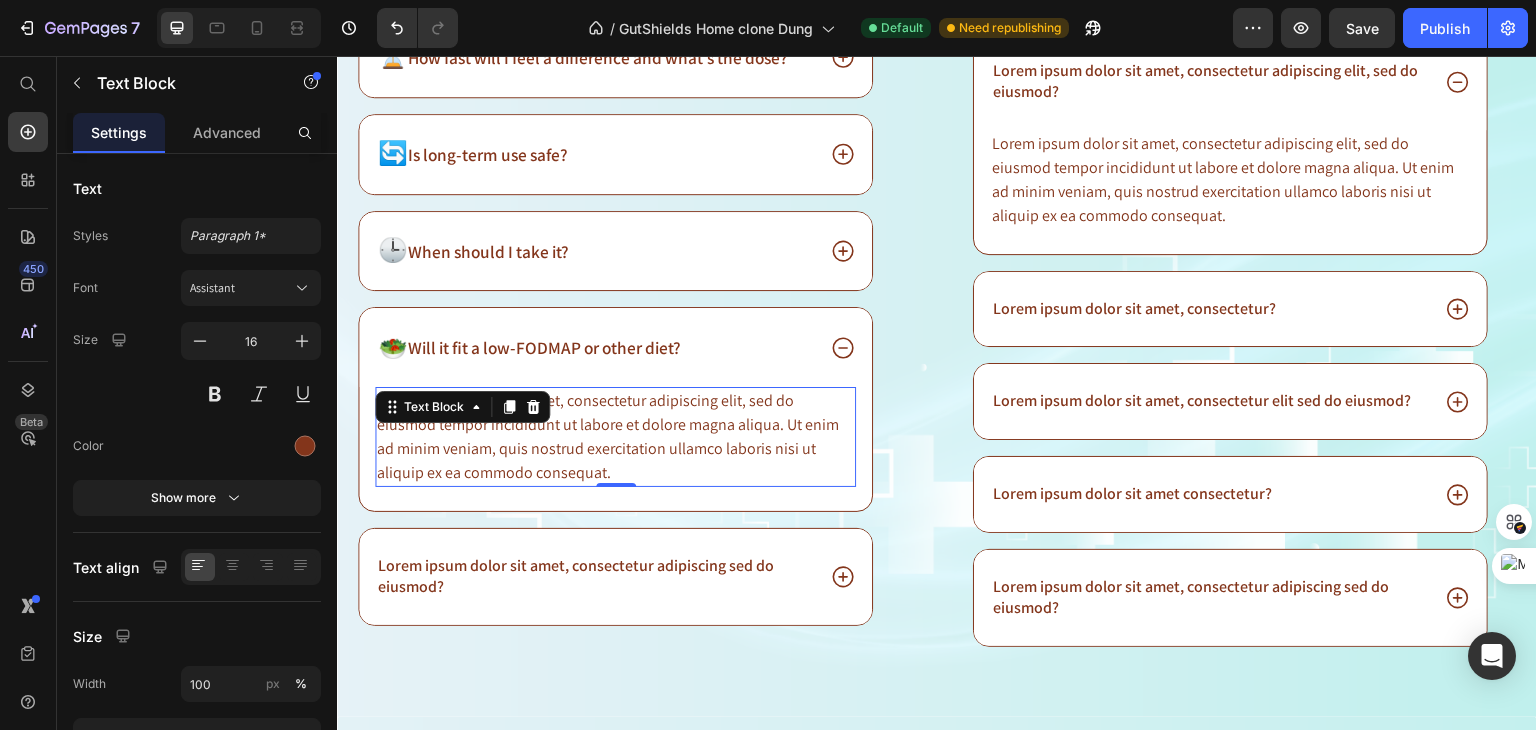 click on "Lorem ipsum dolor sit amet, consectetur adipiscing elit, sed do eiusmod tempor incididunt ut labore et dolore magna aliqua. Ut enim ad minim veniam, quis nostrud exercitation ullamco laboris nisi ut aliquip ex ea commodo consequat." at bounding box center (615, 437) 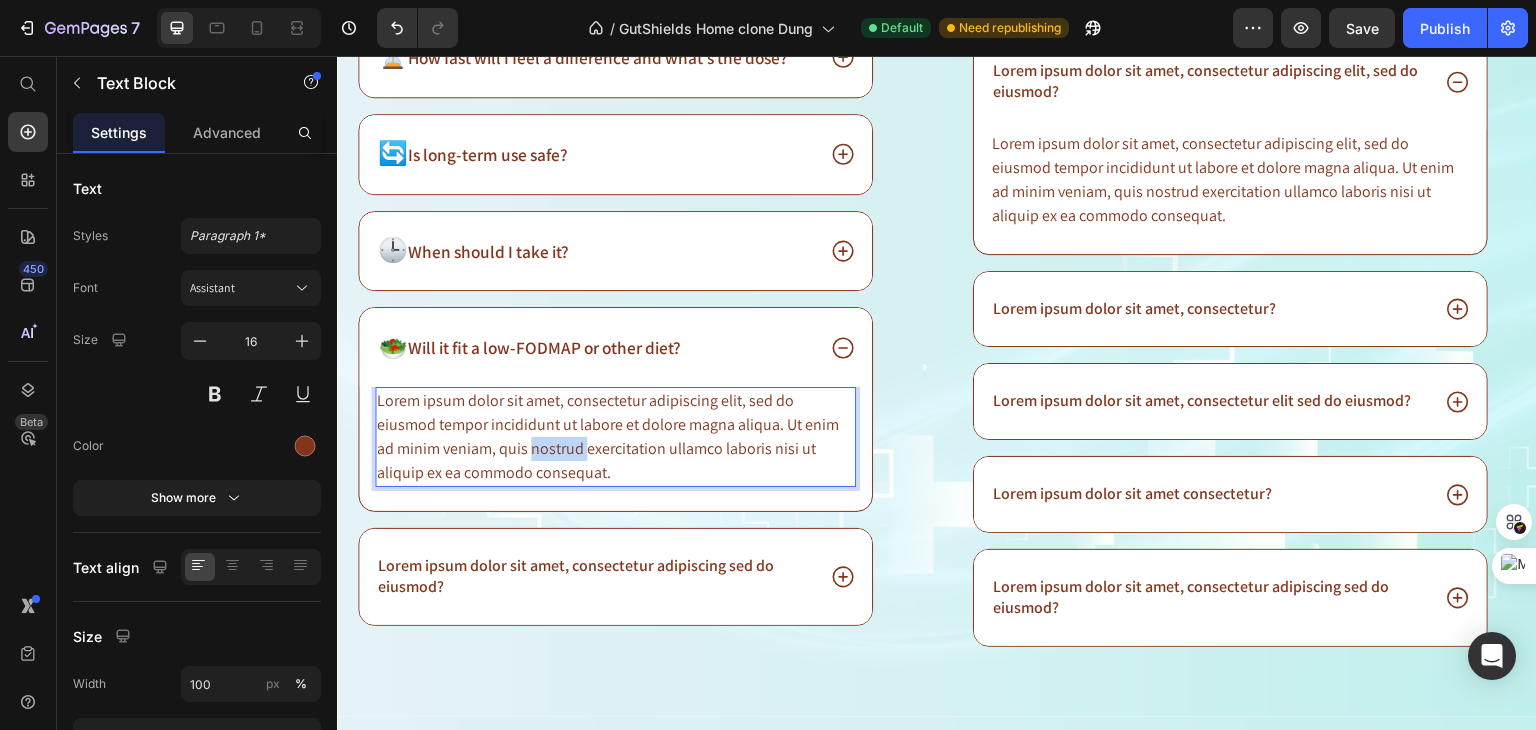 click on "Lorem ipsum dolor sit amet, consectetur adipiscing elit, sed do eiusmod tempor incididunt ut labore et dolore magna aliqua. Ut enim ad minim veniam, quis nostrud exercitation ullamco laboris nisi ut aliquip ex ea commodo consequat." at bounding box center [615, 437] 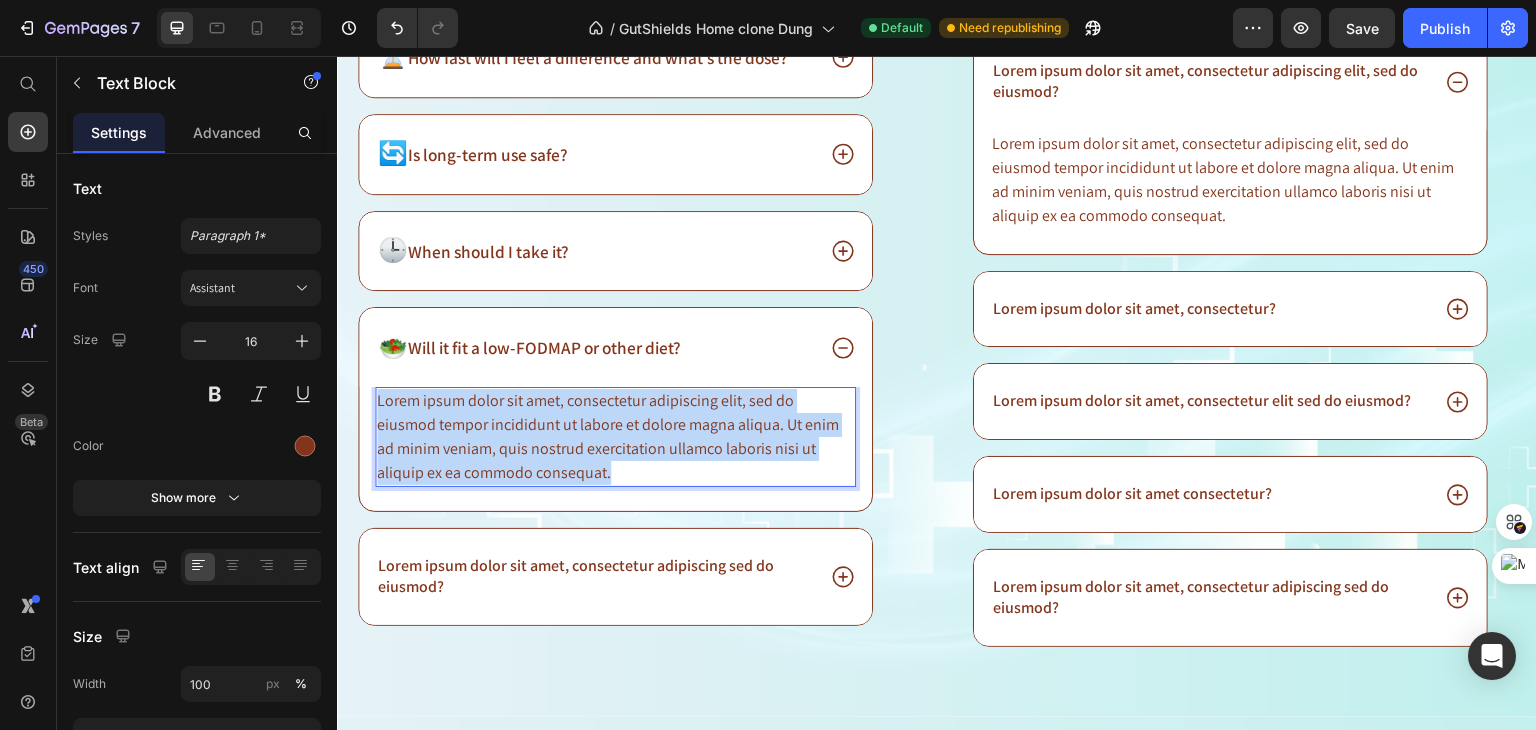 click on "Lorem ipsum dolor sit amet, consectetur adipiscing elit, sed do eiusmod tempor incididunt ut labore et dolore magna aliqua. Ut enim ad minim veniam, quis nostrud exercitation ullamco laboris nisi ut aliquip ex ea commodo consequat." at bounding box center (615, 437) 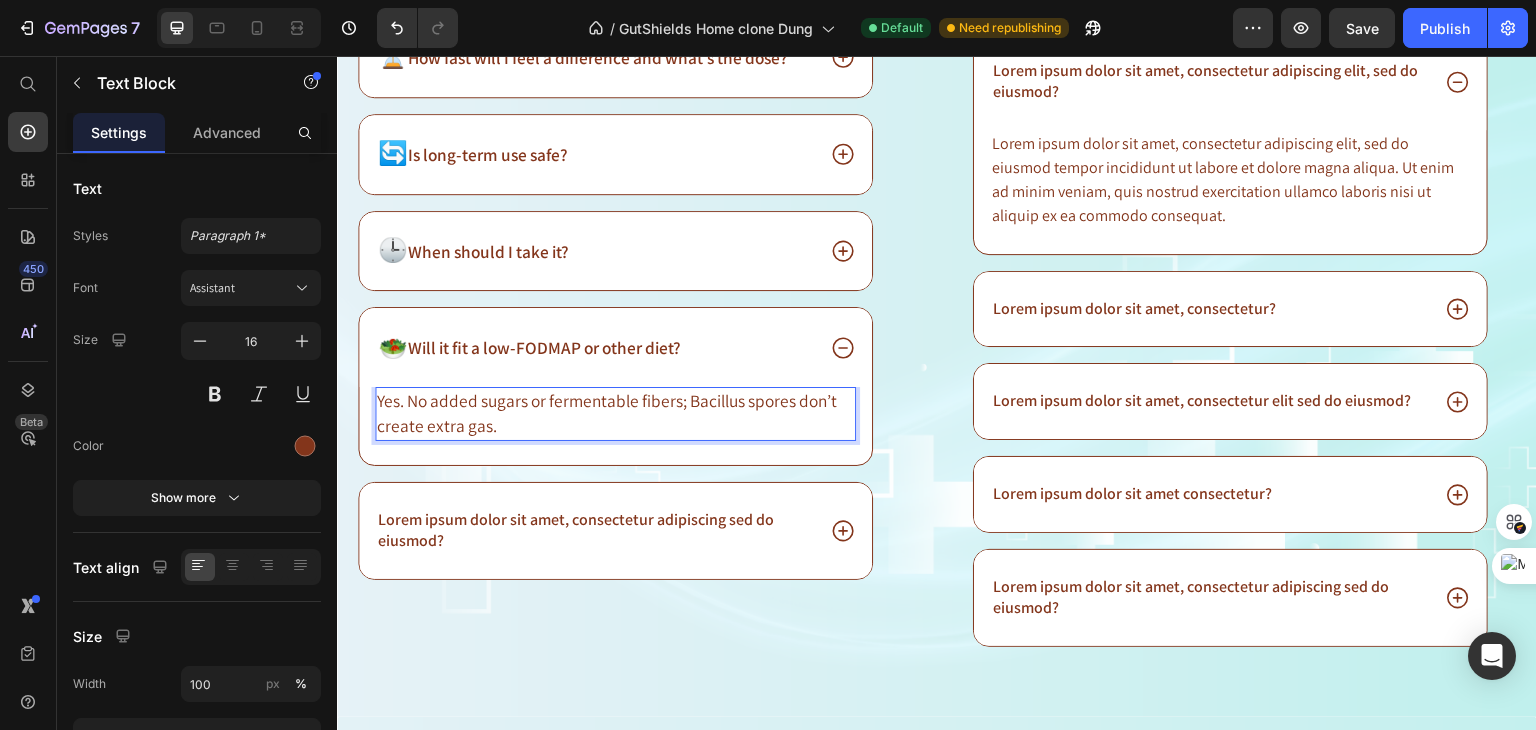 click on "⁠⁠⁠⁠⁠⁠⁠ Results & How to Use ⚡️ Heading
⏳  How fast will I feel a difference and what’s the dose?
🔄  Is long-term use safe?
🕒  When should I take it?
🥗  Will it fit a low-FODMAP or other diet? Yes. No added sugars or fermentable fibers; Bacillus spores don’t create extra gas. Text Block   0
Lorem ipsum dolor sit amet, consectetur adipiscing sed do eiusmod? Accordion Row" at bounding box center (629, 289) 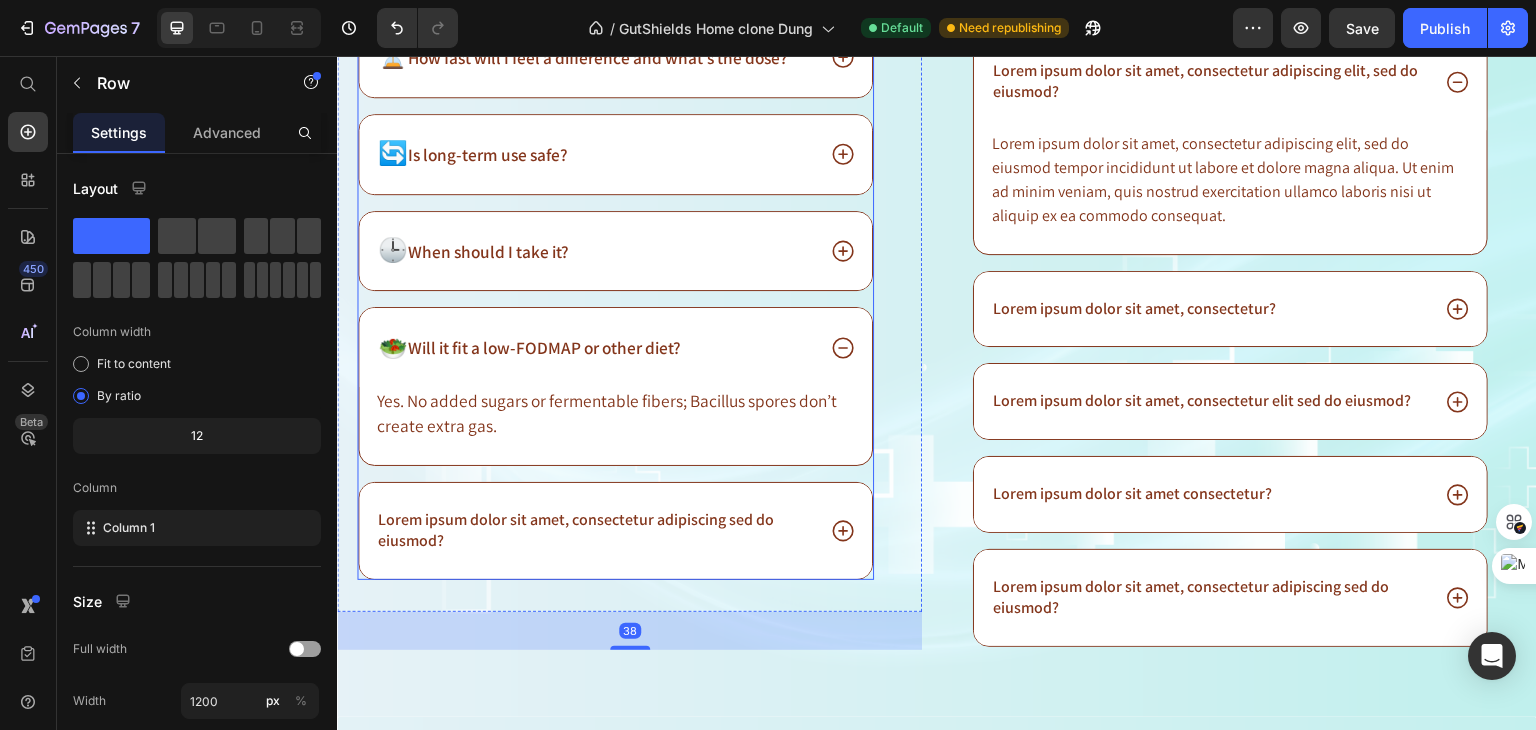 click 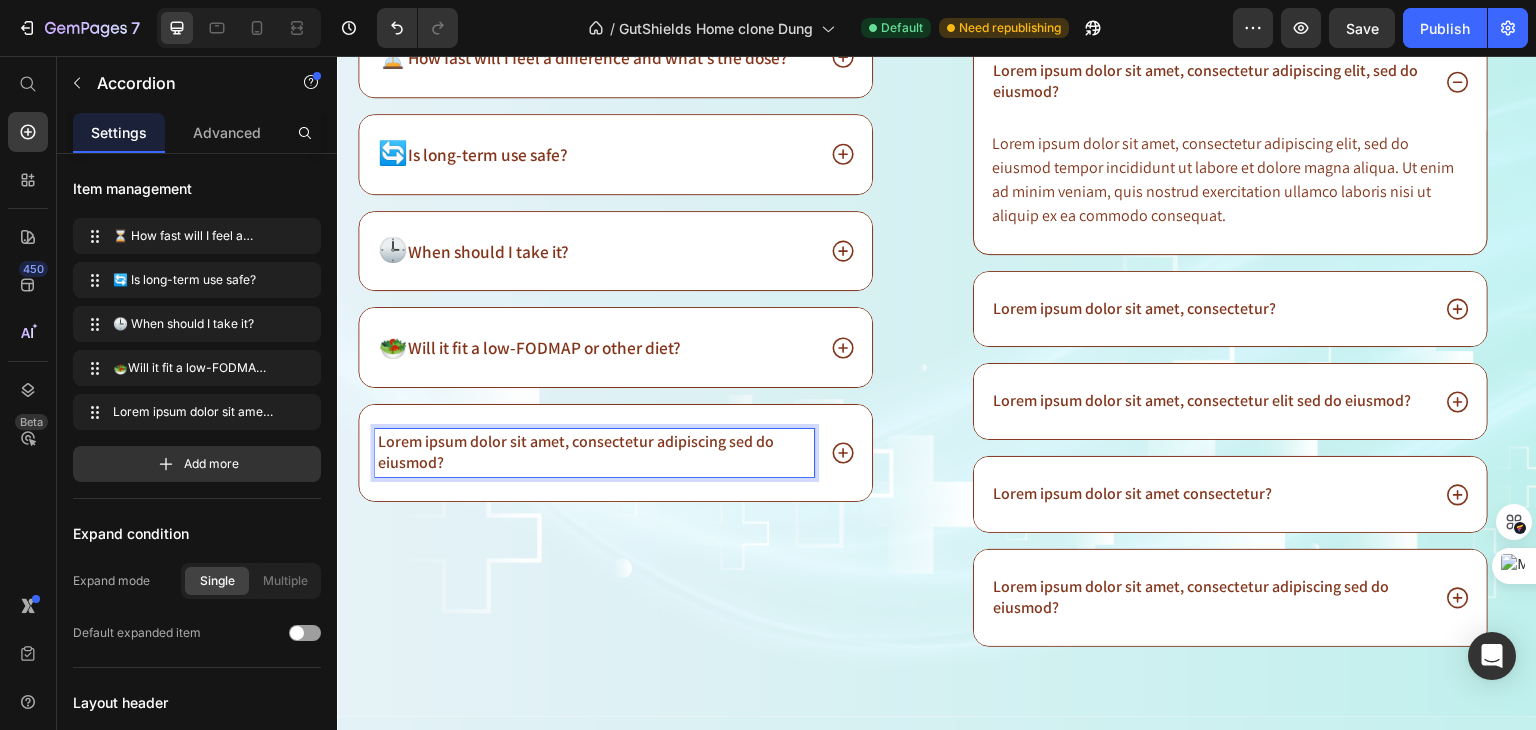 click on "Lorem ipsum dolor sit amet, consectetur adipiscing sed do eiusmod?" at bounding box center [594, 453] 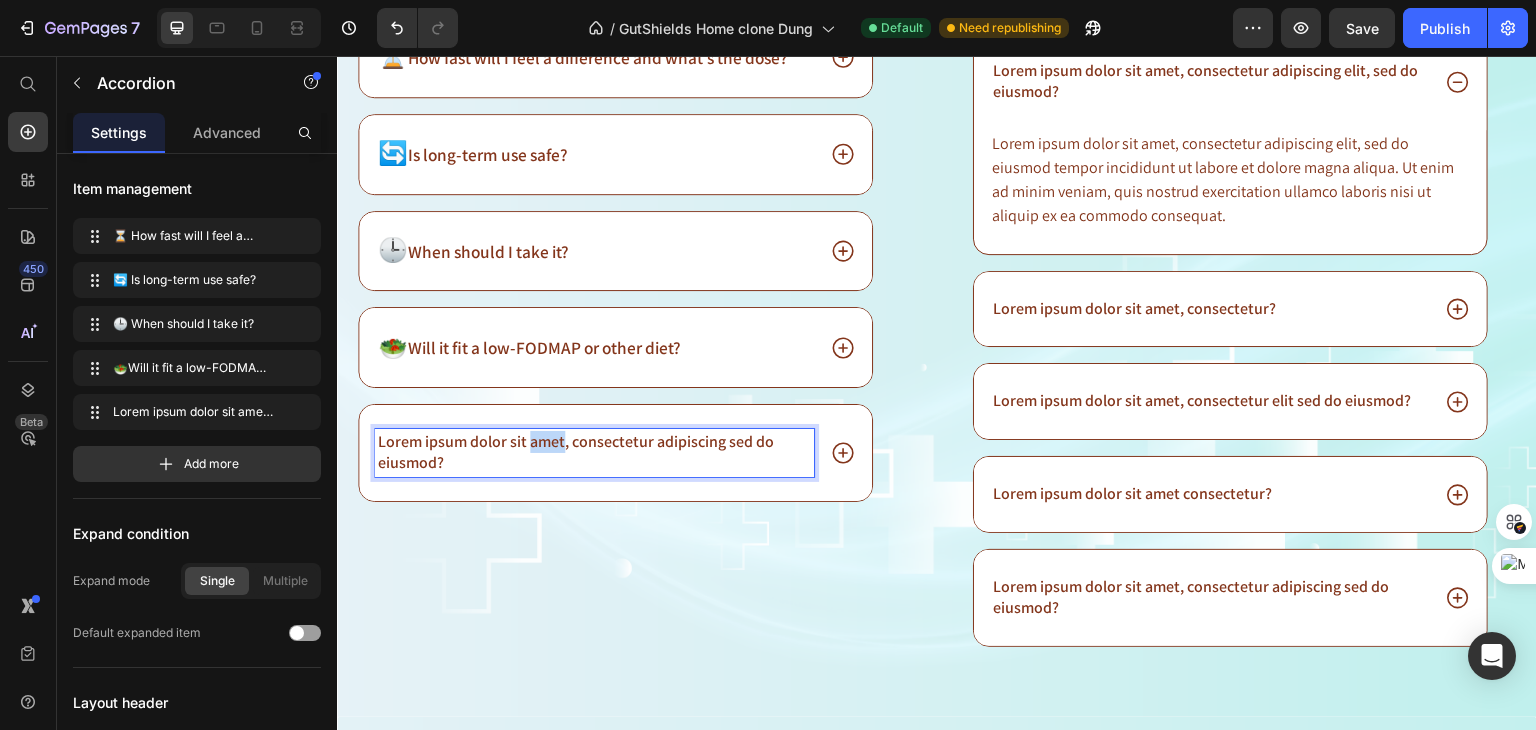 click on "Lorem ipsum dolor sit amet, consectetur adipiscing sed do eiusmod?" at bounding box center [594, 453] 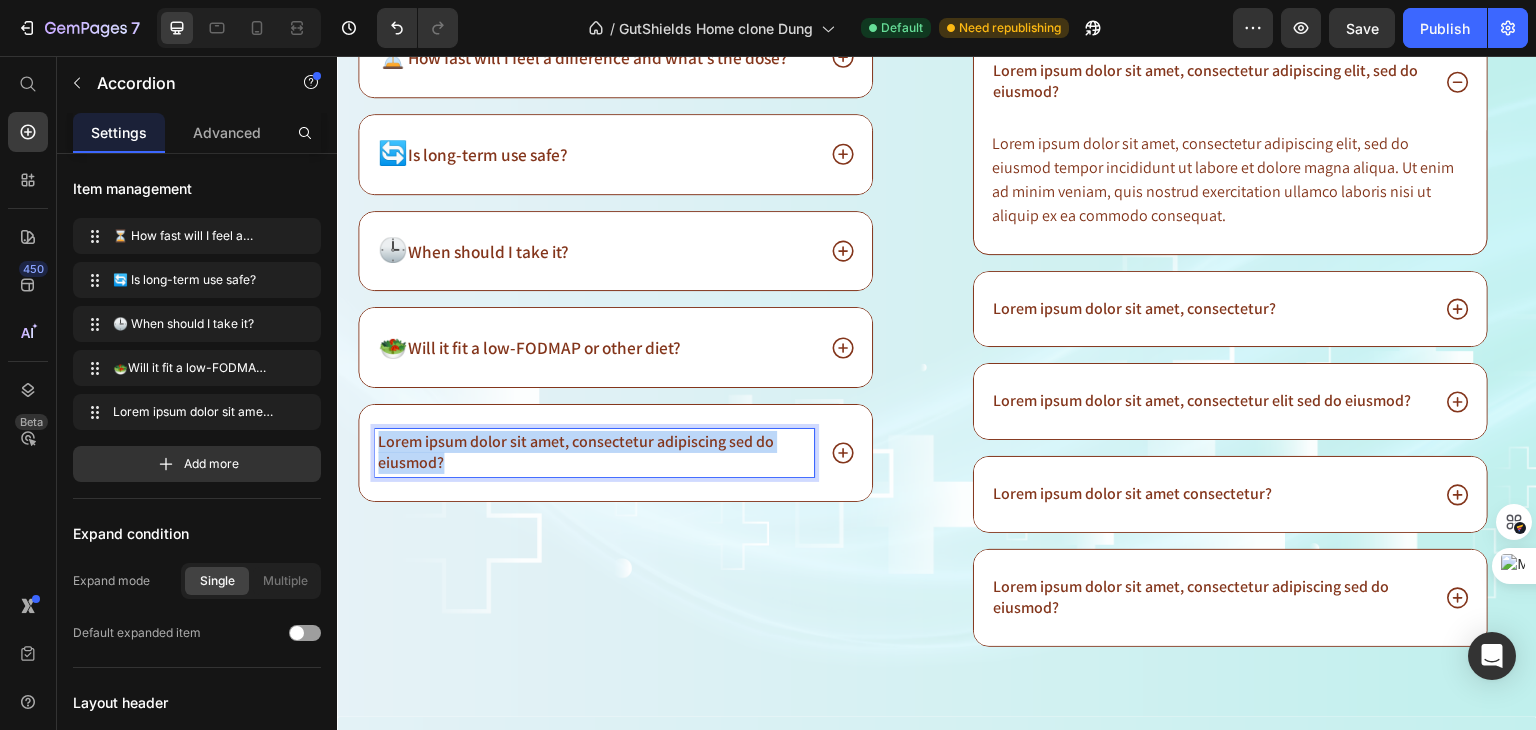 click on "Lorem ipsum dolor sit amet, consectetur adipiscing sed do eiusmod?" at bounding box center (594, 453) 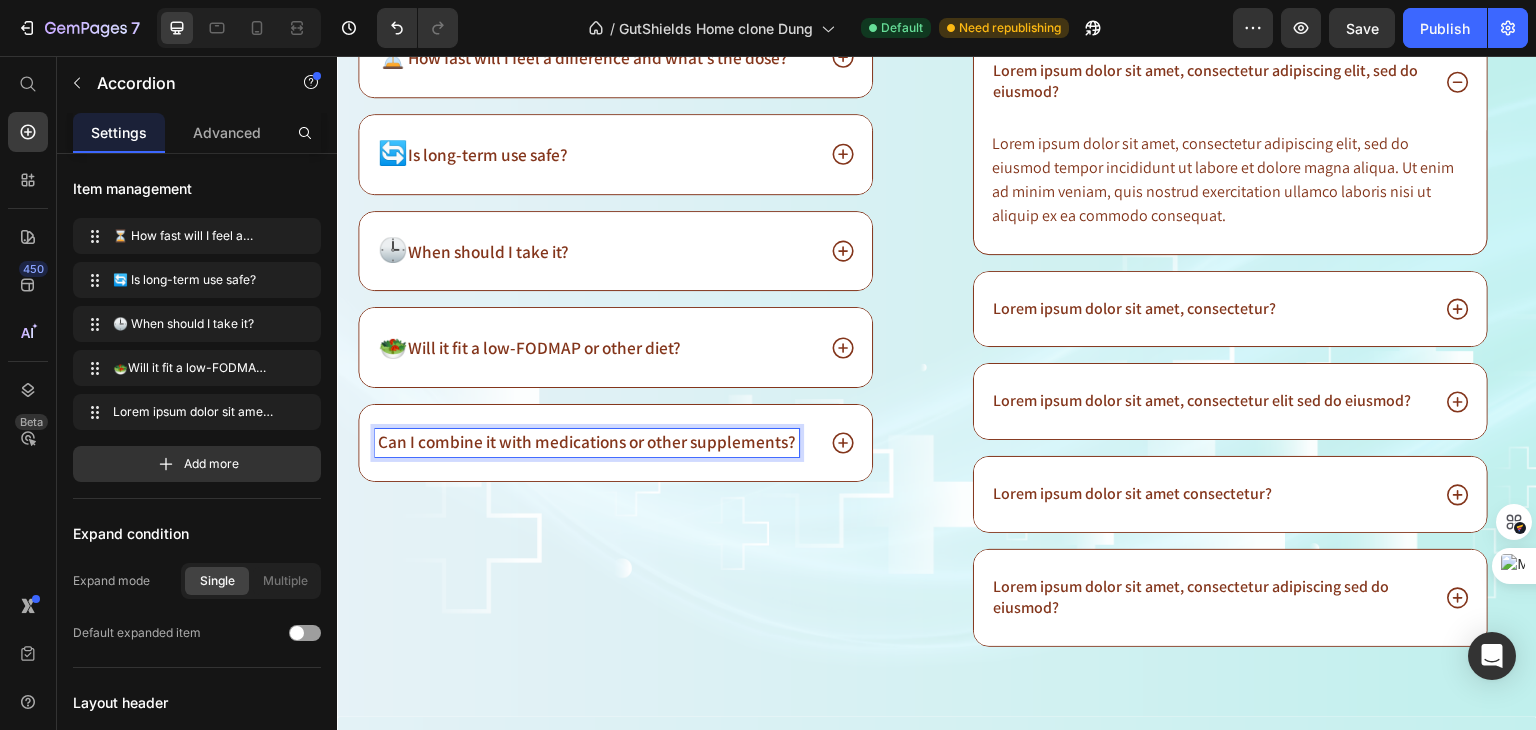 click on "⁠⁠⁠⁠⁠⁠⁠ Results & How to Use ⚡️ Heading
⏳  How fast will I feel a difference and what’s the dose?
🔄  Is long-term use safe?
🕒  When should I take it?
🥗  Will it fit a low-FODMAP or other diet?
Can I combine it with medications or other supplements? Accordion   32" at bounding box center (615, 240) 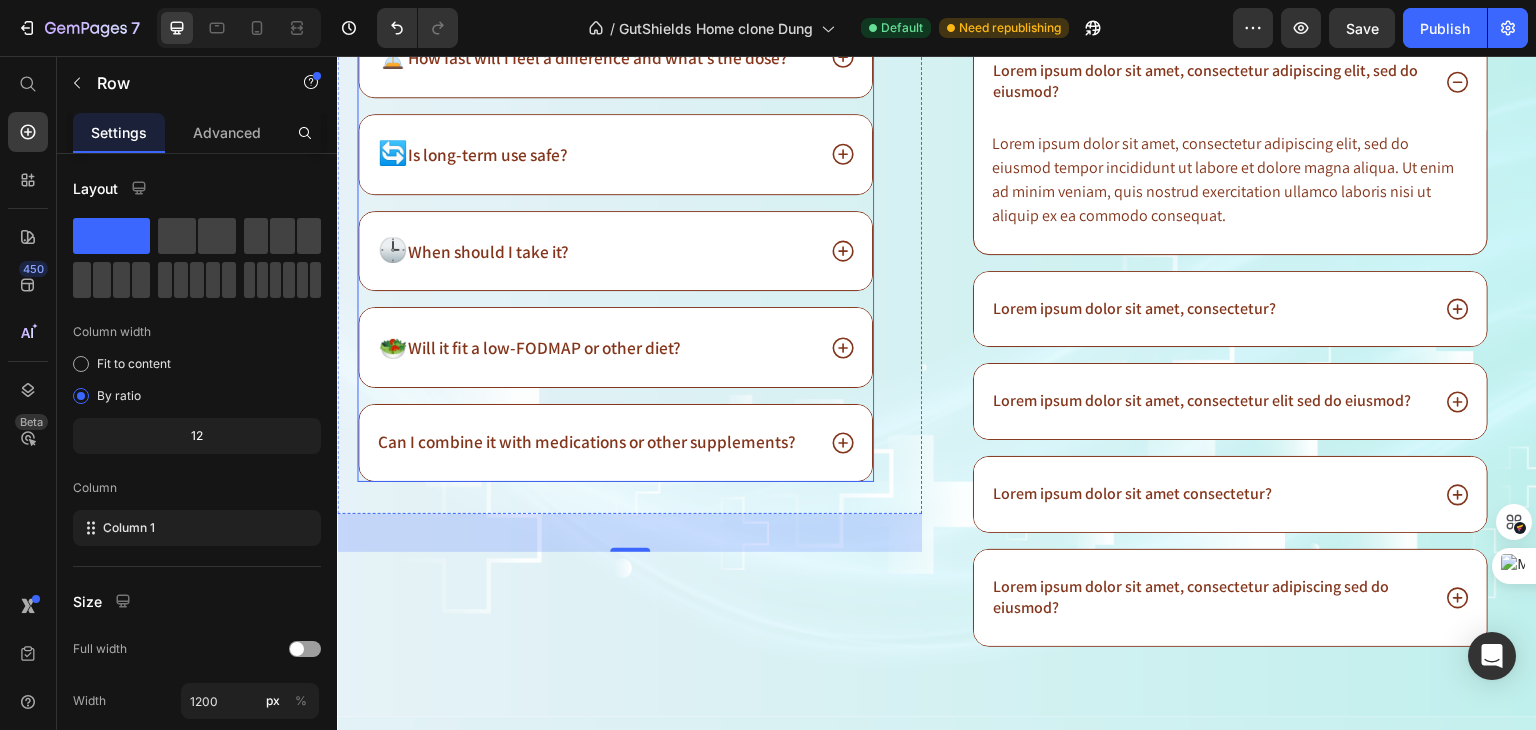 click on "Can I combine it with medications or other supplements?" at bounding box center [587, 441] 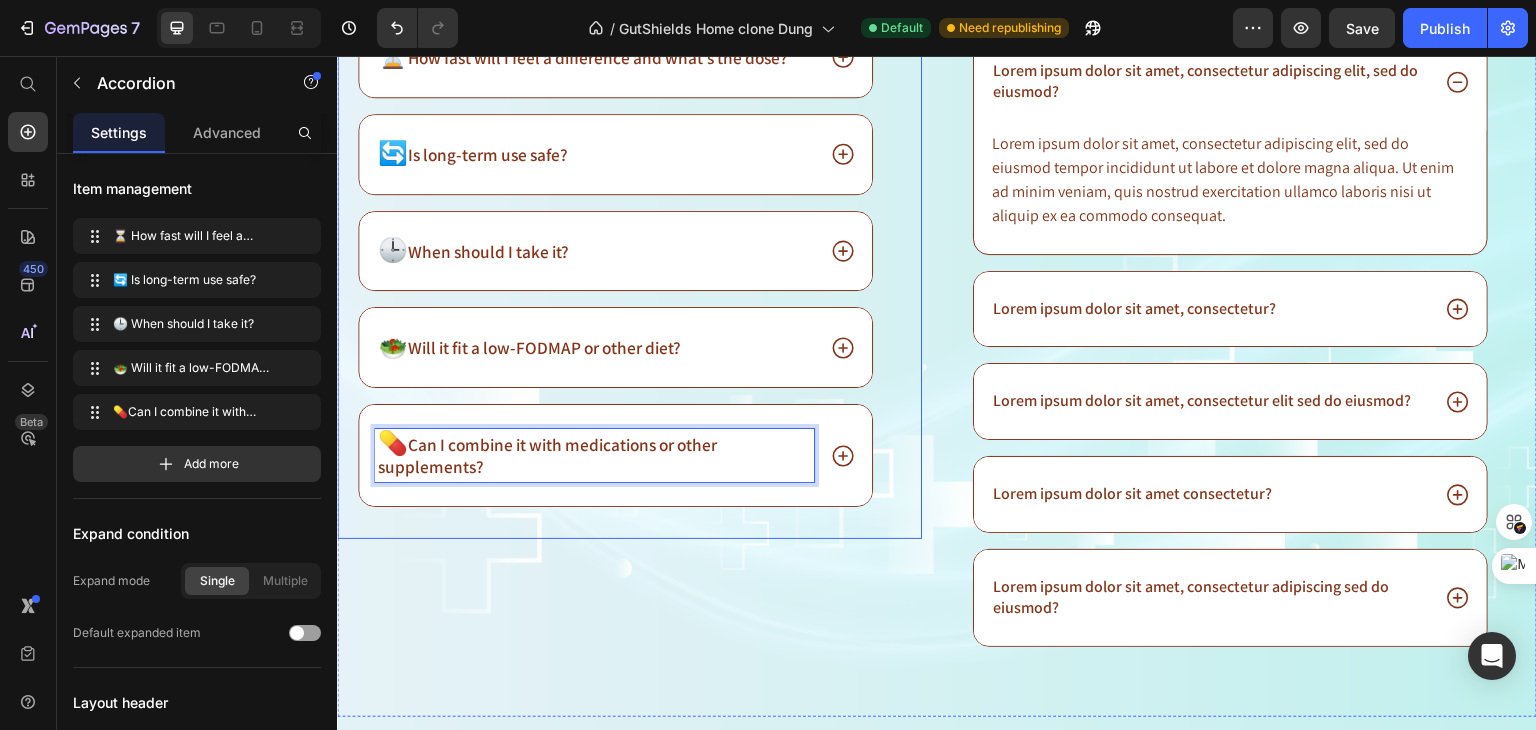 click on "⁠⁠⁠⁠⁠⁠⁠ Results & How to Use ⚡️ Heading
⏳  How fast will I feel a difference and what’s the dose?
🔄  Is long-term use safe?
🕒  When should I take it?
🥗  Will it fit a low-FODMAP or other diet?
💊  Can I combine it with medications or other supplements? Accordion   32" at bounding box center (615, 253) 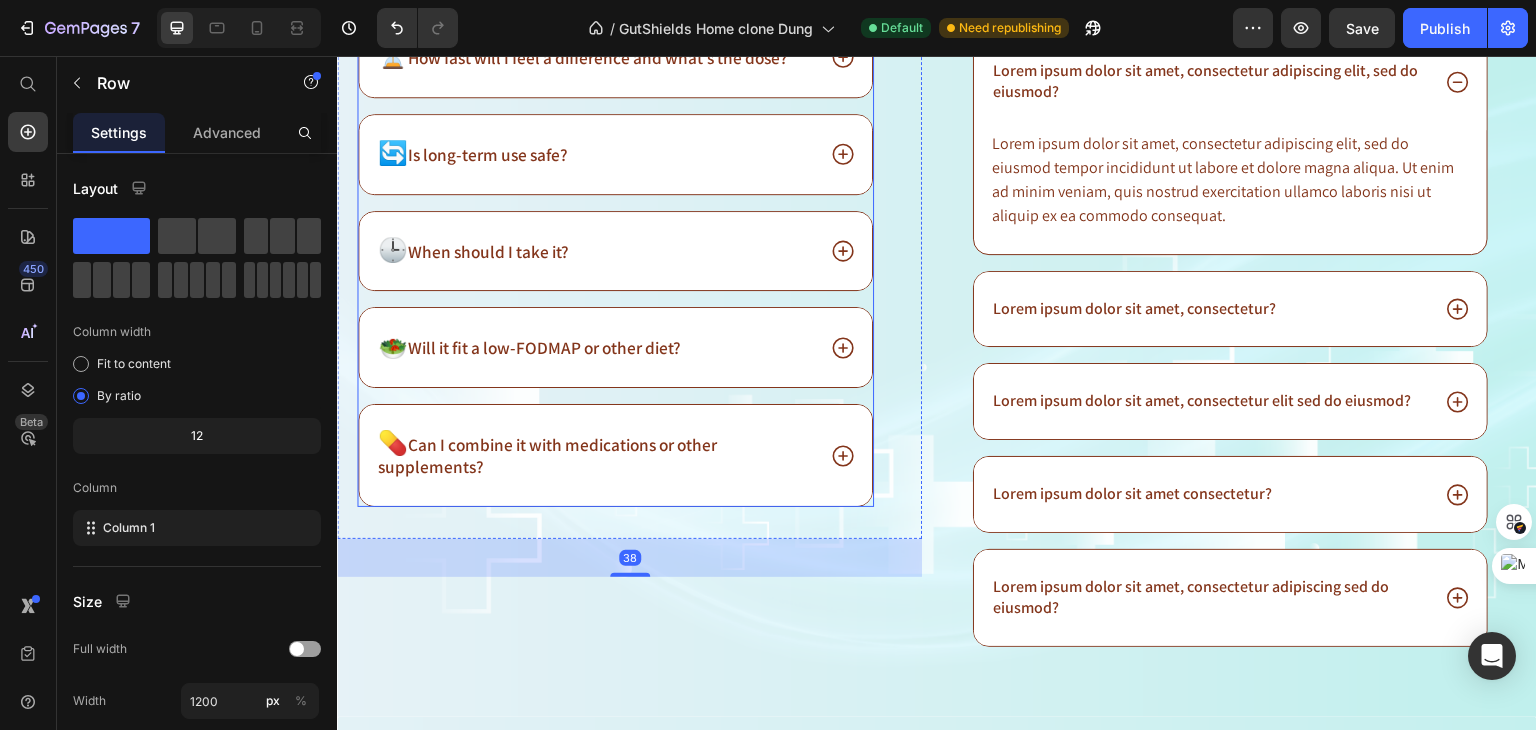 click 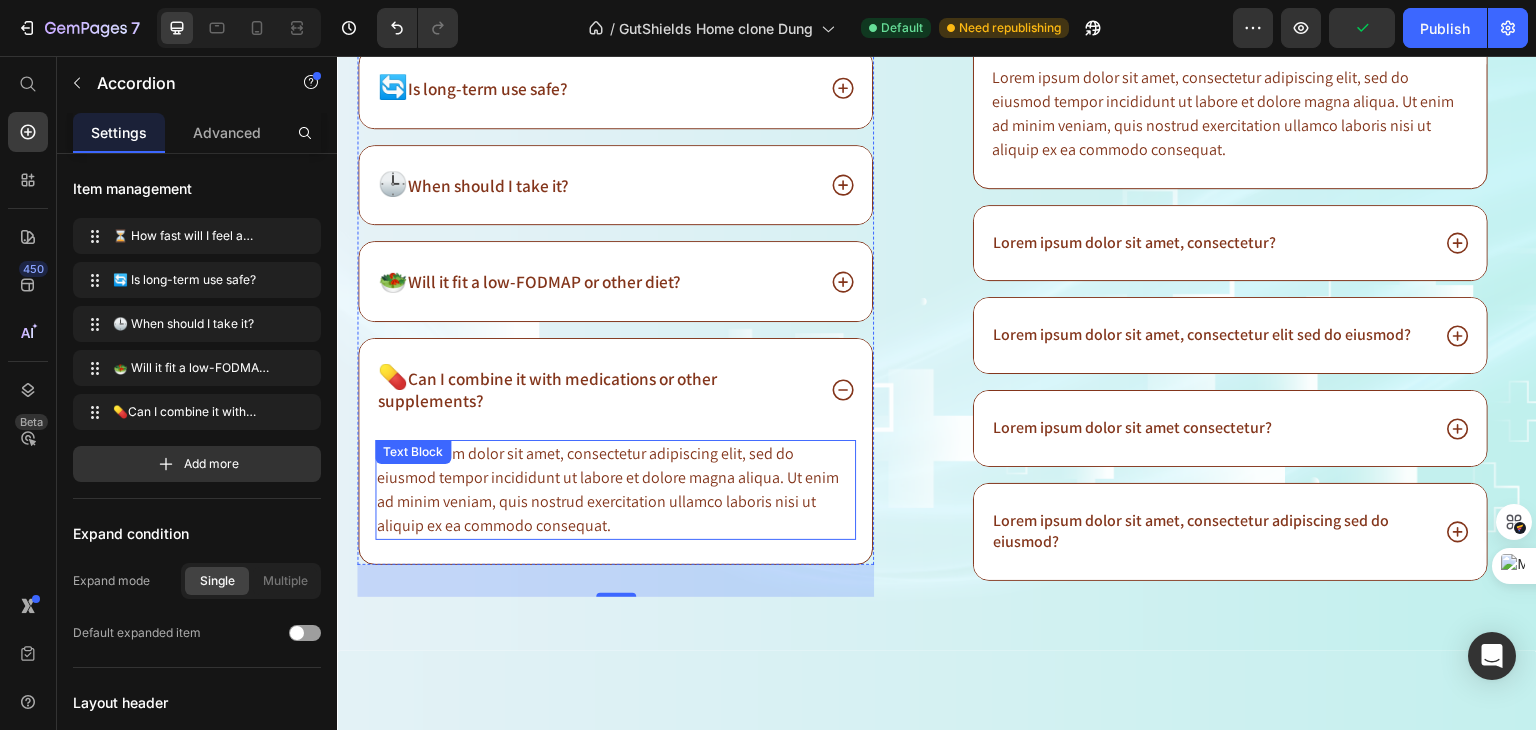 scroll, scrollTop: 16923, scrollLeft: 0, axis: vertical 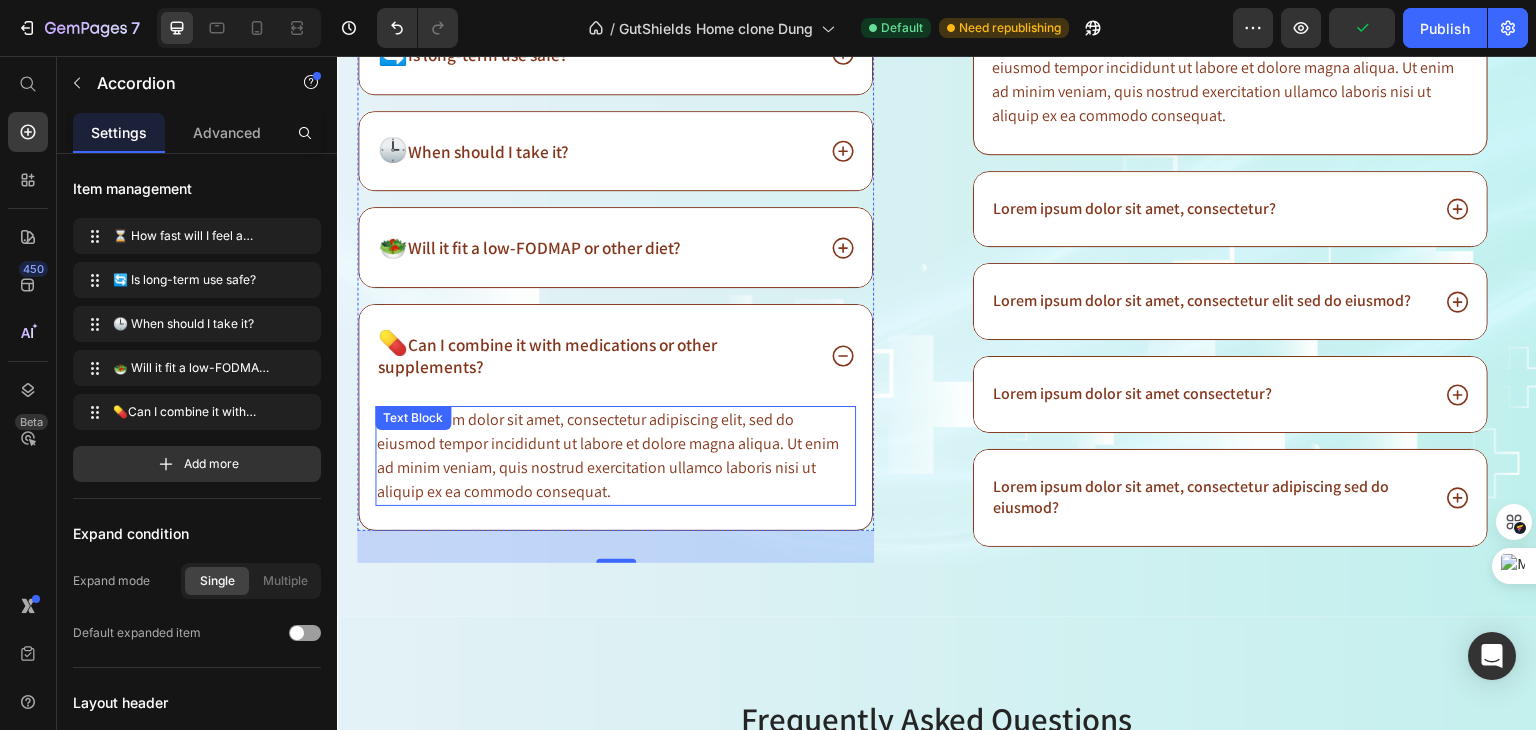 click on "Lorem ipsum dolor sit amet, consectetur adipiscing elit, sed do eiusmod tempor incididunt ut labore et dolore magna aliqua. Ut enim ad minim veniam, quis nostrud exercitation ullamco laboris nisi ut aliquip ex ea commodo consequat." at bounding box center [615, 456] 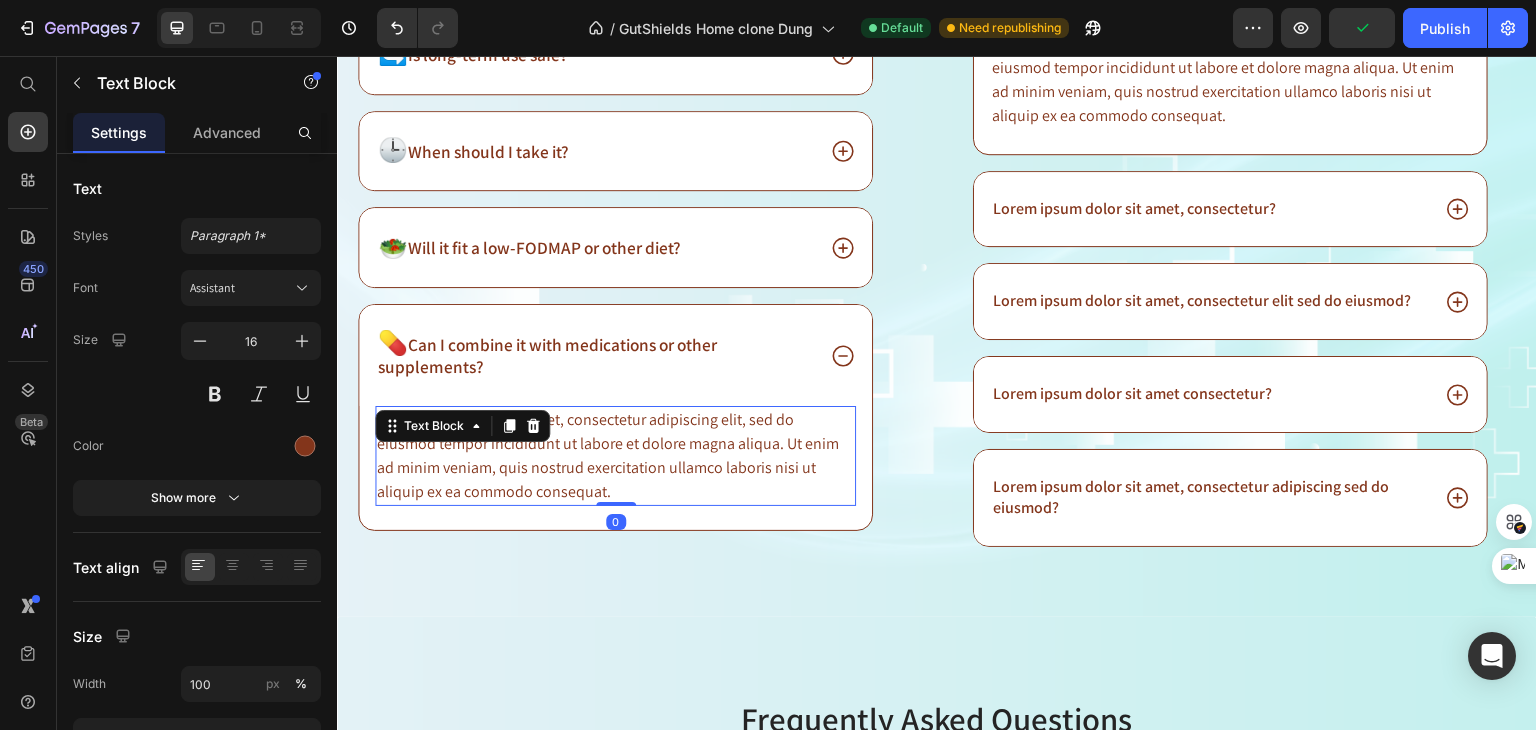 click on "Lorem ipsum dolor sit amet, consectetur adipiscing elit, sed do eiusmod tempor incididunt ut labore et dolore magna aliqua. Ut enim ad minim veniam, quis nostrud exercitation ullamco laboris nisi ut aliquip ex ea commodo consequat." at bounding box center [615, 456] 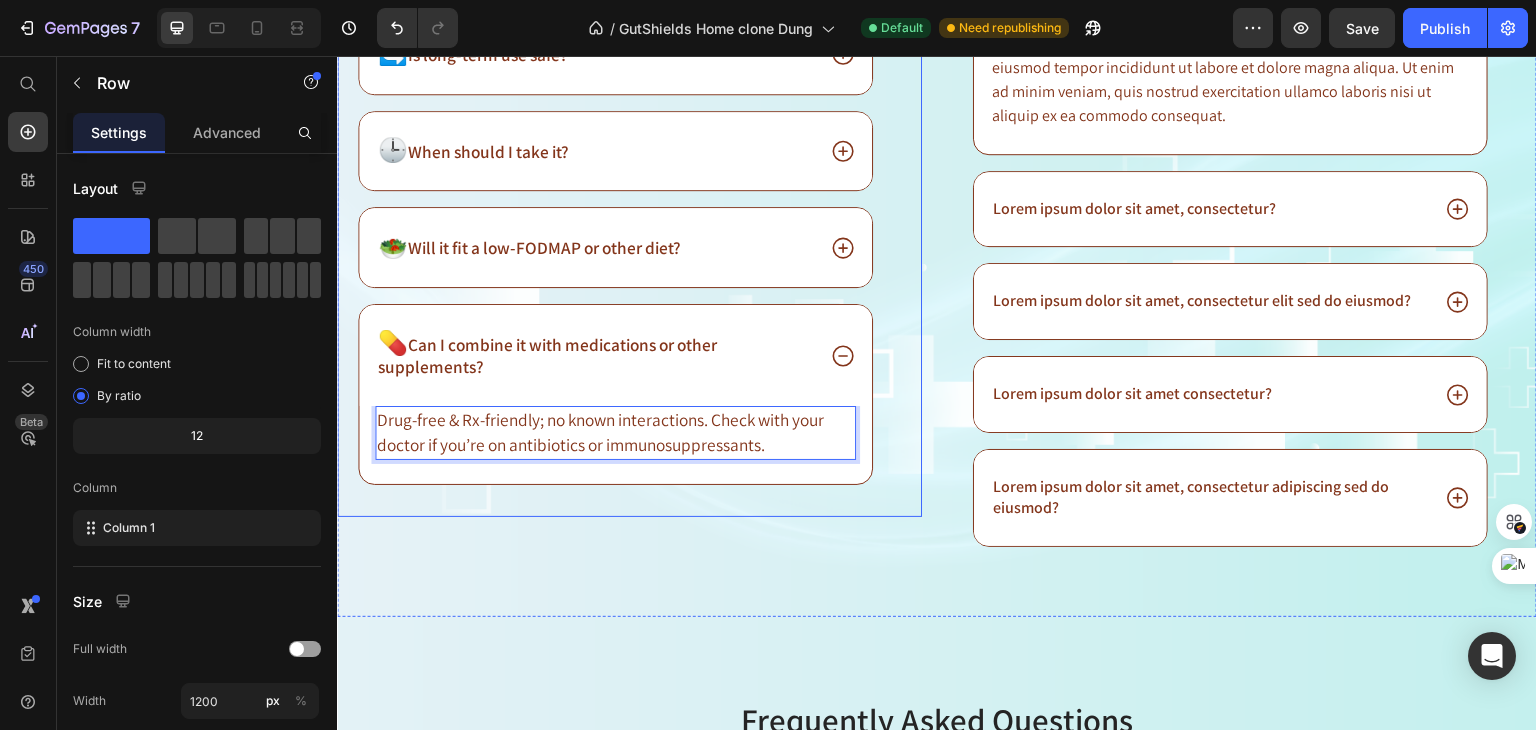 click on "⁠⁠⁠⁠⁠⁠⁠ Results & How to Use ⚡️ Heading
⏳  How fast will I feel a difference and what’s the dose?
🔄  Is long-term use safe?
🕒  When should I take it?
🥗  Will it fit a low-FODMAP or other diet?
💊  Can I combine it with medications or other supplements? Drug-free & Rx-friendly; no known interactions. Check with your doctor if you’re on antibiotics or immunosuppressants. Text Block   0 Accordion" at bounding box center [615, 192] 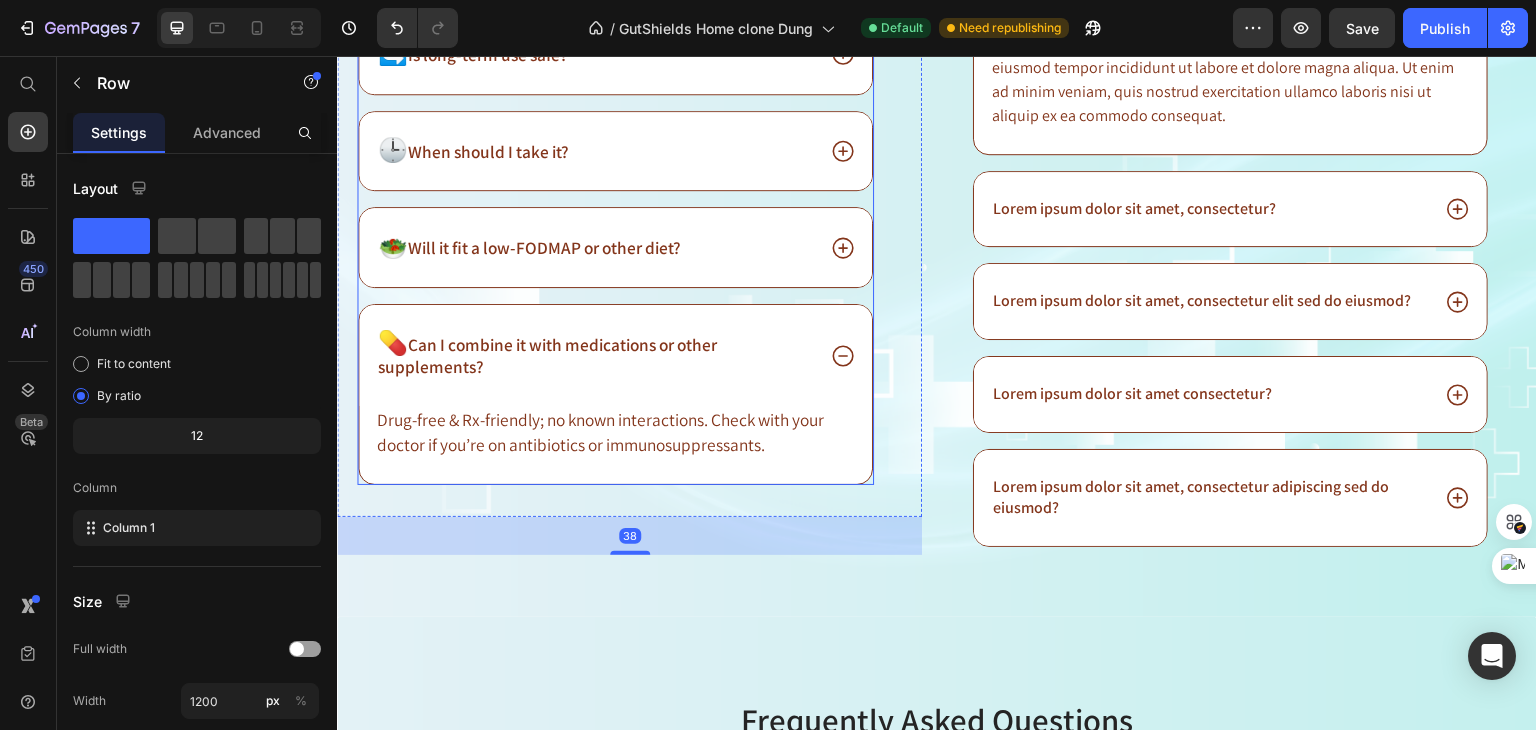 click on "💊  Can I combine it with medications or other supplements?" at bounding box center (594, 355) 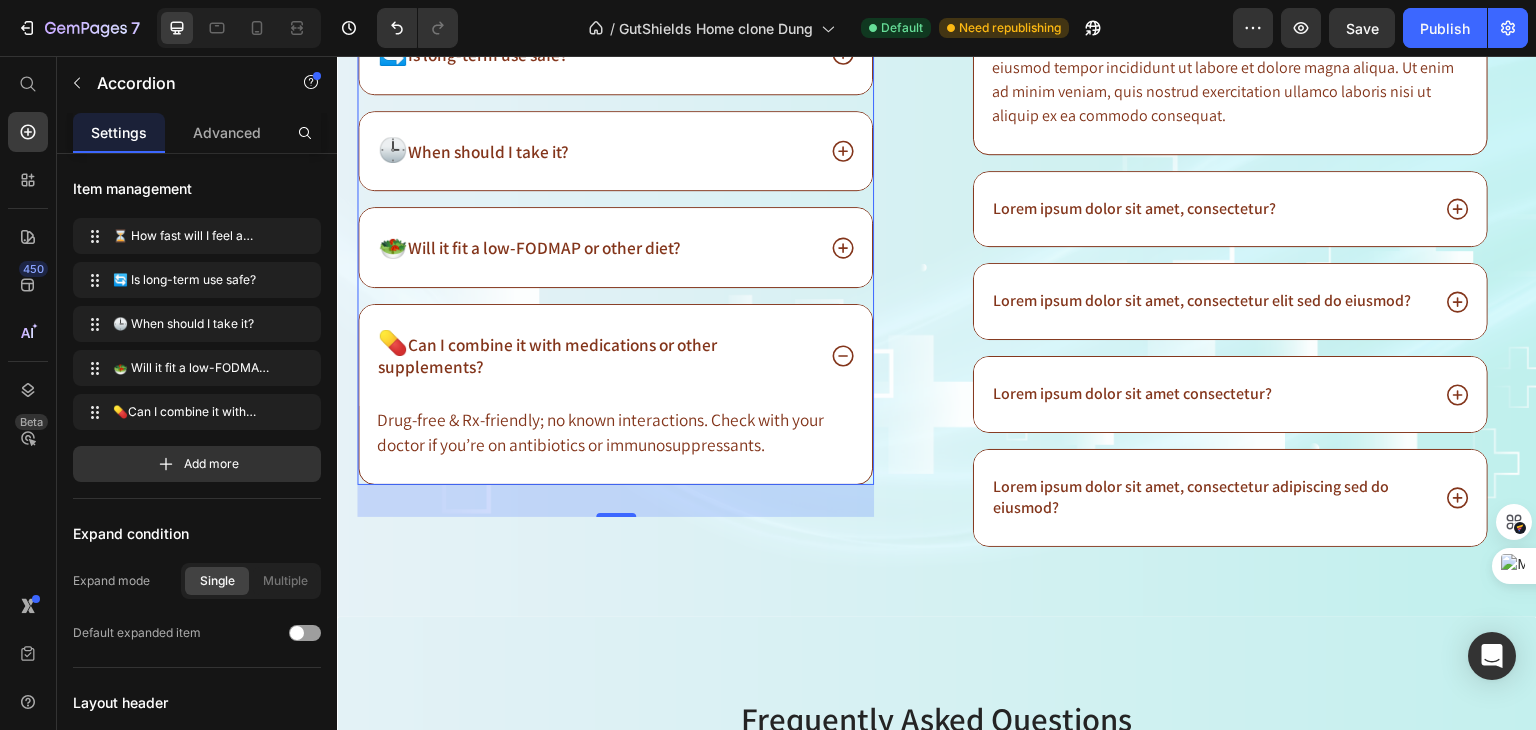 click 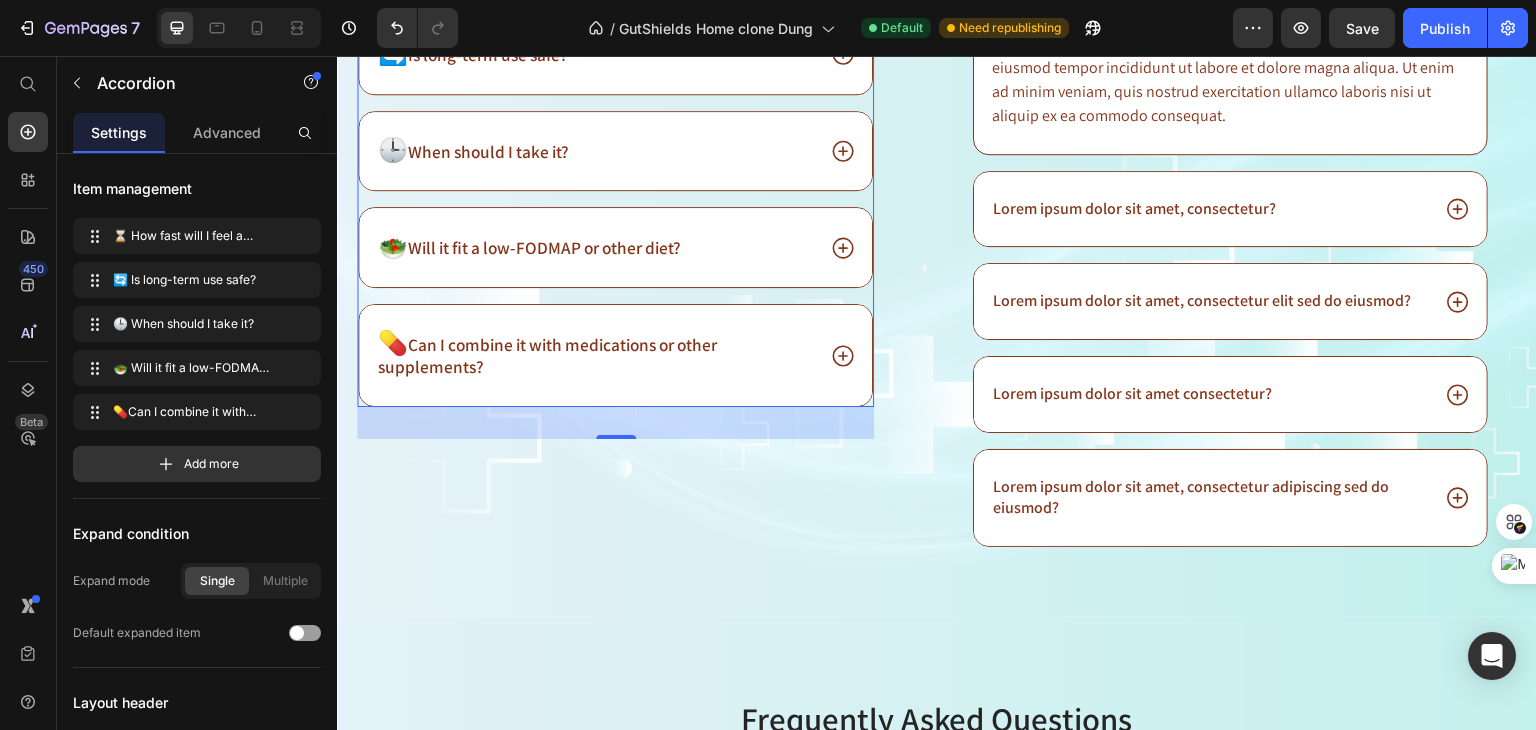 click on "⁠⁠⁠⁠⁠⁠⁠ Results & How to Use ⚡️ Heading
⏳  How fast will I feel a difference and what’s the dose?
🔄  Is long-term use safe?
🕒  When should I take it?
🥗  Will it fit a low-FODMAP or other diet?
💊  Can I combine it with medications or other supplements? Drug-free & Rx-friendly; no known interactions. Check with your doctor if you’re on antibiotics or immunosuppressants. Text Block Accordion   32 Row" at bounding box center (629, 153) 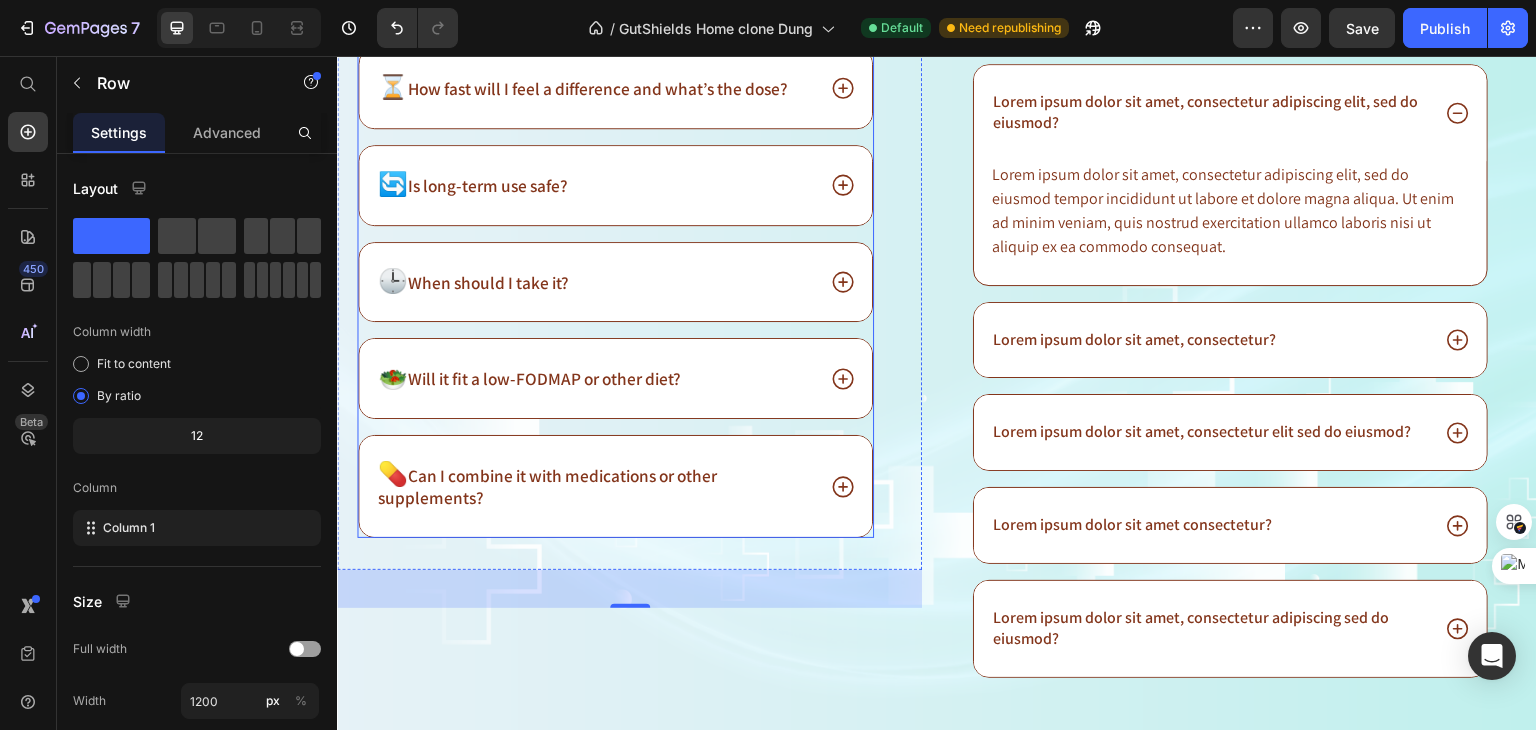 scroll, scrollTop: 16823, scrollLeft: 0, axis: vertical 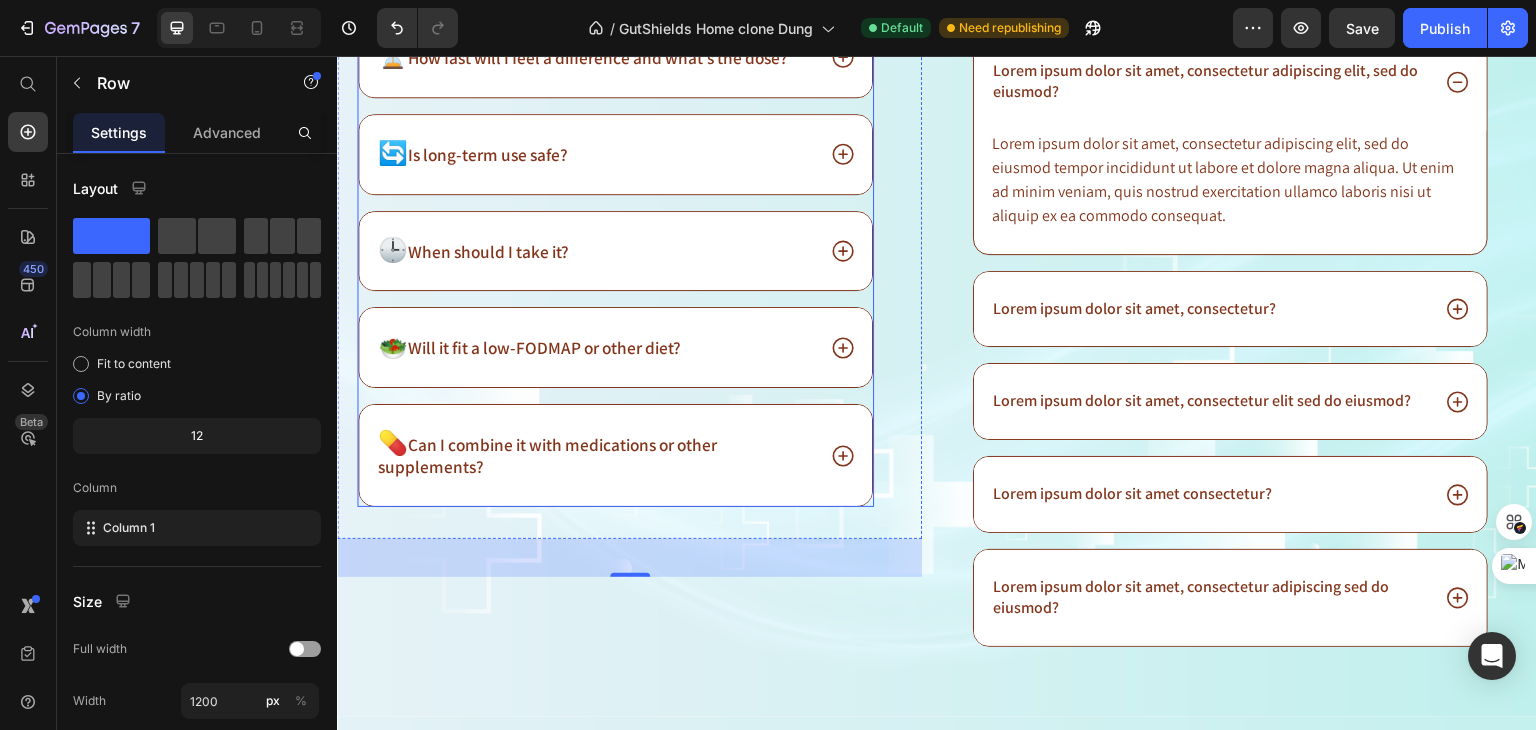 click on "💊  Can I combine it with medications or other supplements?" at bounding box center [615, 455] 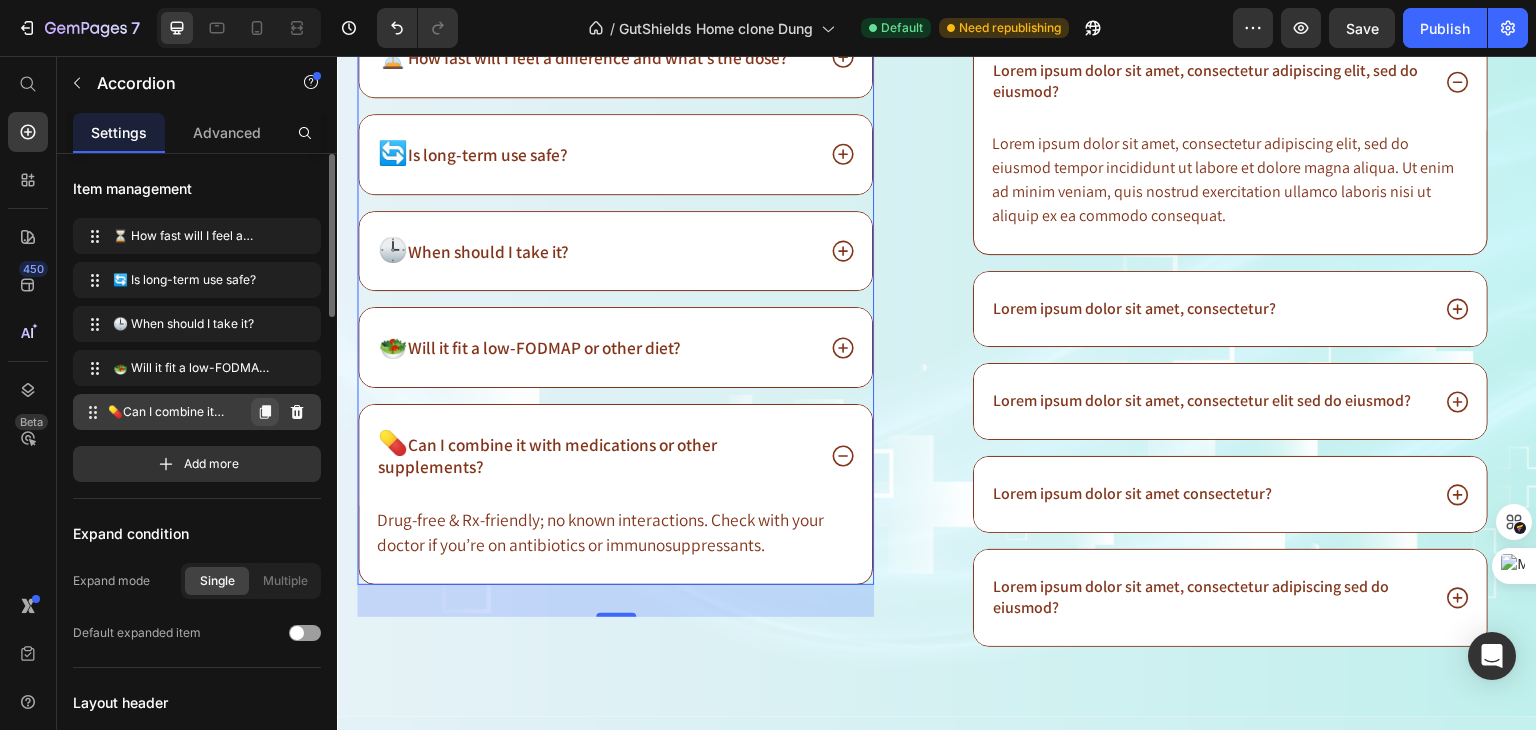click 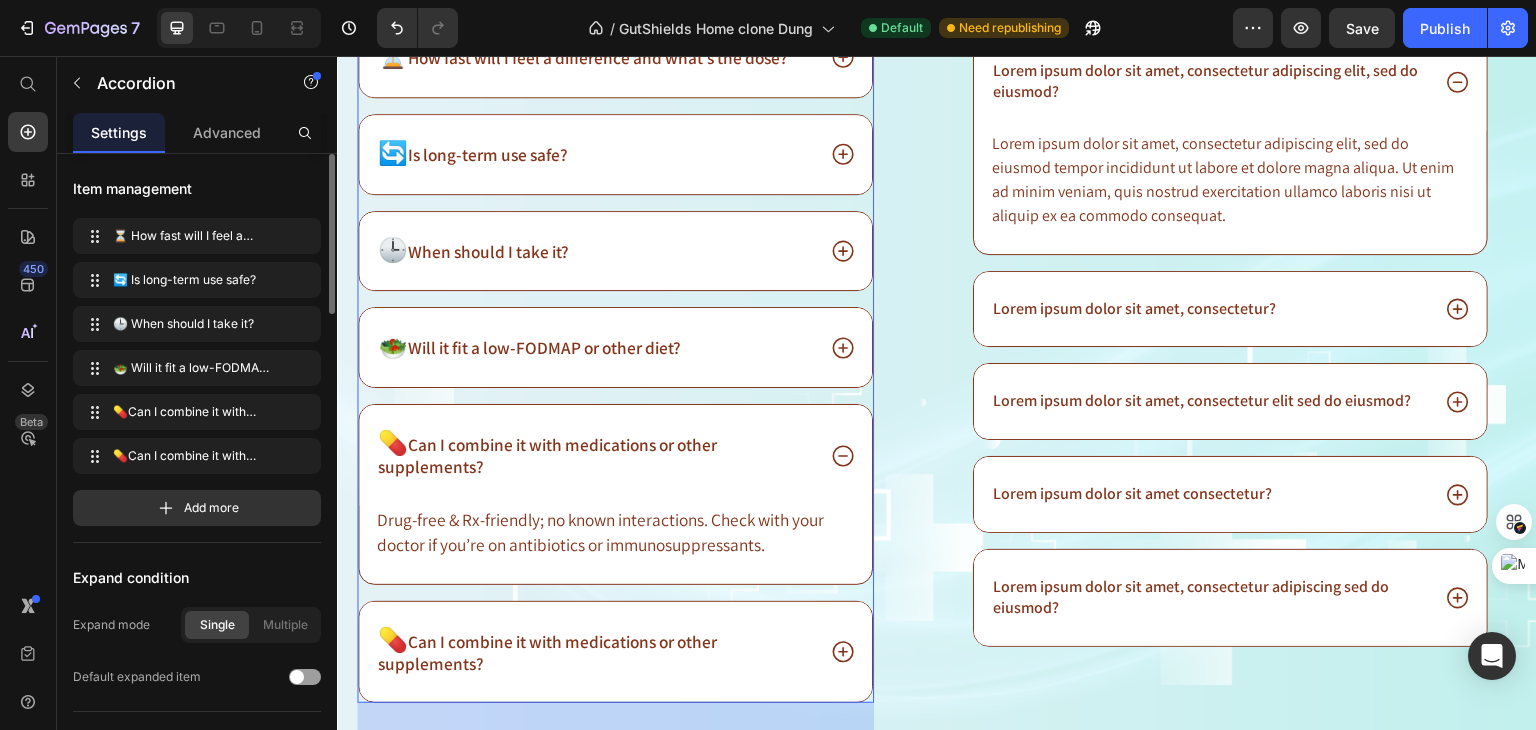 scroll, scrollTop: 17123, scrollLeft: 0, axis: vertical 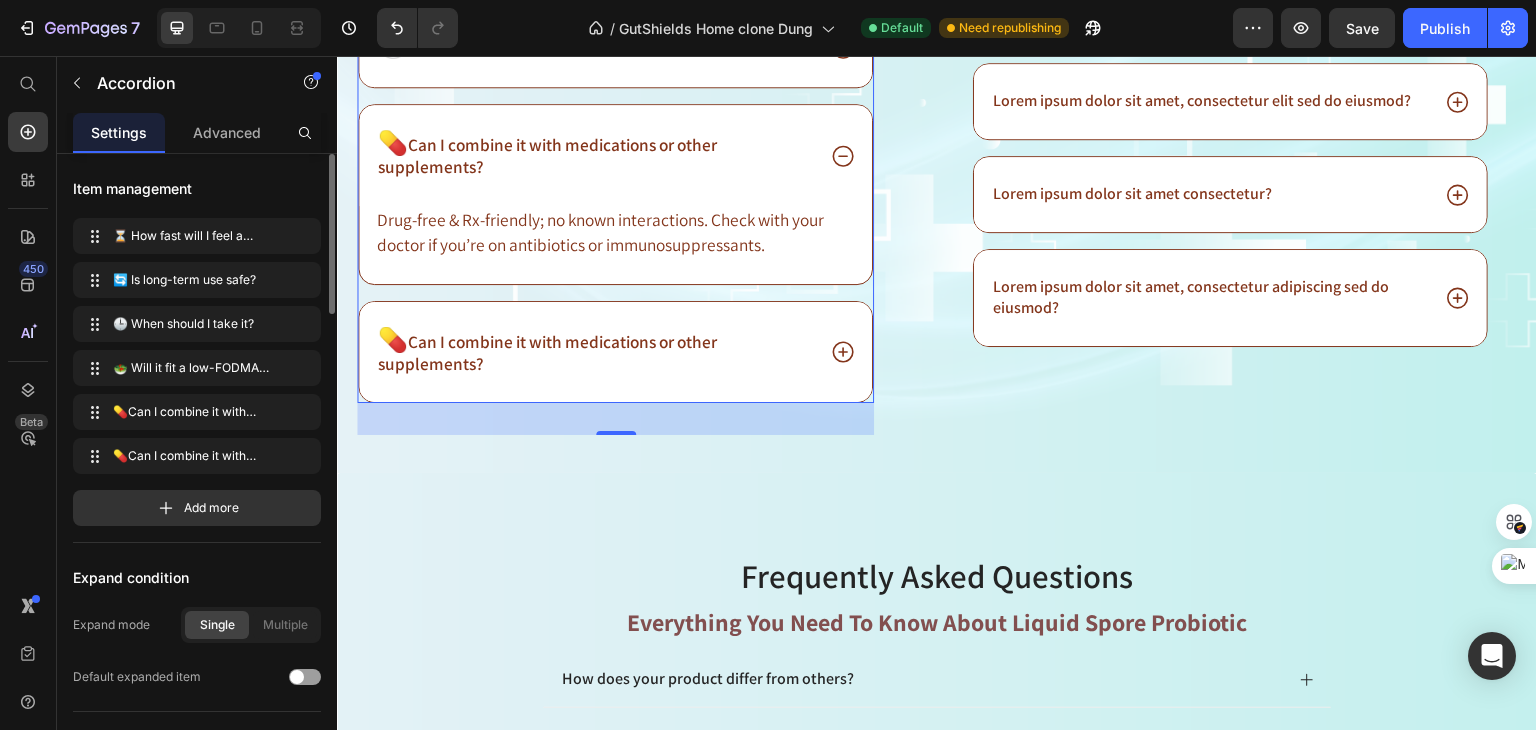 click on "Can I combine it with medications or other supplements?" at bounding box center (547, 352) 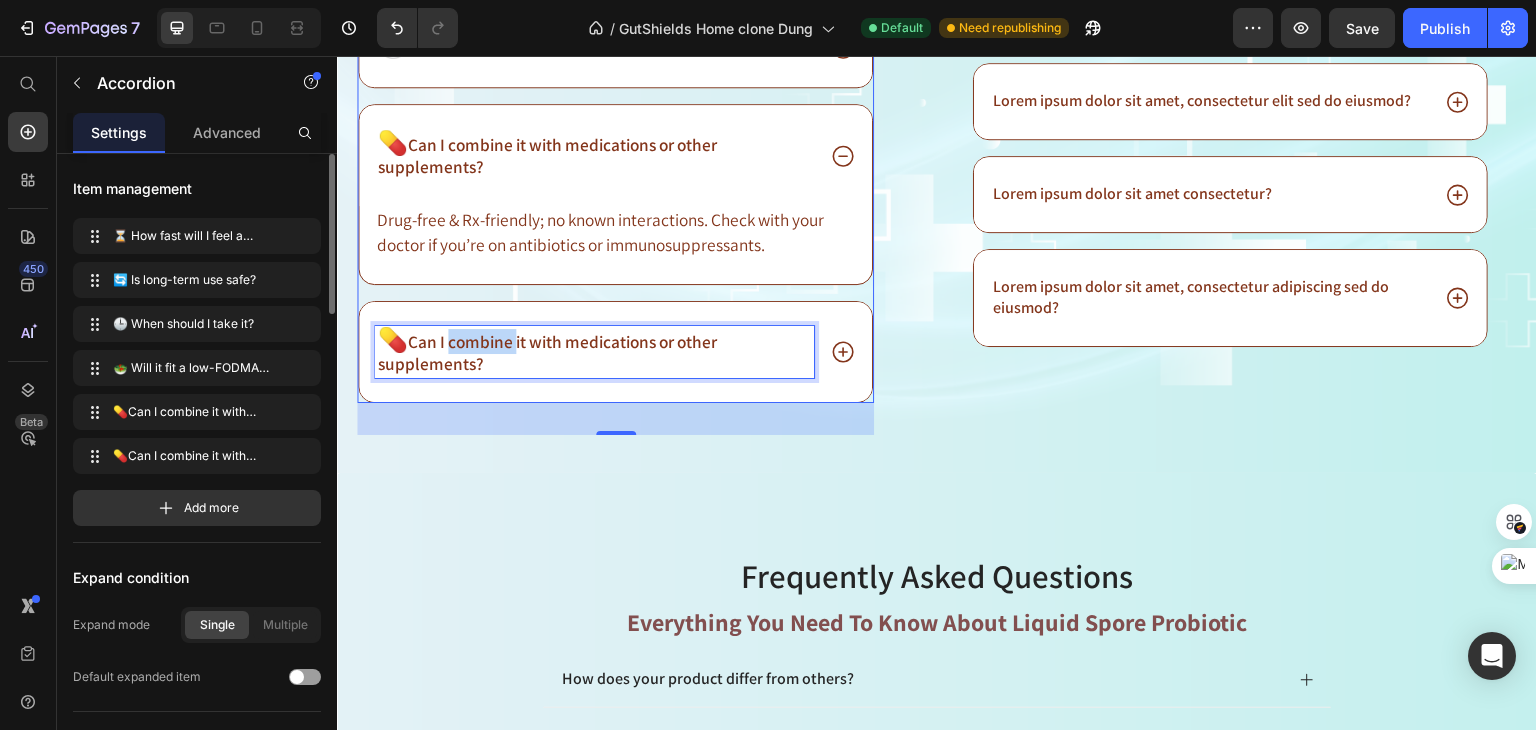 click on "Can I combine it with medications or other supplements?" at bounding box center (547, 352) 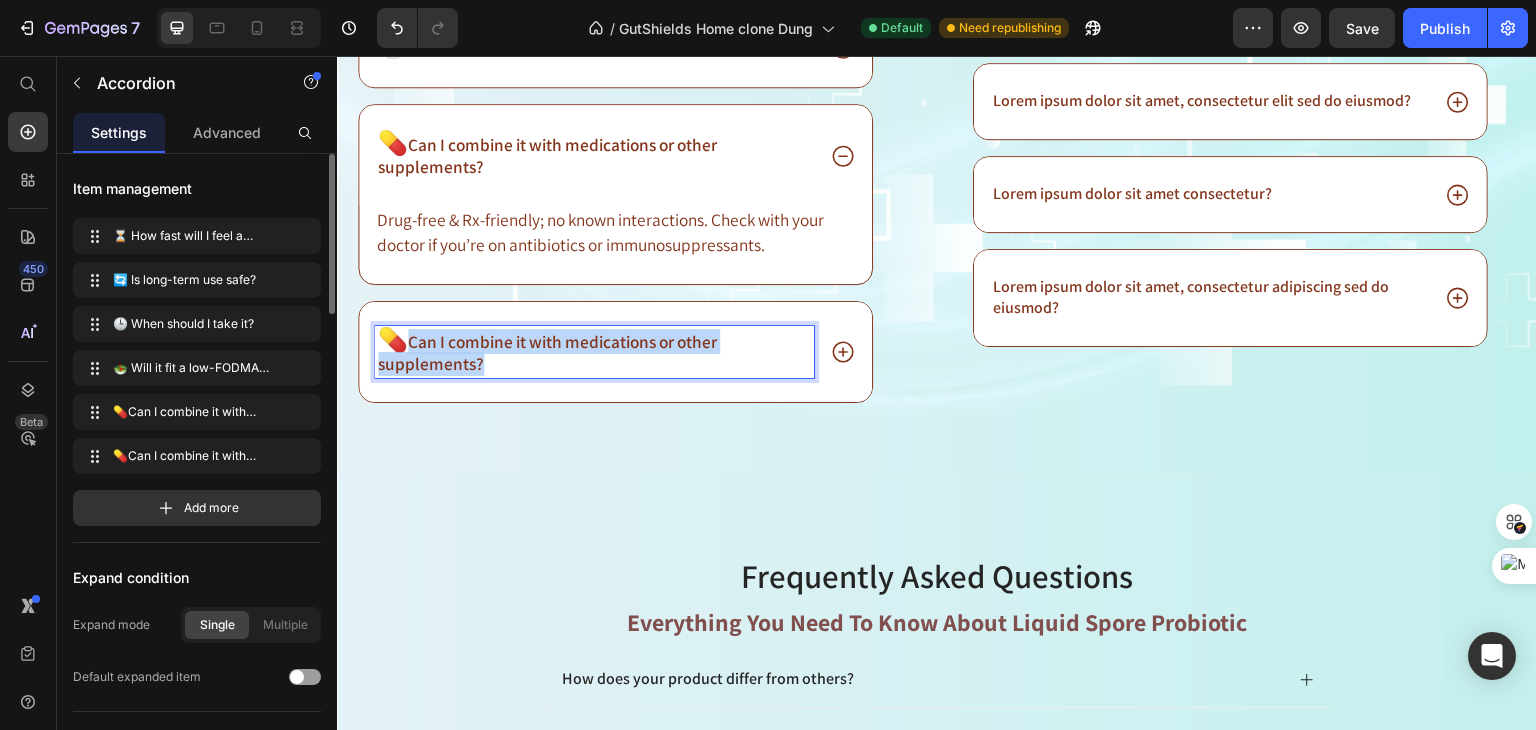 drag, startPoint x: 414, startPoint y: 450, endPoint x: 516, endPoint y: 475, distance: 105.01904 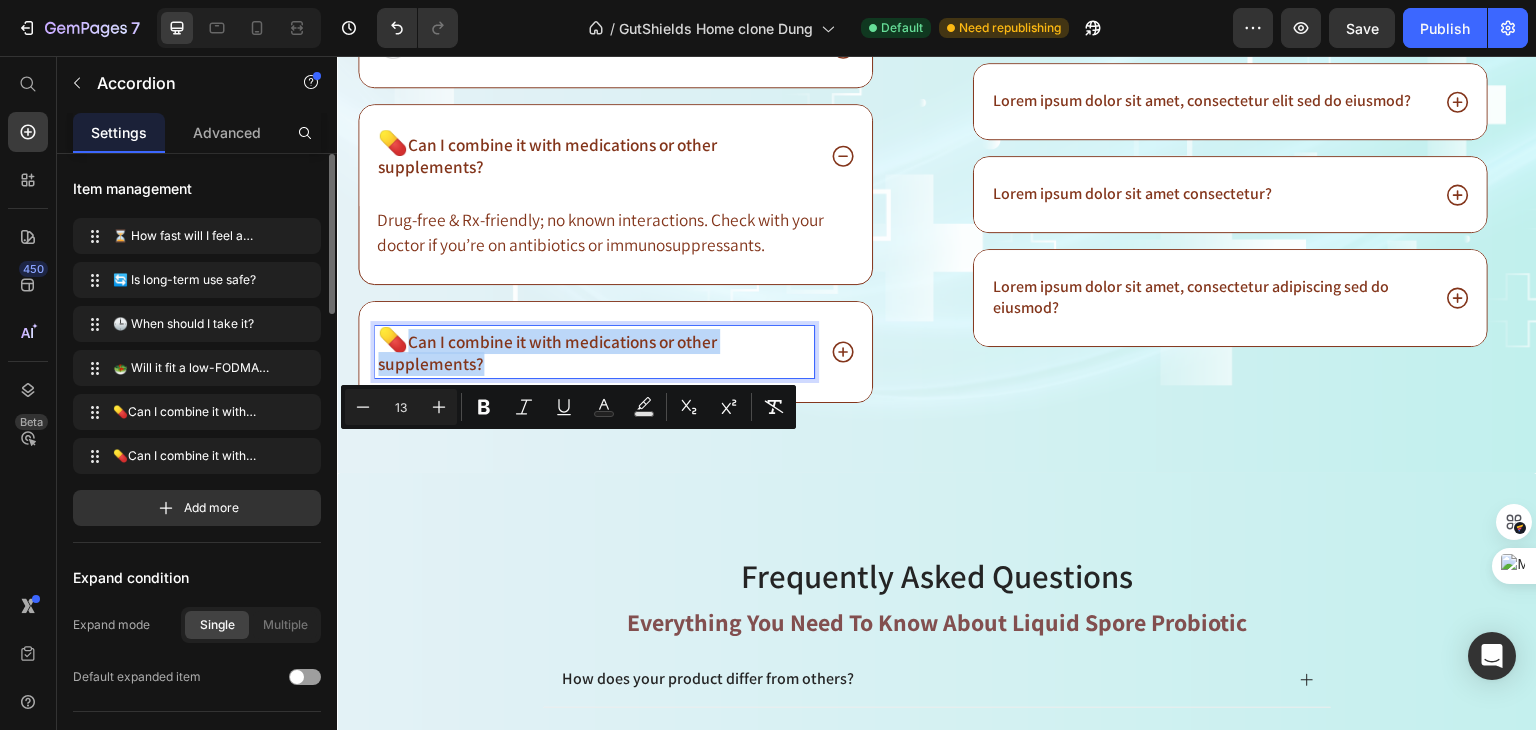 copy on "Can I combine it with medications or other supplements?" 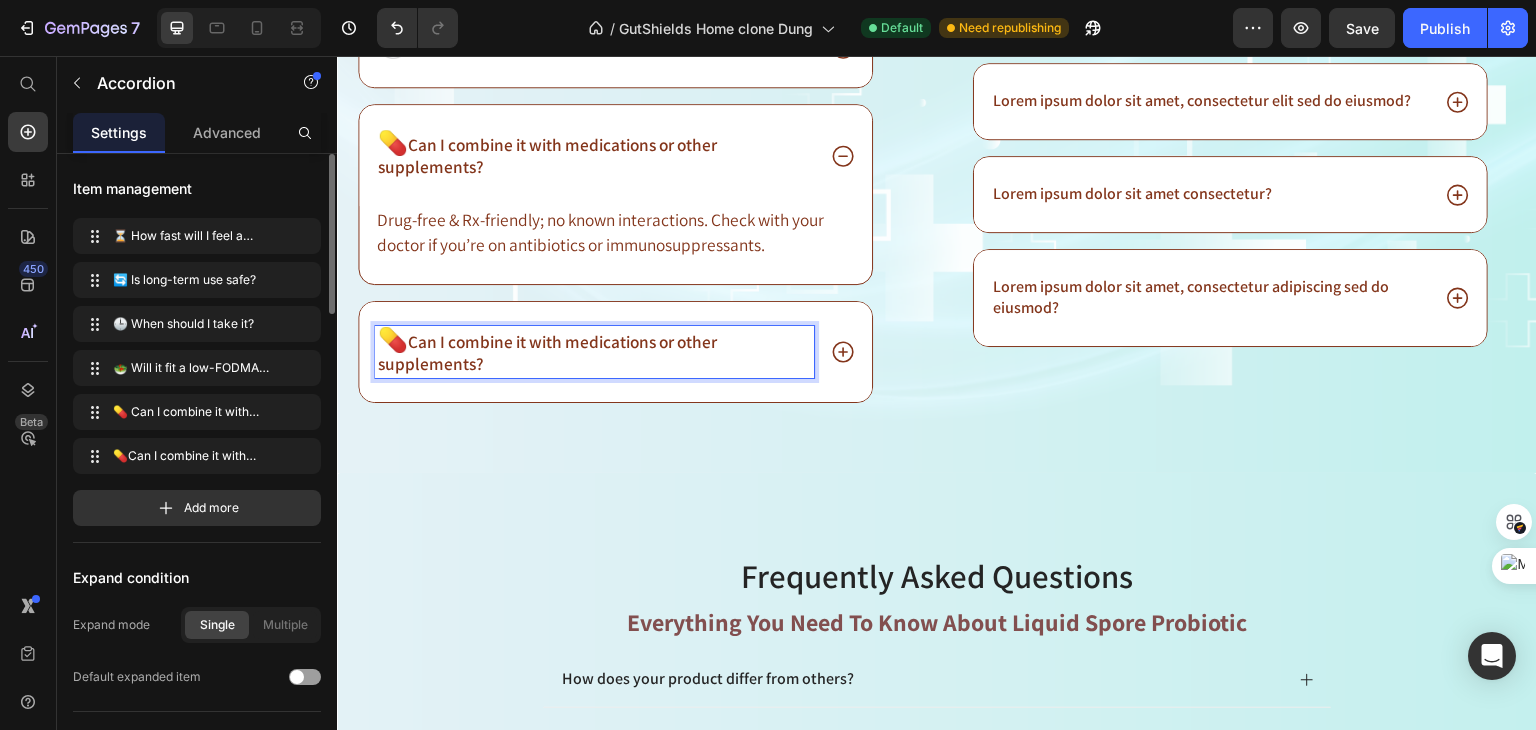 click on "Can I combine it with medications or other supplements?" at bounding box center (547, 352) 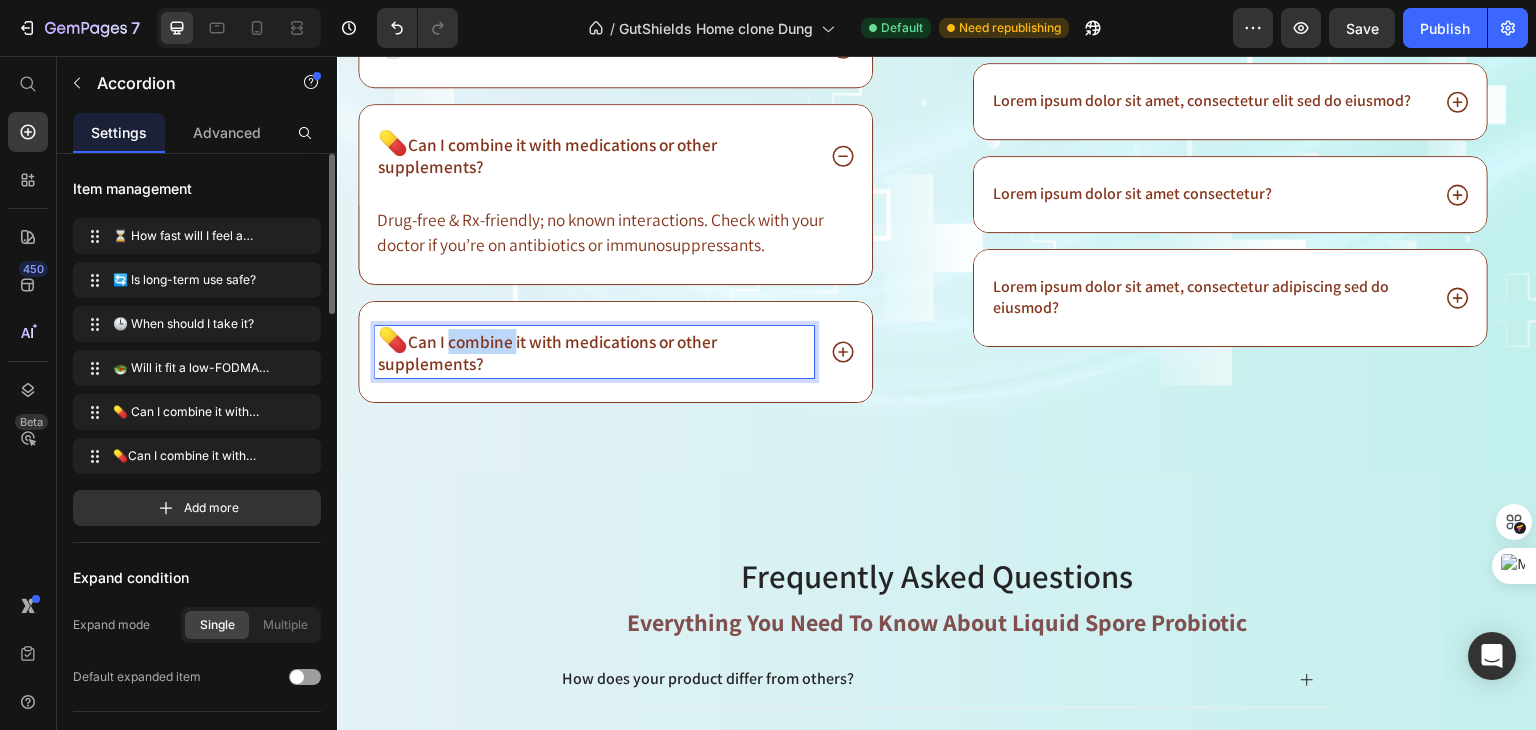 click on "Can I combine it with medications or other supplements?" at bounding box center [547, 352] 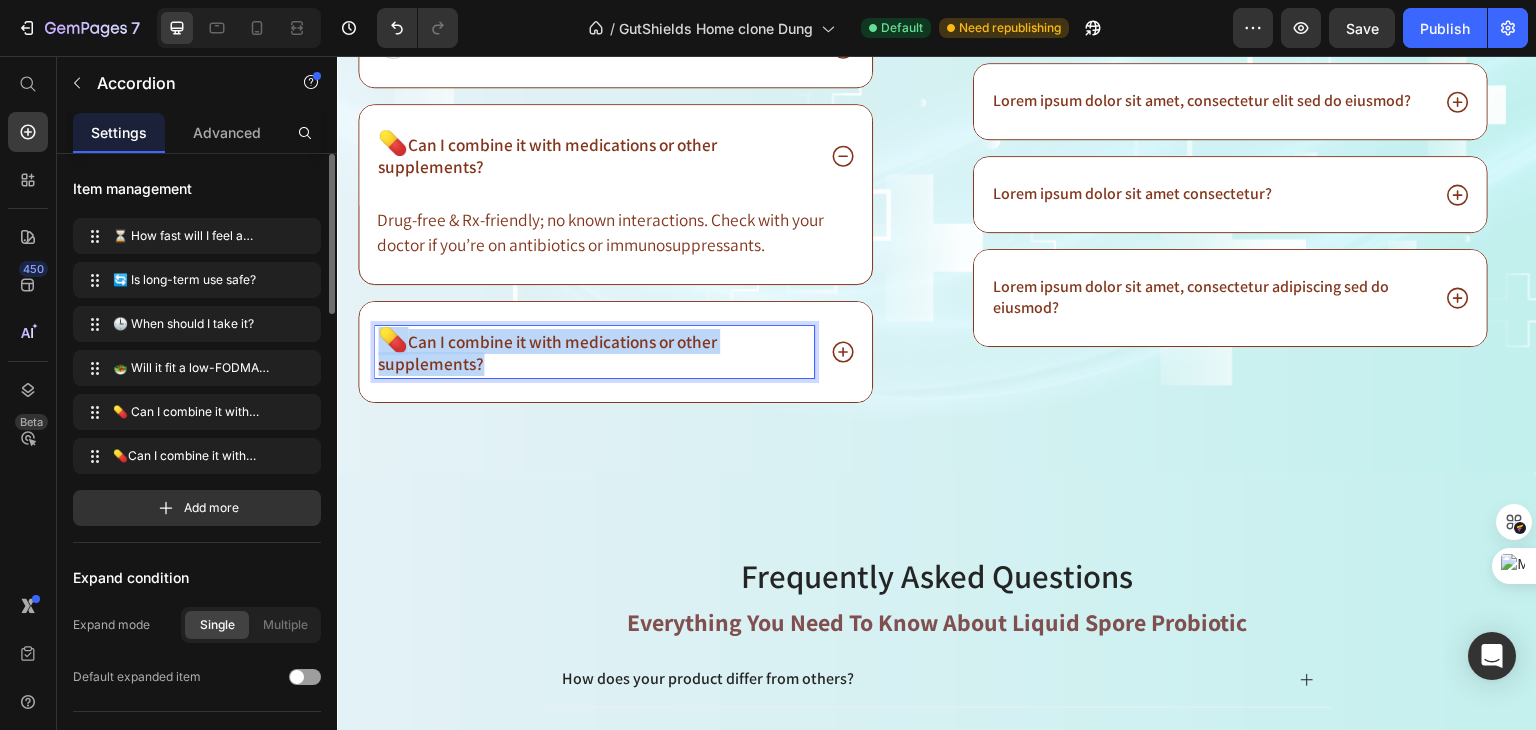 click on "Can I combine it with medications or other supplements?" at bounding box center [547, 352] 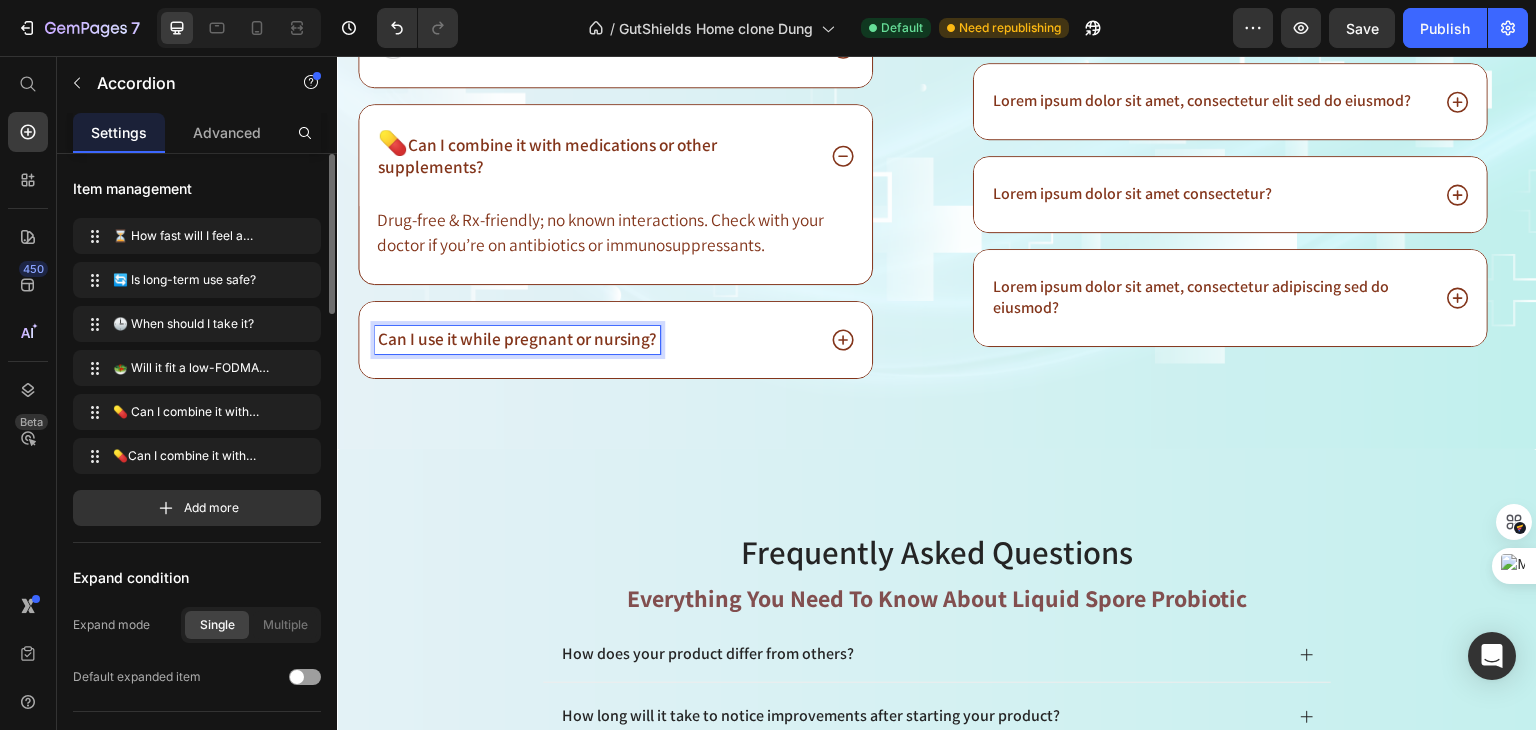 click on "⁠⁠⁠⁠⁠⁠⁠ Results & How to Use ⚡️ Heading
⏳  How fast will I feel a difference and what’s the dose?
🔄  Is long-term use safe?
🕒  When should I take it?
🥗  Will it fit a low-FODMAP or other diet?
💊  Can I combine it with medications or other supplements? Drug-free & Rx-friendly; no known interactions. Check with your doctor if you’re on antibiotics or immunosuppressants. Text Block
Can I use it while pregnant or nursing? Accordion   32" at bounding box center [615, 38] 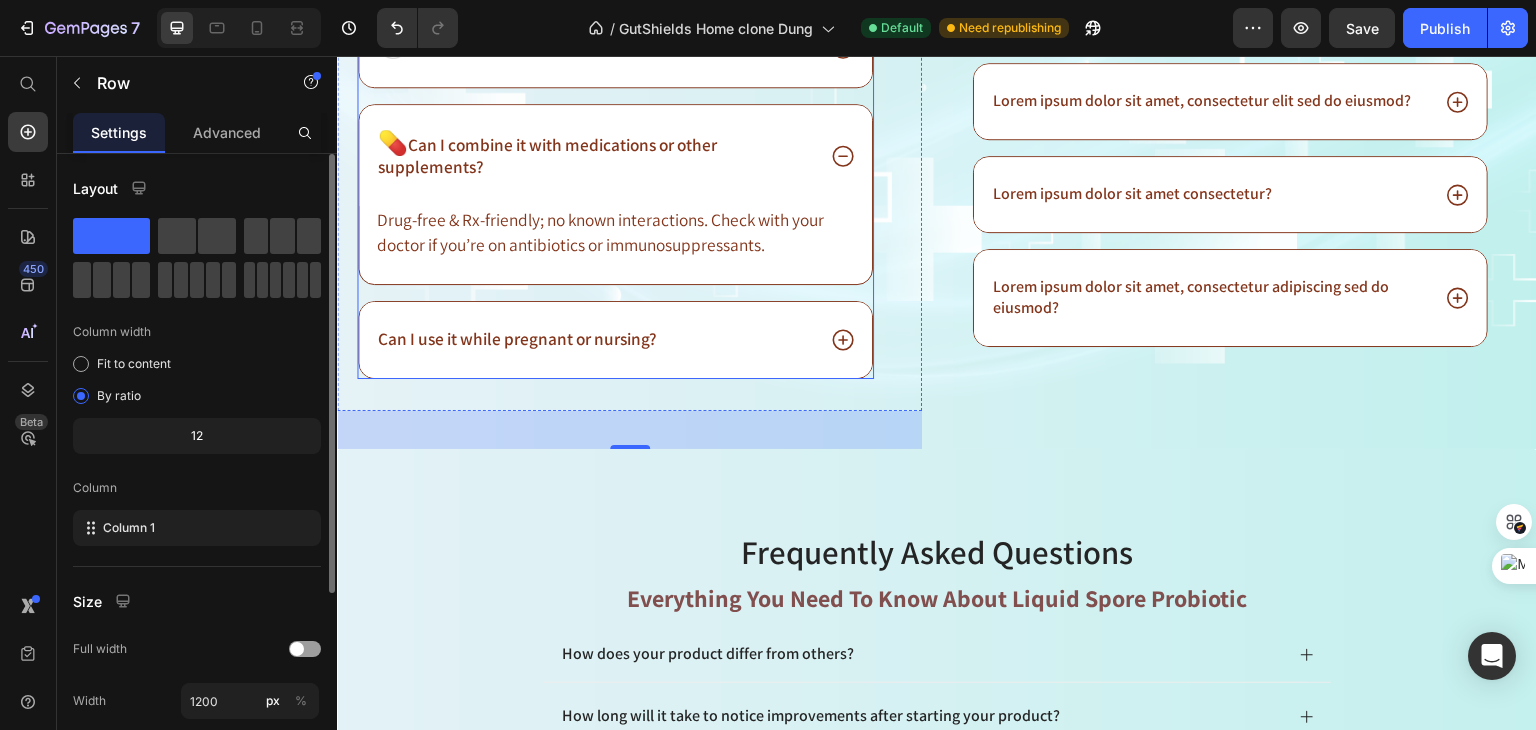 click on "Can I use it while pregnant or nursing?" at bounding box center (517, 338) 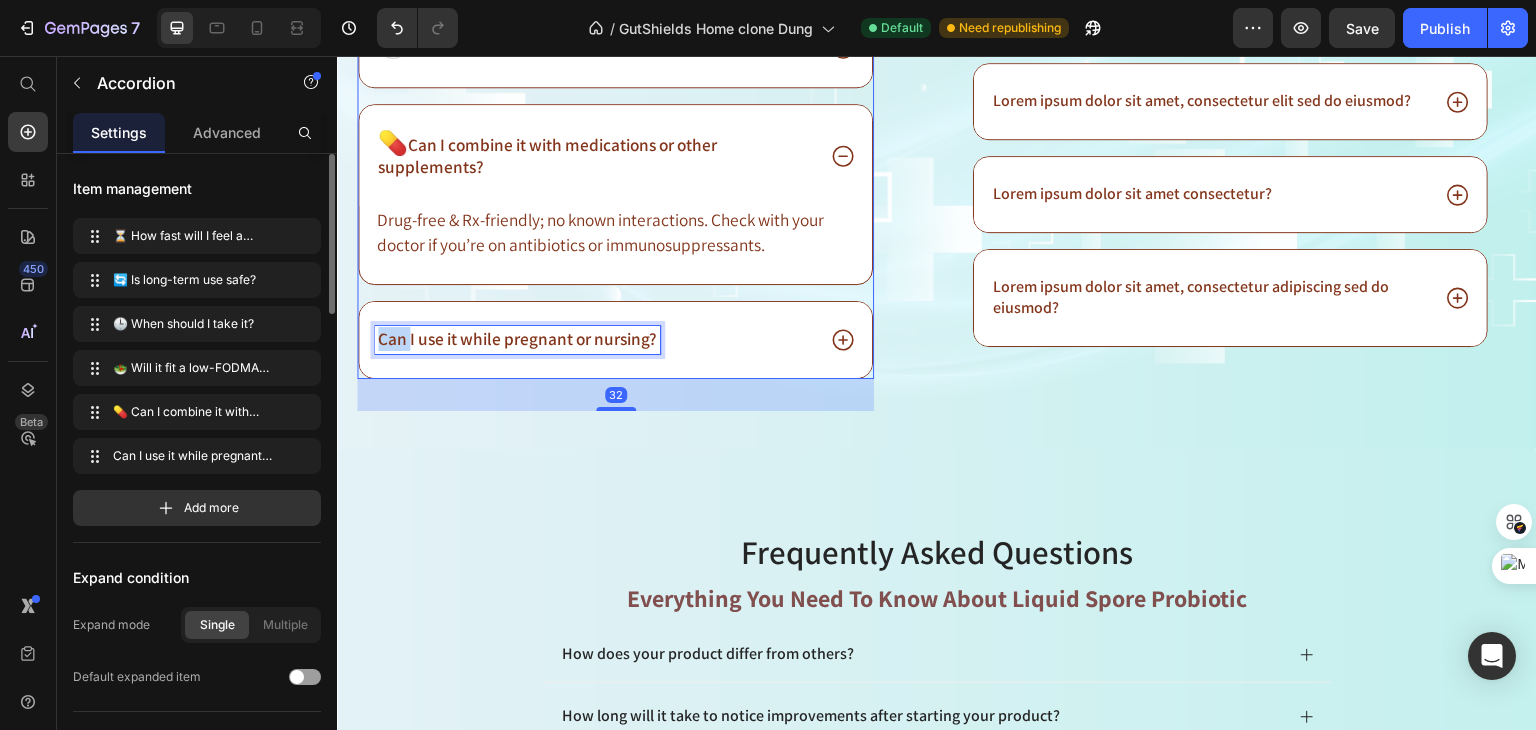 click on "Can I use it while pregnant or nursing?" at bounding box center (517, 338) 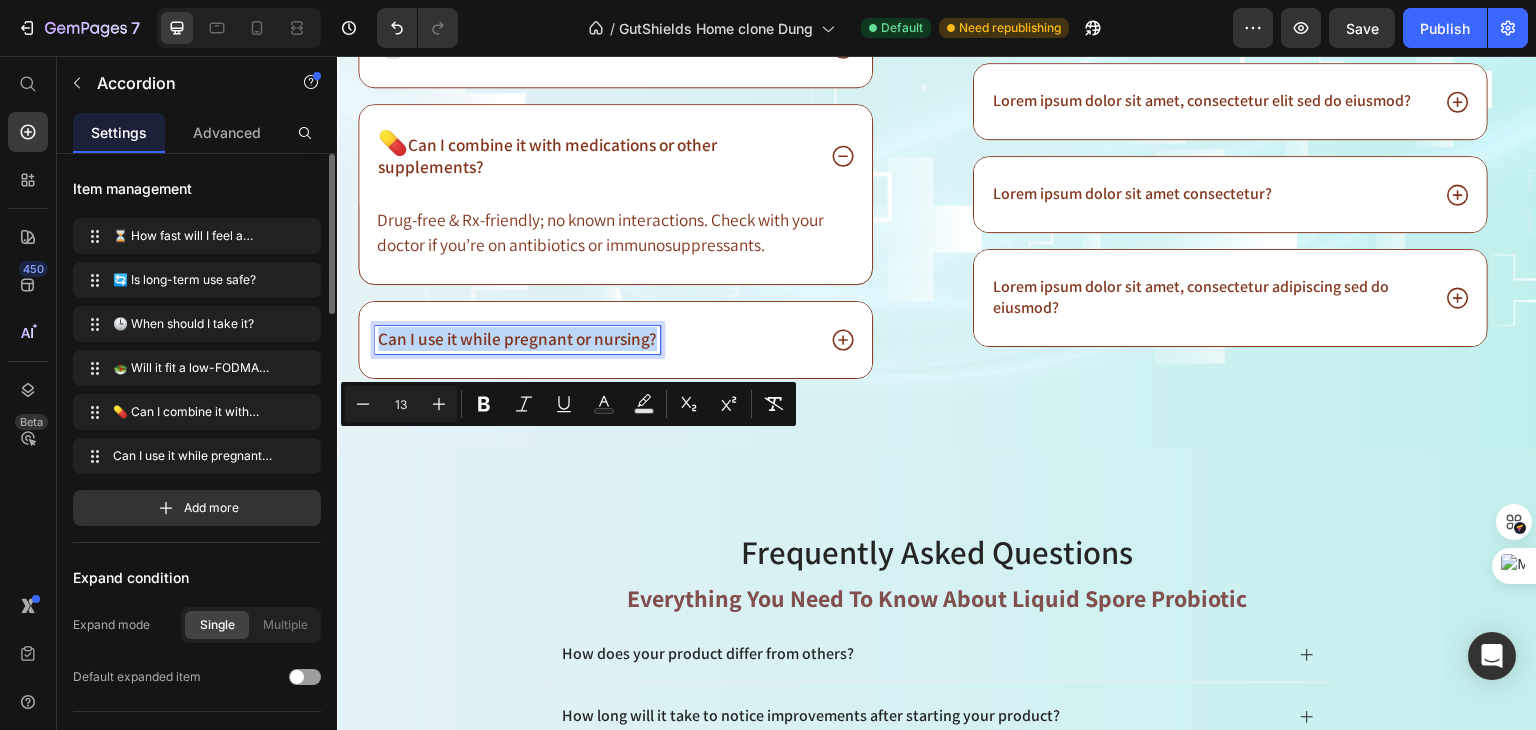 click on "Can I use it while pregnant or nursing?" at bounding box center [517, 338] 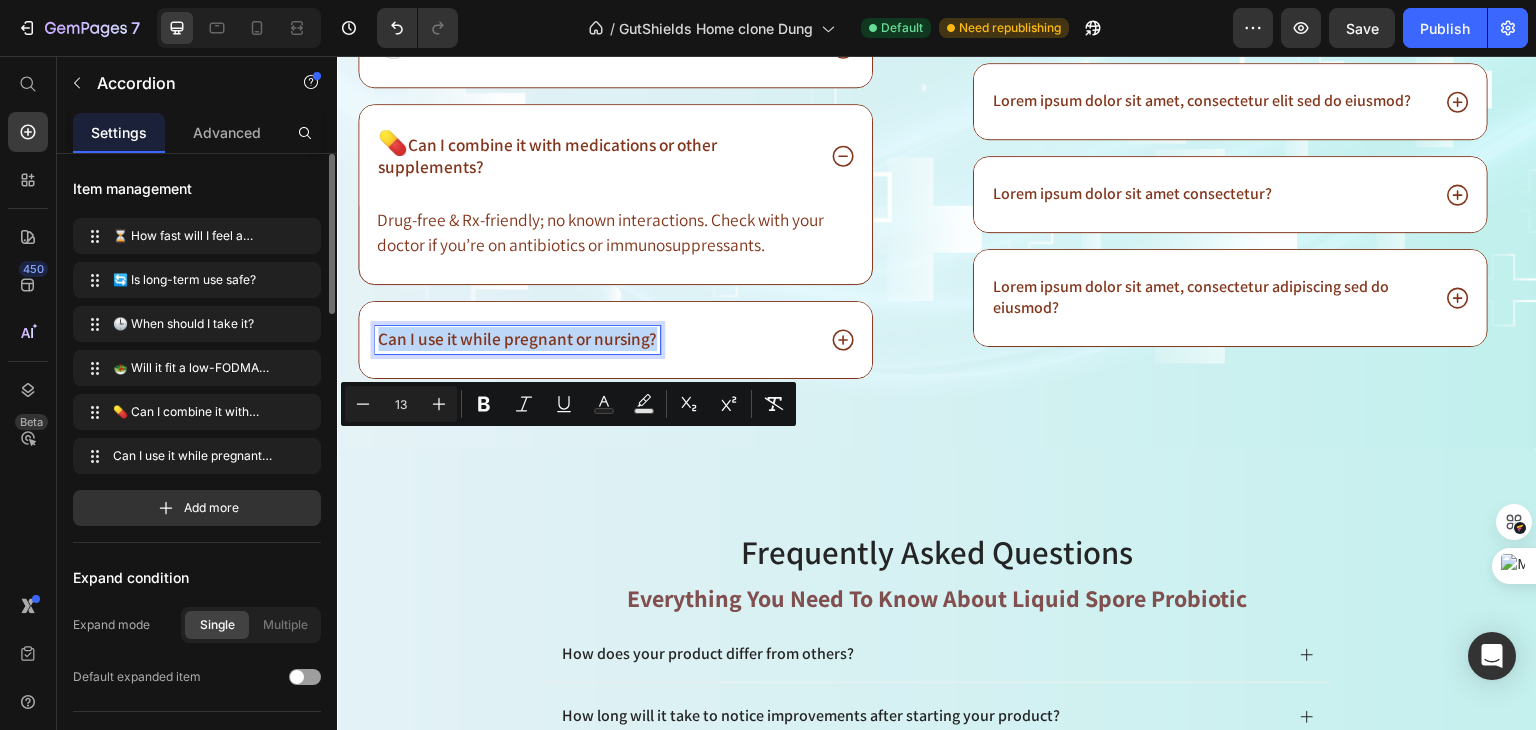 click on "Can I use it while pregnant or nursing?" at bounding box center [517, 338] 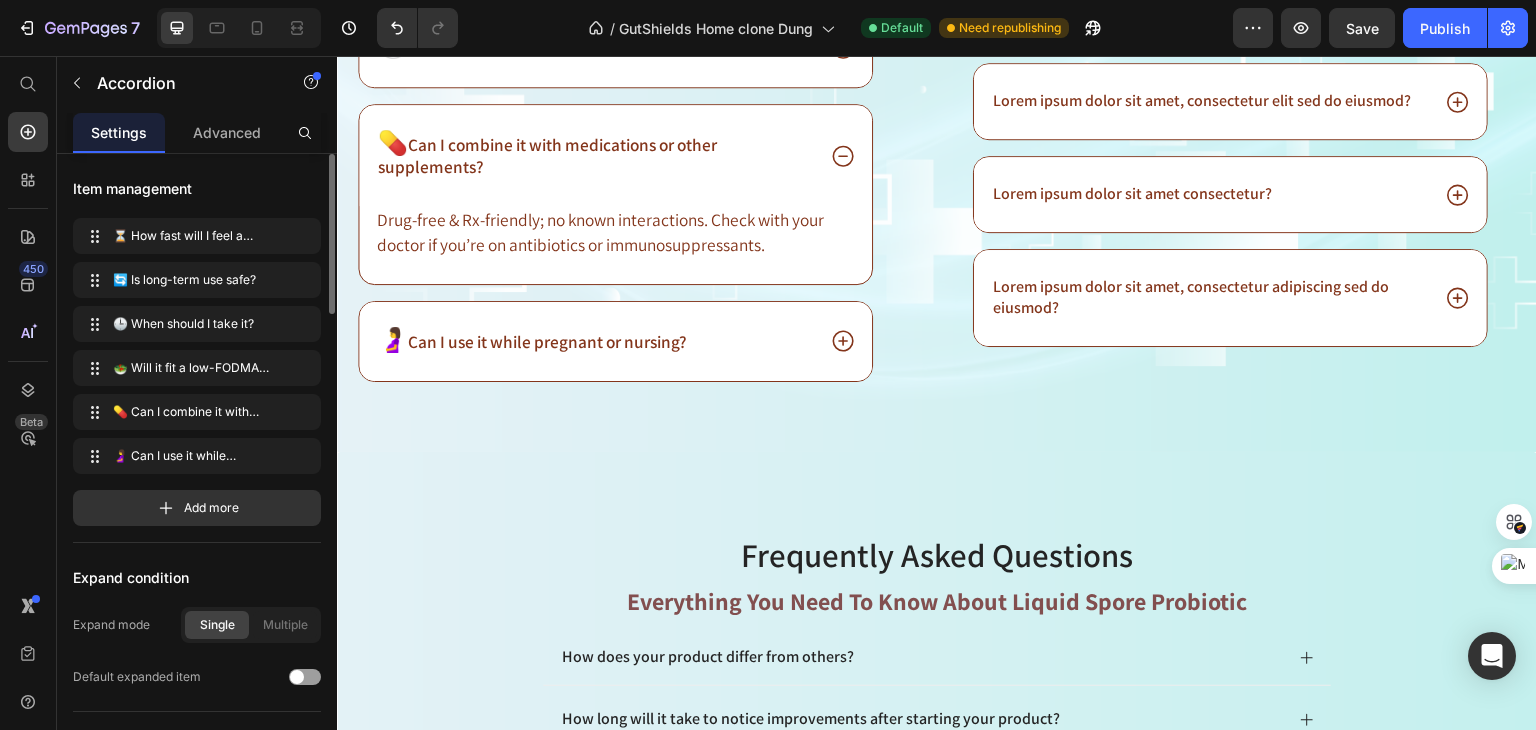 click 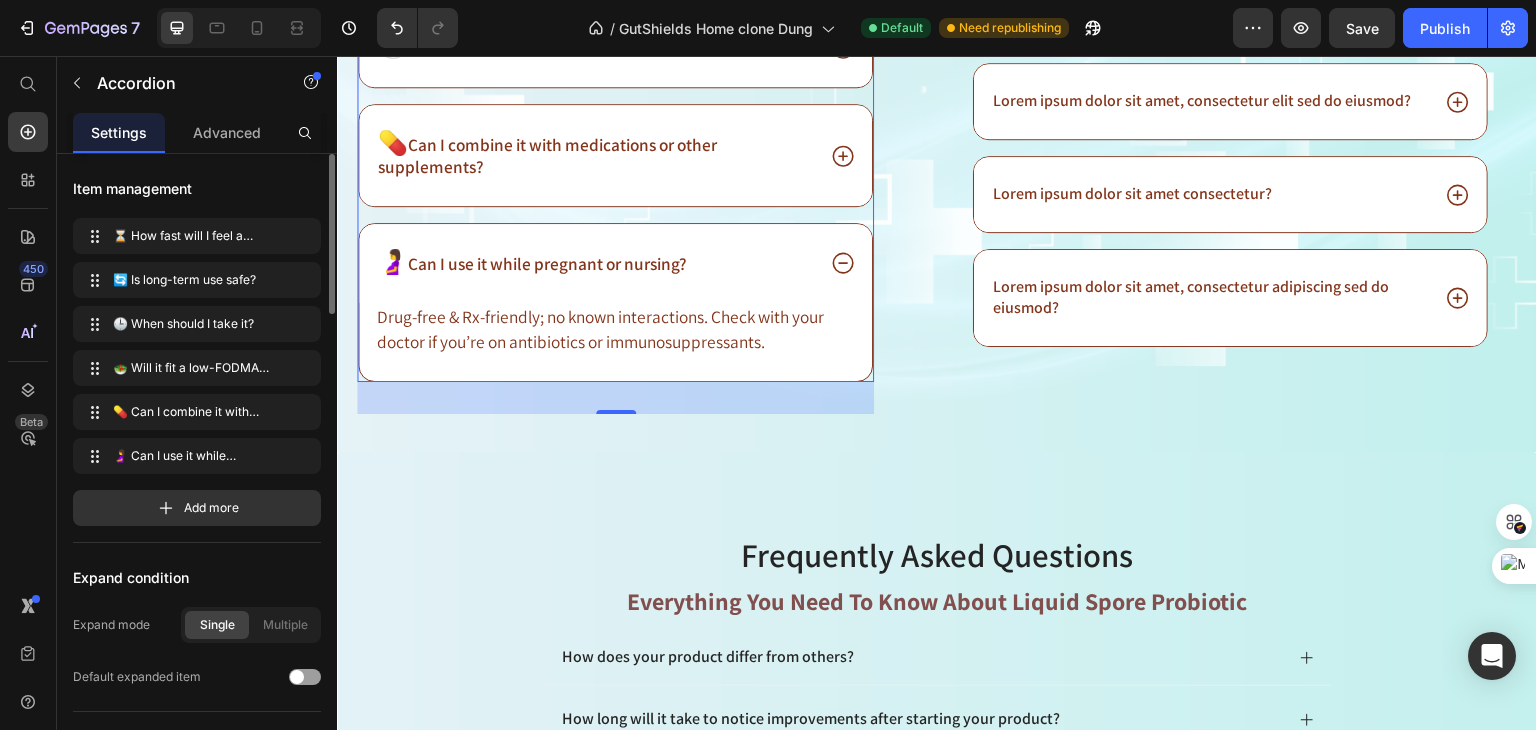click on "💊  Can I combine it with medications or other supplements?" at bounding box center (615, 155) 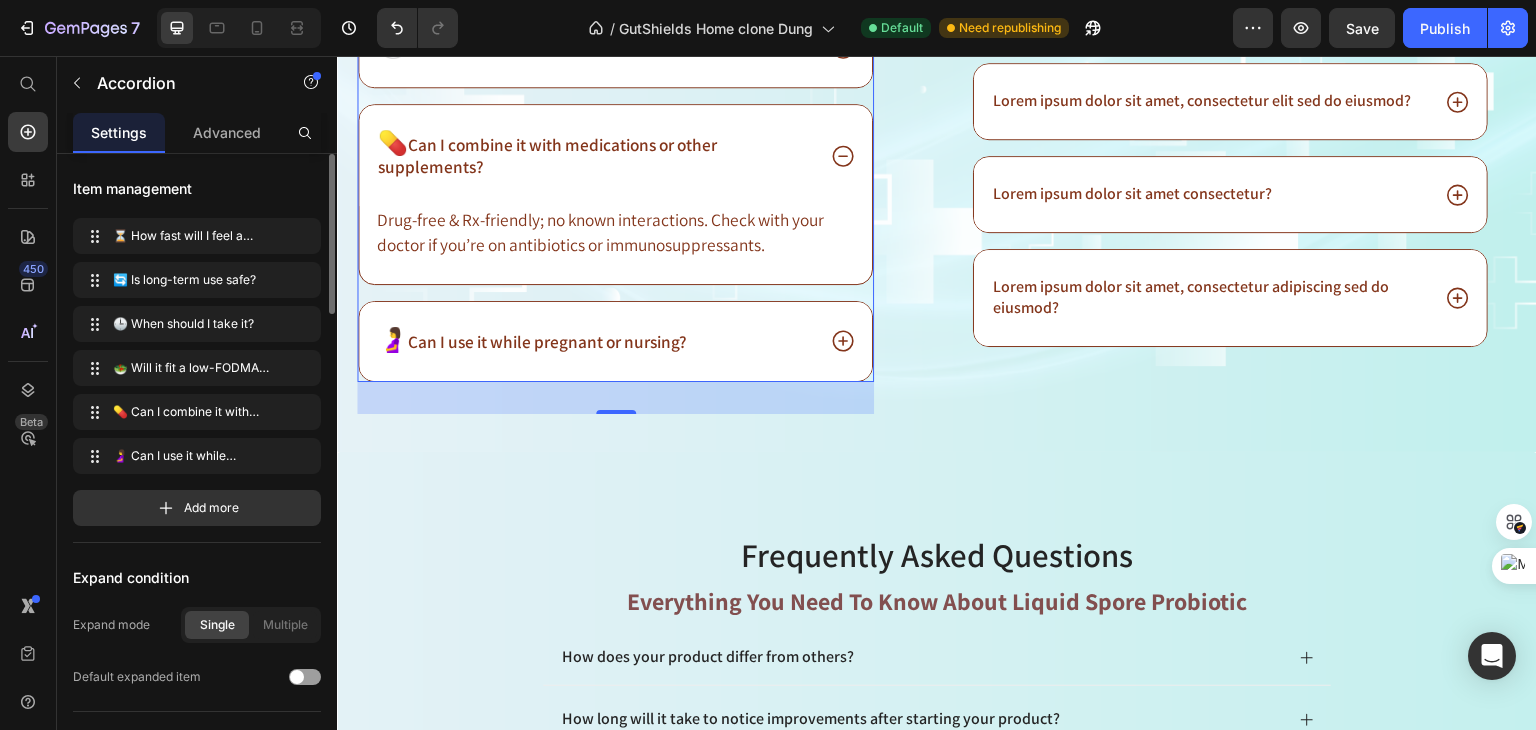click on "💊  Can I combine it with medications or other supplements?" at bounding box center (615, 155) 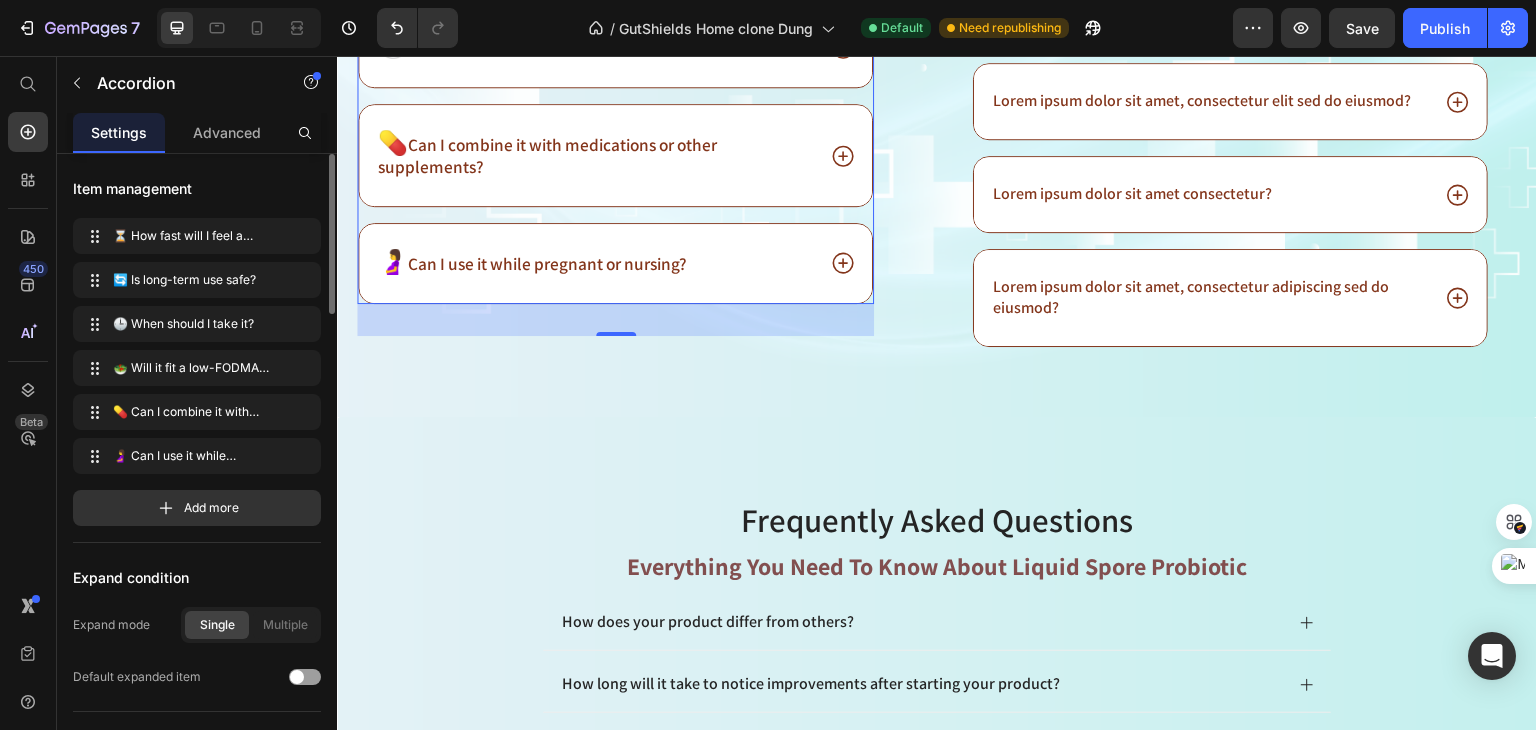 click 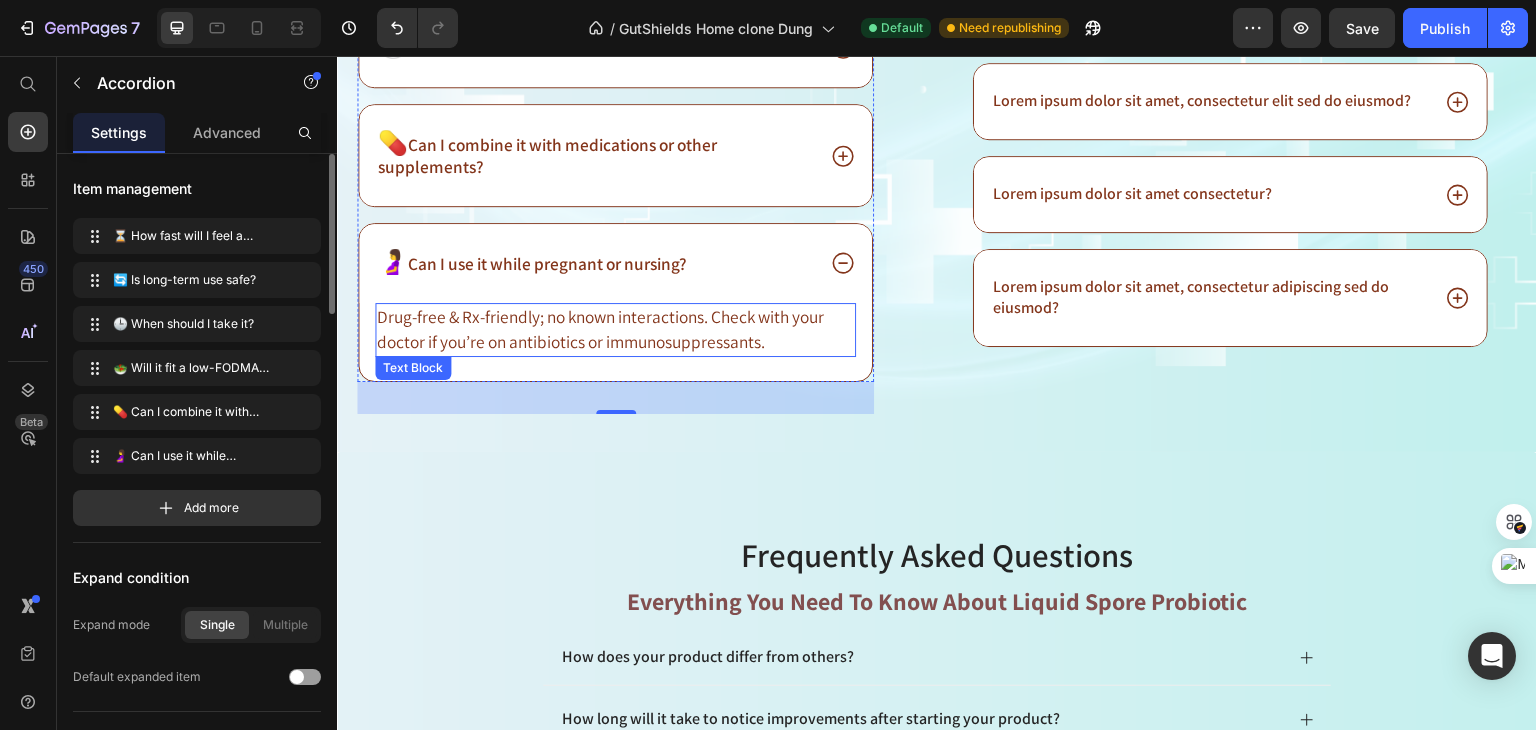 click on "Drug-free & Rx-friendly; no known interactions. Check with your doctor if you’re on antibiotics or immunosuppressants." at bounding box center (600, 329) 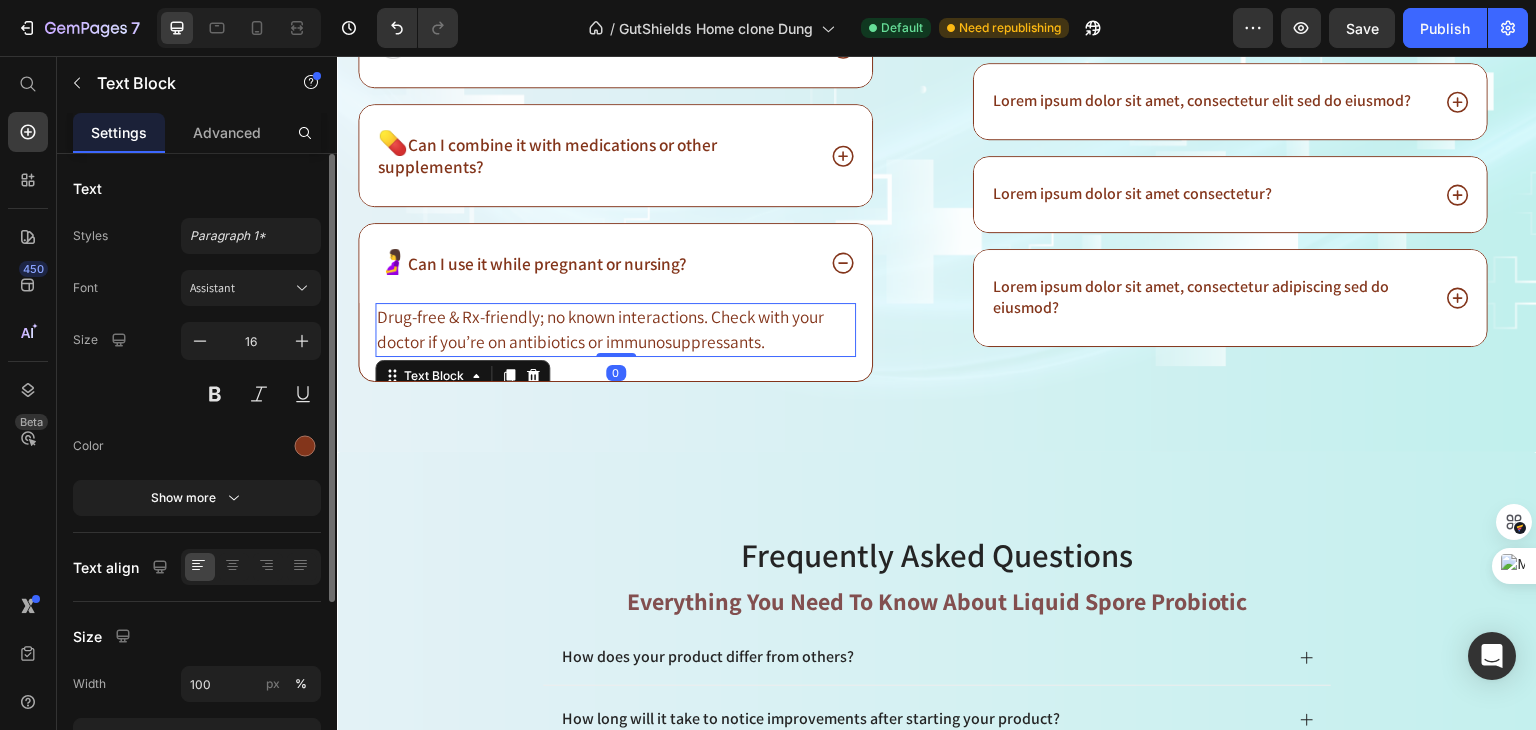 click on "Drug-free & Rx-friendly; no known interactions. Check with your doctor if you’re on antibiotics or immunosuppressants." at bounding box center (600, 329) 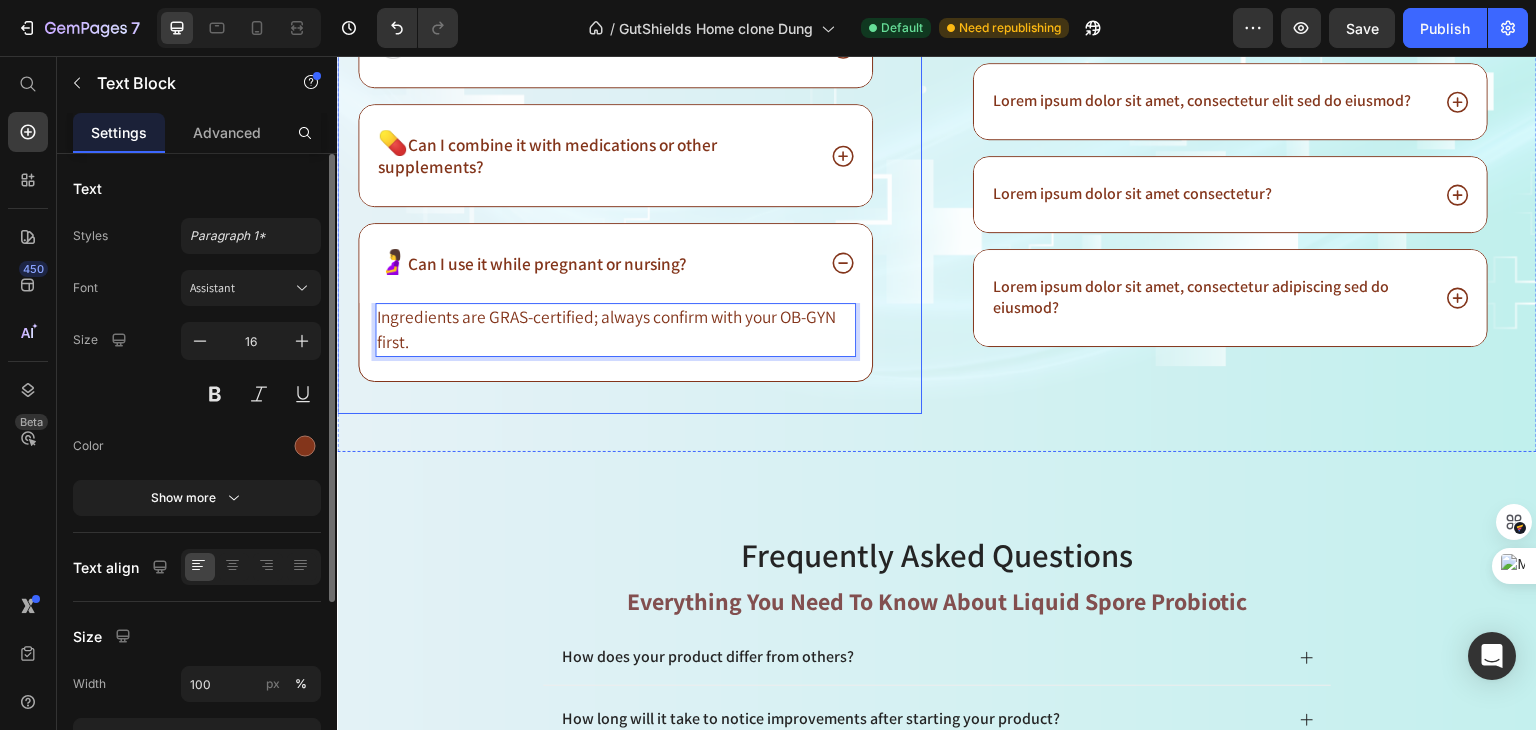 click on "⁠⁠⁠⁠⁠⁠⁠ Results & How to Use ⚡️ Heading
⏳  How fast will I feel a difference and what’s the dose?
🔄  Is long-term use safe?
🕒  When should I take it?
🥗  Will it fit a low-FODMAP or other diet?
💊  Can I combine it with medications or other supplements?
🤰  Can I use it while pregnant or nursing? Ingredients are GRAS-certified; always confirm with your OB-GYN first. Text Block   0 Accordion Row Image Frequently asked questions Heading
Lorem ipsum dolor sit amet, consectetur adipiscing elit, sed do eiusmod? Lorem ipsum dolor sit amet, consectetur adipiscing elit, sed do eiusmod tempor incididunt ut labore et dolore magna aliqua. Ut enim ad minim veniam, quis nostrud exercitation ullamco laboris nisi ut aliquip ex ea commodo consequat. Text Block
Lorem ipsum dolor sit amet, consectetur?
Accordion Row Row" at bounding box center [937, 59] 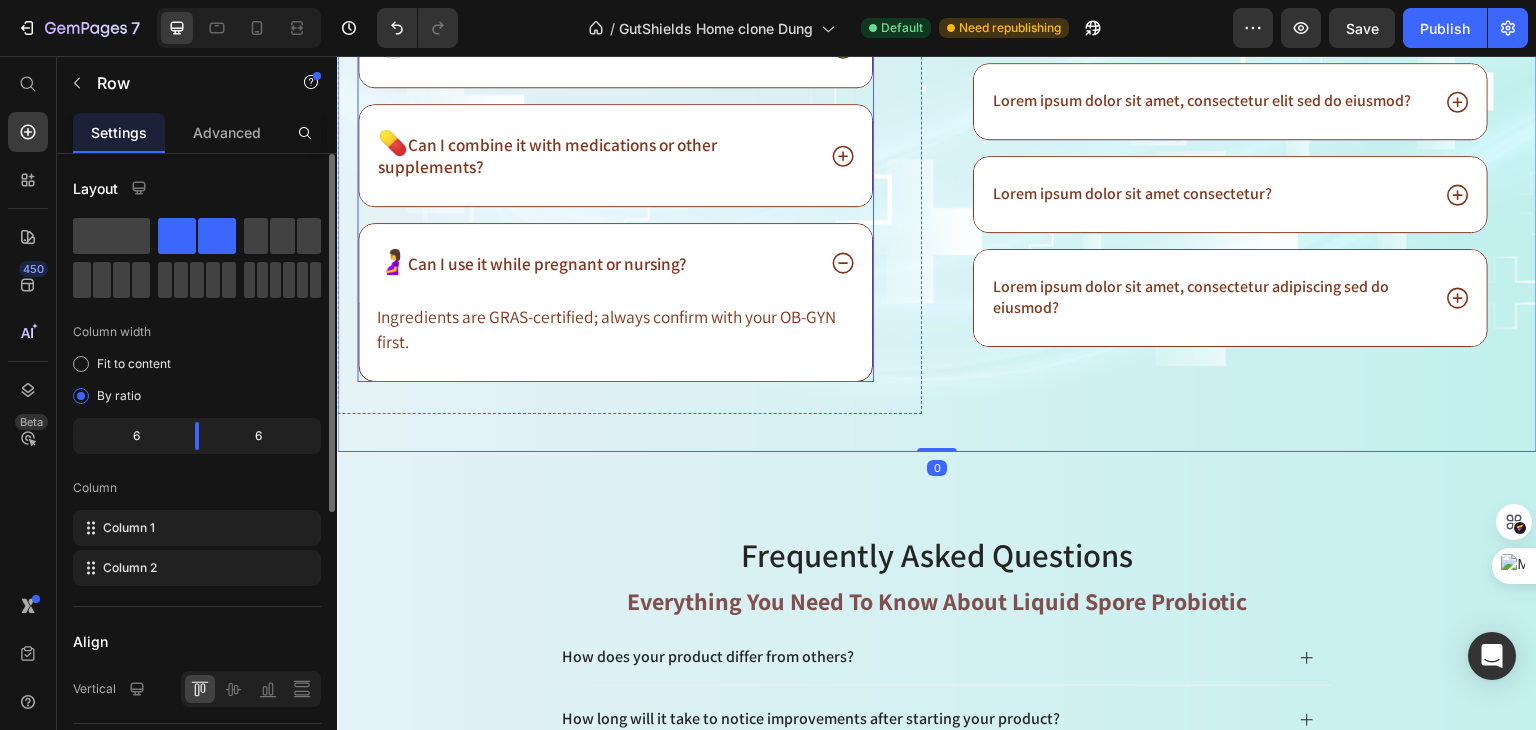 click on "🤰  Can I use it while pregnant or nursing?" at bounding box center (615, 263) 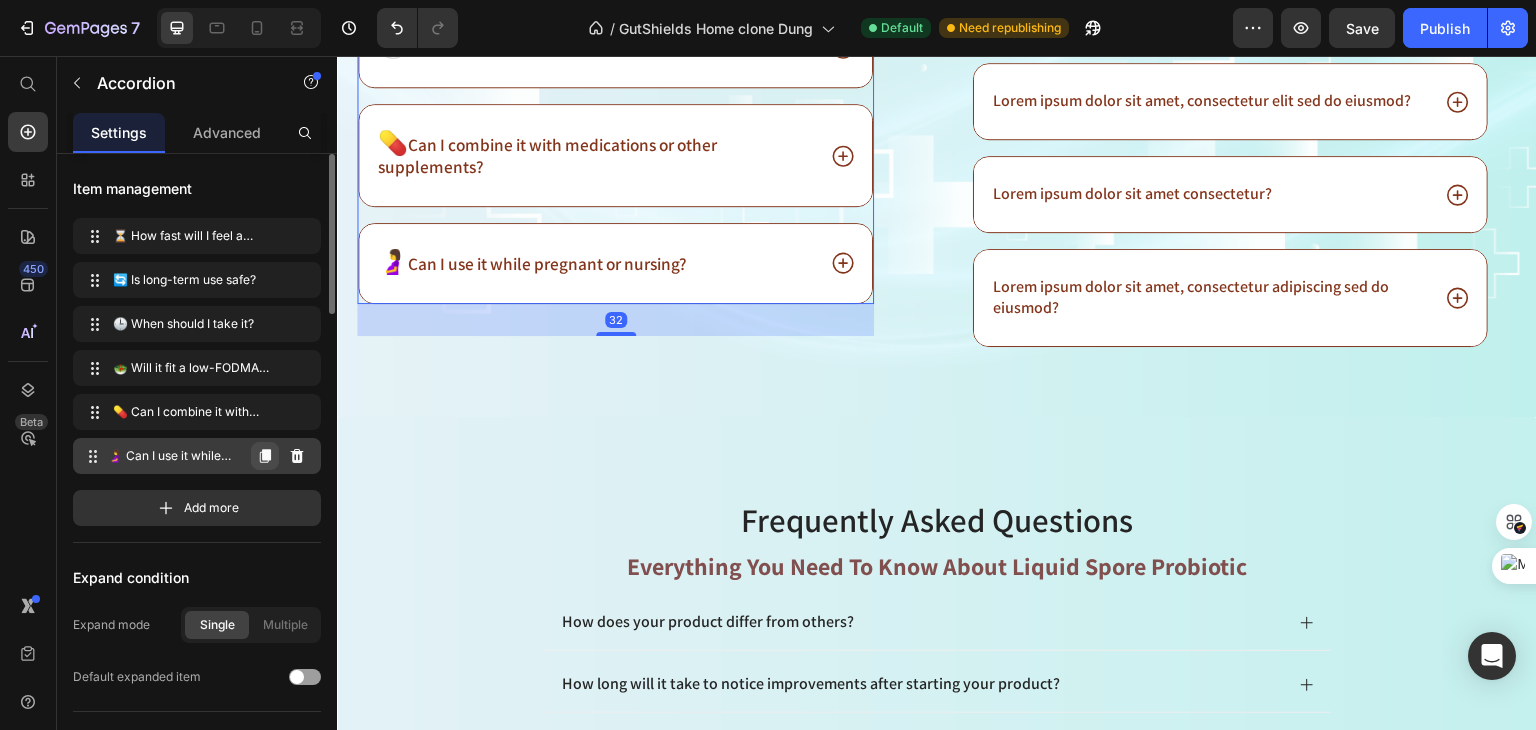 click 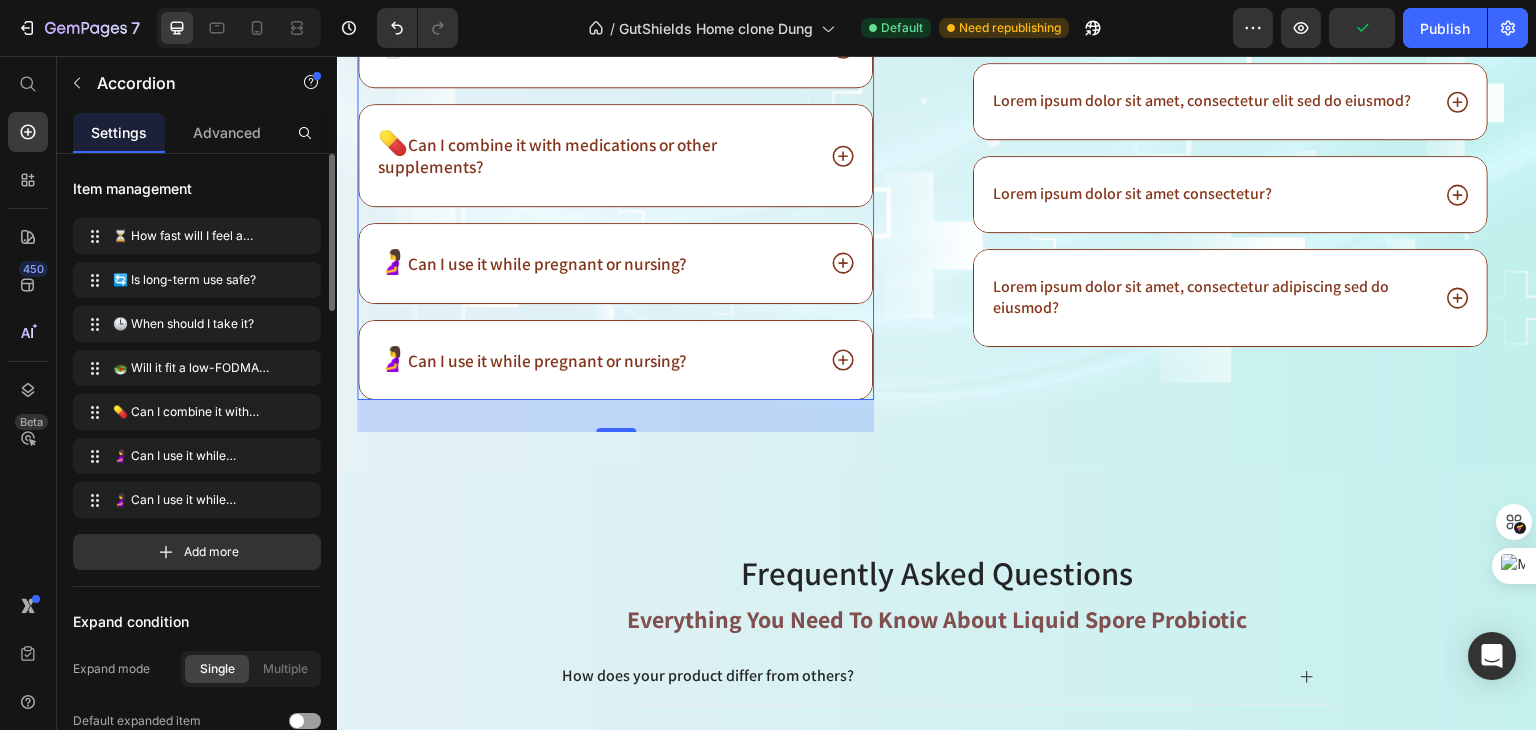 click on "Can I use it while pregnant or nursing?" at bounding box center [547, 360] 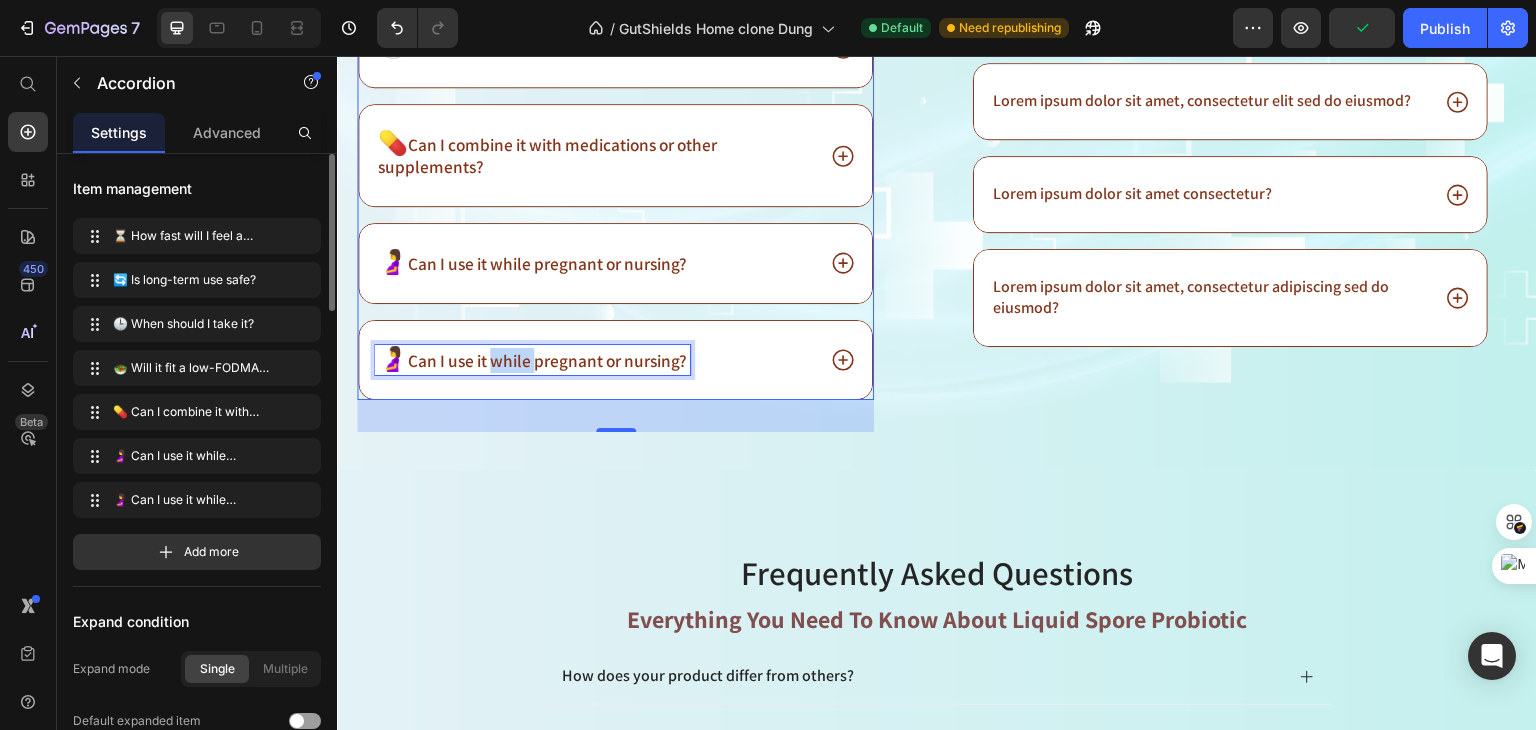 click on "Can I use it while pregnant or nursing?" at bounding box center [547, 360] 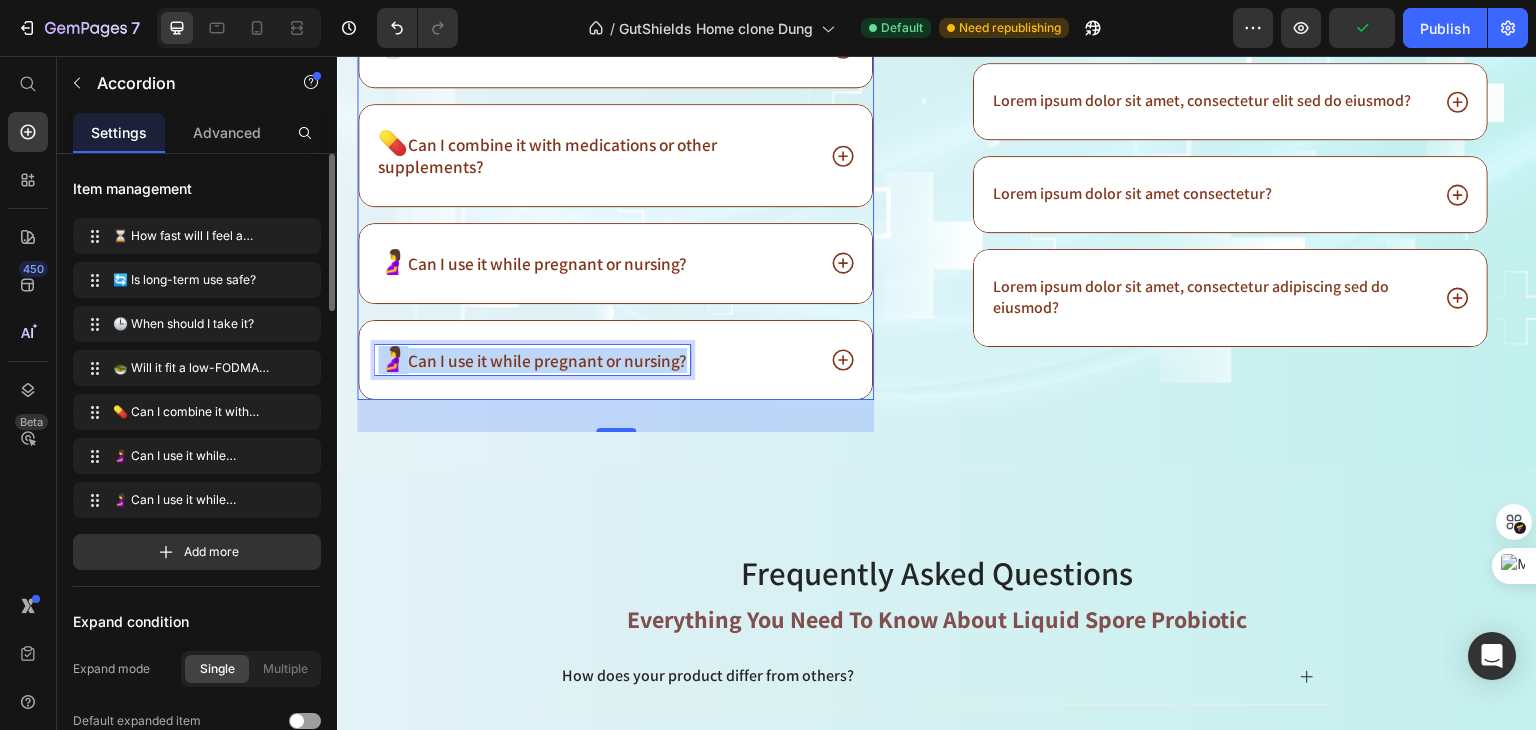 click on "Can I use it while pregnant or nursing?" at bounding box center [547, 360] 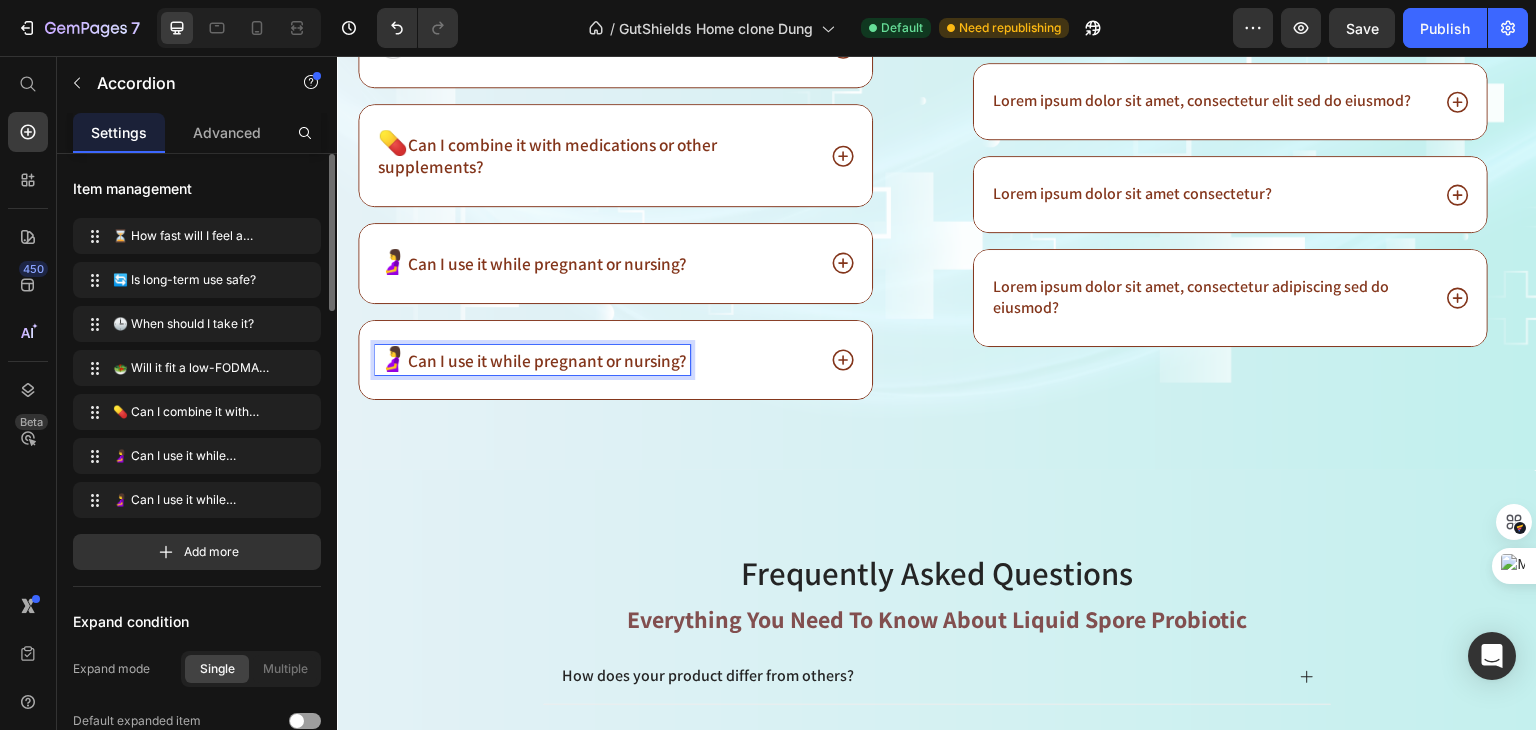 click on "🤰  Can I use it while pregnant or nursing?" at bounding box center [594, 360] 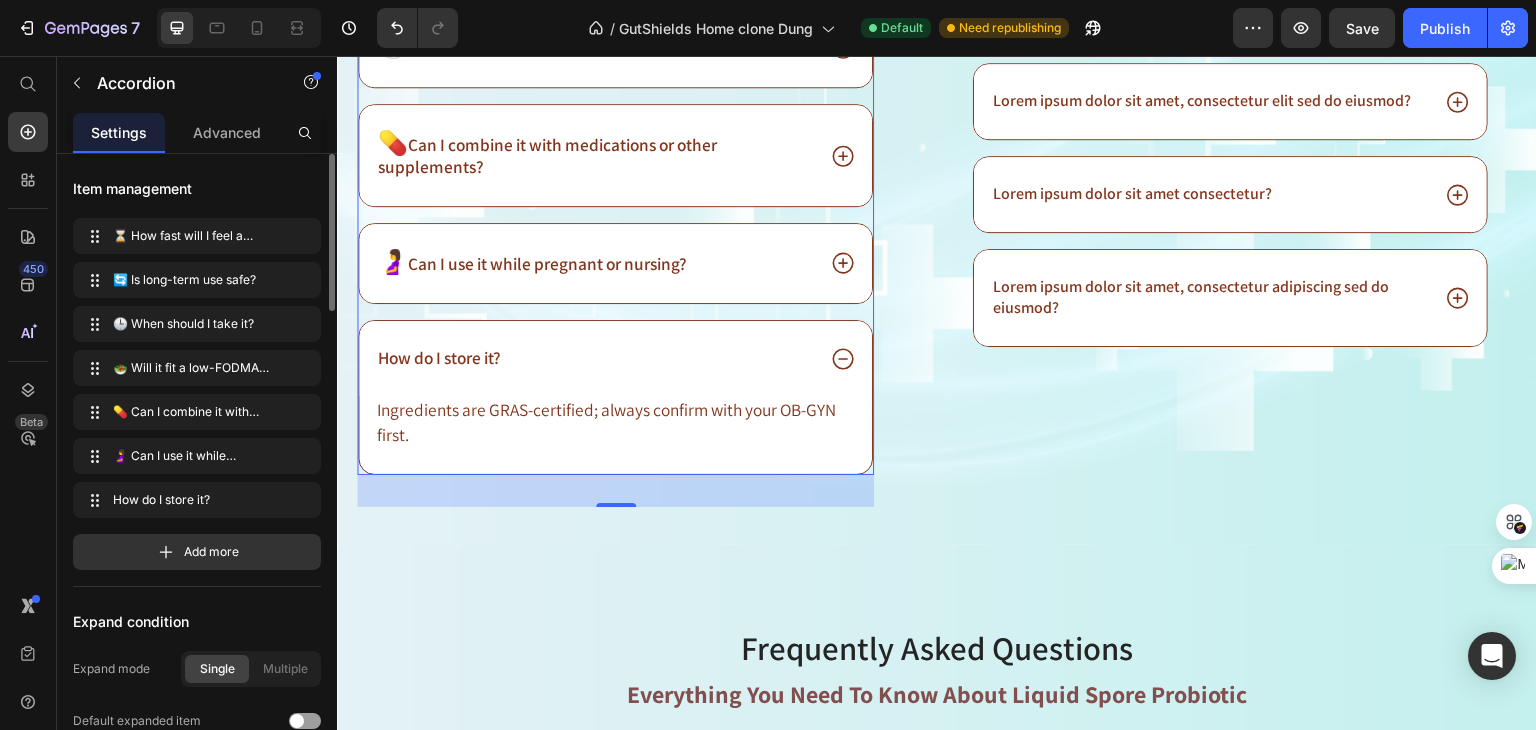 click on "How do I store it?" at bounding box center (439, 357) 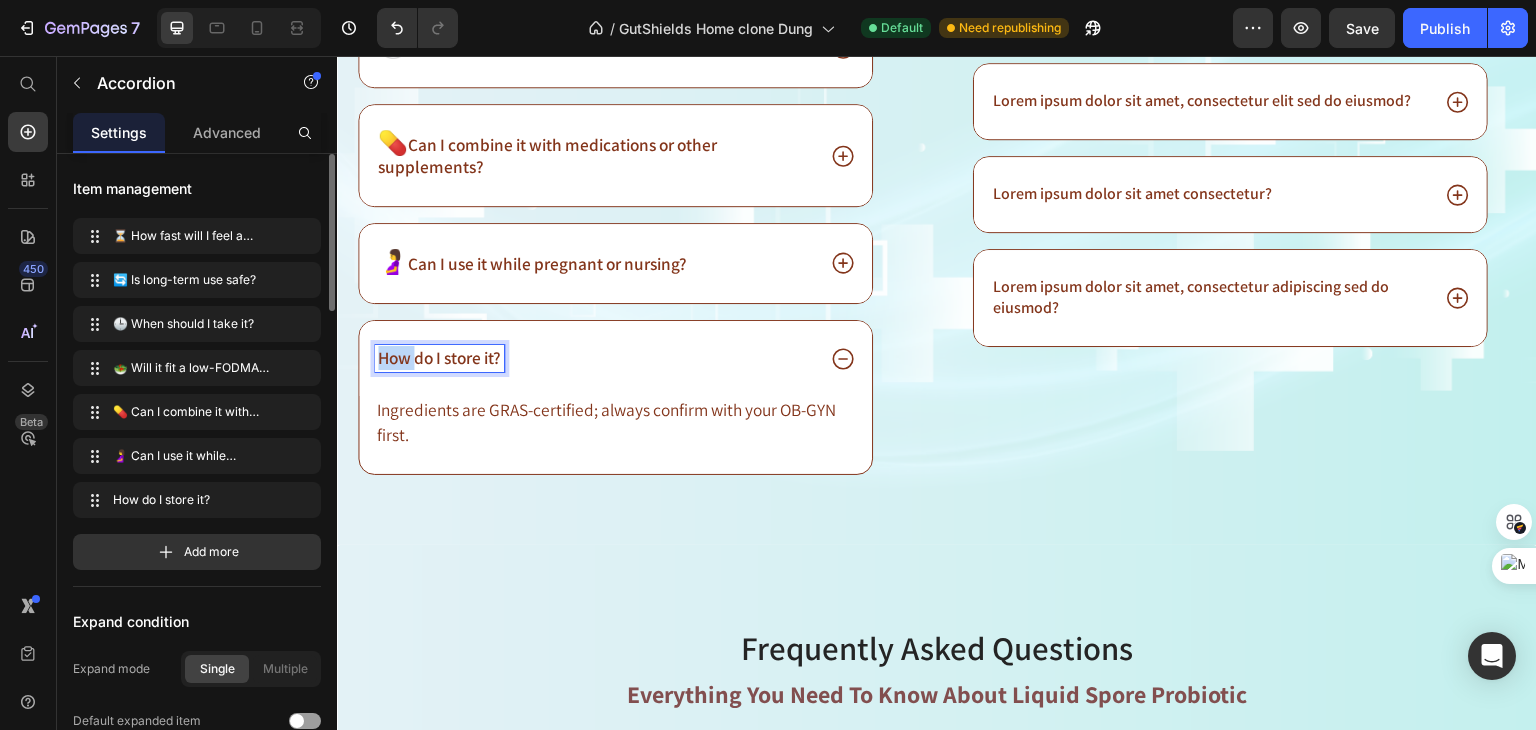 click on "How do I store it?" at bounding box center (439, 357) 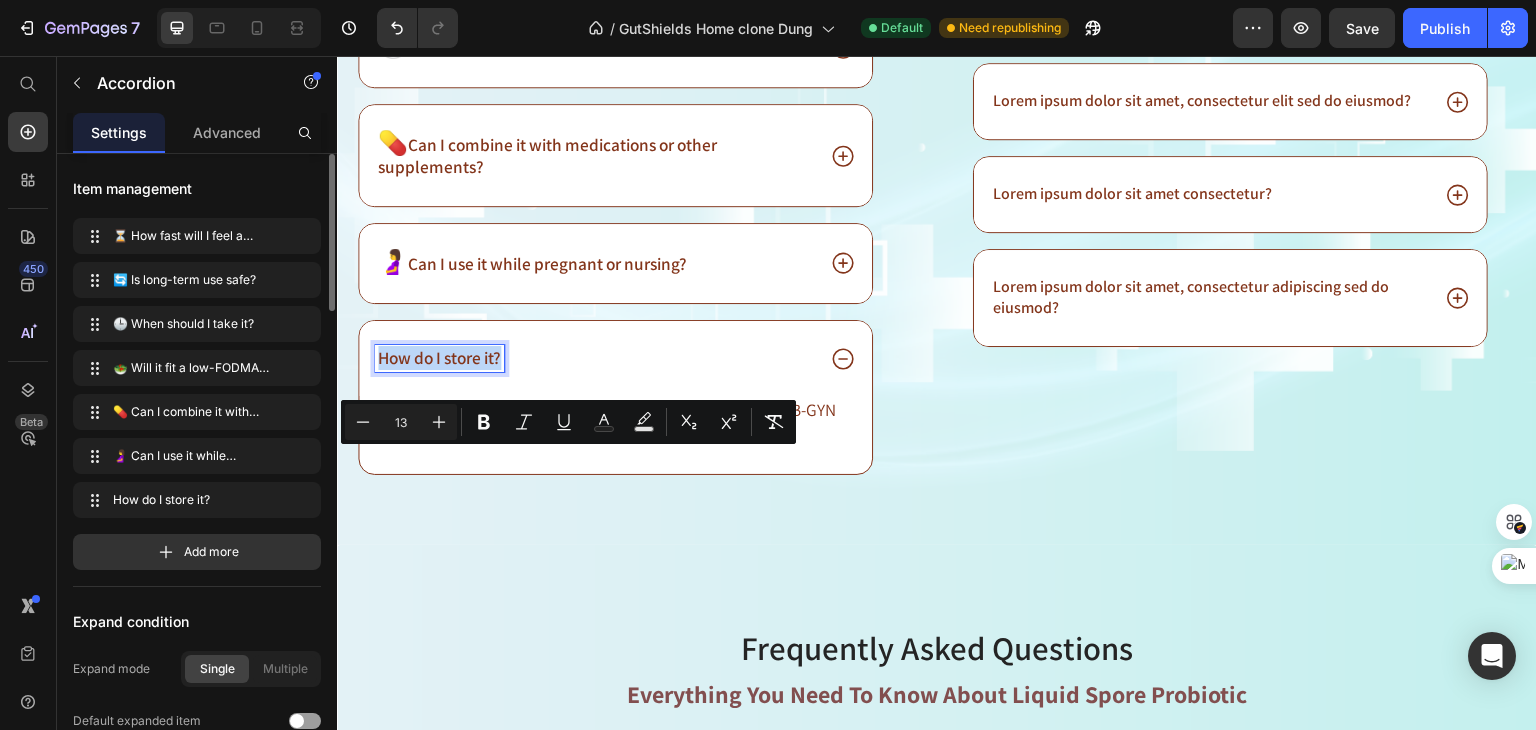 click on "How do I store it?" at bounding box center [439, 357] 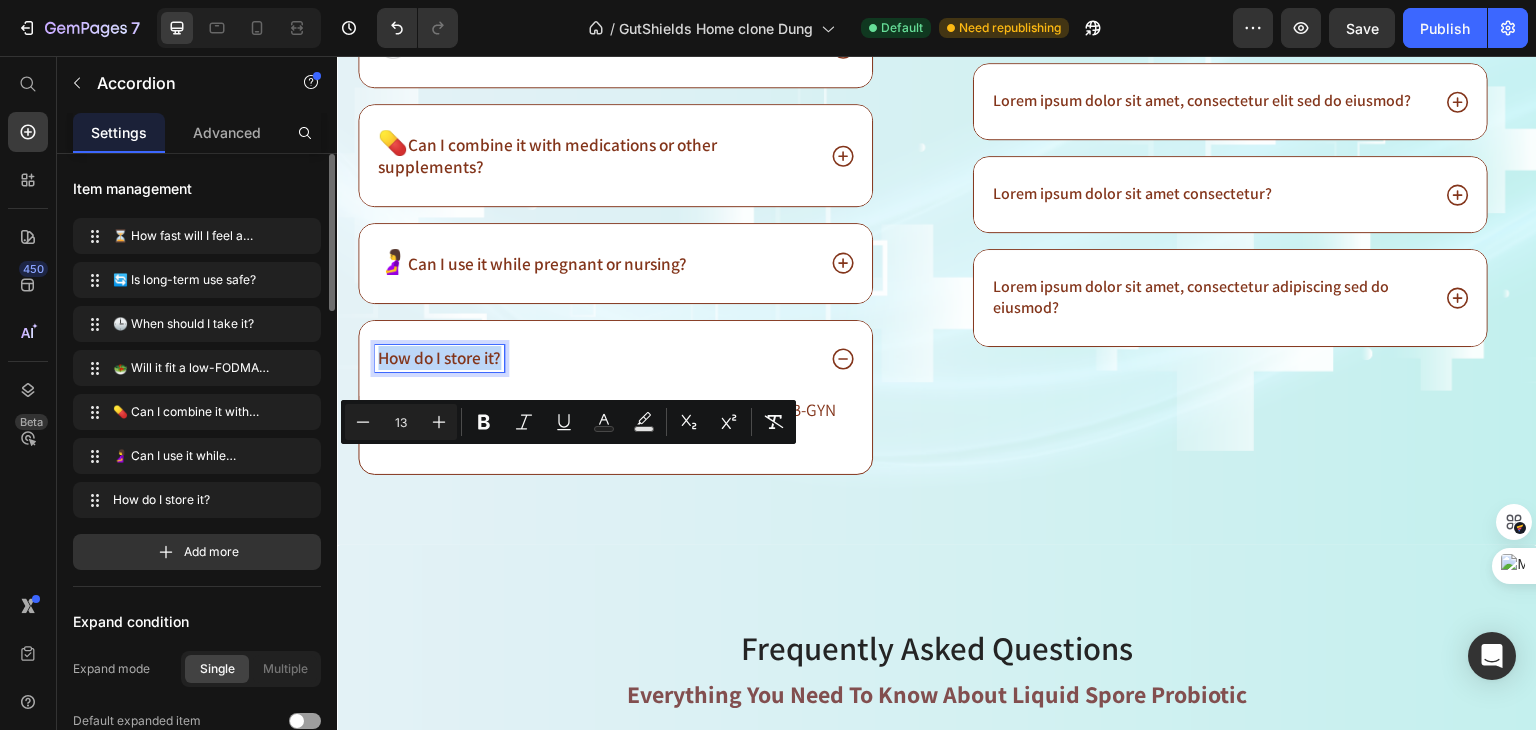 click on "How do I store it?" at bounding box center [439, 357] 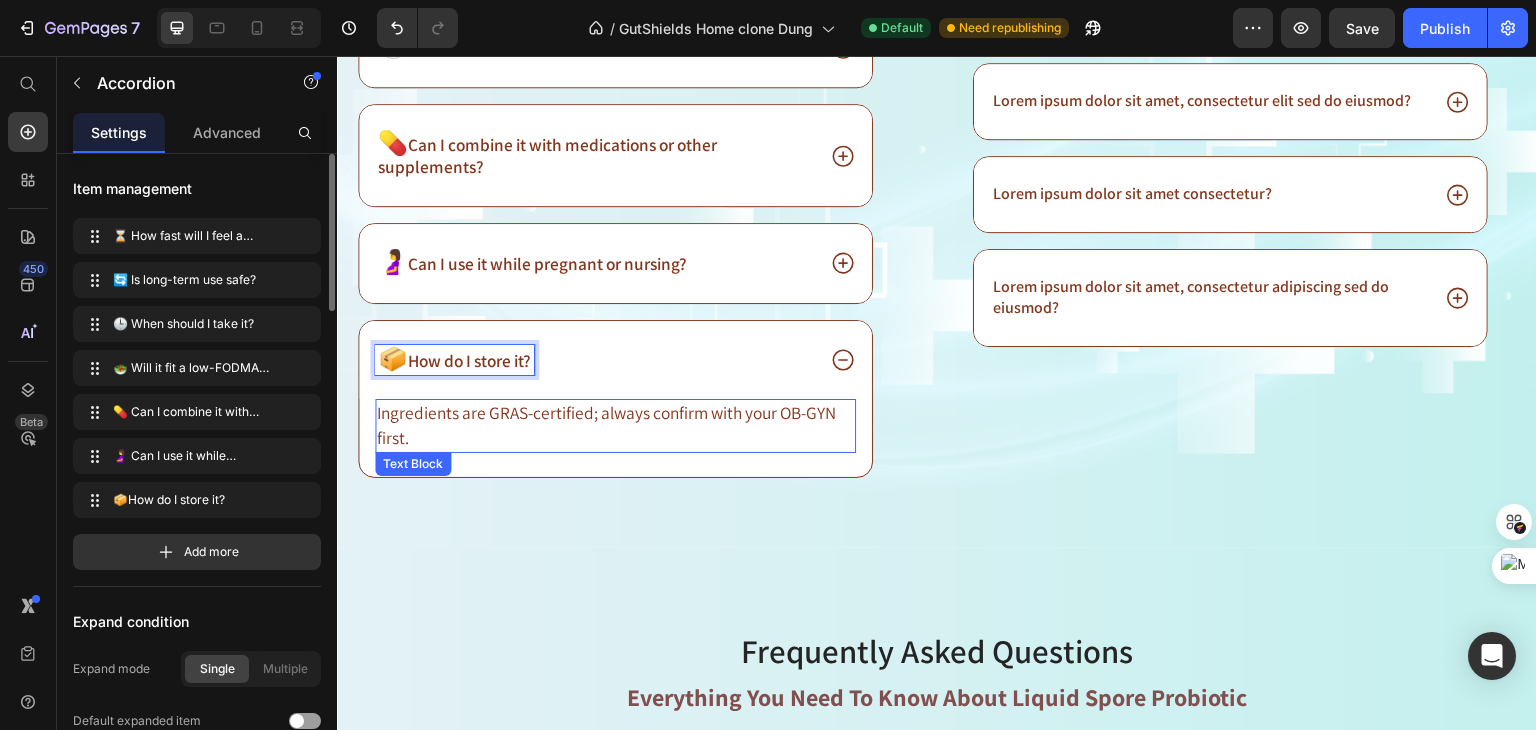 click on "Ingredients are GRAS-certified; always confirm with your OB-GYN first." at bounding box center [606, 425] 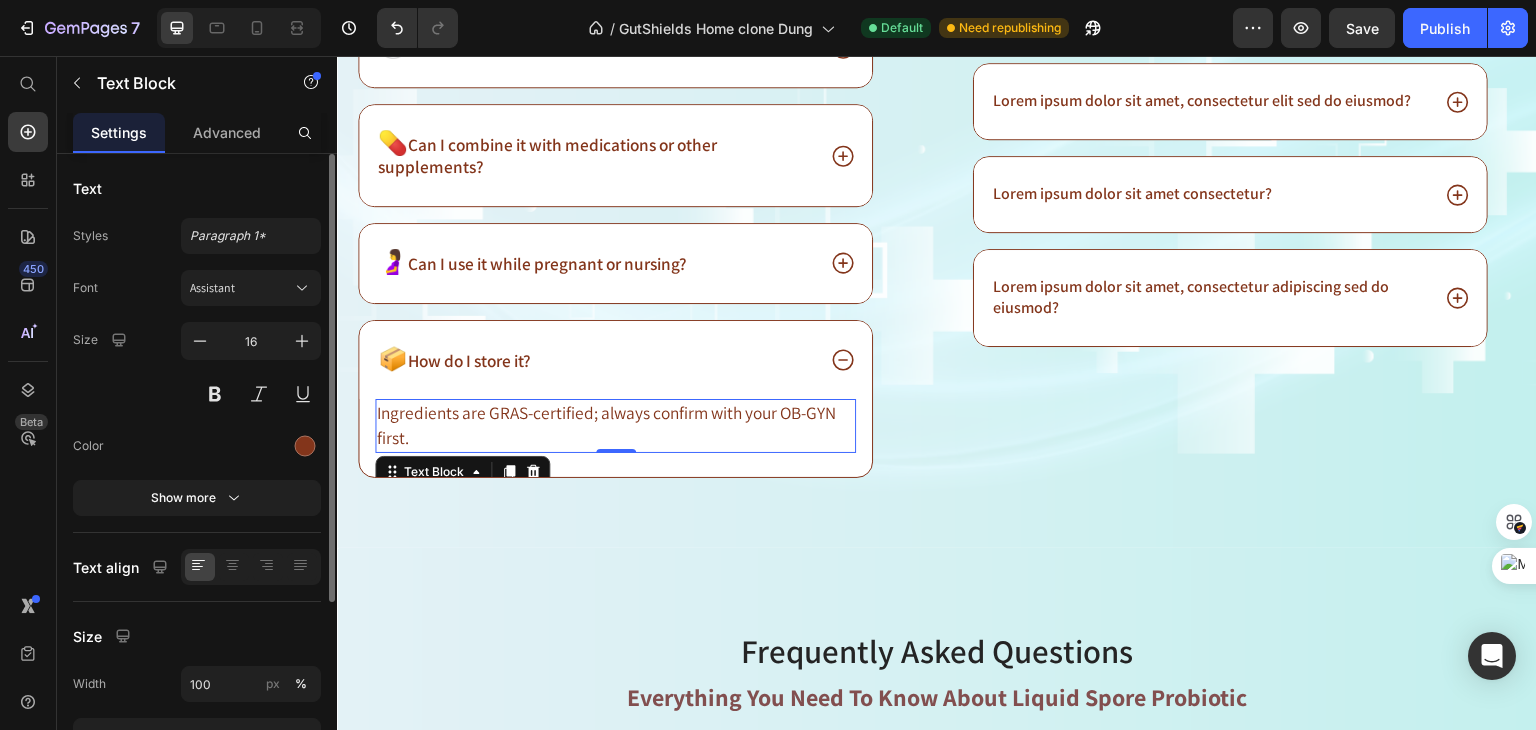 click on "Ingredients are GRAS-certified; always confirm with your OB-GYN first." at bounding box center [606, 425] 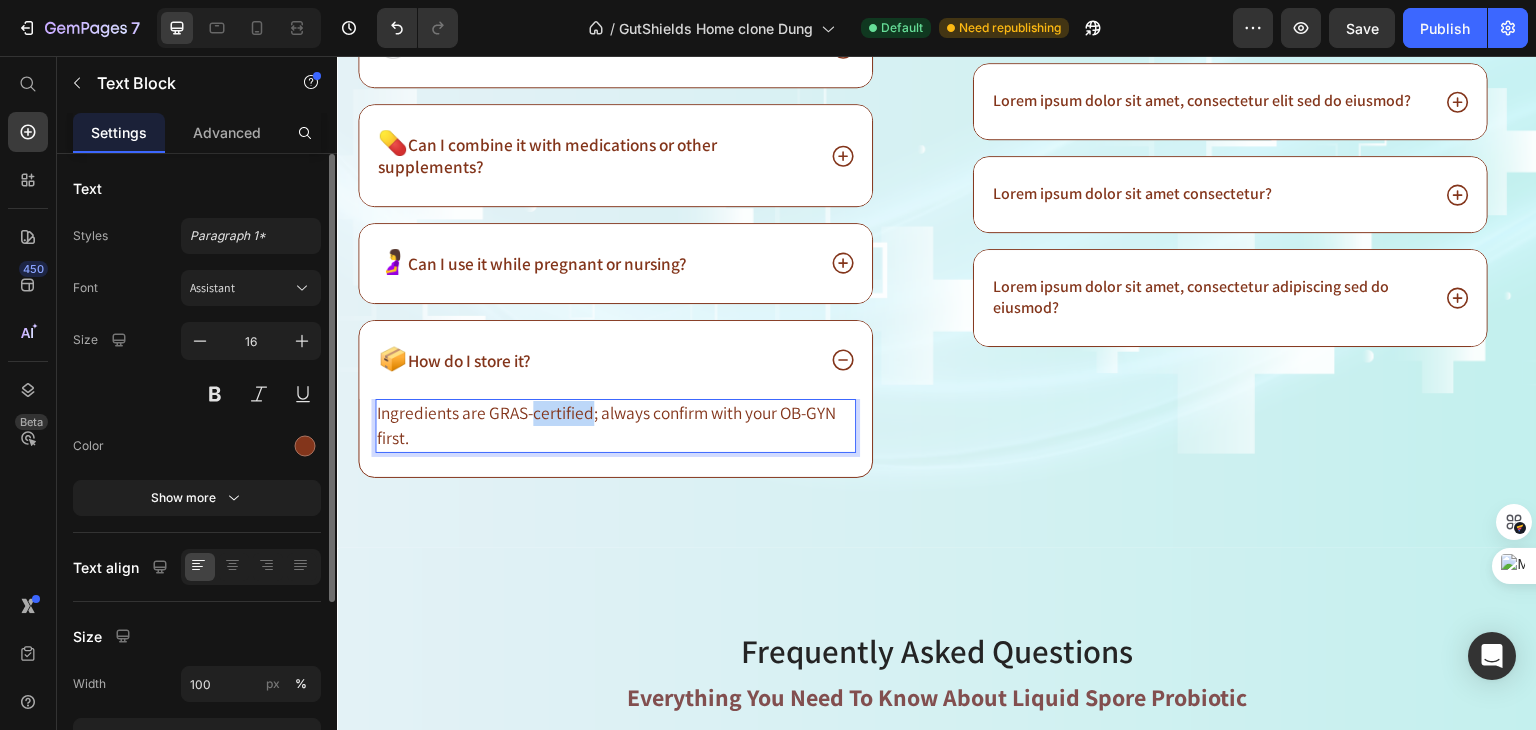 click on "Ingredients are GRAS-certified; always confirm with your OB-GYN first." at bounding box center (606, 425) 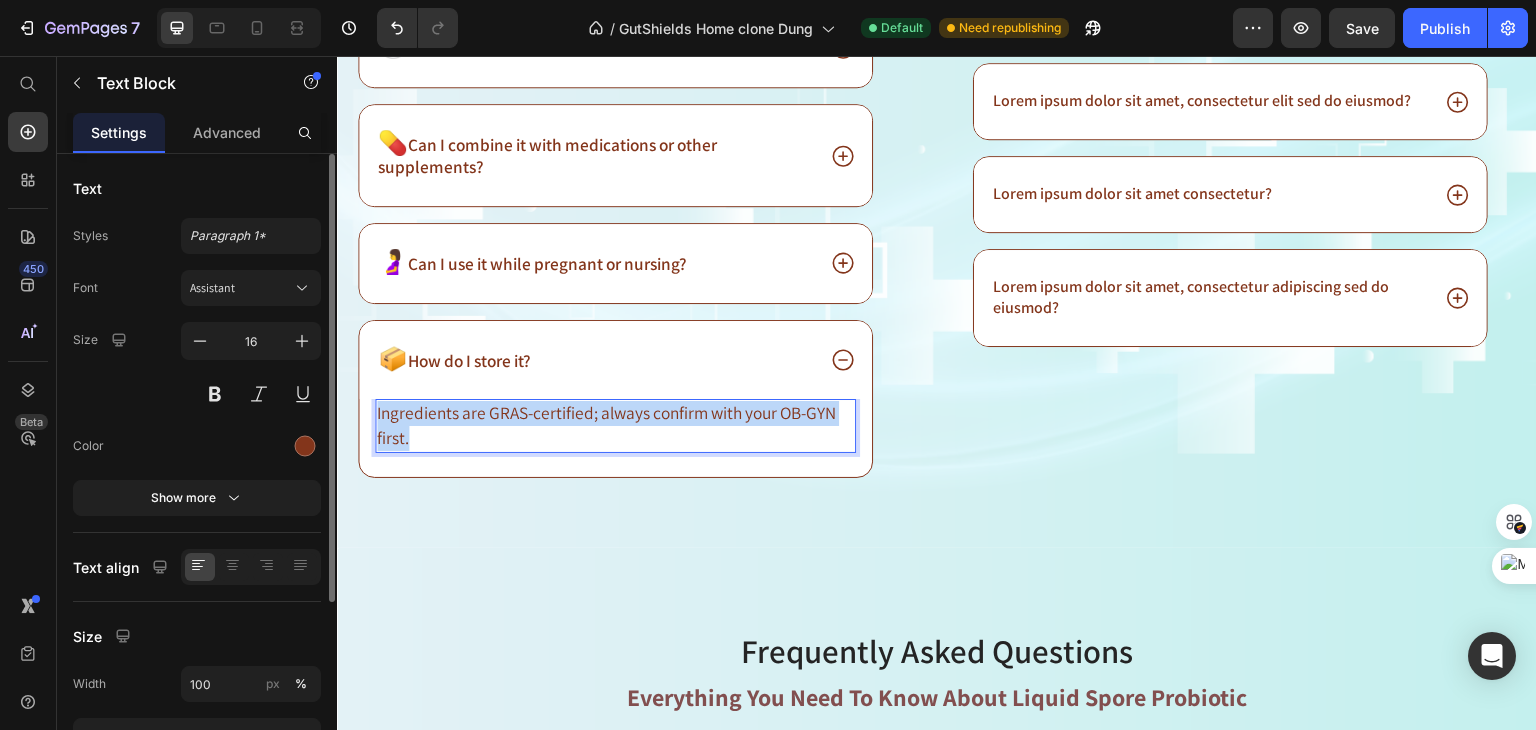 click on "Ingredients are GRAS-certified; always confirm with your OB-GYN first." at bounding box center (606, 425) 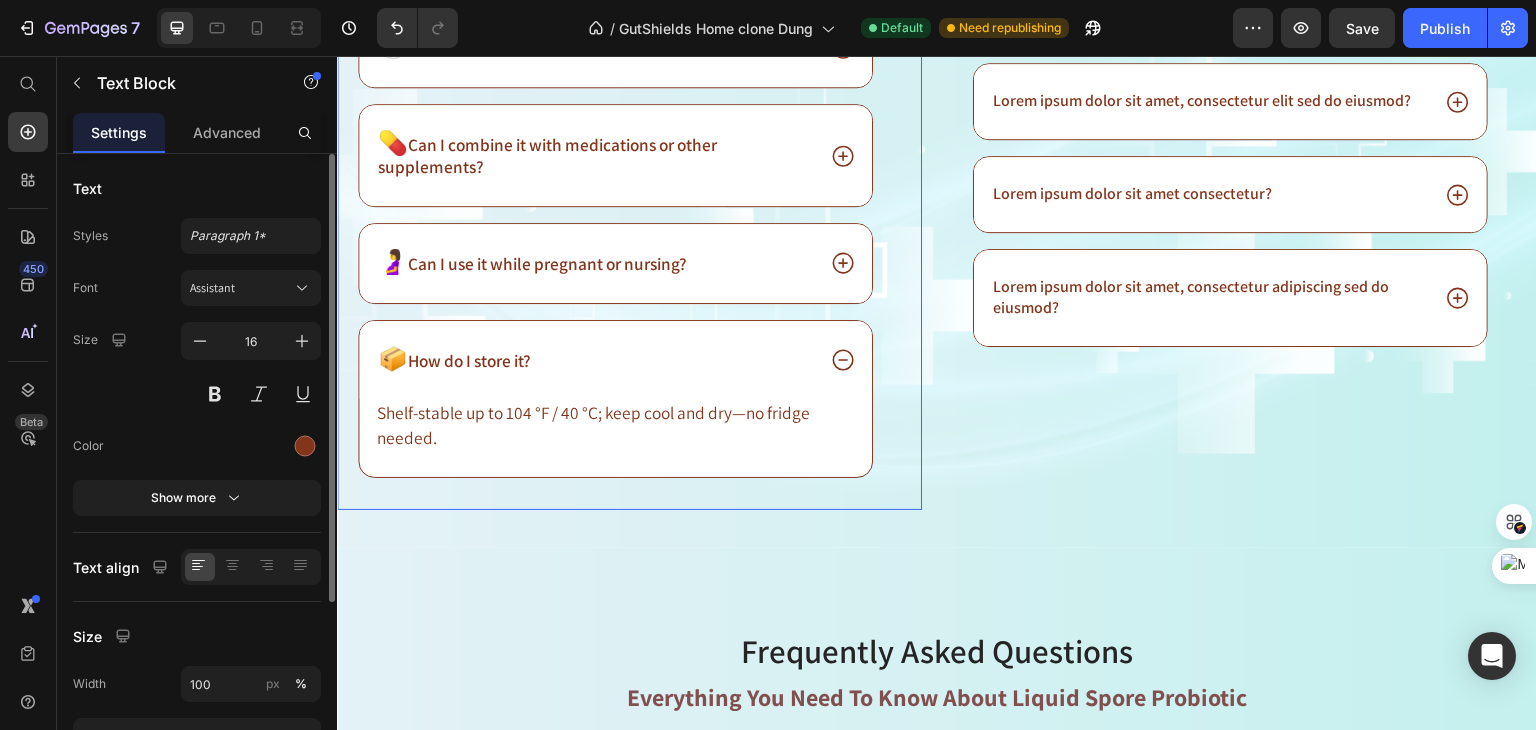 click on "⁠⁠⁠⁠⁠⁠⁠ Results & How to Use ⚡️ Heading
⏳  How fast will I feel a difference and what’s the dose?
🔄  Is long-term use safe?
🕒  When should I take it?
🥗  Will it fit a low-FODMAP or other diet?
💊  Can I combine it with medications or other supplements?
🤰  Can I use it while pregnant or nursing?
📦  How do I store it? Shelf-stable up to 104 °F / 40 °C; keep cool and dry—no fridge needed. Text Block Accordion Row   0" at bounding box center [629, 88] 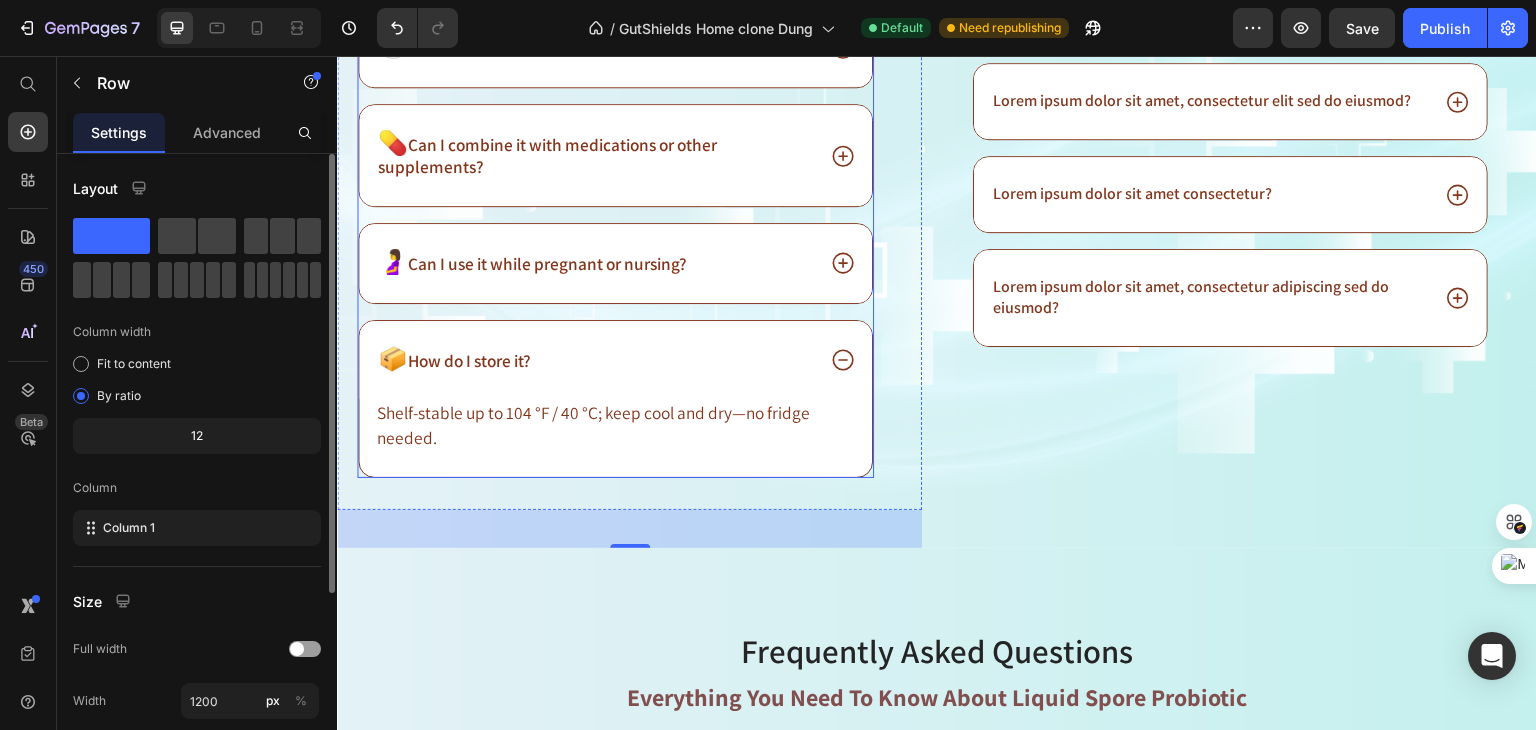 click 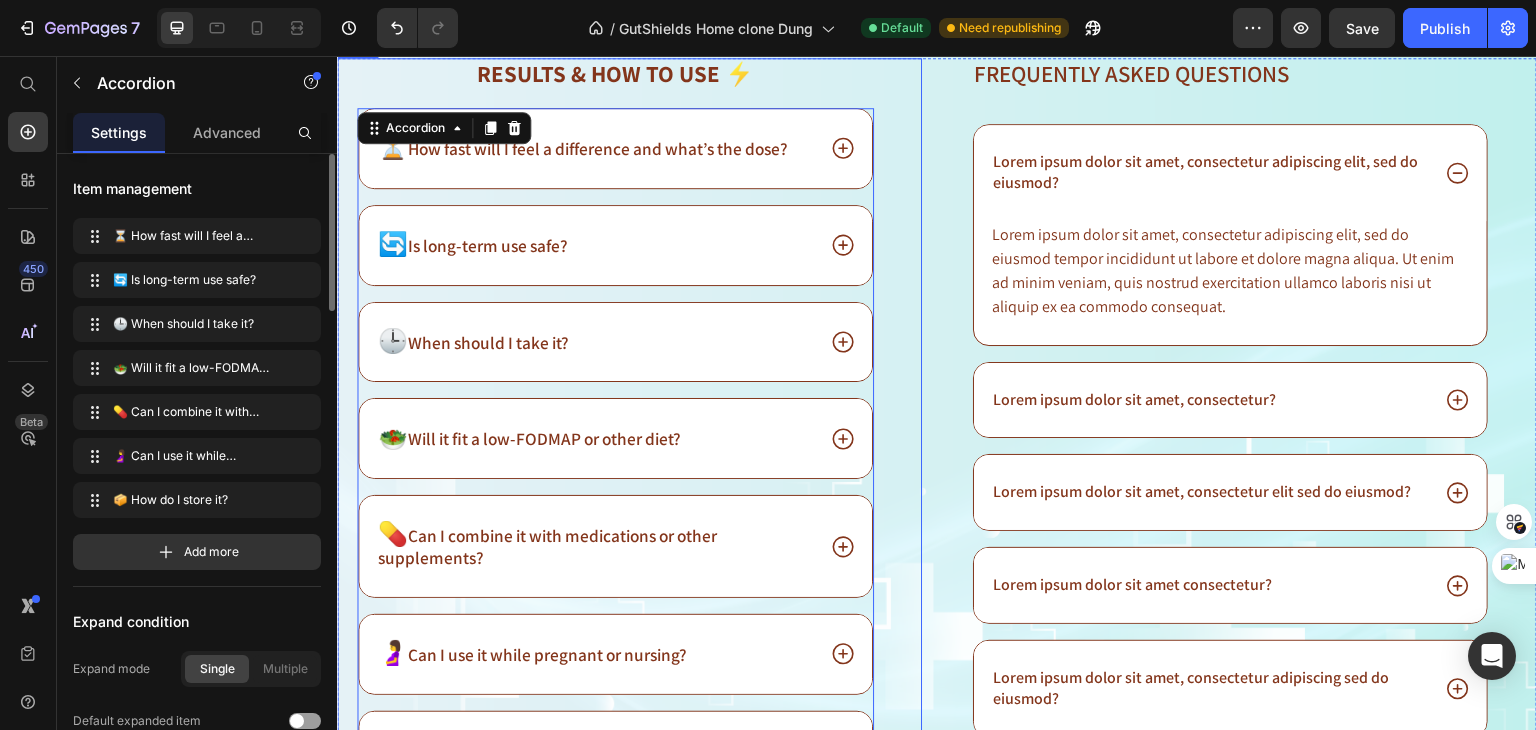 scroll, scrollTop: 16723, scrollLeft: 0, axis: vertical 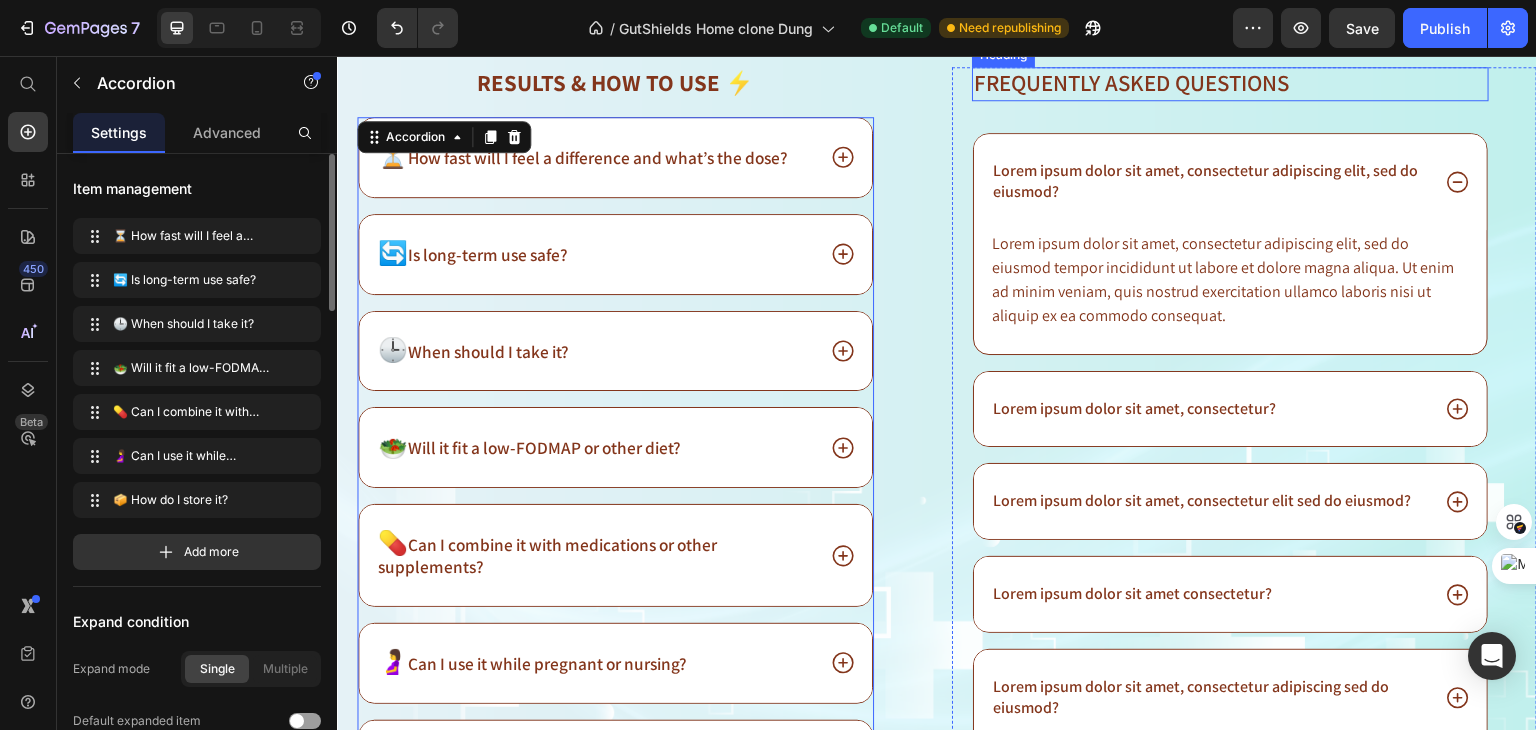 click on "Frequently asked questions" at bounding box center [1230, 84] 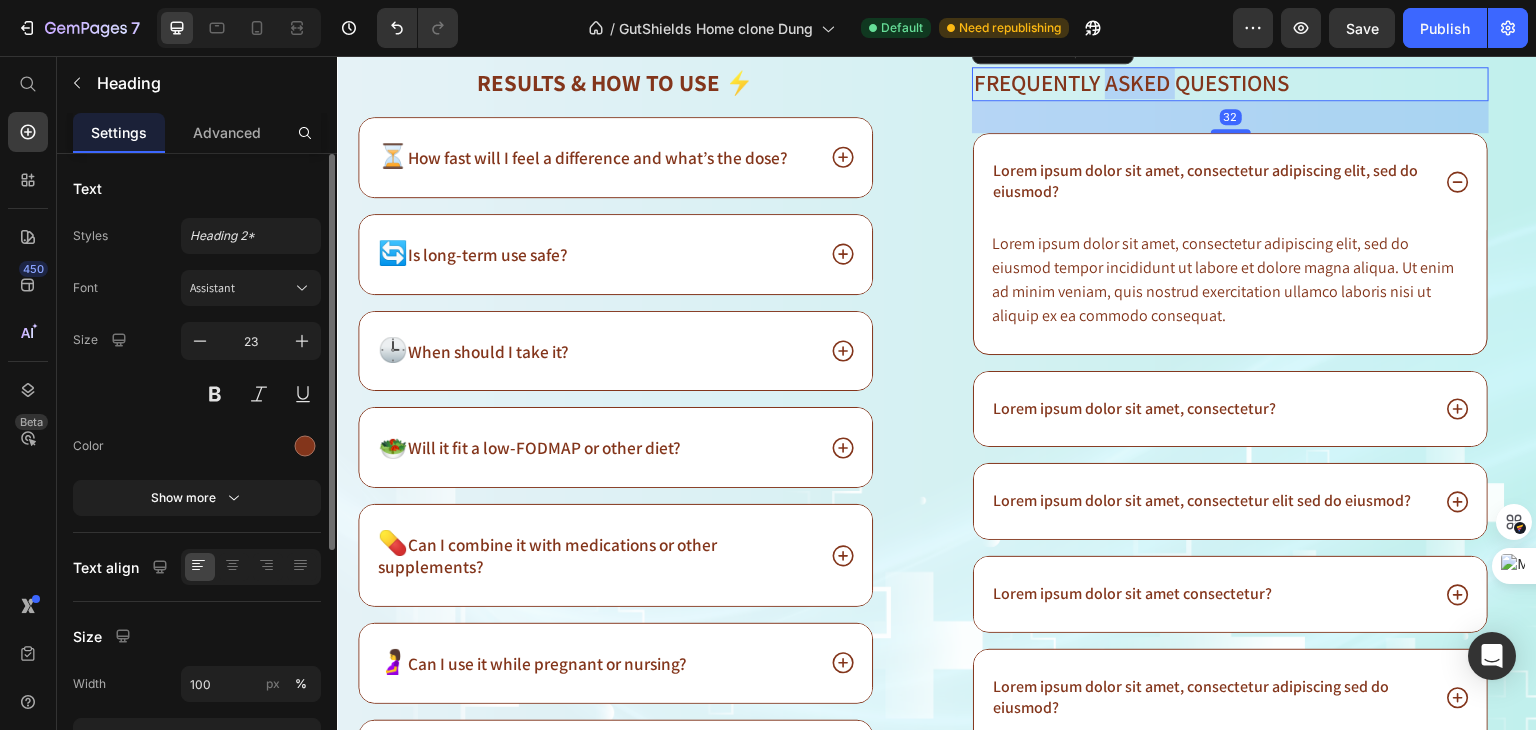 click on "Frequently asked questions" at bounding box center (1230, 84) 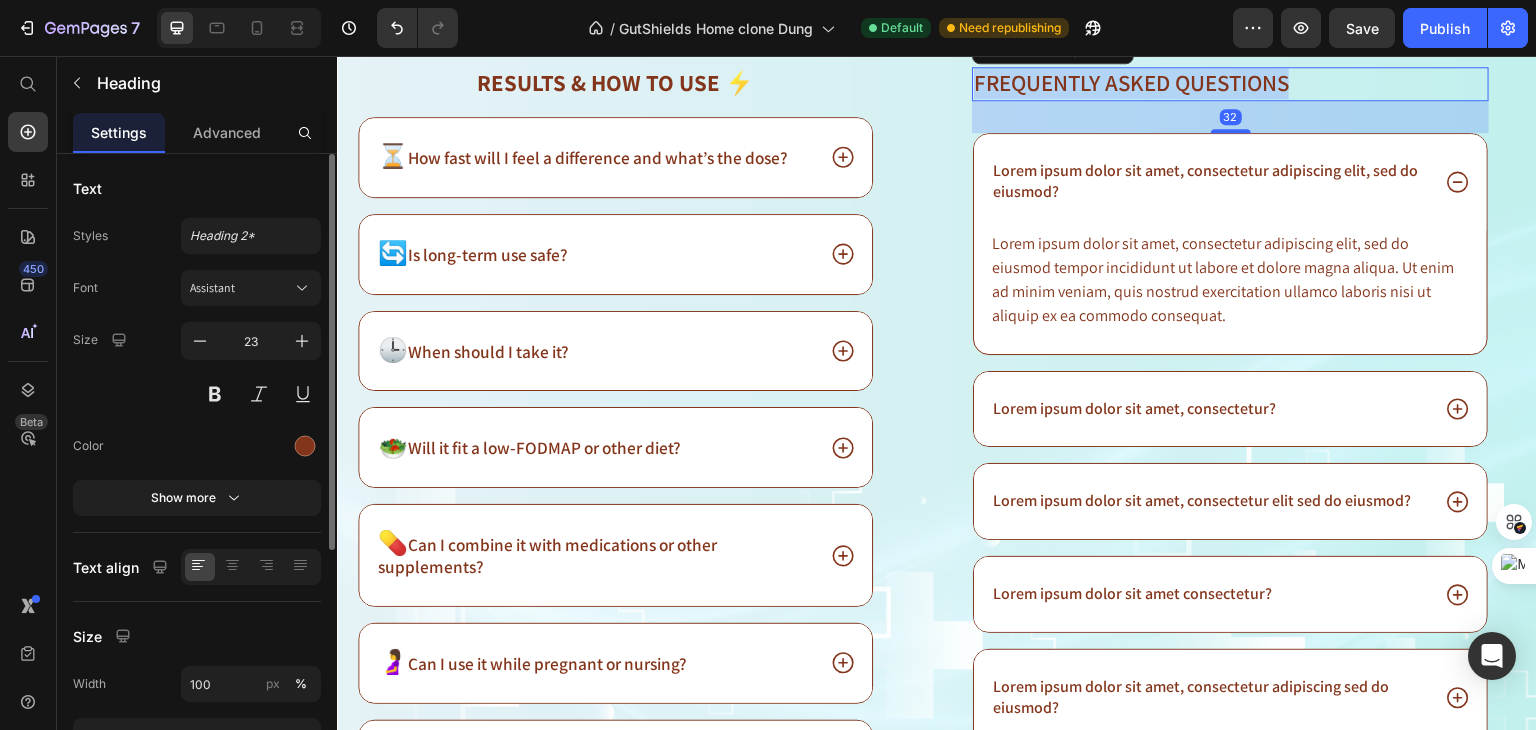 click on "Frequently asked questions" at bounding box center [1230, 84] 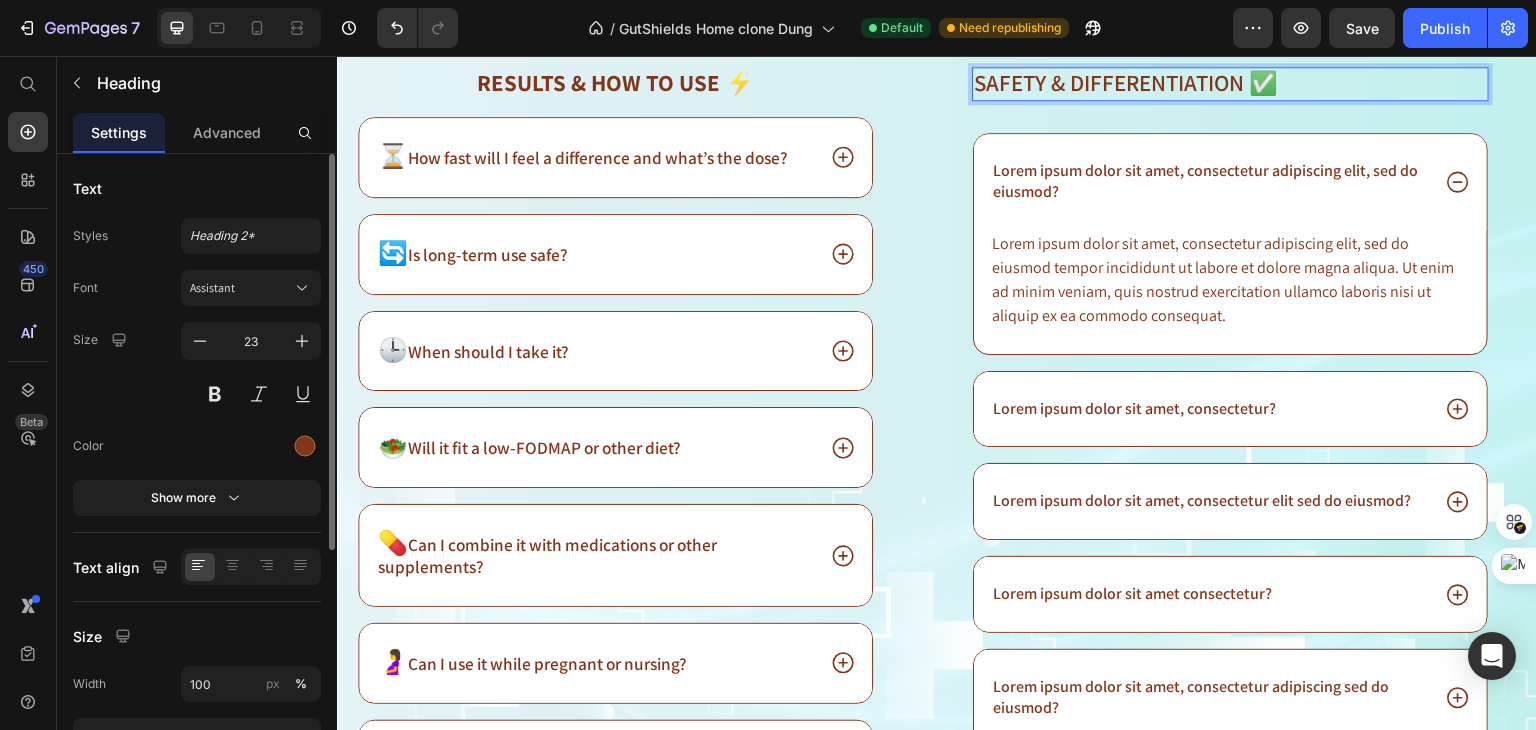 click on "Safety & Differentiation ✅" at bounding box center (1230, 84) 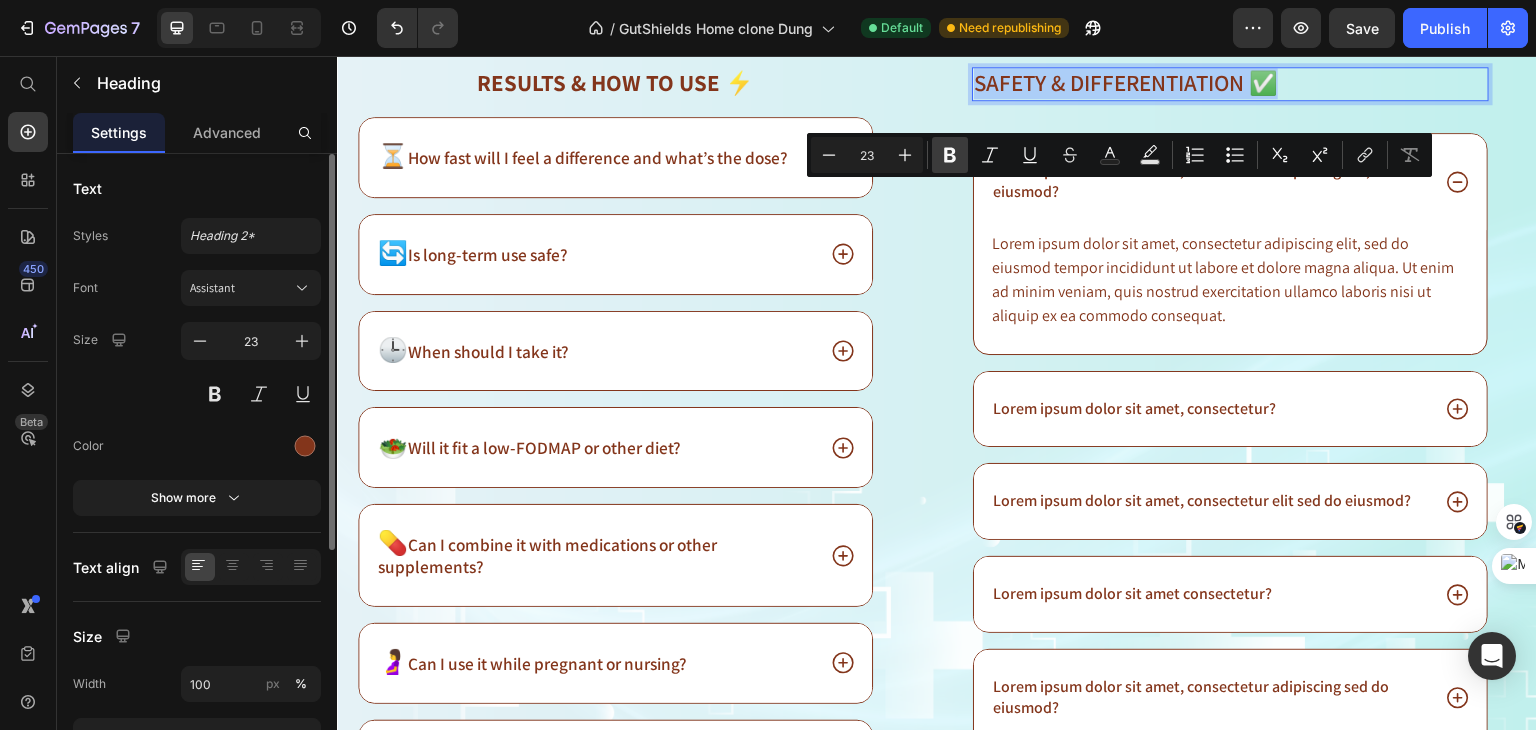 click on "Bold" at bounding box center [950, 155] 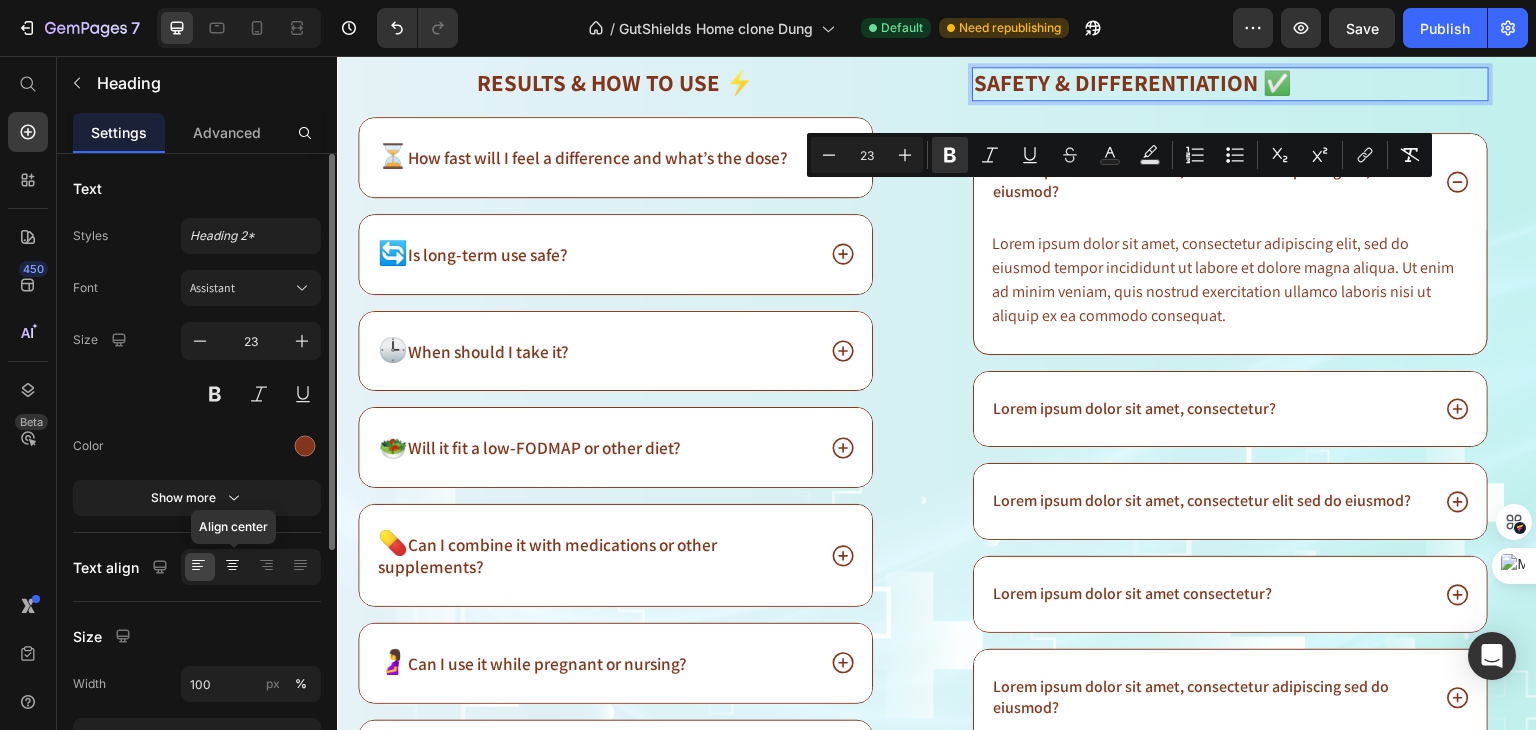 click 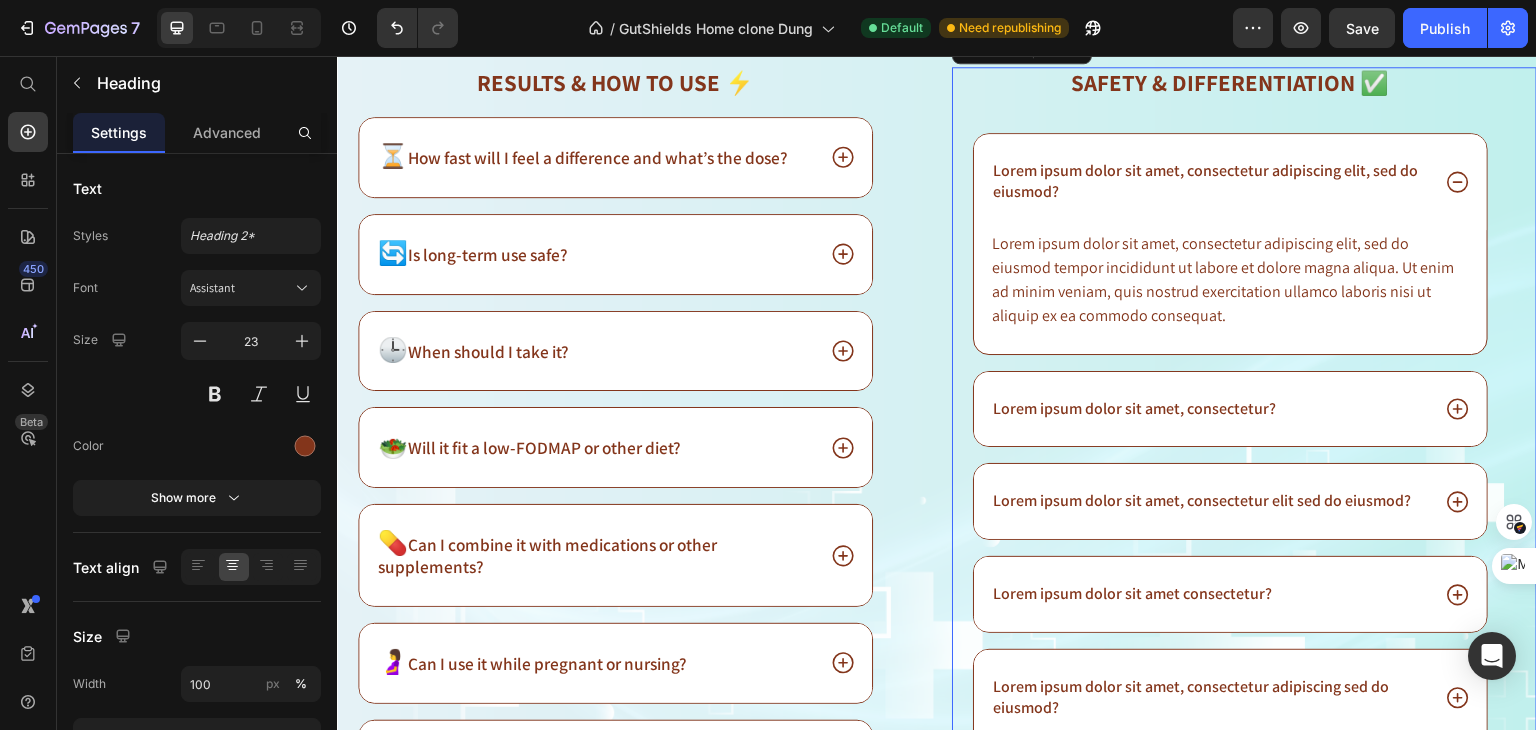 click on "⁠⁠⁠⁠⁠⁠⁠ Safety & Differentiation ✅ Heading
Lorem ipsum dolor sit amet, consectetur adipiscing elit, sed do eiusmod? Lorem ipsum dolor sit amet, consectetur adipiscing elit, sed do eiusmod tempor incididunt ut labore et dolore magna aliqua. Ut enim ad minim veniam, quis nostrud exercitation ullamco laboris nisi ut aliquip ex ea commodo consequat. Text Block
Lorem ipsum dolor sit amet, consectetur?
Lorem ipsum dolor sit amet, consectetur elit sed do eiusmod?
Lorem ipsum dolor sit amet consectetur?
Lorem ipsum dolor sit amet, consectetur adipiscing sed do eiusmod? Accordion Row   0" at bounding box center [1244, 422] 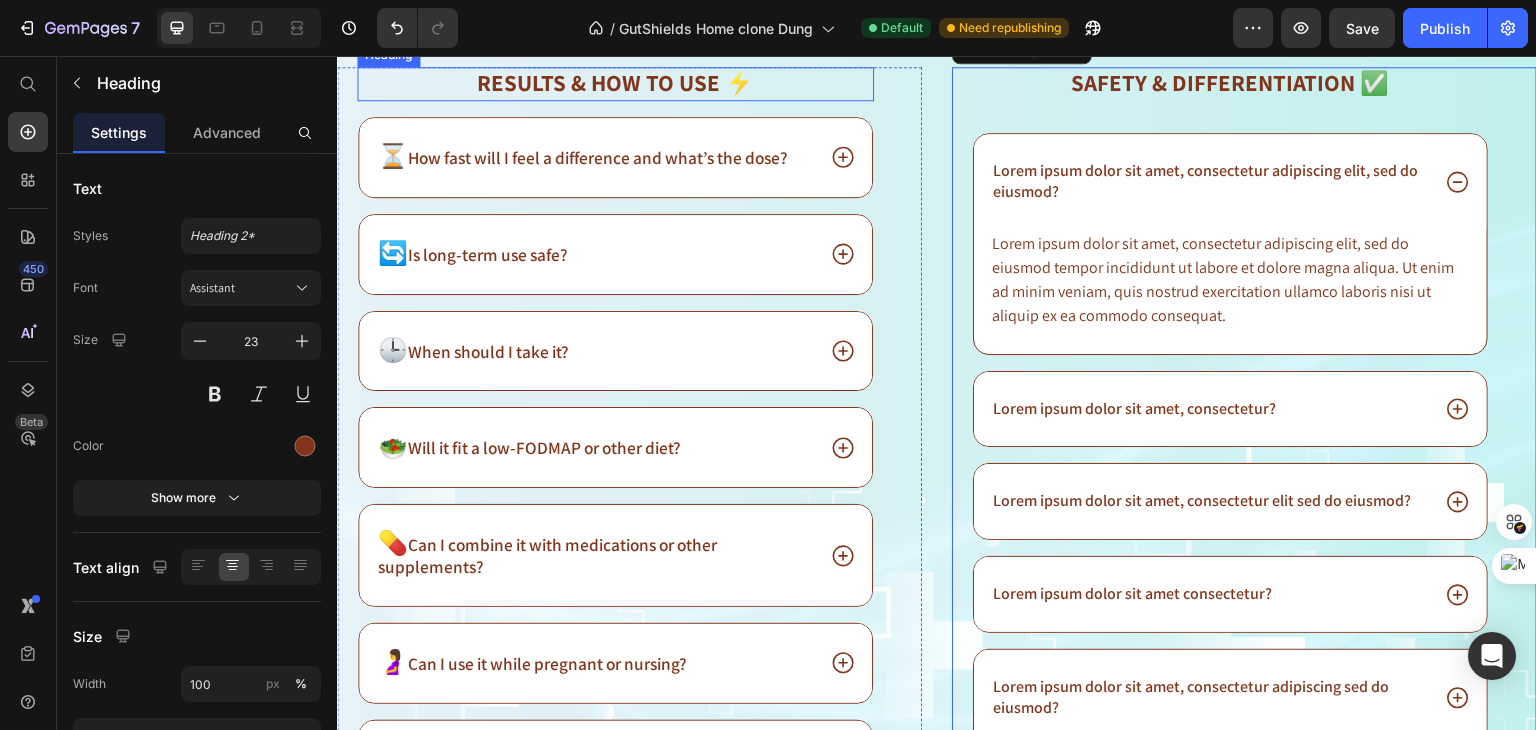 click on "Results & How to Use ⚡️" at bounding box center [615, 83] 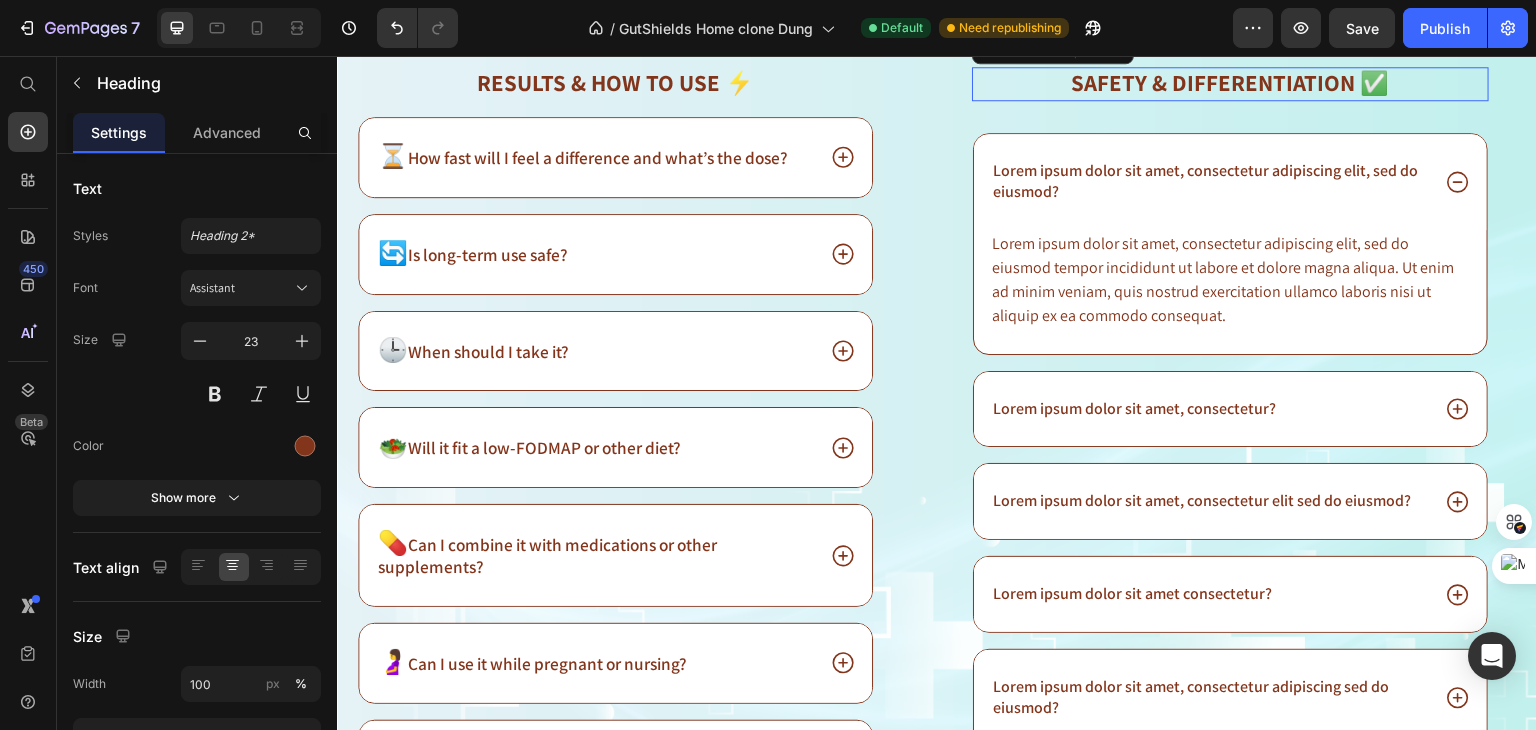 click on "Safety & Differentiation ✅" at bounding box center (1231, 83) 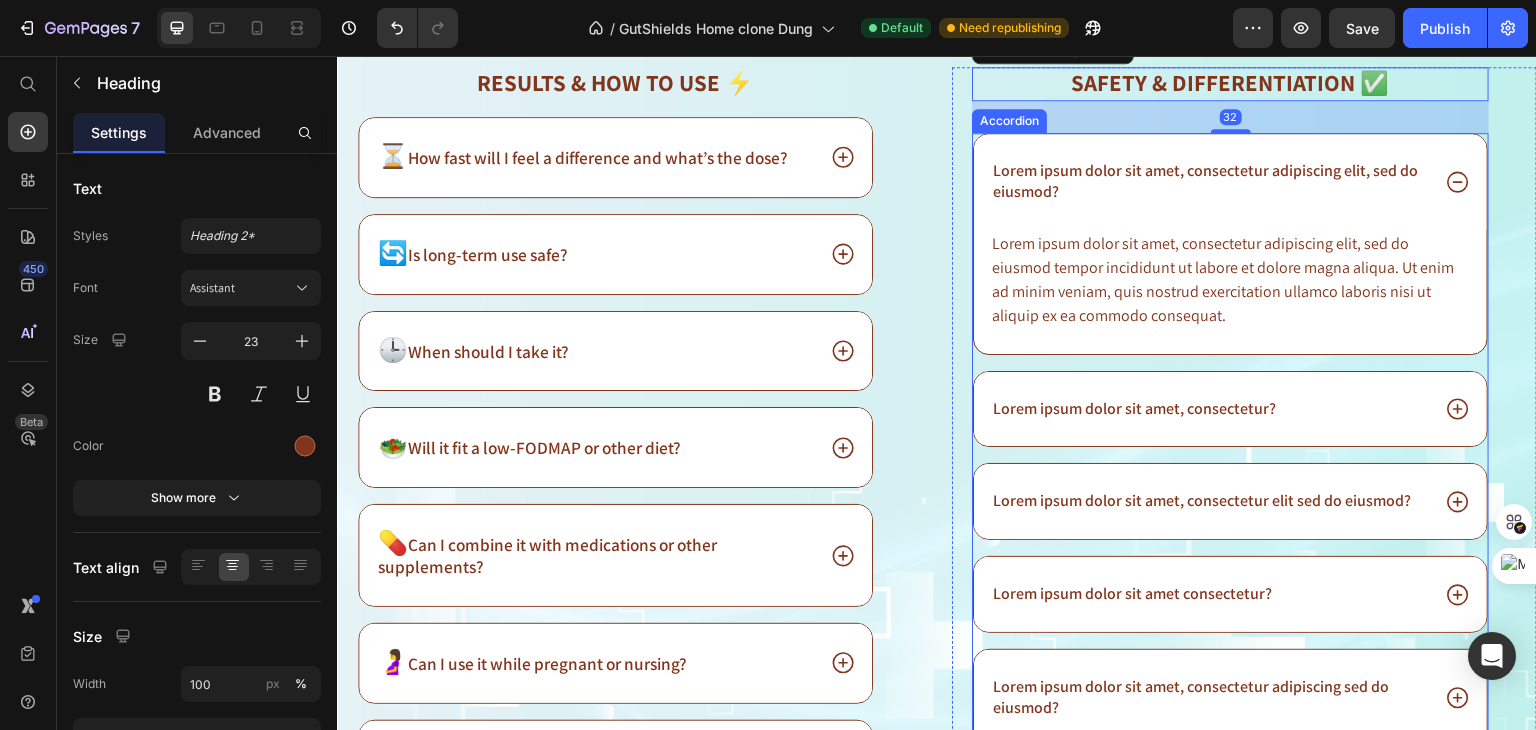 click on "Lorem ipsum dolor sit amet, consectetur adipiscing elit, sed do eiusmod?" at bounding box center [1209, 182] 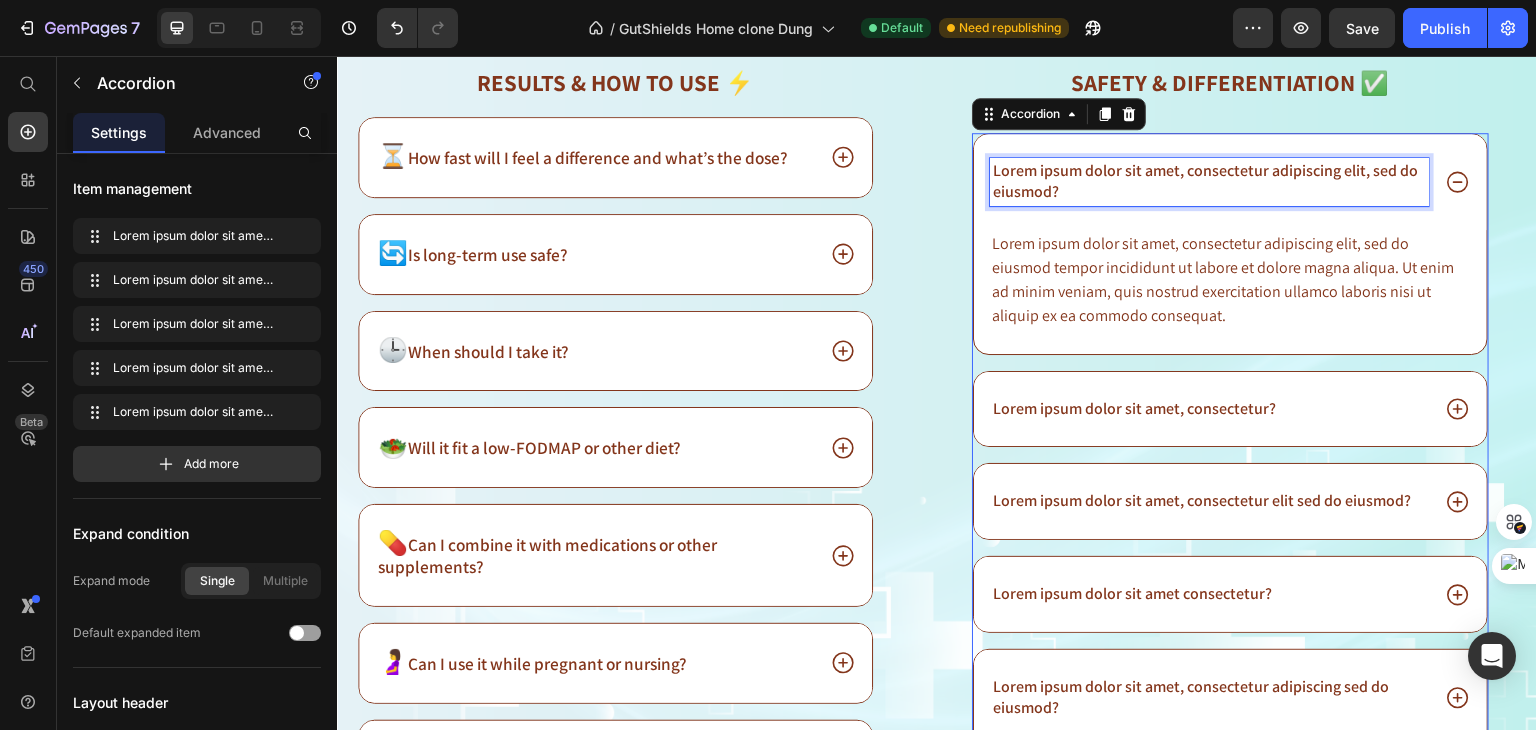 click on "Lorem ipsum dolor sit amet, consectetur adipiscing elit, sed do eiusmod?" at bounding box center [1209, 182] 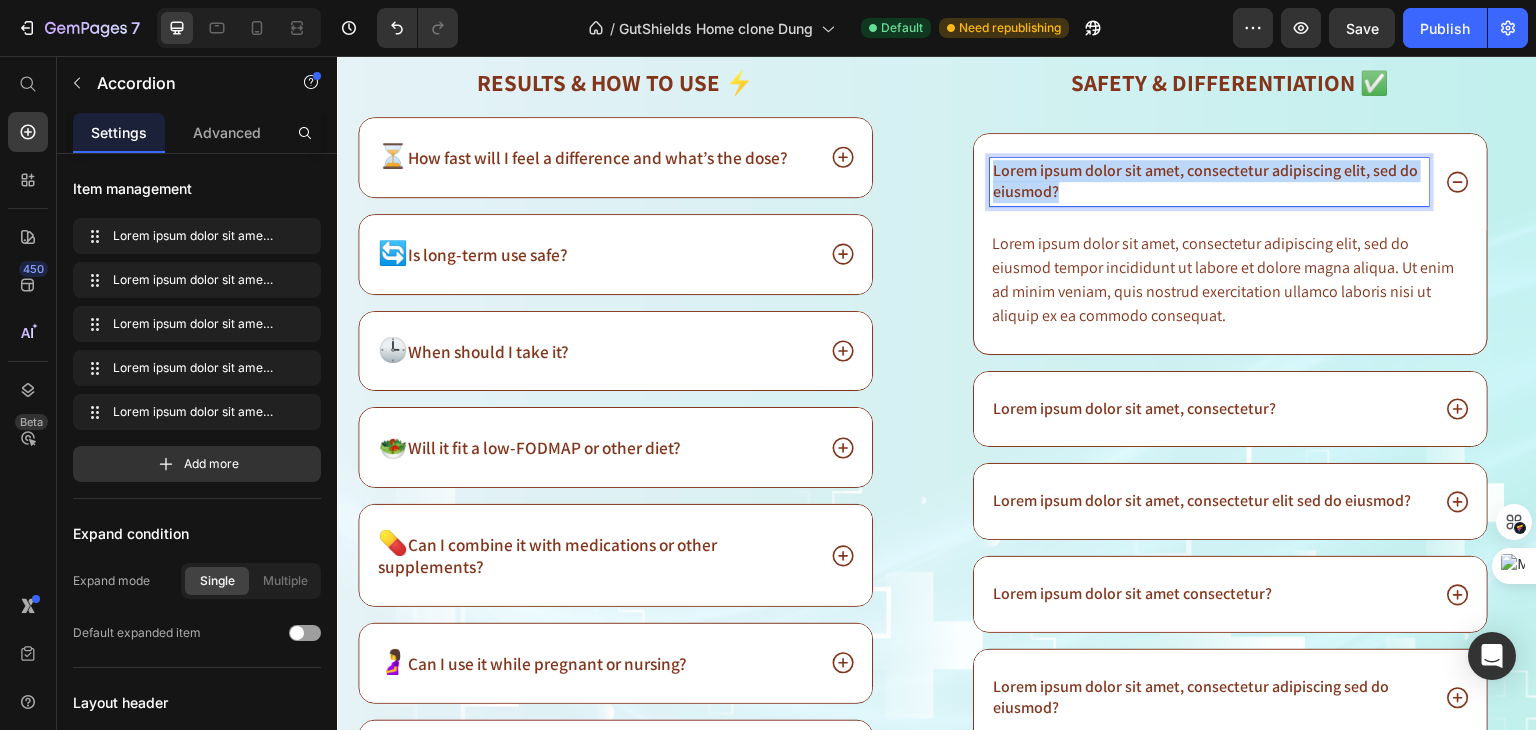 click on "Lorem ipsum dolor sit amet, consectetur adipiscing elit, sed do eiusmod?" at bounding box center (1209, 182) 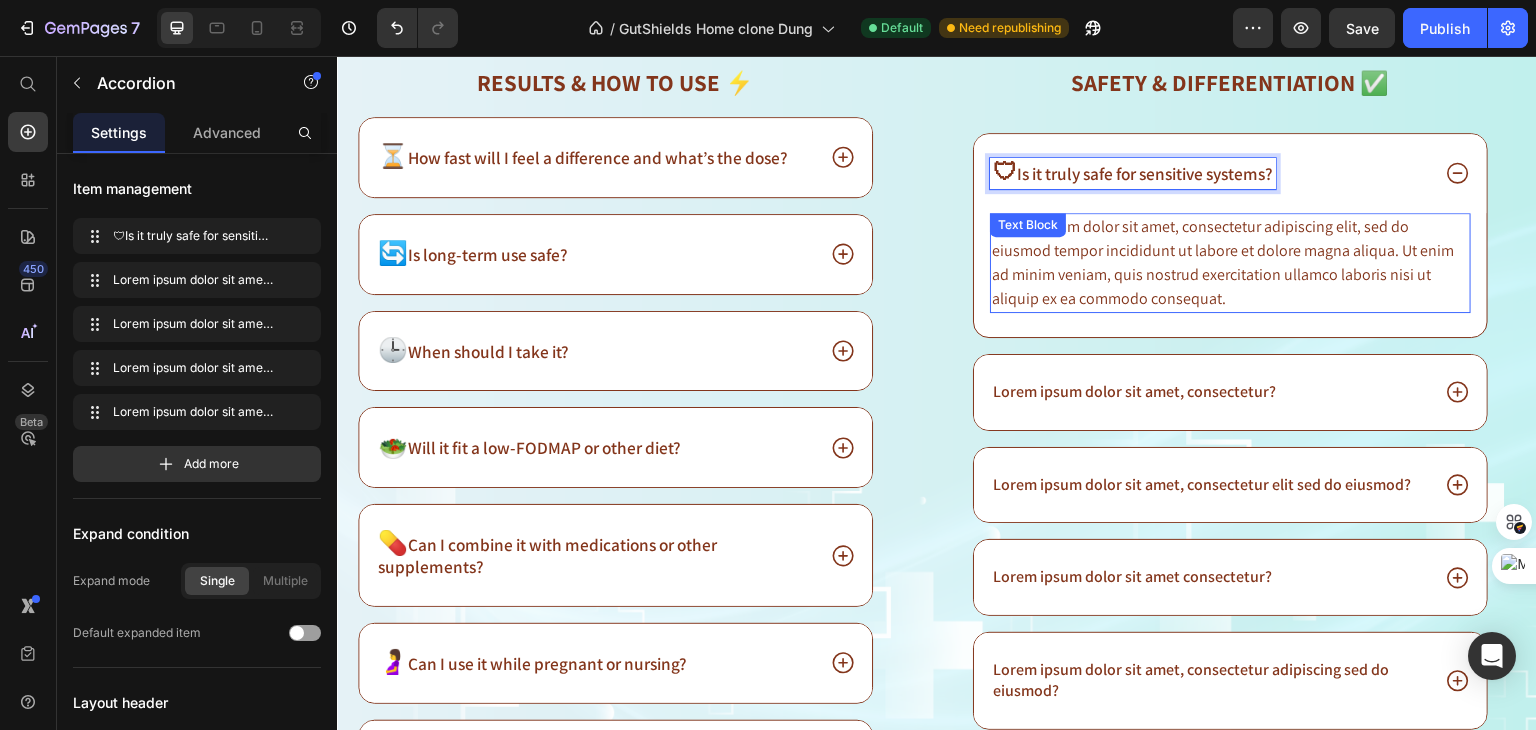 click on "Lorem ipsum dolor sit amet, consectetur adipiscing elit, sed do eiusmod tempor incididunt ut labore et dolore magna aliqua. Ut enim ad minim veniam, quis nostrud exercitation ullamco laboris nisi ut aliquip ex ea commodo consequat." at bounding box center [1230, 263] 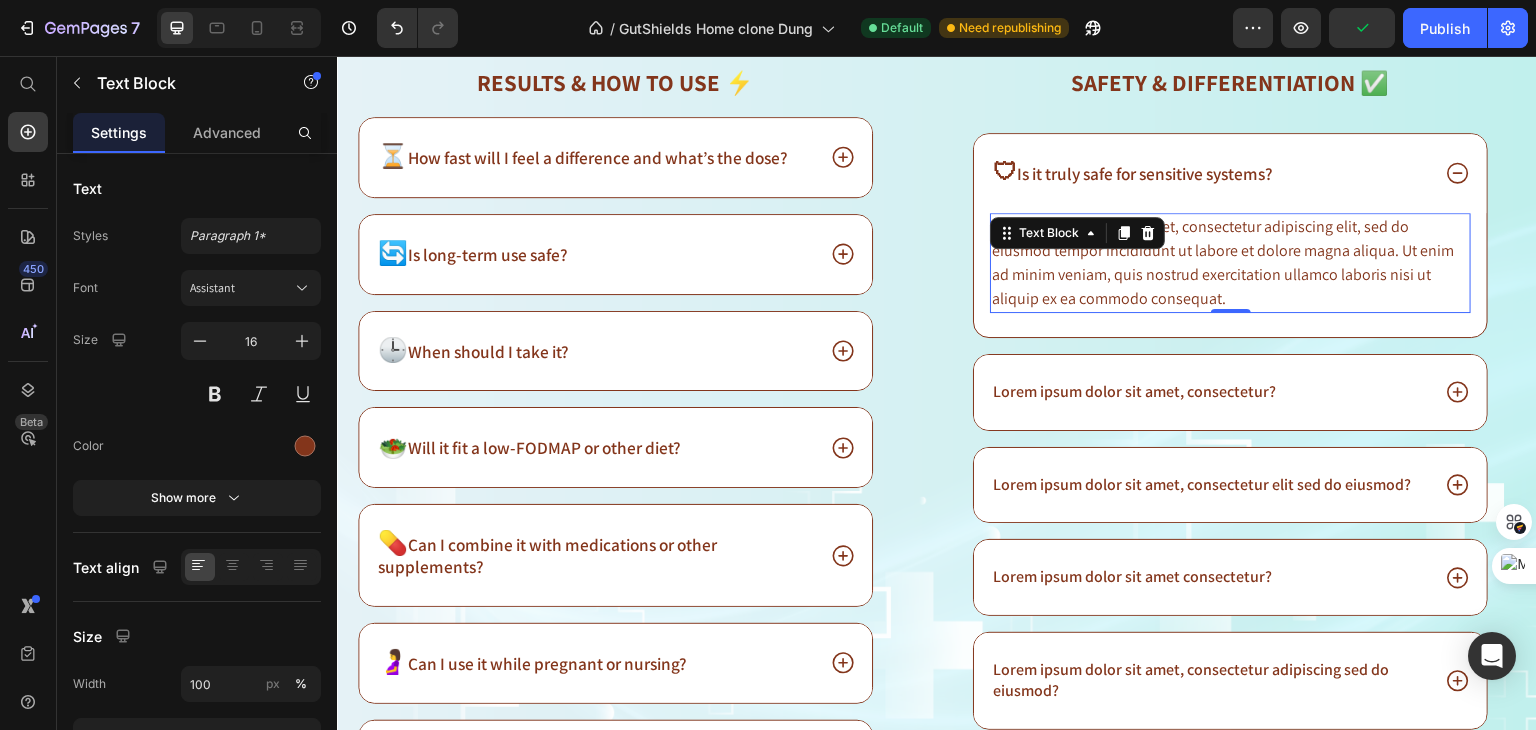click on "Lorem ipsum dolor sit amet, consectetur adipiscing elit, sed do eiusmod tempor incididunt ut labore et dolore magna aliqua. Ut enim ad minim veniam, quis nostrud exercitation ullamco laboris nisi ut aliquip ex ea commodo consequat." at bounding box center (1230, 263) 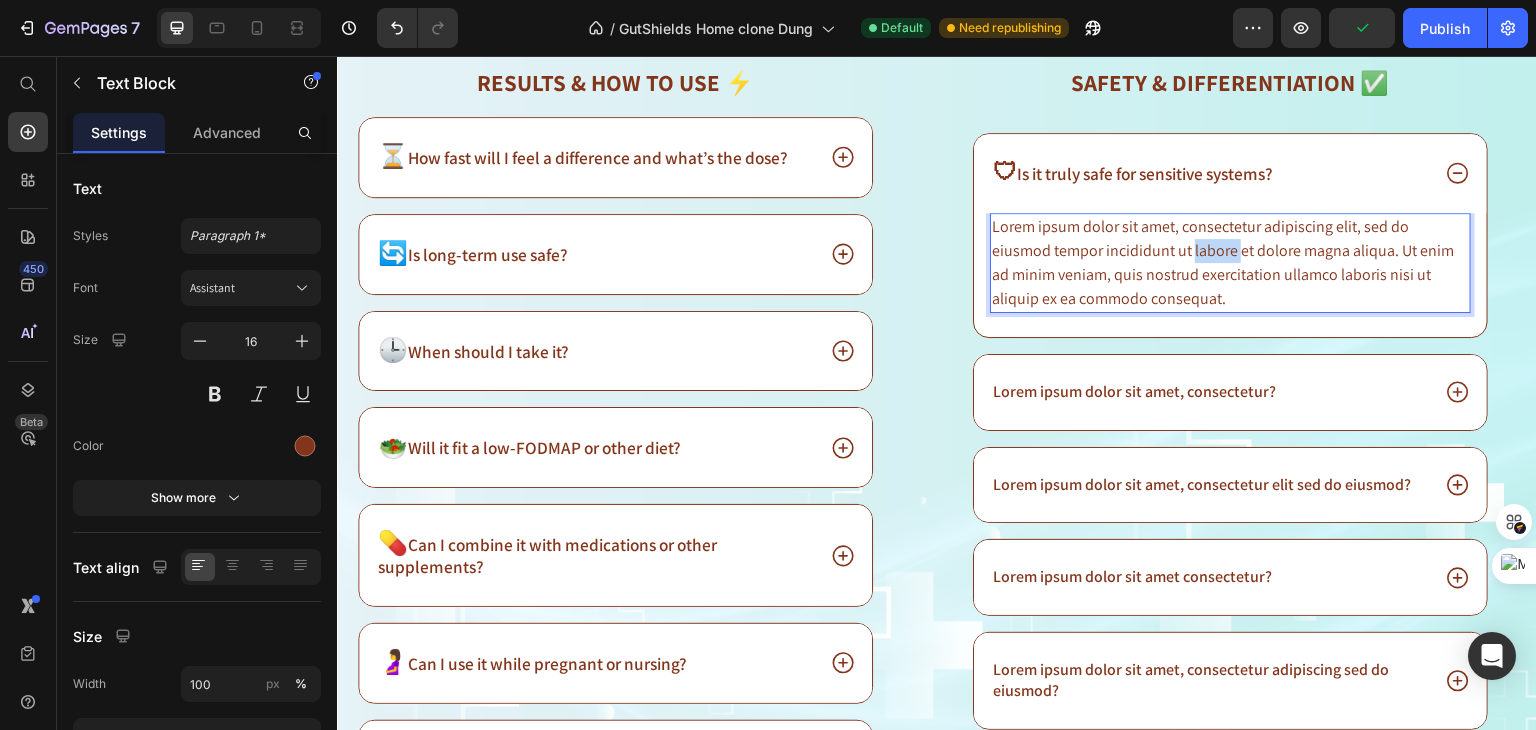 click on "Lorem ipsum dolor sit amet, consectetur adipiscing elit, sed do eiusmod tempor incididunt ut labore et dolore magna aliqua. Ut enim ad minim veniam, quis nostrud exercitation ullamco laboris nisi ut aliquip ex ea commodo consequat." at bounding box center [1230, 263] 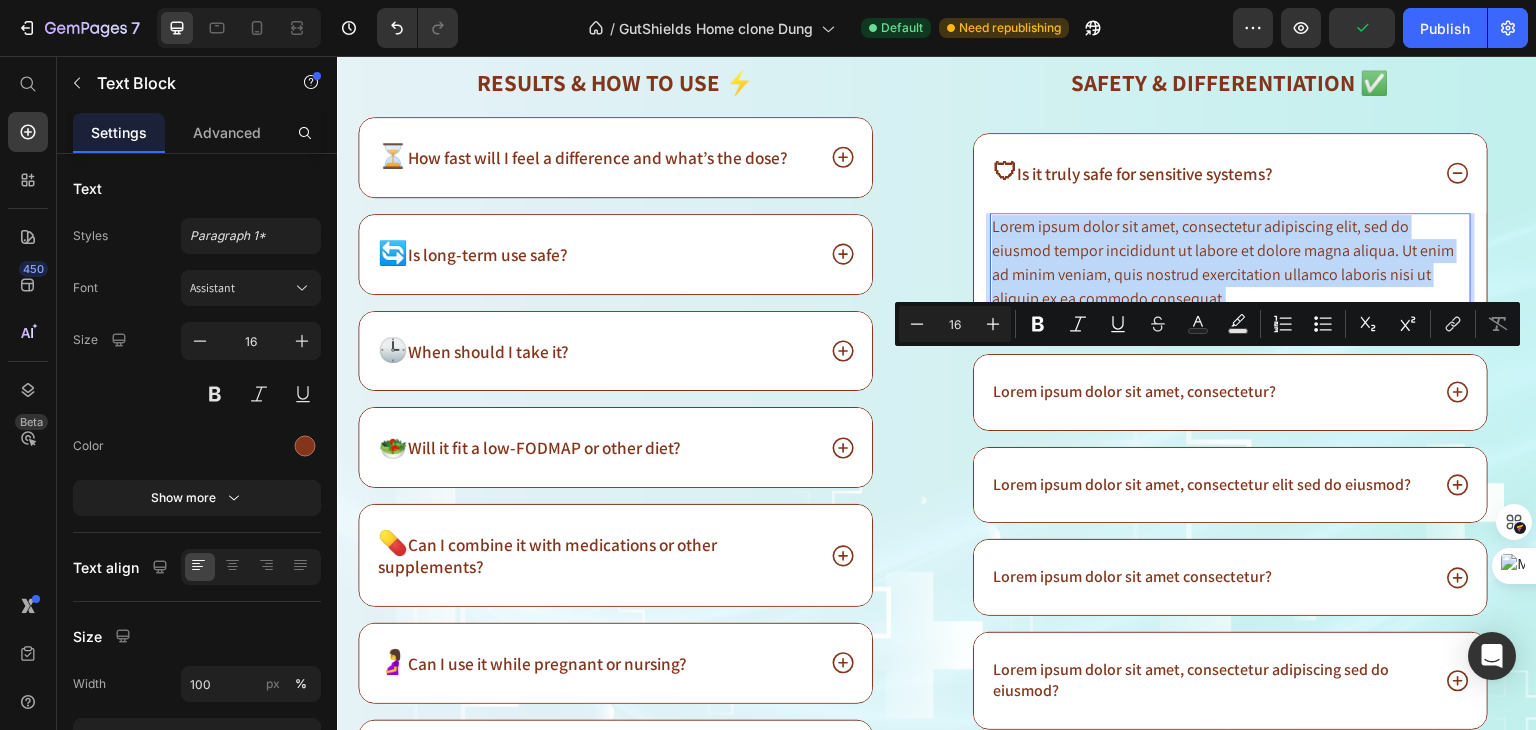 click on "Lorem ipsum dolor sit amet, consectetur adipiscing elit, sed do eiusmod tempor incididunt ut labore et dolore magna aliqua. Ut enim ad minim veniam, quis nostrud exercitation ullamco laboris nisi ut aliquip ex ea commodo consequat." at bounding box center [1230, 263] 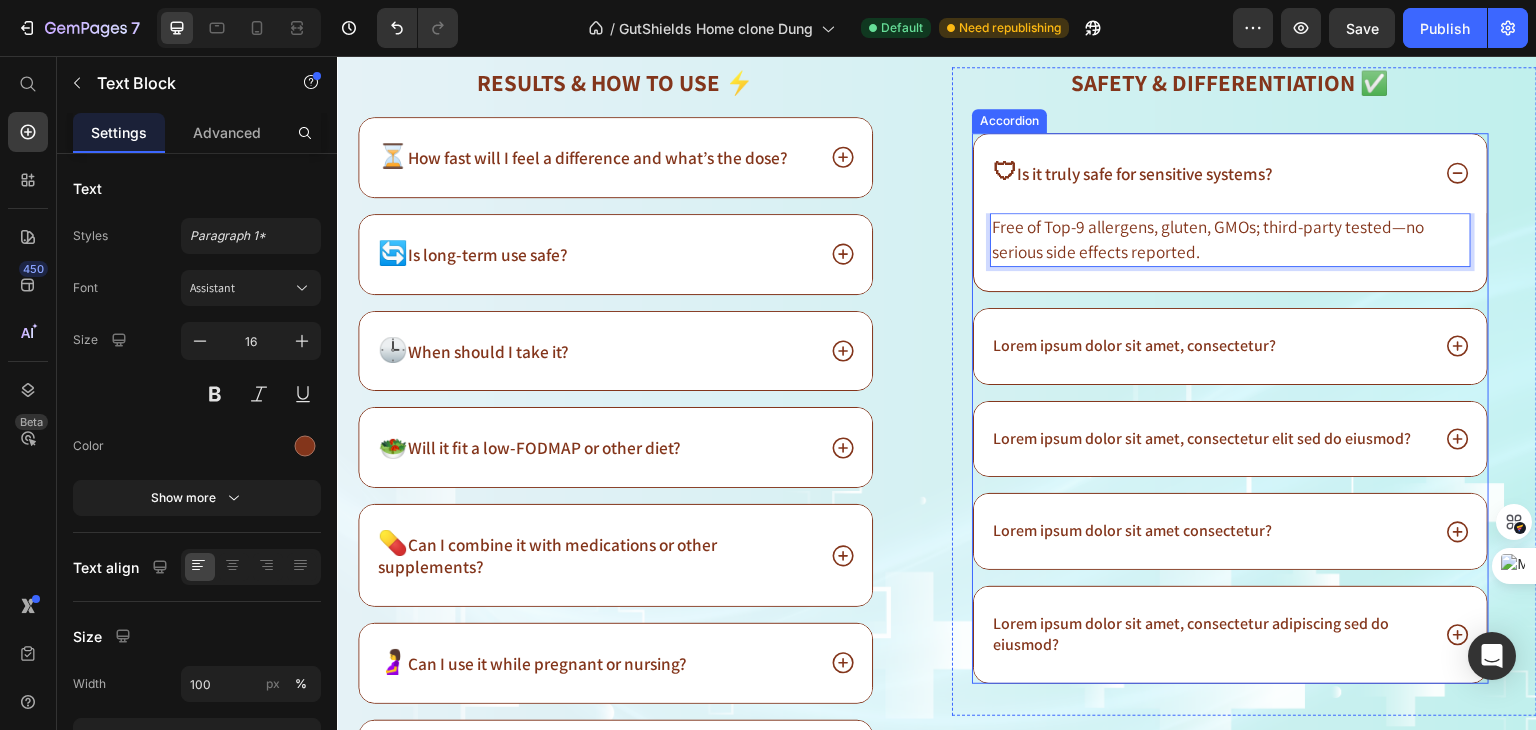click on "Lorem ipsum dolor sit amet, consectetur?" at bounding box center (1134, 346) 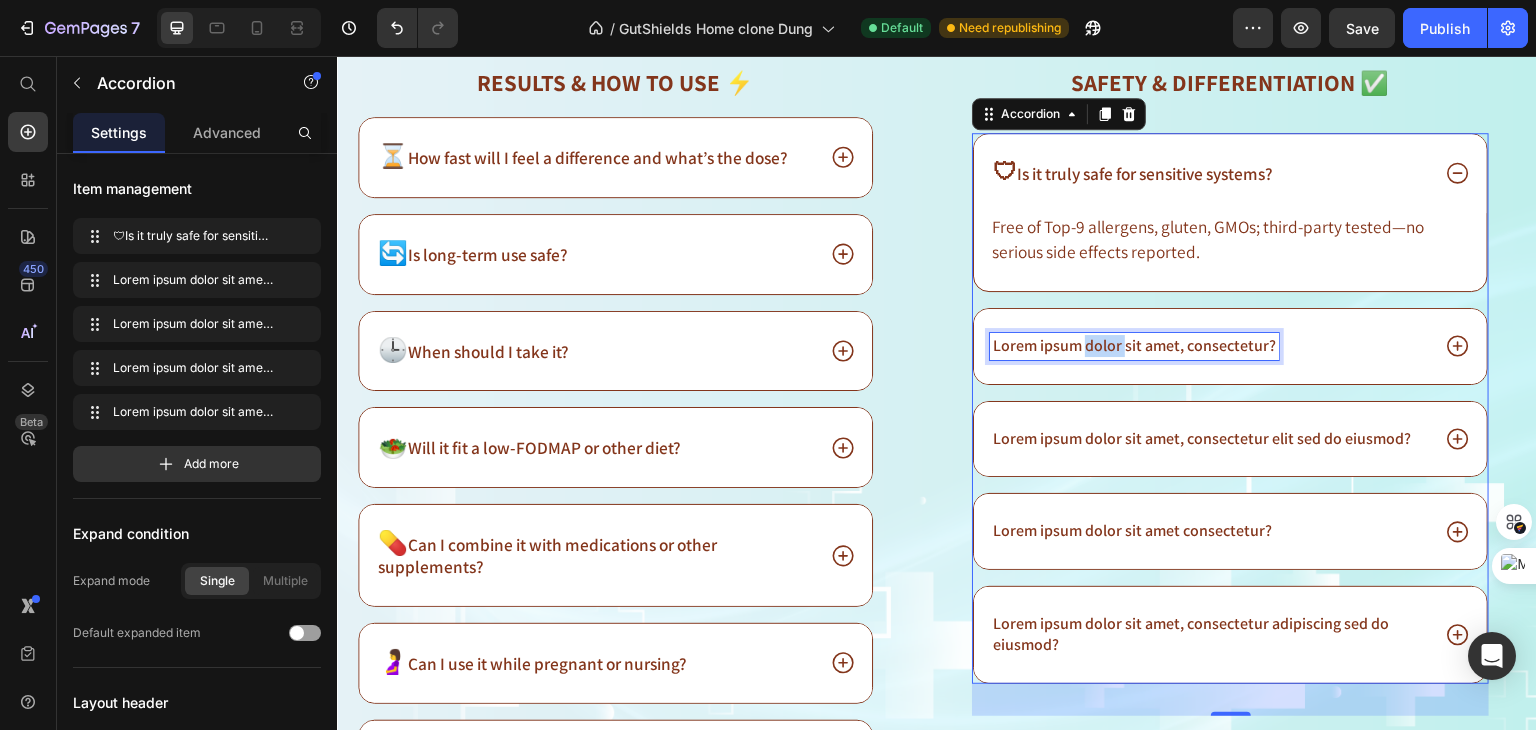 click on "Lorem ipsum dolor sit amet, consectetur?" at bounding box center (1134, 346) 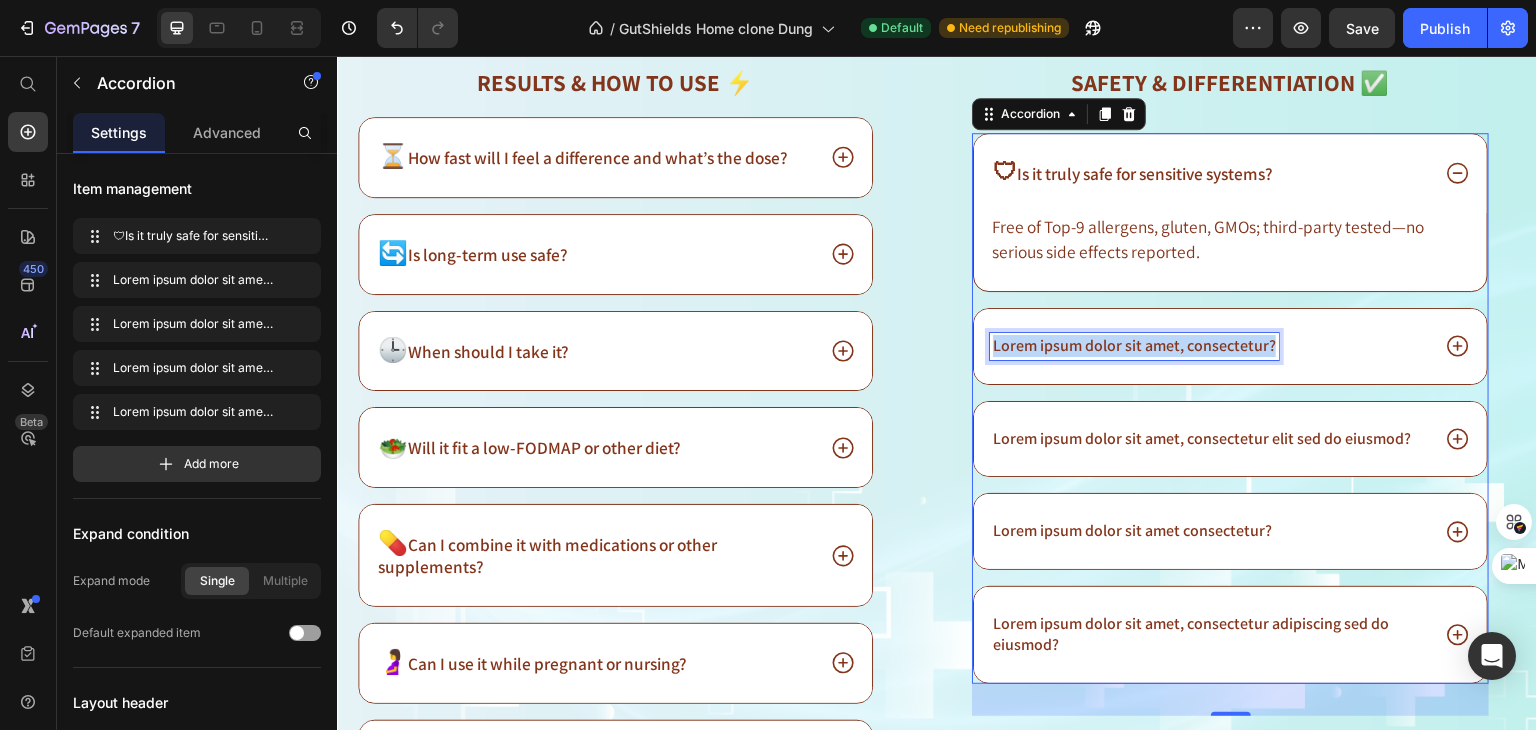 click on "Lorem ipsum dolor sit amet, consectetur?" at bounding box center [1134, 346] 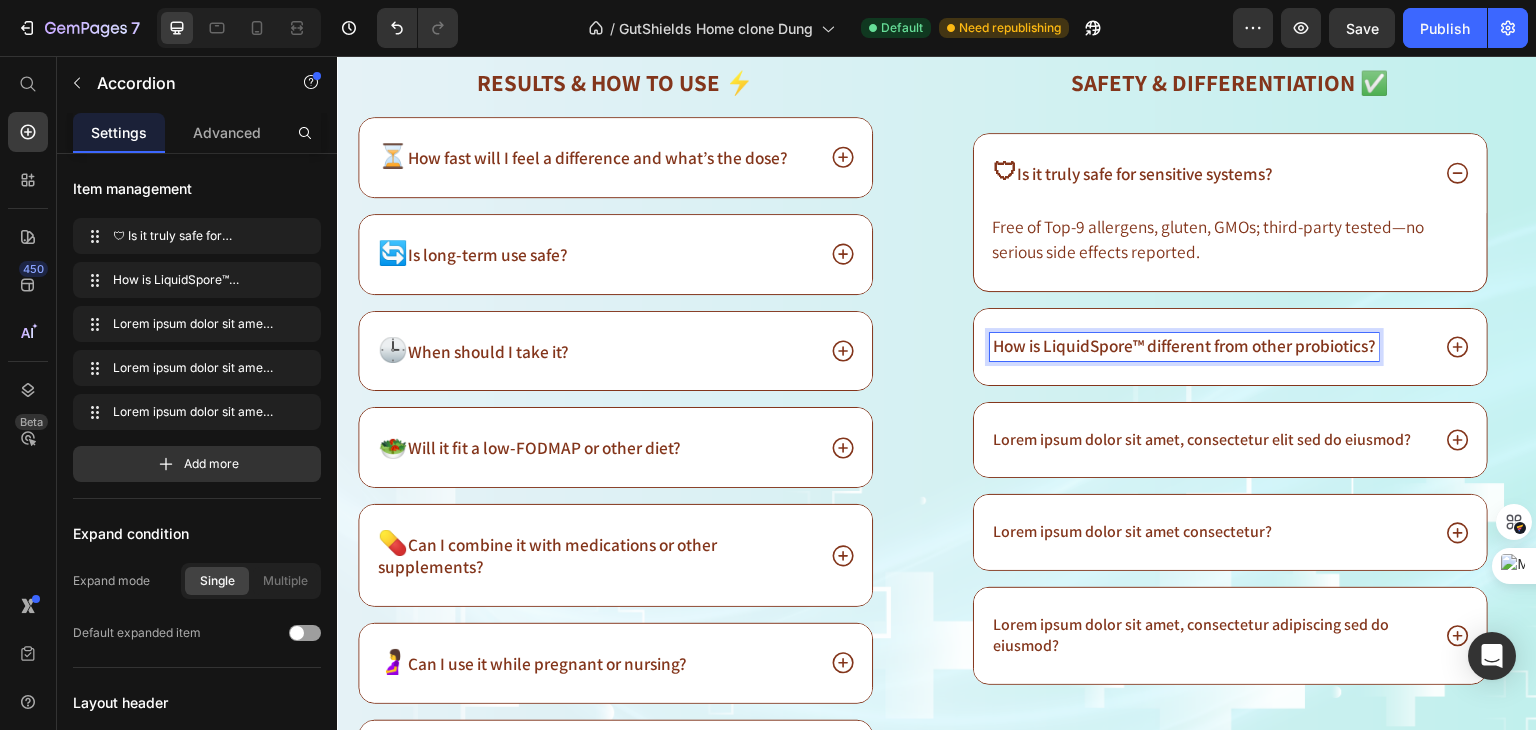 click on "How is LiquidSpore™ different from other probiotics?" at bounding box center (1184, 345) 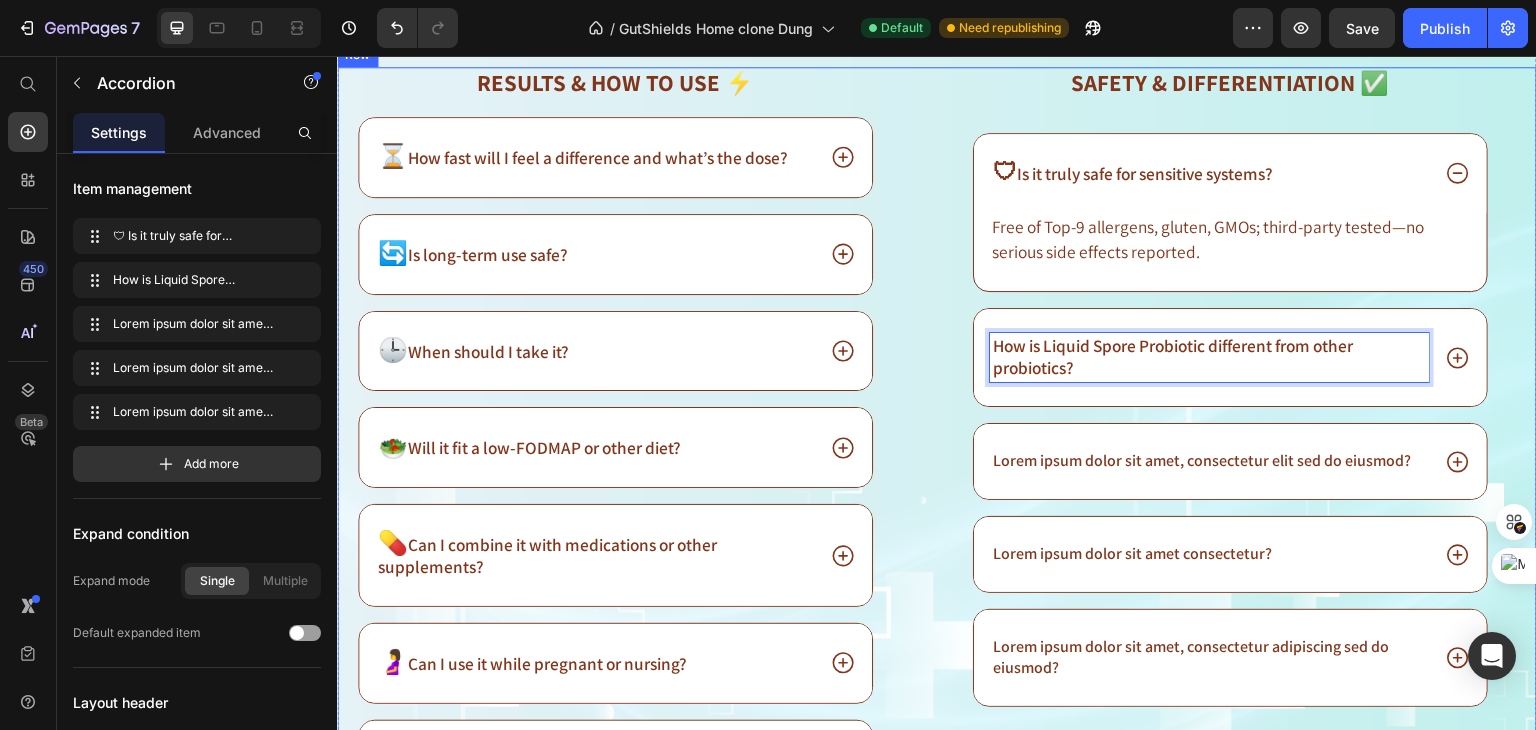 click on "⁠⁠⁠⁠⁠⁠⁠ Results & How to Use ⚡️ Heading
⏳  How fast will I feel a difference and what’s the dose?
🔄  Is long-term use safe?
🕒  When should I take it?
🥗  Will it fit a low-FODMAP or other diet?
💊  Can I combine it with medications or other supplements?
🤰  Can I use it while pregnant or nursing?
📦  How do I store it? Accordion Row Image ⁠⁠⁠⁠⁠⁠⁠ Safety & Differentiation ✅ Heading
🛡  Is it truly safe for sensitive systems? Free of Top-9 allergens, gluten, GMOs; third-party tested—no serious side effects reported. Text Block
How is Liquid Spore Probiotic different from other probiotics?
Lorem ipsum dolor sit amet, consectetur elit sed do eiusmod?
Lorem ipsum dolor sit amet consectetur?
Lorem ipsum dolor sit amet, consectetur adipiscing sed do eiusmod? Accordion   32" at bounding box center (937, 468) 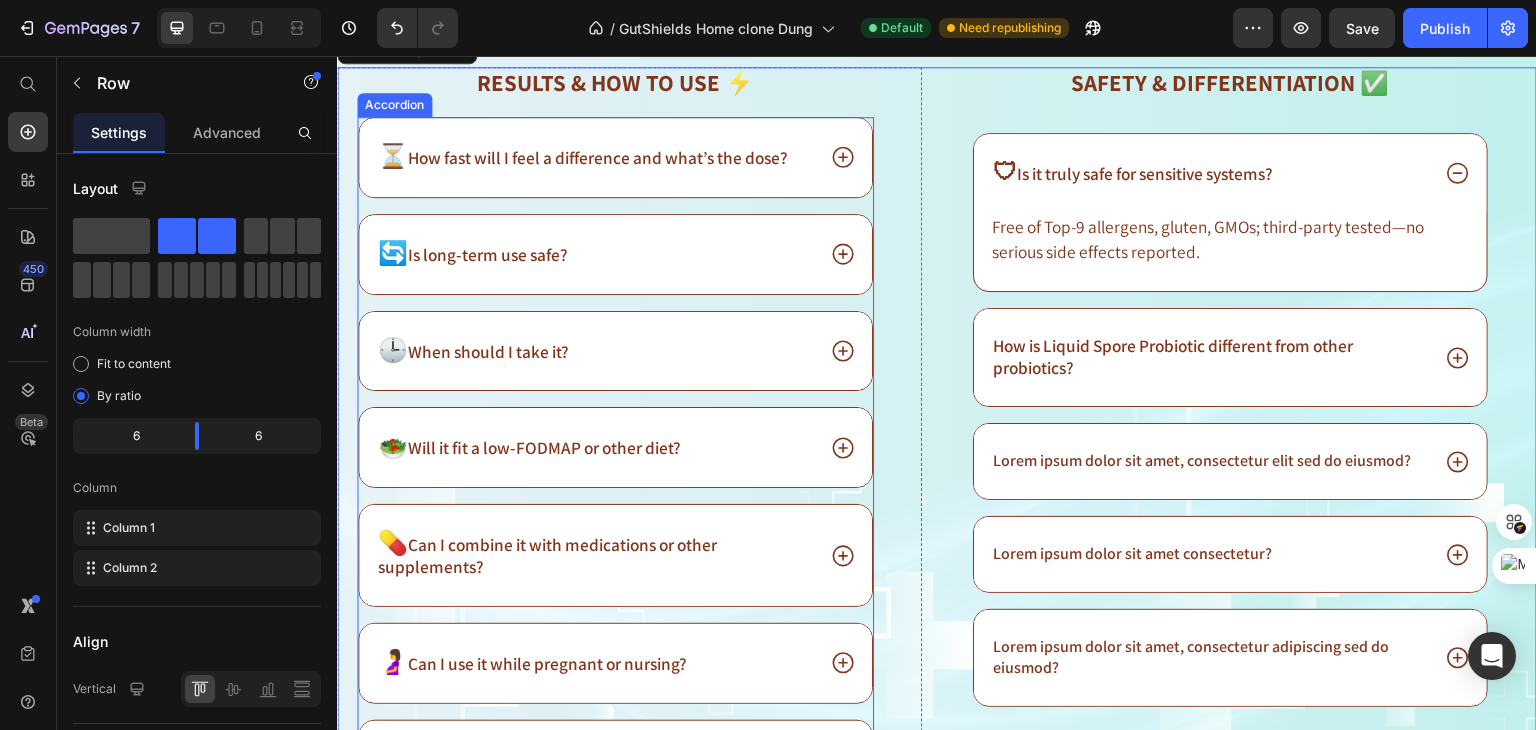 scroll, scrollTop: 16823, scrollLeft: 0, axis: vertical 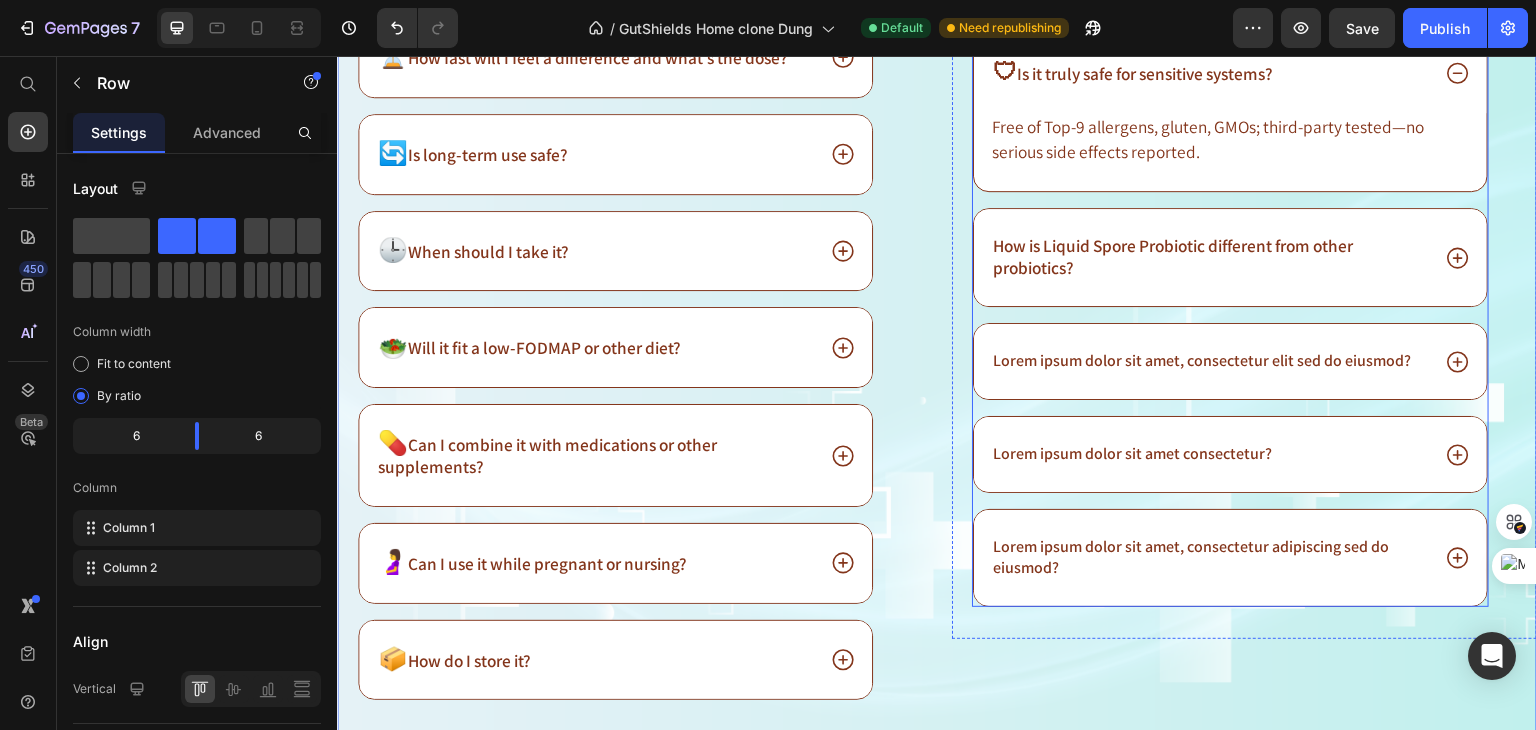 click on "How is Liquid Spore Probiotic different from other probiotics?" at bounding box center (1173, 256) 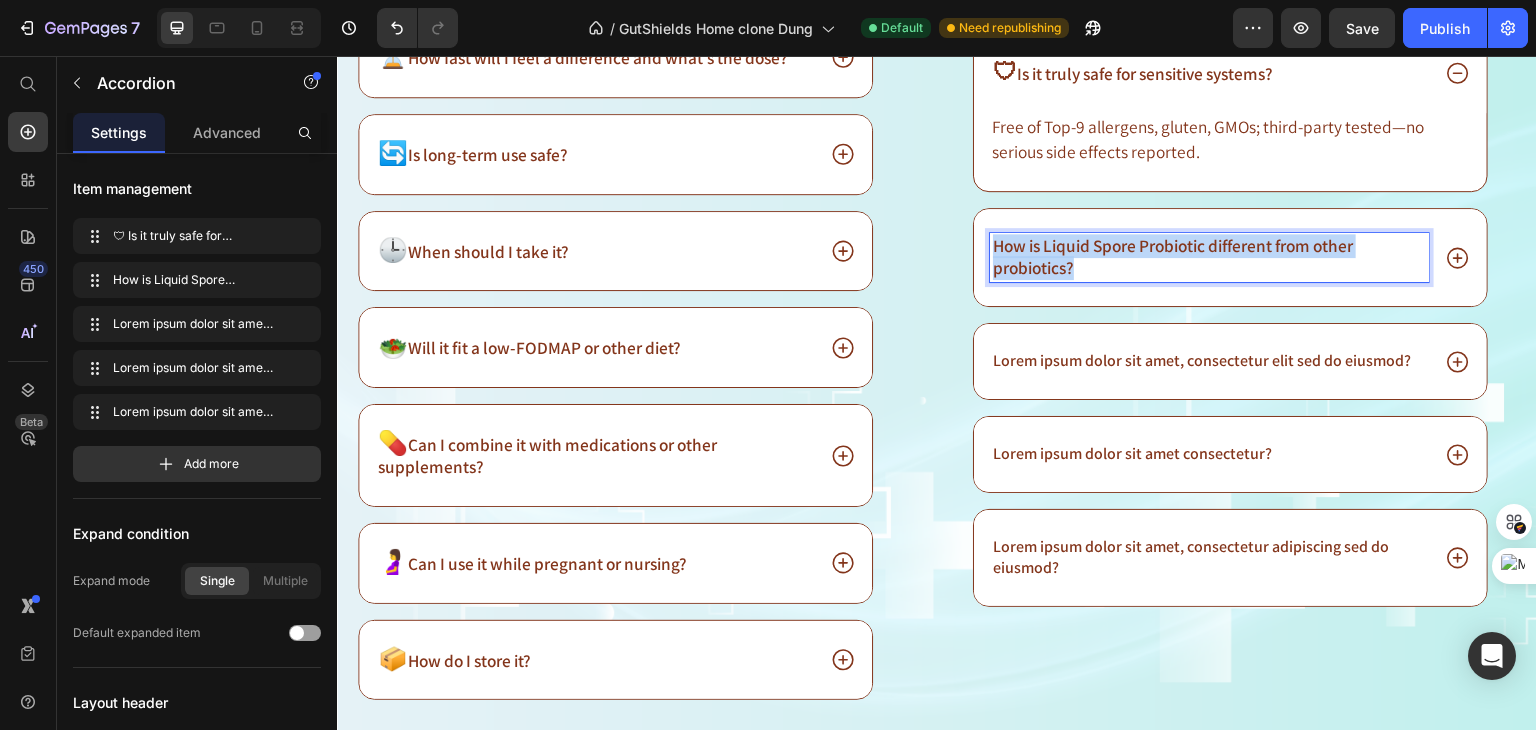 click on "How is Liquid Spore Probiotic different from other probiotics?" at bounding box center (1173, 256) 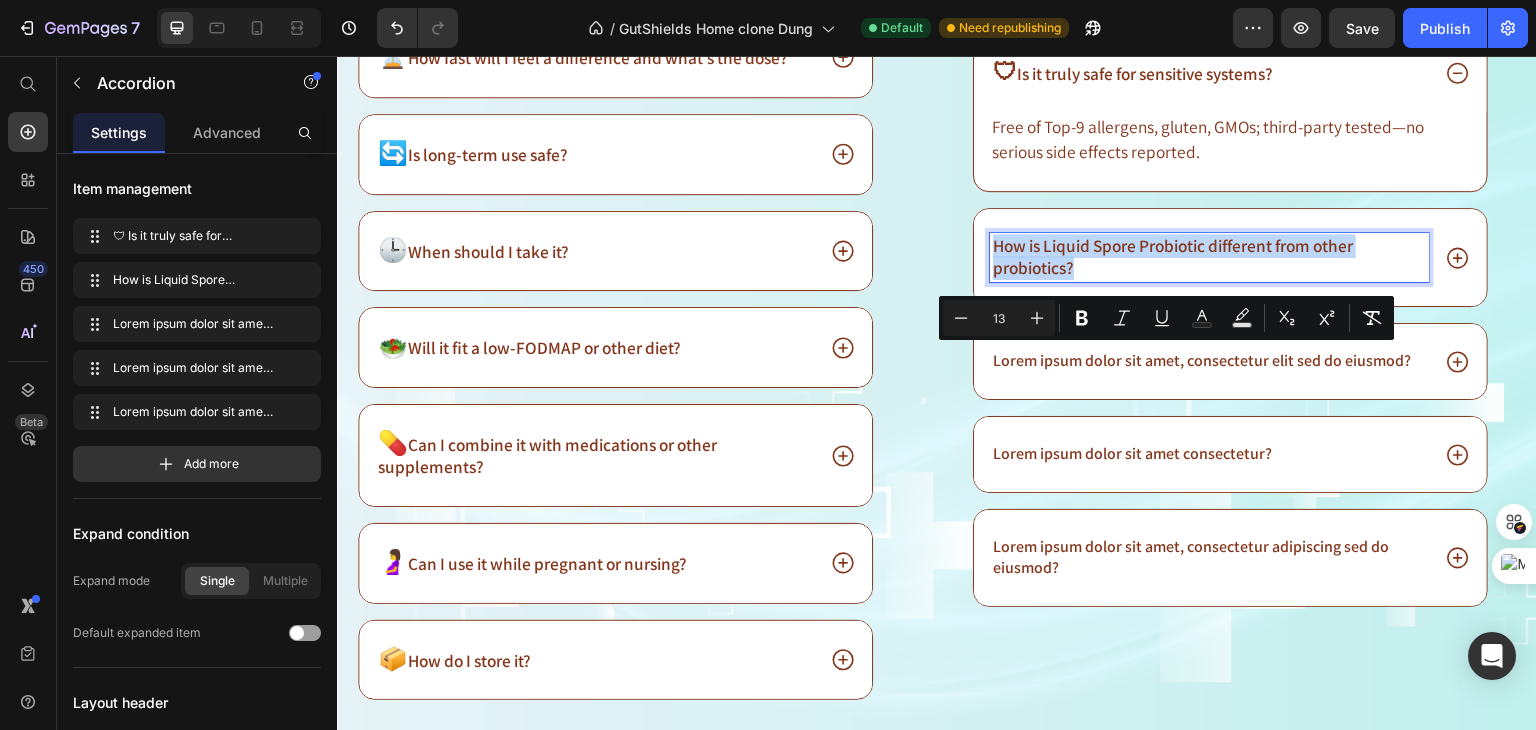 click on "How is Liquid Spore Probiotic different from other probiotics?" at bounding box center (1173, 256) 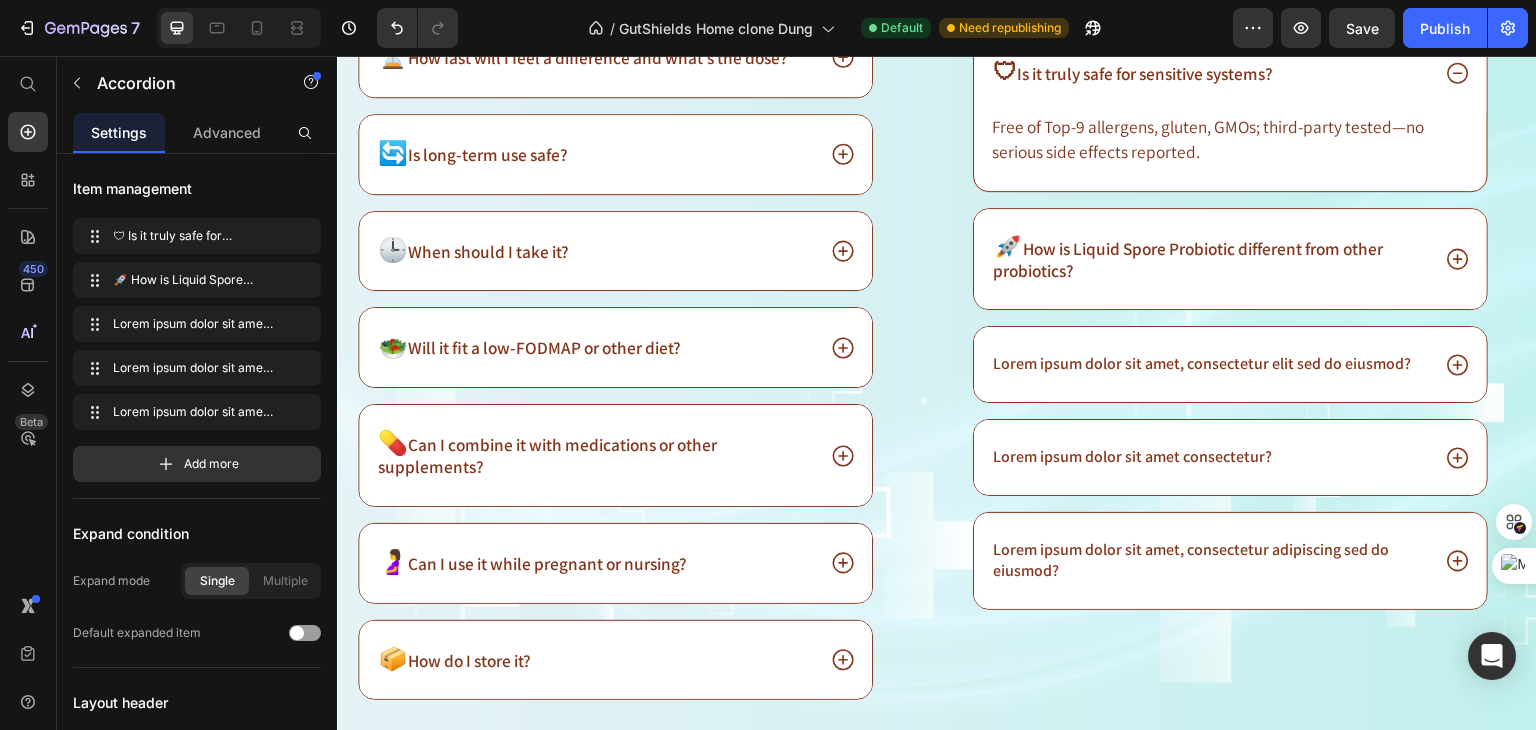 click 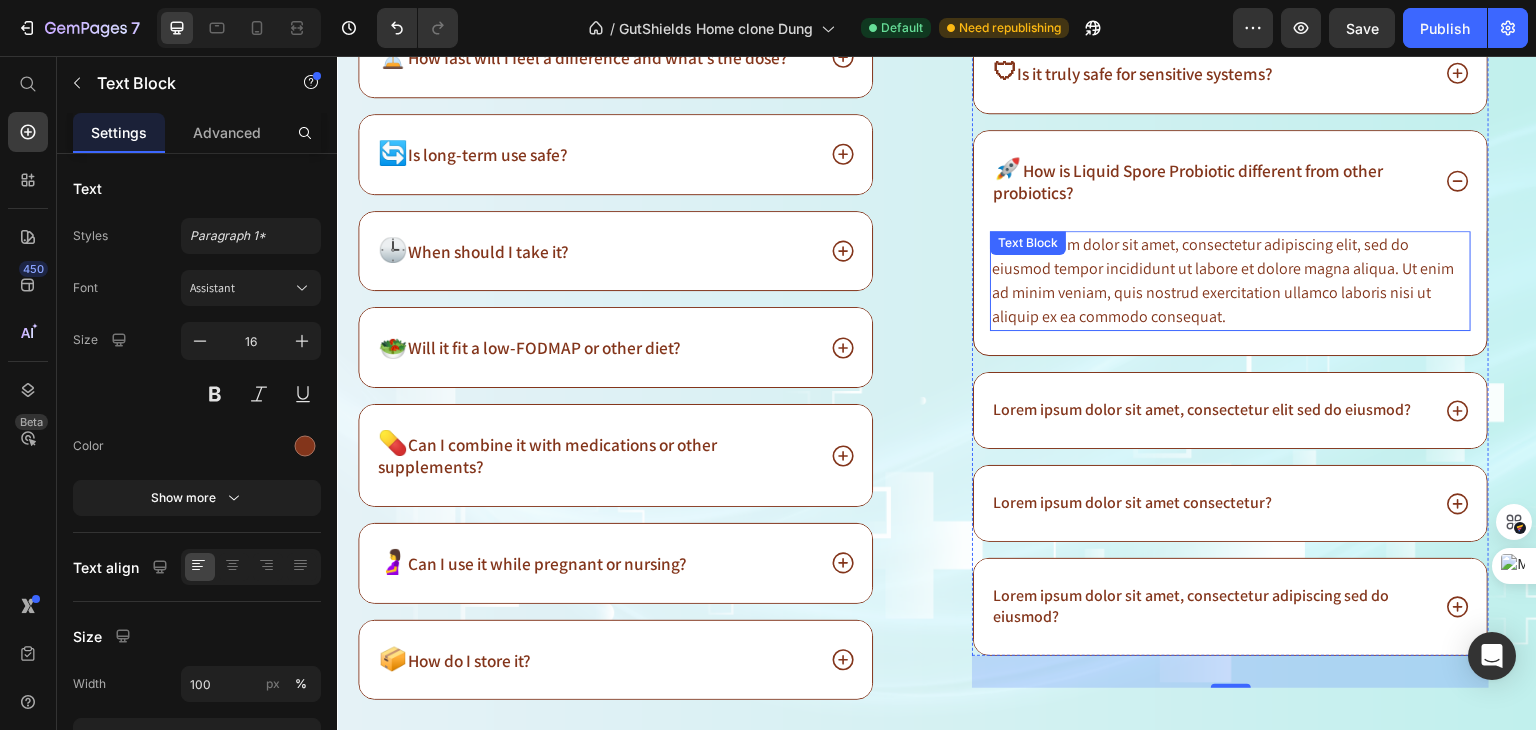 click on "Lorem ipsum dolor sit amet, consectetur adipiscing elit, sed do eiusmod tempor incididunt ut labore et dolore magna aliqua. Ut enim ad minim veniam, quis nostrud exercitation ullamco laboris nisi ut aliquip ex ea commodo consequat." at bounding box center [1230, 281] 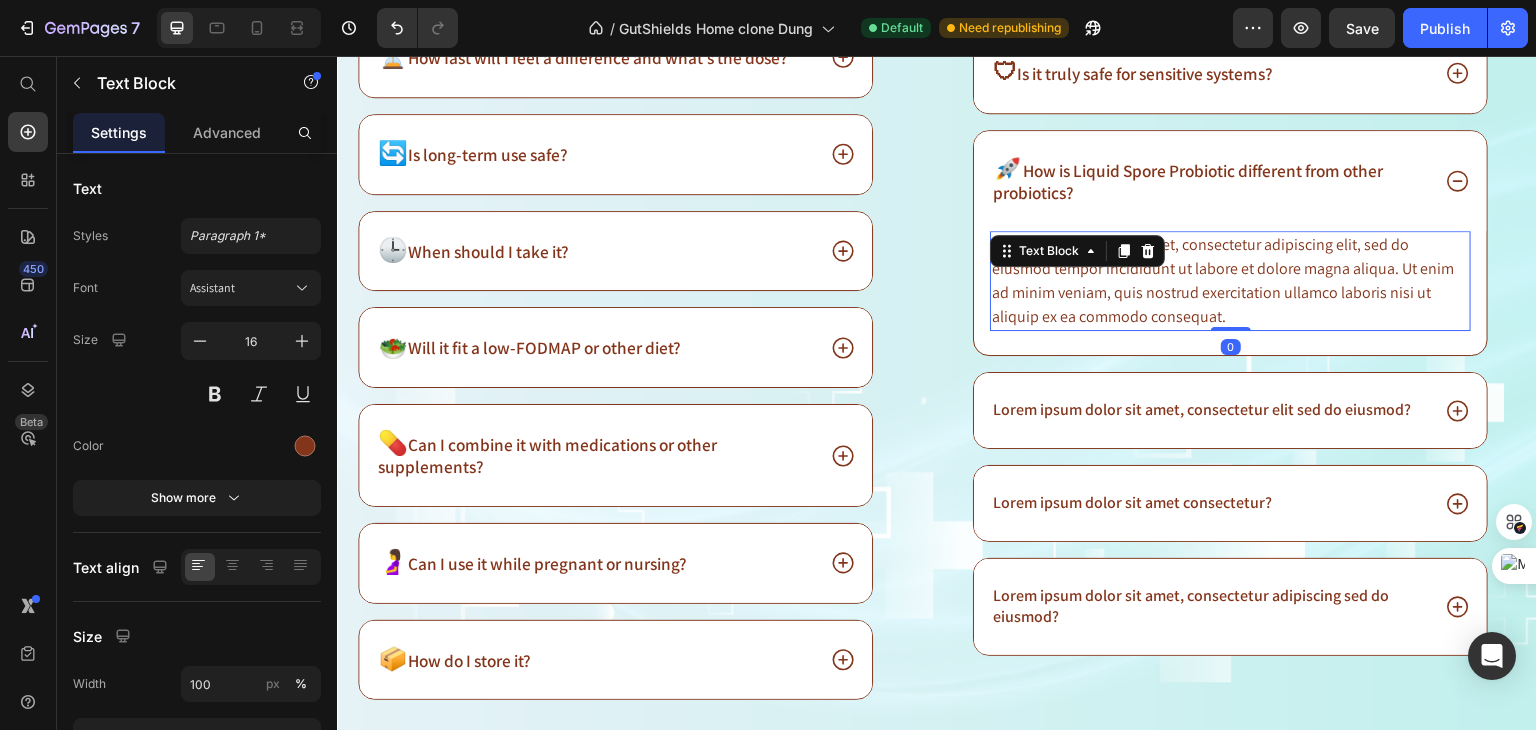 click on "Lorem ipsum dolor sit amet, consectetur adipiscing elit, sed do eiusmod tempor incididunt ut labore et dolore magna aliqua. Ut enim ad minim veniam, quis nostrud exercitation ullamco laboris nisi ut aliquip ex ea commodo consequat." at bounding box center [1230, 281] 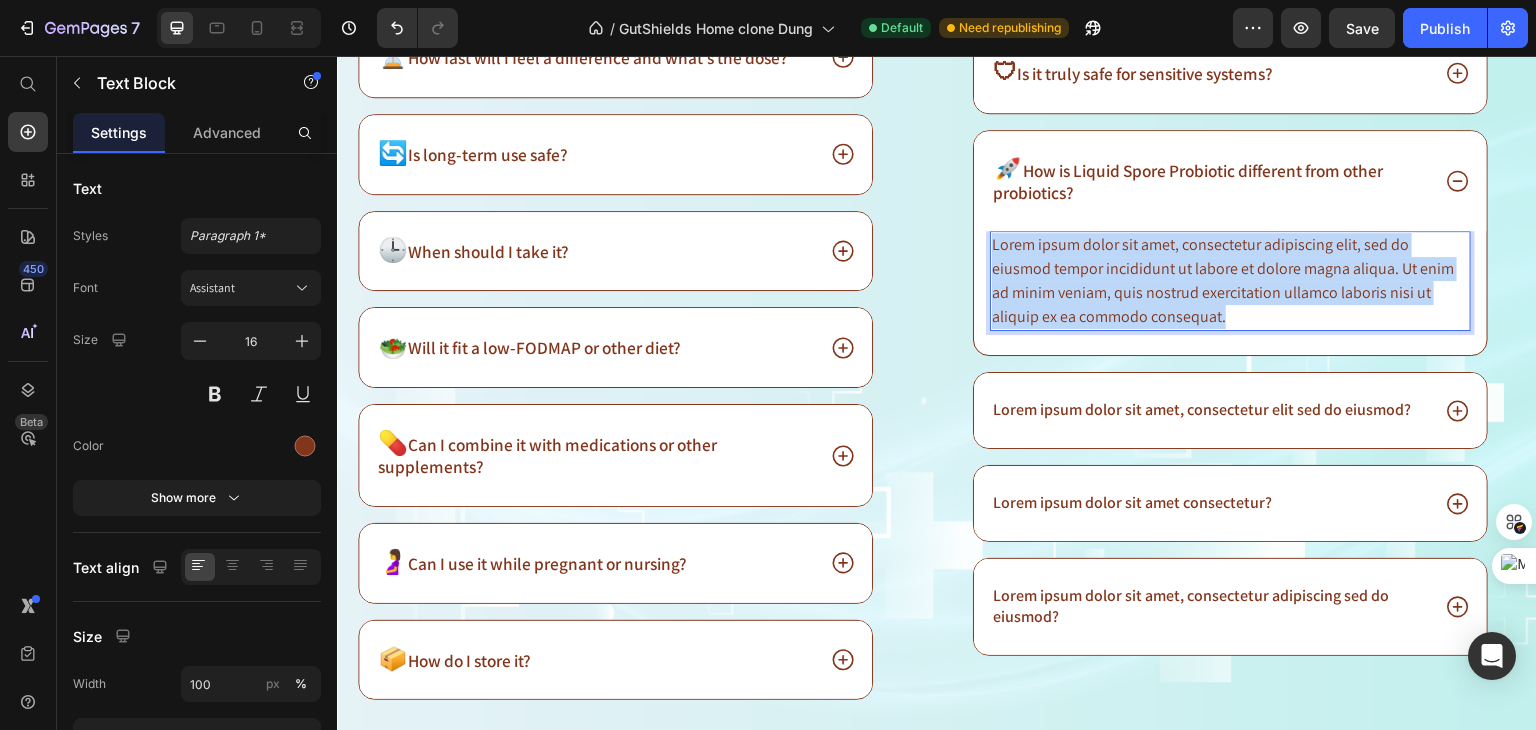 click on "Lorem ipsum dolor sit amet, consectetur adipiscing elit, sed do eiusmod tempor incididunt ut labore et dolore magna aliqua. Ut enim ad minim veniam, quis nostrud exercitation ullamco laboris nisi ut aliquip ex ea commodo consequat." at bounding box center (1230, 281) 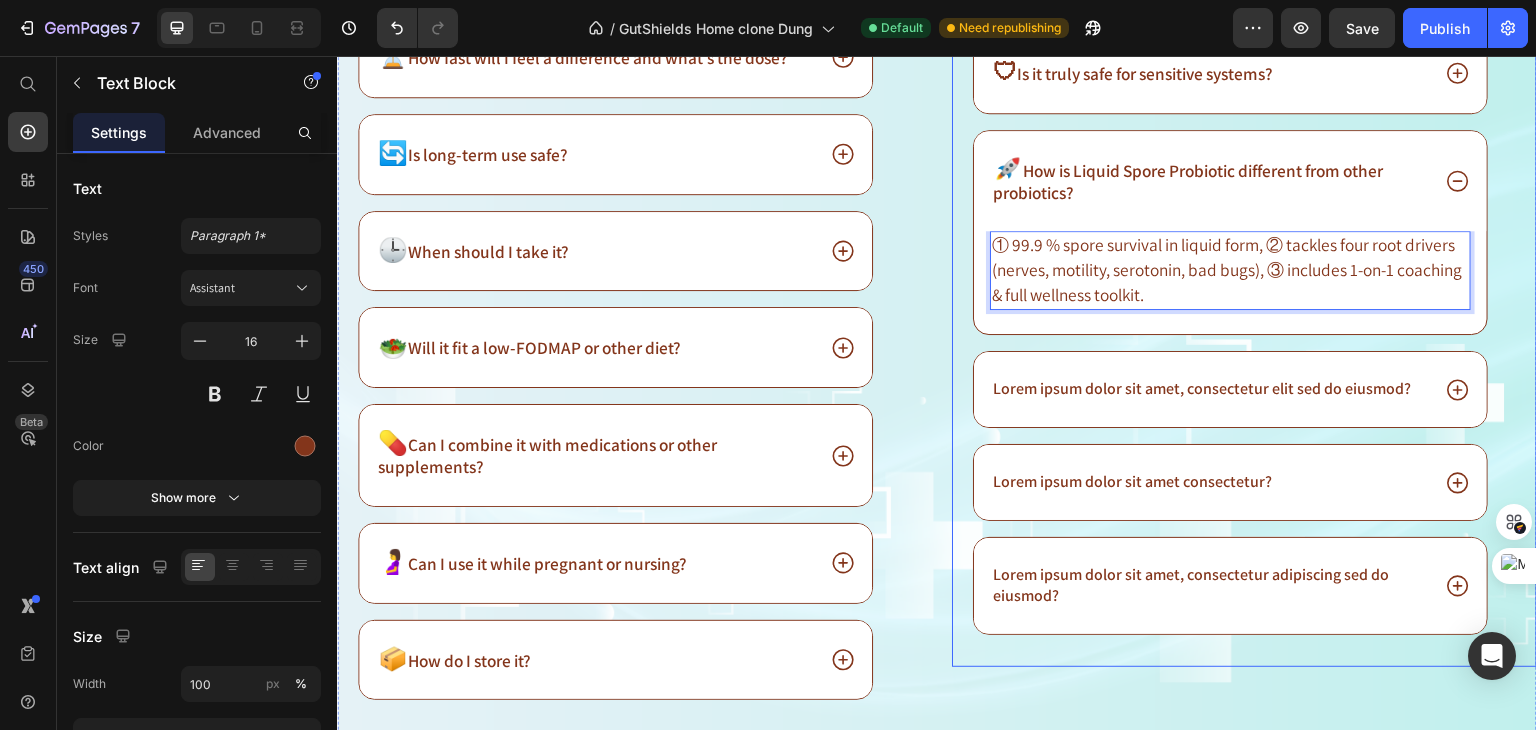 click on "⁠⁠⁠⁠⁠⁠⁠ Safety & Differentiation ✅ Heading
🛡  Is it truly safe for sensitive systems?
🚀  How is Liquid Spore Probiotic different from other probiotics? ① 99.9 % spore survival in liquid form, ② tackles four root drivers (nerves, motility, serotonin, bad bugs), ③ includes 1-on-1 coaching & full wellness toolkit. Text Block   0
Lorem ipsum dolor sit amet, consectetur elit sed do eiusmod?
Lorem ipsum dolor sit amet consectetur?
Lorem ipsum dolor sit amet, consectetur adipiscing sed do eiusmod? Accordion Row" at bounding box center (1244, 316) 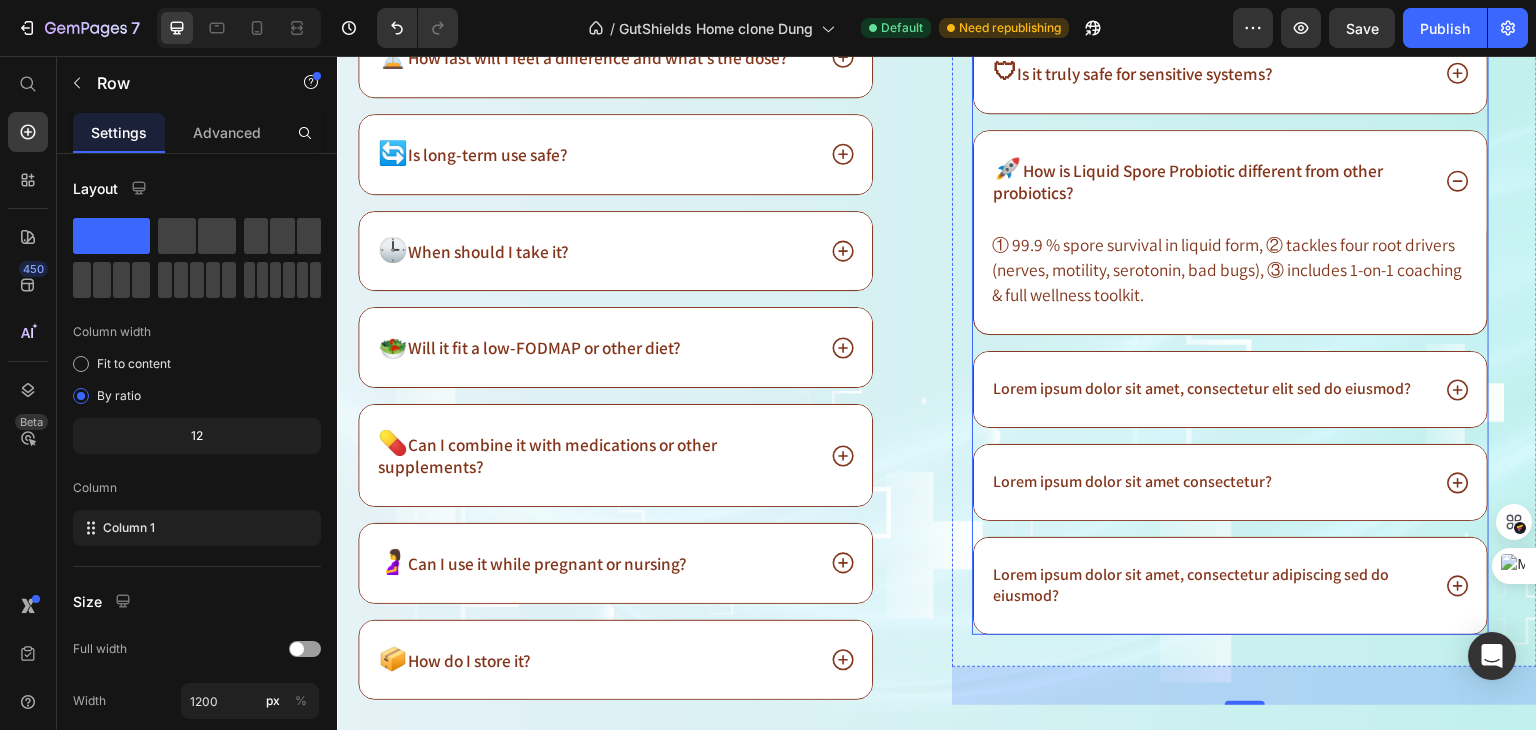 click 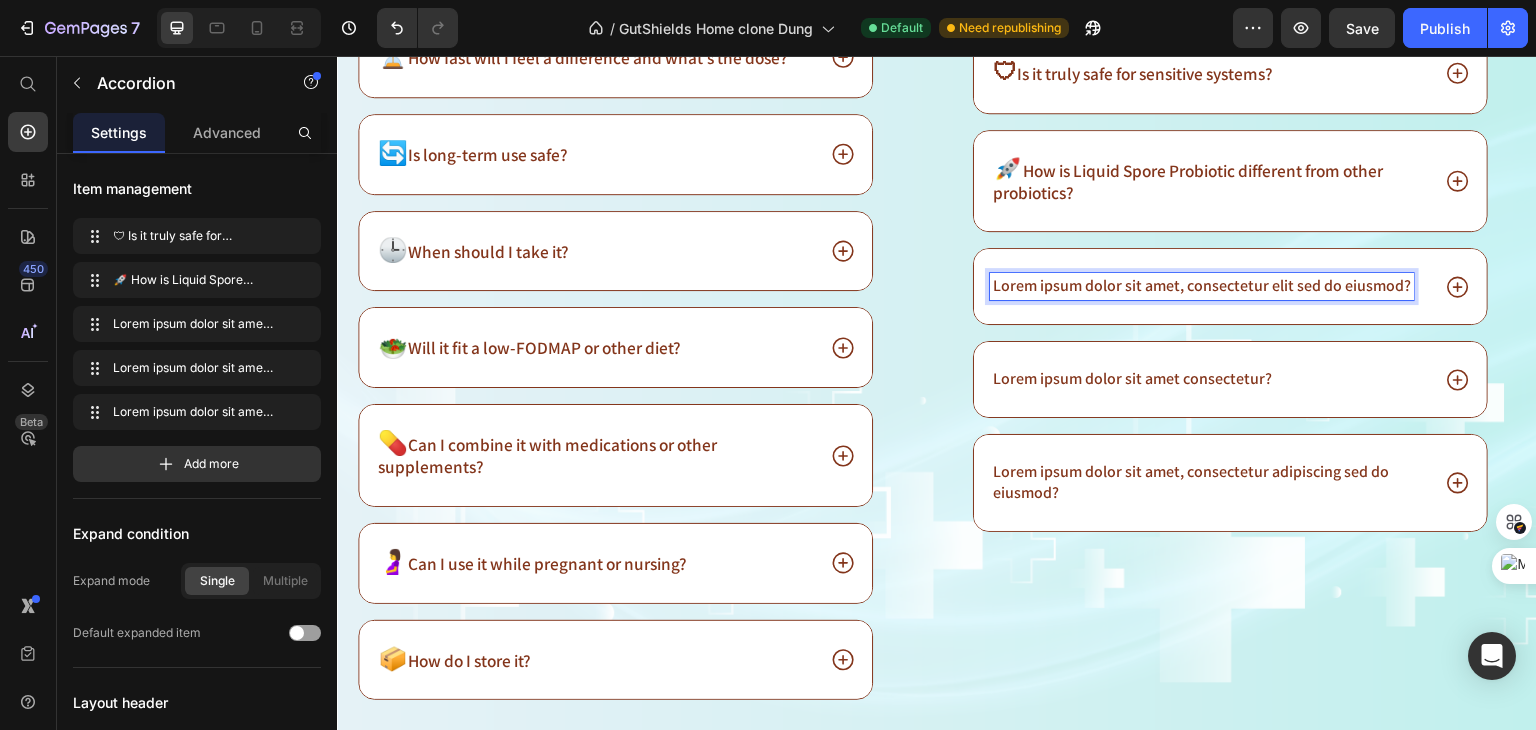 click 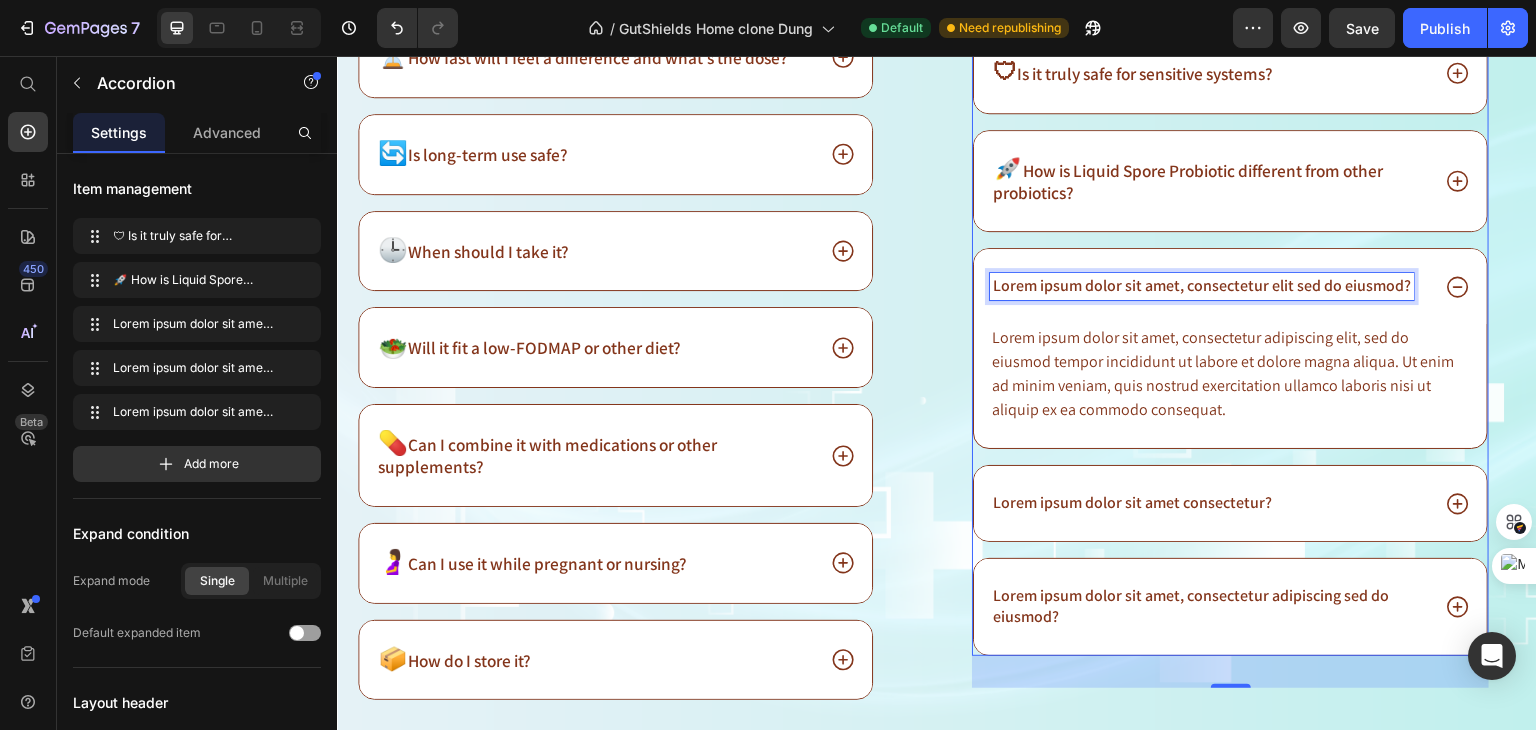 click on "Lorem ipsum dolor sit amet, consectetur elit sed do eiusmod?" at bounding box center [1202, 286] 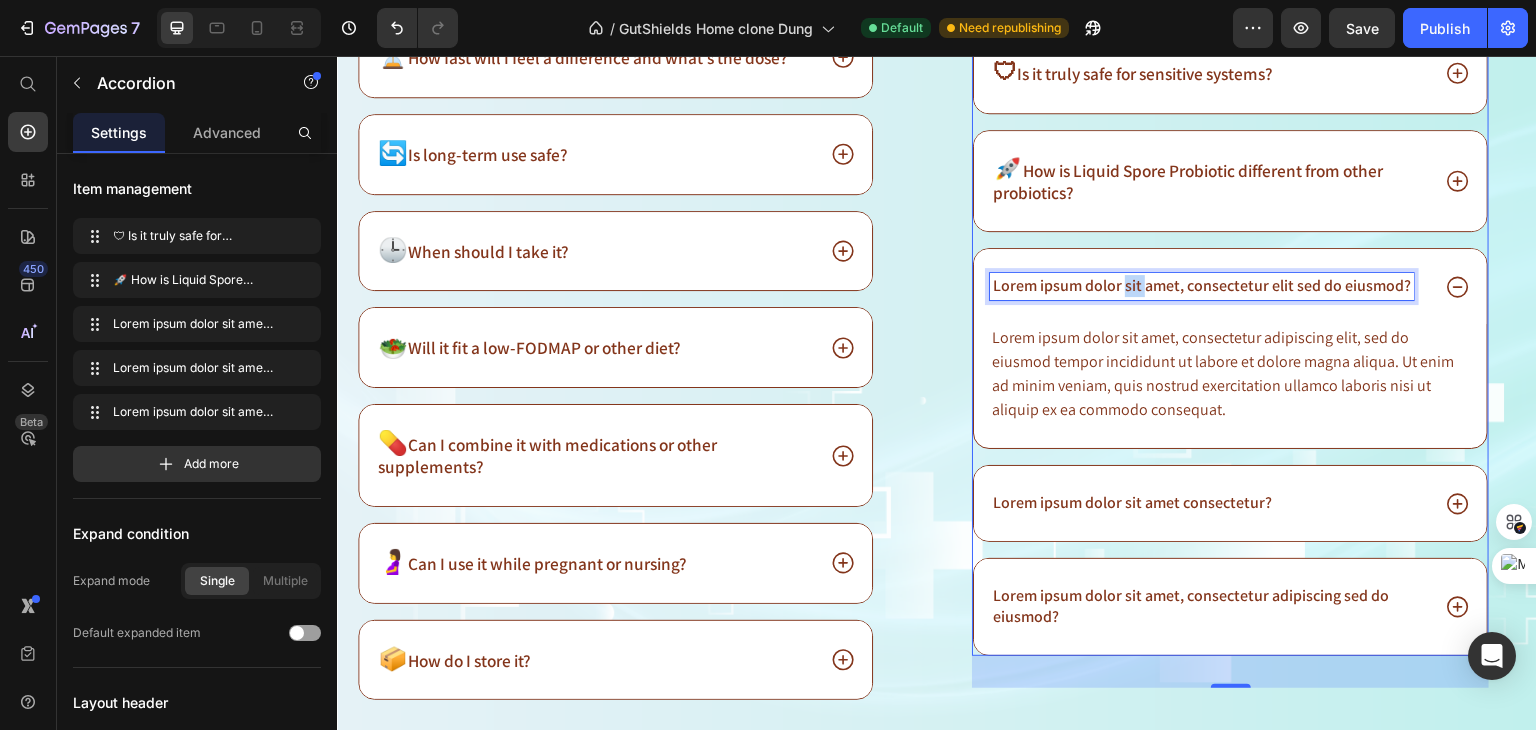 click on "Lorem ipsum dolor sit amet, consectetur elit sed do eiusmod?" at bounding box center (1202, 286) 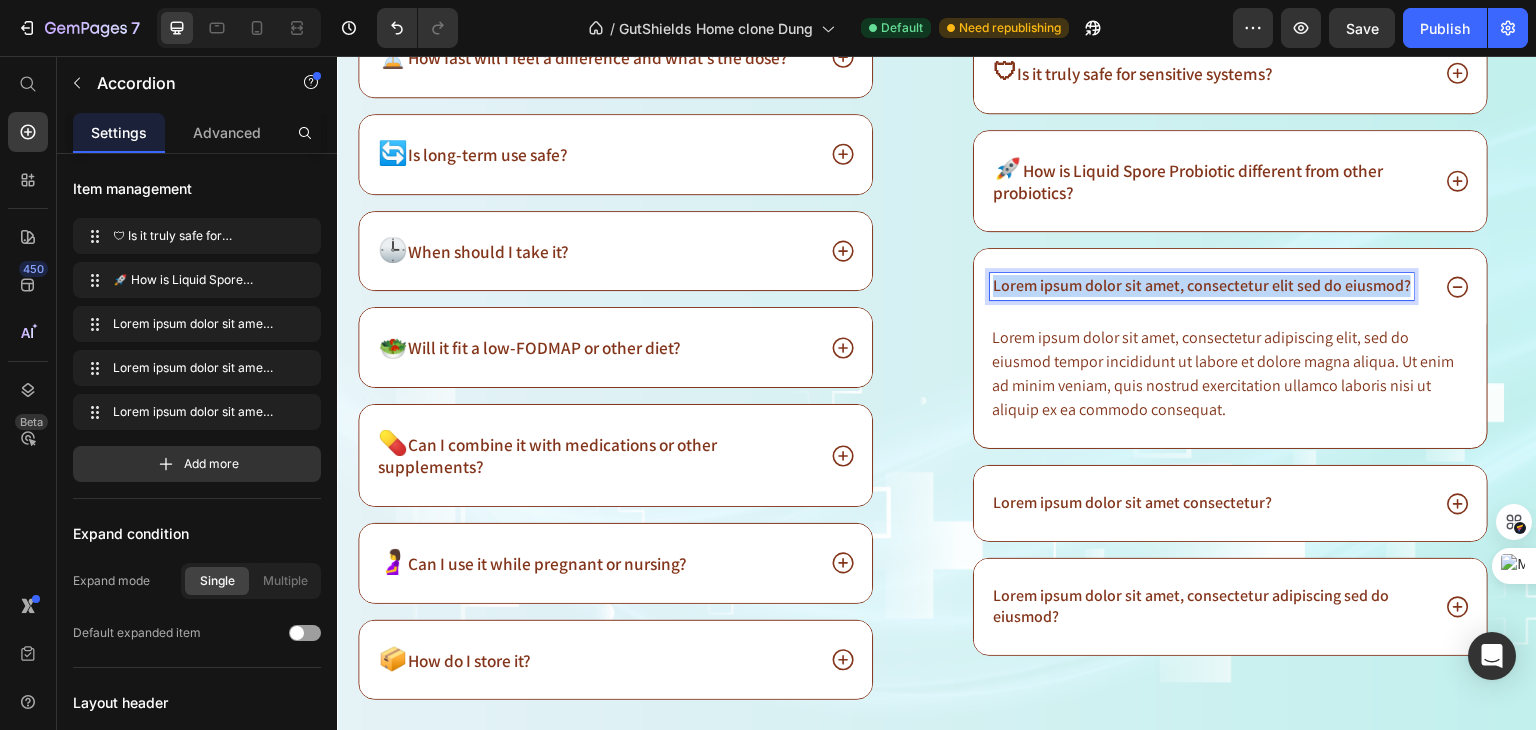 click on "Lorem ipsum dolor sit amet, consectetur elit sed do eiusmod?" at bounding box center (1202, 286) 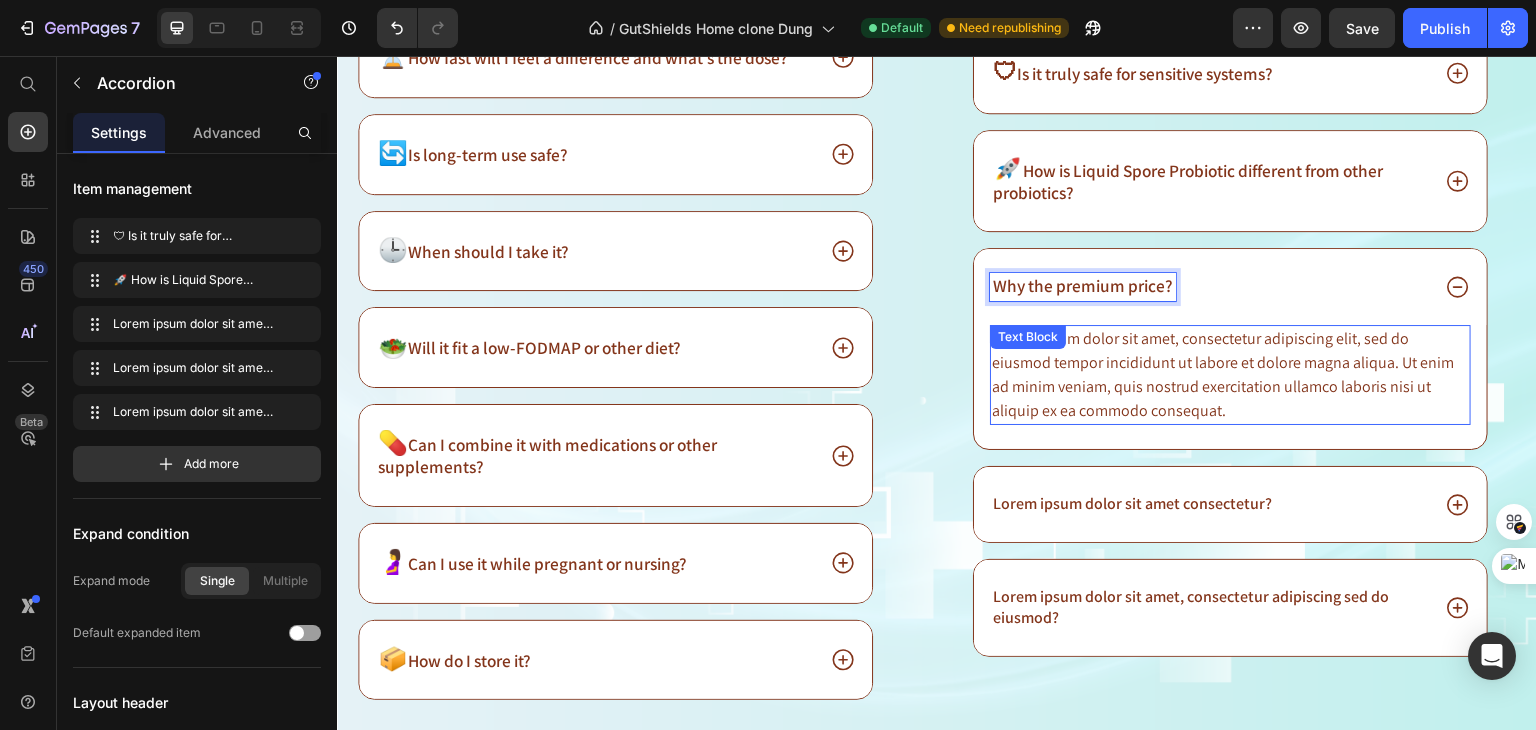 click on "Lorem ipsum dolor sit amet, consectetur adipiscing elit, sed do eiusmod tempor incididunt ut labore et dolore magna aliqua. Ut enim ad minim veniam, quis nostrud exercitation ullamco laboris nisi ut aliquip ex ea commodo consequat." at bounding box center [1230, 375] 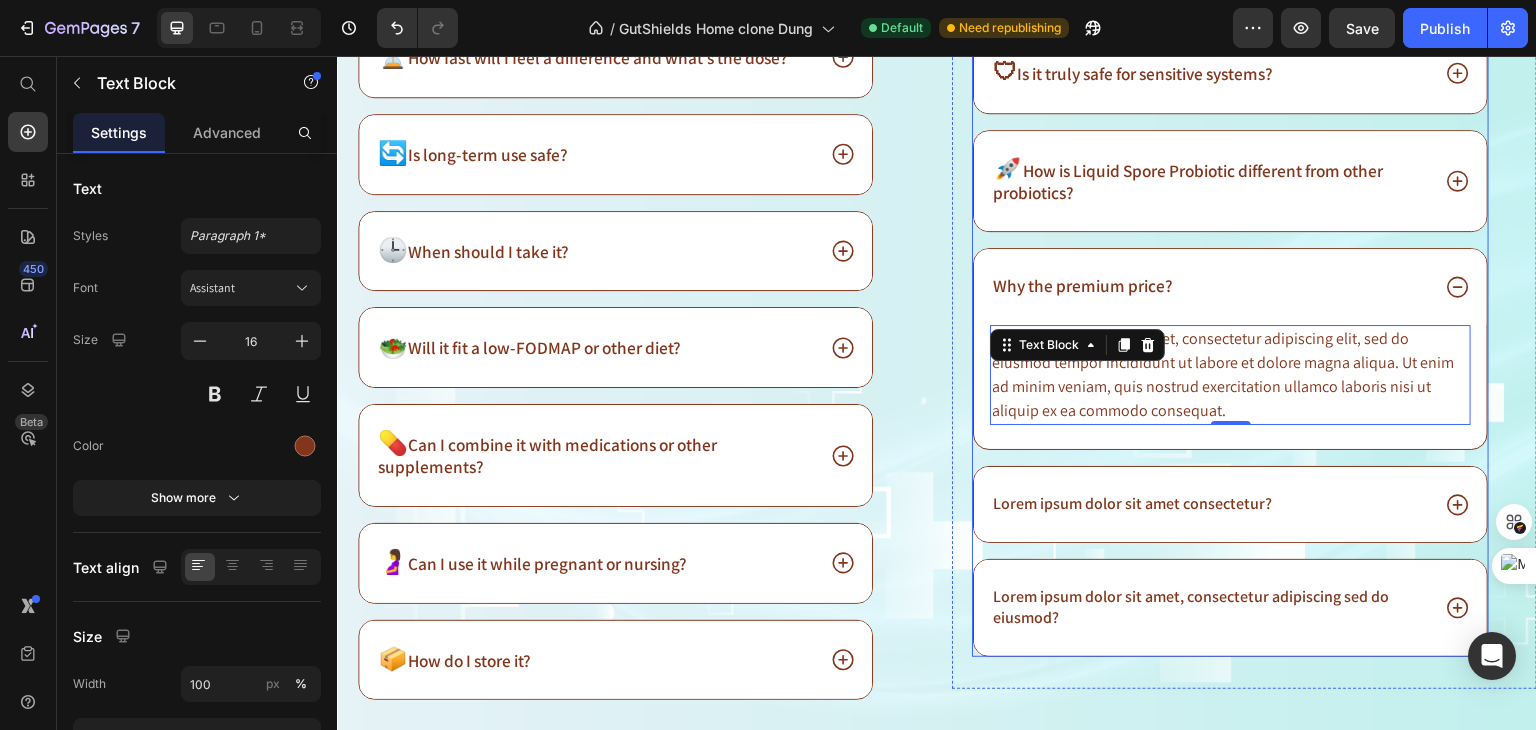 click on "Why the premium price?" at bounding box center (1083, 285) 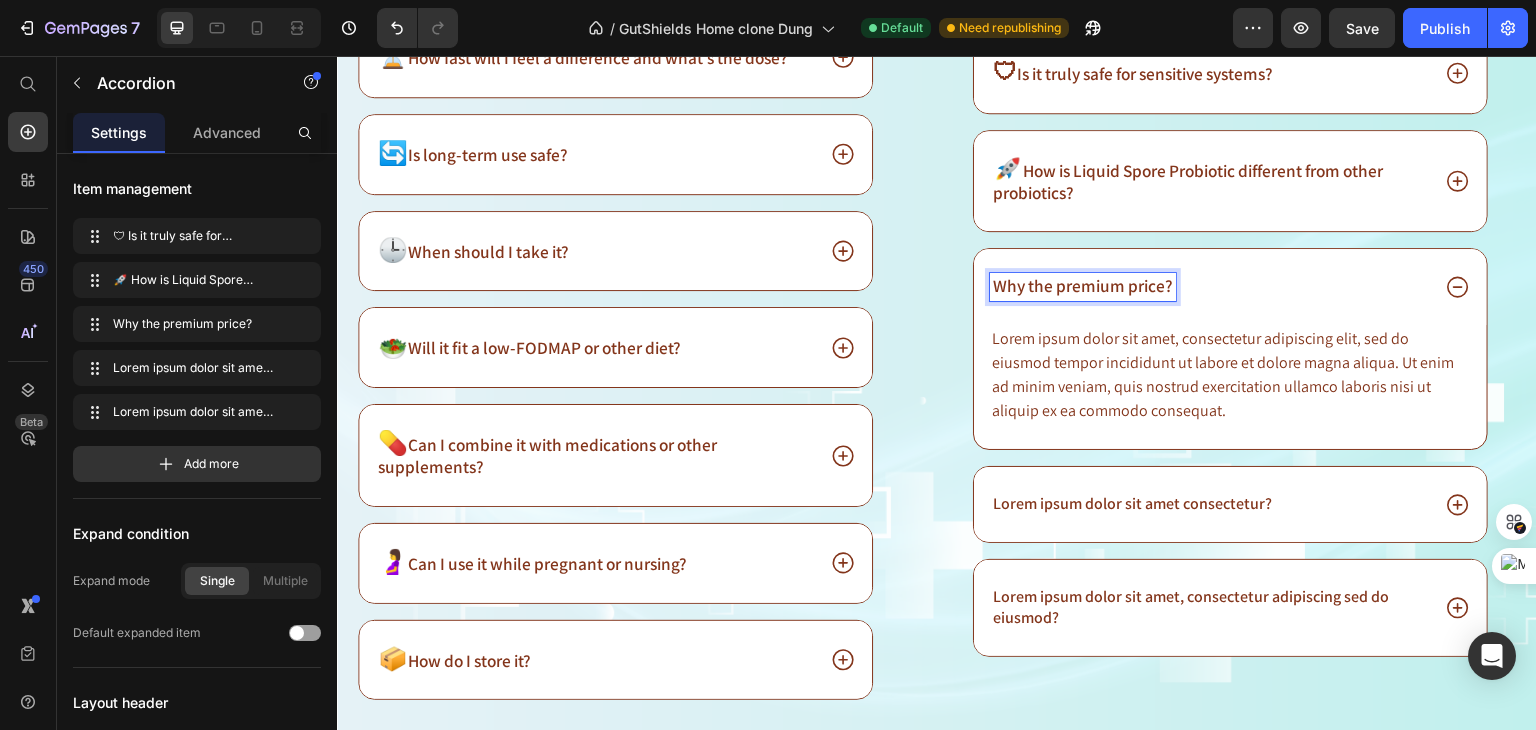 click on "Why the premium price?" at bounding box center (1083, 285) 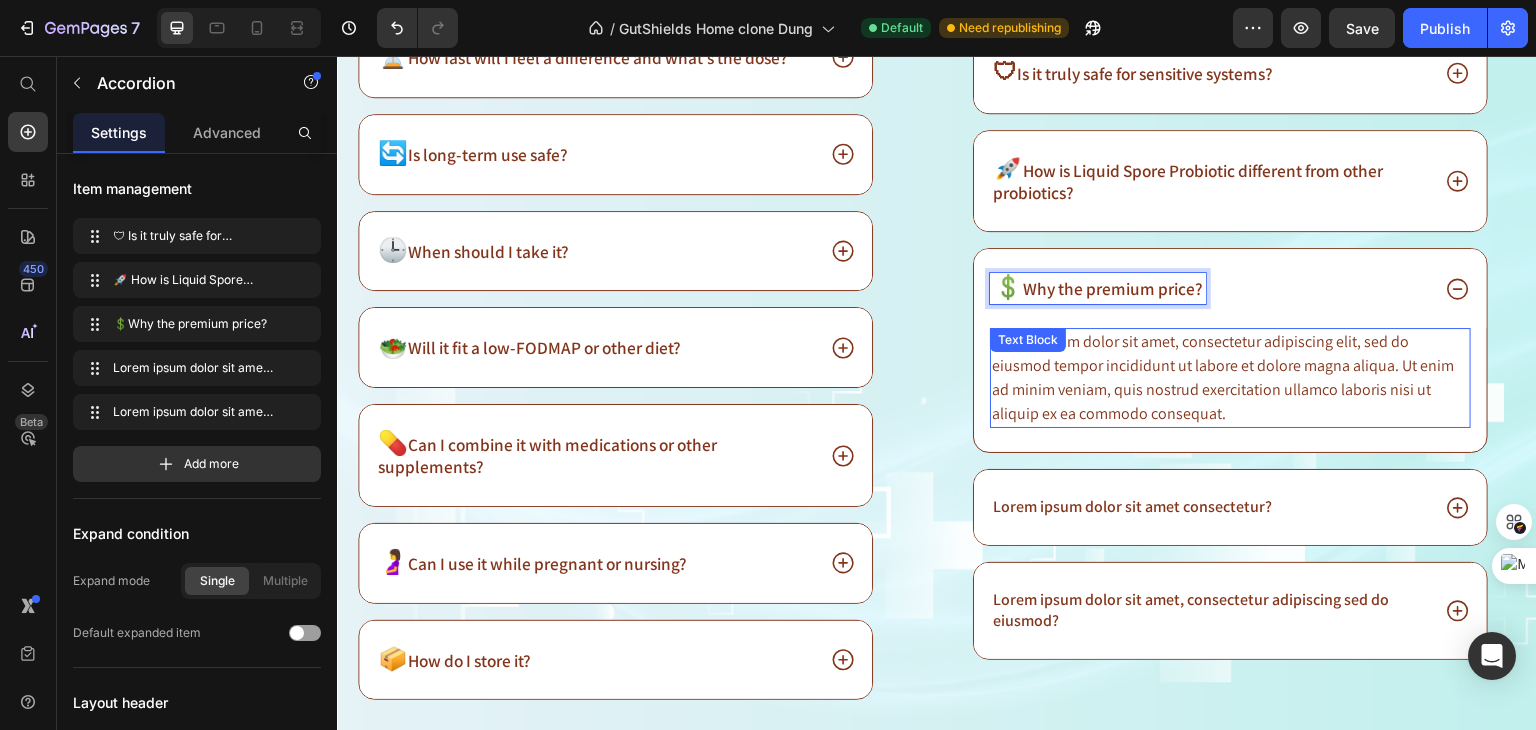 click on "Lorem ipsum dolor sit amet, consectetur adipiscing elit, sed do eiusmod tempor incididunt ut labore et dolore magna aliqua. Ut enim ad minim veniam, quis nostrud exercitation ullamco laboris nisi ut aliquip ex ea commodo consequat." at bounding box center [1230, 378] 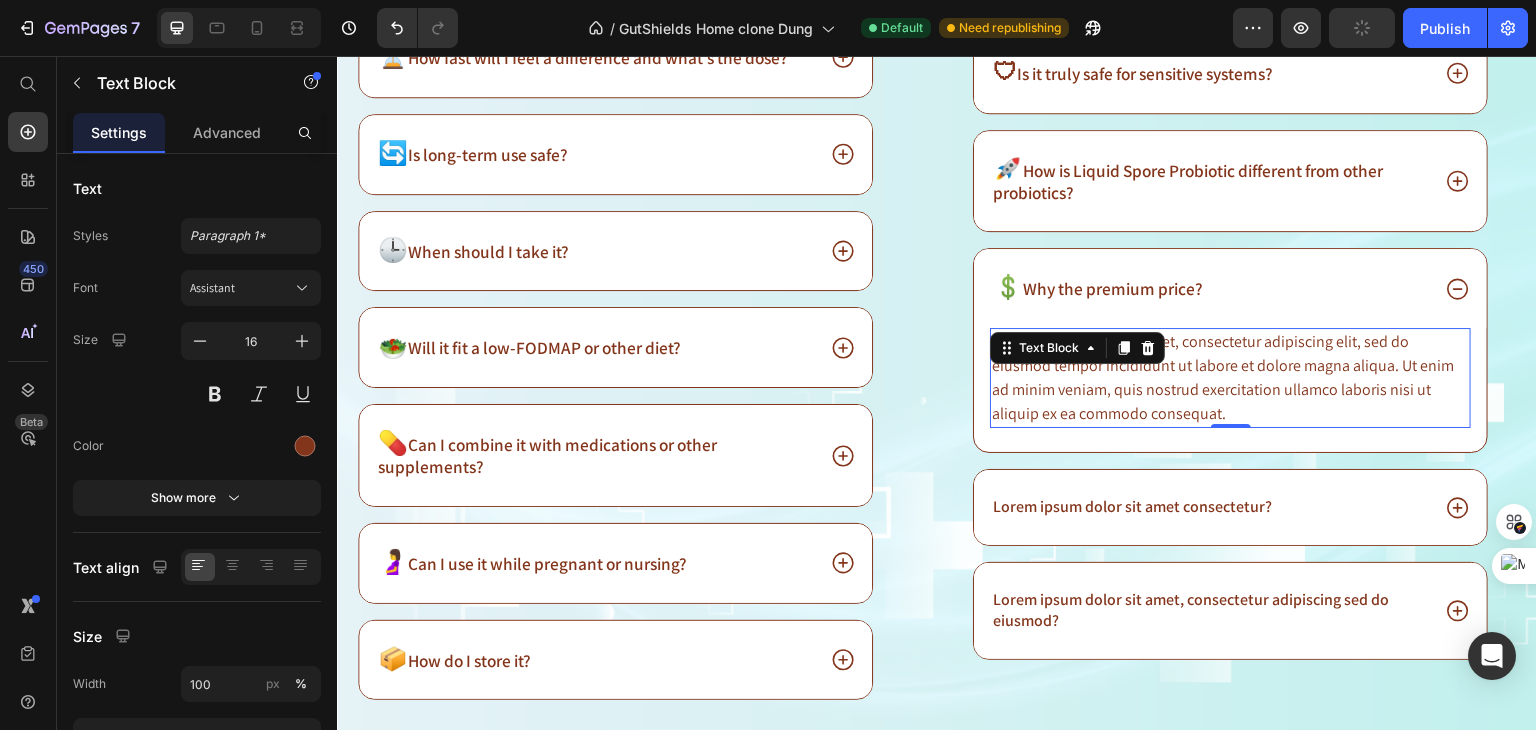 click on "Lorem ipsum dolor sit amet, consectetur adipiscing elit, sed do eiusmod tempor incididunt ut labore et dolore magna aliqua. Ut enim ad minim veniam, quis nostrud exercitation ullamco laboris nisi ut aliquip ex ea commodo consequat." at bounding box center [1230, 378] 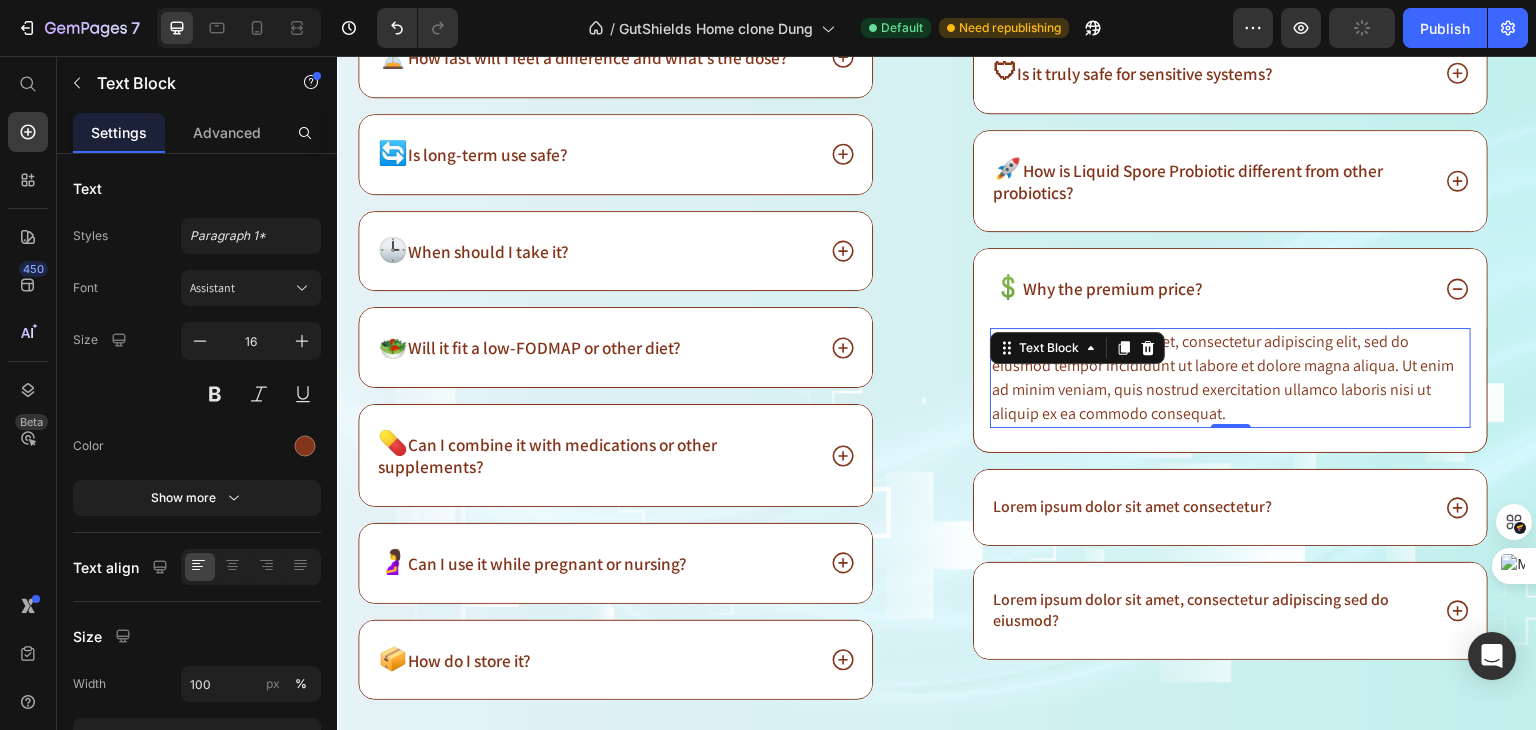 click on "Lorem ipsum dolor sit amet, consectetur adipiscing elit, sed do eiusmod tempor incididunt ut labore et dolore magna aliqua. Ut enim ad minim veniam, quis nostrud exercitation ullamco laboris nisi ut aliquip ex ea commodo consequat." at bounding box center [1230, 378] 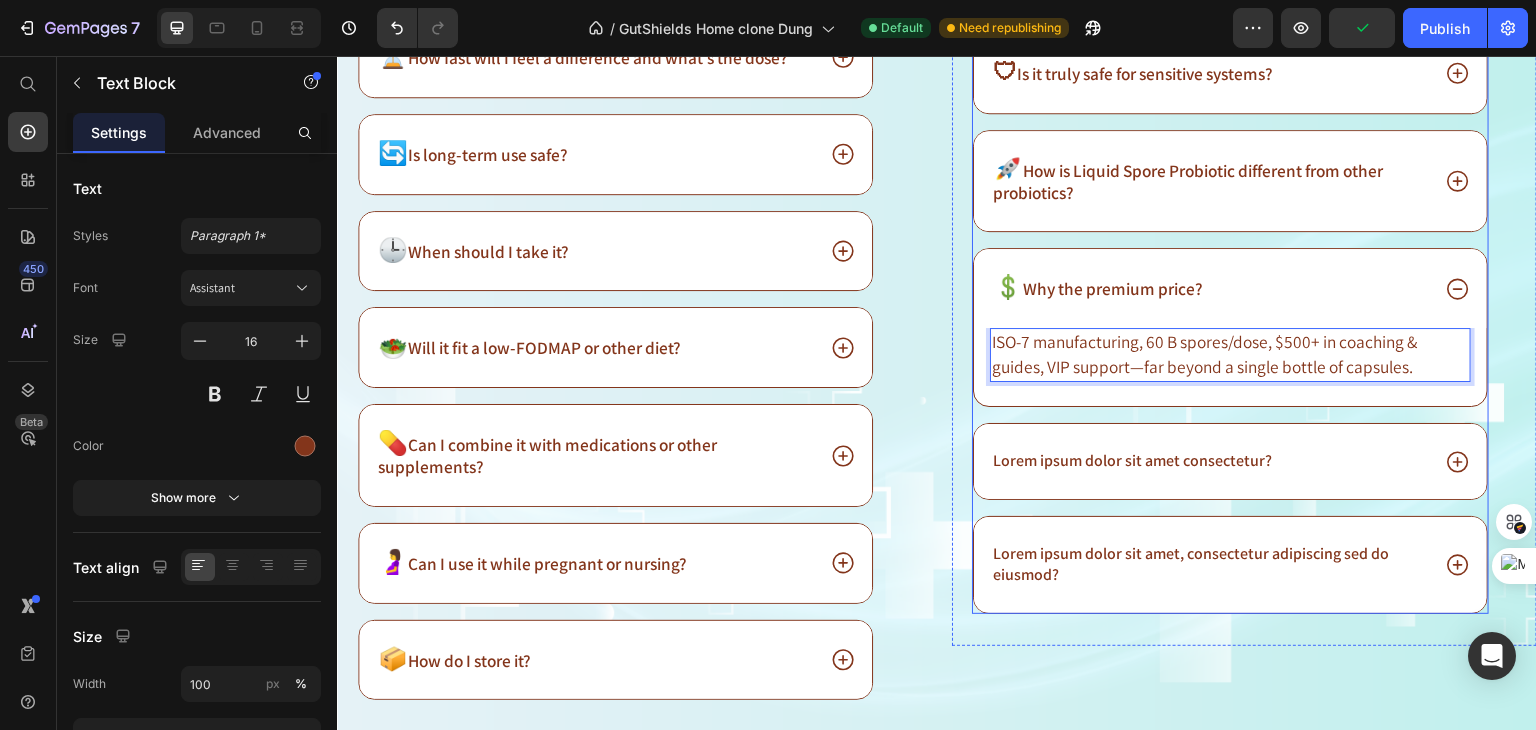 click on "ISO-7 manufacturing, 60 B spores/dose, $500+ in coaching & guides, VIP support—far beyond a single bottle of capsules. Text Block   0" at bounding box center (1230, 367) 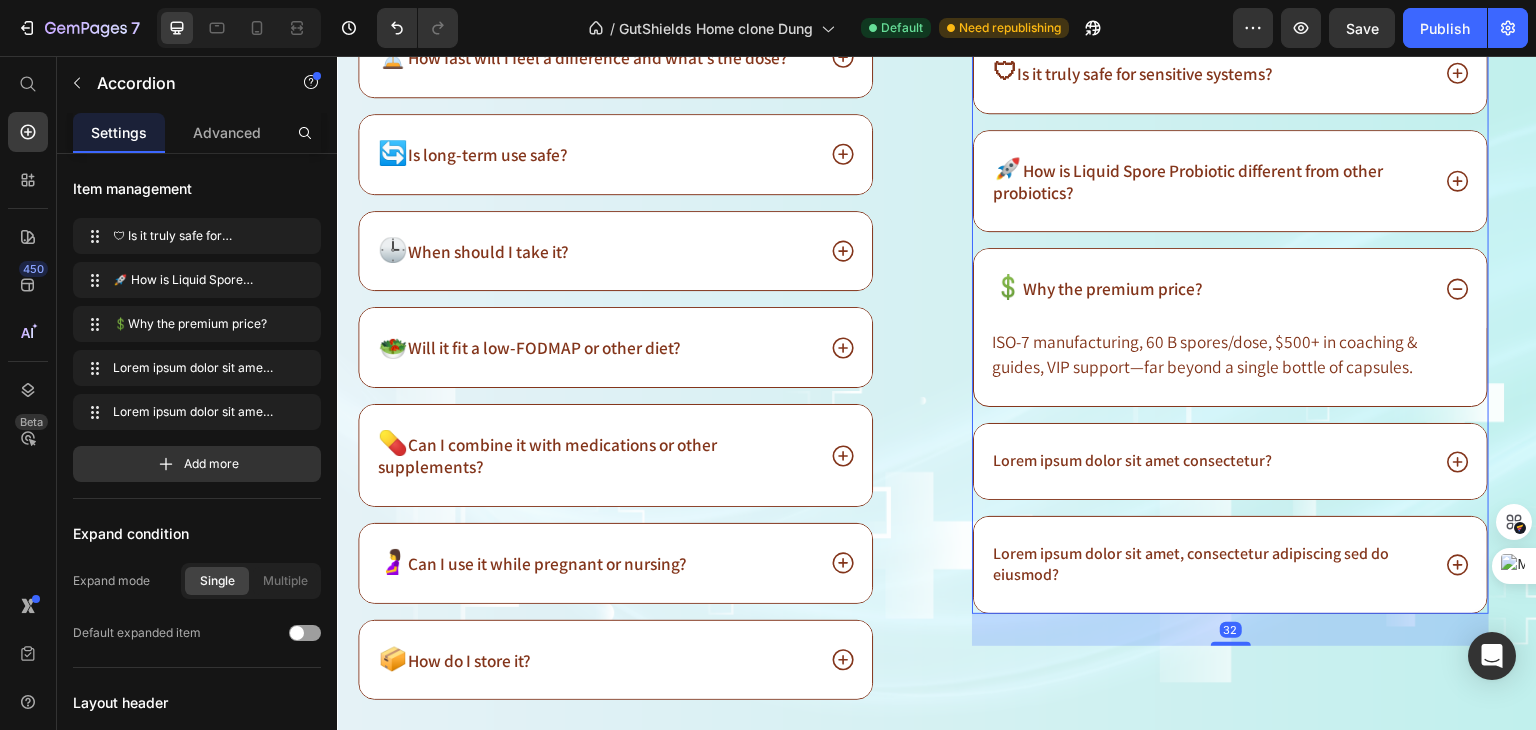 click 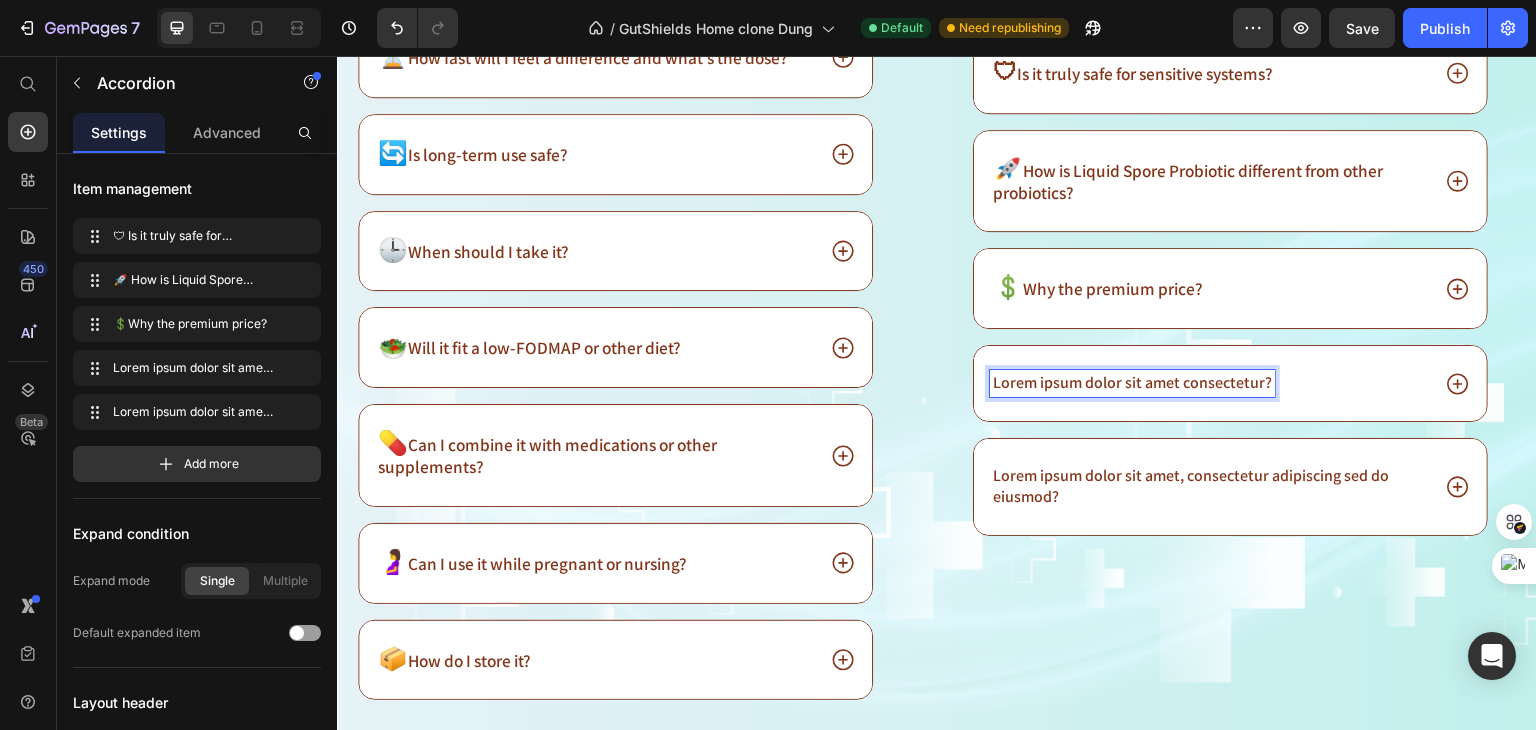 click on "Lorem ipsum dolor sit amet consectetur?" at bounding box center [1132, 383] 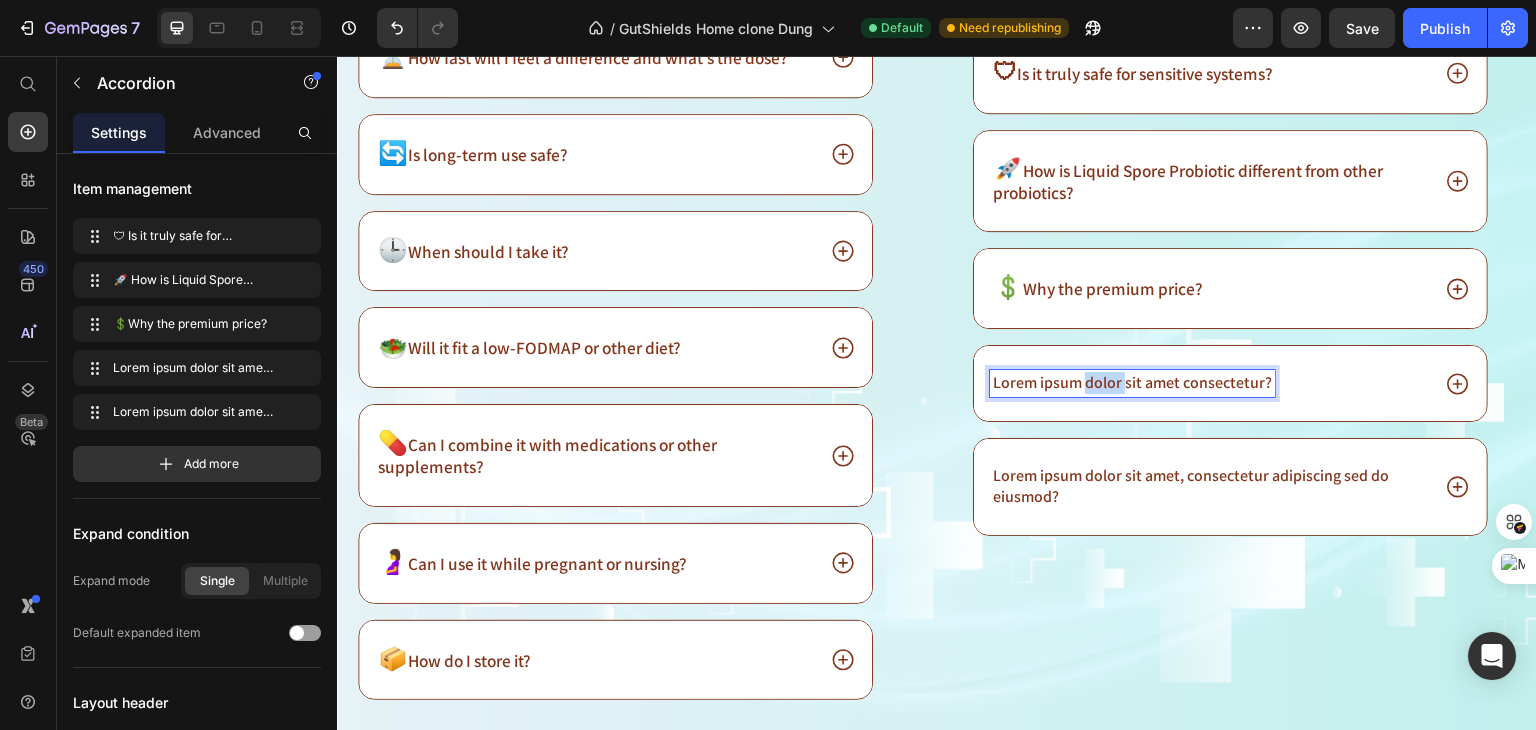 click on "Lorem ipsum dolor sit amet consectetur?" at bounding box center [1132, 383] 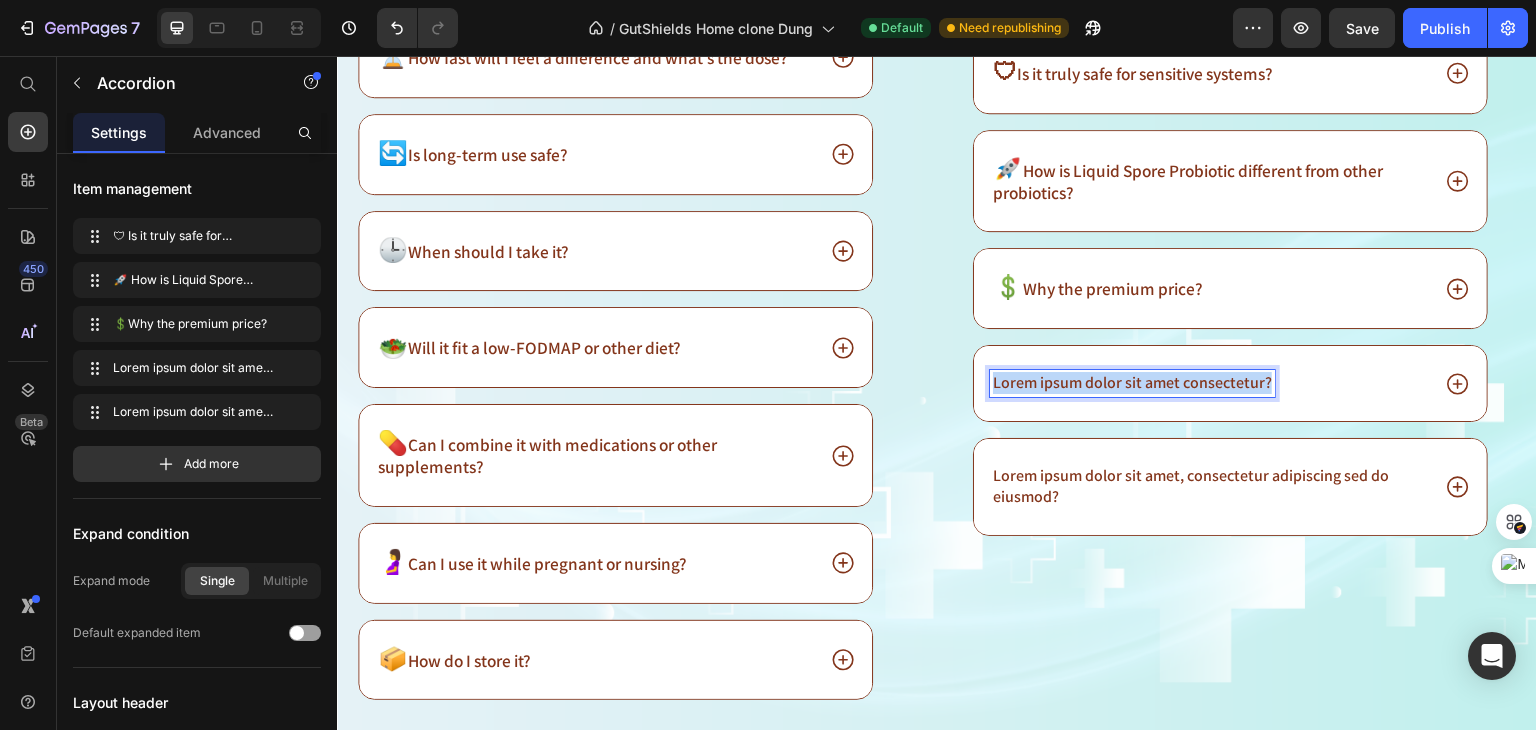 click on "Lorem ipsum dolor sit amet consectetur?" at bounding box center [1132, 383] 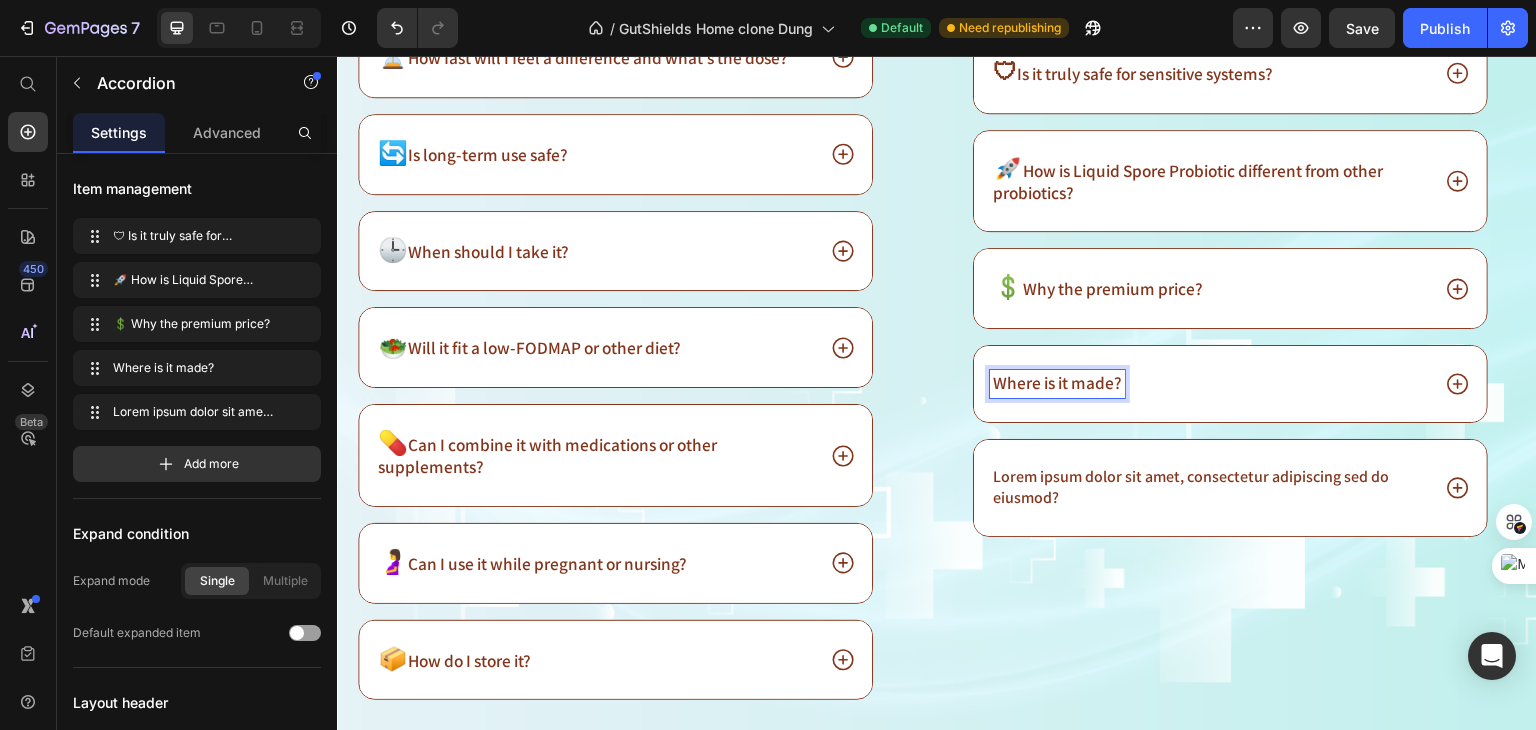 click on "Lorem ipsum dolor sit amet, consectetur adipiscing sed do eiusmod?" at bounding box center (1209, 488) 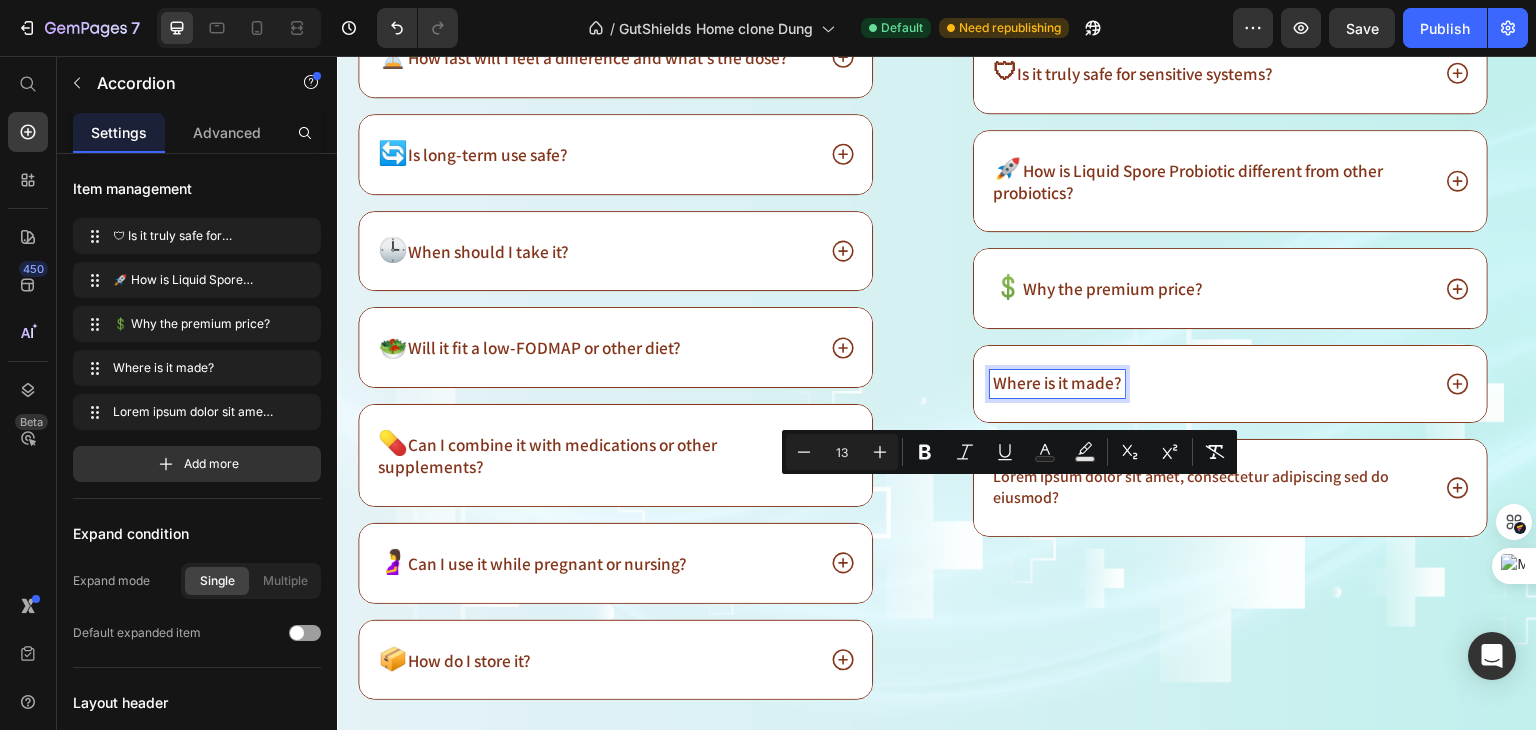 click on "Where is it made?" at bounding box center [1057, 382] 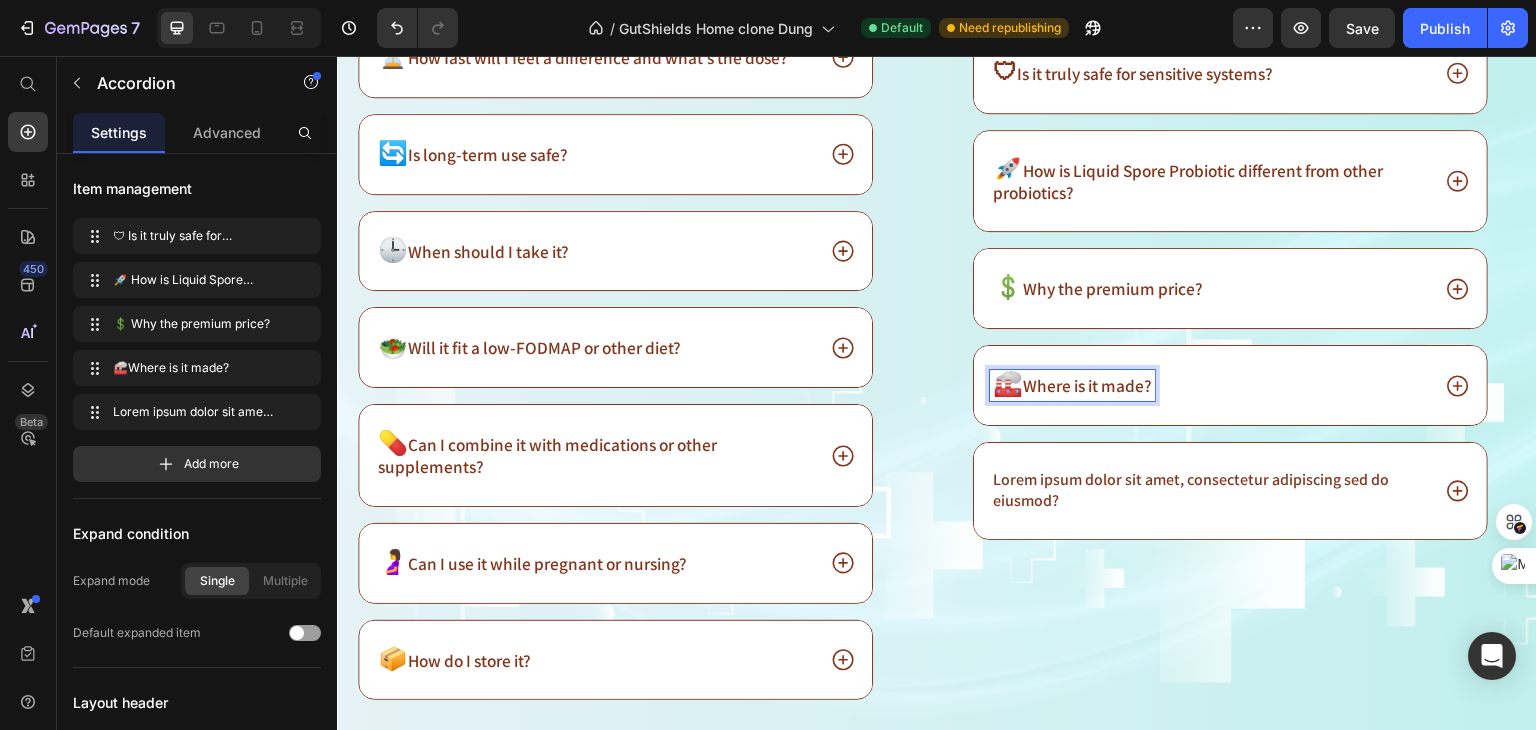 click 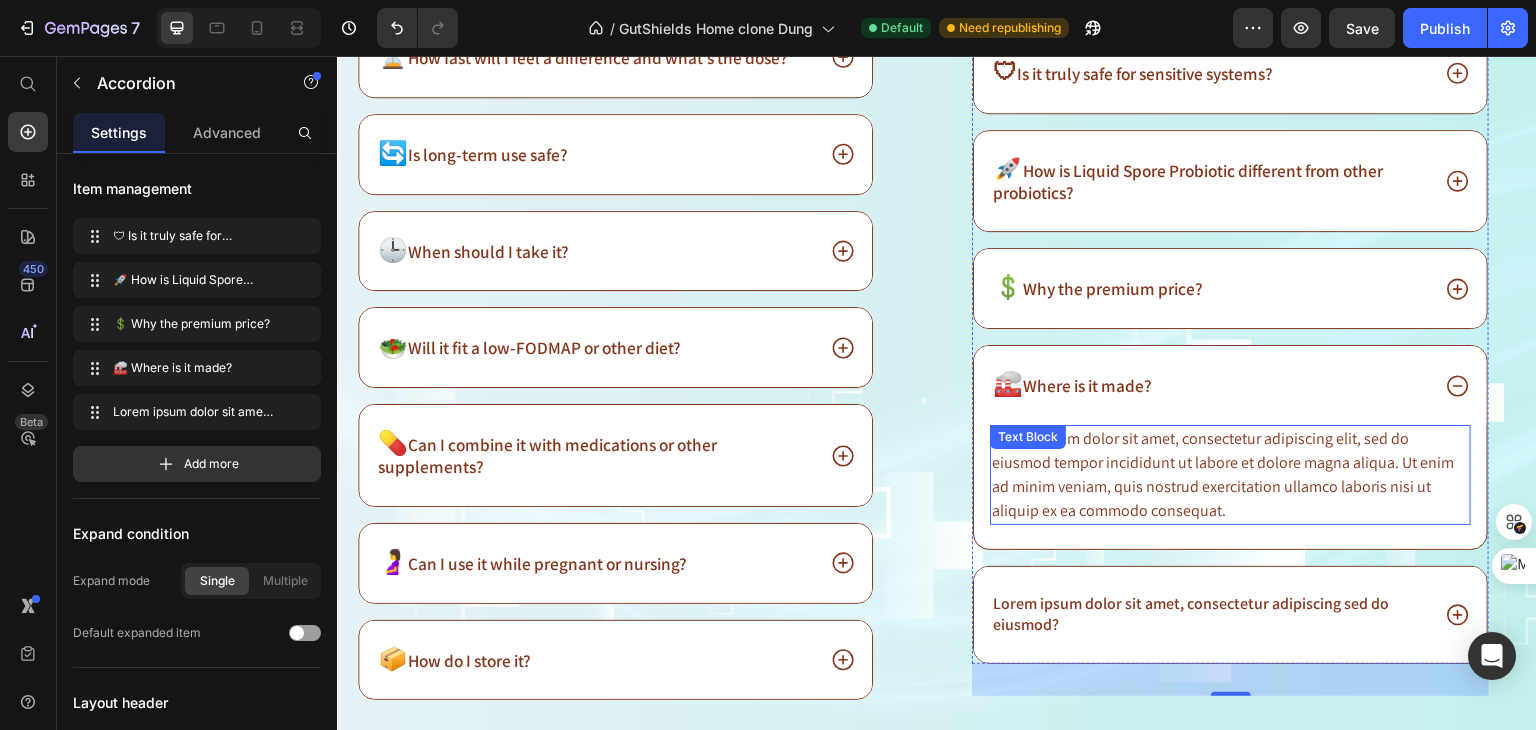 click on "Lorem ipsum dolor sit amet, consectetur adipiscing elit, sed do eiusmod tempor incididunt ut labore et dolore magna aliqua. Ut enim ad minim veniam, quis nostrud exercitation ullamco laboris nisi ut aliquip ex ea commodo consequat." at bounding box center (1230, 475) 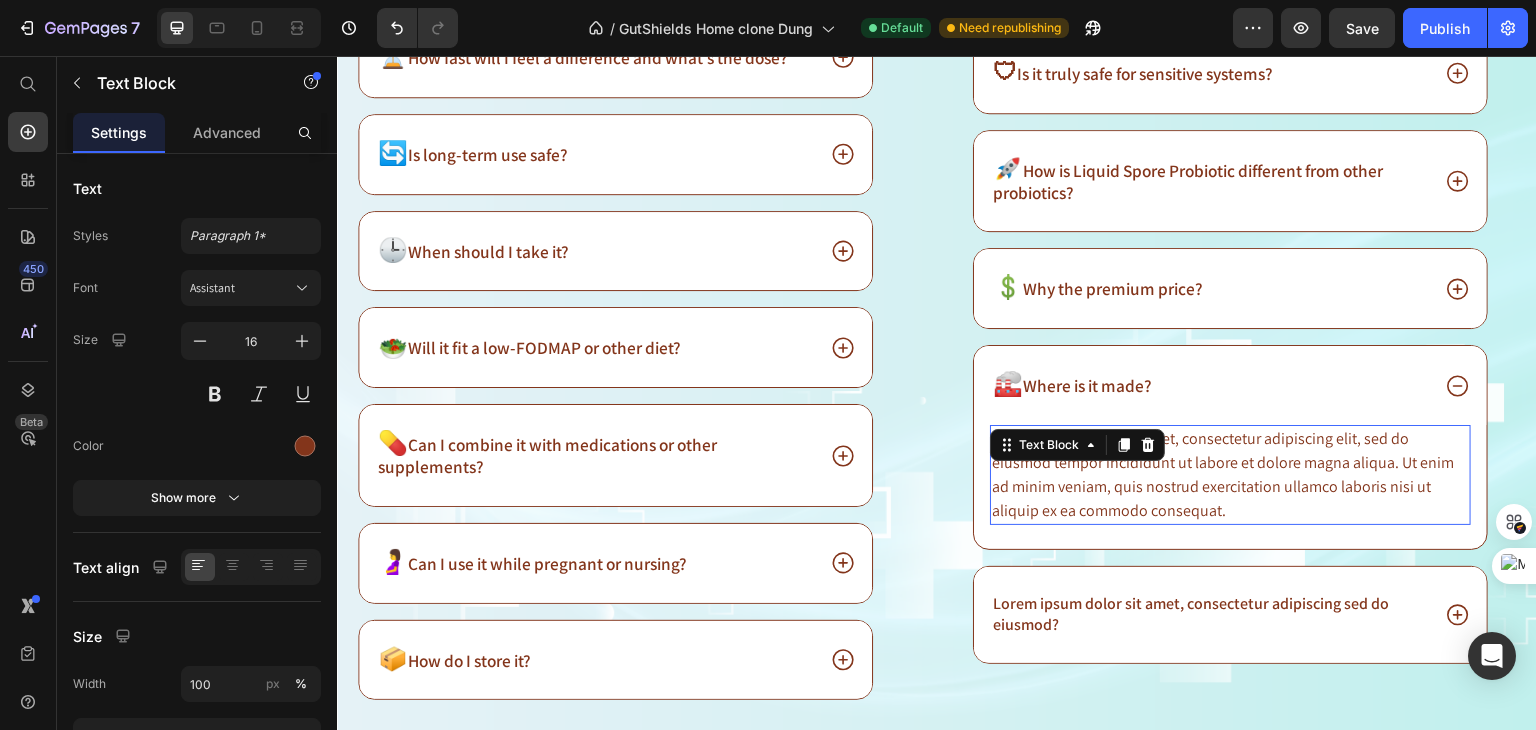 click on "Lorem ipsum dolor sit amet, consectetur adipiscing elit, sed do eiusmod tempor incididunt ut labore et dolore magna aliqua. Ut enim ad minim veniam, quis nostrud exercitation ullamco laboris nisi ut aliquip ex ea commodo consequat." at bounding box center (1230, 475) 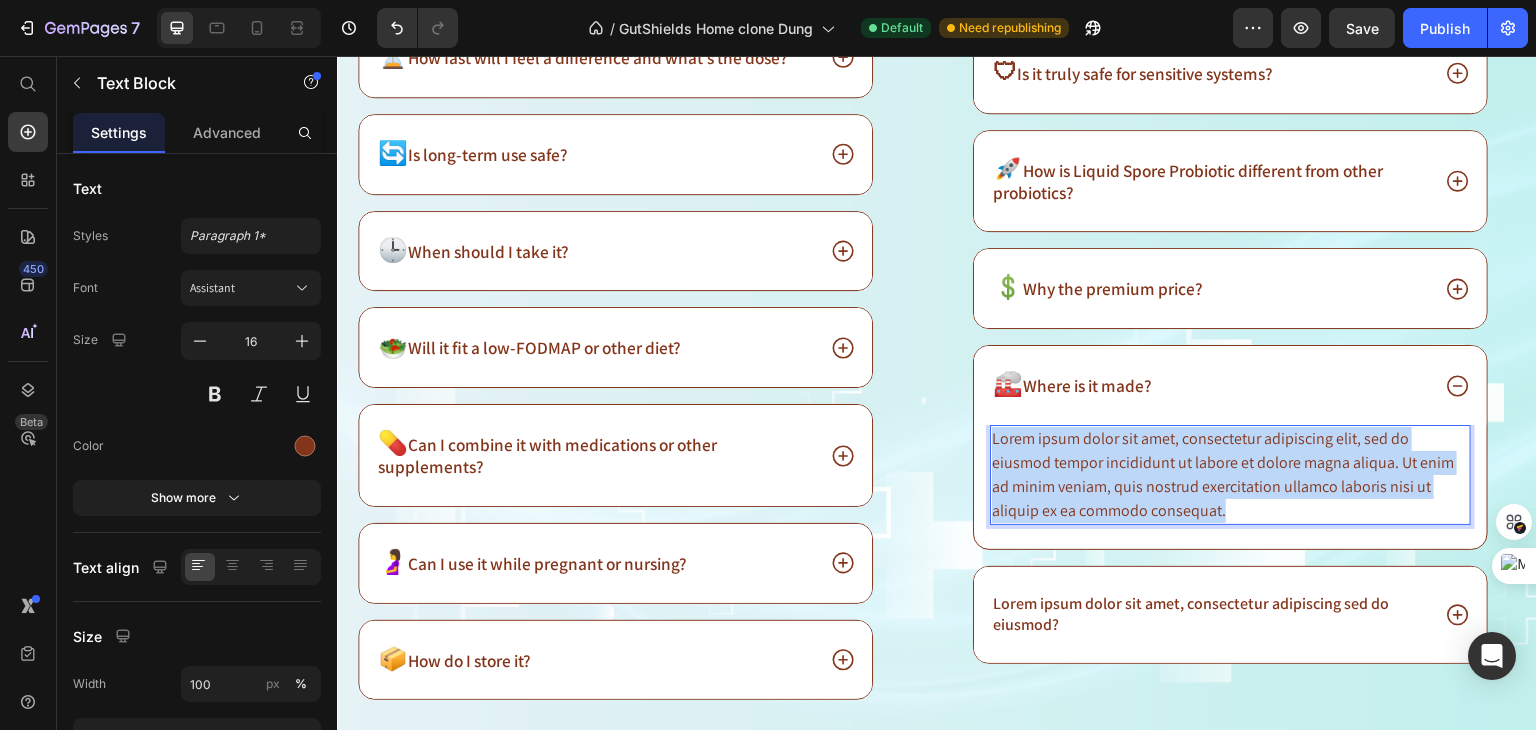 click on "Lorem ipsum dolor sit amet, consectetur adipiscing elit, sed do eiusmod tempor incididunt ut labore et dolore magna aliqua. Ut enim ad minim veniam, quis nostrud exercitation ullamco laboris nisi ut aliquip ex ea commodo consequat." at bounding box center [1230, 475] 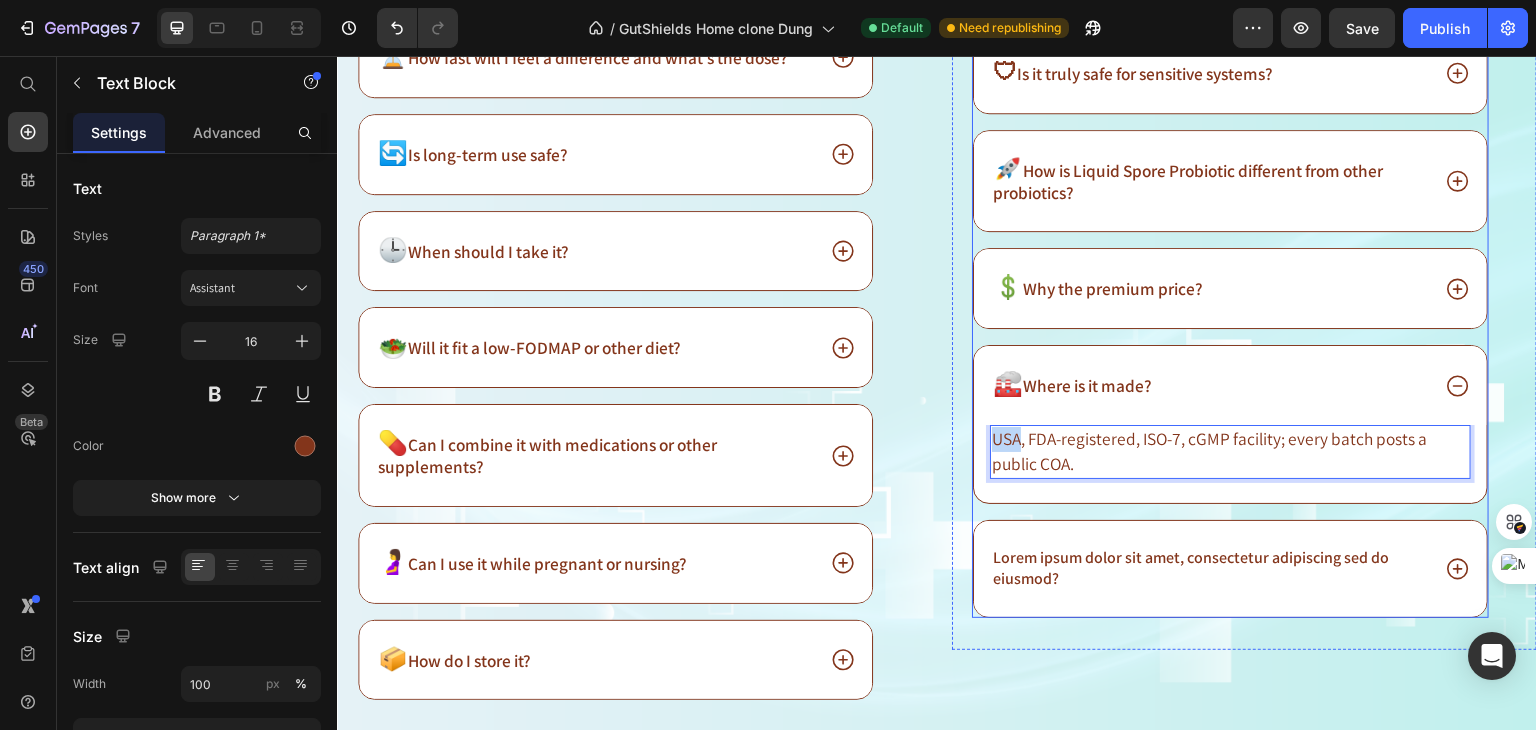 drag, startPoint x: 1010, startPoint y: 552, endPoint x: 980, endPoint y: 552, distance: 30 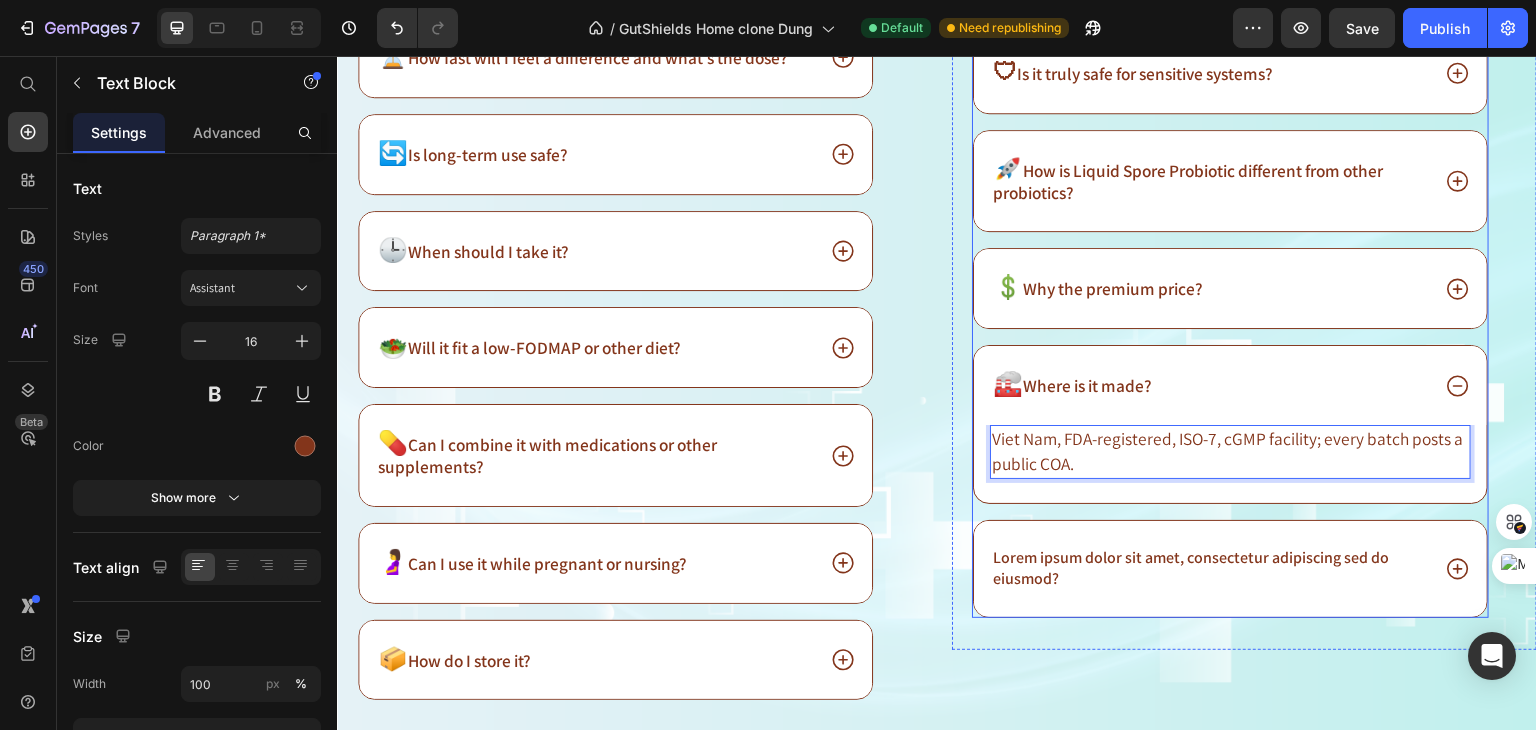 click 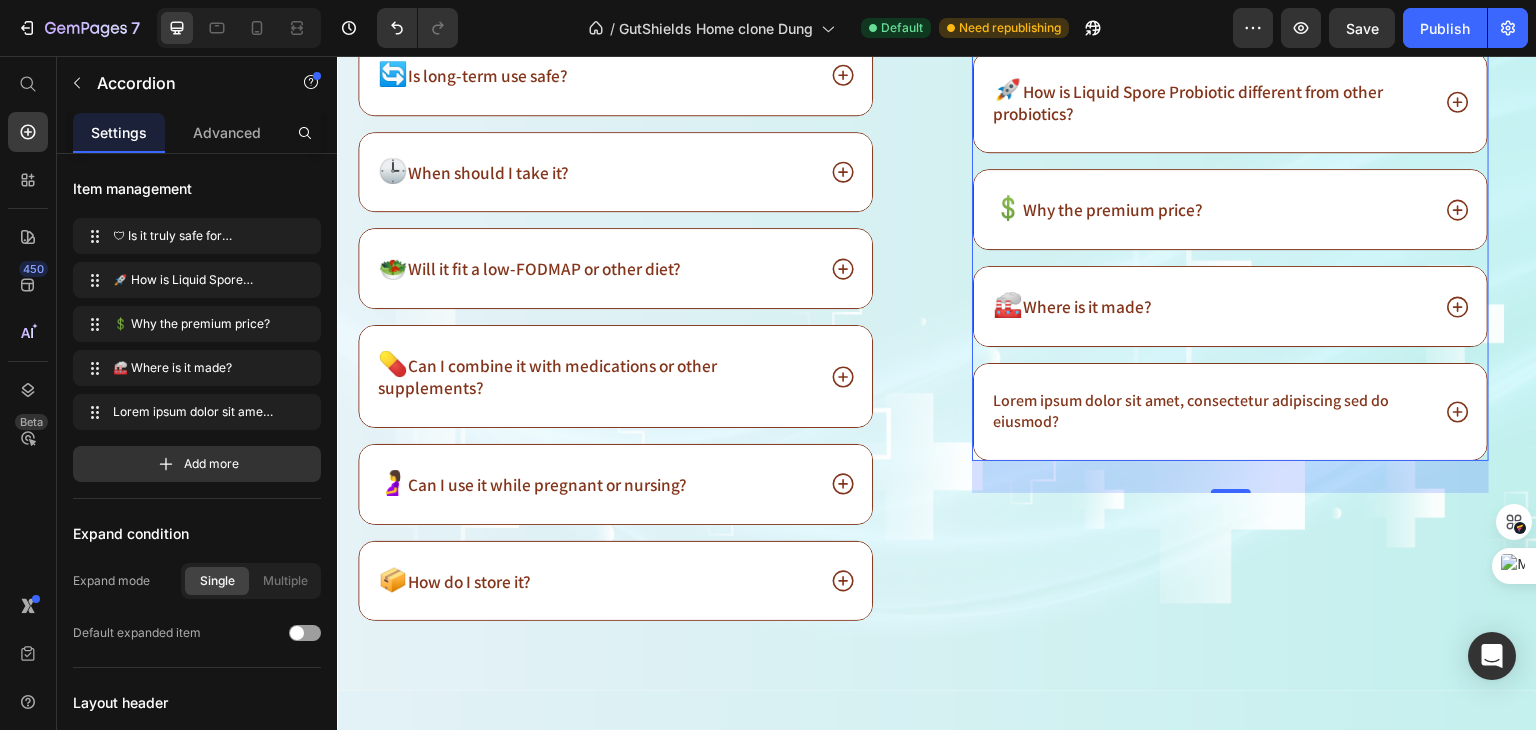 scroll, scrollTop: 16923, scrollLeft: 0, axis: vertical 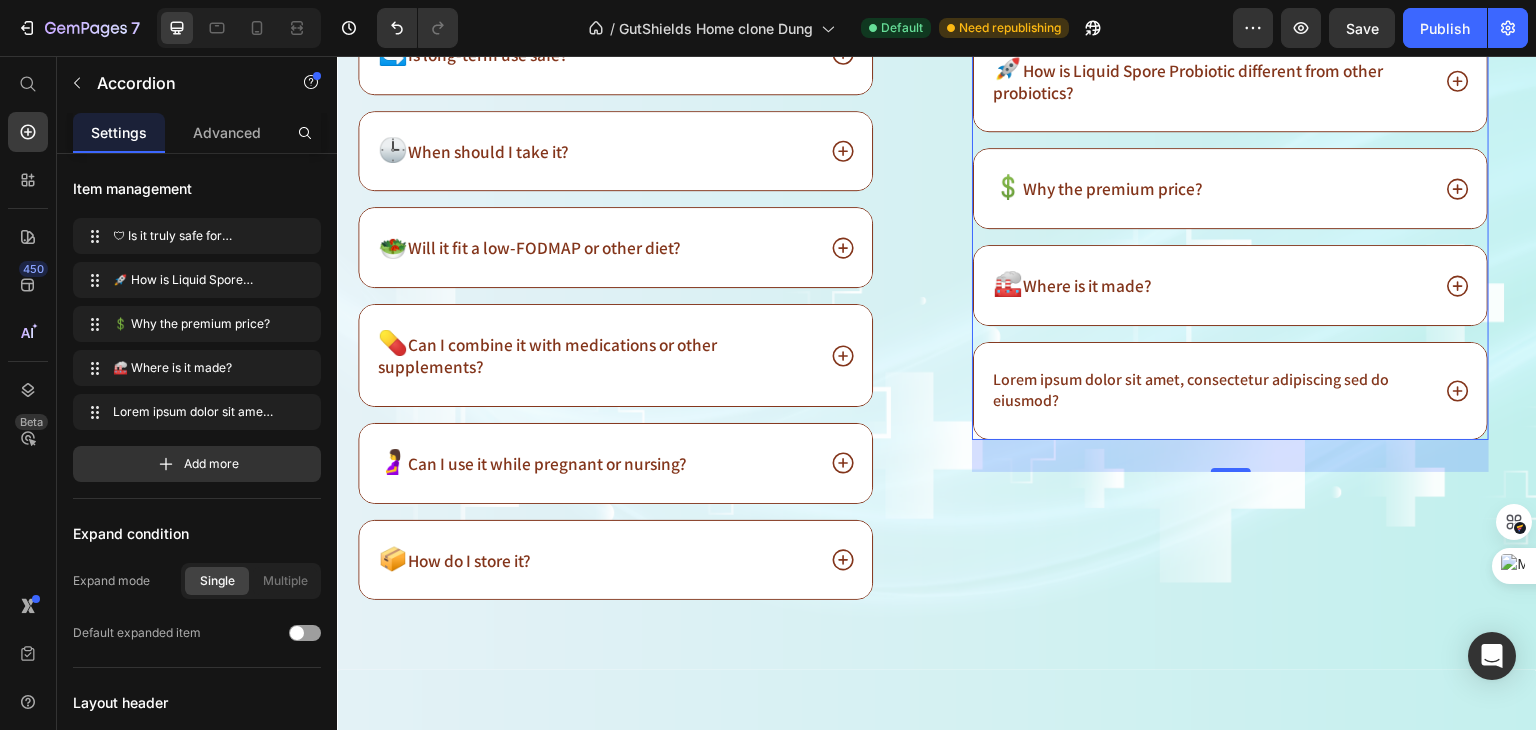 click on "Lorem ipsum dolor sit amet, consectetur adipiscing sed do eiusmod?" at bounding box center (1230, 391) 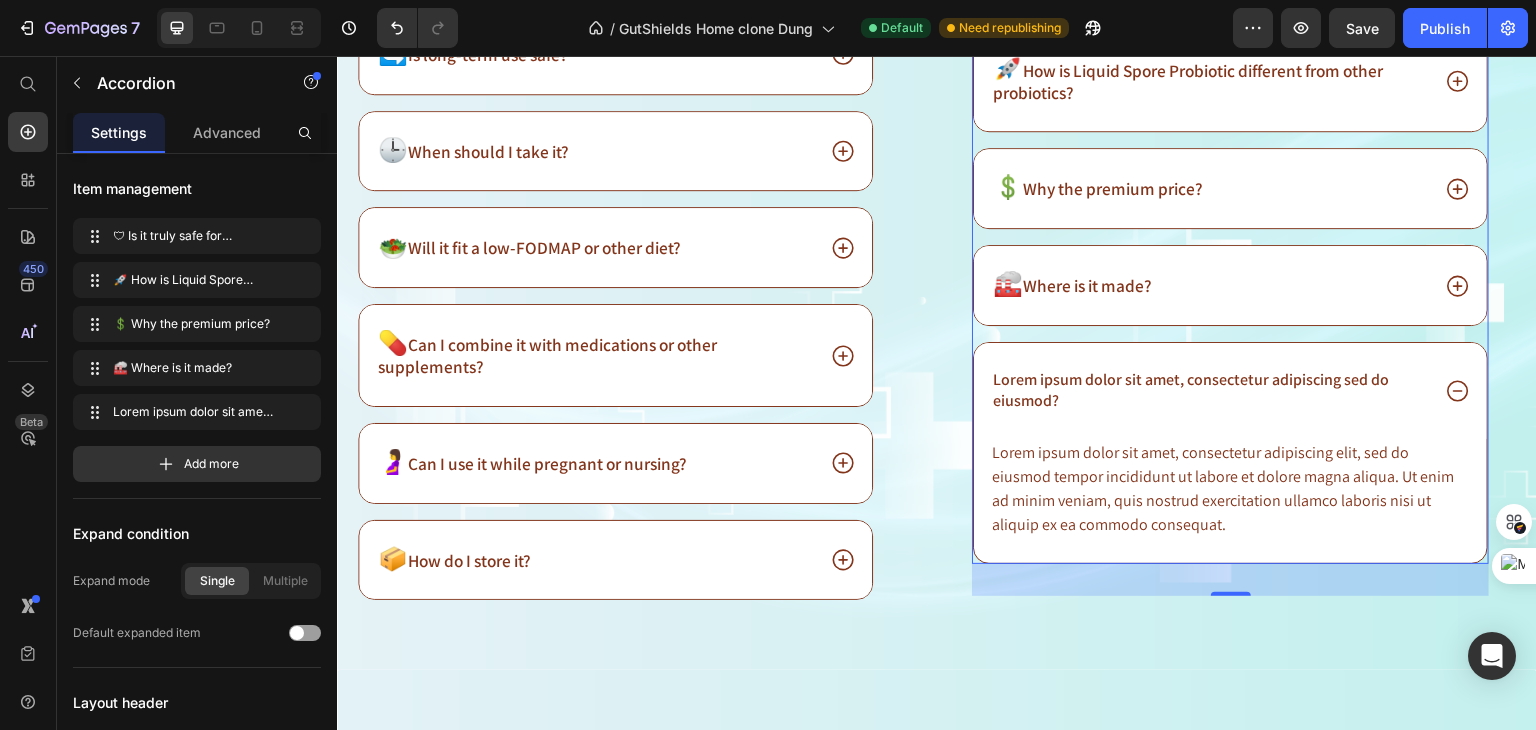 click on "Lorem ipsum dolor sit amet, consectetur adipiscing sed do eiusmod?" at bounding box center [1230, 391] 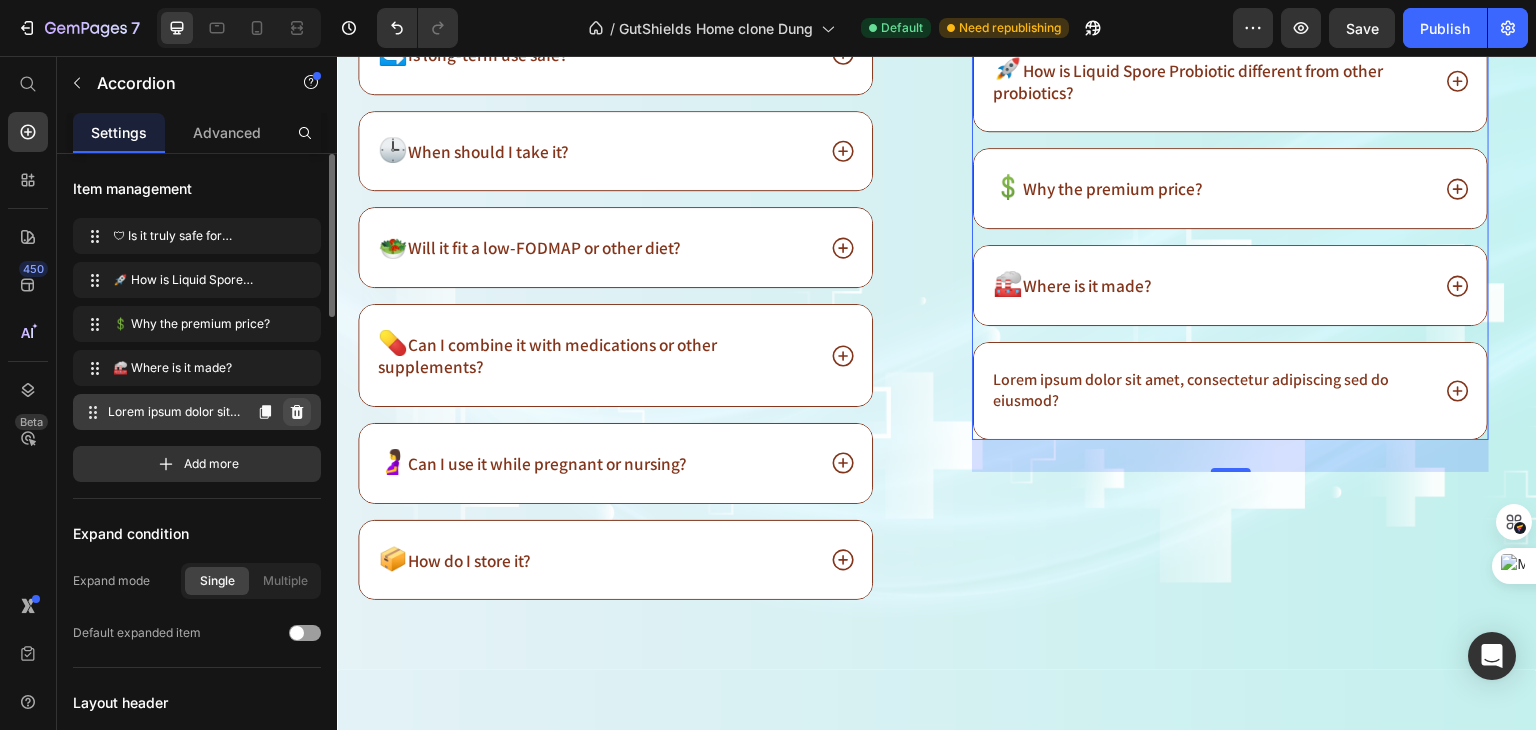 click 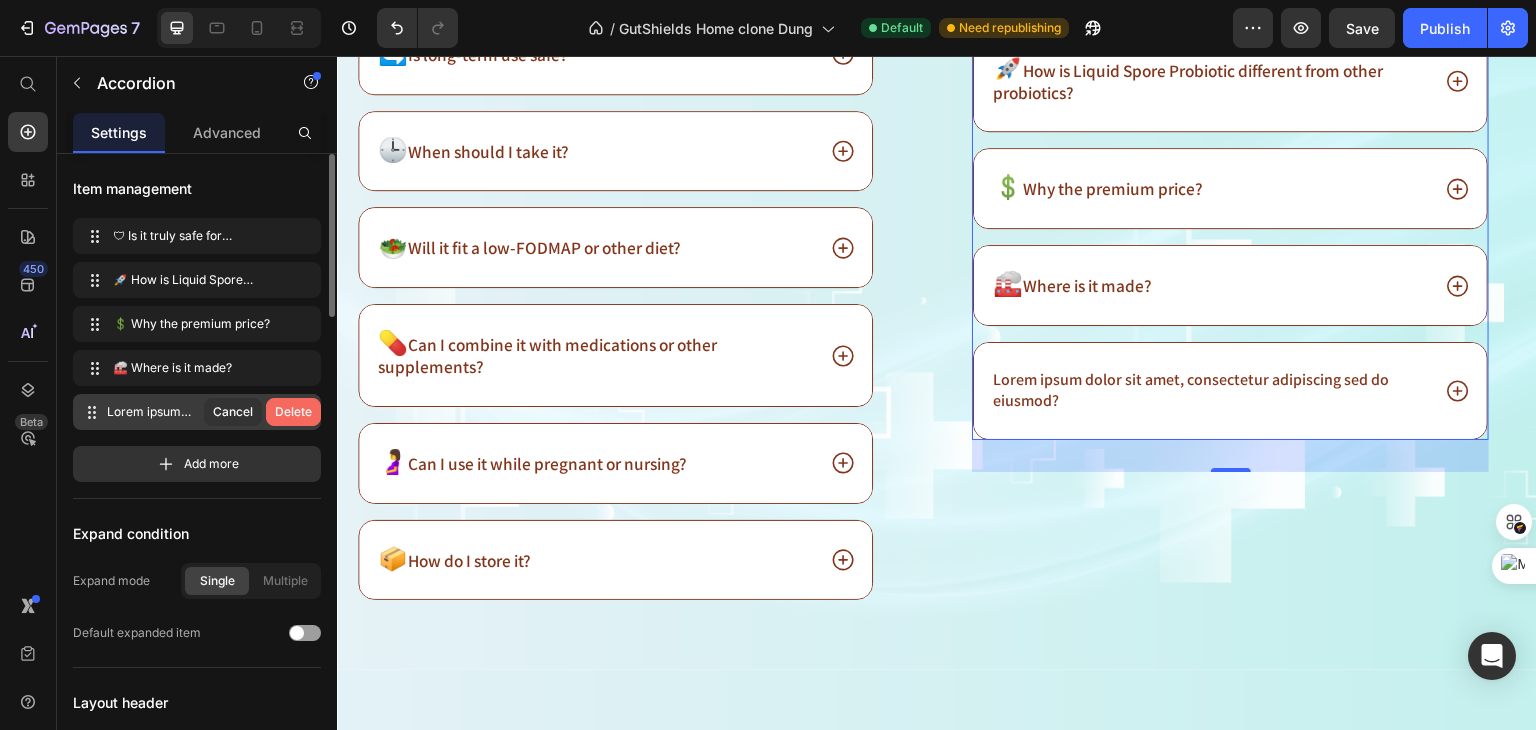 click on "Delete" at bounding box center (293, 412) 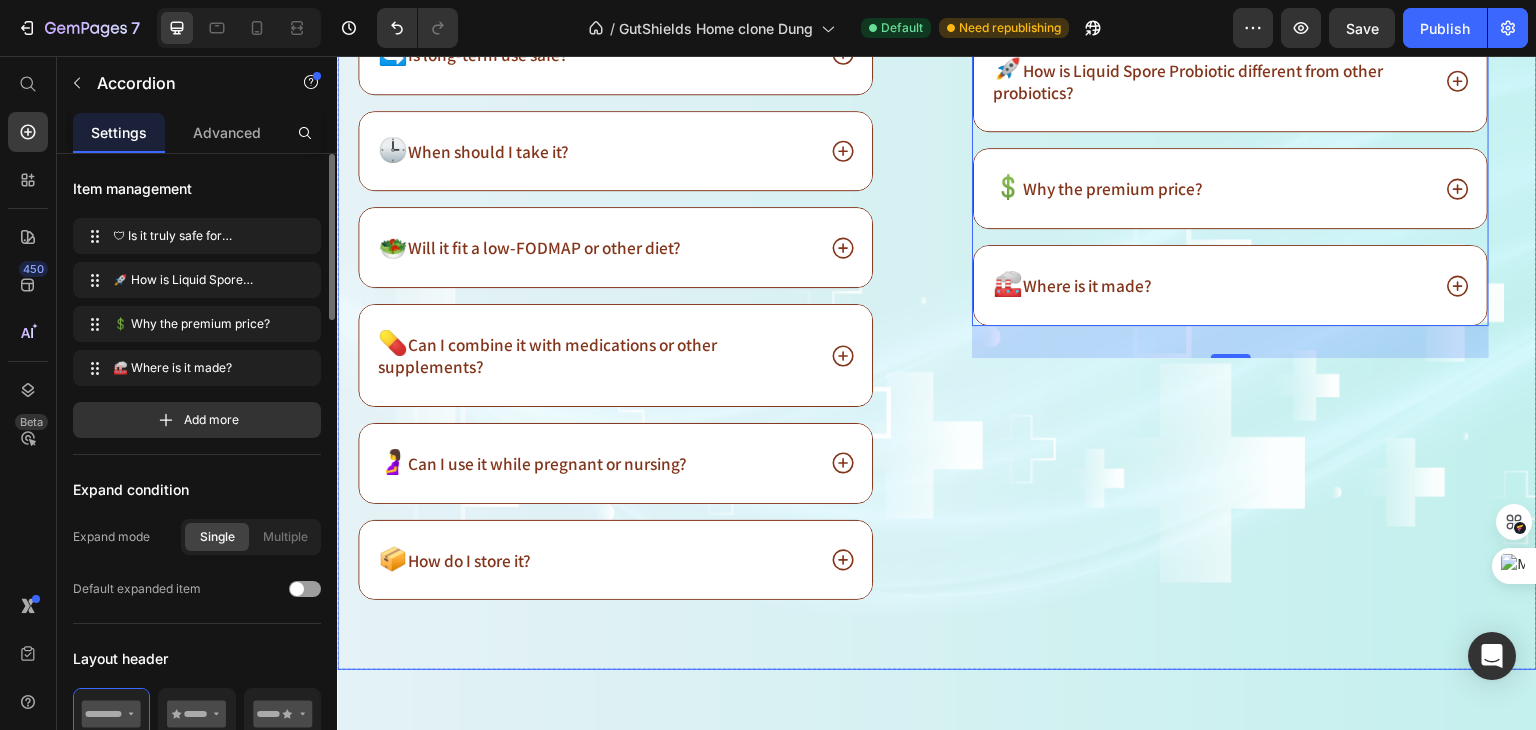 click on "Image ⁠⁠⁠⁠⁠⁠⁠ Safety & Differentiation ✅ Heading
🛡  Is it truly safe for sensitive systems?
🚀  How is Liquid Spore Probiotic different from other probiotics?
💲  Why the premium price?
🏭  Where is it made? Accordion   32 Row" at bounding box center (1244, 268) 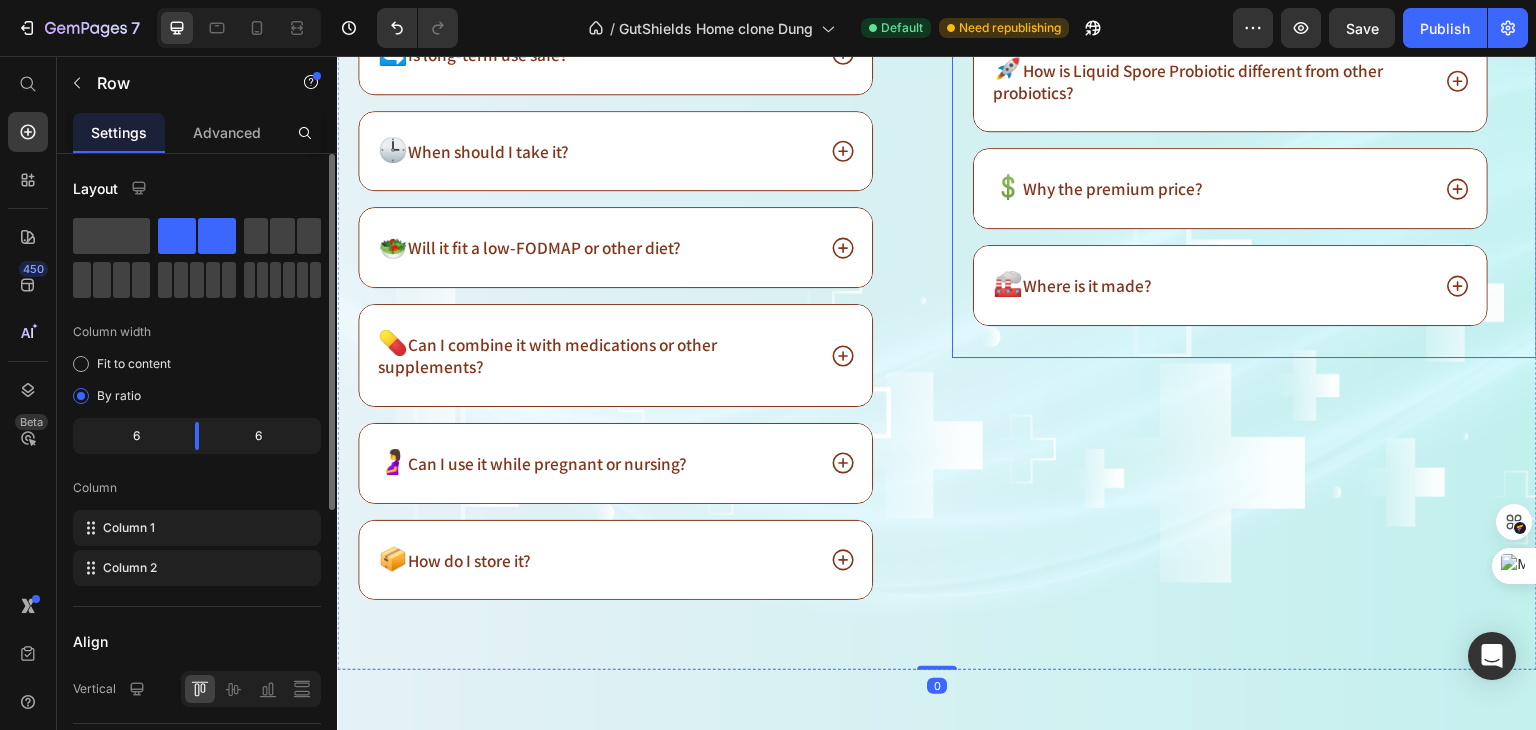 click on "🏭  Where is it made?" at bounding box center (1230, 285) 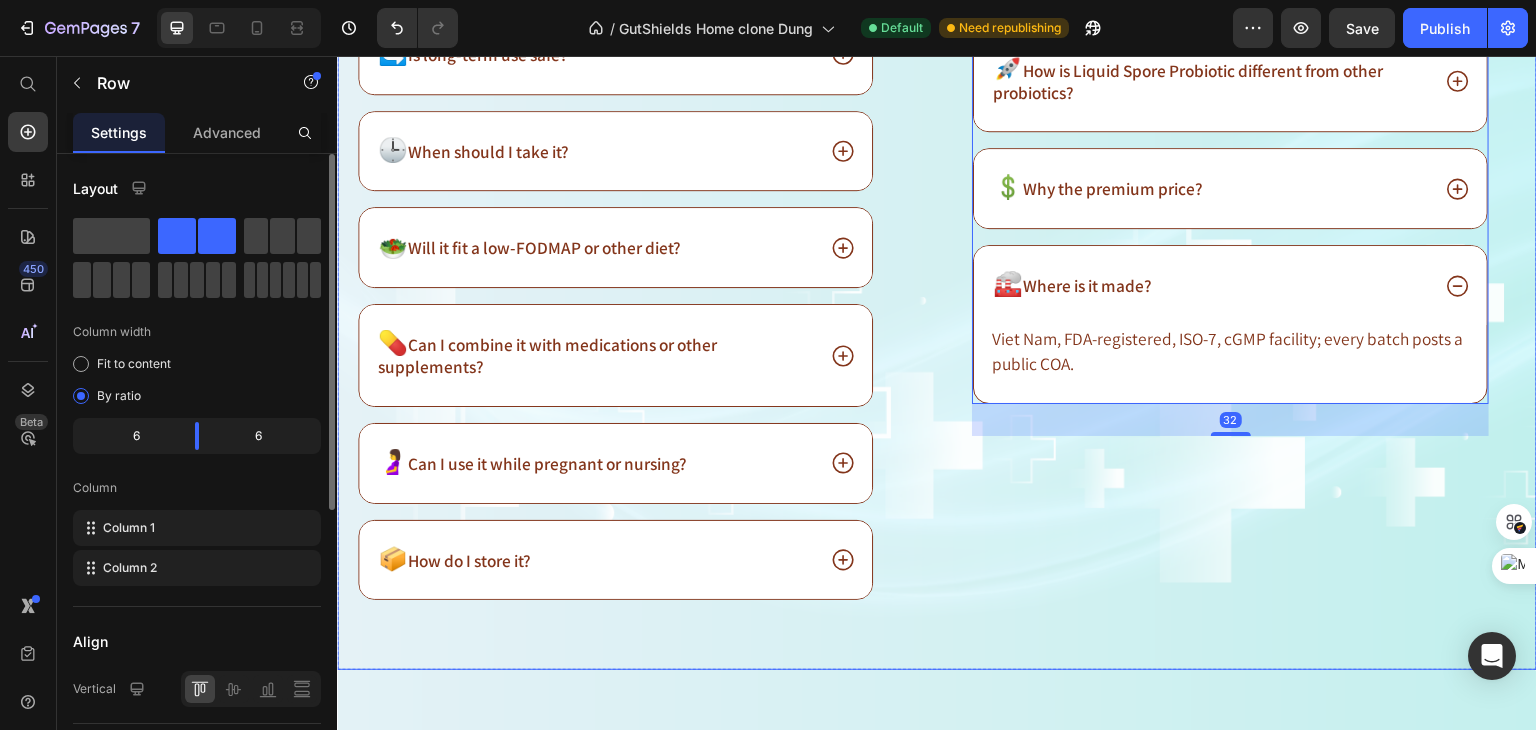 click on "Image ⁠⁠⁠⁠⁠⁠⁠ Safety & Differentiation ✅ Heading
🛡  Is it truly safe for sensitive systems?
🚀  How is Liquid Spore Probiotic different from other probiotics?
💲  Why the premium price?
🏭  Where is it made? Viet Nam, FDA-registered, ISO-7, cGMP facility; every batch posts a public COA. Text Block Accordion   32 Row" at bounding box center [1244, 268] 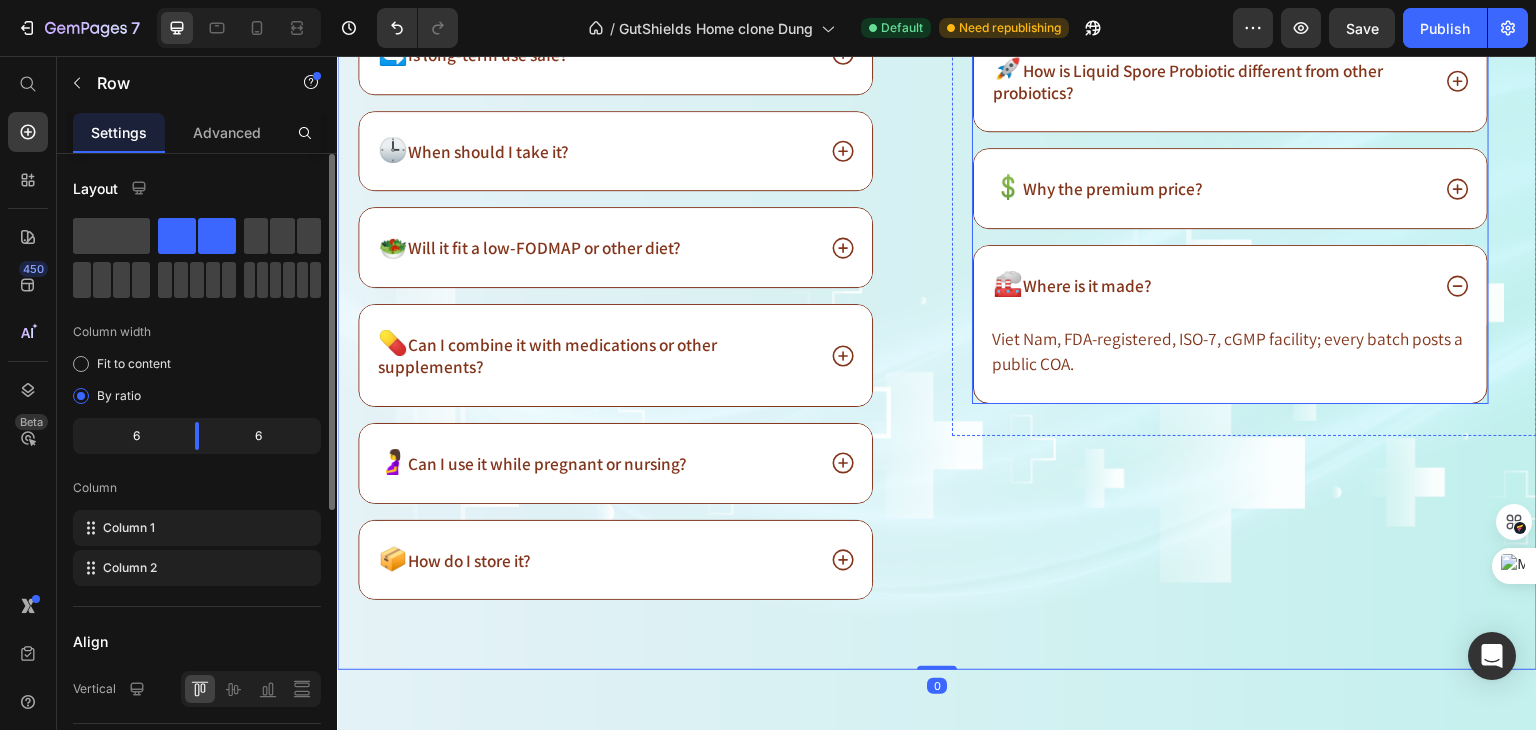 click 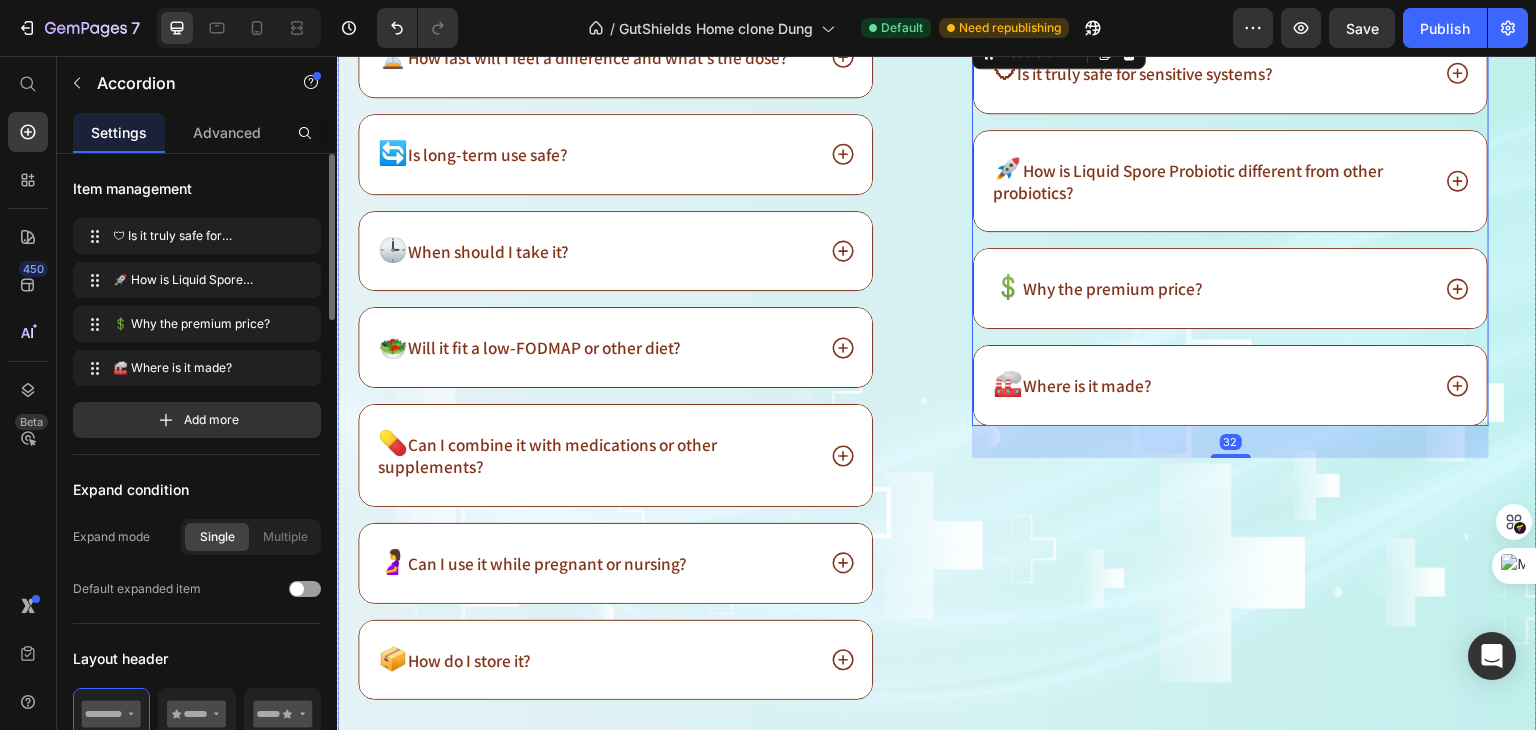 scroll, scrollTop: 17223, scrollLeft: 0, axis: vertical 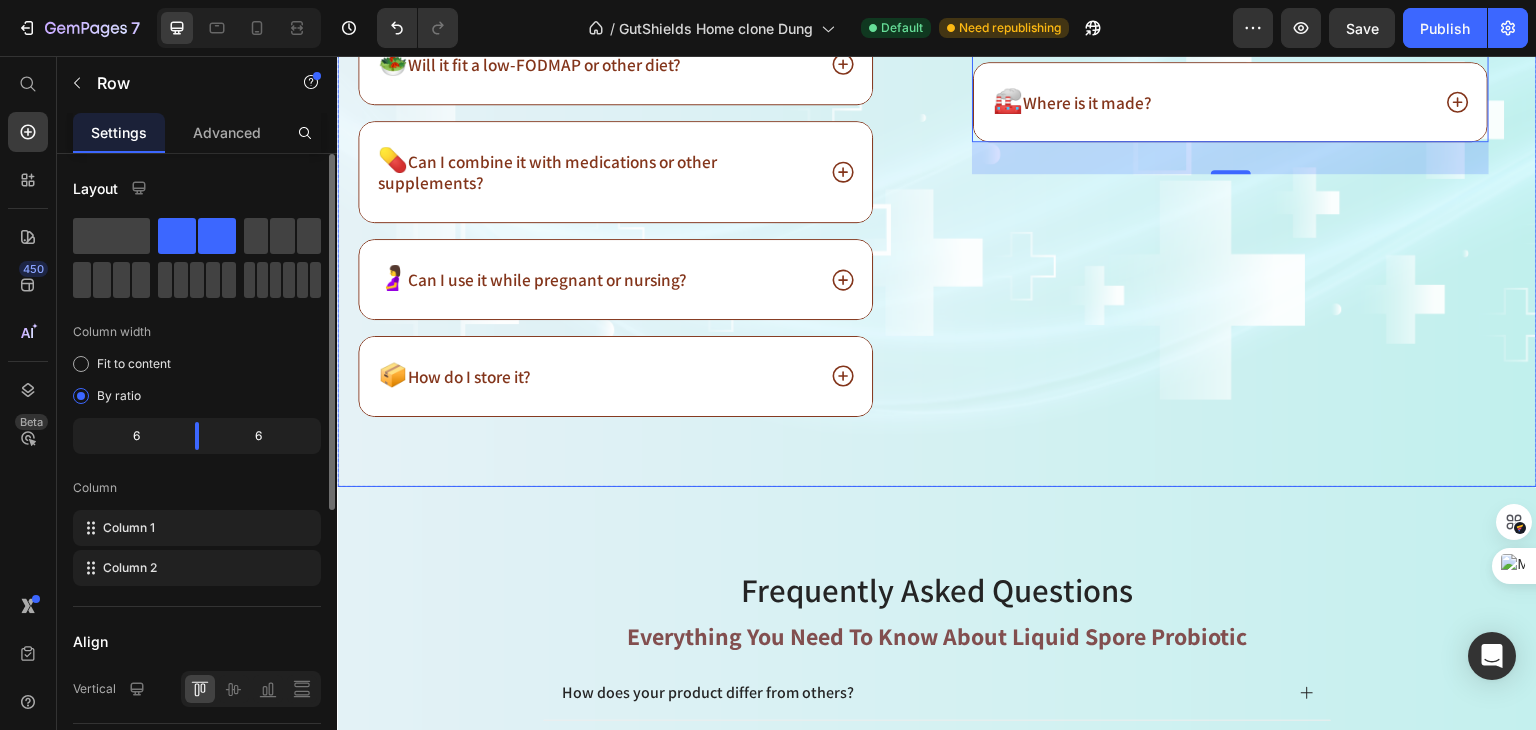 click on "Image ⁠⁠⁠⁠⁠⁠⁠ Safety & Differentiation ✅ Heading
🛡  Is it truly safe for sensitive systems?
🚀  How is Liquid Spore Probiotic different from other probiotics?
💲  Why the premium price?
🏭  Where is it made? Accordion   32 Row" at bounding box center [1244, 85] 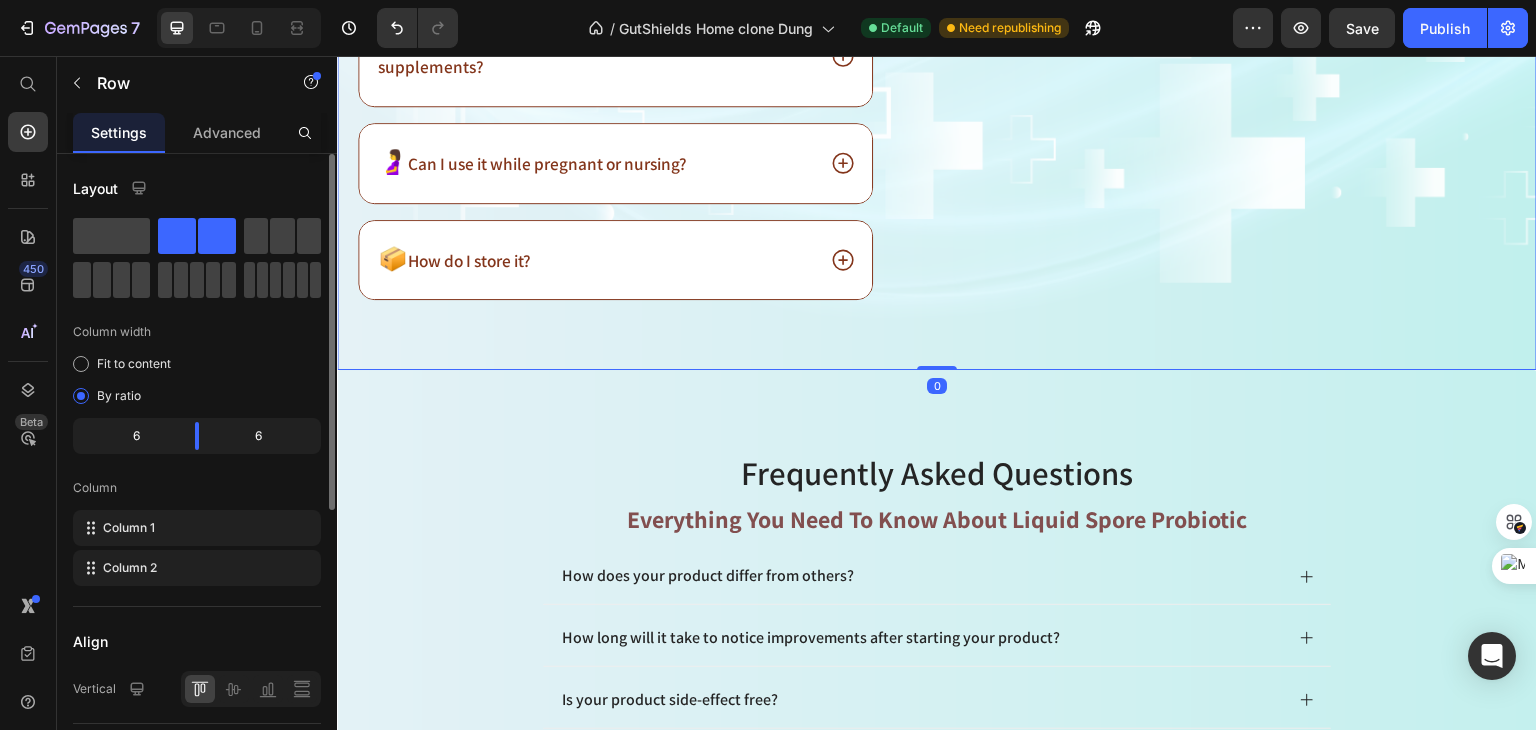 scroll, scrollTop: 16823, scrollLeft: 0, axis: vertical 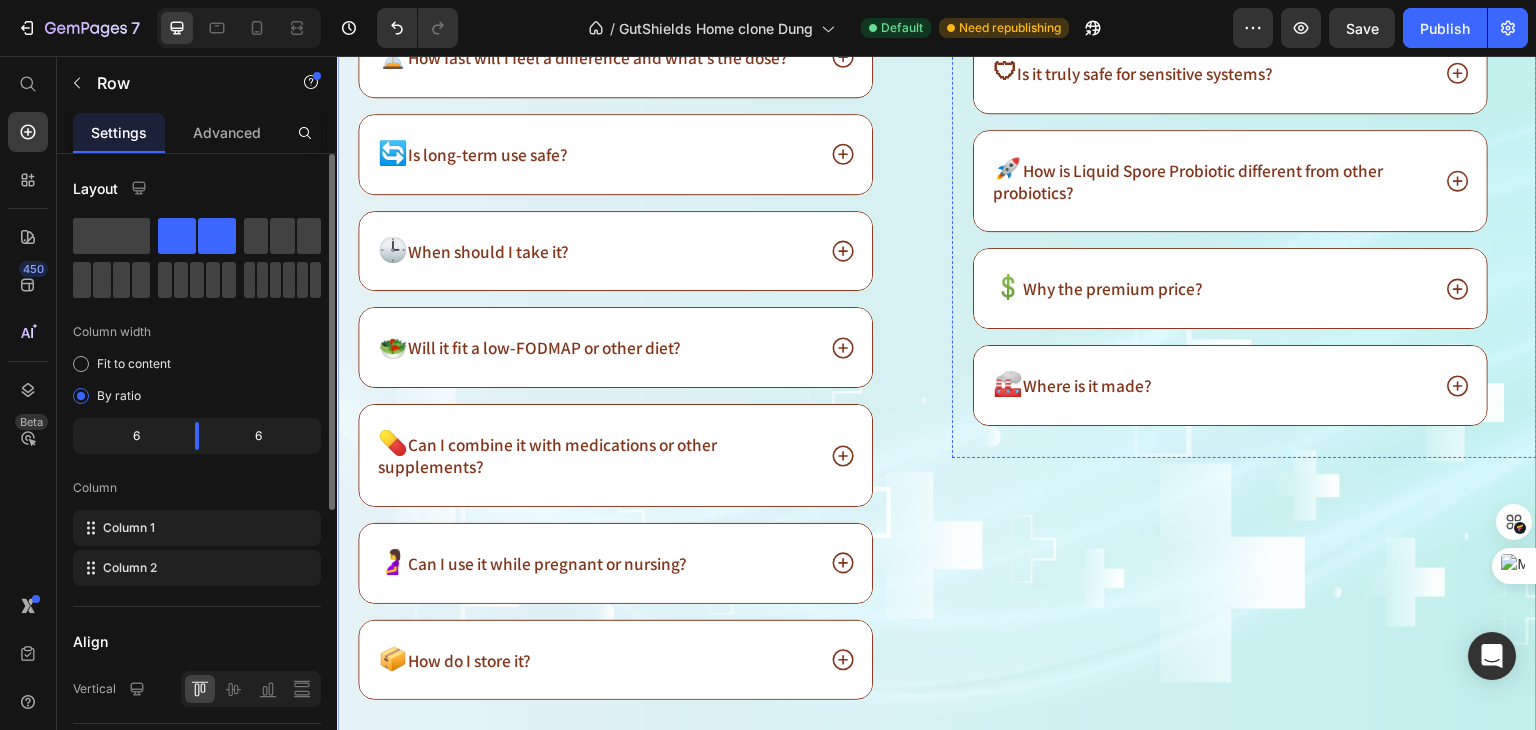 click on "⁠⁠⁠⁠⁠⁠⁠ Safety & Differentiation ✅" at bounding box center (1230, -16) 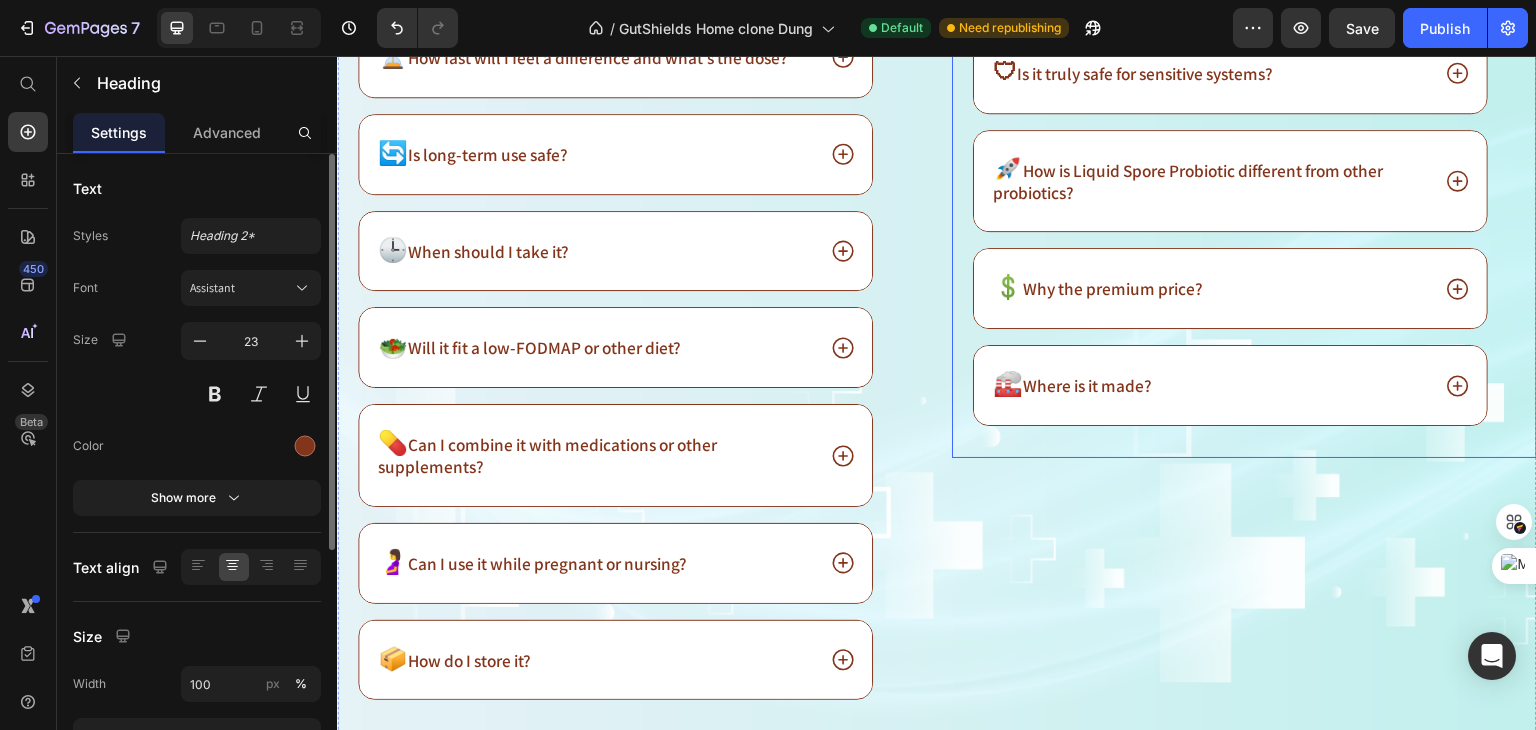 click on "⁠⁠⁠⁠⁠⁠⁠ Safety & Differentiation ✅ Heading   32
🛡  Is it truly safe for sensitive systems?
🚀  How is Liquid Spore Probiotic different from other probiotics?
💲  Why the premium price?
🏭  Where is it made? Accordion Row" at bounding box center (1244, 212) 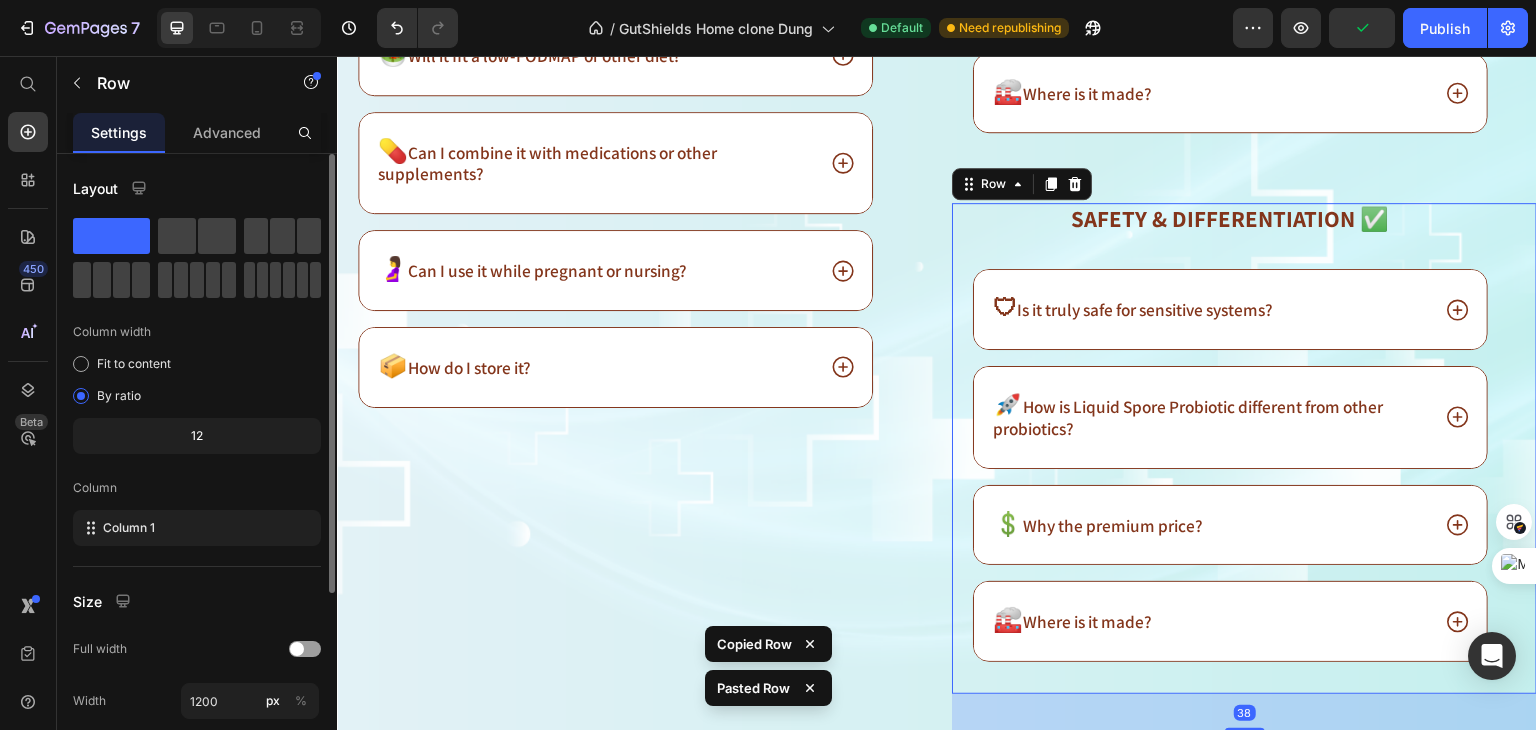 scroll, scrollTop: 17303, scrollLeft: 0, axis: vertical 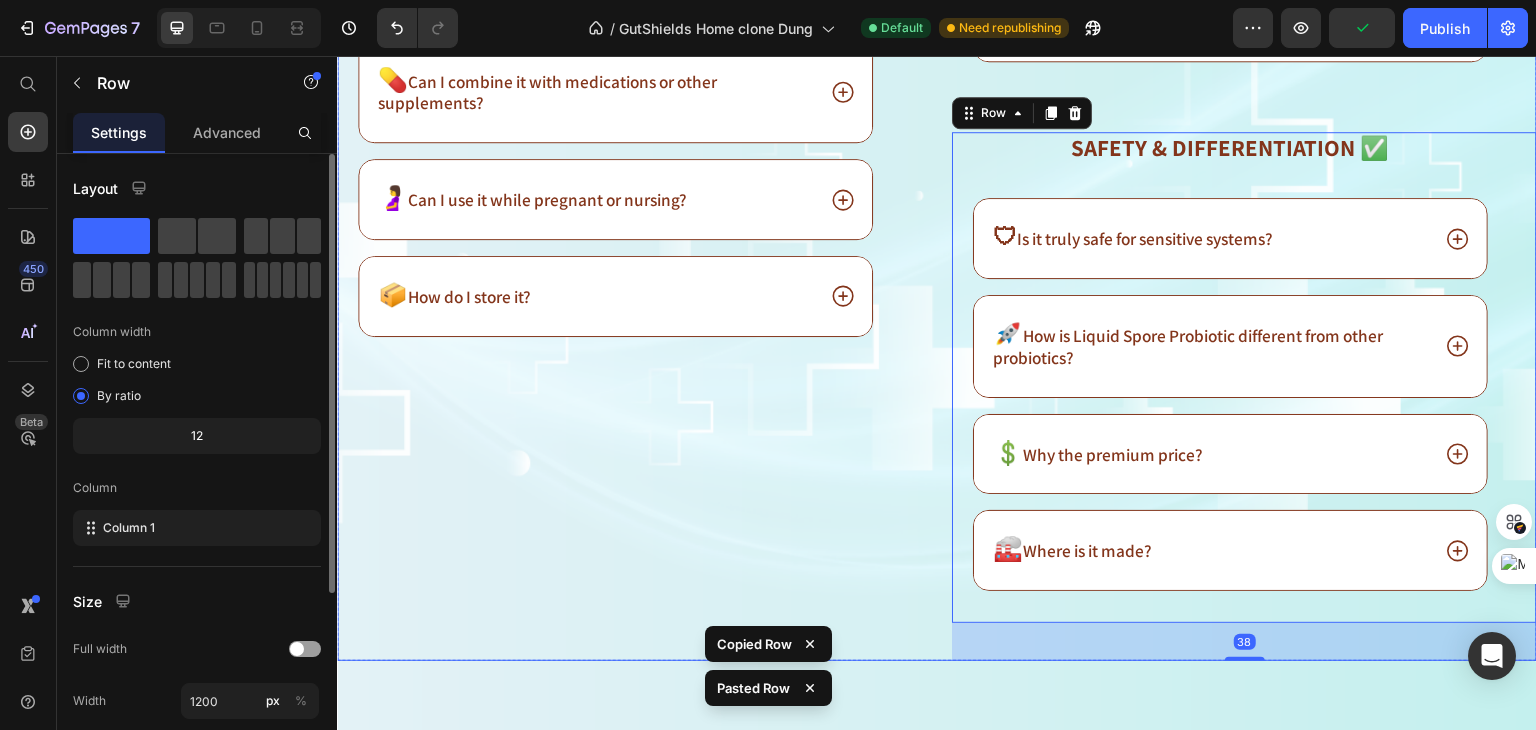 click on "⁠⁠⁠⁠⁠⁠⁠ Results & How to Use ⚡️ Heading
⏳  How fast will I feel a difference and what’s the dose?
🔄  Is long-term use safe?
🕒  When should I take it?
🥗  Will it fit a low-FODMAP or other diet?
💊  Can I combine it with medications or other supplements?
🤰  Can I use it while pregnant or nursing?
📦  How do I store it? Accordion Row" at bounding box center (629, 133) 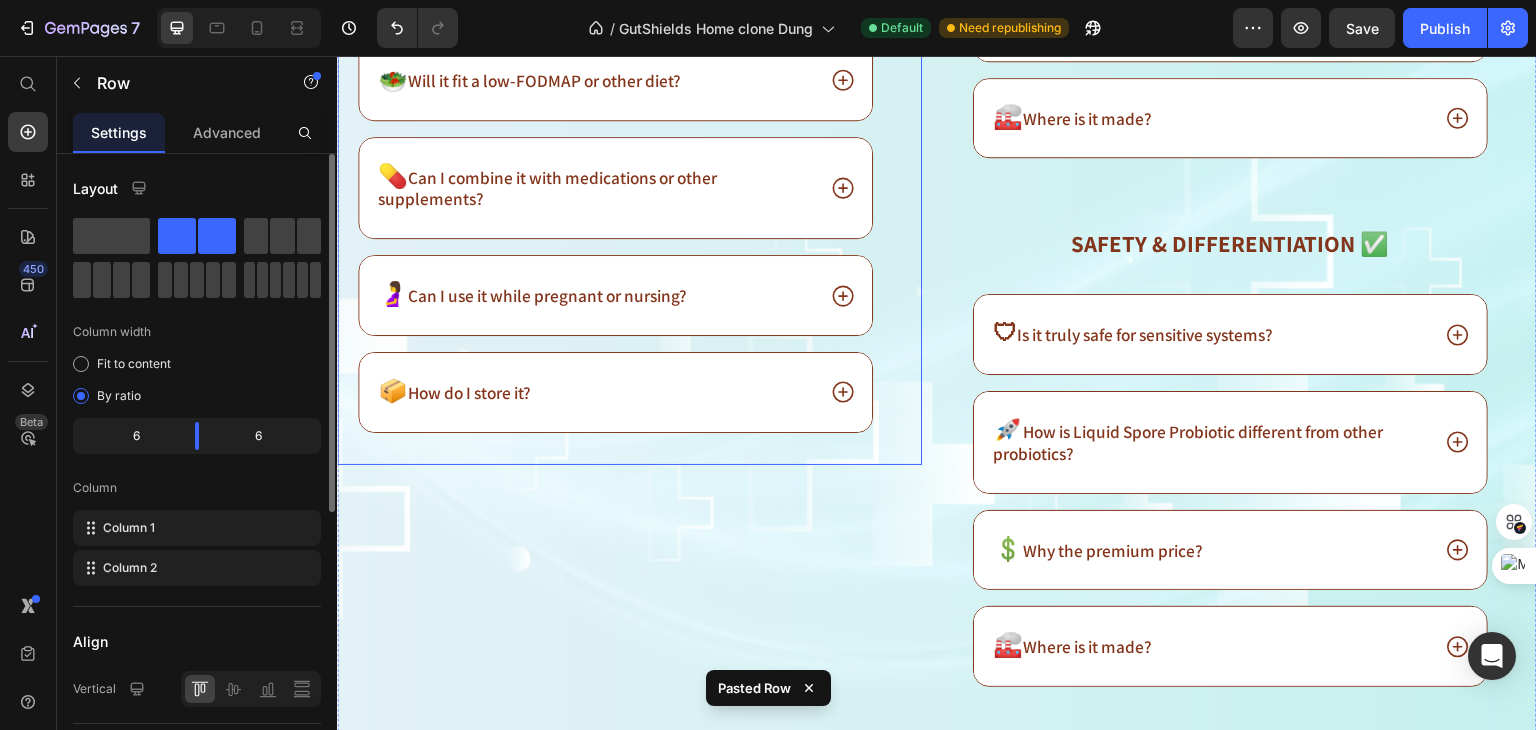 scroll, scrollTop: 17303, scrollLeft: 0, axis: vertical 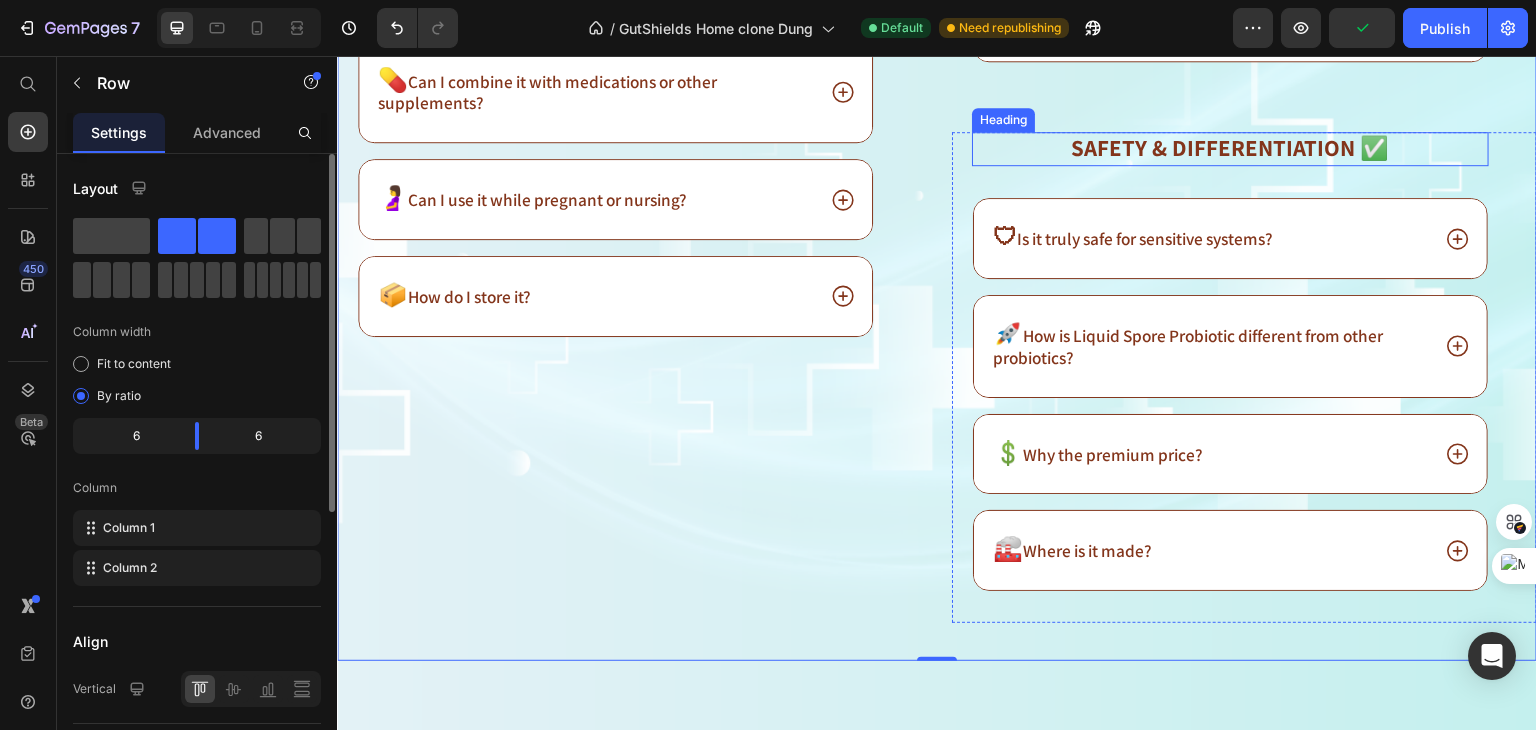 click on "Safety & Differentiation ✅" at bounding box center [1231, 148] 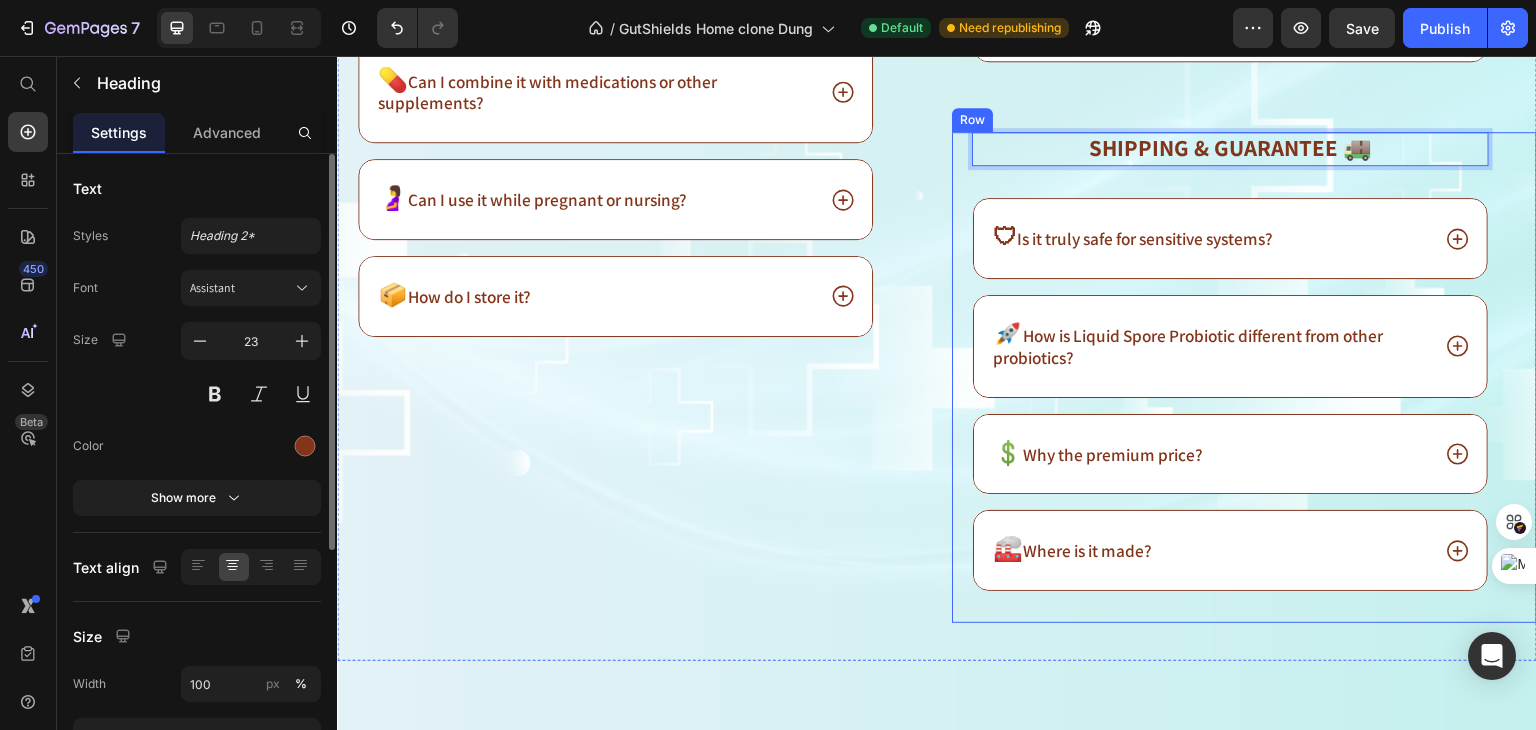 click on "Shipping & Guarantee 🚚 Heading   32
🛡  Is it truly safe for sensitive systems?
🚀  How is Liquid Spore Probiotic different from other probiotics?
💲  Why the premium price?
🏭  Where is it made? Accordion" at bounding box center (1230, 377) 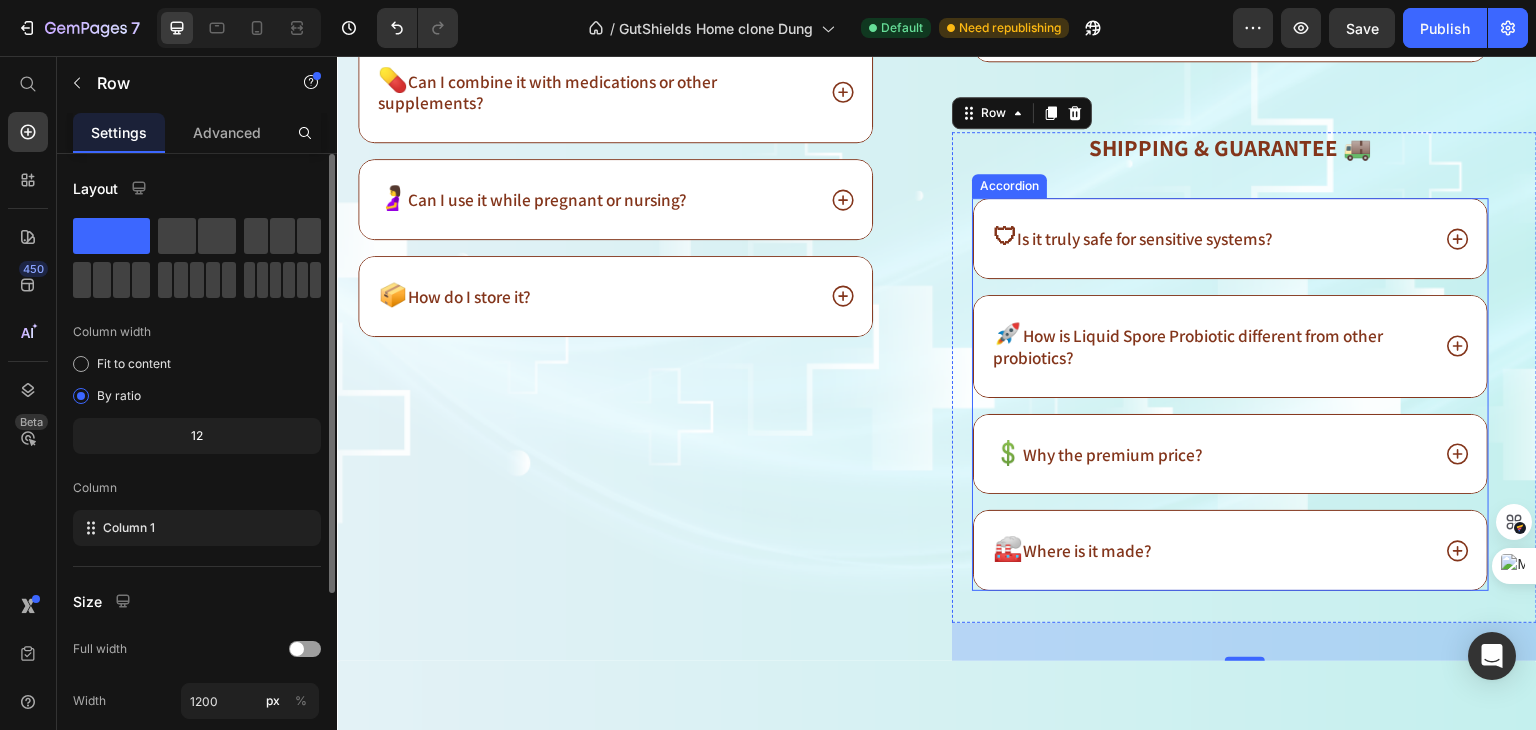 click on "Is it truly safe for sensitive systems?" at bounding box center (1145, 238) 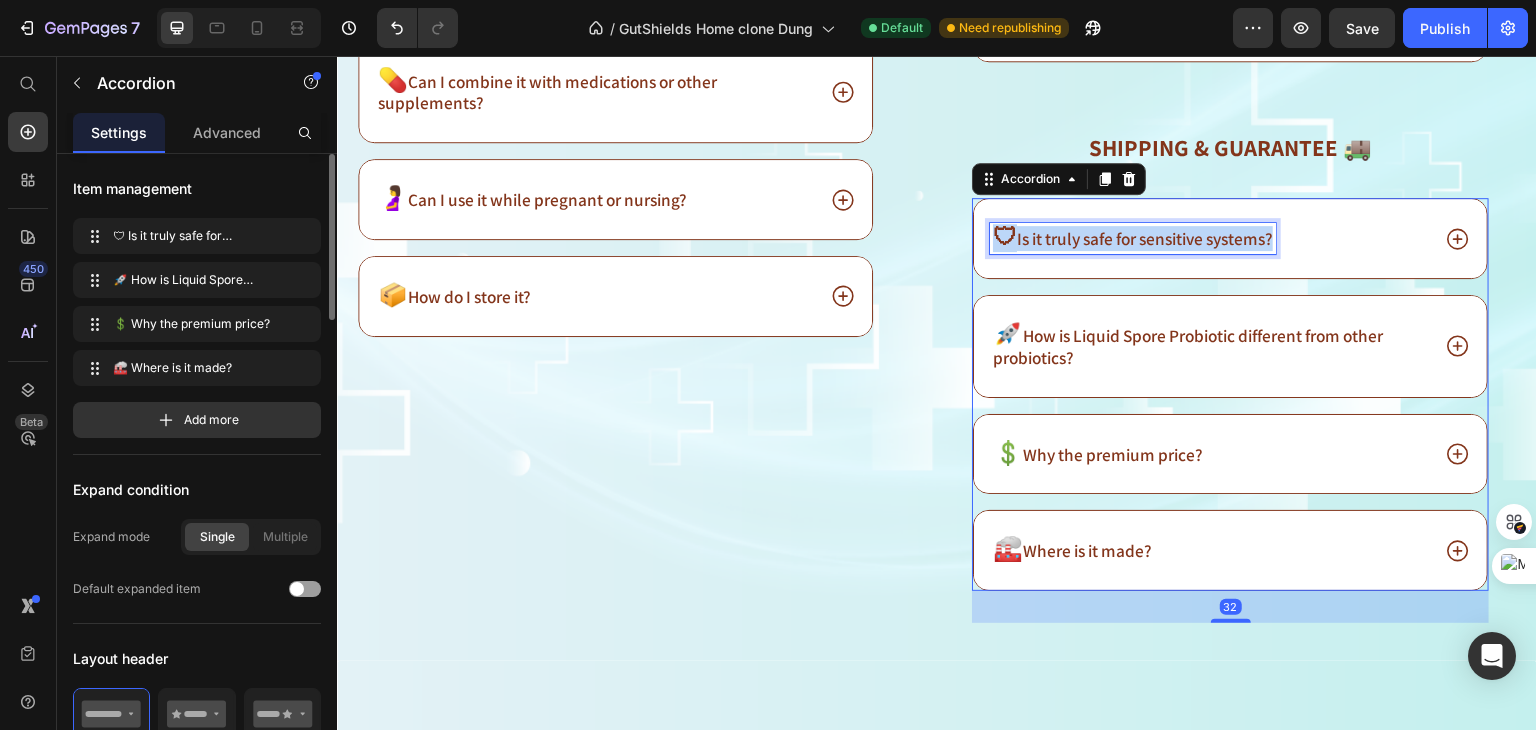 click on "Is it truly safe for sensitive systems?" at bounding box center (1145, 238) 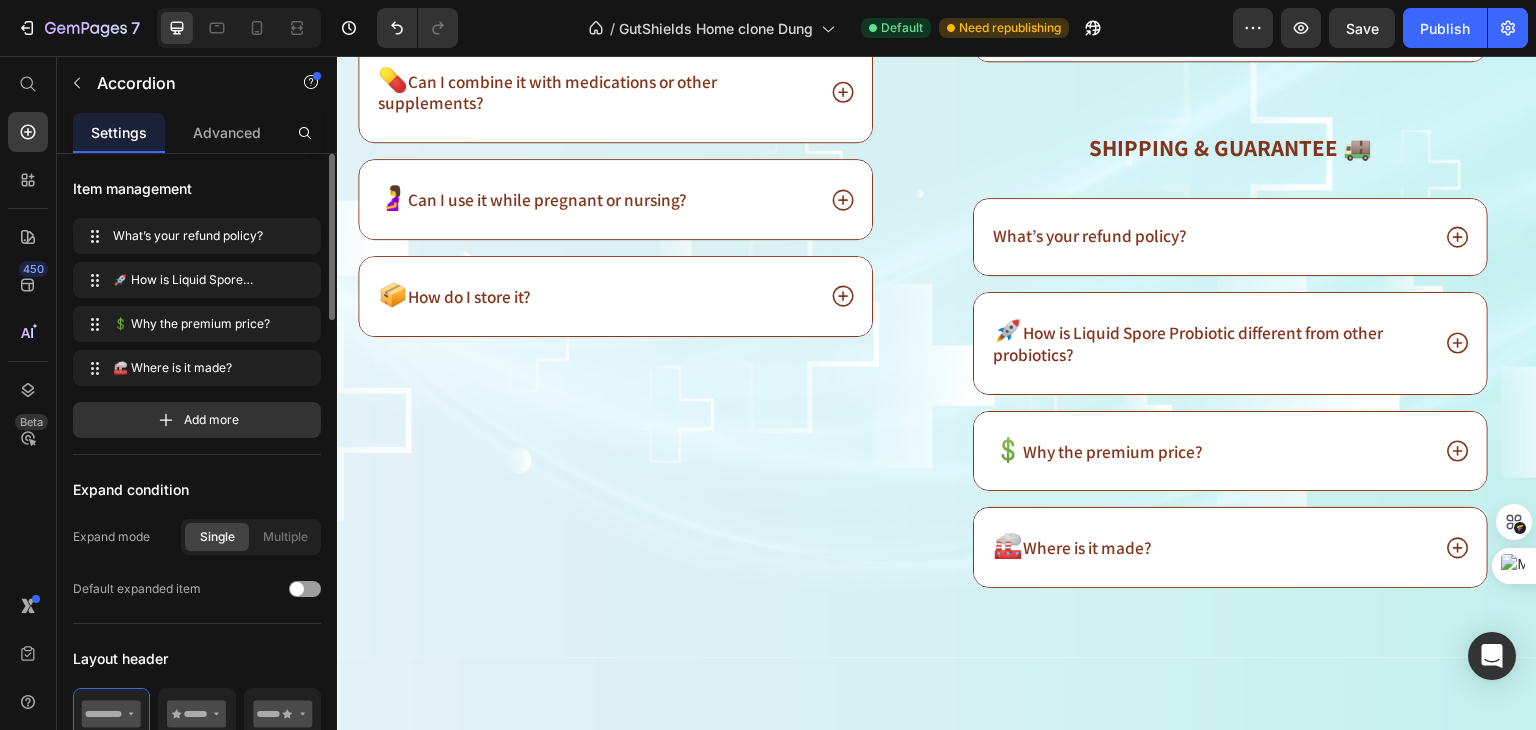 click on "What’s your refund policy?" at bounding box center [1209, 237] 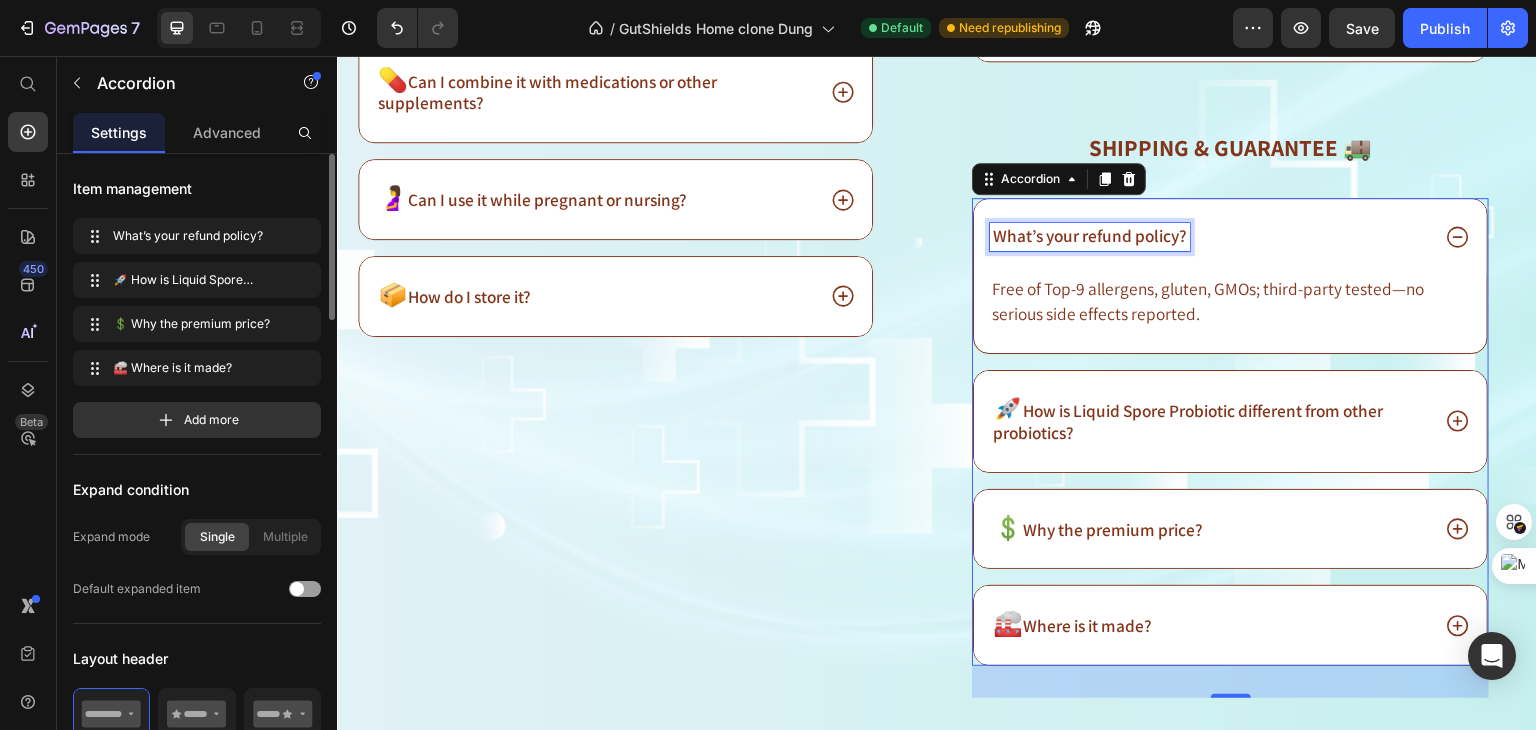click on "What’s your refund policy?" at bounding box center (1090, 235) 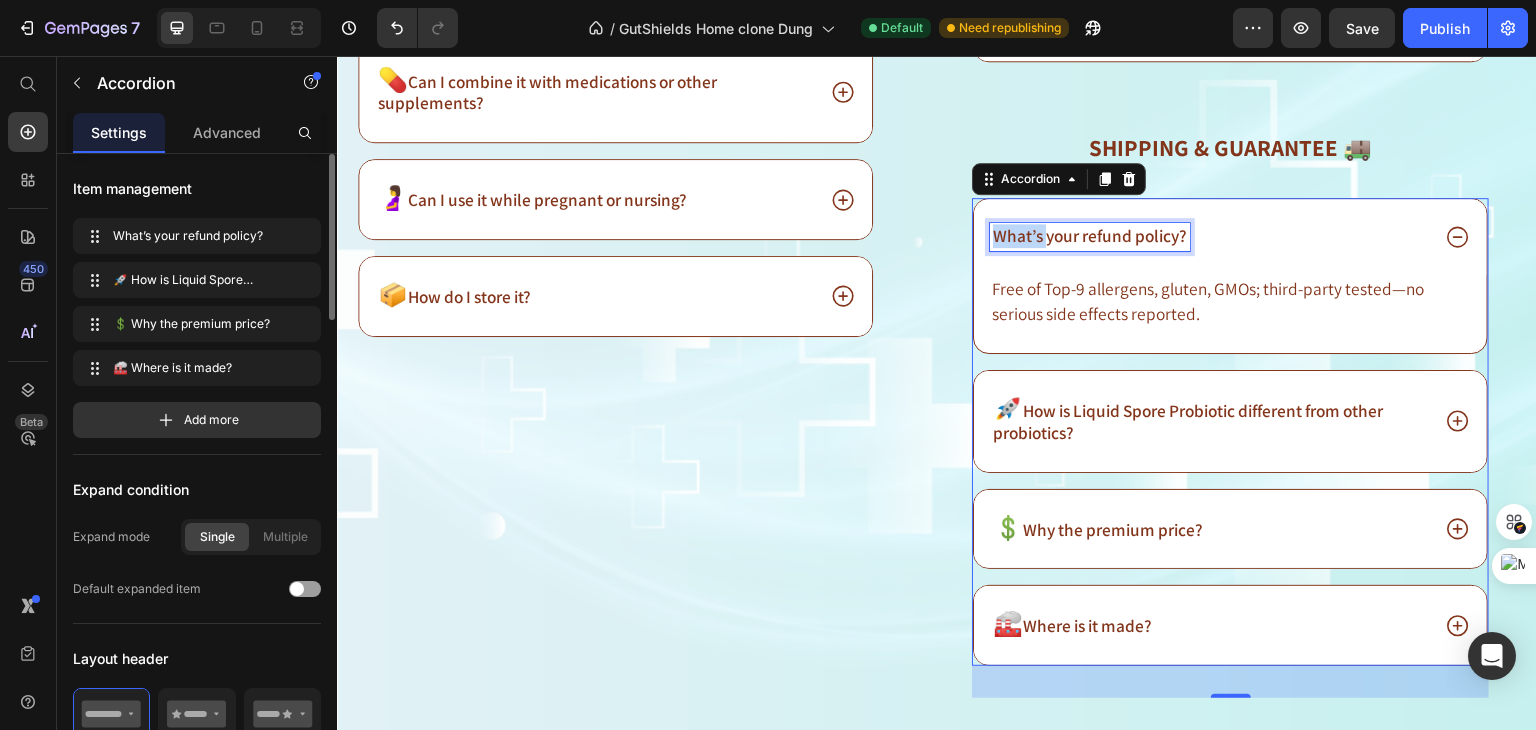 click on "What’s your refund policy?" at bounding box center (1090, 235) 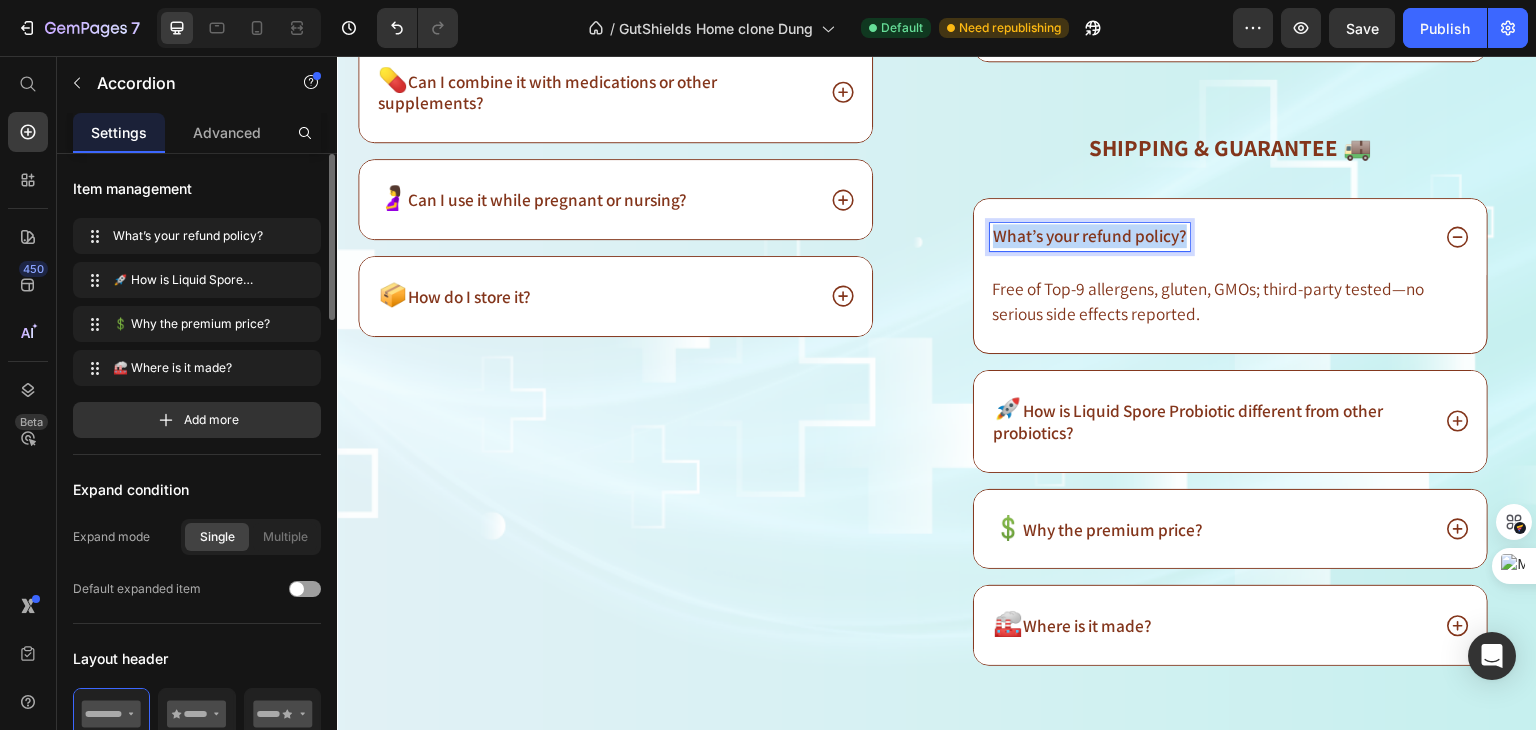 click on "What’s your refund policy?" at bounding box center [1090, 235] 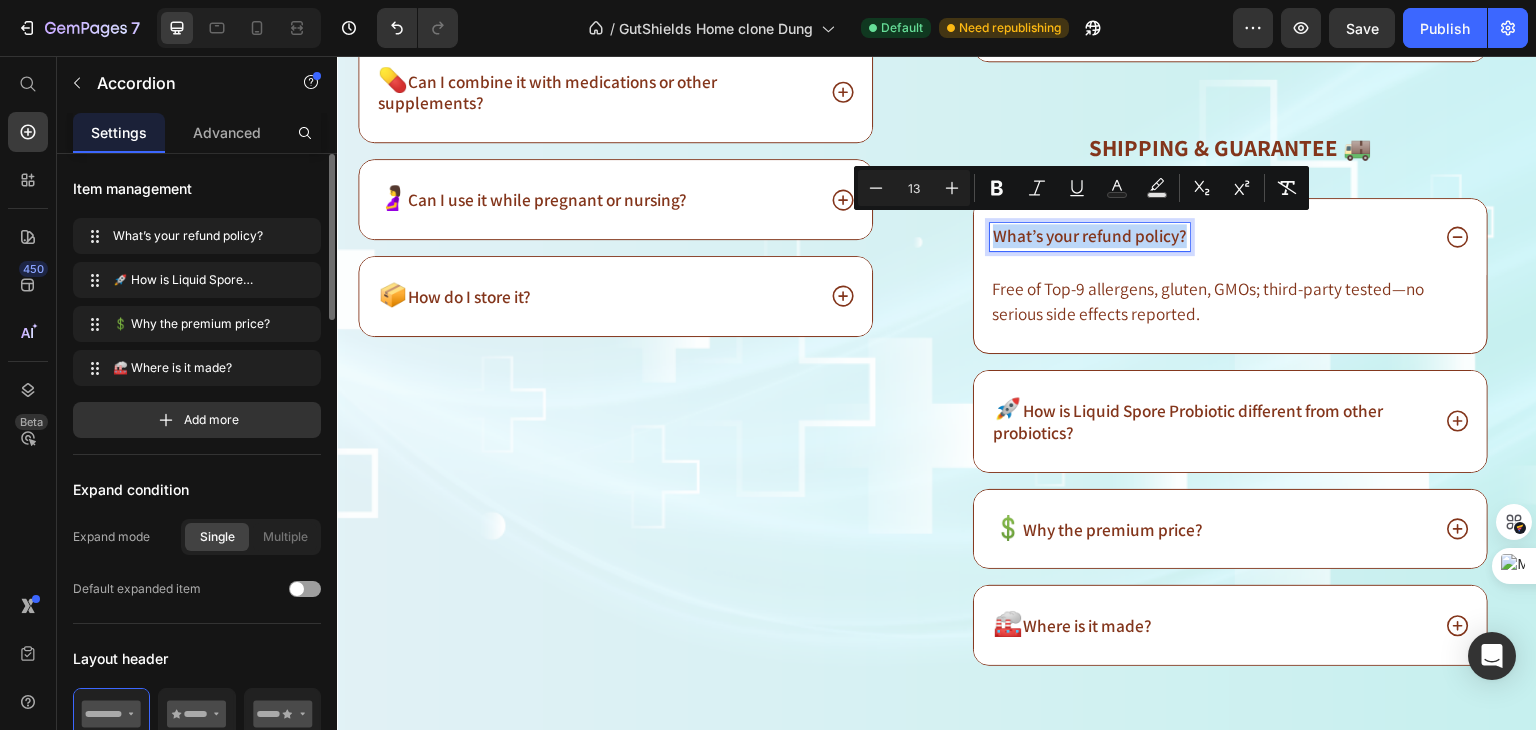 click on "What’s your refund policy?" at bounding box center [1090, 235] 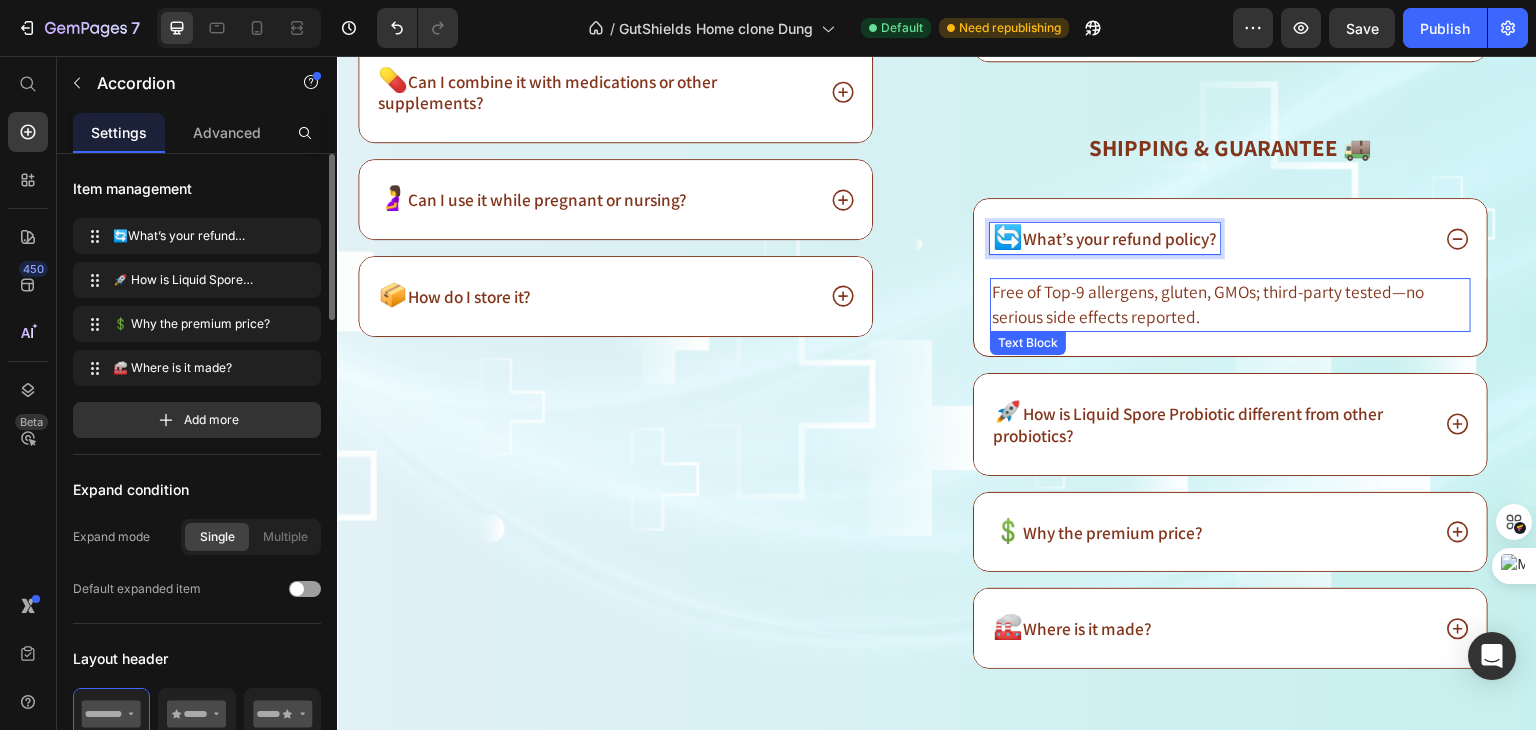 click on "Free of Top-9 allergens, gluten, GMOs; third-party tested—no serious side effects reported." at bounding box center (1208, 304) 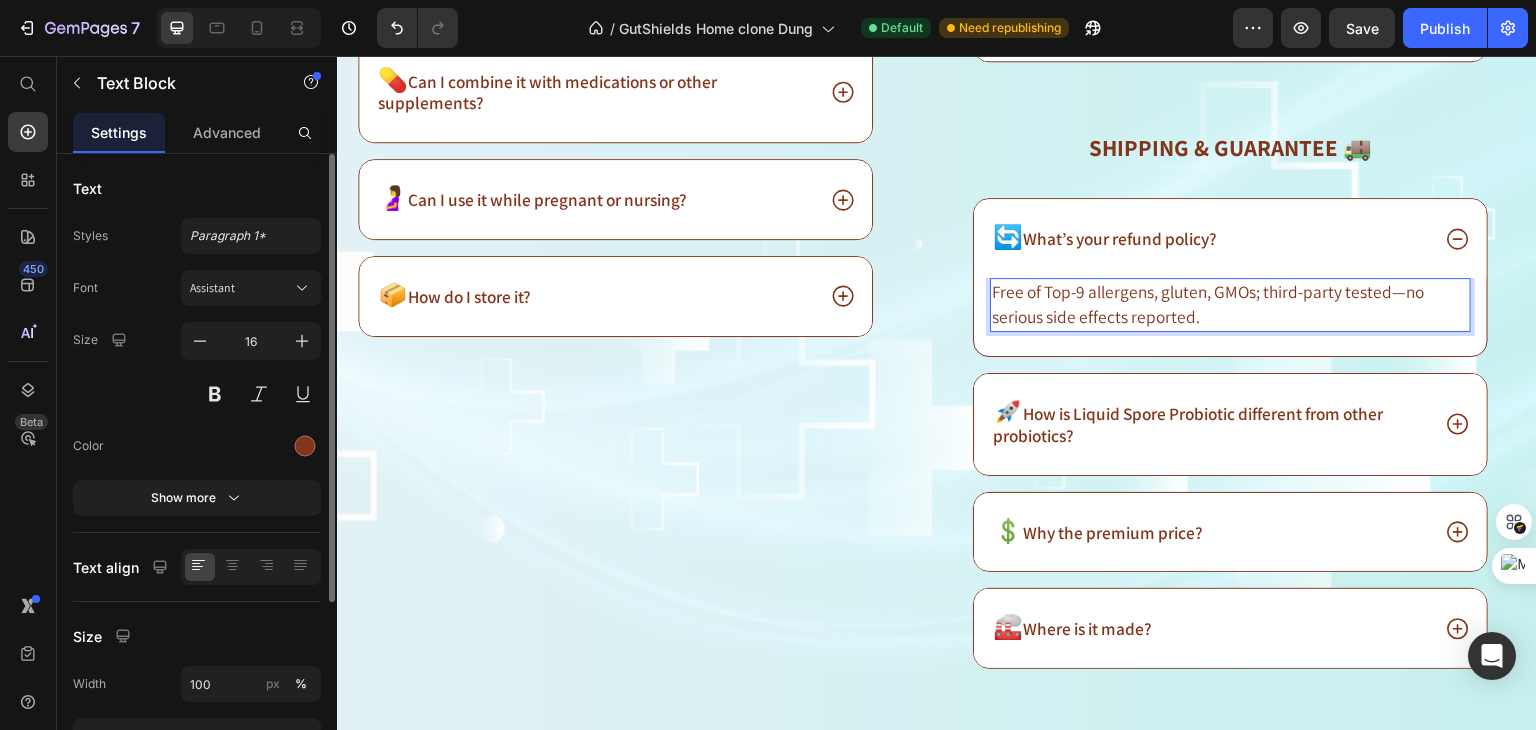 click on "Free of Top-9 allergens, gluten, GMOs; third-party tested—no serious side effects reported." at bounding box center [1208, 304] 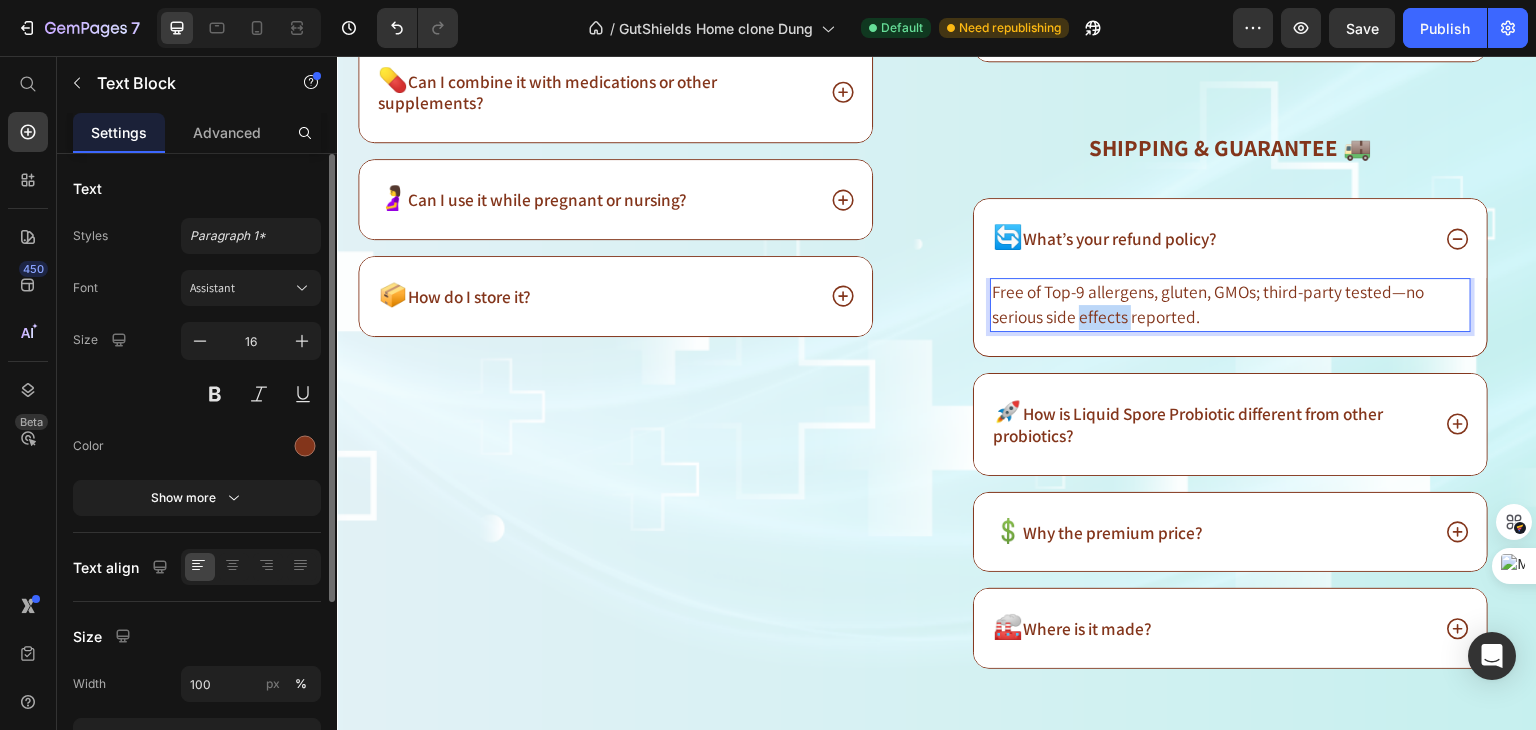 click on "Free of Top-9 allergens, gluten, GMOs; third-party tested—no serious side effects reported." at bounding box center (1208, 304) 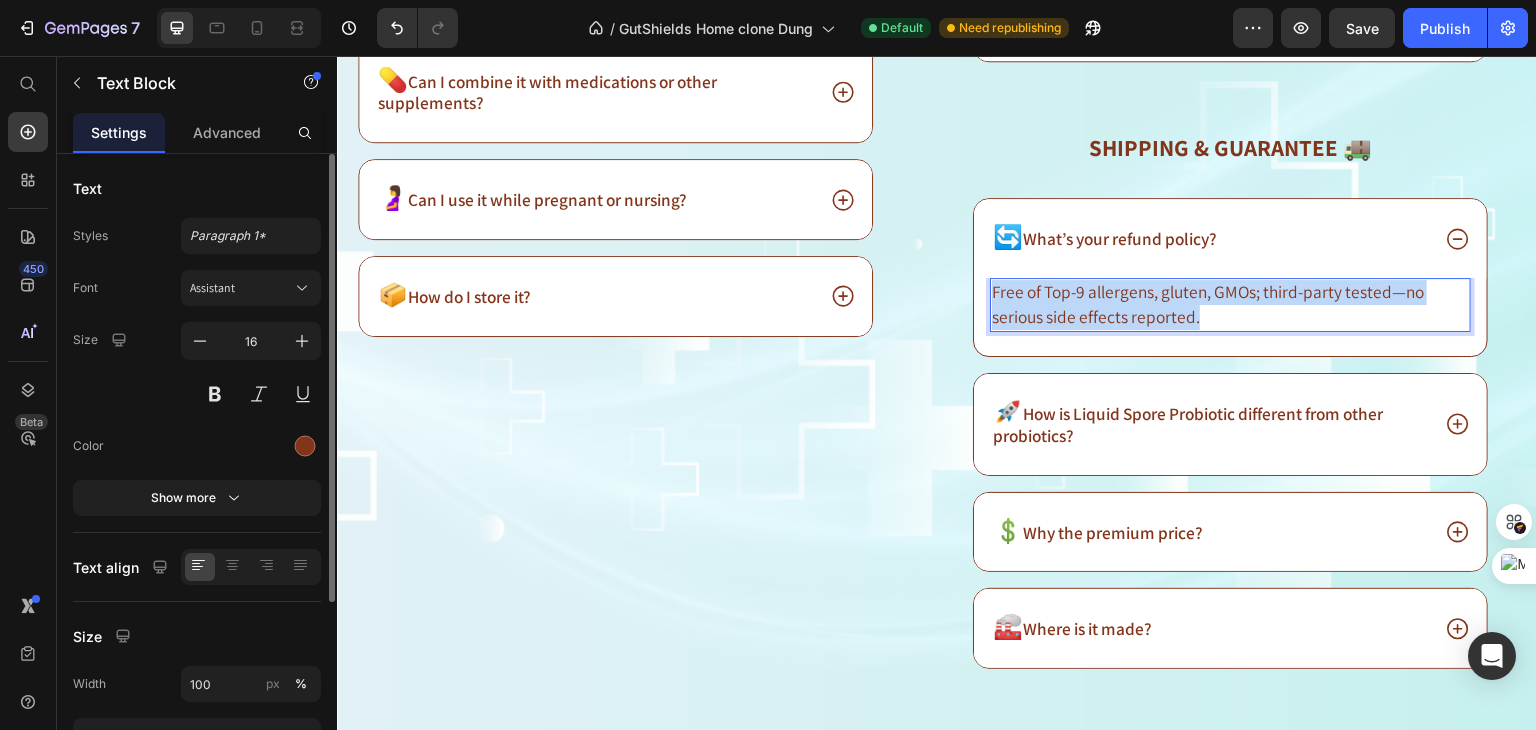 click on "Free of Top-9 allergens, gluten, GMOs; third-party tested—no serious side effects reported." at bounding box center (1208, 304) 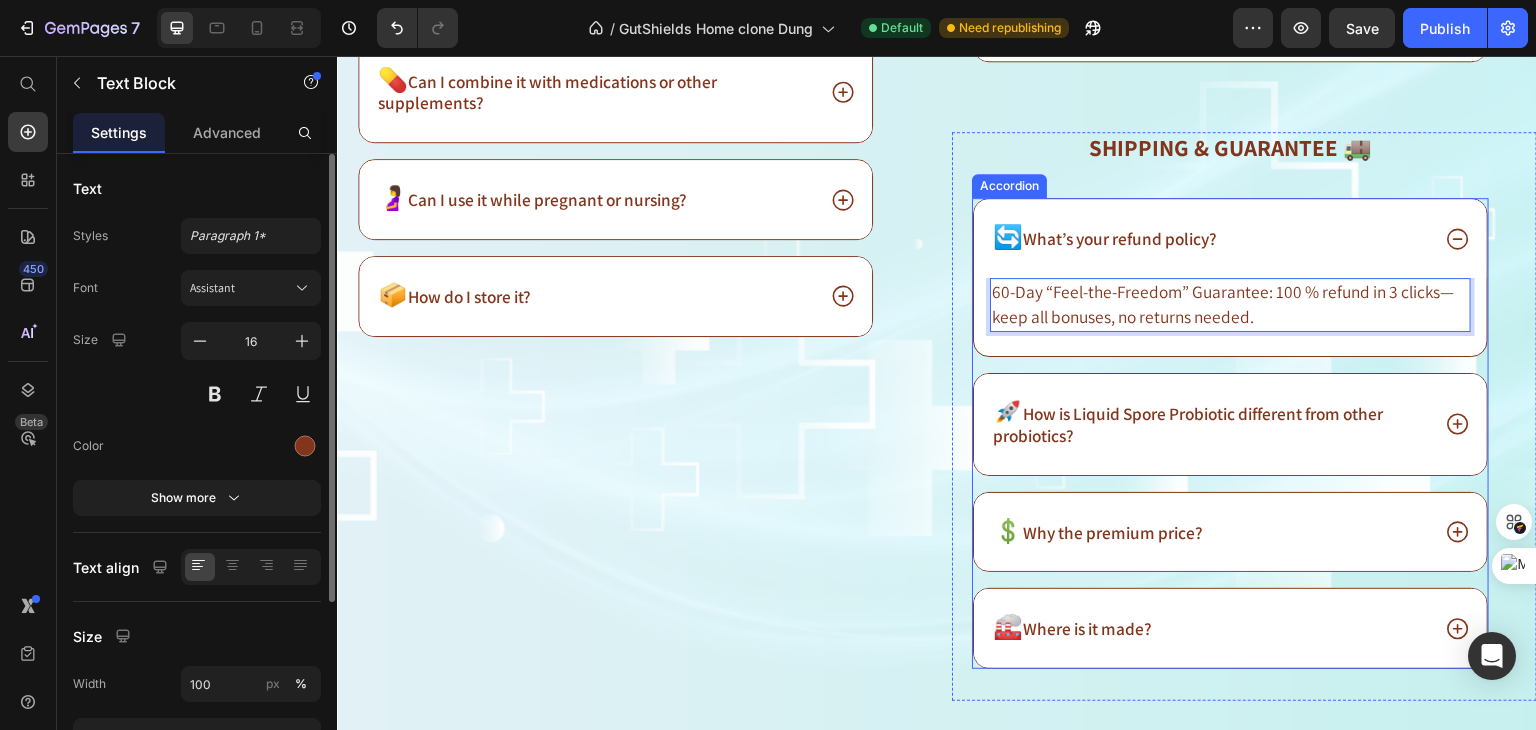 click on "How is Liquid Spore Probiotic different from other probiotics?" at bounding box center [1188, 424] 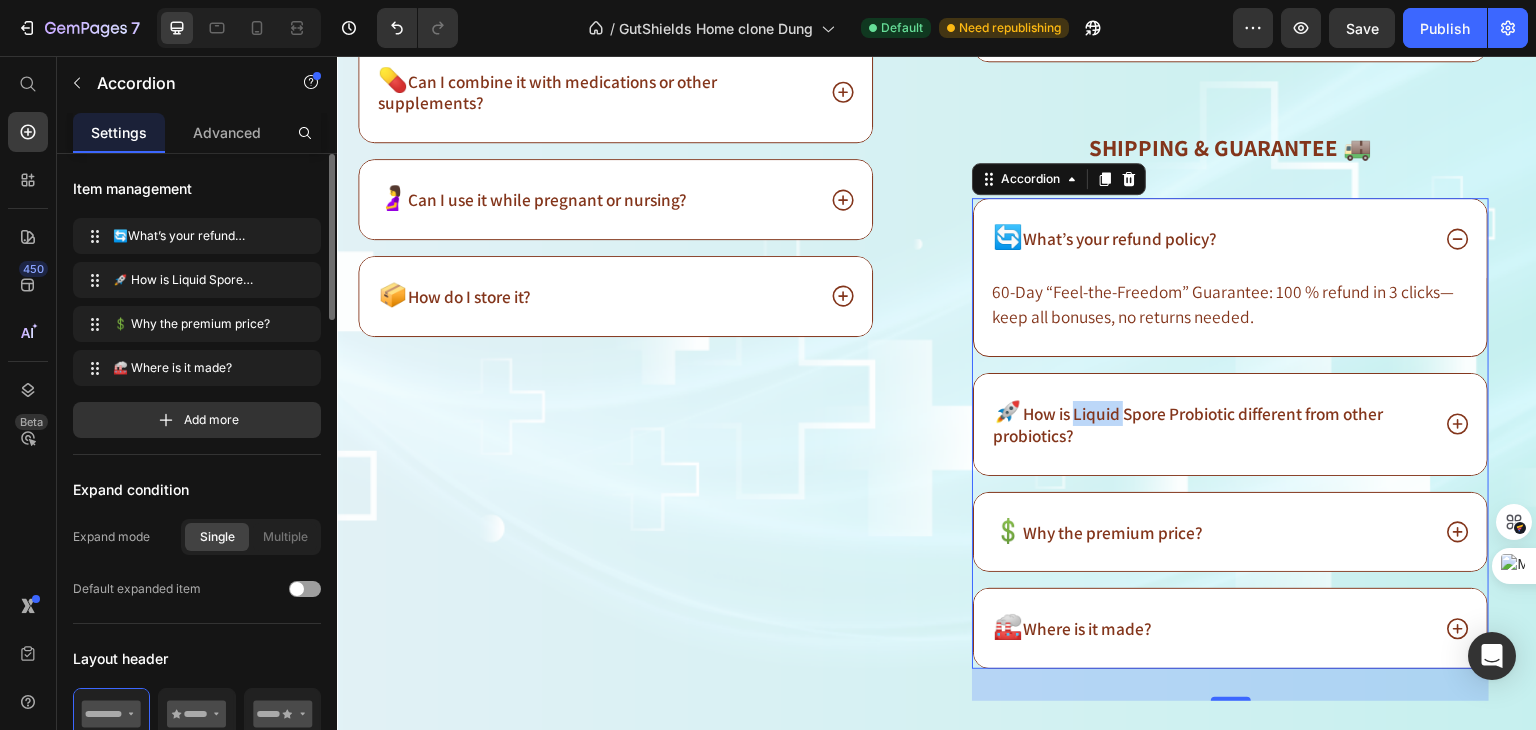 click on "How is Liquid Spore Probiotic different from other probiotics?" at bounding box center [1188, 424] 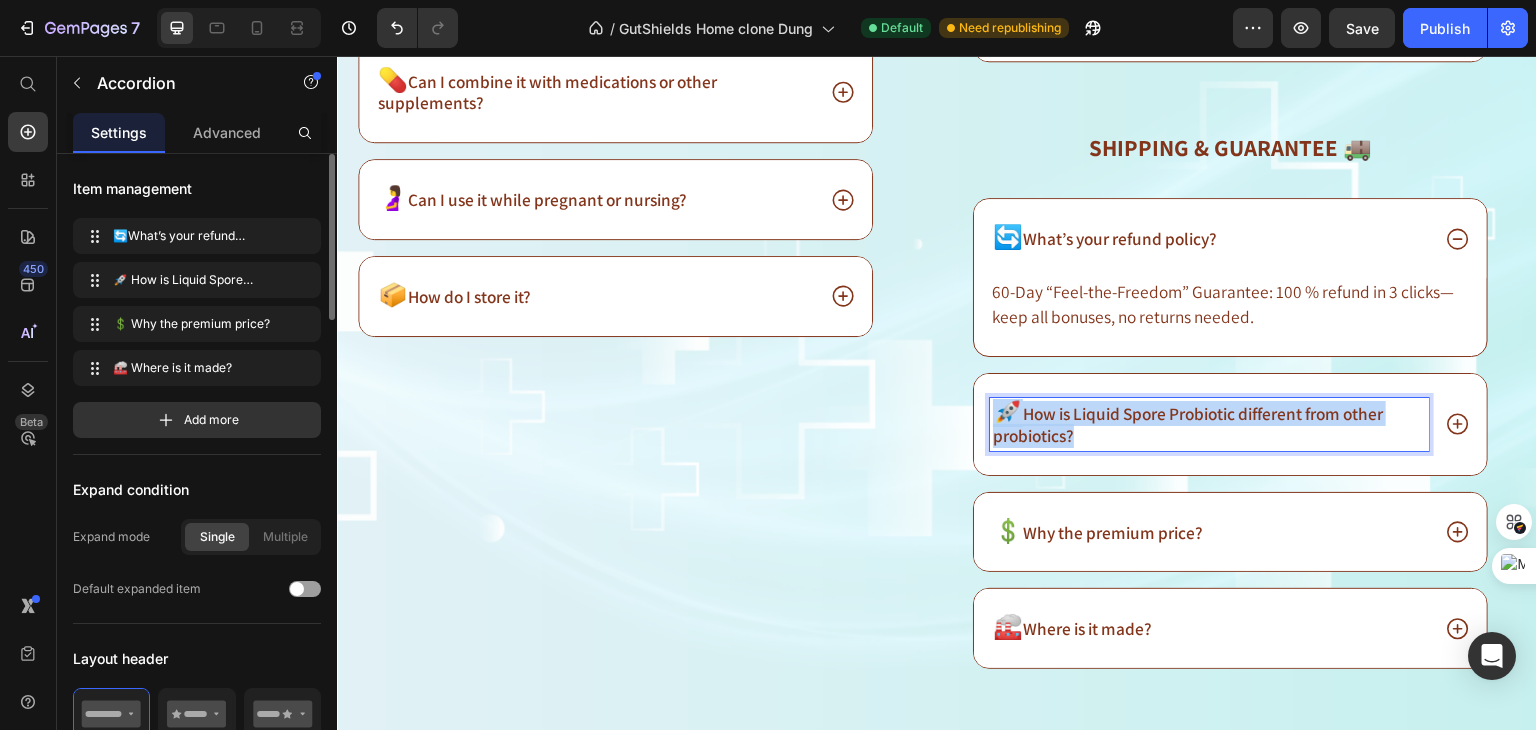 click on "How is Liquid Spore Probiotic different from other probiotics?" at bounding box center [1188, 424] 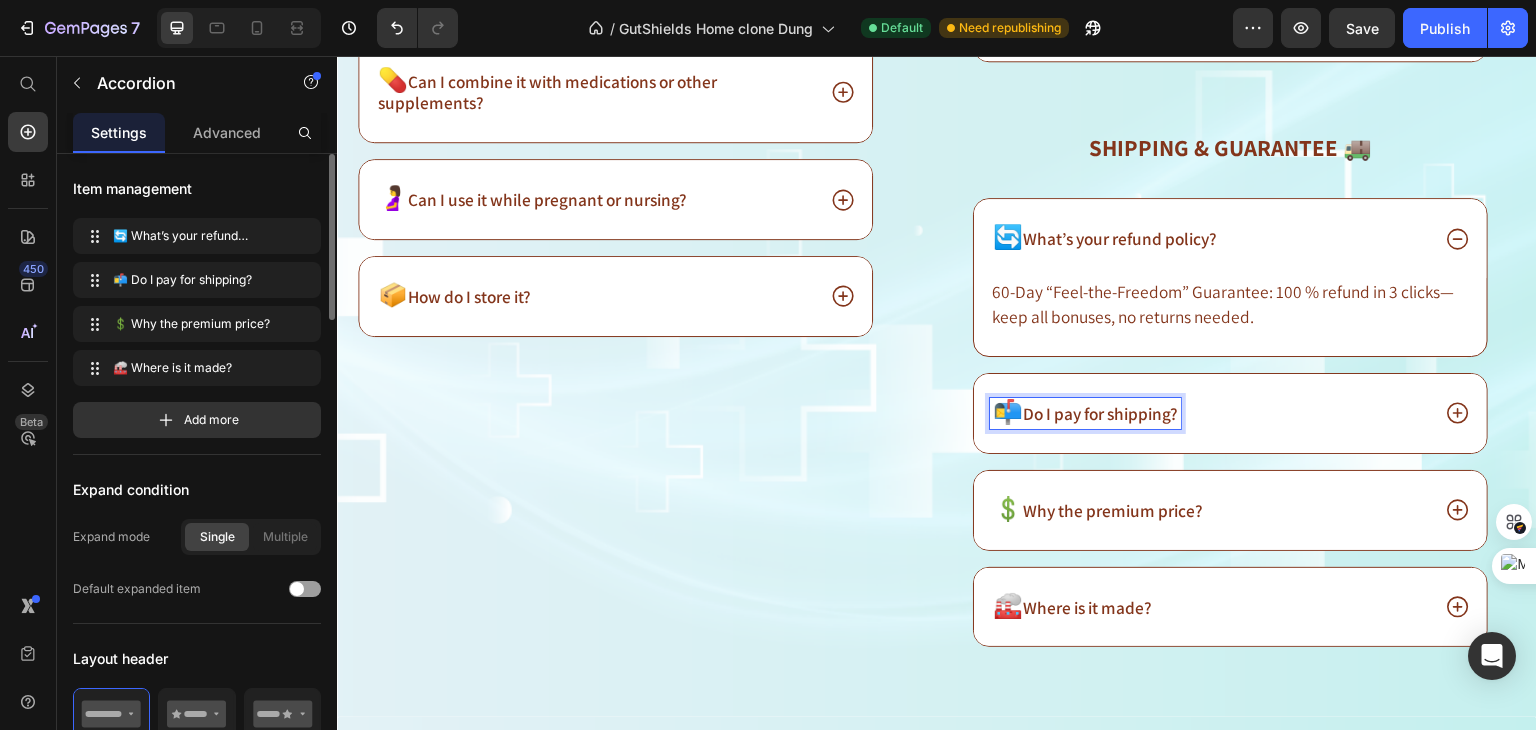 click 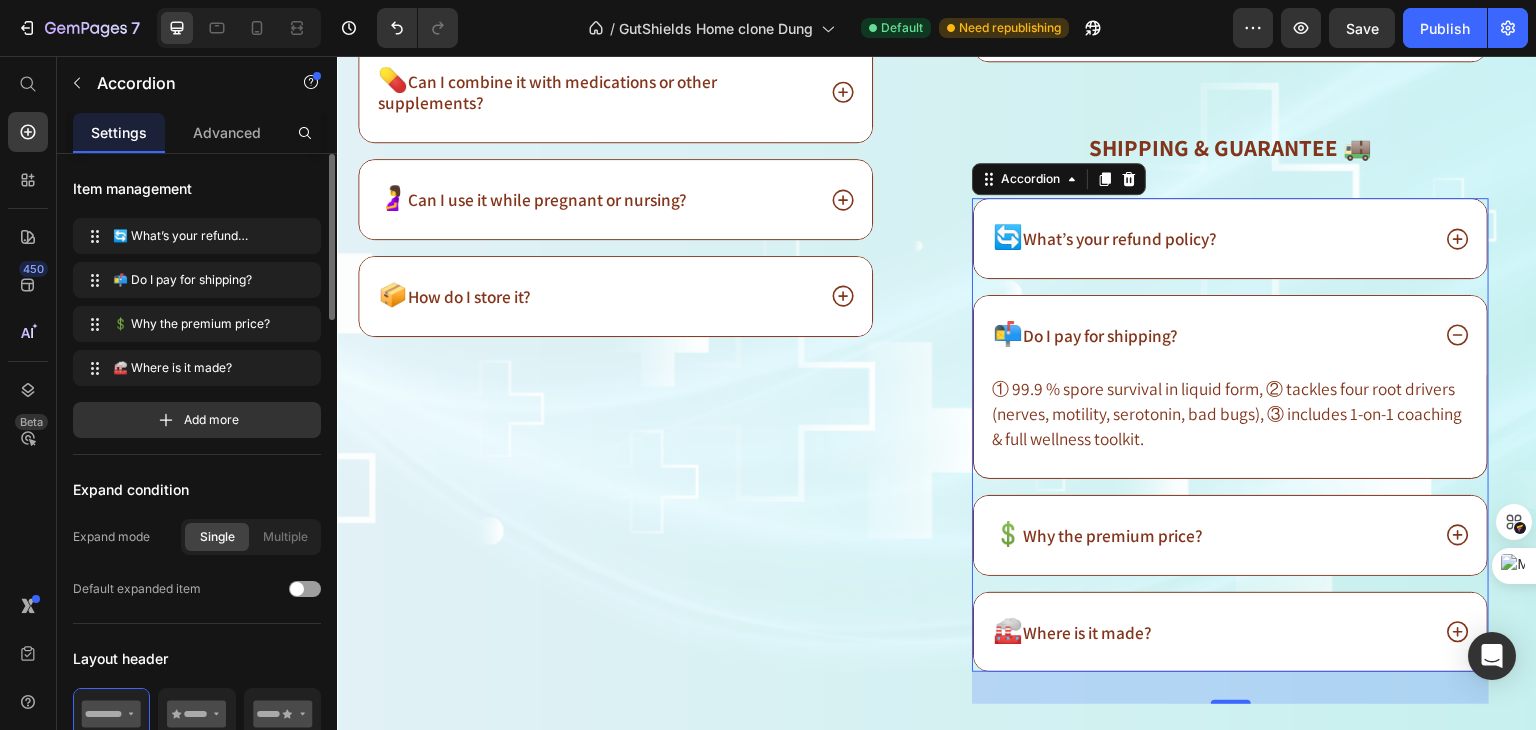 click 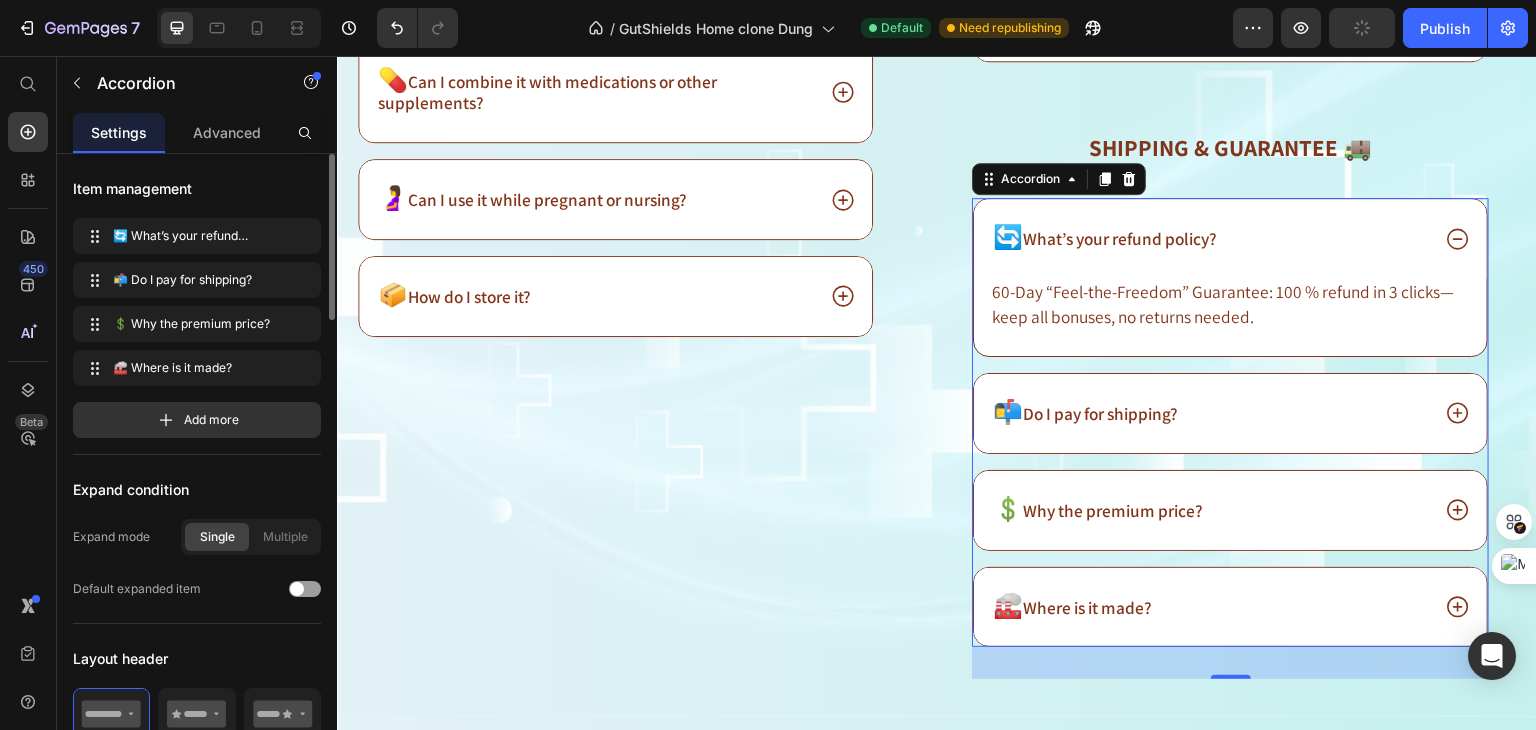 click 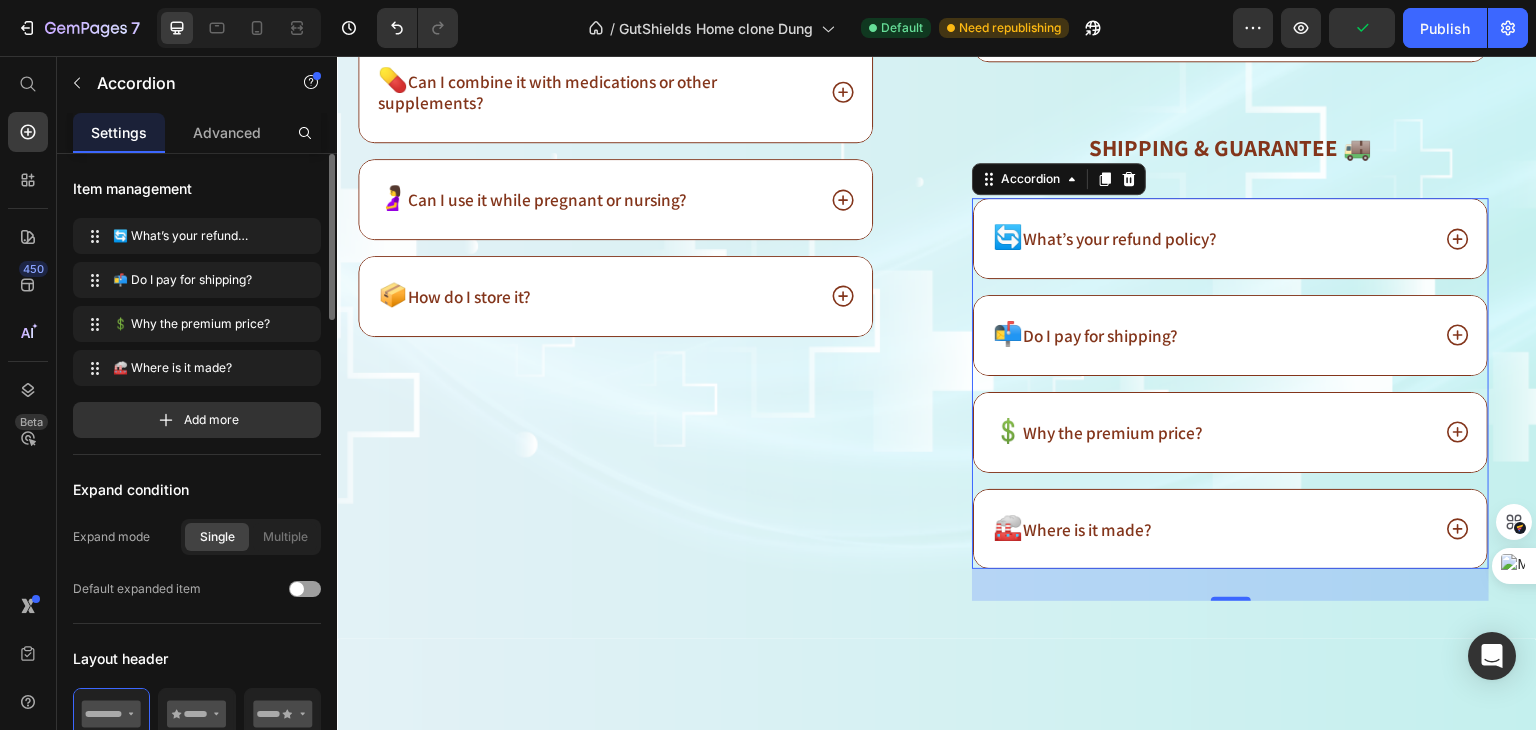 click 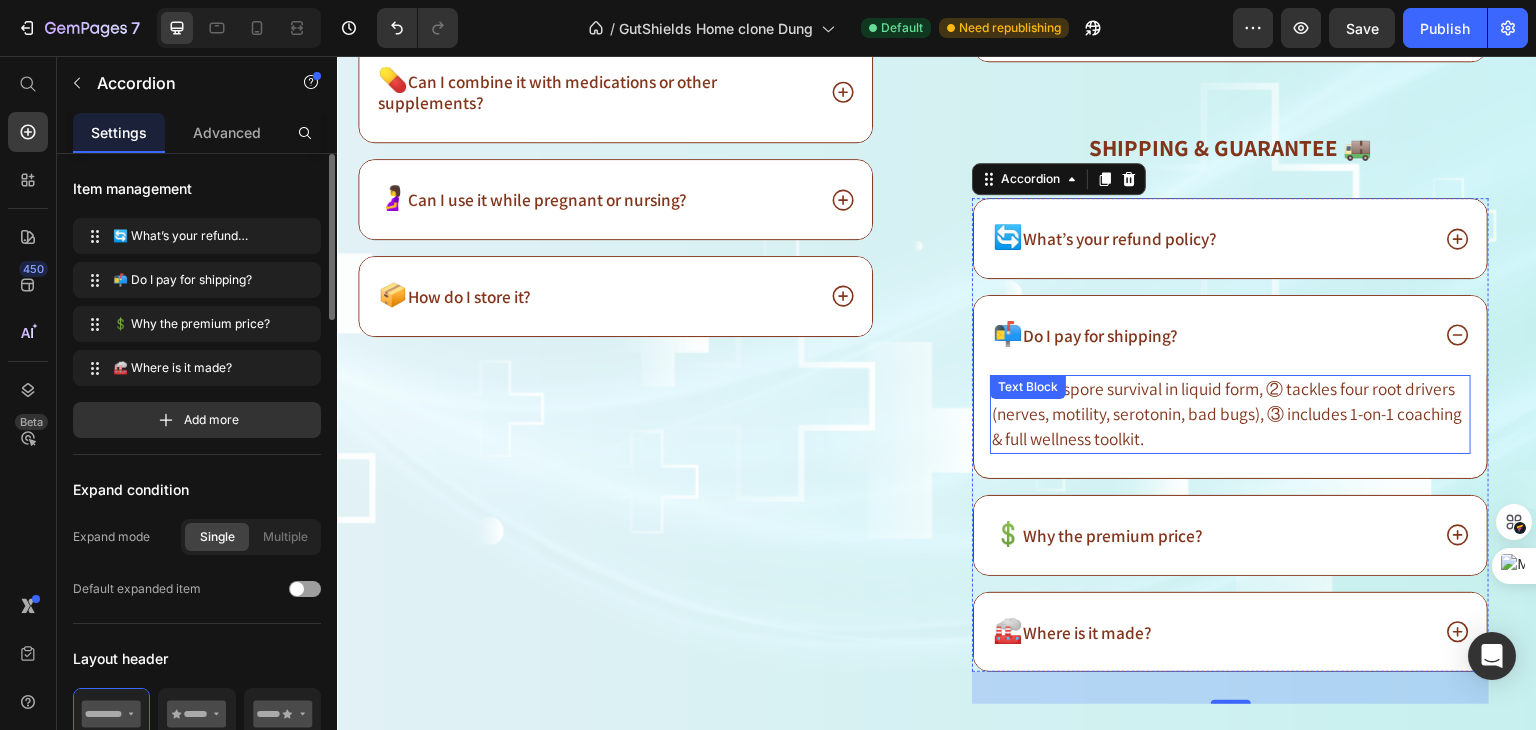 click on "① 99.9 % spore survival in liquid form, ② tackles four root drivers (nerves, motility, serotonin, bad bugs), ③ includes 1-on-1 coaching & full wellness toolkit. Text Block" at bounding box center [1230, 414] 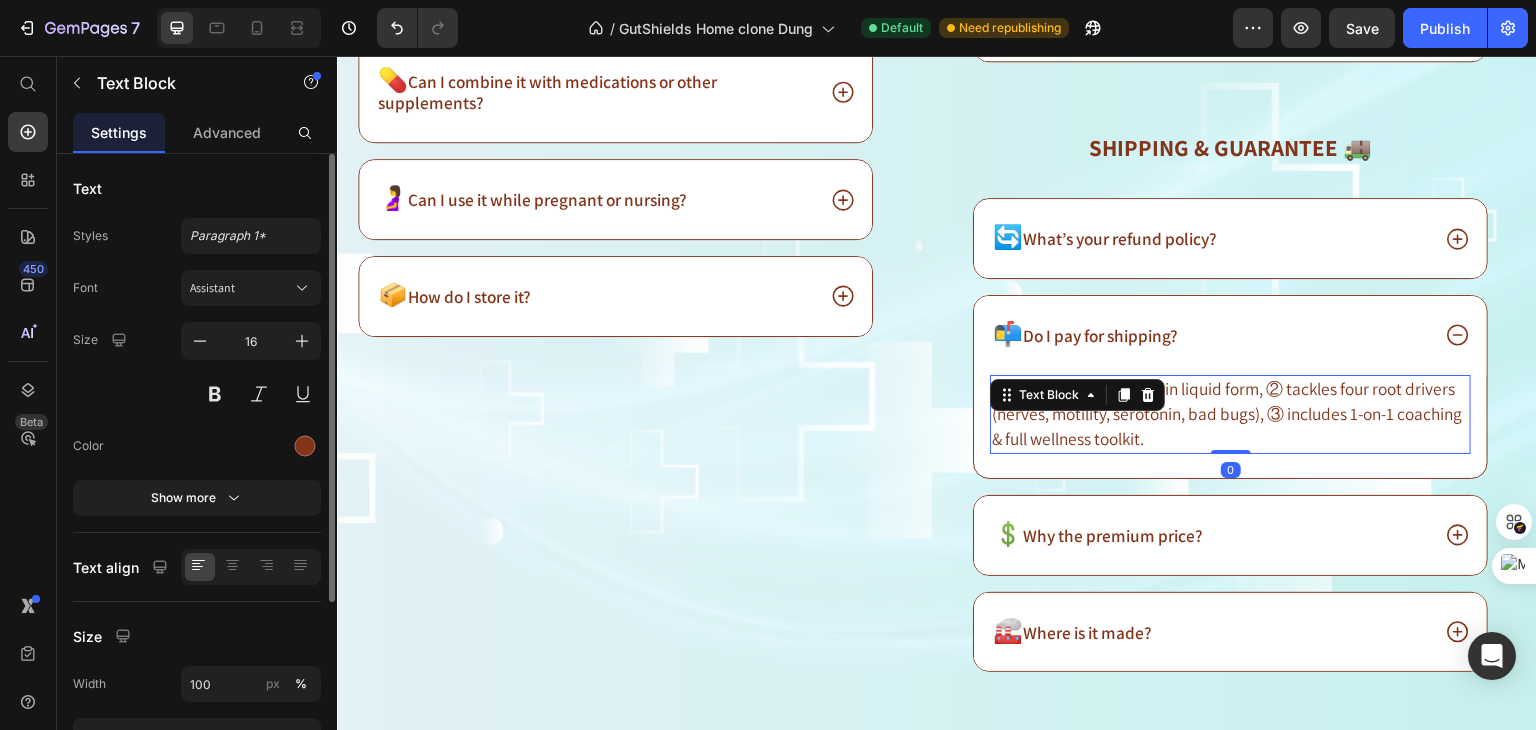click on "Text Block" at bounding box center (1049, 395) 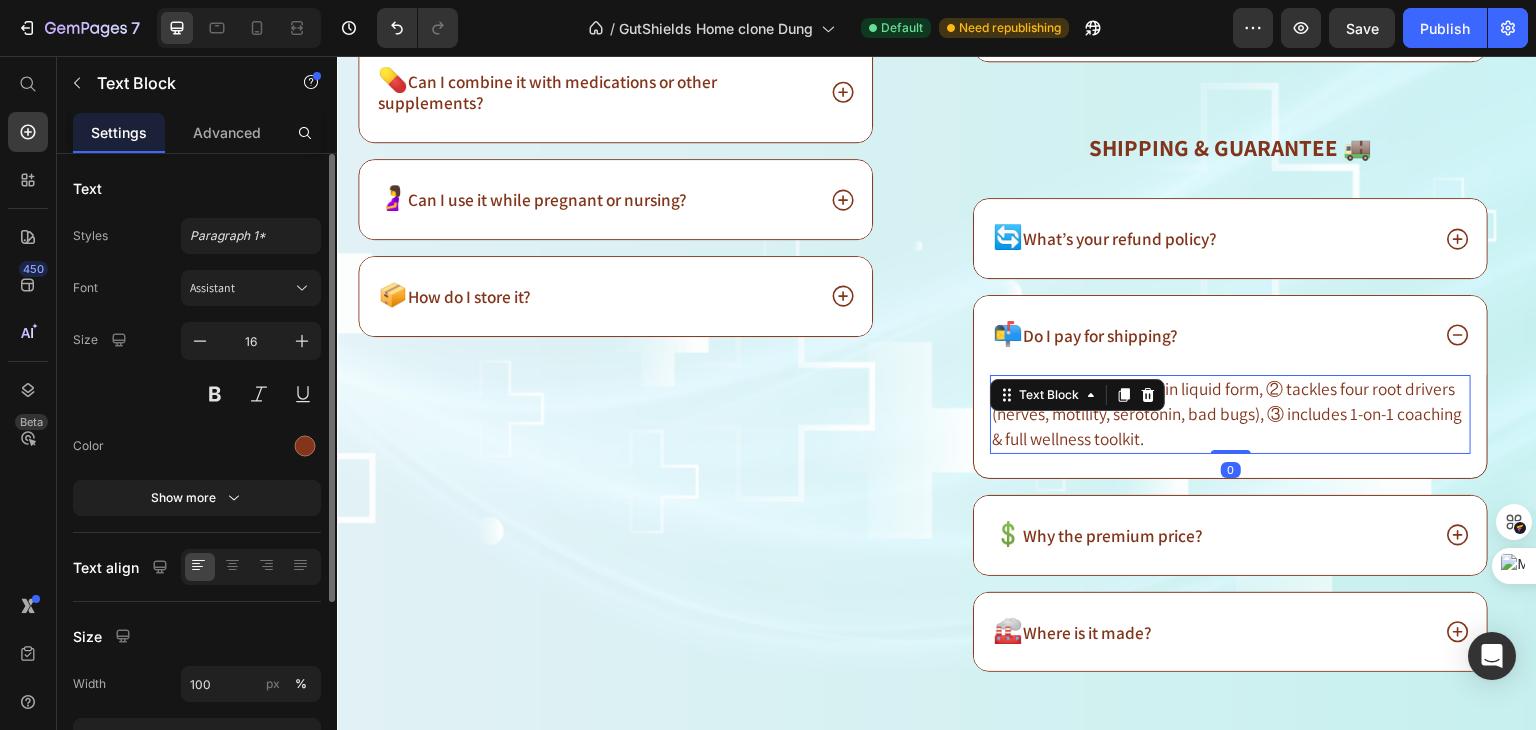 click on "① 99.9 % spore survival in liquid form, ② tackles four root drivers (nerves, motility, serotonin, bad bugs), ③ includes 1-on-1 coaching & full wellness toolkit." at bounding box center (1227, 413) 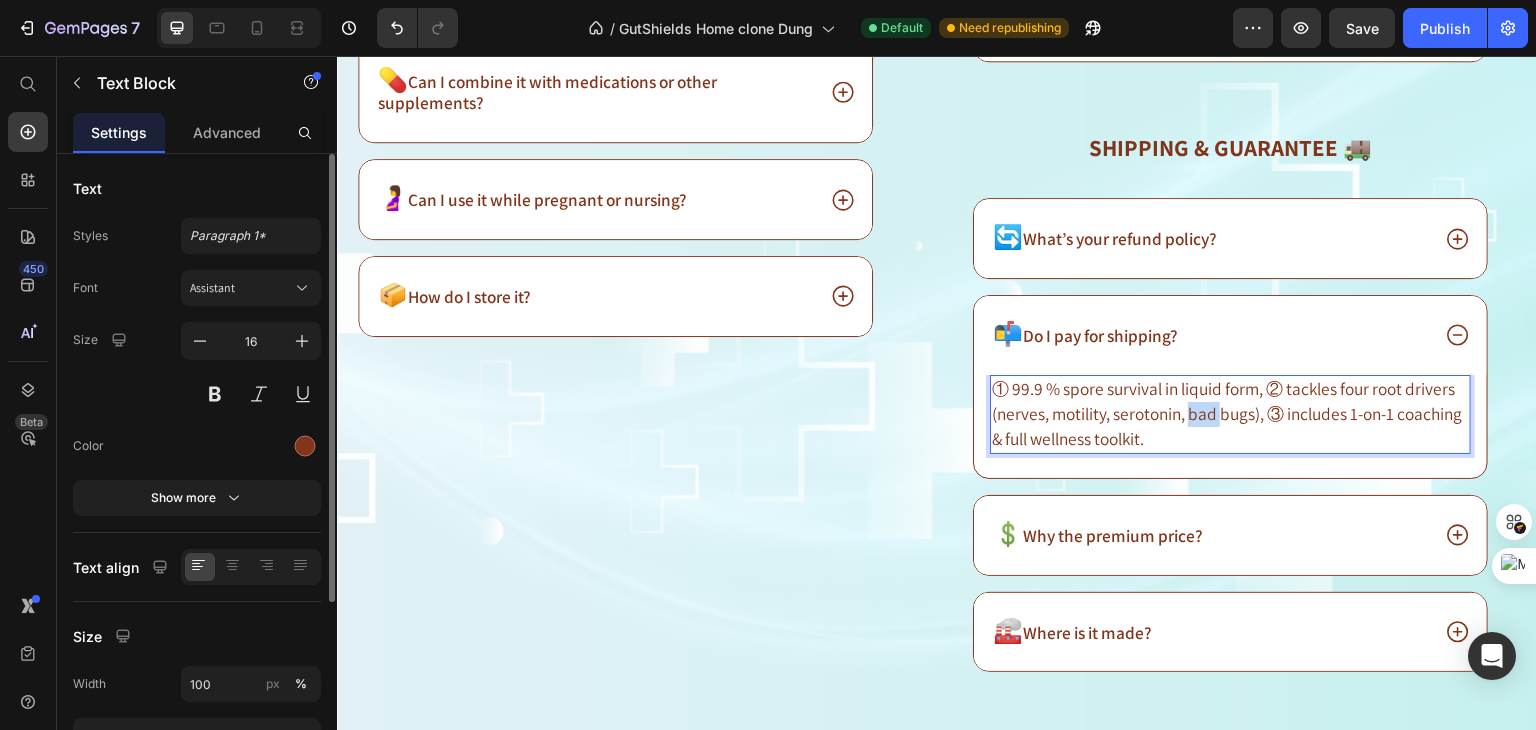 click on "① 99.9 % spore survival in liquid form, ② tackles four root drivers (nerves, motility, serotonin, bad bugs), ③ includes 1-on-1 coaching & full wellness toolkit." at bounding box center (1227, 413) 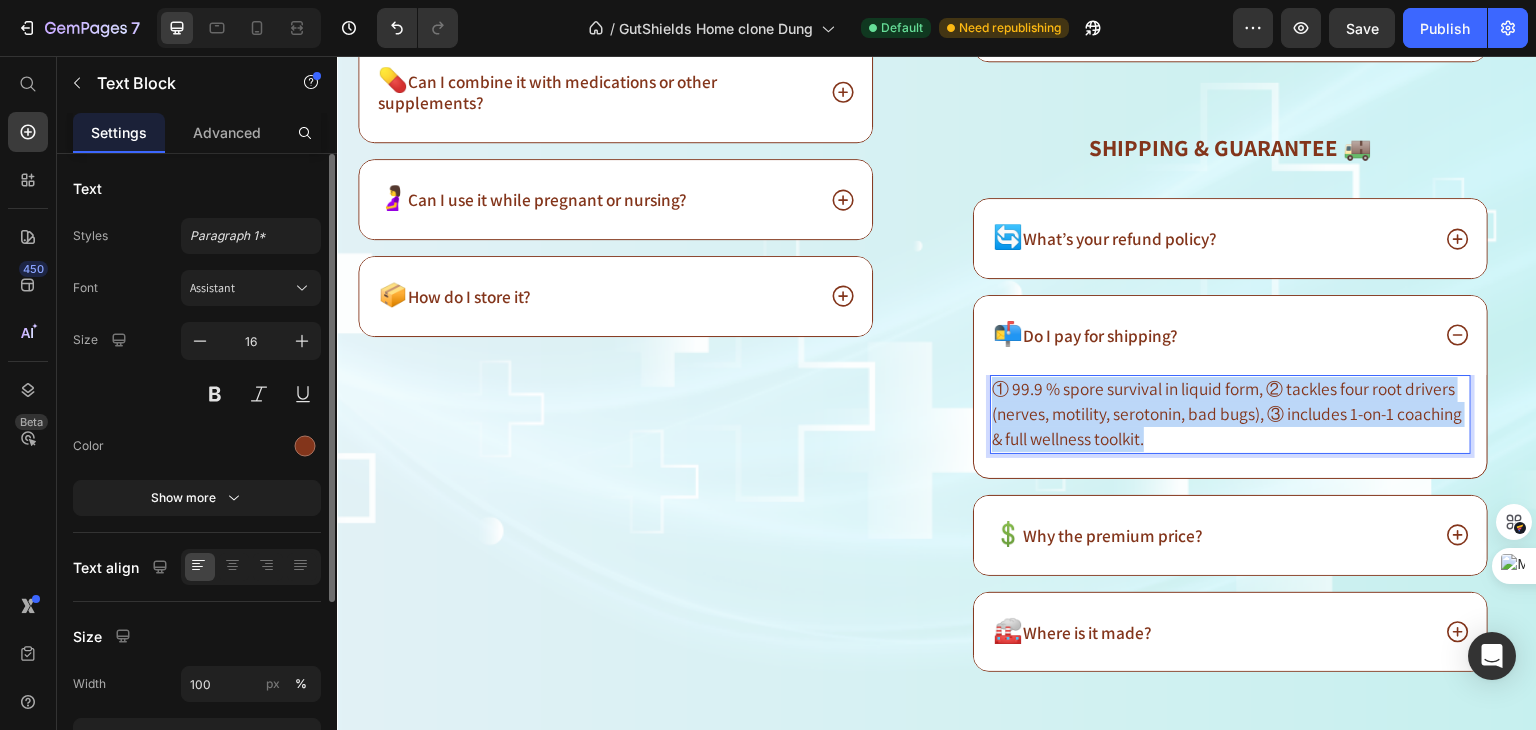 click on "① 99.9 % spore survival in liquid form, ② tackles four root drivers (nerves, motility, serotonin, bad bugs), ③ includes 1-on-1 coaching & full wellness toolkit." at bounding box center [1227, 413] 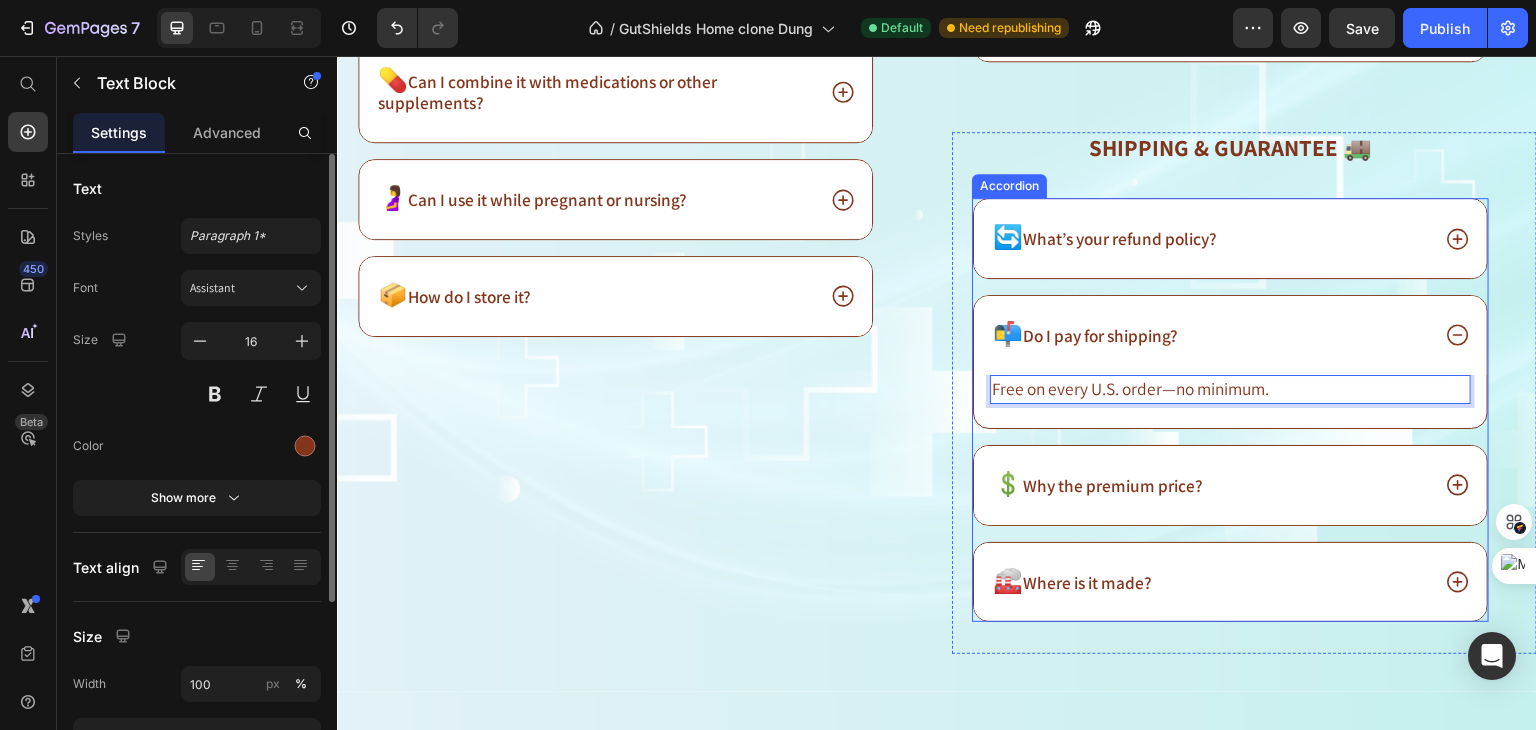click 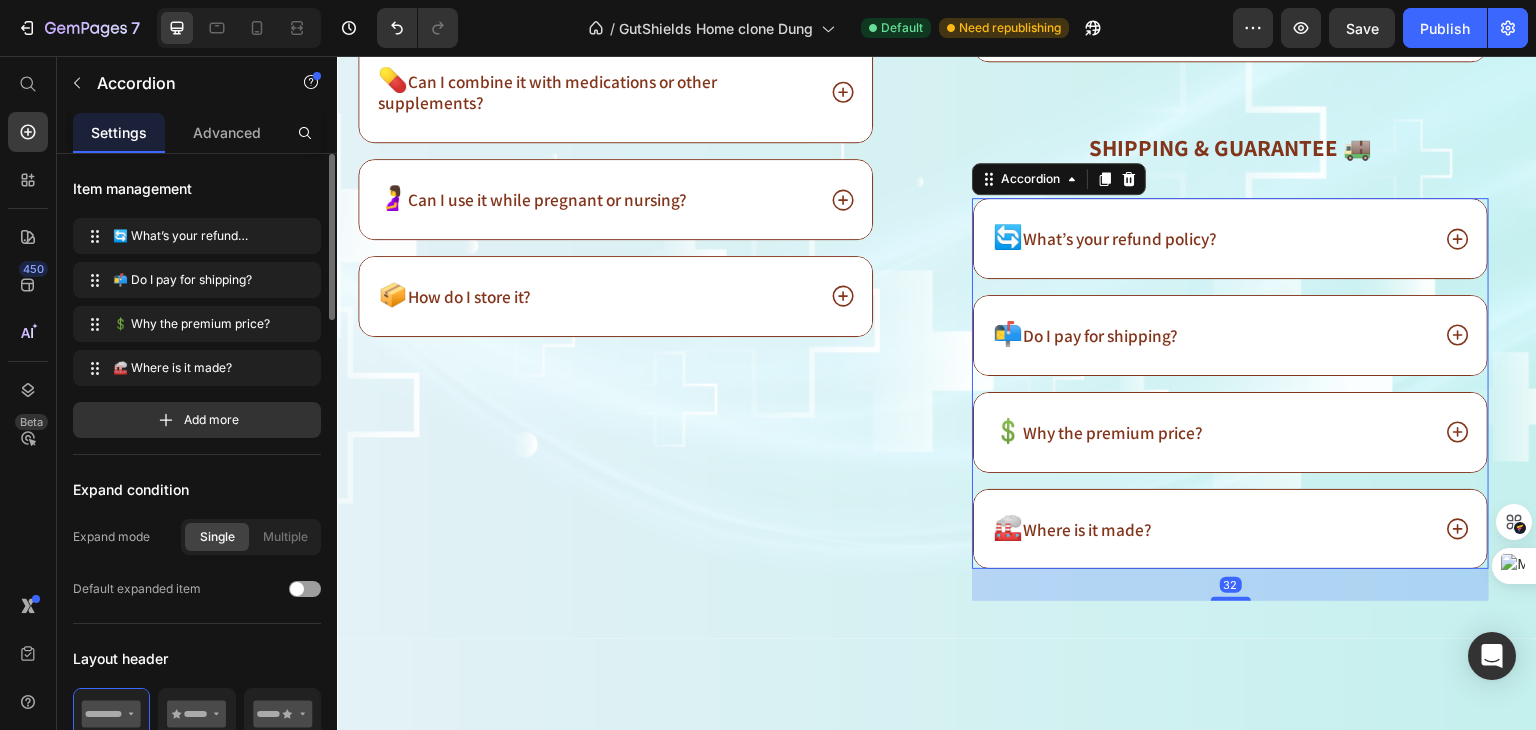 click 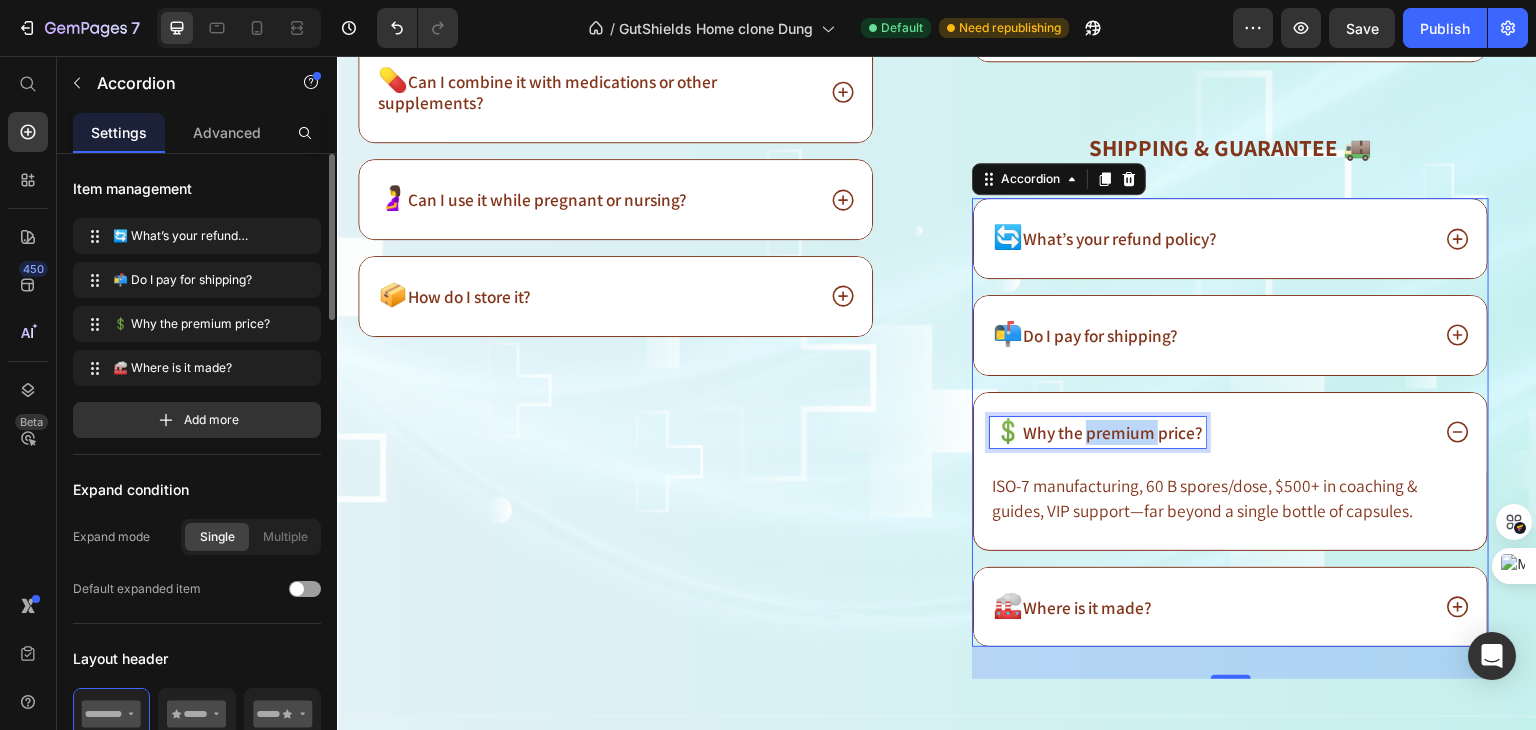 click on "Why the premium price?" at bounding box center [1113, 432] 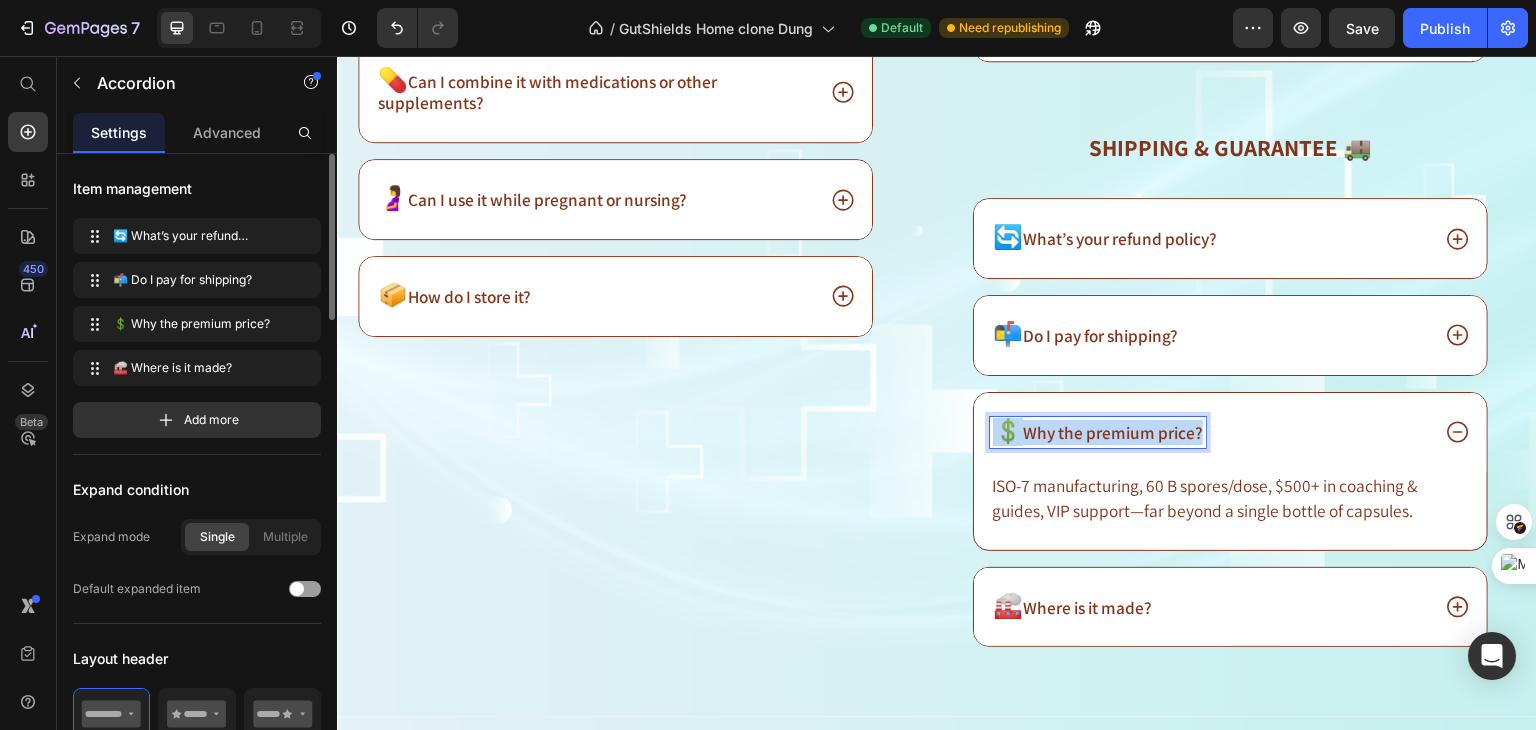 click on "Why the premium price?" at bounding box center (1113, 432) 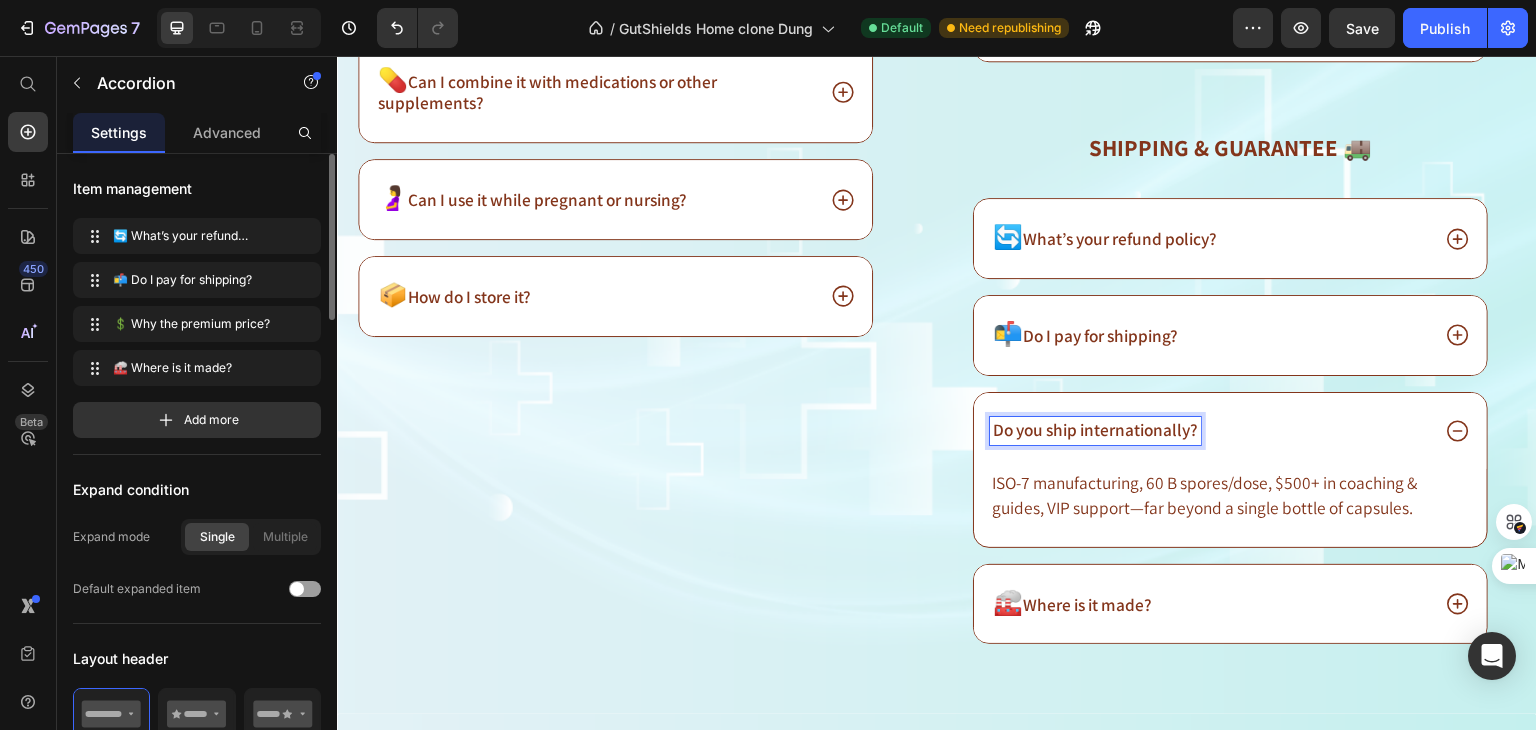 click on "ISO-7 manufacturing, 60 B spores/dose, $500+ in coaching & guides, VIP support—far beyond a single bottle of capsules." at bounding box center (1204, 495) 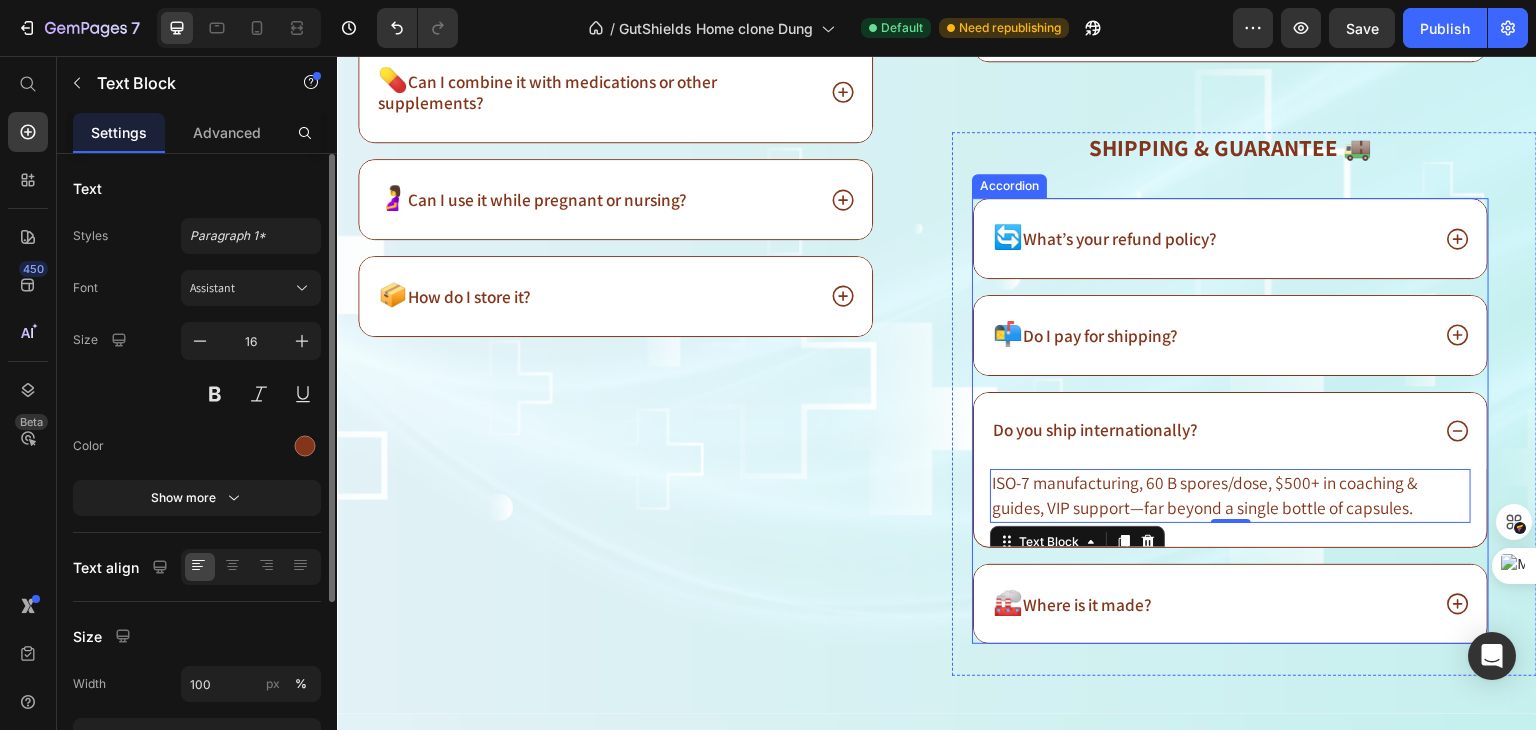 click on "Do you ship internationally?" at bounding box center (1095, 429) 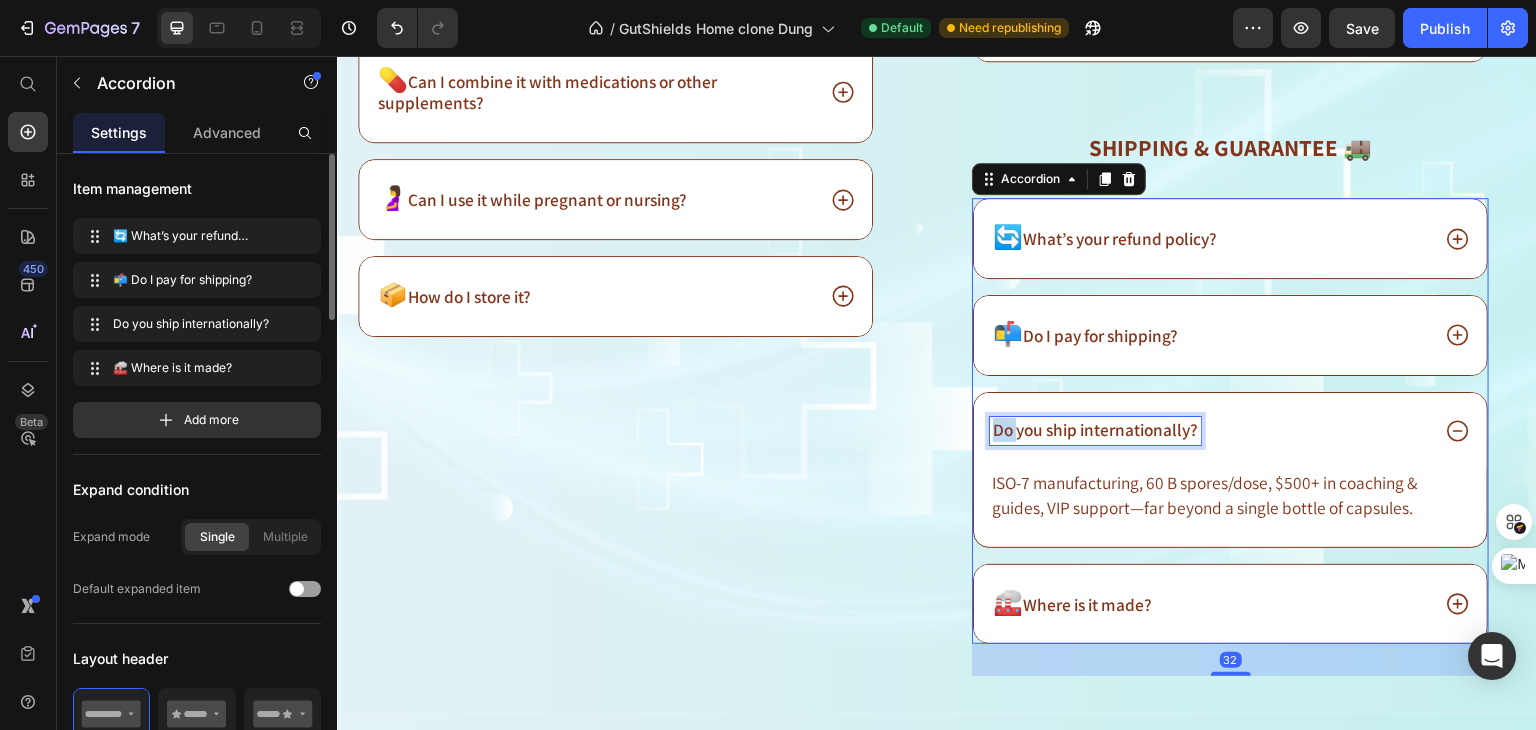 click on "Do you ship internationally?" at bounding box center [1095, 429] 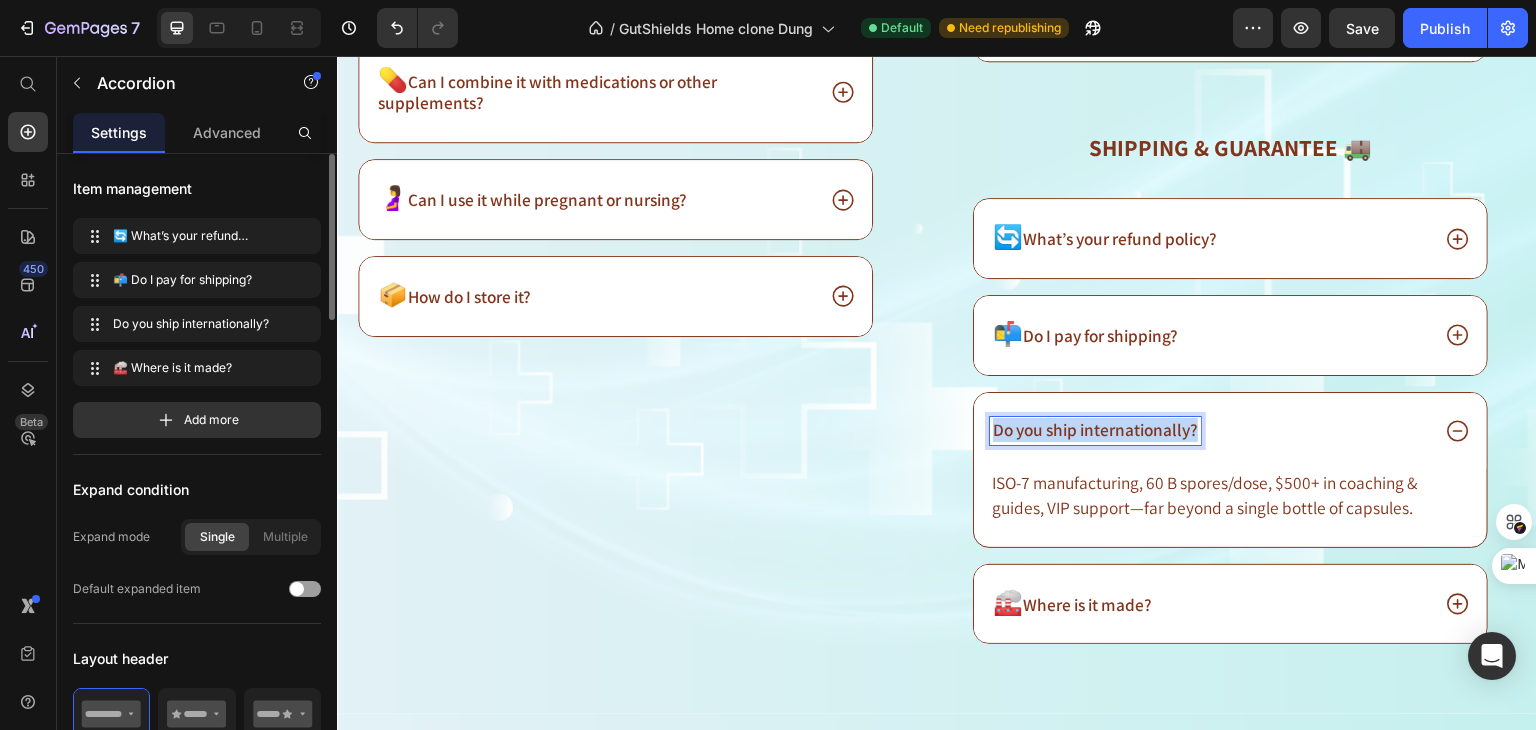 click on "Do you ship internationally?" at bounding box center (1095, 429) 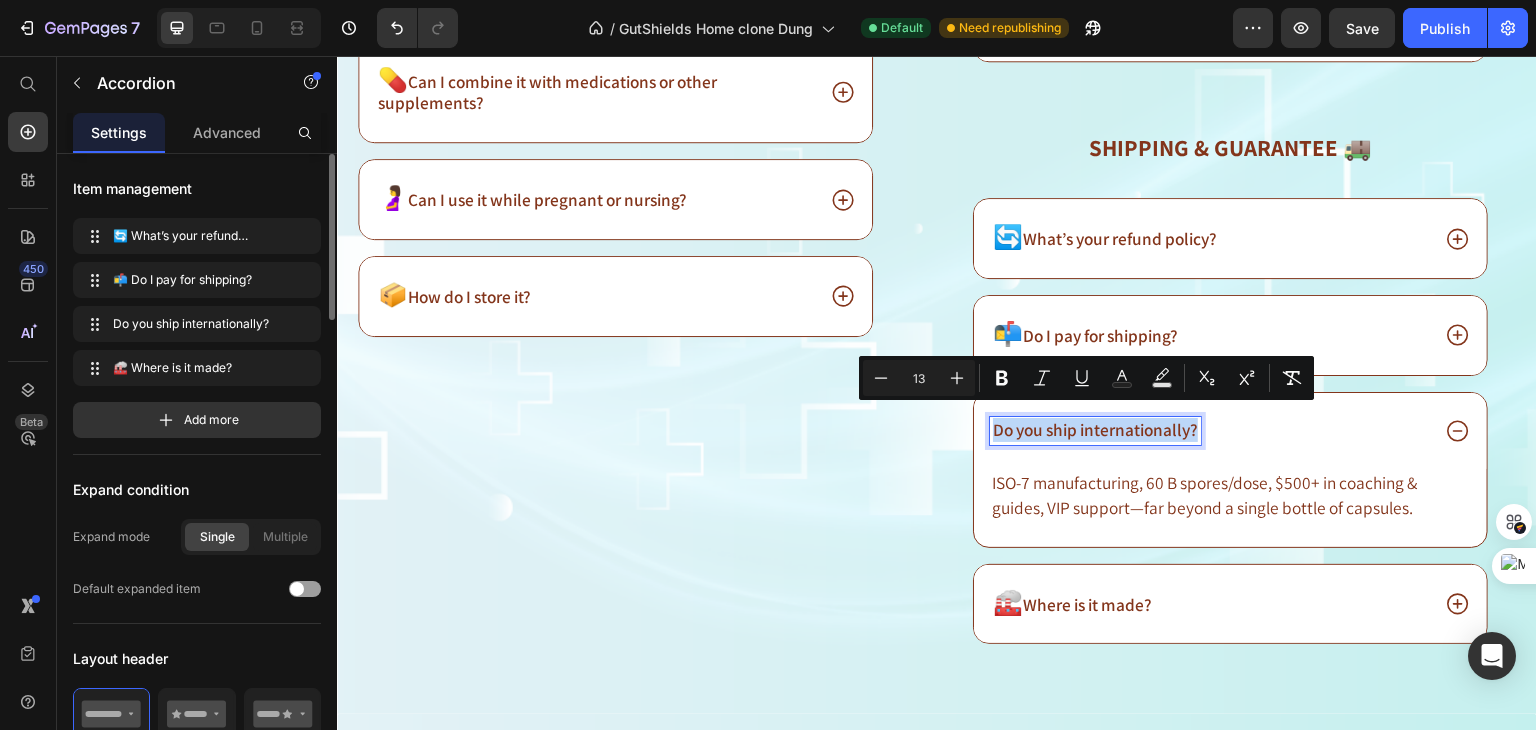 click on "Do you ship internationally?" at bounding box center (1095, 429) 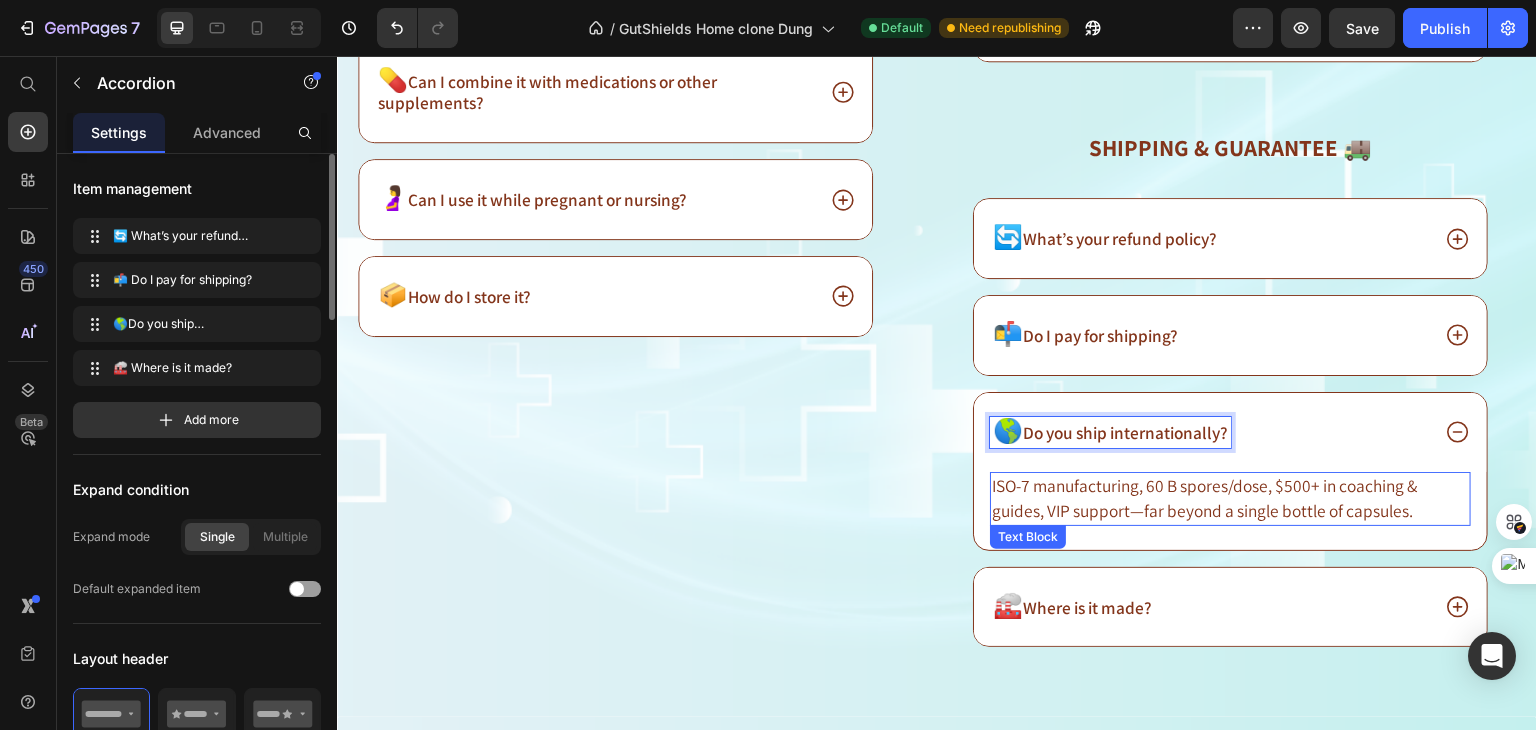 click on "ISO-7 manufacturing, 60 B spores/dose, $500+ in coaching & guides, VIP support—far beyond a single bottle of capsules." at bounding box center (1204, 498) 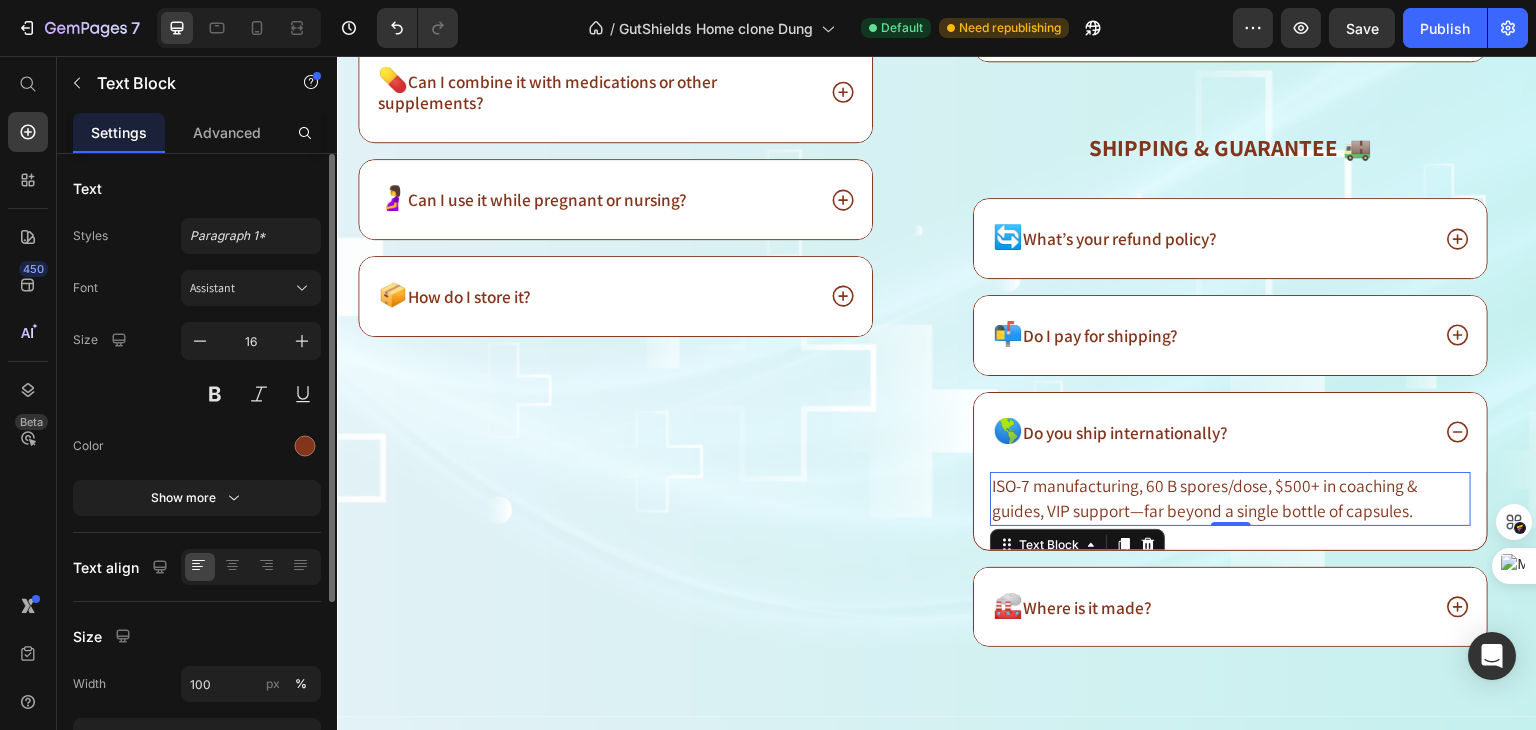 click on "ISO-7 manufacturing, 60 B spores/dose, $500+ in coaching & guides, VIP support—far beyond a single bottle of capsules." at bounding box center [1204, 498] 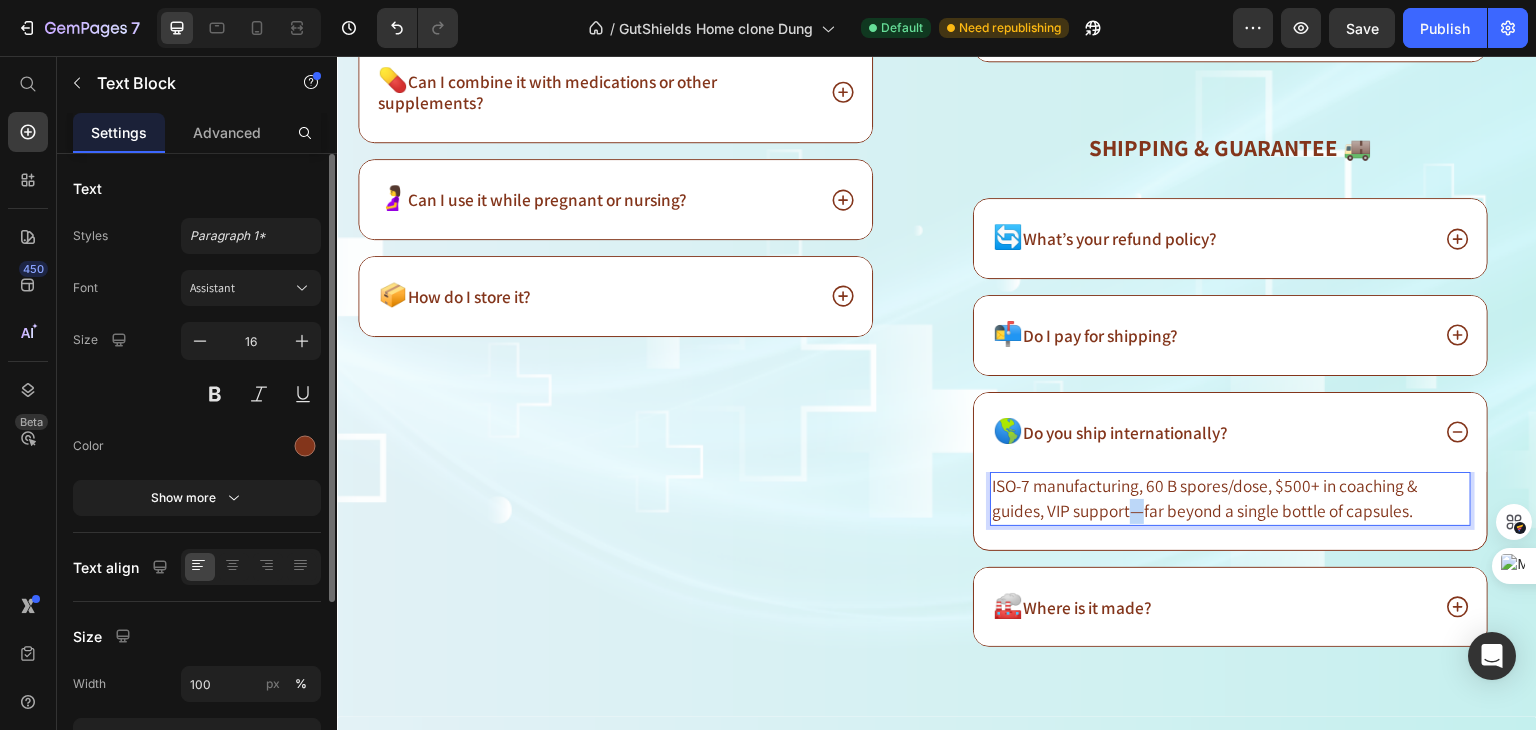 click on "ISO-7 manufacturing, 60 B spores/dose, $500+ in coaching & guides, VIP support—far beyond a single bottle of capsules." at bounding box center [1204, 498] 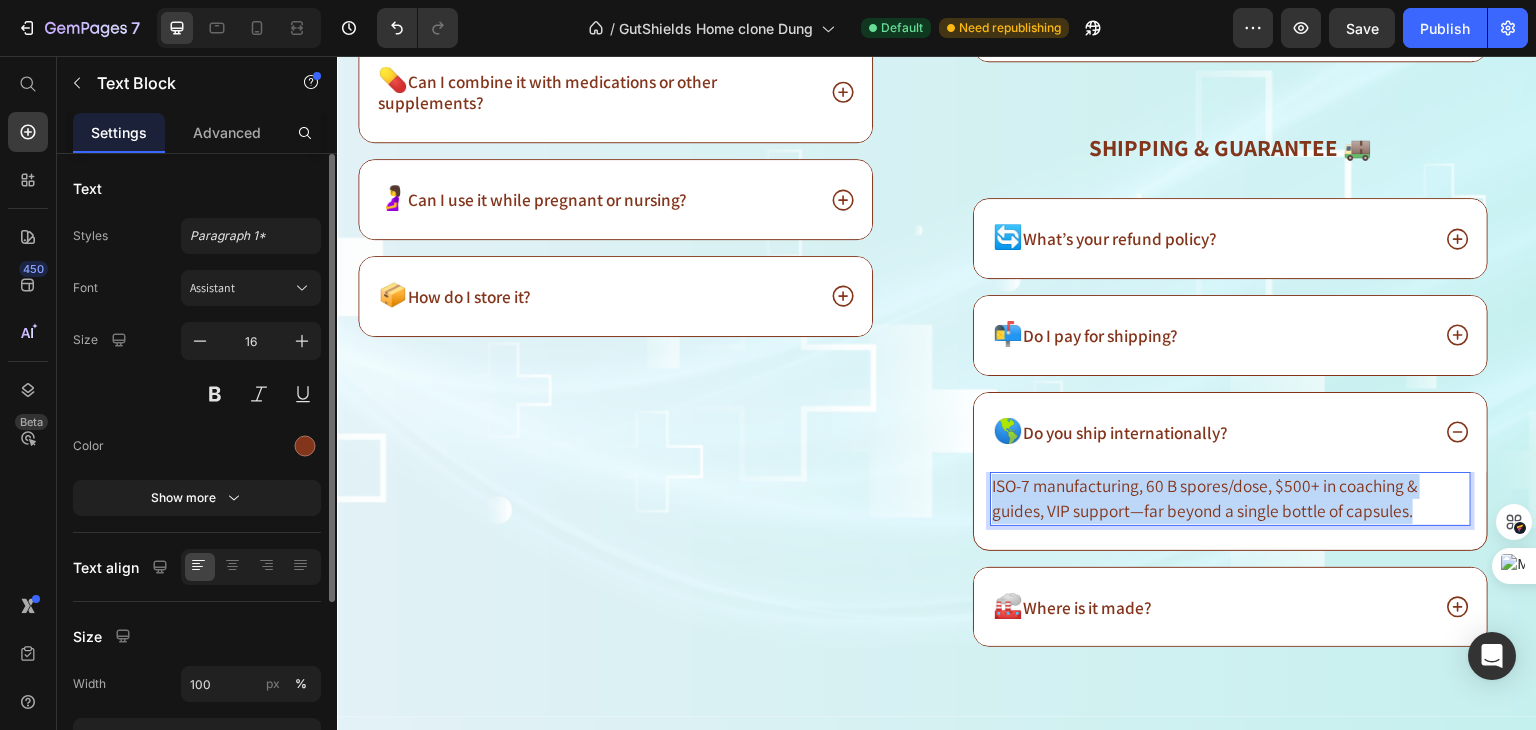 click on "ISO-7 manufacturing, 60 B spores/dose, $500+ in coaching & guides, VIP support—far beyond a single bottle of capsules." at bounding box center (1204, 498) 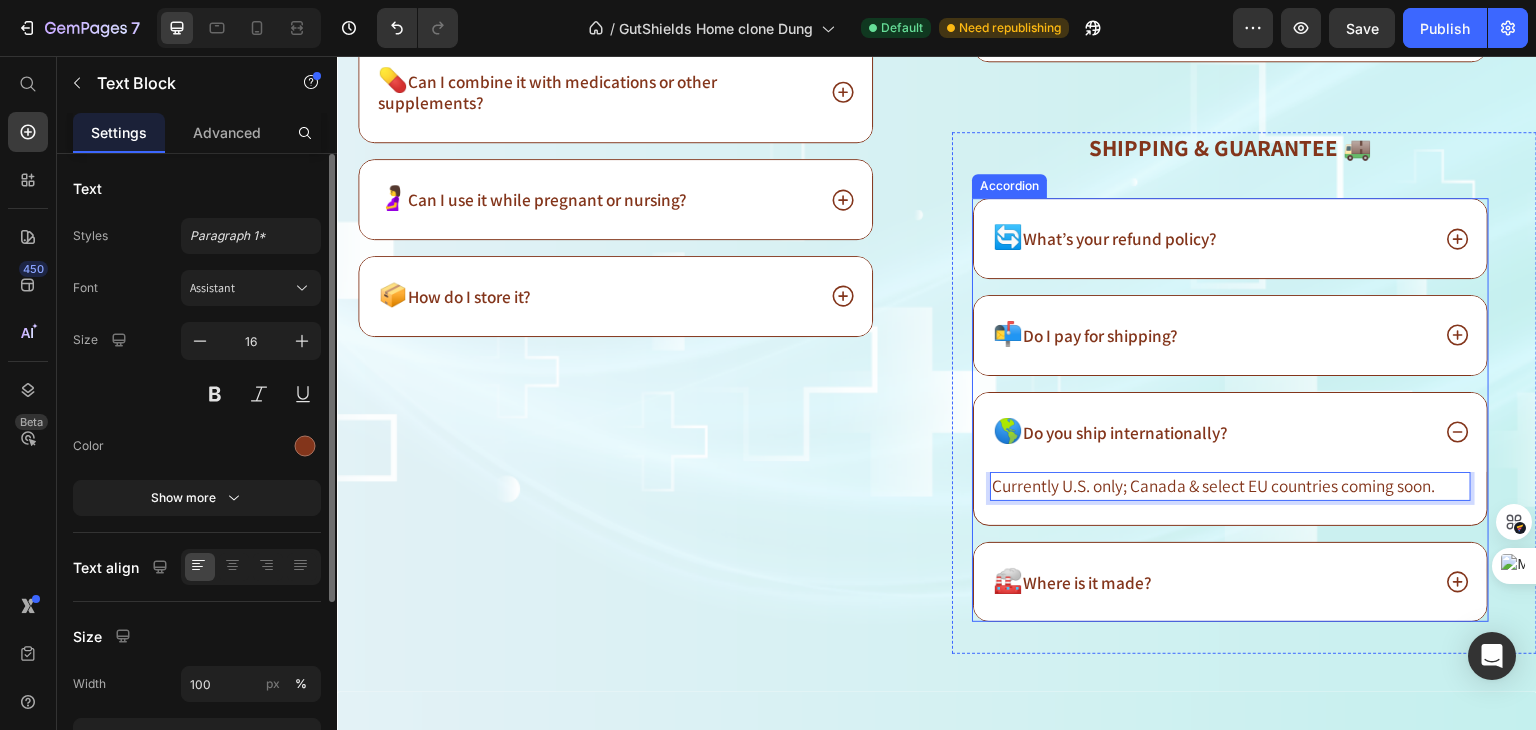 click on "Where is it made?" at bounding box center (1087, 582) 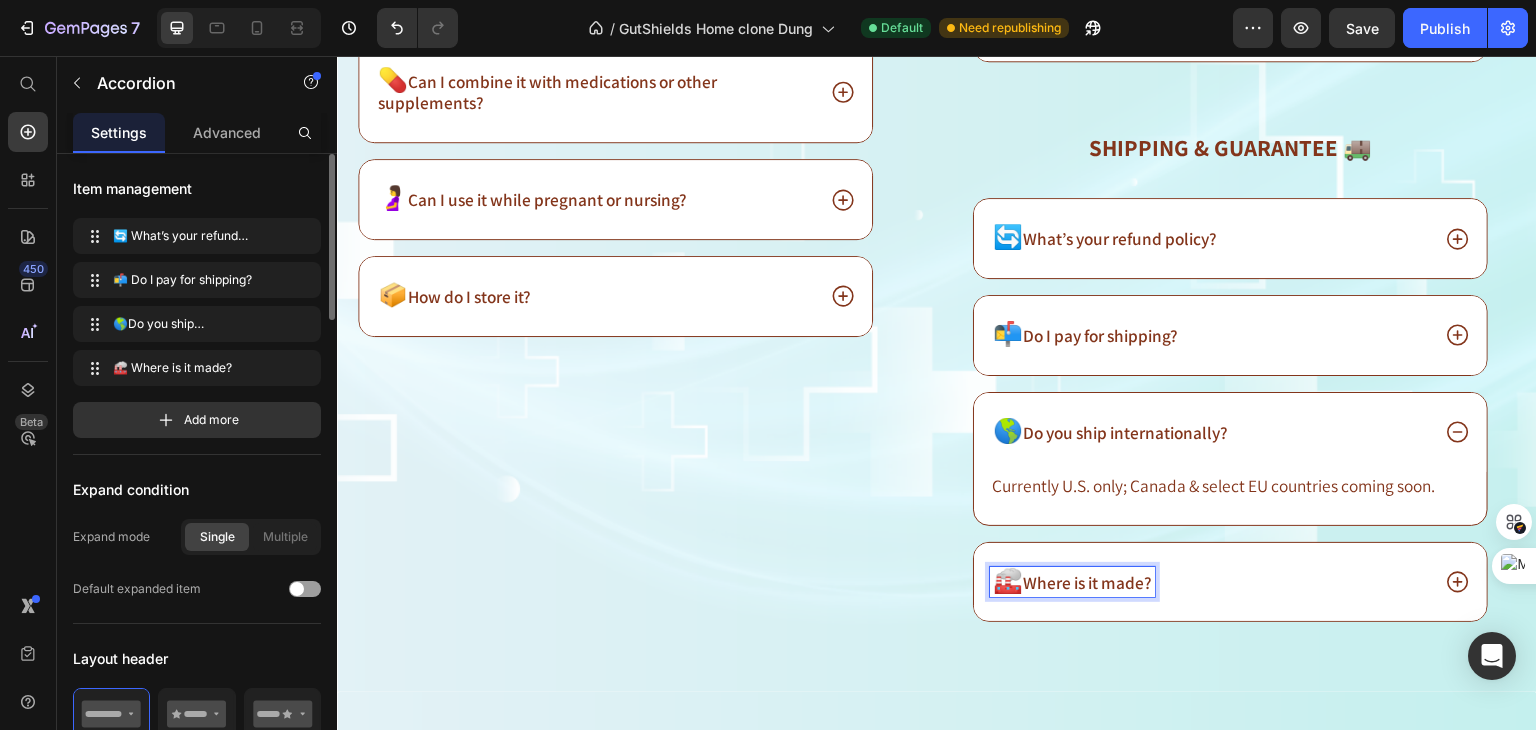 click on "Where is it made?" at bounding box center (1087, 582) 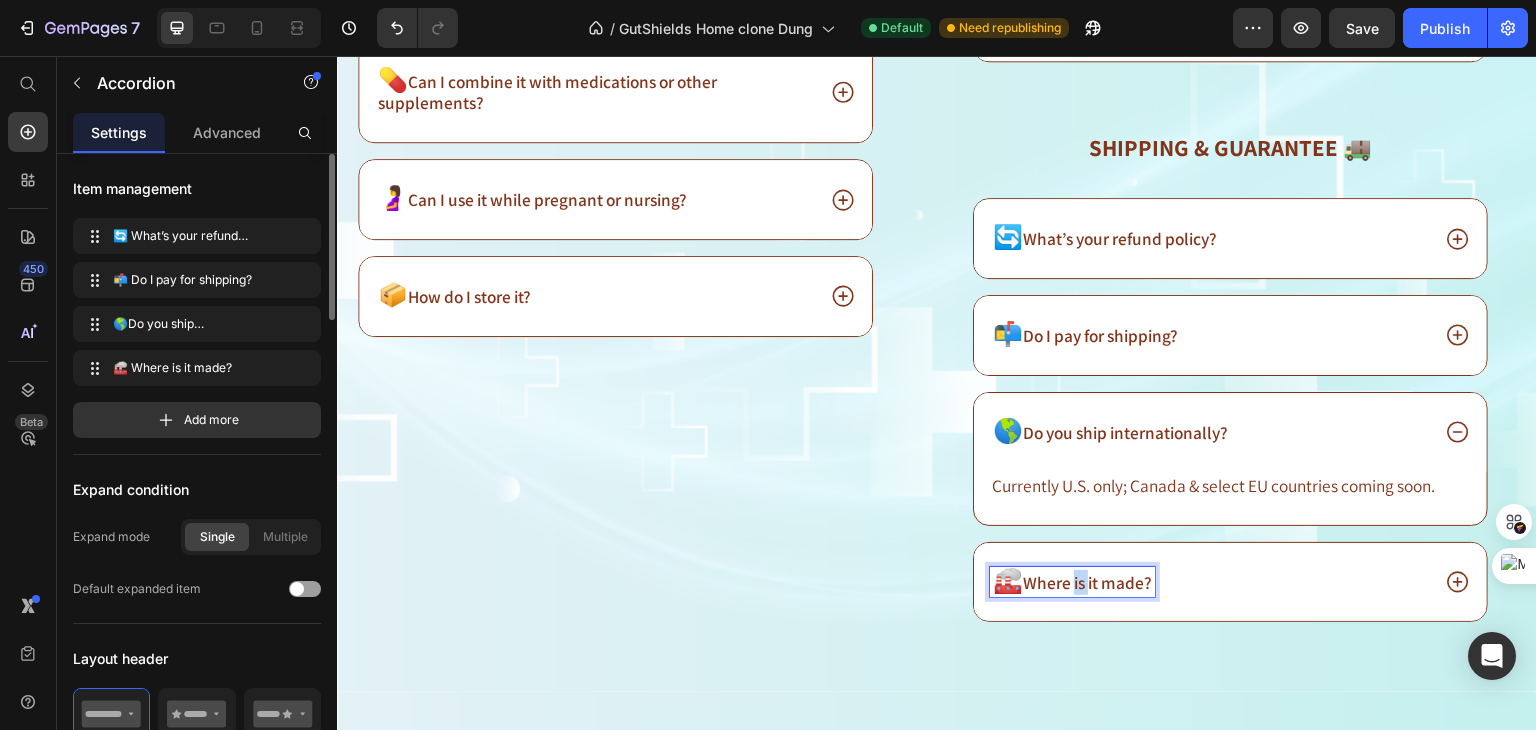click on "Where is it made?" at bounding box center [1087, 582] 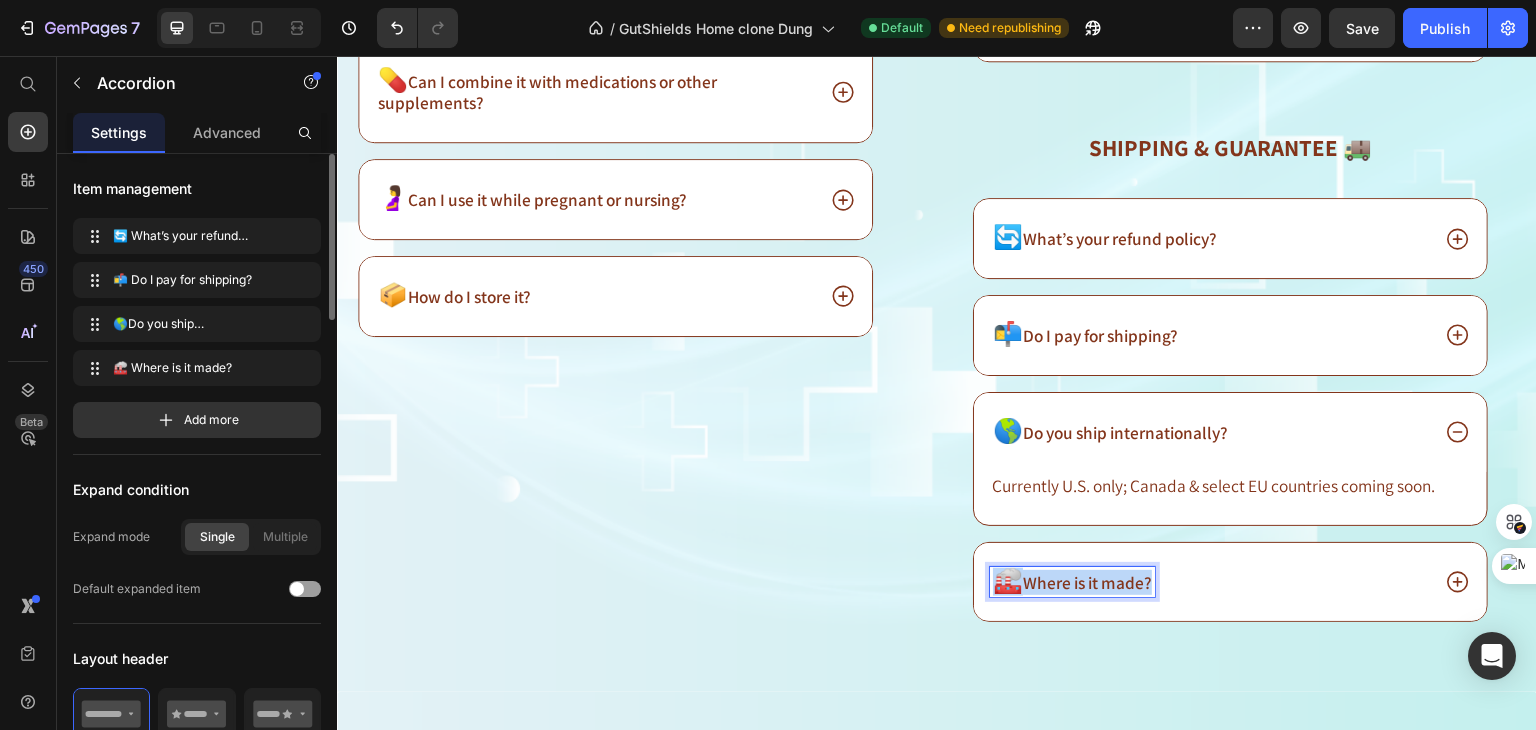 click on "Where is it made?" at bounding box center [1087, 582] 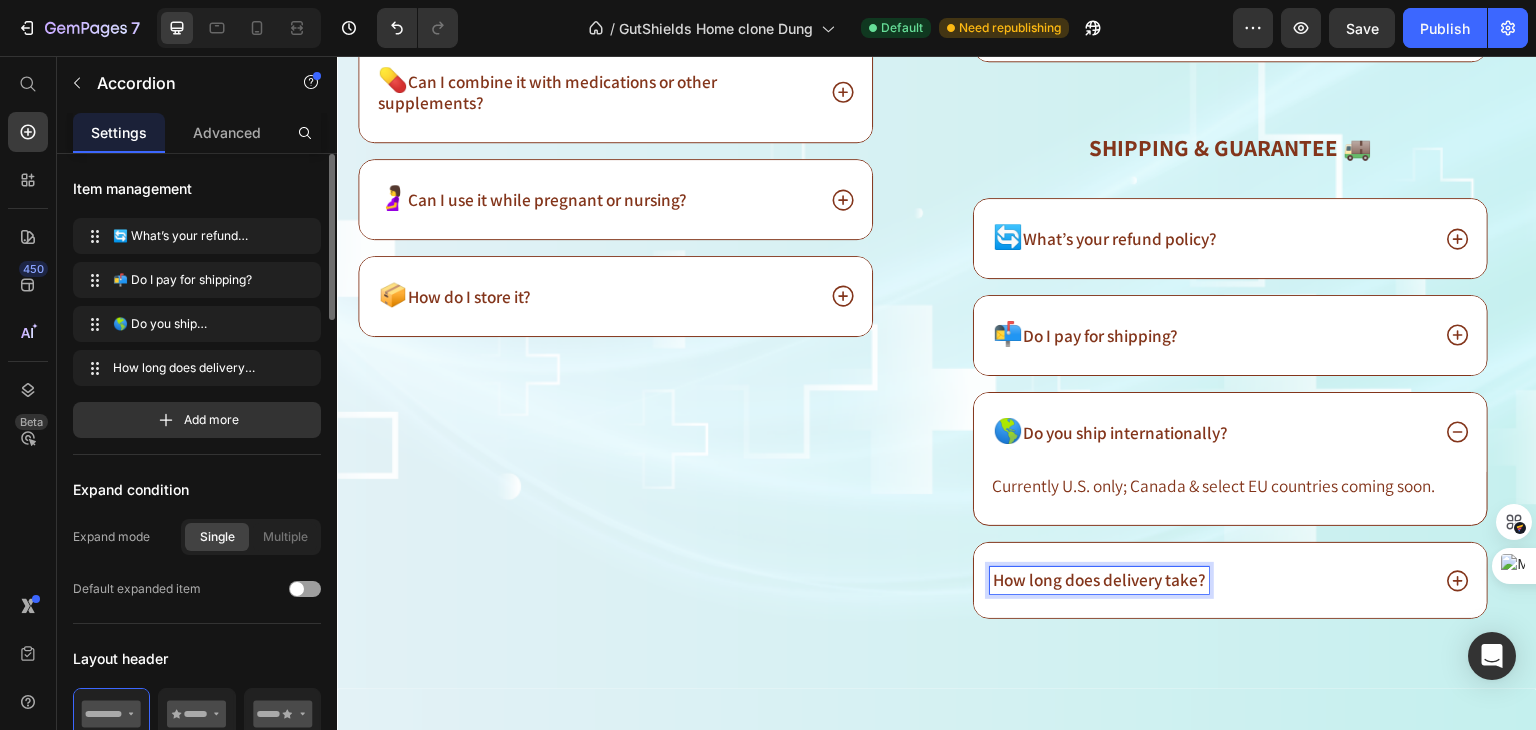 click on "How long does delivery take?" at bounding box center [1099, 581] 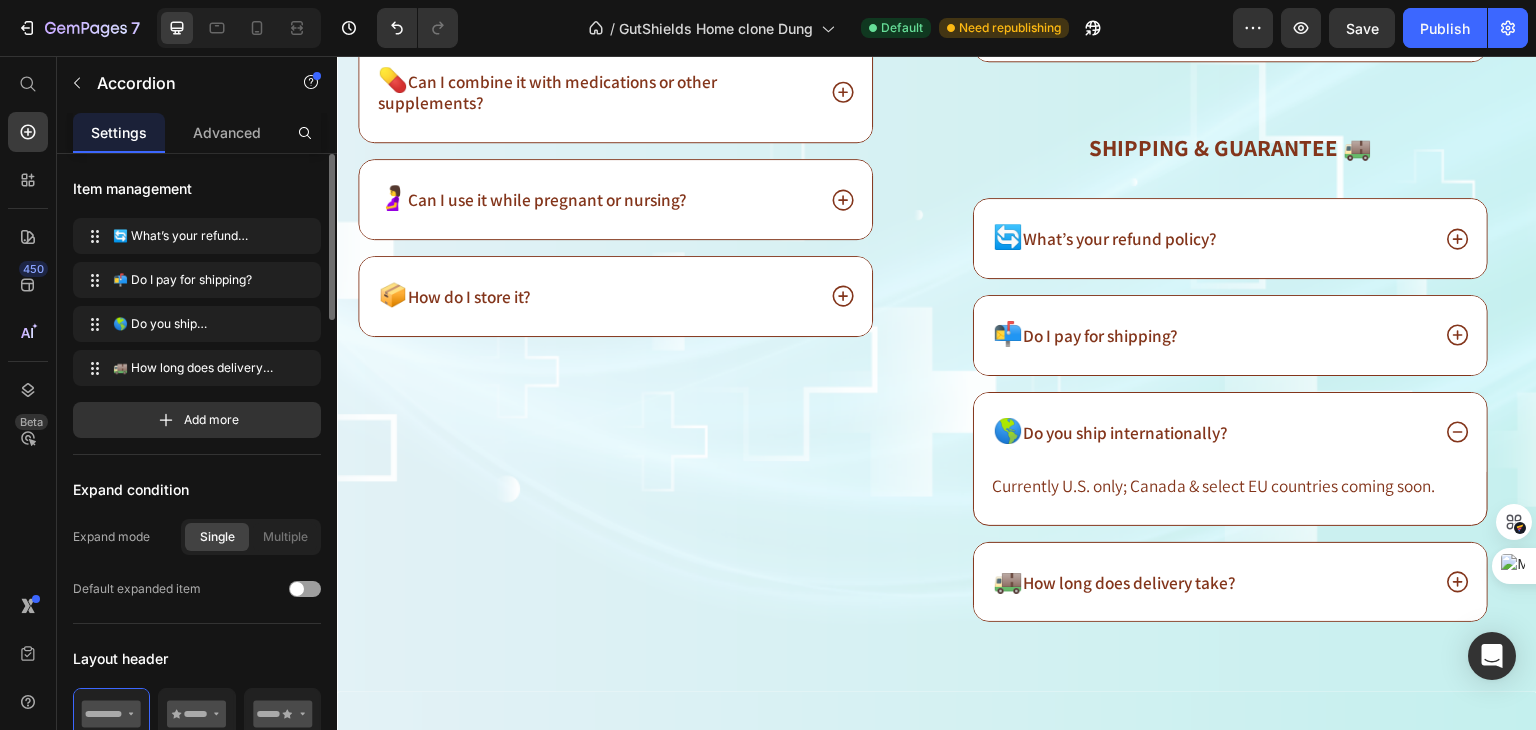 click 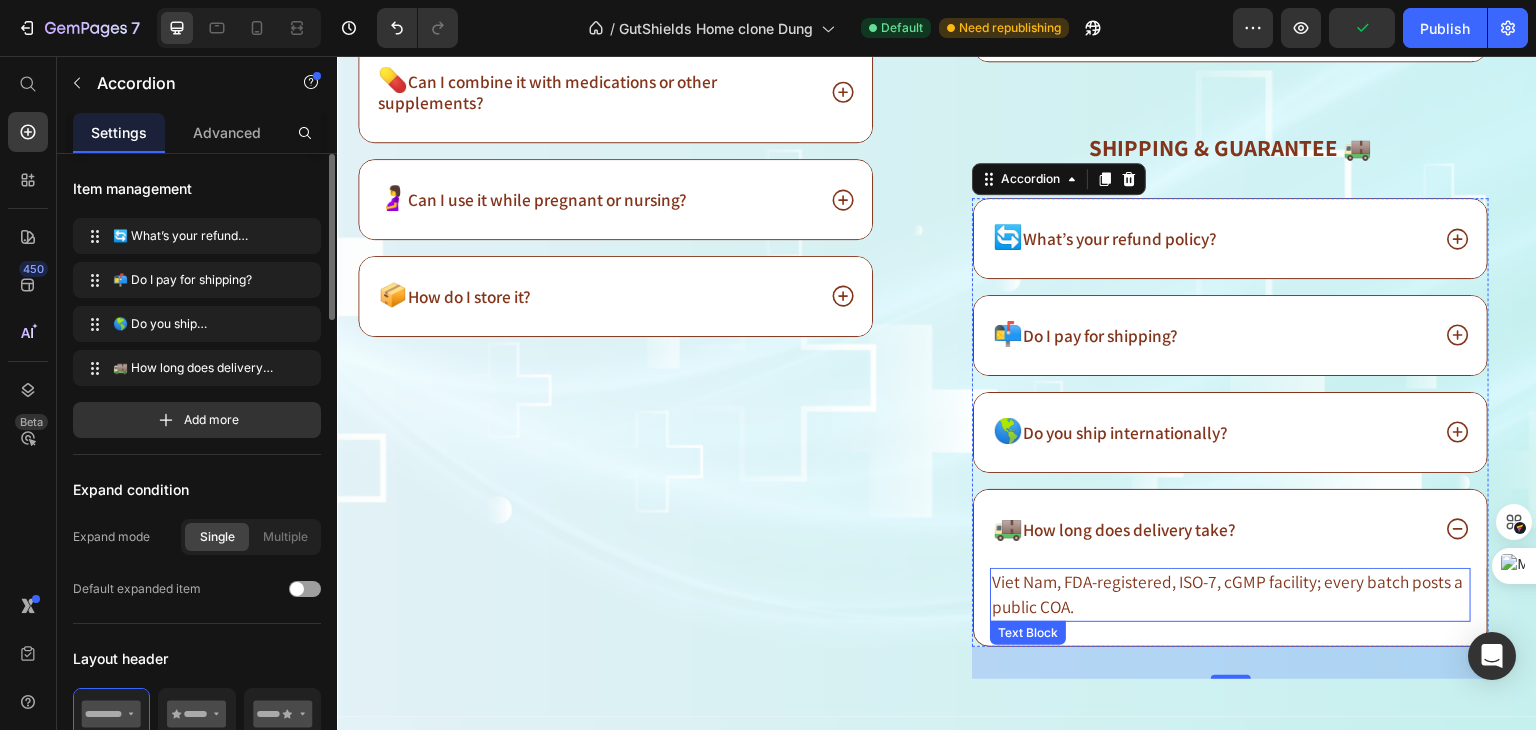 click on "Viet Nam, FDA-registered, ISO-7, cGMP facility; every batch posts a public COA." at bounding box center [1227, 594] 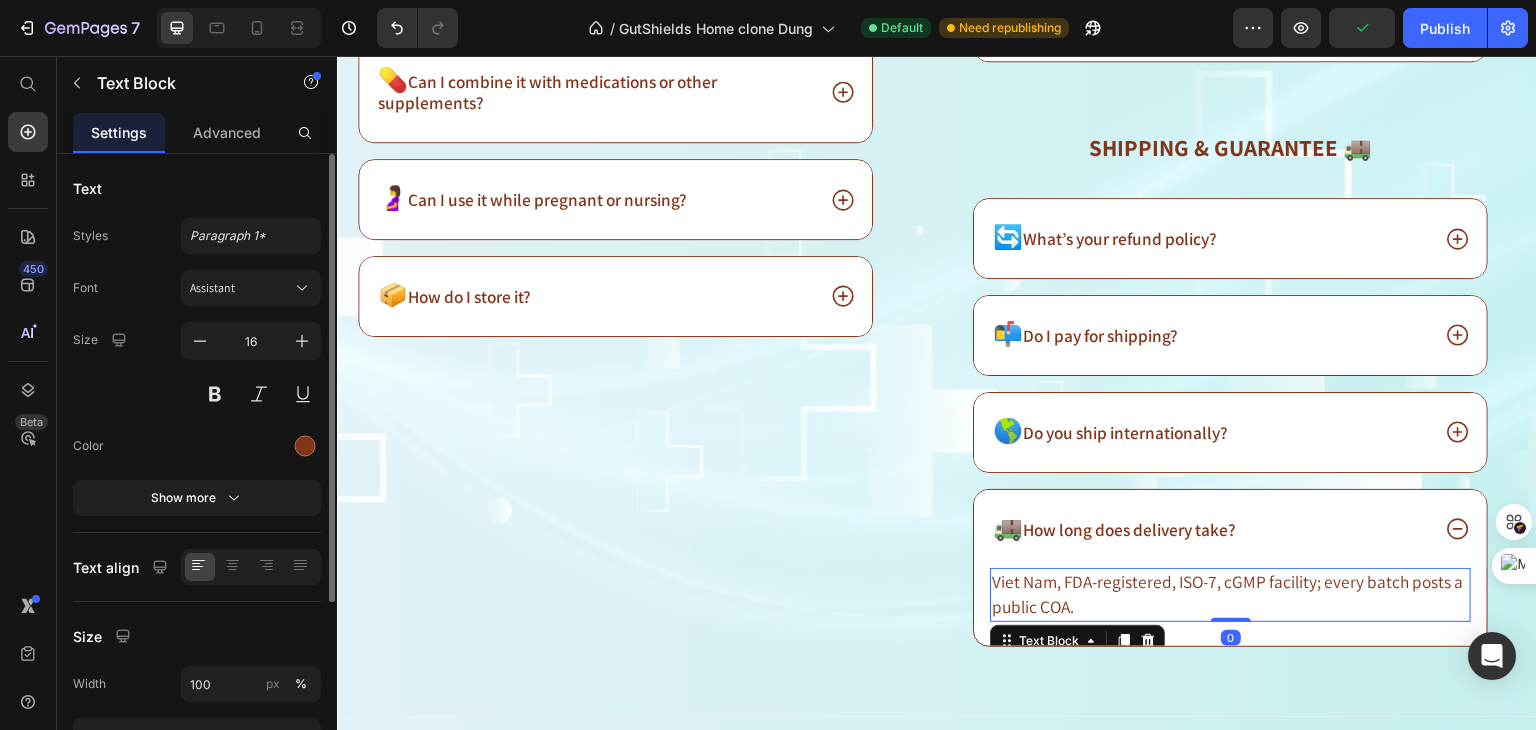 click on "Viet Nam, FDA-registered, ISO-7, cGMP facility; every batch posts a public COA." at bounding box center (1227, 594) 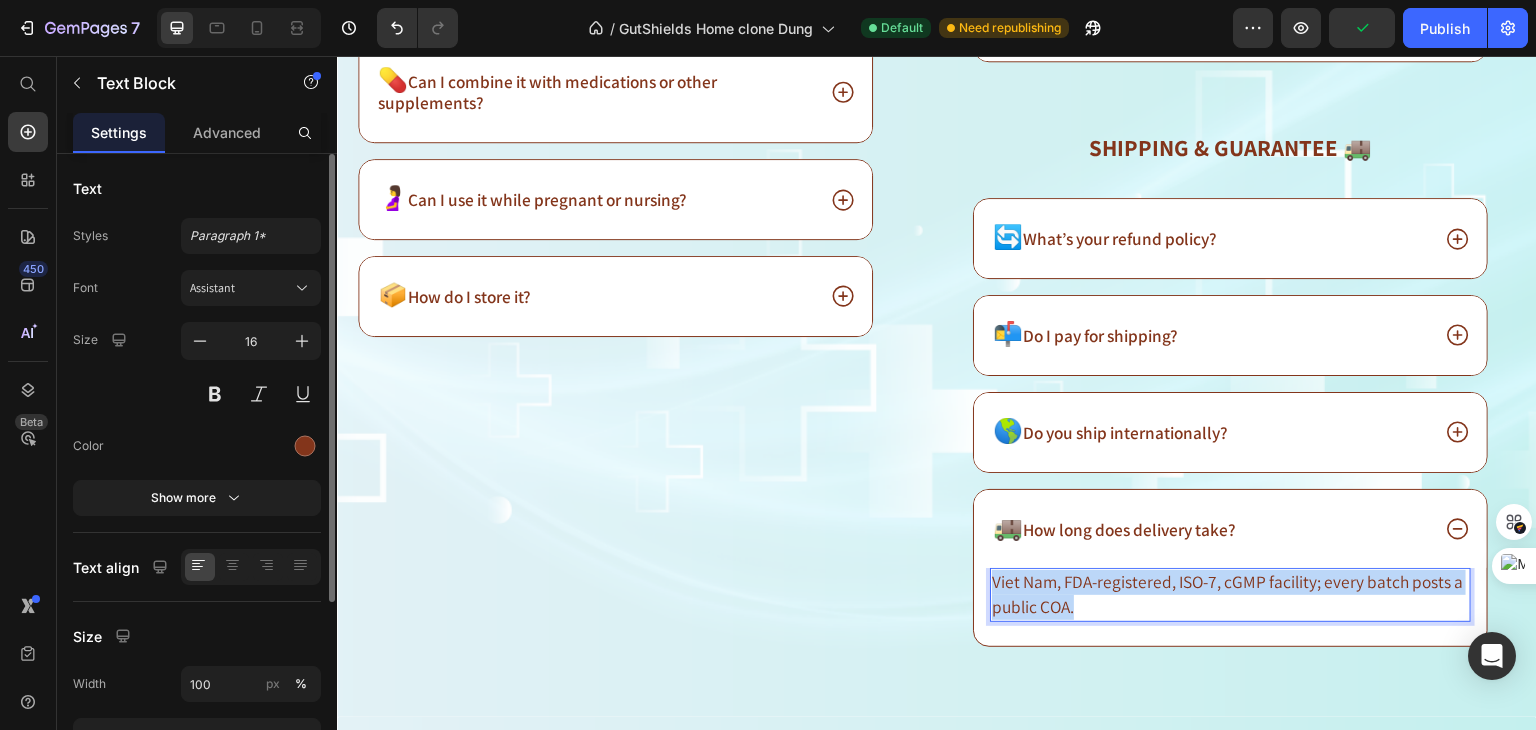 click on "Viet Nam, FDA-registered, ISO-7, cGMP facility; every batch posts a public COA." at bounding box center [1227, 594] 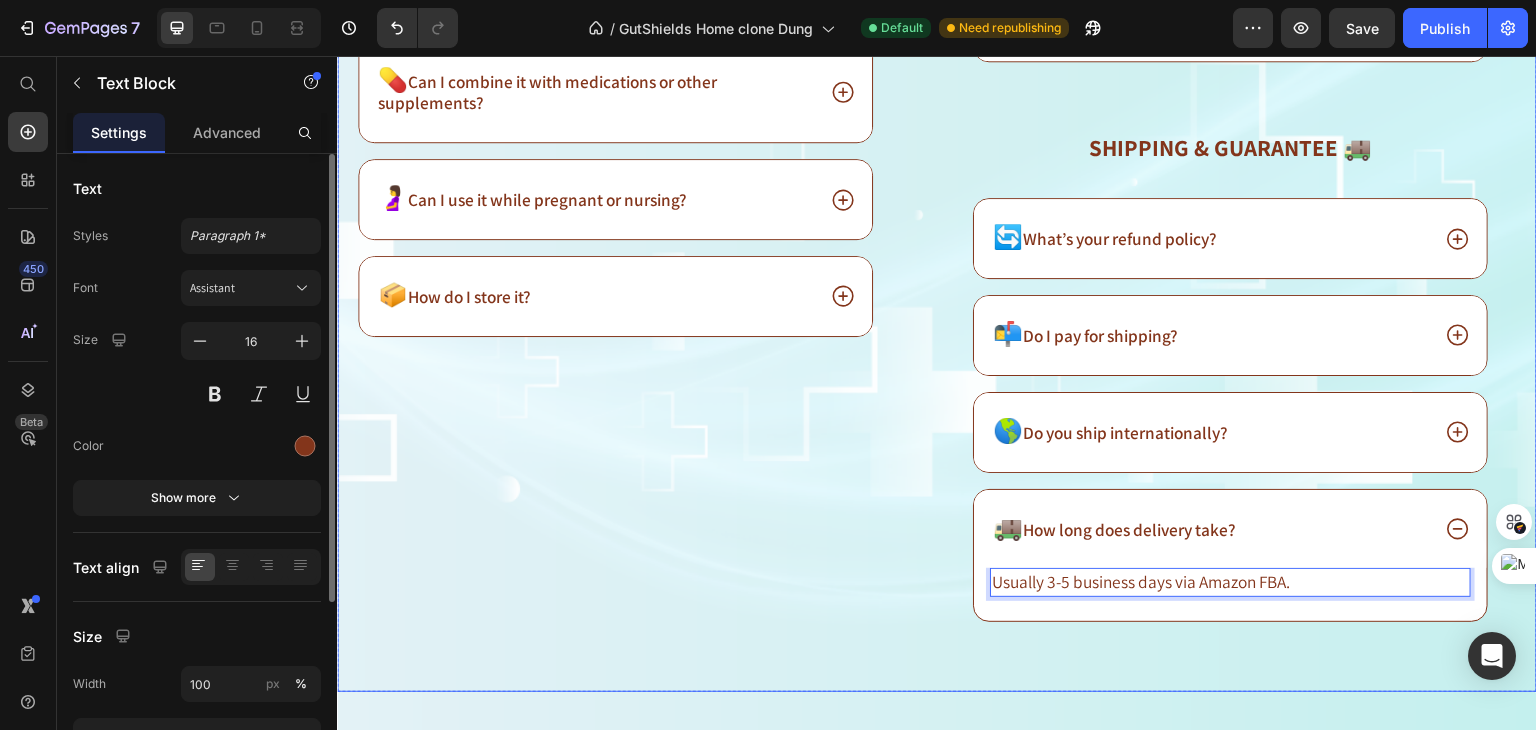 click on "⁠⁠⁠⁠⁠⁠⁠ Results & How to Use ⚡️ Heading
⏳  How fast will I feel a difference and what’s the dose?
🔄  Is long-term use safe?
🕒  When should I take it?
🥗  Will it fit a low-FODMAP or other diet?
💊  Can I combine it with medications or other supplements?
🤰  Can I use it while pregnant or nursing?
📦  How do I store it? Accordion Row" at bounding box center [629, 148] 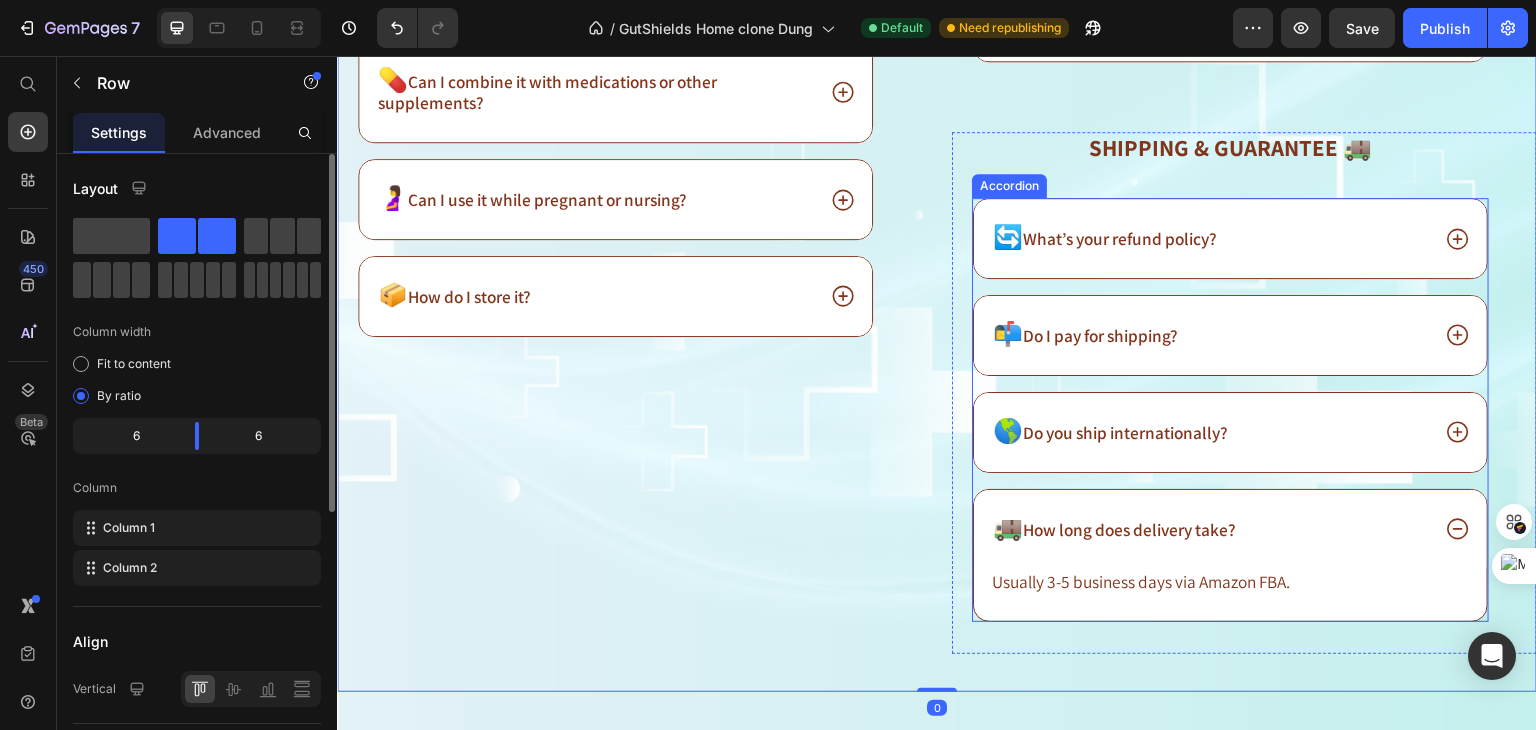 click 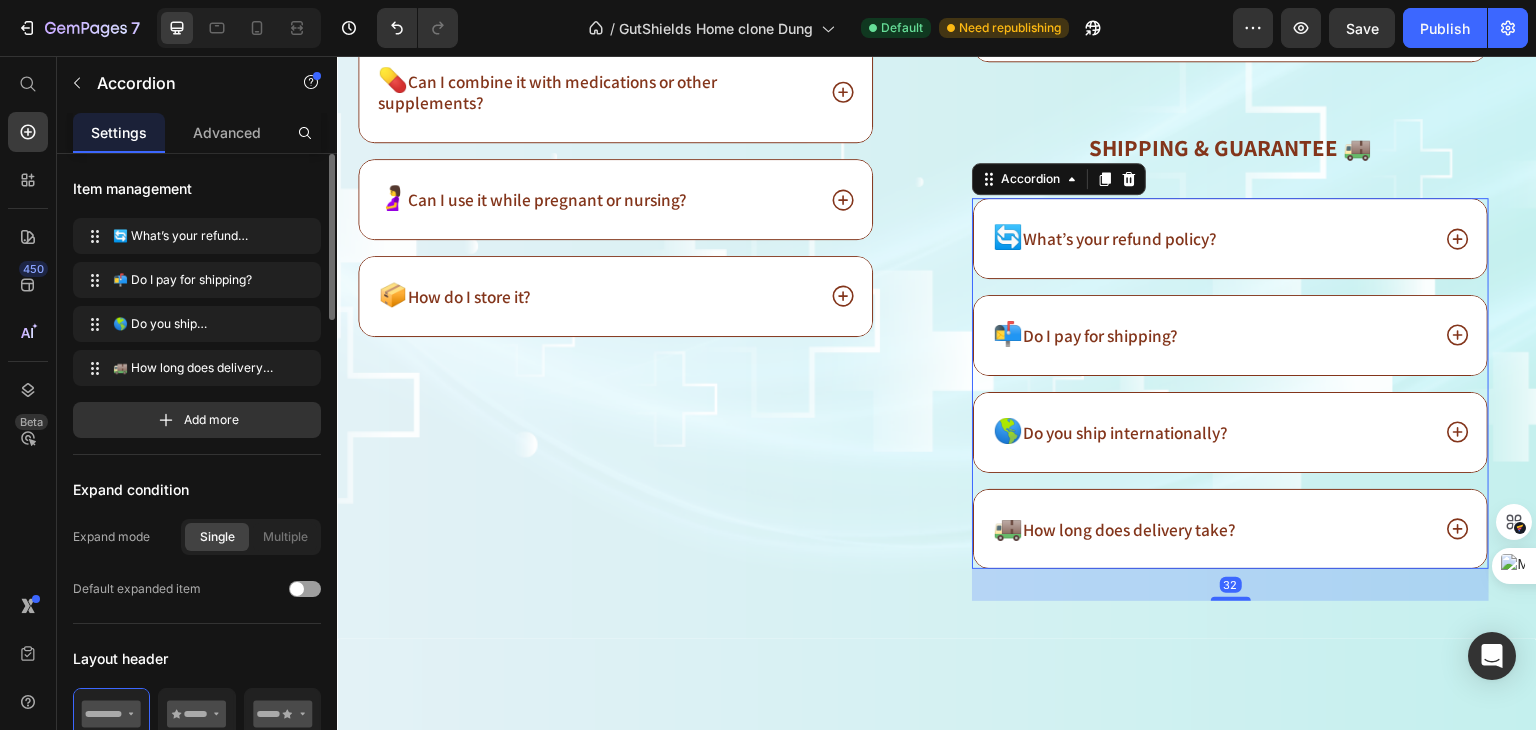 click on "🚚  How long does delivery take?" at bounding box center (1230, 529) 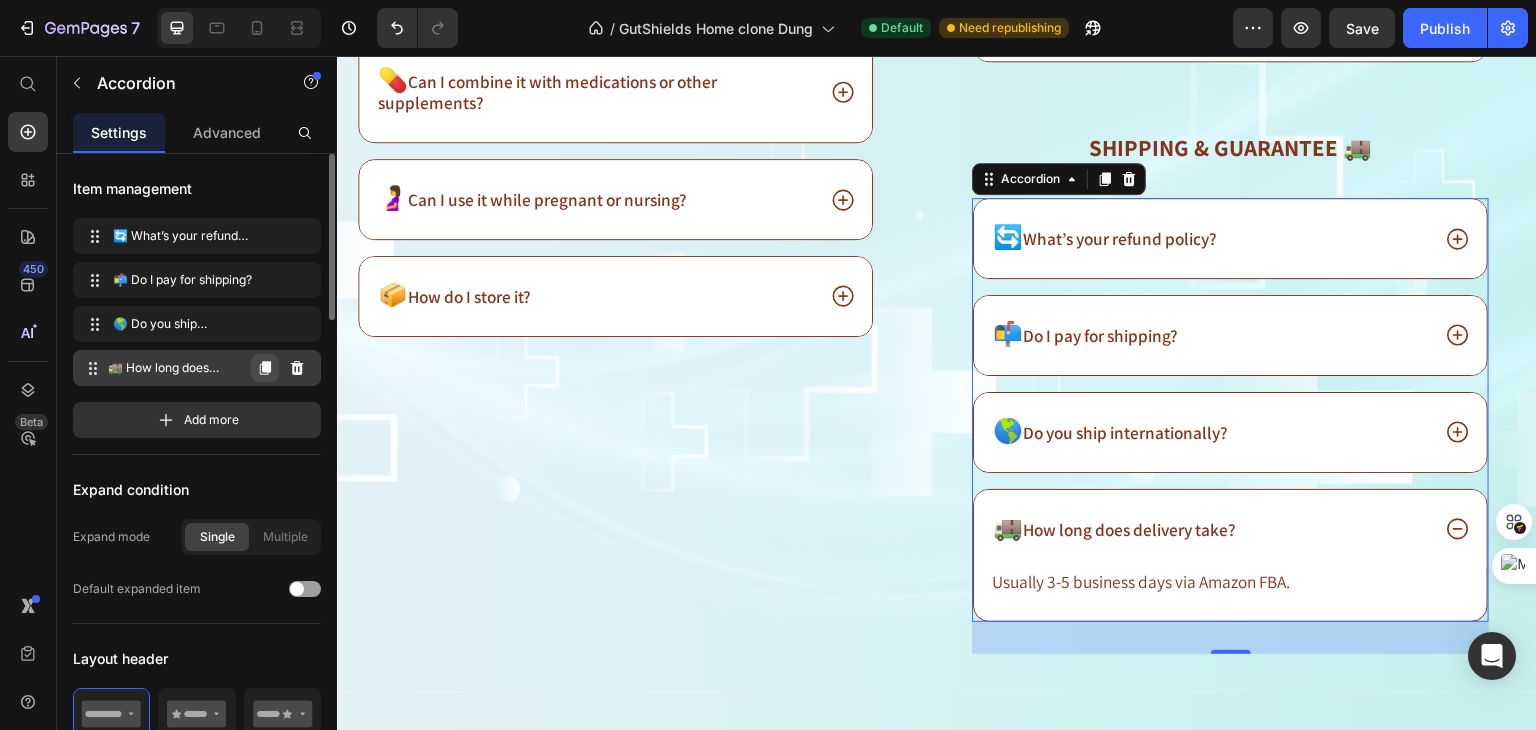 click 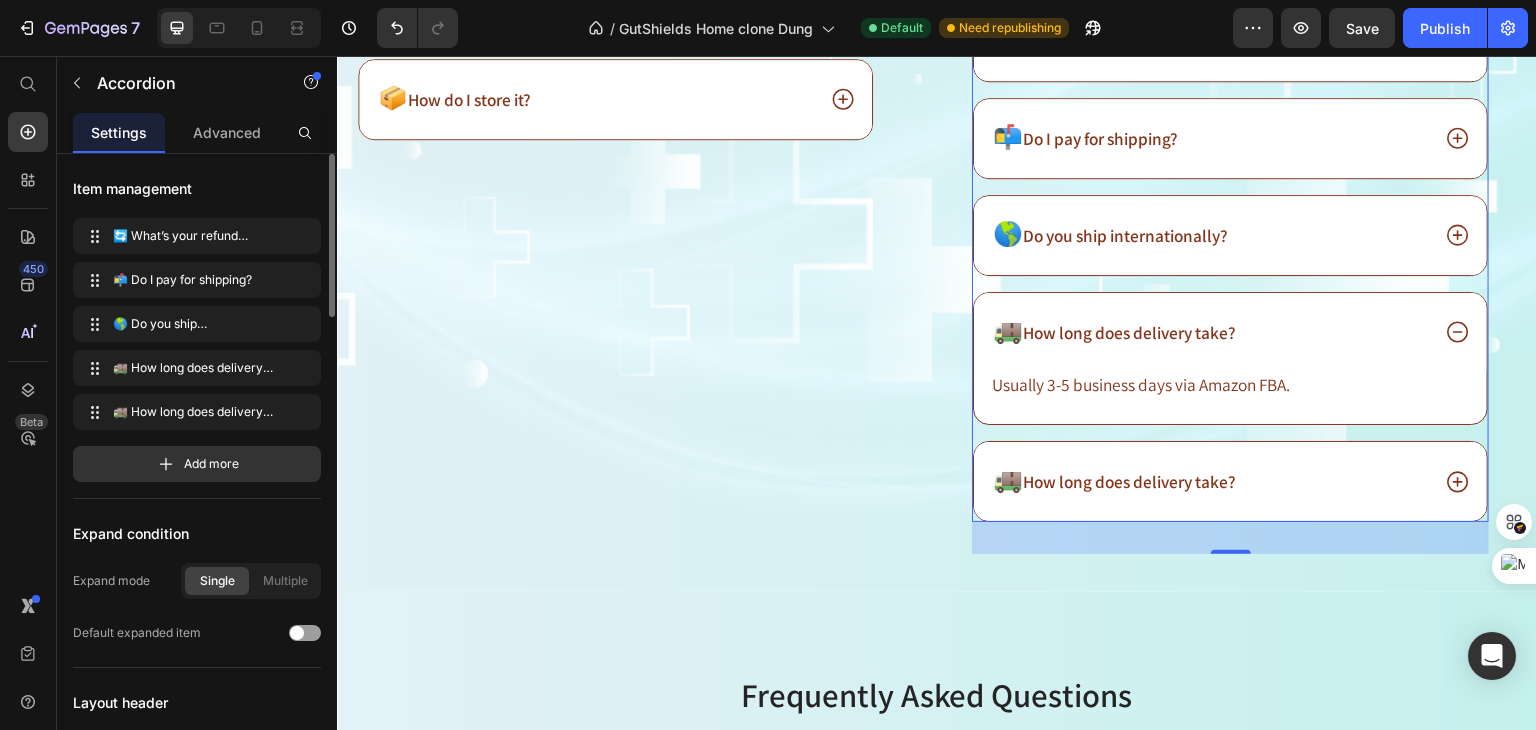 scroll, scrollTop: 17503, scrollLeft: 0, axis: vertical 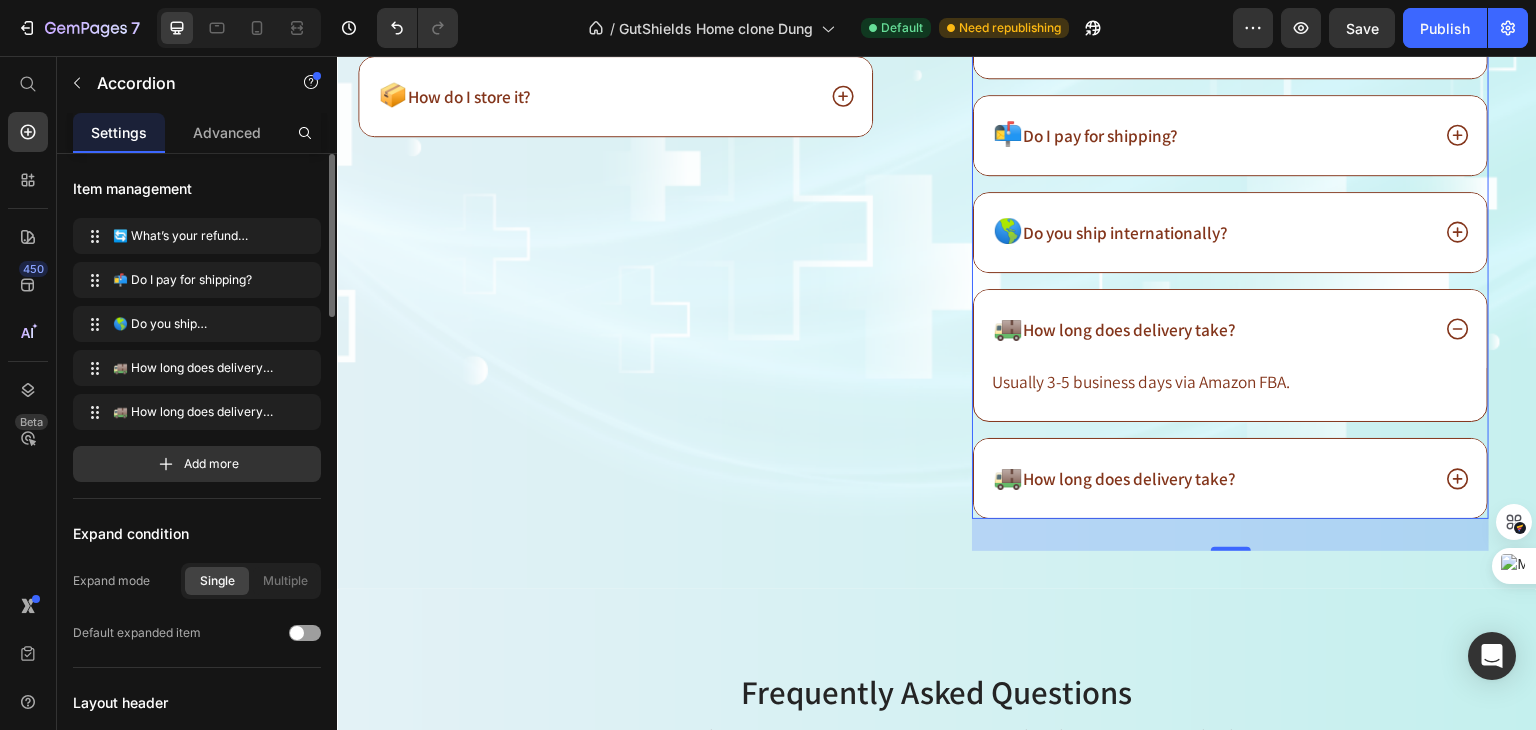 click 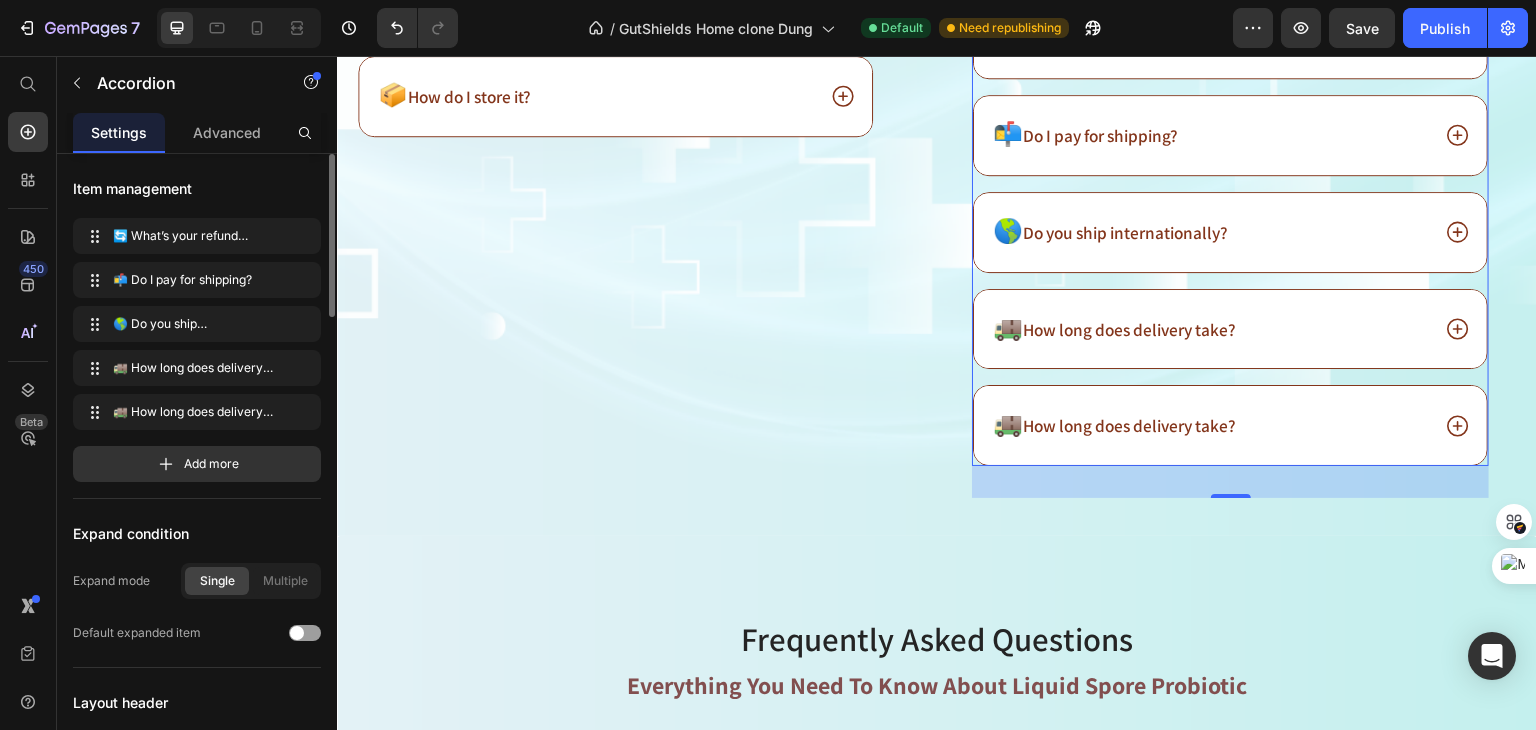 click on "How long does delivery take?" at bounding box center [1129, 425] 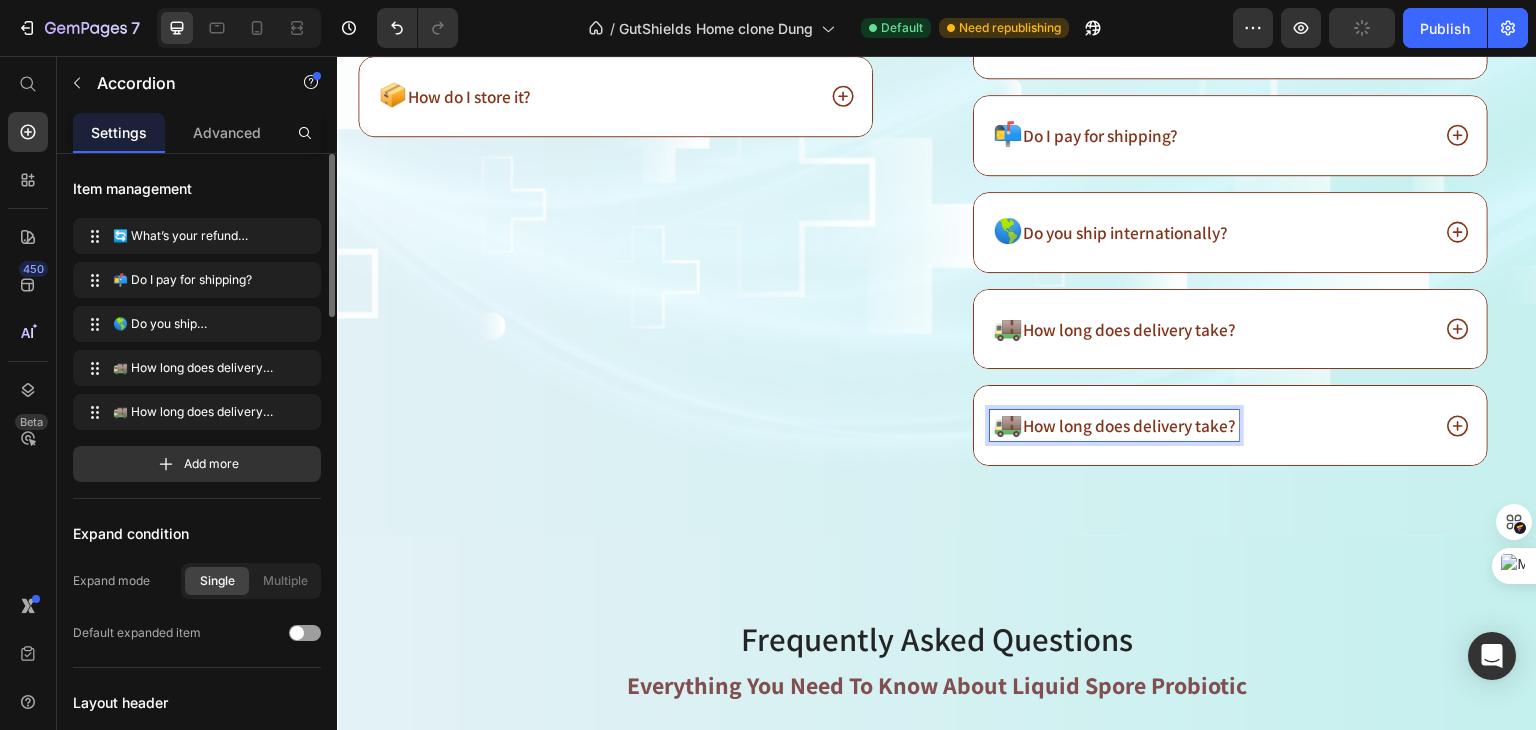 click on "How long does delivery take?" at bounding box center [1129, 425] 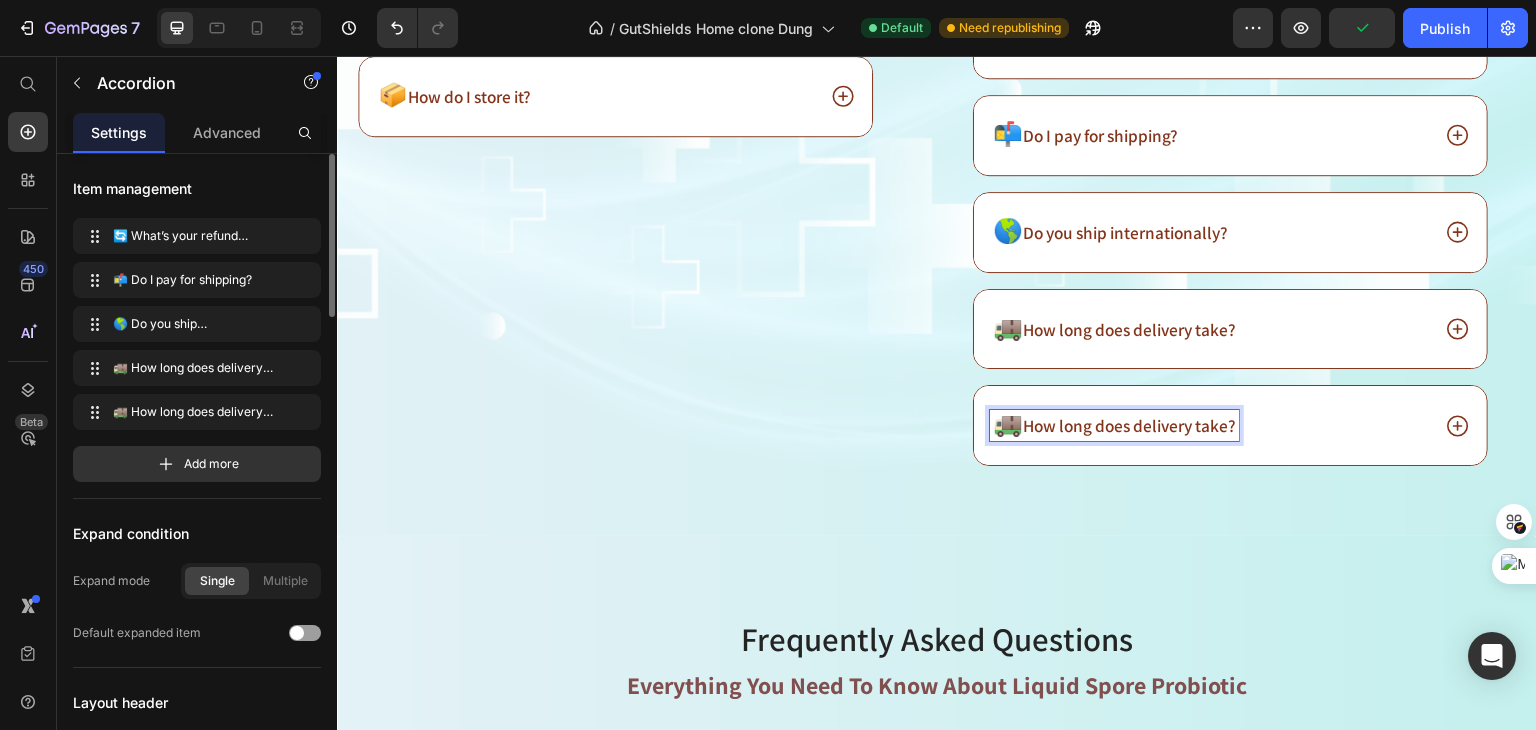 click on "How long does delivery take?" at bounding box center [1129, 425] 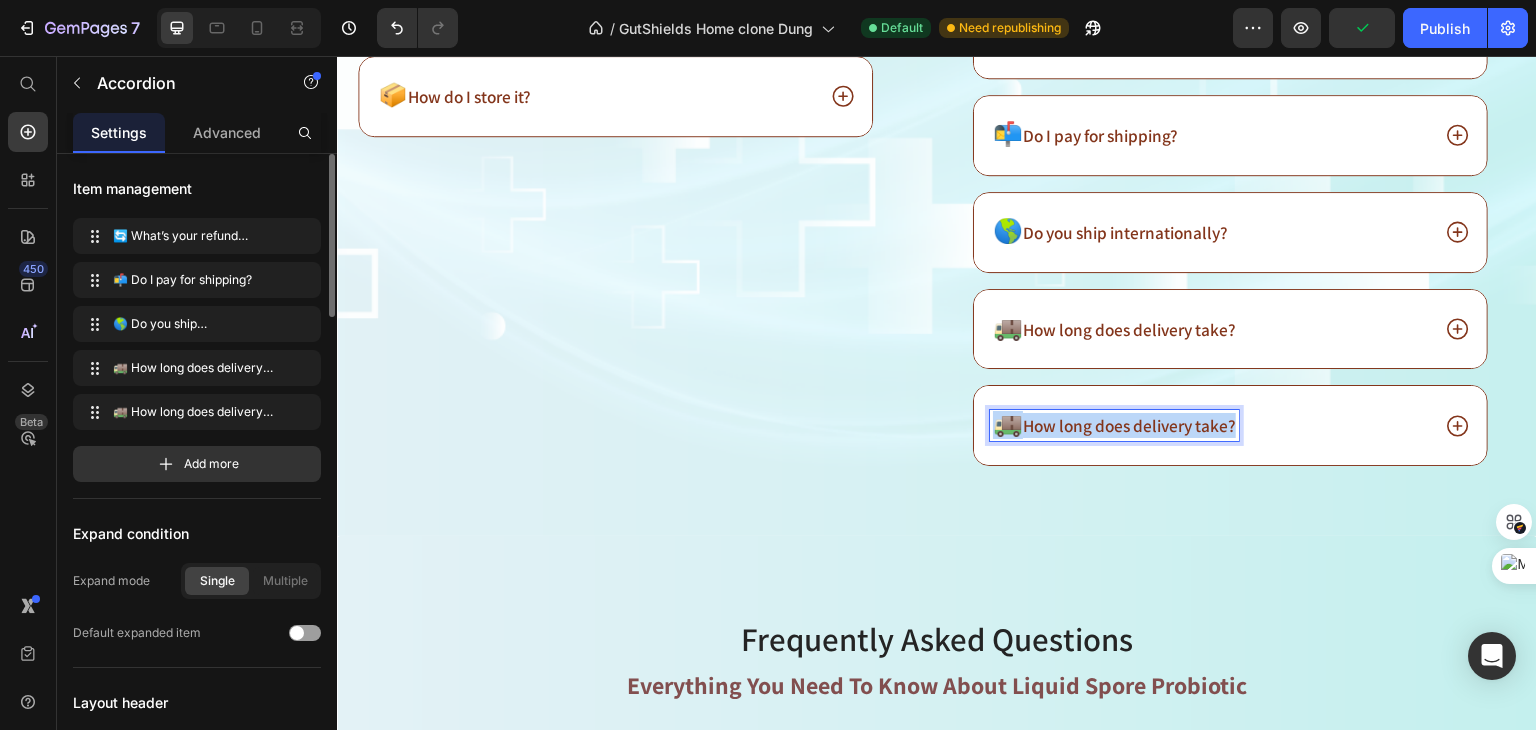 click on "How long does delivery take?" at bounding box center [1129, 425] 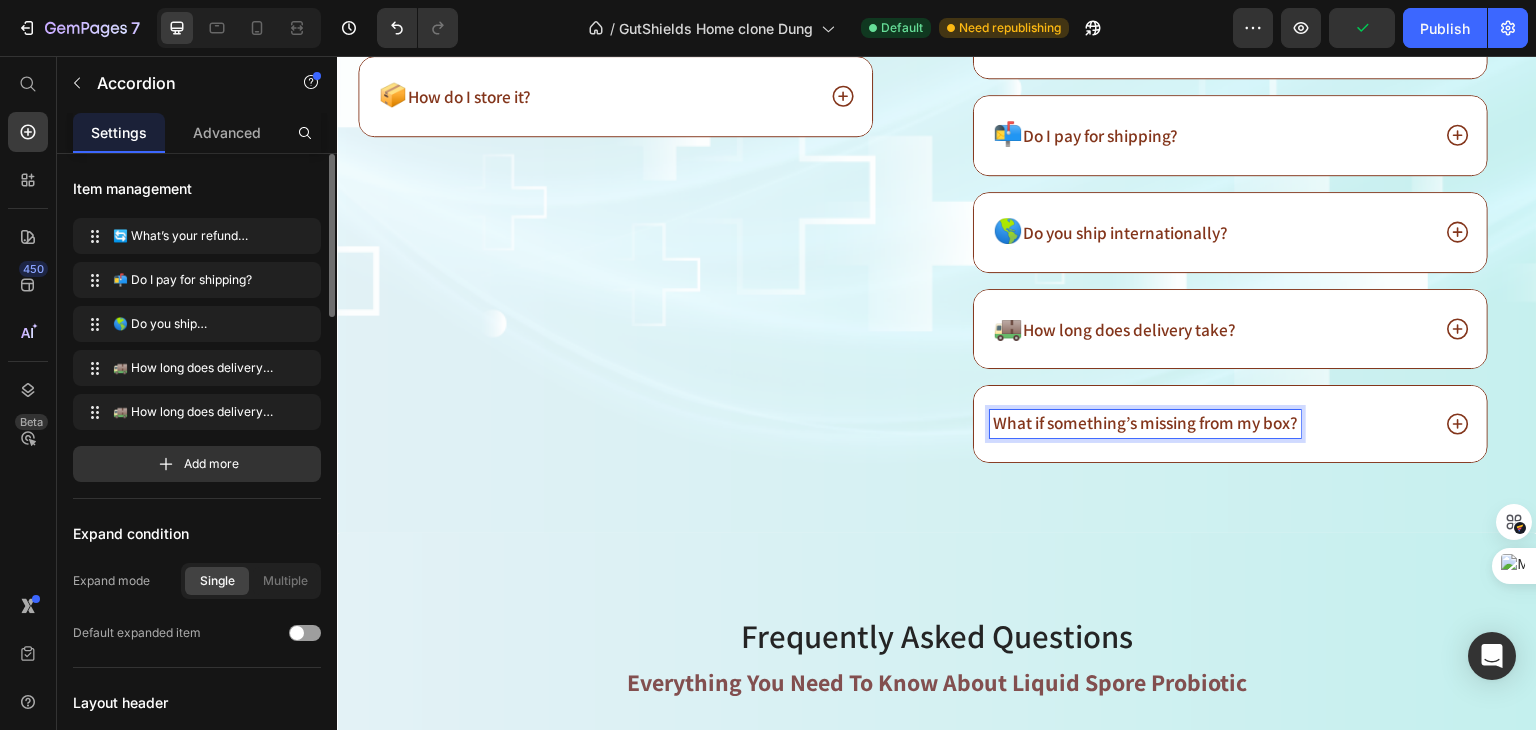 click on "What if something’s missing from my box?" at bounding box center [1209, 424] 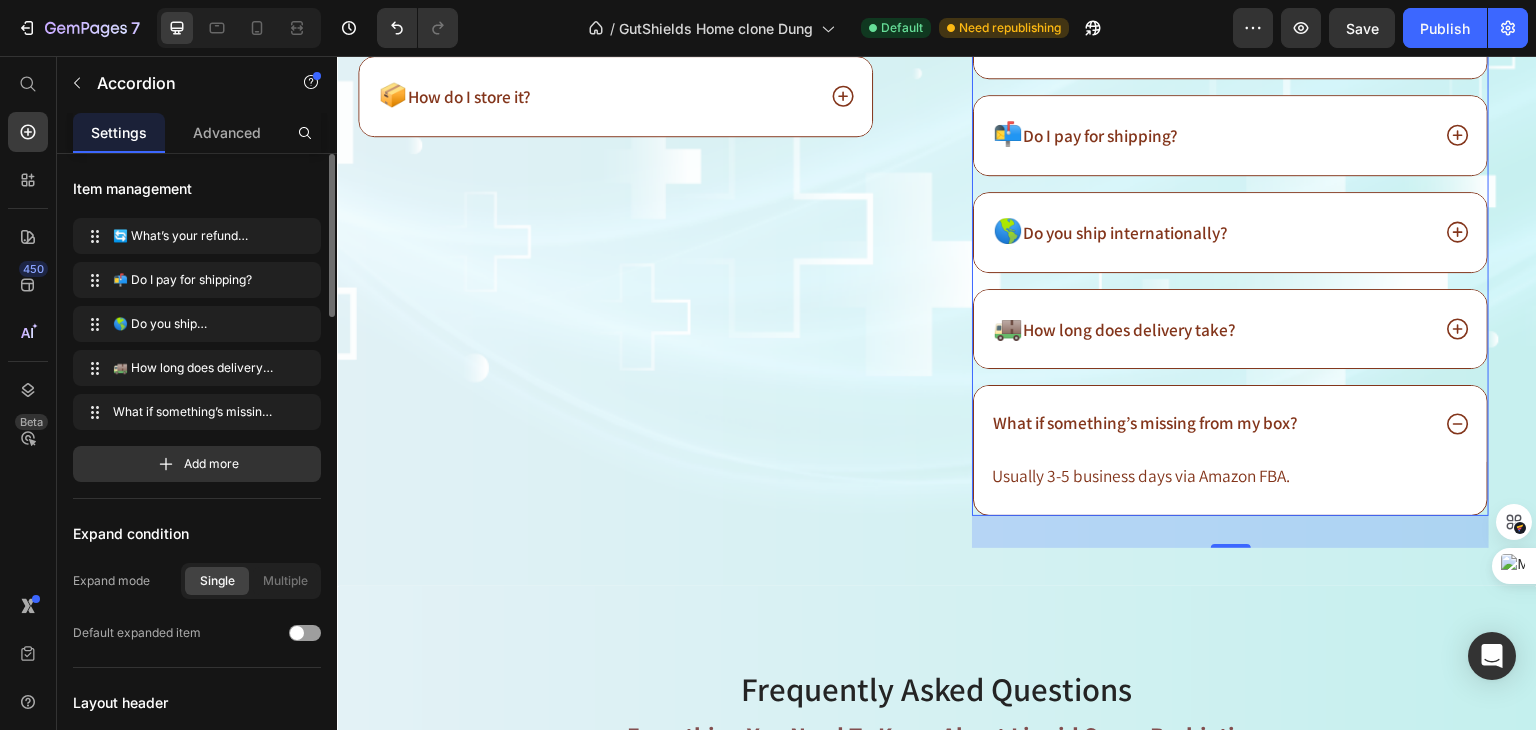 click on "What if something’s missing from my box?" at bounding box center [1145, 422] 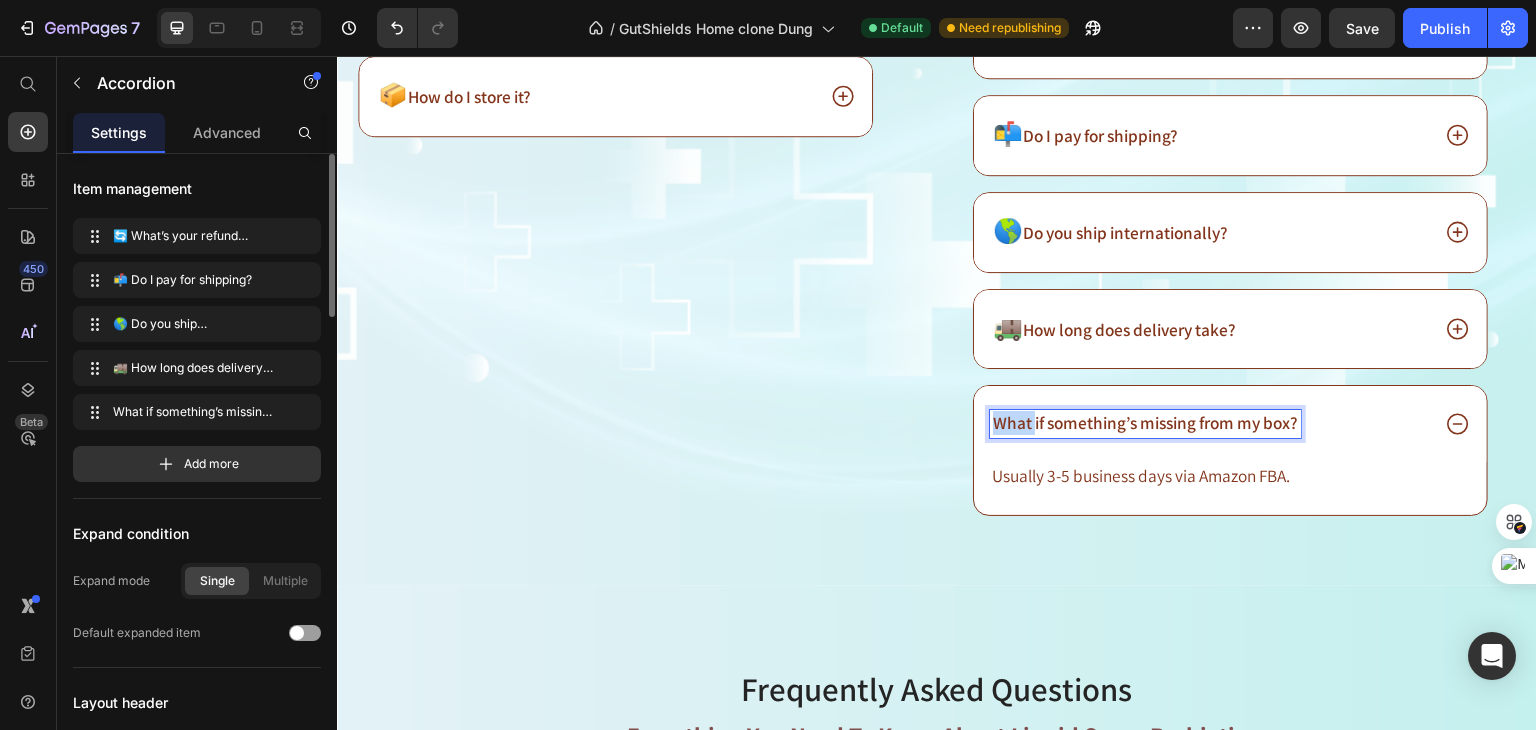 click on "What if something’s missing from my box?" at bounding box center [1145, 422] 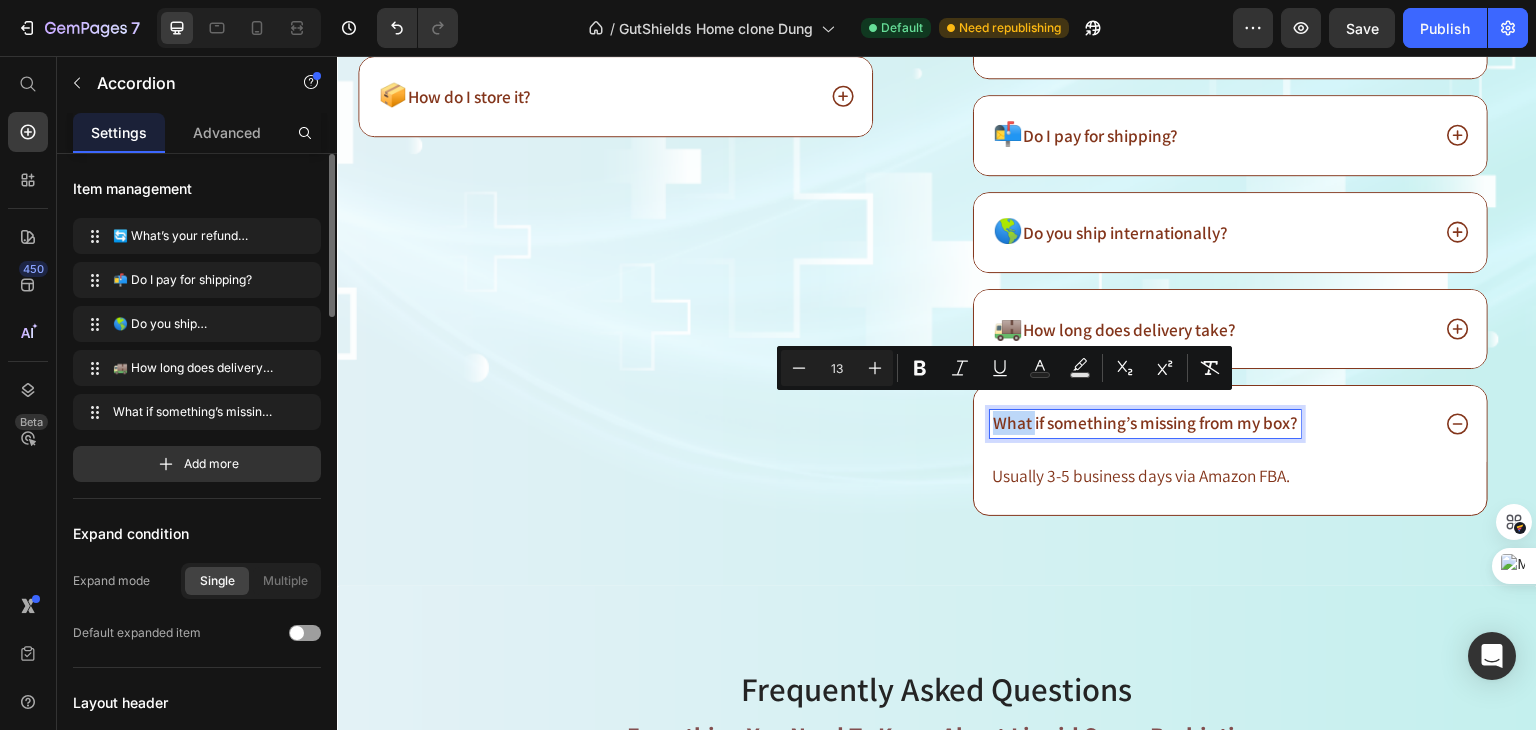 click on "What if something’s missing from my box?" at bounding box center [1145, 422] 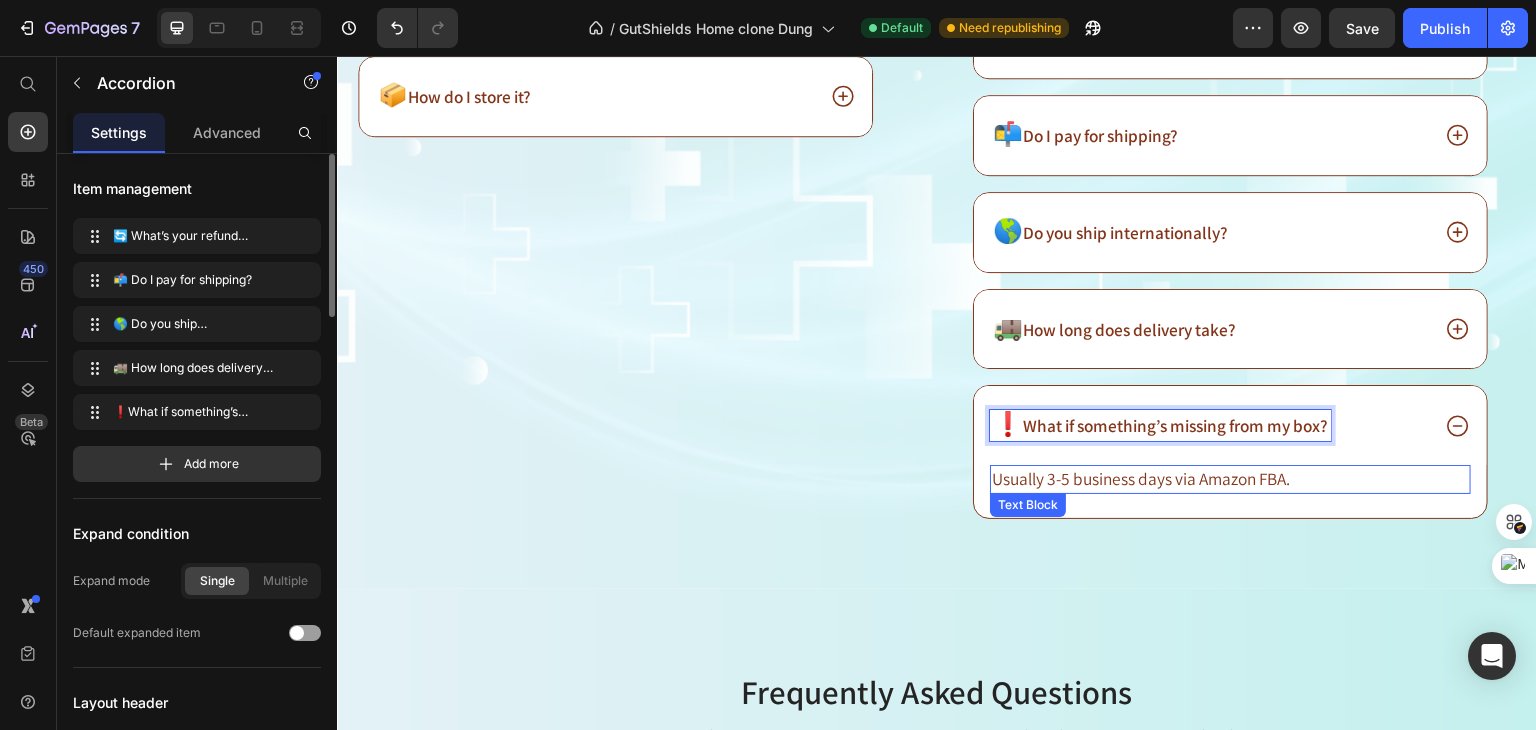 click on "Usually 3-5 business days via Amazon FBA." at bounding box center [1141, 478] 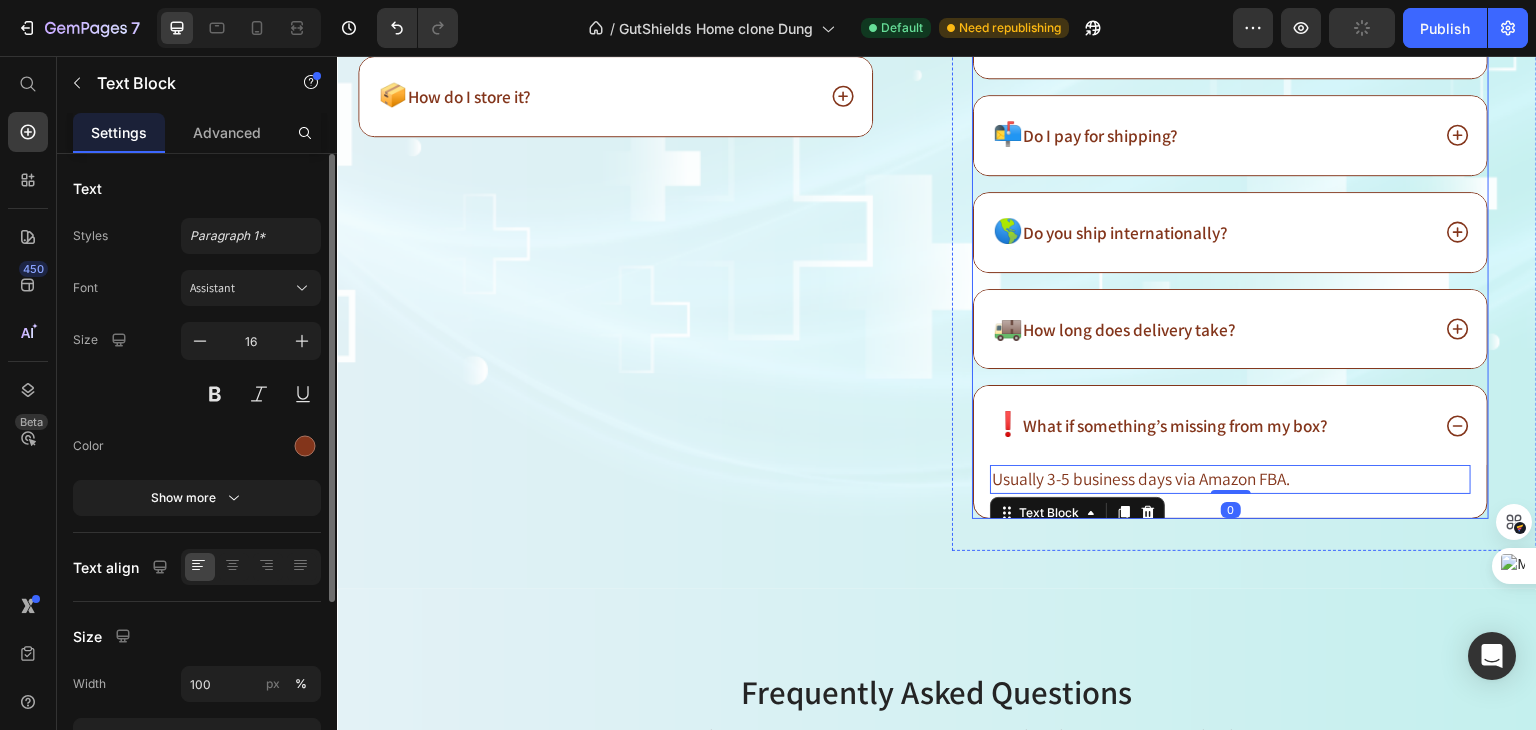 click on "What if something’s missing from my box?" at bounding box center [1175, 425] 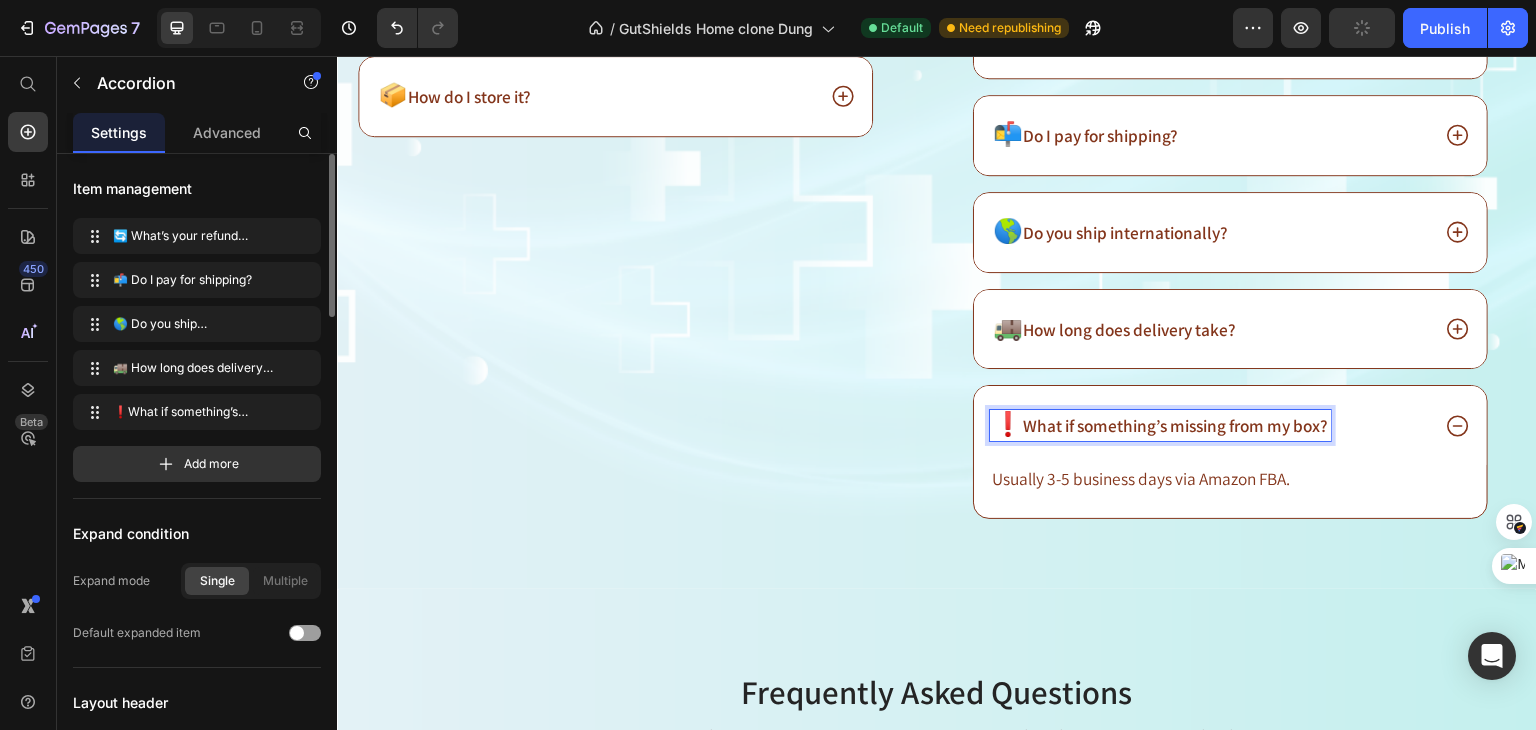 click on "❗" at bounding box center (1008, 423) 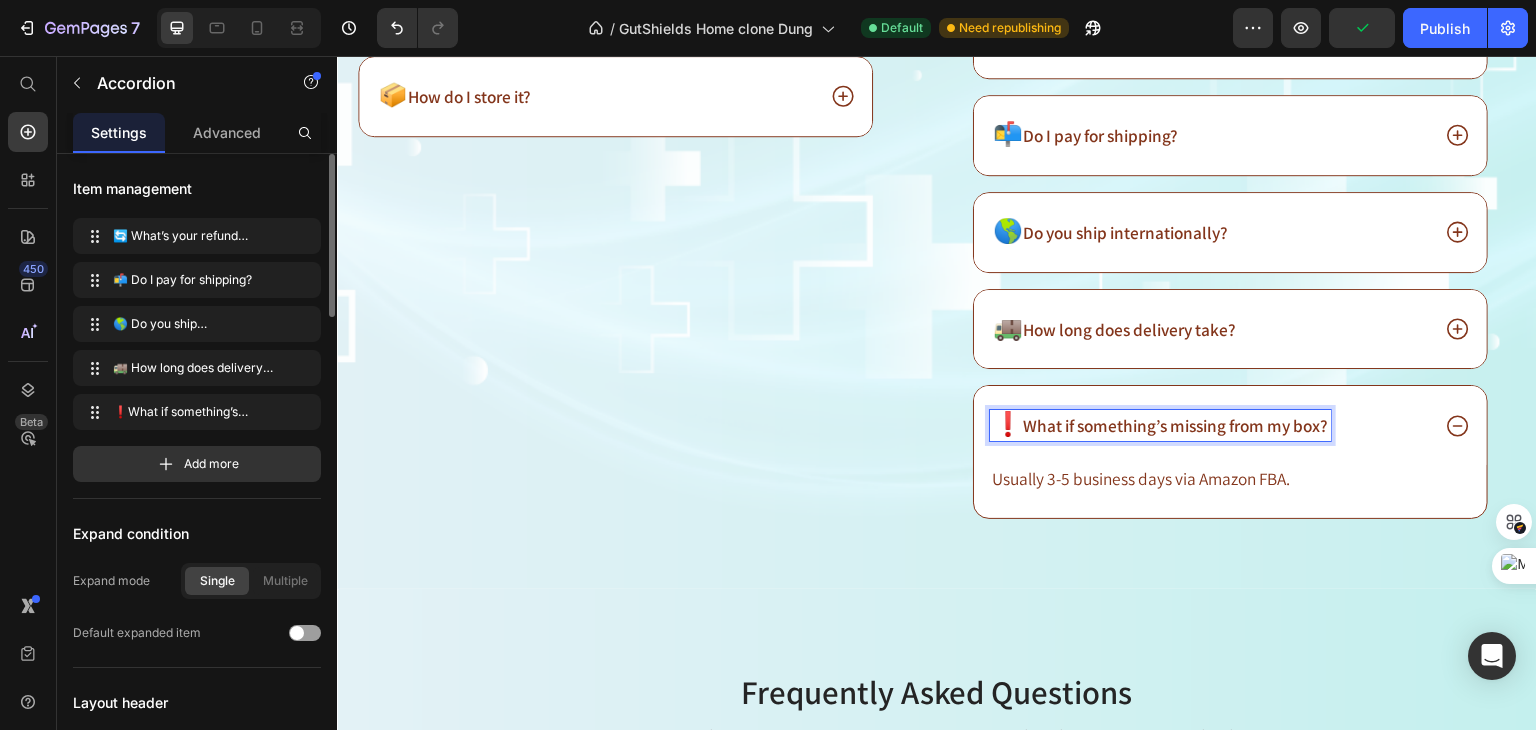 click on "Usually 3-5 business days via Amazon FBA." at bounding box center (1230, 479) 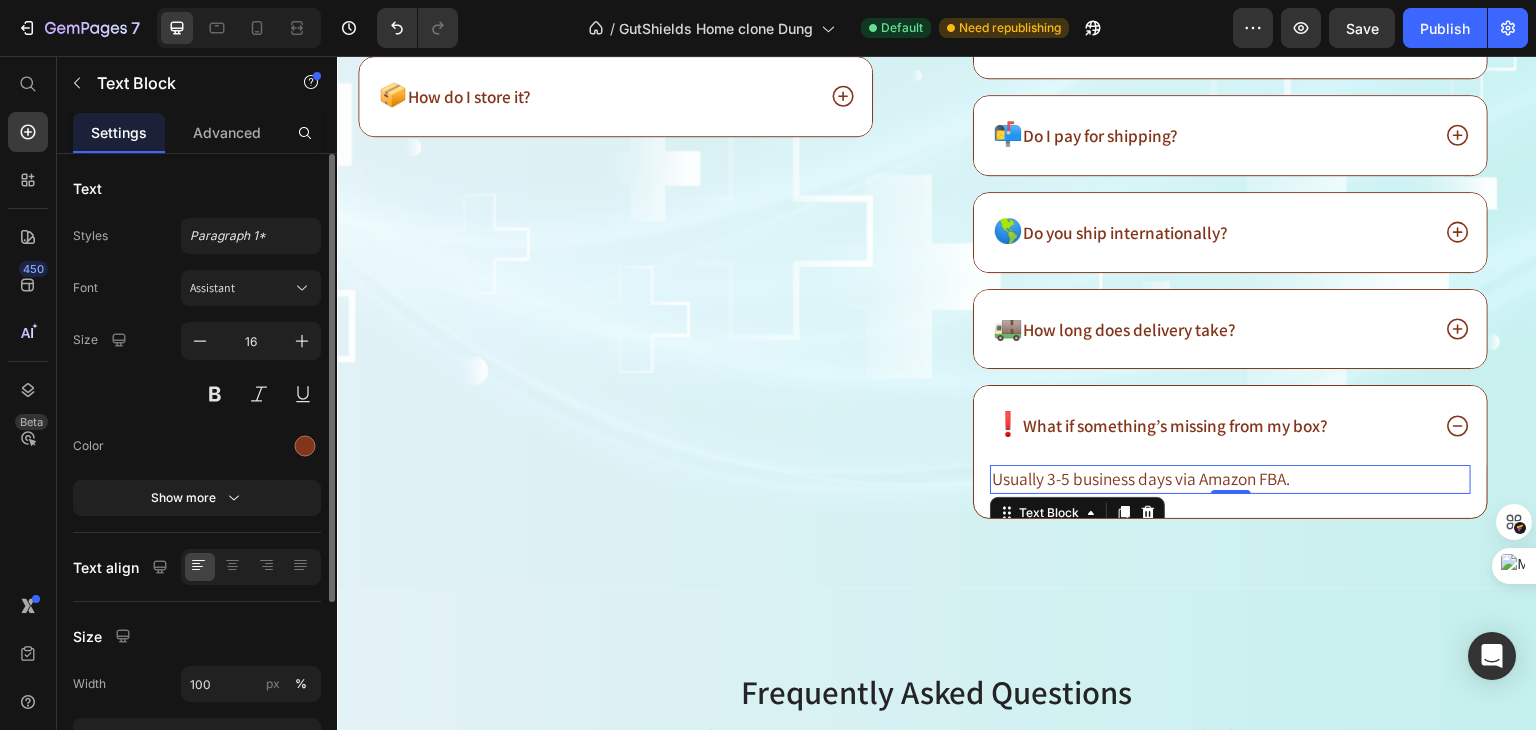 click on "Usually 3-5 business days via Amazon FBA." at bounding box center [1141, 478] 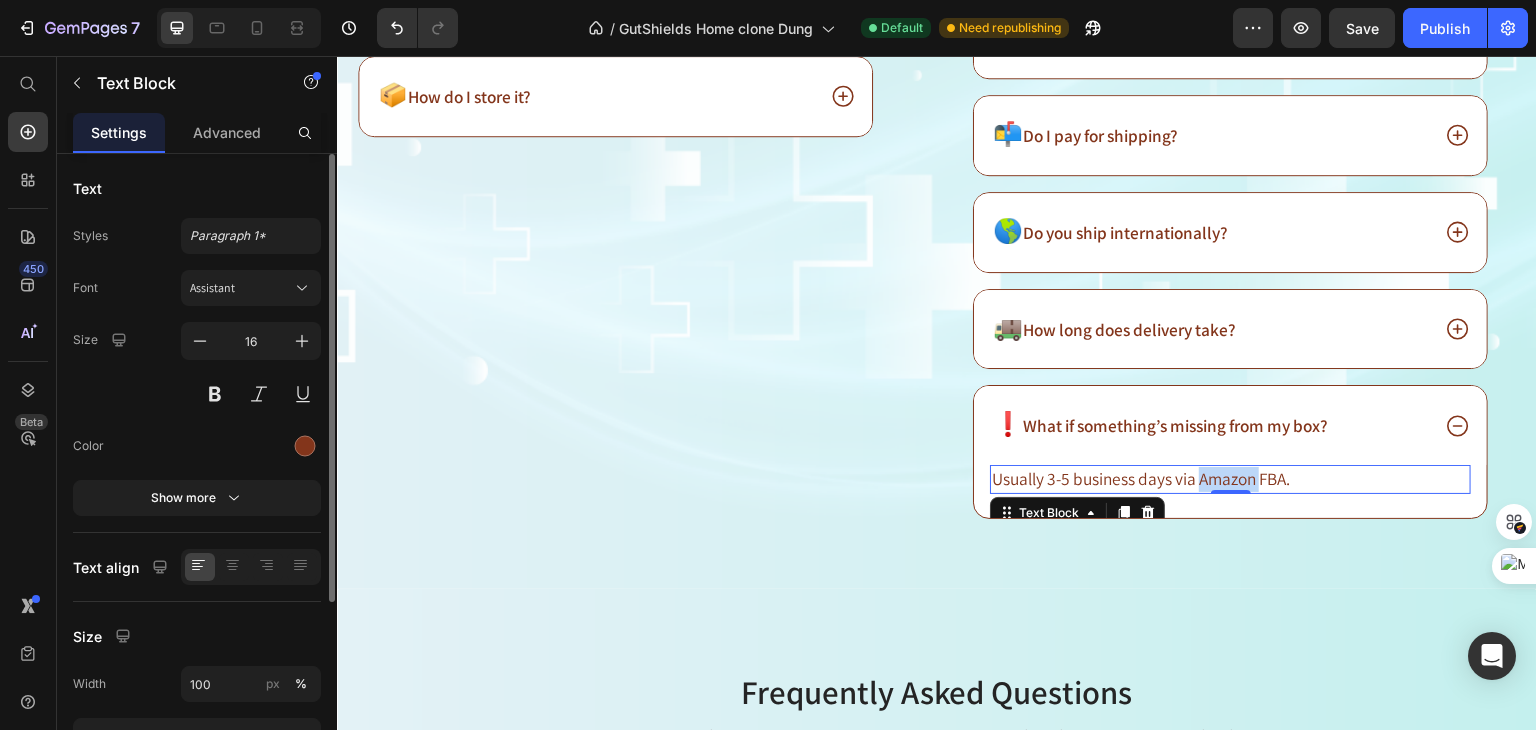 click on "Usually 3-5 business days via Amazon FBA." at bounding box center [1141, 478] 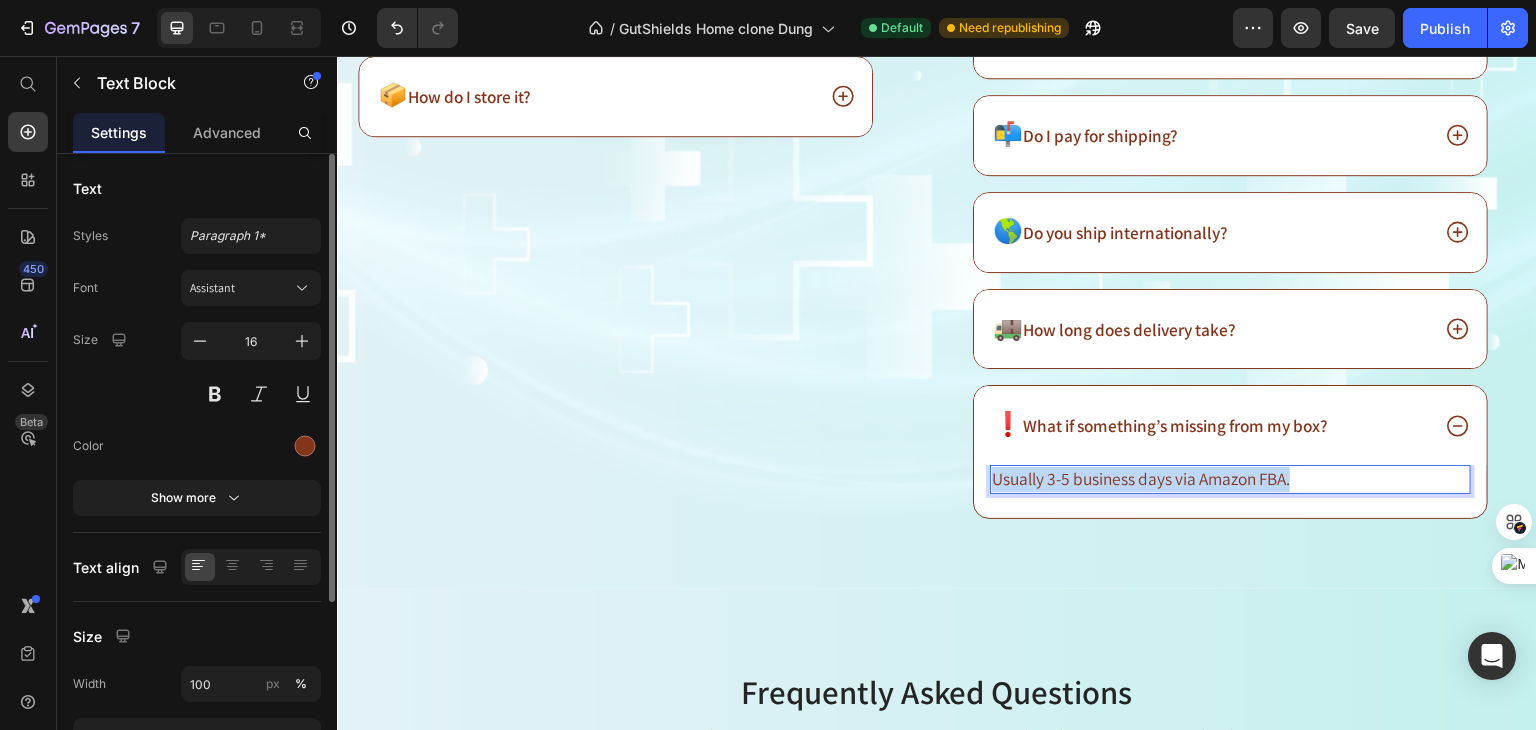 click on "Usually 3-5 business days via Amazon FBA." at bounding box center [1141, 478] 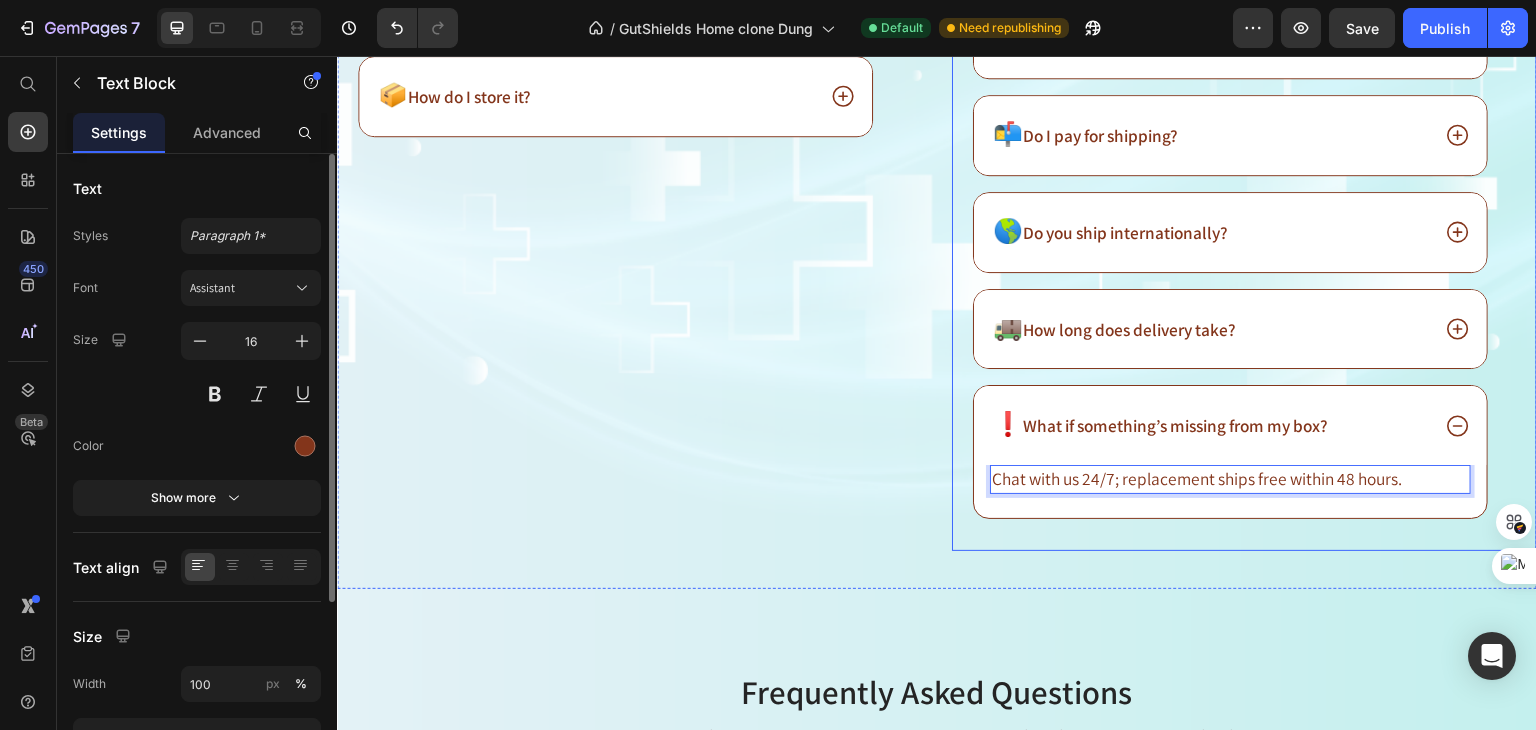 click on "⁠⁠⁠⁠⁠⁠⁠ Shipping & Guarantee 🚚 Heading
🔄  What’s your refund policy?
📬  Do I pay for shipping?
🌎  Do you ship internationally?
🚚  How long does delivery take?
❗ What if something’s missing from my box? Chat with us 24/7; replacement ships free within 48 hours. Text Block   0 Accordion" at bounding box center (1230, 241) 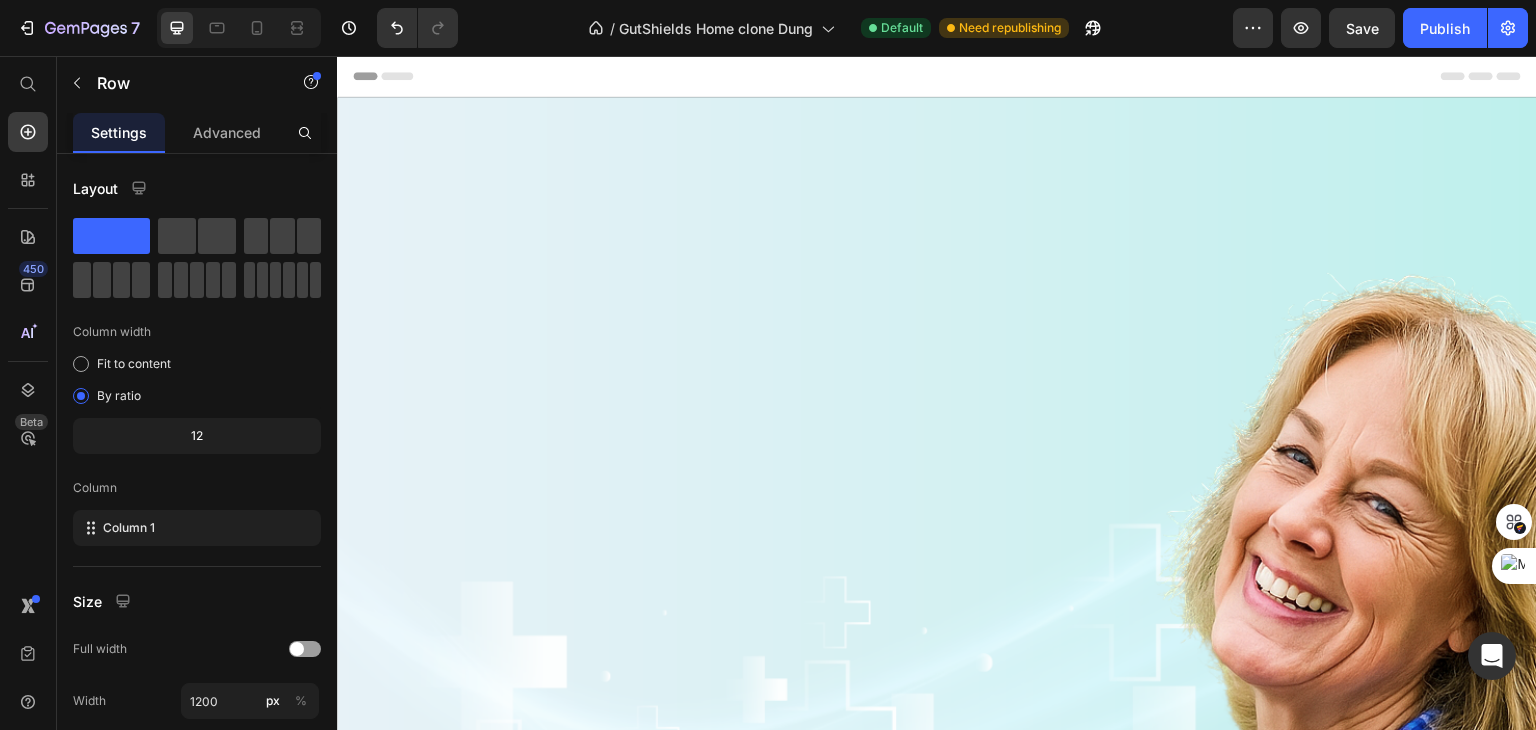 scroll, scrollTop: 17503, scrollLeft: 0, axis: vertical 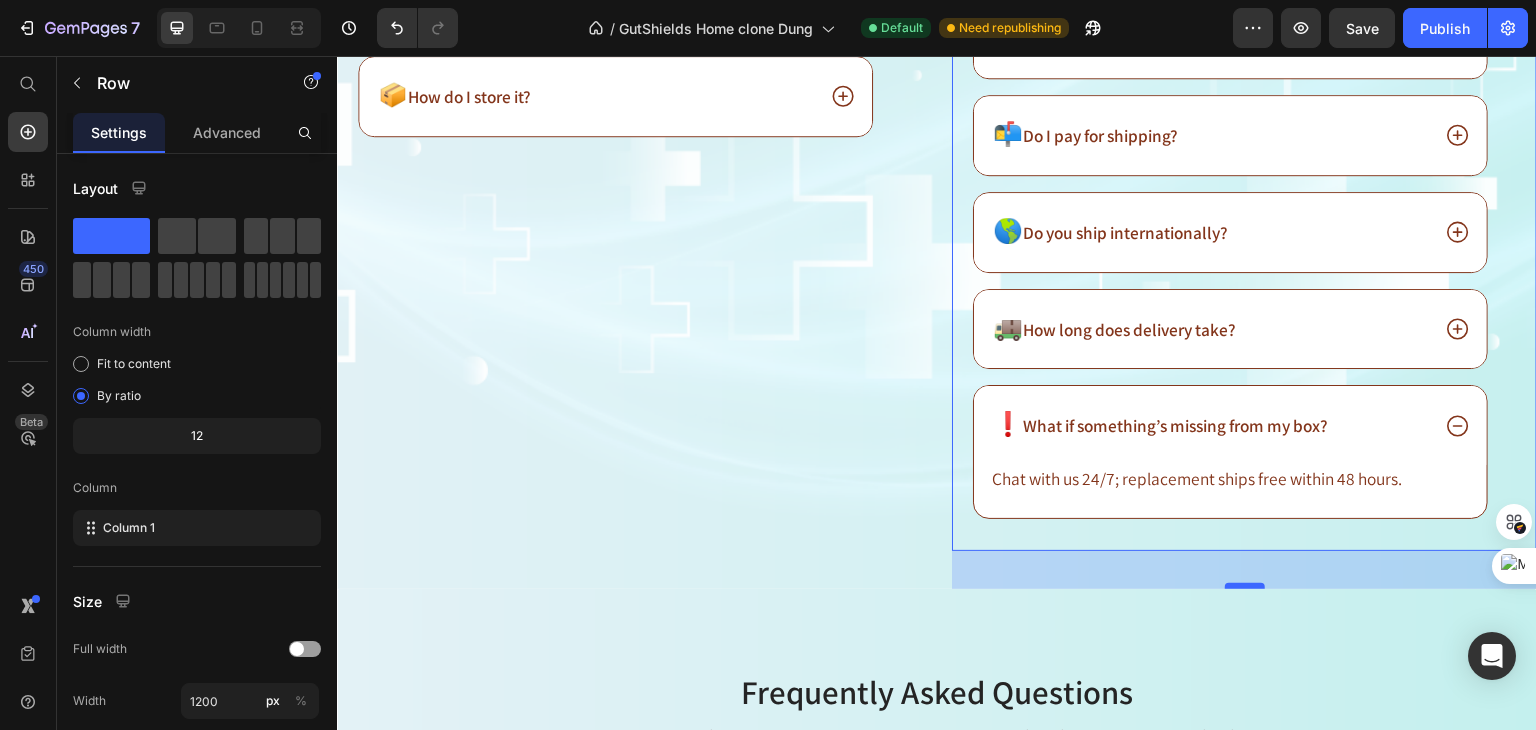 click on "38" at bounding box center (1244, 570) 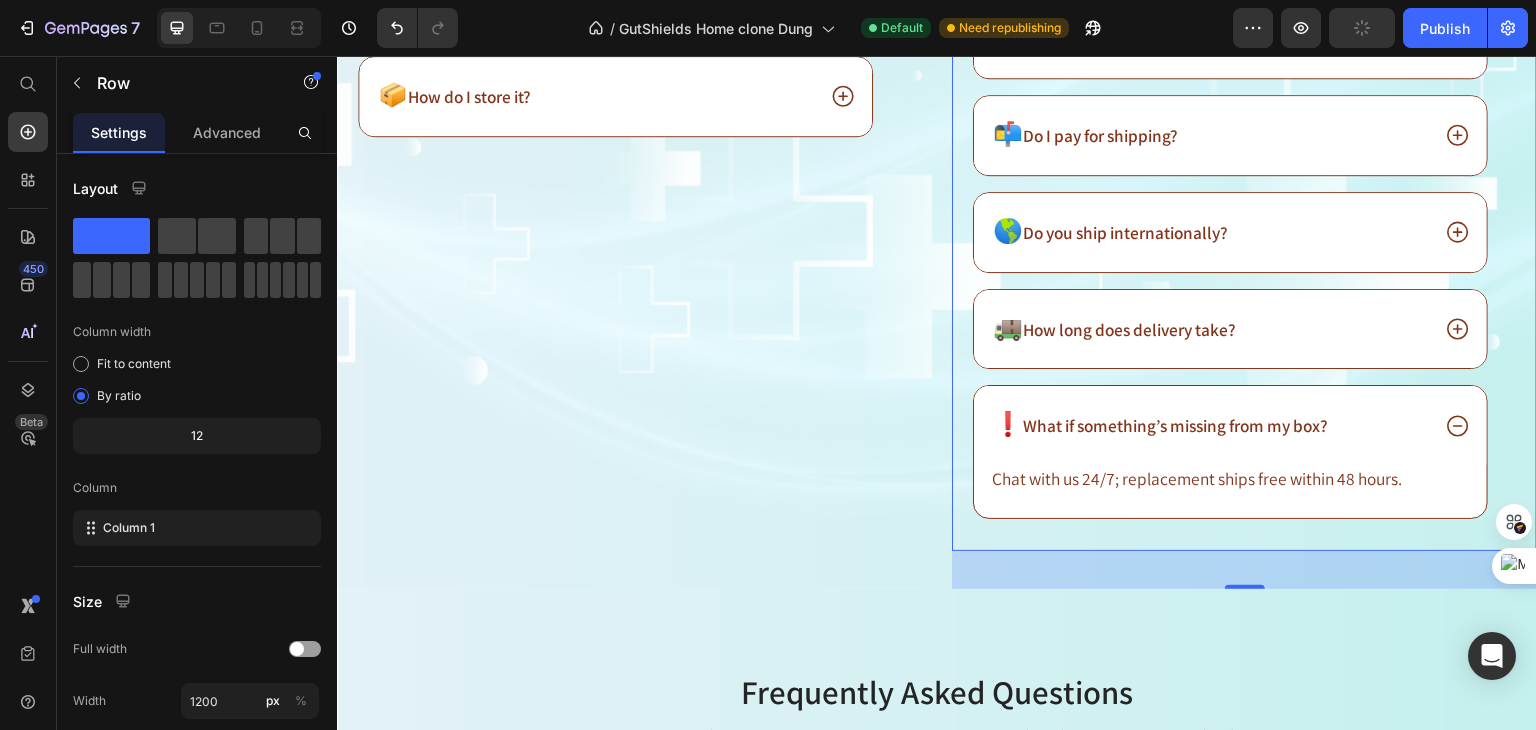 drag, startPoint x: 1227, startPoint y: 571, endPoint x: 1235, endPoint y: 510, distance: 61.522354 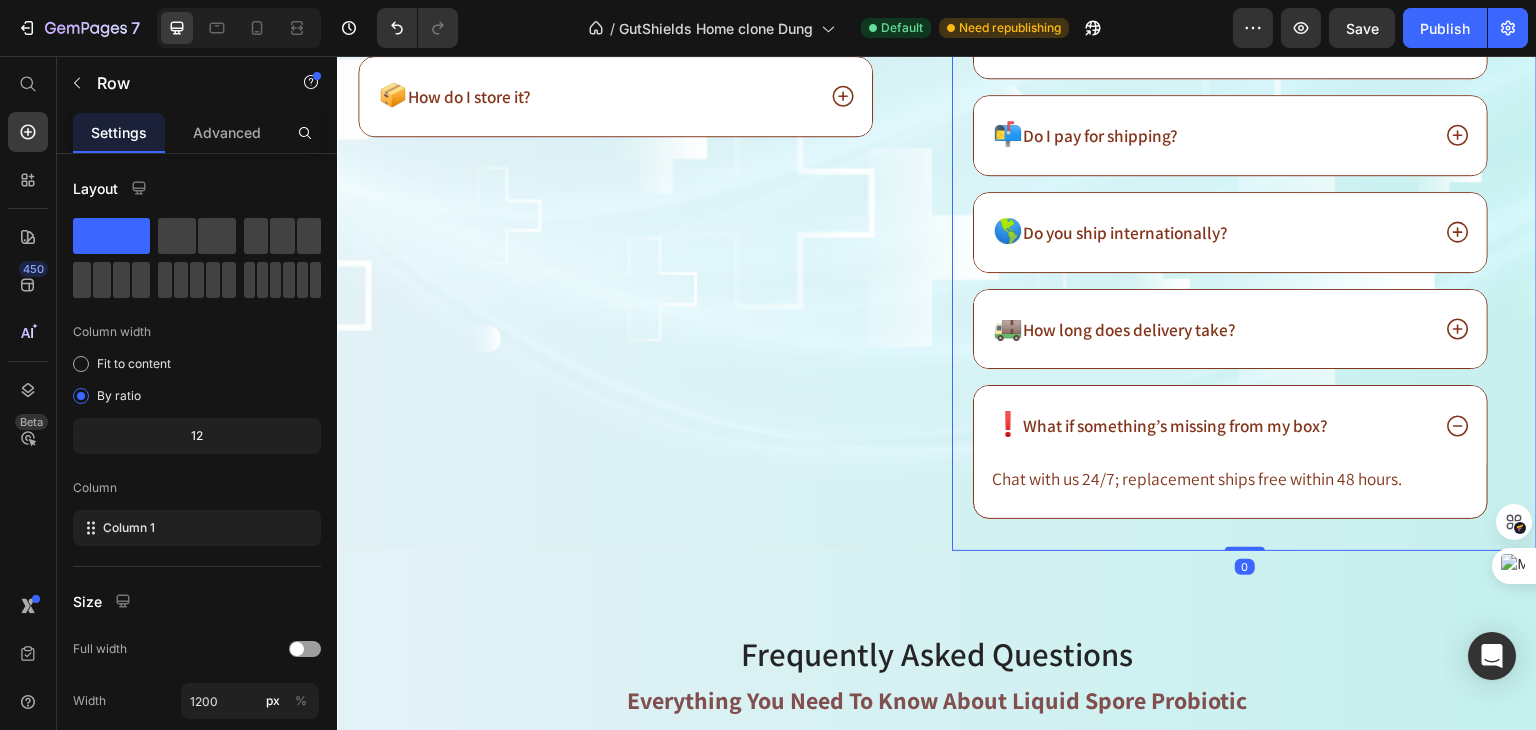 click on "⁠⁠⁠⁠⁠⁠⁠ Results ⚡️ Heading
⏳  How fast will I feel a difference and what’s the dose?
🔄  Is long-term use safe?
🕒  When should I take it?
🥗  Will it fit a low-FODMAP or other diet?
💊  Can I combine it with medications or other supplements?
🤰  Can I use it while pregnant or nursing?
📦  How do I store it? Accordion Row" at bounding box center [629, -22] 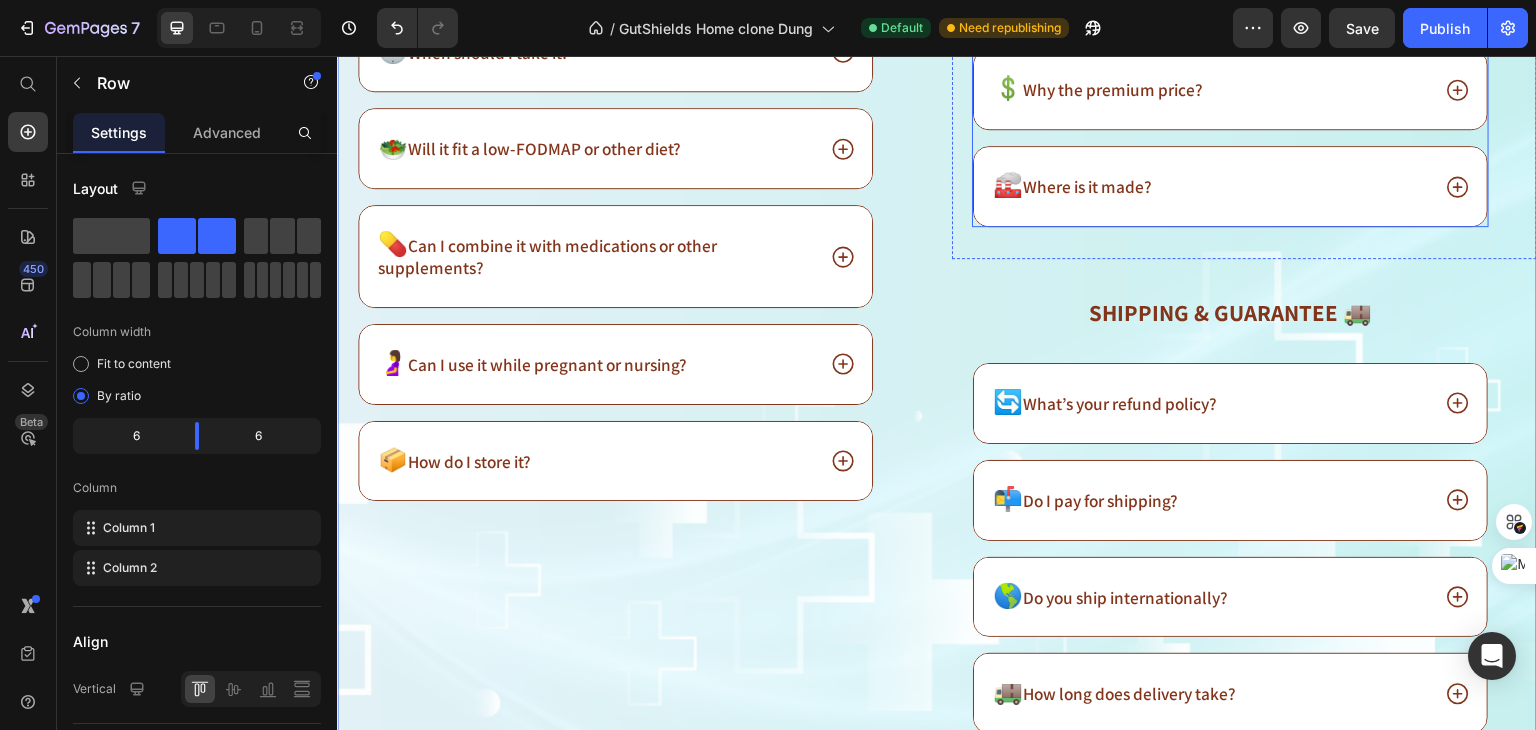 scroll, scrollTop: 17003, scrollLeft: 0, axis: vertical 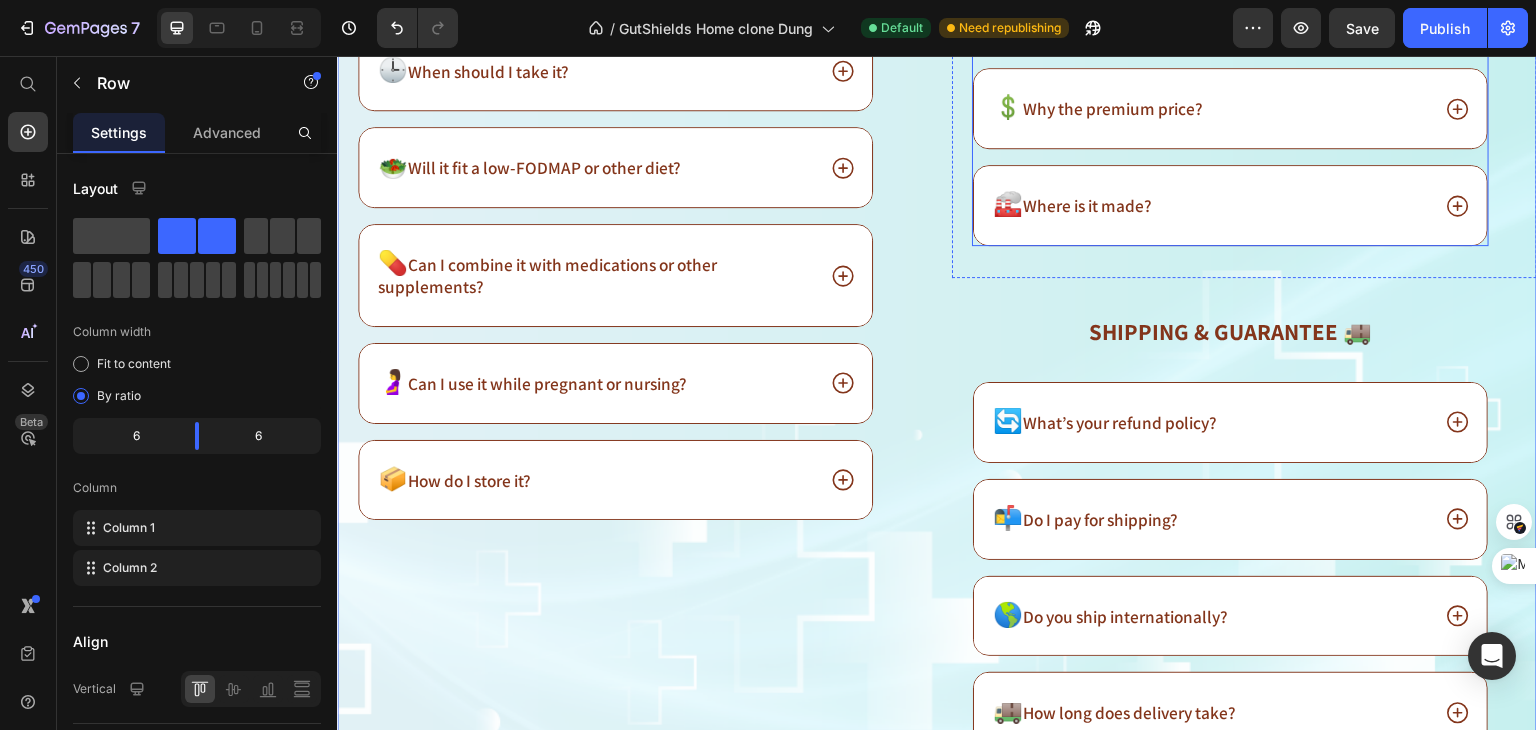 click on "🏭  Where is it made?" at bounding box center [1230, 205] 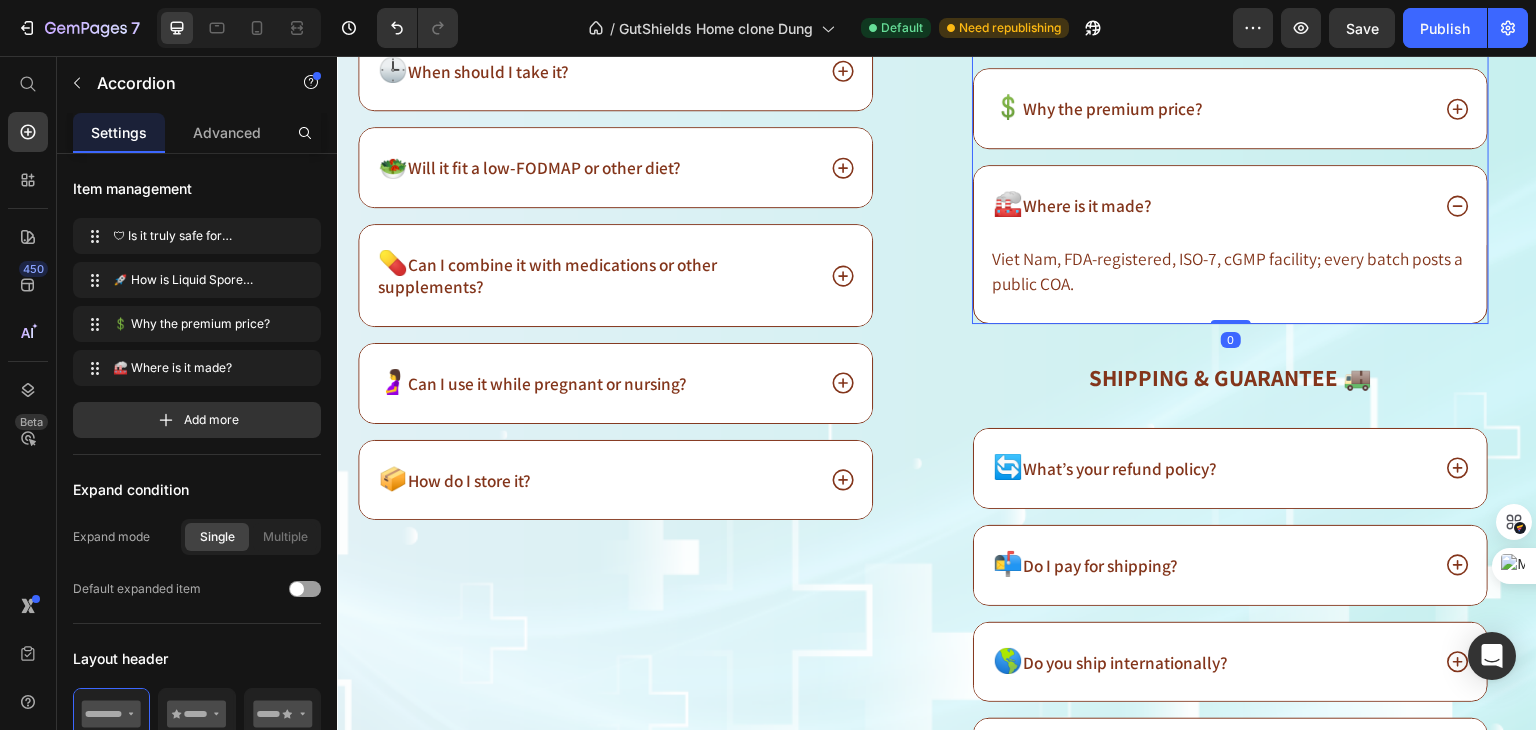 drag, startPoint x: 1222, startPoint y: 461, endPoint x: 1234, endPoint y: 377, distance: 84.85281 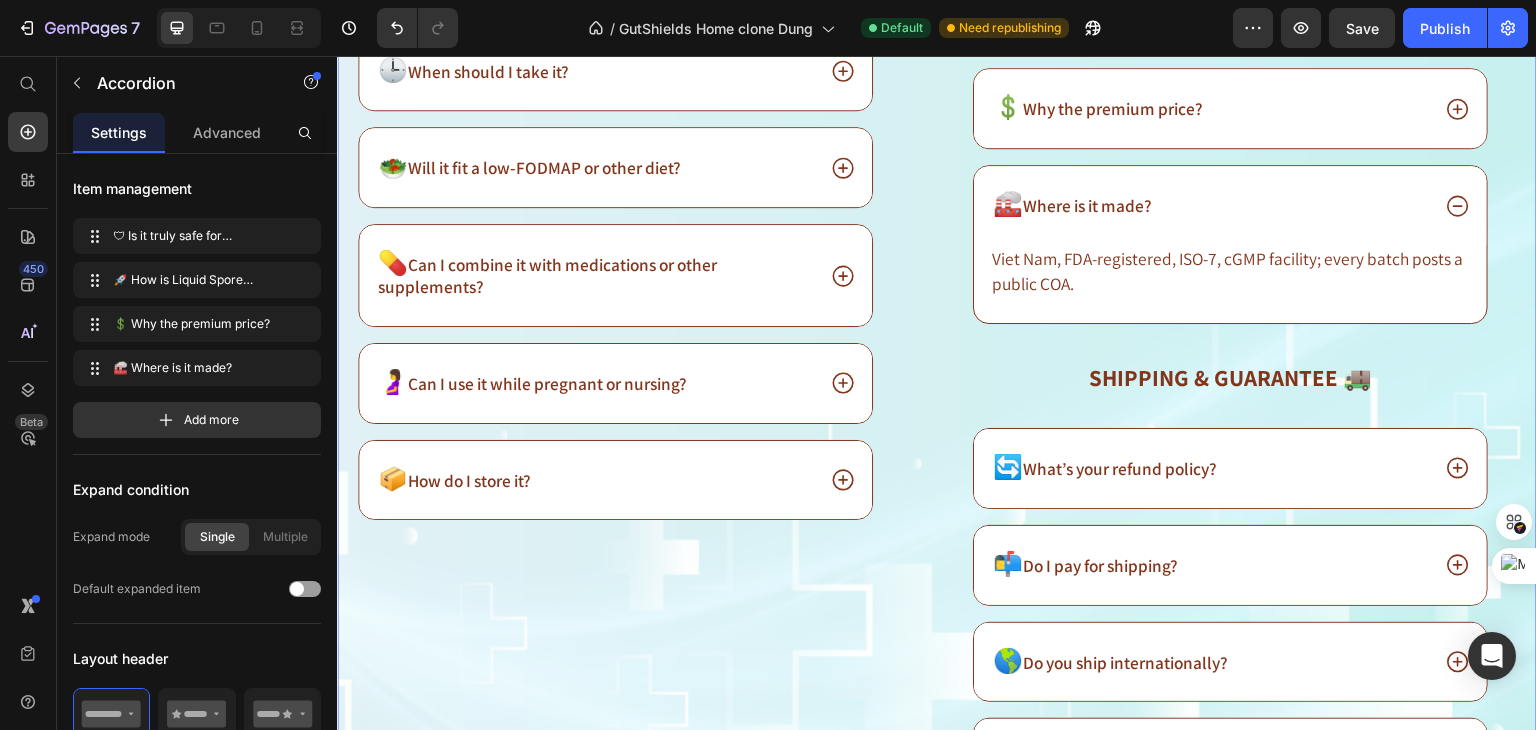 click on "⁠⁠⁠⁠⁠⁠⁠ Results ⚡️ Heading
⏳  How fast will I feel a difference and what’s the dose?
🔄  Is long-term use safe?
🕒  When should I take it?
🥗  Will it fit a low-FODMAP or other diet?
💊  Can I combine it with medications or other supplements?
🤰  Can I use it while pregnant or nursing?
📦  How do I store it? Accordion Row Image ⁠⁠⁠⁠⁠⁠⁠ Safety & Differentiation ✅ Heading
🛡  Is it truly safe for sensitive systems?
🚀  How is Liquid Spore Probiotic different from other probiotics?
💲  Why the premium price?
🏭  Where is it made? [COUNTRY], FDA-registered, ISO-7, cGMP facility; every batch posts a public COA. Text Block Accordion Row ⁠⁠⁠⁠⁠⁠⁠ Shipping & Guarantee 🚚 Heading
🔄  What’s your refund policy?
📬  🌎  ❗" at bounding box center [937, 384] 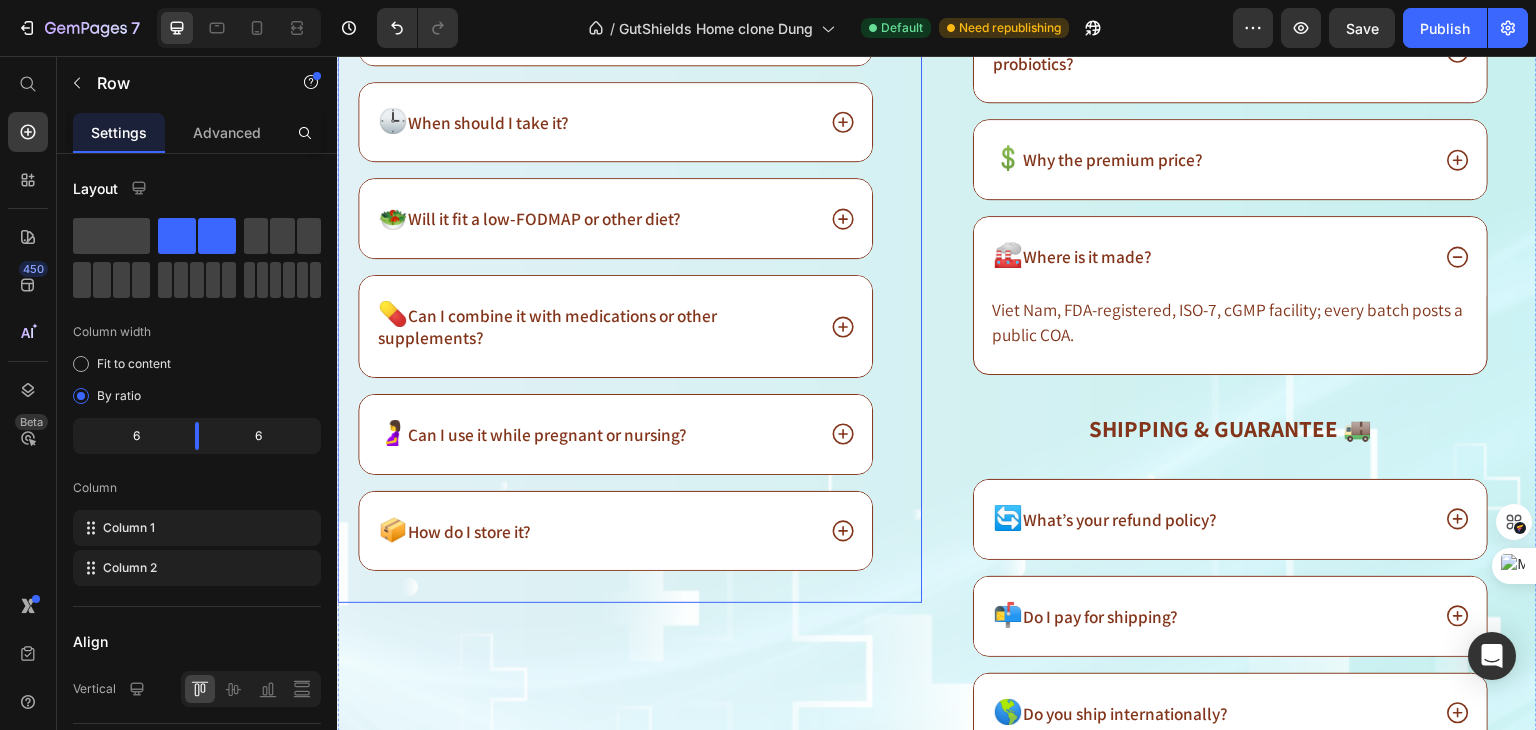 scroll, scrollTop: 17003, scrollLeft: 0, axis: vertical 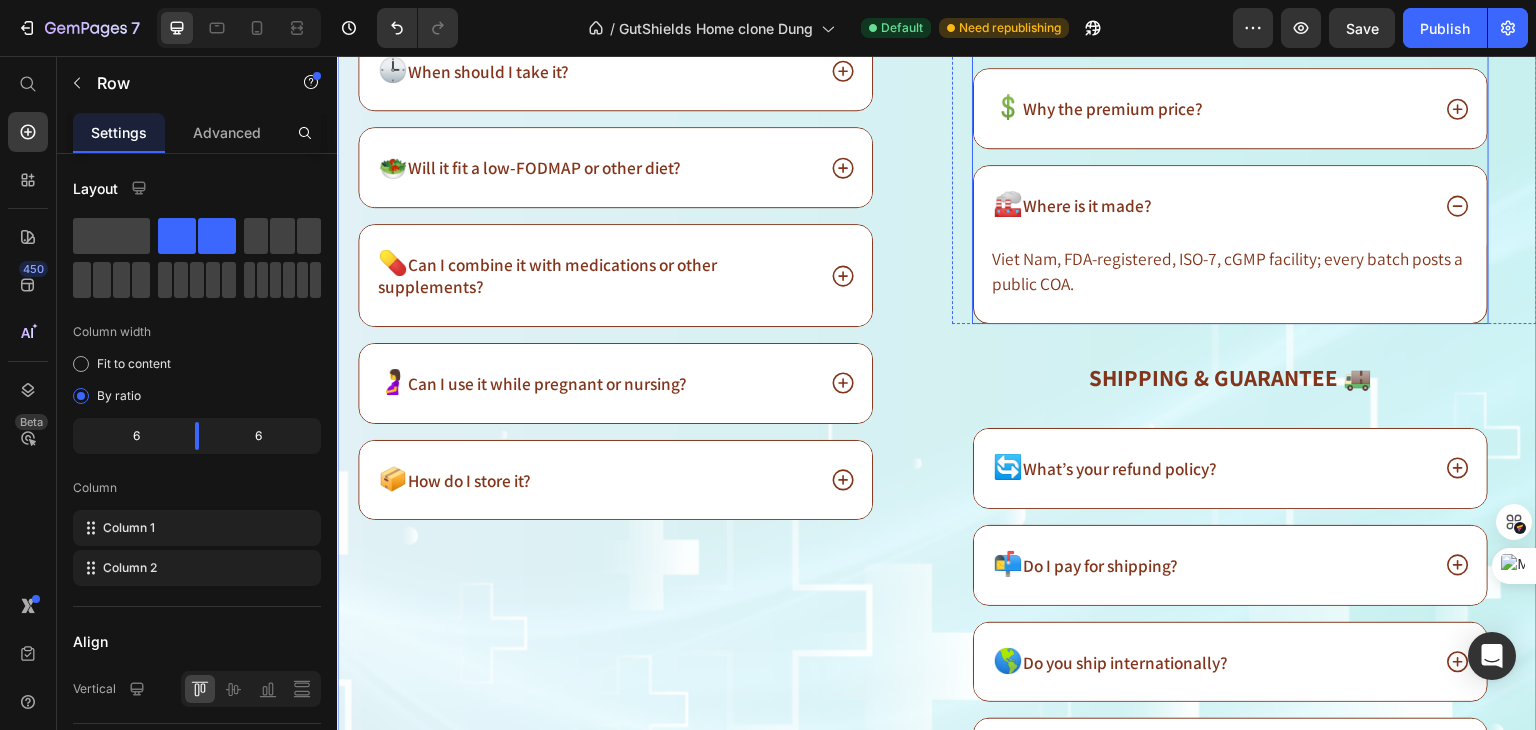 click 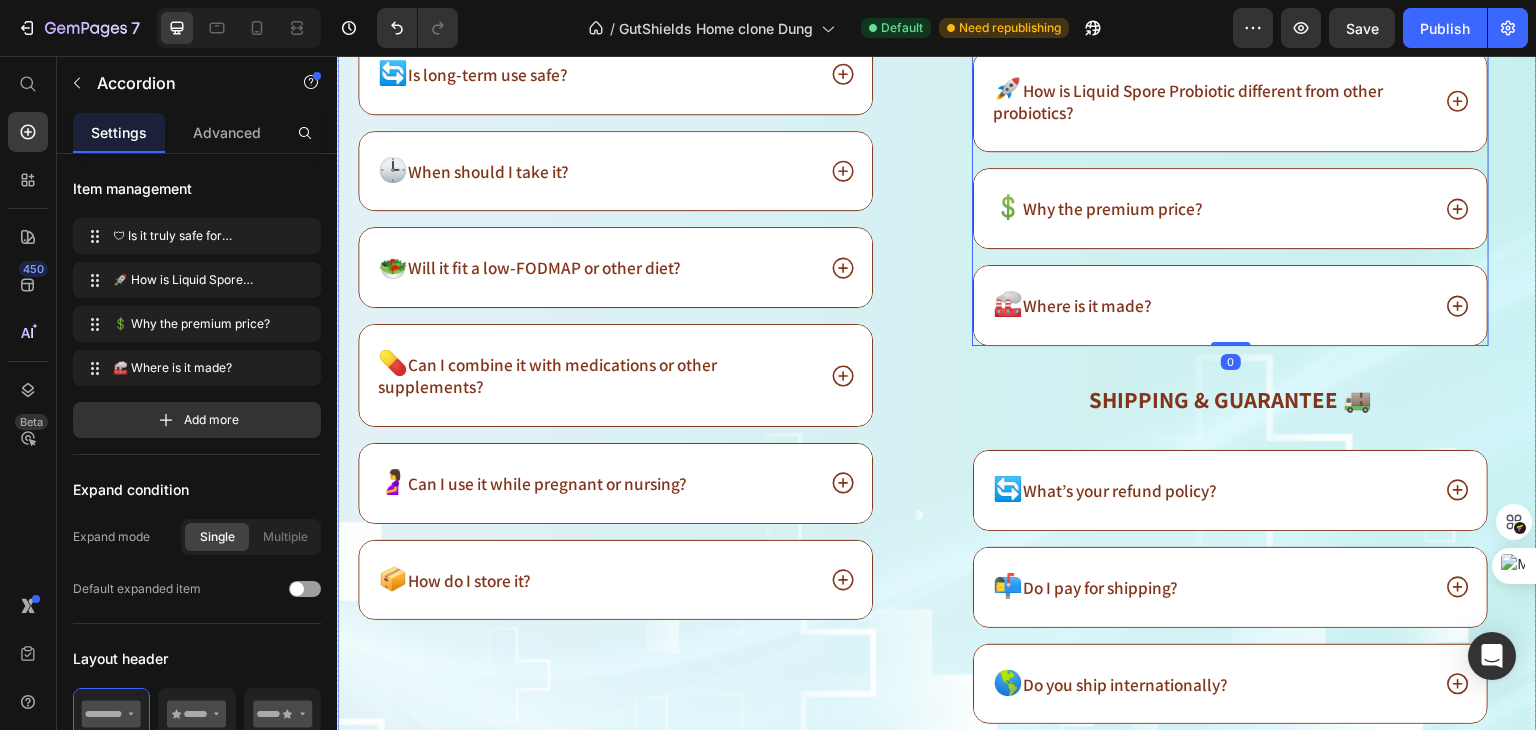 scroll, scrollTop: 17103, scrollLeft: 0, axis: vertical 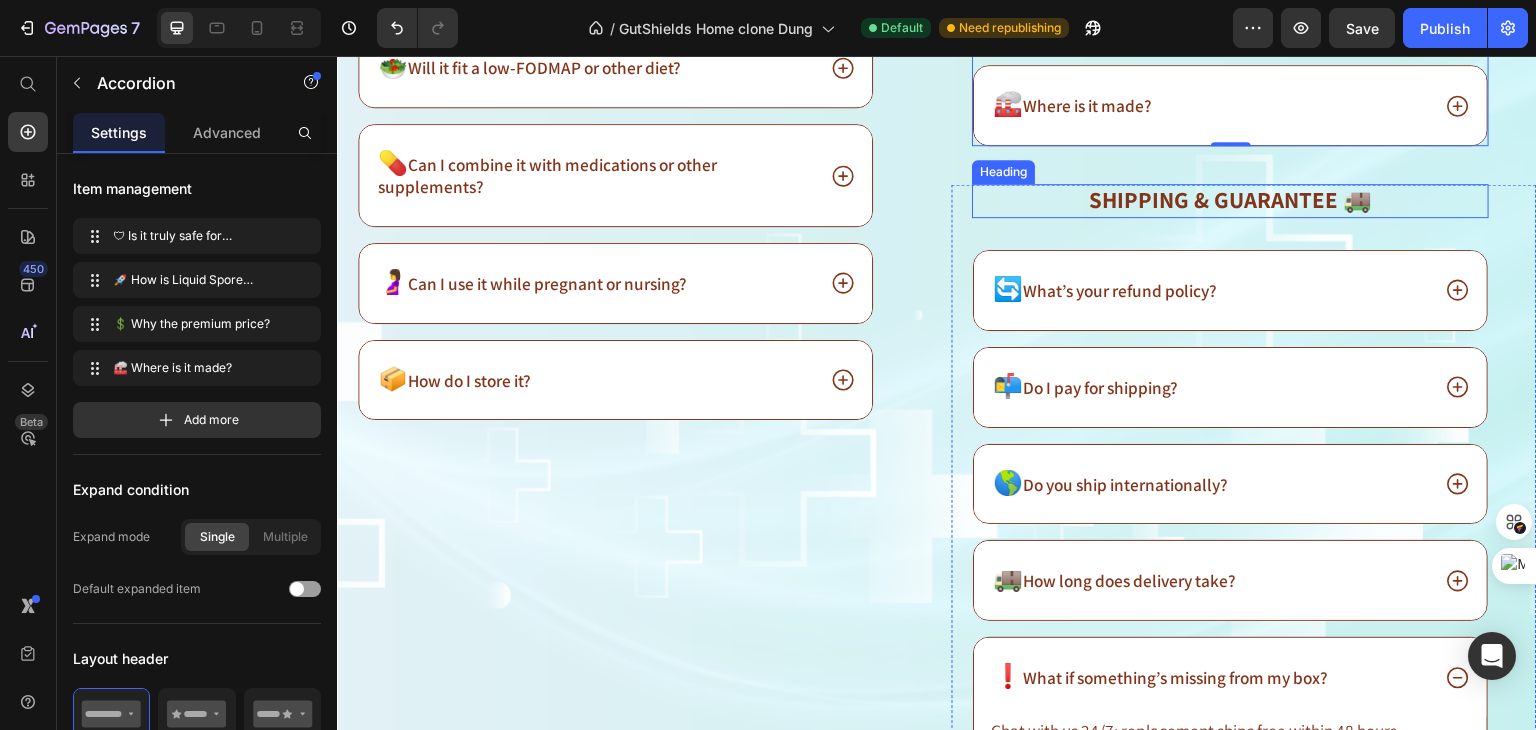 click on "⁠⁠⁠⁠⁠⁠⁠ Shipping & Guarantee 🚚" at bounding box center (1230, 201) 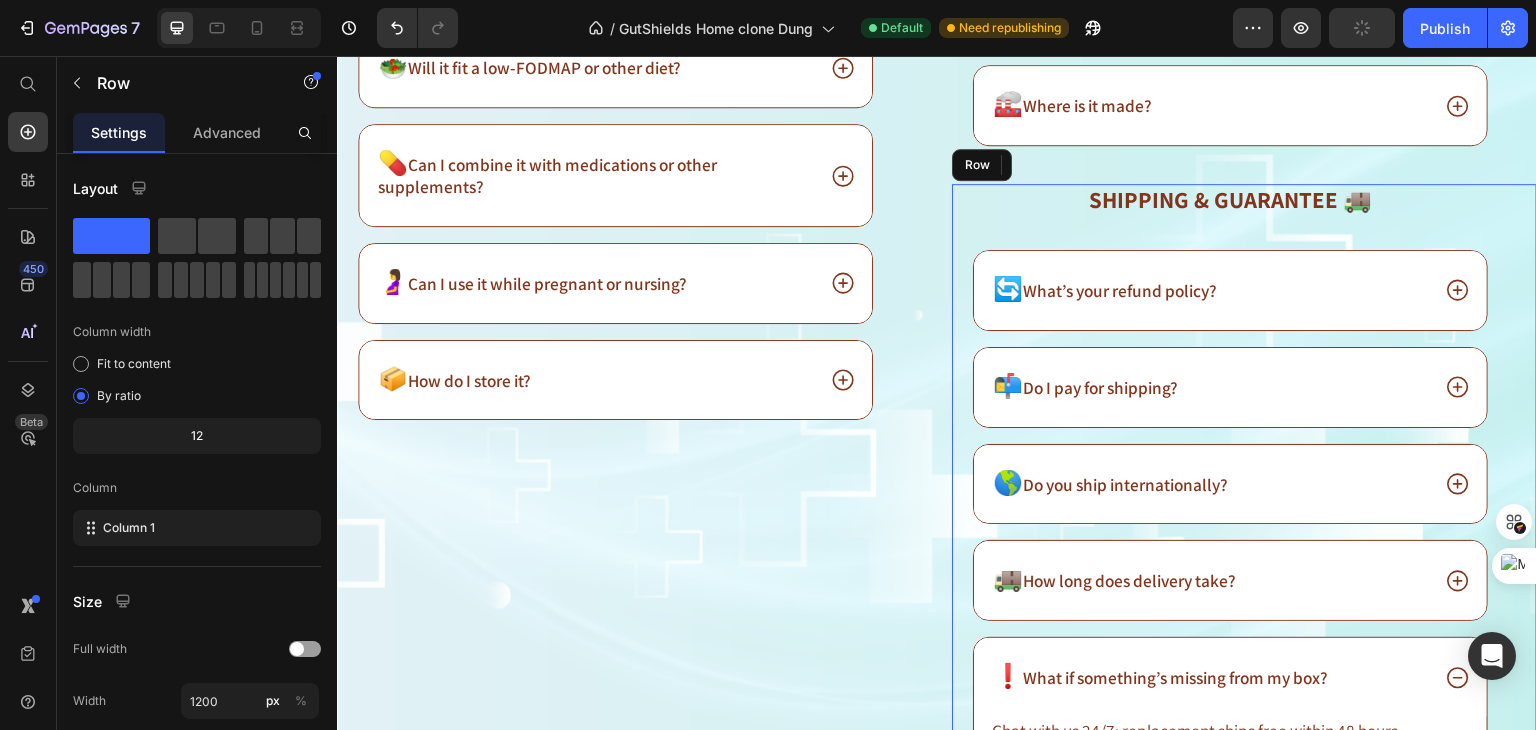 click on "⁠⁠⁠⁠⁠⁠⁠ Shipping & Guarantee 🚚 Heading   32
🔄  What’s your refund policy?
📬  Do I pay for shipping?
🌎  Do you ship internationally?
🚚  How long does delivery take?
❗ What if something’s missing from my box? Chat with us 24/7; replacement ships free within 48 hours. Text Block Accordion Row" at bounding box center [1244, 493] 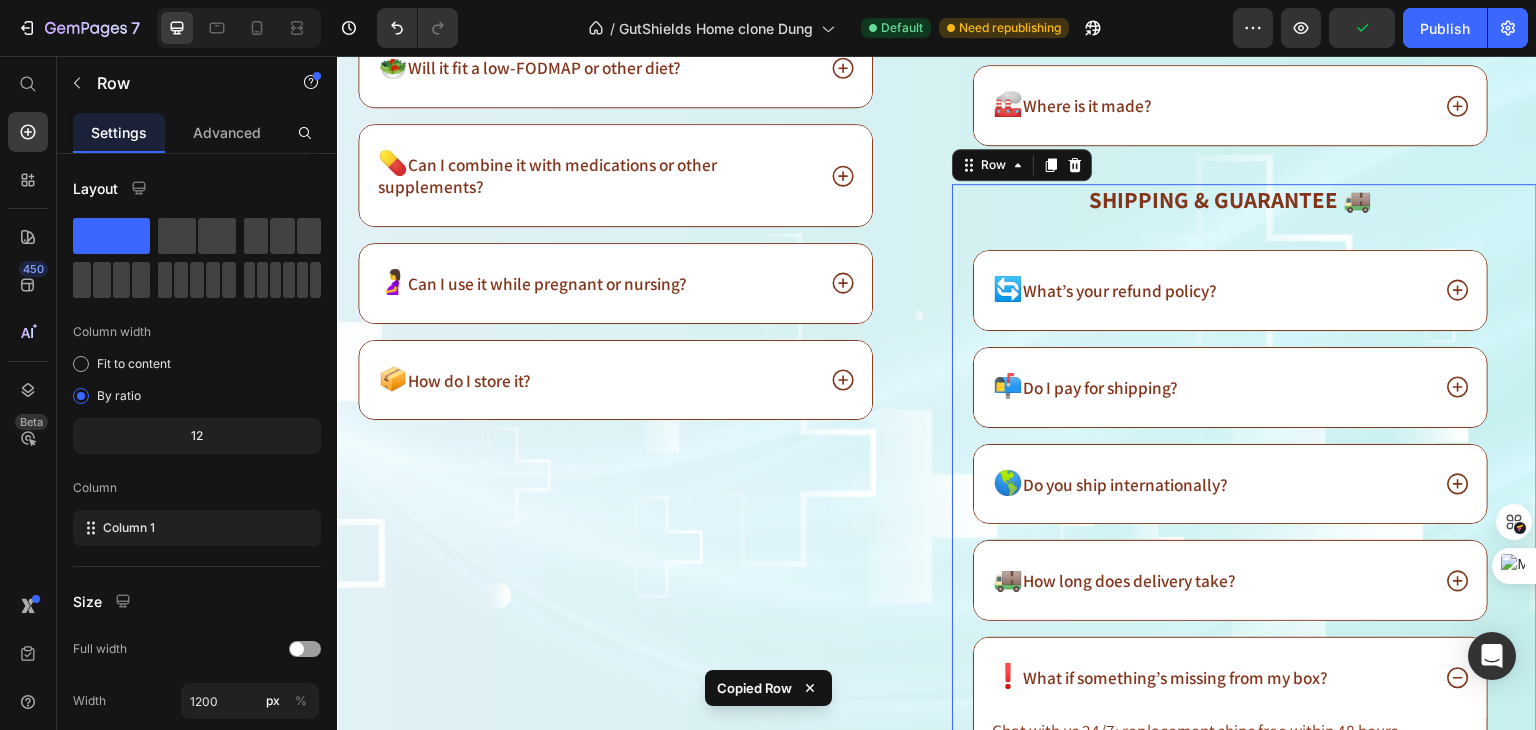 scroll, scrollTop: 17303, scrollLeft: 0, axis: vertical 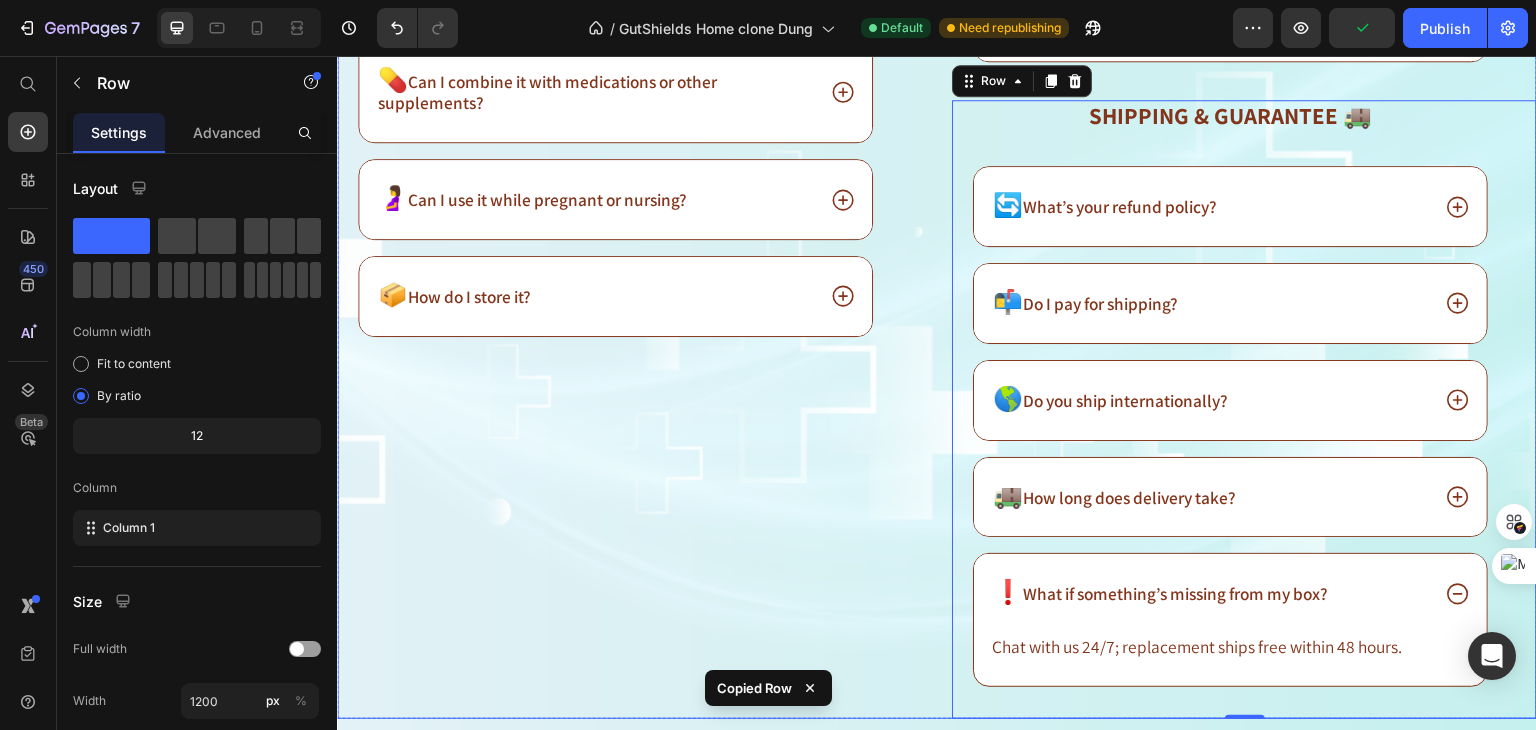 click on "⁠⁠⁠⁠⁠⁠⁠ Results ⚡️ Heading
⏳  How fast will I feel a difference and what’s the dose?
🔄  Is long-term use safe?
🕒  When should I take it?
🥗  Will it fit a low-FODMAP or other diet?
💊  Can I combine it with medications or other supplements?
🤰  Can I use it while pregnant or nursing?
📦  How do I store it? Accordion Row" at bounding box center (629, 162) 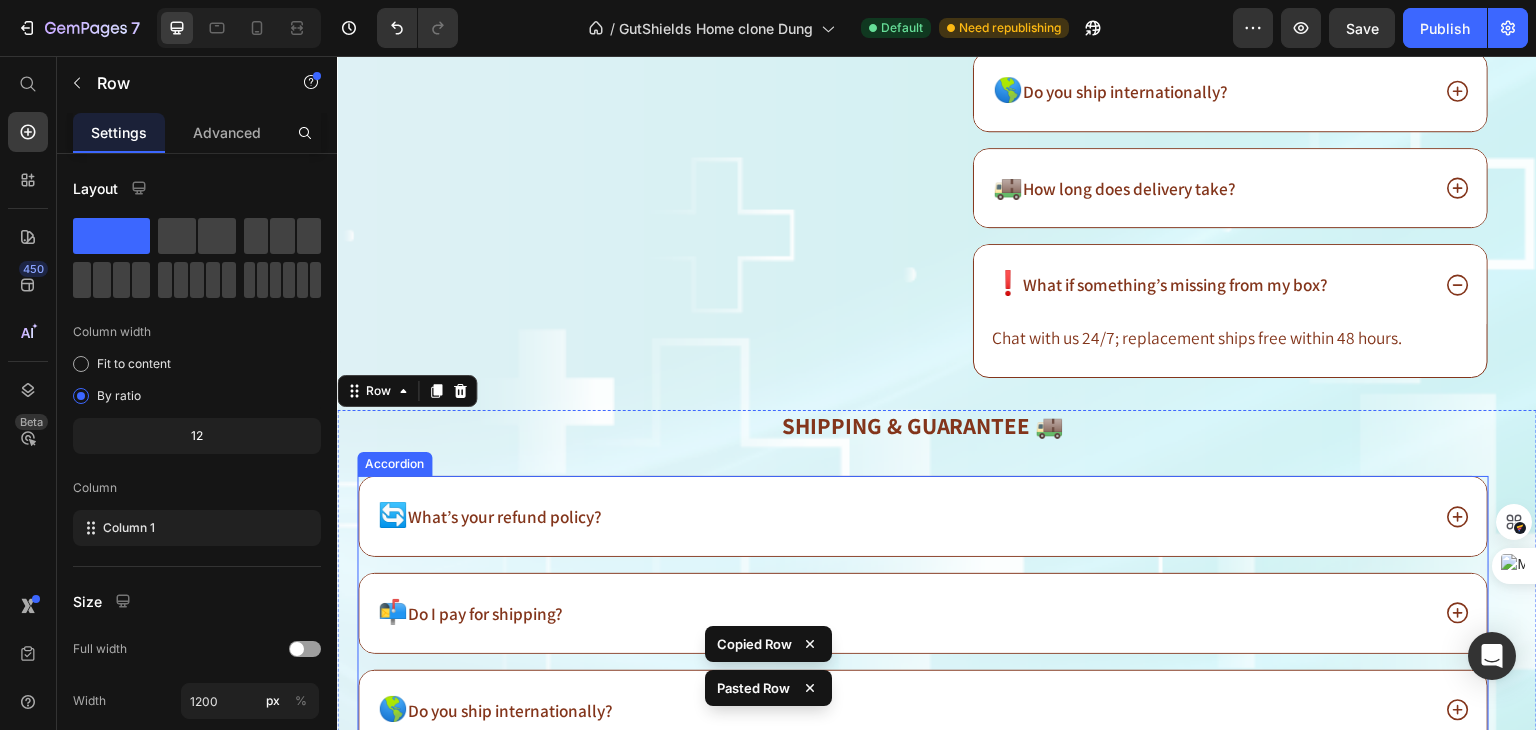 scroll, scrollTop: 17581, scrollLeft: 0, axis: vertical 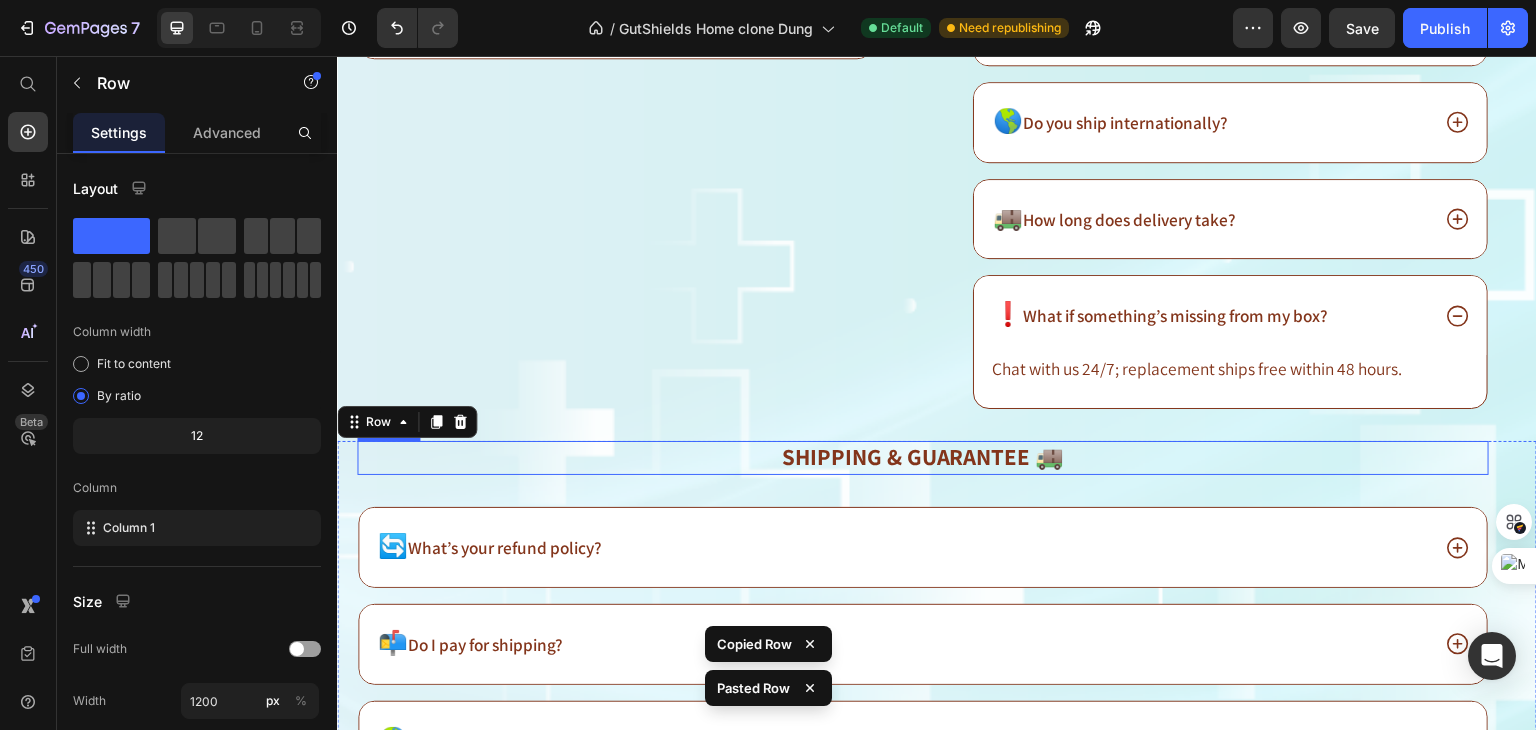 click on "Shipping & Guarantee 🚚" at bounding box center (923, 458) 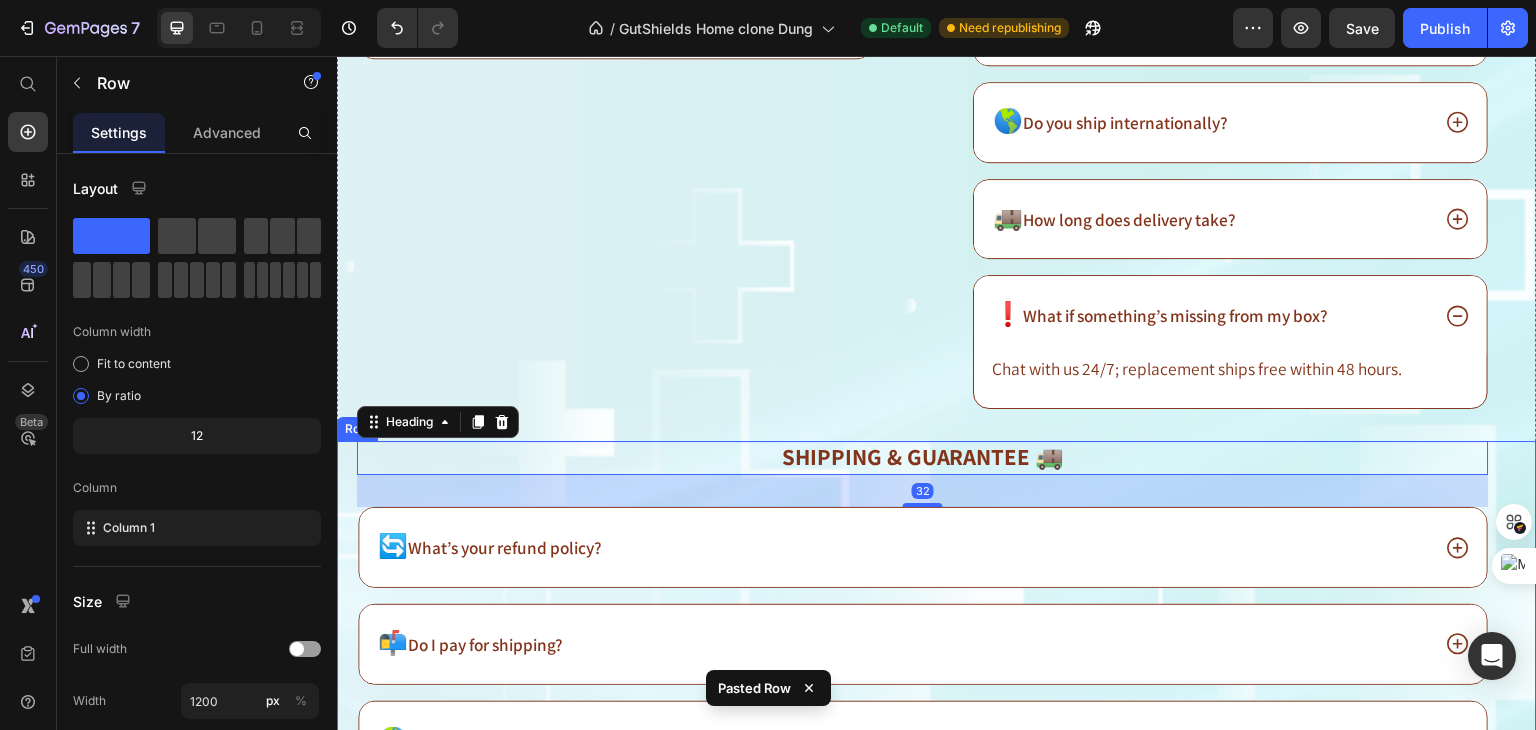 click on "Shipping & Guarantee 🚚 Heading   32
🔄  What’s your refund policy?
📬  Do I pay for shipping?
🌎  Do you ship internationally?
🚚  How long does delivery take?
❗ What if something’s missing from my box? Accordion Row" at bounding box center [937, 724] 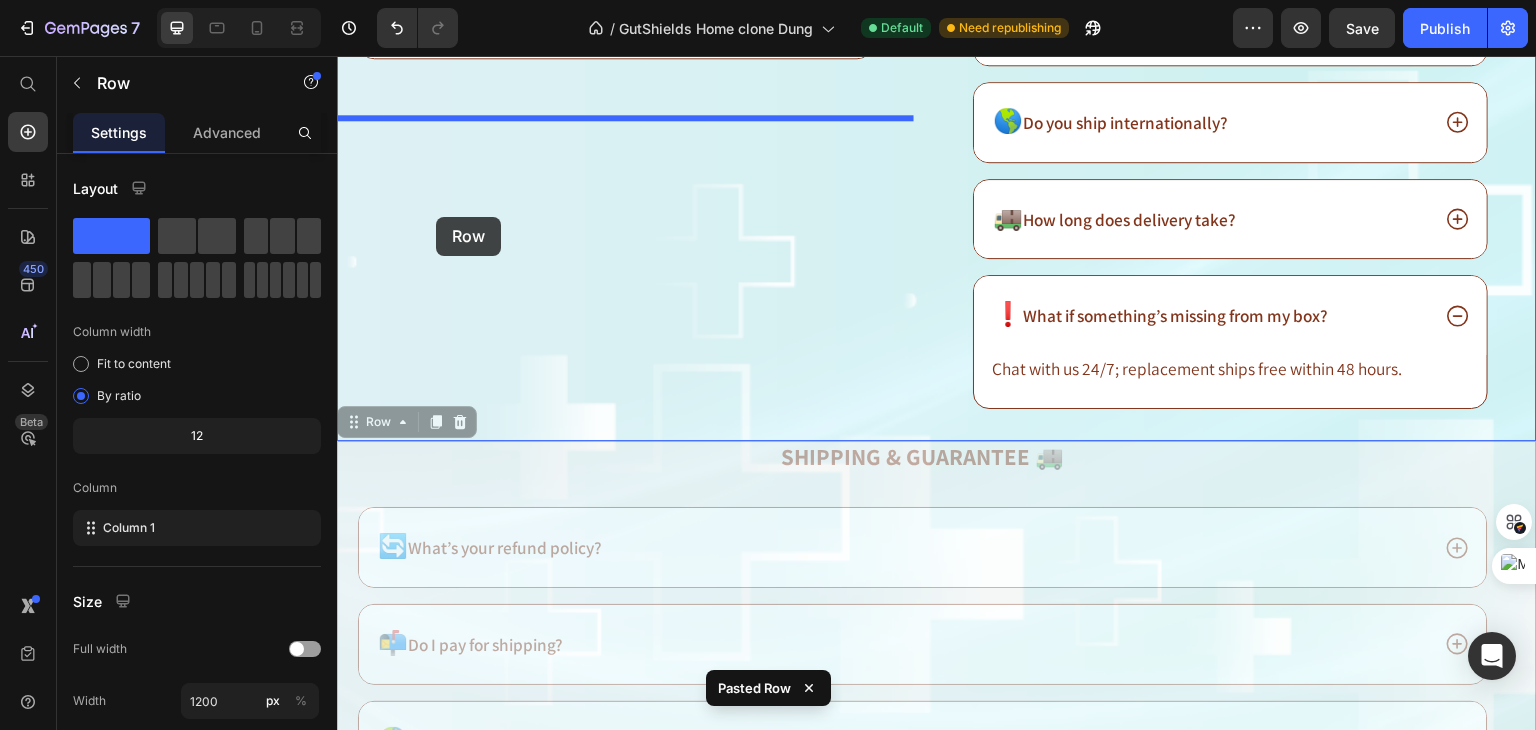 drag, startPoint x: 346, startPoint y: 456, endPoint x: 440, endPoint y: 209, distance: 264.28204 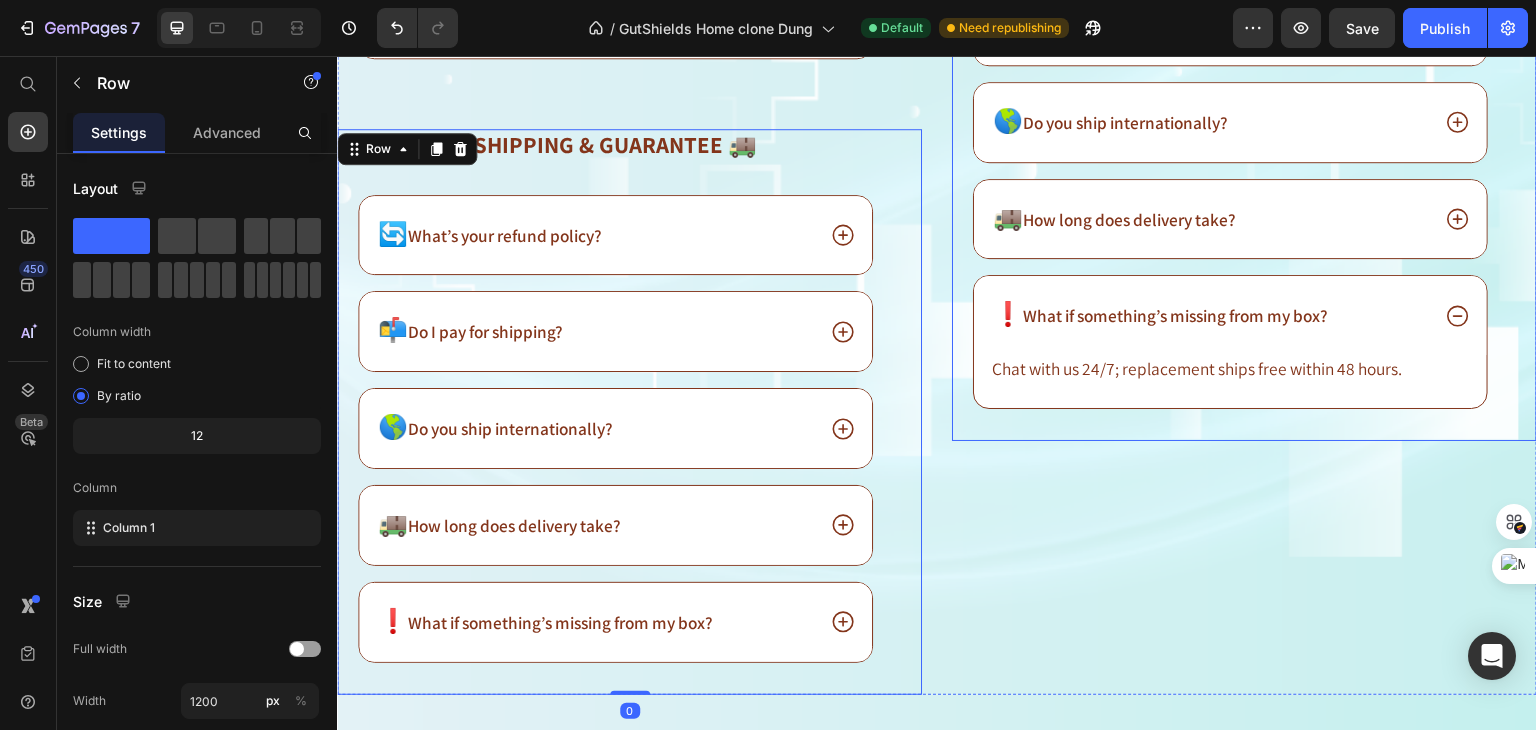 scroll, scrollTop: 17281, scrollLeft: 0, axis: vertical 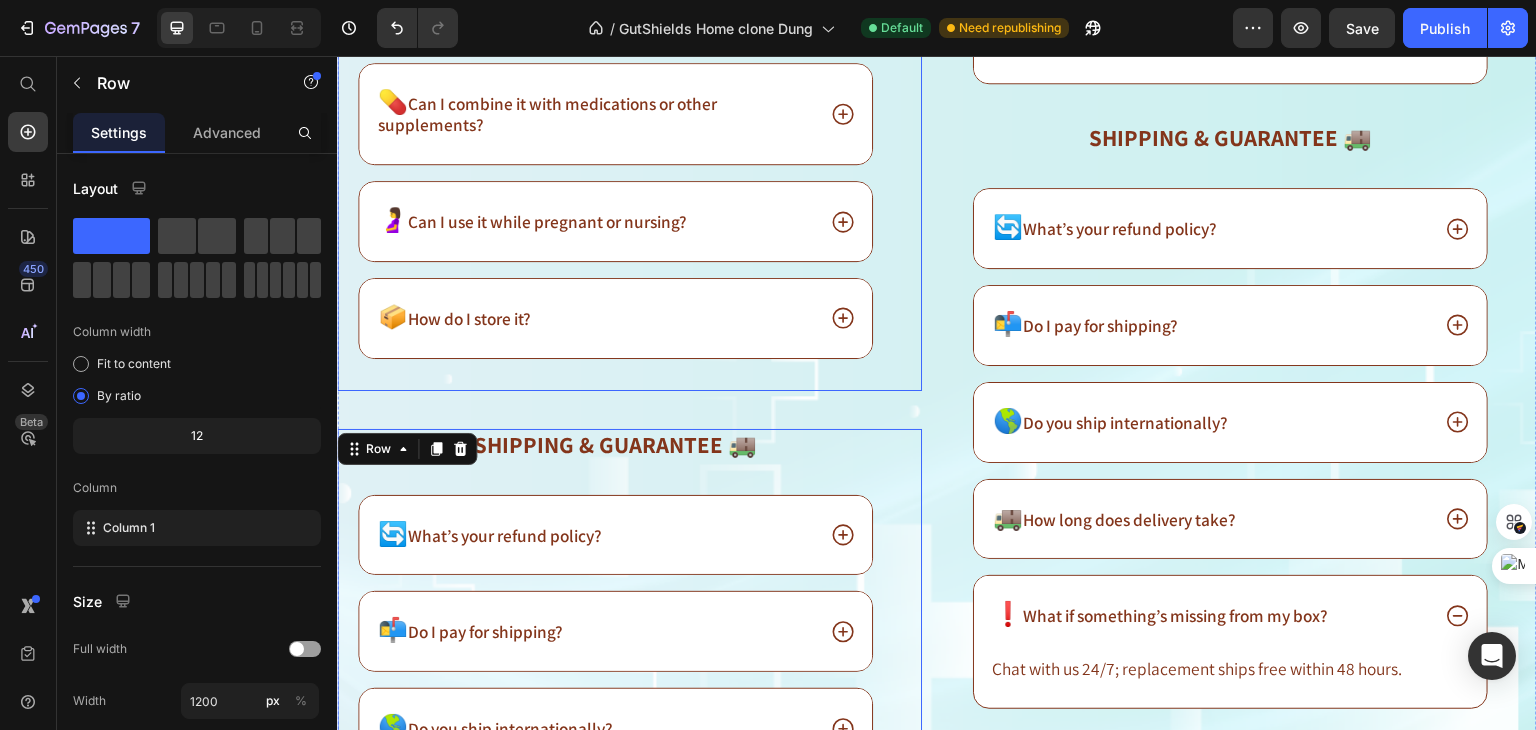 click on "📦  How do I store it?" at bounding box center (615, 318) 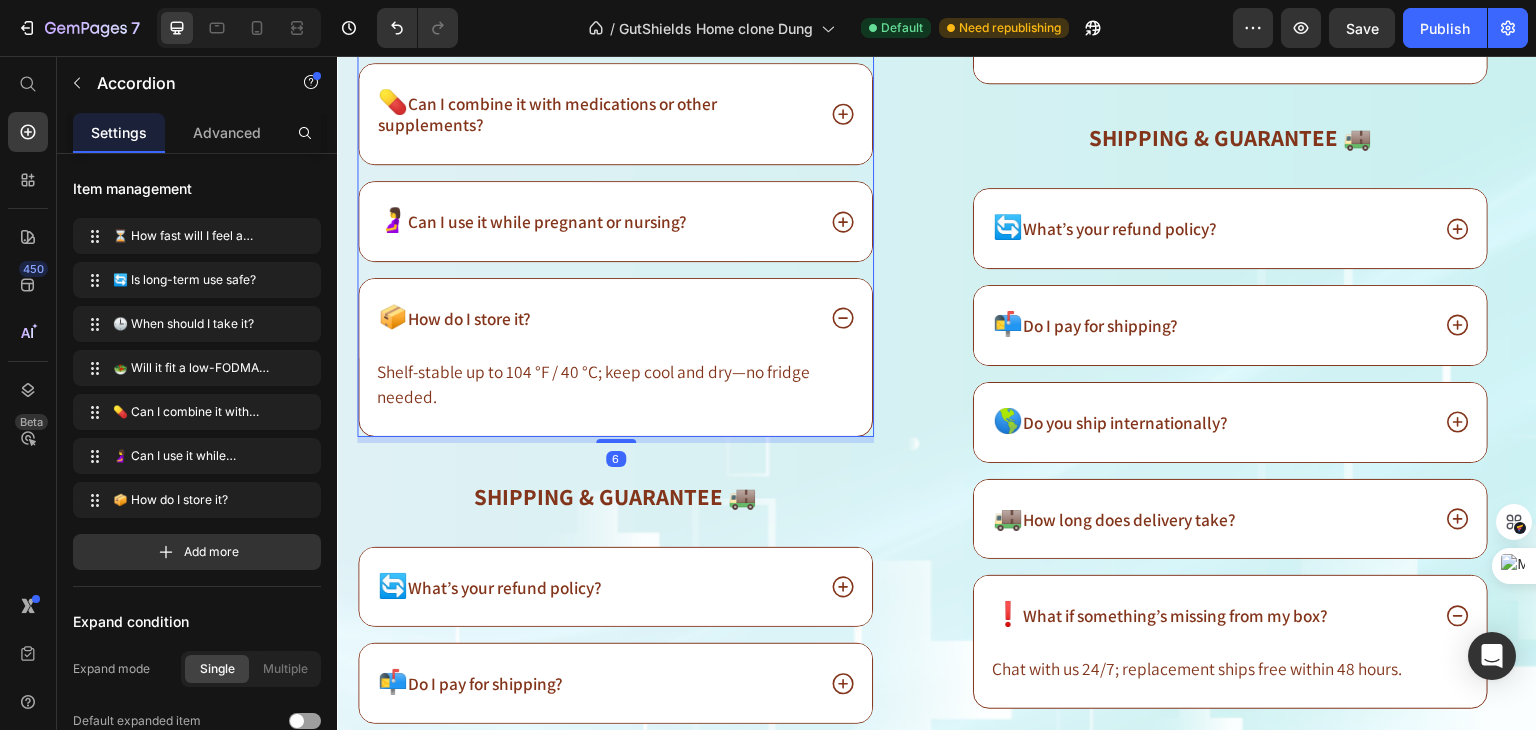 drag, startPoint x: 601, startPoint y: 452, endPoint x: 720, endPoint y: 325, distance: 174.04022 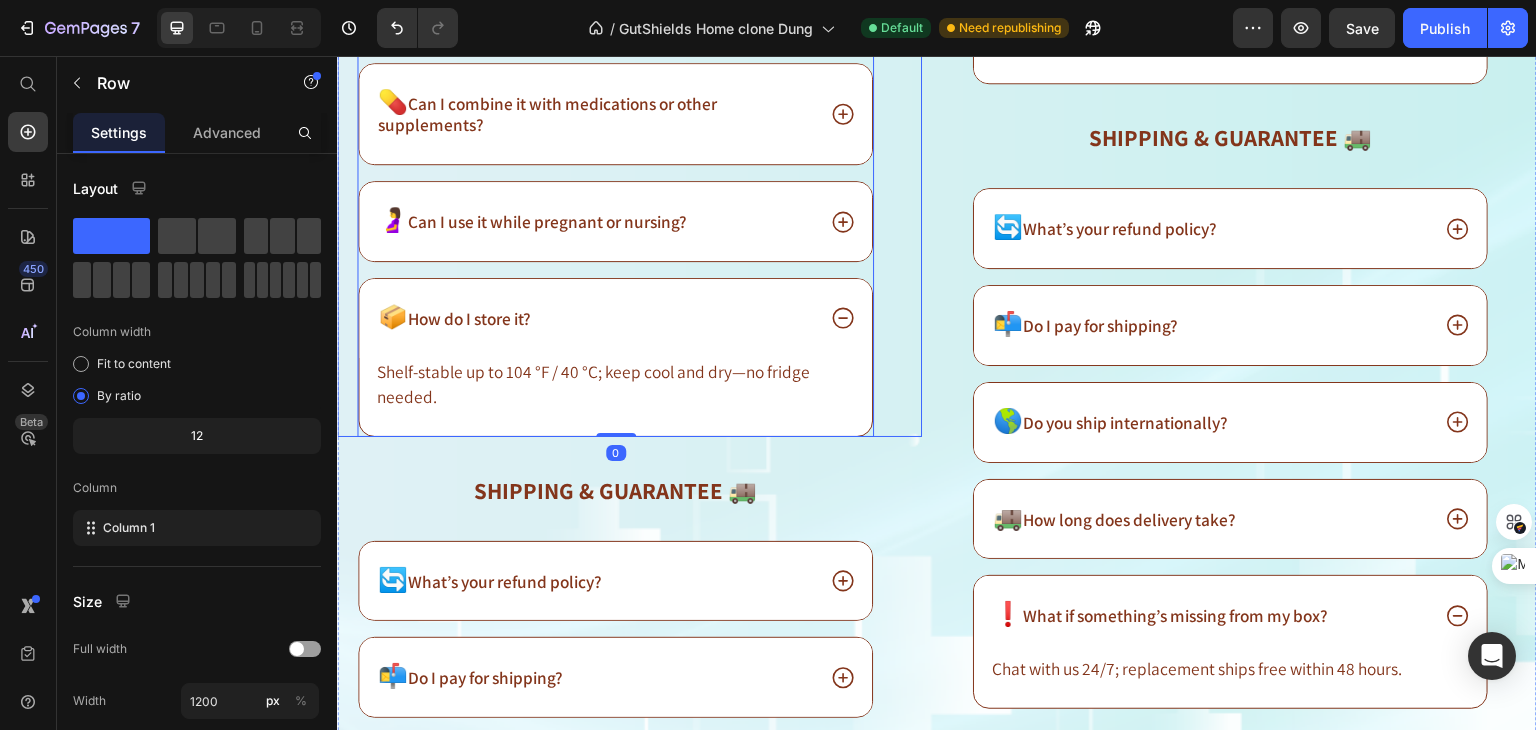 click on "⁠⁠⁠⁠⁠⁠⁠ Results ⚡️ Heading
⏳  How fast will I feel a difference and what’s the dose?
🔄  Is long-term use safe?
🕒  When should I take it?
🥗  Will it fit a low-FODMAP or other diet?
💊  Can I combine it with medications or other supplements?
🤰  Can I use it while pregnant or nursing?
📦  How do I store it? Shelf-stable up to 104 °F / 40 °C; keep cool and dry—no fridge needed. Text Block Accordion   0 Row" at bounding box center [629, 31] 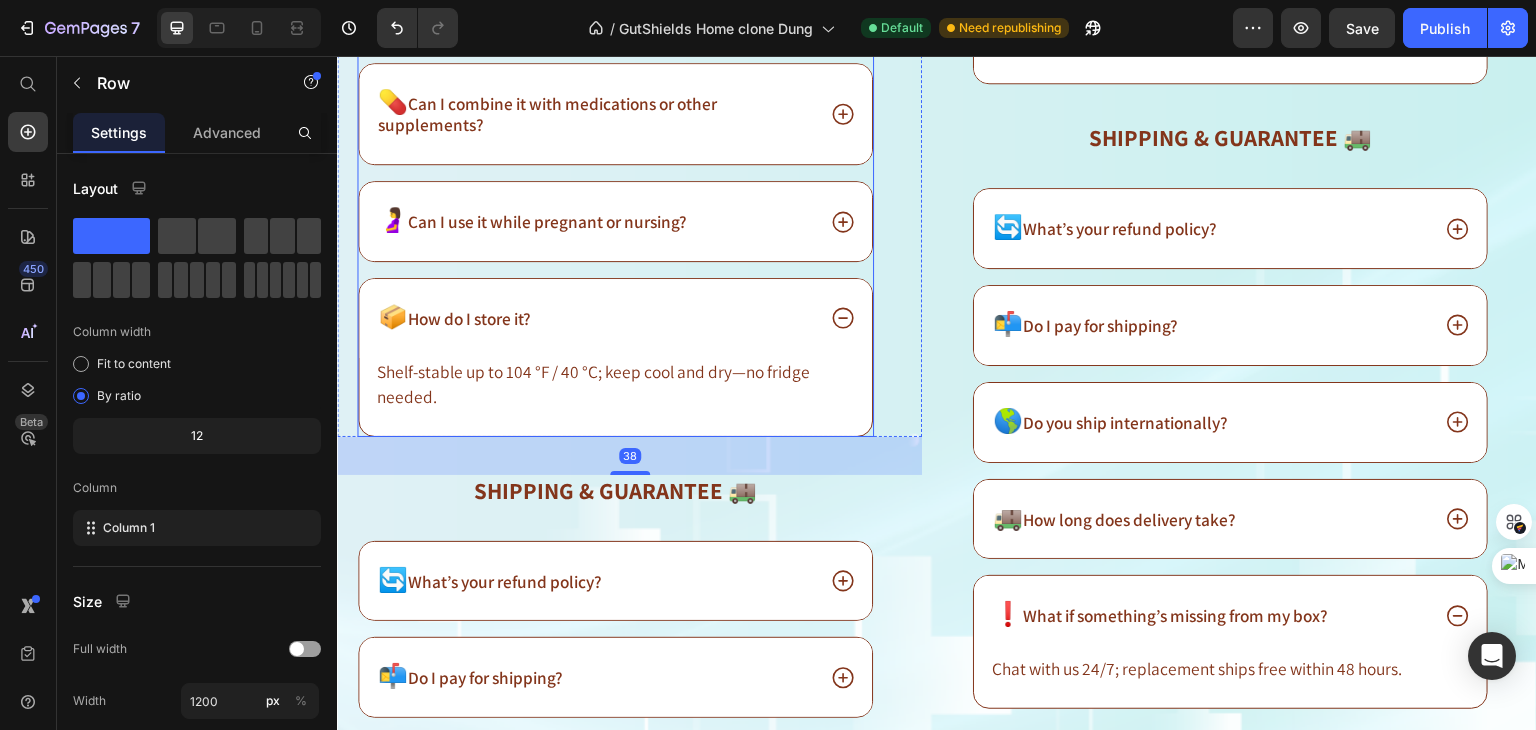 click 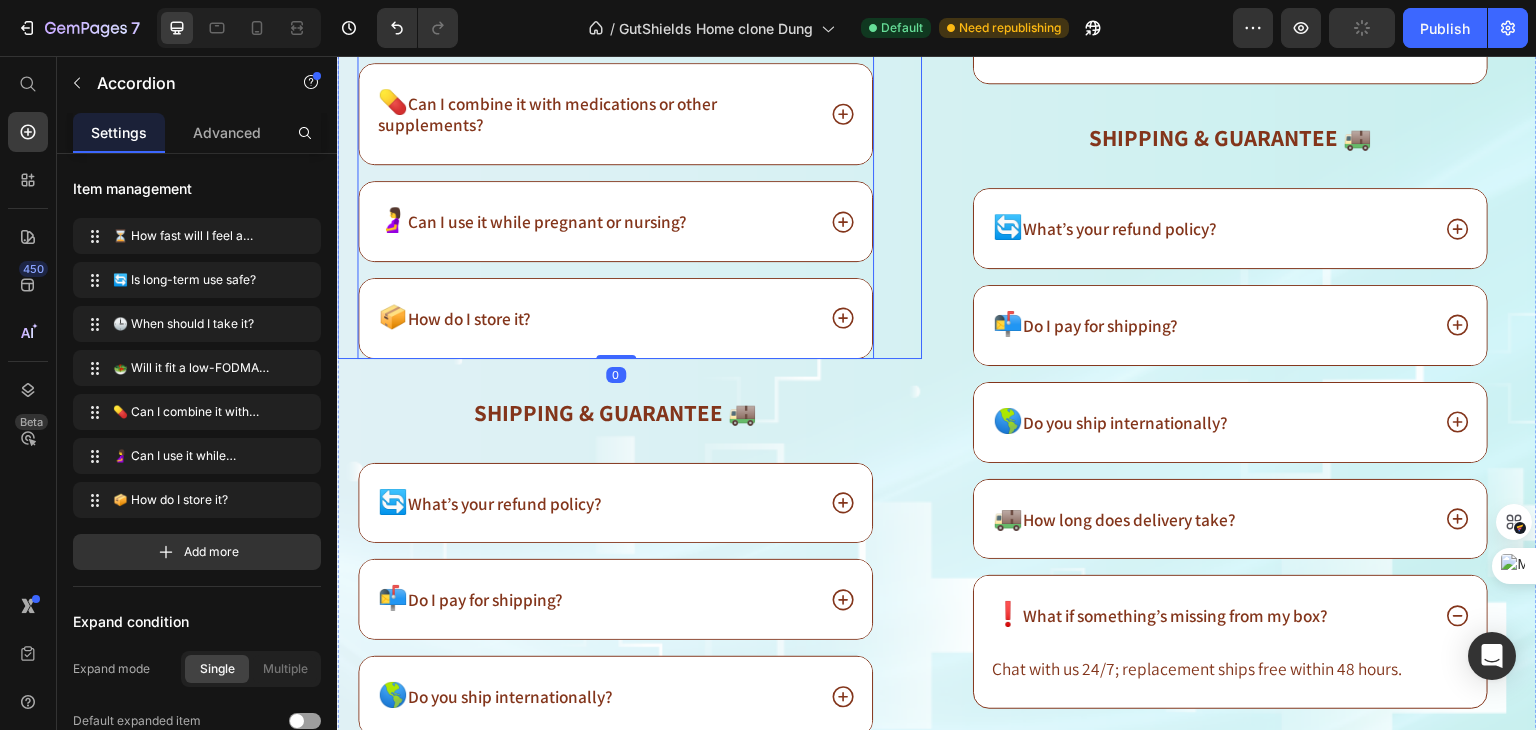 click on "⁠⁠⁠⁠⁠⁠⁠ Results ⚡️ Heading
⏳  How fast will I feel a difference and what’s the dose?
🔄  Is long-term use safe?
🕒  When should I take it?
🥗  Will it fit a low-FODMAP or other diet?
💊  Can I combine it with medications or other supplements?
🤰  Can I use it while pregnant or nursing?
📦  How do I store it? Accordion   0 Row" at bounding box center (629, -8) 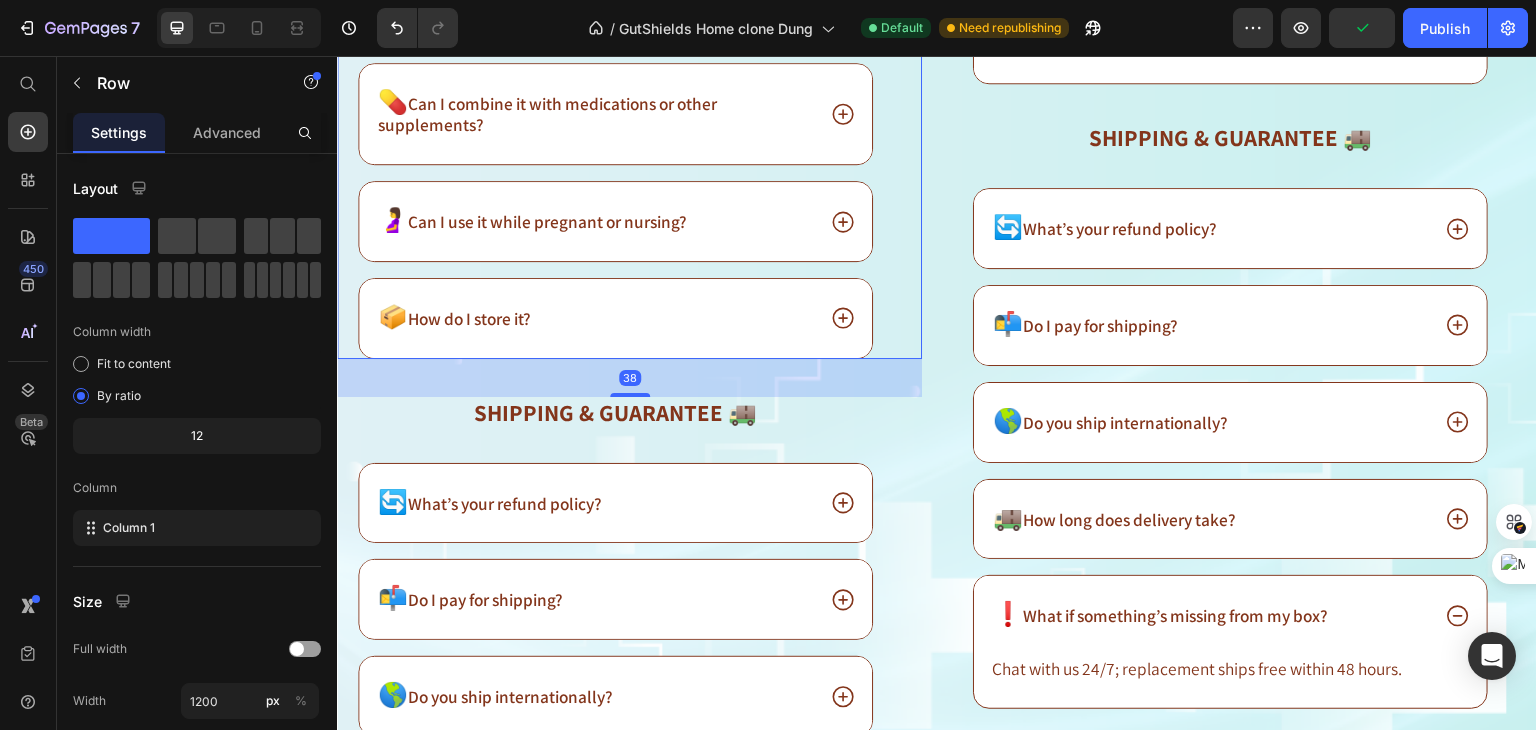 click on "38" at bounding box center (629, 378) 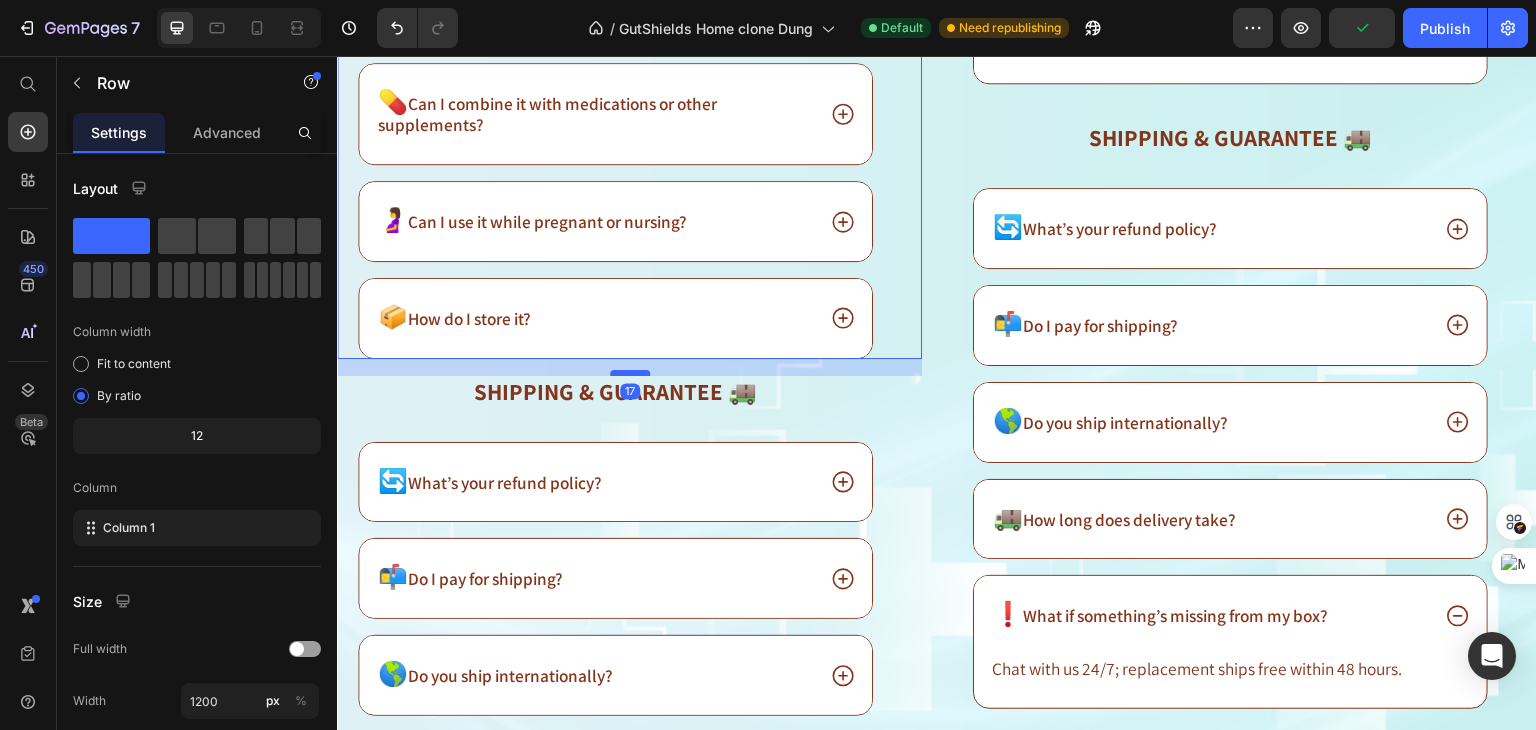 drag, startPoint x: 621, startPoint y: 383, endPoint x: 625, endPoint y: 362, distance: 21.377558 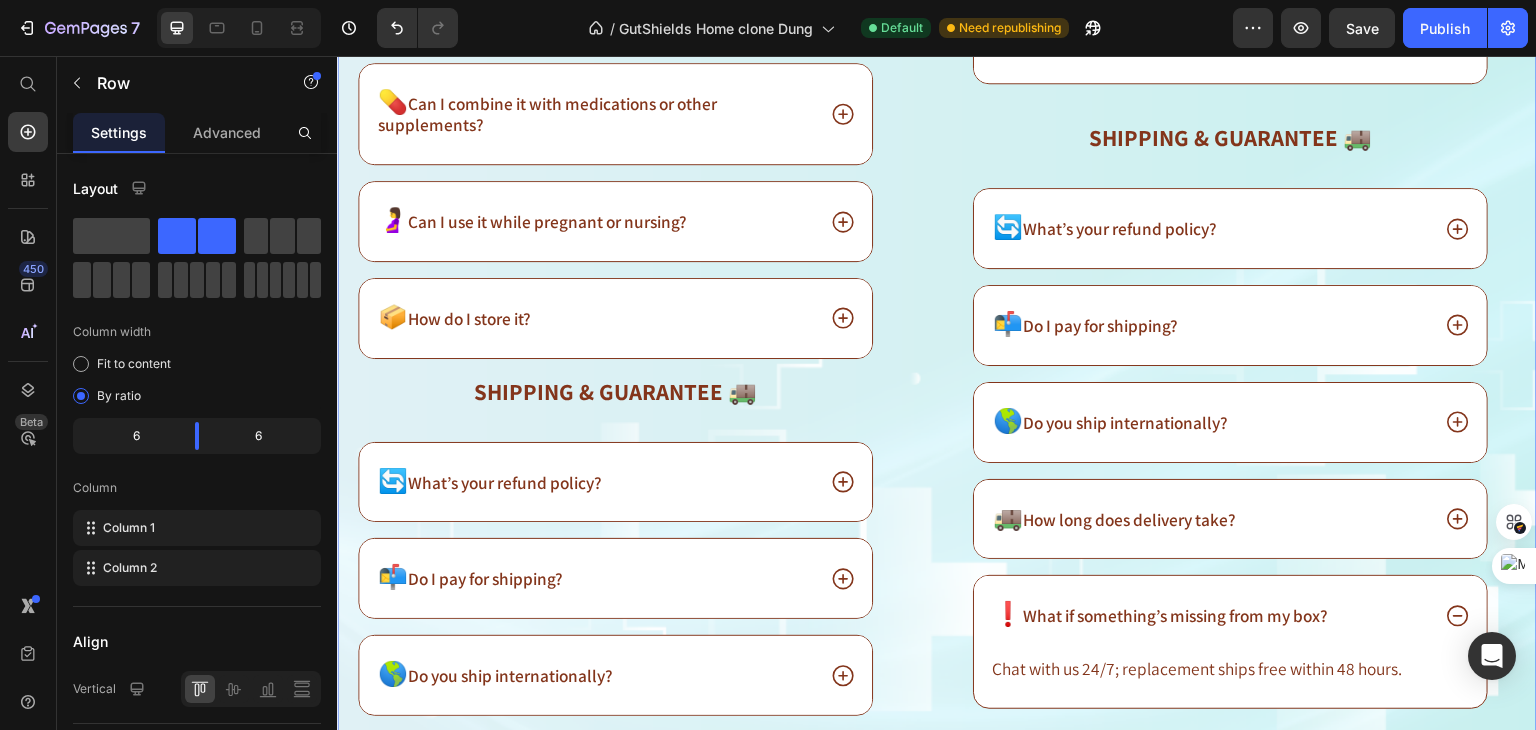click on "⁠⁠⁠⁠⁠⁠⁠ Results ⚡️ Heading
⏳  How fast will I feel a difference and what’s the dose?
🔄  Is long-term use safe?
🕒  When should I take it?
🥗  Will it fit a low-FODMAP or other diet?
💊  Can I combine it with medications or other supplements?
🤰  Can I use it while pregnant or nursing?
📦  How do I store it? Accordion Row Shipping & Guarantee 🚚 Heading
🔄  What’s your refund policy?
📬  Do I pay for shipping?
🌎  Do you ship internationally?
🚚  How long does delivery take?
❗ What if something’s missing from my box? Accordion Row Image ⁠⁠⁠⁠⁠⁠⁠ Safety & Differentiation ✅ Heading
🛡  Is it truly safe for sensitive systems?
🚀  How is Liquid Spore Probiotic different from other probiotics?
Row" at bounding box center [937, 284] 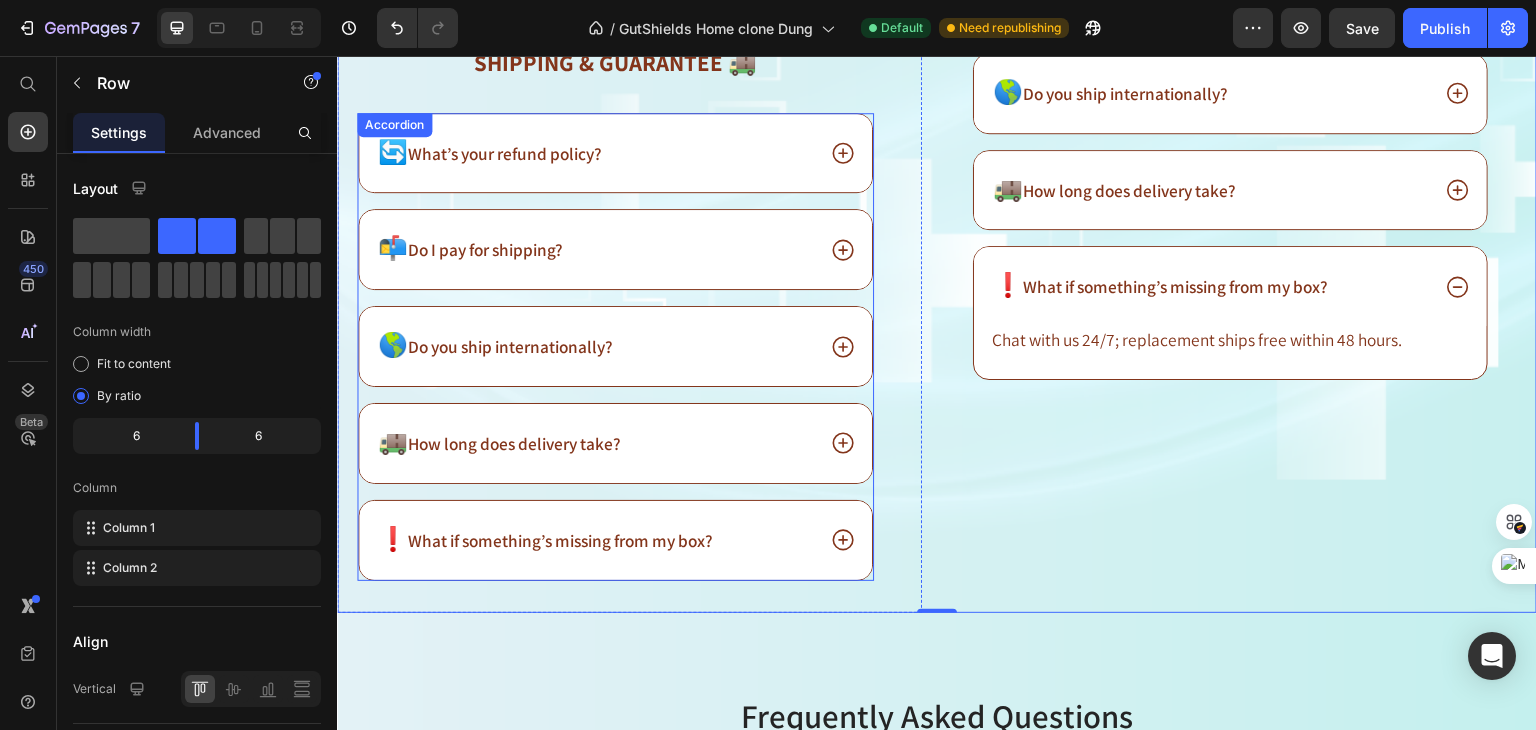 scroll, scrollTop: 17481, scrollLeft: 0, axis: vertical 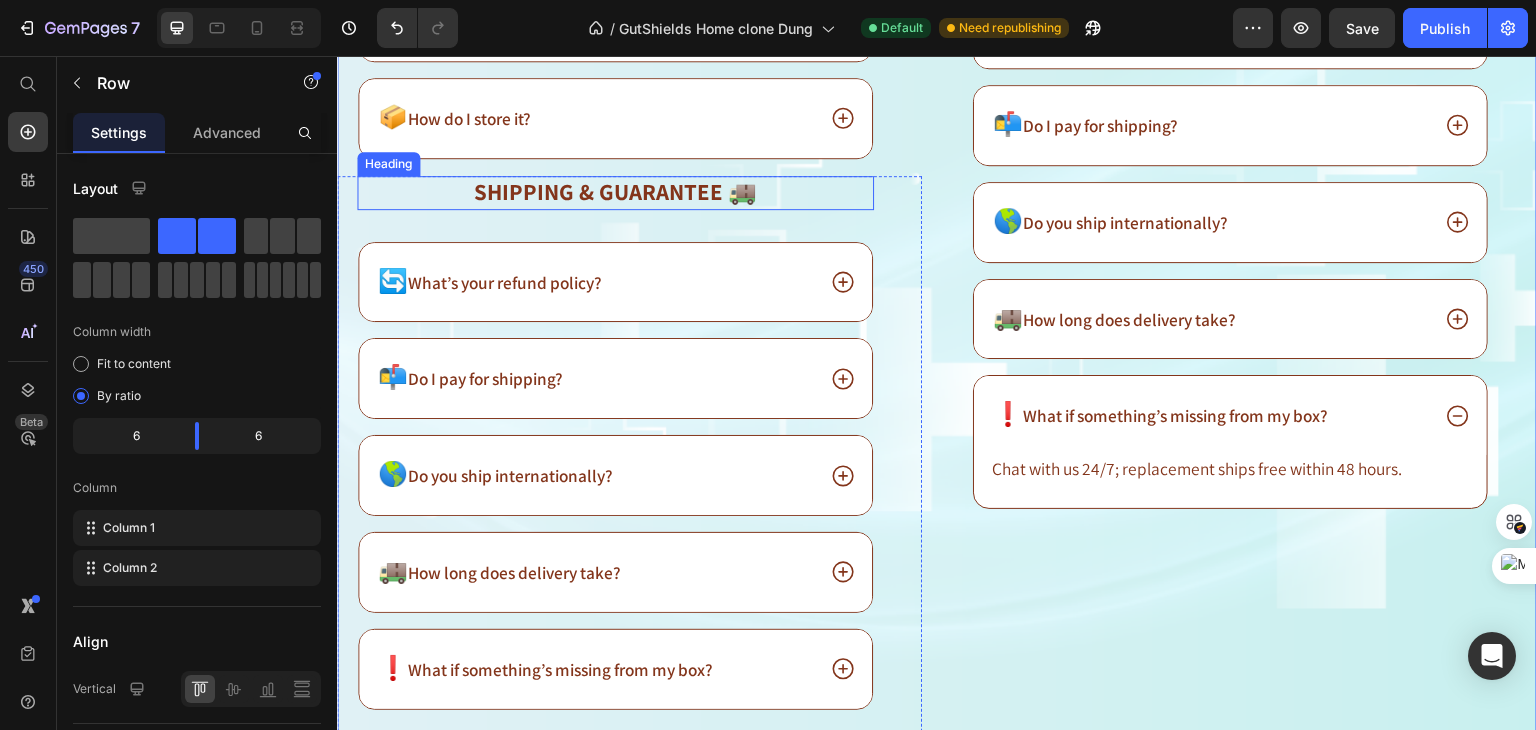 click on "Shipping & Guarantee 🚚" at bounding box center [615, 192] 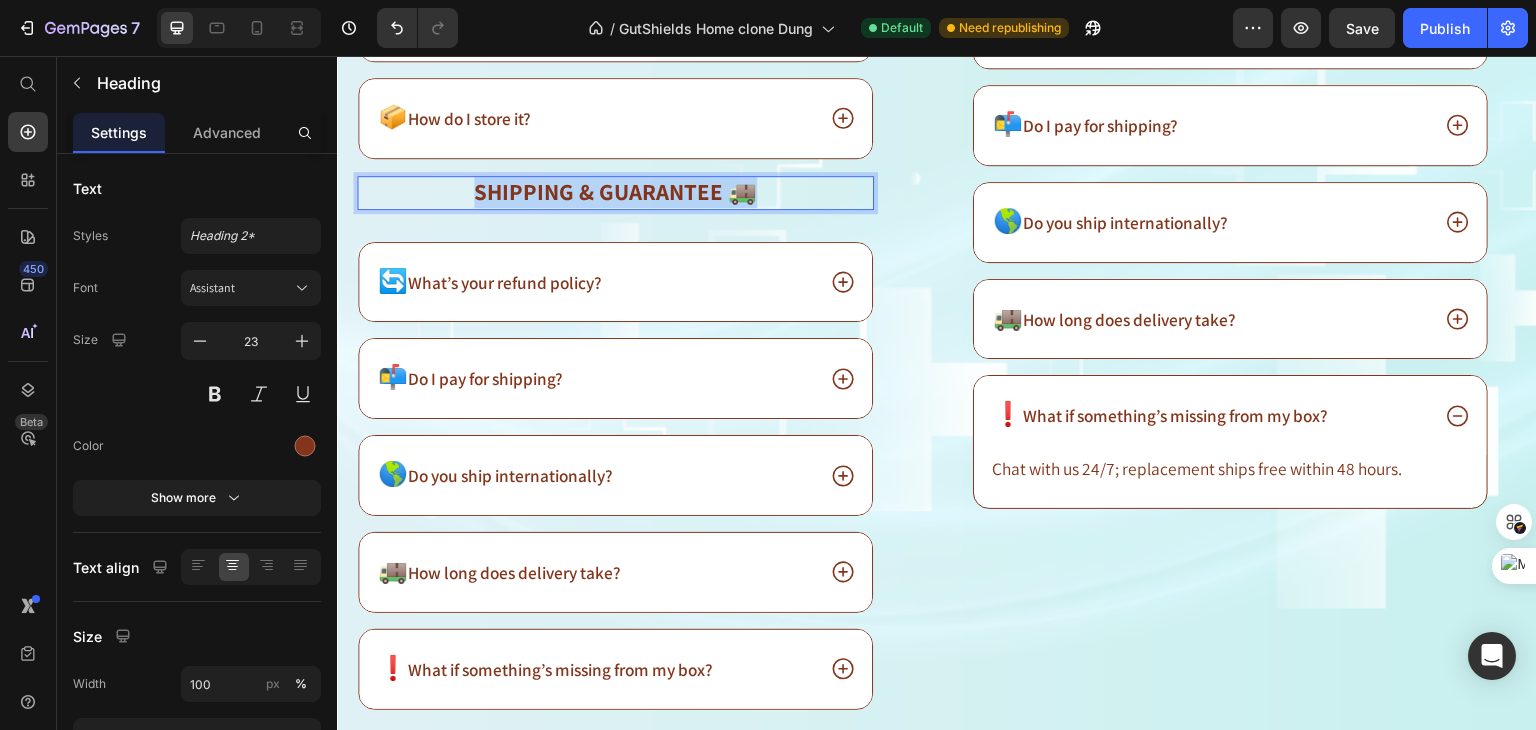 click on "Shipping & Guarantee 🚚" at bounding box center (615, 192) 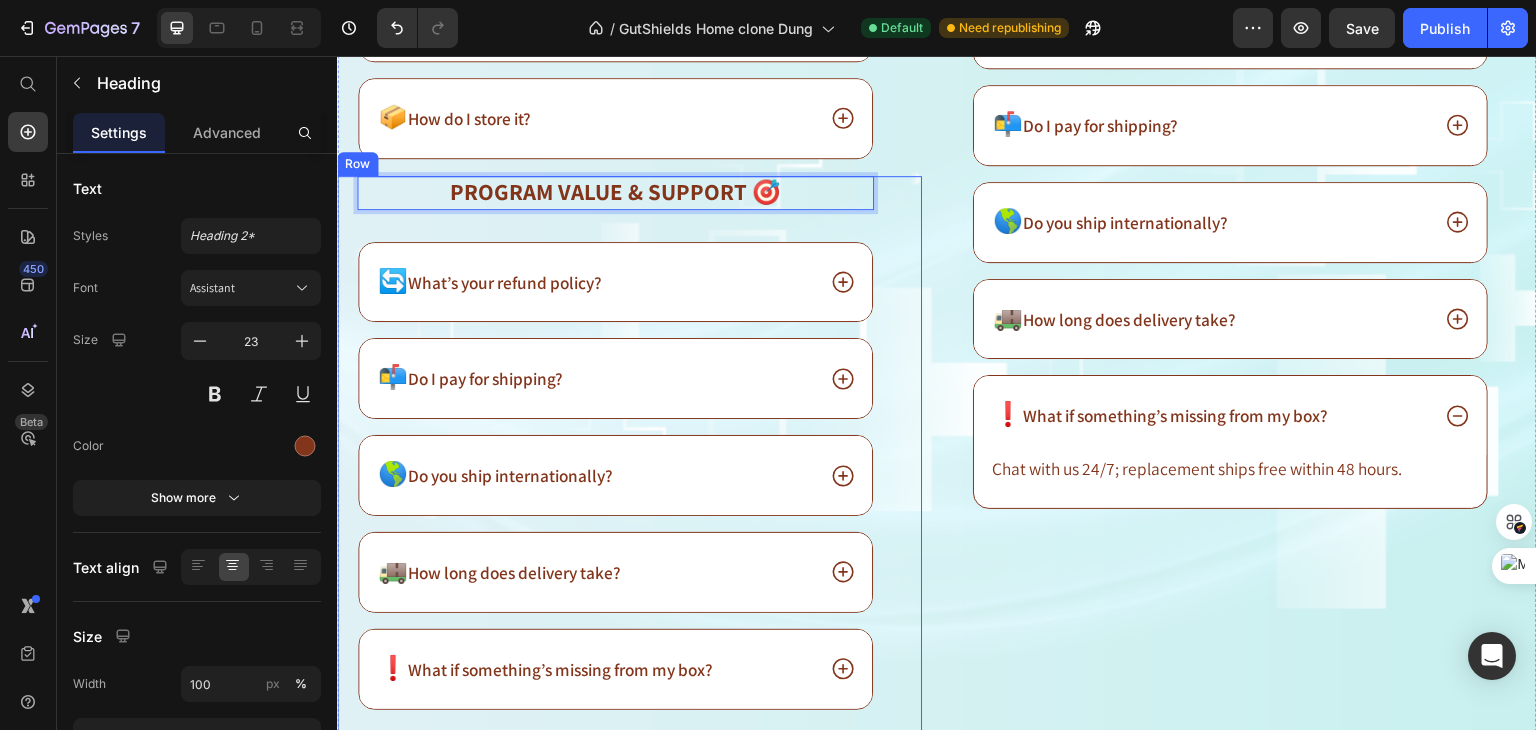 click on "Program Value & Support 🎯 Heading   32
🔄  What’s your refund policy?
📬  Do I pay for shipping?
🌎  Do you ship internationally?
🚚  How long does delivery take?
❗ What if something’s missing from my box? Accordion Row" at bounding box center (629, 459) 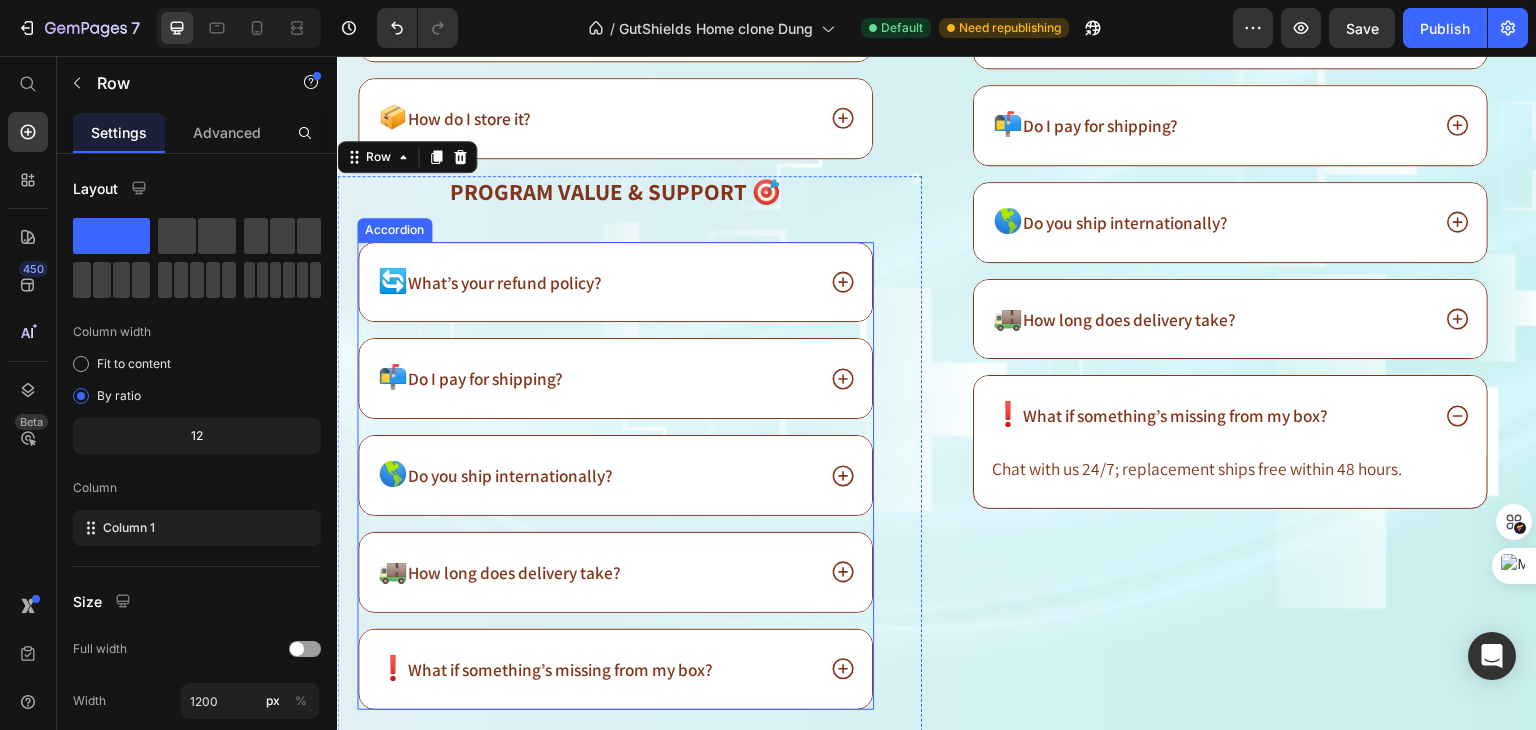 click on "What’s your refund policy?" at bounding box center [505, 282] 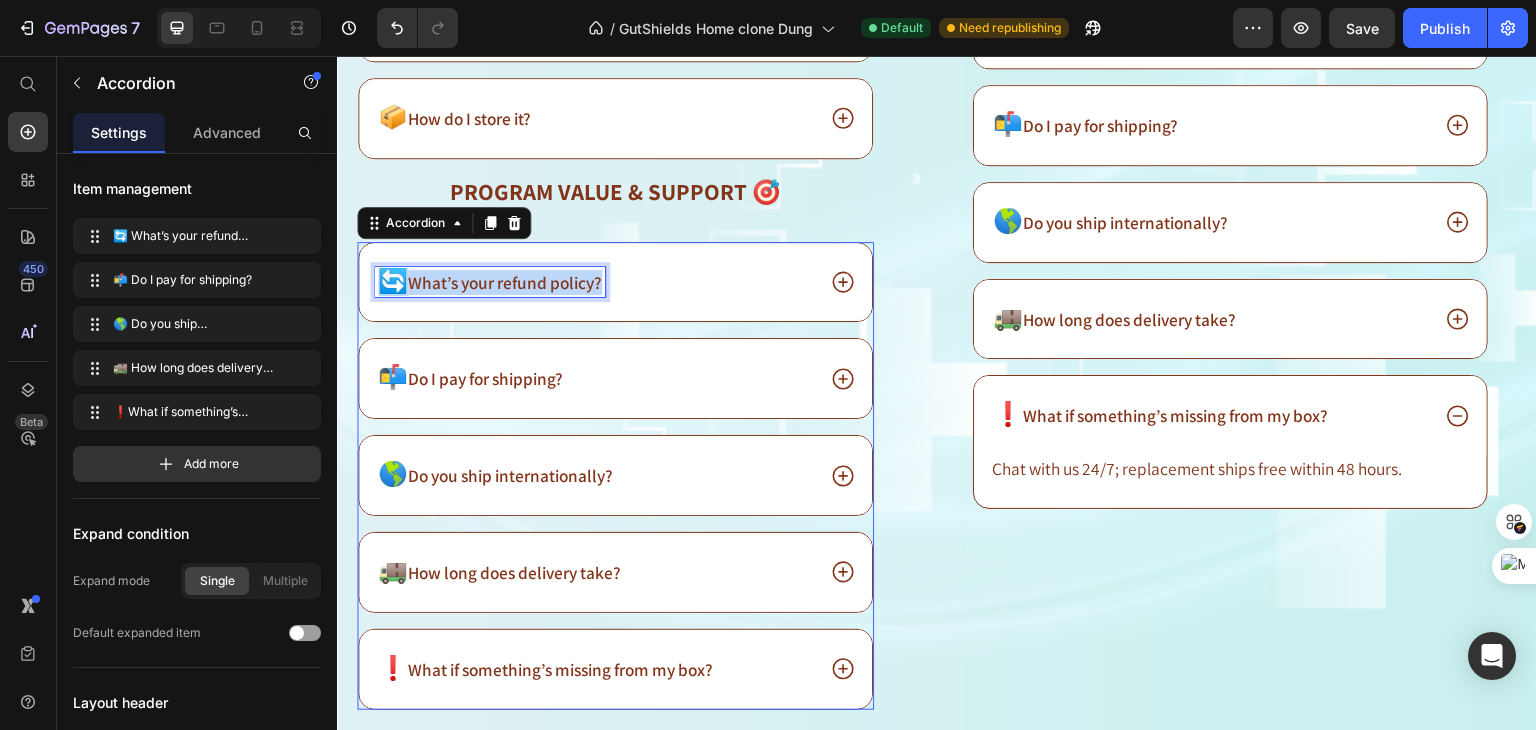 click on "What’s your refund policy?" at bounding box center [505, 282] 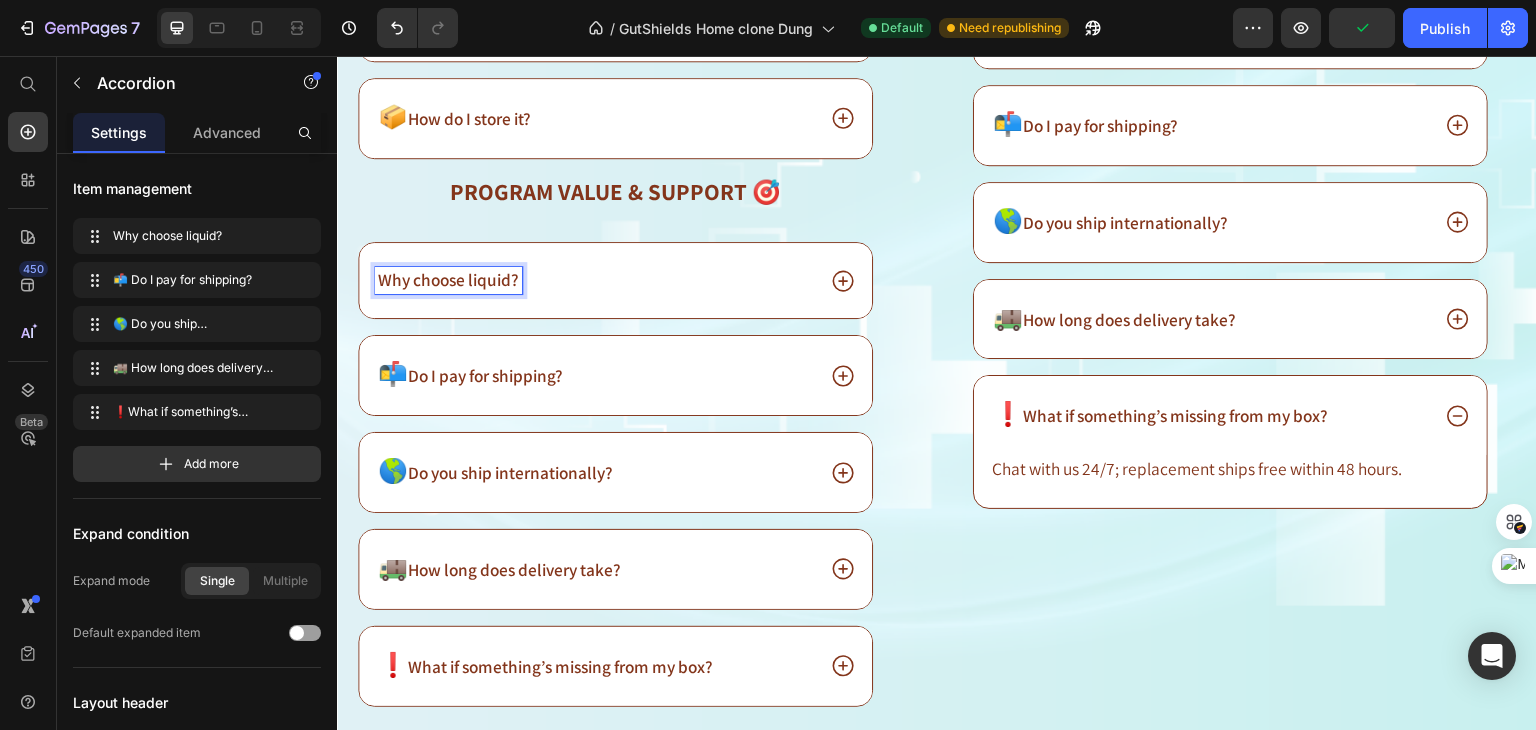 click on "Why choose liquid?" at bounding box center (448, 279) 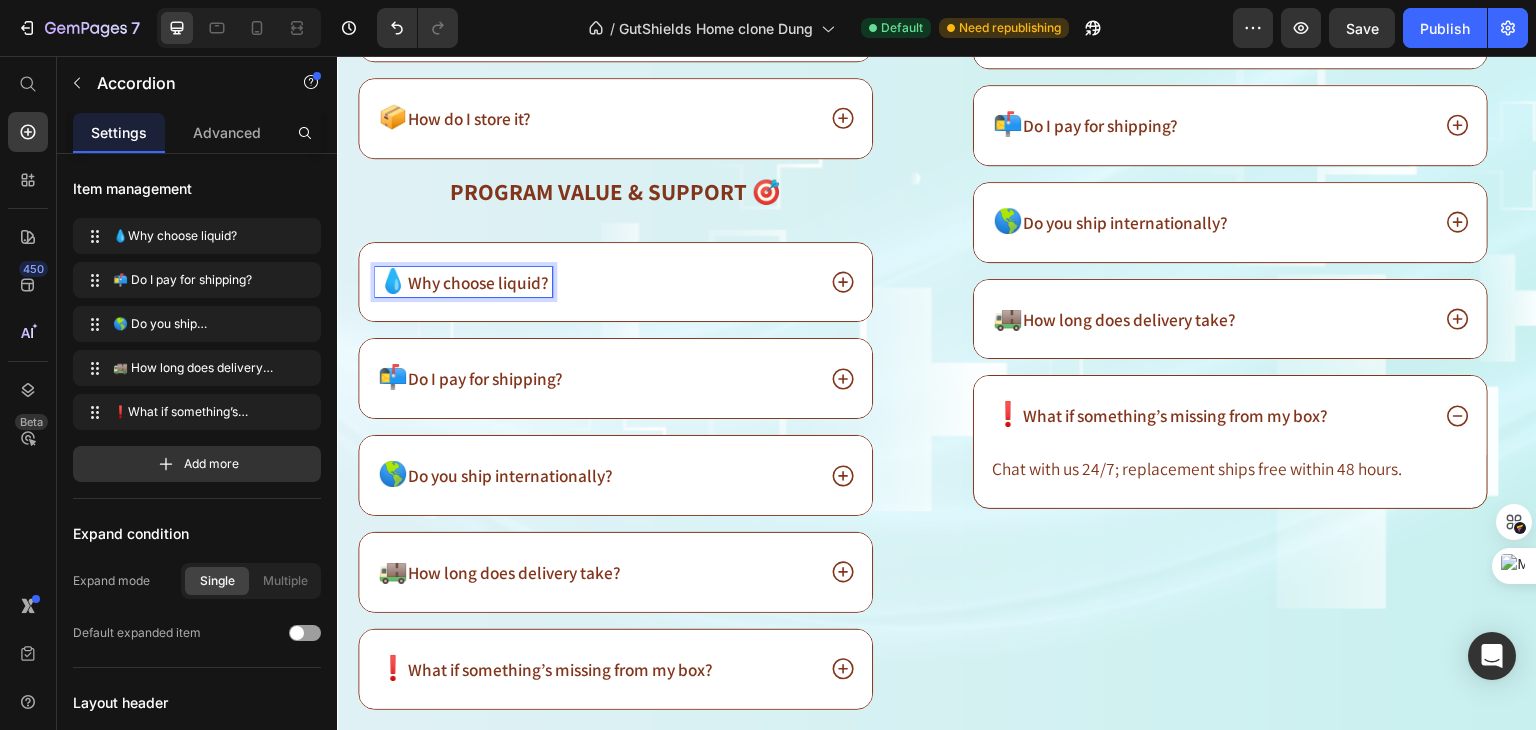 click 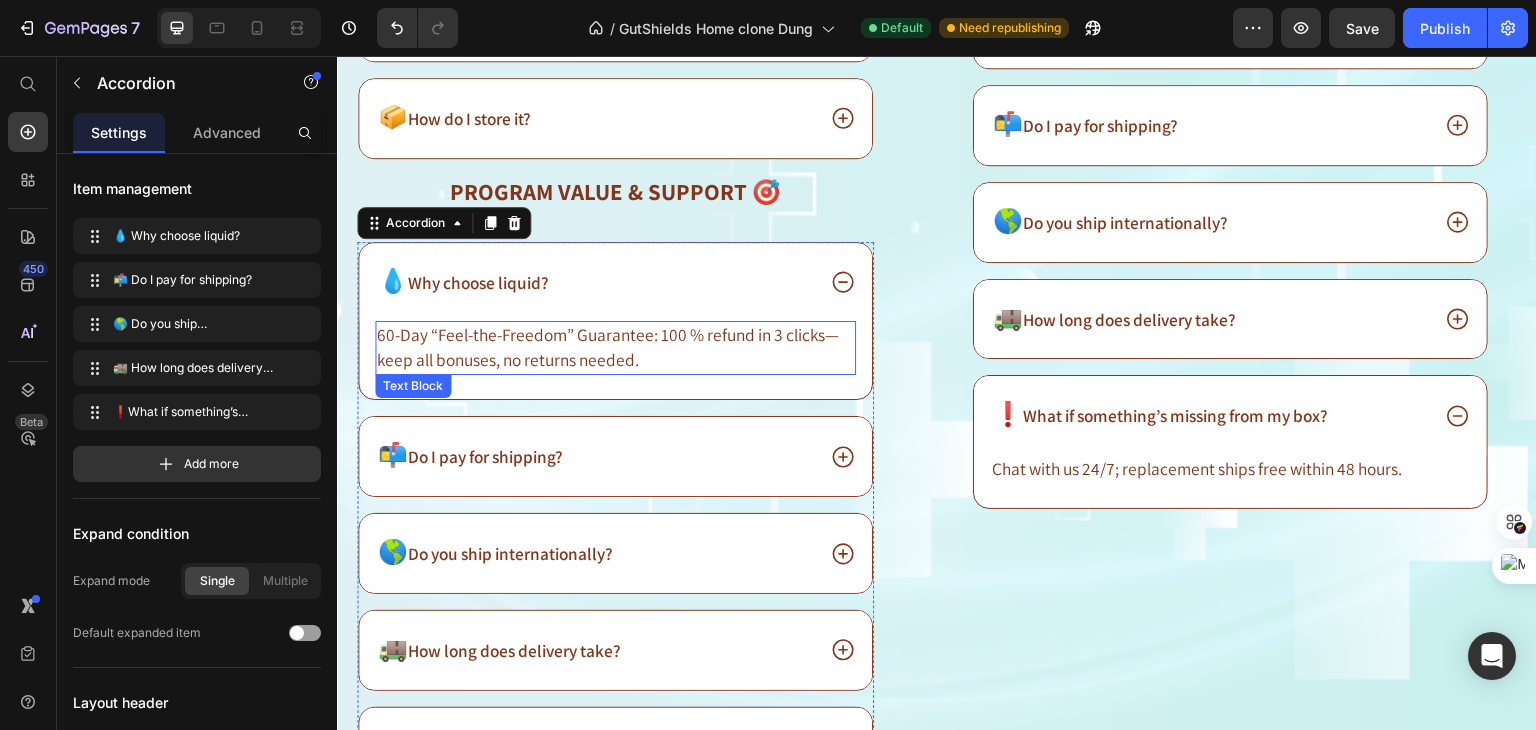 click on "60-Day “Feel-the-Freedom” Guarantee: 100 % refund in 3 clicks—keep all bonuses, no returns needed." at bounding box center (608, 347) 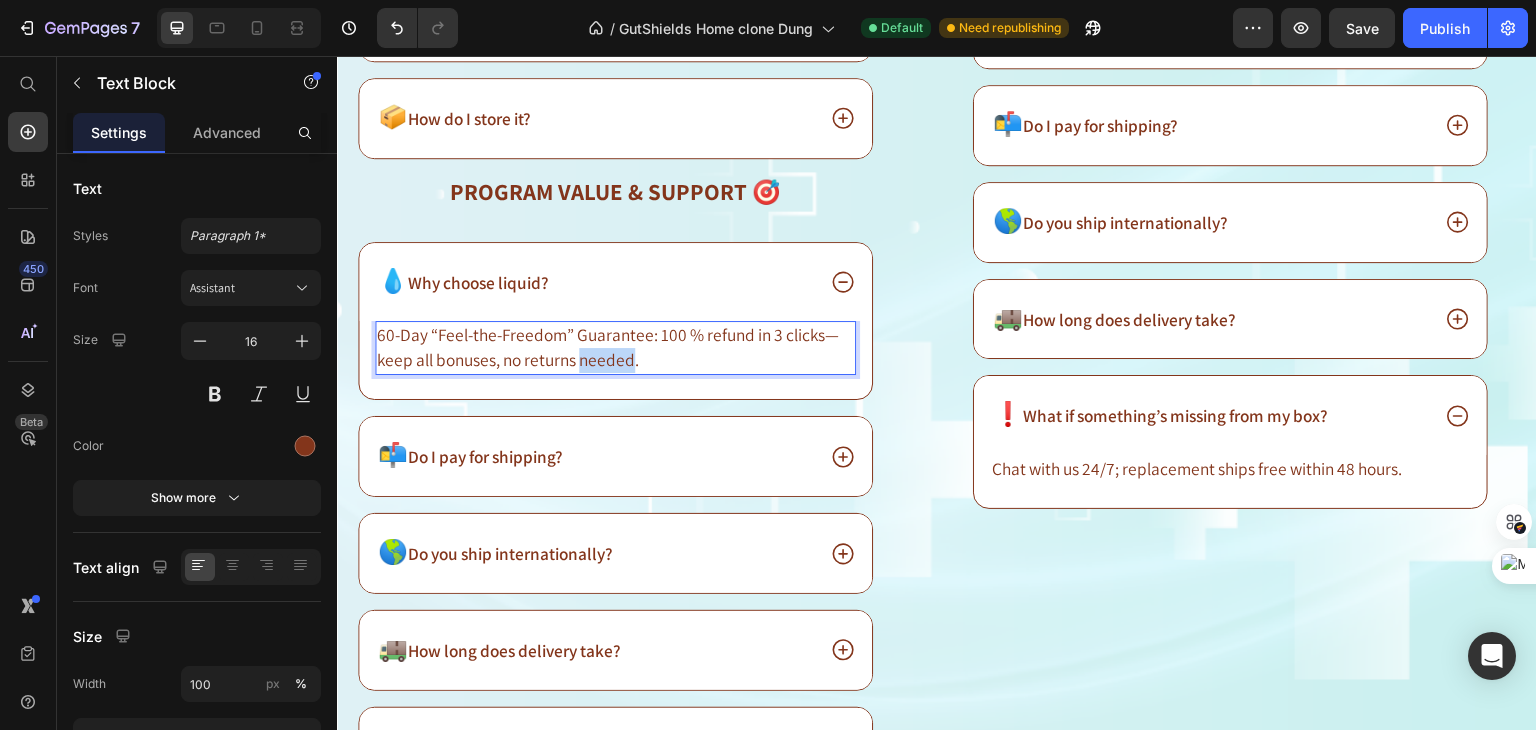 click on "60-Day “Feel-the-Freedom” Guarantee: 100 % refund in 3 clicks—keep all bonuses, no returns needed." at bounding box center [608, 347] 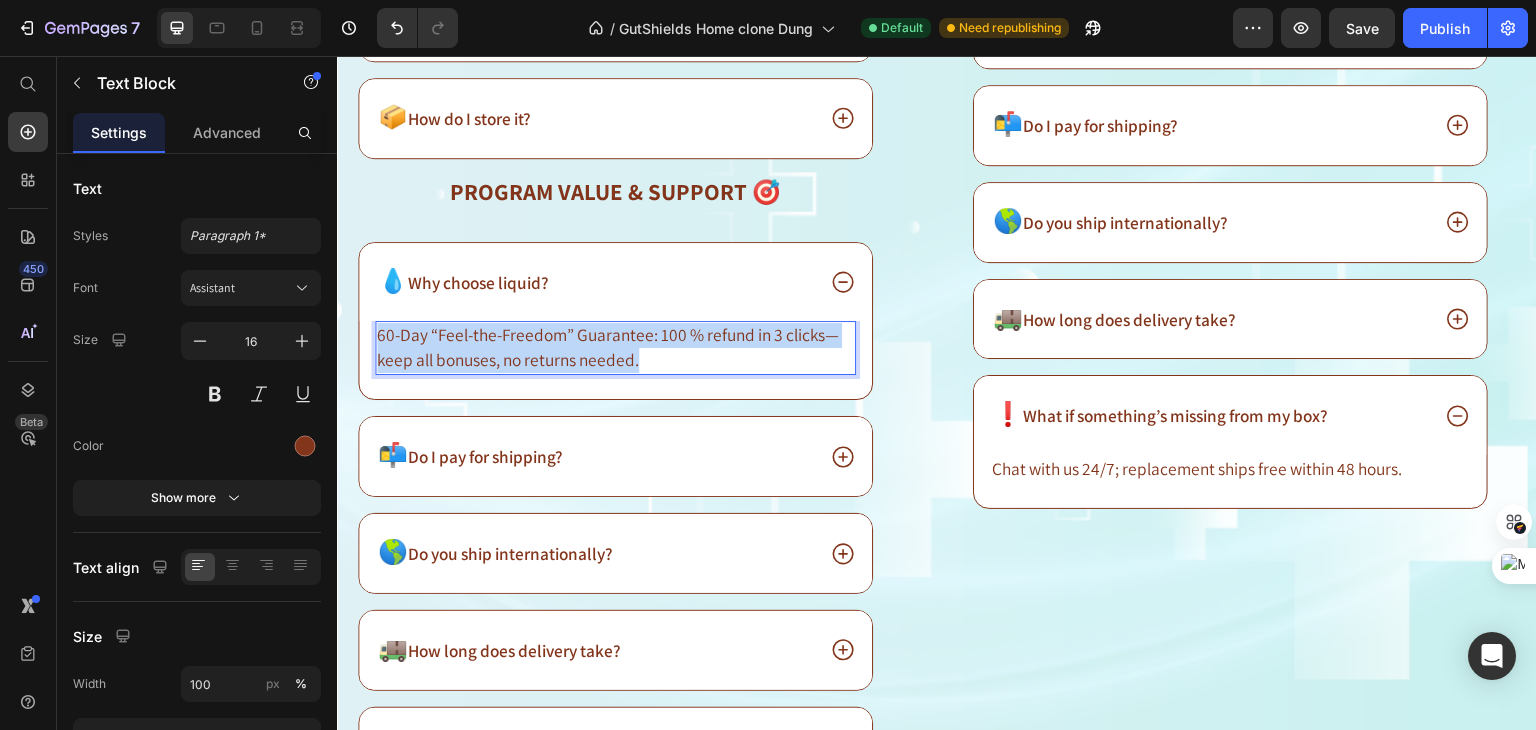 click on "60-Day “Feel-the-Freedom” Guarantee: 100 % refund in 3 clicks—keep all bonuses, no returns needed." at bounding box center (608, 347) 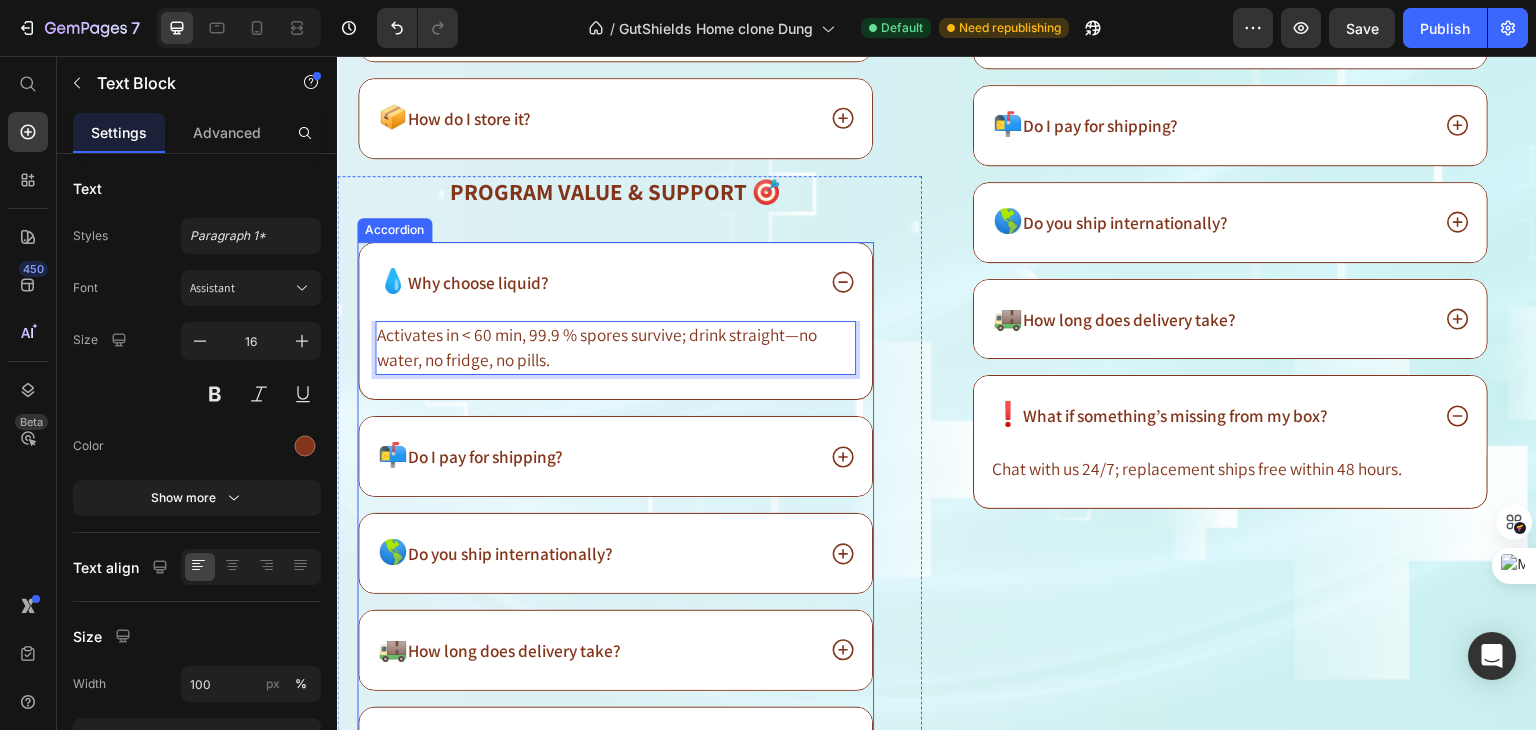 click 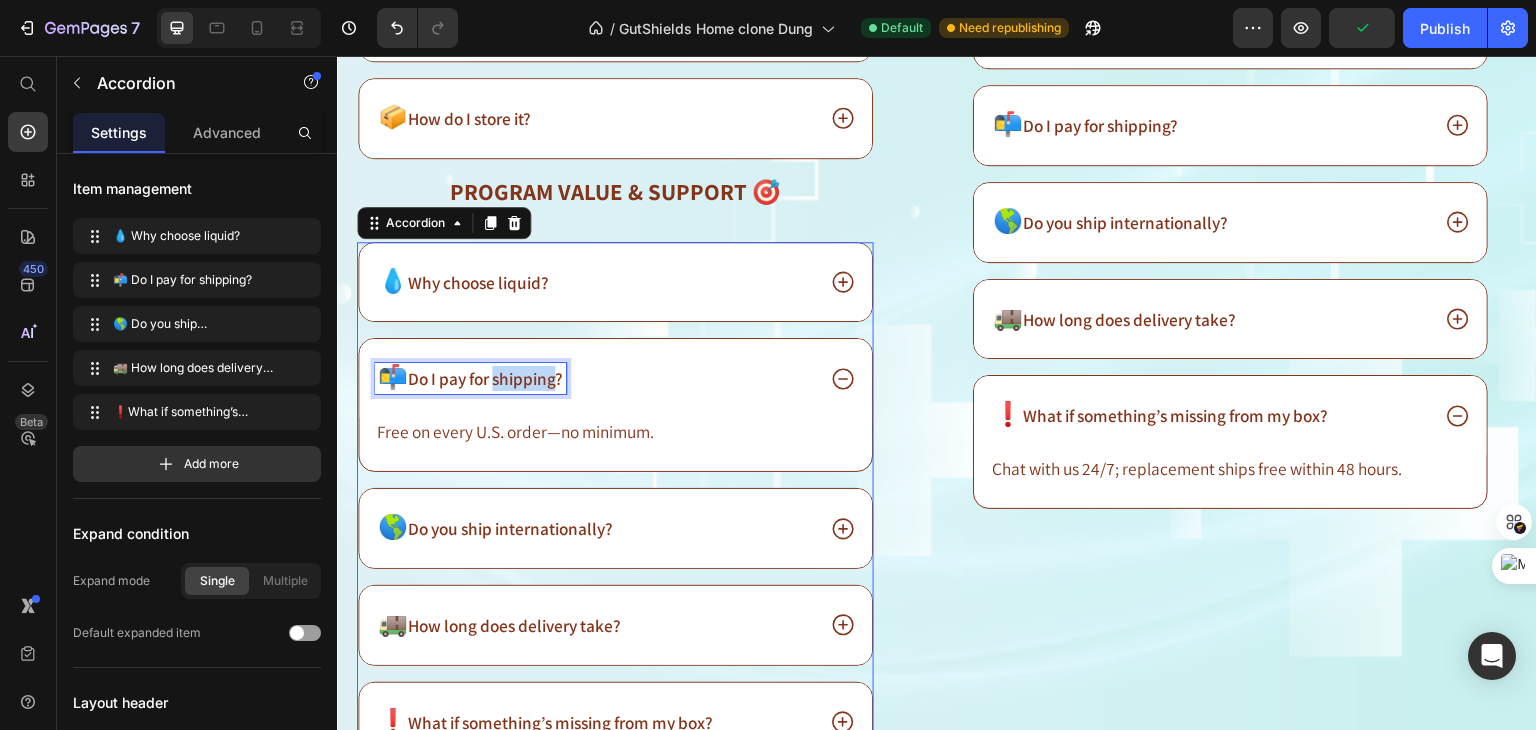 click on "Do I pay for shipping?" at bounding box center [485, 378] 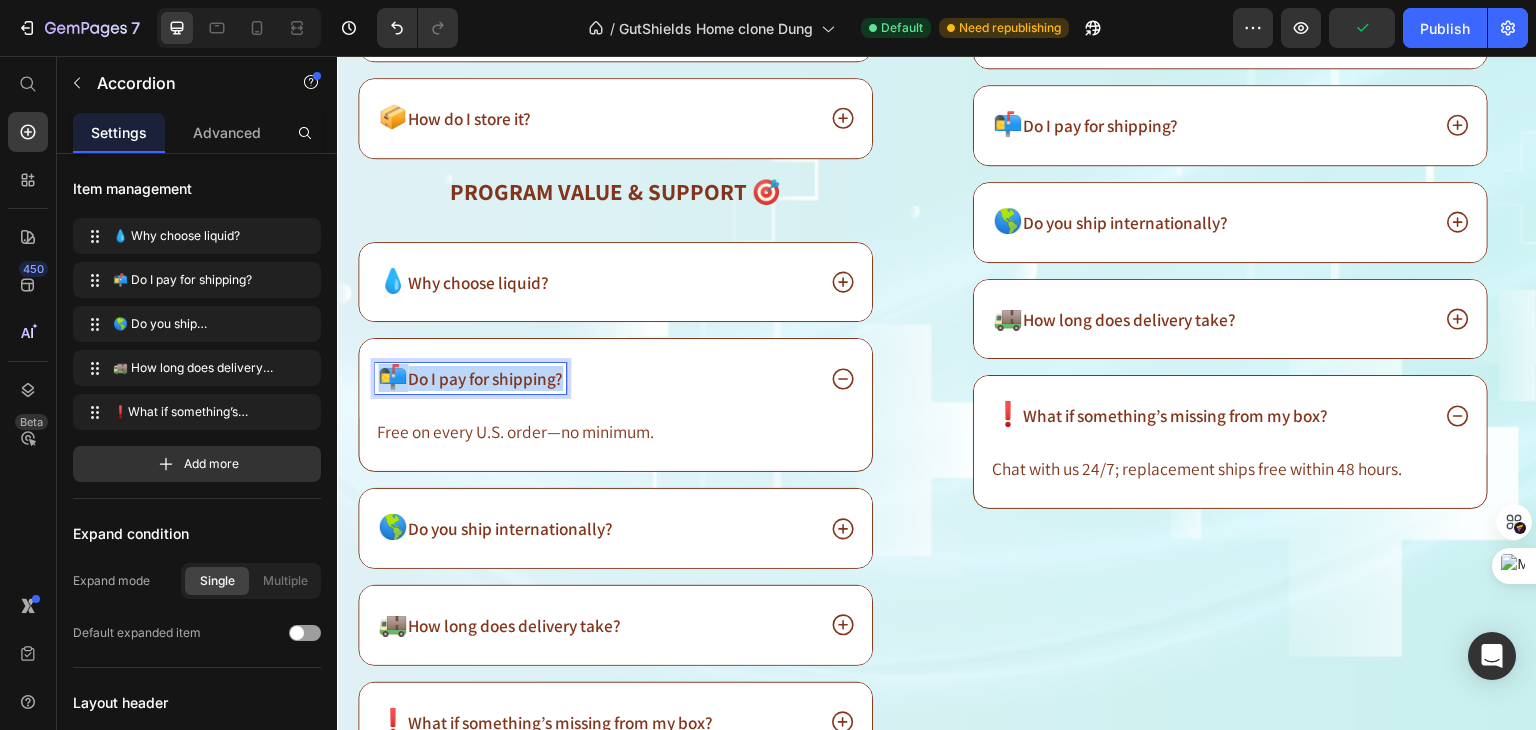 click on "Do I pay for shipping?" at bounding box center (485, 378) 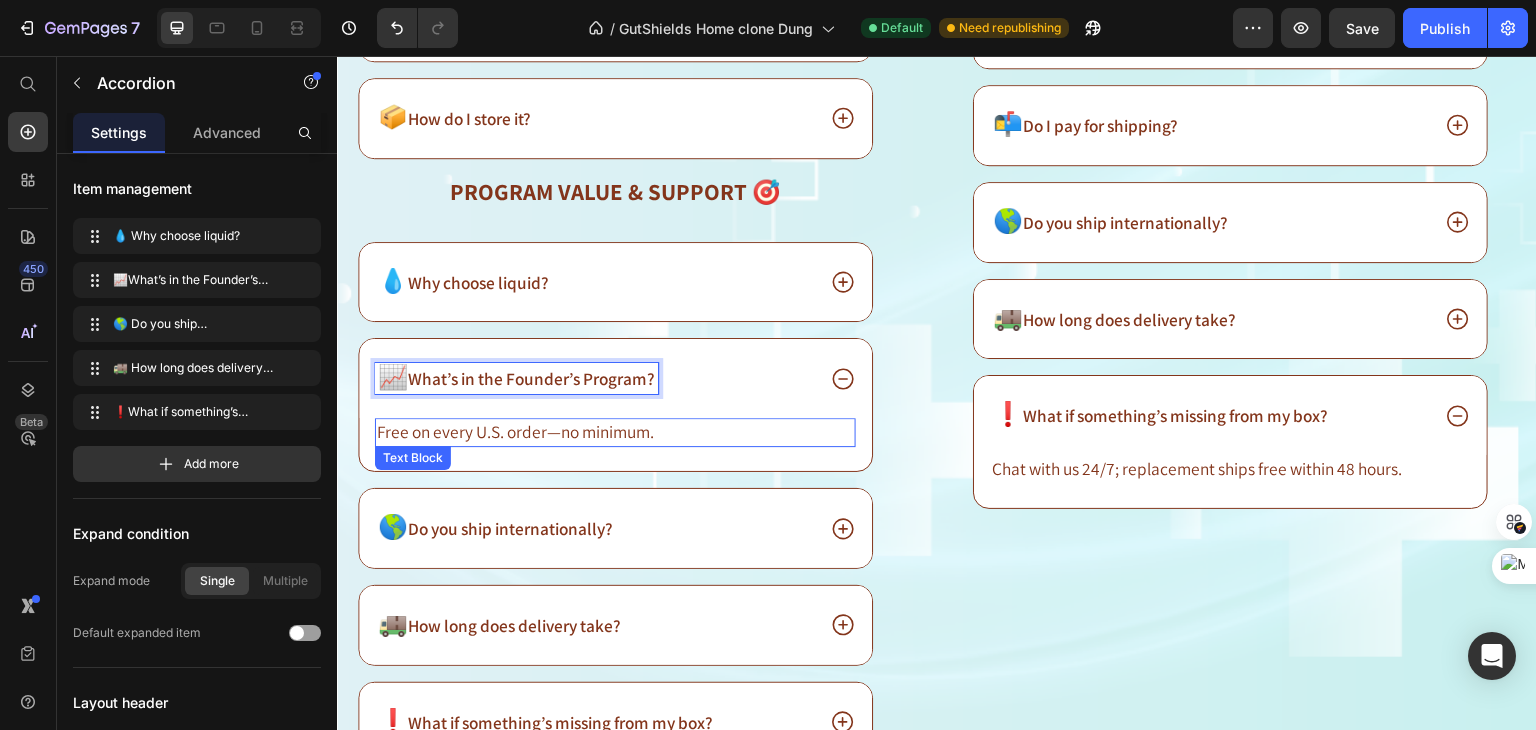 click on "Free on every U.S. order—no minimum." at bounding box center (515, 431) 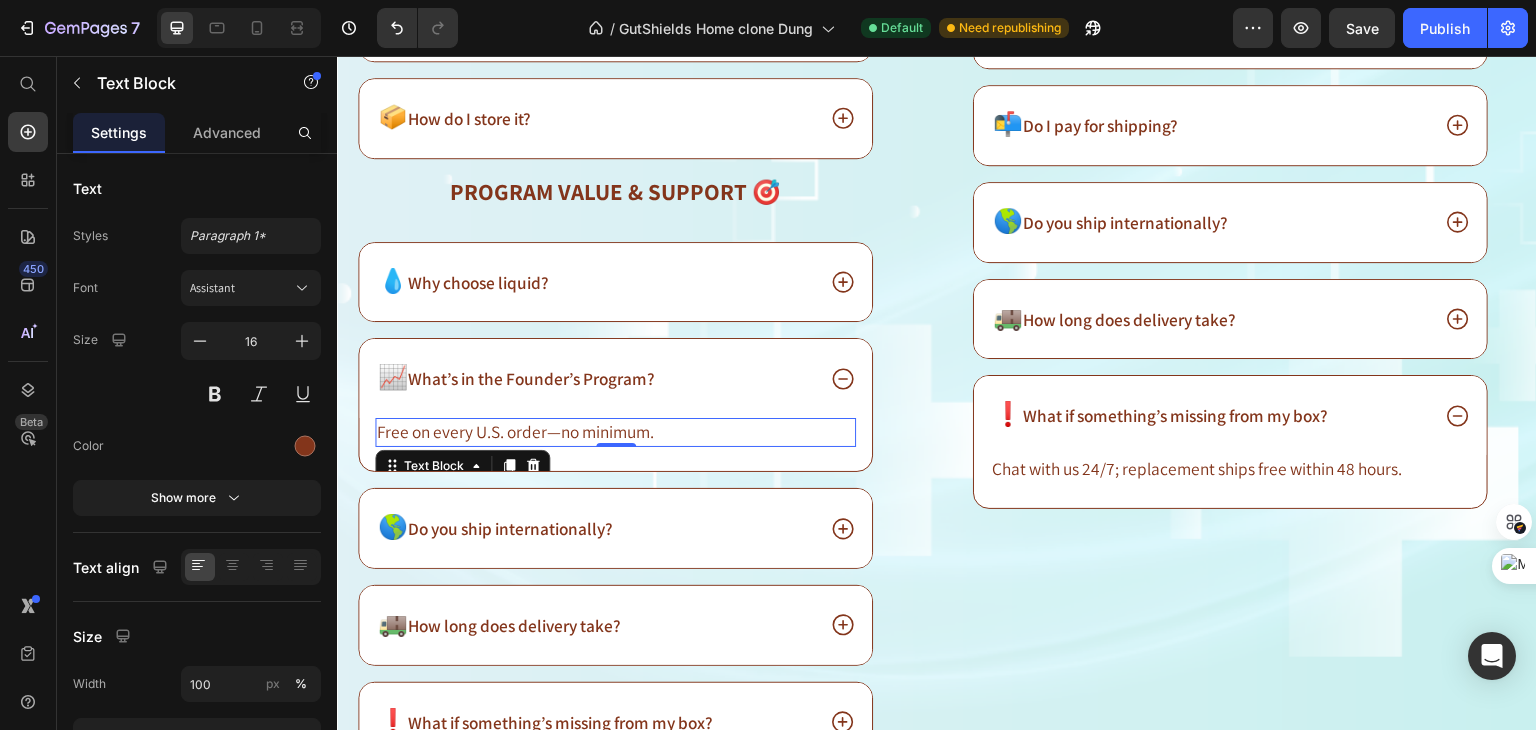 click on "Free on every U.S. order—no minimum." at bounding box center (515, 431) 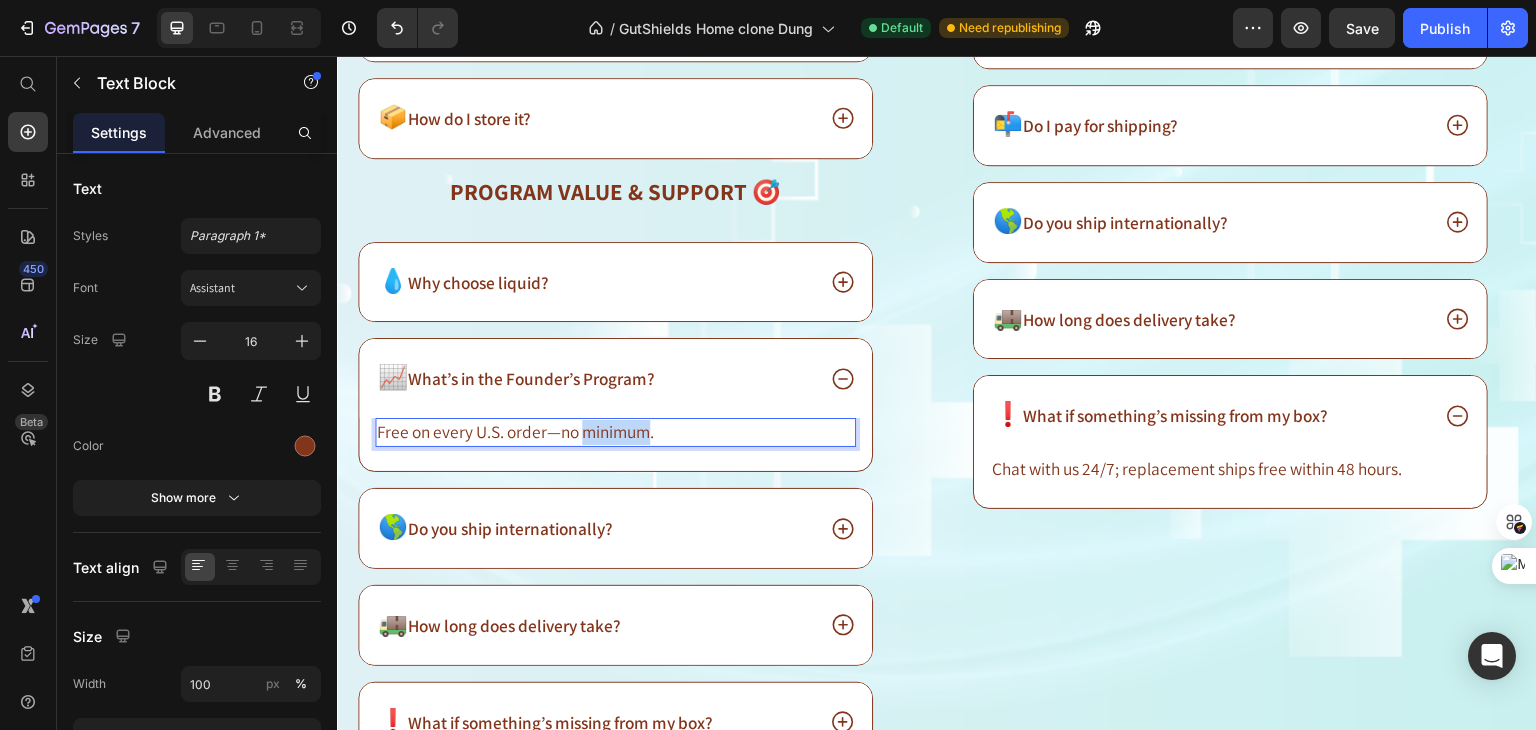 click on "Free on every U.S. order—no minimum." at bounding box center (515, 431) 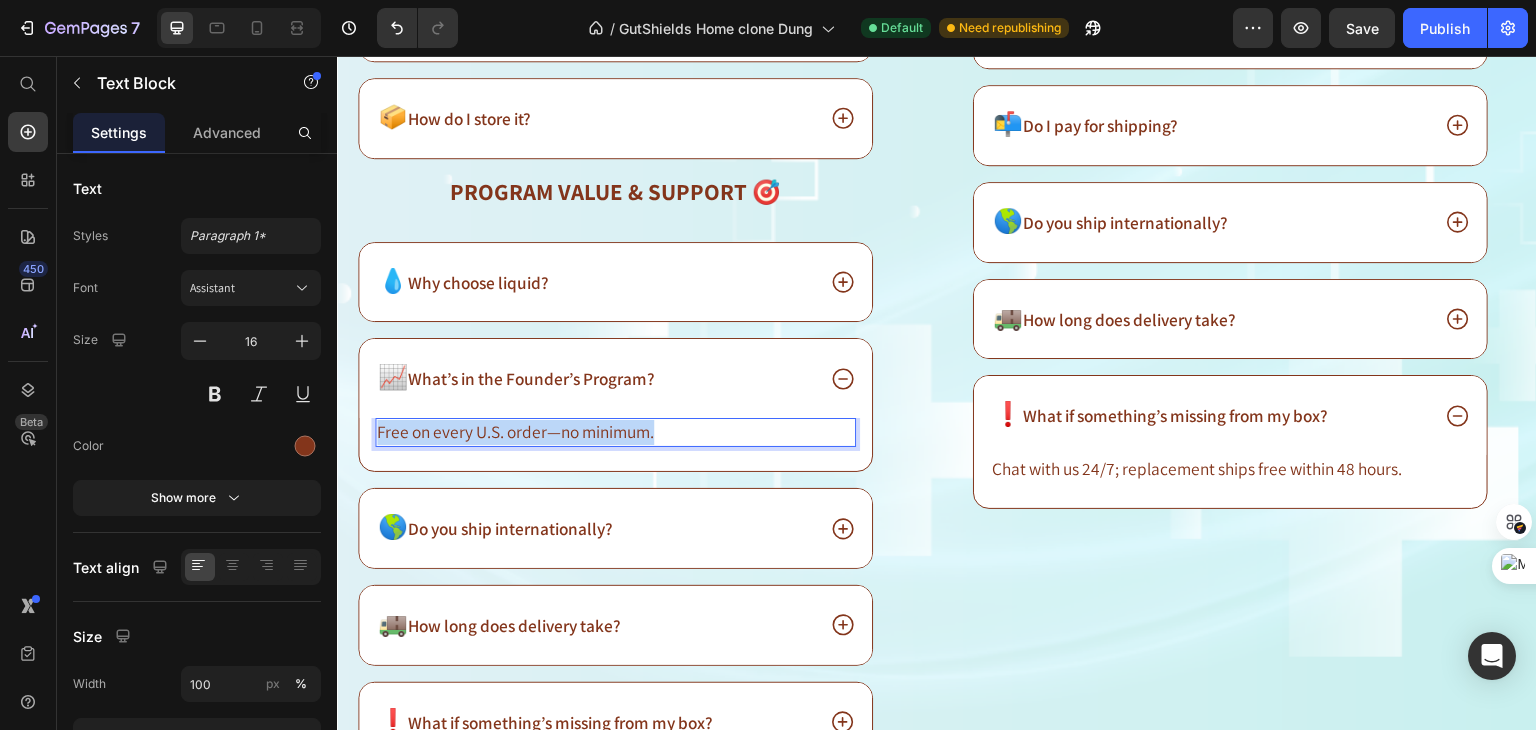 click on "Free on every U.S. order—no minimum." at bounding box center (515, 431) 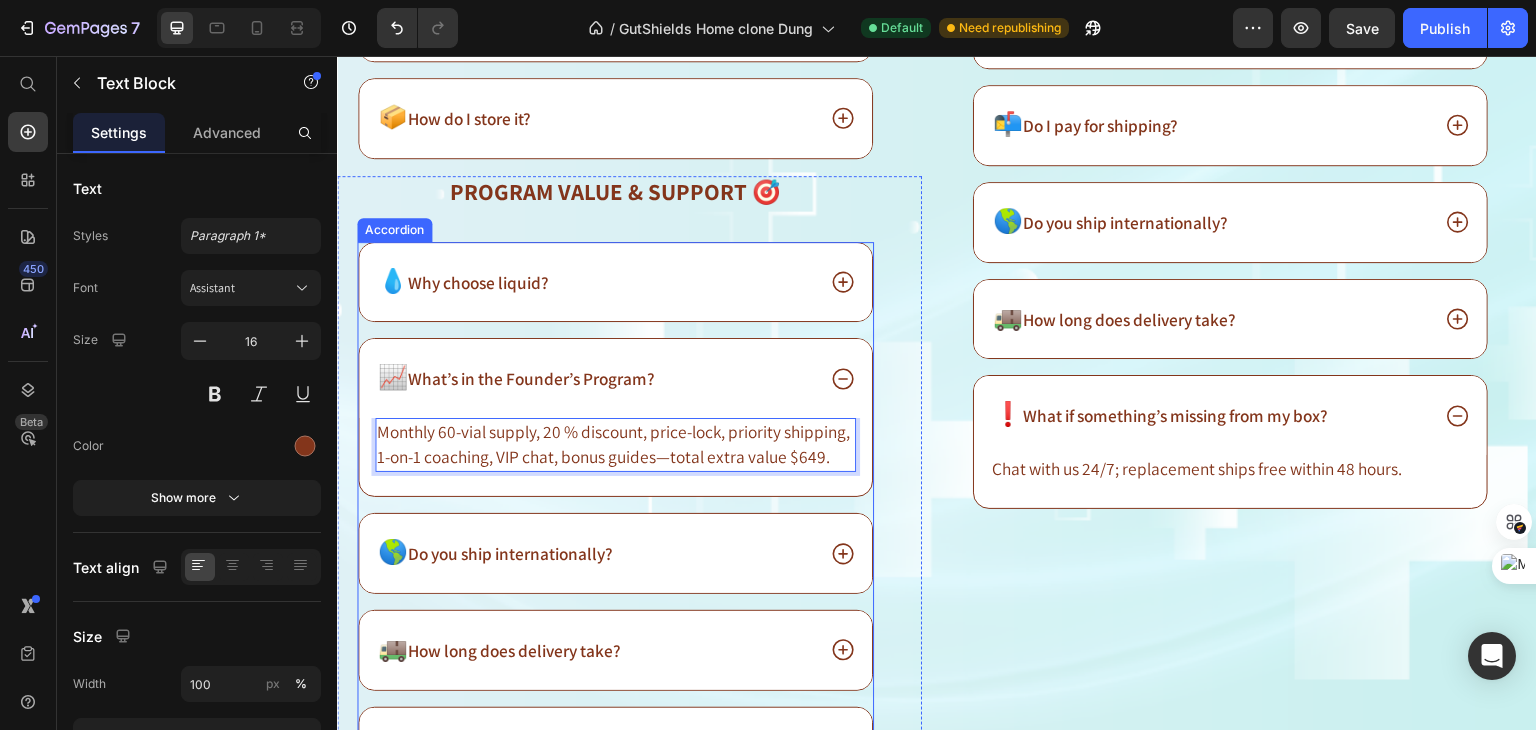 click 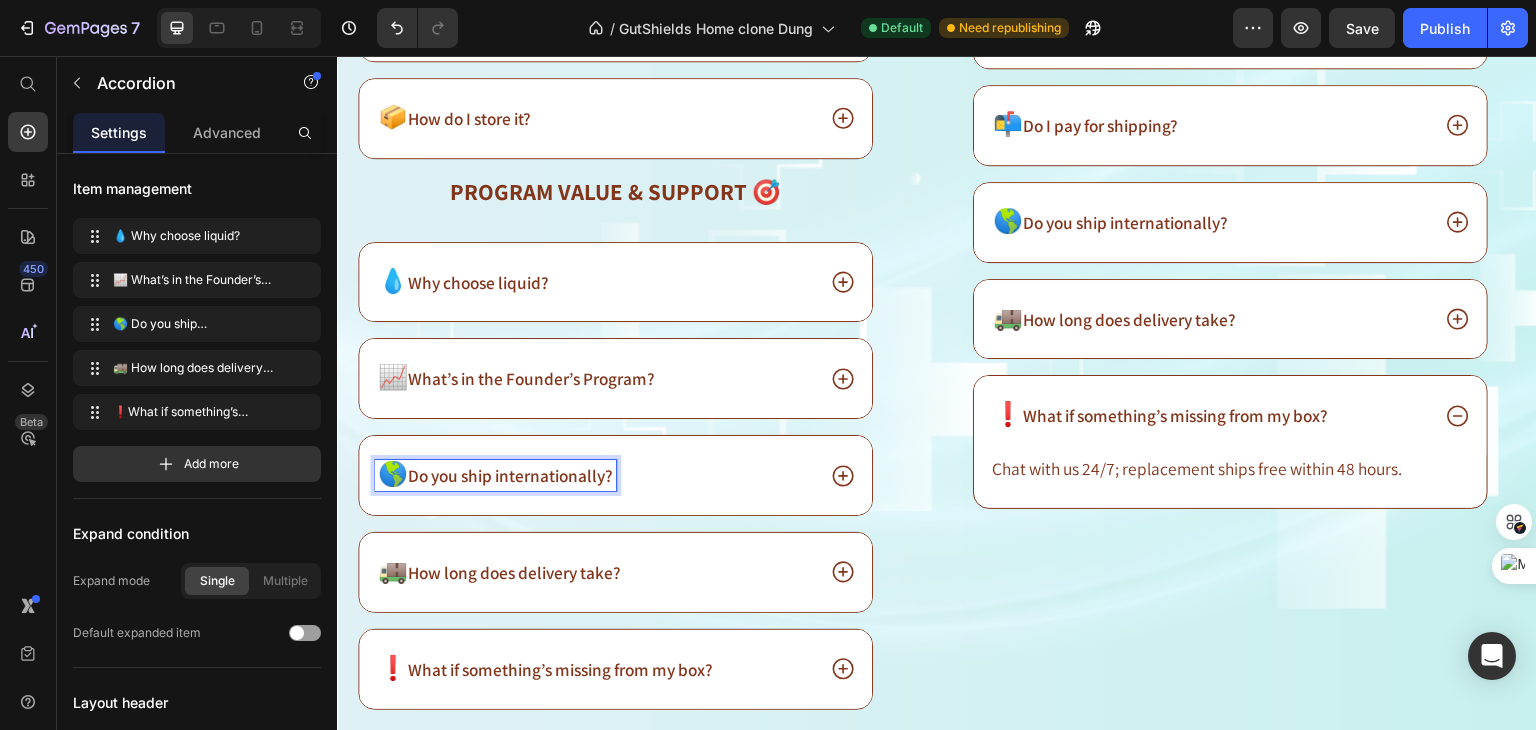 click on "🌎  Do you ship internationally?" at bounding box center (594, 475) 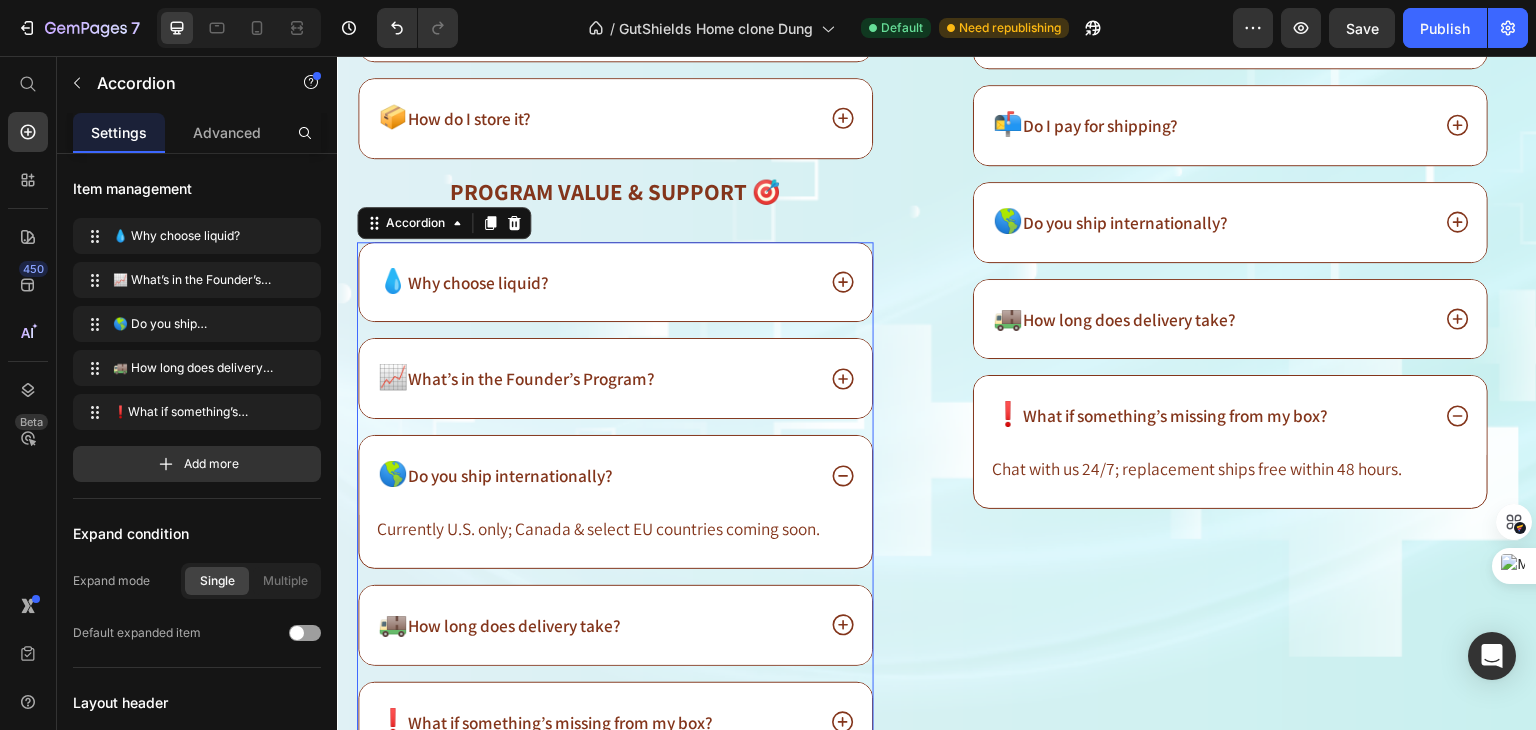 click on "Do you ship internationally?" at bounding box center (510, 475) 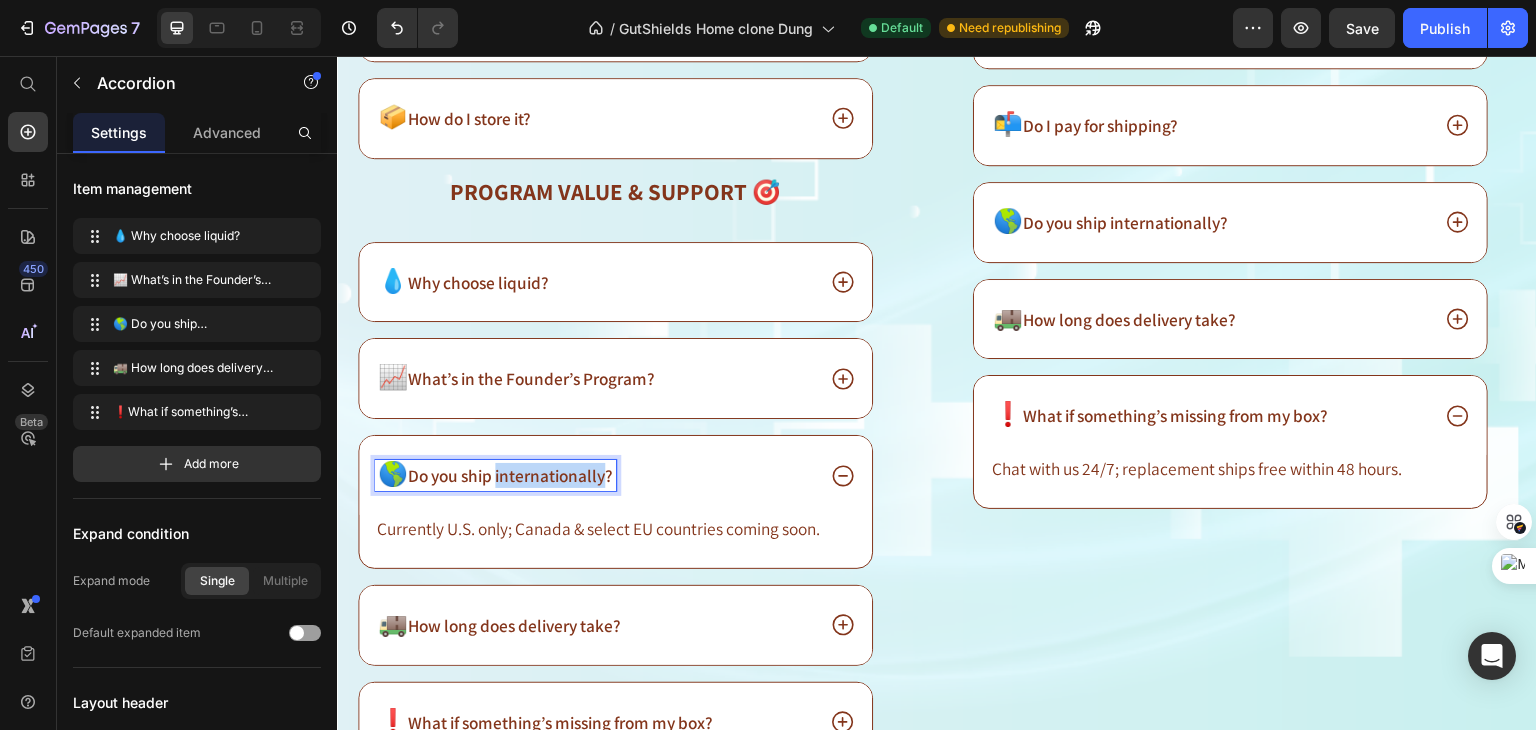 click on "Do you ship internationally?" at bounding box center [510, 475] 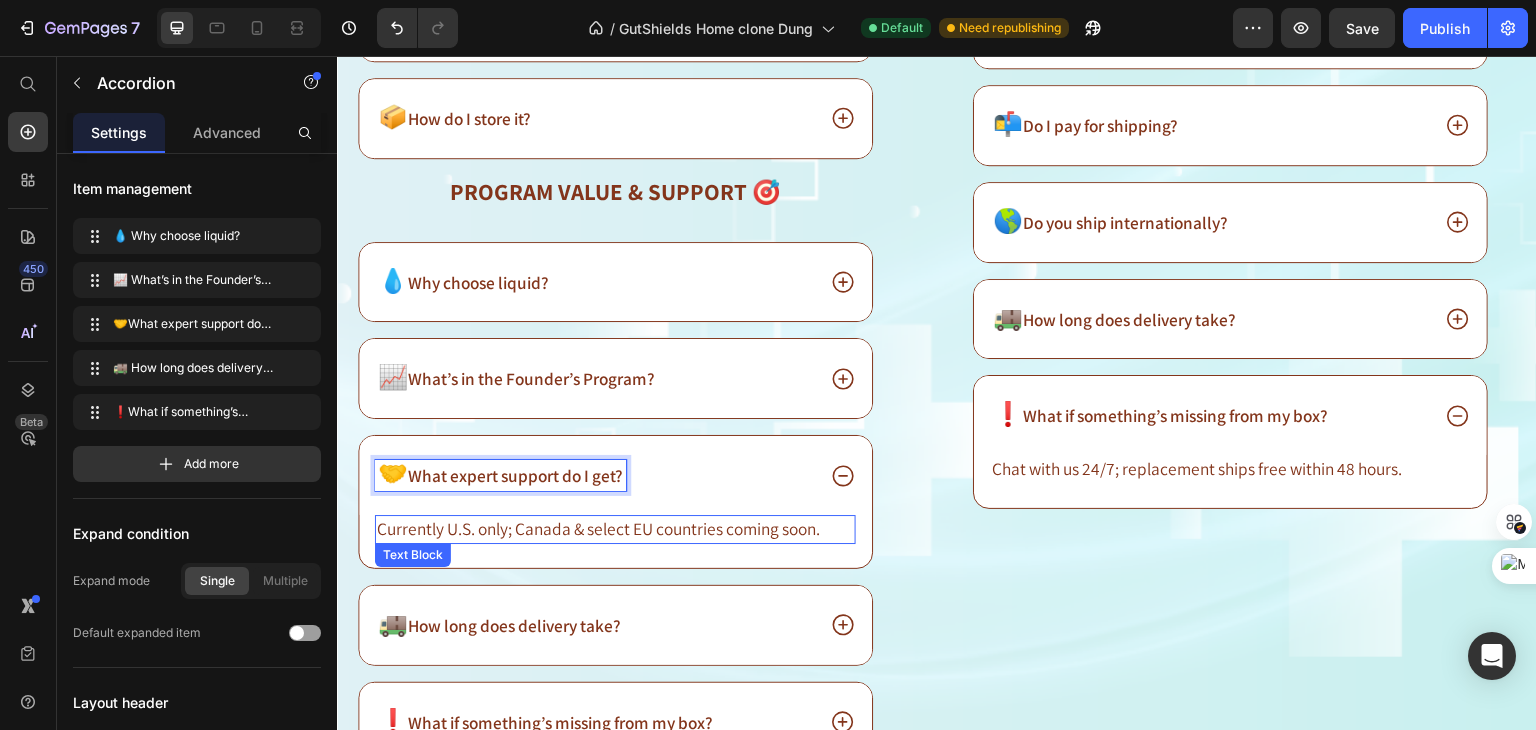 click on "Currently U.S. only; Canada & select EU countries coming soon." at bounding box center [598, 528] 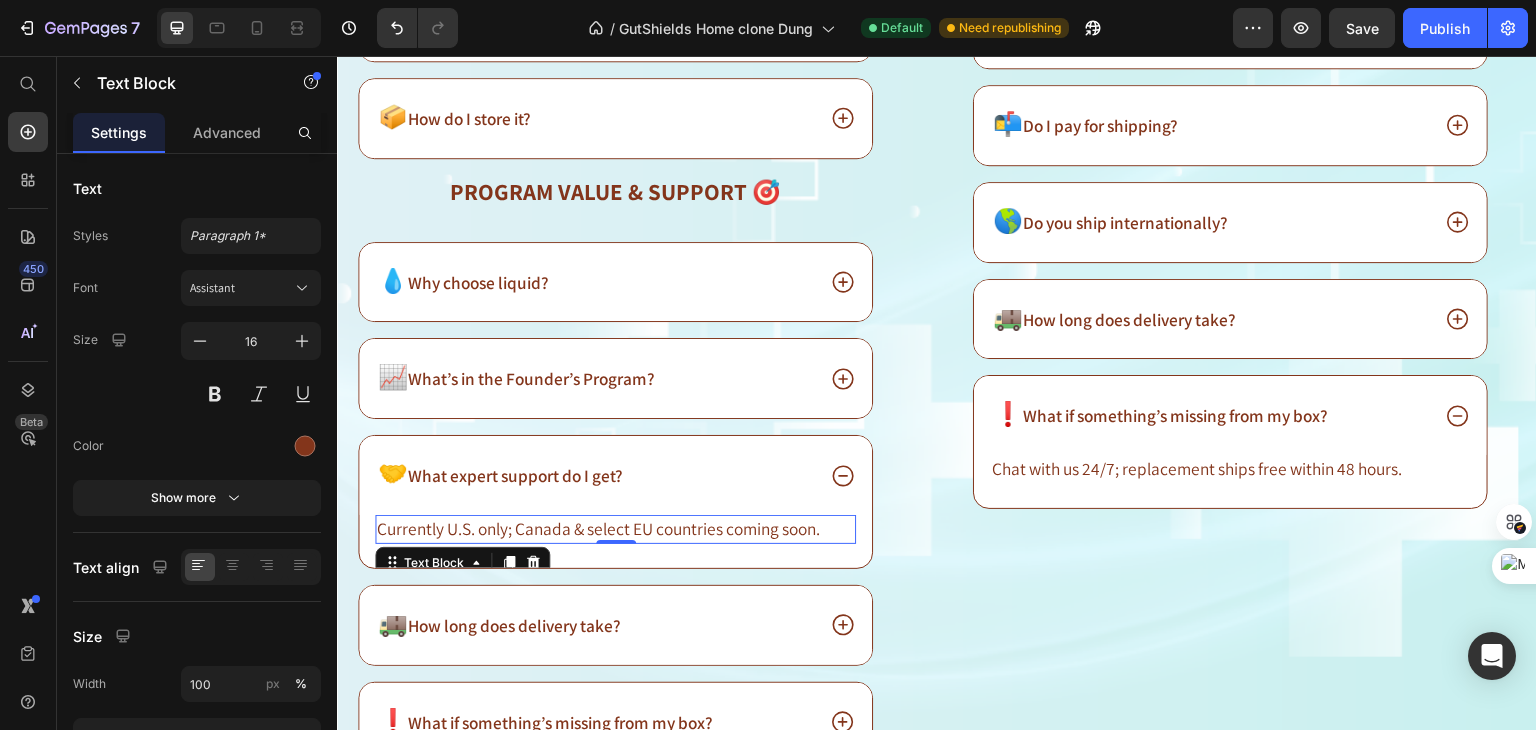 click on "Currently U.S. only; Canada & select EU countries coming soon." at bounding box center [598, 528] 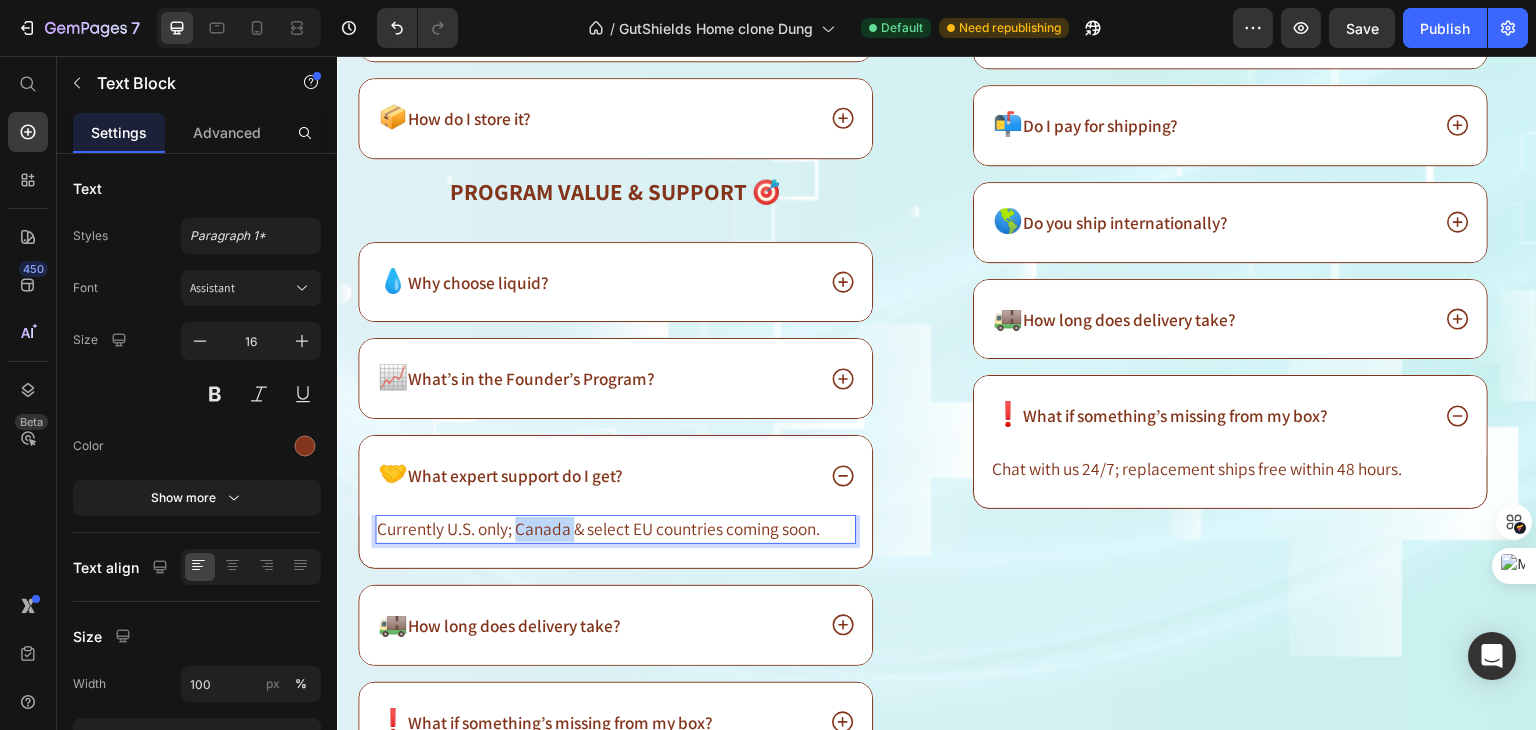 click on "Currently U.S. only; Canada & select EU countries coming soon." at bounding box center [598, 528] 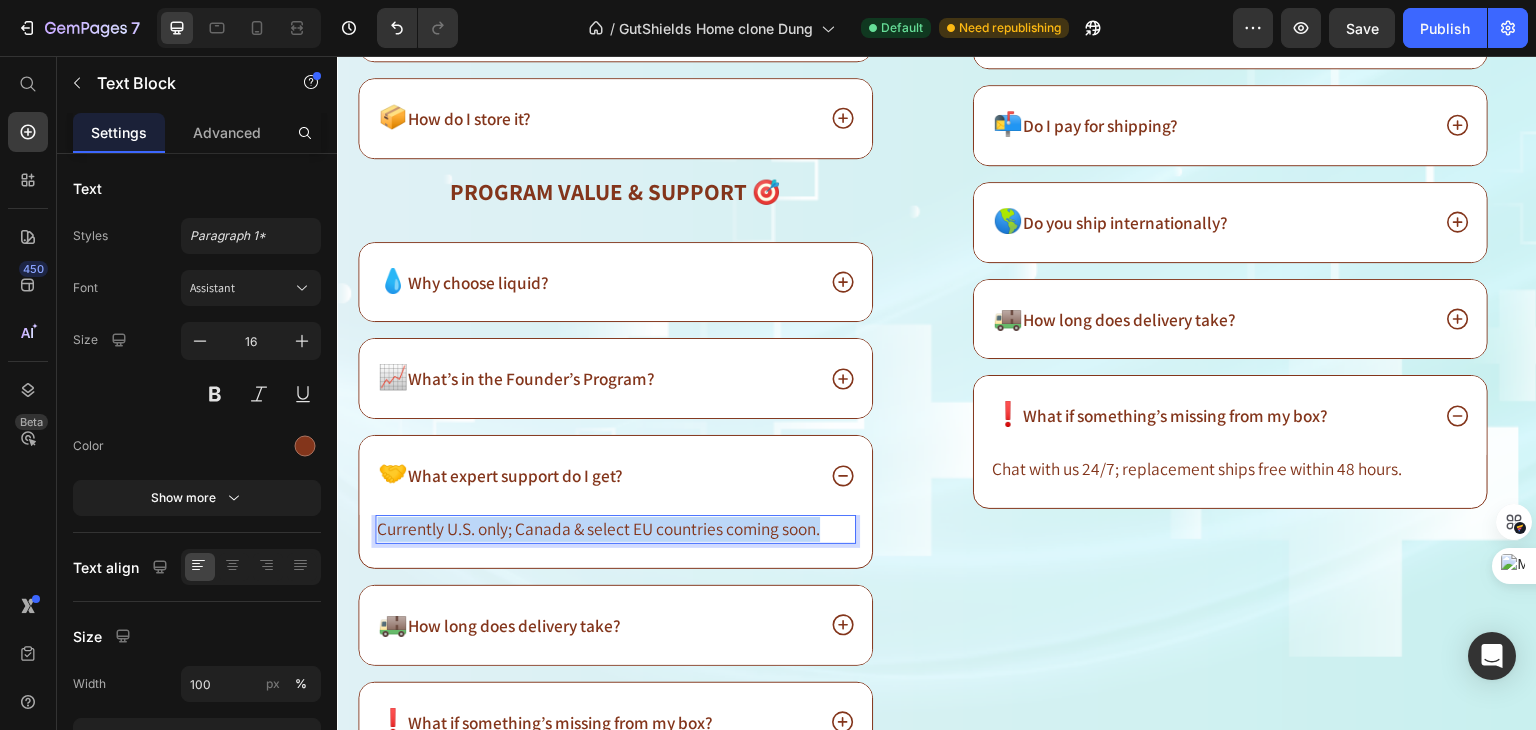 click on "Currently U.S. only; Canada & select EU countries coming soon." at bounding box center (598, 528) 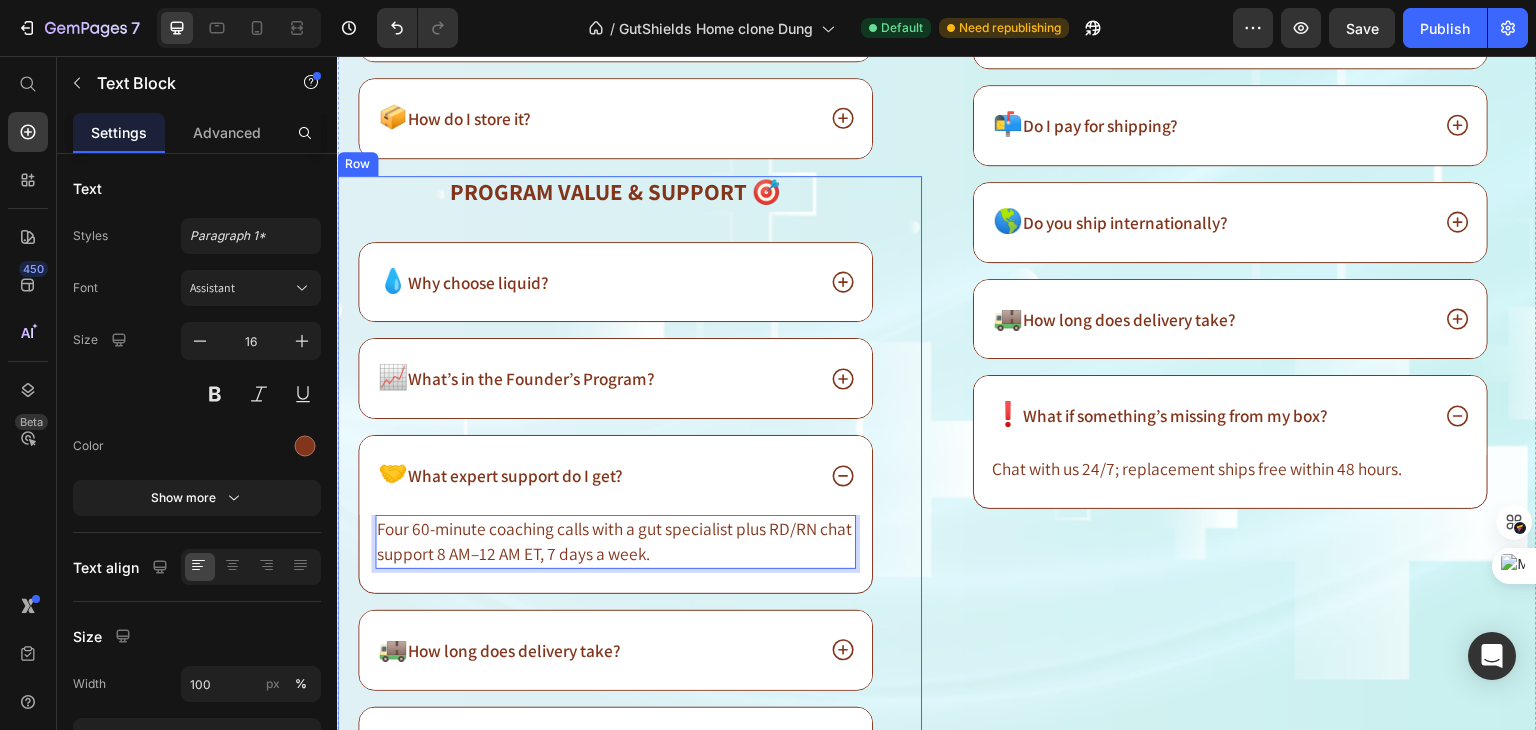 click on "⁠⁠⁠⁠⁠⁠⁠ Program Value & Support 🎯 Heading
💧  Why choose liquid?
📈  What’s in the Founder’s Program?
🤝  What expert support do I get? Four 60-minute coaching calls with a gut specialist plus RD/RN chat support 8 AM–12 AM ET, 7 days a week. Text Block   0
🚚  How long does delivery take?
❗ What if something’s missing from my box? Accordion Row" at bounding box center (629, 498) 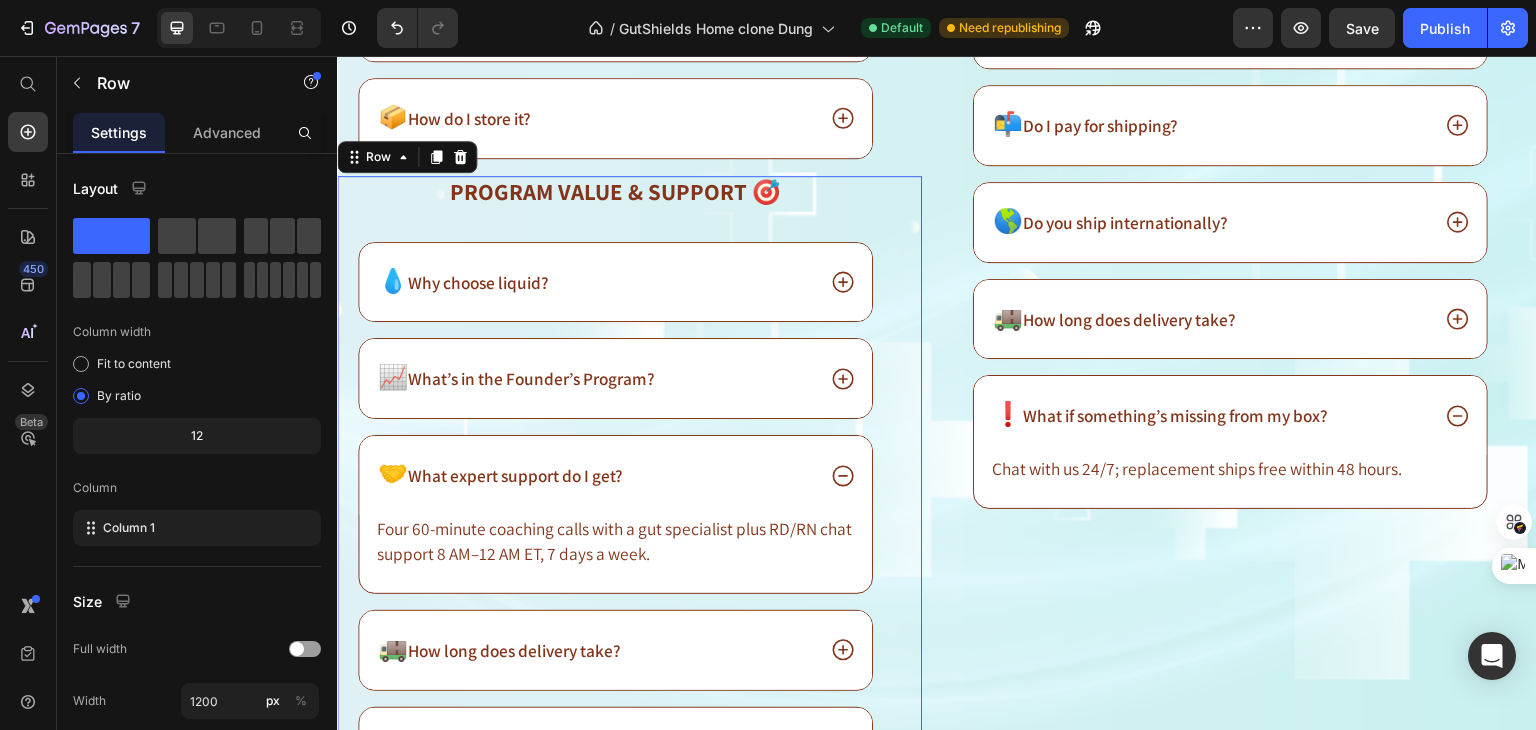 scroll, scrollTop: 17681, scrollLeft: 0, axis: vertical 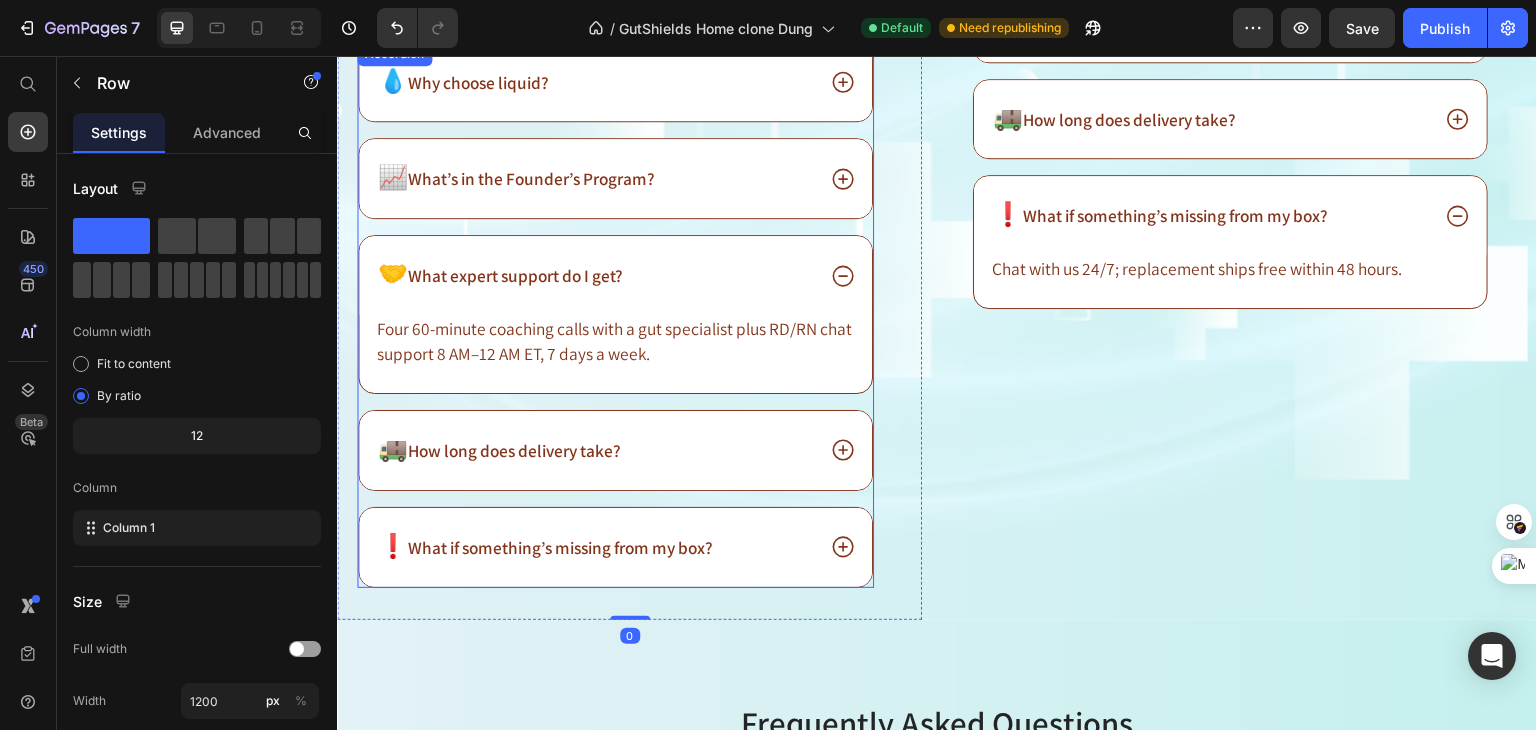 click on "🚚  How long does delivery take?" at bounding box center [615, 450] 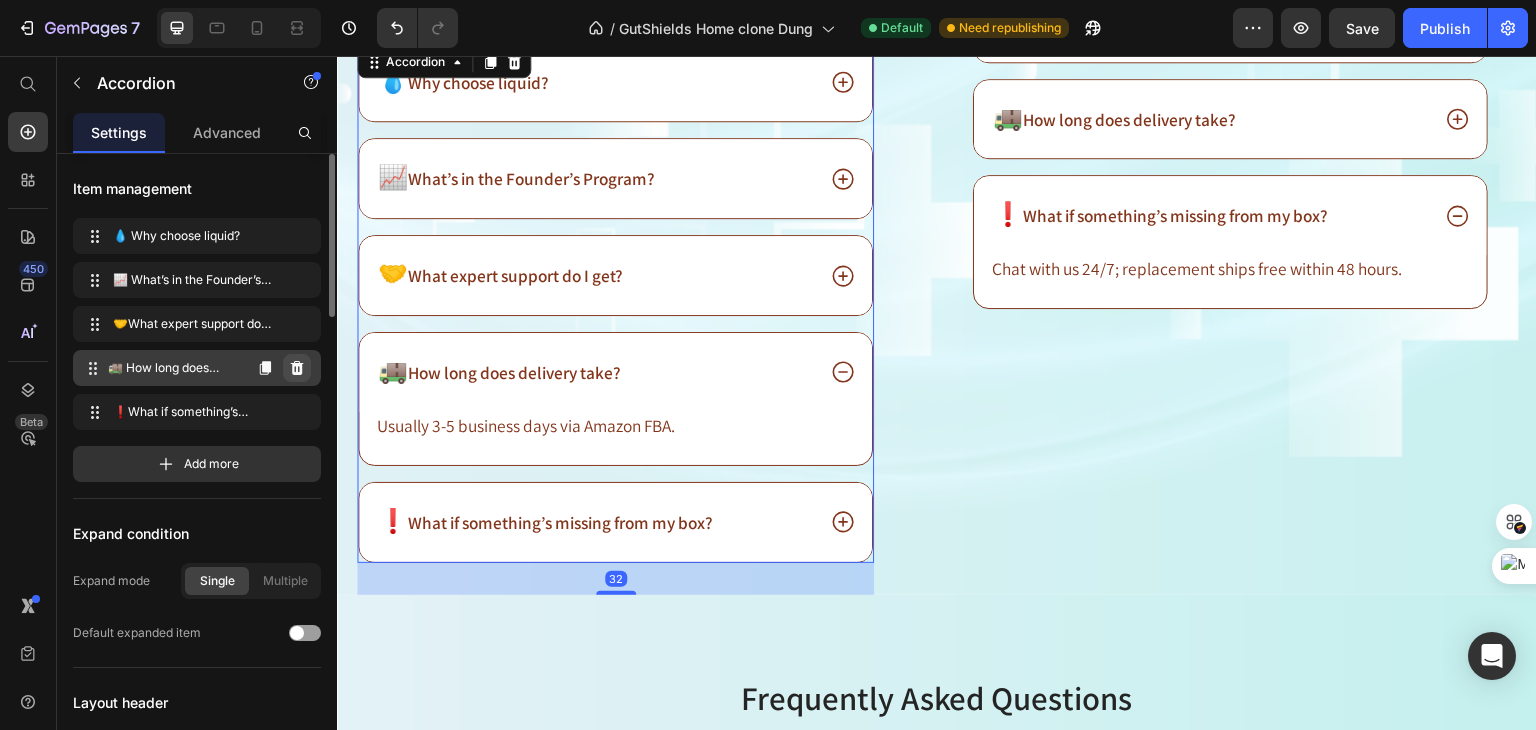 click 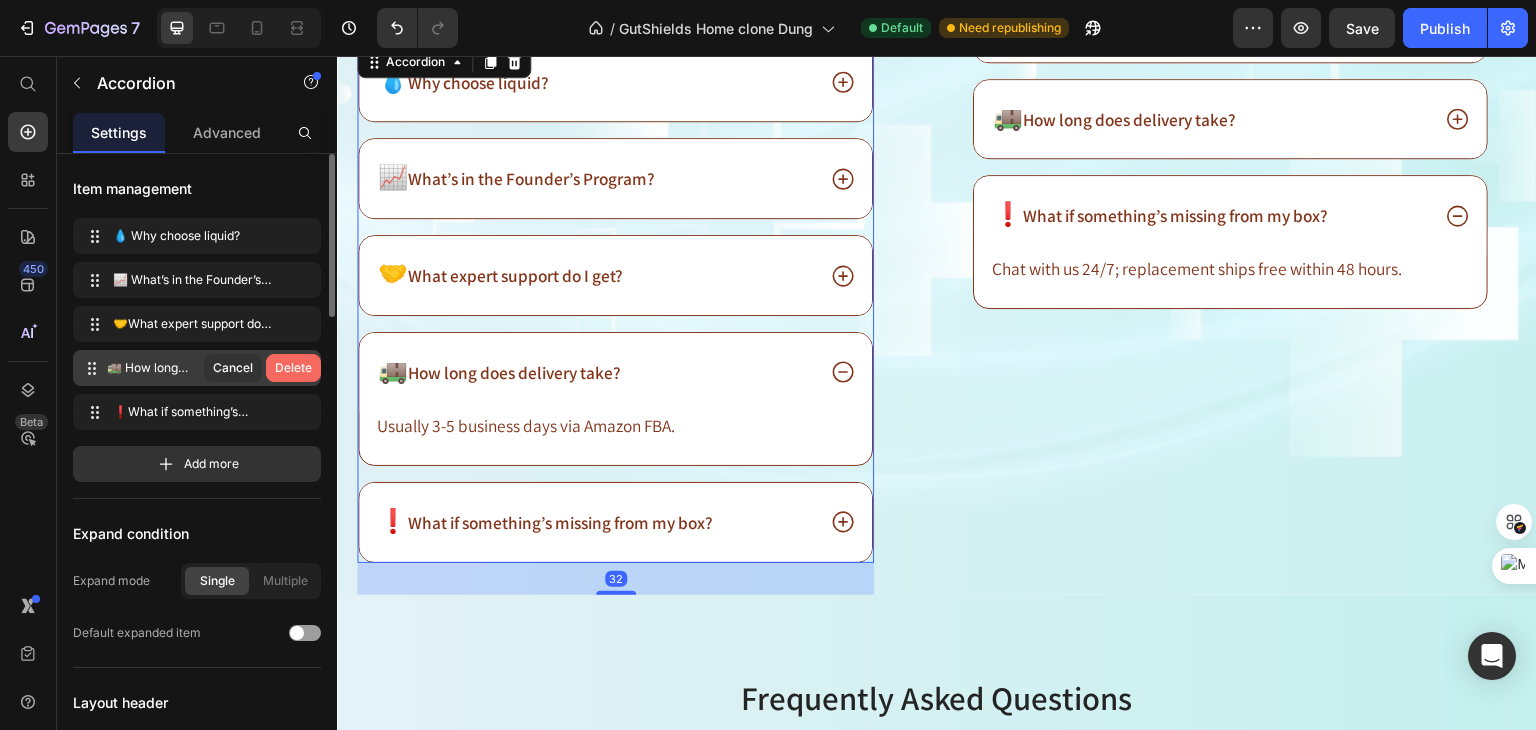 click on "Delete" at bounding box center (293, 368) 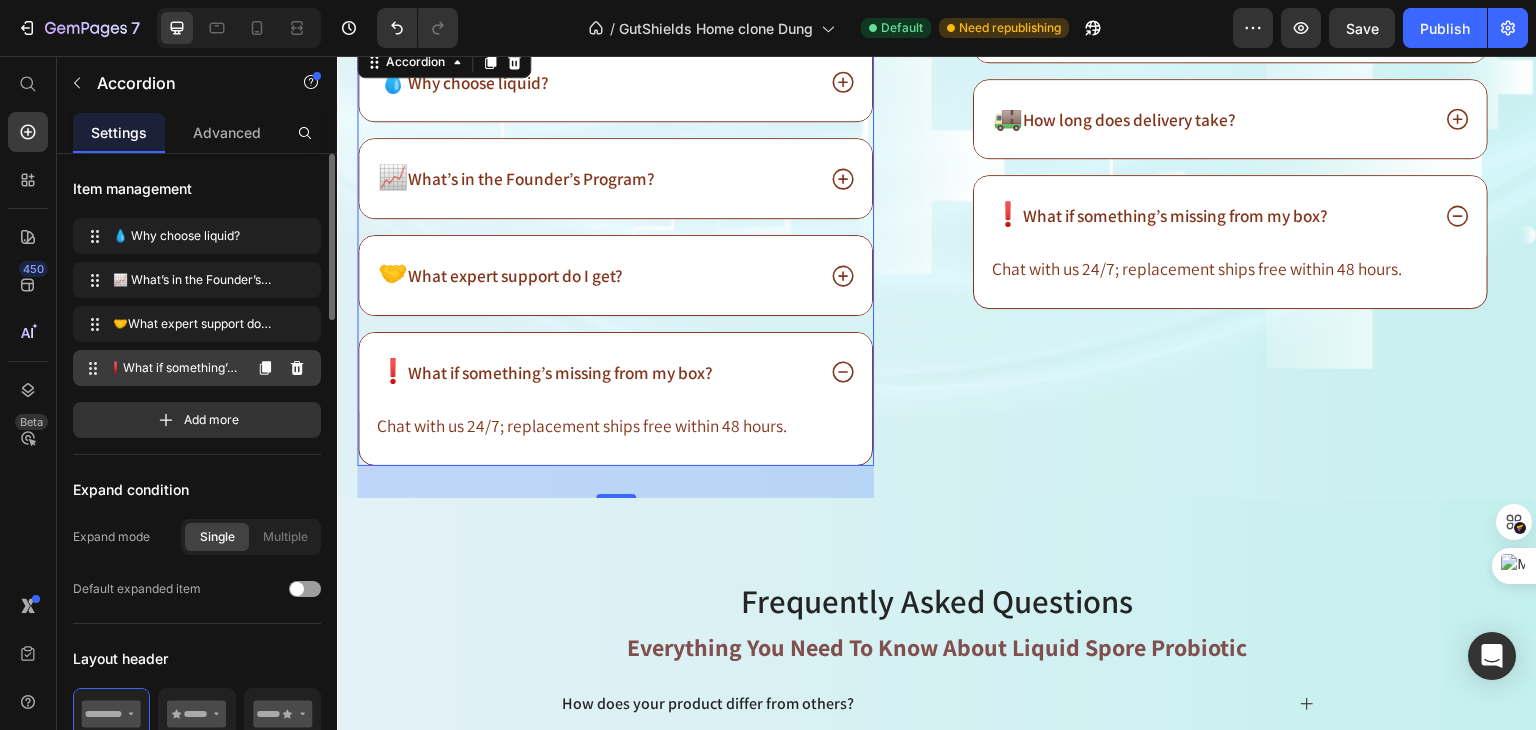click 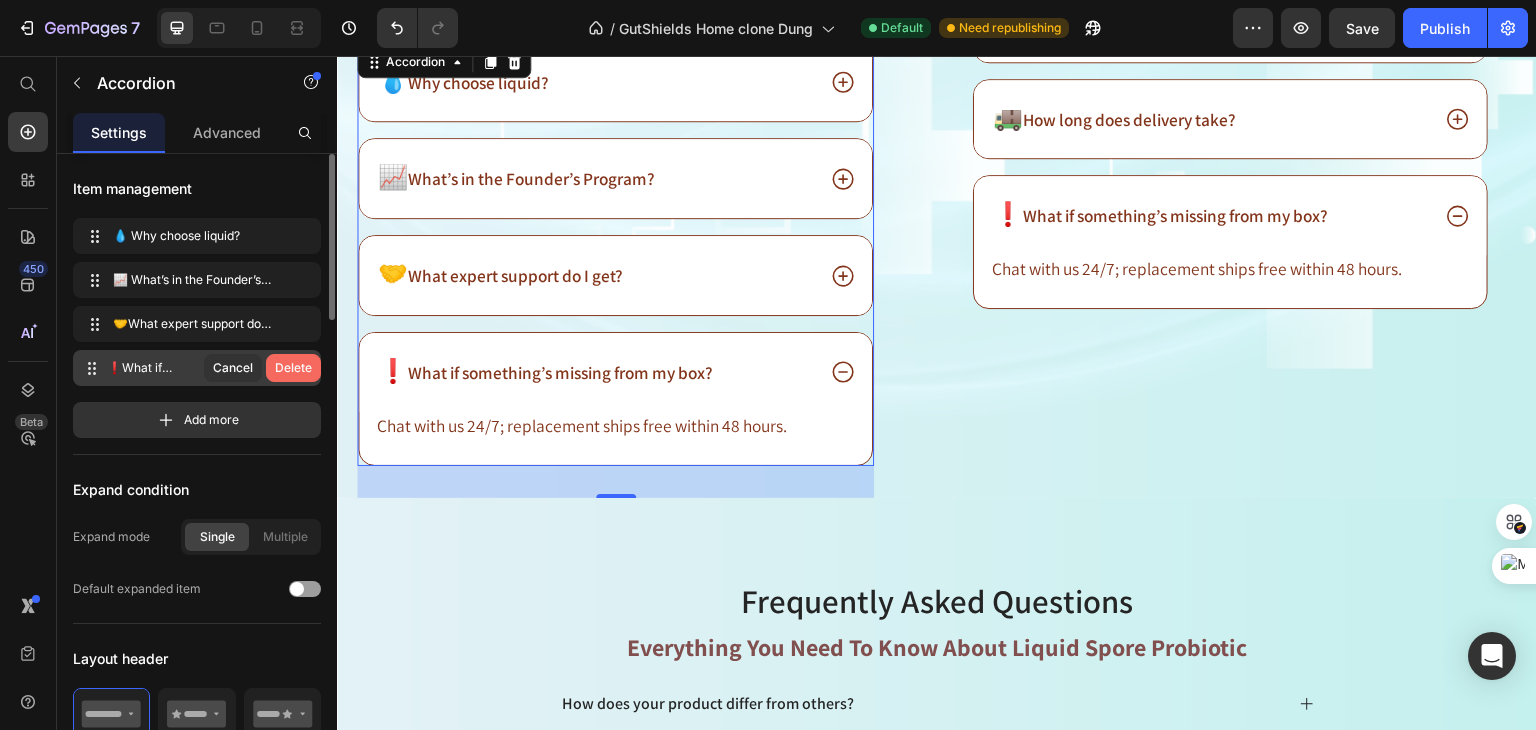 click on "Delete" at bounding box center [293, 368] 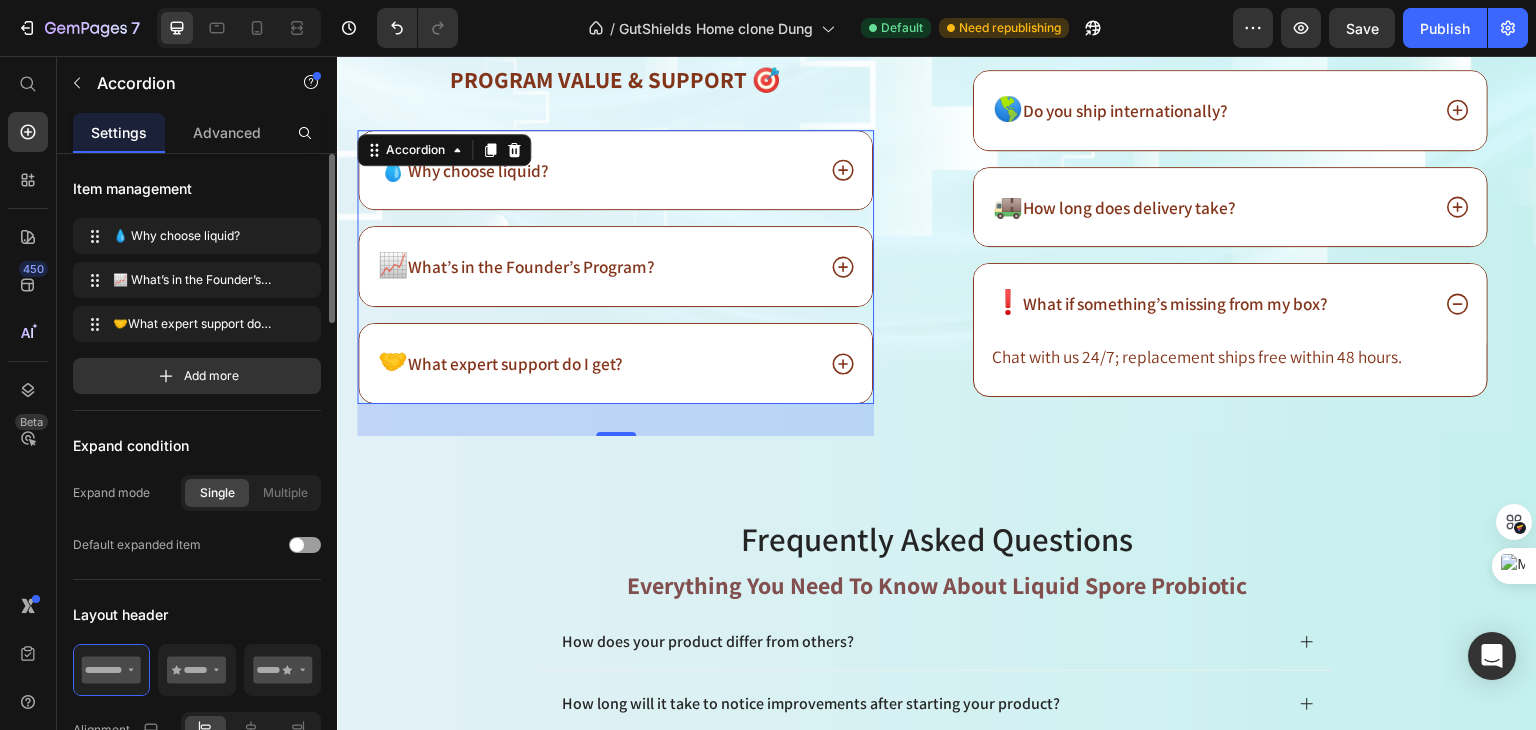 scroll, scrollTop: 17581, scrollLeft: 0, axis: vertical 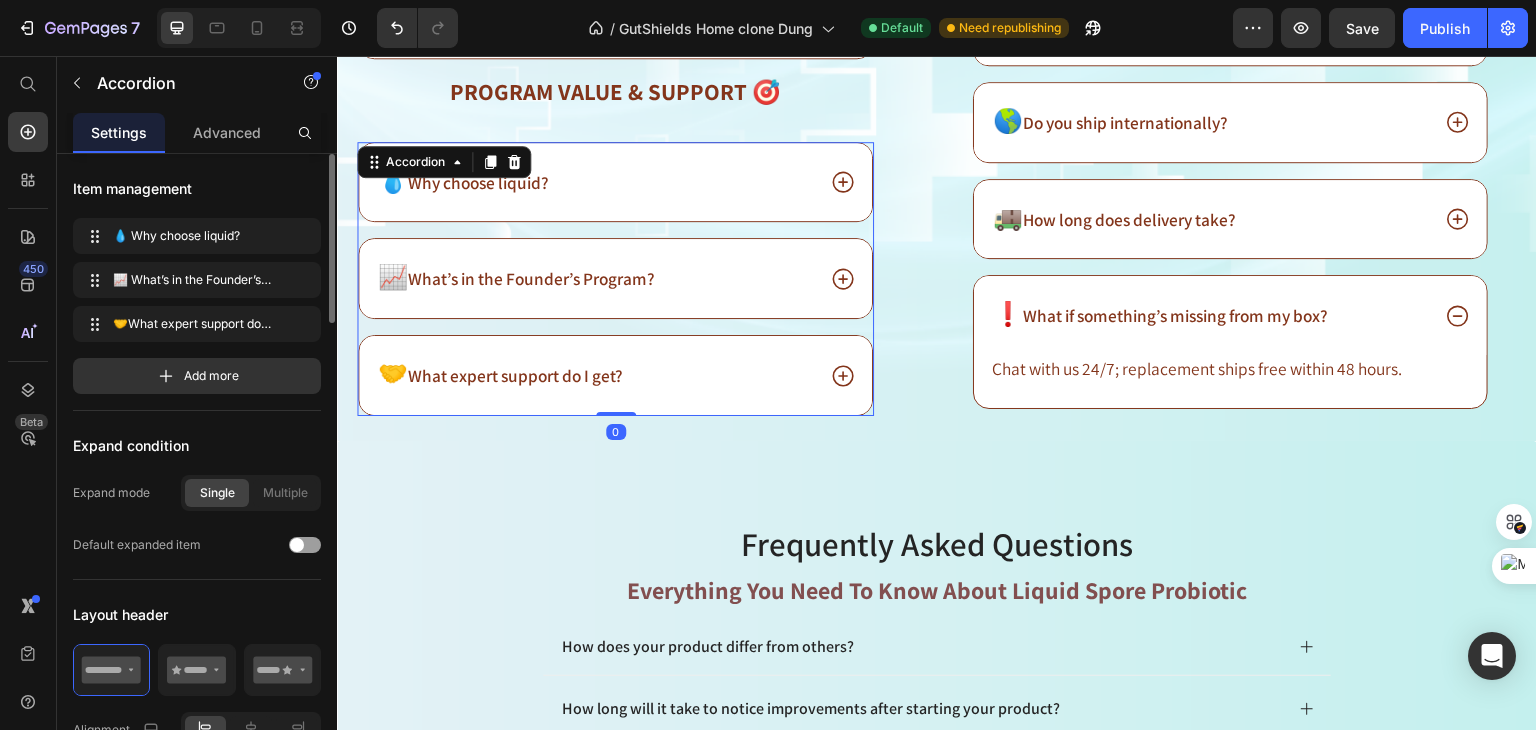 drag, startPoint x: 611, startPoint y: 428, endPoint x: 613, endPoint y: 356, distance: 72.02777 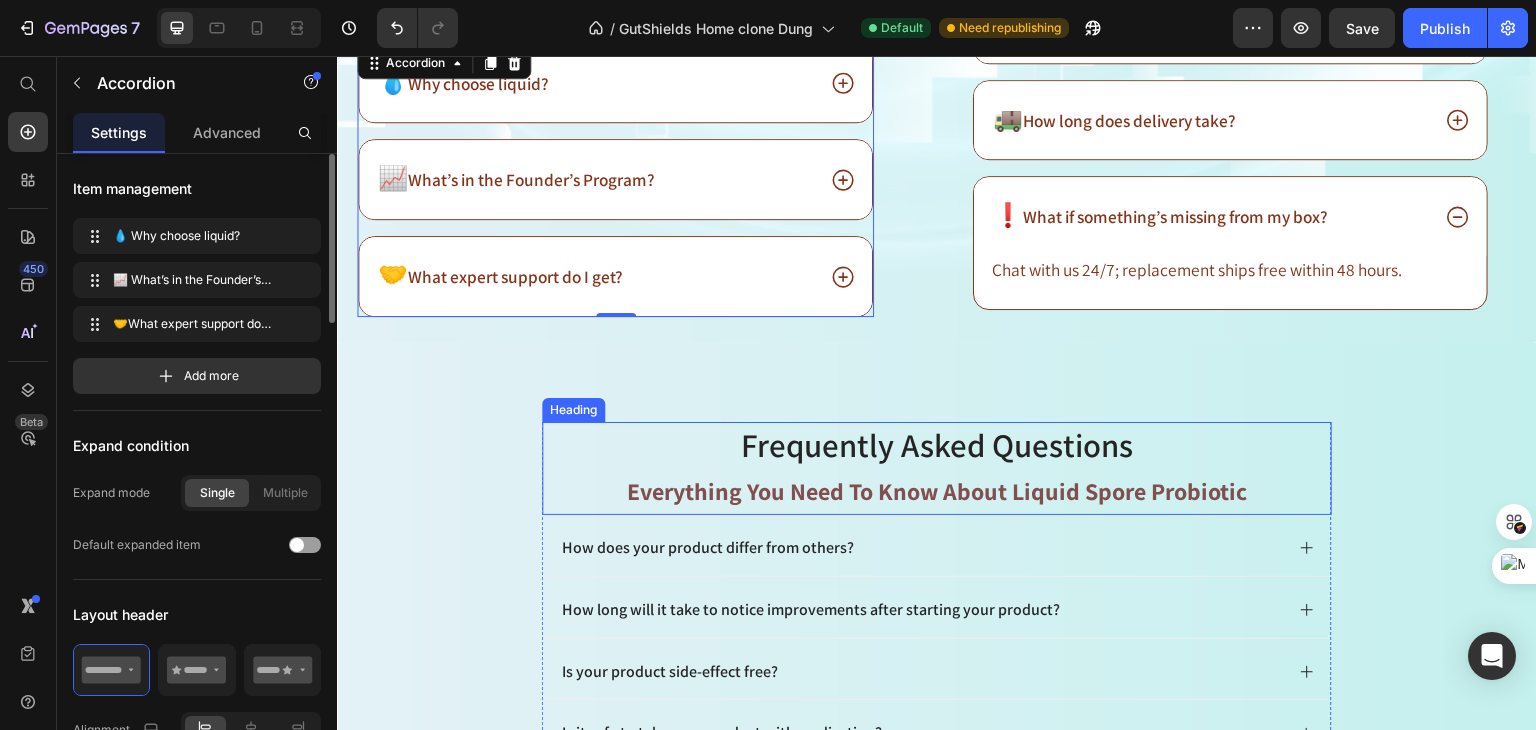 scroll, scrollTop: 17681, scrollLeft: 0, axis: vertical 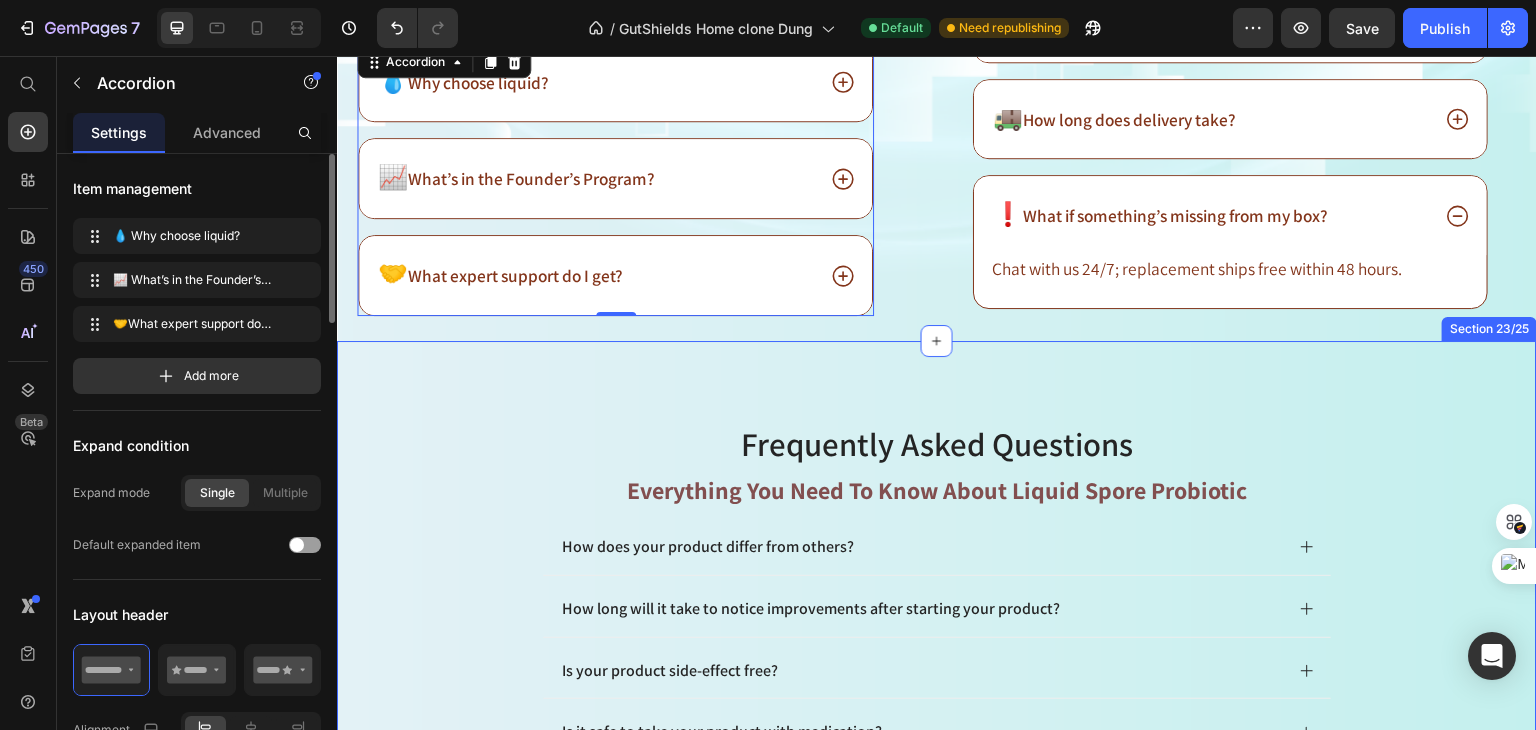 click on "Frequently asked questions Everything You Need to Know About Liquid Spore Probiotic Heading
How does your product differ from others?
How long will it take to notice improvements after starting your product?
Is your product side-effect free?
Is it safe to take your product with medication?
What time of day should I take this supplement?
Where is this supplement manufactured?
Can I take this supplement while I’m pregnant?
How/where should I store this supplement?
What is your refund policy?
Will I be charged postage?" at bounding box center [937, 908] 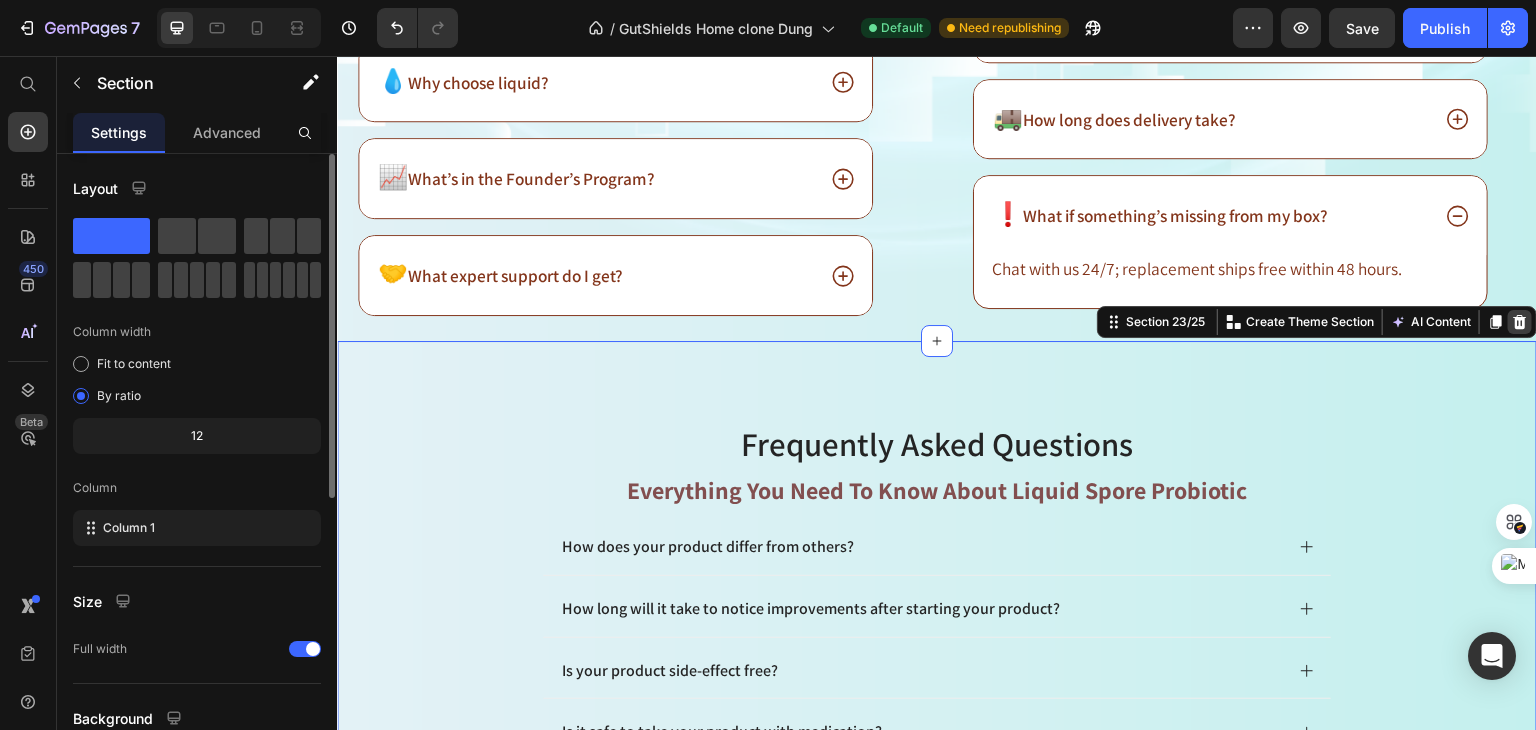 click 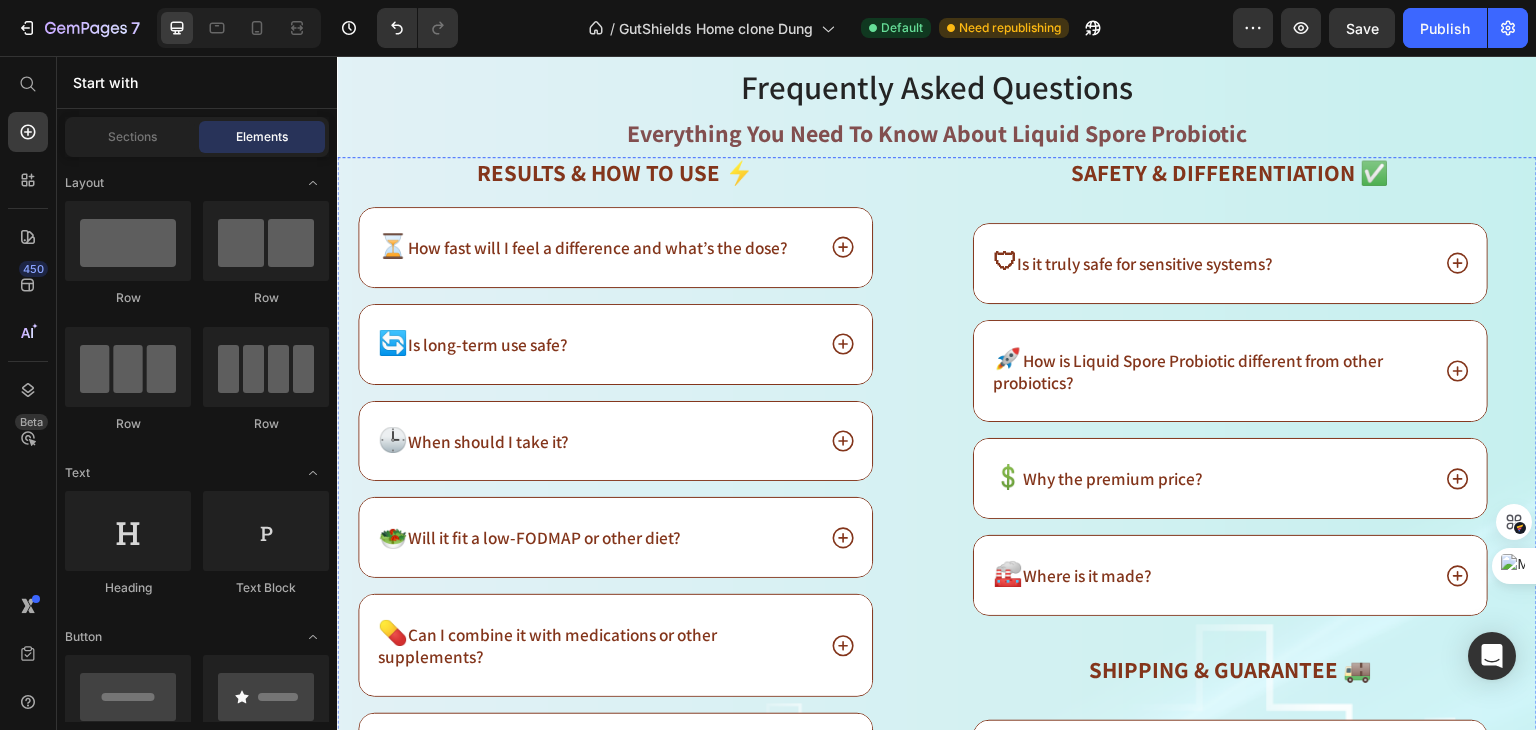 scroll, scrollTop: 16628, scrollLeft: 0, axis: vertical 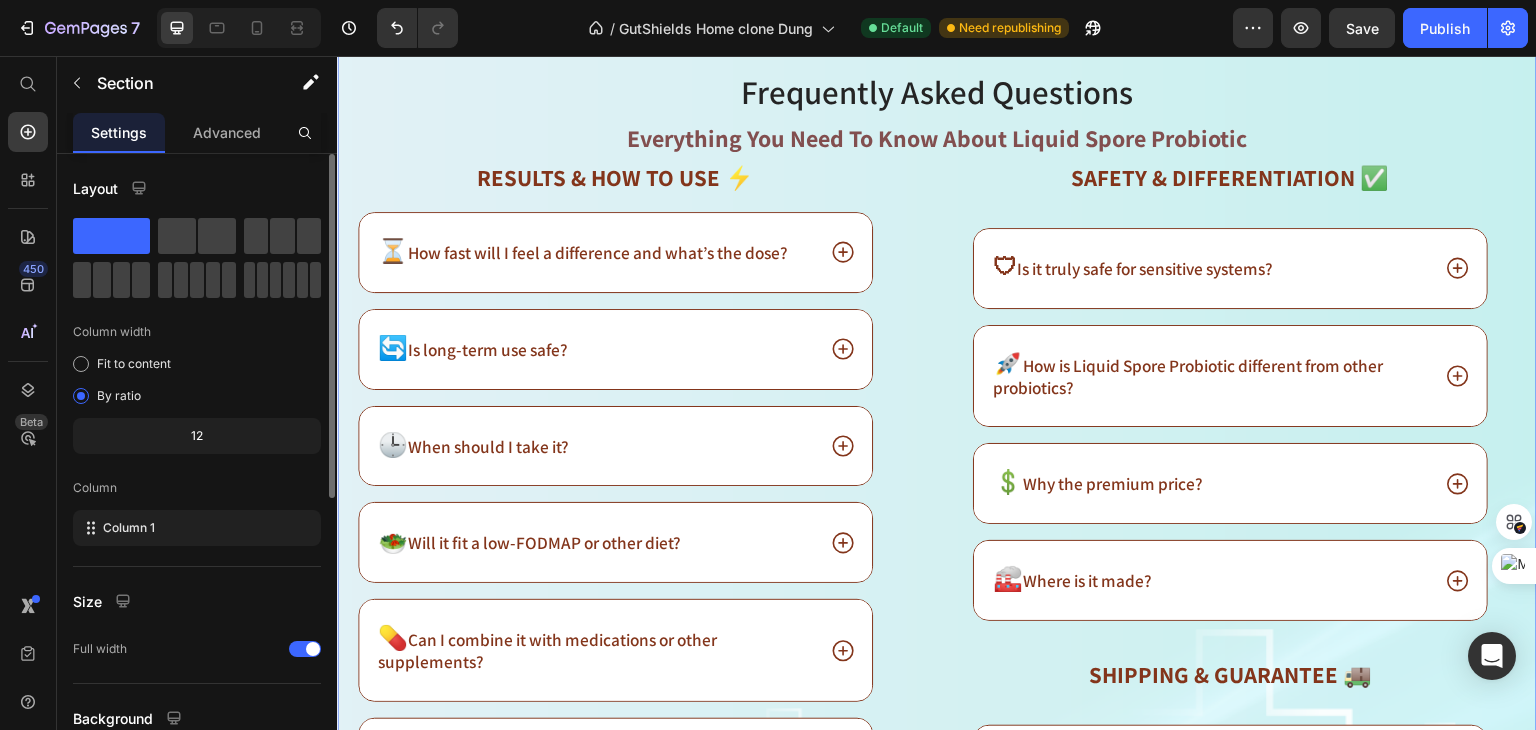 click on "Frequently asked questions Everything You Need to Know About Liquid Spore Probiotic Heading ⁠⁠⁠⁠⁠⁠⁠ Results & How to Use ⚡️ Heading
⏳  How fast will I feel a difference and what’s the dose?
🔄  Is long-term use safe?
🕒  When should I take it?
🥗  Will it fit a low-FODMAP or other diet?
💊  Can I combine it with medications or other supplements?
🤰  Can I use it while pregnant or nursing?
📦  How do I store it? Accordion Row ⁠⁠⁠⁠⁠⁠⁠ Program Value & Support 🎯 Heading
💧  Why choose liquid?
📈  What’s in the Founder’s Program?
🤝  What expert support do I get? Accordion Row Image ⁠⁠⁠⁠⁠⁠⁠ Safety & Differentiation ✅ Heading
🛡  Is it truly safe for sensitive systems?
🚀  How is Liquid Spore Probiotic different from other probiotics? 💲  🏭" at bounding box center (937, 633) 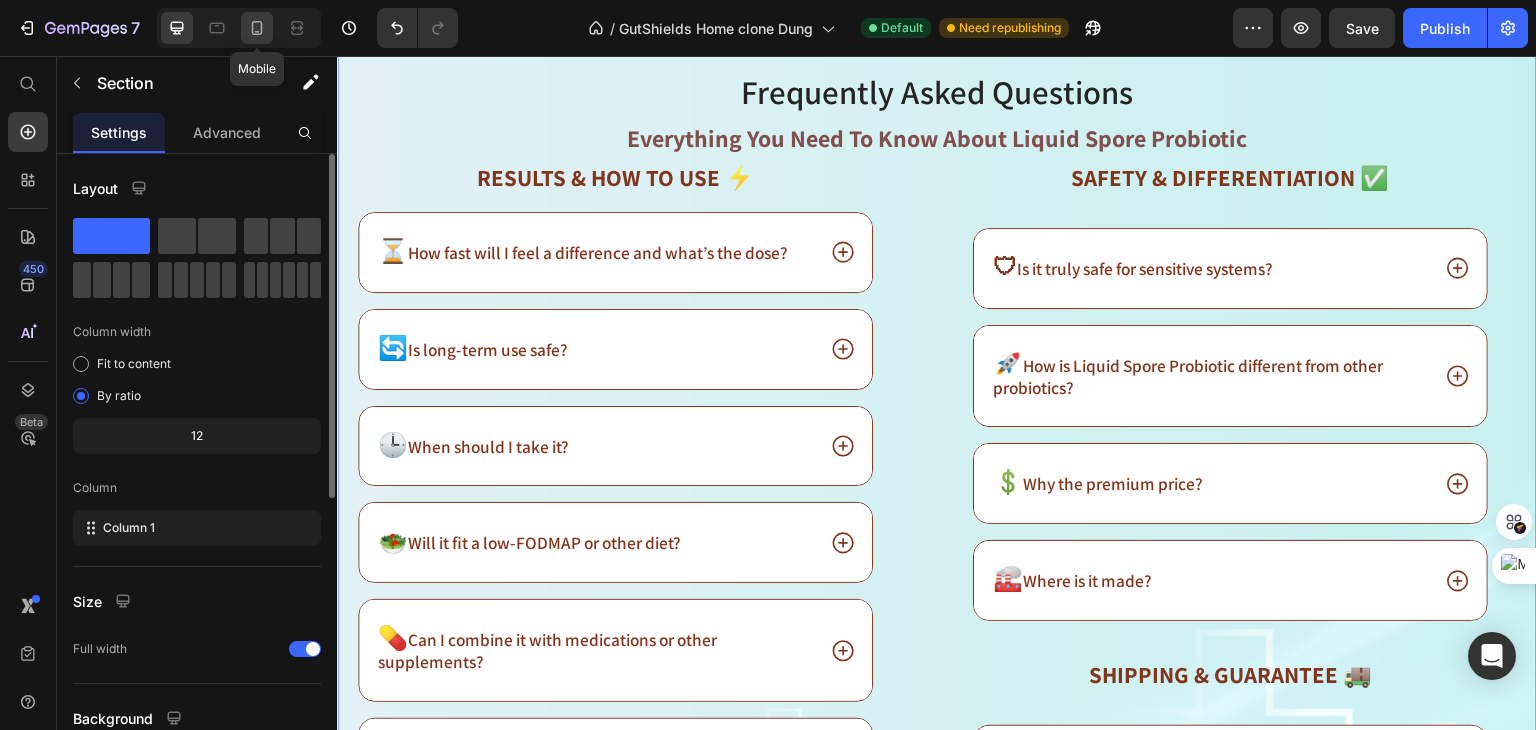 click 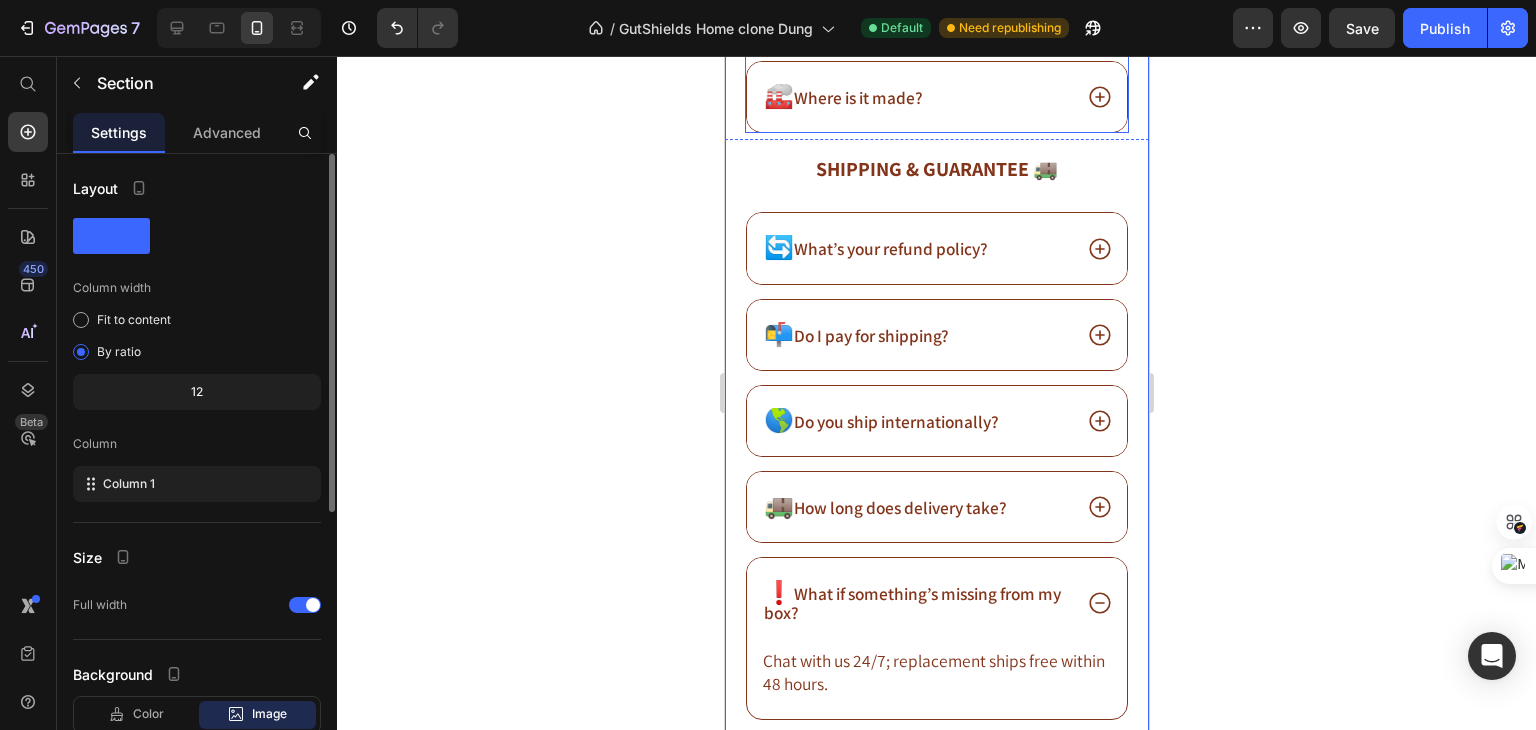 scroll, scrollTop: 16336, scrollLeft: 0, axis: vertical 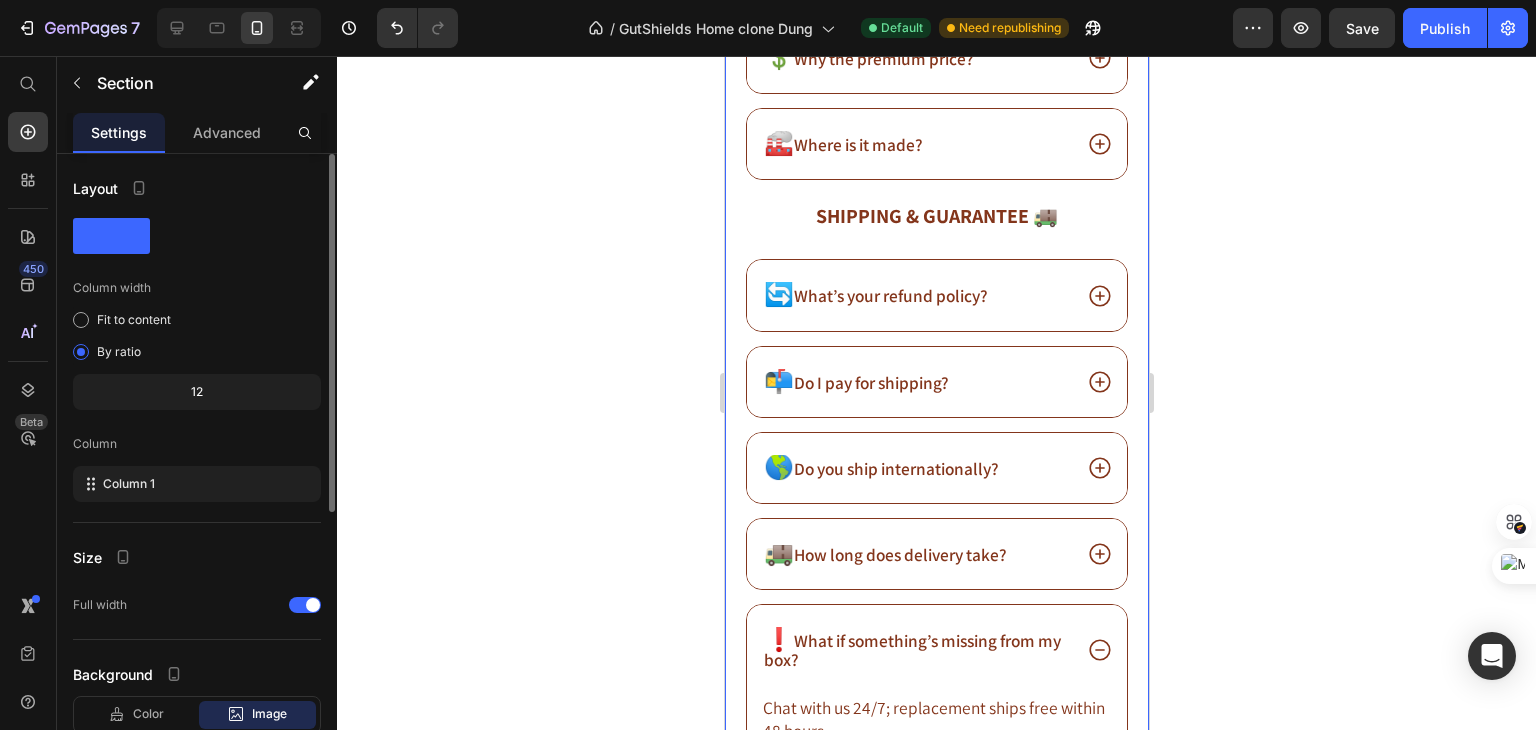 click at bounding box center (936, -249) 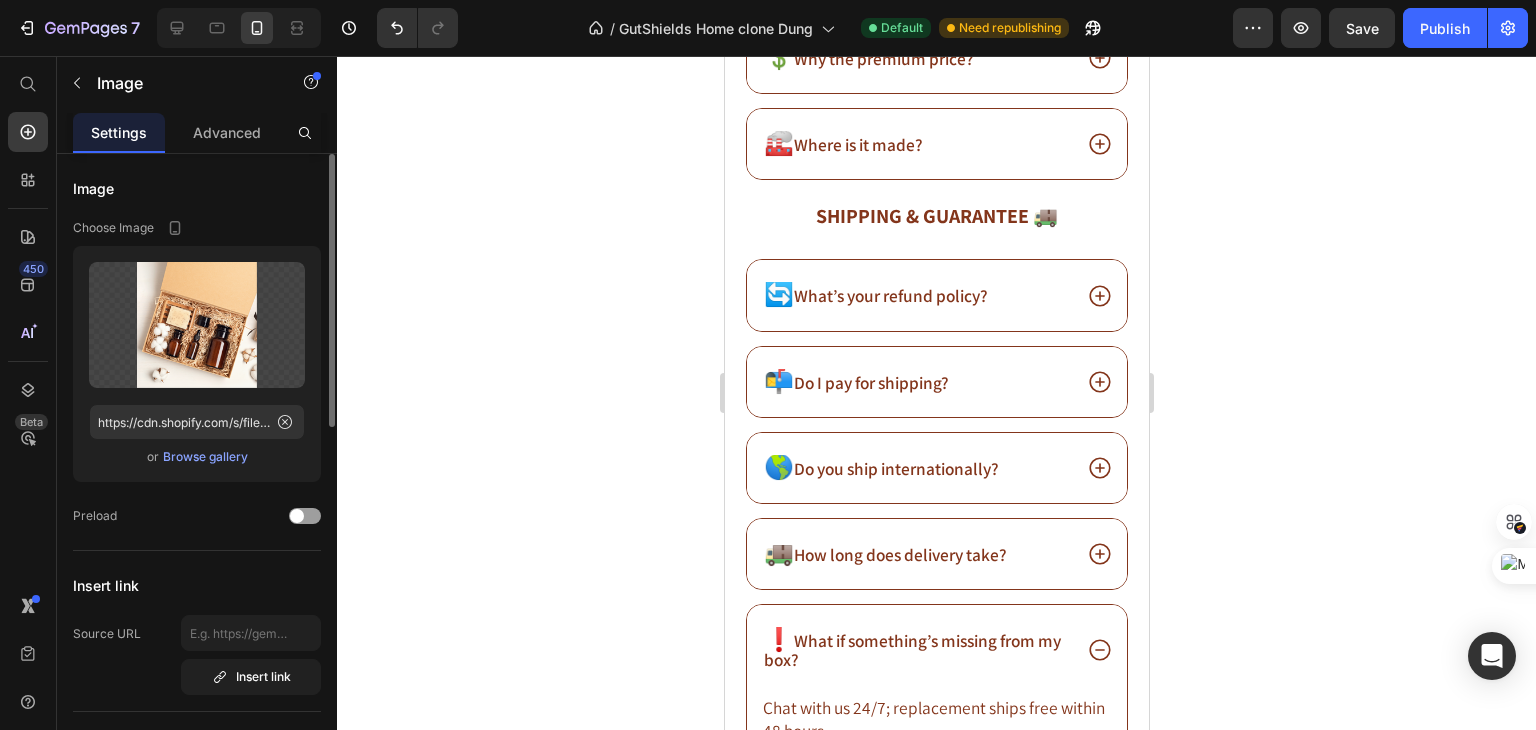 click on "Browse gallery" at bounding box center [205, 457] 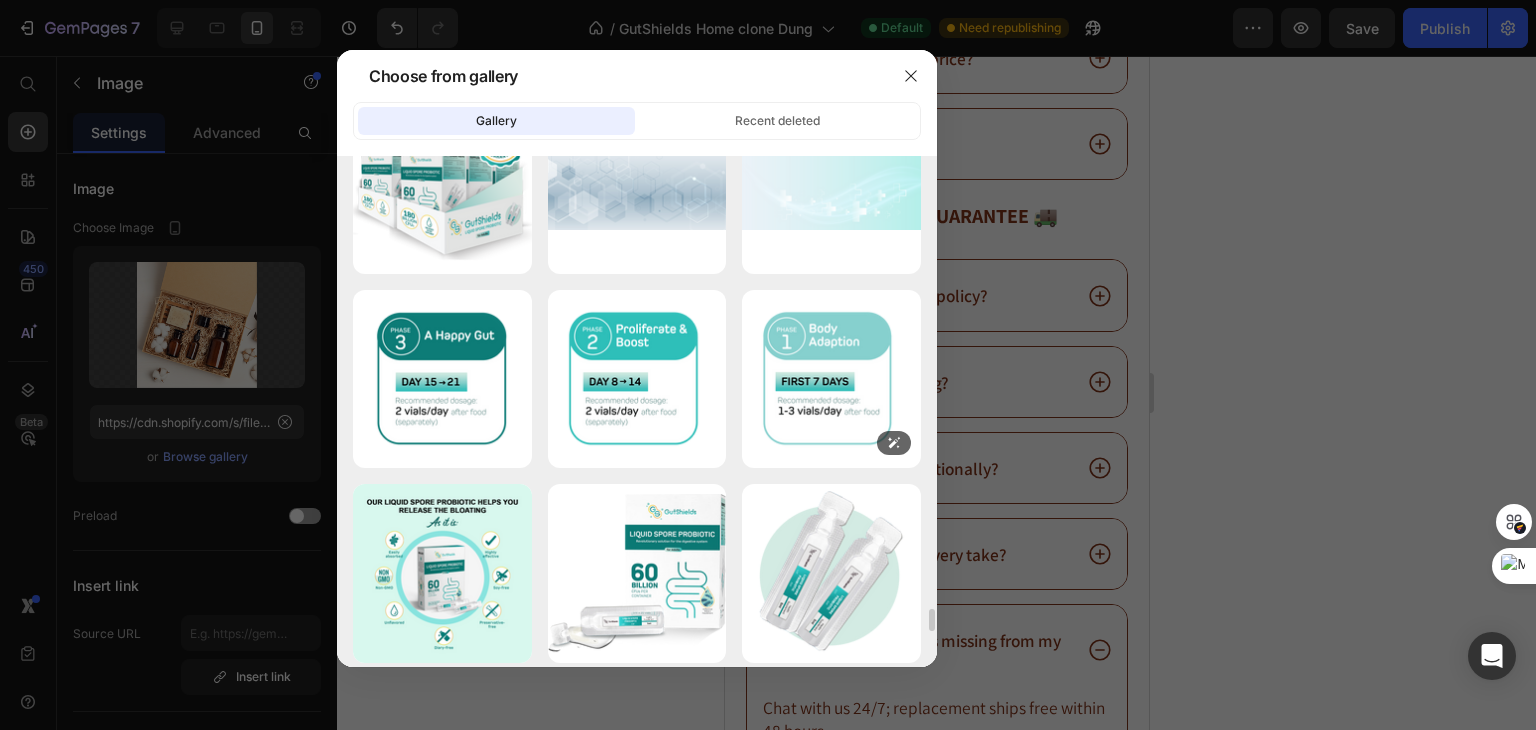 scroll, scrollTop: 10300, scrollLeft: 0, axis: vertical 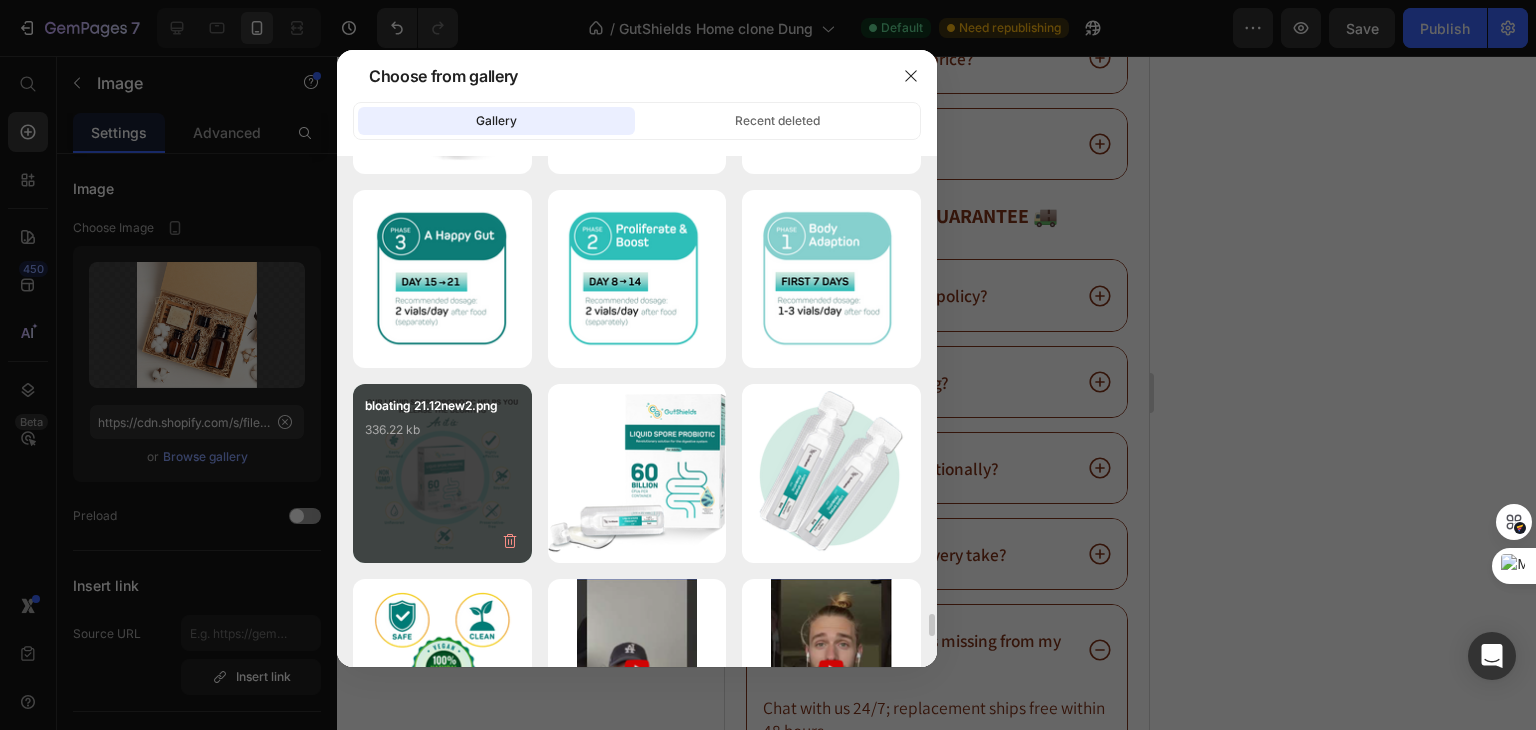 click on "bloating 21.12new2.png 336.22 kb" at bounding box center (442, 436) 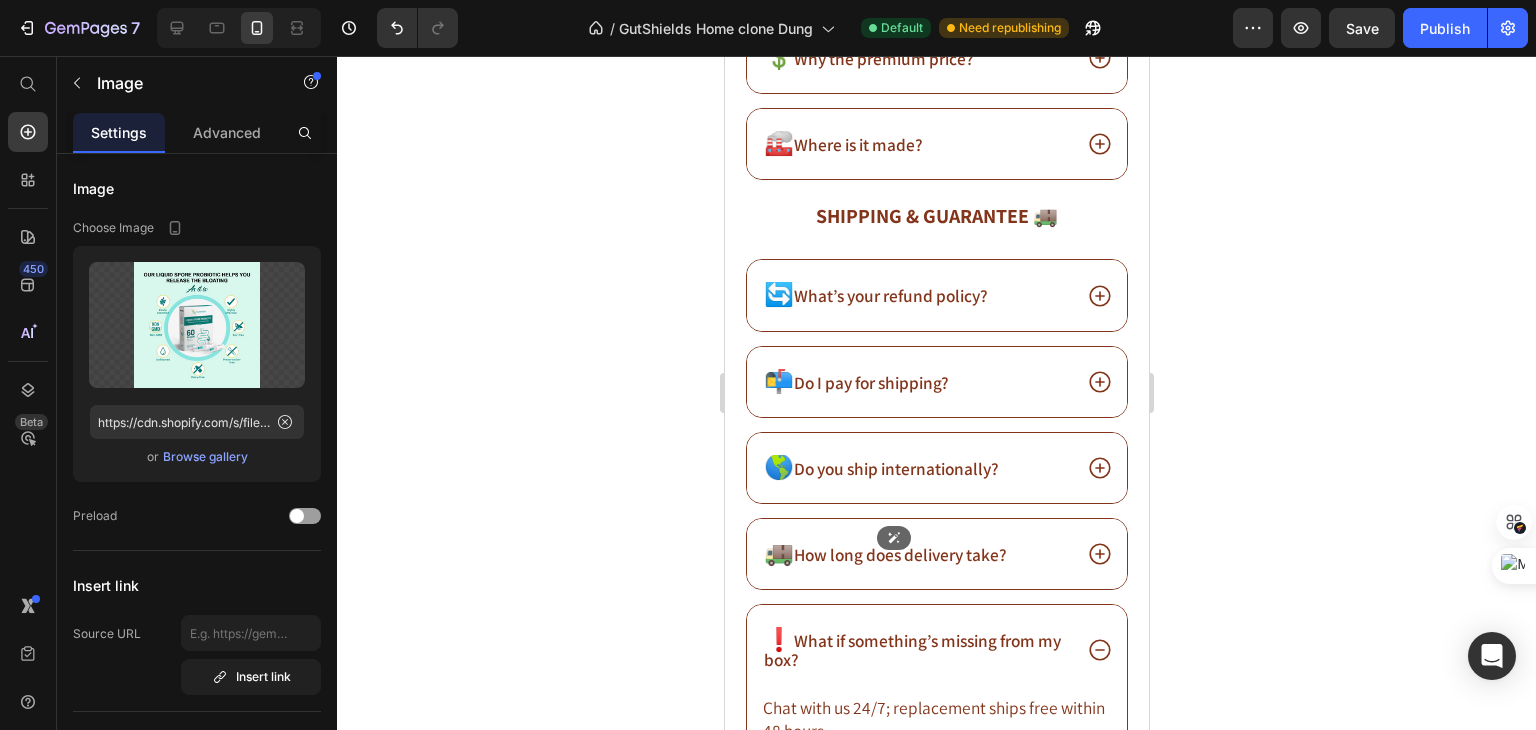 drag, startPoint x: 933, startPoint y: 618, endPoint x: 943, endPoint y: 519, distance: 99.50377 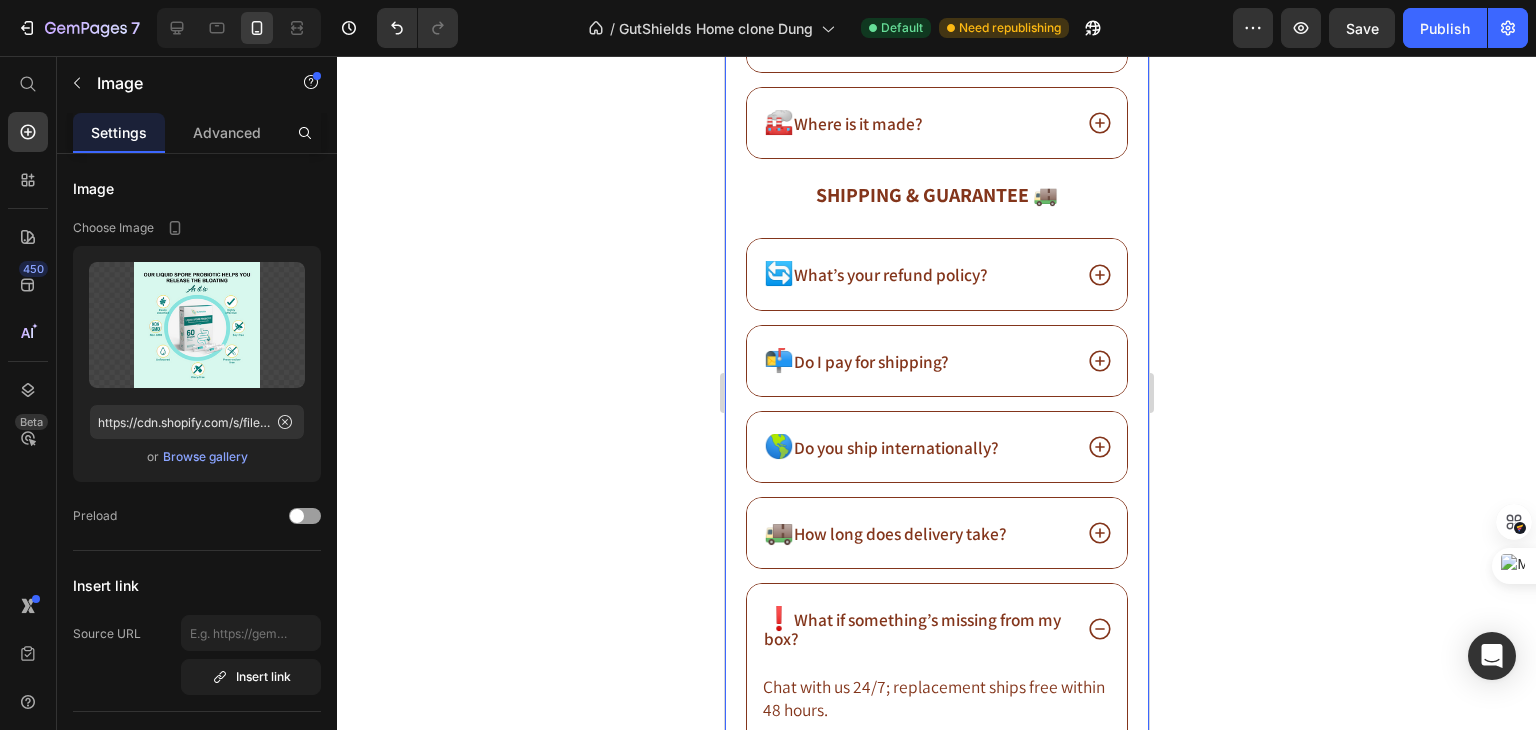click on "Frequently asked questions Everything You Need to Know About Liquid Spore Probiotic Heading ⁠⁠⁠⁠⁠⁠⁠ Results ⚡️ Heading
⏳  How fast will I feel a difference and what’s the dose?
🔄  Is long-term use safe?
🕒  When should I take it?
🥗  Will it fit a low-FODMAP or other diet?
💊  Can I combine it with medications or other supplements?
🤰  Can I use it while pregnant or nursing?
📦  How do I store it? Accordion Row ⁠⁠⁠⁠⁠⁠⁠ Program Value & Support 🎯 Heading
💧  Why choose liquid?
📈  What’s in the Founder’s Program?
🤝  What expert support do I get? Accordion Row Image   0 ⁠⁠⁠⁠⁠⁠⁠ Safety & Differentiation ✅ Heading
🛡  Is it truly safe for sensitive systems?
🚀  How is Liquid Spore Probiotic different from other probiotics? 💲" at bounding box center (936, 702) 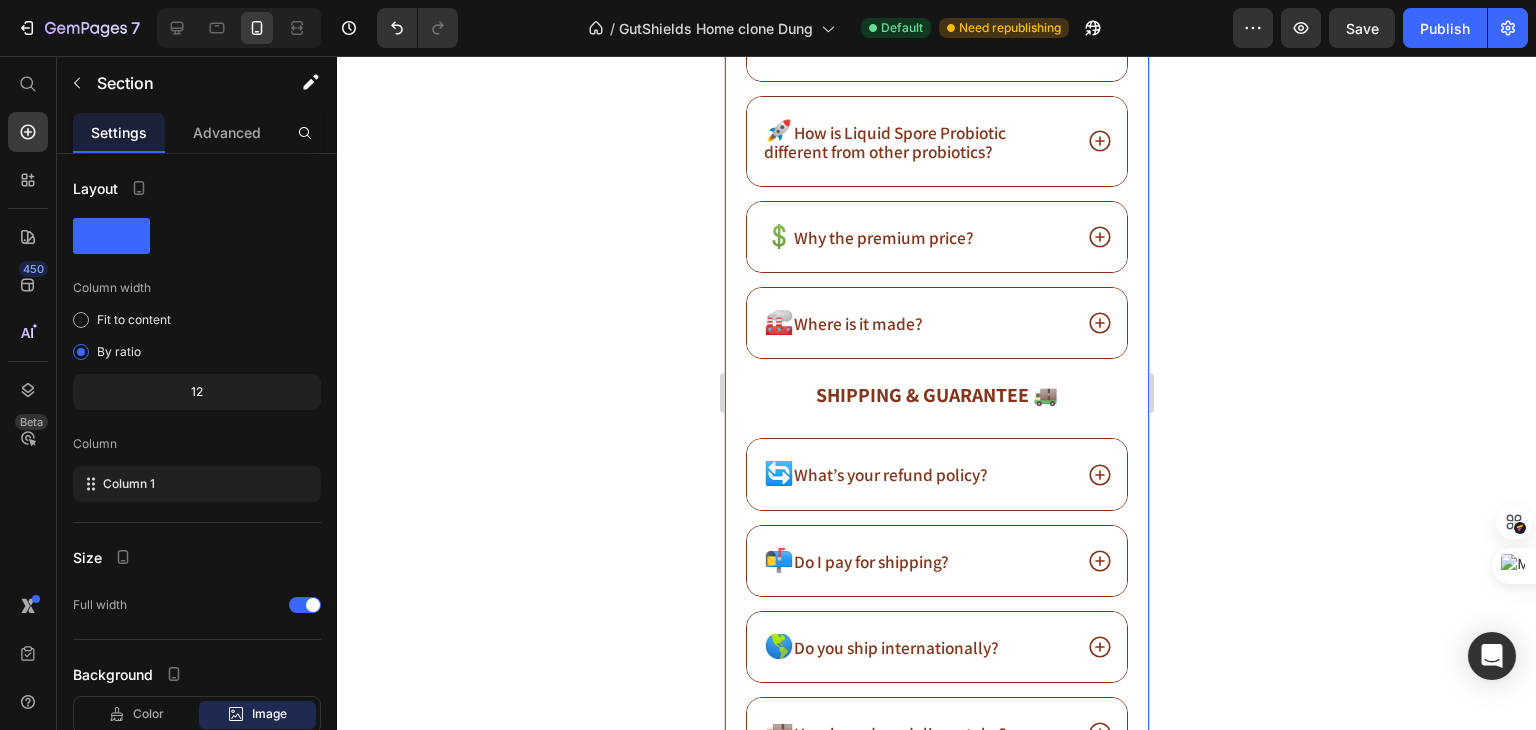scroll, scrollTop: 15936, scrollLeft: 0, axis: vertical 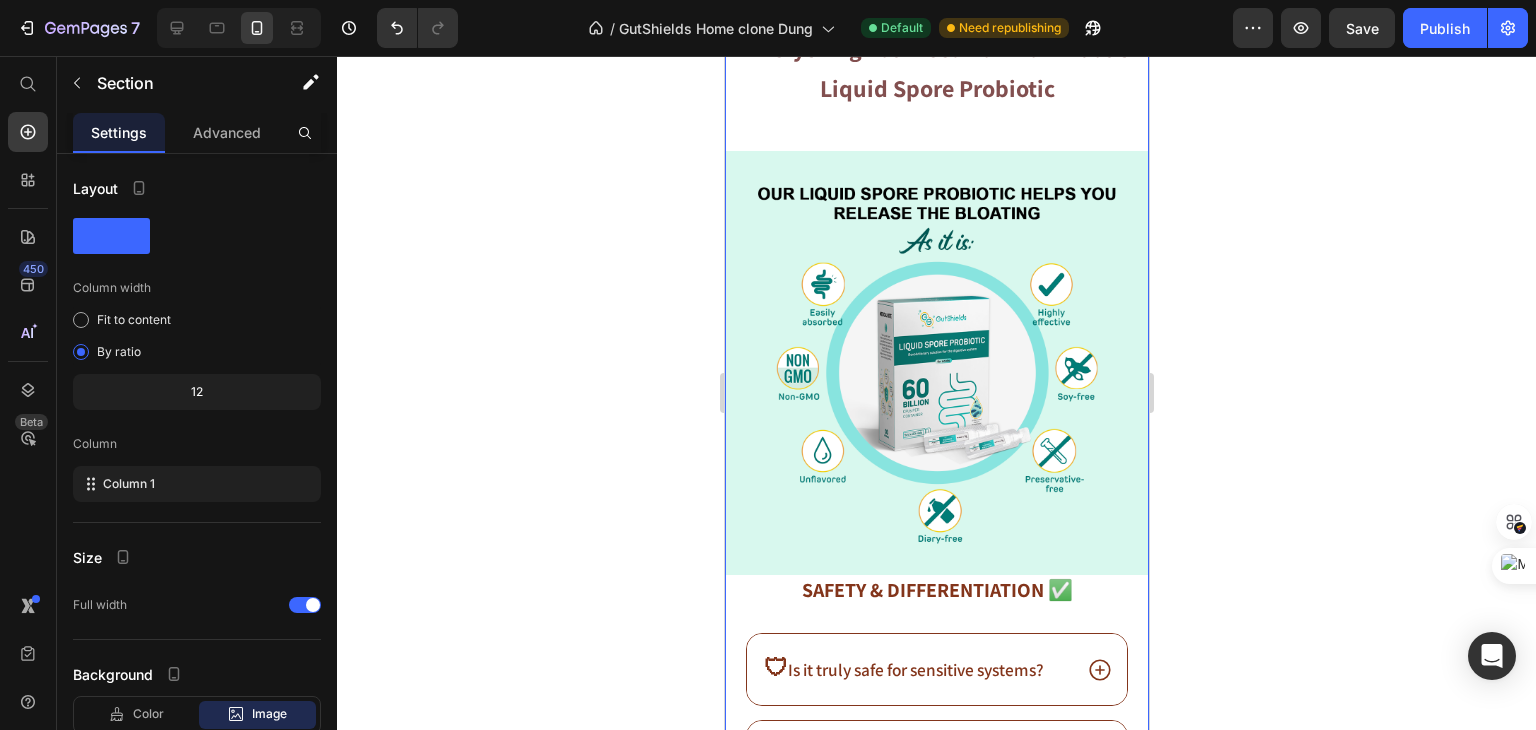 click on "Image Image Image Image" at bounding box center [946, -54] 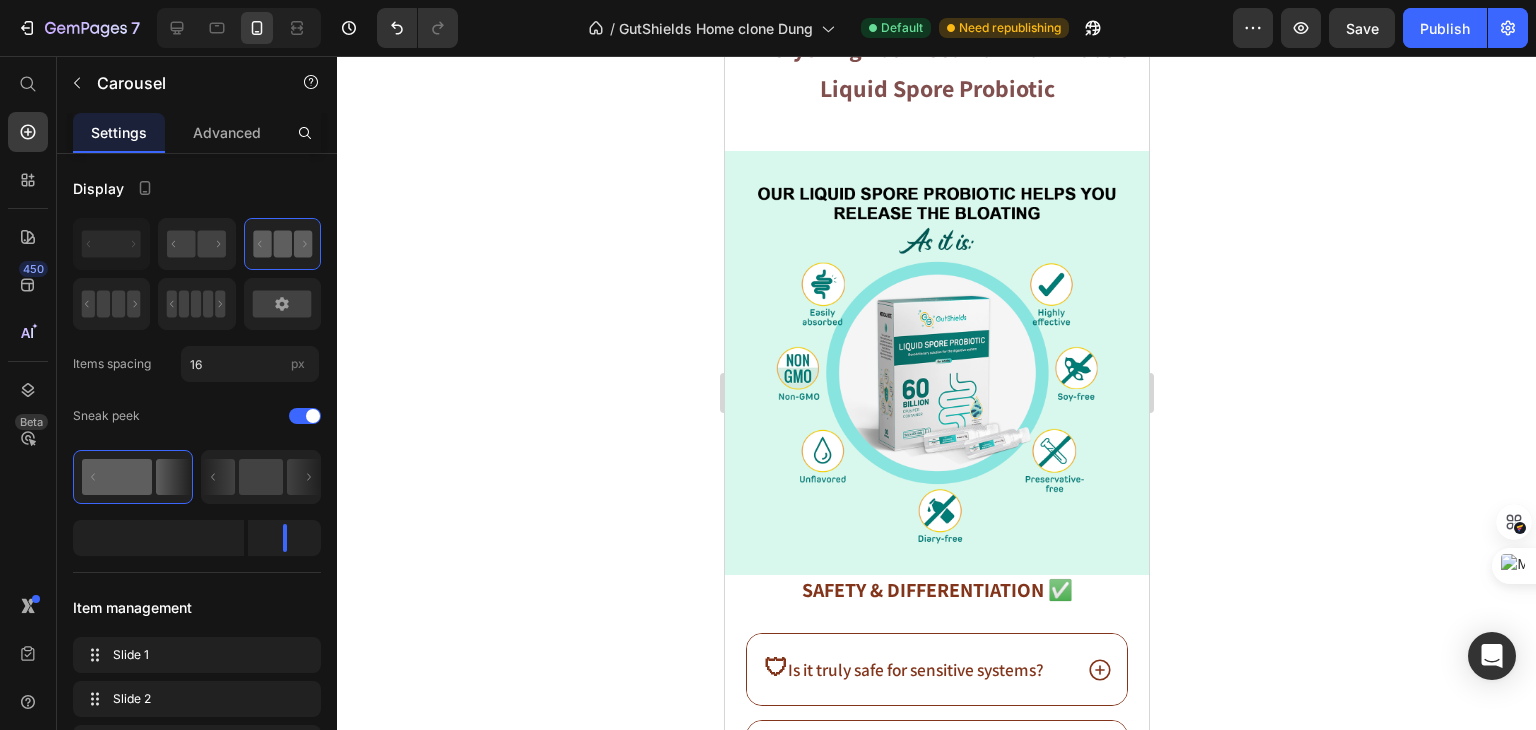 click 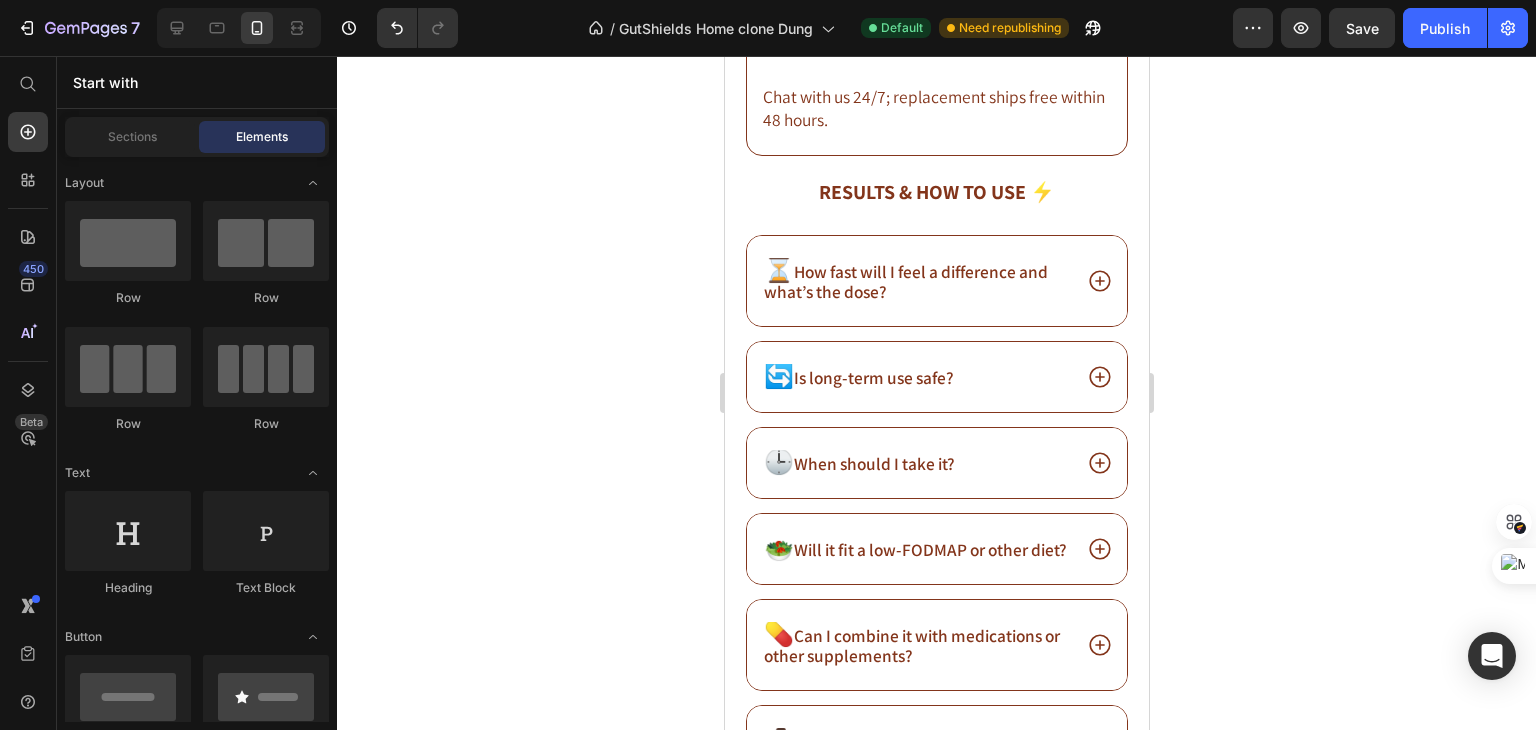 scroll, scrollTop: 18769, scrollLeft: 0, axis: vertical 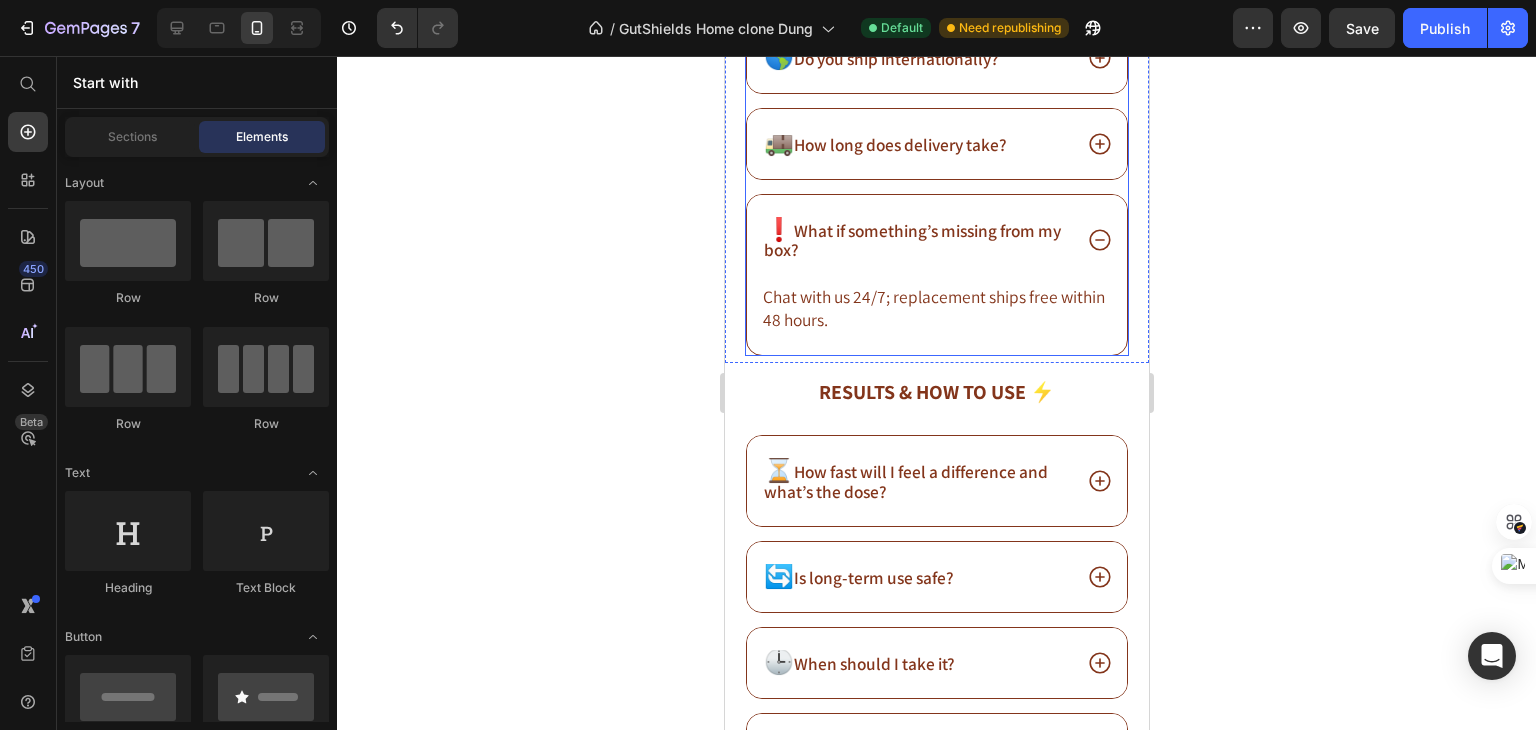 click 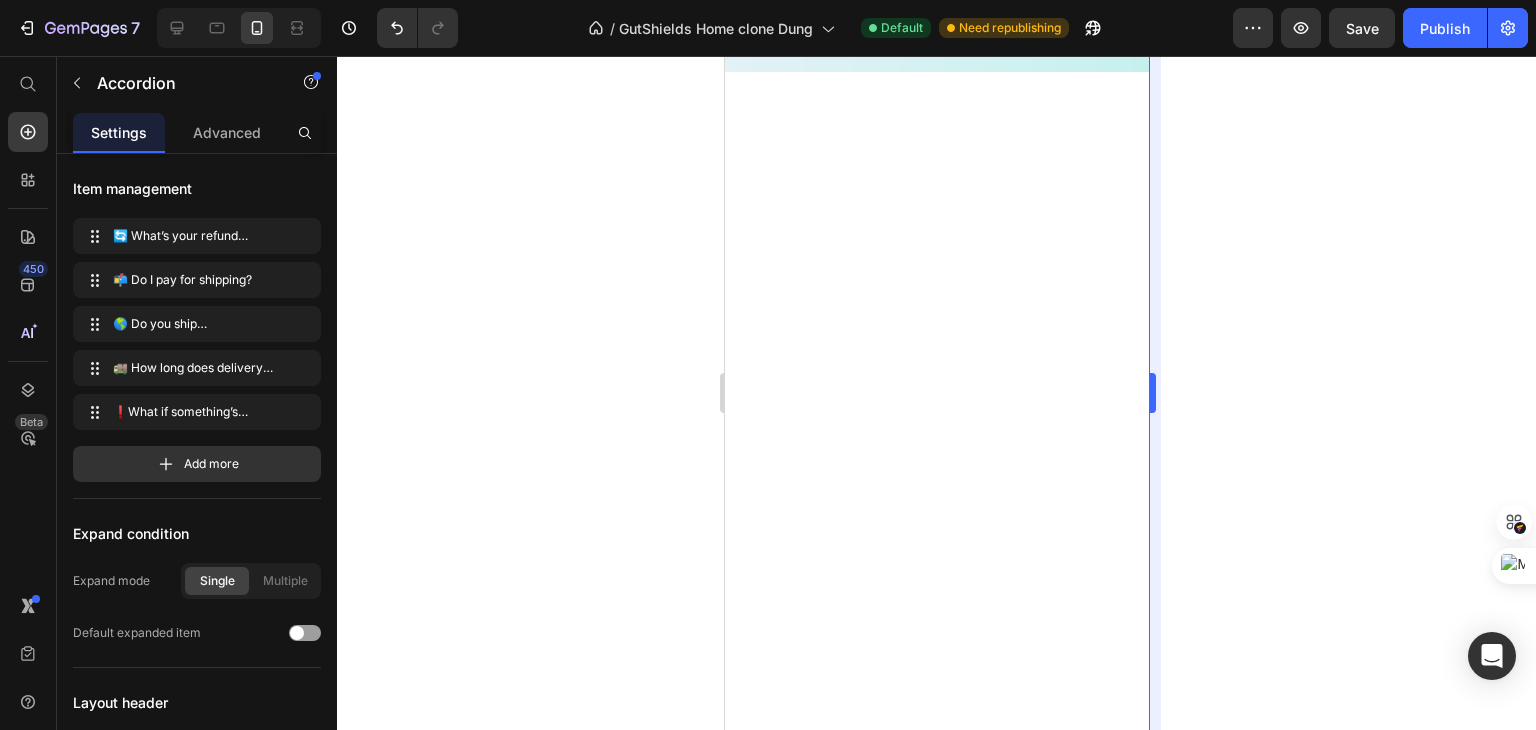 scroll, scrollTop: 15427, scrollLeft: 0, axis: vertical 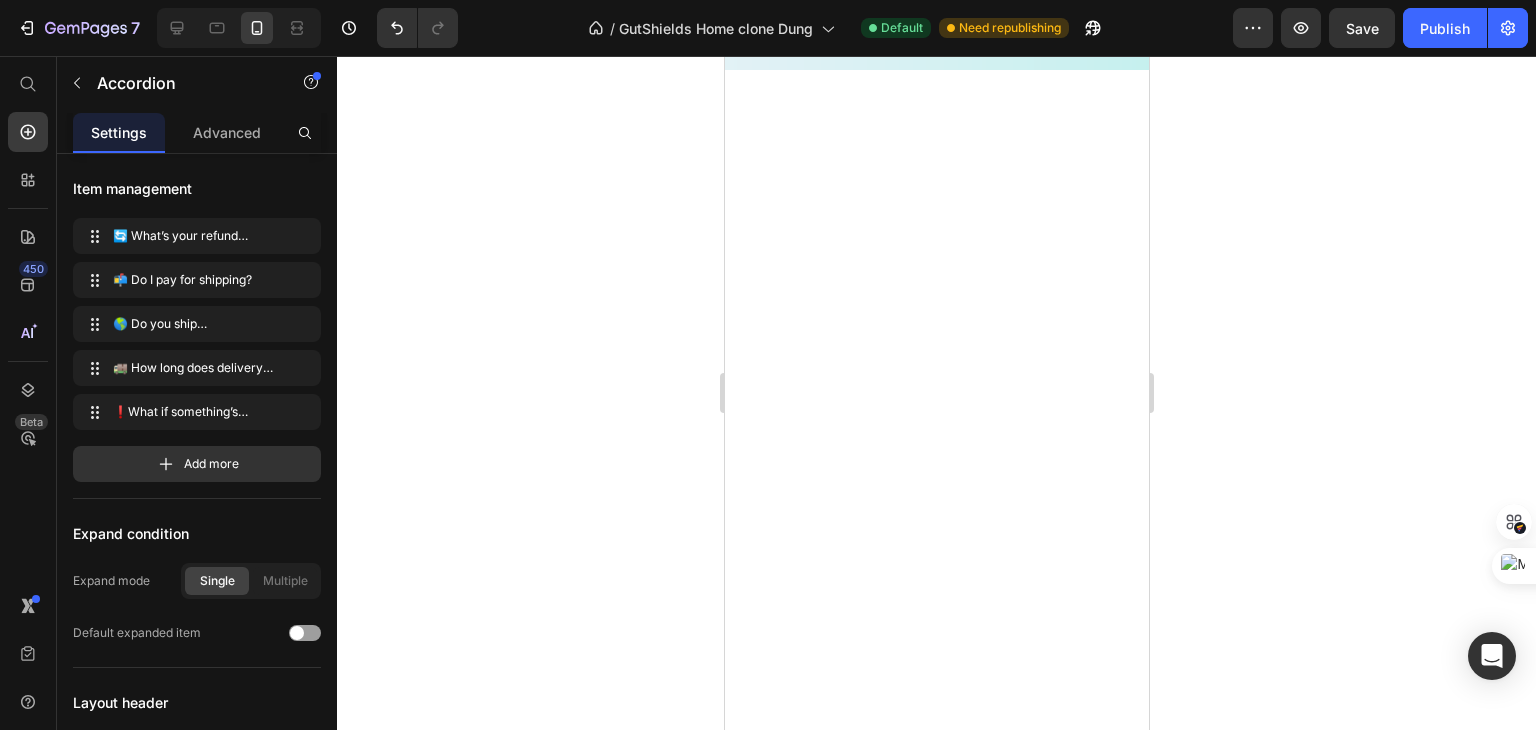 click at bounding box center (936, -218) 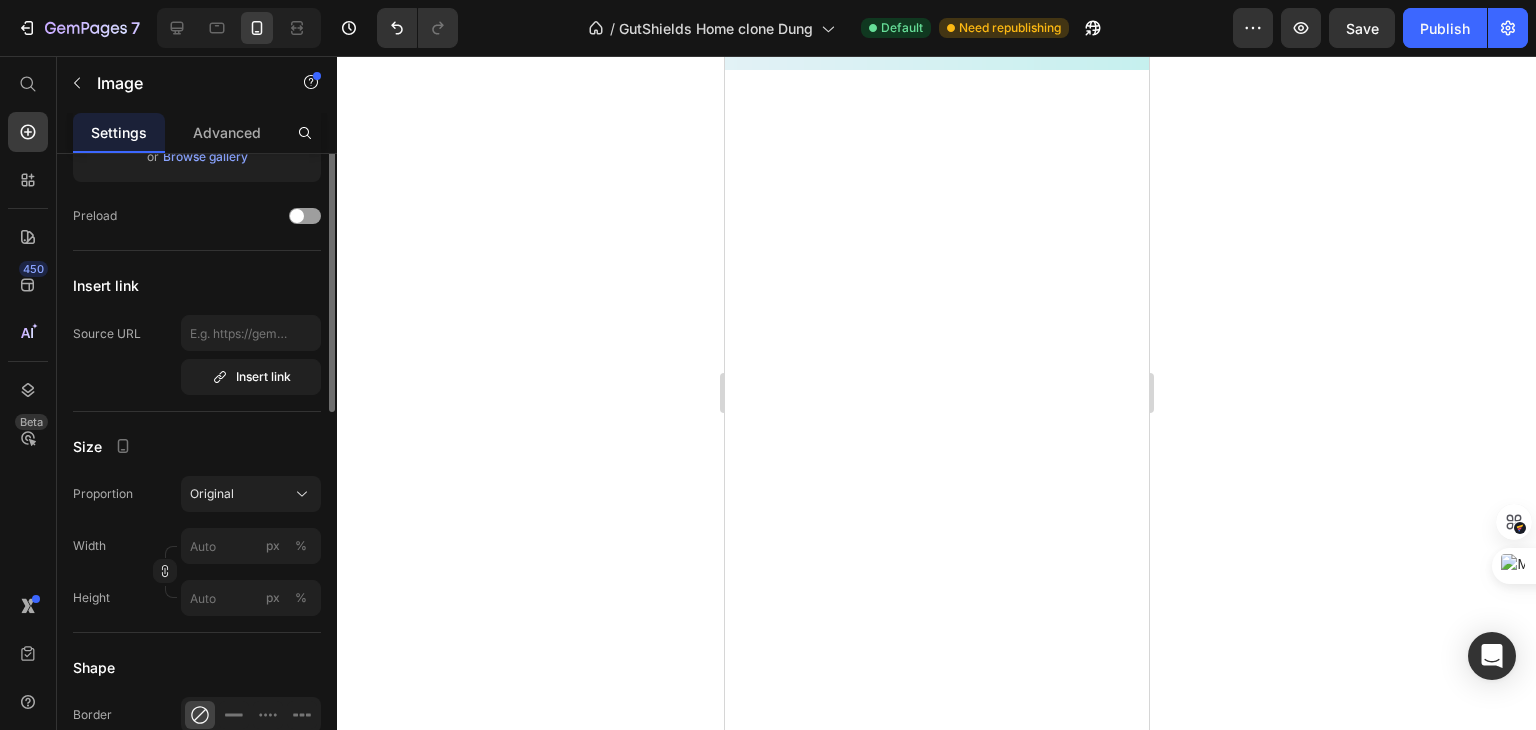 scroll, scrollTop: 300, scrollLeft: 0, axis: vertical 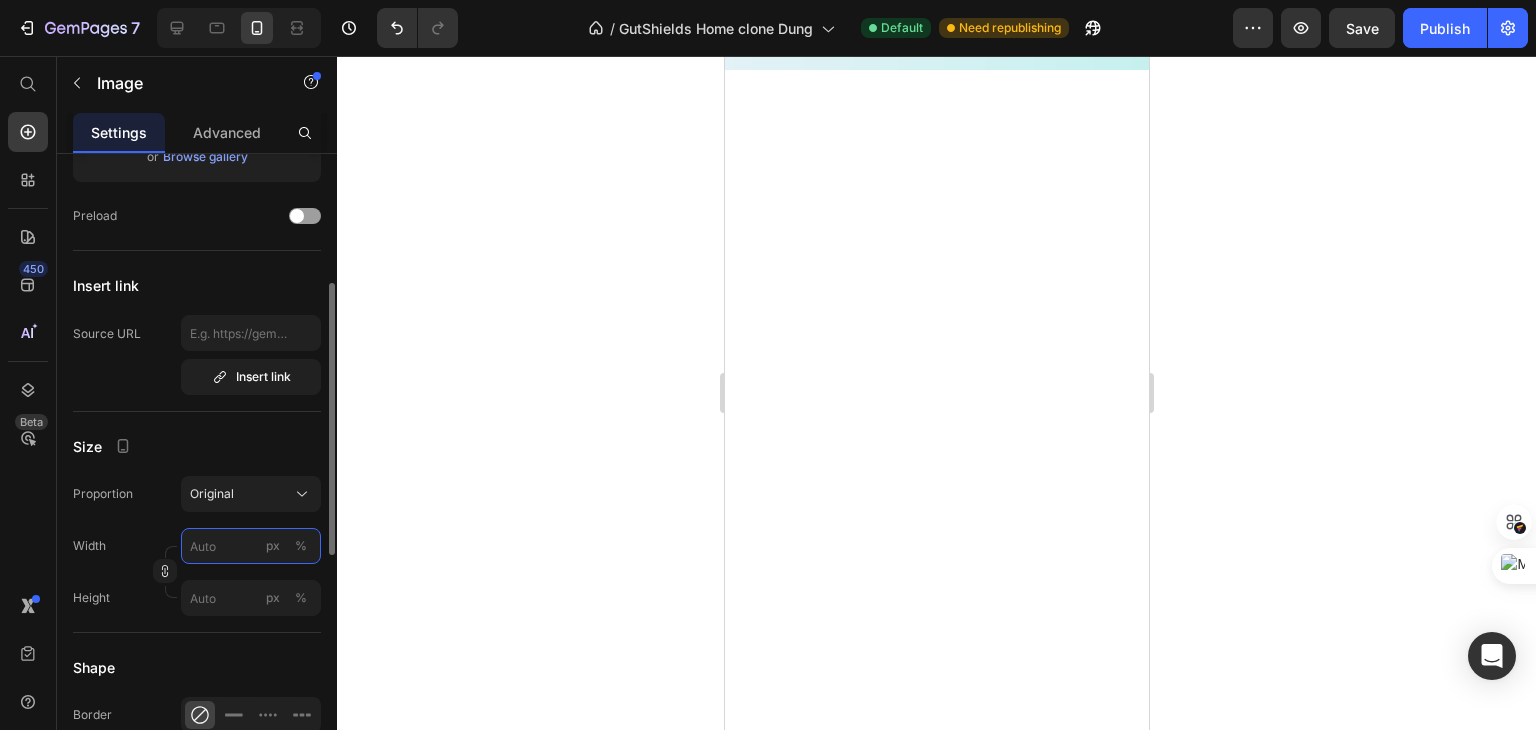 click on "px %" at bounding box center (251, 546) 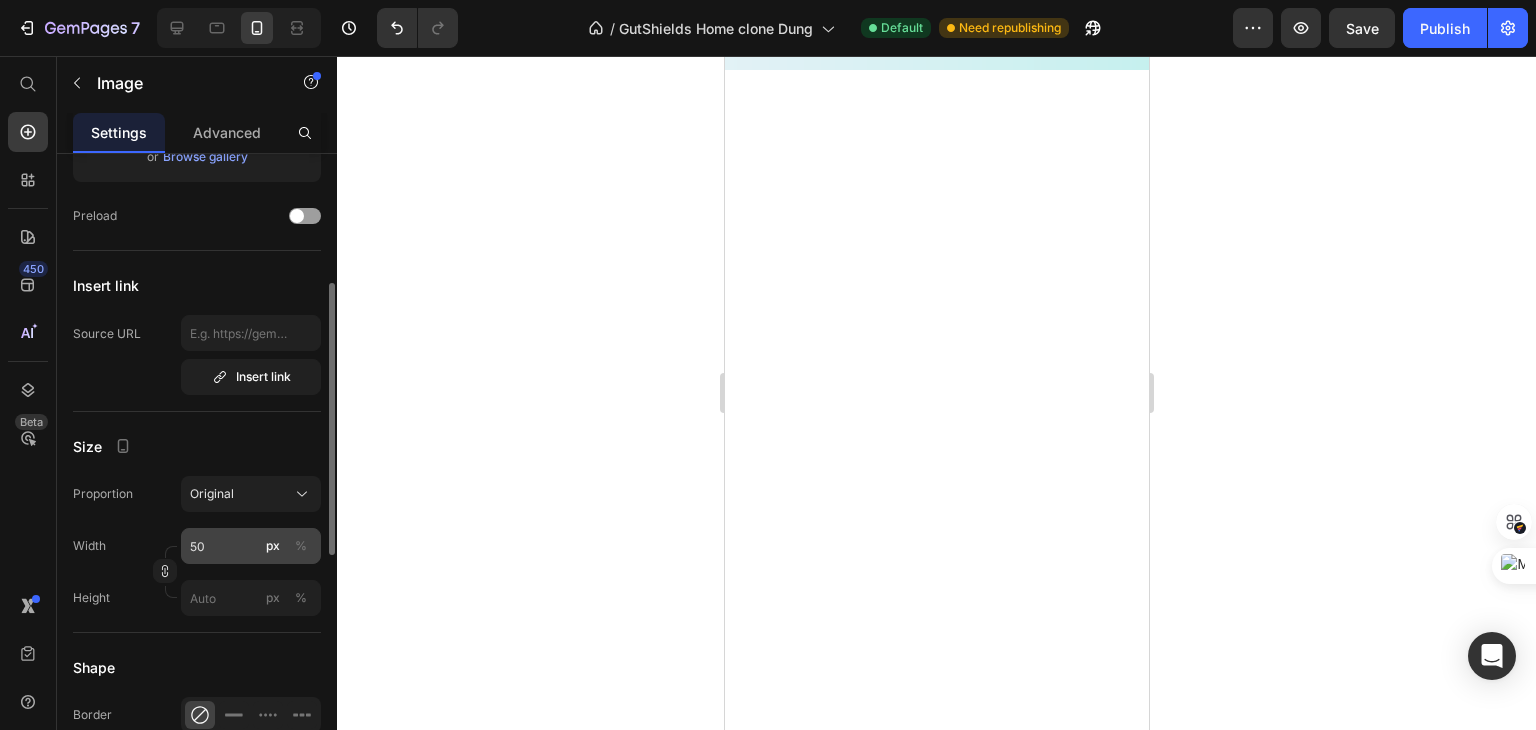 click on "%" at bounding box center (301, 546) 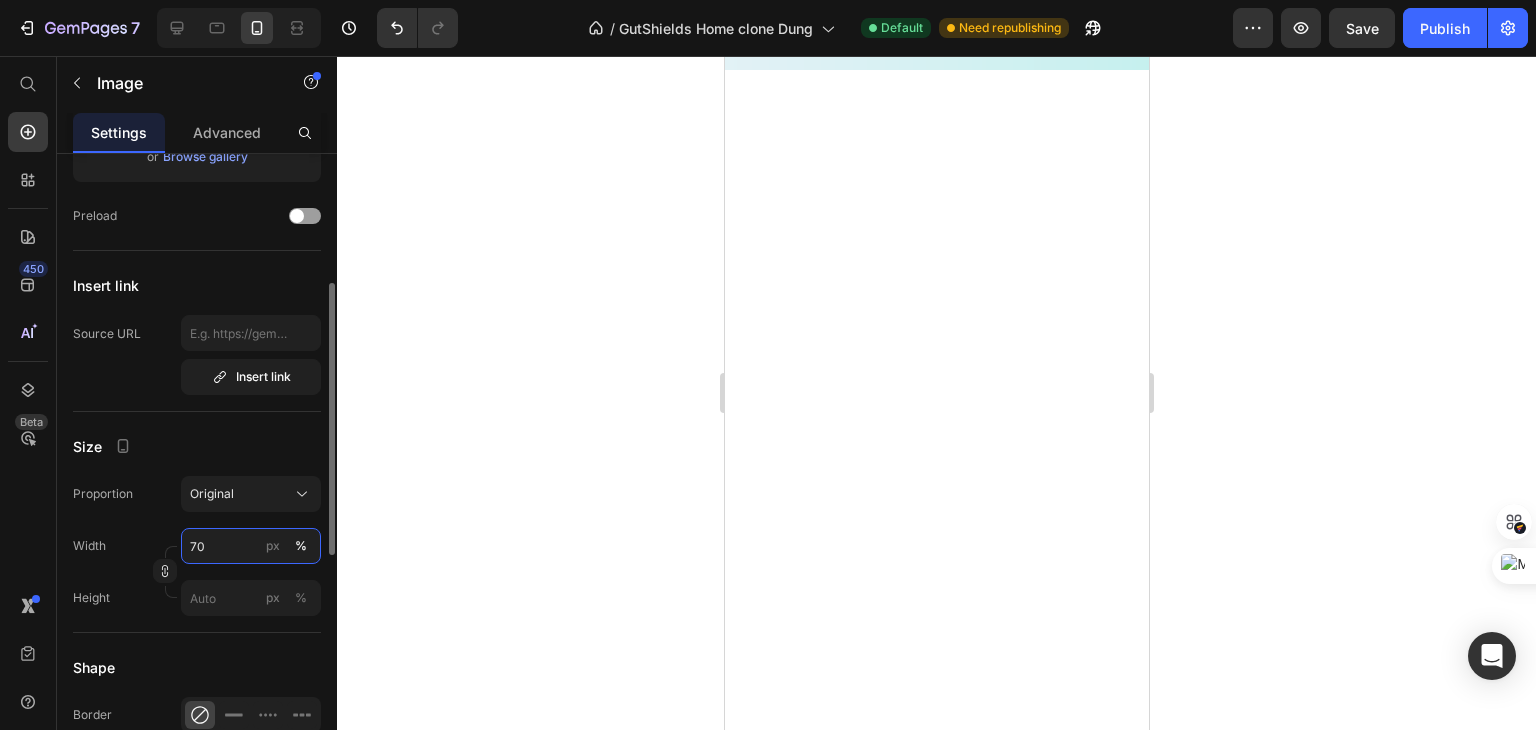 type on "70" 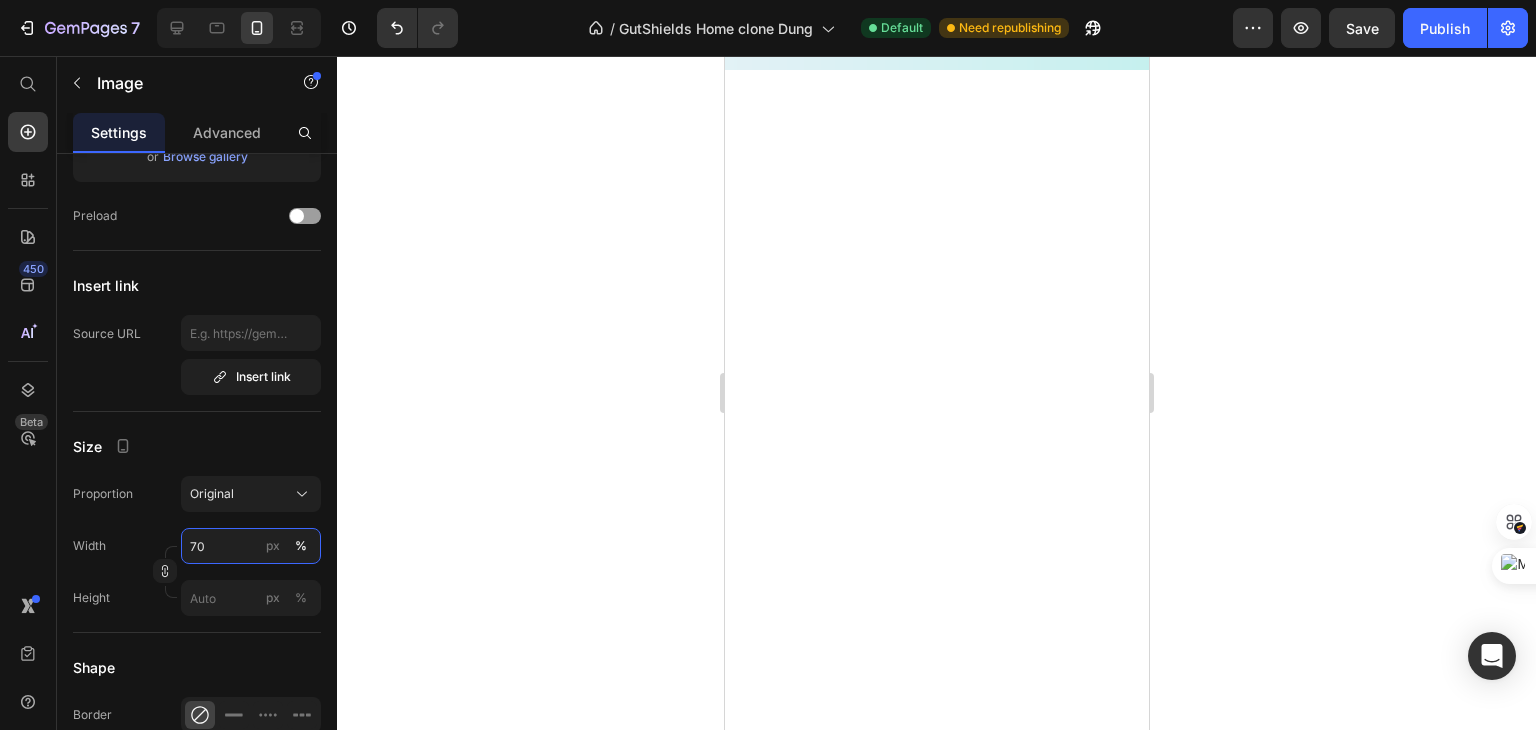 scroll, scrollTop: 15727, scrollLeft: 0, axis: vertical 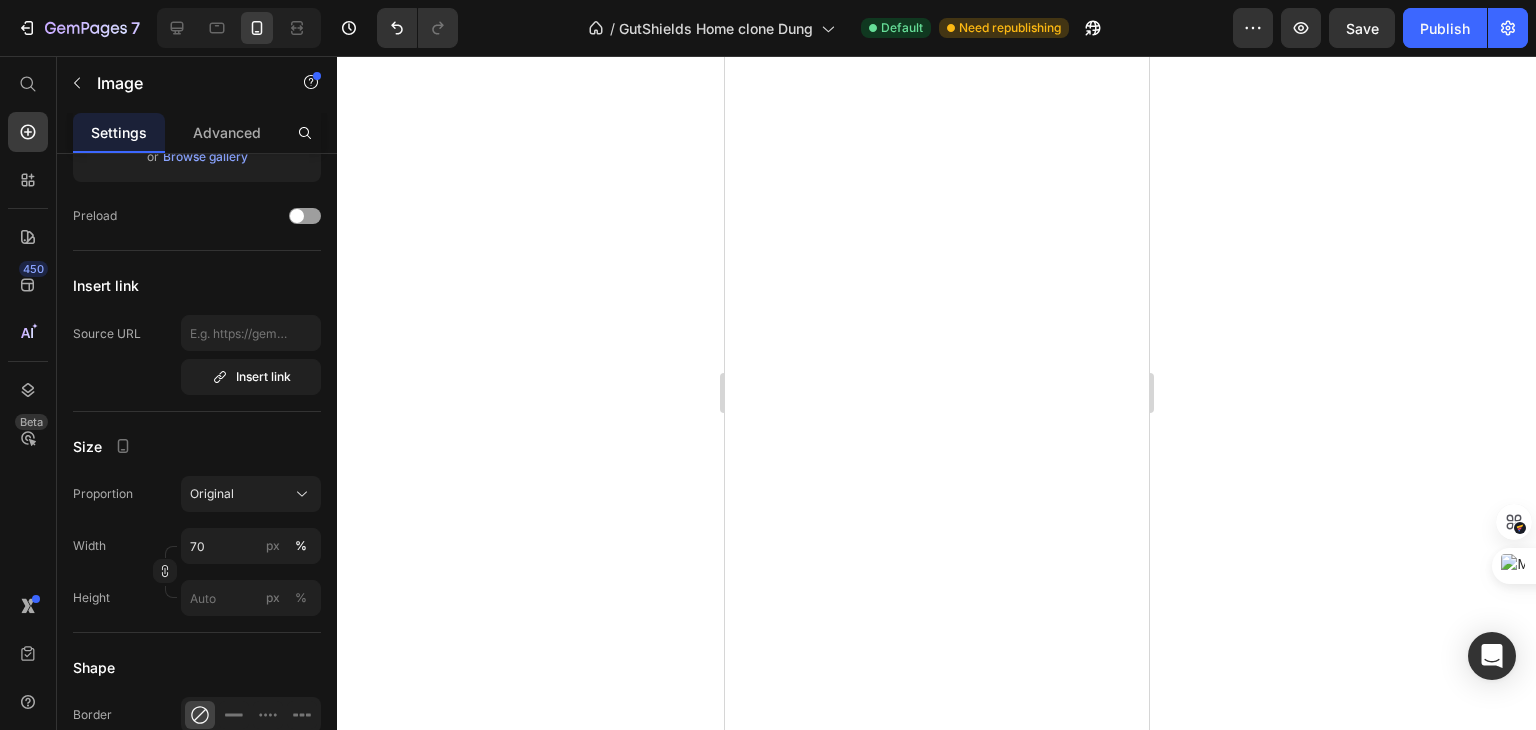 click at bounding box center (936, -518) 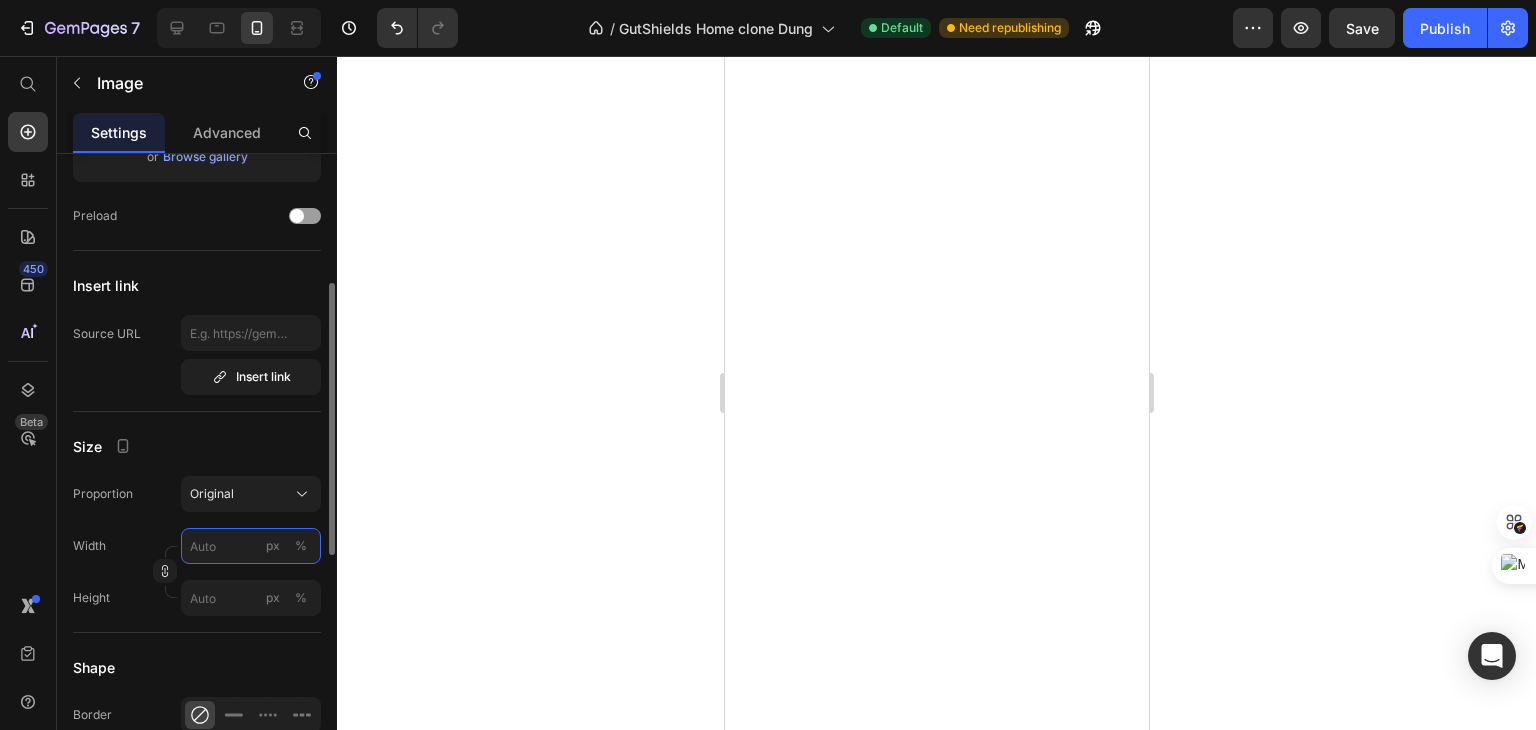 click on "px %" at bounding box center (251, 546) 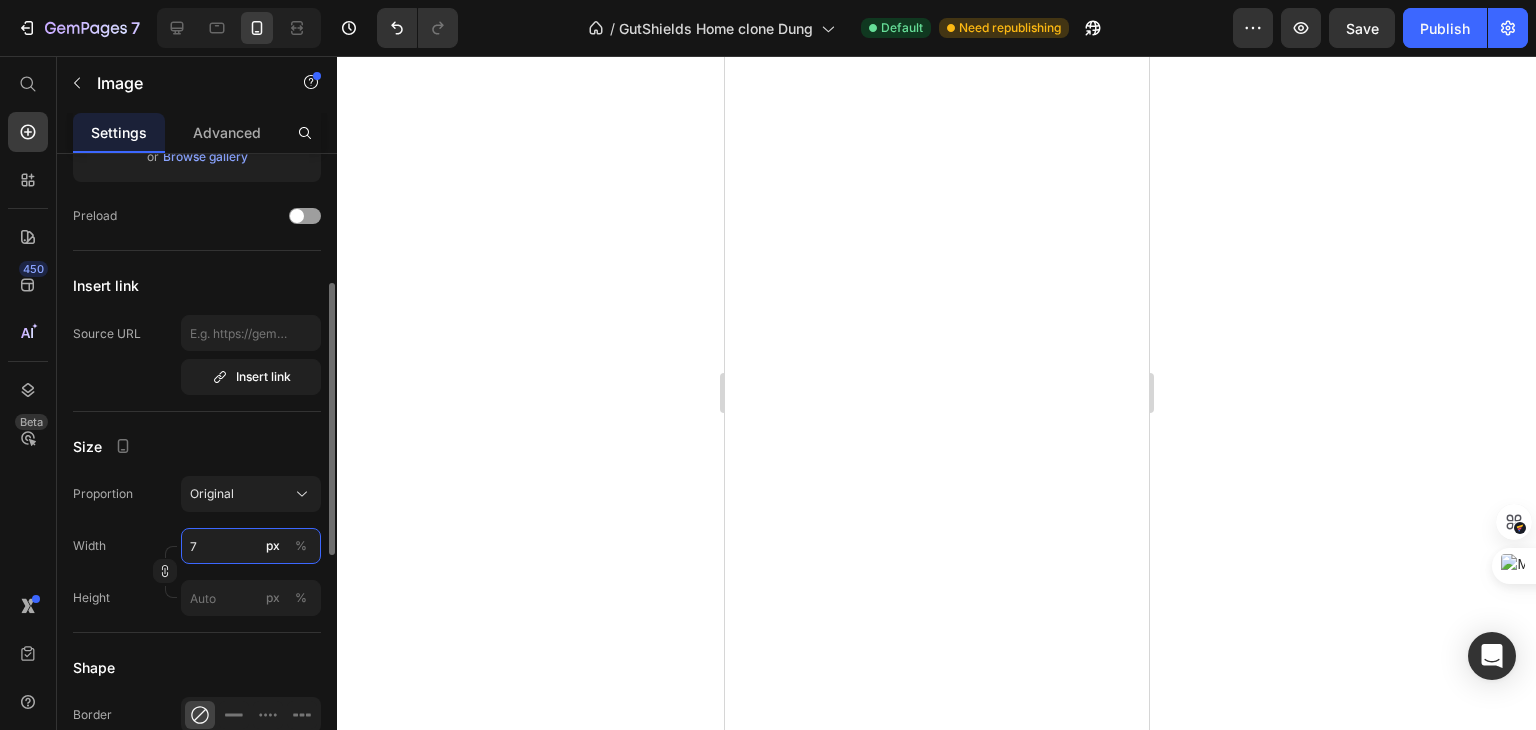 type on "70" 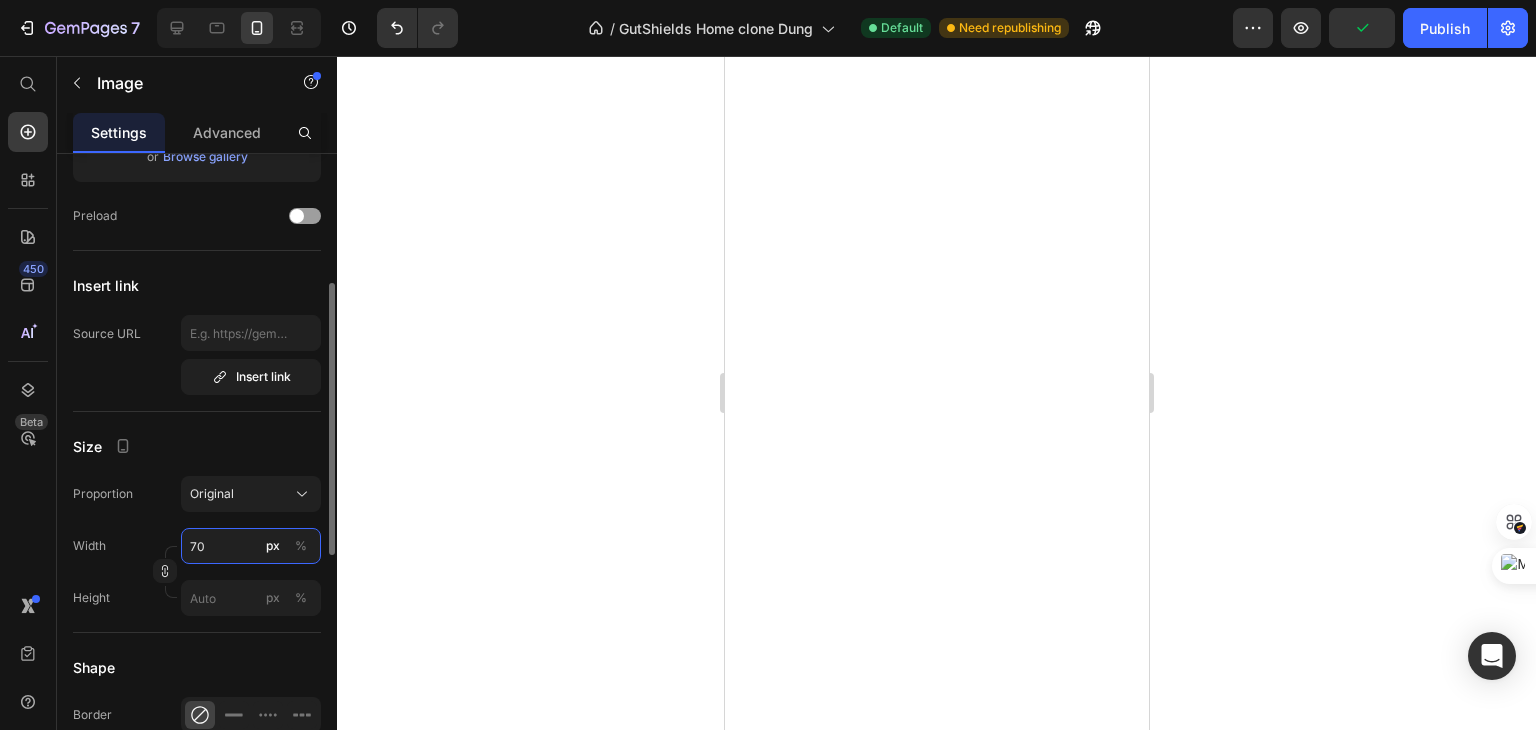 type on "70" 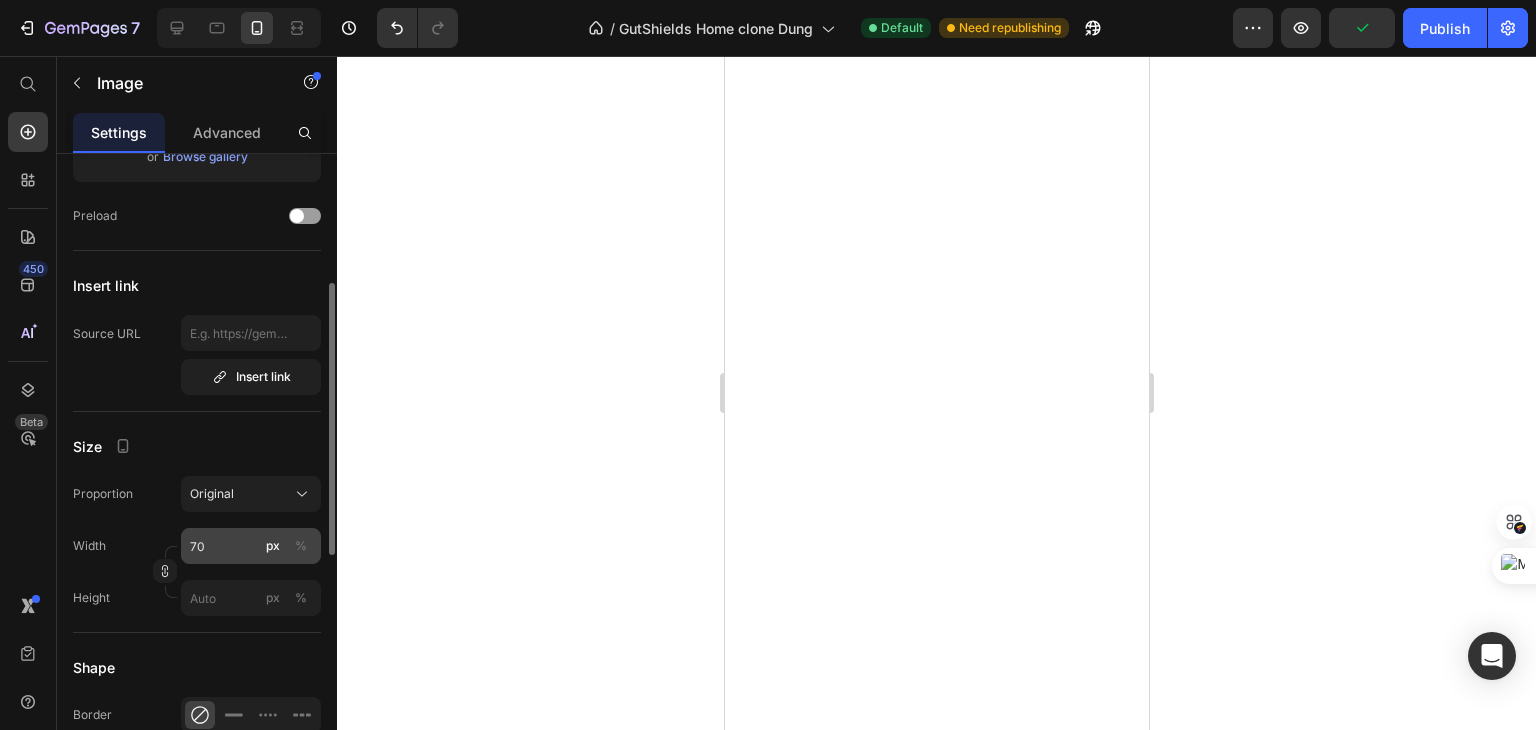 click on "%" at bounding box center [301, 546] 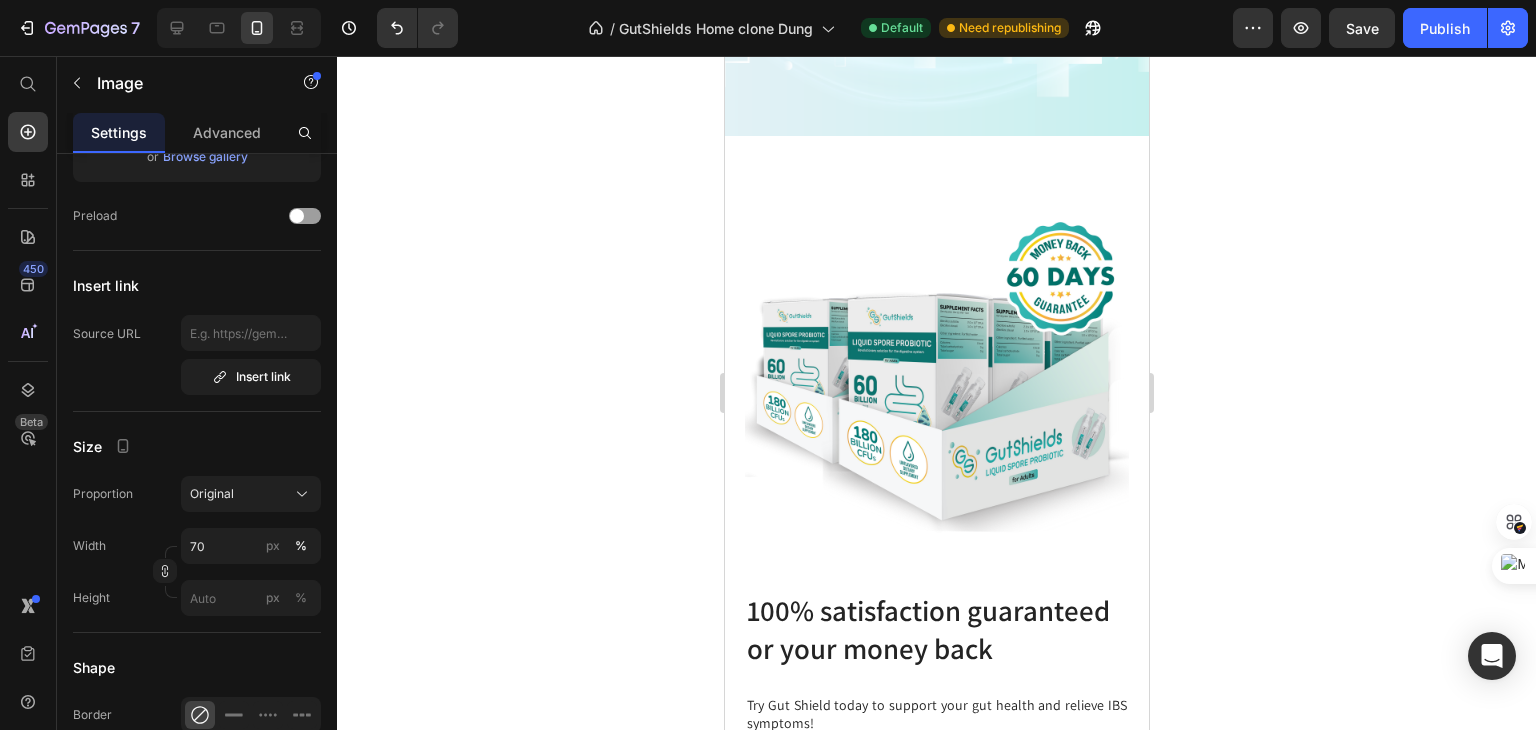 scroll, scrollTop: 16027, scrollLeft: 0, axis: vertical 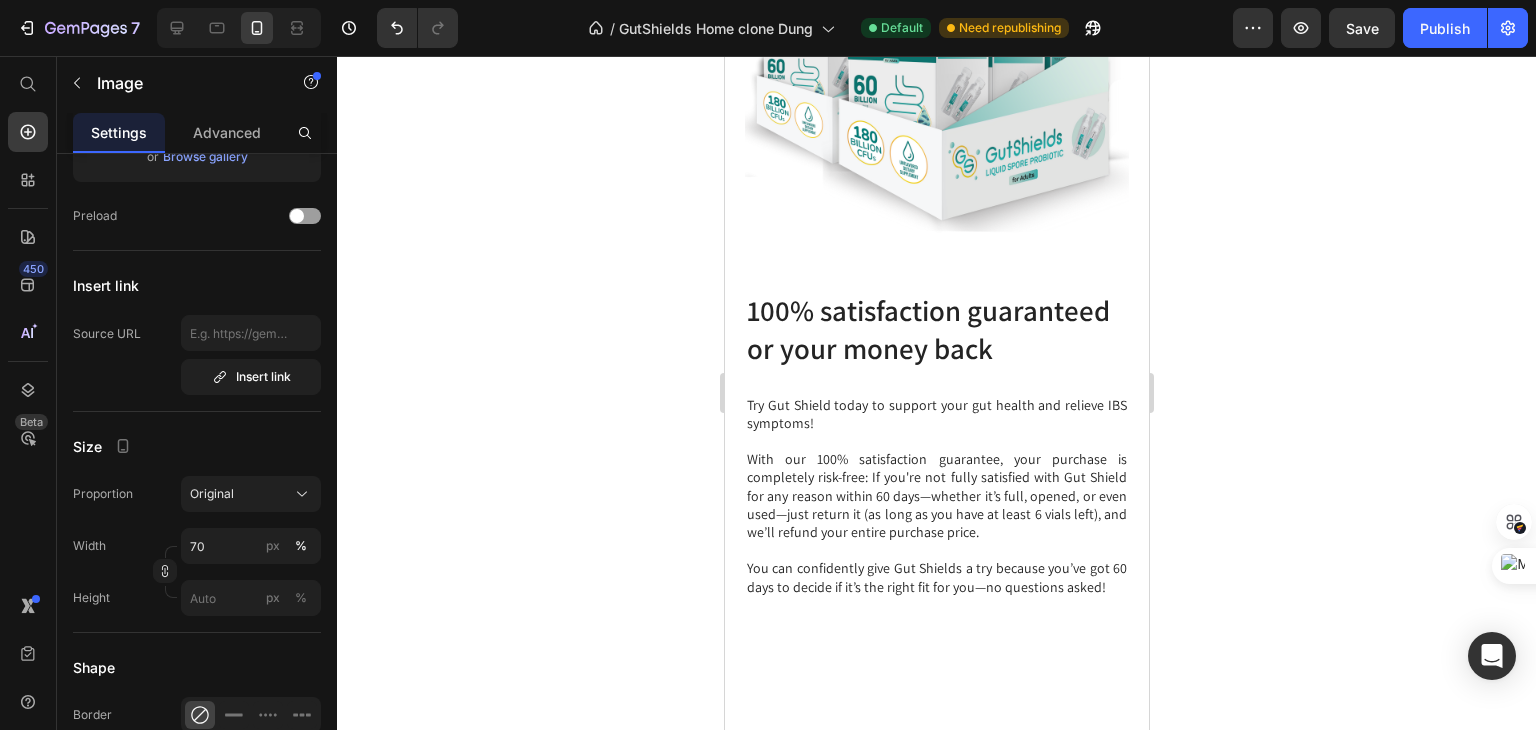 click at bounding box center [936, -452] 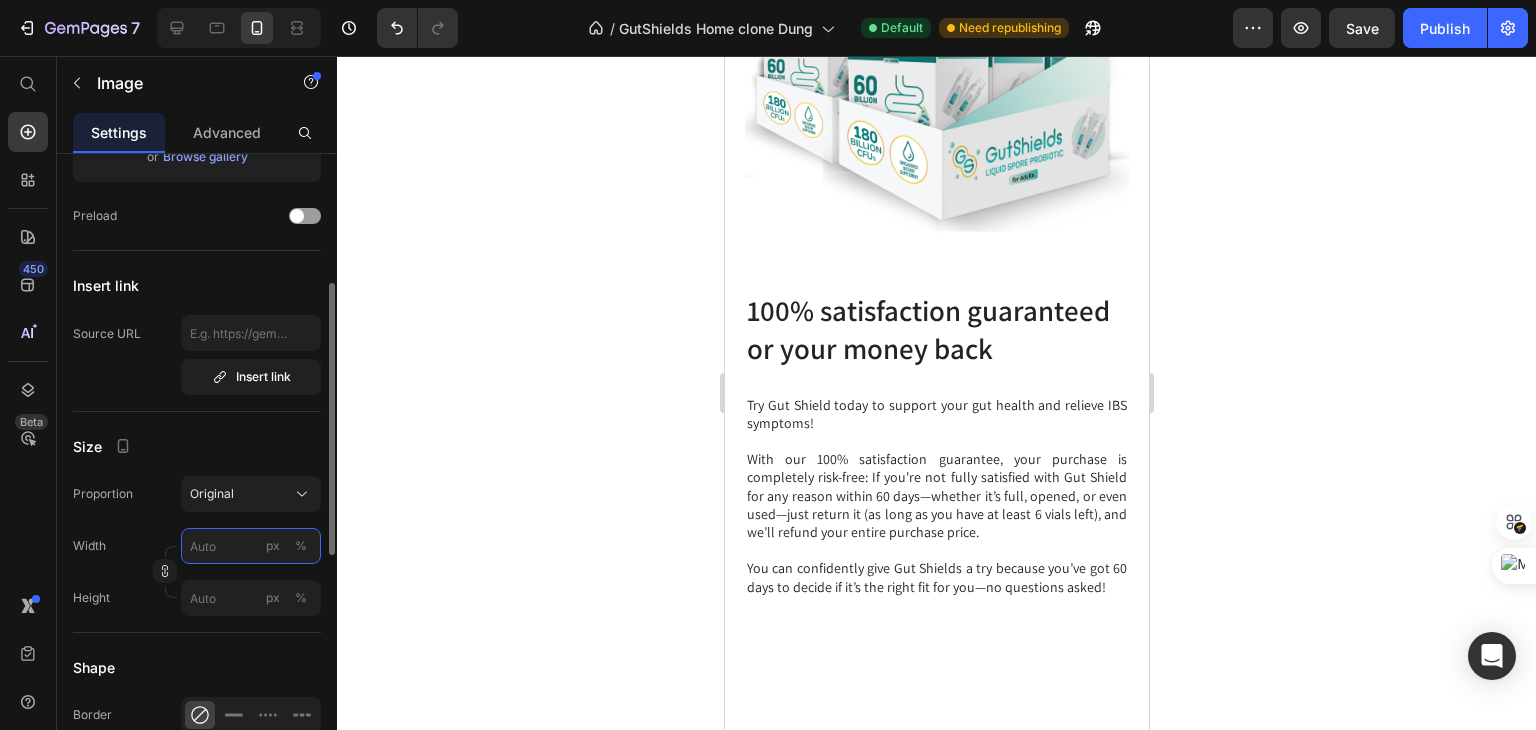 click on "px %" at bounding box center [251, 546] 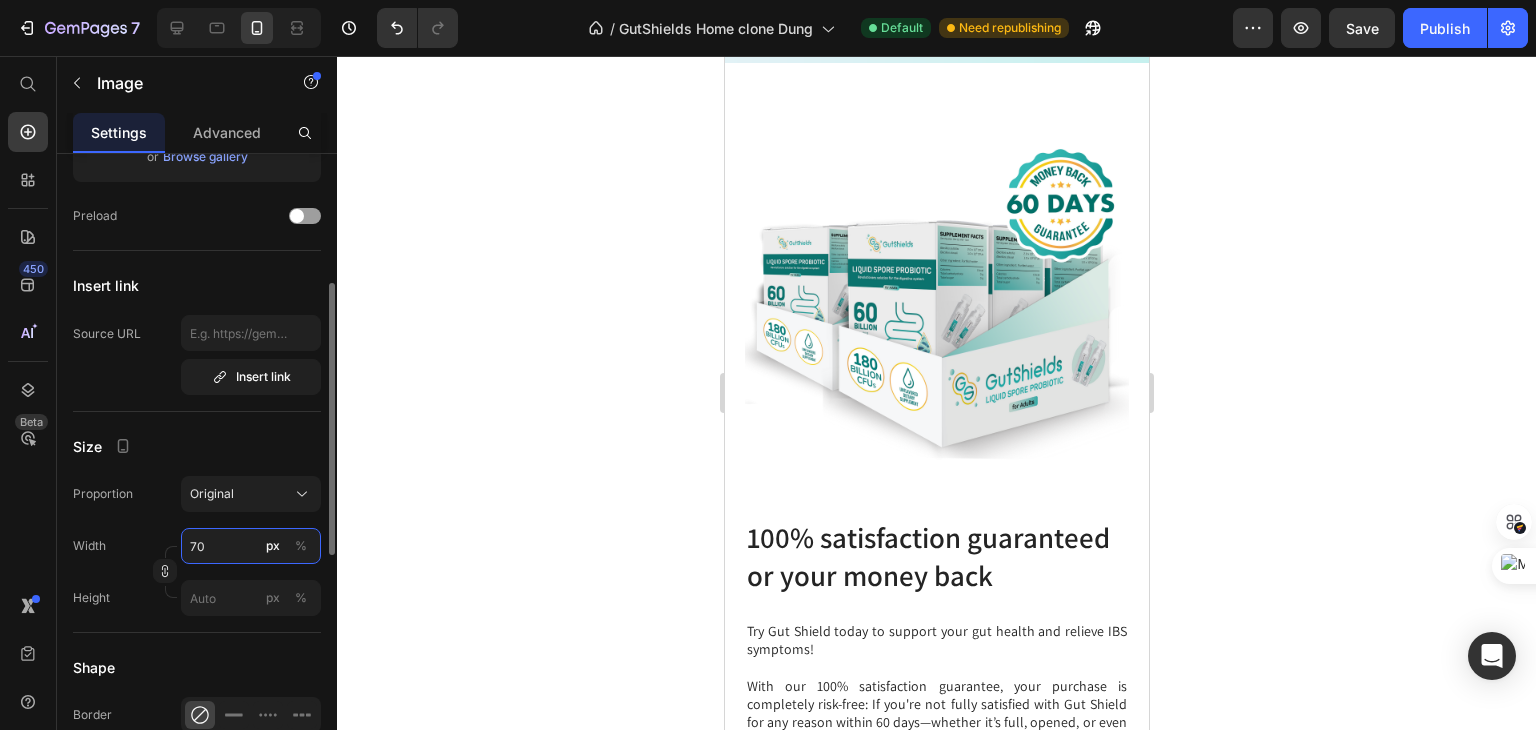 scroll, scrollTop: 15688, scrollLeft: 0, axis: vertical 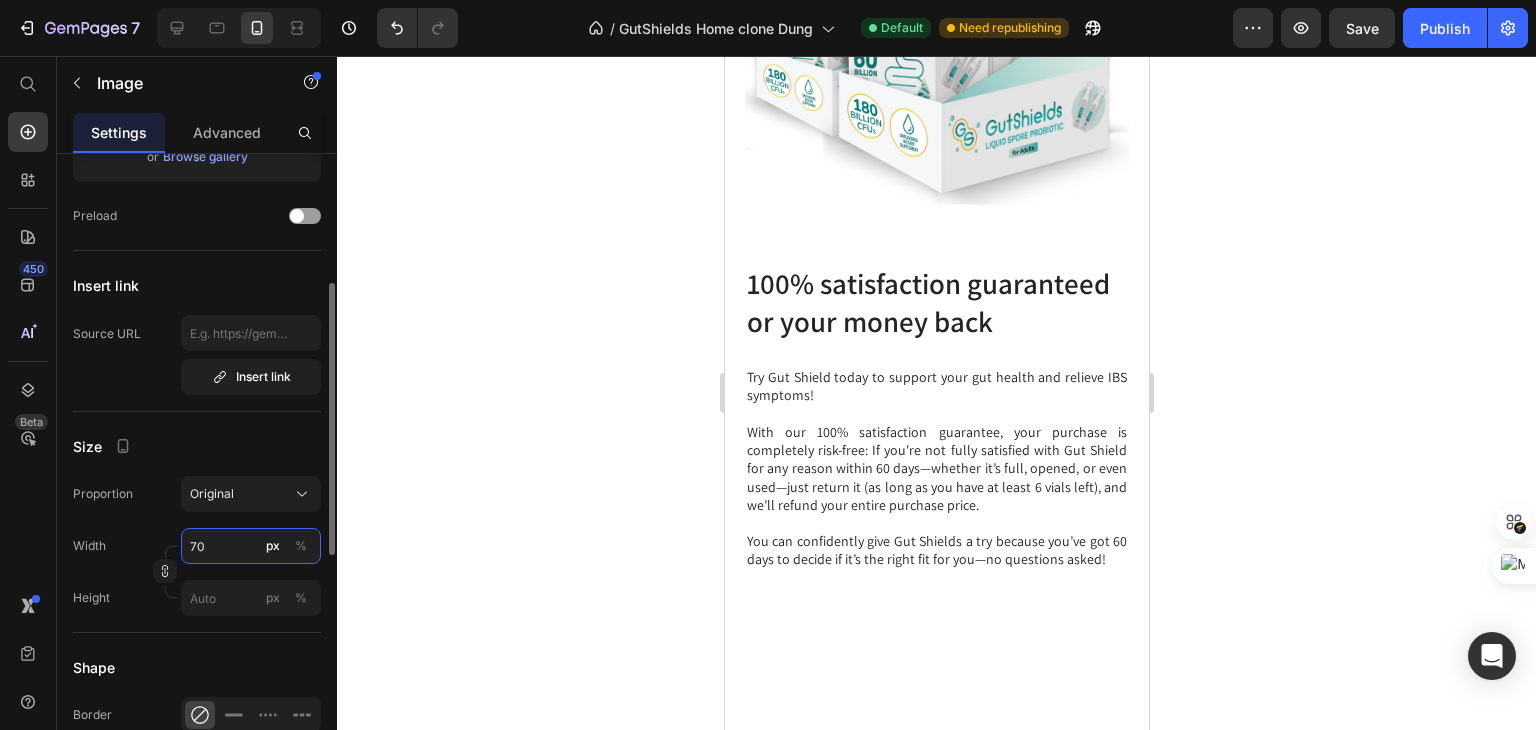 type on "70" 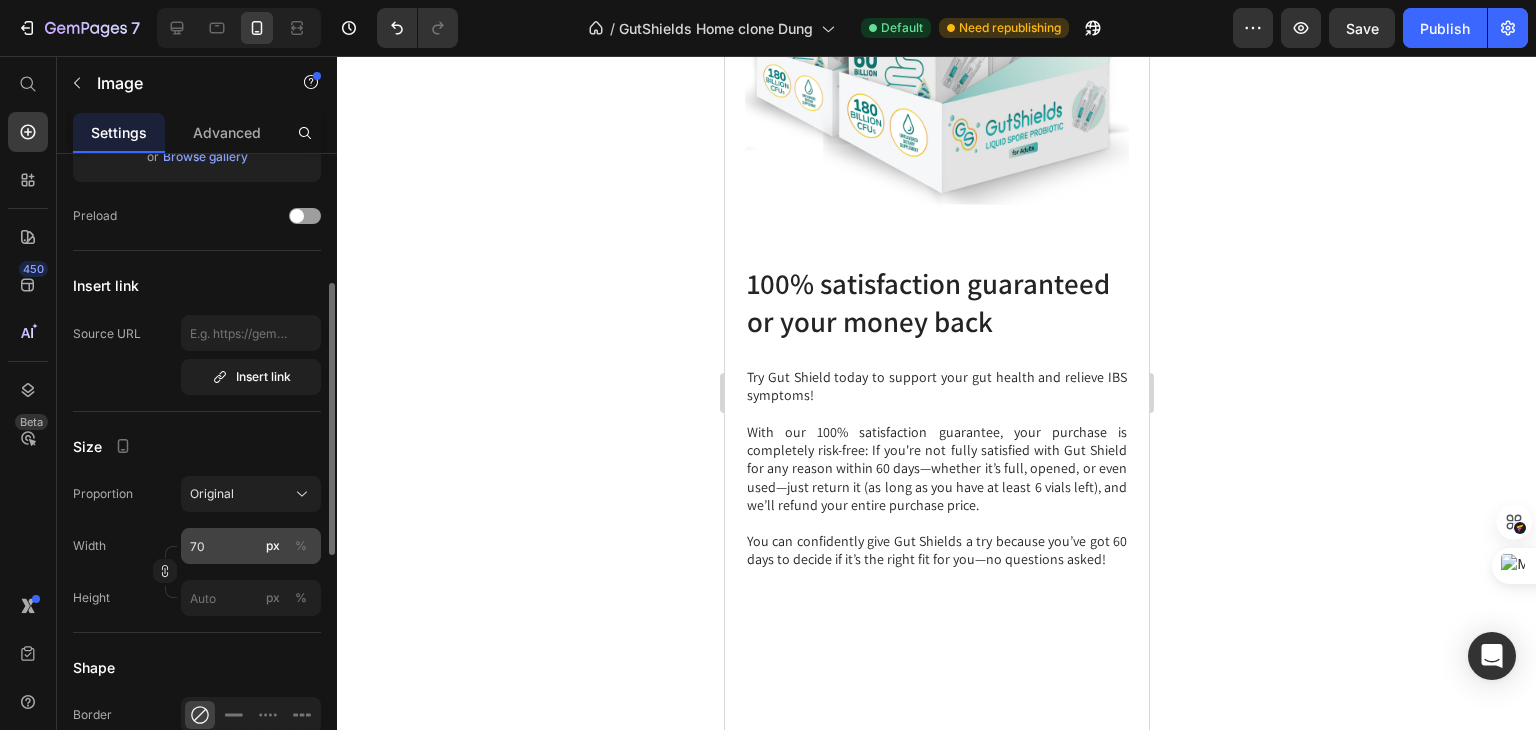 click on "%" 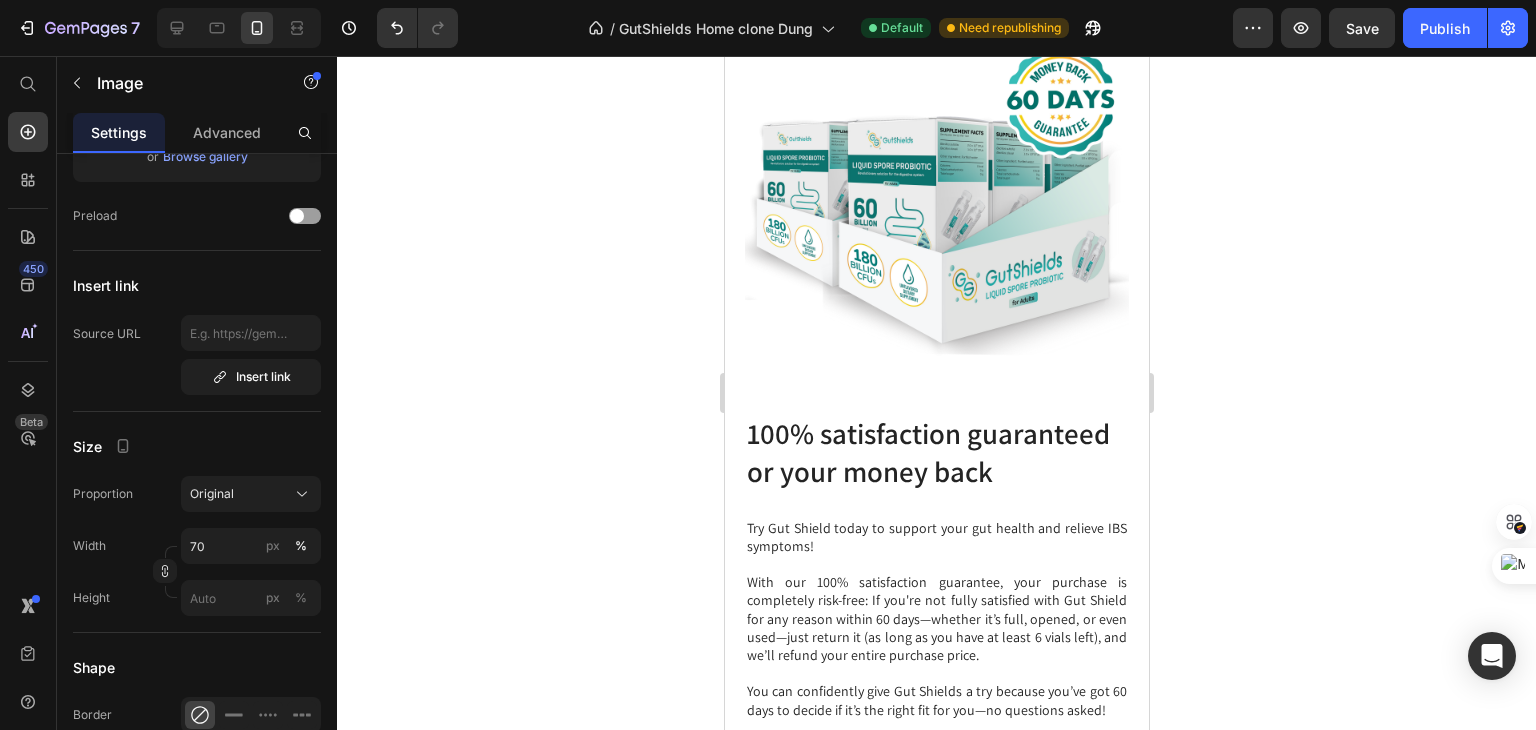 click on "Freedom to enjoy any food:  Eat whatever you want - seafood, exotic dishes, fried foods, spicy curries, and more.   Freedom to connect:  Join any party, event, or social gathering you want. No more missing out!   Freedom to explore:  Go anywhere you want, travel any new destinations without worrying about bathroom breaks. Text Block Row" at bounding box center [936, -220] 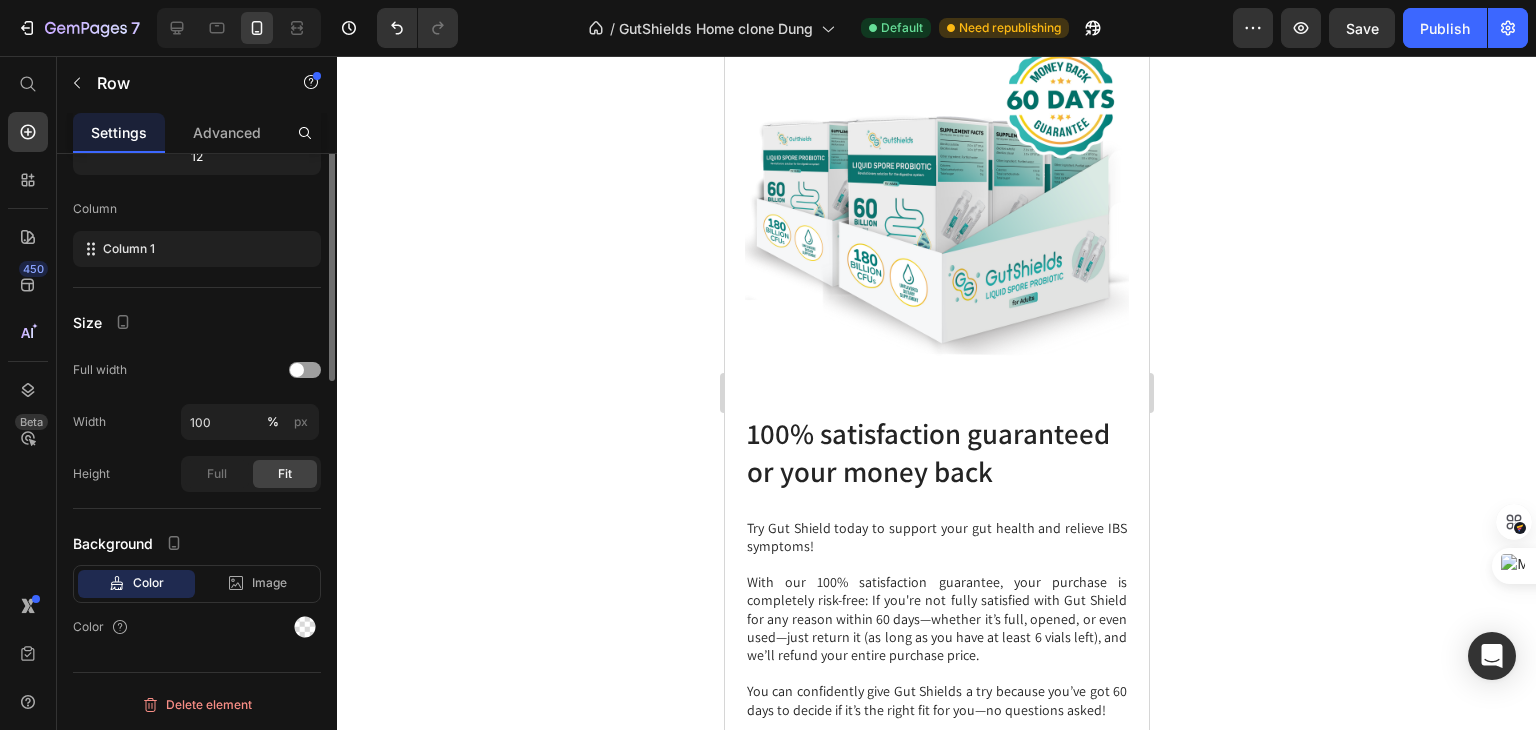 scroll, scrollTop: 0, scrollLeft: 0, axis: both 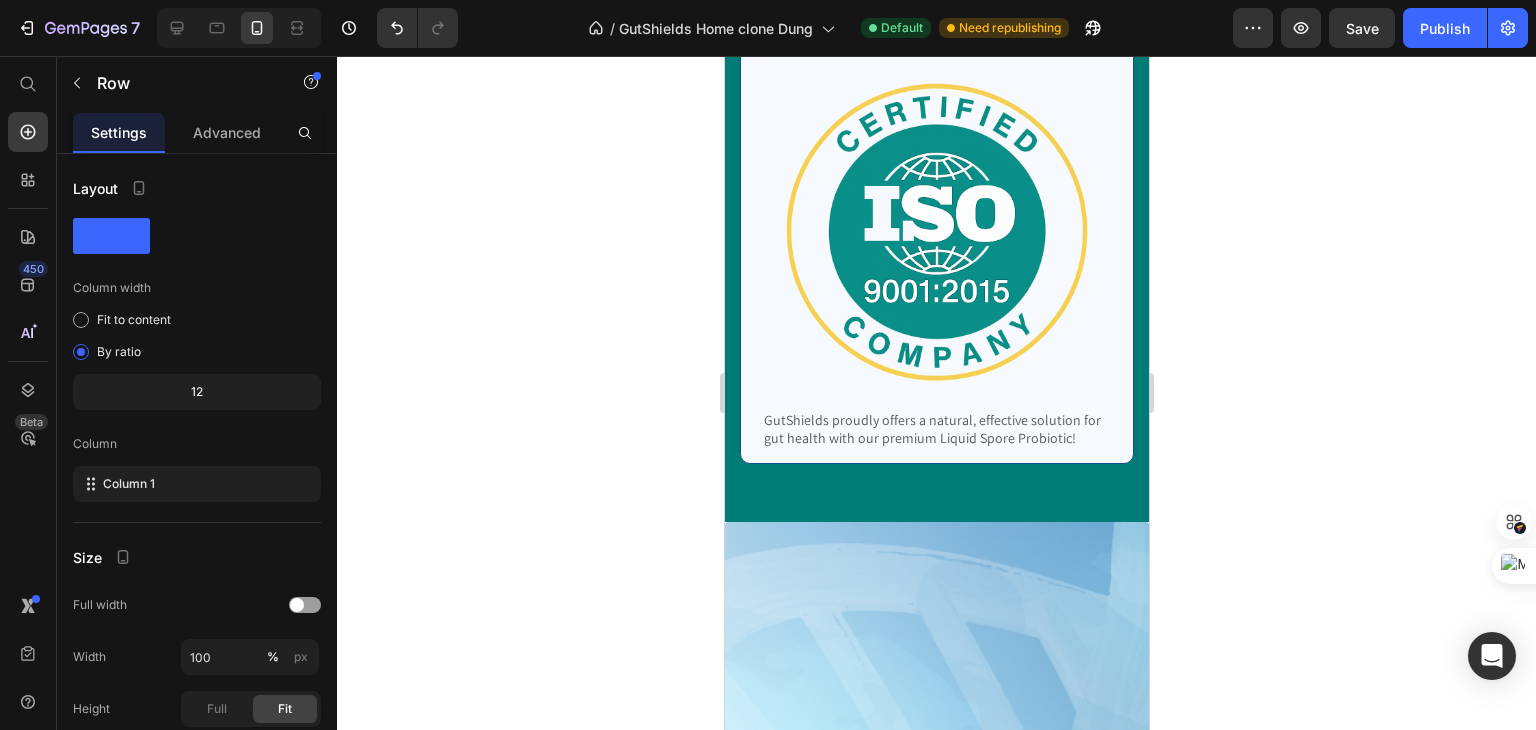 click at bounding box center (761, -481) 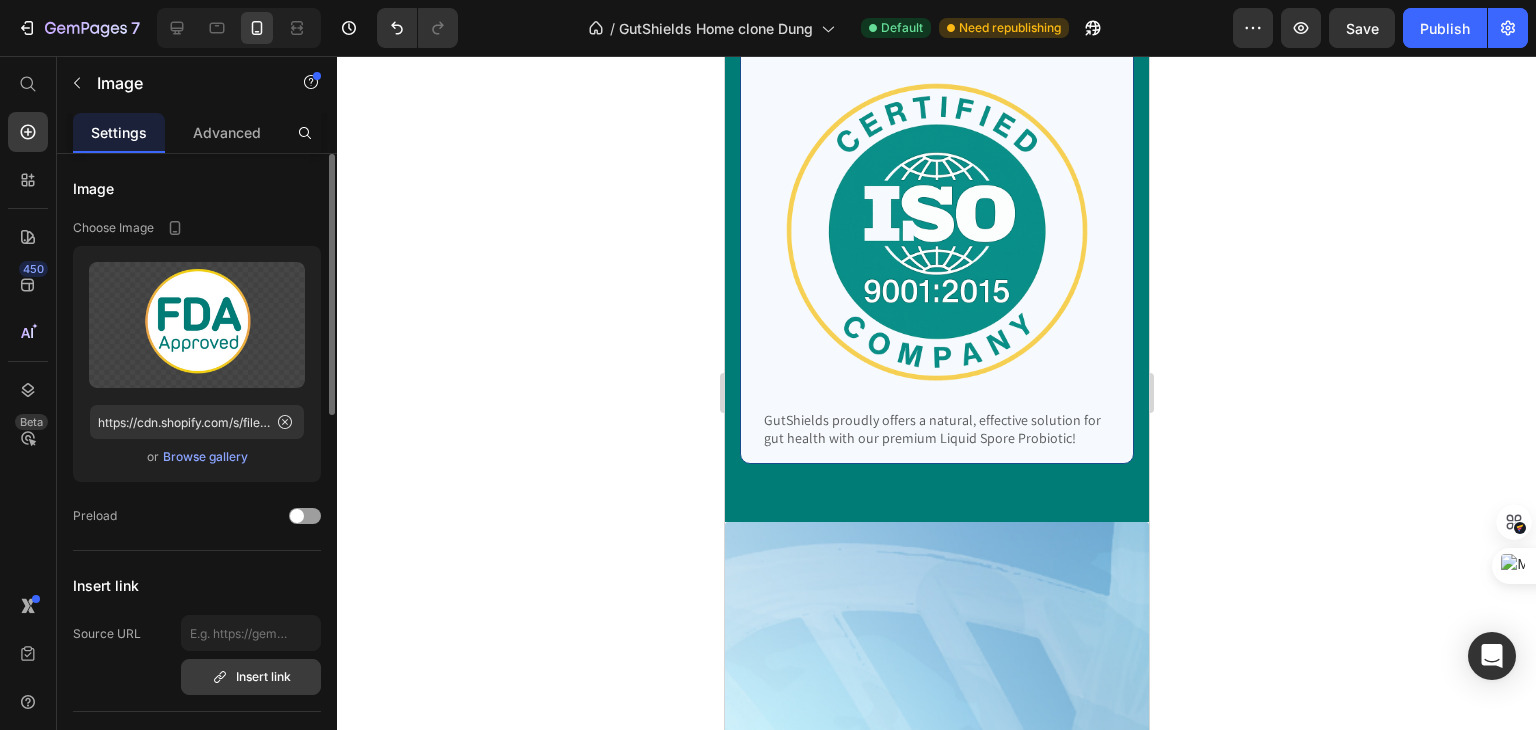 scroll, scrollTop: 300, scrollLeft: 0, axis: vertical 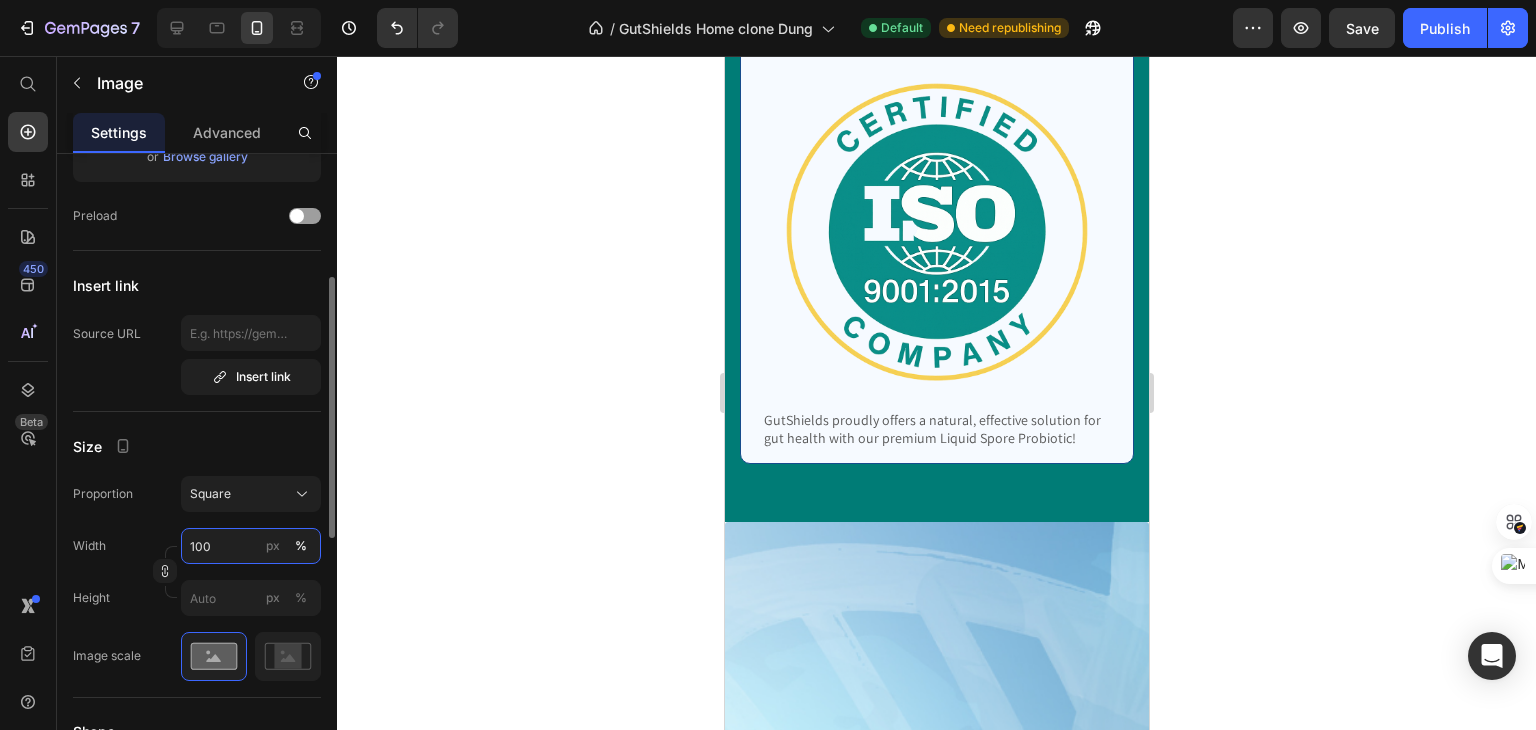 click on "100" at bounding box center [251, 546] 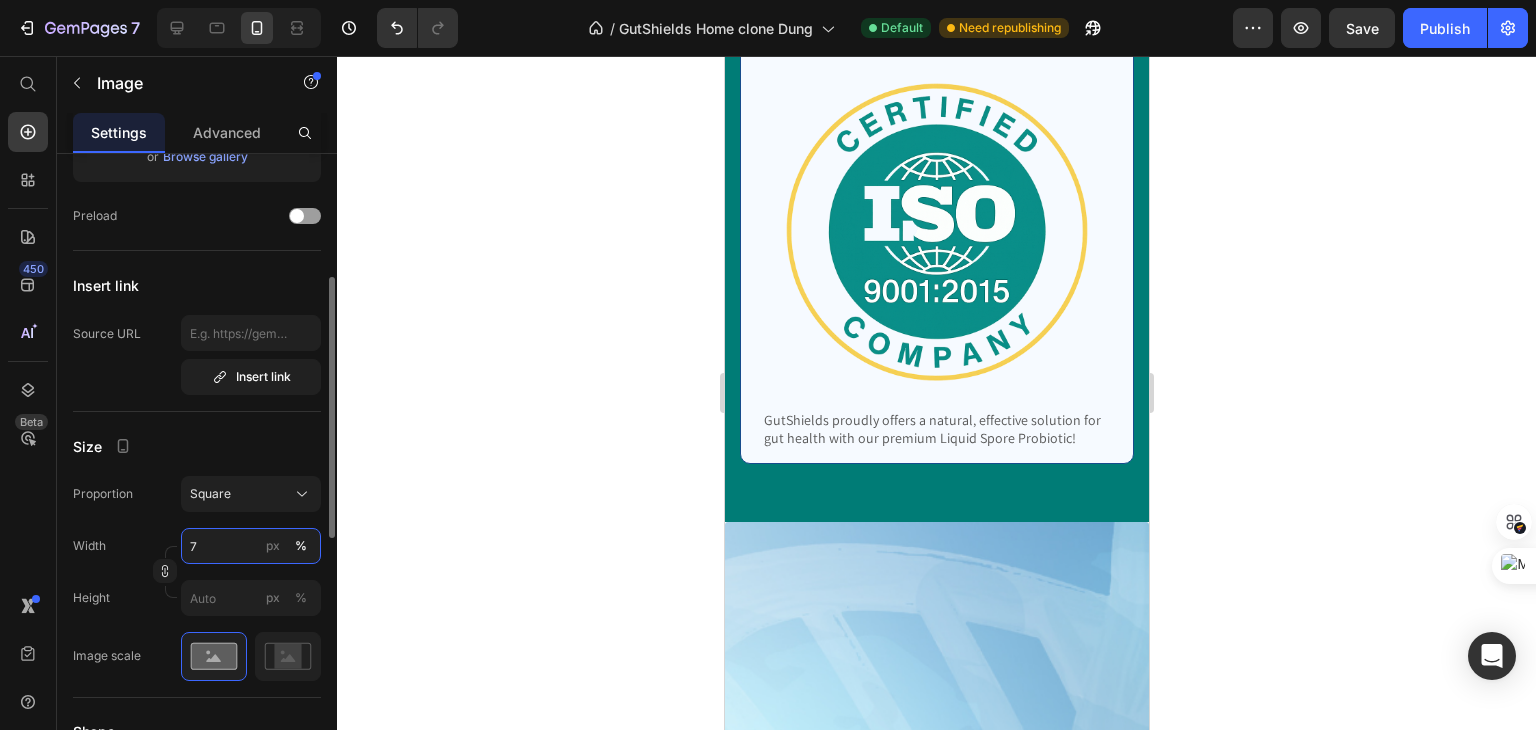 type on "70" 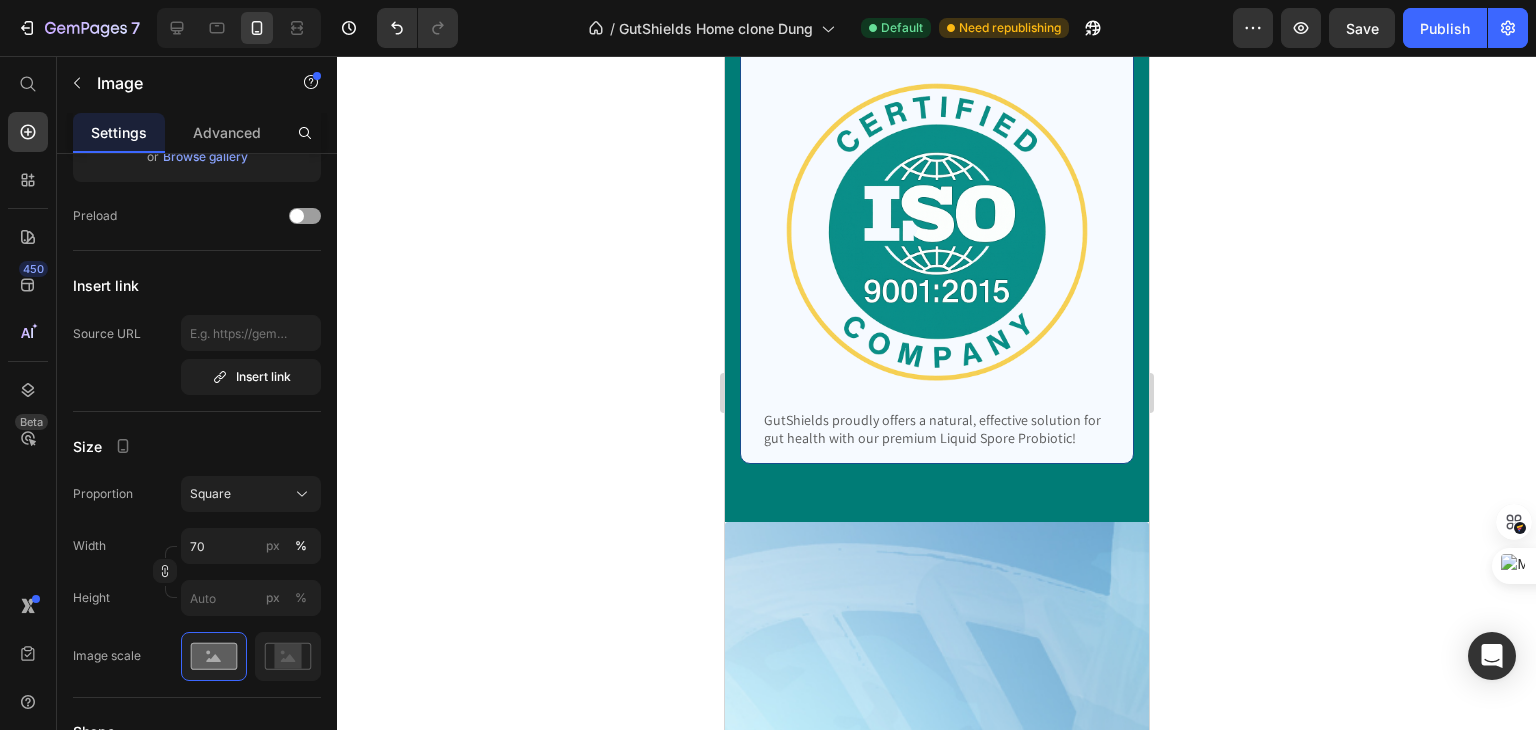 click at bounding box center [761, -387] 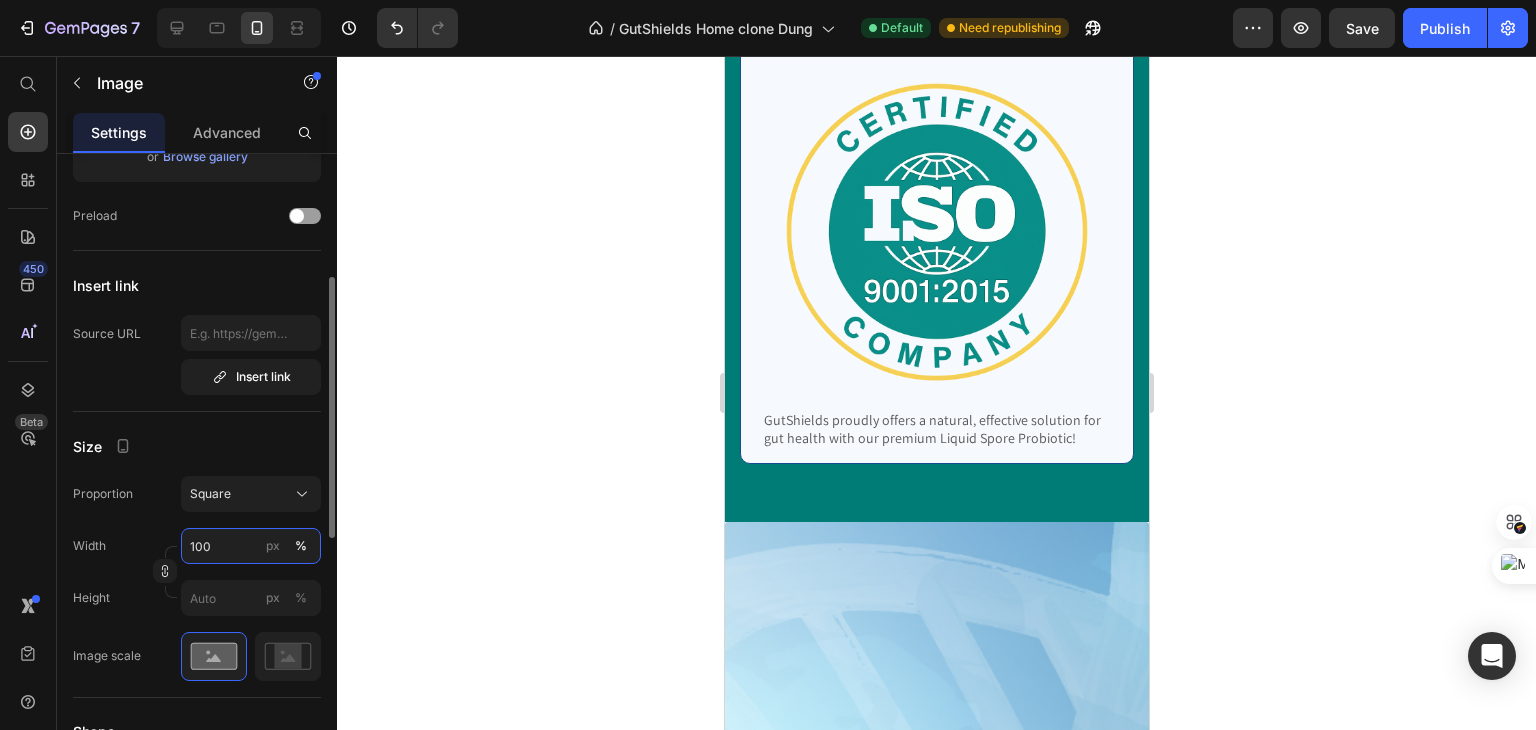 click on "100" at bounding box center [251, 546] 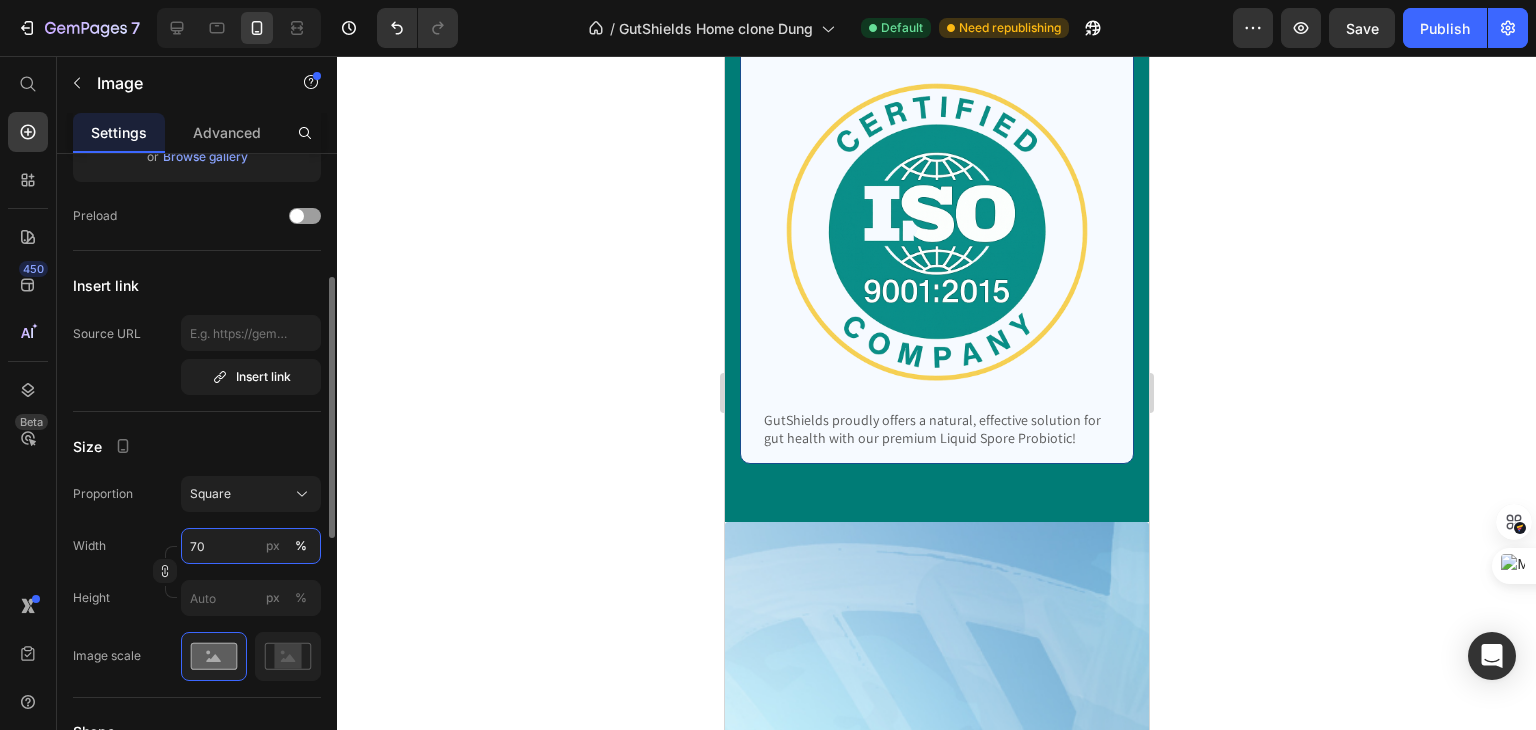 type on "70" 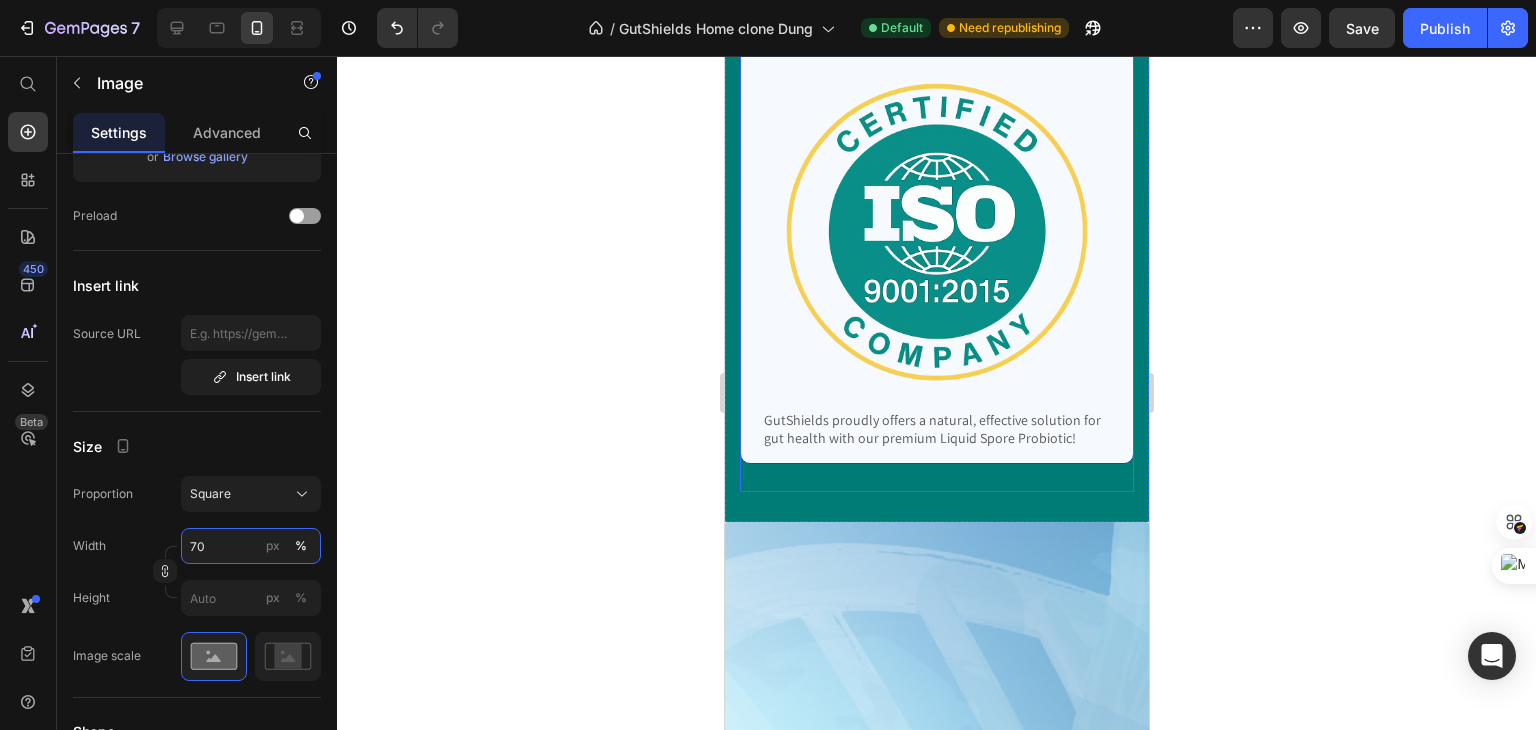 scroll, scrollTop: 13252, scrollLeft: 0, axis: vertical 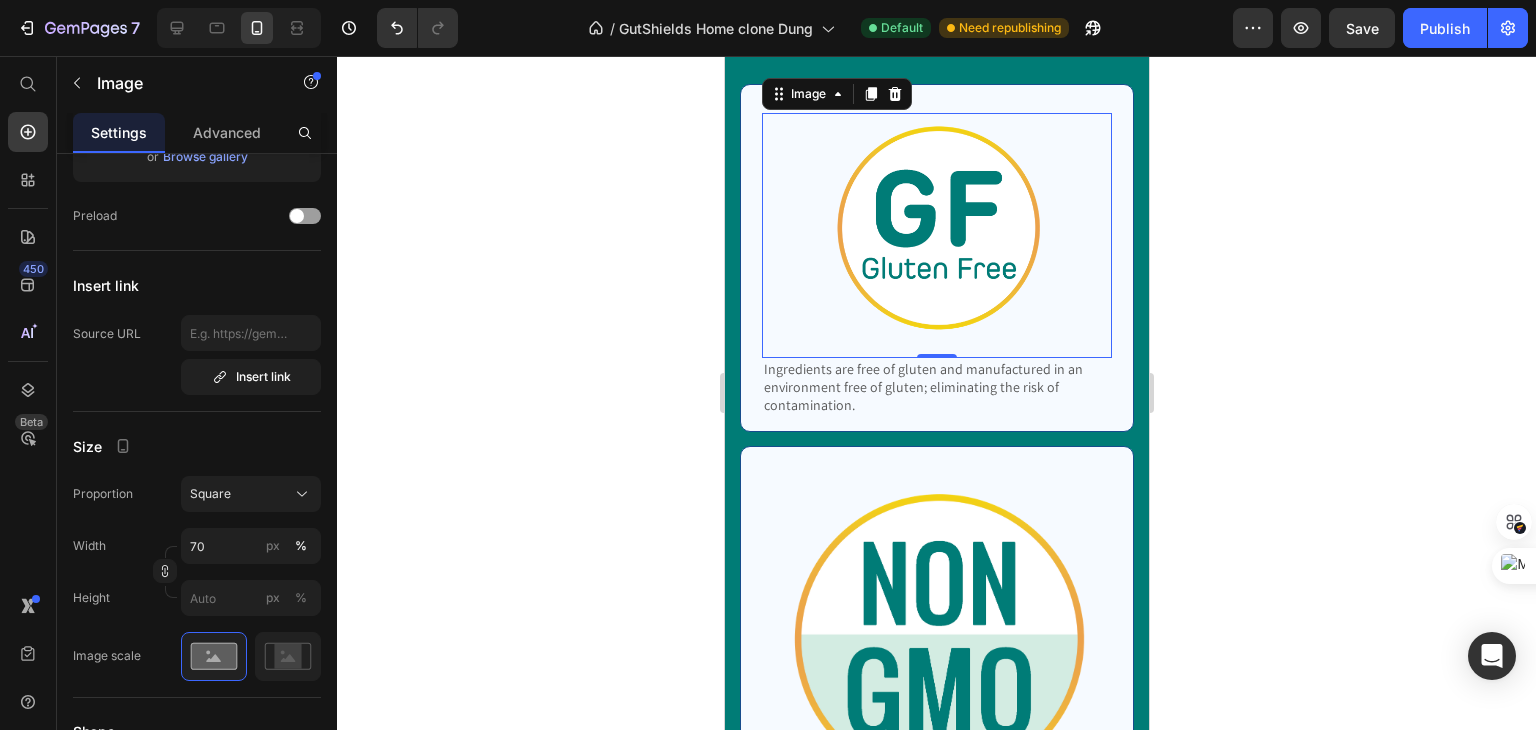 click on "The Peak of Transparency 🌏" at bounding box center (936, -109) 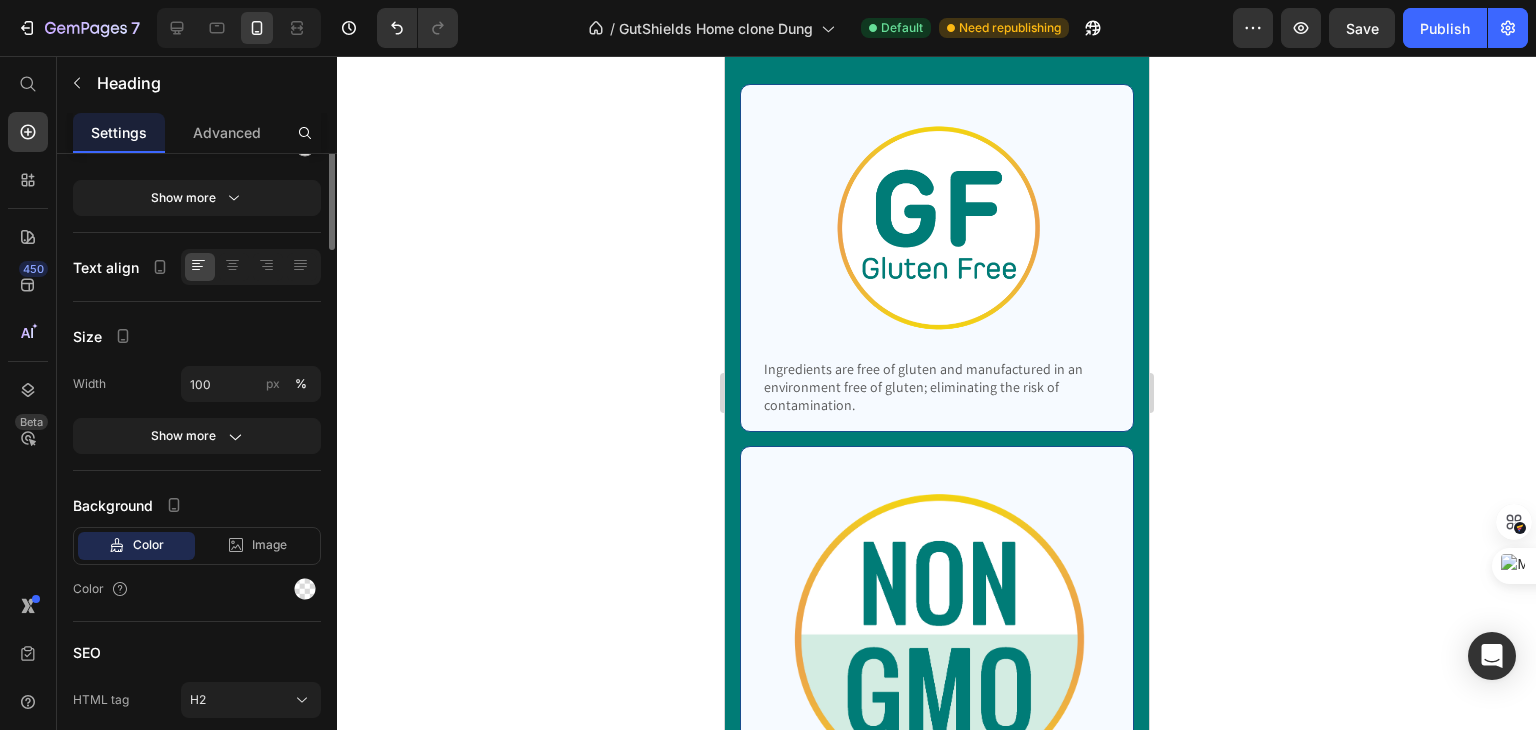 scroll, scrollTop: 0, scrollLeft: 0, axis: both 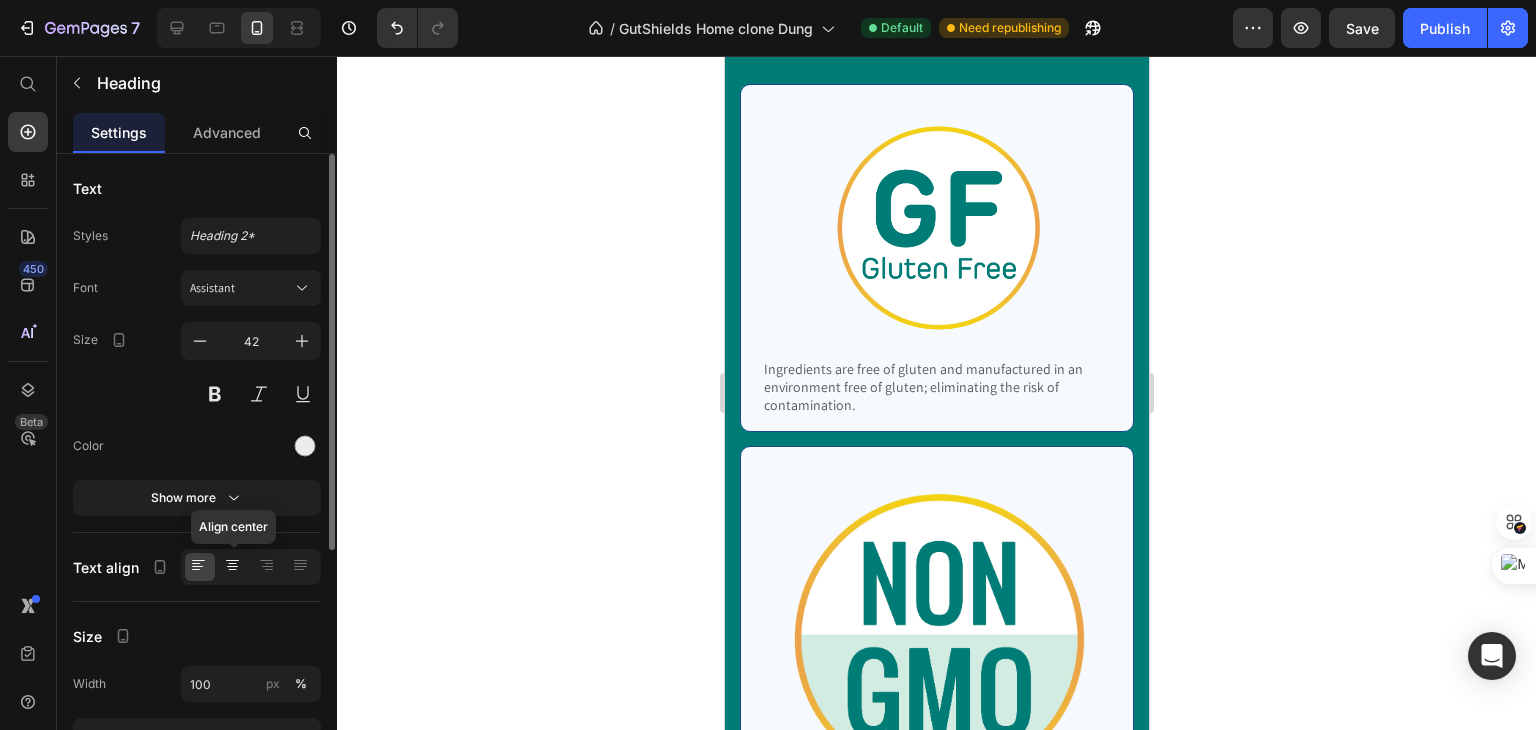 click 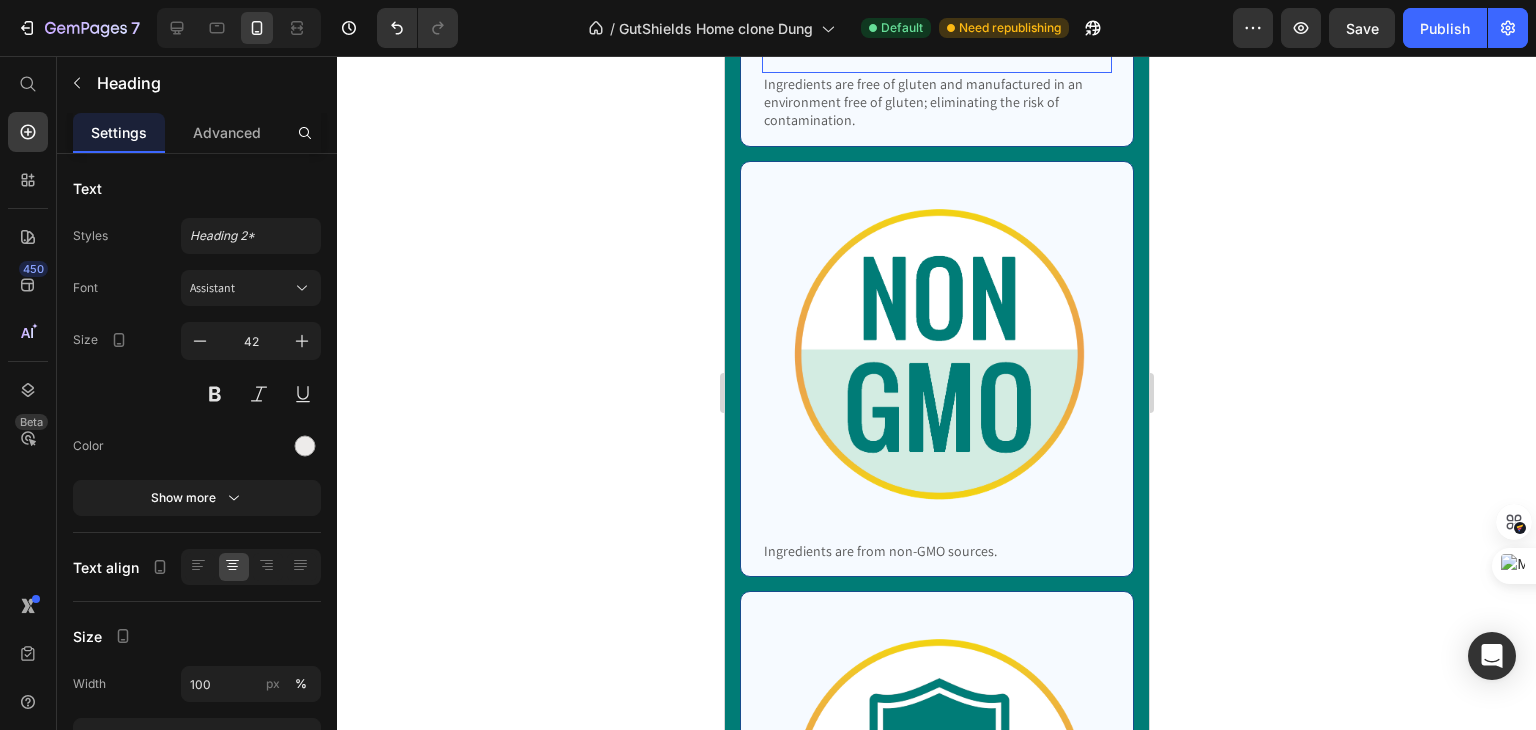scroll, scrollTop: 14052, scrollLeft: 0, axis: vertical 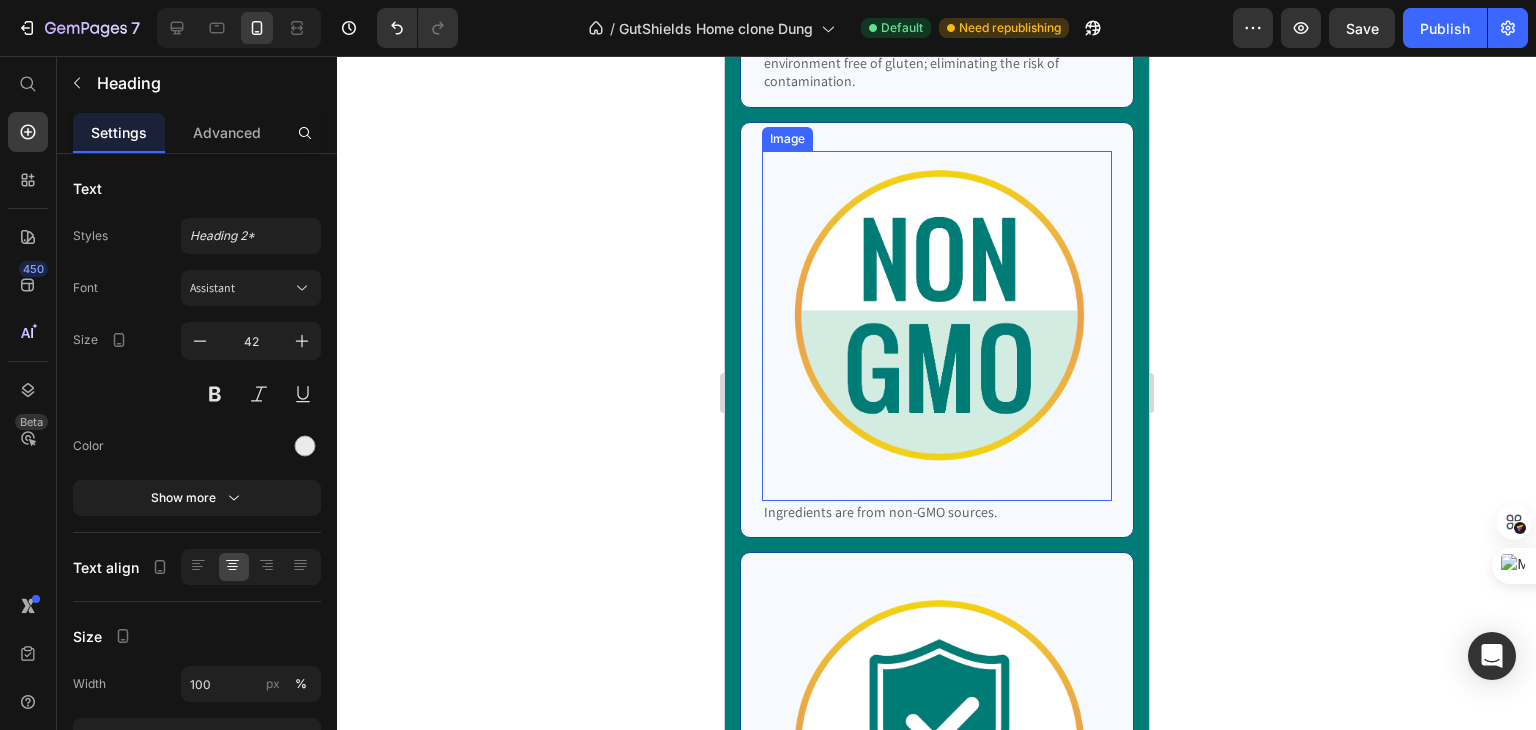 click at bounding box center [936, 326] 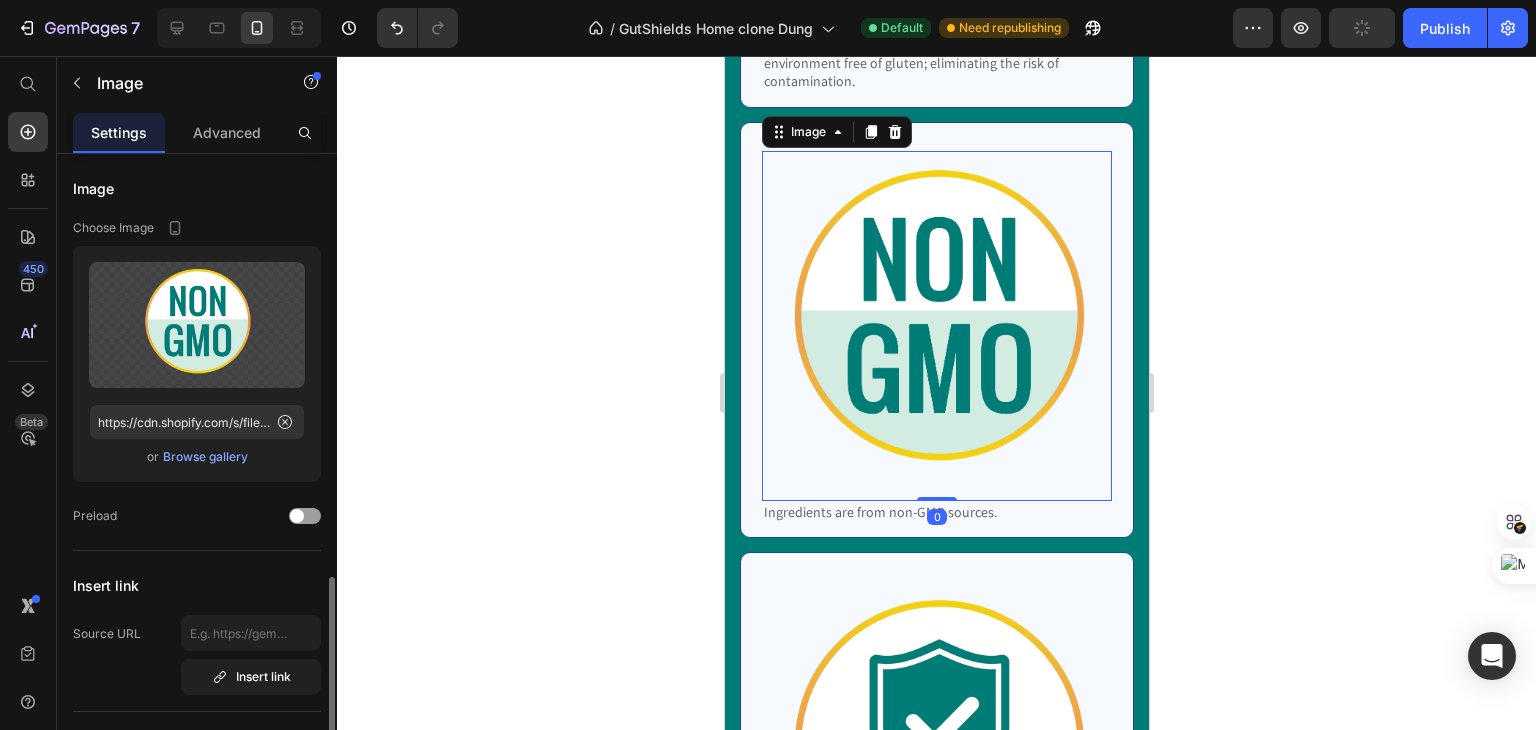 scroll, scrollTop: 300, scrollLeft: 0, axis: vertical 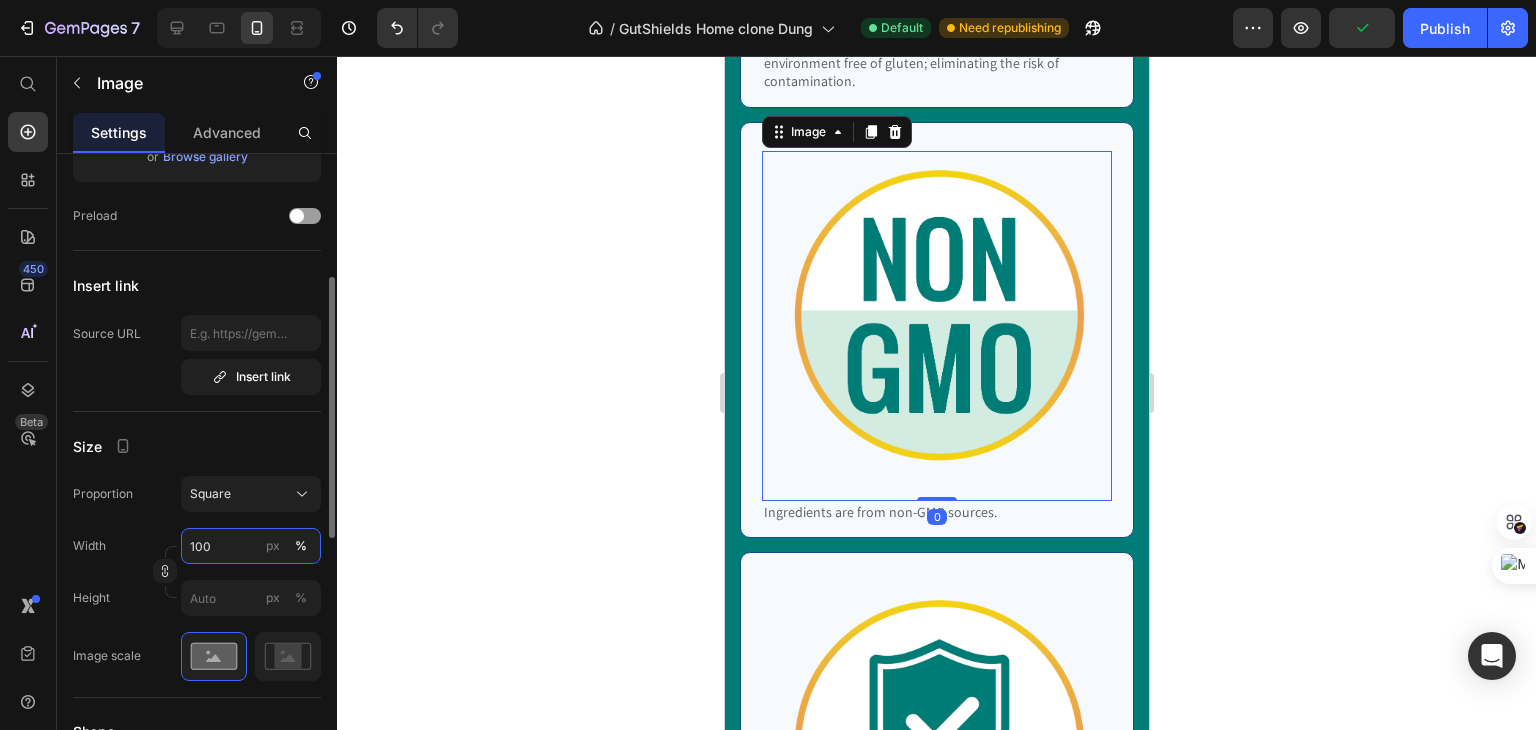 click on "100" at bounding box center (251, 546) 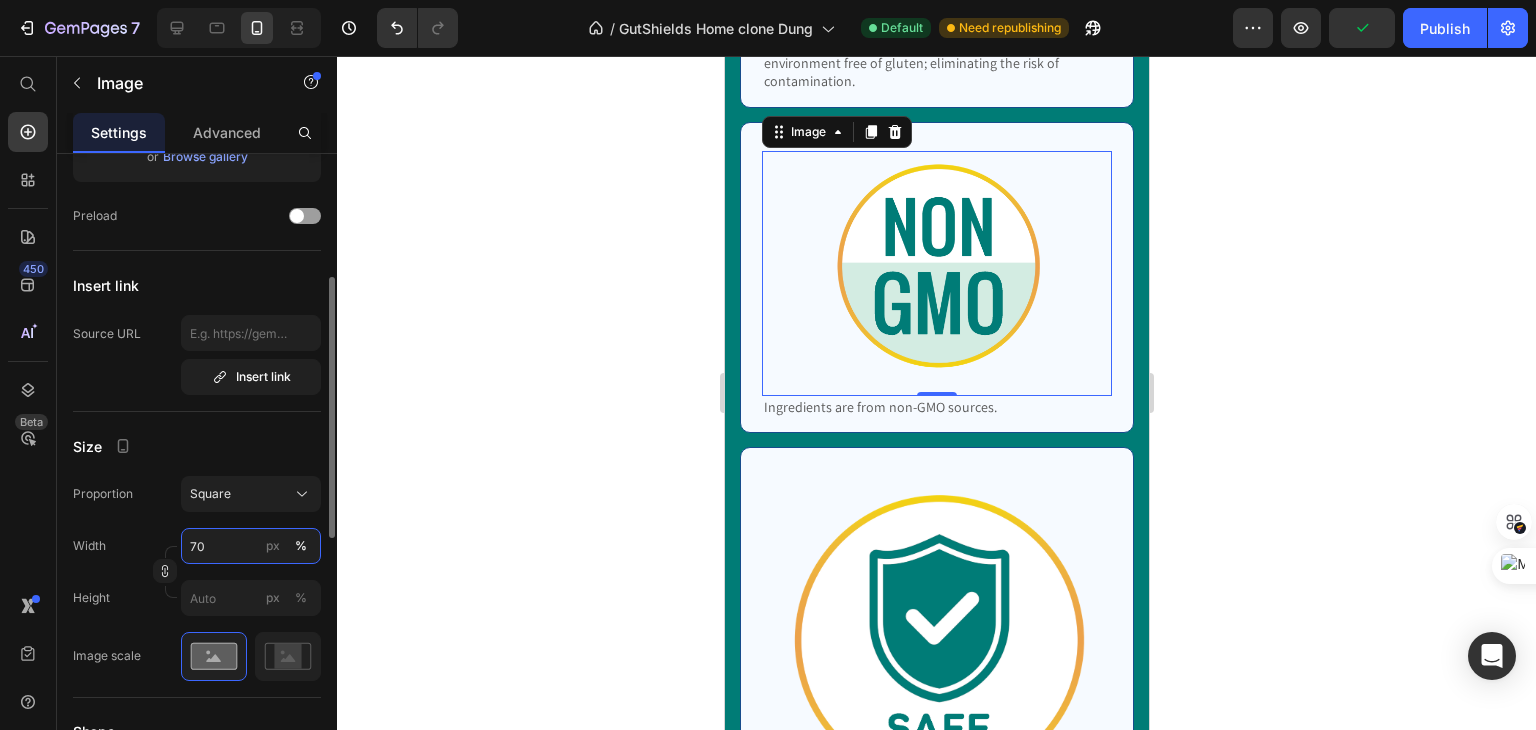 type on "70" 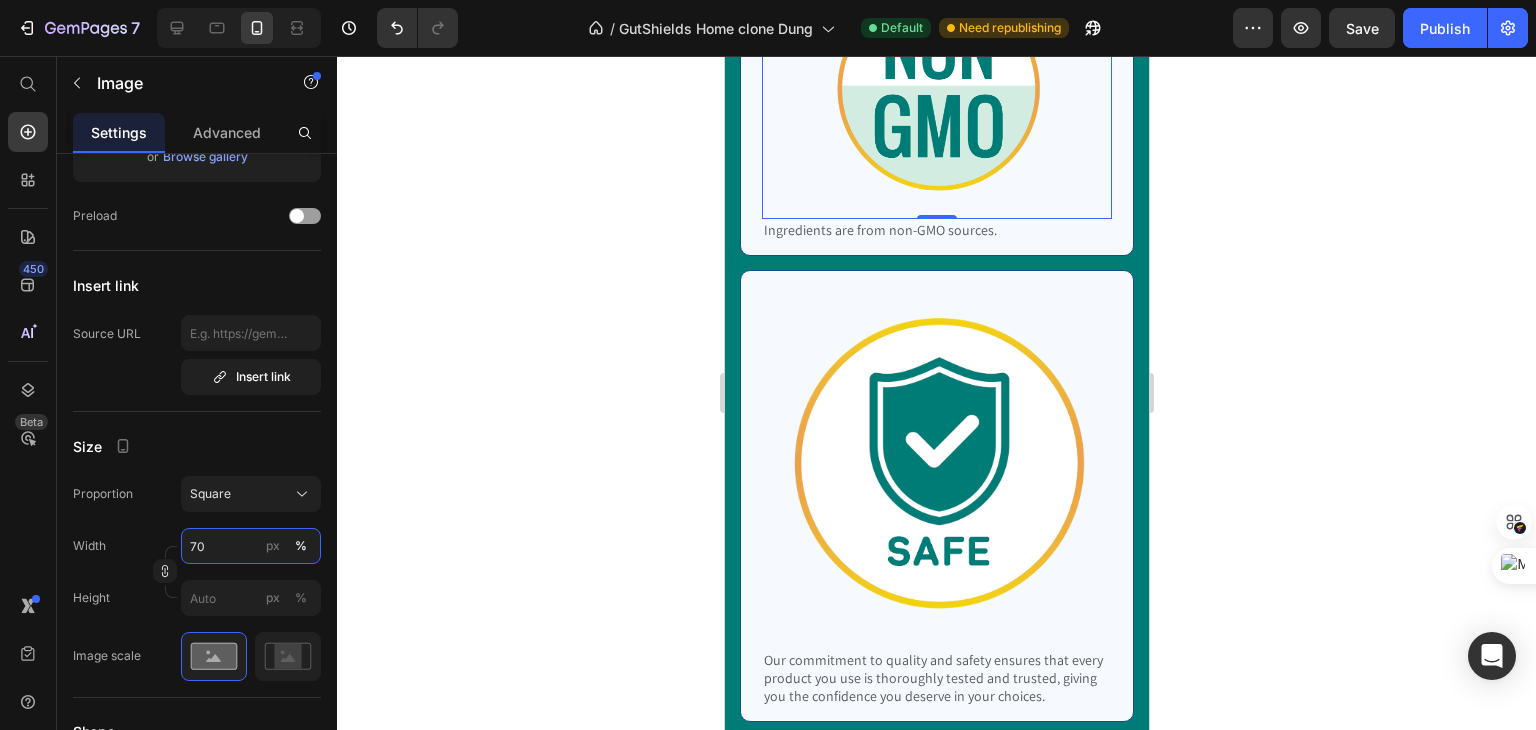 scroll, scrollTop: 14252, scrollLeft: 0, axis: vertical 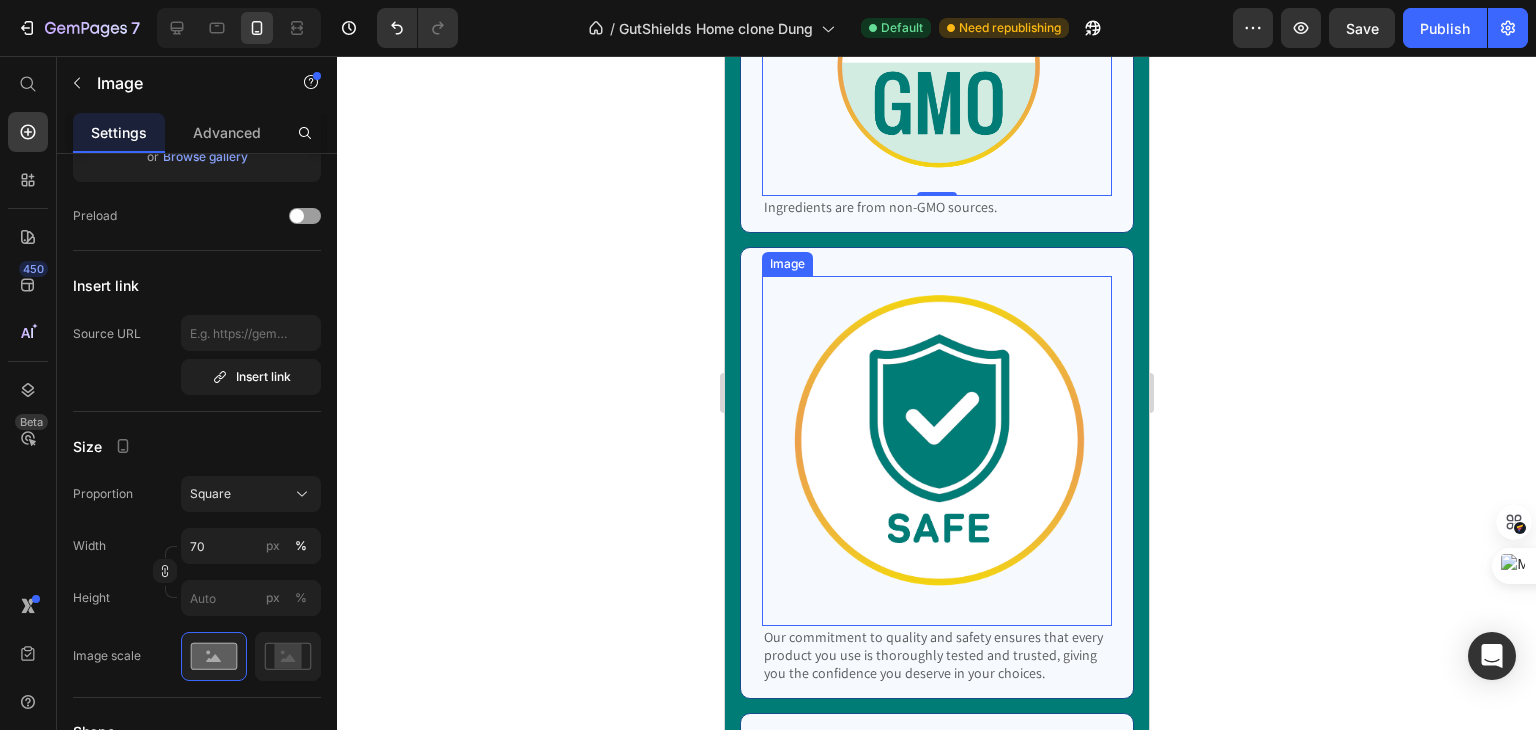 click at bounding box center (936, 451) 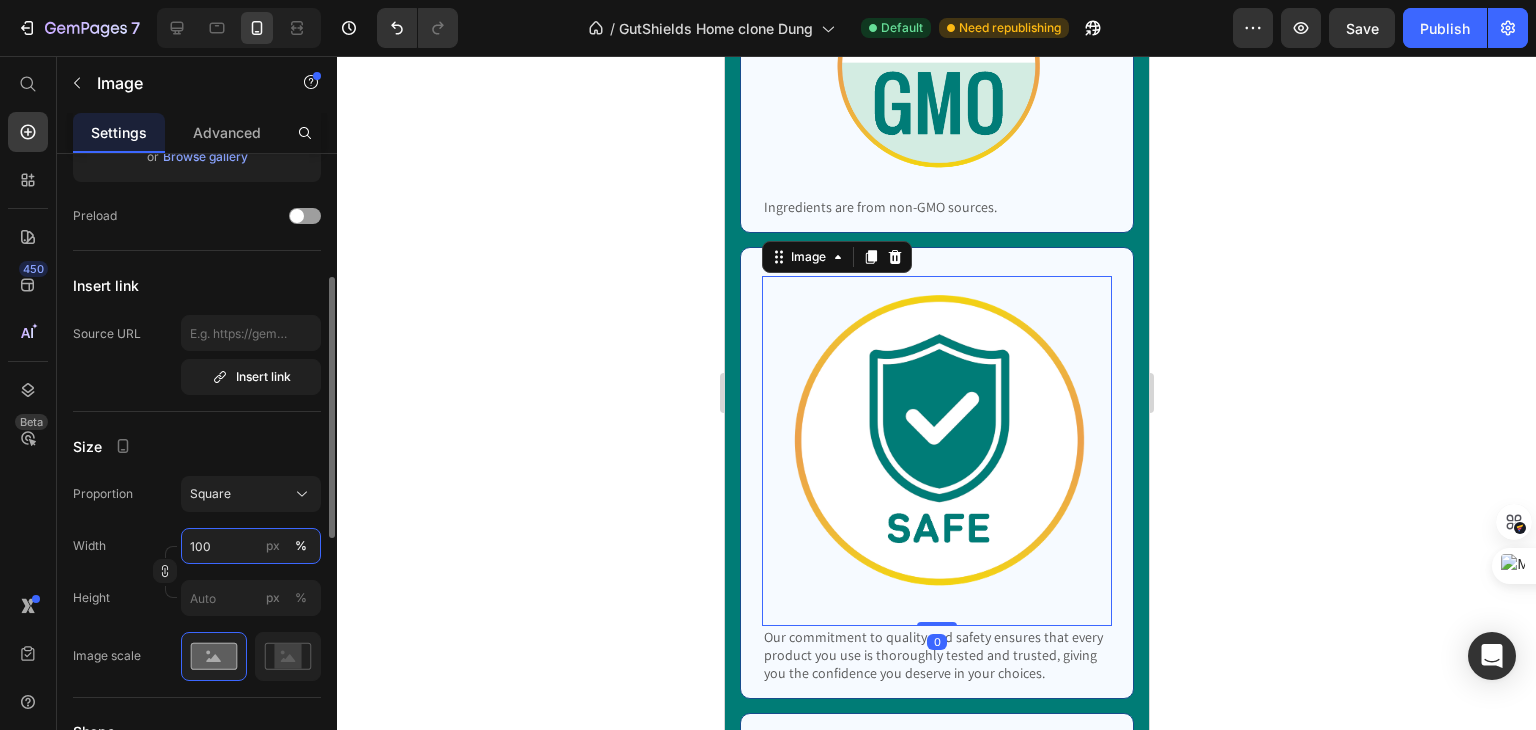 click on "100" at bounding box center [251, 546] 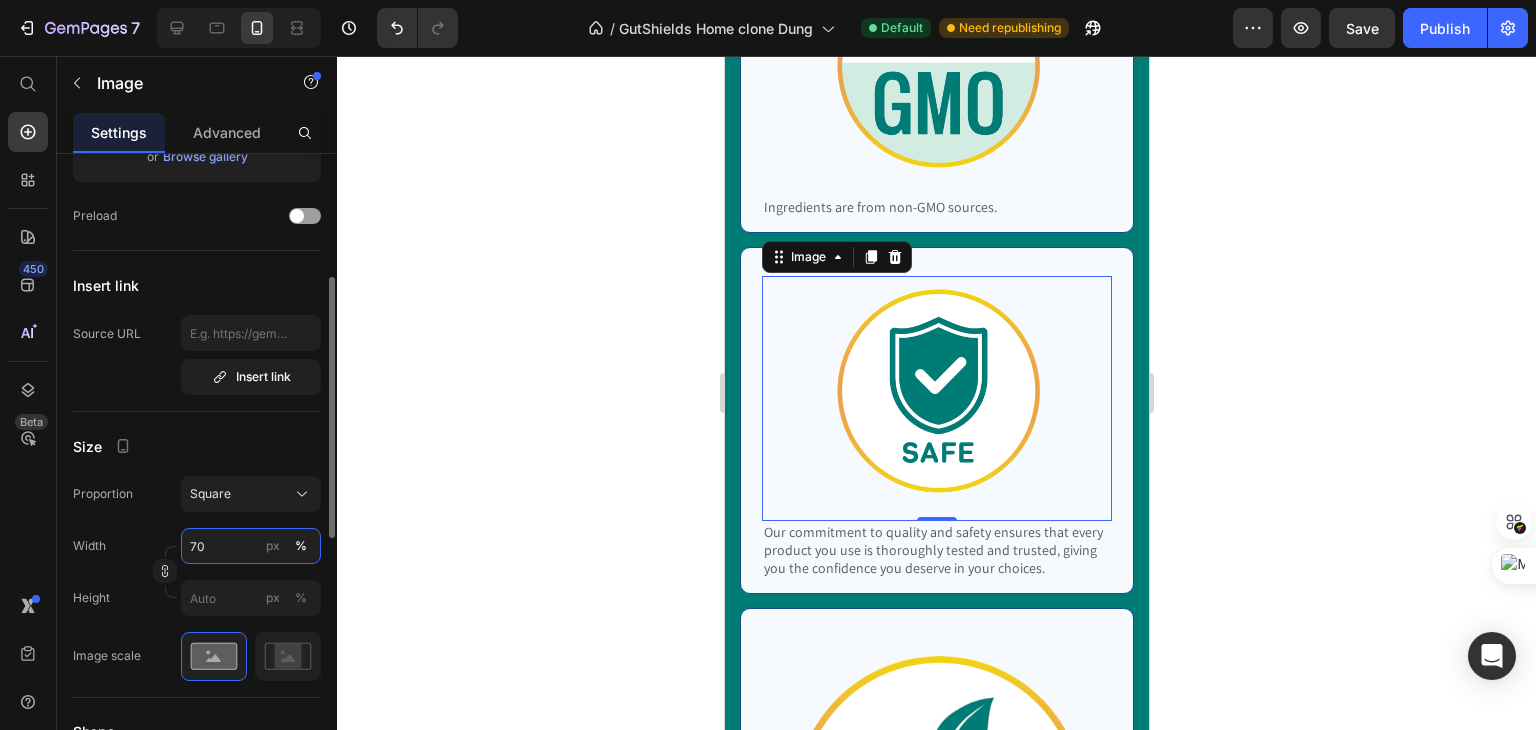 type on "70" 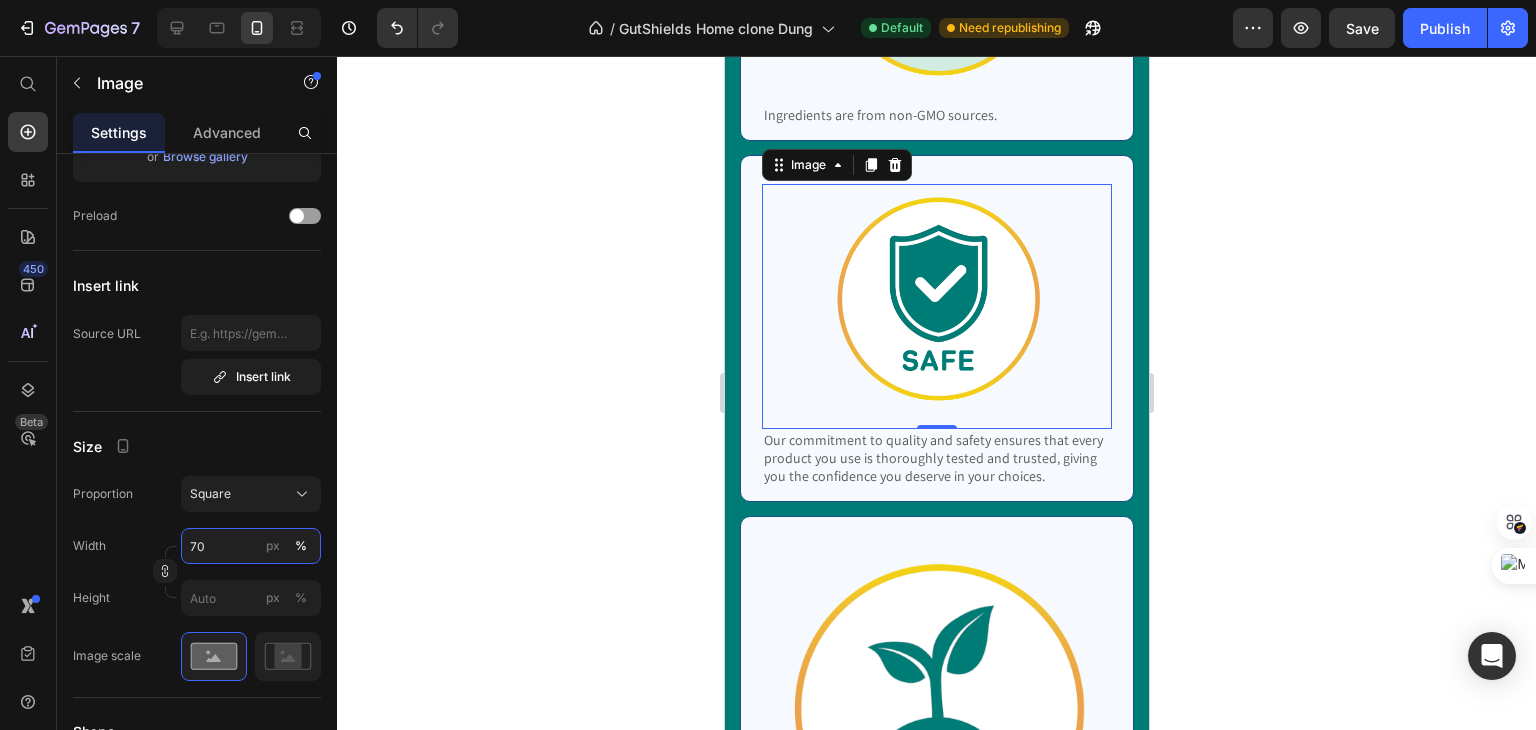 scroll, scrollTop: 14652, scrollLeft: 0, axis: vertical 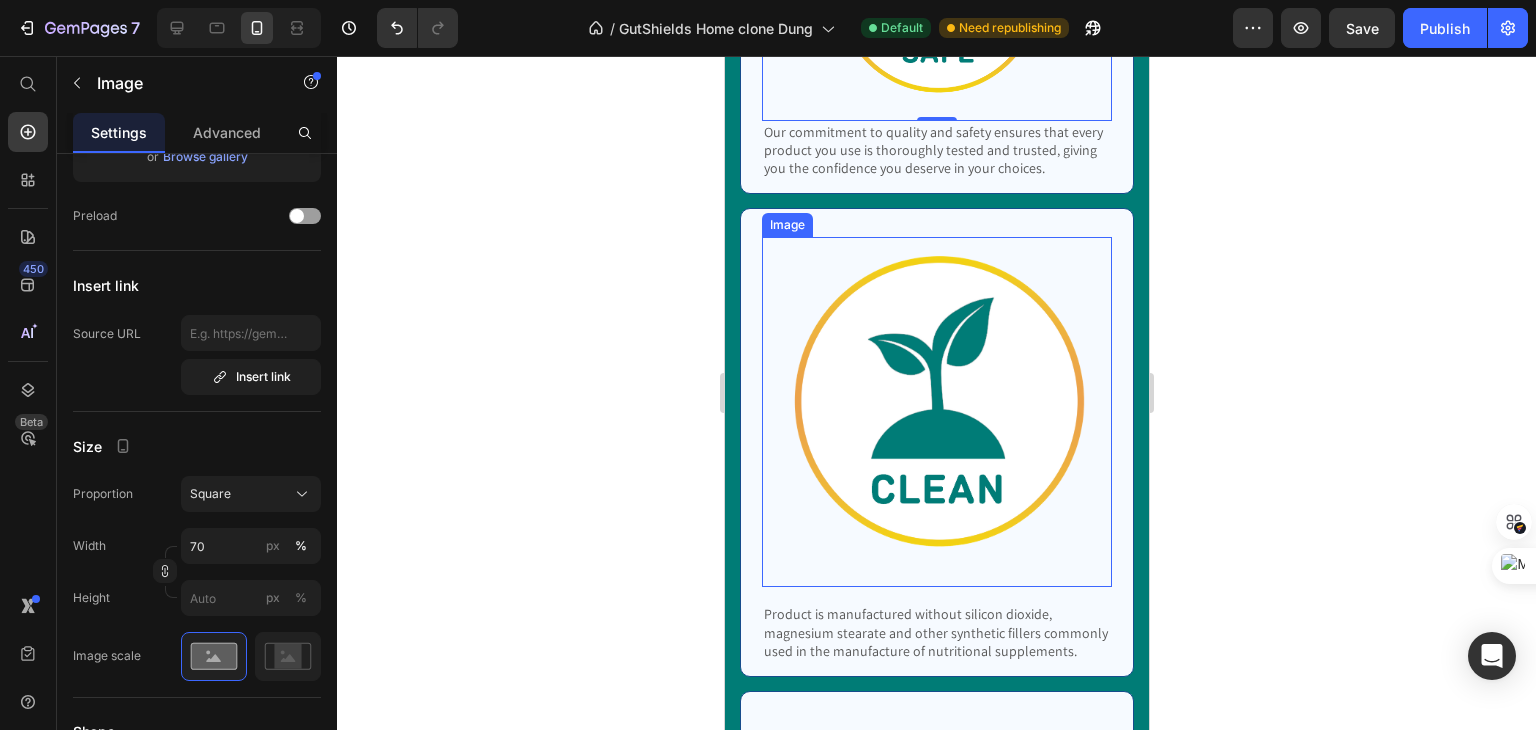 click at bounding box center (936, 412) 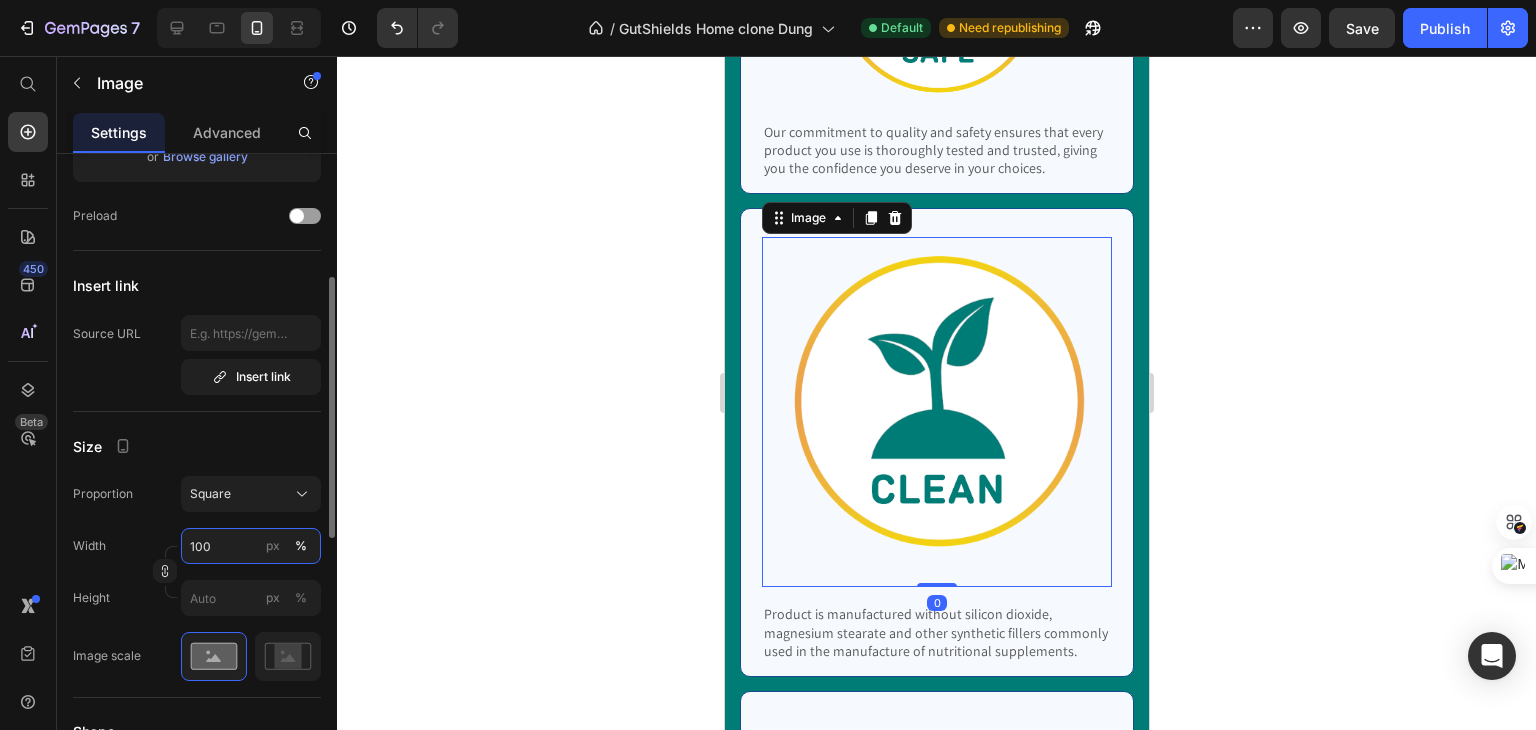 click on "100" at bounding box center [251, 546] 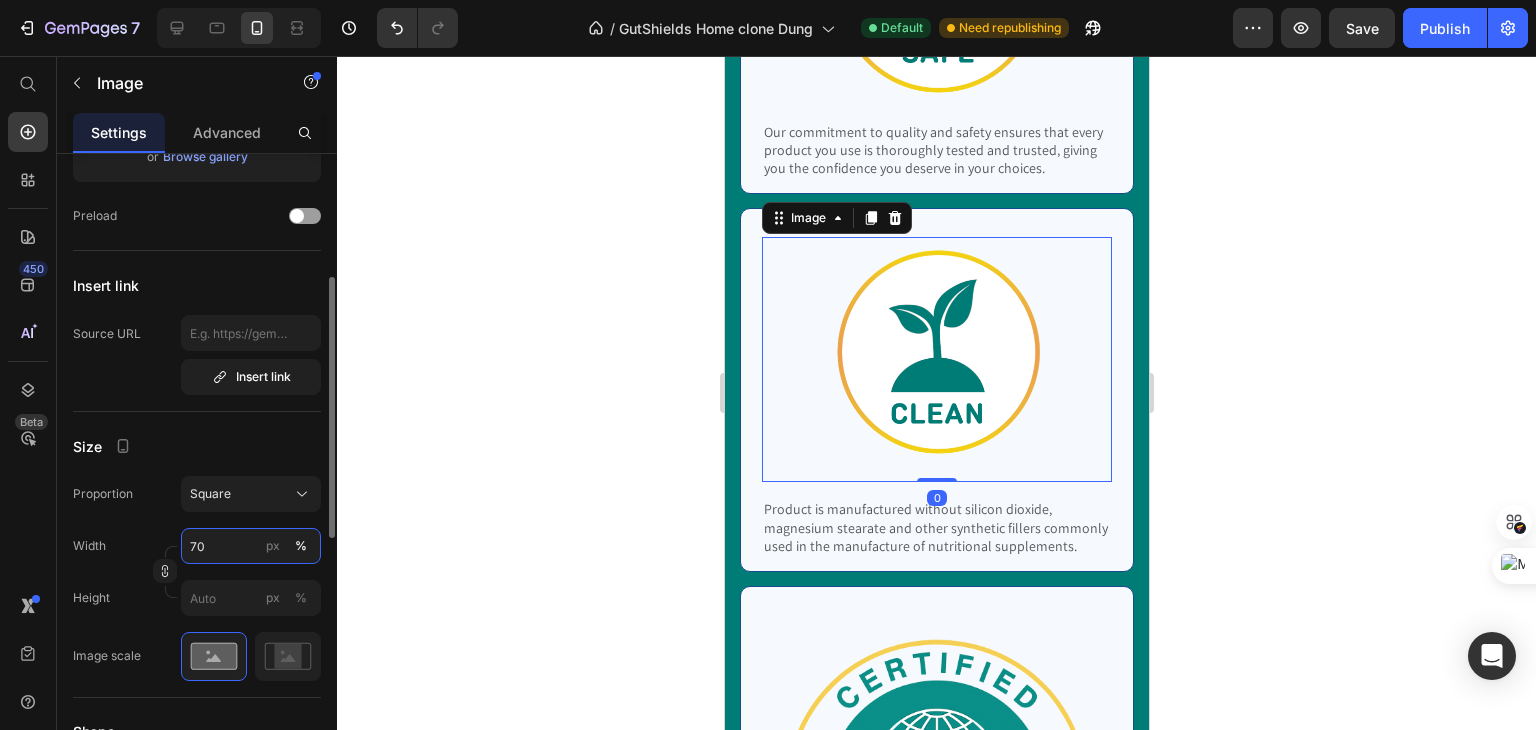 type on "70" 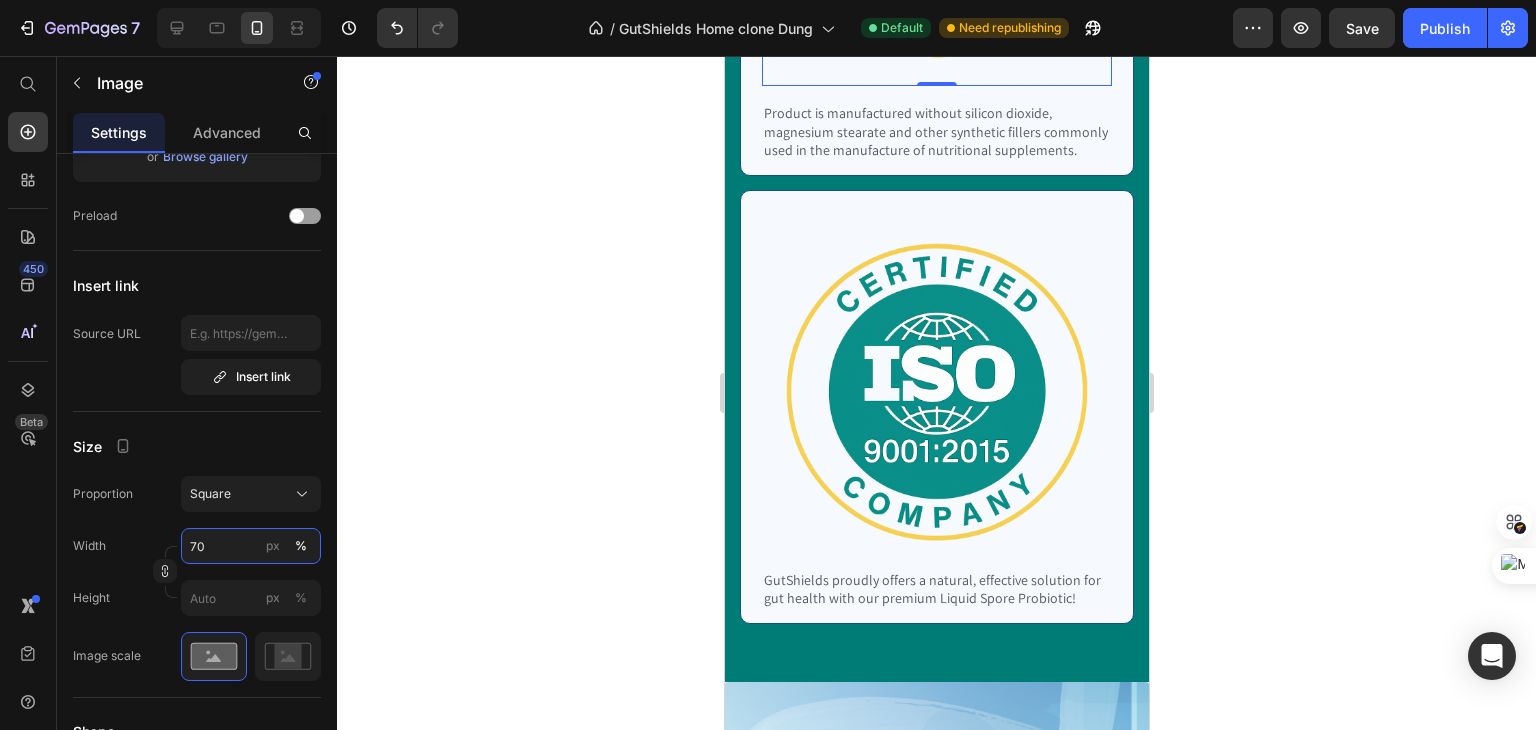 scroll, scrollTop: 15152, scrollLeft: 0, axis: vertical 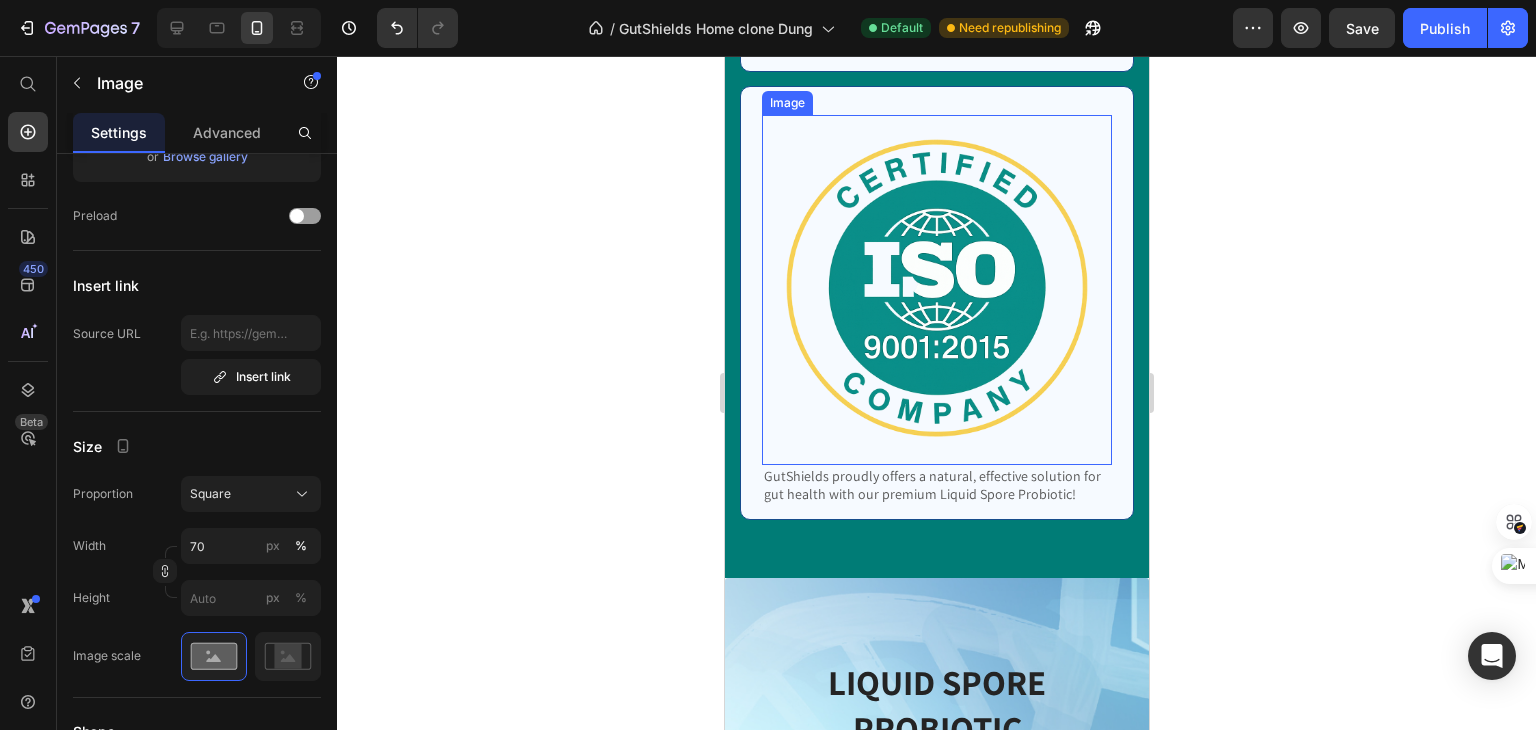 click at bounding box center (936, 290) 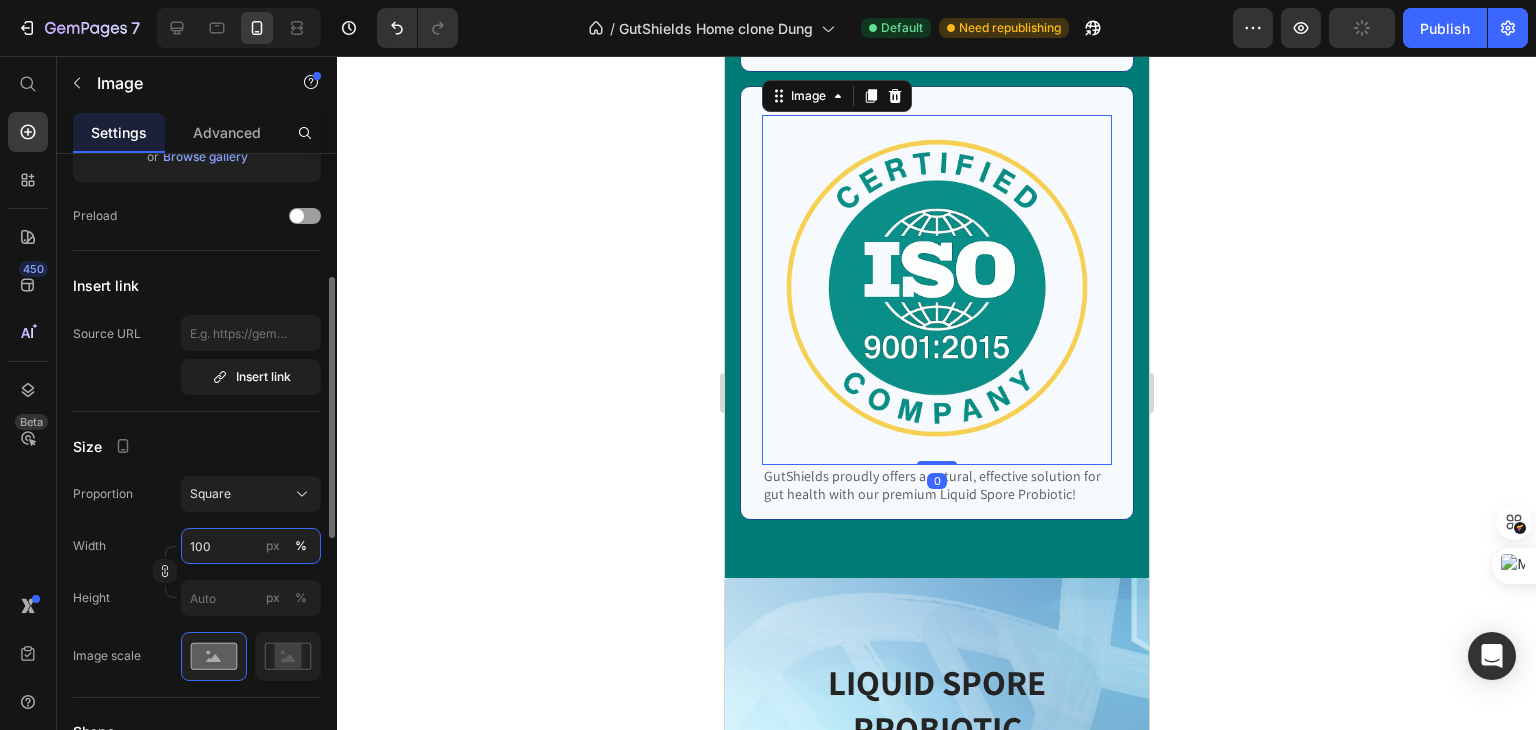 click on "100" at bounding box center [251, 546] 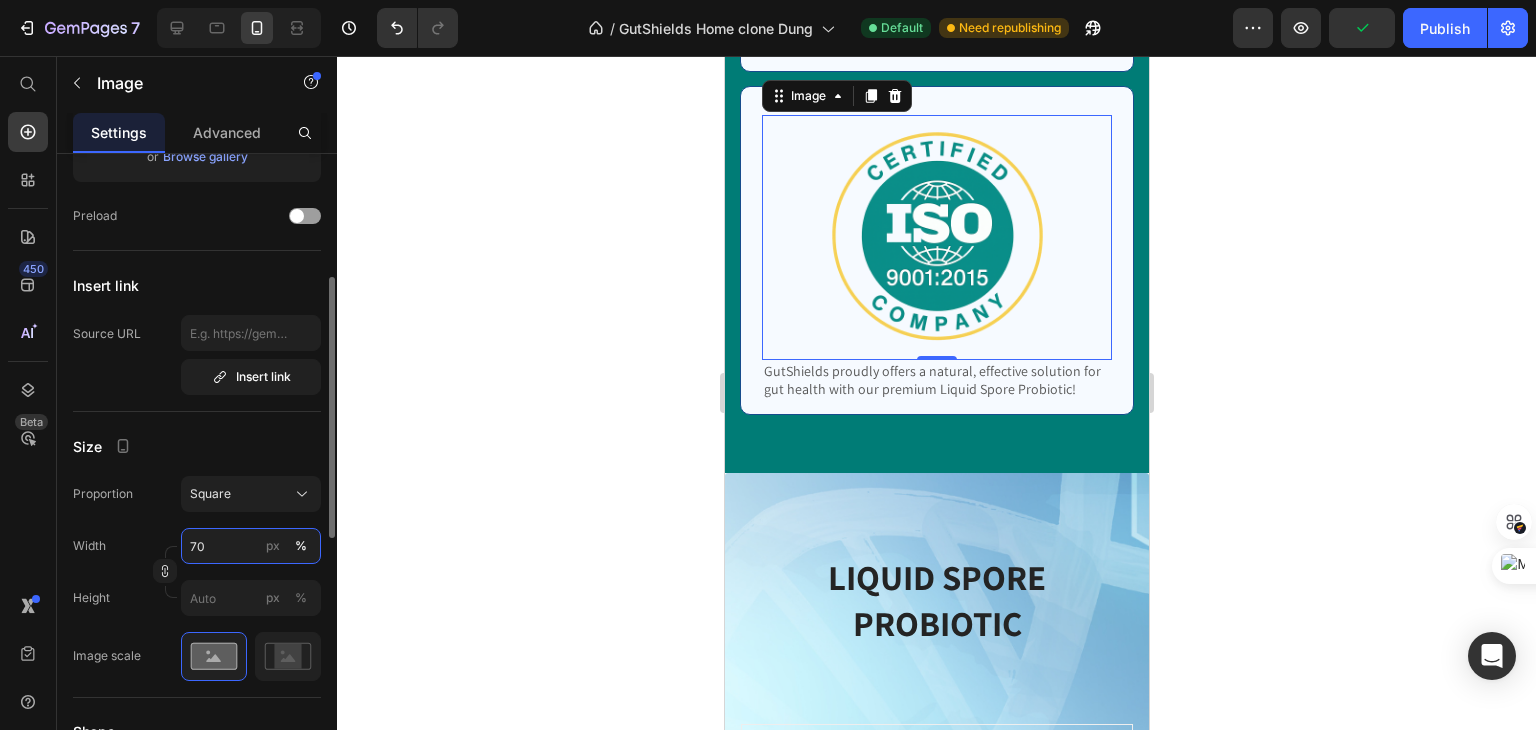type on "70" 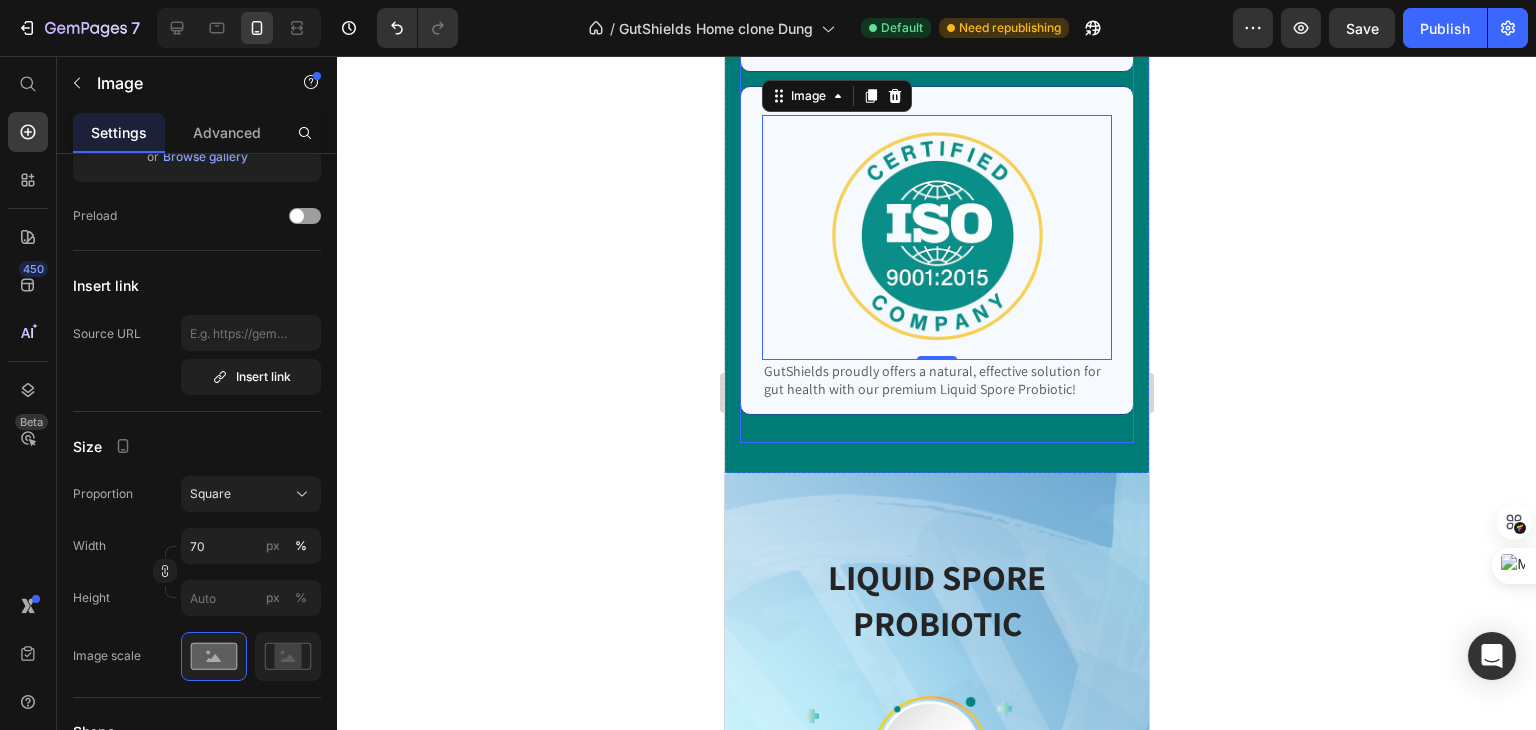 click on "Image Row Product is manufactured without silicon dioxide, magnesium stearate and other synthetic fillers commonly used in the manufacture of nutritional supplements. Text Block Row Image   0 Row GutShields proudly offers a natural, effective solution for gut health with our premium Liquid Spore Probiotic! Text Block Row" at bounding box center (936, 75) 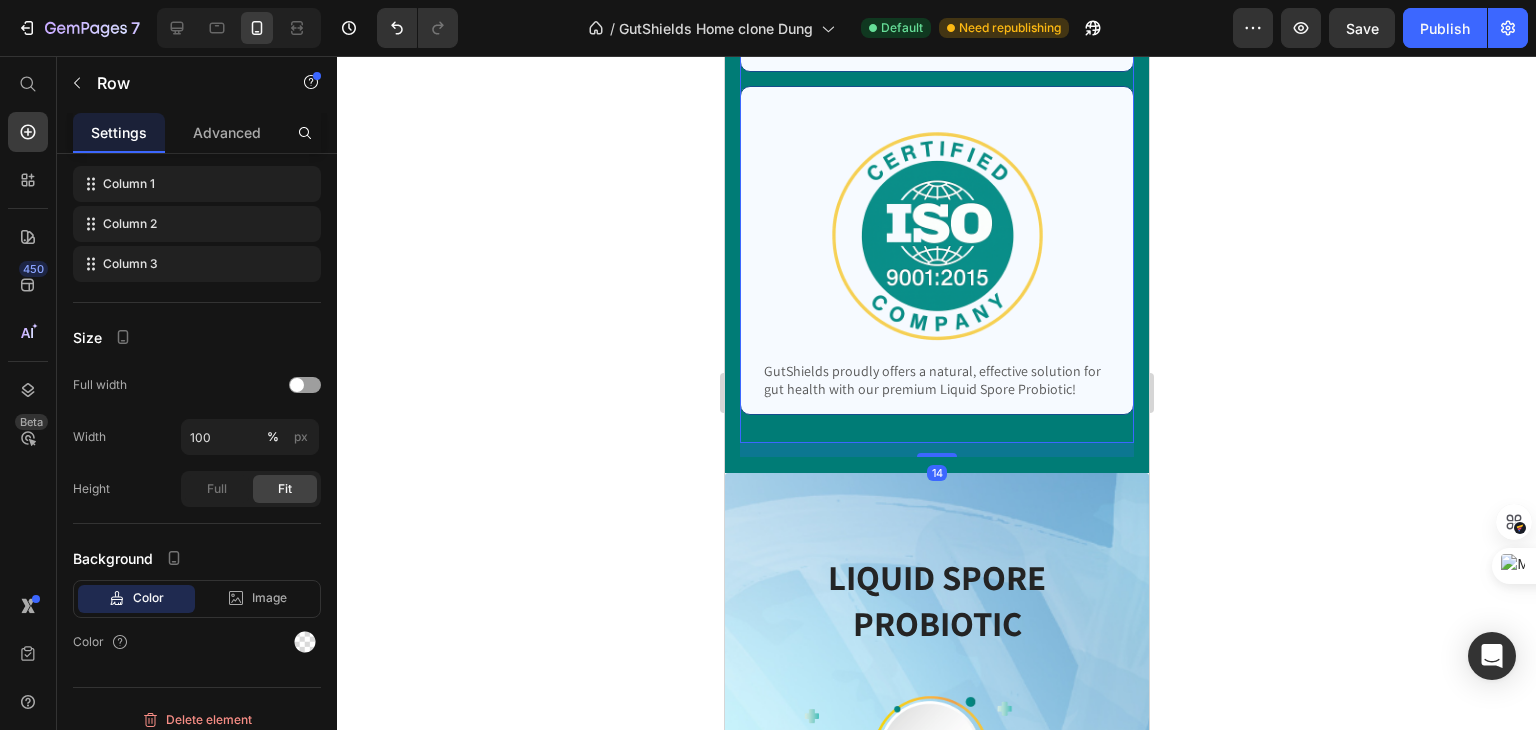 scroll, scrollTop: 0, scrollLeft: 0, axis: both 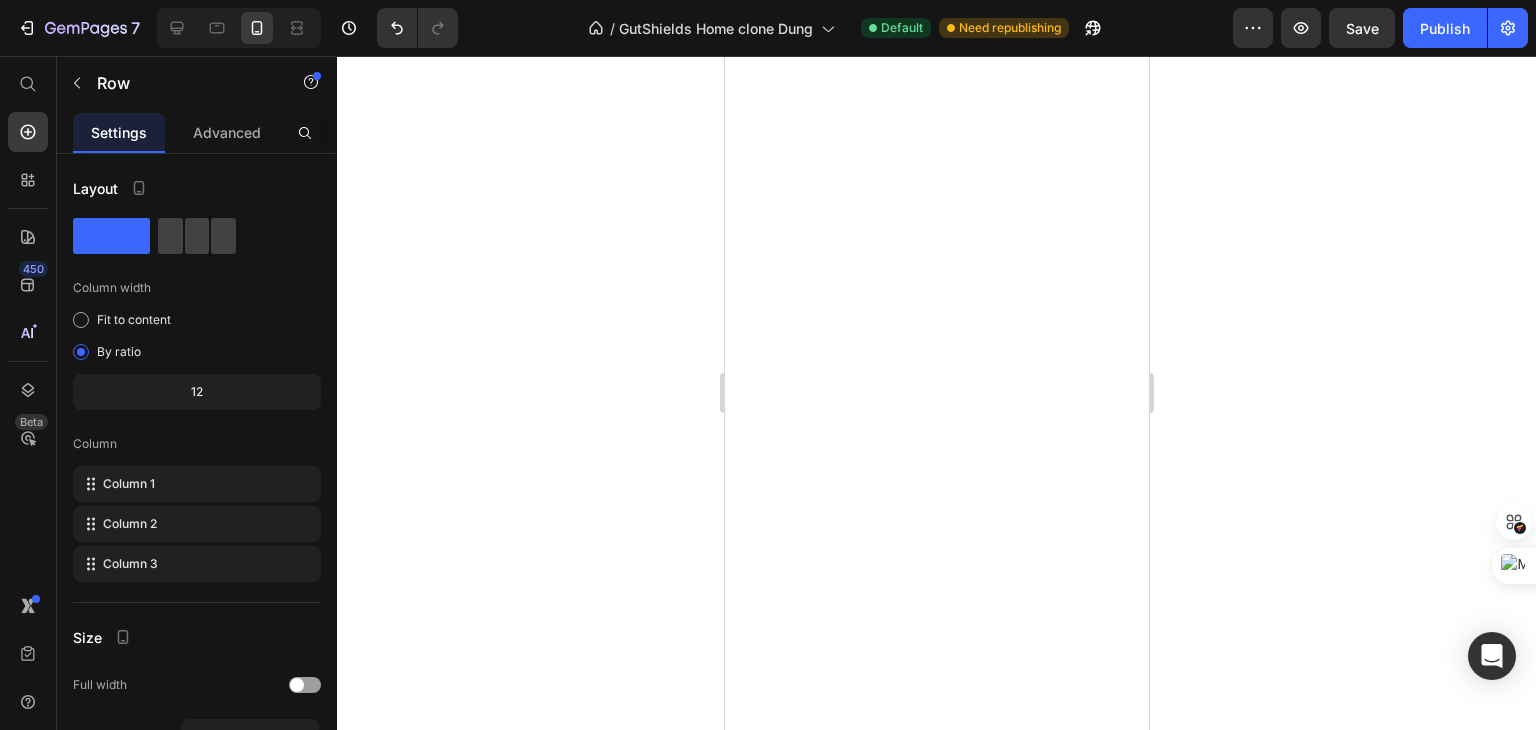 click at bounding box center [936, -763] 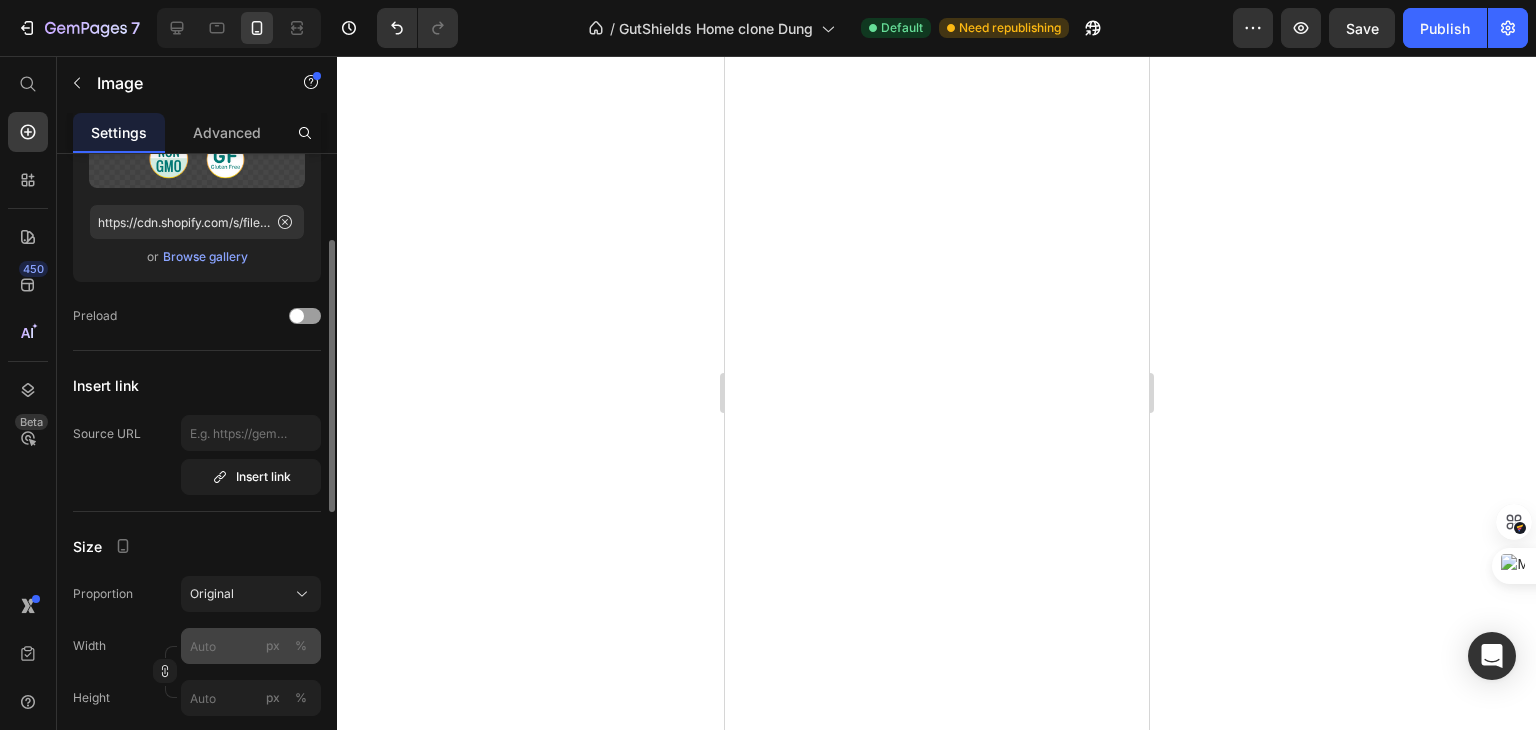 scroll, scrollTop: 400, scrollLeft: 0, axis: vertical 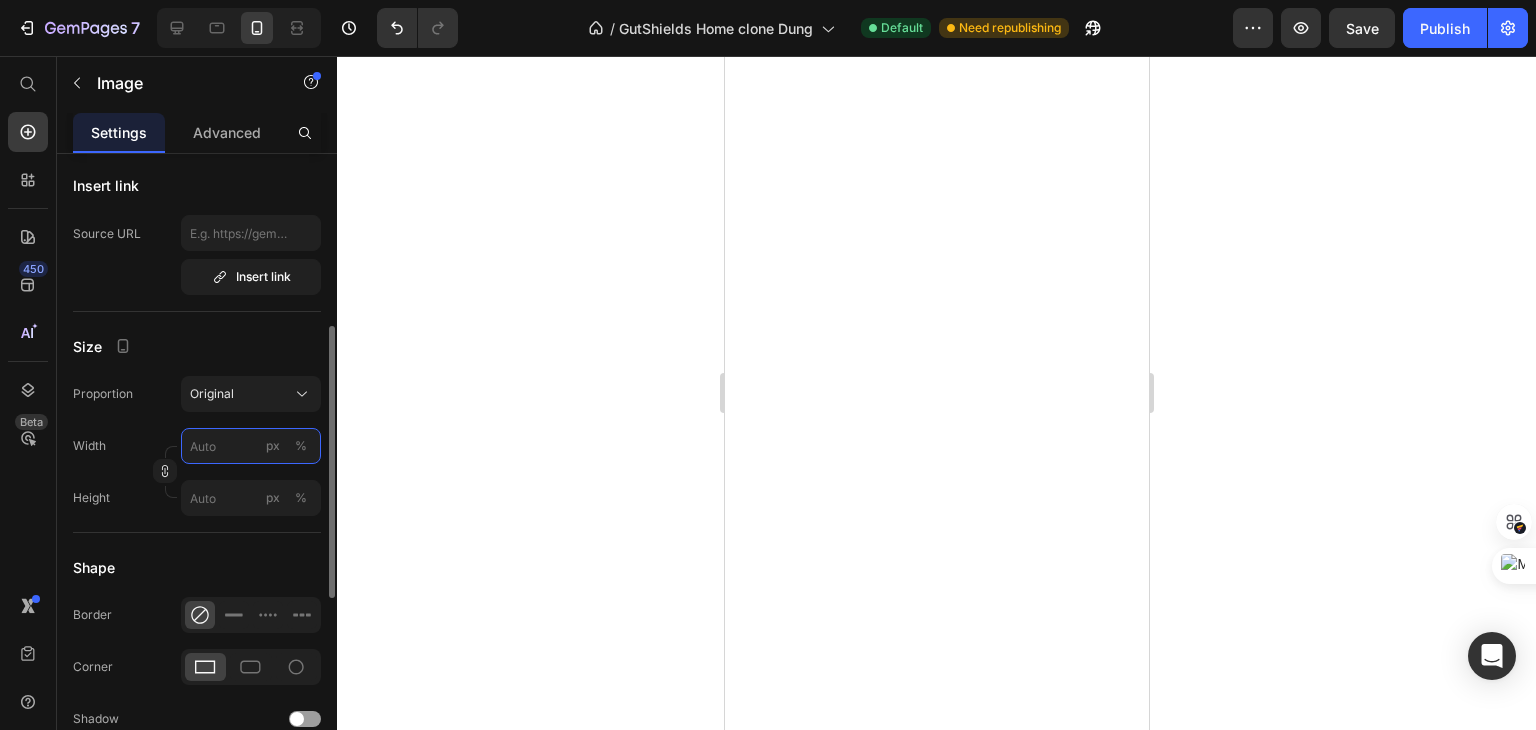 click on "px %" at bounding box center (251, 446) 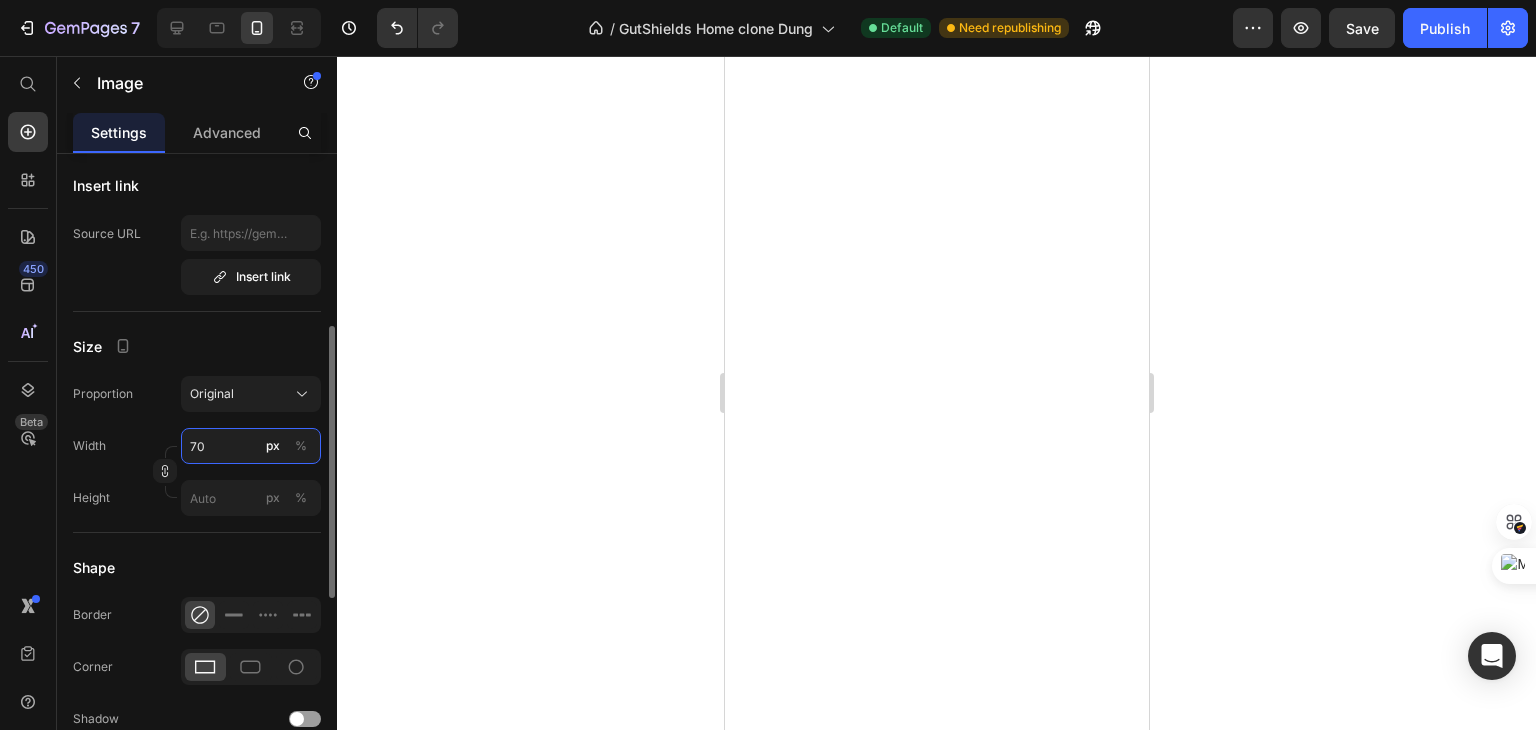 type on "70" 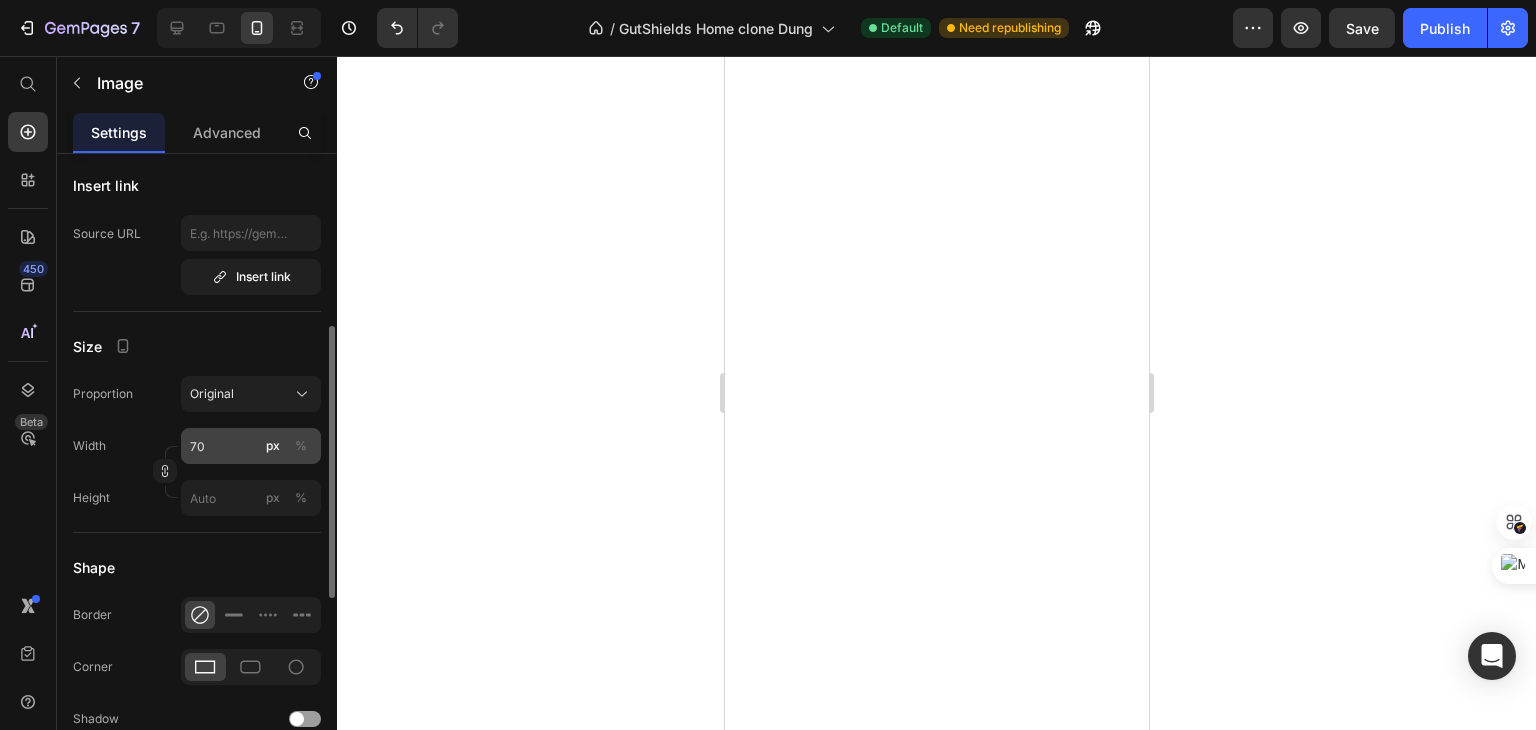 click on "%" at bounding box center (301, 446) 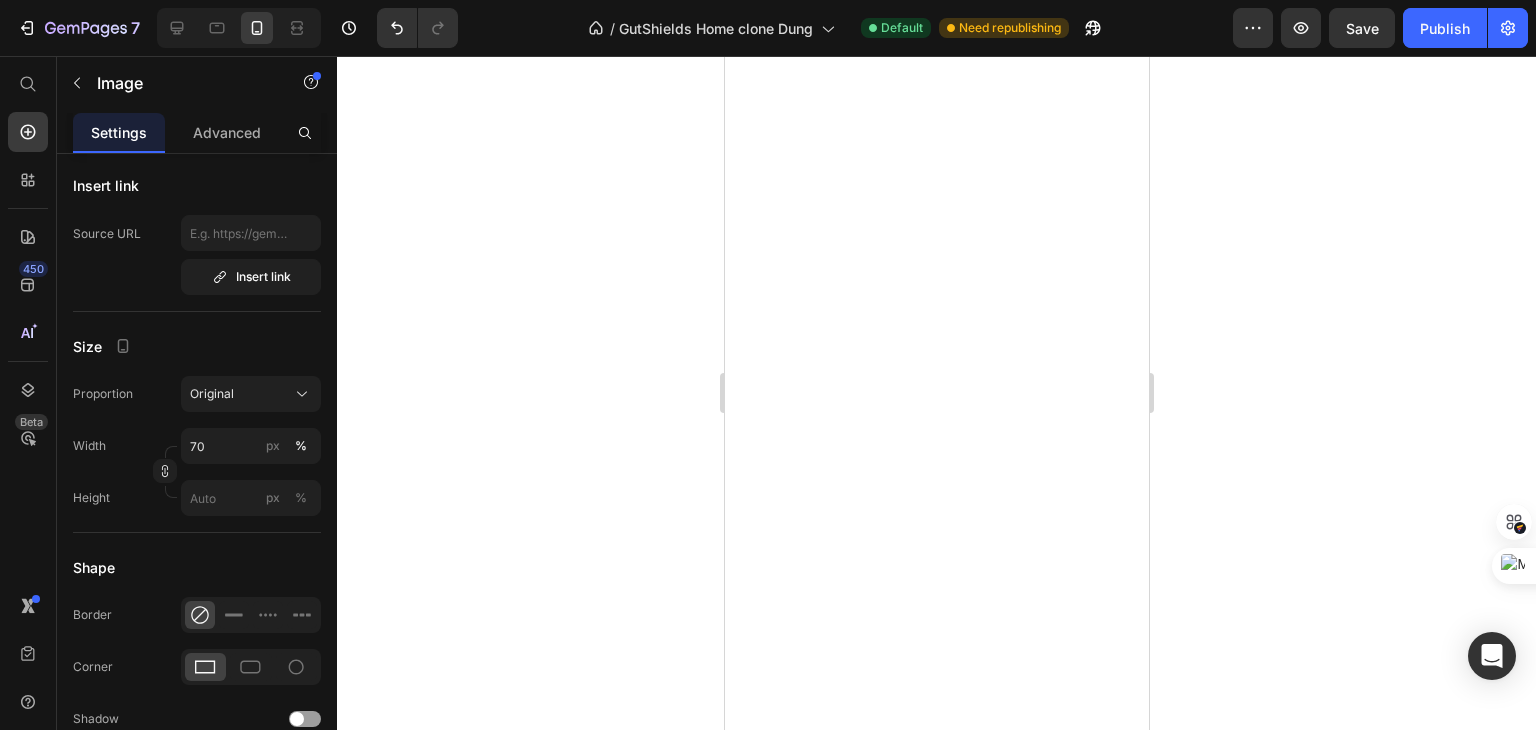 scroll, scrollTop: 11178, scrollLeft: 0, axis: vertical 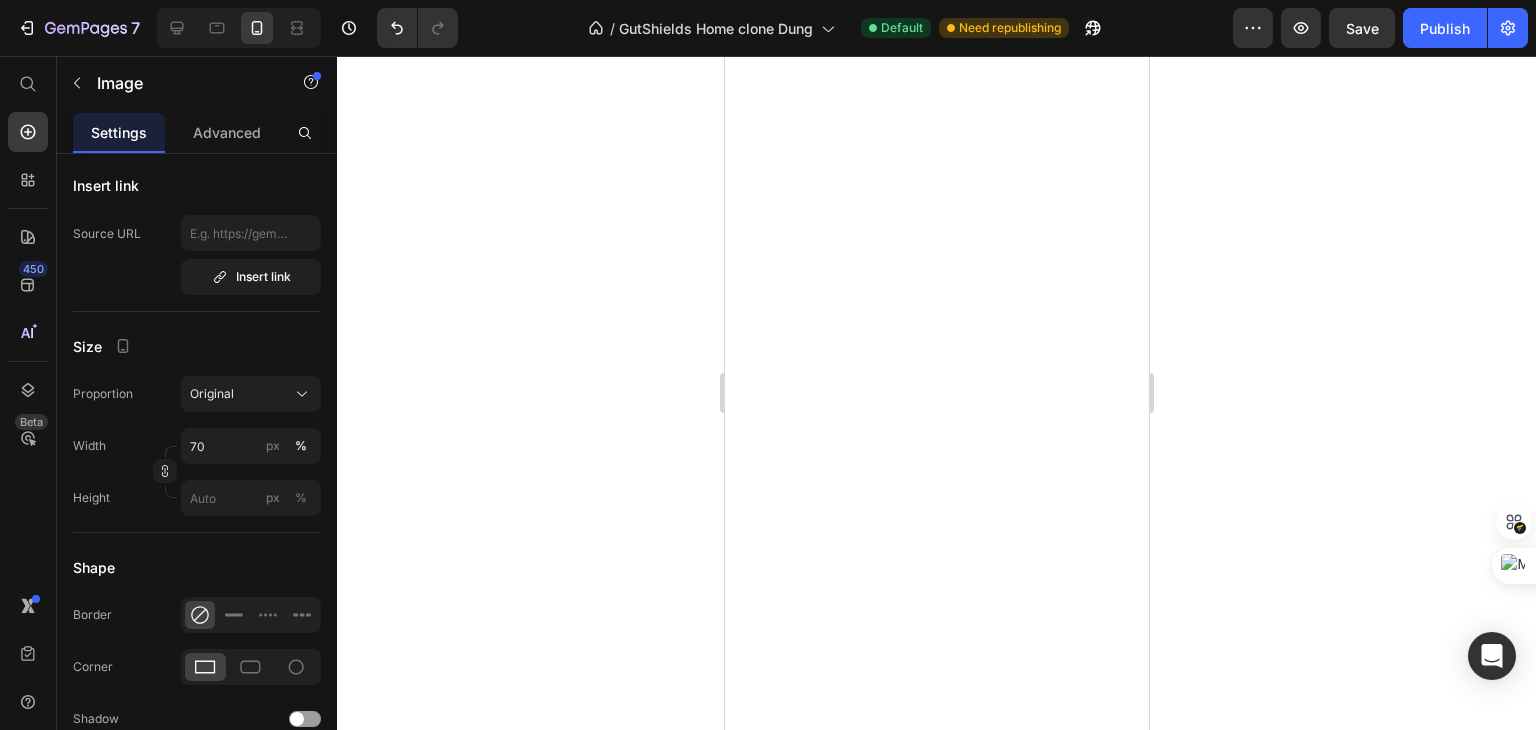 click at bounding box center (936, -1176) 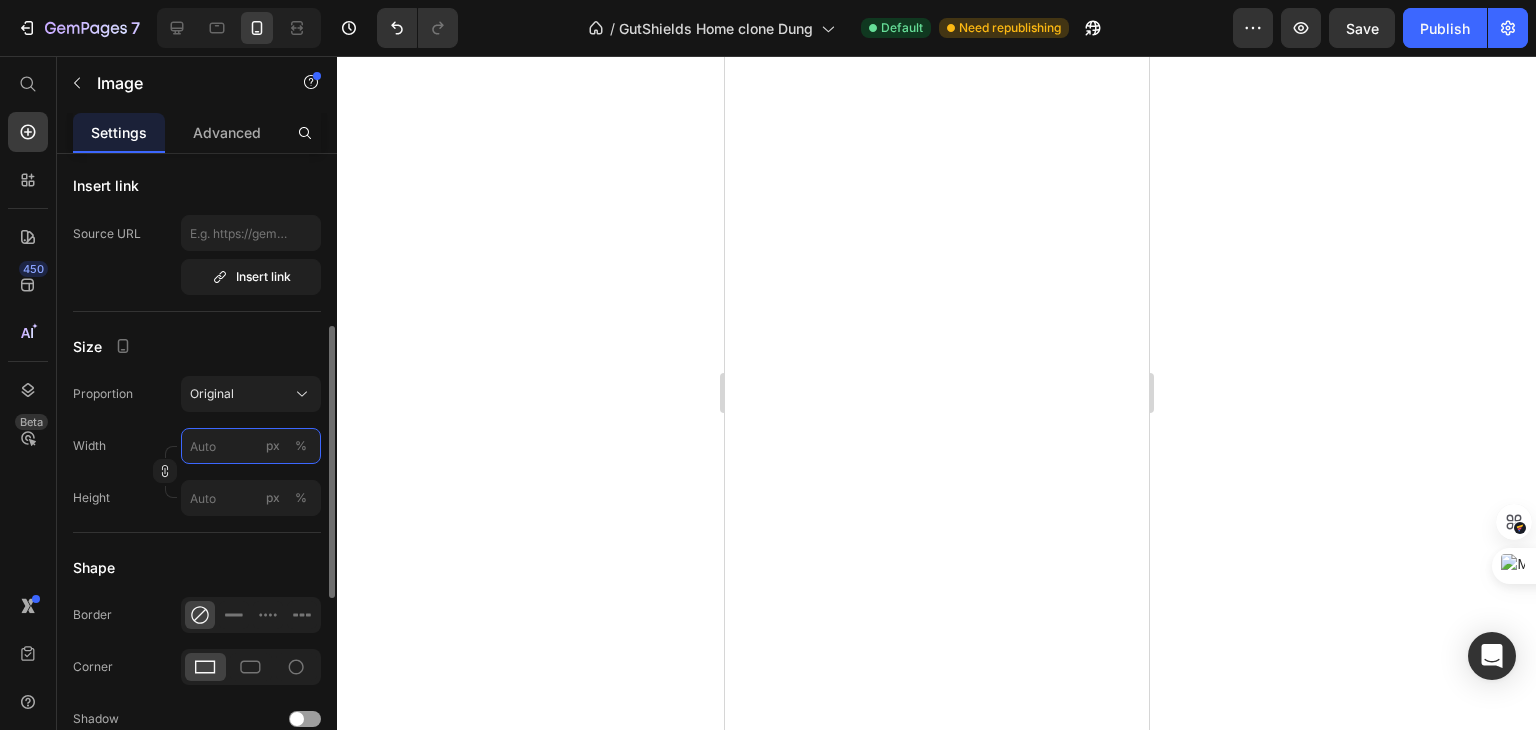 click on "px %" at bounding box center (251, 446) 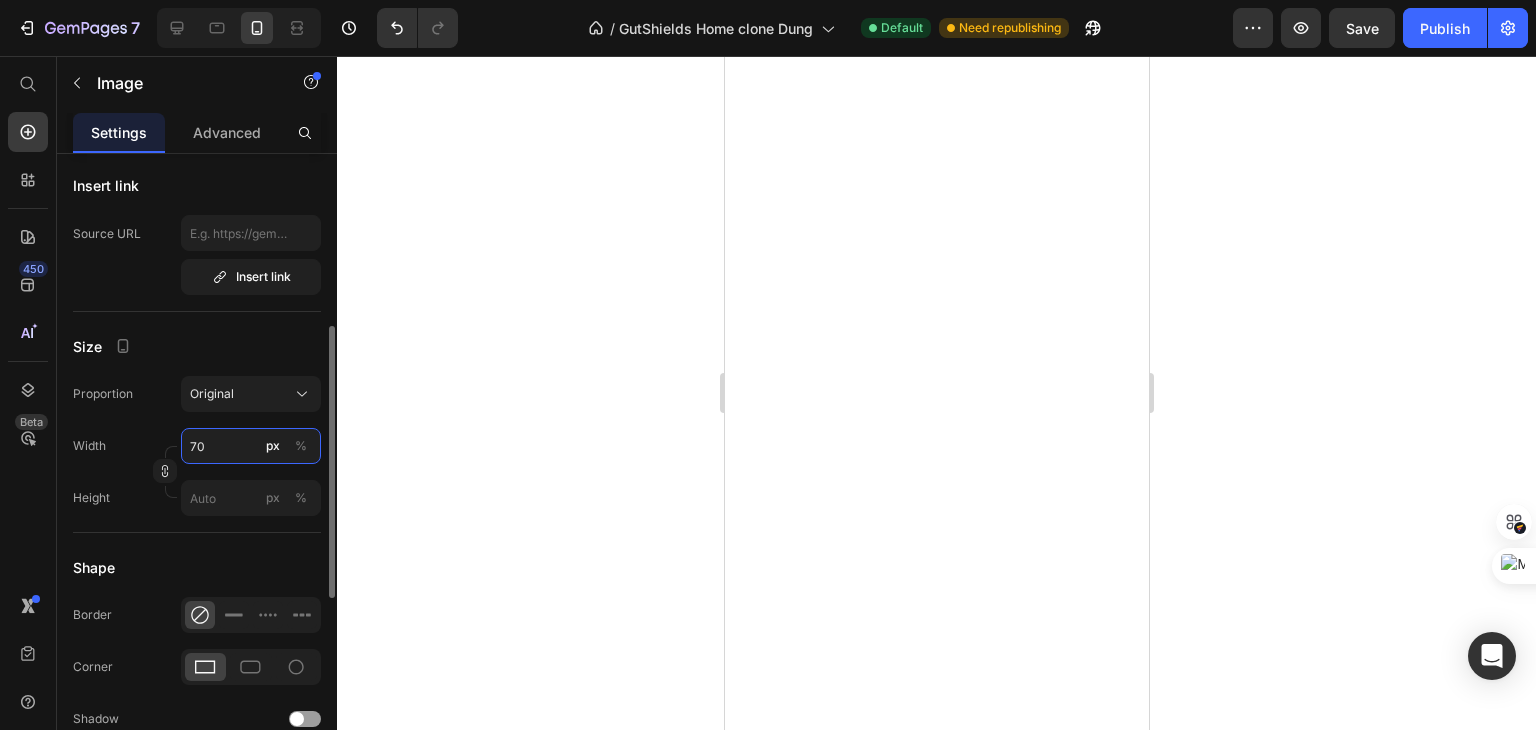 type on "70" 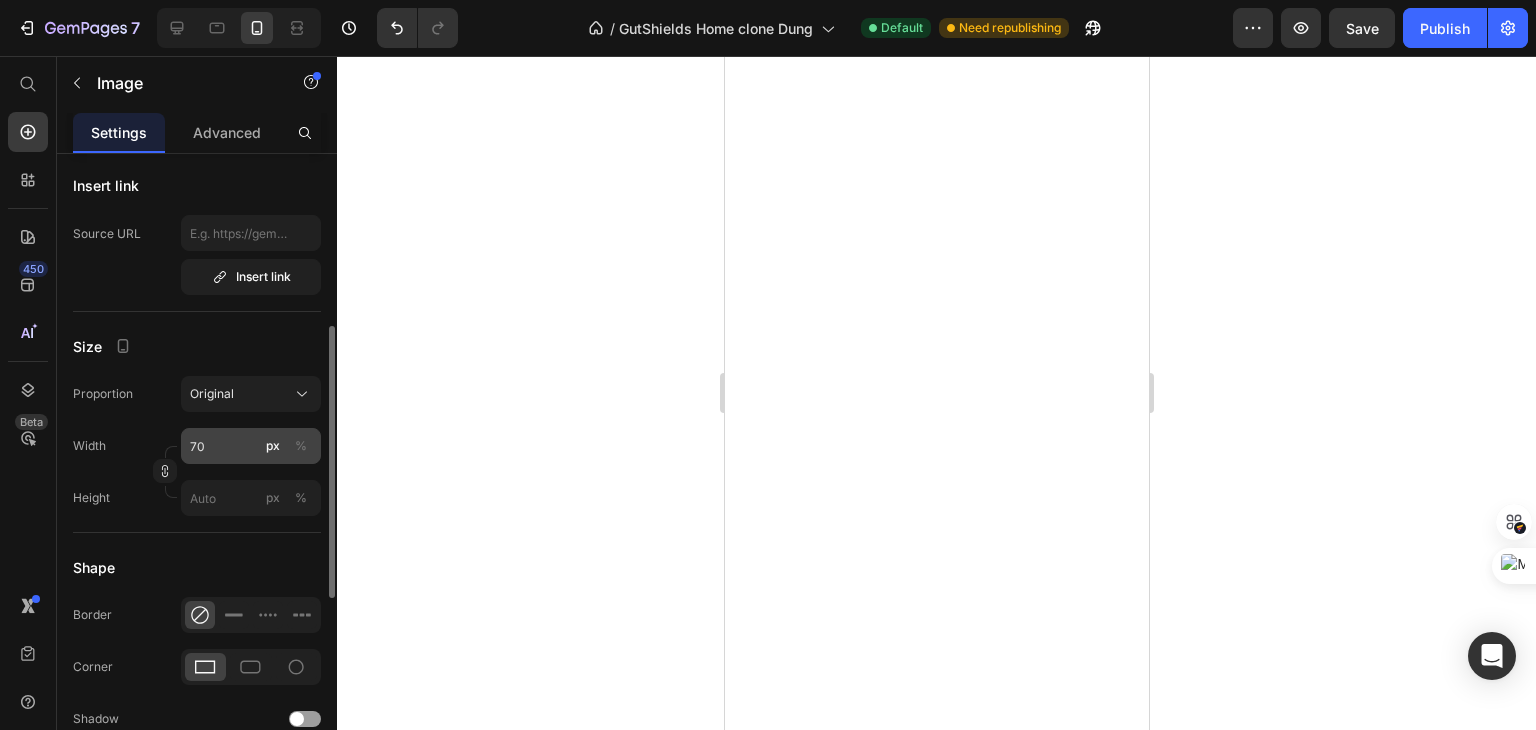 click on "%" 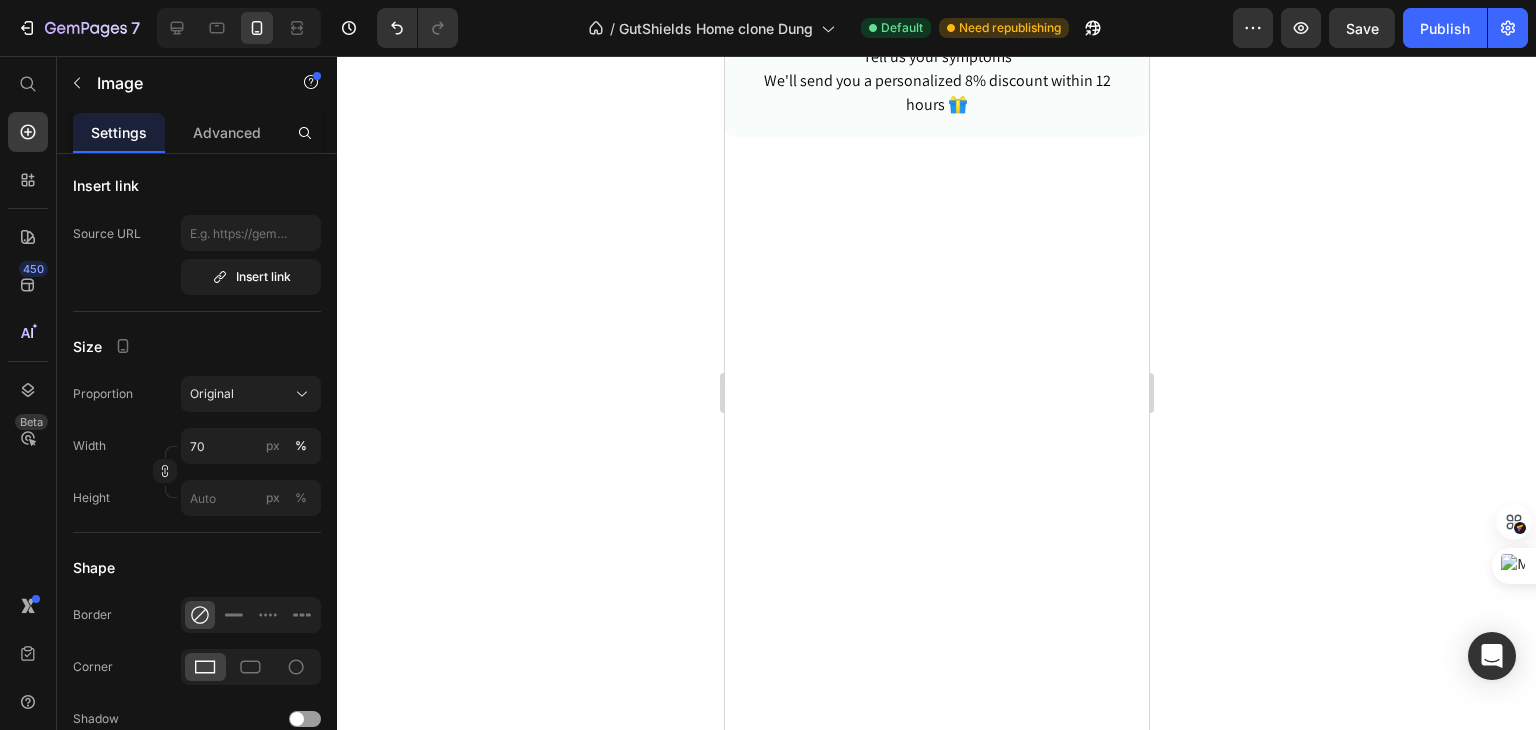 scroll, scrollTop: 11578, scrollLeft: 0, axis: vertical 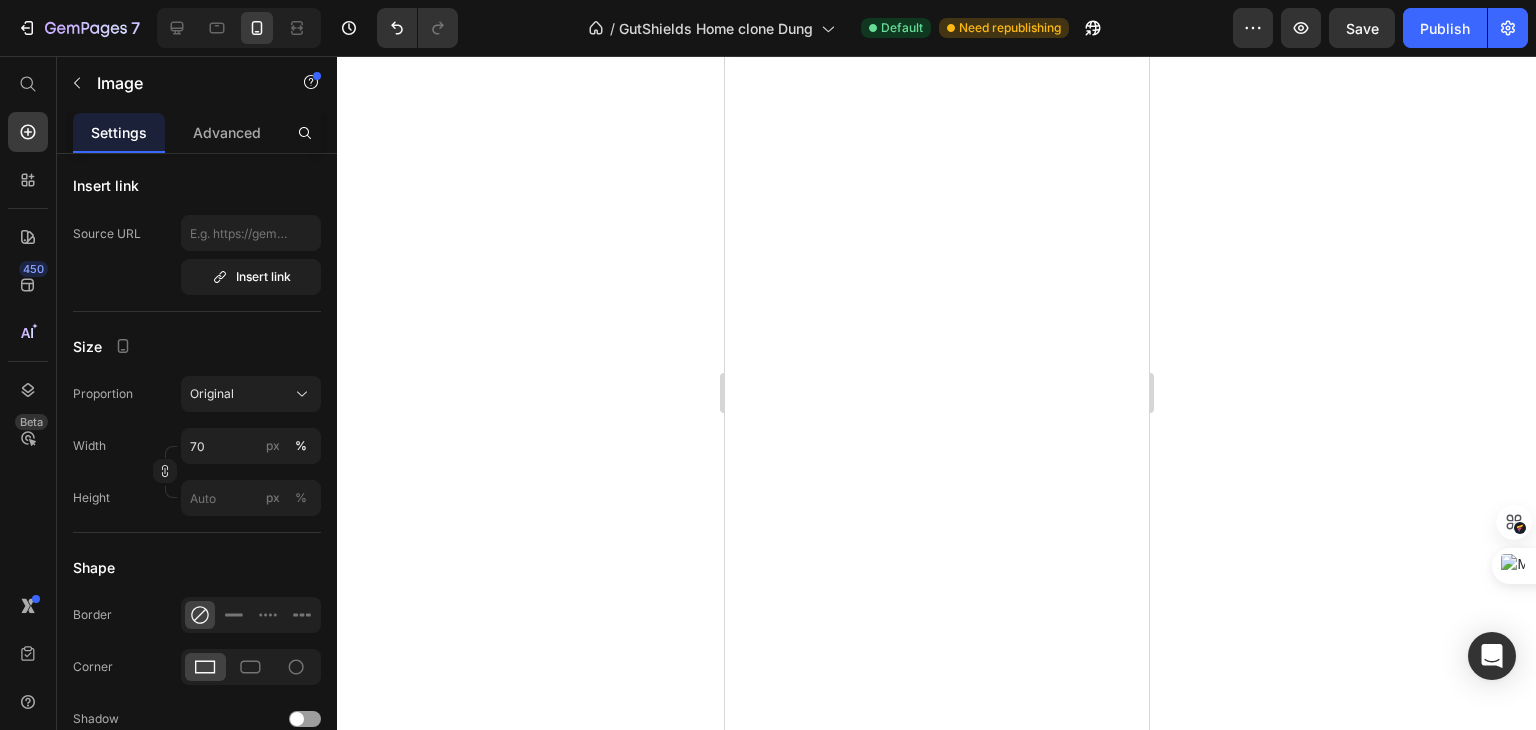 click at bounding box center [936, -378] 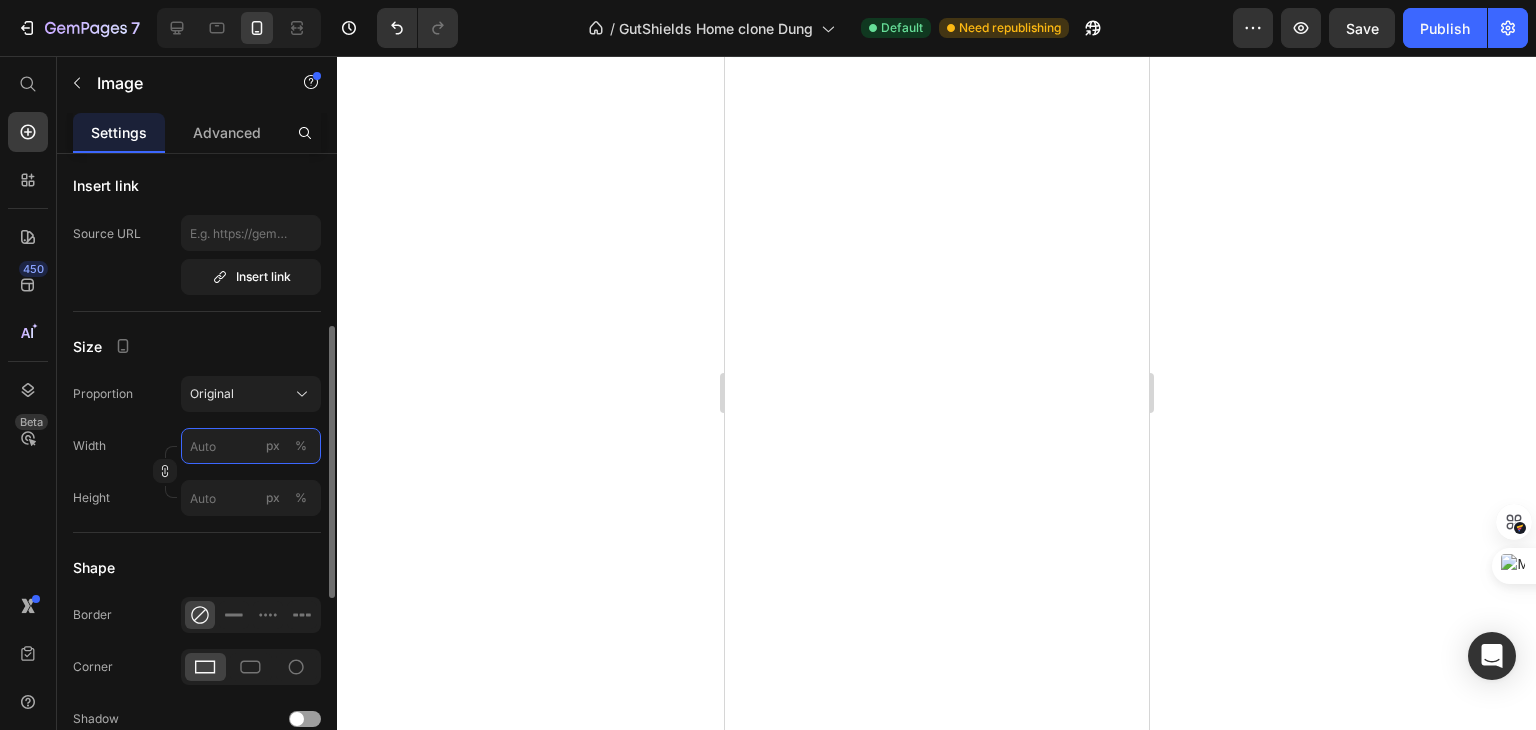 click on "px %" at bounding box center (251, 446) 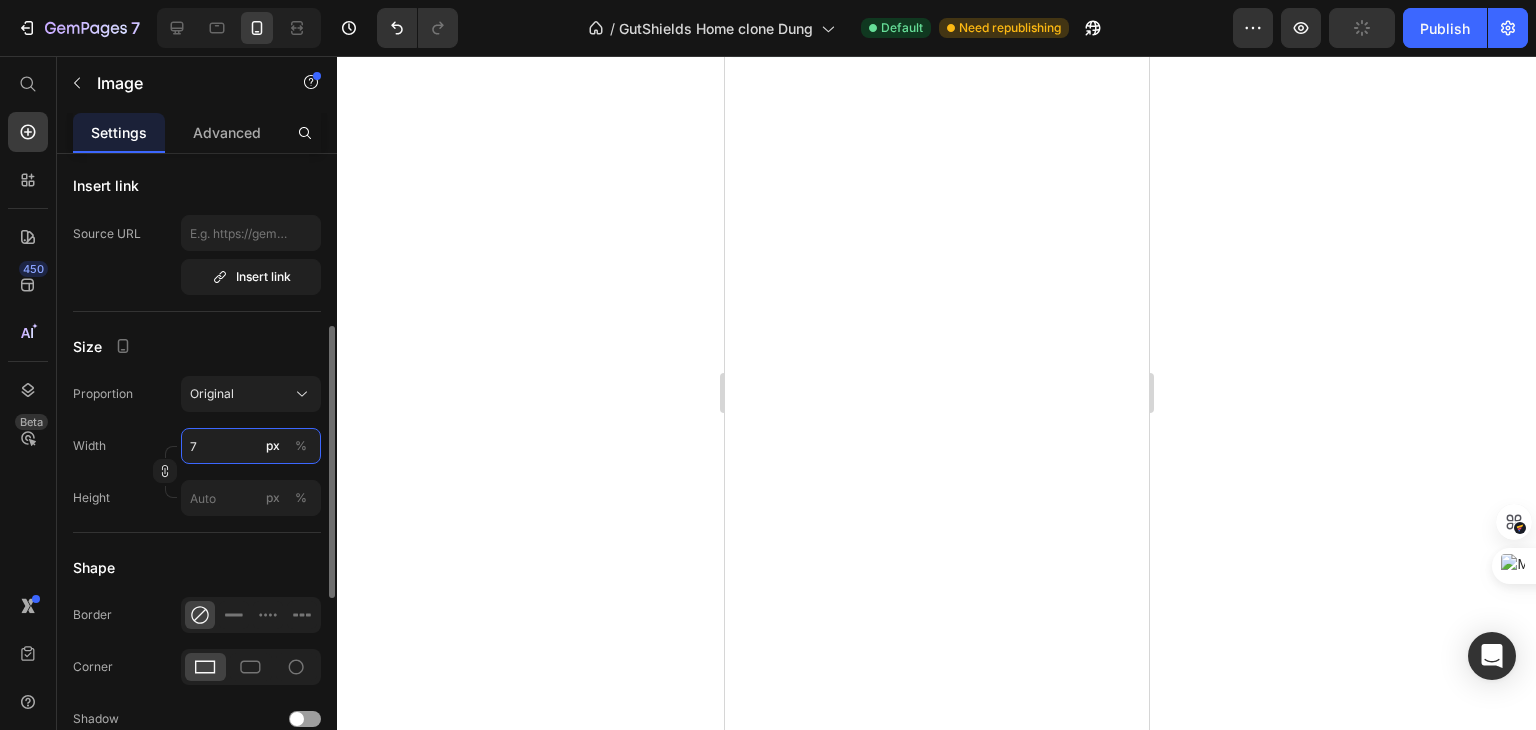 type on "70" 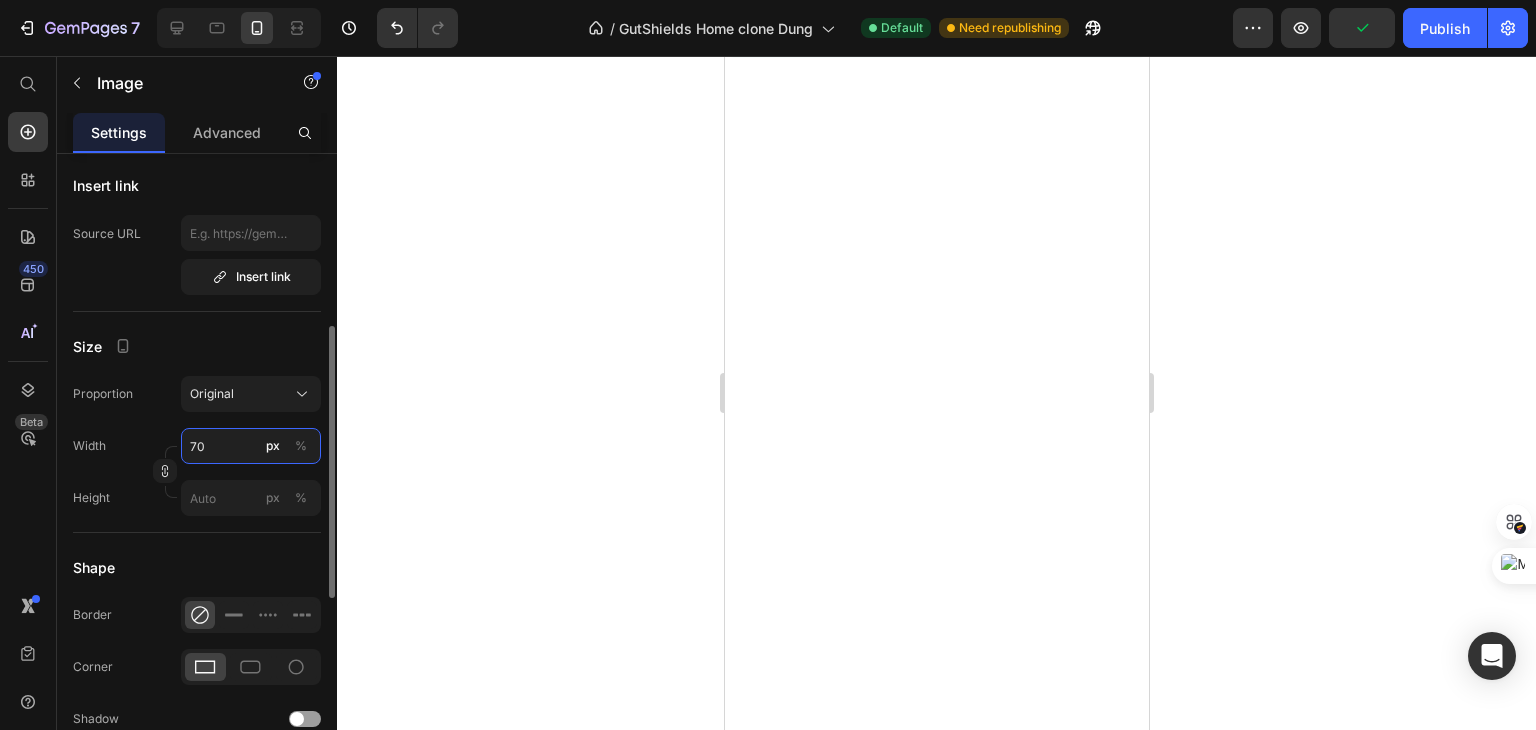 type on "70" 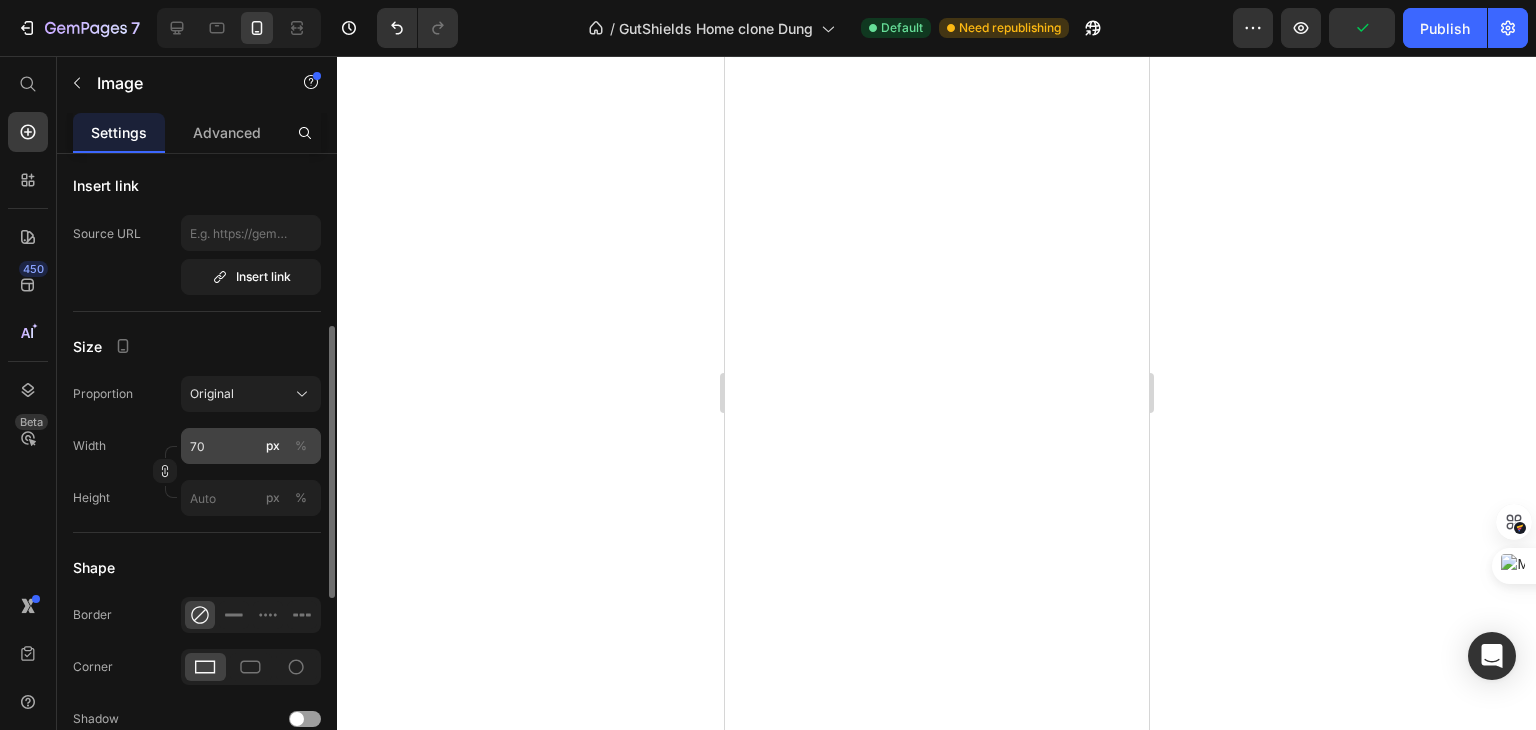 click on "%" at bounding box center (301, 446) 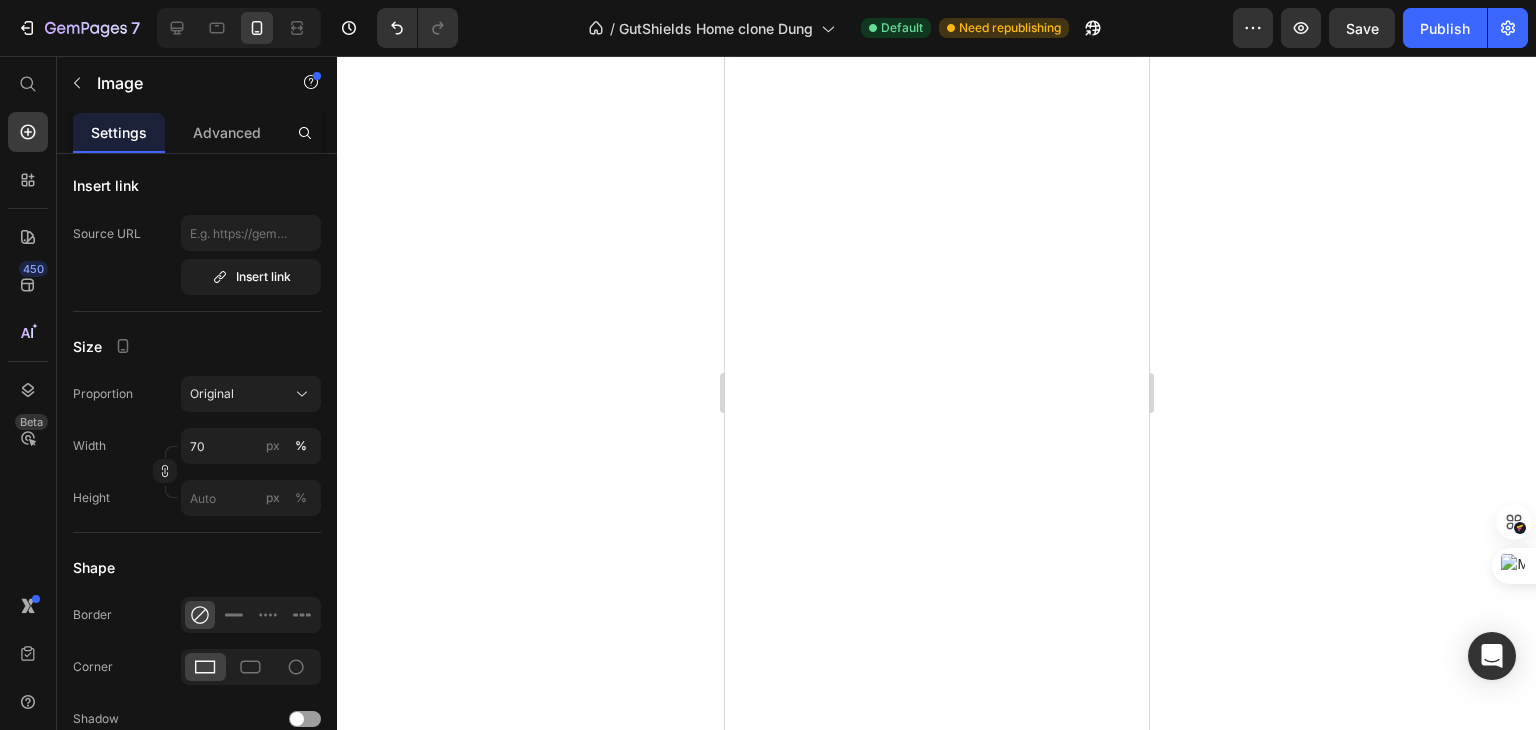 scroll, scrollTop: 11678, scrollLeft: 0, axis: vertical 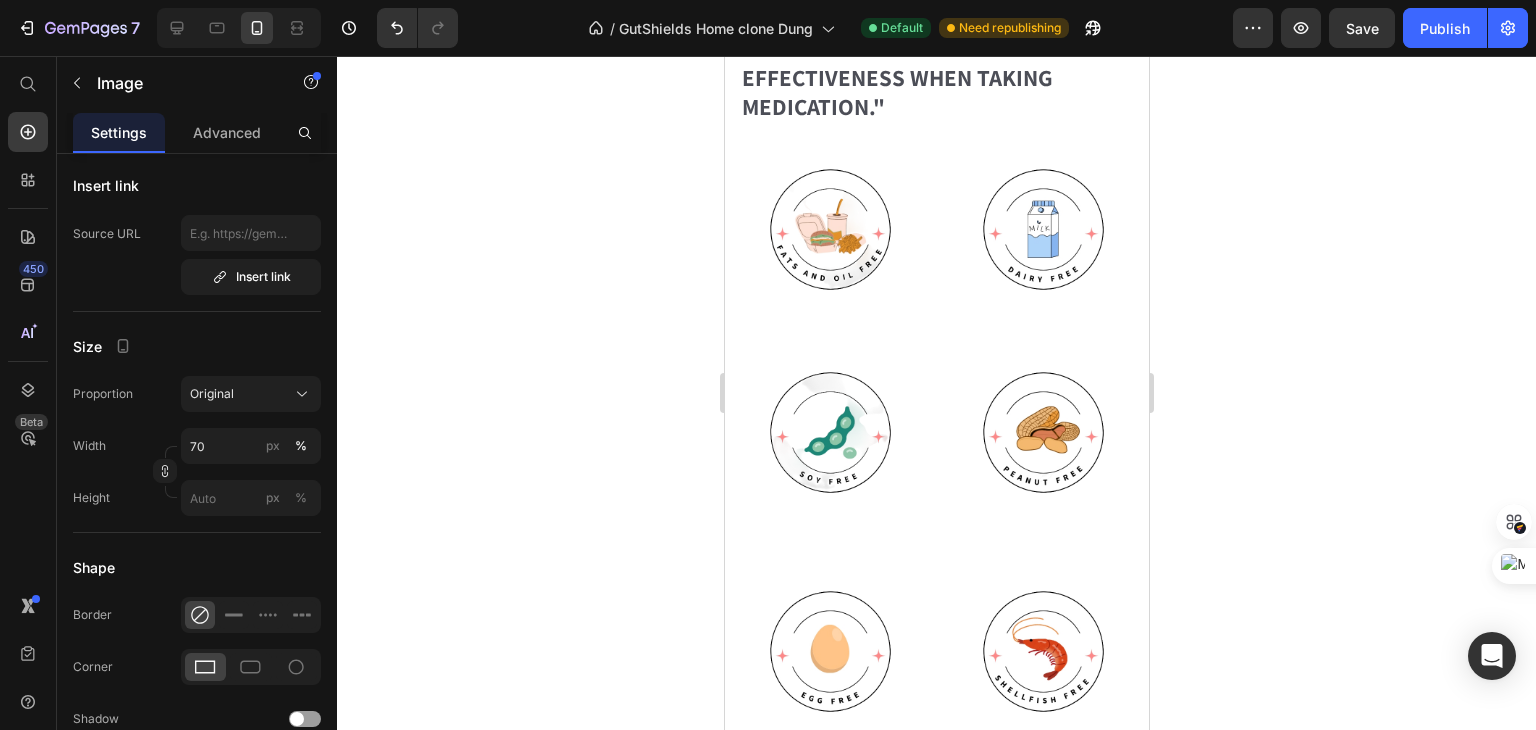 click at bounding box center [936, -341] 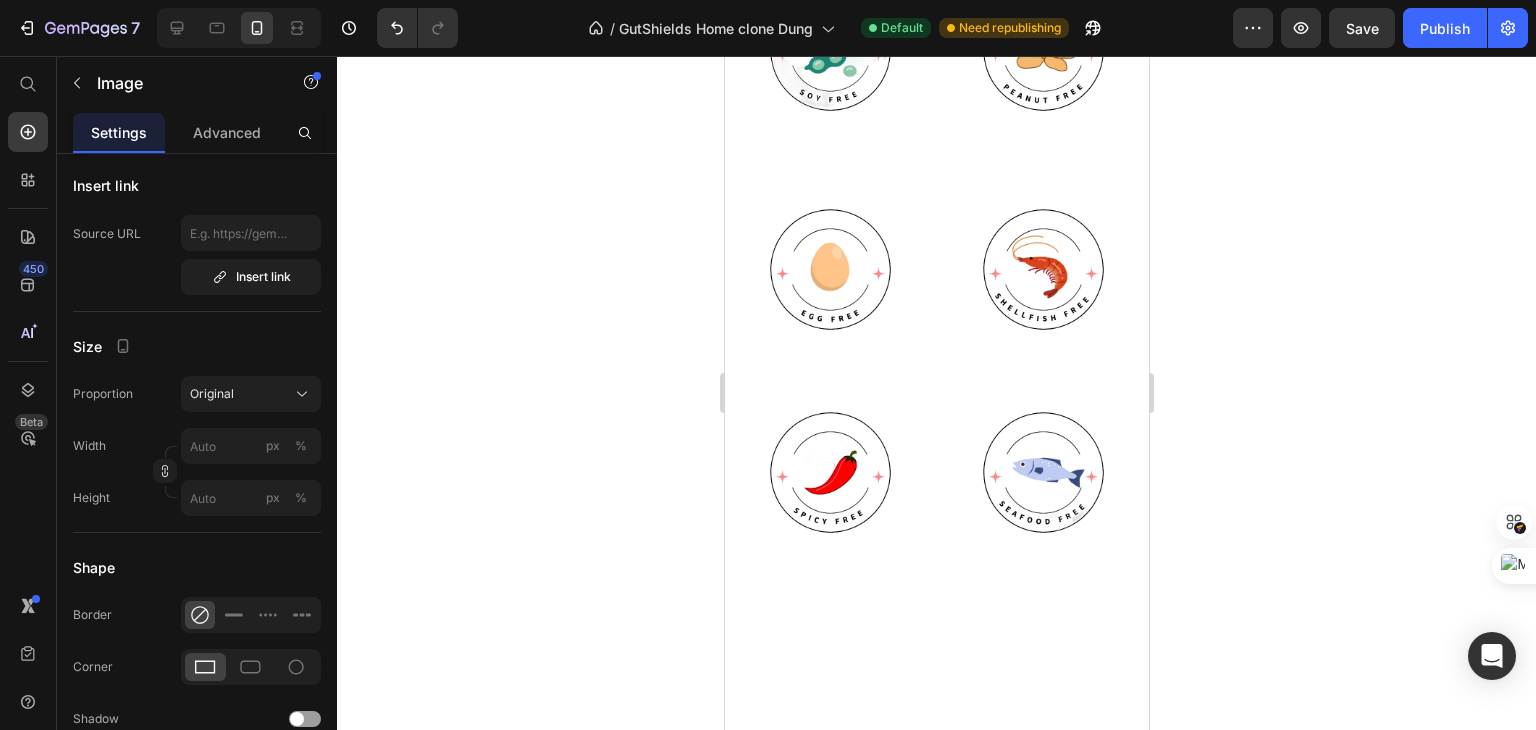 scroll, scrollTop: 12078, scrollLeft: 0, axis: vertical 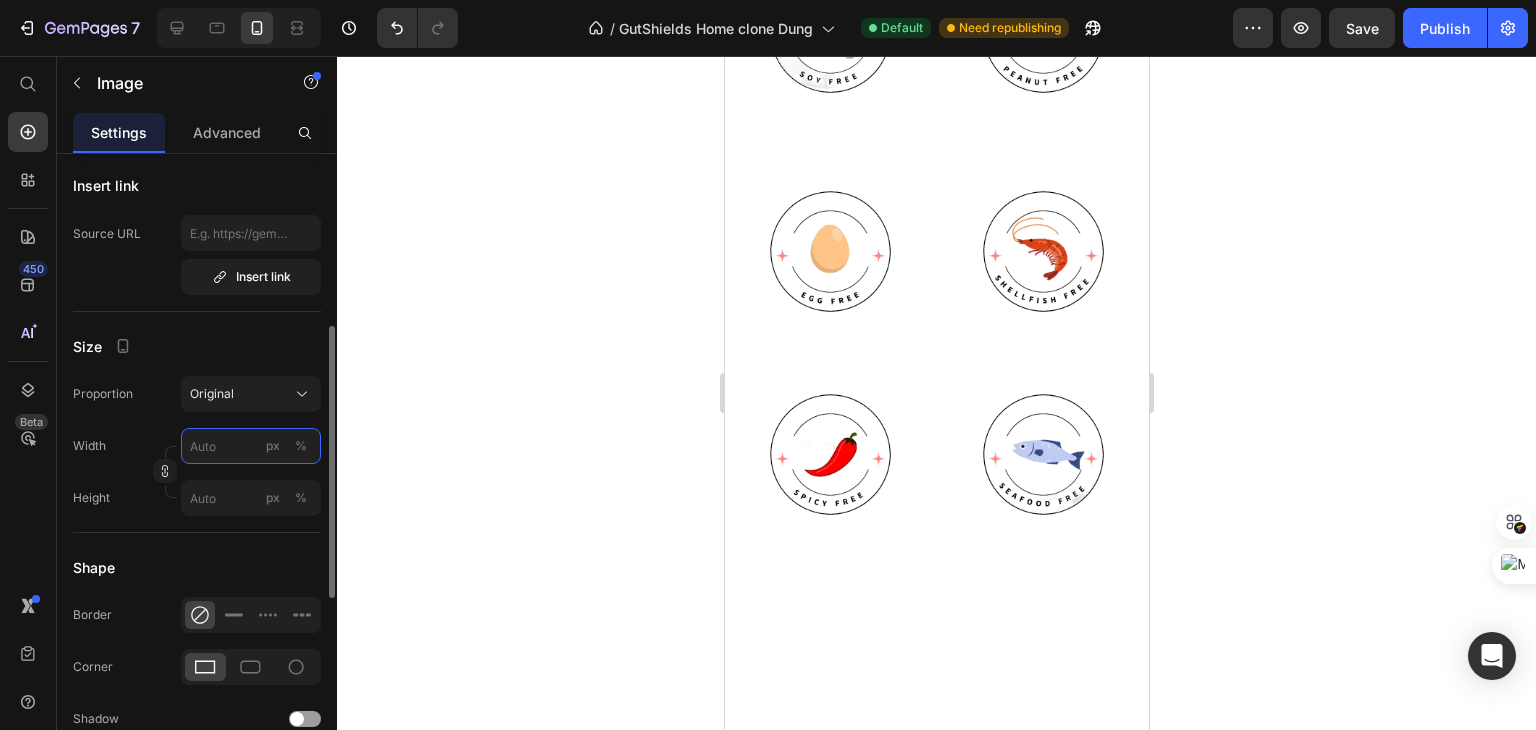 click on "px %" at bounding box center (251, 446) 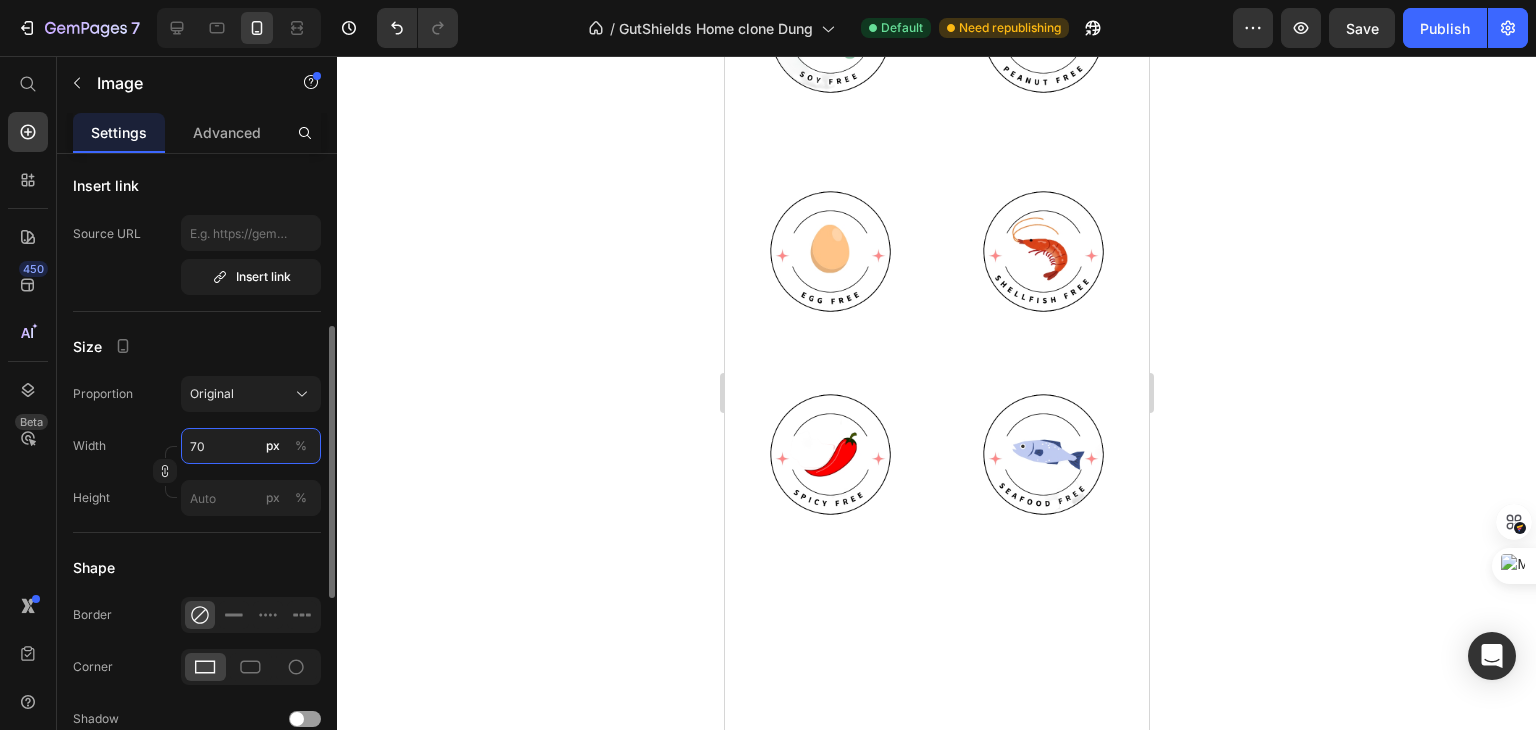 type on "70" 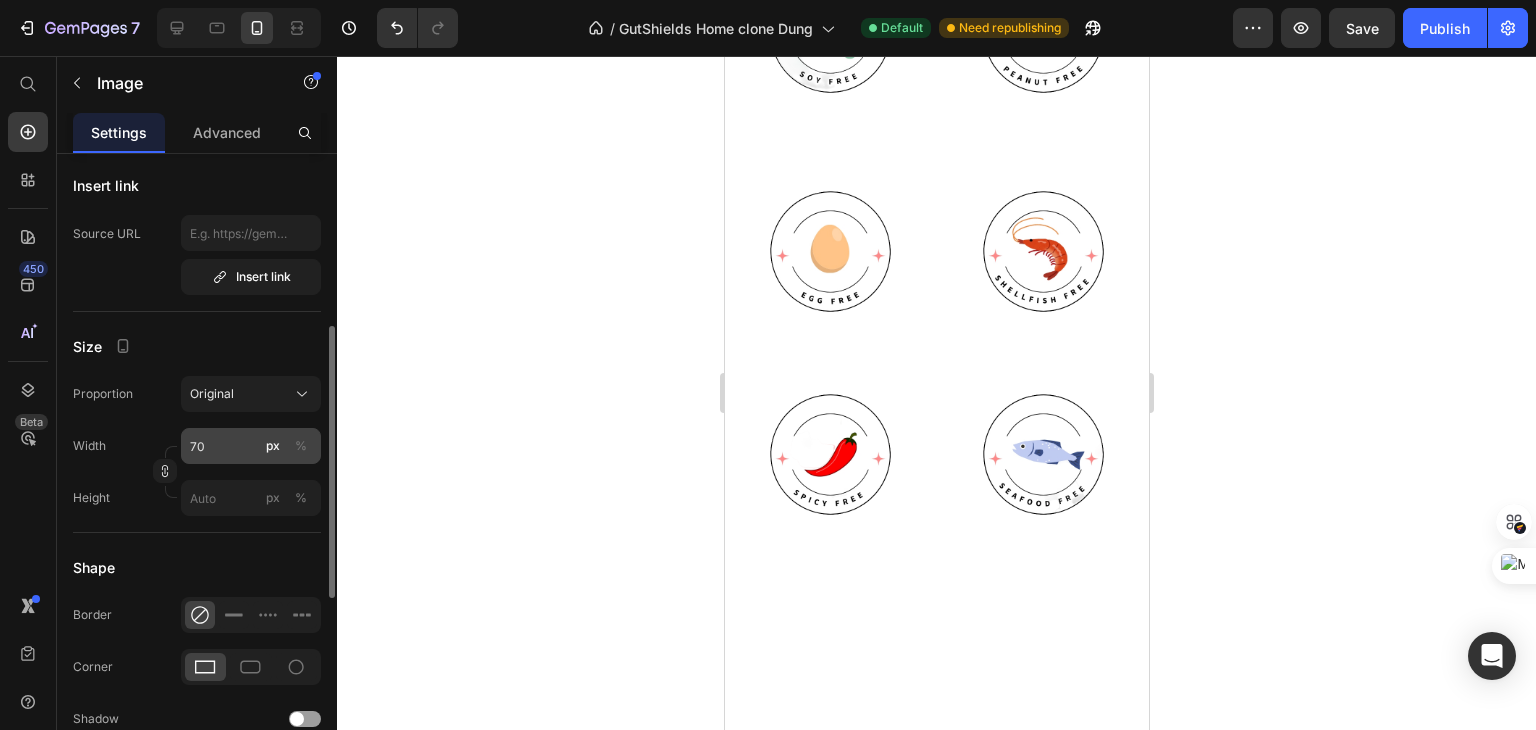 click on "%" at bounding box center [301, 446] 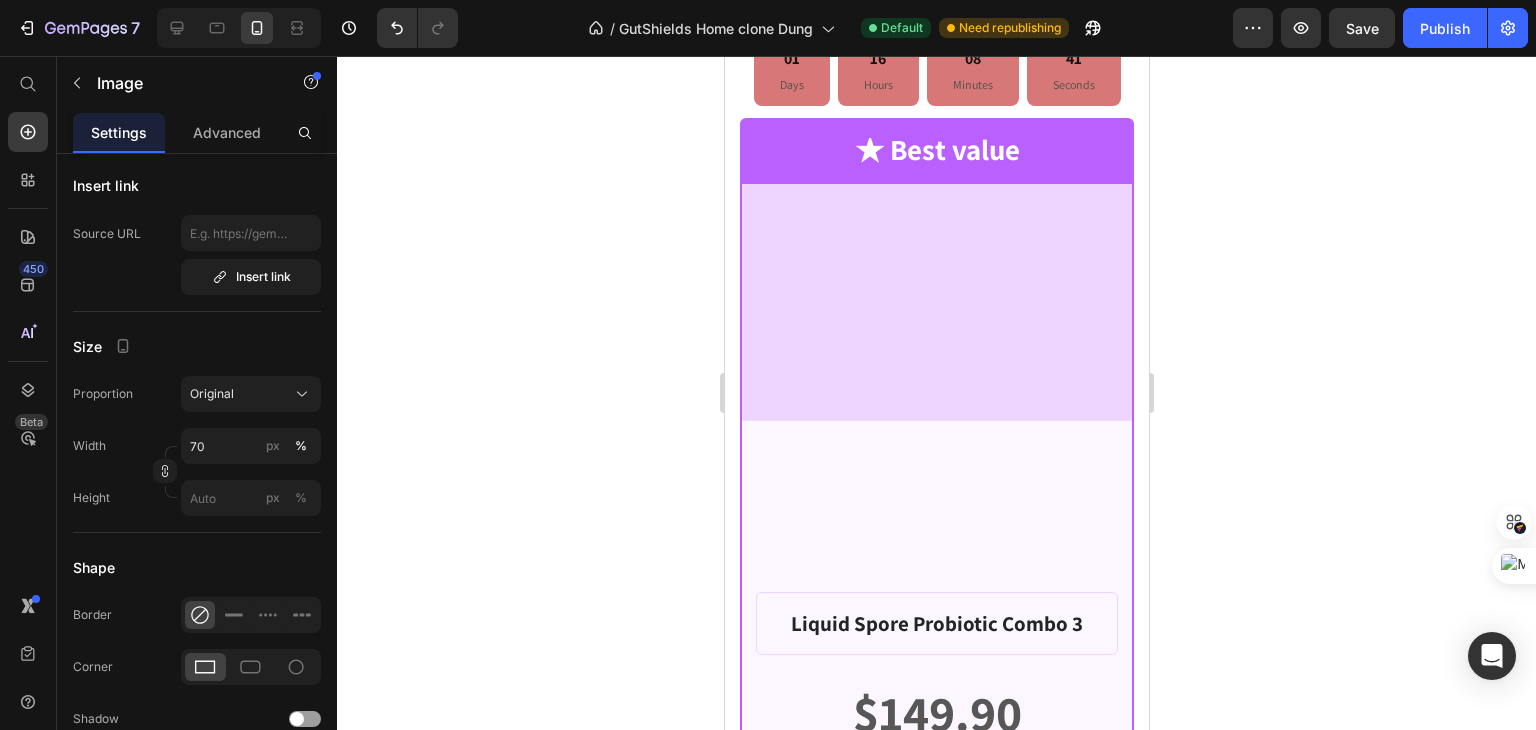 scroll, scrollTop: 2344, scrollLeft: 0, axis: vertical 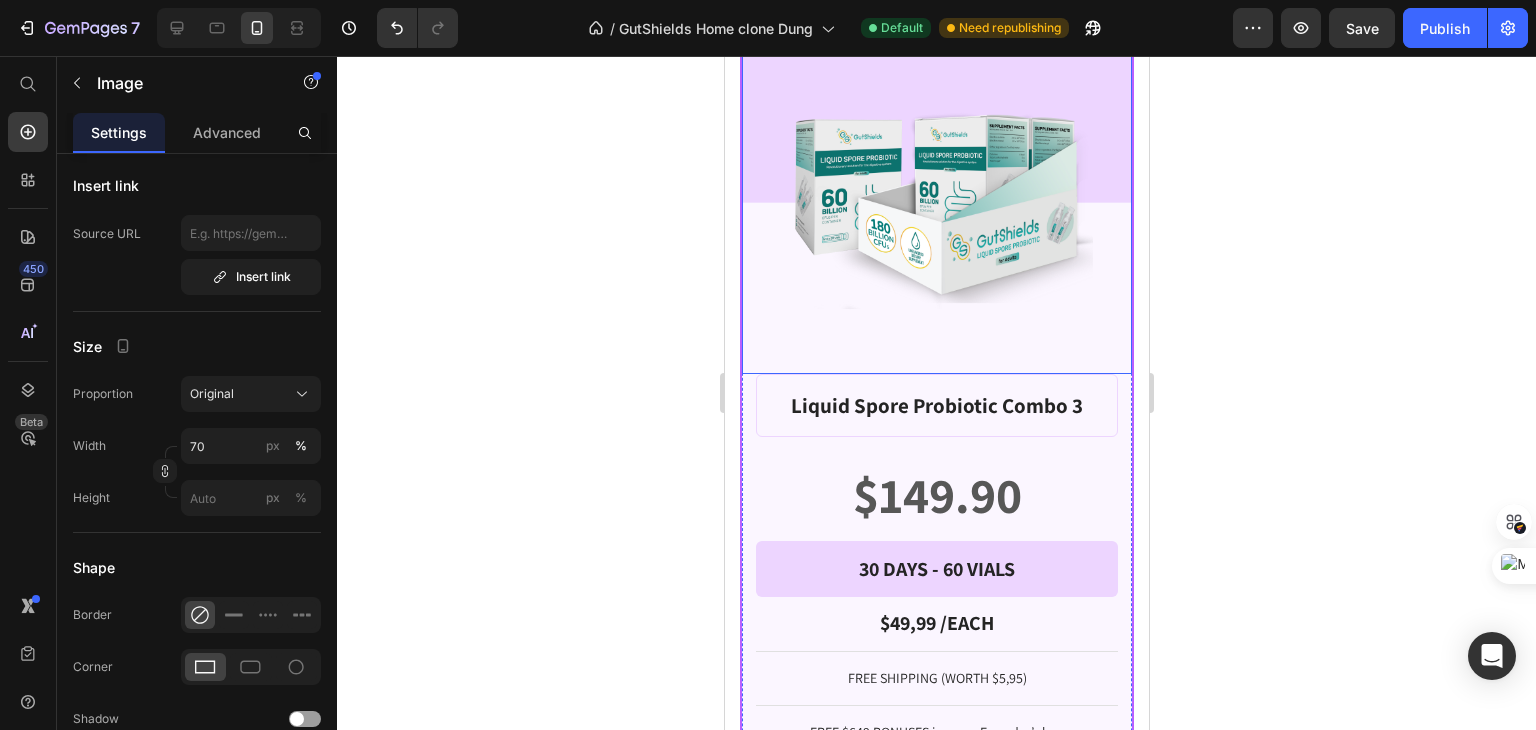 click on "Product Images Row" at bounding box center (936, 170) 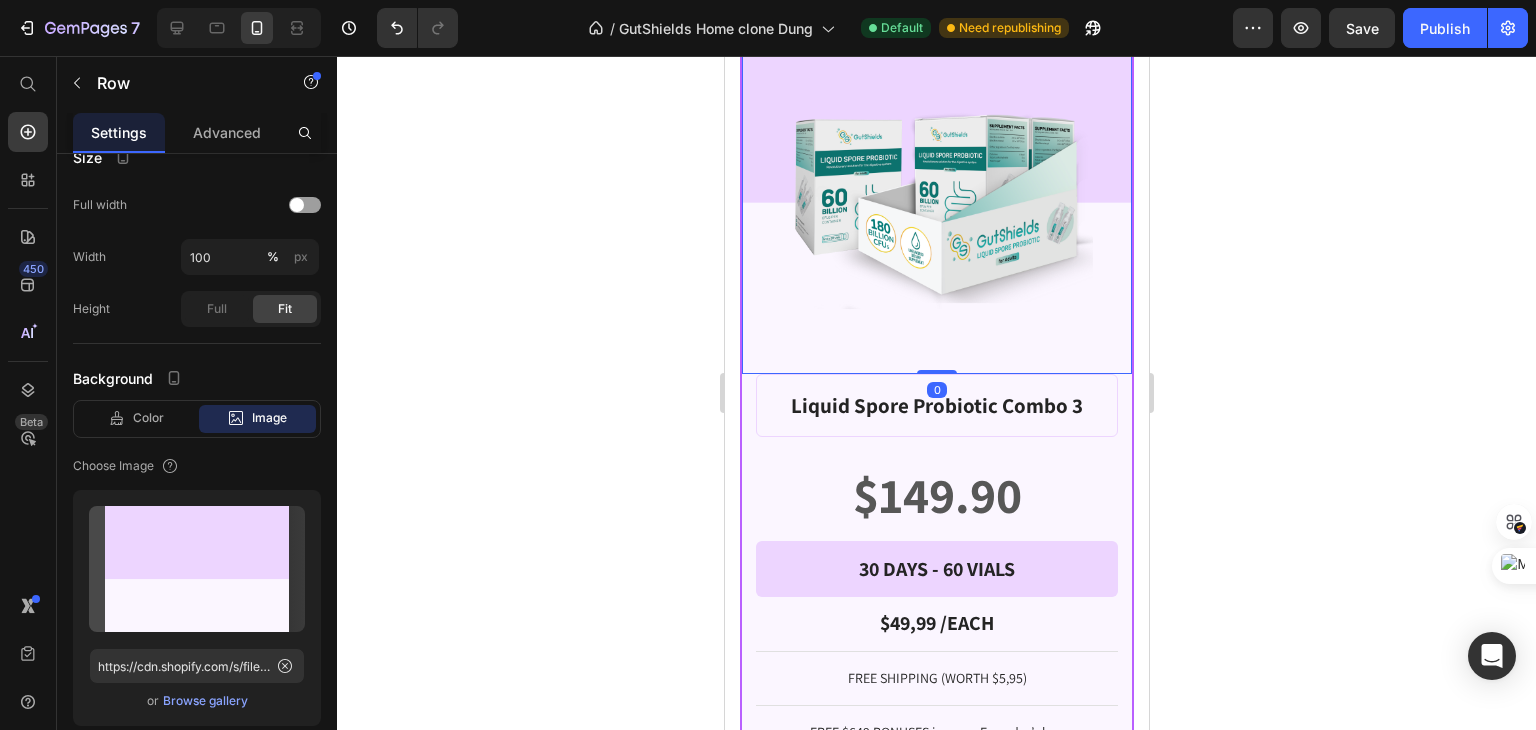 scroll, scrollTop: 0, scrollLeft: 0, axis: both 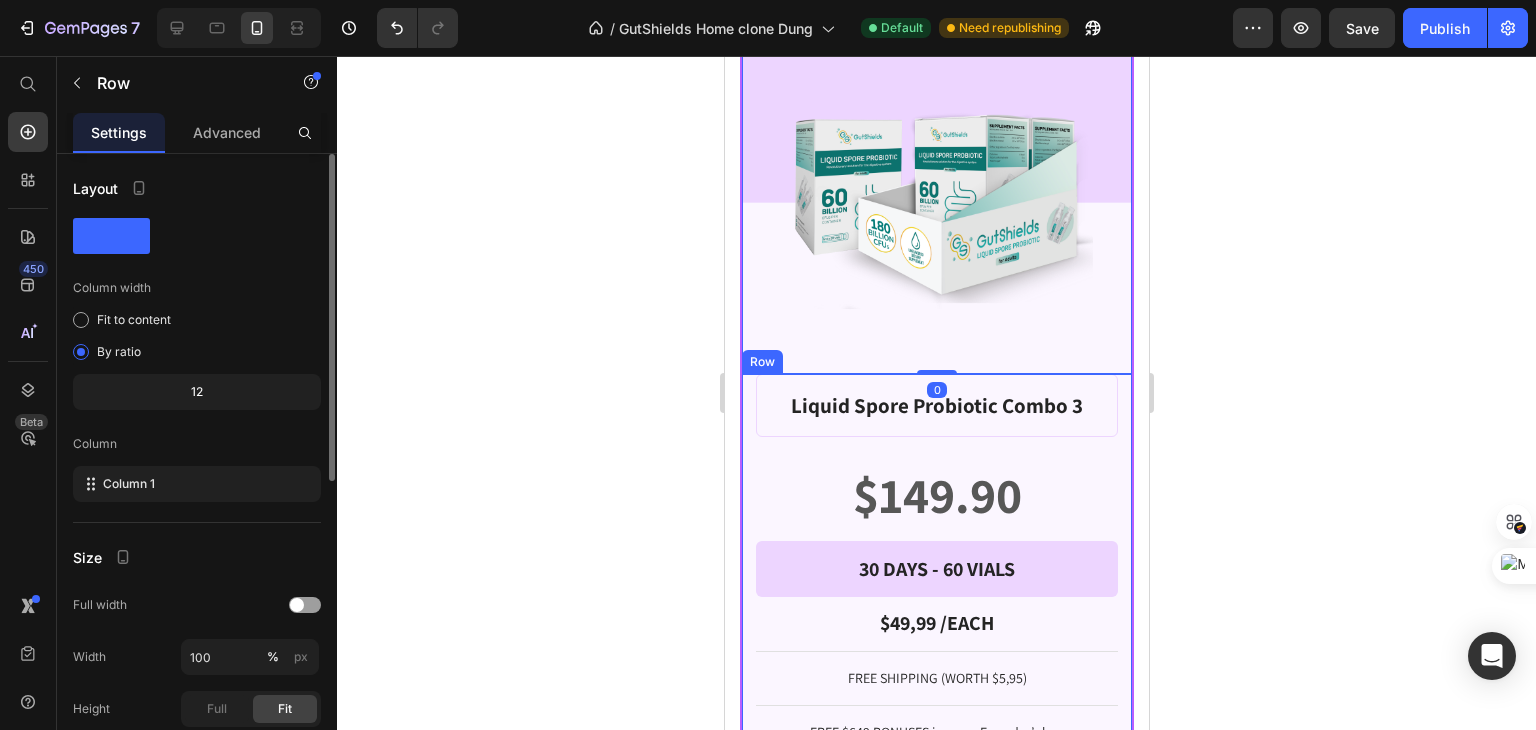 click on "Liquid Spore Probiotic Combo 3 Product Title $149.90 Product Price Row 30 DAYS - 60 VIALS Text Block Row Row $49,99 /EACH Text Block FREE SHIPPING (WORTH $5,95) Text Block Row FREE $649 BONUSES in every Founder’s box 4× 60’ coaching 1-on-1 ($600) Low-FODMAP kit & meditation guide ($49) QR-COA + VIP Support Text Block Row Just $149,9 for $649 value Text Block $149.90 Product Price BEST PRICE. BUY NOW! Add to Cart Row 60 - Day money back guarantee Text Block Row" at bounding box center [936, 733] 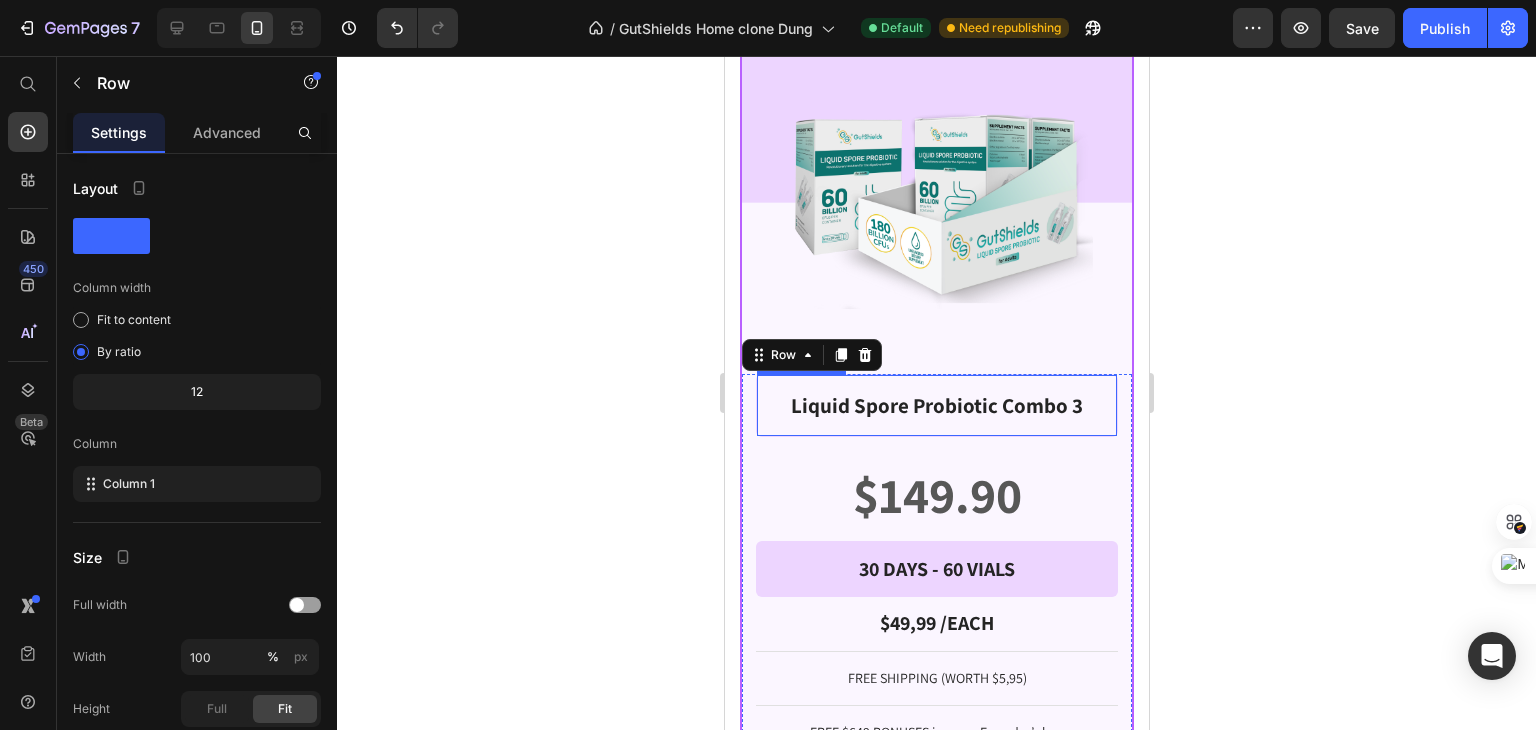 scroll, scrollTop: 2844, scrollLeft: 0, axis: vertical 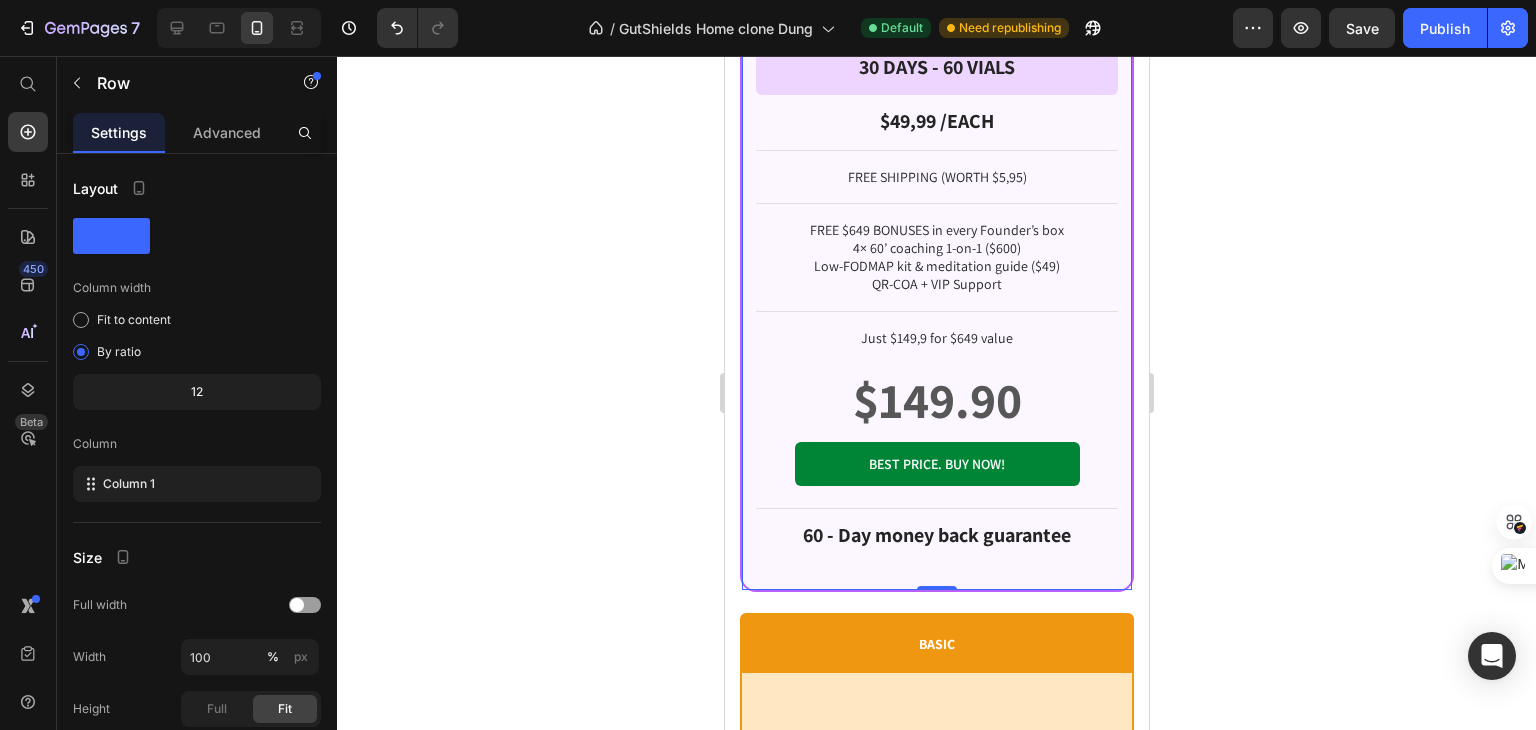 click on "Liquid Spore Probiotic Combo 3 Product Title $149.90 Product Price Row 30 DAYS - 60 VIALS Text Block Row Row $49,99 /EACH Text Block FREE SHIPPING (WORTH $5,95) Text Block Row FREE $649 BONUSES in every Founder’s box 4× 60’ coaching 1-on-1 ($600) Low-FODMAP kit & meditation guide ($49) QR-COA + VIP Support Text Block Row Just $149,9 for $649 value Text Block $149.90 Product Price BEST PRICE. BUY NOW! Add to Cart Row 60 - Day money back guarantee Text Block Row   0" at bounding box center (936, 231) 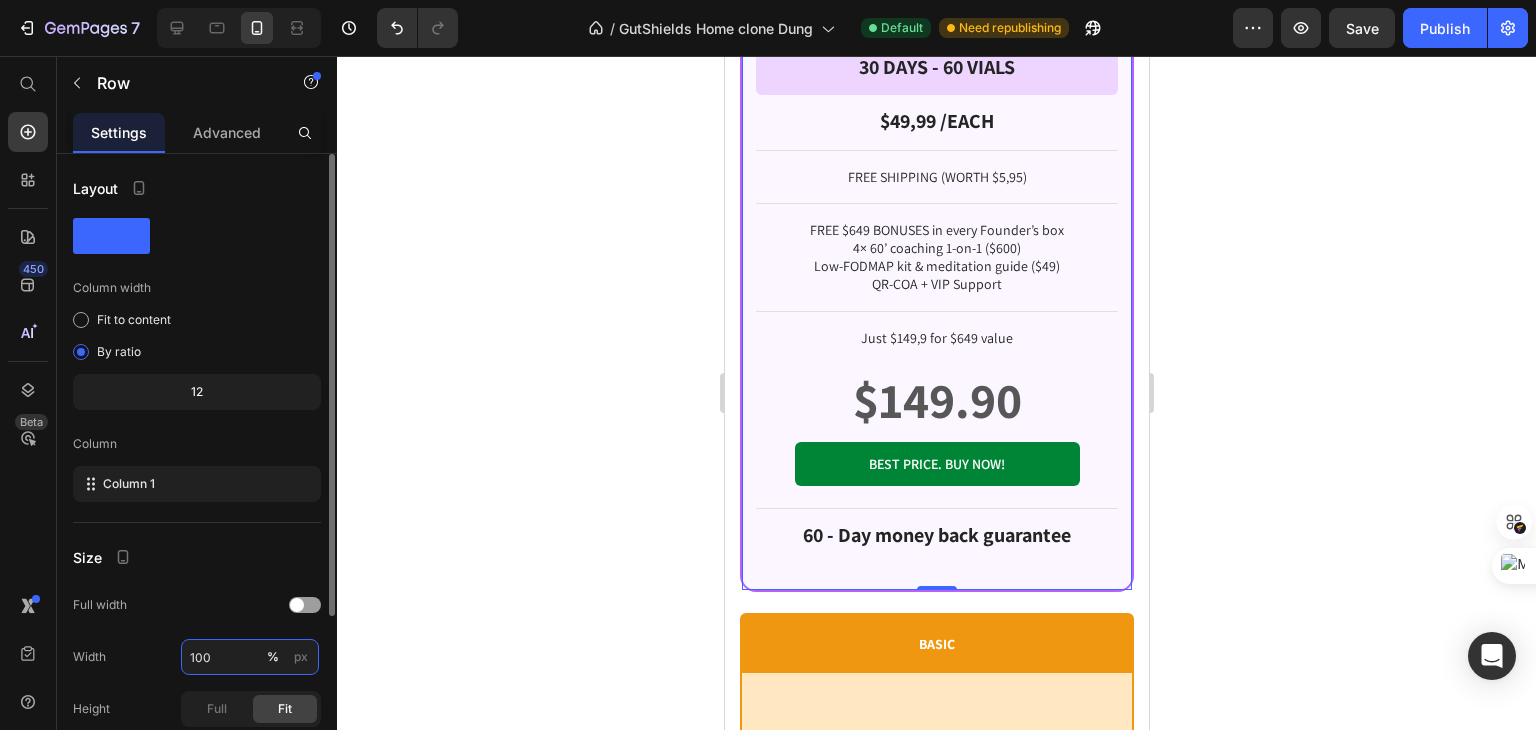 click on "100" at bounding box center [250, 657] 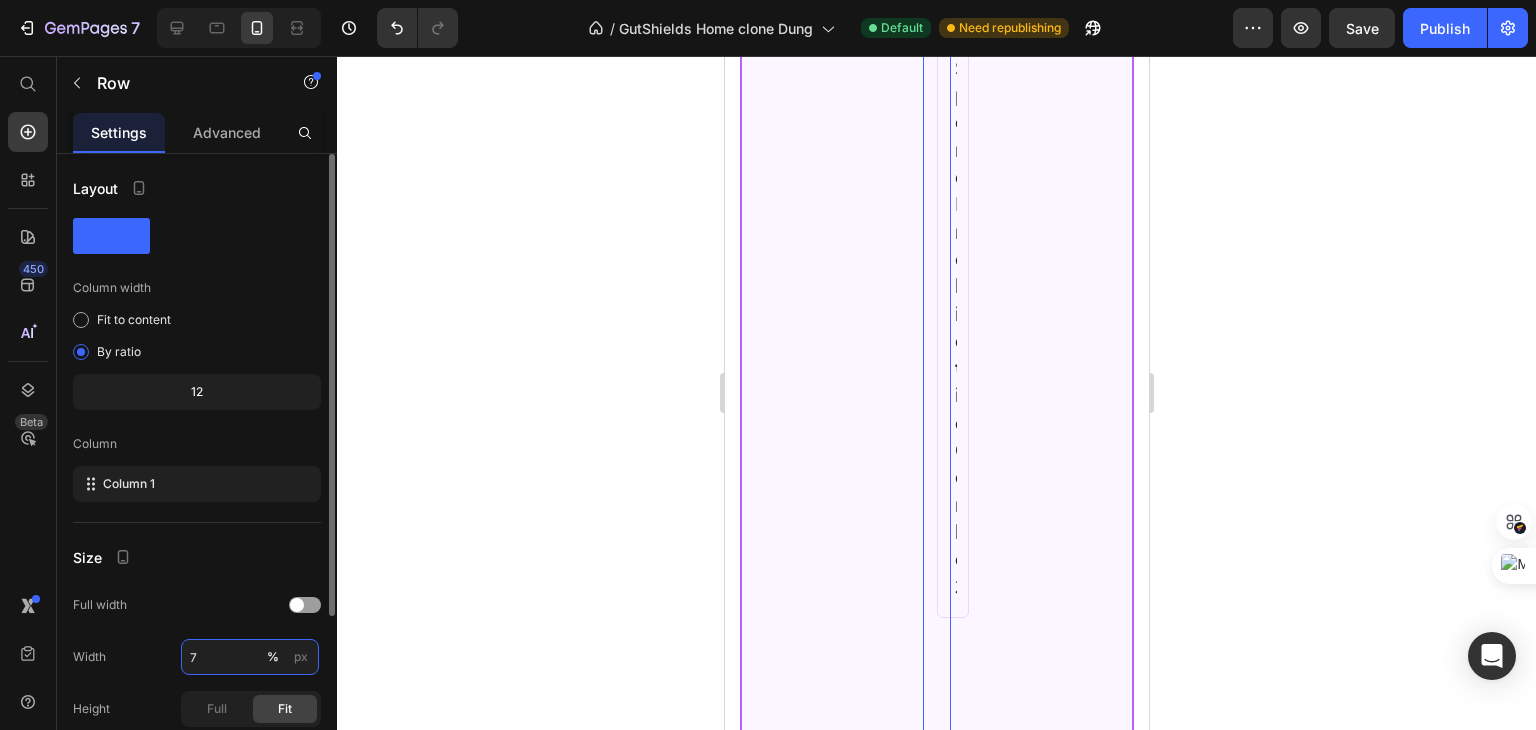 type on "70" 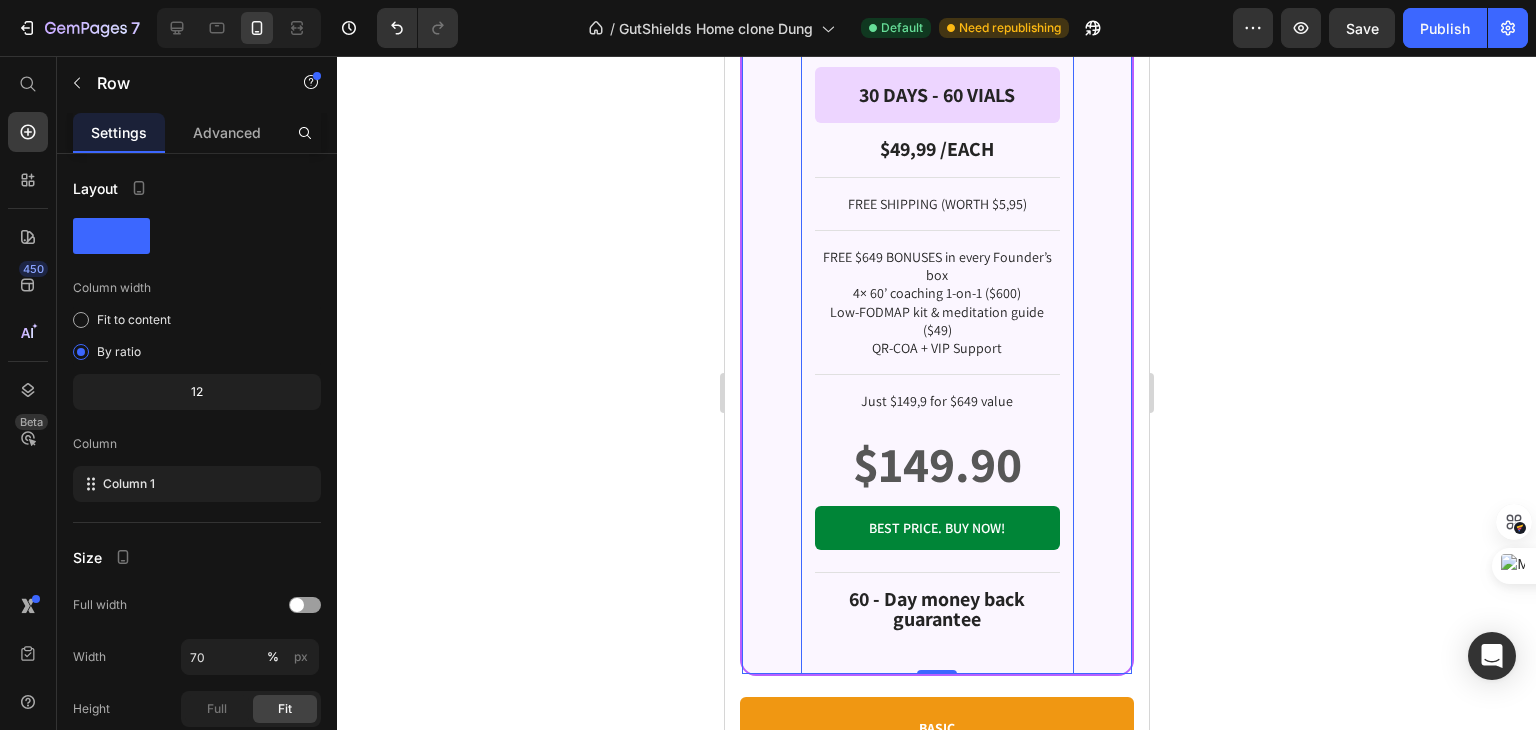 click on "★ Best value Text Block Row Product Images Row Liquid Spore Probiotic Combo 3 Product Title $149.90 Product Price Row 30 DAYS - 60 VIALS Text Block Row Row $49,99 /EACH Text Block FREE SHIPPING (WORTH $5,95) Text Block Row FREE $649 BONUSES in every Founder’s box 4× 60’ coaching 1-on-1 ($600) Low-FODMAP kit & meditation guide ($49) QR-COA + VIP Support Text Block Row Just $149,9 for $649 value Text Block $149.90 Product Price BEST PRICE. BUY NOW! Add to Cart Row 60 - Day money back guarantee Text Block Row   0" at bounding box center [936, 37] 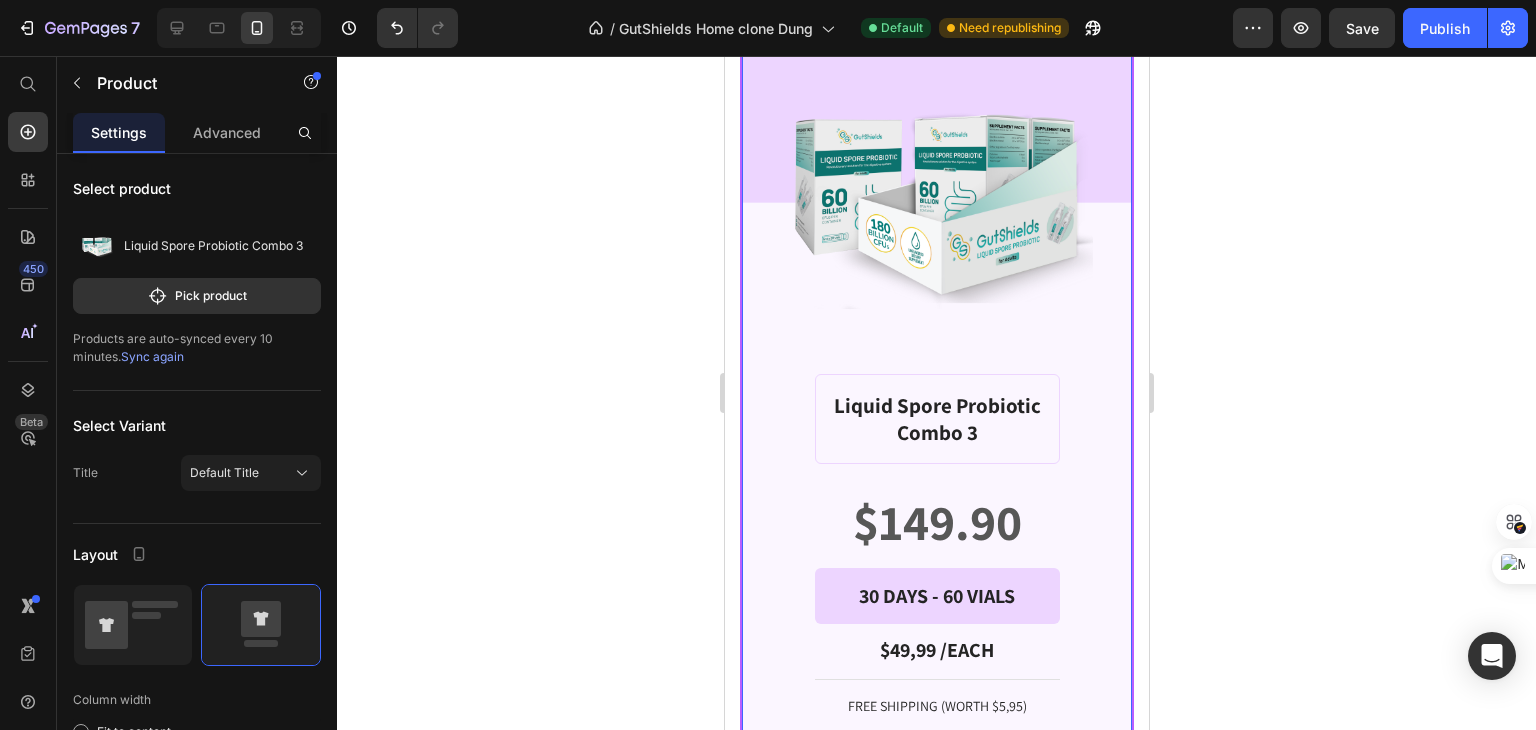 scroll, scrollTop: 2844, scrollLeft: 0, axis: vertical 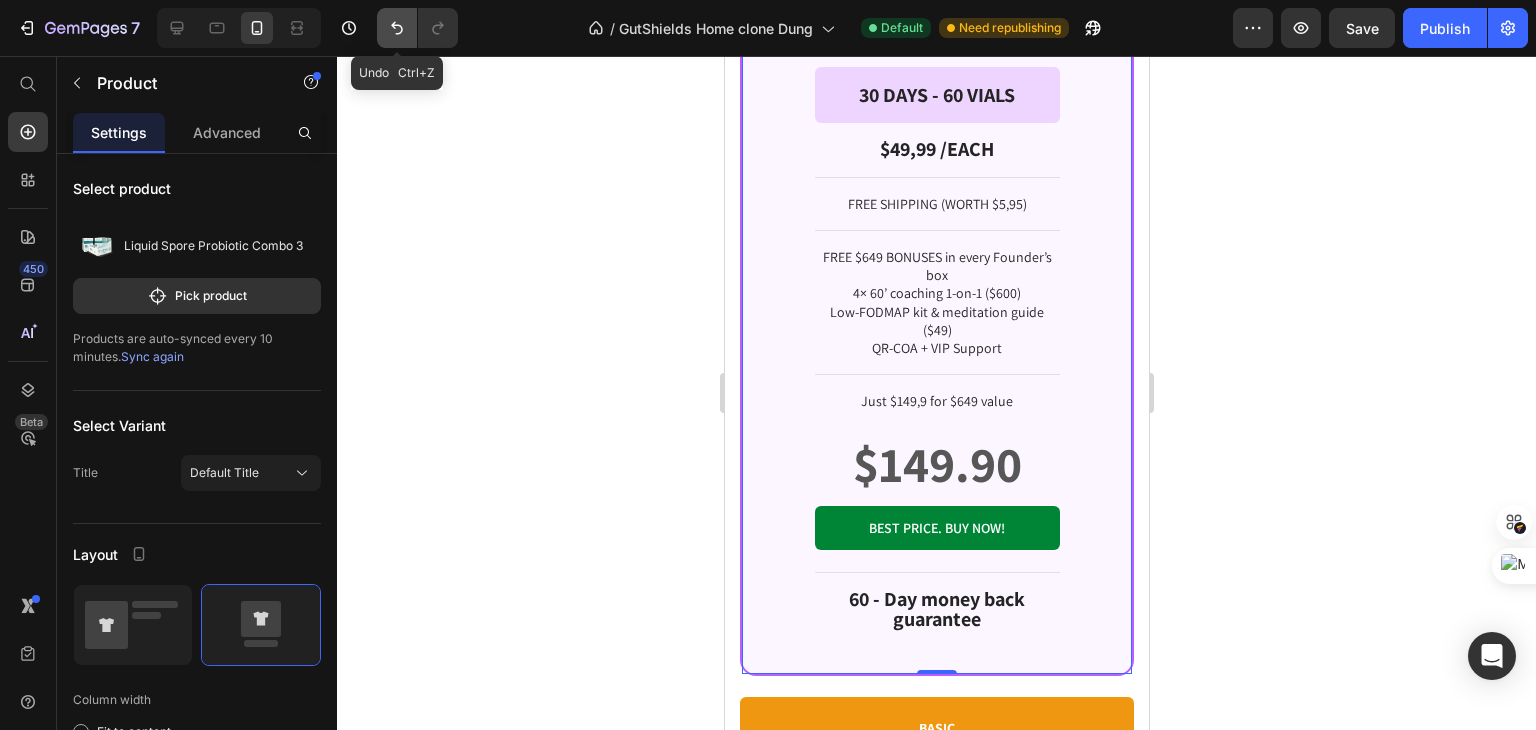 click 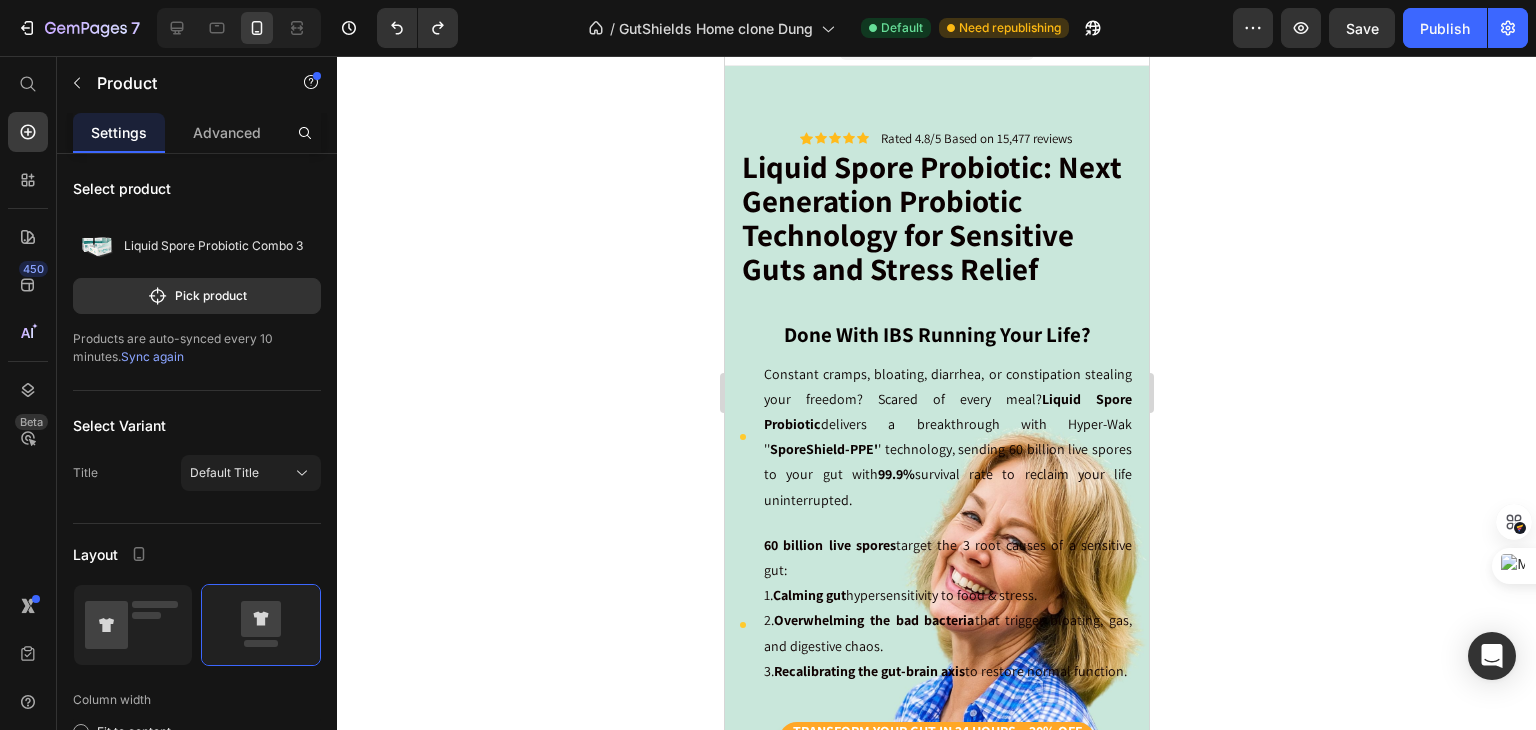 scroll, scrollTop: 0, scrollLeft: 0, axis: both 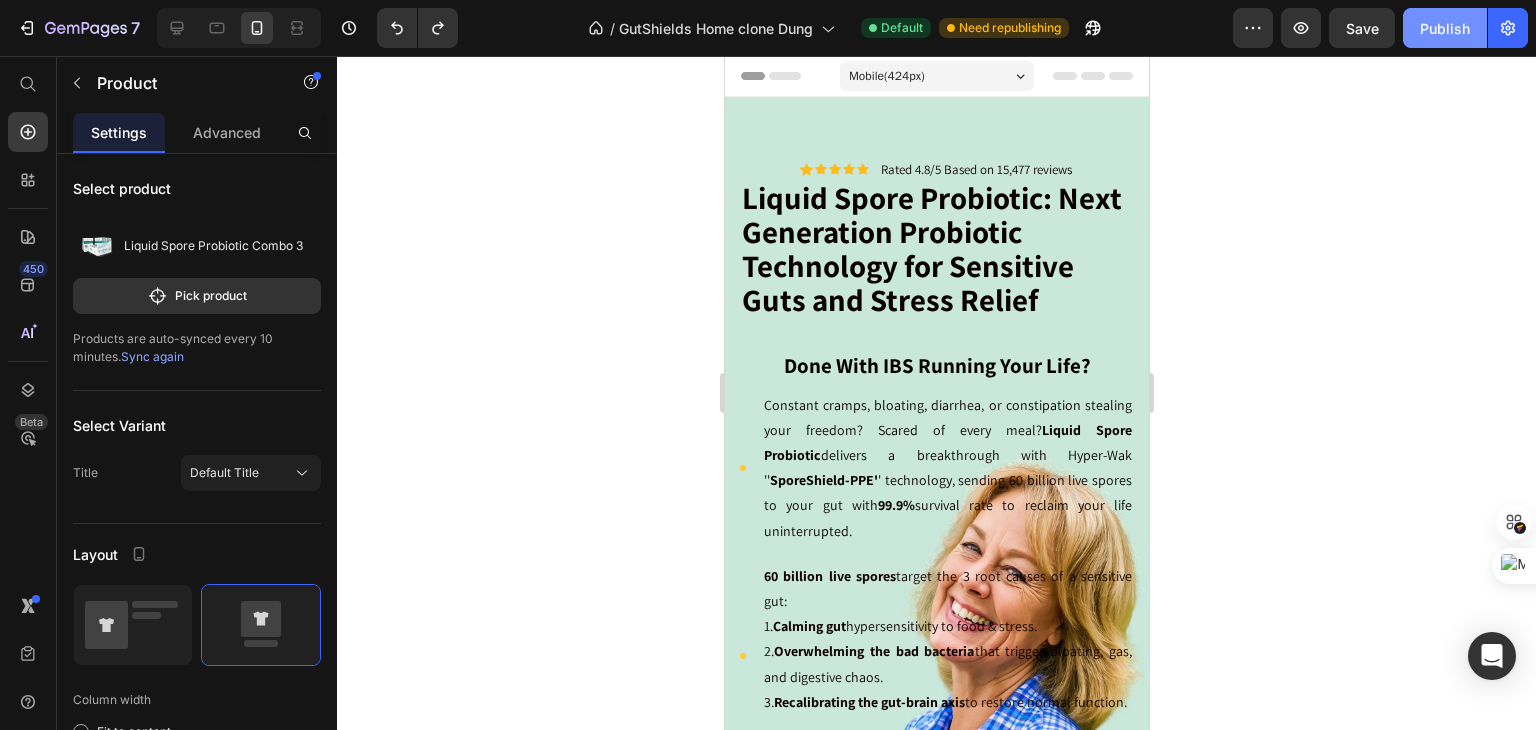 click on "Publish" at bounding box center [1445, 28] 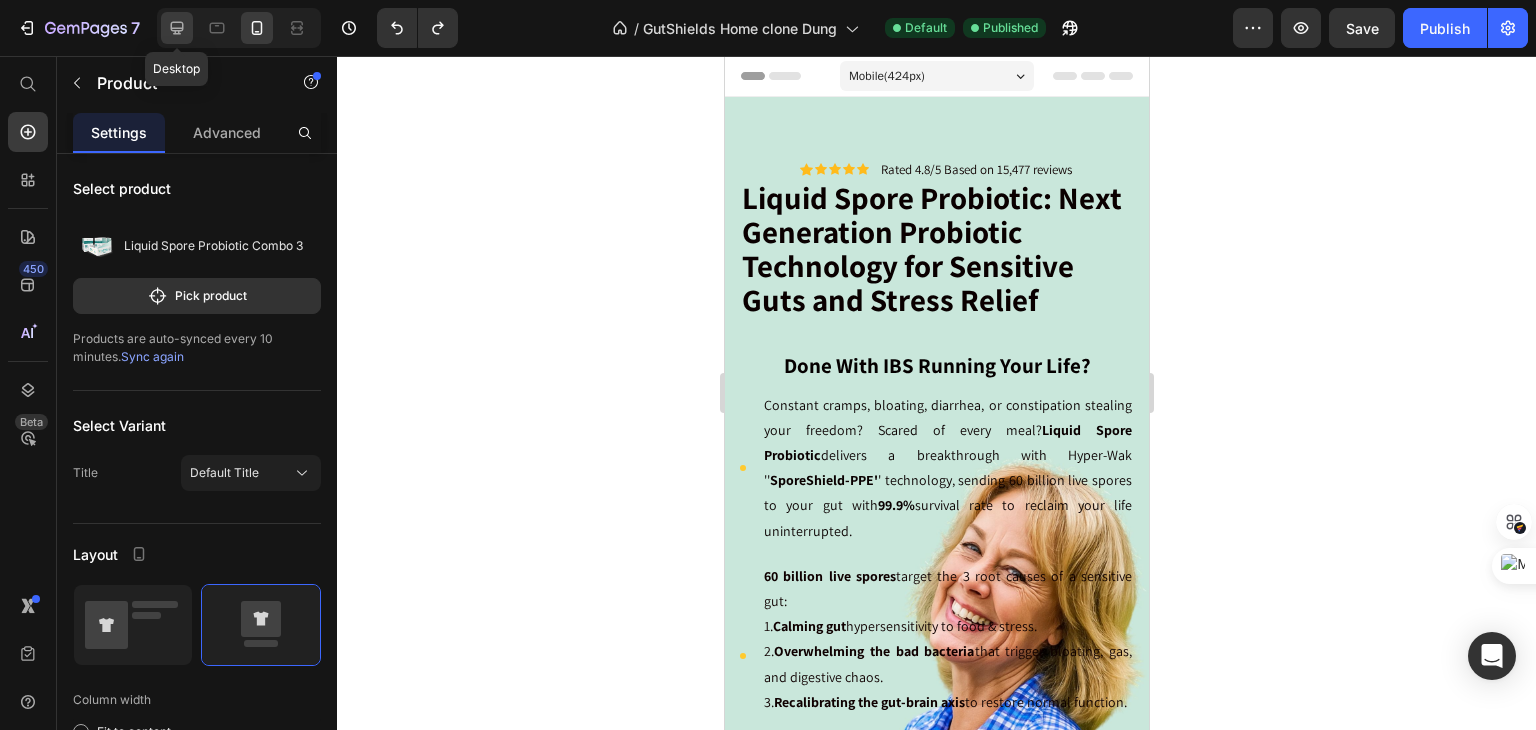 click 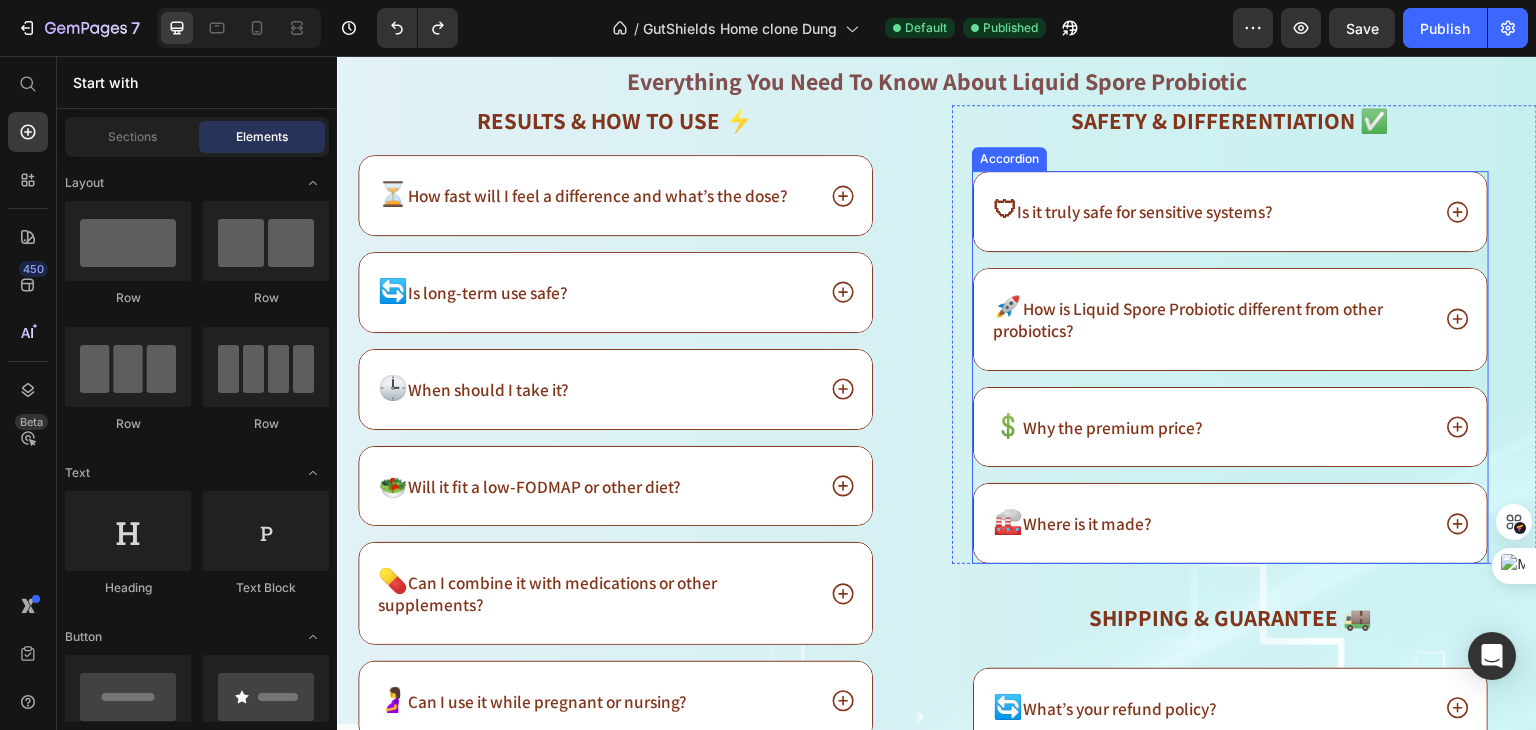 scroll, scrollTop: 15079, scrollLeft: 0, axis: vertical 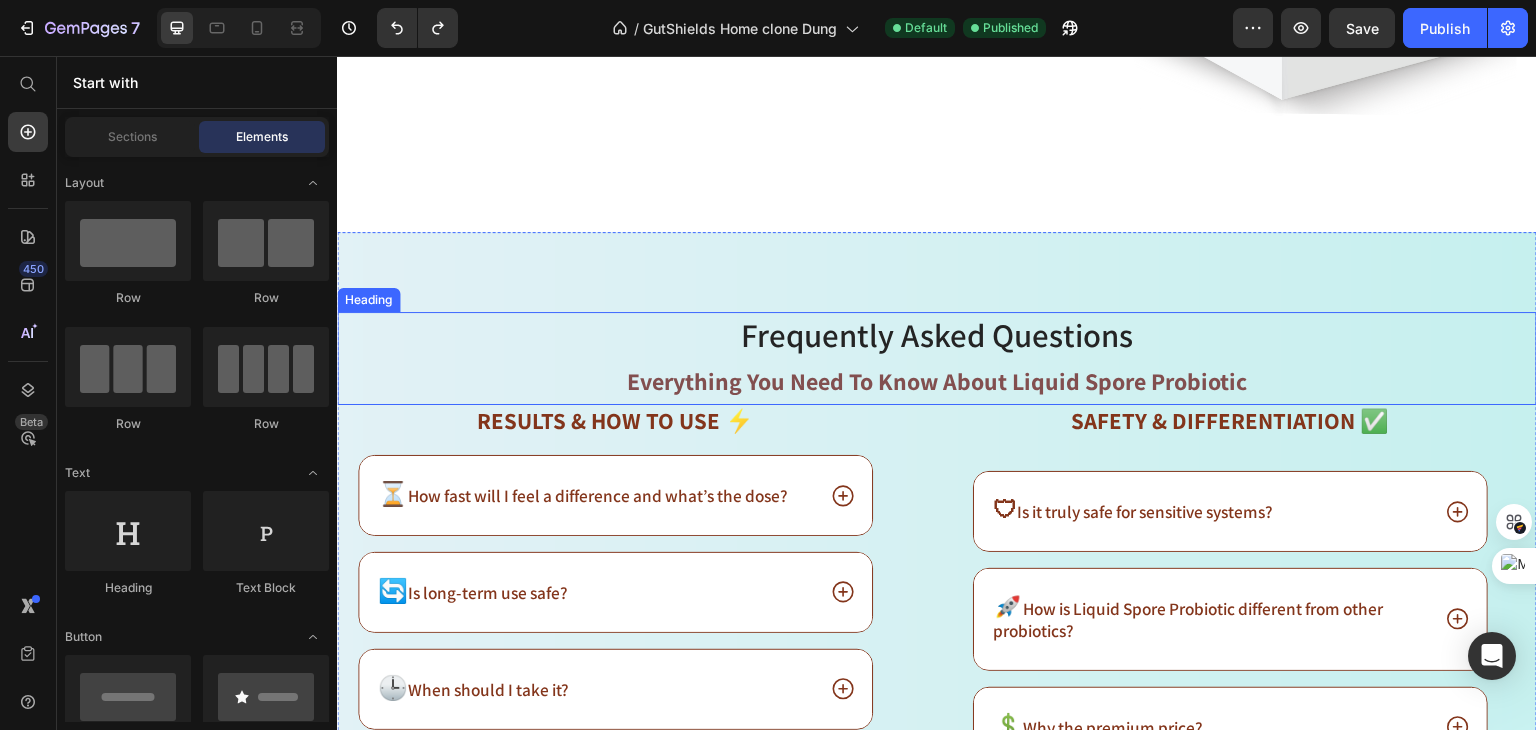 click on "Everything You Need to Know About Liquid Spore Probiotic" at bounding box center [937, 381] 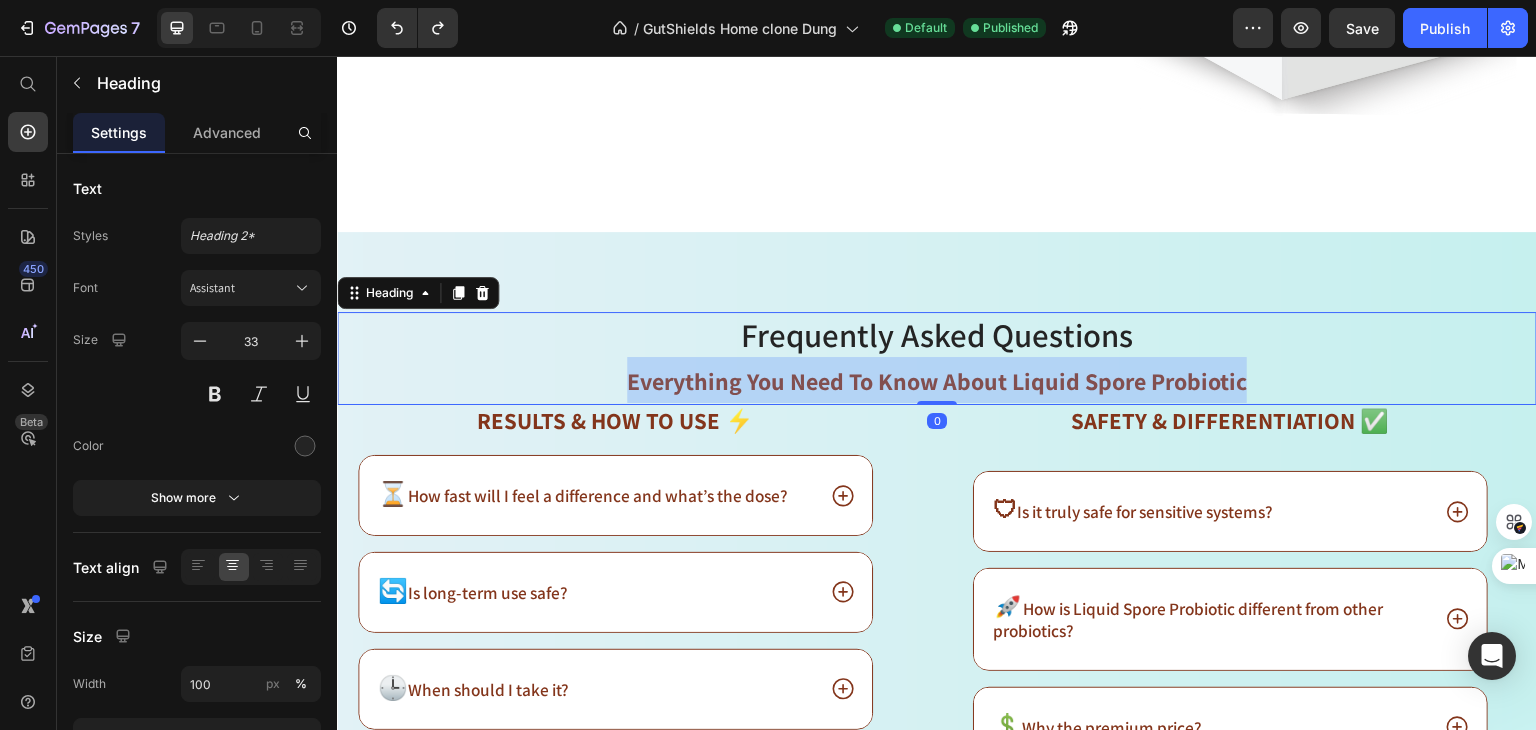 click on "Everything You Need to Know About Liquid Spore Probiotic" at bounding box center [937, 381] 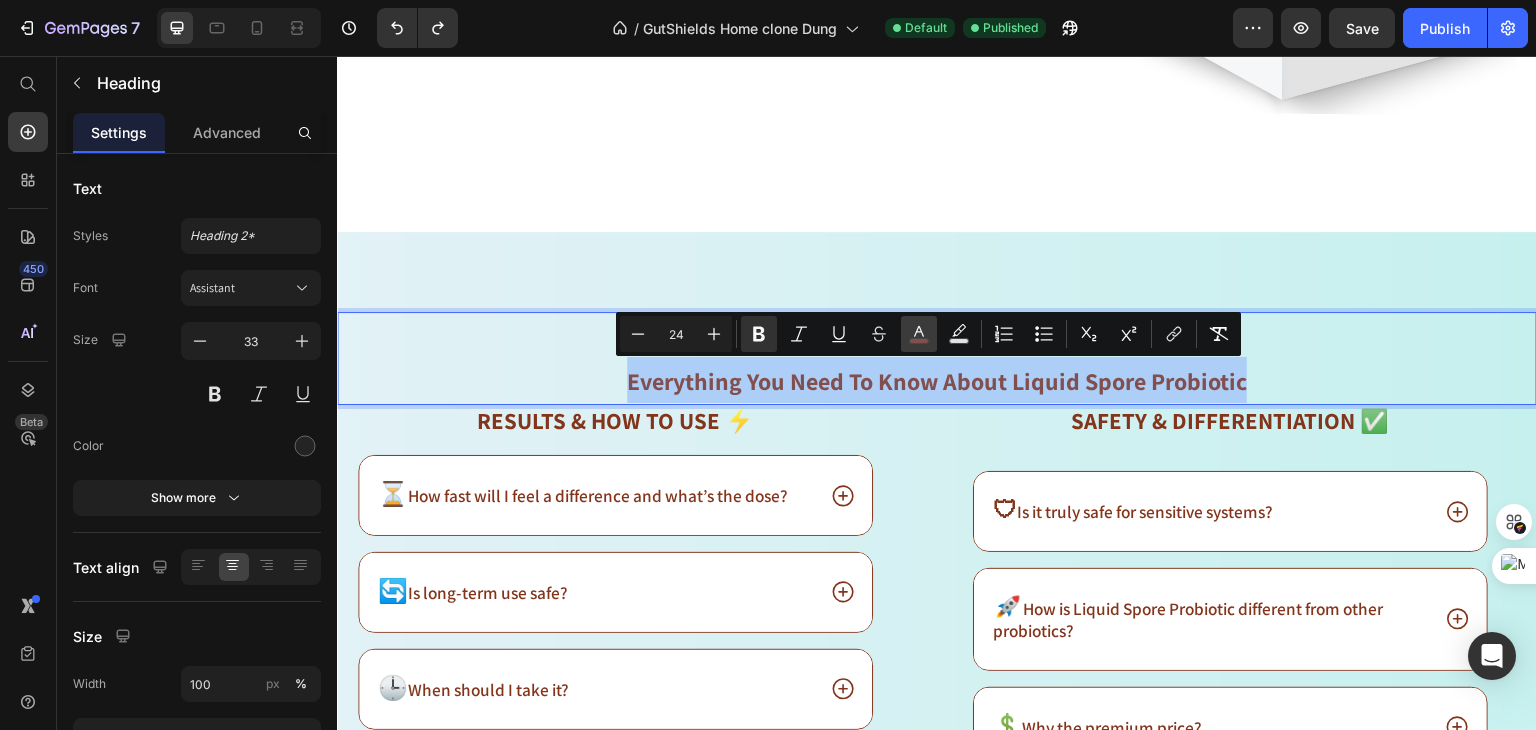 click 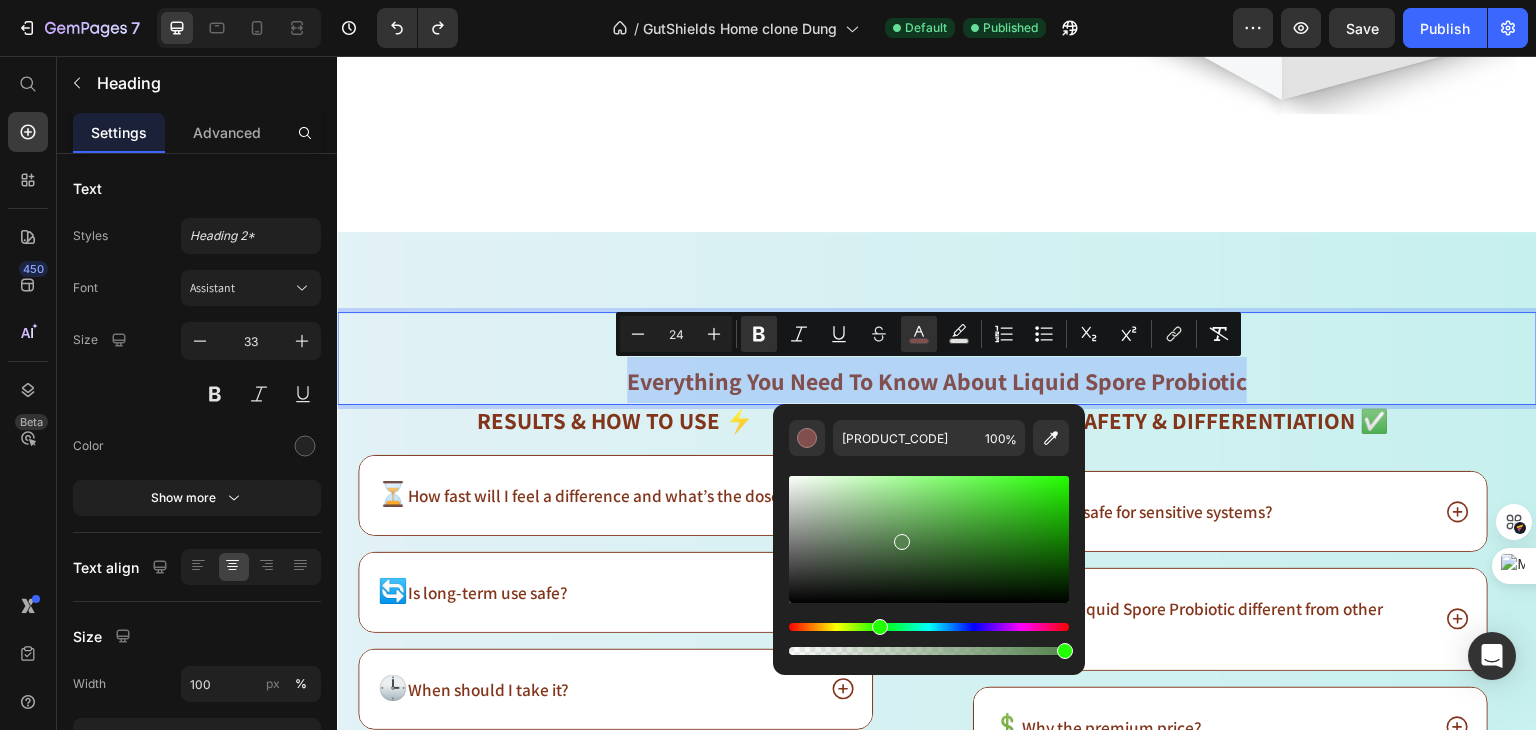 drag, startPoint x: 796, startPoint y: 627, endPoint x: 876, endPoint y: 631, distance: 80.09994 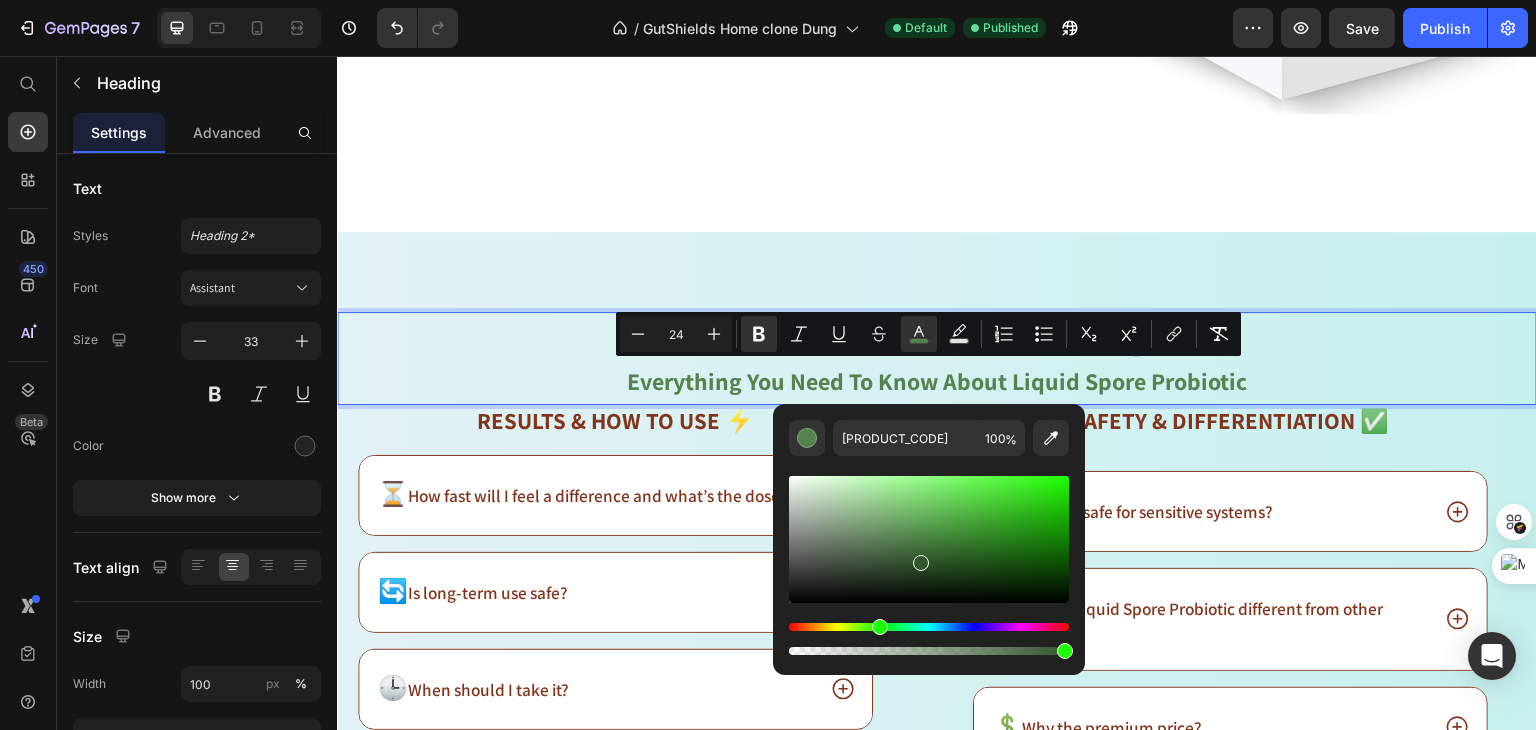 drag, startPoint x: 908, startPoint y: 548, endPoint x: 920, endPoint y: 562, distance: 18.439089 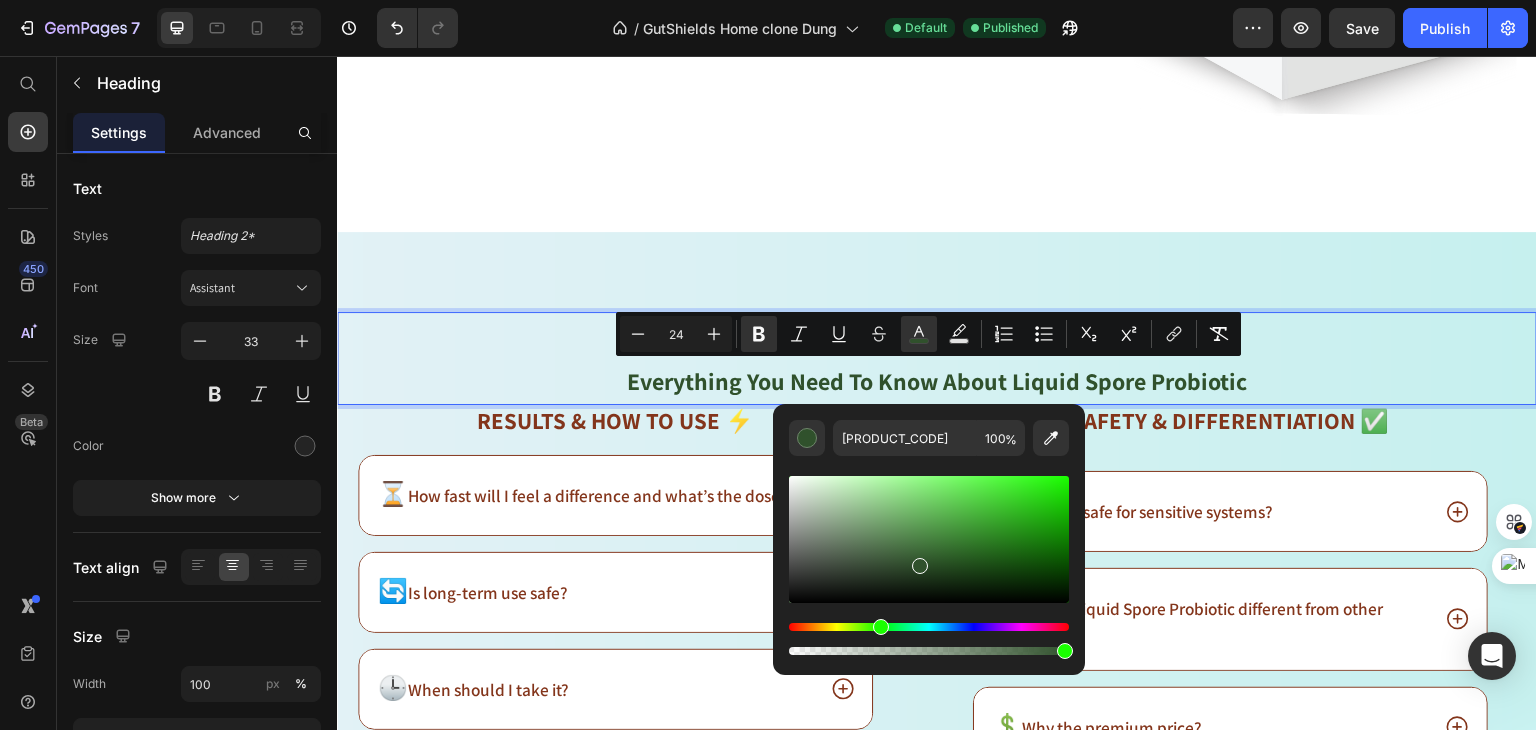 click at bounding box center (920, 566) 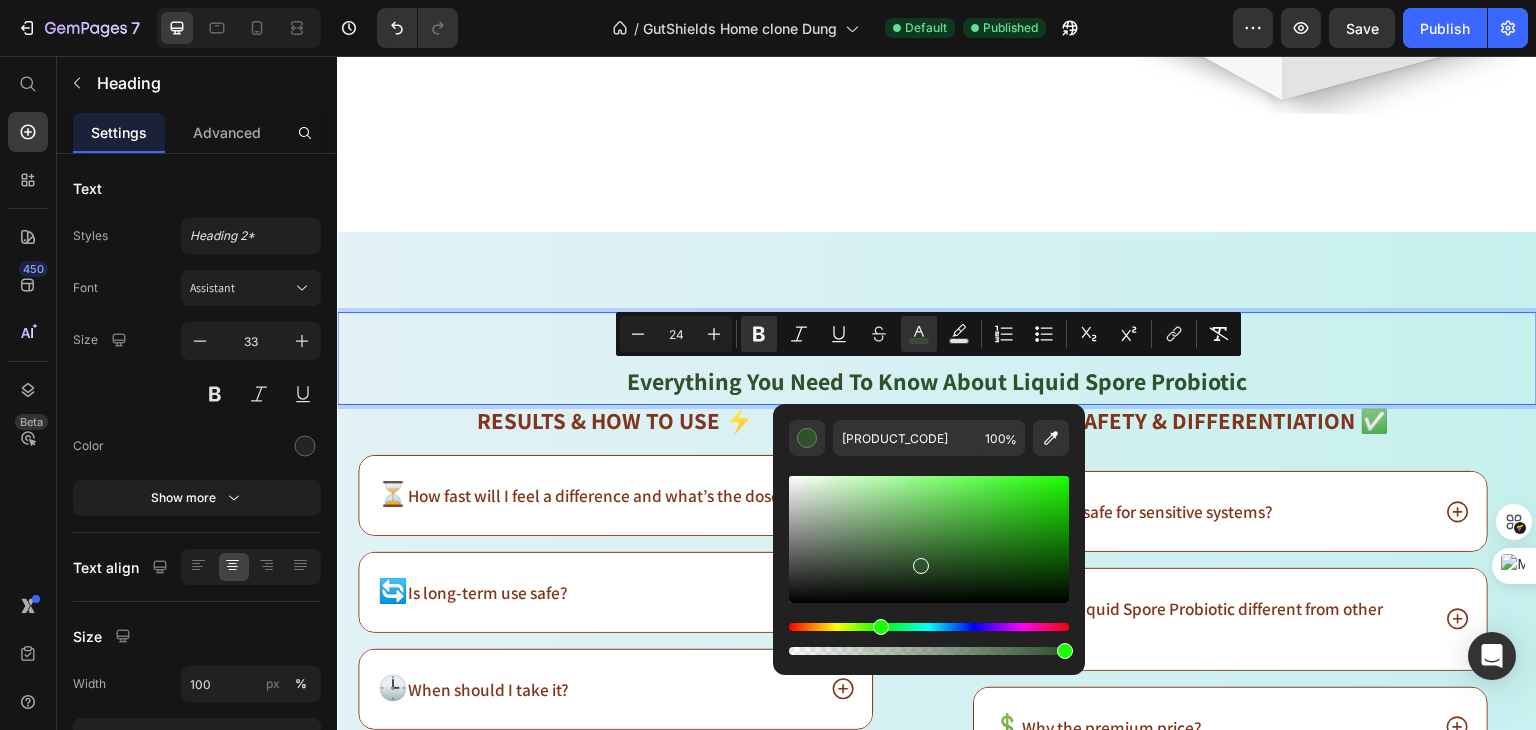 type on "2F512C" 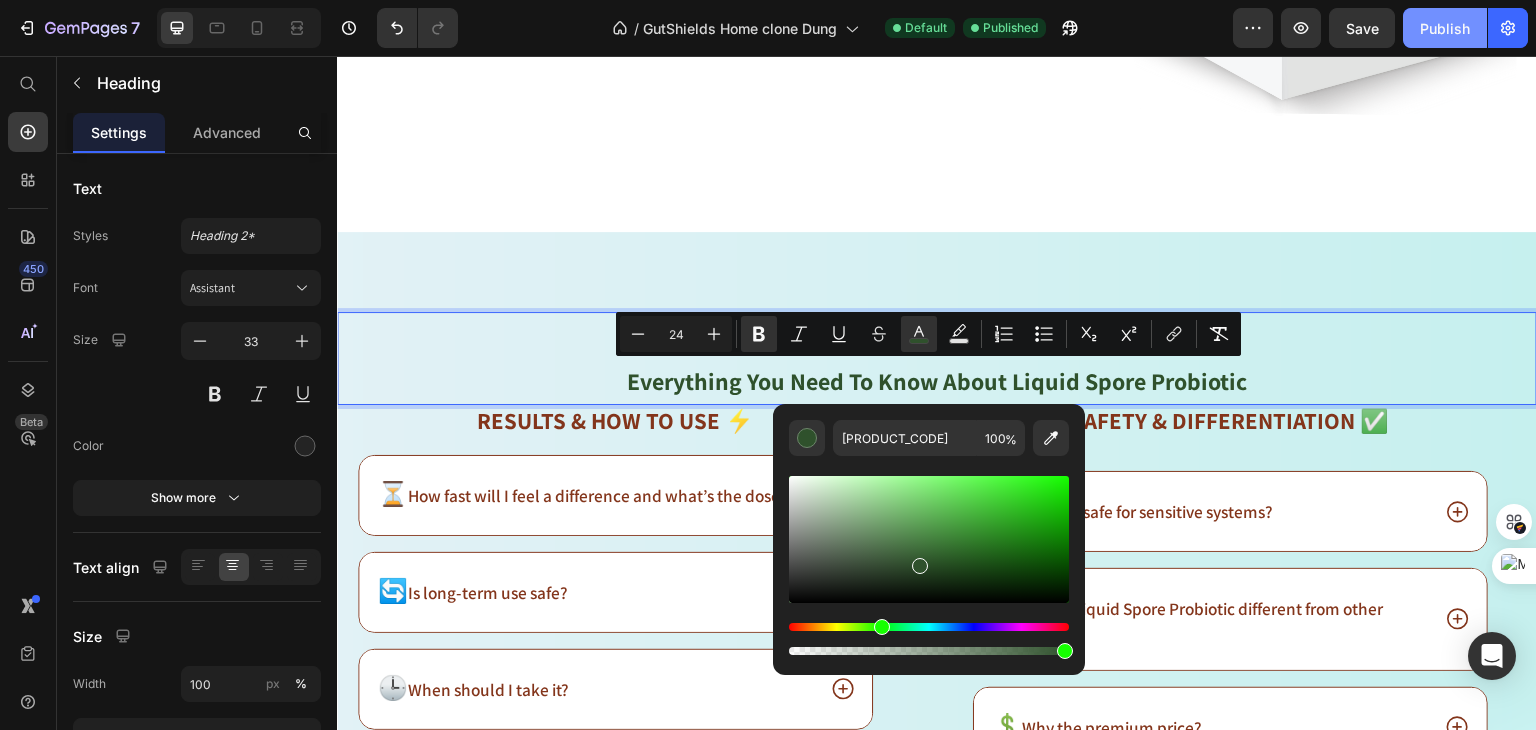 click on "Publish" at bounding box center (1445, 28) 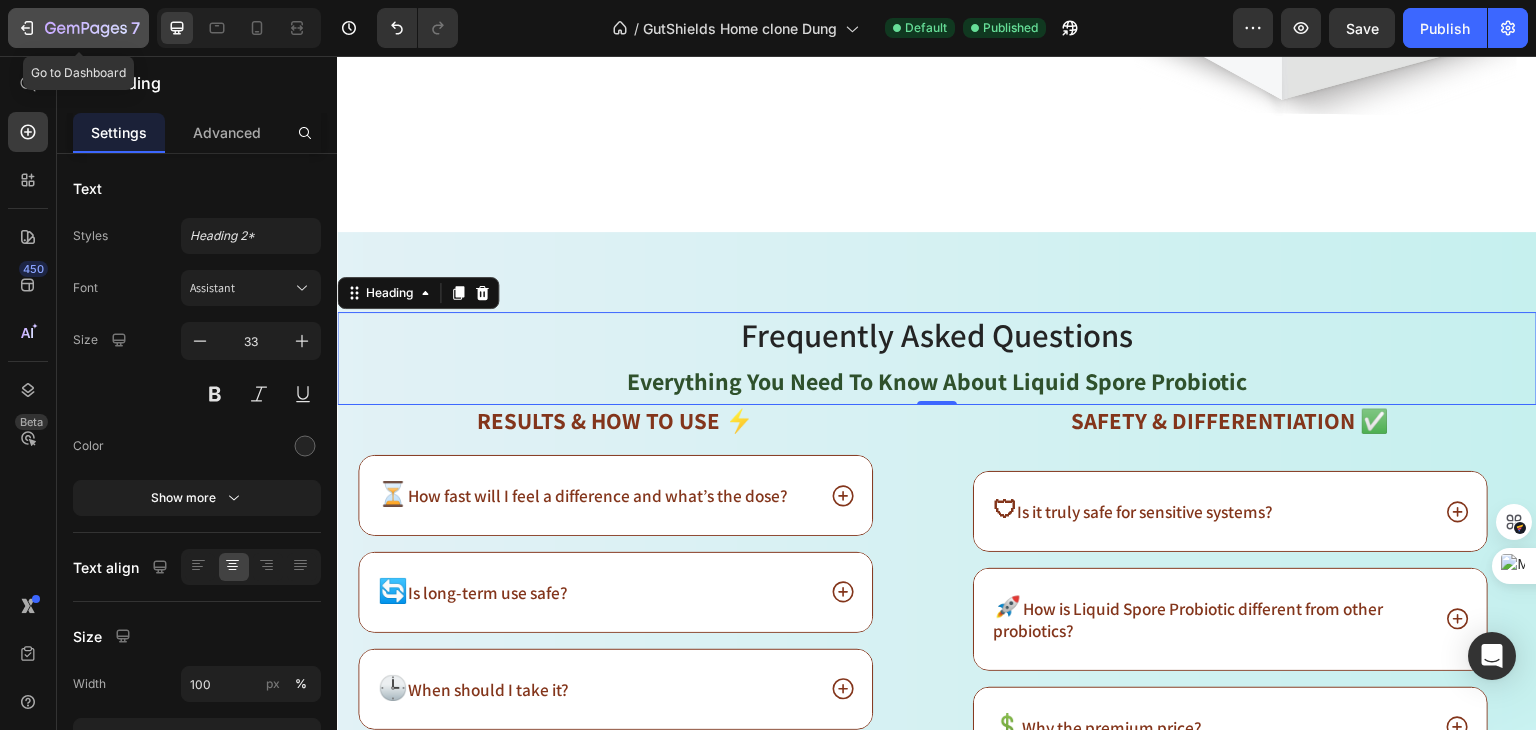 click 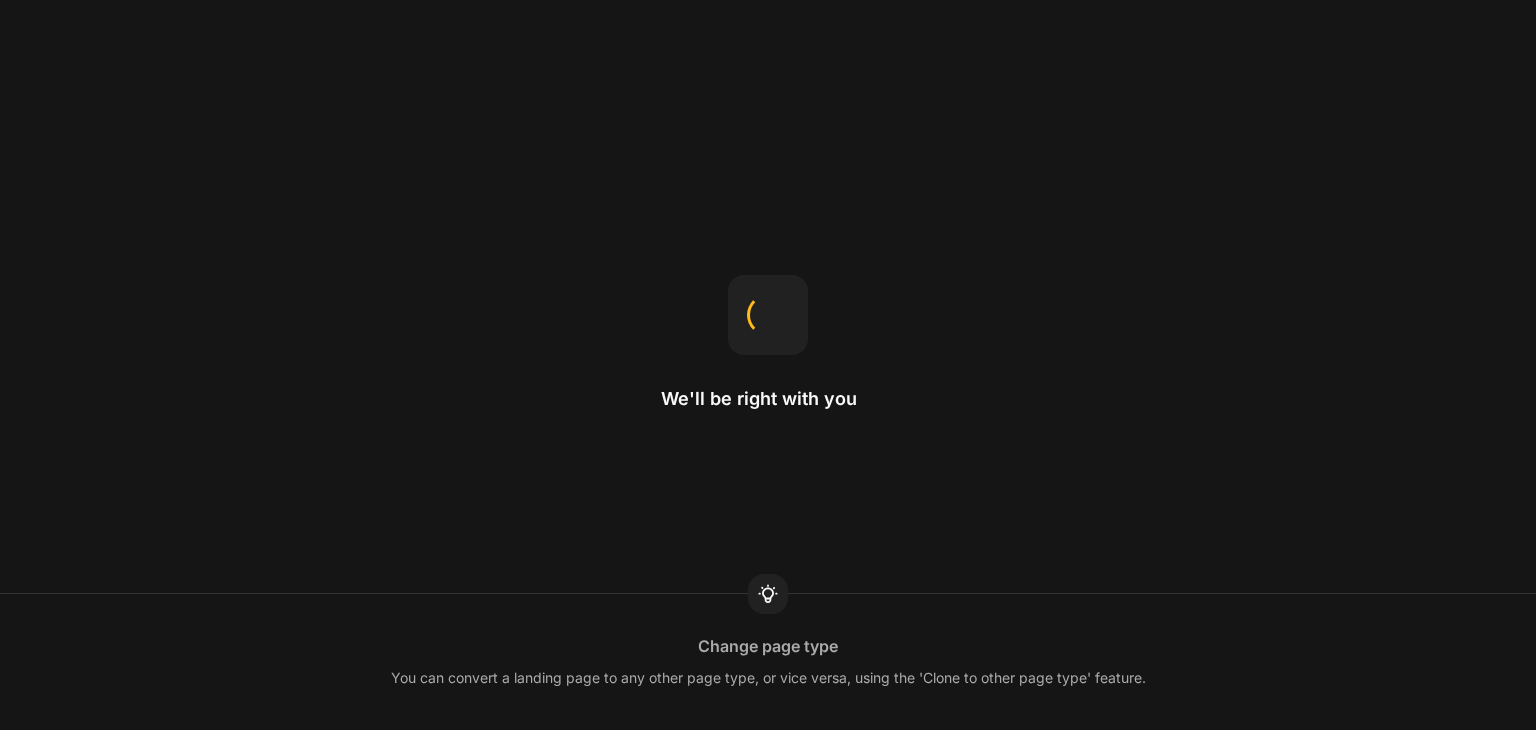 scroll, scrollTop: 0, scrollLeft: 0, axis: both 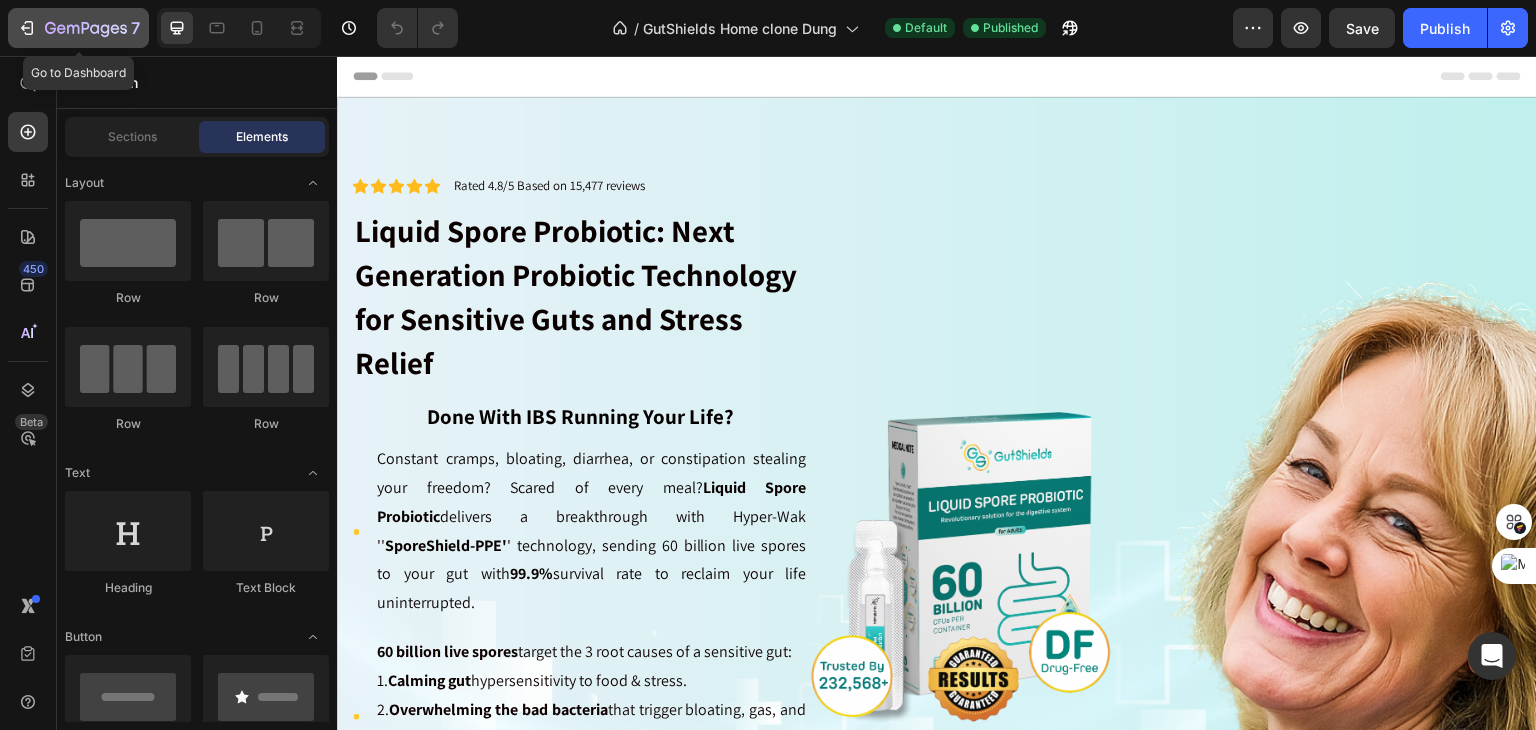click 